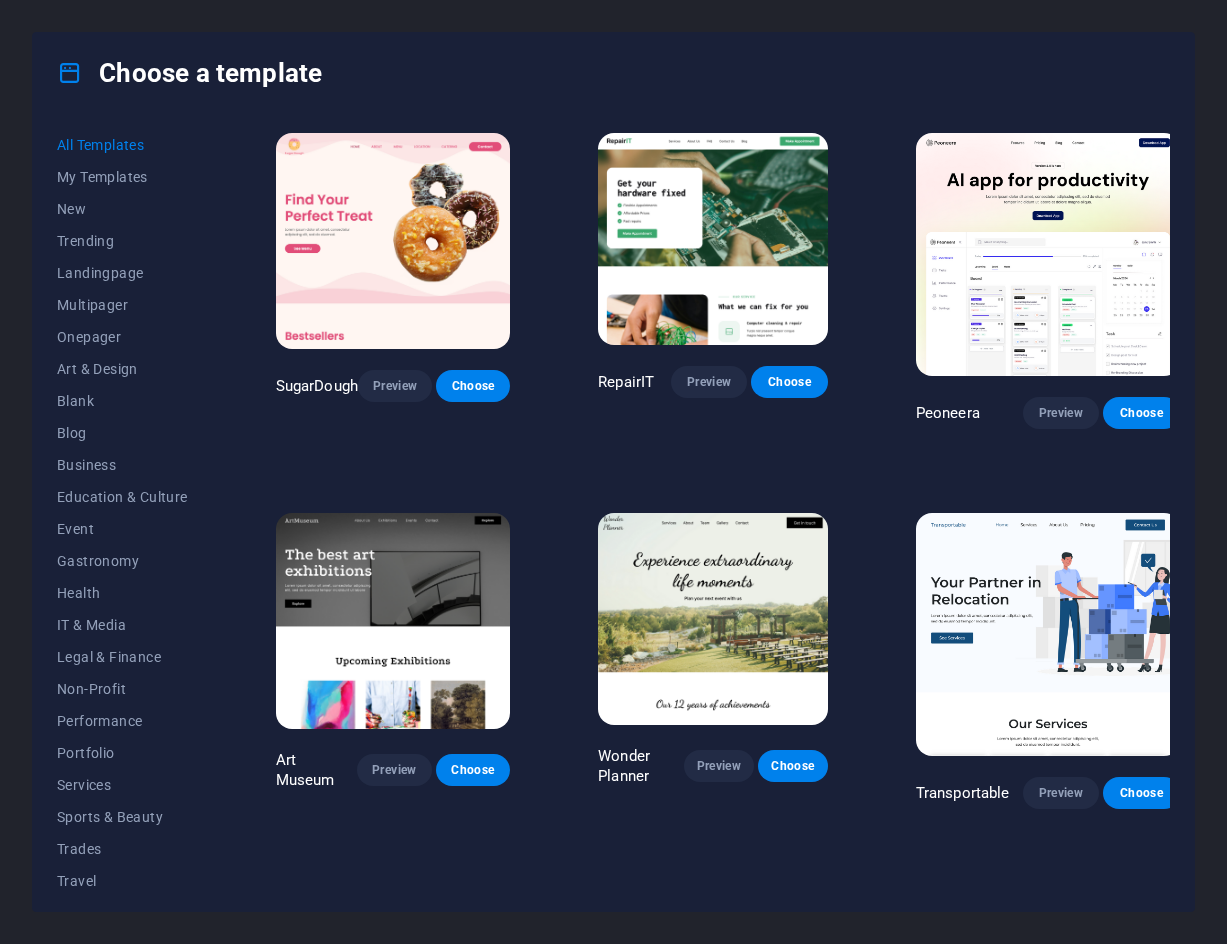 scroll, scrollTop: 0, scrollLeft: 0, axis: both 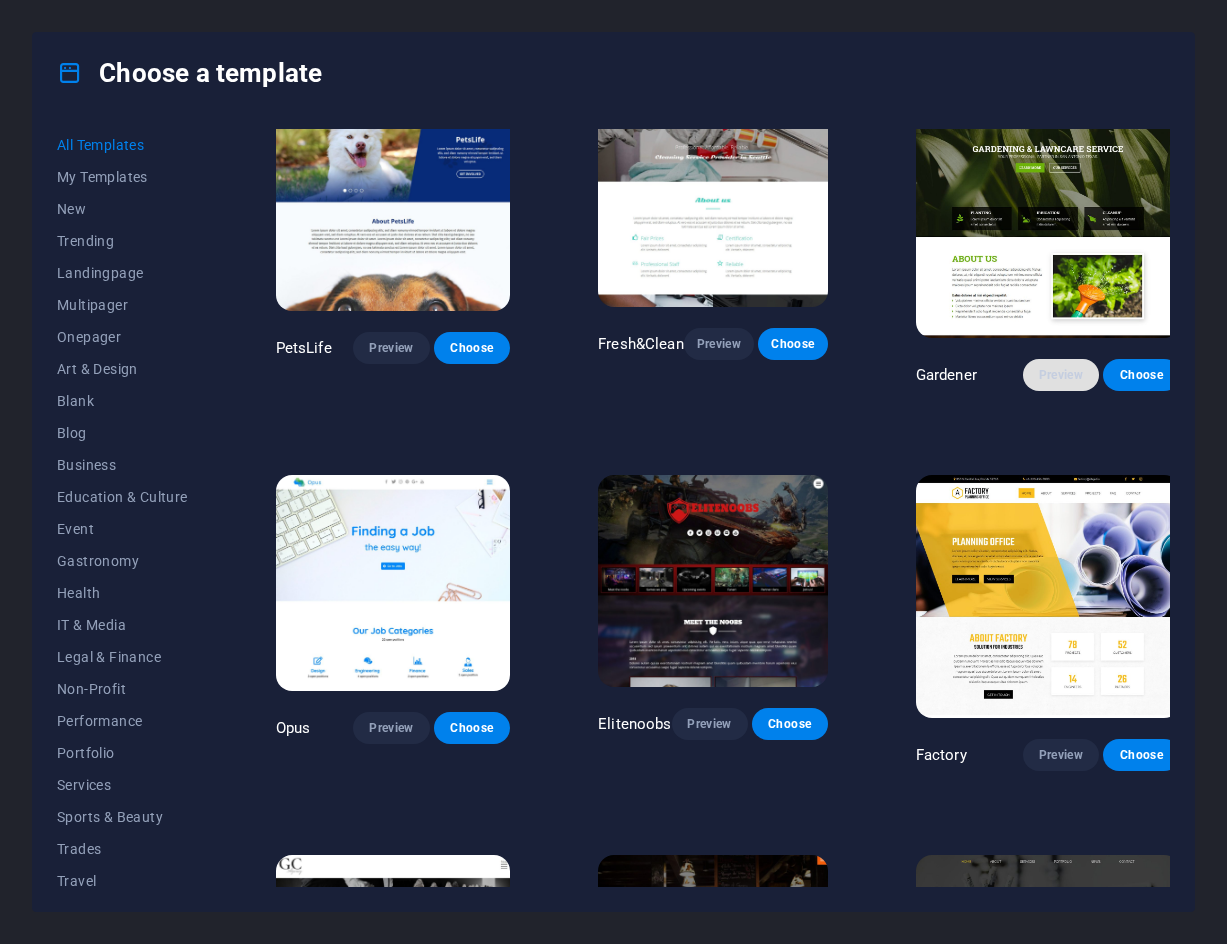 click on "Preview" at bounding box center (1061, 375) 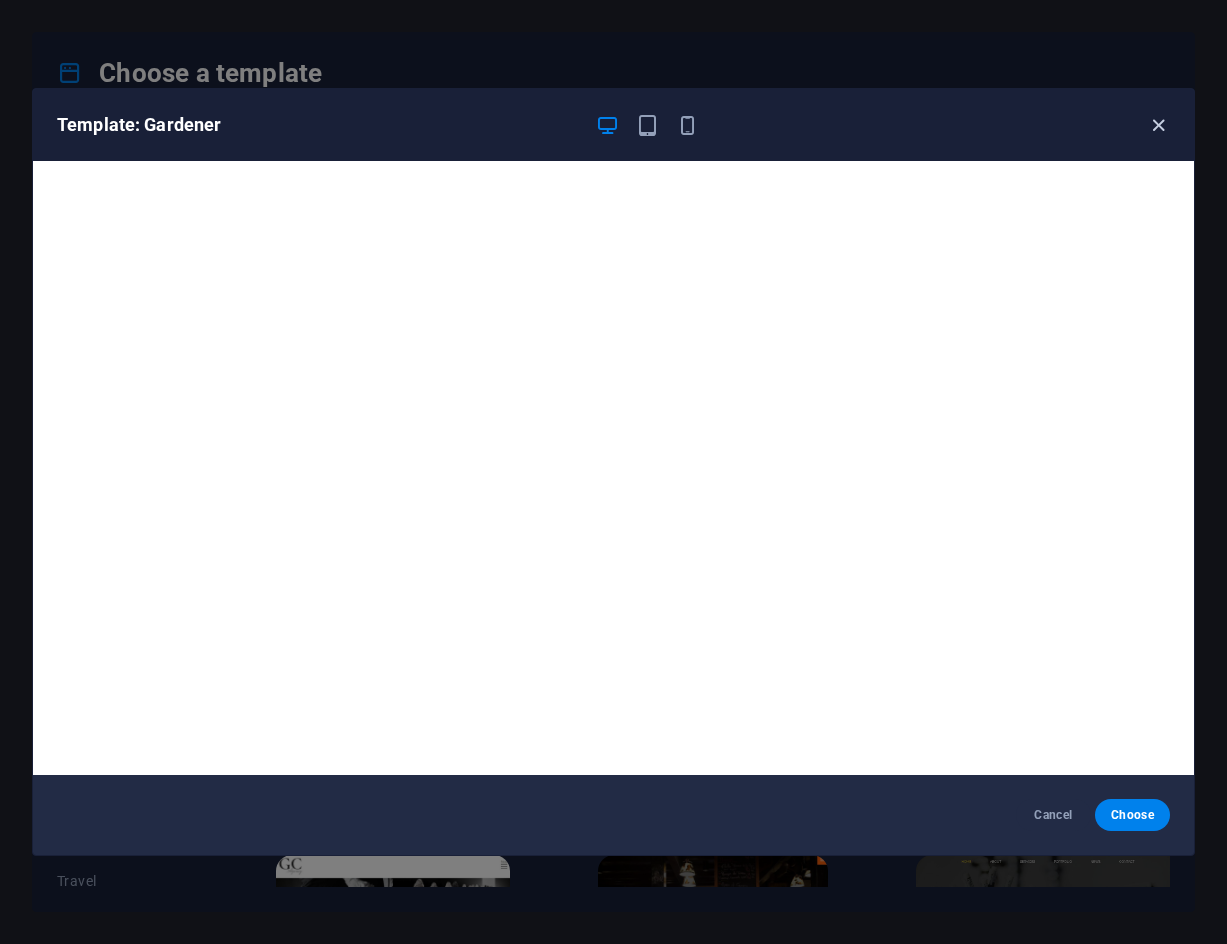 drag, startPoint x: 1157, startPoint y: 117, endPoint x: 1152, endPoint y: 133, distance: 16.763054 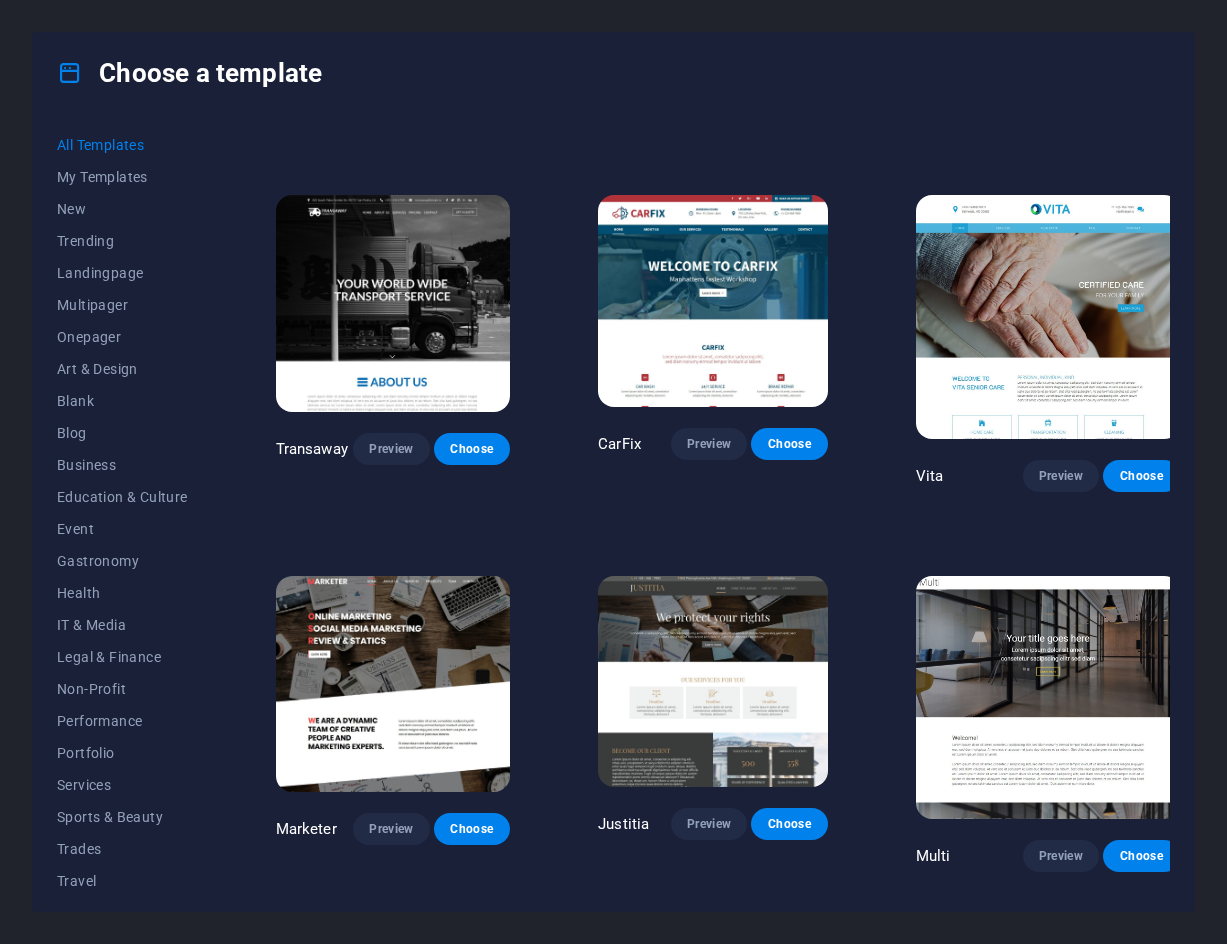 scroll, scrollTop: 15100, scrollLeft: 0, axis: vertical 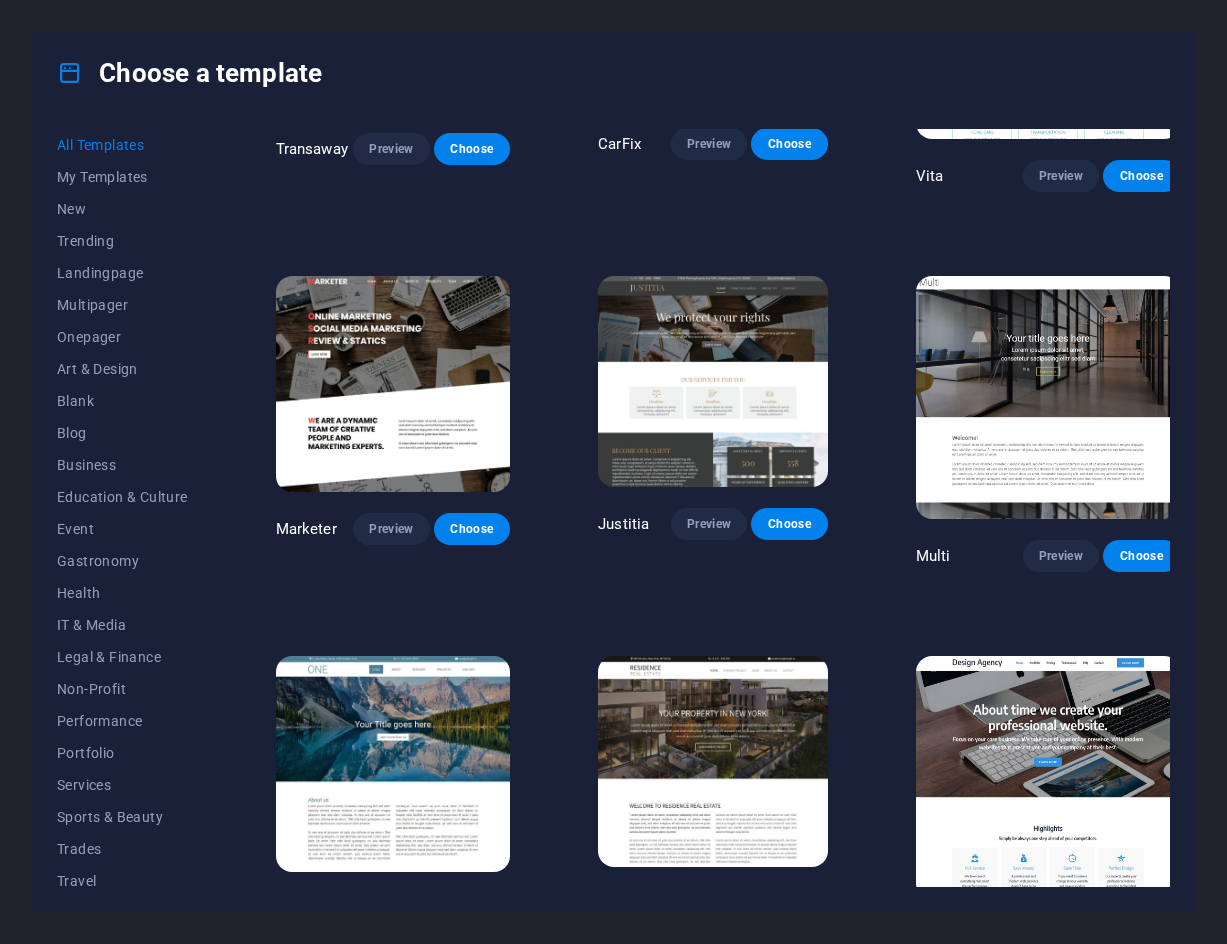 click at bounding box center [1048, 397] 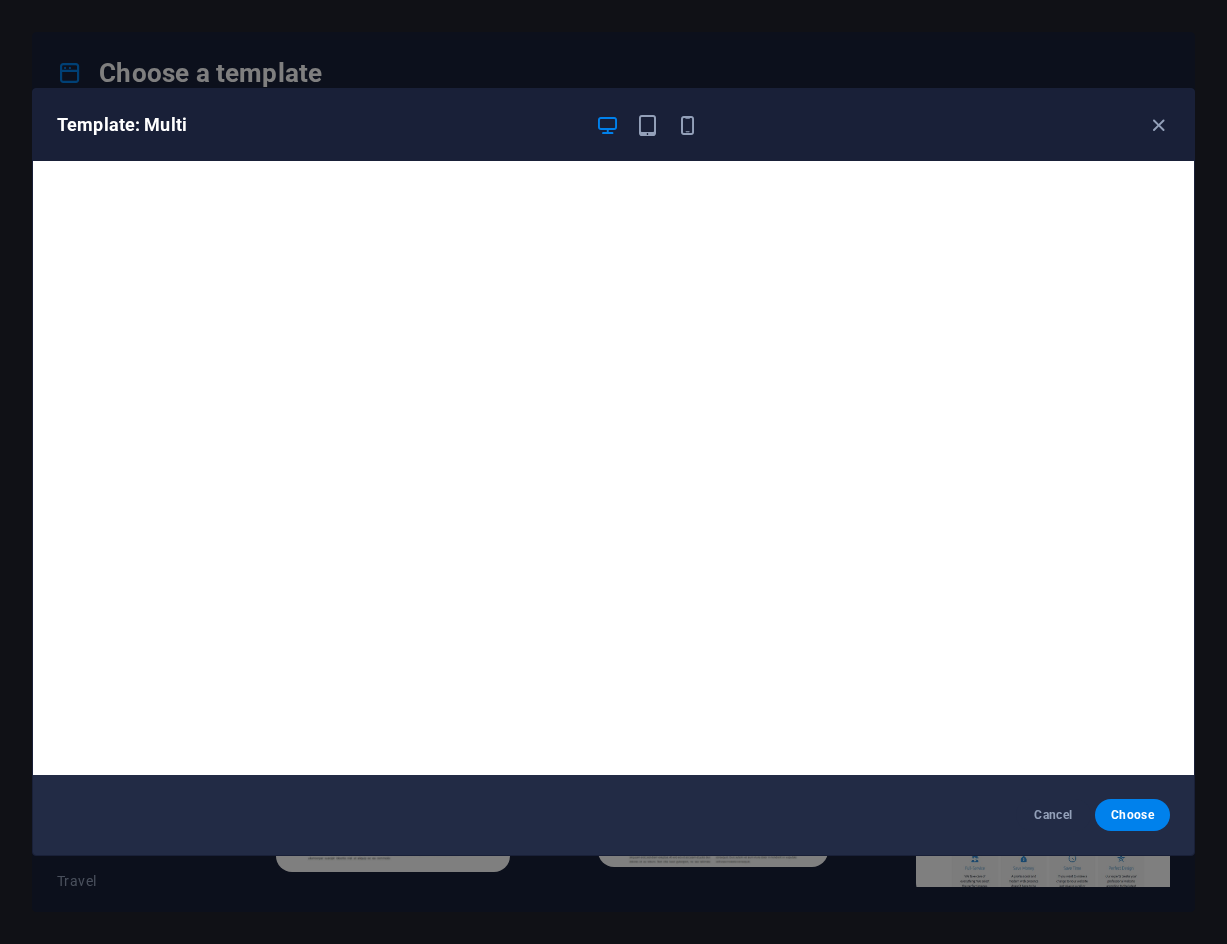 click on "Template: Multi Cancel Choose" at bounding box center (613, 472) 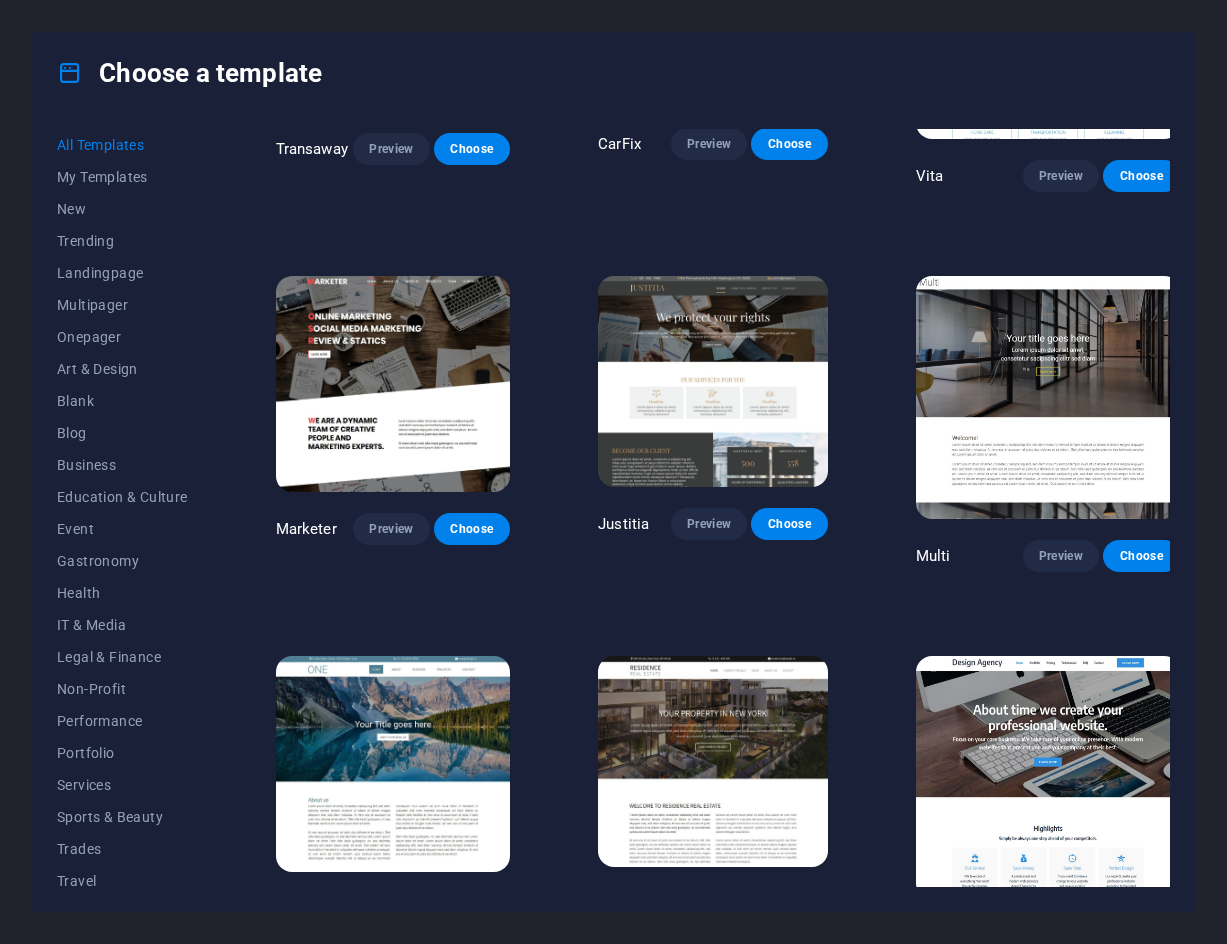 scroll, scrollTop: 15400, scrollLeft: 0, axis: vertical 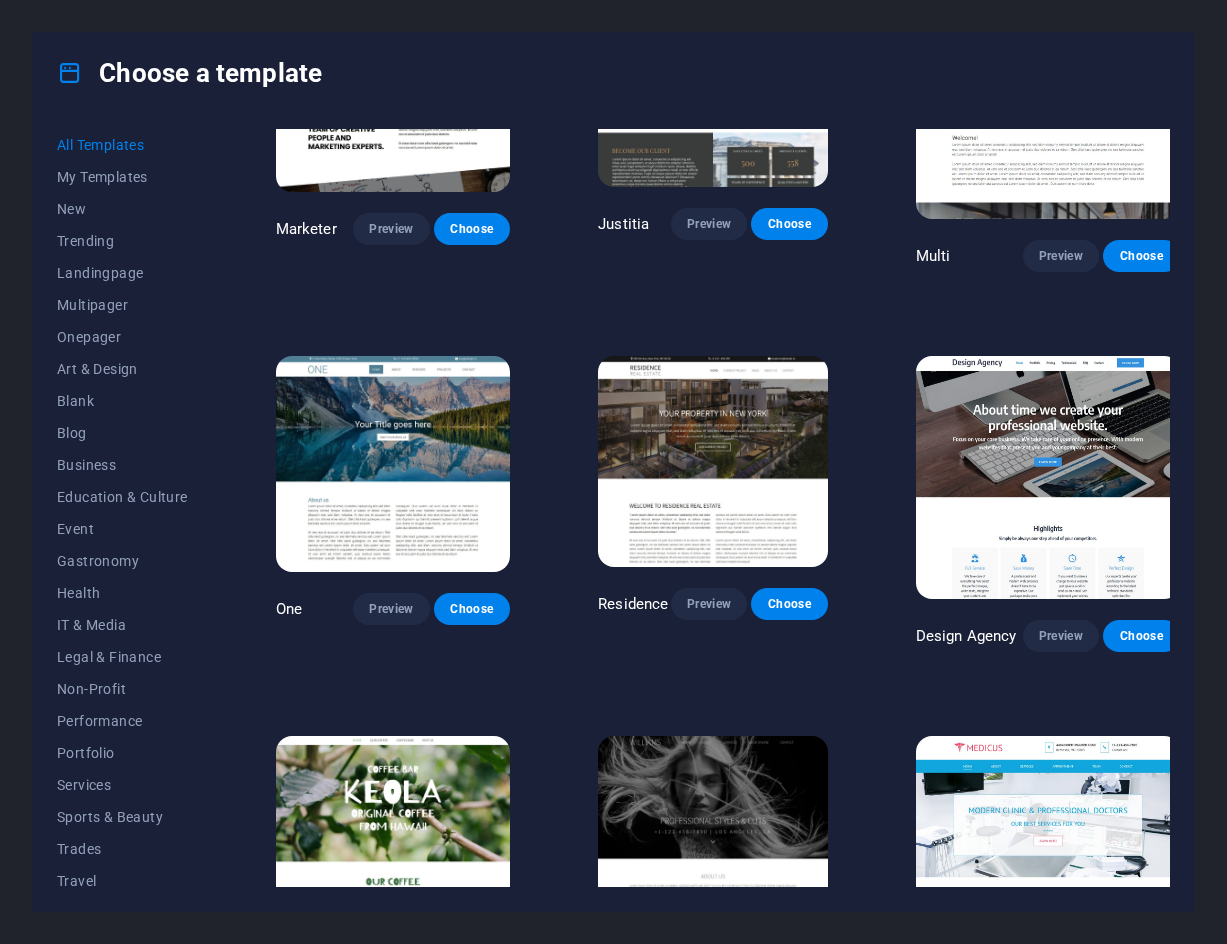 click at bounding box center (713, 462) 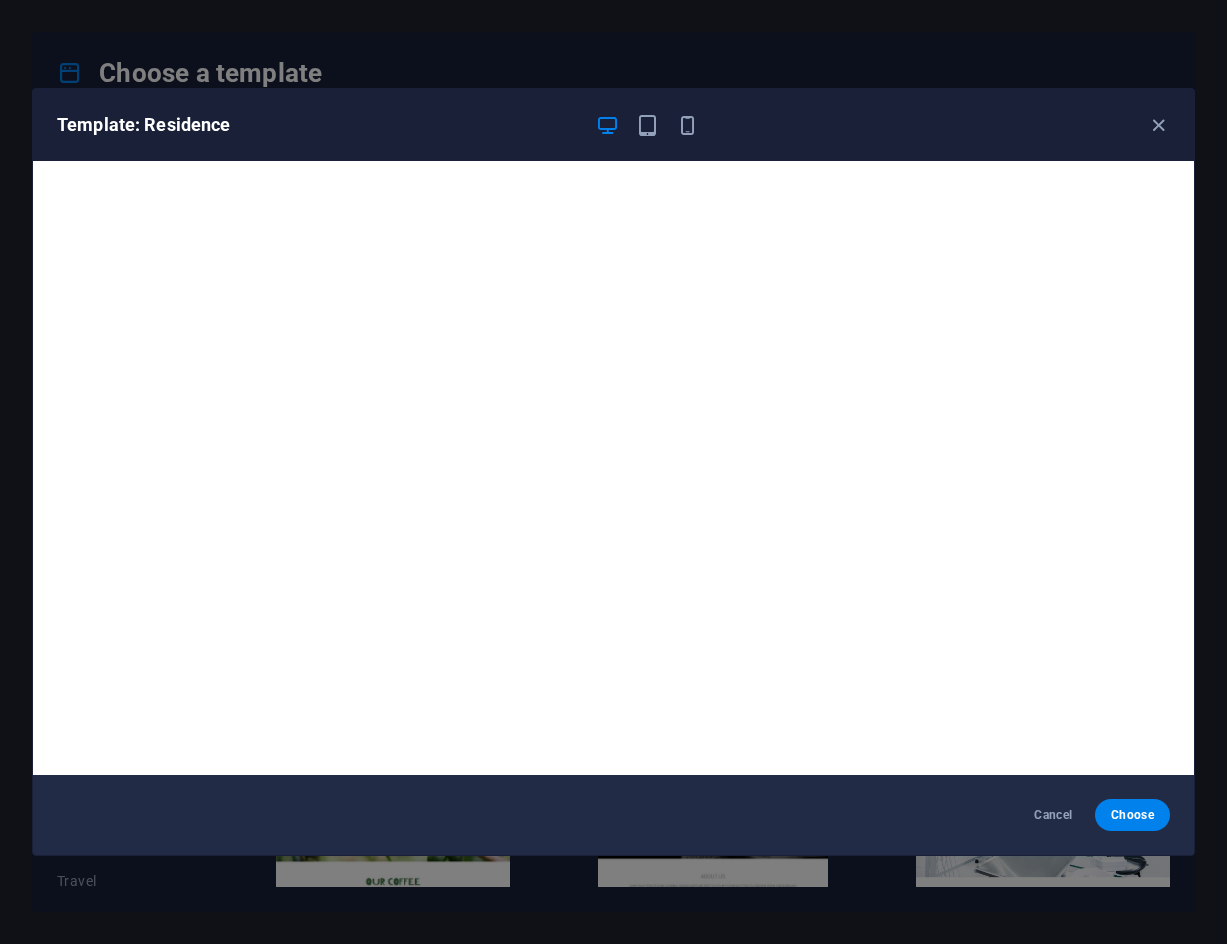 click on "Template: Residence Cancel Choose" at bounding box center (613, 472) 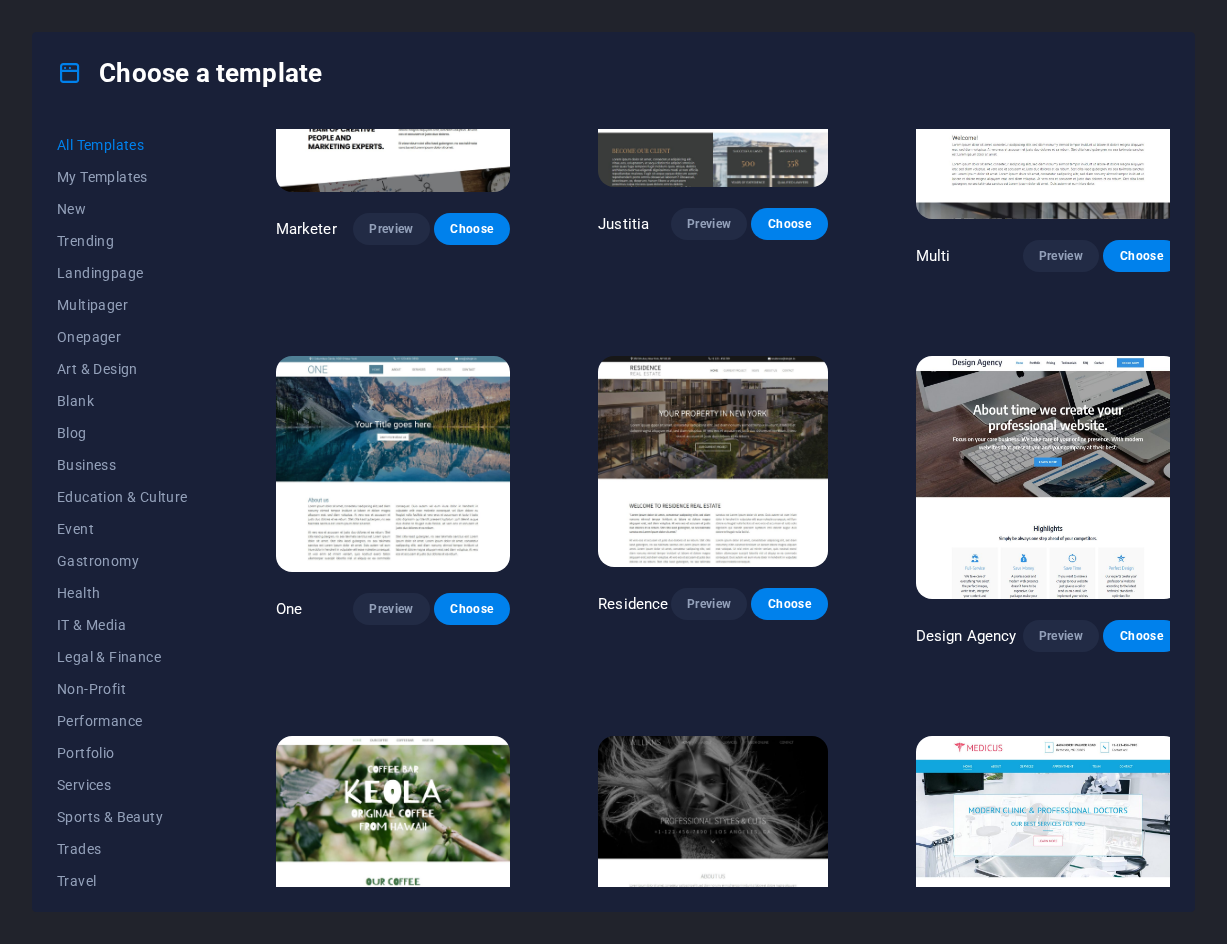 click at bounding box center [713, 462] 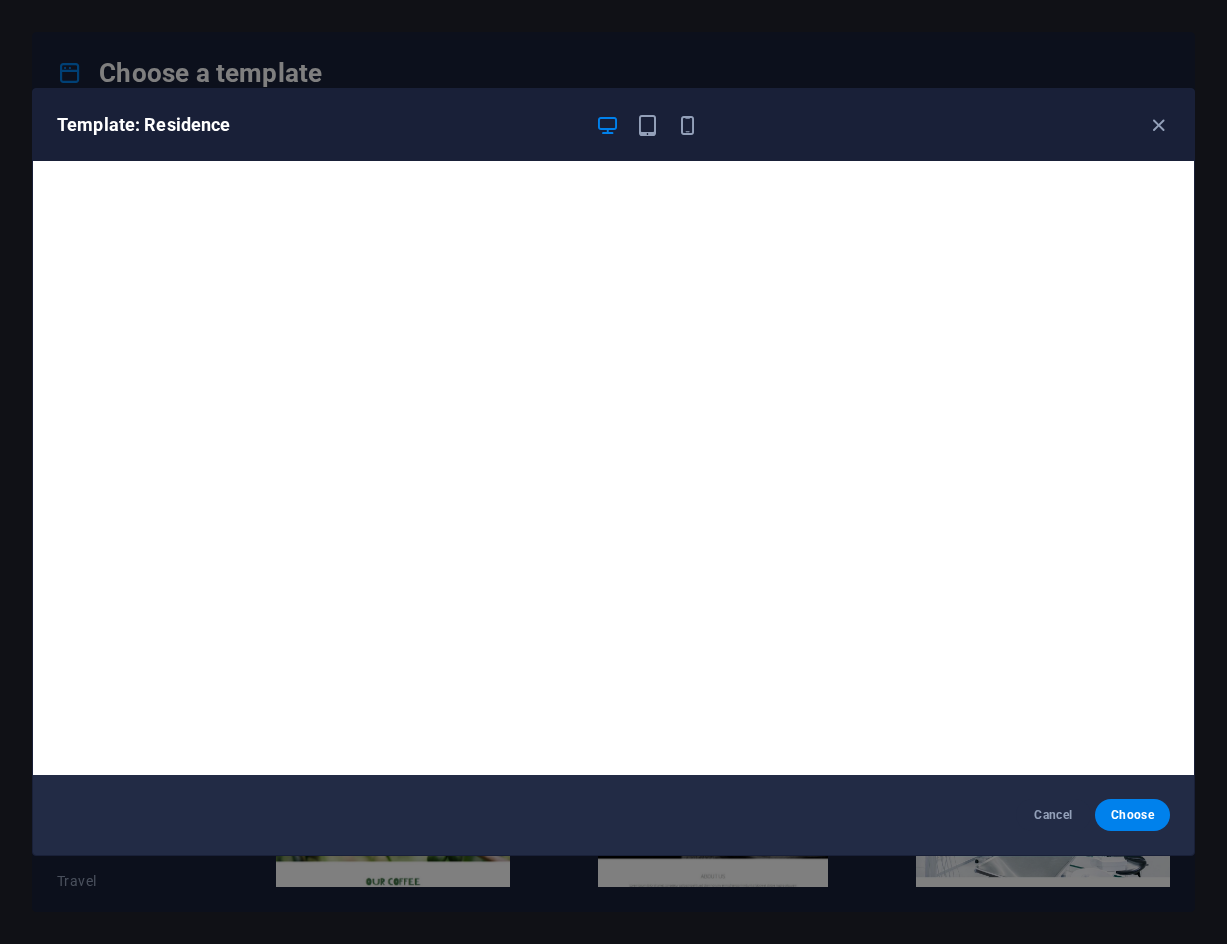click on "Template: Residence Cancel Choose" at bounding box center [613, 472] 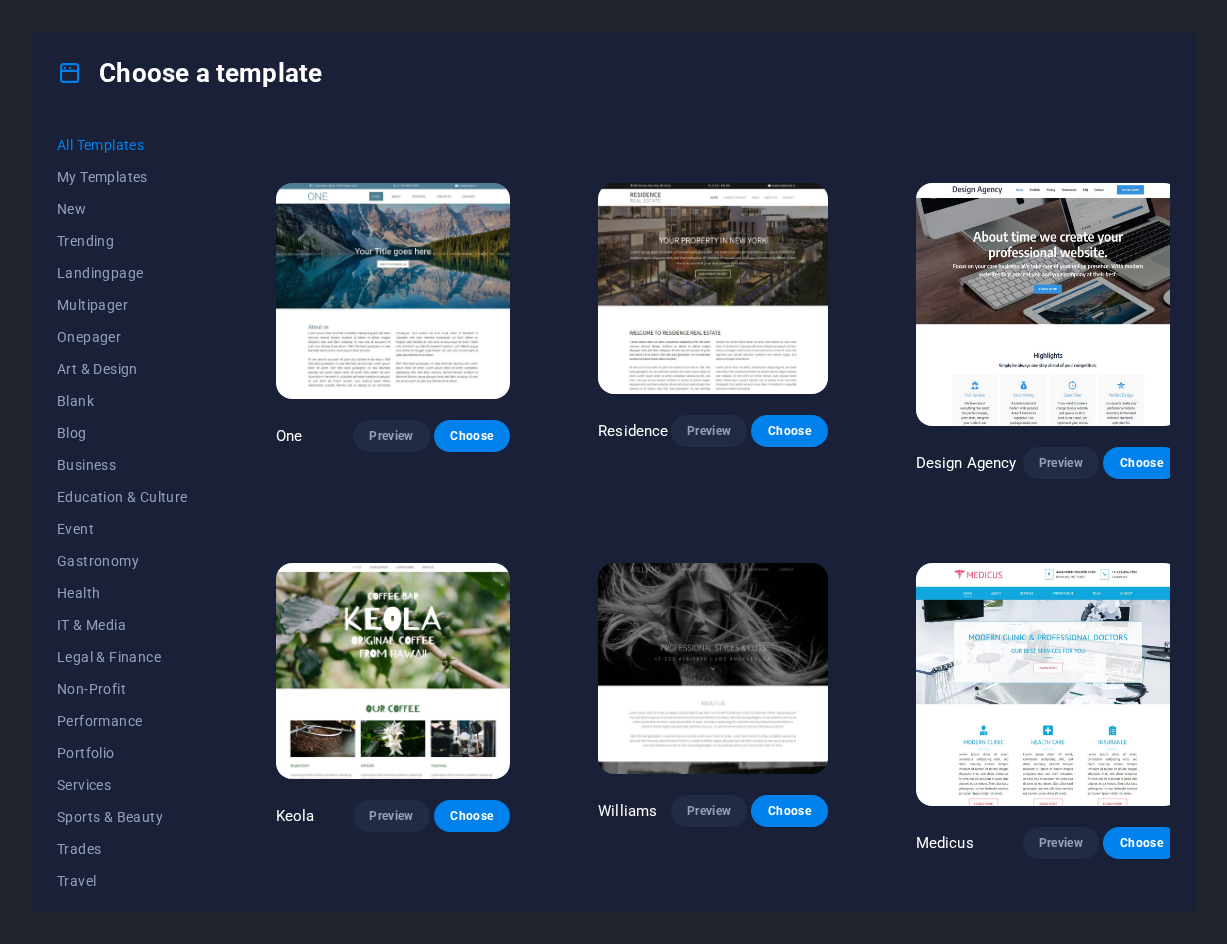 scroll, scrollTop: 15400, scrollLeft: 0, axis: vertical 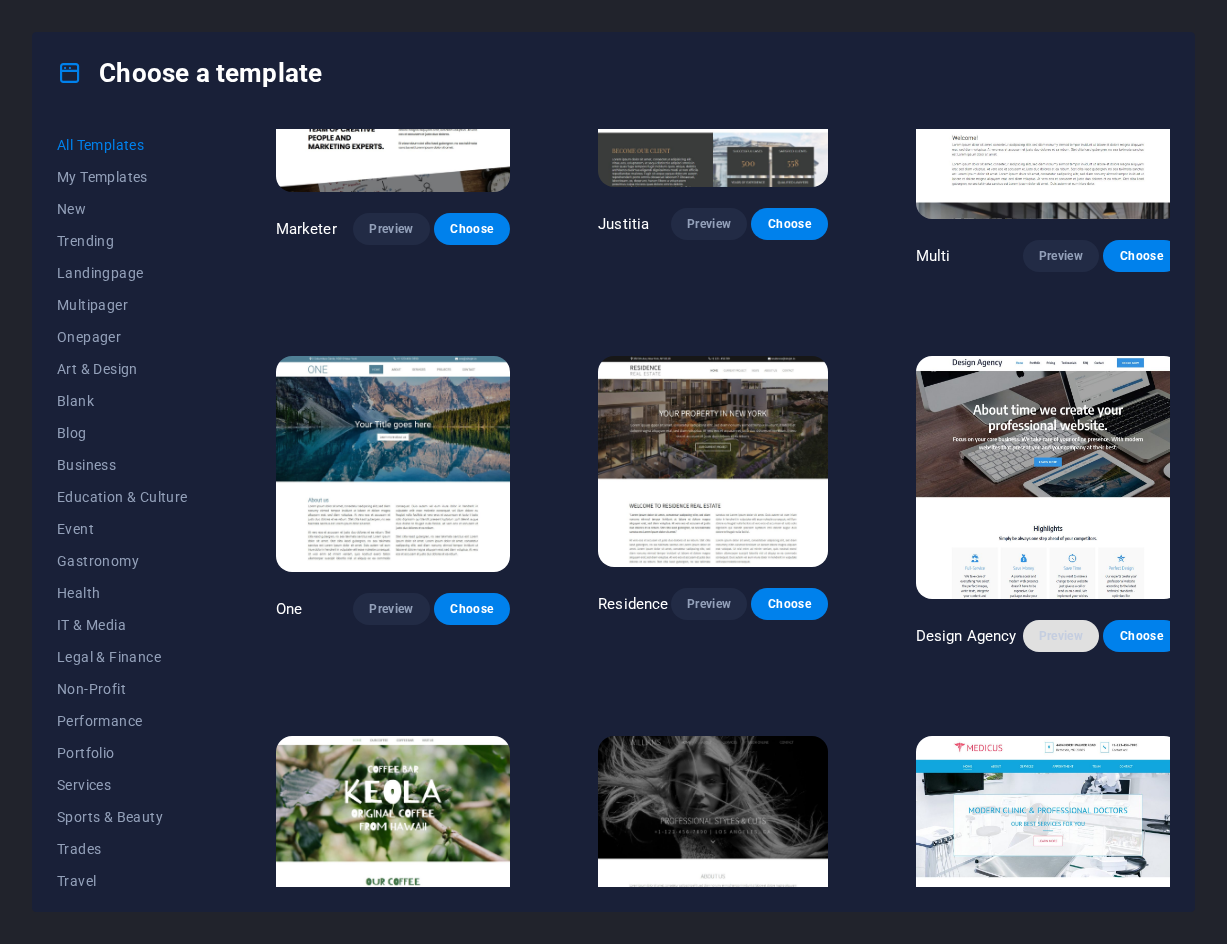 click on "Preview" at bounding box center (1061, 636) 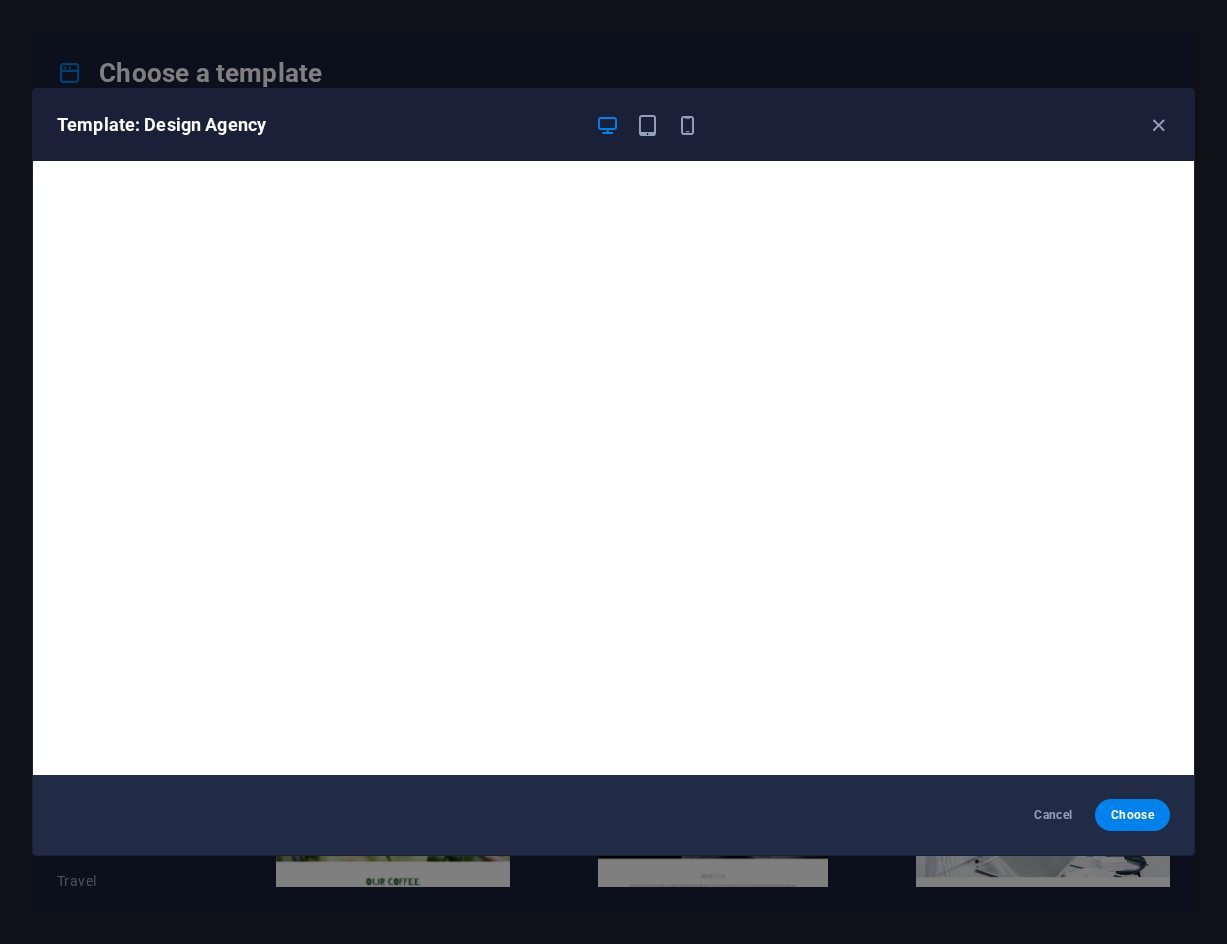 click on "Template: Design Agency Cancel Choose" at bounding box center [613, 472] 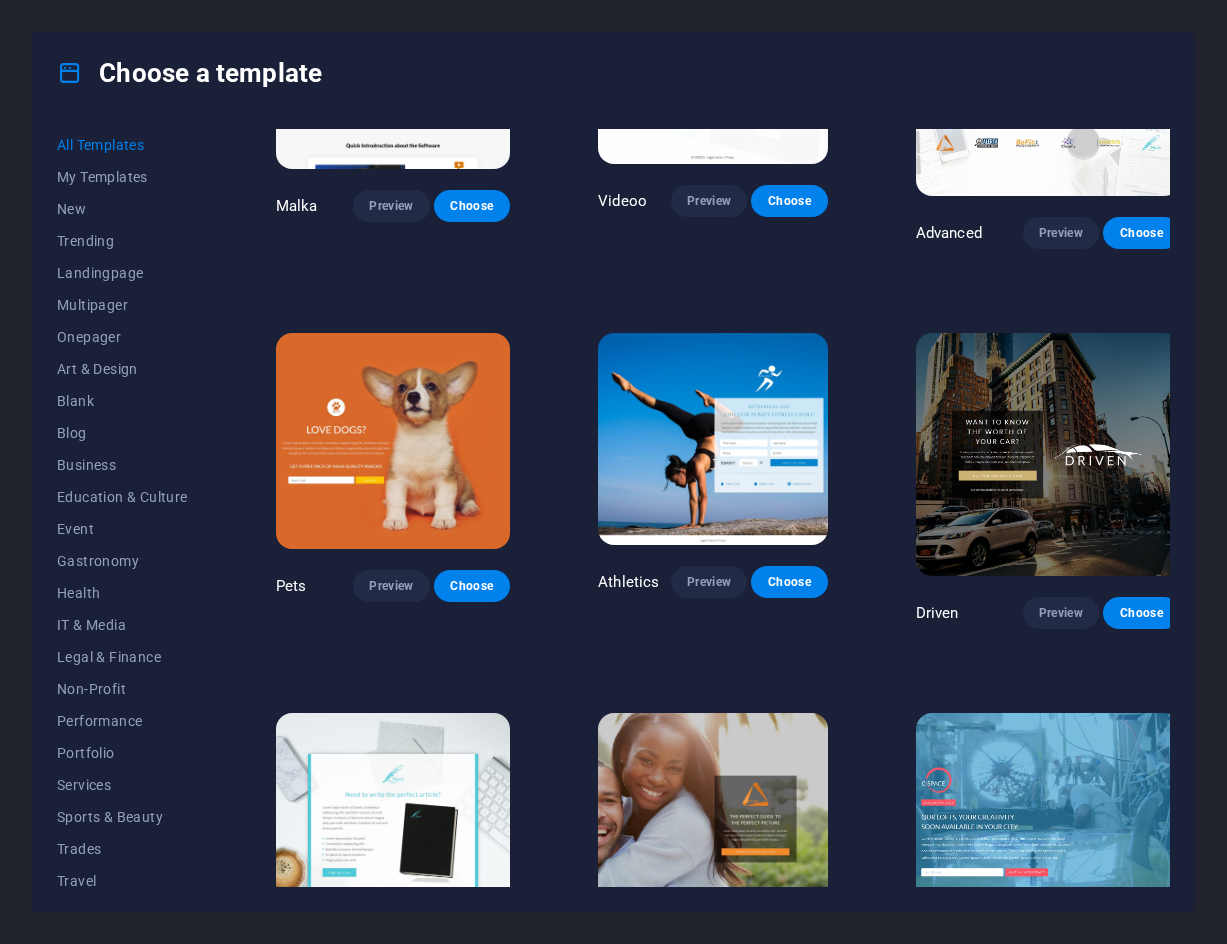 scroll, scrollTop: 17691, scrollLeft: 0, axis: vertical 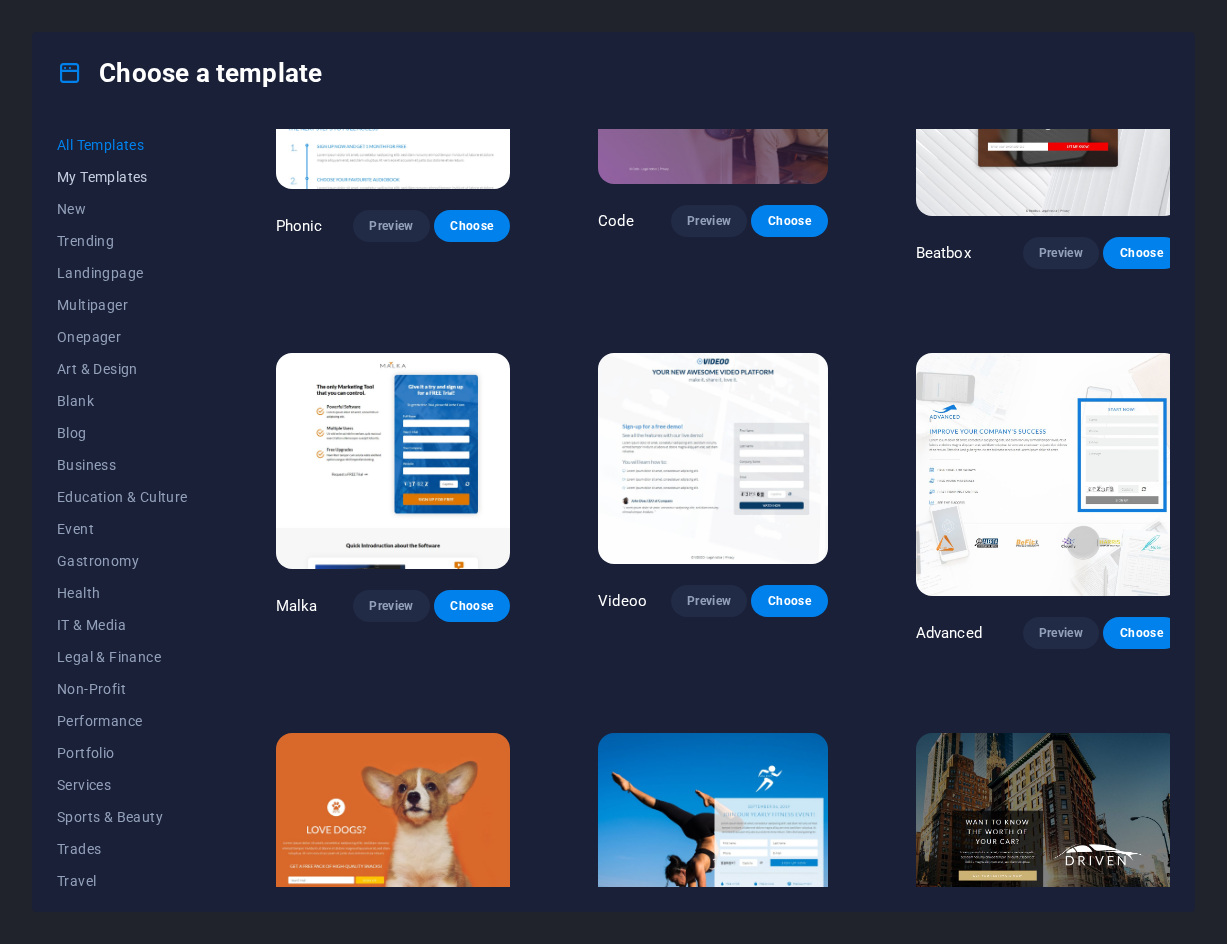click on "My Templates" at bounding box center (122, 177) 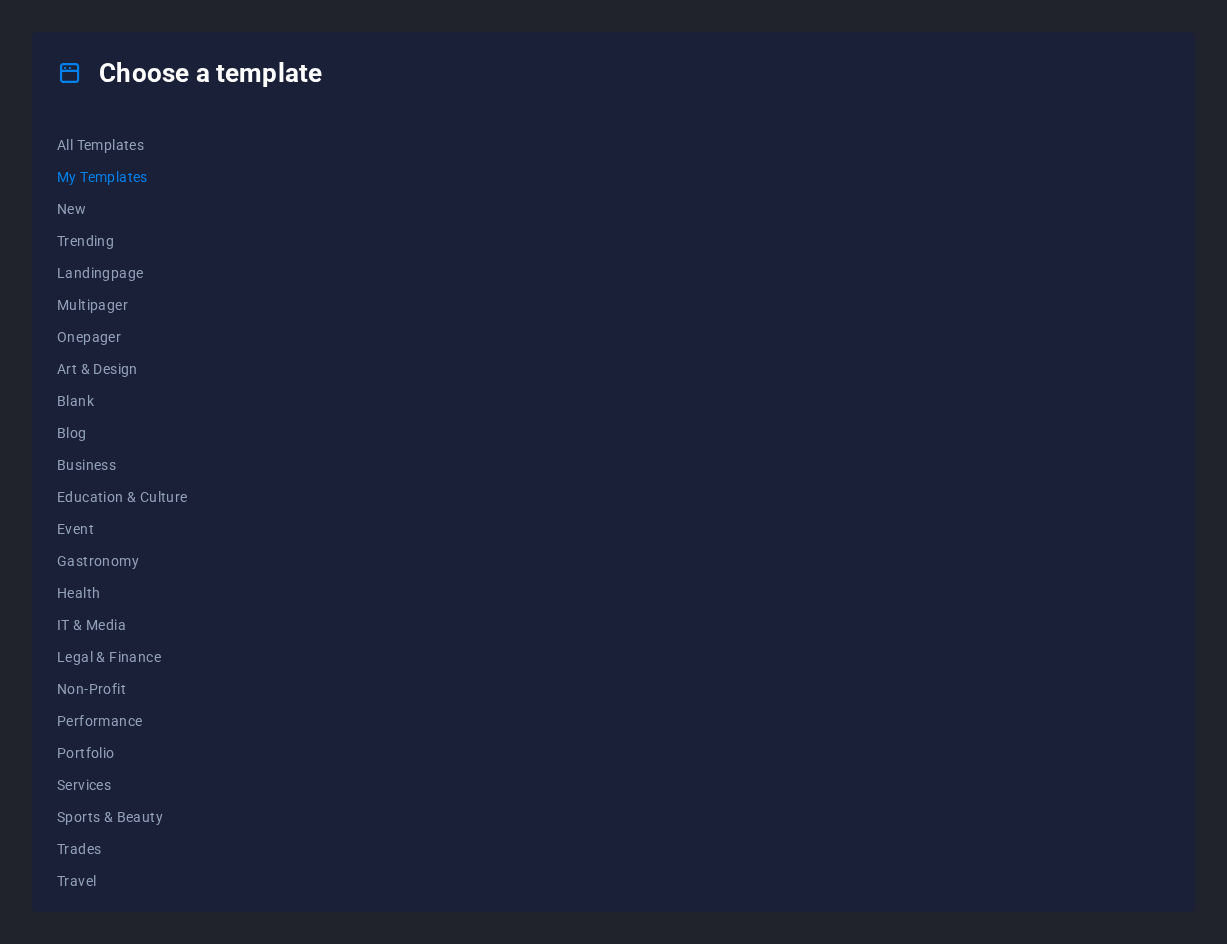 scroll, scrollTop: 0, scrollLeft: 0, axis: both 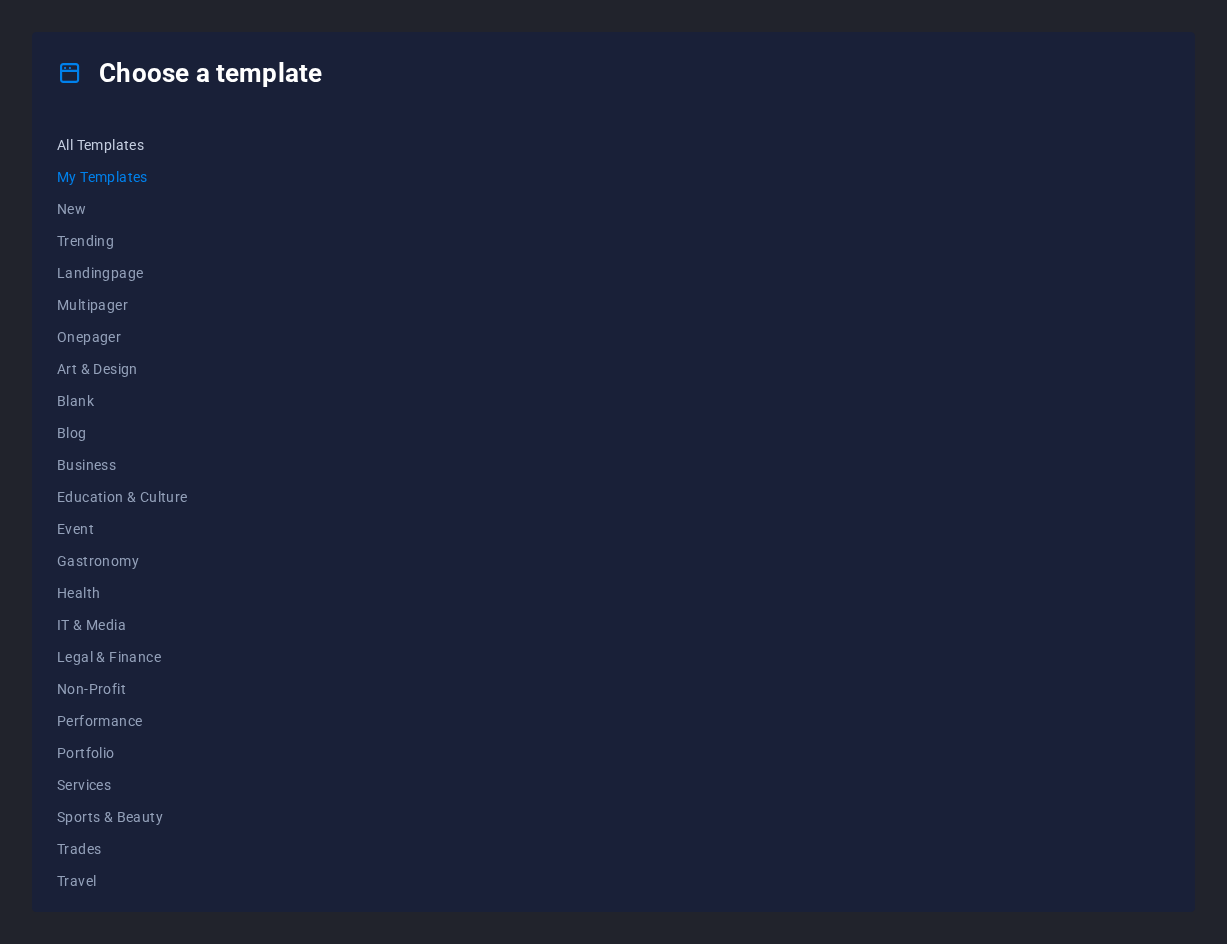 click on "All Templates" at bounding box center (122, 145) 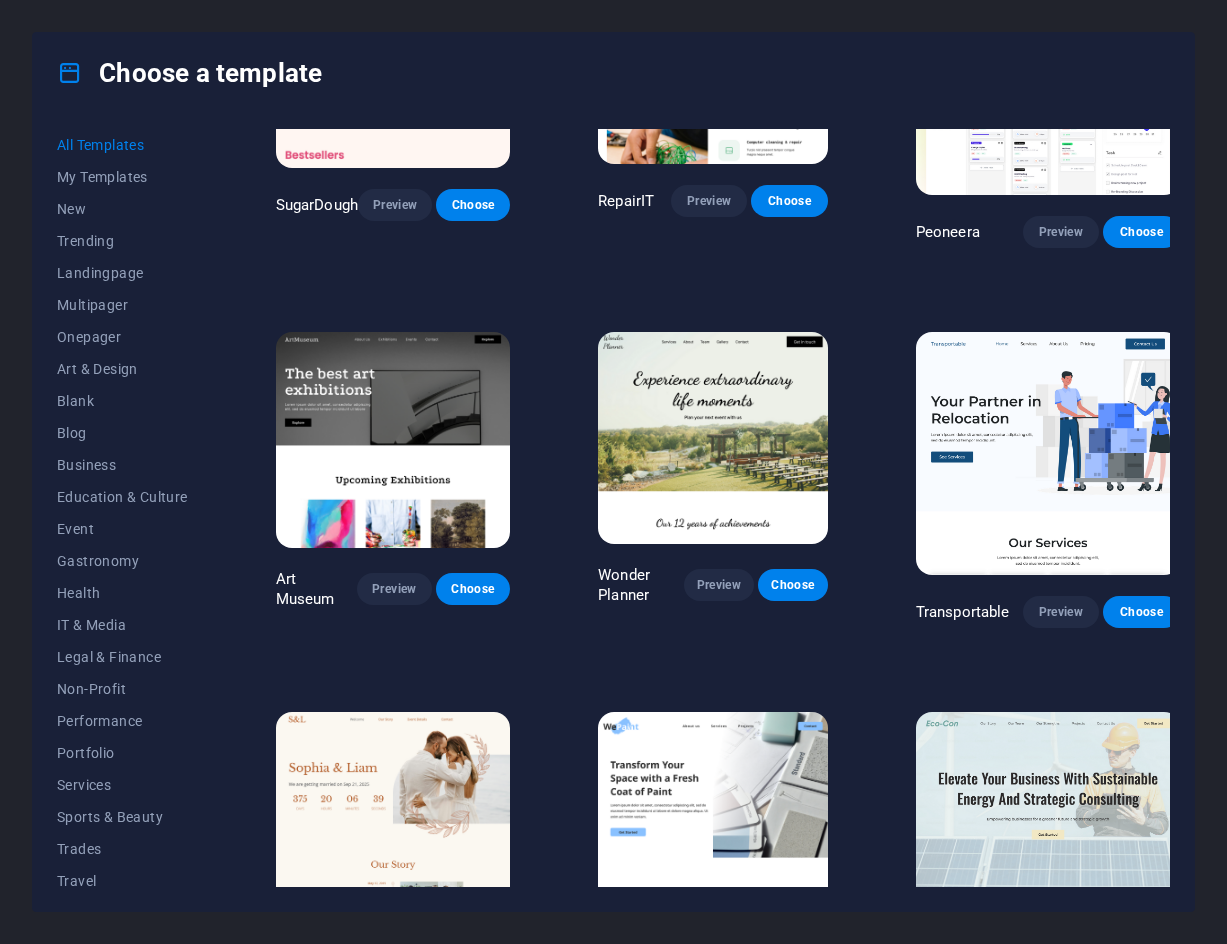 scroll, scrollTop: 0, scrollLeft: 0, axis: both 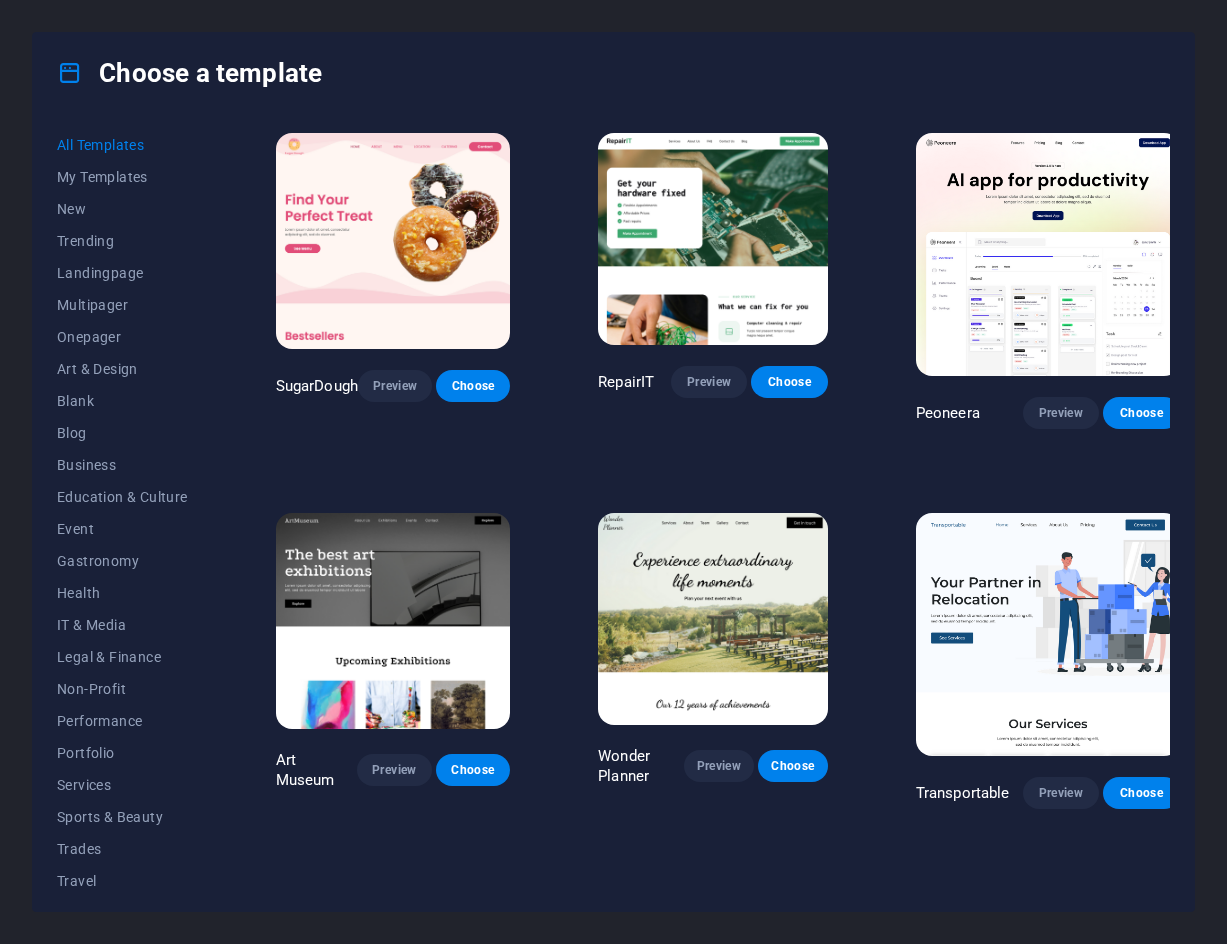 click at bounding box center (1048, 254) 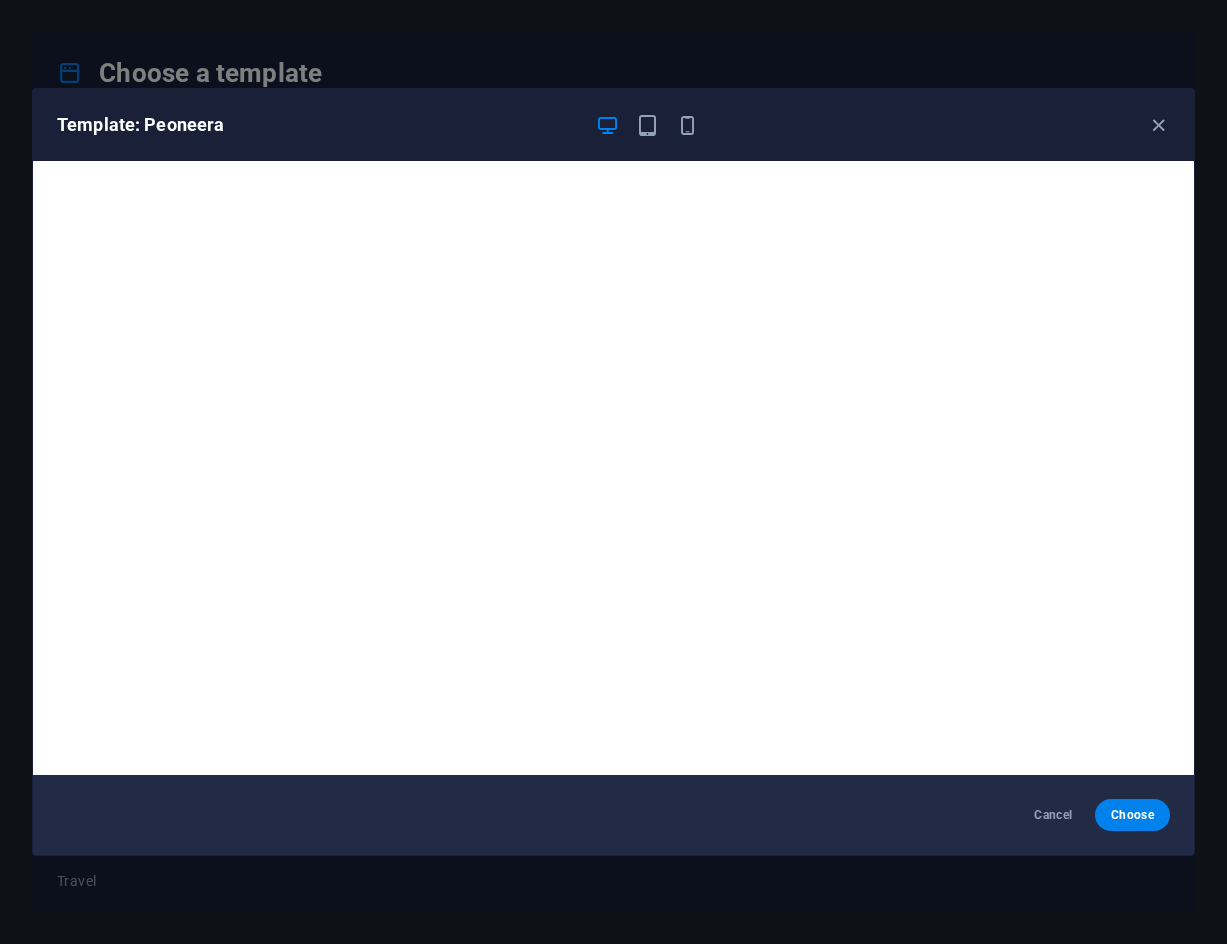 click on "Template: Peoneera Cancel Choose" at bounding box center [613, 472] 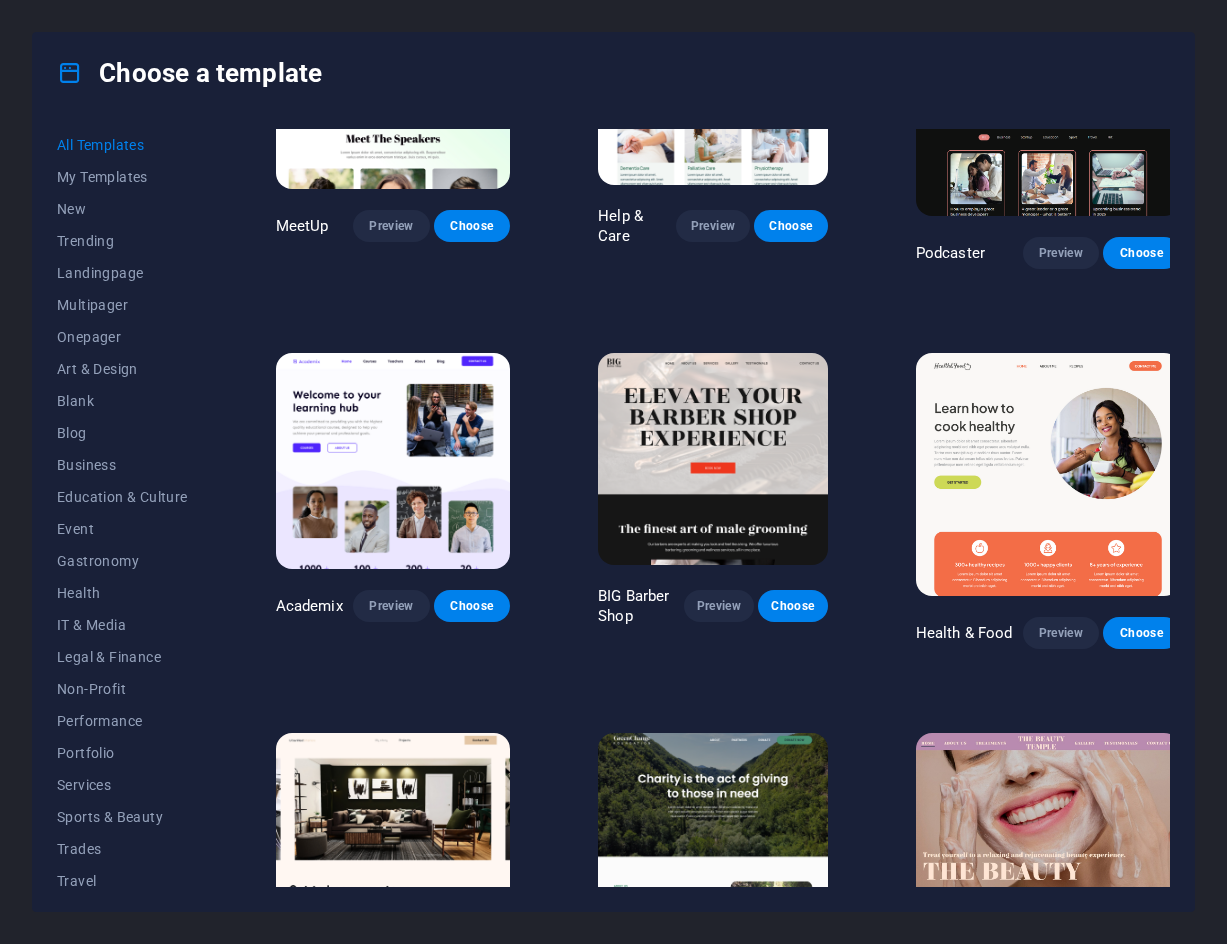 scroll, scrollTop: 1700, scrollLeft: 0, axis: vertical 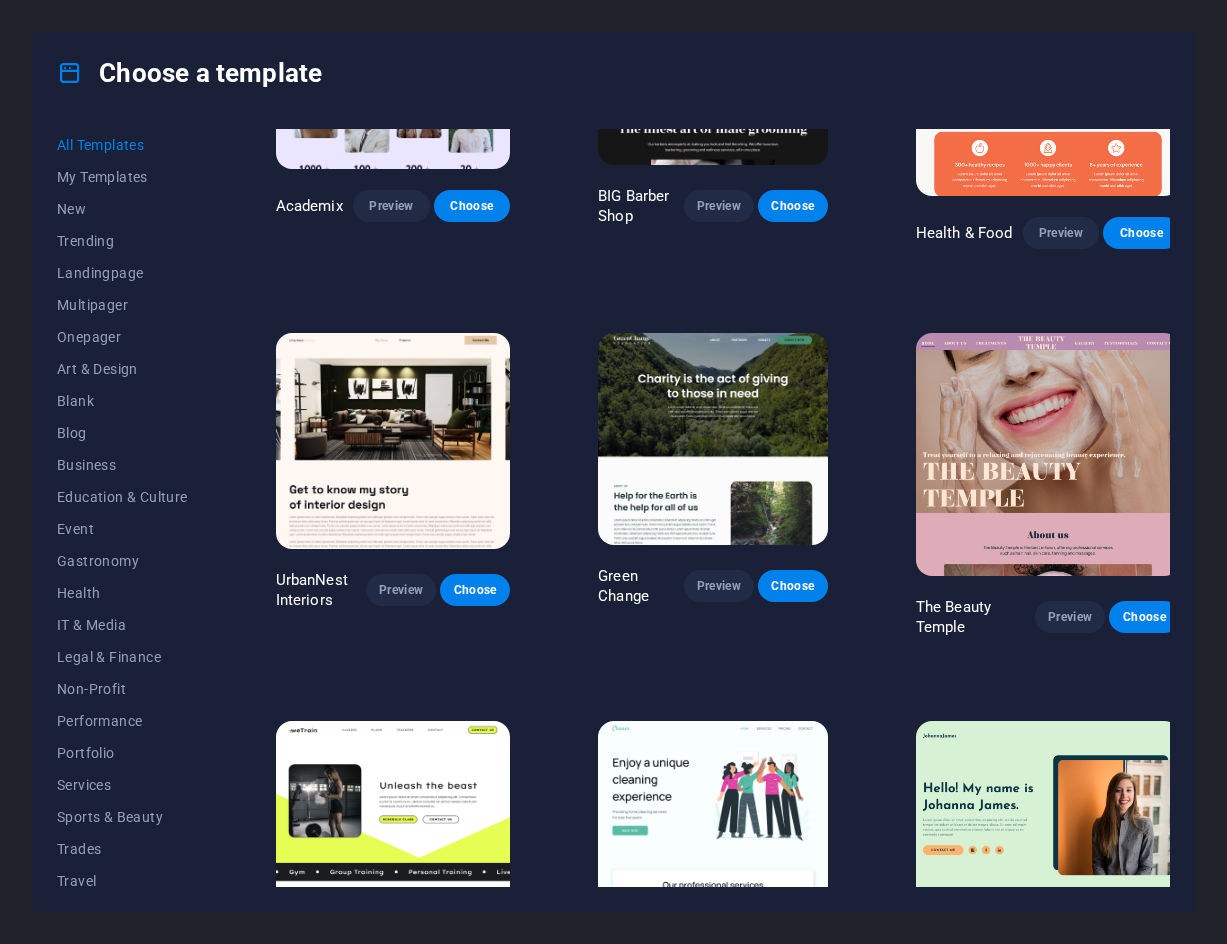 click at bounding box center (713, 439) 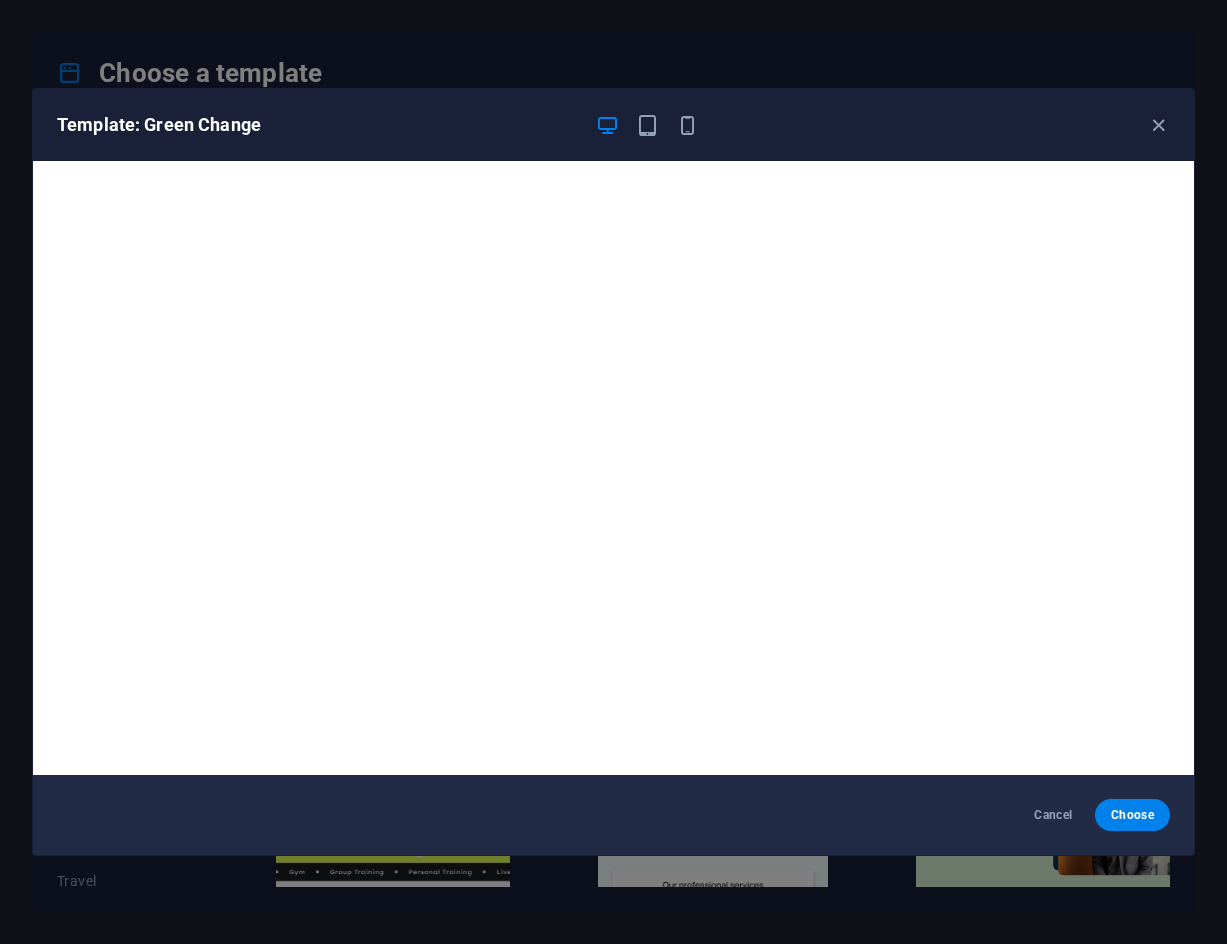 click on "Template: Green Change Cancel Choose" at bounding box center (613, 472) 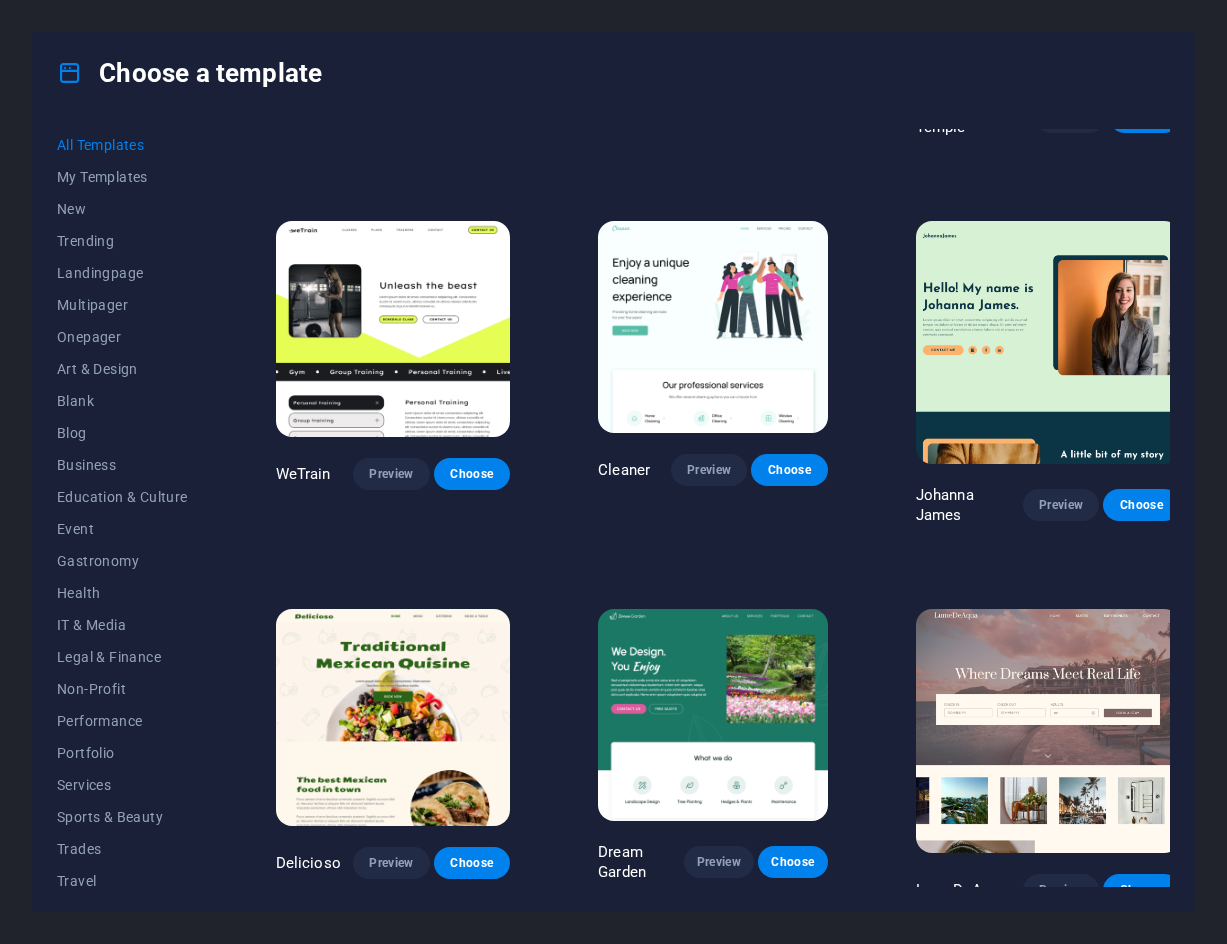 scroll, scrollTop: 2600, scrollLeft: 0, axis: vertical 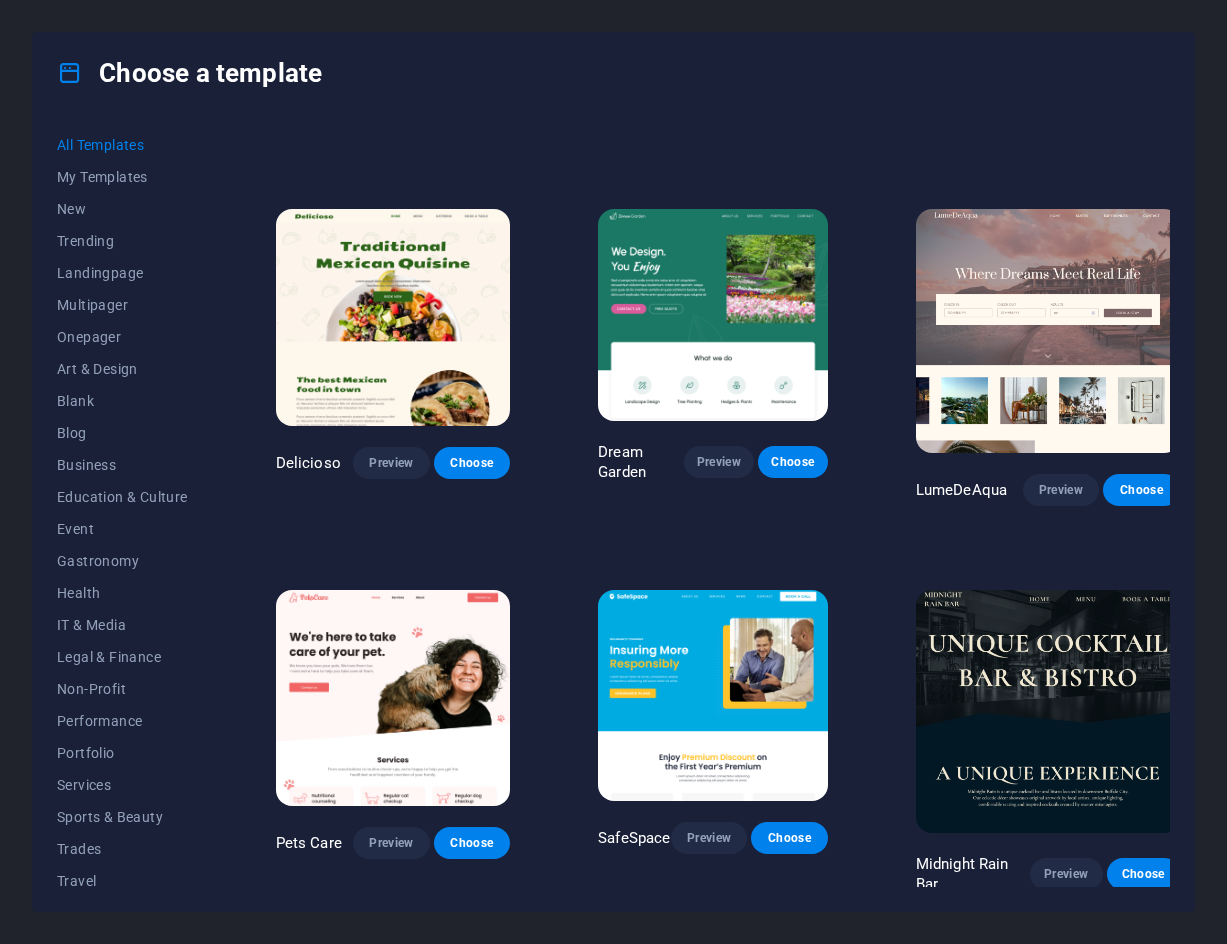 click at bounding box center (1048, 330) 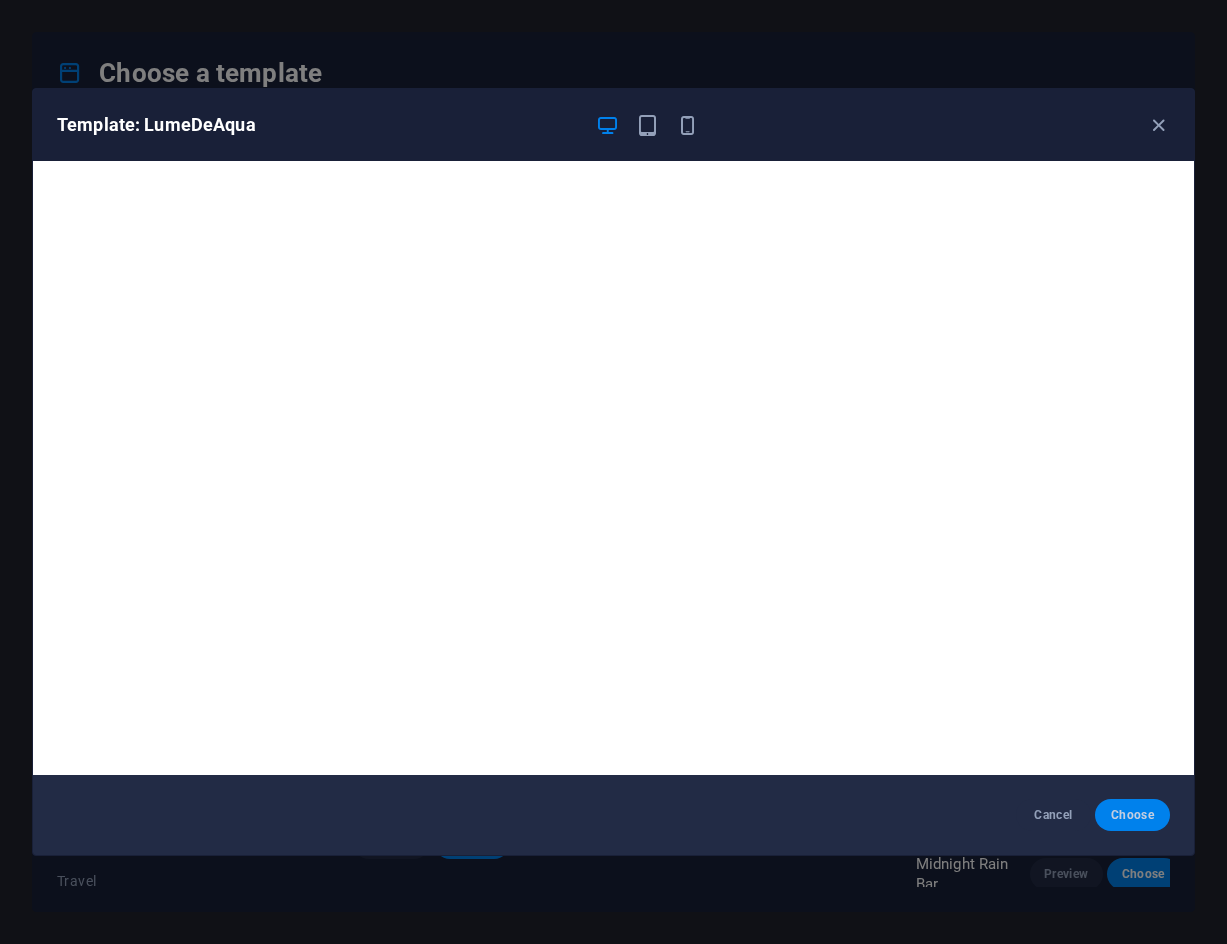 click on "Choose" at bounding box center (1132, 815) 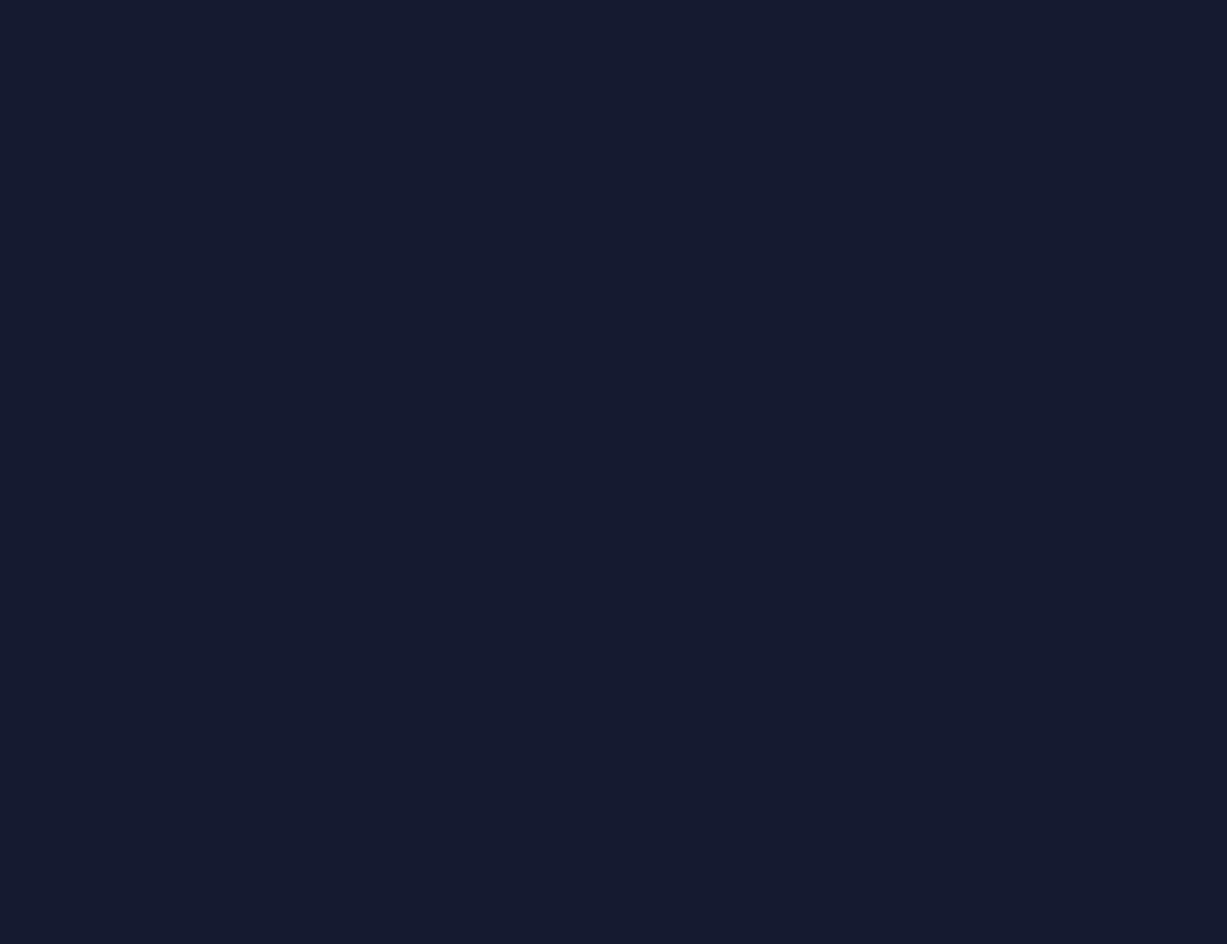scroll, scrollTop: 0, scrollLeft: 0, axis: both 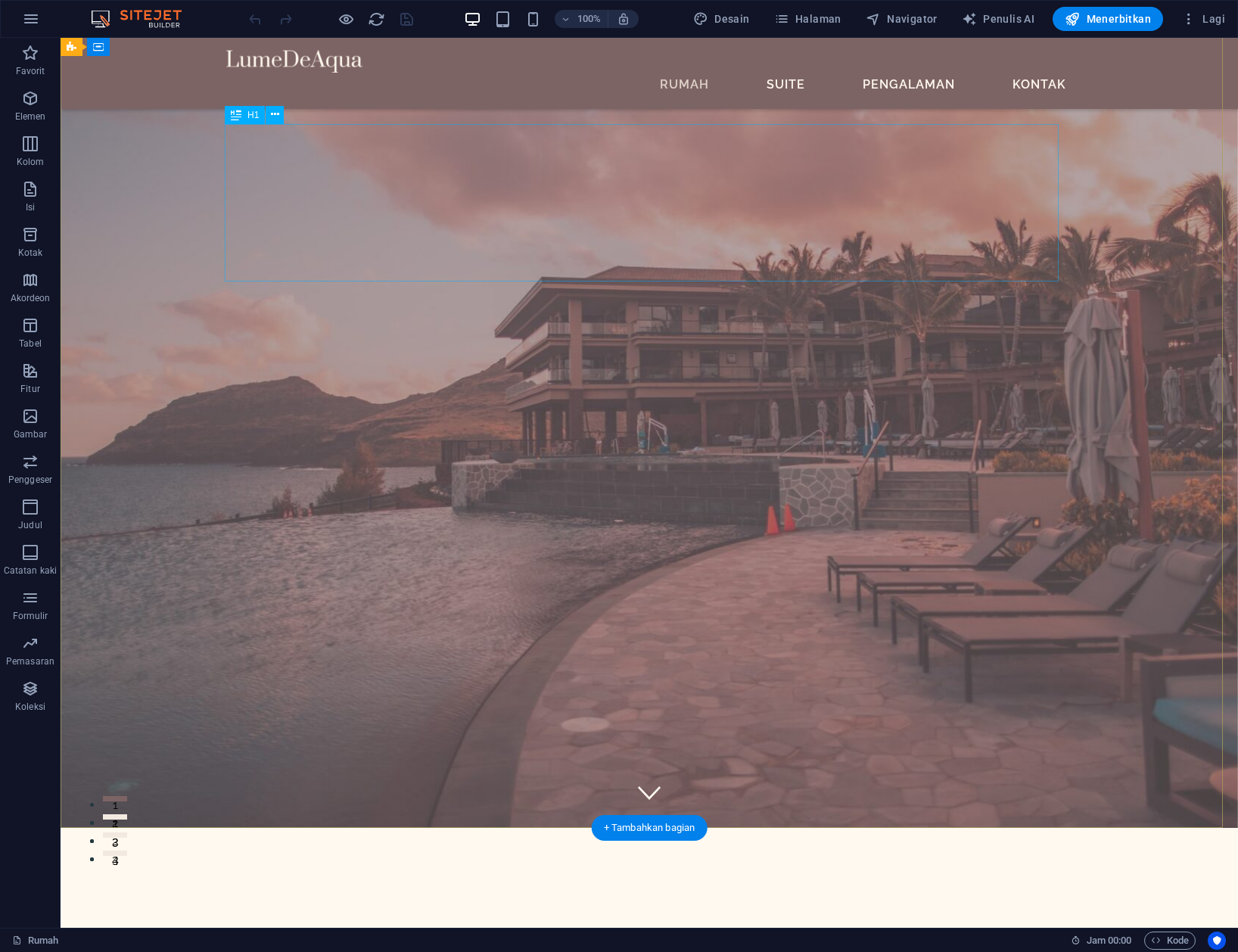 click on "Di Mana Mimpi Bertemu Kehidupan Nyata" at bounding box center (649, 1016) 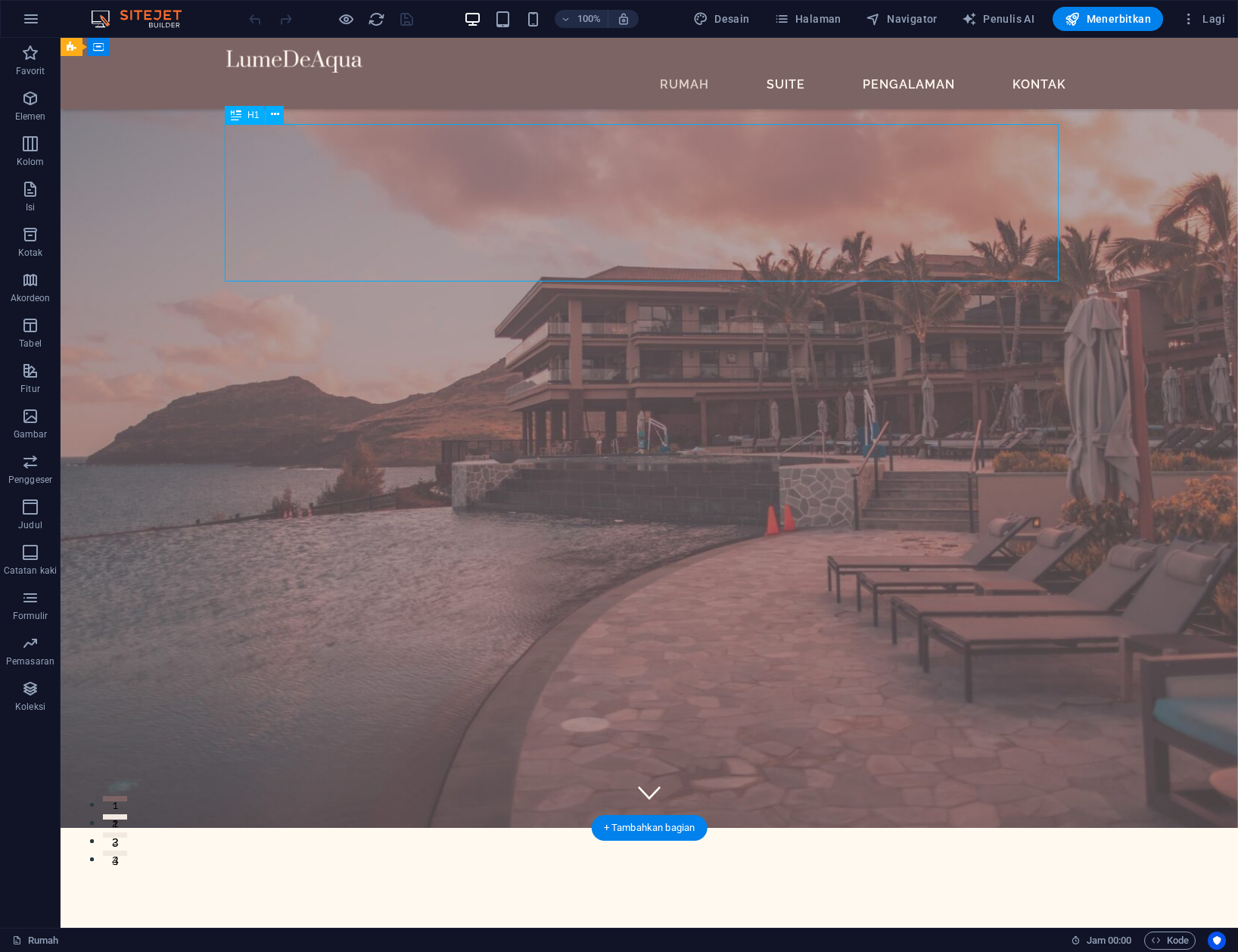 click on "Di Mana Mimpi Bertemu Kehidupan Nyata" at bounding box center (649, 1016) 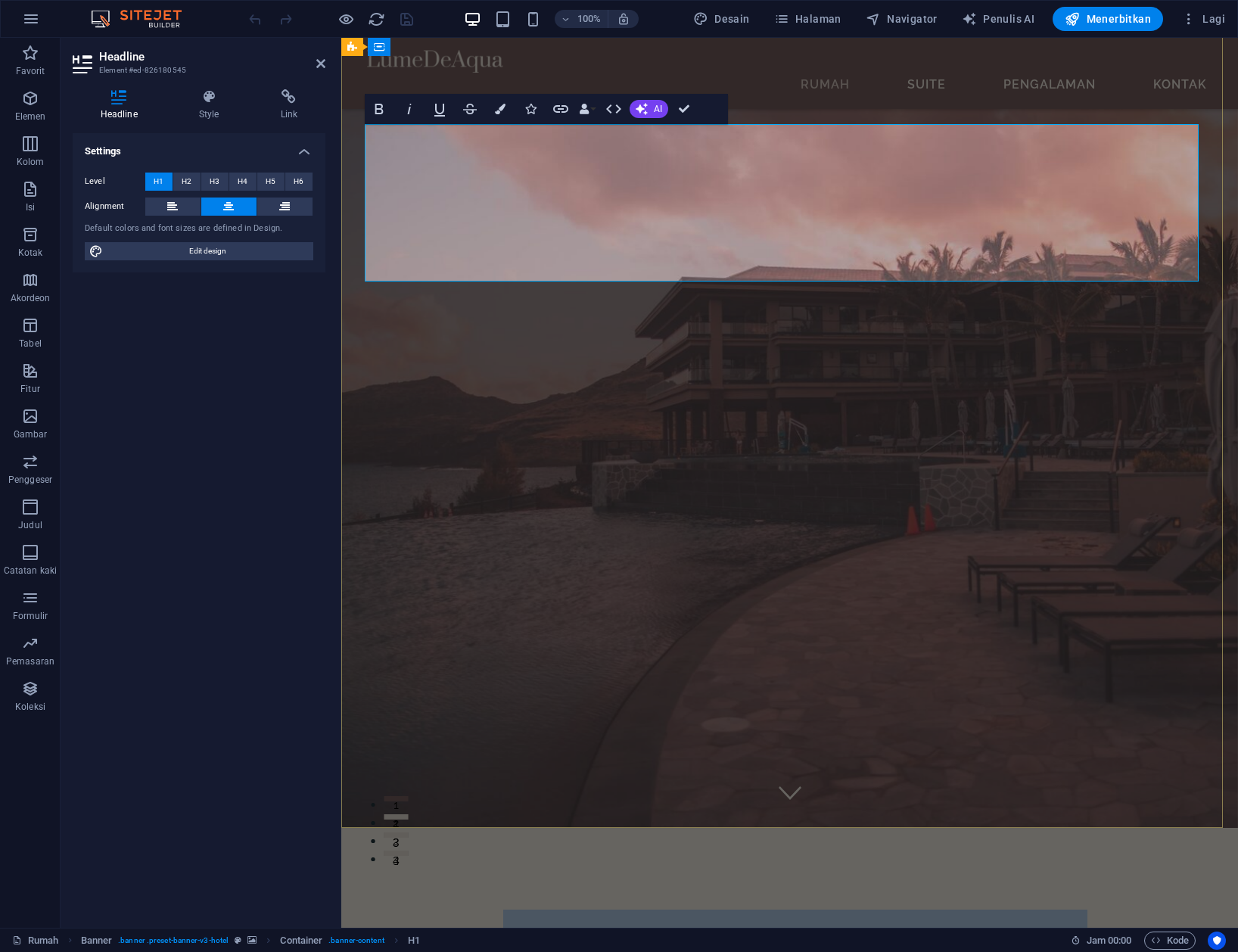 click on "Di Mana Mimpi Bertemu Kehidupan Nyata" at bounding box center [789, 1015] 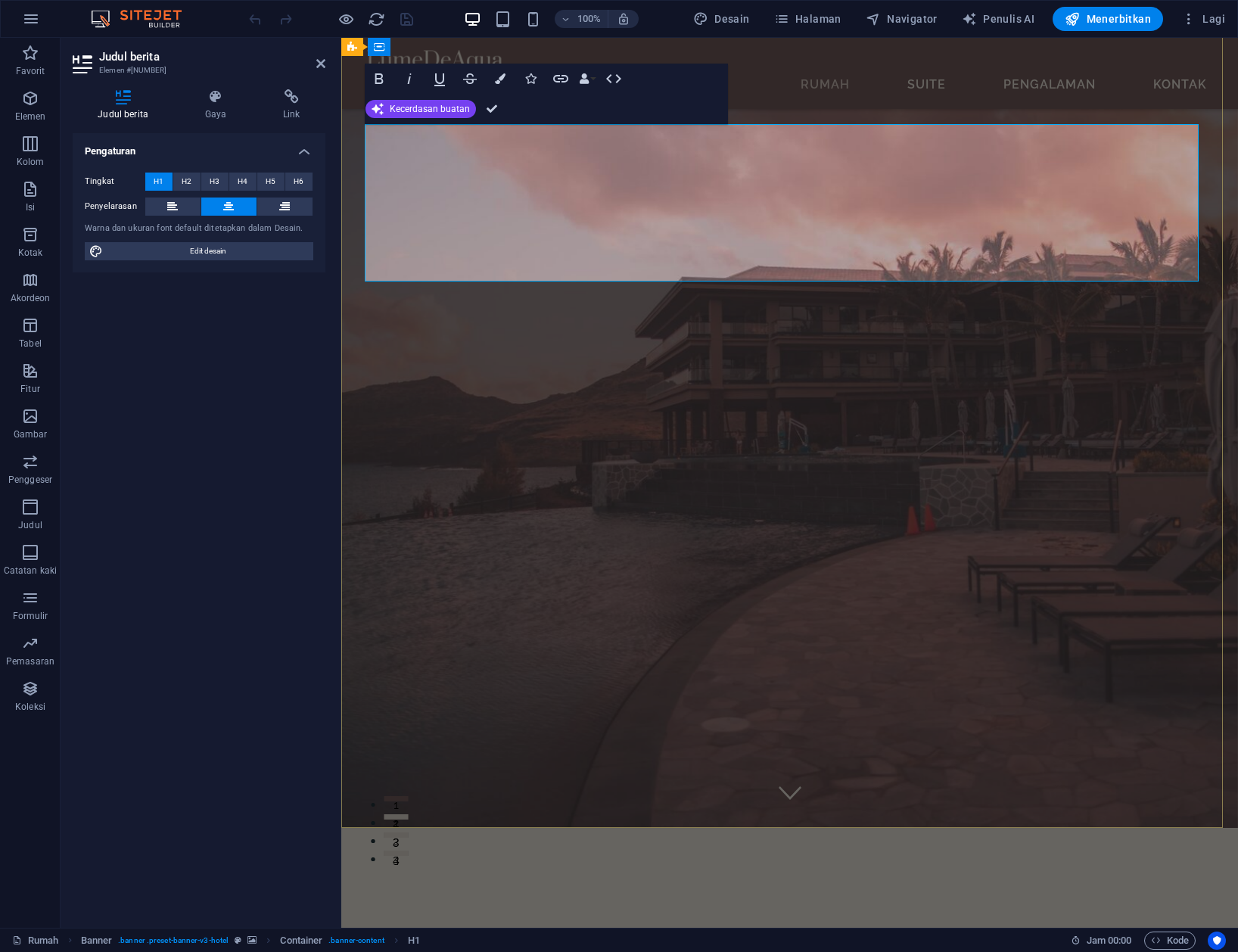 click on "Di Mana Mimpi Bertemu Kehidupan Nyata" at bounding box center (789, 1015) 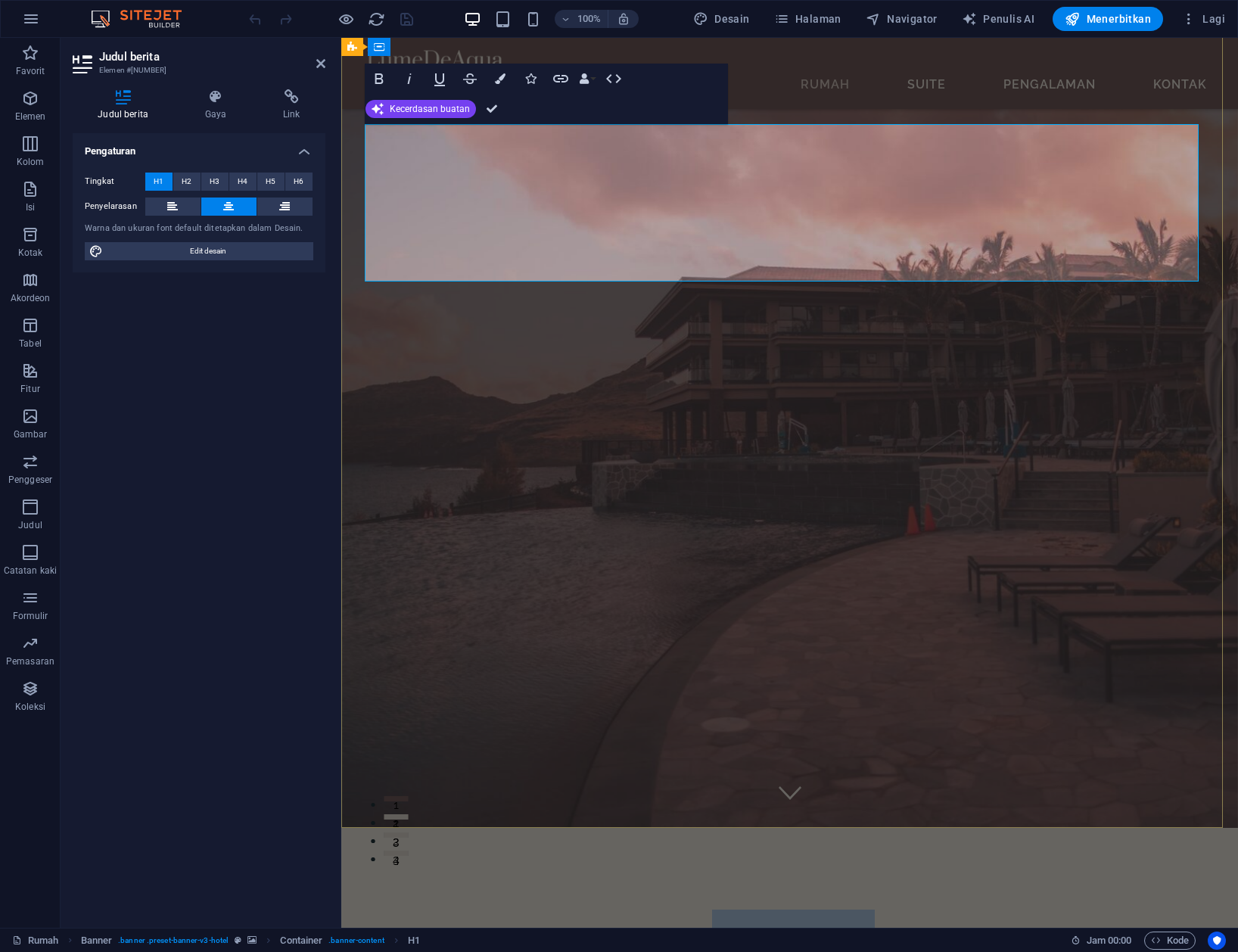 click on "Di Mana Mimpi Bertemu Kehidupan Nyata" at bounding box center (789, 1015) 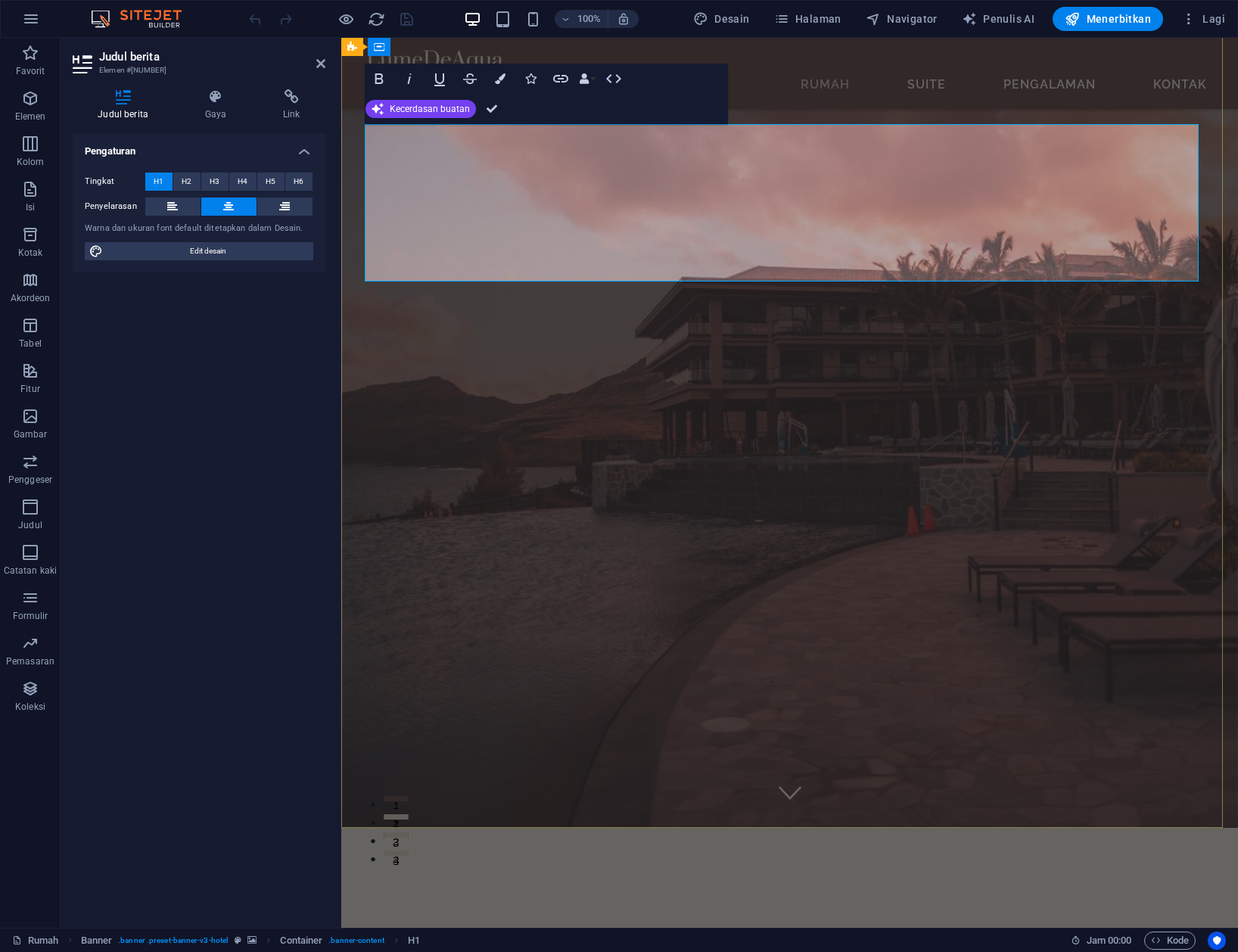 click on "Di Mana Mimpi Bertemu Kehidupan Nyata" at bounding box center [789, 1015] 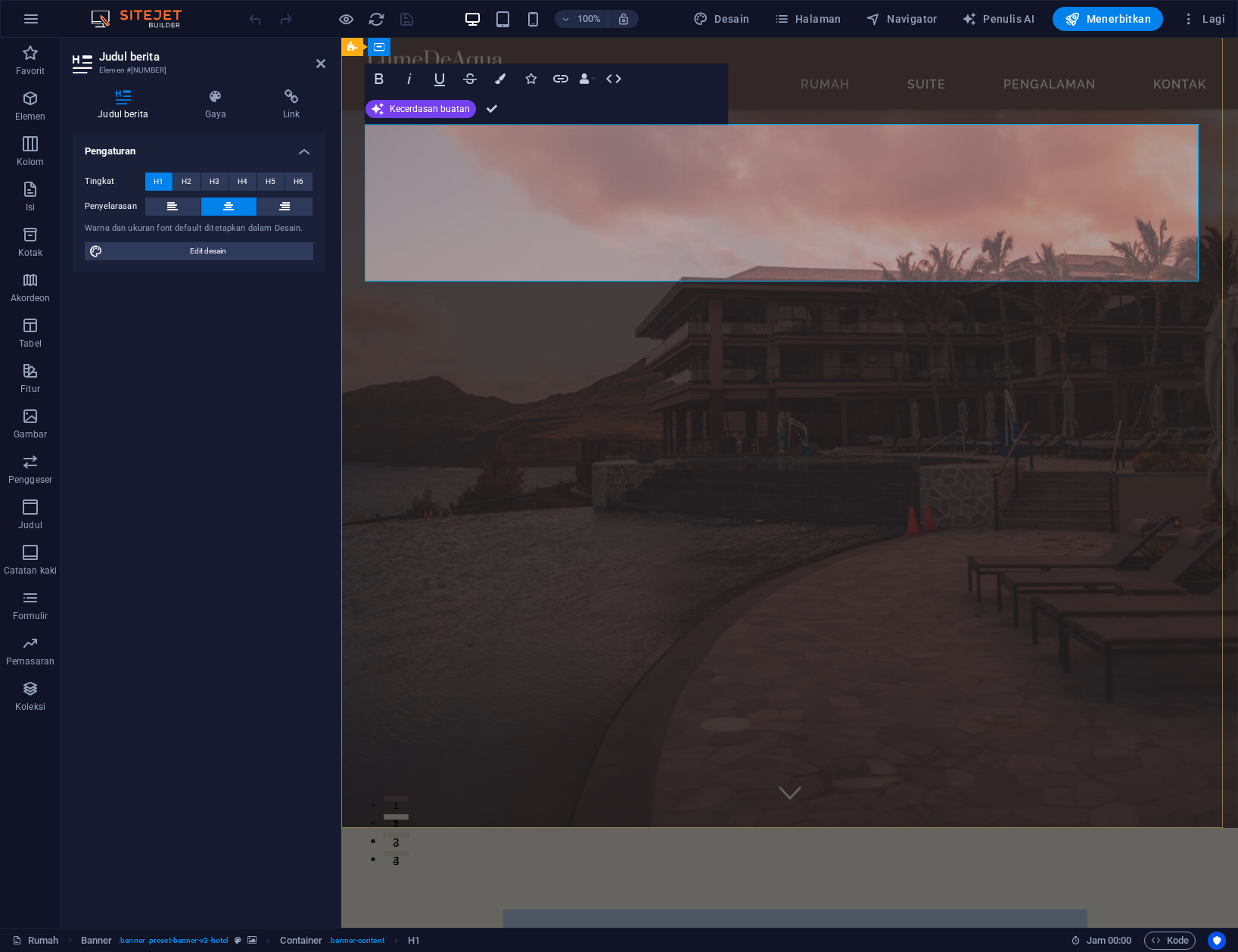 drag, startPoint x: 514, startPoint y: 148, endPoint x: 925, endPoint y: 254, distance: 424.4491 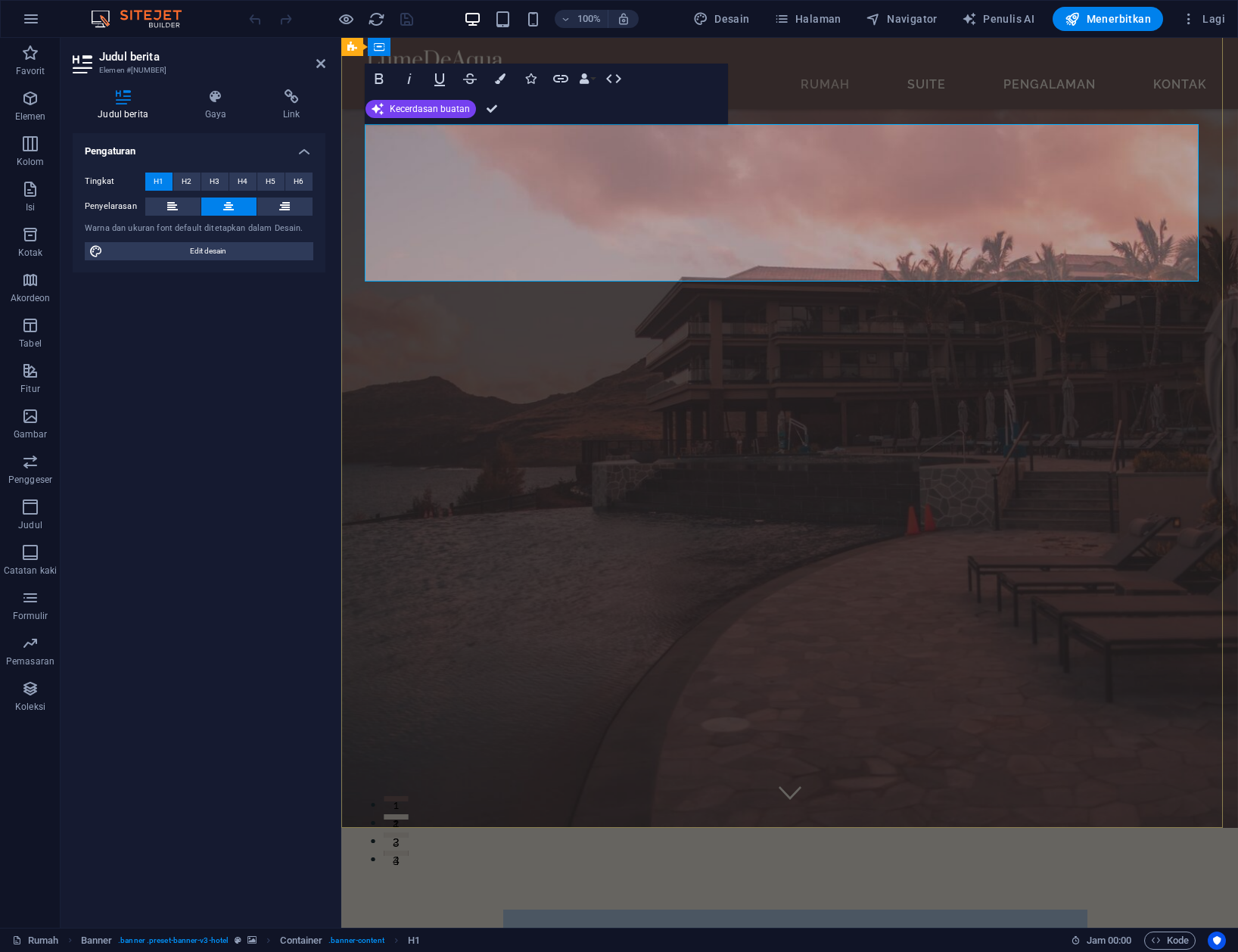 click on "Di Mana Mimpi Bertemu Kehidupan Nyata" at bounding box center [789, 1015] 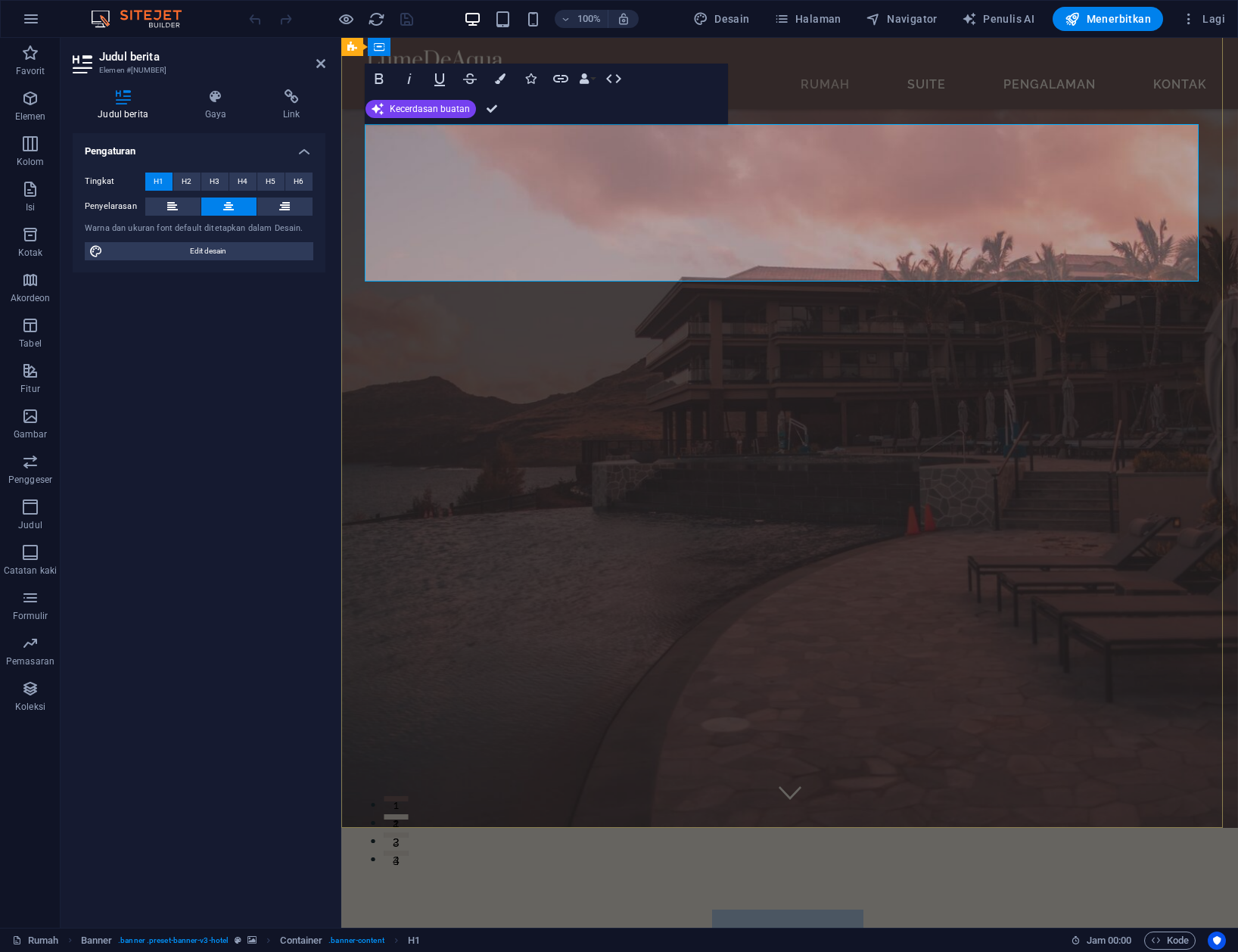 drag, startPoint x: 765, startPoint y: 164, endPoint x: 723, endPoint y: 164, distance: 42 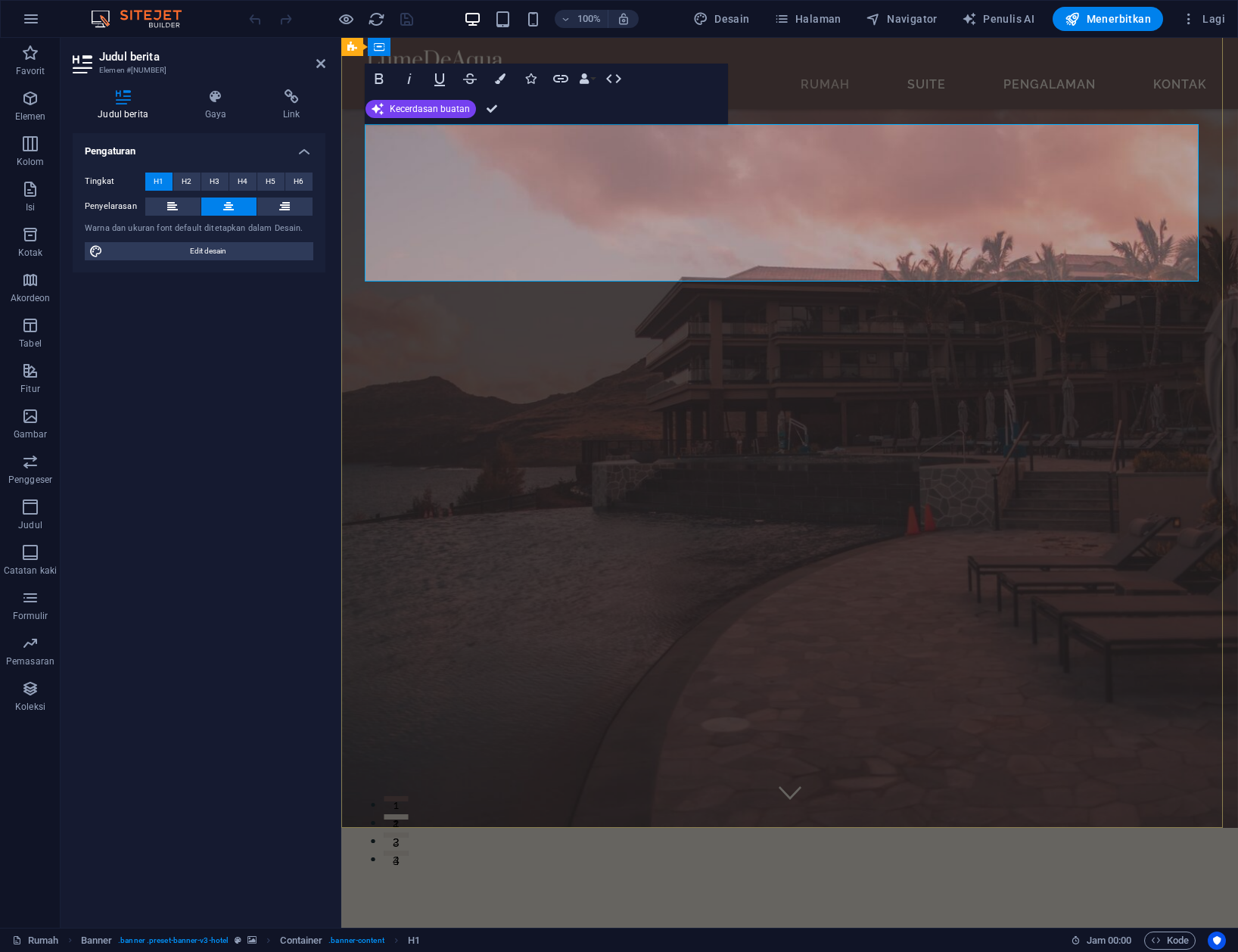 click on "Di Mana Mimpi Bertemu Kehidupan Nyata" at bounding box center [789, 1015] 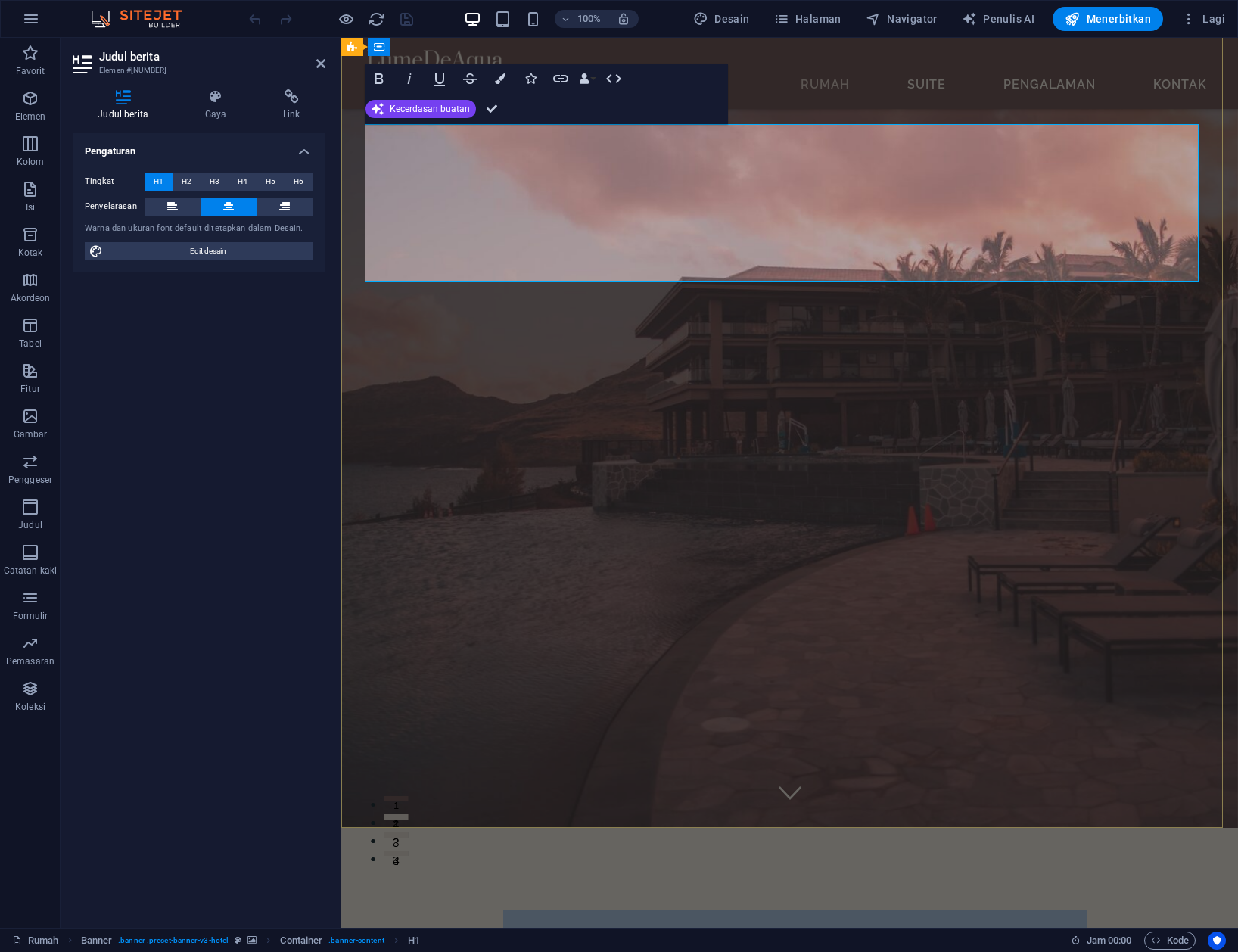drag, startPoint x: 521, startPoint y: 161, endPoint x: 904, endPoint y: 250, distance: 393.2048 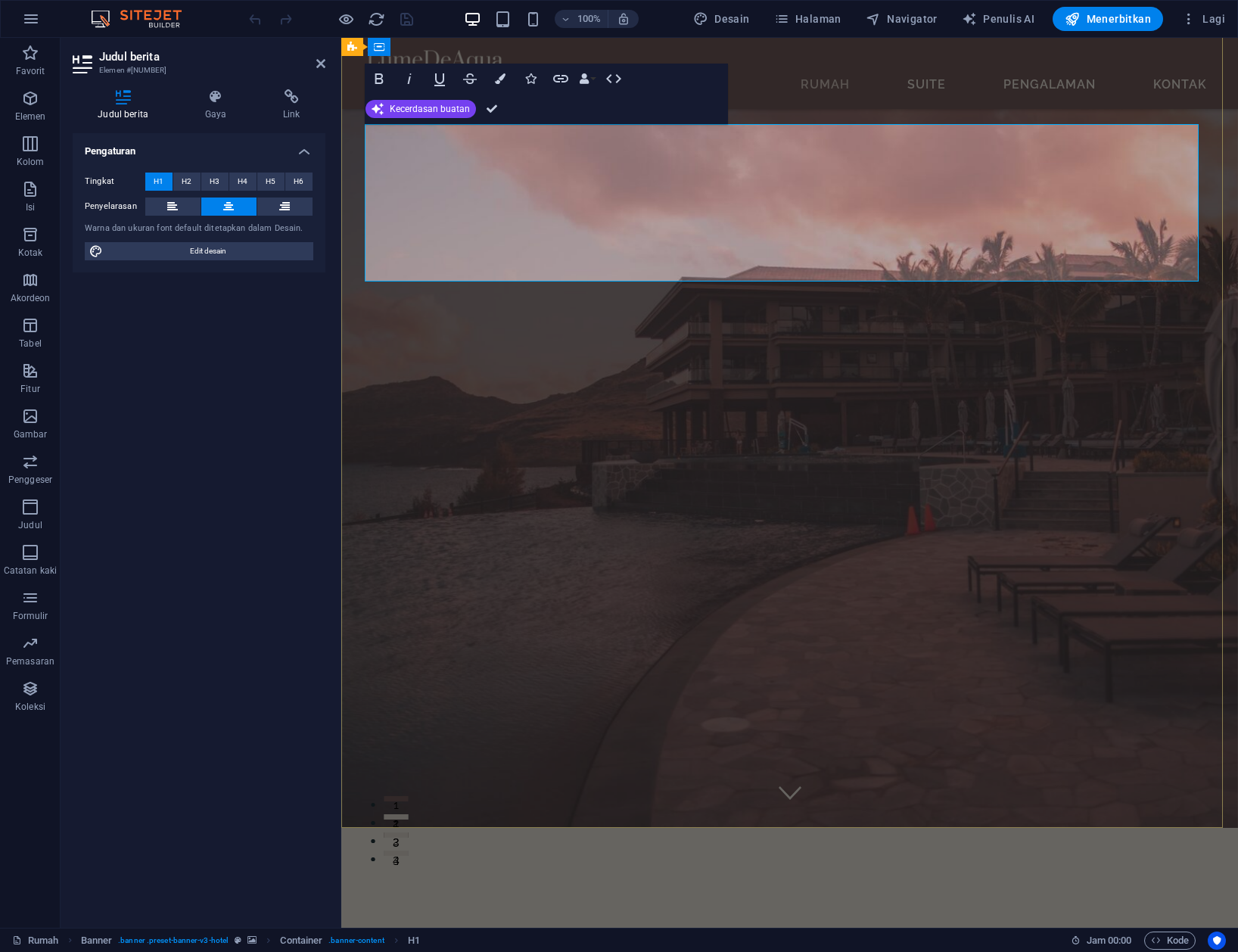 type 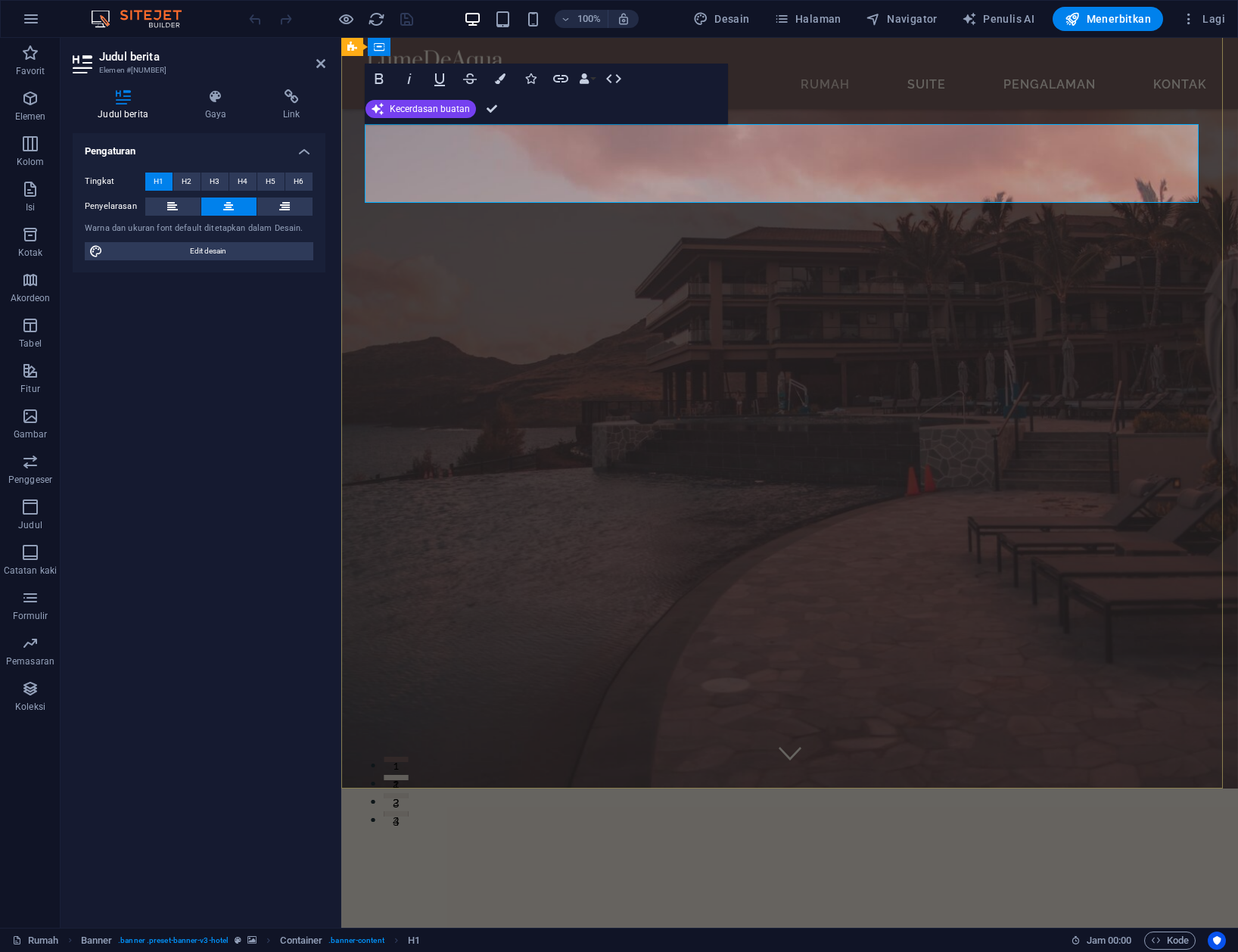 click on "Selamat" at bounding box center [789, 937] 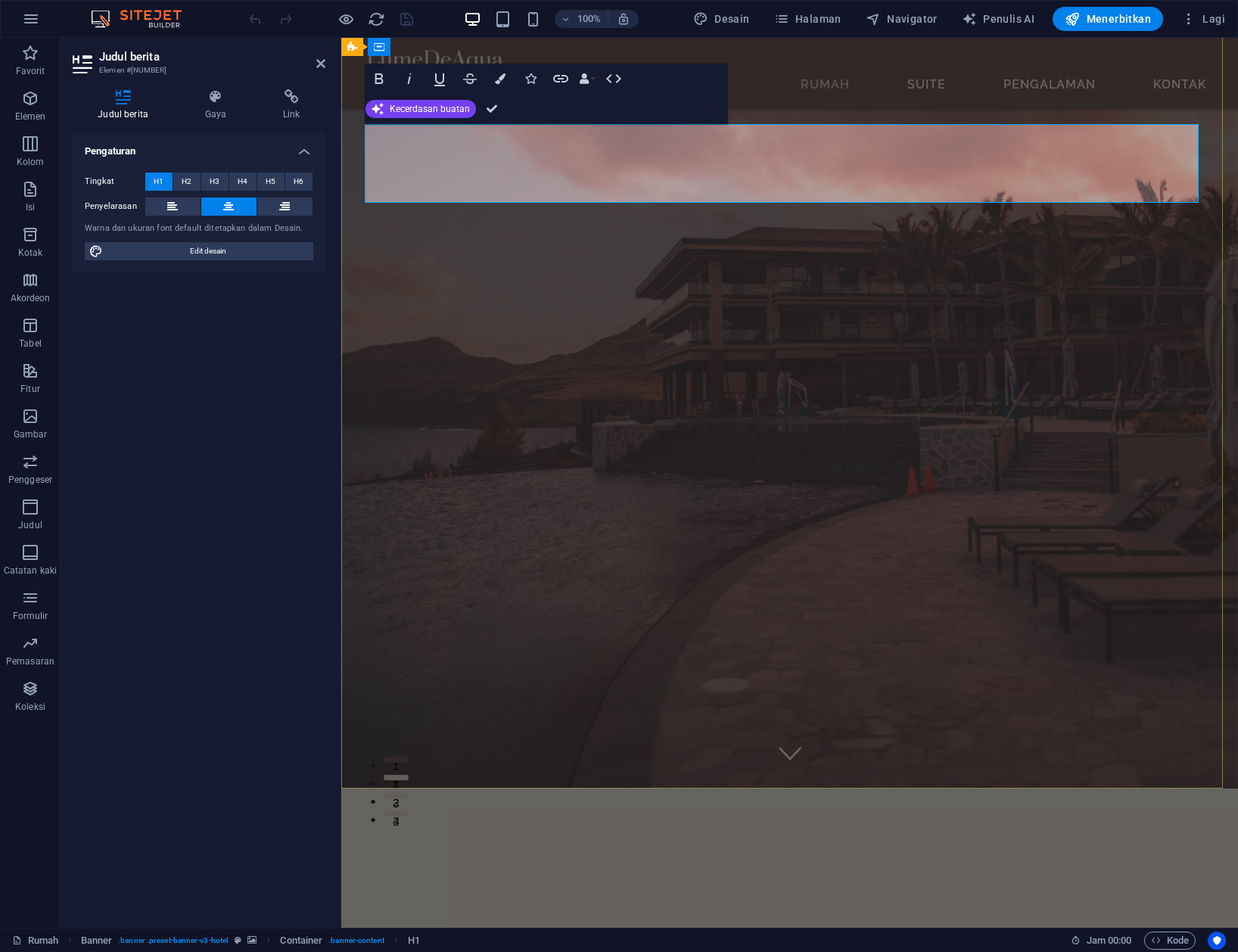 click at bounding box center (789, 937) 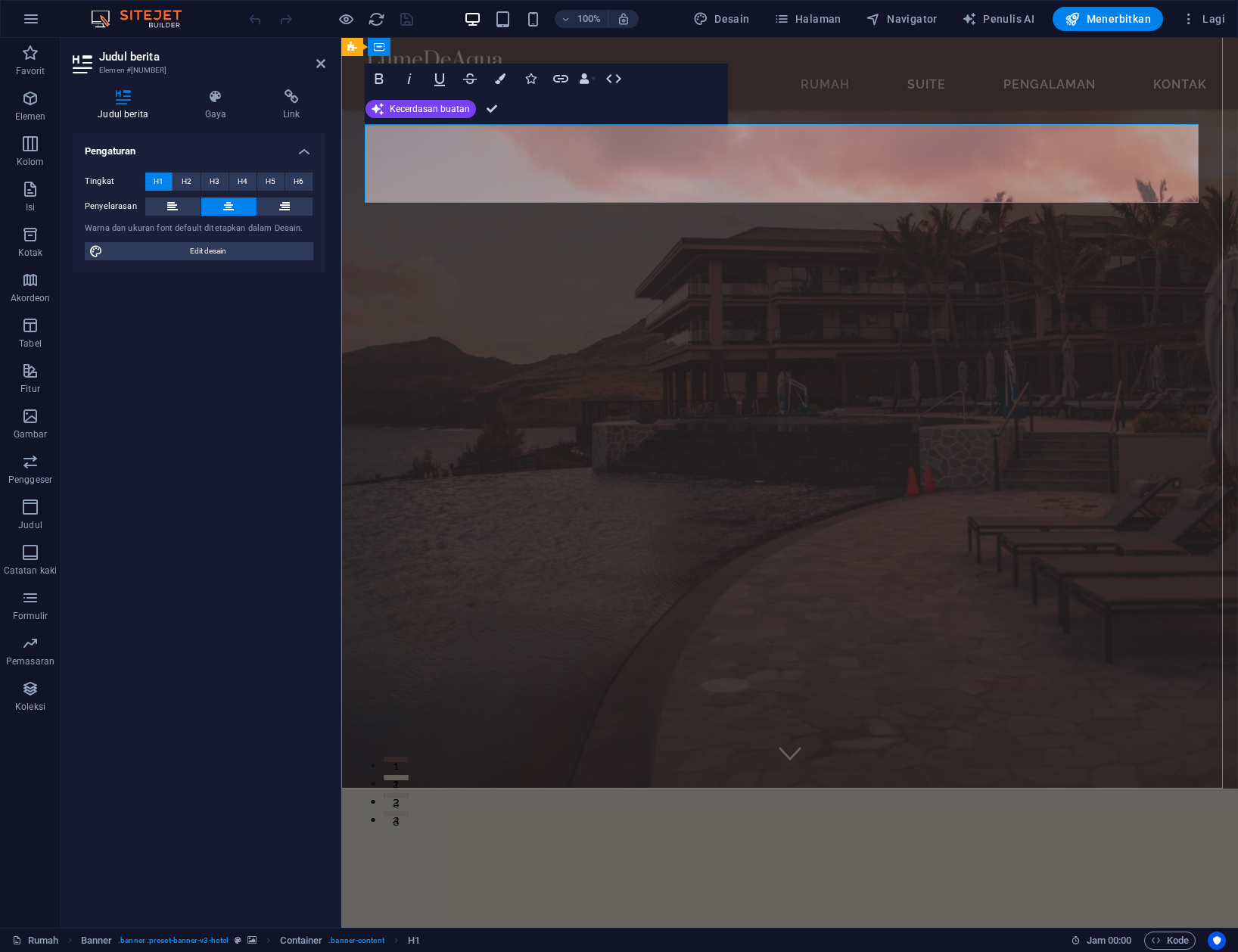 click at bounding box center [789, 937] 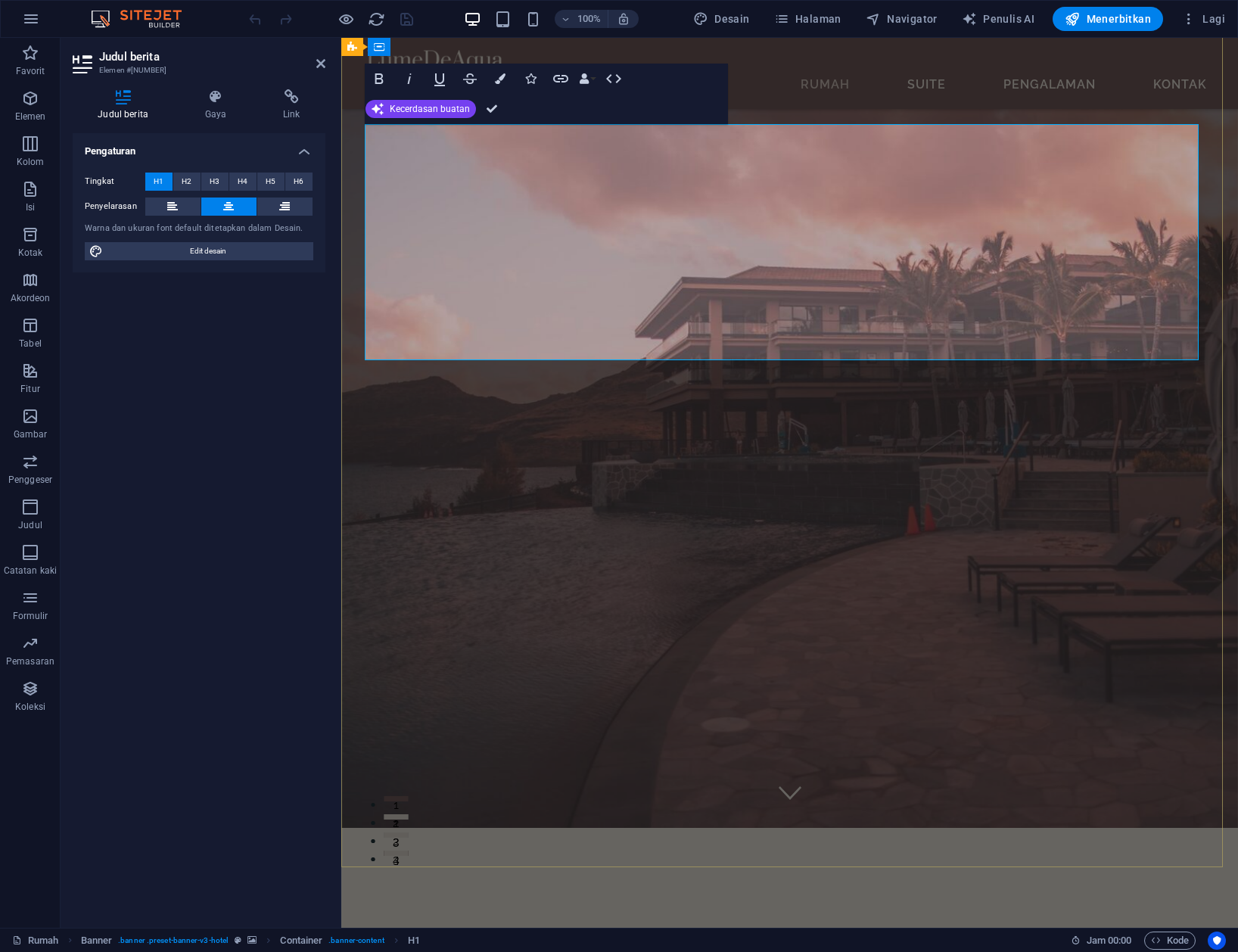 scroll, scrollTop: 61, scrollLeft: 0, axis: vertical 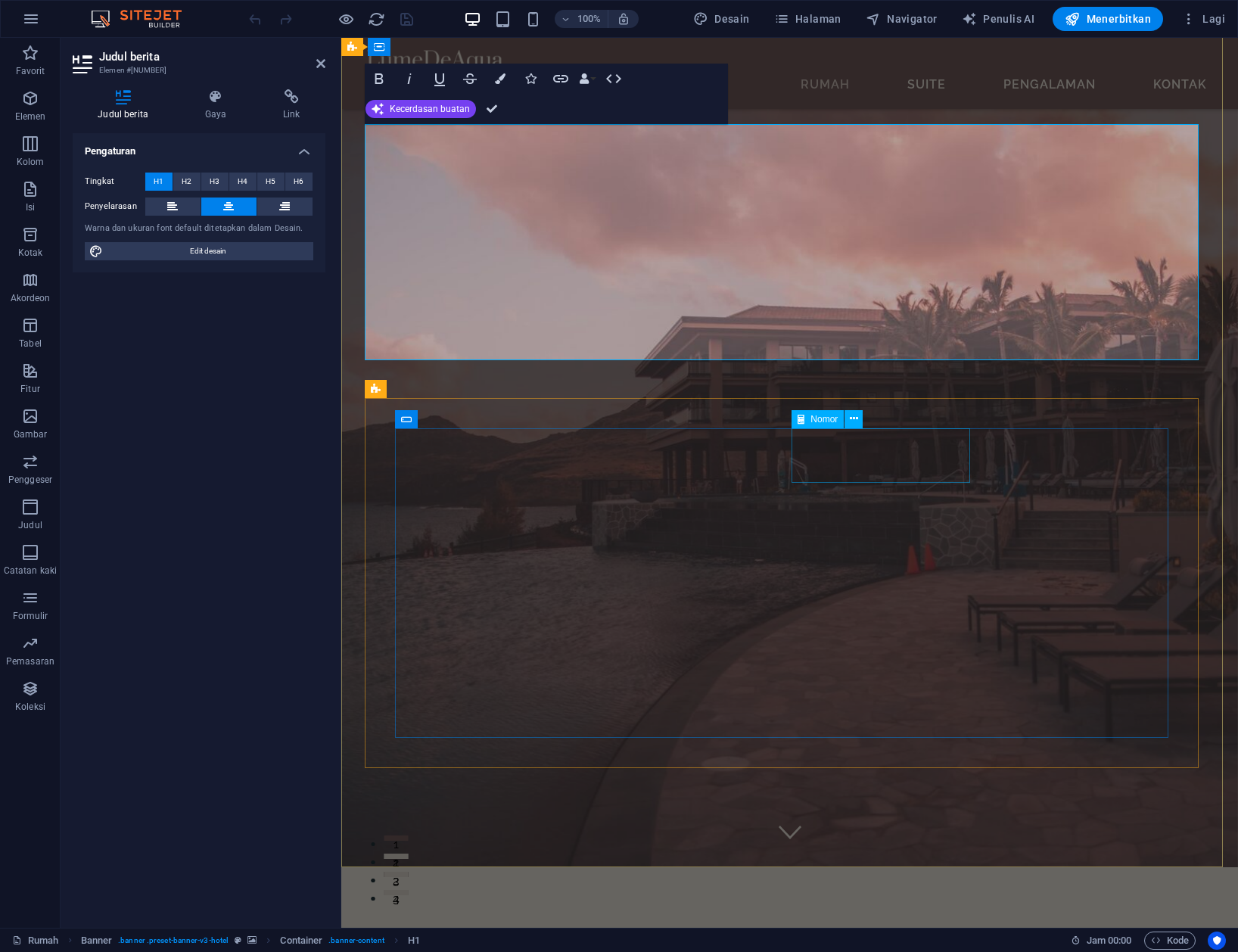 click on "DEWASA" at bounding box center [888, 1308] 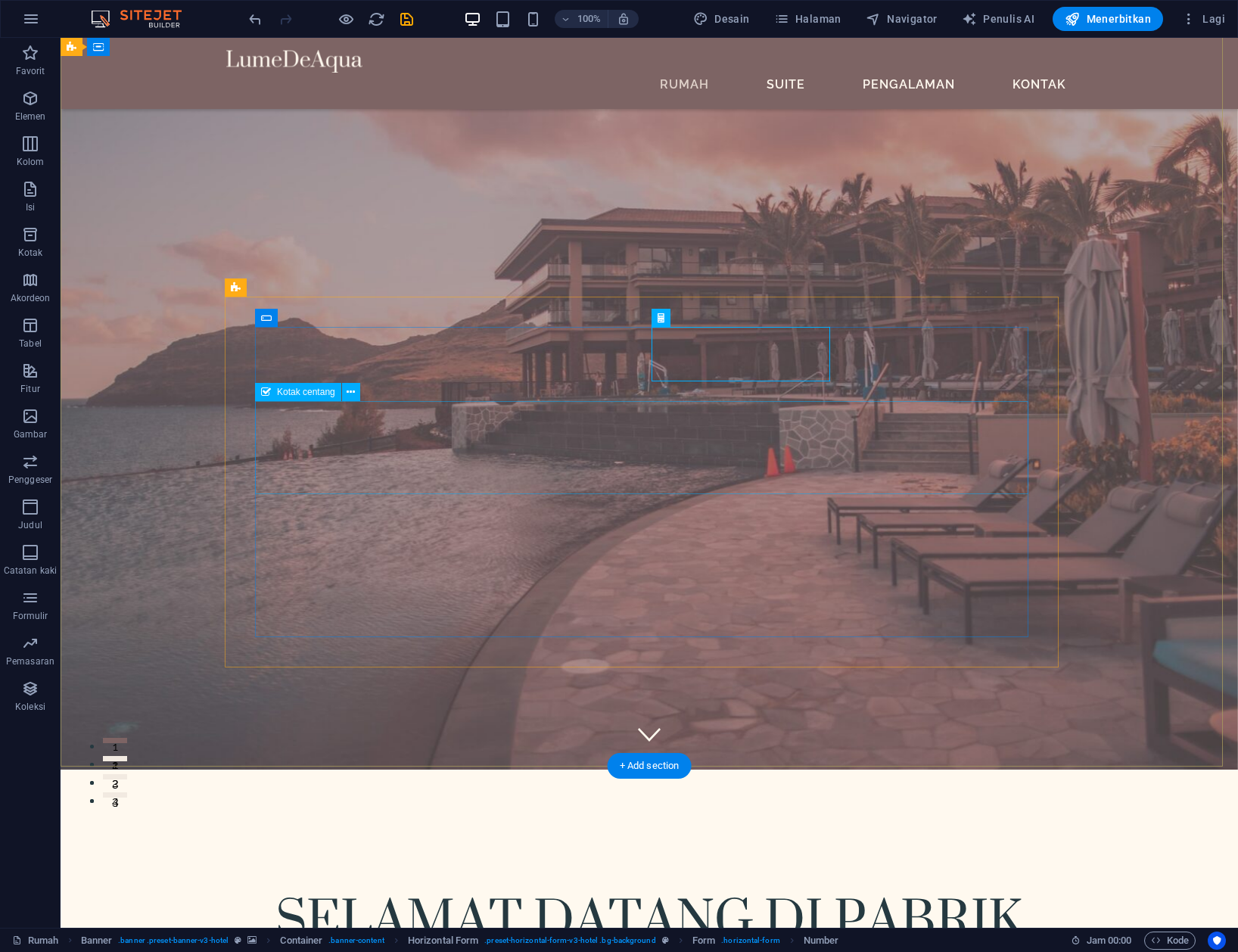 scroll, scrollTop: 162, scrollLeft: 0, axis: vertical 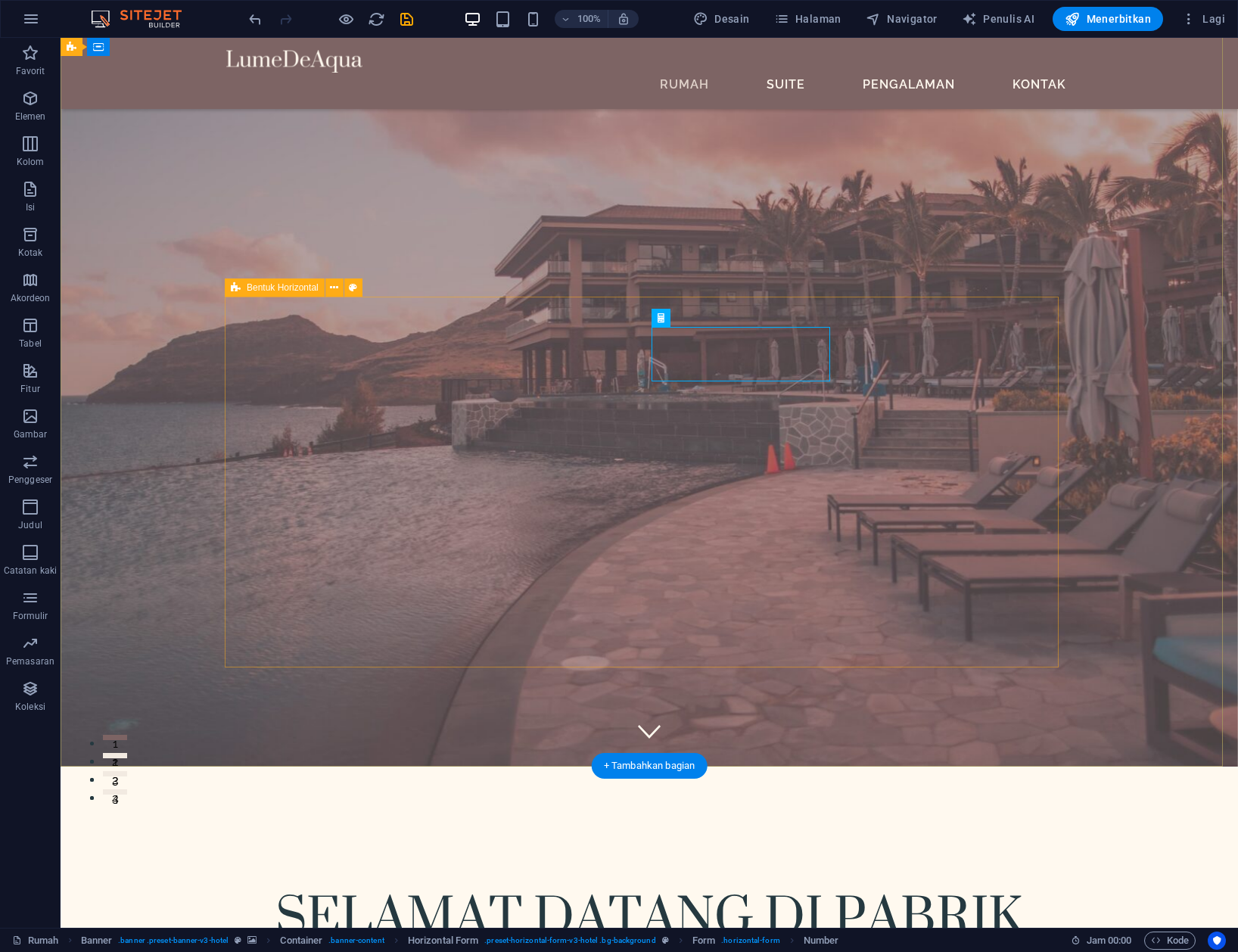 click on "CHECK IN MEMERIKSA DEWASA PESAN MENGINAP   Saya telah membaca dan memahami kebijakan privasi. Tidak terbaca? Muat yang baru" at bounding box center (649, 1352) 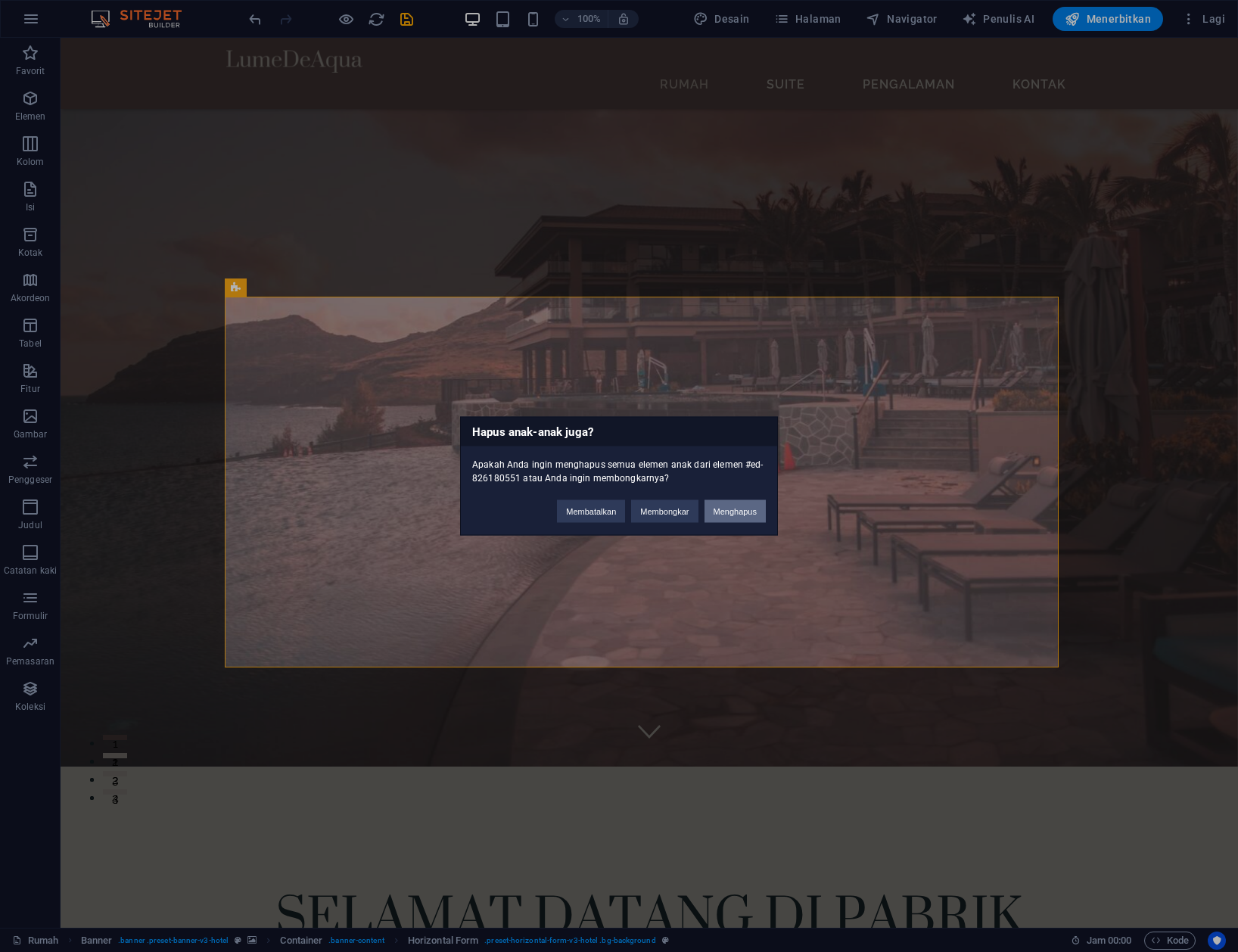 click on "Menghapus" at bounding box center [736, 512] 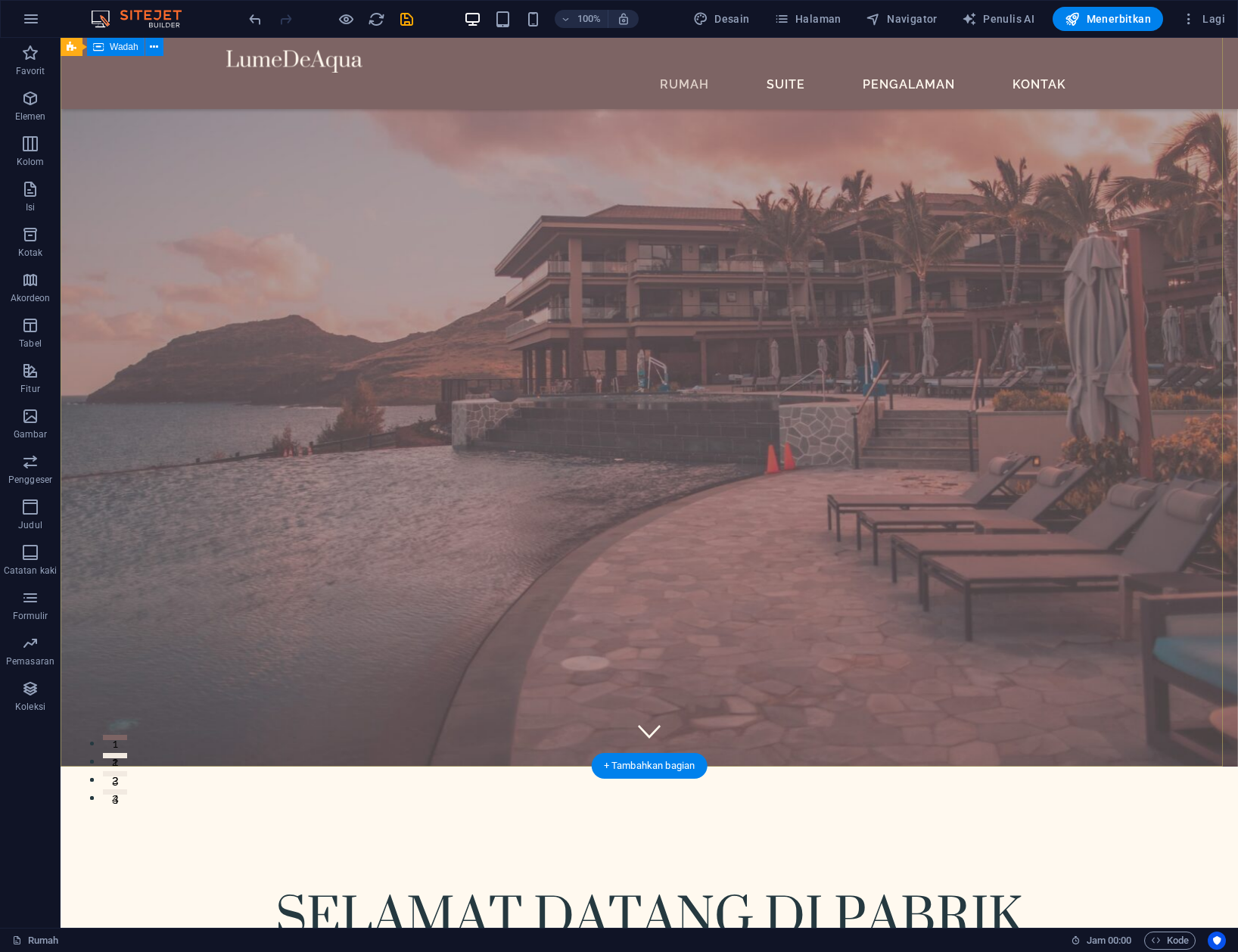 click on "SELAMAT DATANG DI PABRIK KAYU PT.[COMPANY_NAME]" at bounding box center [649, 988] 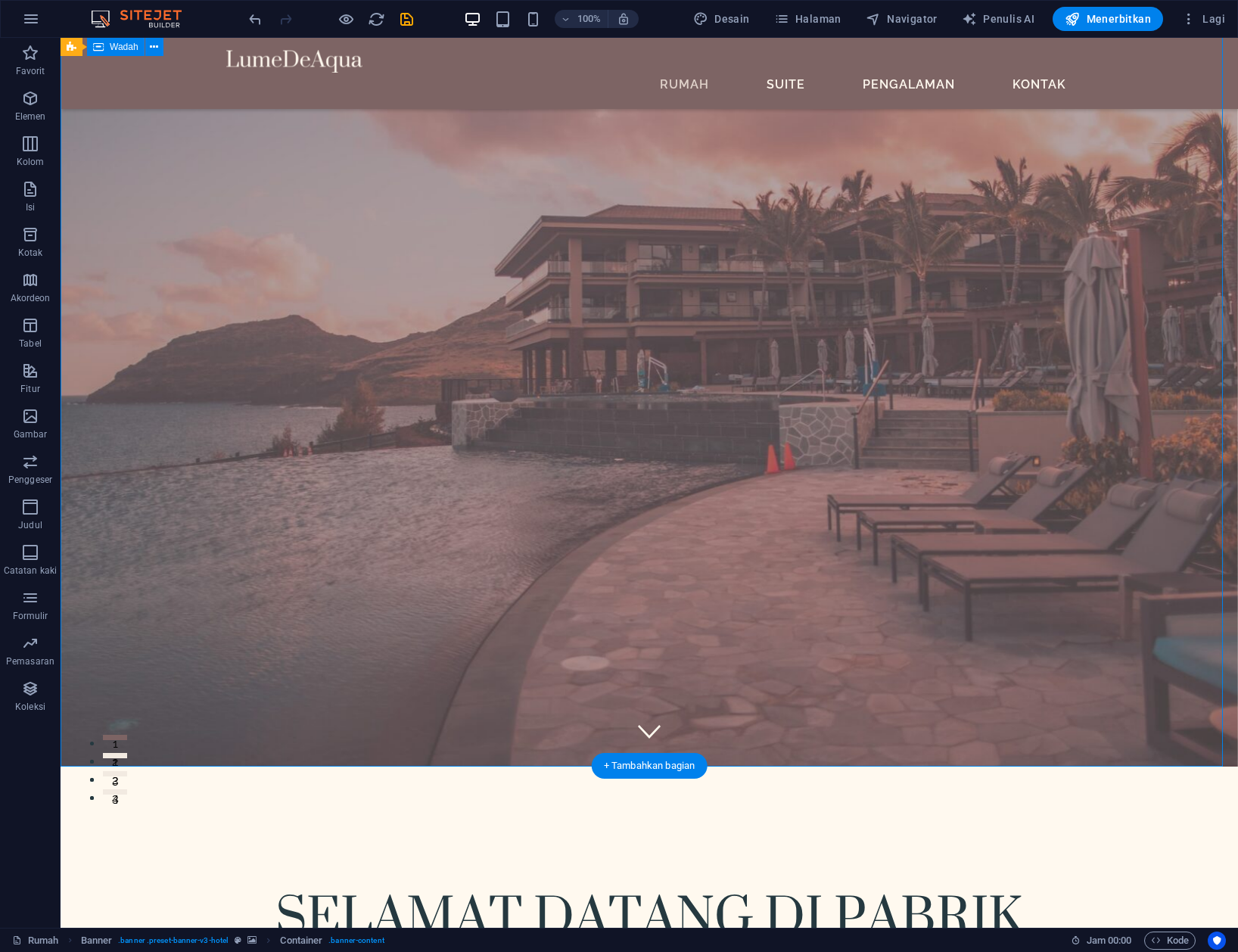 click on "SELAMAT DATANG DI PABRIK KAYU PT.[COMPANY_NAME]" at bounding box center [649, 988] 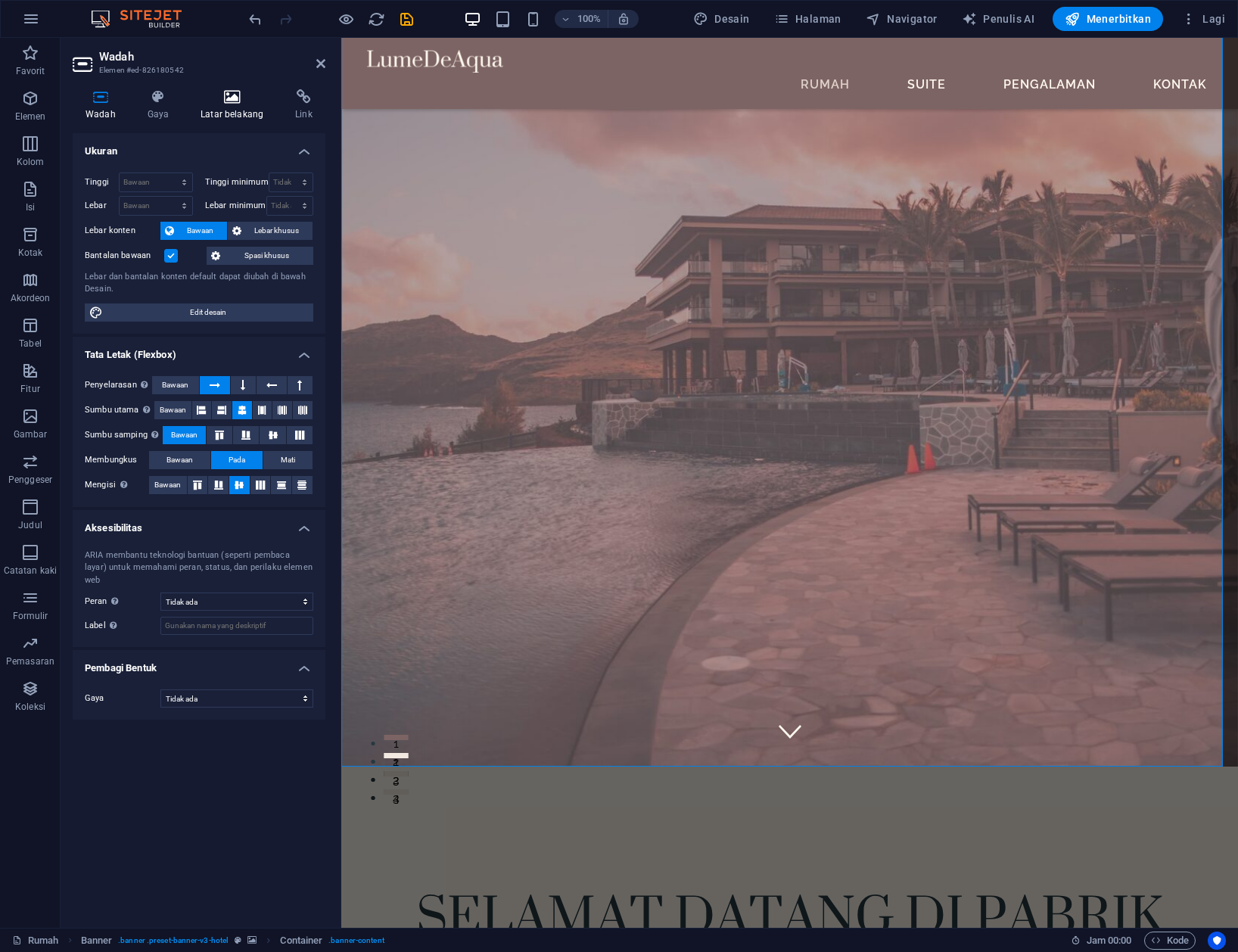 click at bounding box center [232, 97] 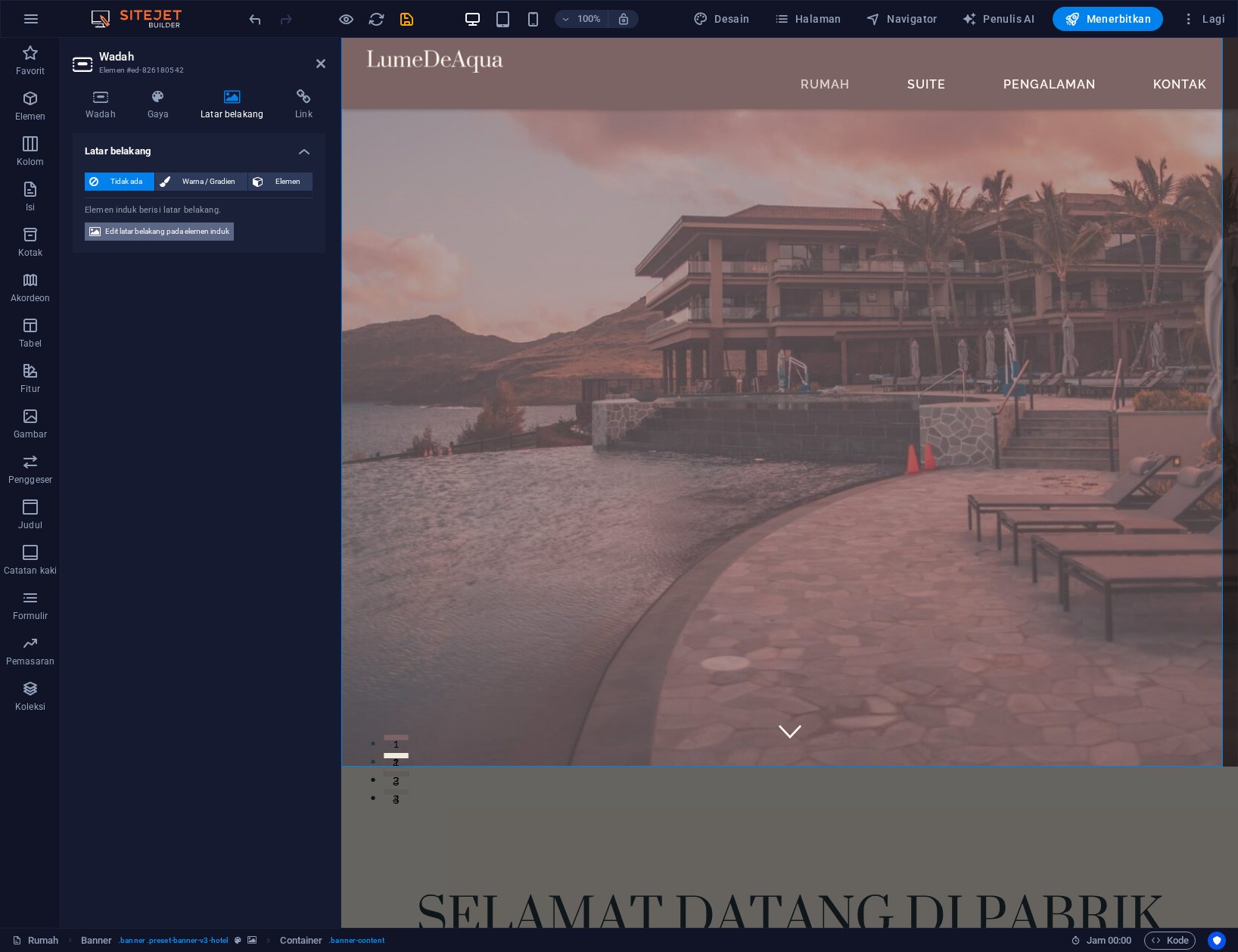 click on "Edit latar belakang pada elemen induk" at bounding box center (167, 232) 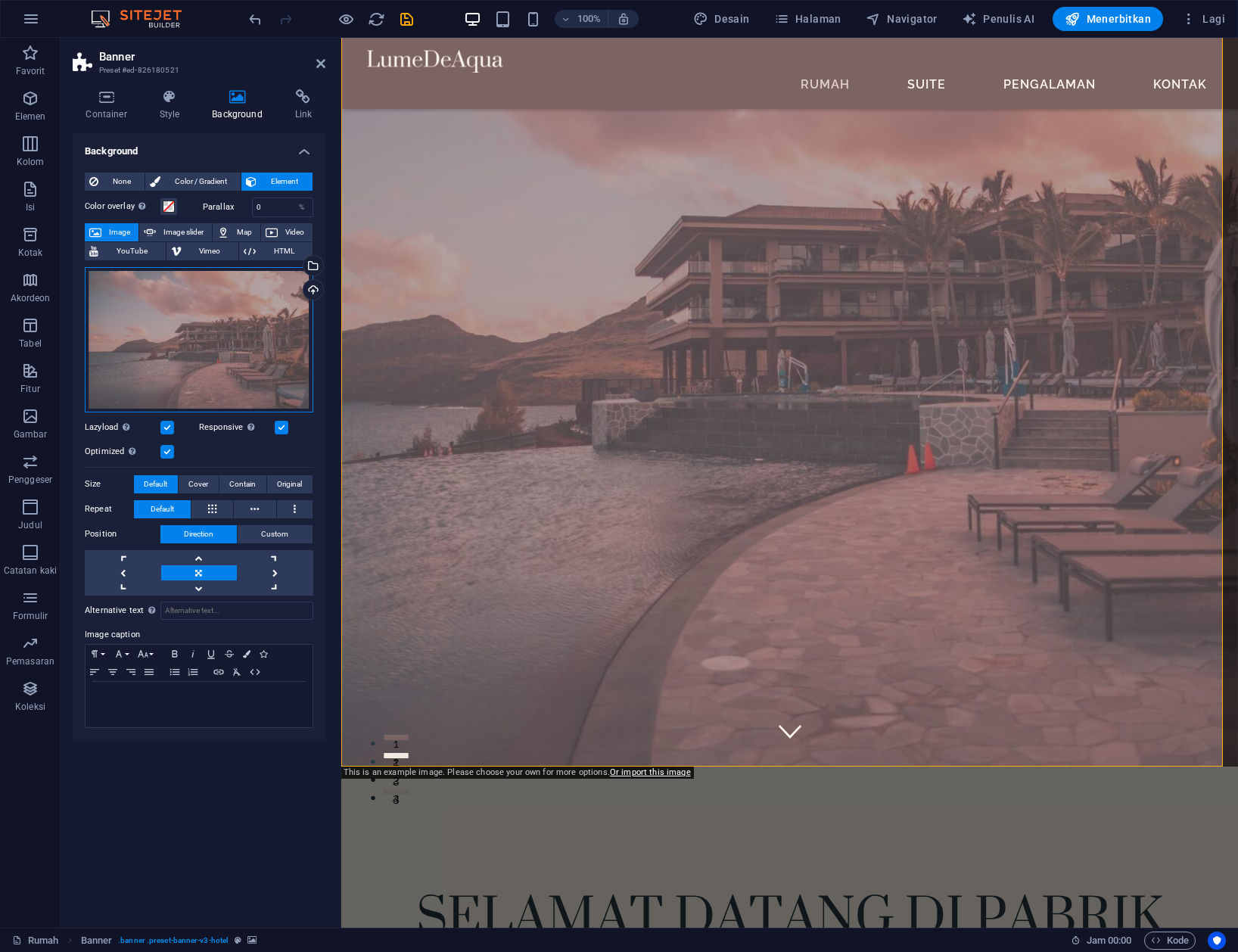 click on "Drag files here, click to choose files or select files from Files or our free stock photos & videos" at bounding box center (199, 340) 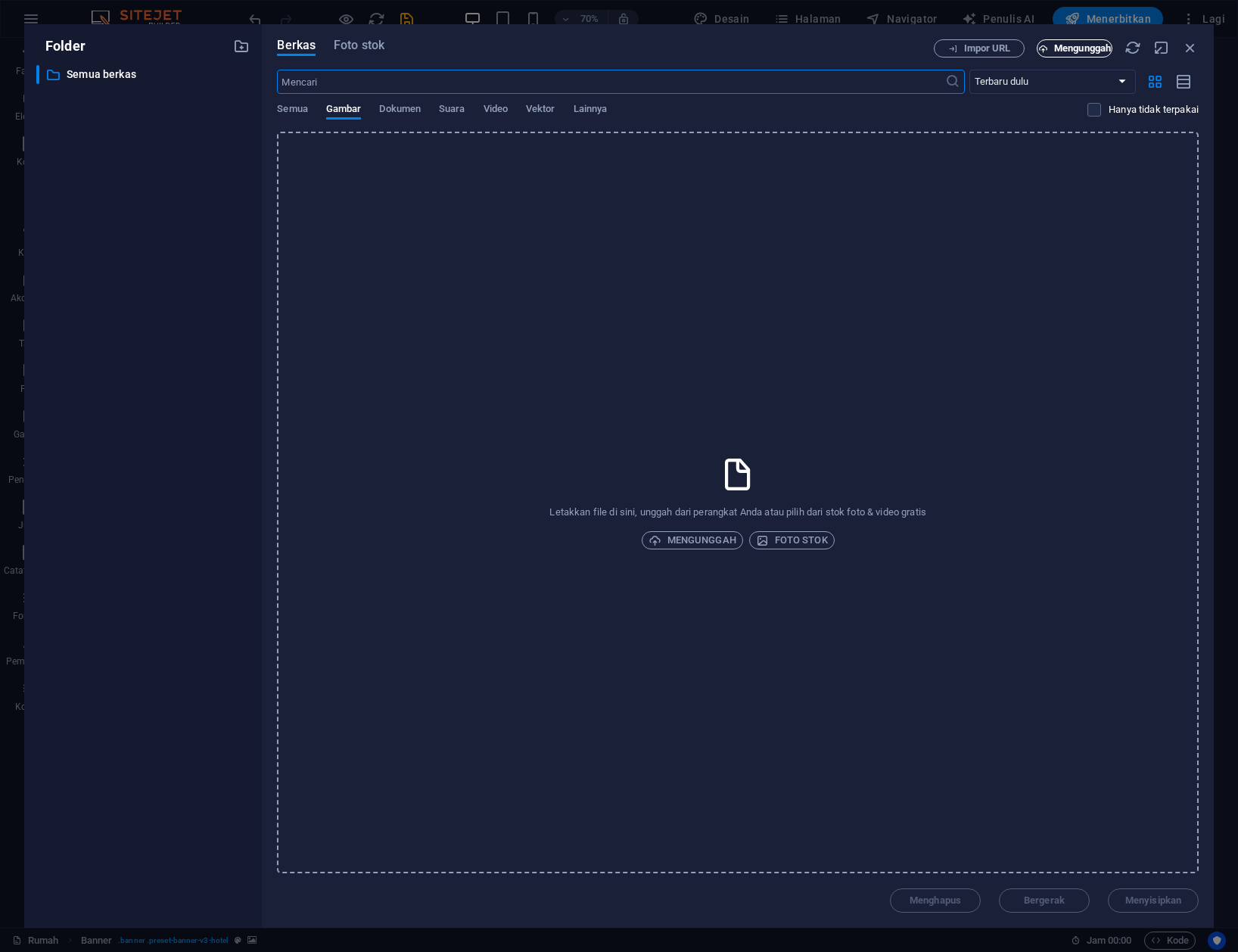 click on "Mengunggah" at bounding box center (1082, 48) 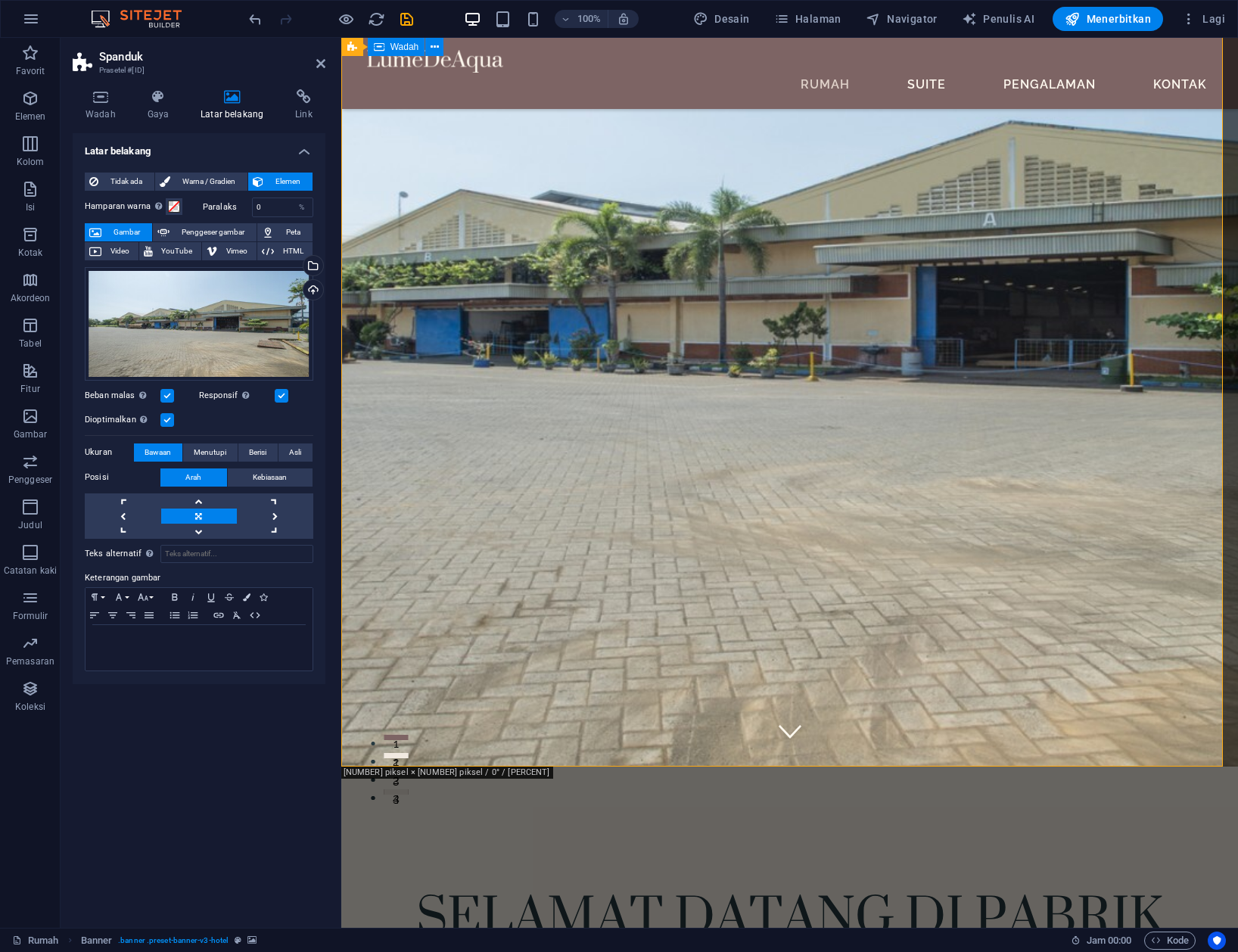 click on "SELAMAT DATANG DI PABRIK KAYU PT.[COMPANY_NAME]" at bounding box center (789, 988) 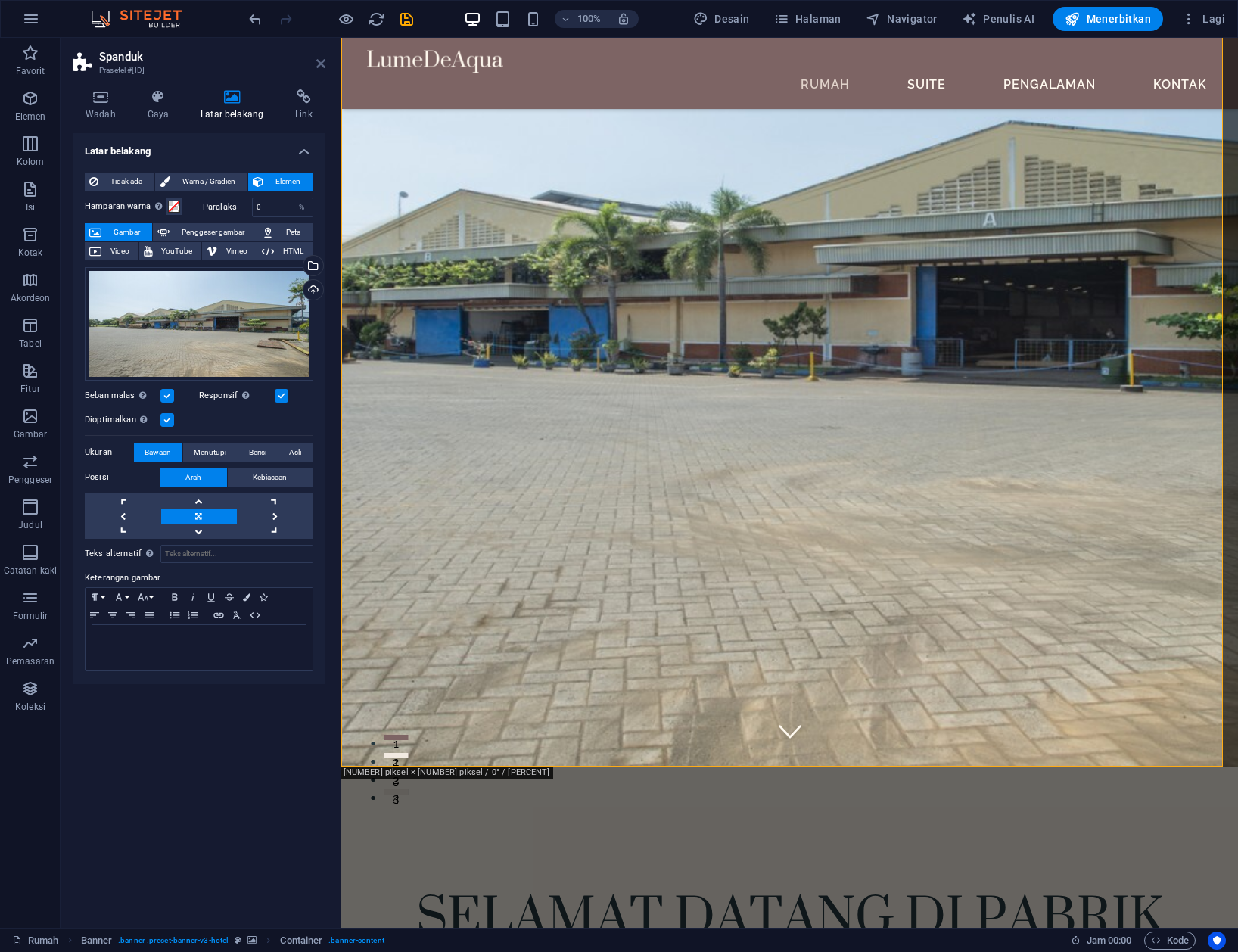 click at bounding box center [321, 64] 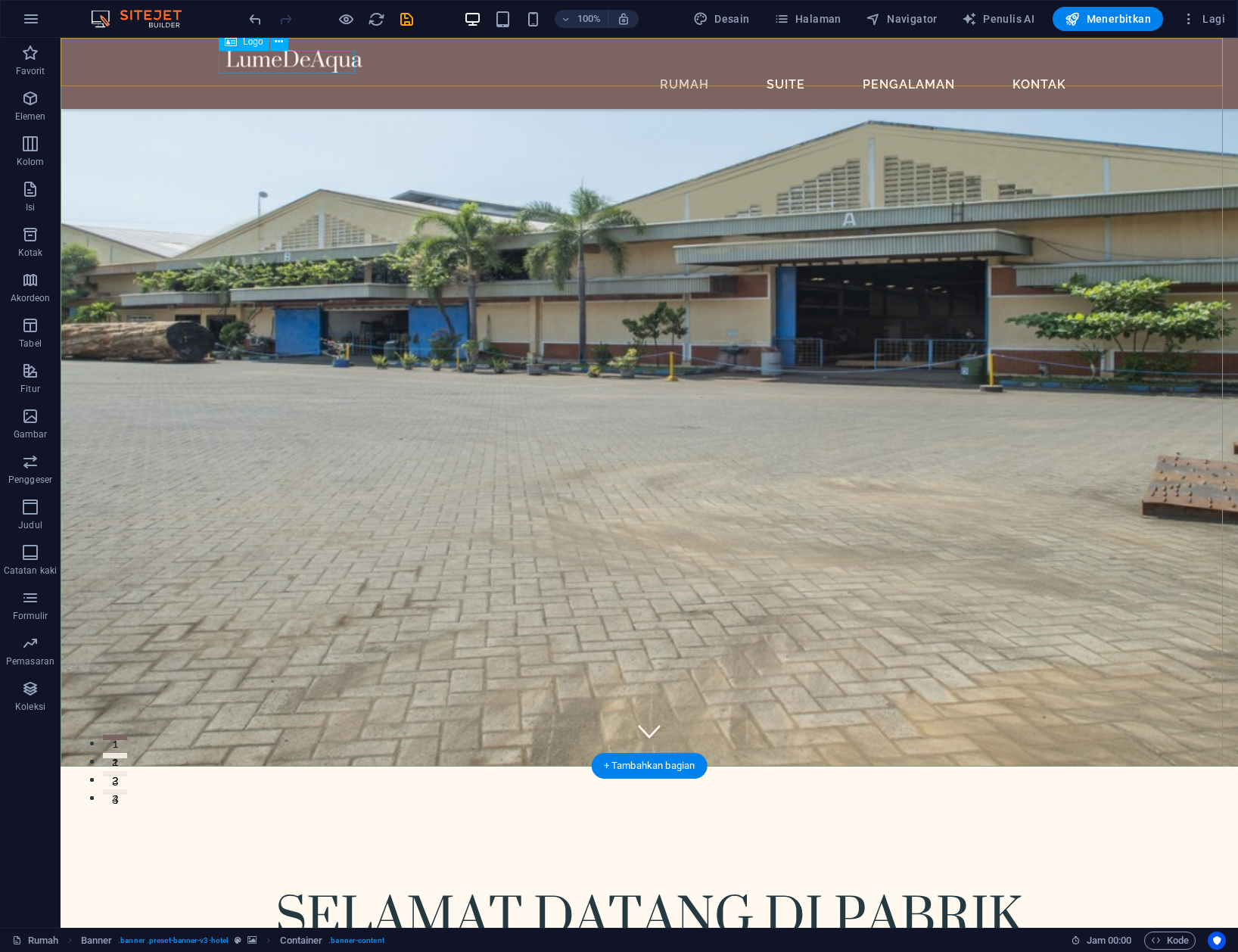 click at bounding box center [649, 61] 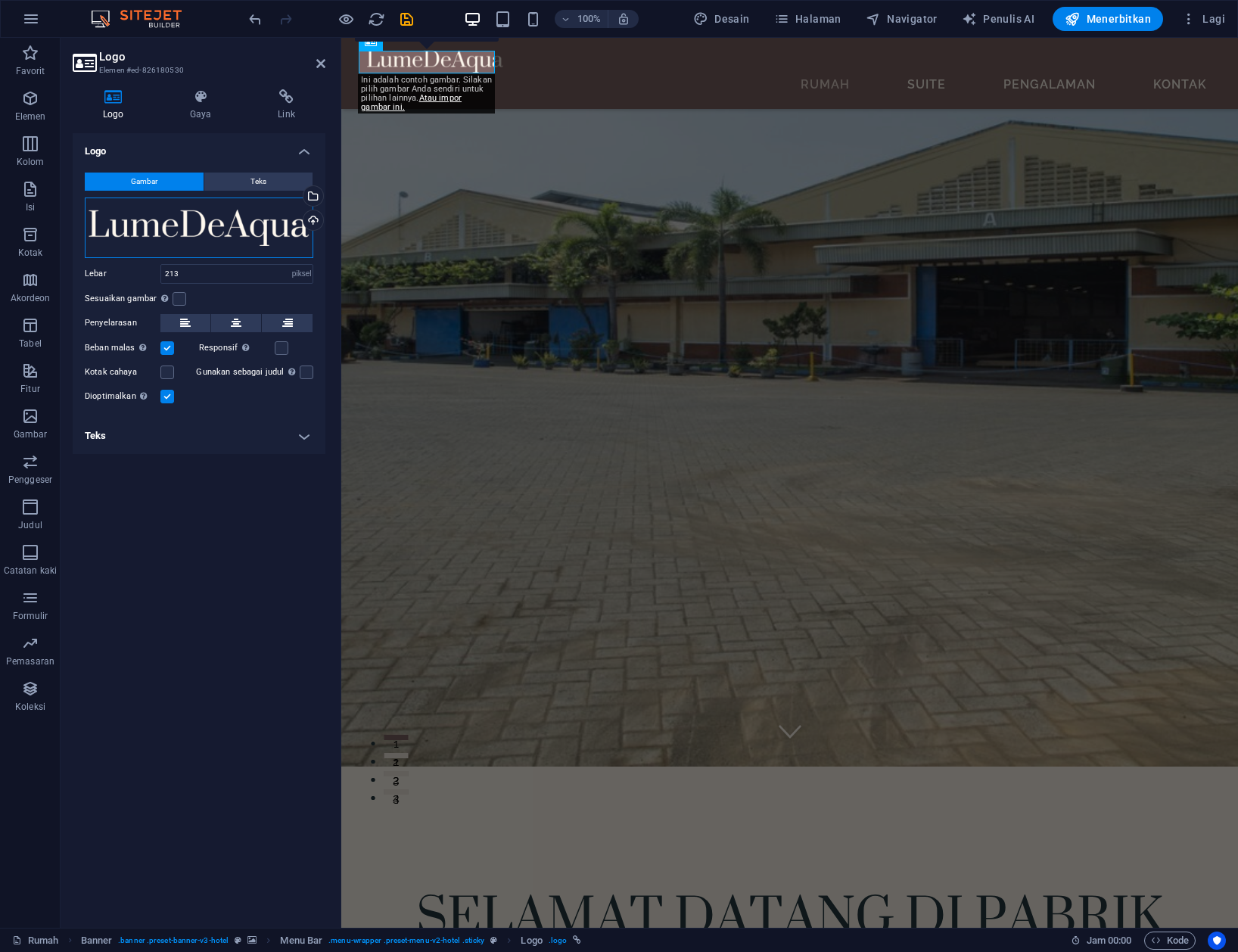 click on "Seret file ke sini, klik untuk memilih file atau  pilih file dari File atau foto & video stok gratis kami" at bounding box center (199, 228) 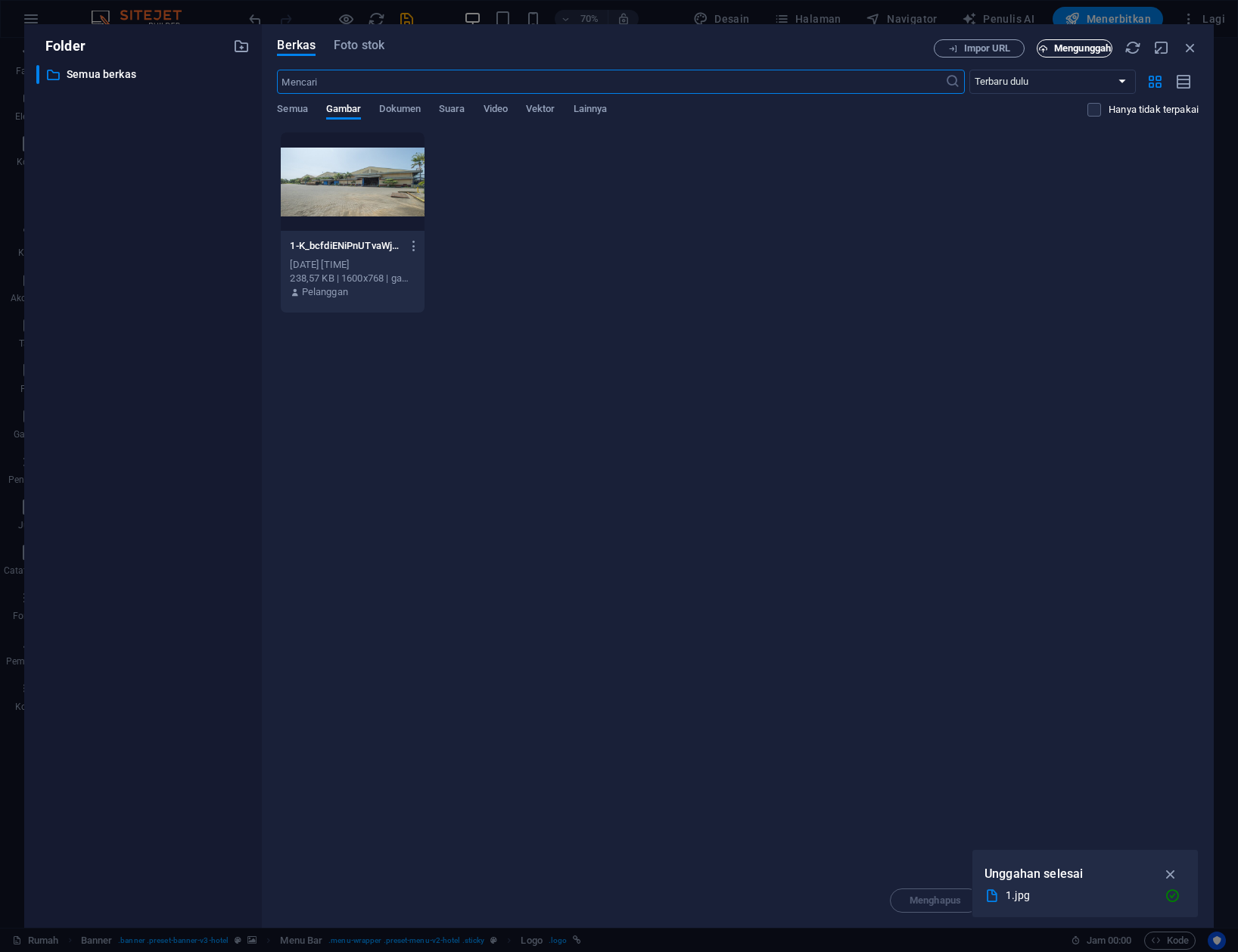 click on "Mengunggah" at bounding box center [1082, 48] 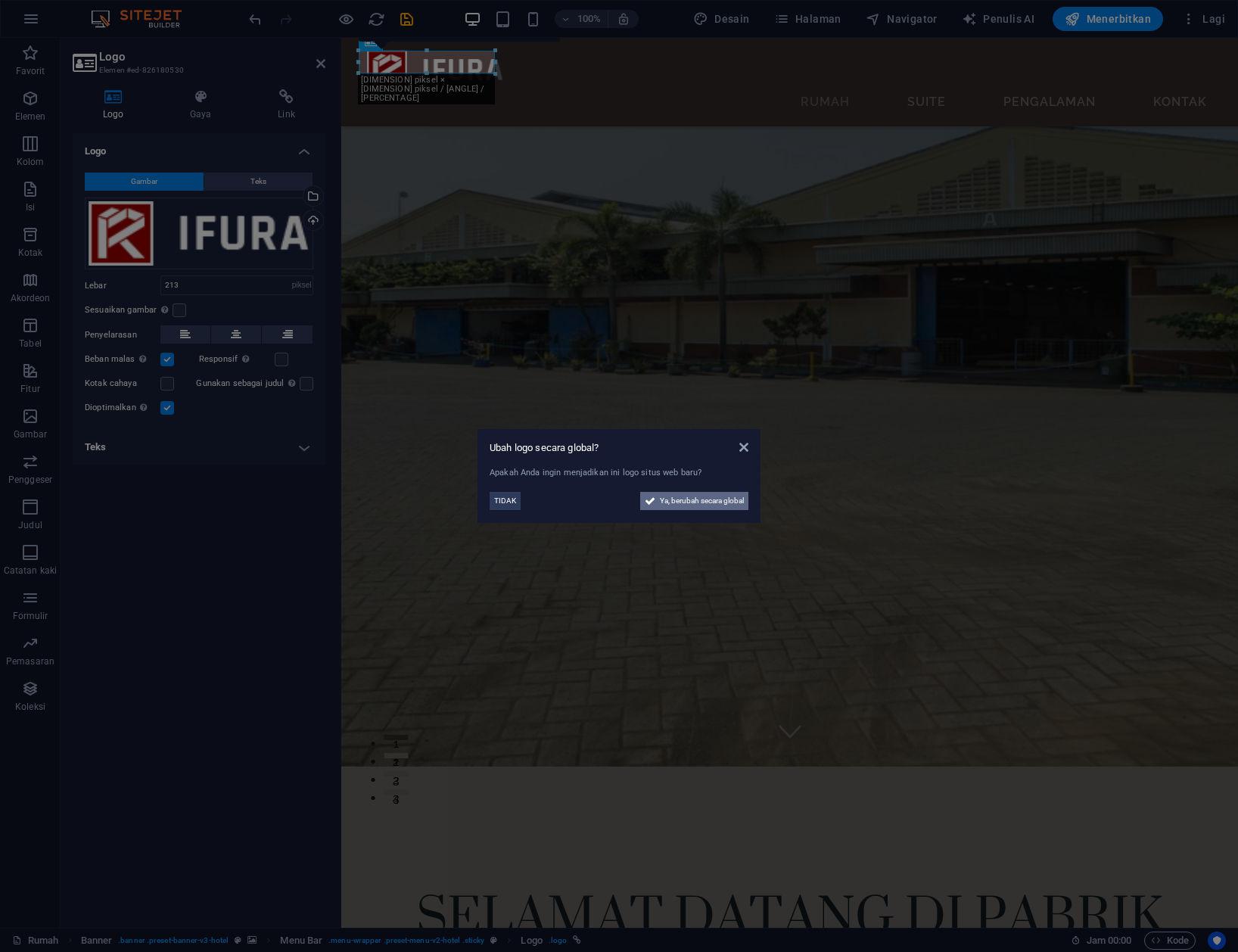 click on "Ya, berubah secara global" at bounding box center (701, 500) 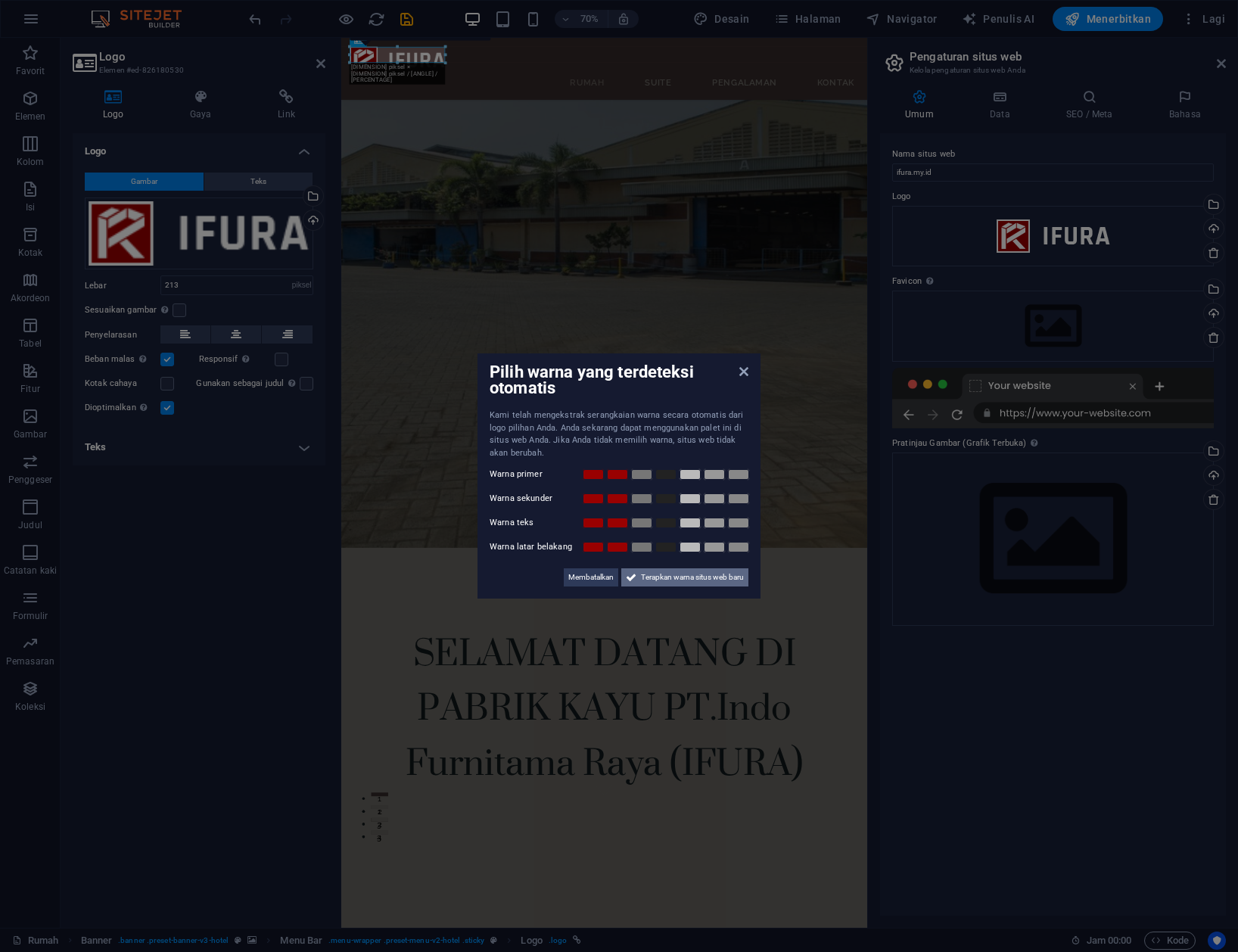 drag, startPoint x: 673, startPoint y: 577, endPoint x: 474, endPoint y: 764, distance: 273.0751 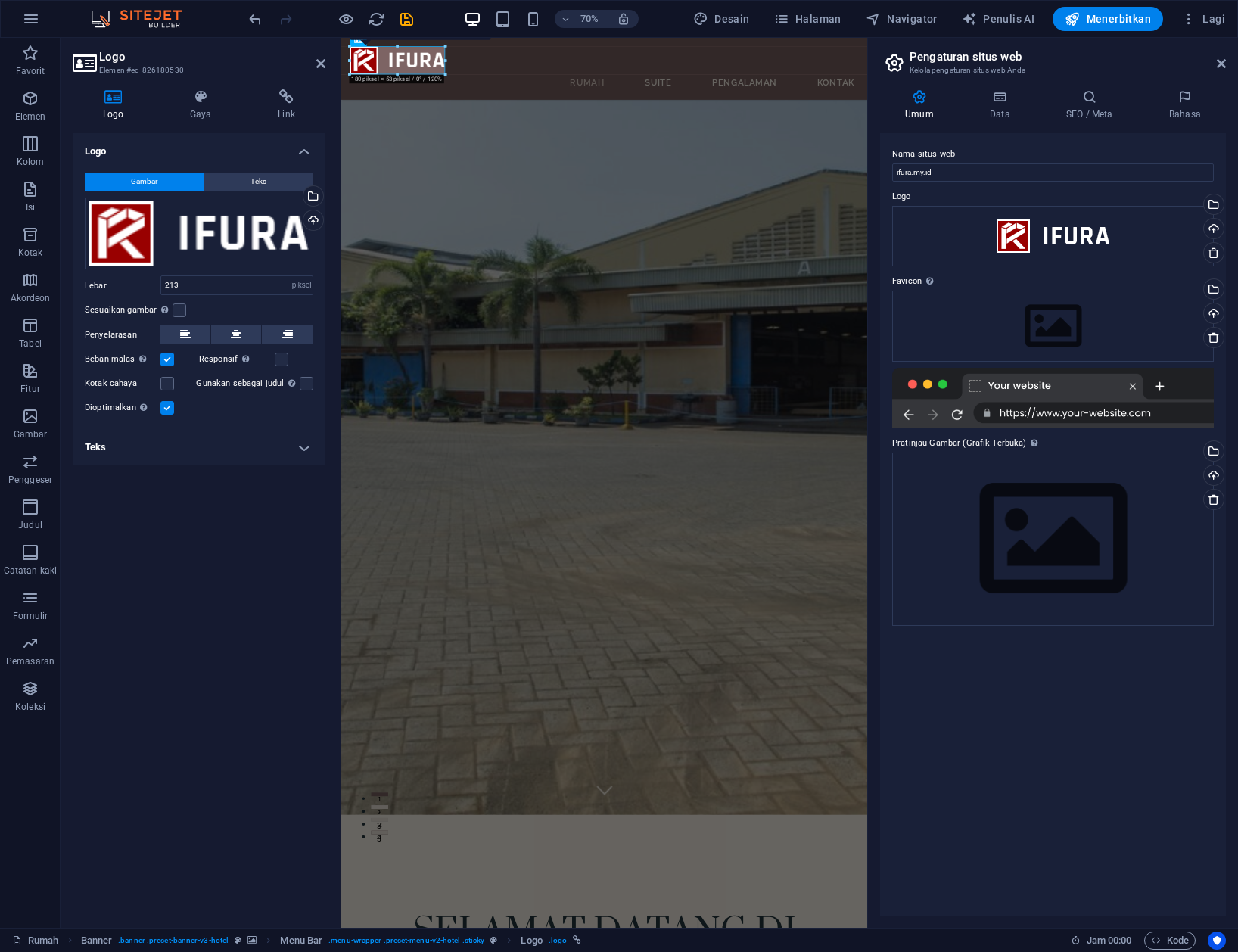 click on "Pengaturan situs web Kelola pengaturan situs web Anda Umum Data SEO / Meta Bahasa Nama situs web ifura.my.id Logo Seret file ke sini, klik untuk memilih file atau  pilih file dari File atau foto & video stok gratis kami Pilih file dari pengelola file, foto stok, atau unggah file Mengunggah Favicon Atur favicon situs web Anda di sini. Favicon adalah ikon kecil yang ditampilkan di tab peramban di samping judul situs web Anda. Ikon ini membantu pengunjung mengidentifikasi situs web Anda. Seret file ke sini, klik untuk memilih file atau  pilih file dari File atau foto & video stok gratis kami Pilih file dari pengelola file, foto stok, atau unggah file Mengunggah Pratinjau Gambar (Grafik Terbuka) Gambar ini akan ditampilkan ketika situs web dibagikan di jejaring sosial Seret file ke sini, klik untuk memilih file atau  pilih file dari File atau foto & video stok gratis kami Pilih file dari pengelola file, foto stok, atau unggah file Mengunggah Perusahaan ifura.my.id Nama depan Nama belakang Jalan Street Kode pos 1" at bounding box center (1053, 483) 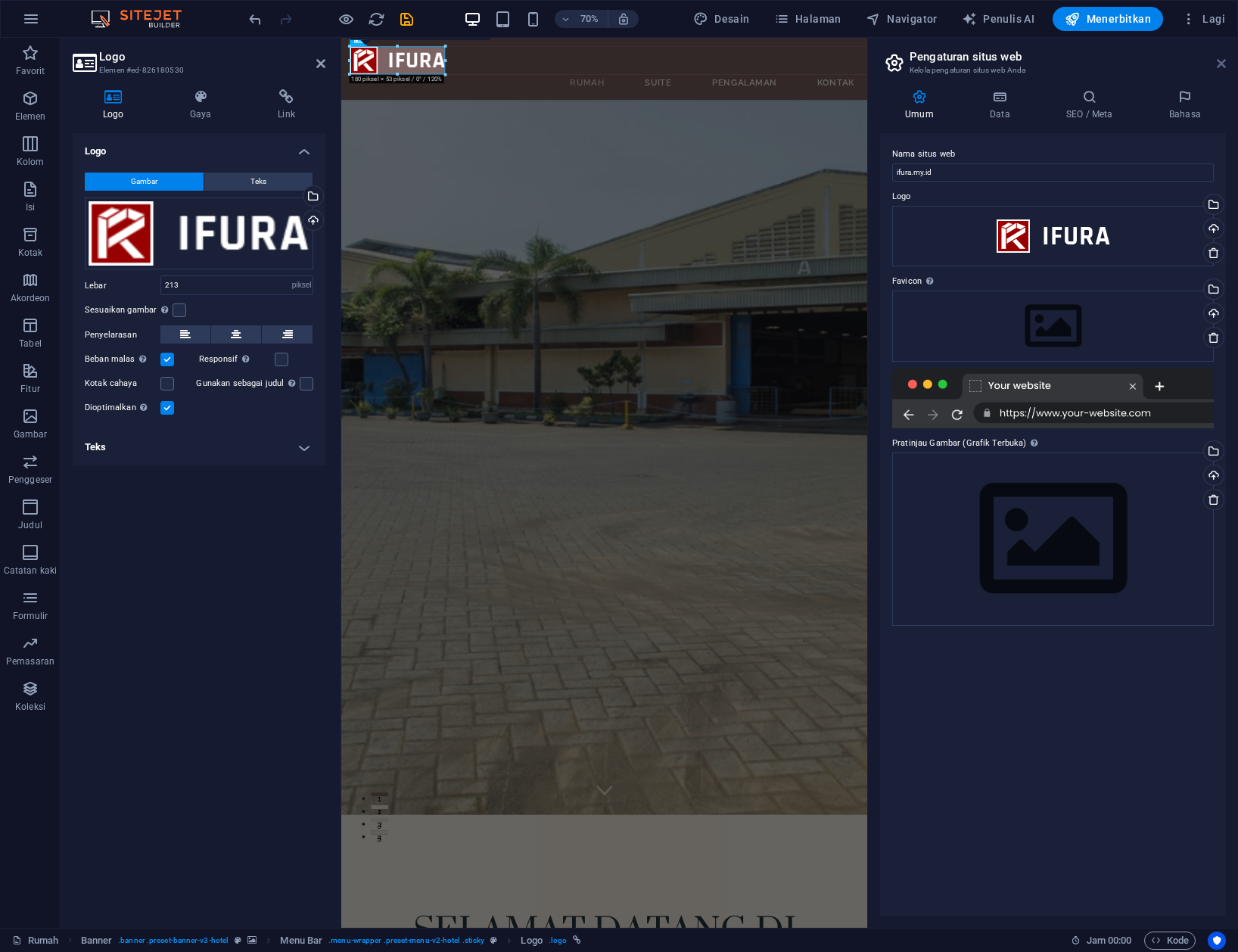 click at bounding box center (1221, 64) 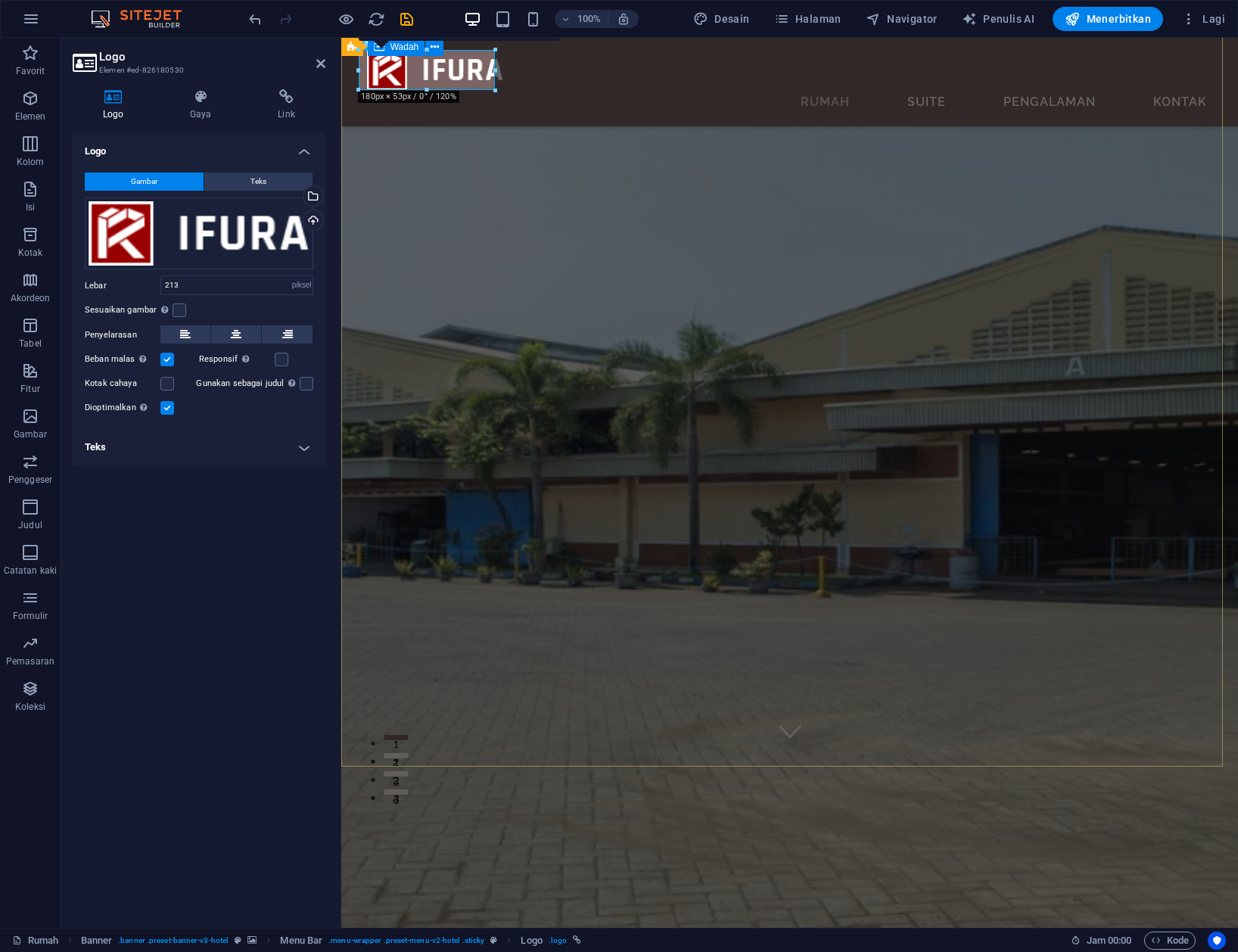 click on "SELAMAT DATANG DI PABRIK KAYU PT.[COMPANY_NAME]" at bounding box center [789, 1377] 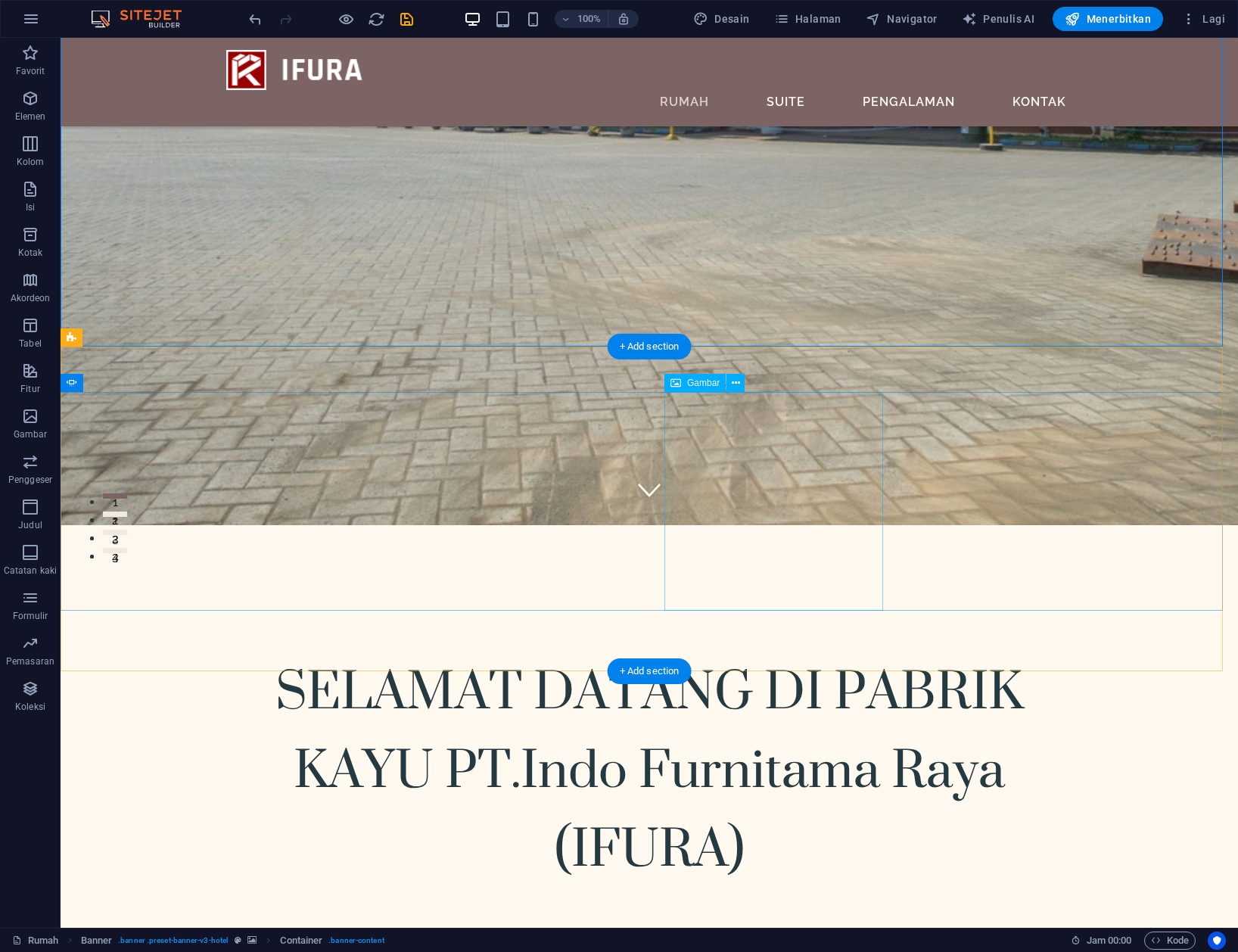 scroll, scrollTop: 706, scrollLeft: 0, axis: vertical 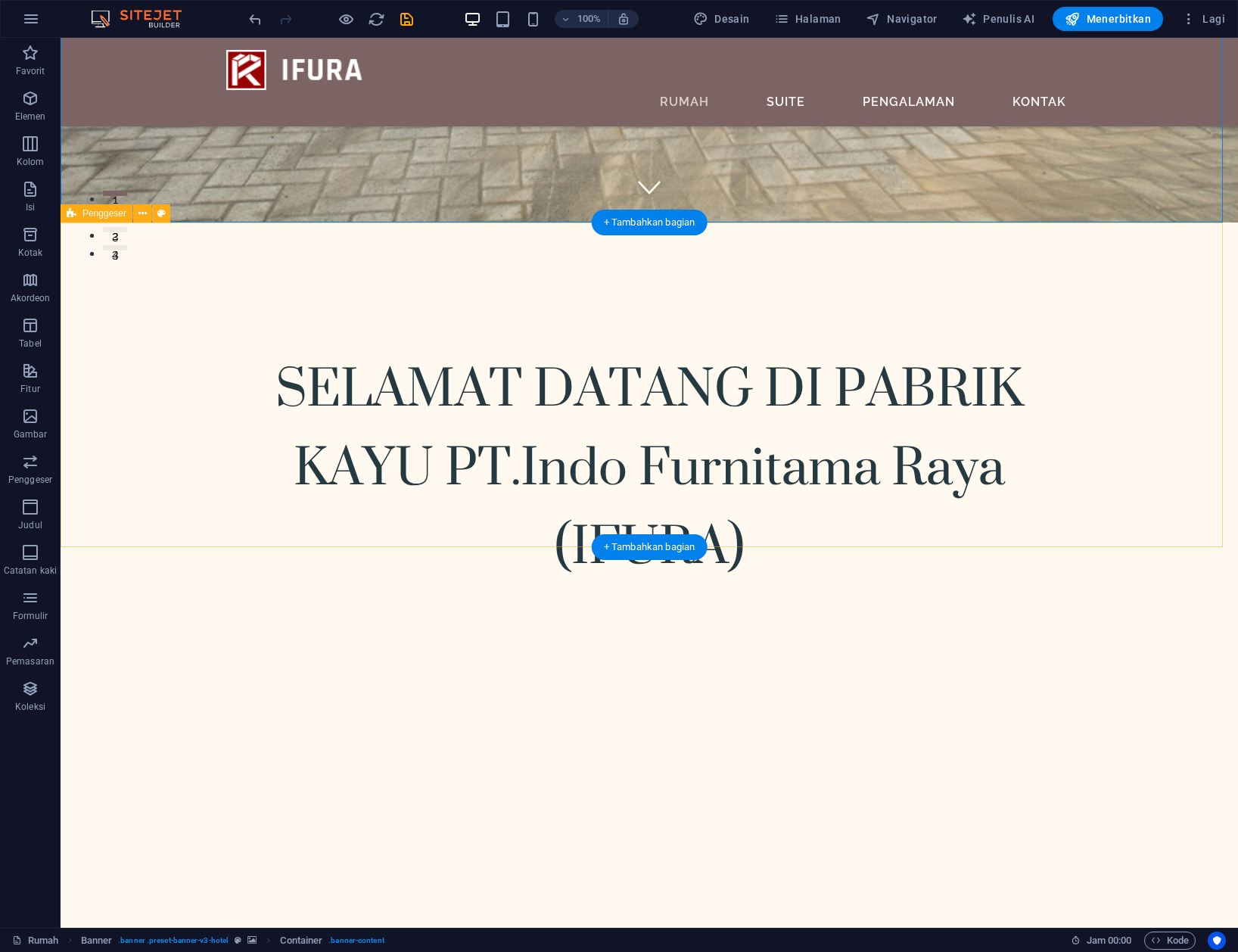click at bounding box center [649, 2375] 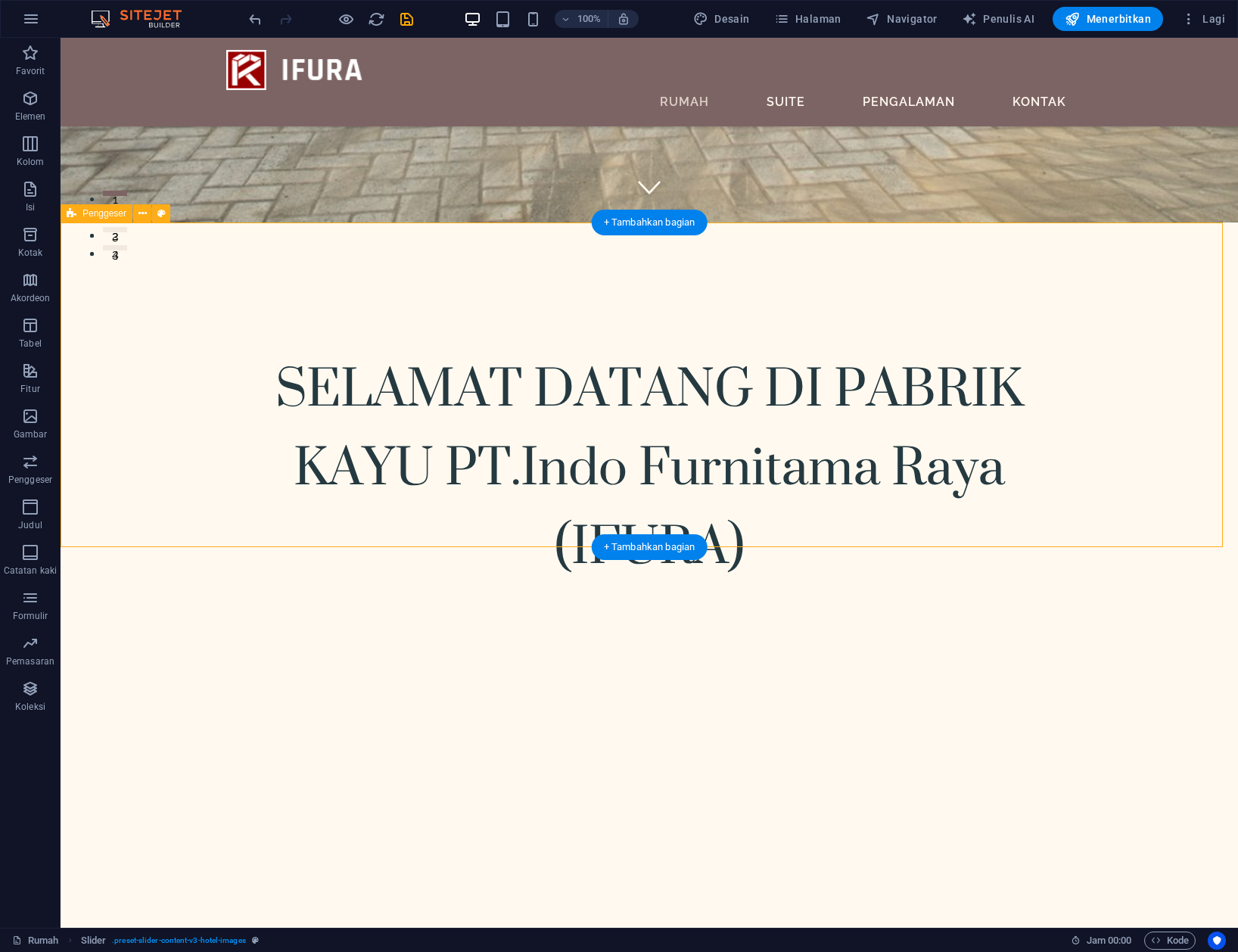 click at bounding box center (649, 2375) 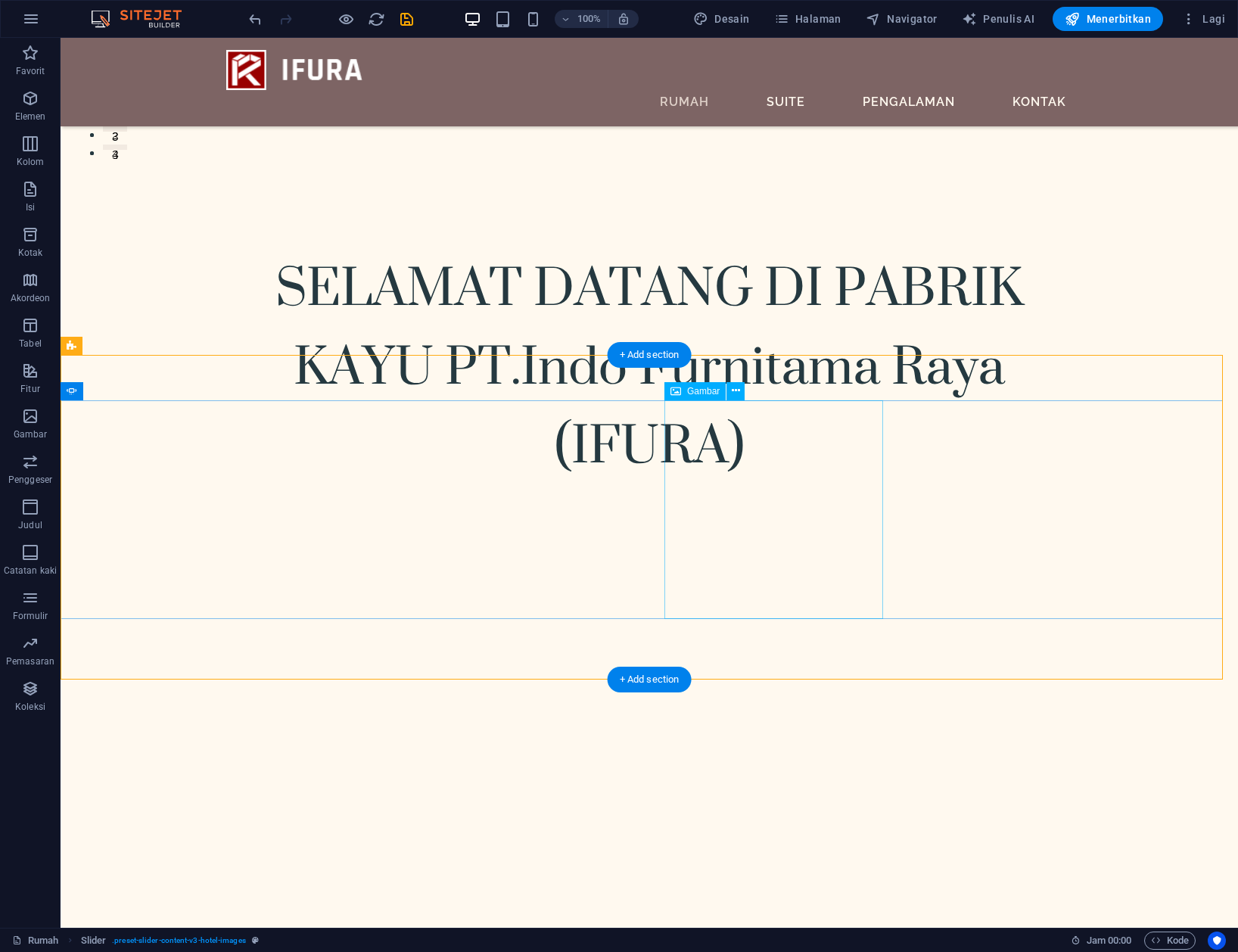 scroll, scrollTop: 504, scrollLeft: 0, axis: vertical 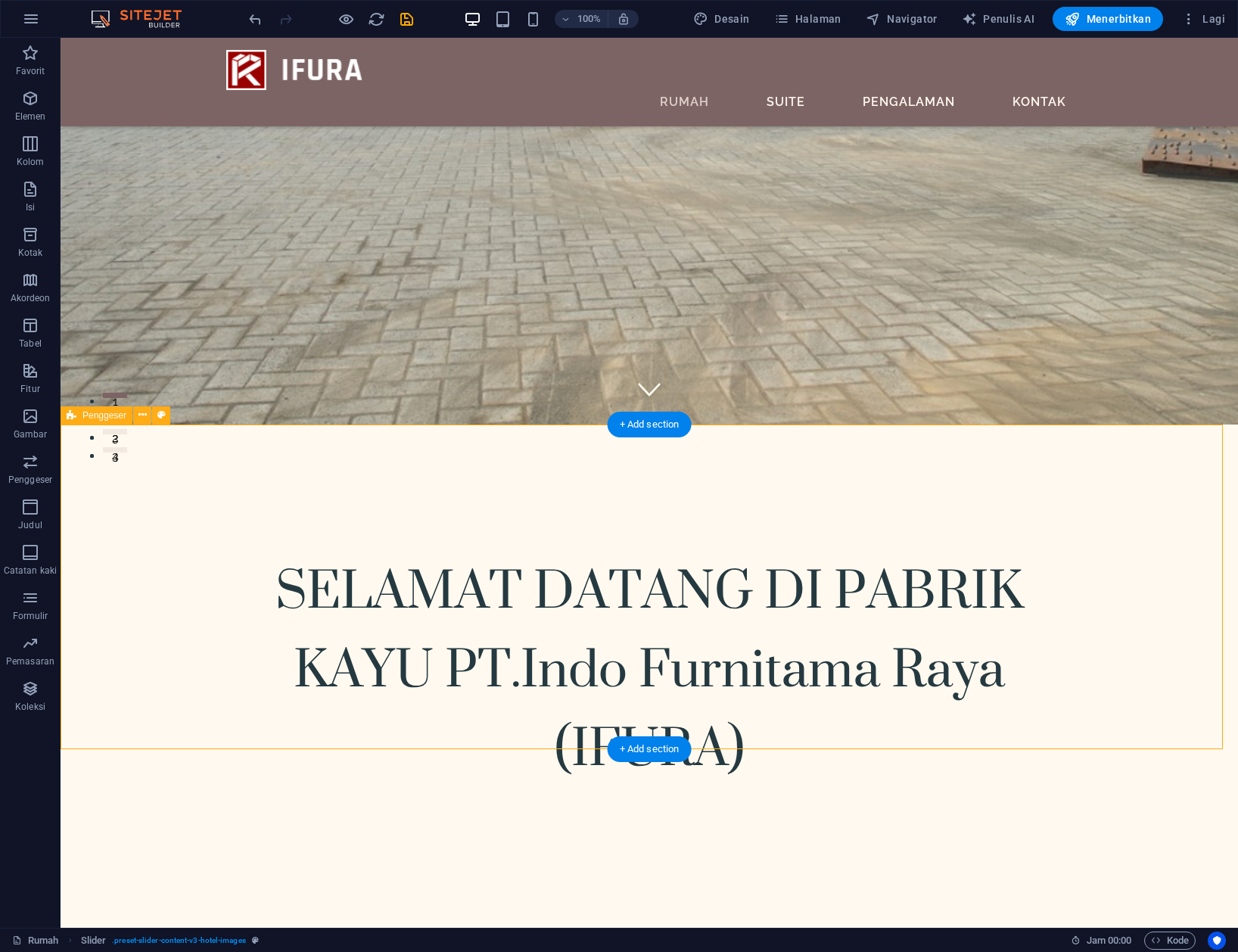 drag, startPoint x: 758, startPoint y: 446, endPoint x: 832, endPoint y: 463, distance: 75.9276 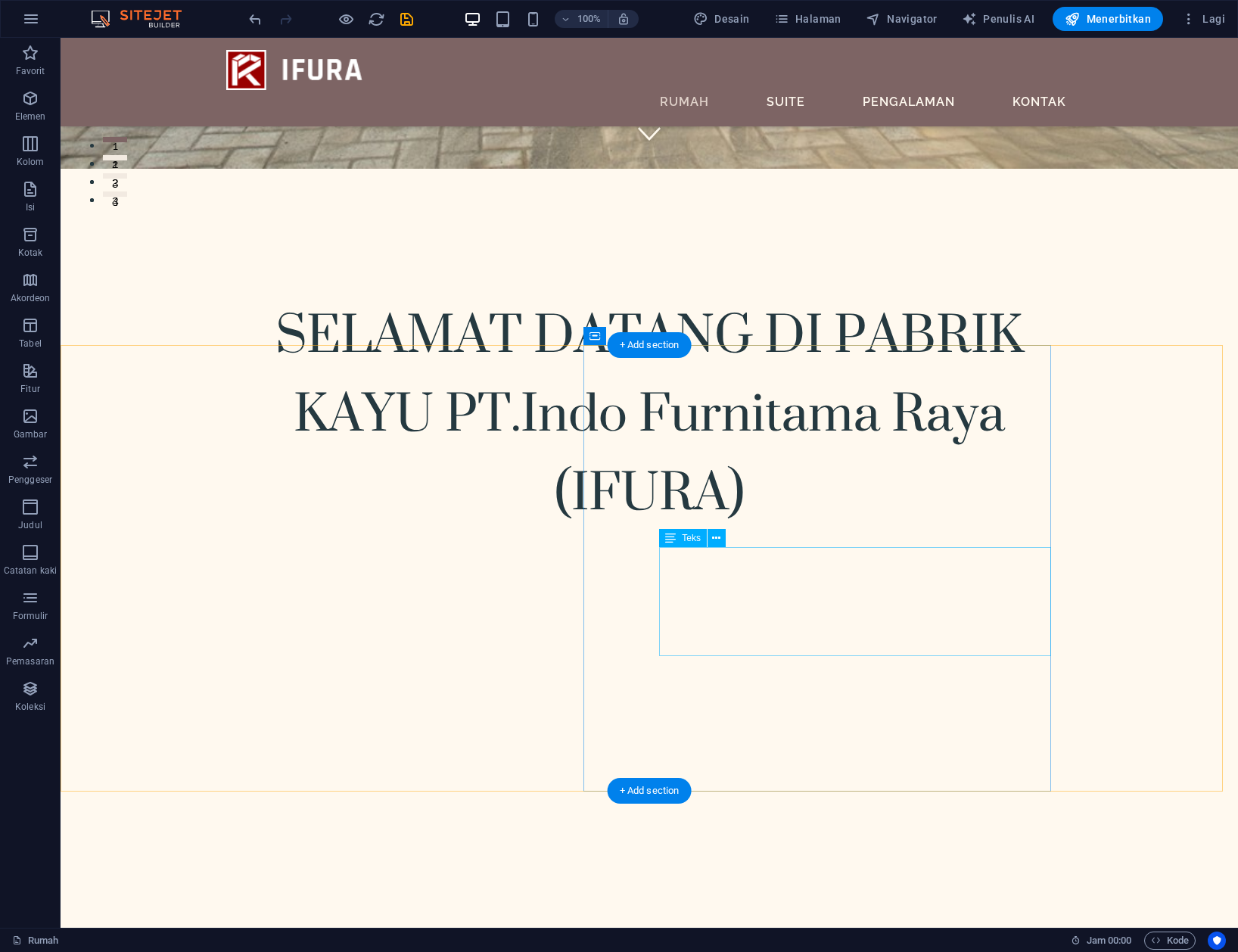 scroll, scrollTop: 908, scrollLeft: 0, axis: vertical 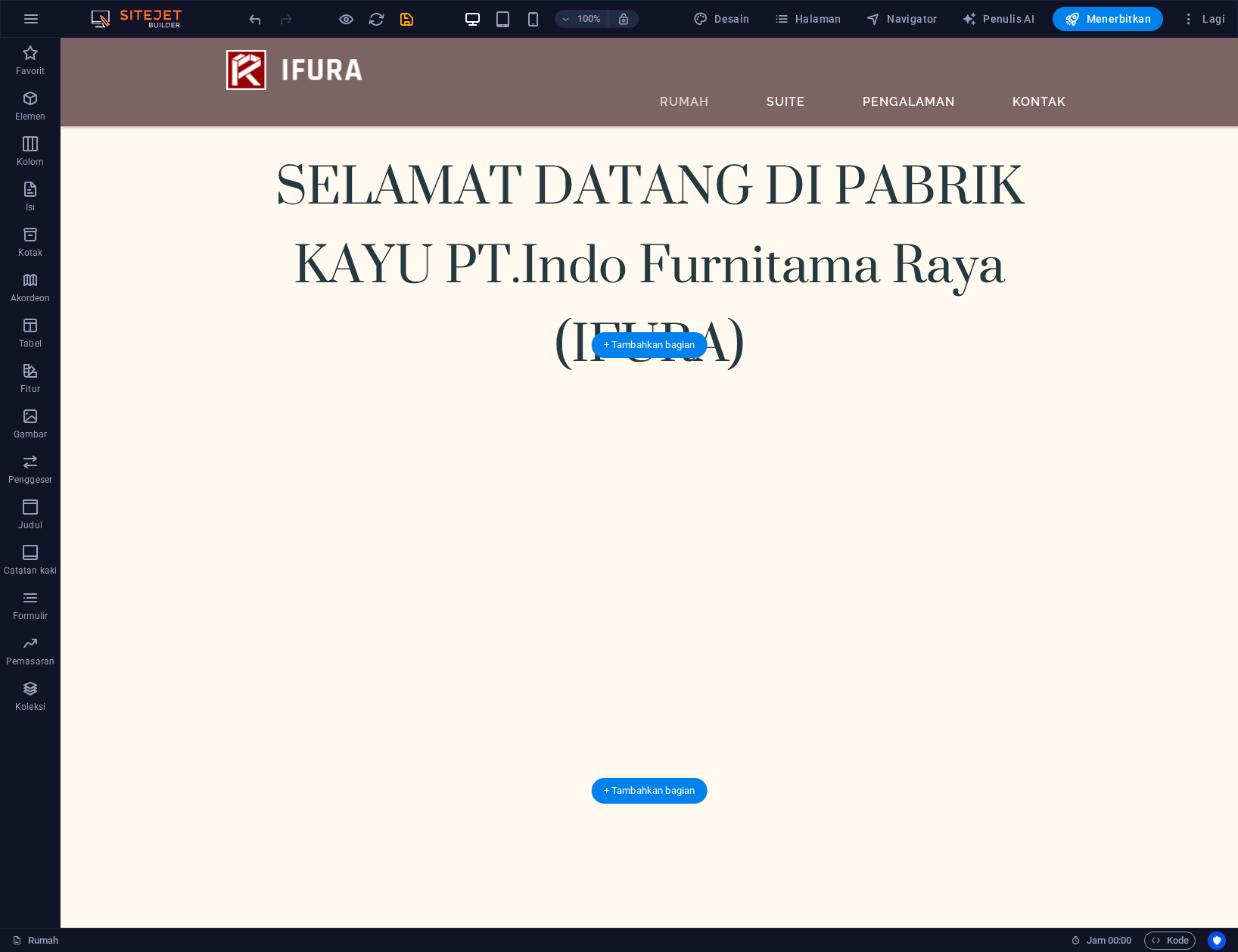 click at bounding box center (649, 4089) 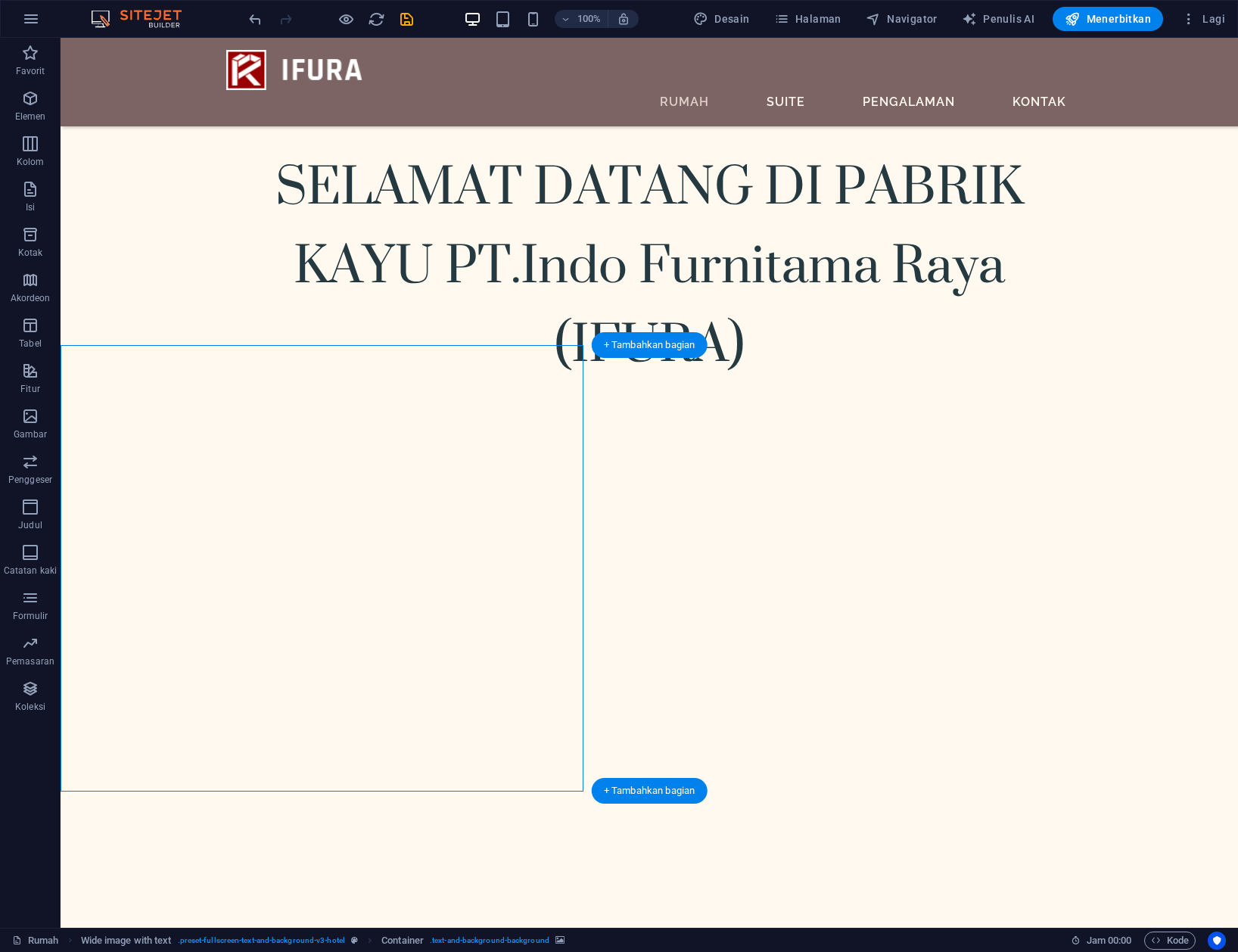 drag, startPoint x: 386, startPoint y: 496, endPoint x: 123, endPoint y: 239, distance: 367.72 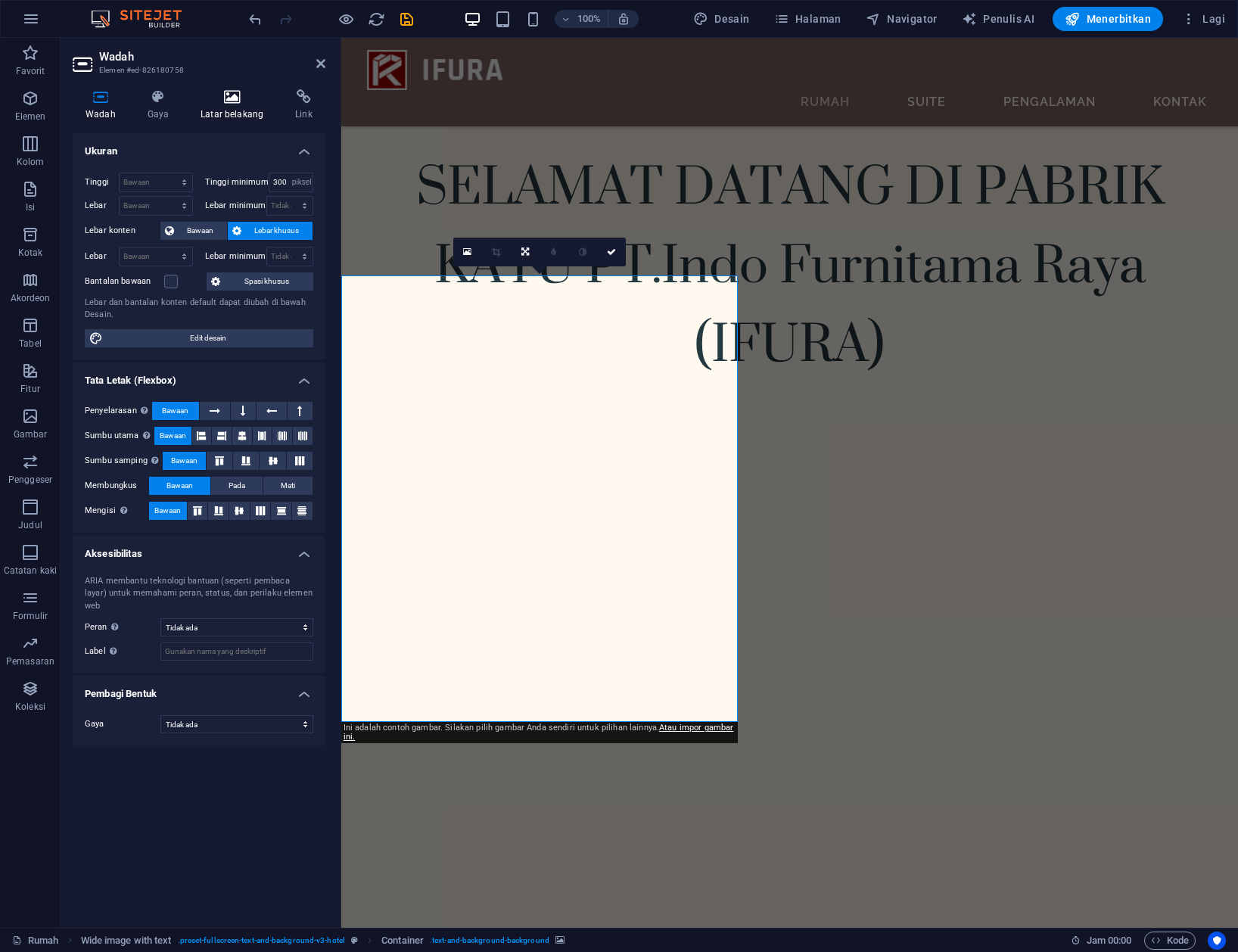 click at bounding box center [232, 97] 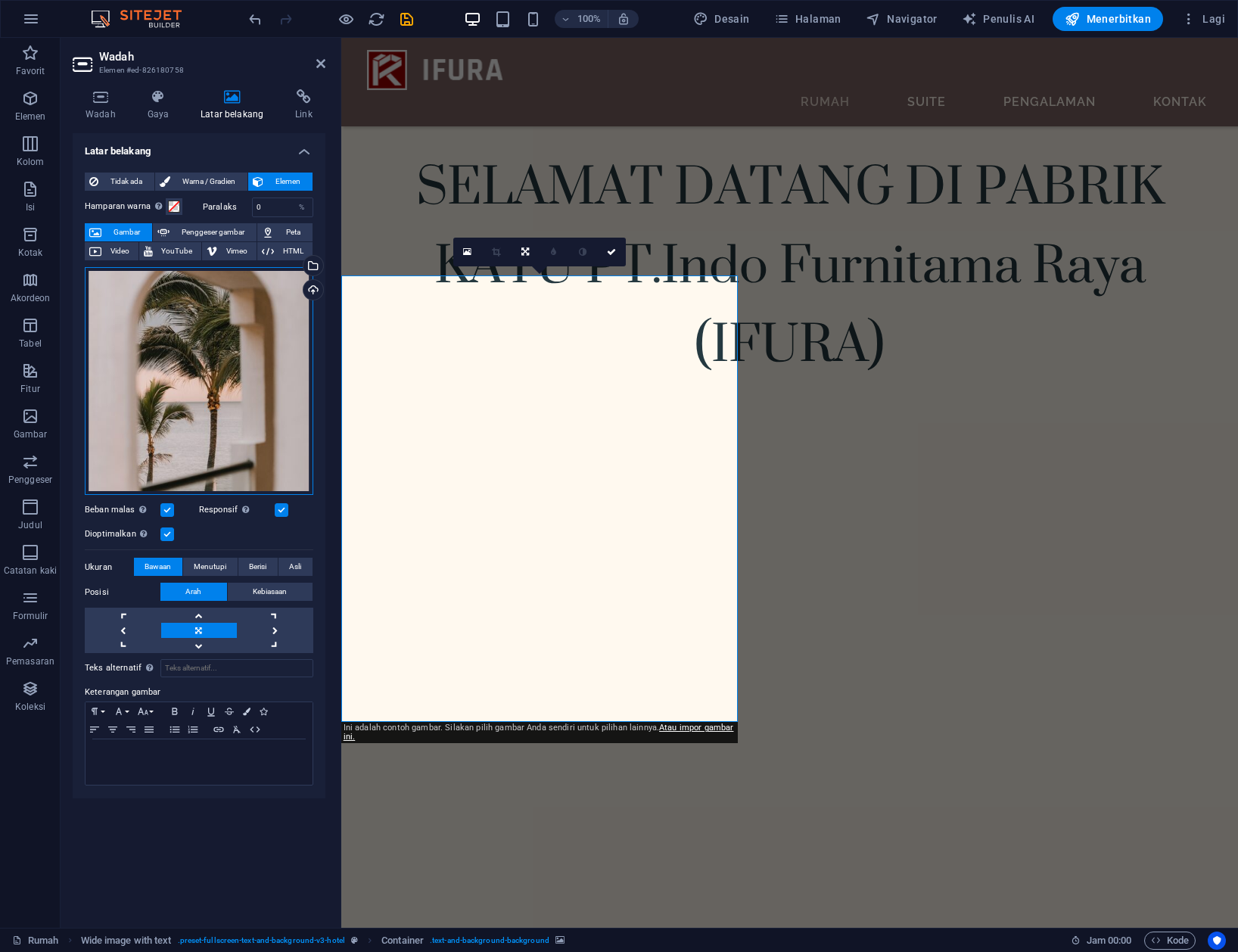 click on "Seret file ke sini, klik untuk memilih file atau  pilih file dari File atau foto & video stok gratis kami" at bounding box center [199, 381] 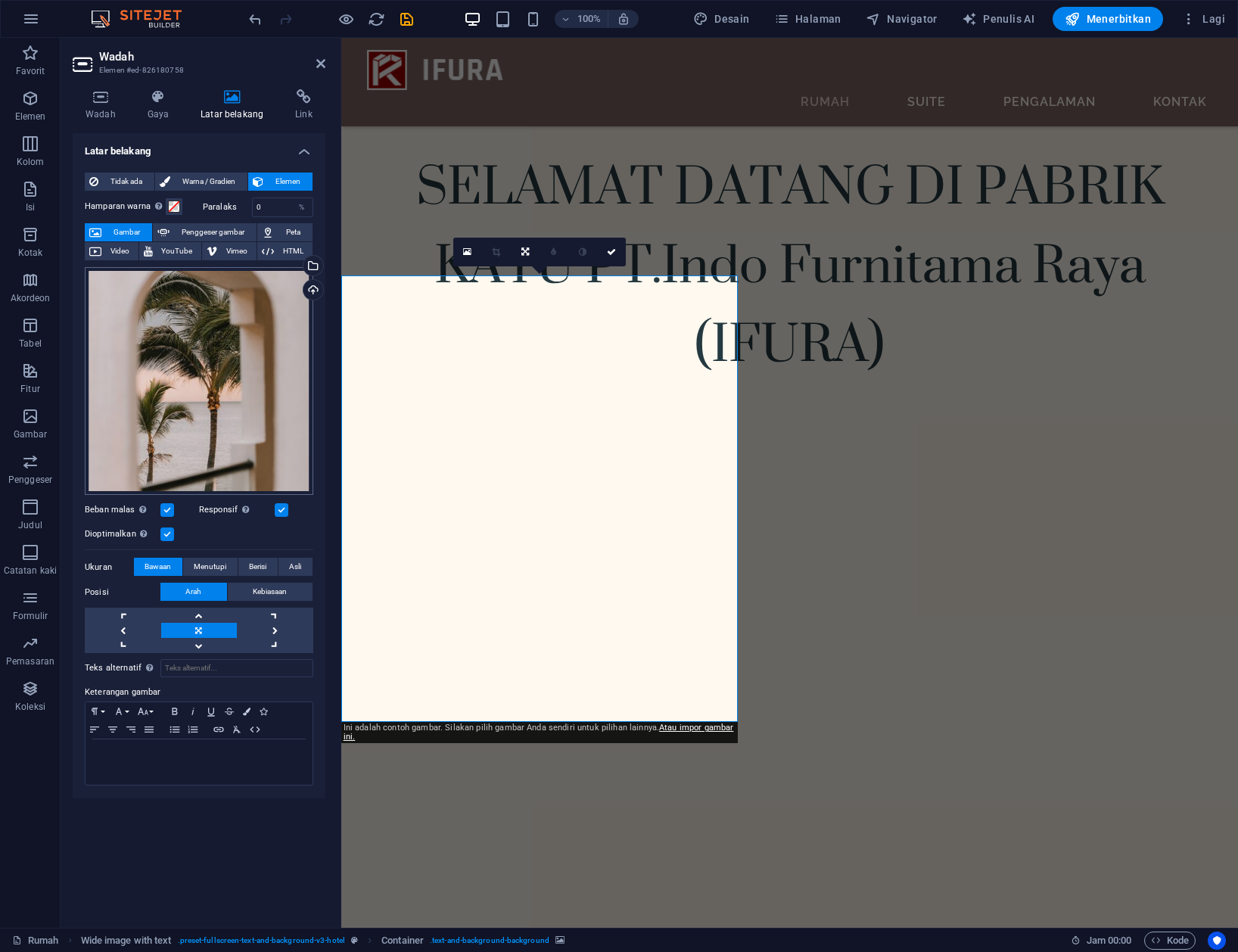 click on "ifura.my.id Rumah Favorit Elemen Kolom Isi Kotak Akordeon Tabel Fitur Gambar Penggeser Judul Catatan kaki Formulir Pemasaran Koleksi Wadah Elemen #ed-826180758
Wadah Gaya Latar belakang Link Ukuran Tinggi Bawaan piksel rem % vh mobil vw Tinggi minimum 300 Tidak ada piksel rem % vh mobil vw Lebar Bawaan piksel rem % mereka vh mobil vw Lebar minimum Tidak ada piksel rem % vh mobil vw Lebar konten Bawaan Lebar khusus Lebar Bawaan piksel rem % mereka vh mobil vw Lebar minimum Tidak ada piksel rem % vh mobil vw Bantalan bawaan Spasi khusus Lebar dan bantalan konten default dapat diubah di bawah Desain. Edit desain Tata Letak (Flexbox) Penyelarasan Menentukan arah lentur. Bawaan Sumbu utama Tentukan bagaimana elemen harus berperilaku di sepanjang sumbu utama di dalam wadah ini (ratakan konten). Bawaan Sumbu samping Mengontrol arah vertikal elemen di dalam wadah (menyejajarkan item). Bawaan Membungkus Bawaan Pada Mati %" at bounding box center (619, 476) 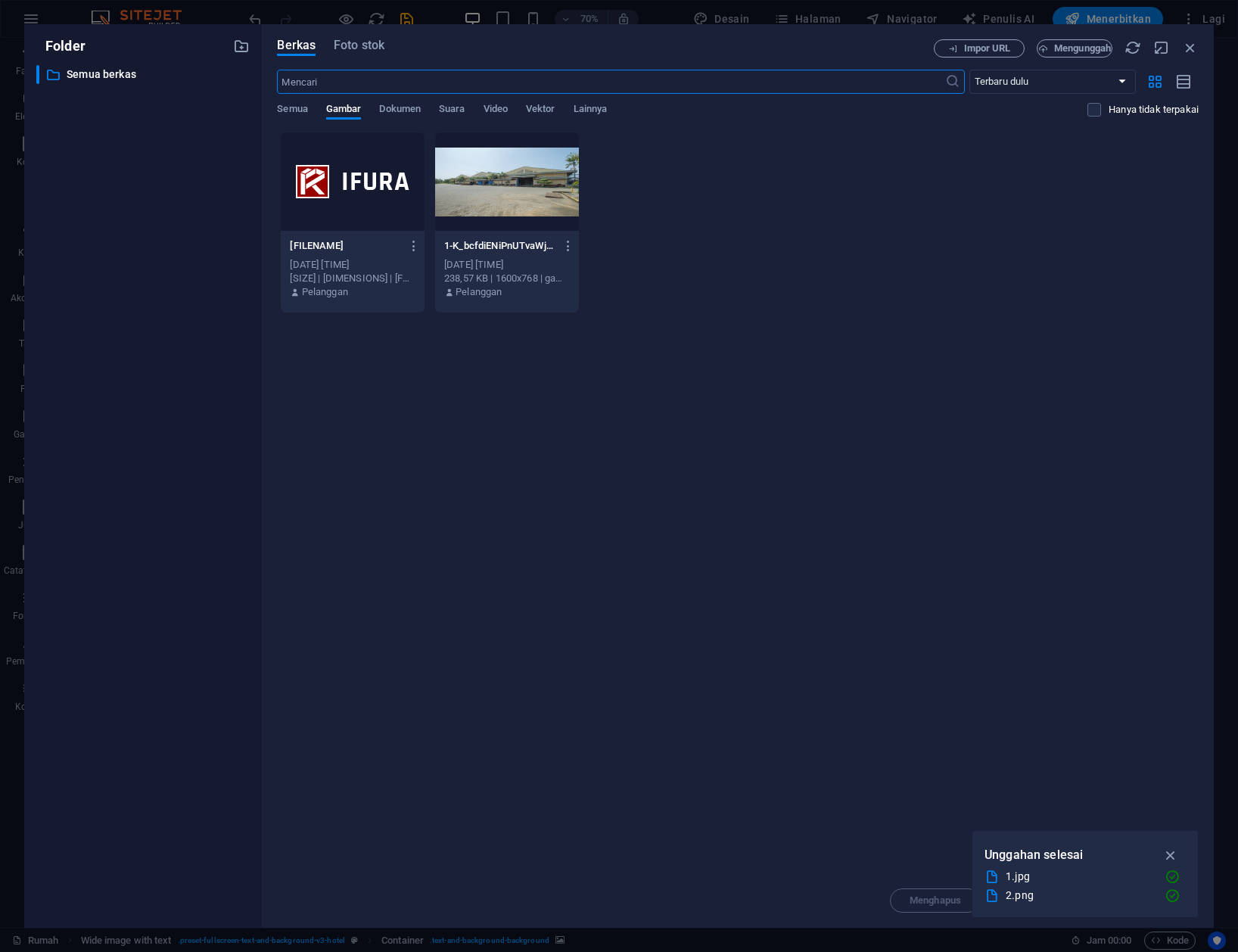 click on "Berkas Foto stok Impor URL Mengunggah ​ Terbaru dulu Yang tertua dulu Nama (AZ) Nama (ZA) Ukuran (0-9) Ukuran (9-0) Resolusi (0-9) Resolusi (9-0) Semua Gambar Dokumen Suara Video Vektor Lainnya Hanya tidak terpakai Letakkan file di sini untuk mengunggahnya secara instan 2-DIGDm5qbeLogPRxfTpjoIA.png 2-DIGDm5qbeLogPRxfTpjoIA.png 4 Agustus 2025 04.19 2,88 KB | 150x44 | gambar/png Pelanggan 1-K_bcfdiENiPnUTvaWjN1eA.jpg 1-K_bcfdiENiPnUTvaWjN1eA.jpg 4 Agustus 2025 04.18 238,57 KB | 1600x768 | gambar/jpeg Pelanggan Menghapus Bergerak Menyisipkan" at bounding box center (738, 476) 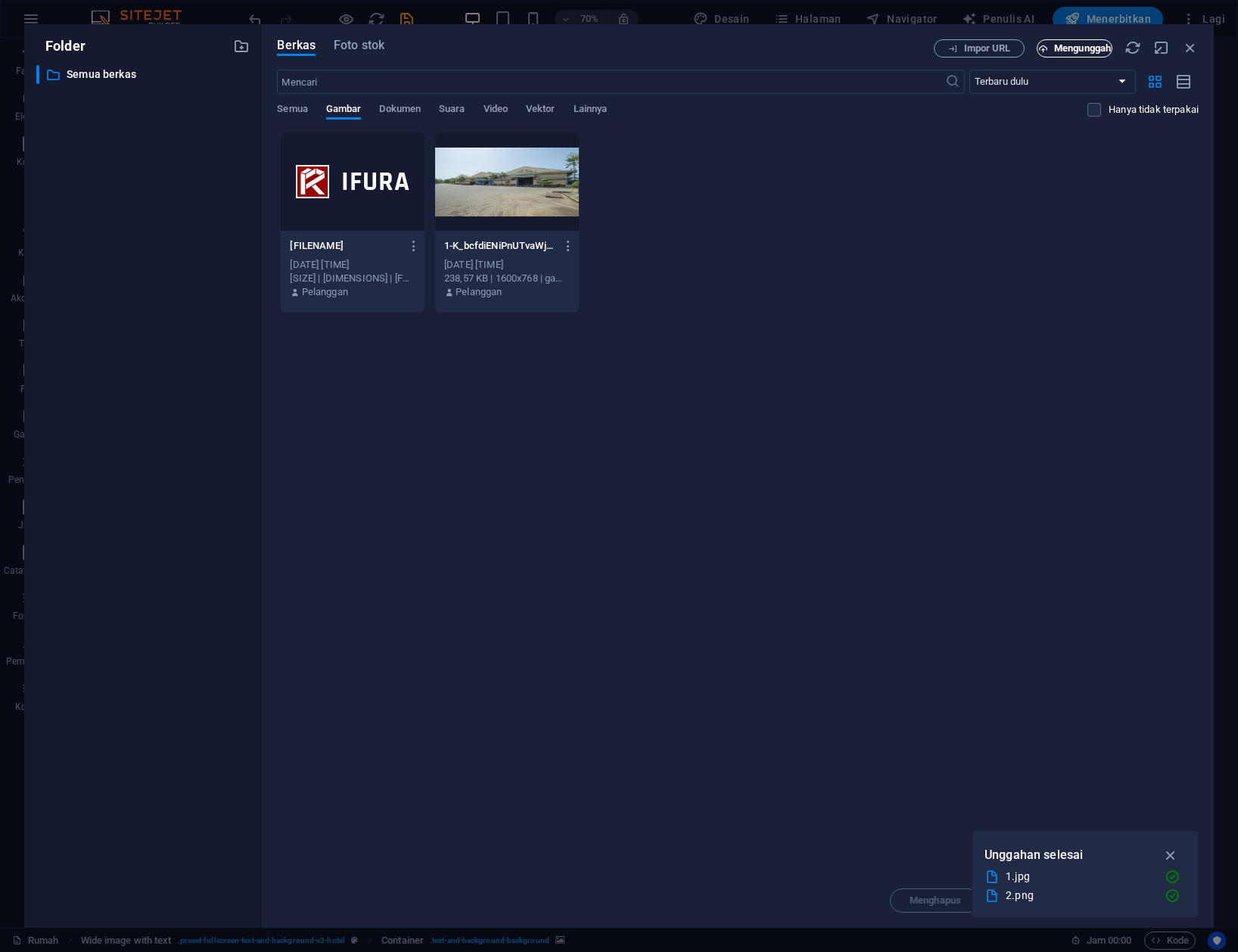 click on "Mengunggah" at bounding box center [1082, 48] 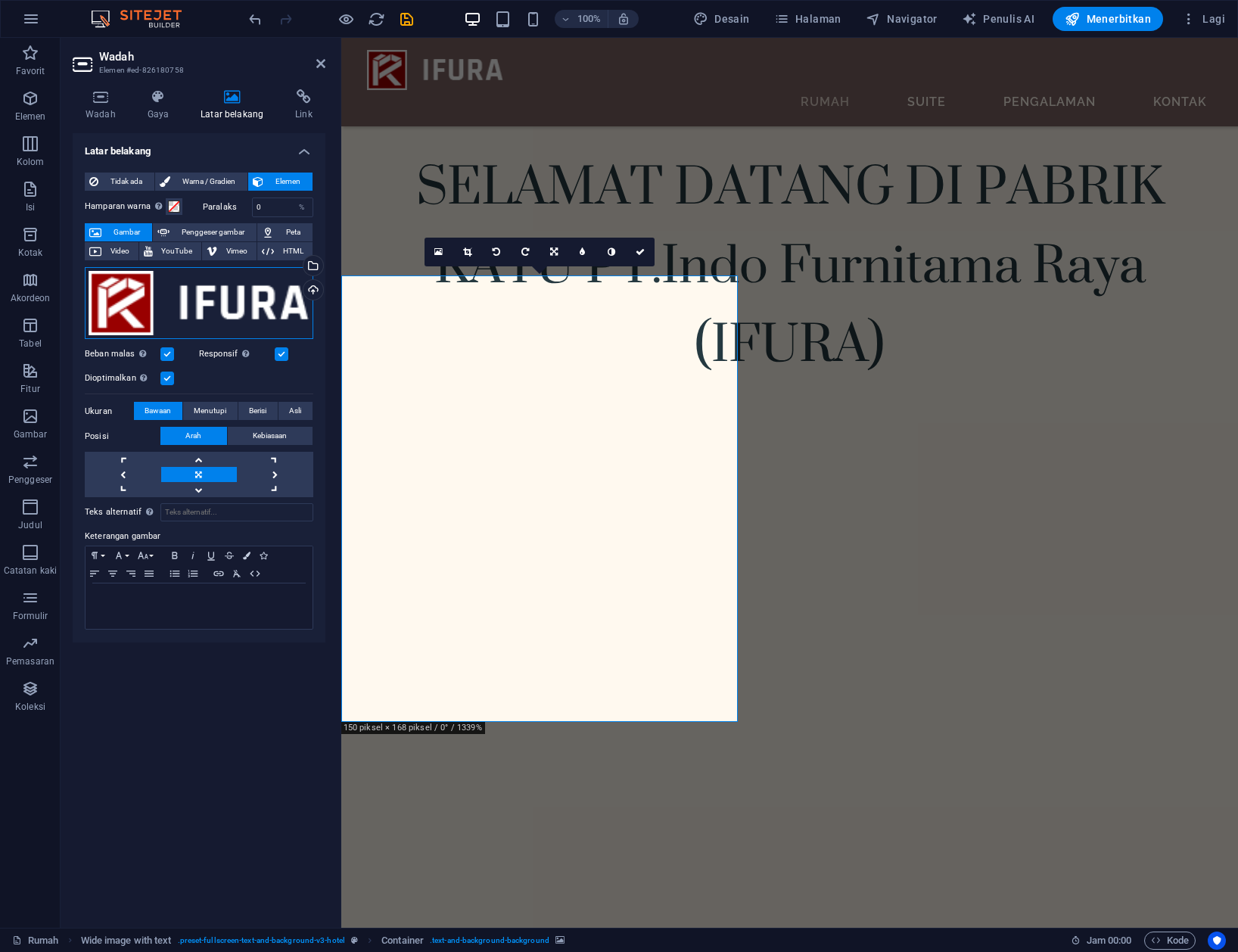 click on "Seret file ke sini, klik untuk memilih file atau  pilih file dari File atau foto & video stok gratis kami" at bounding box center (199, 303) 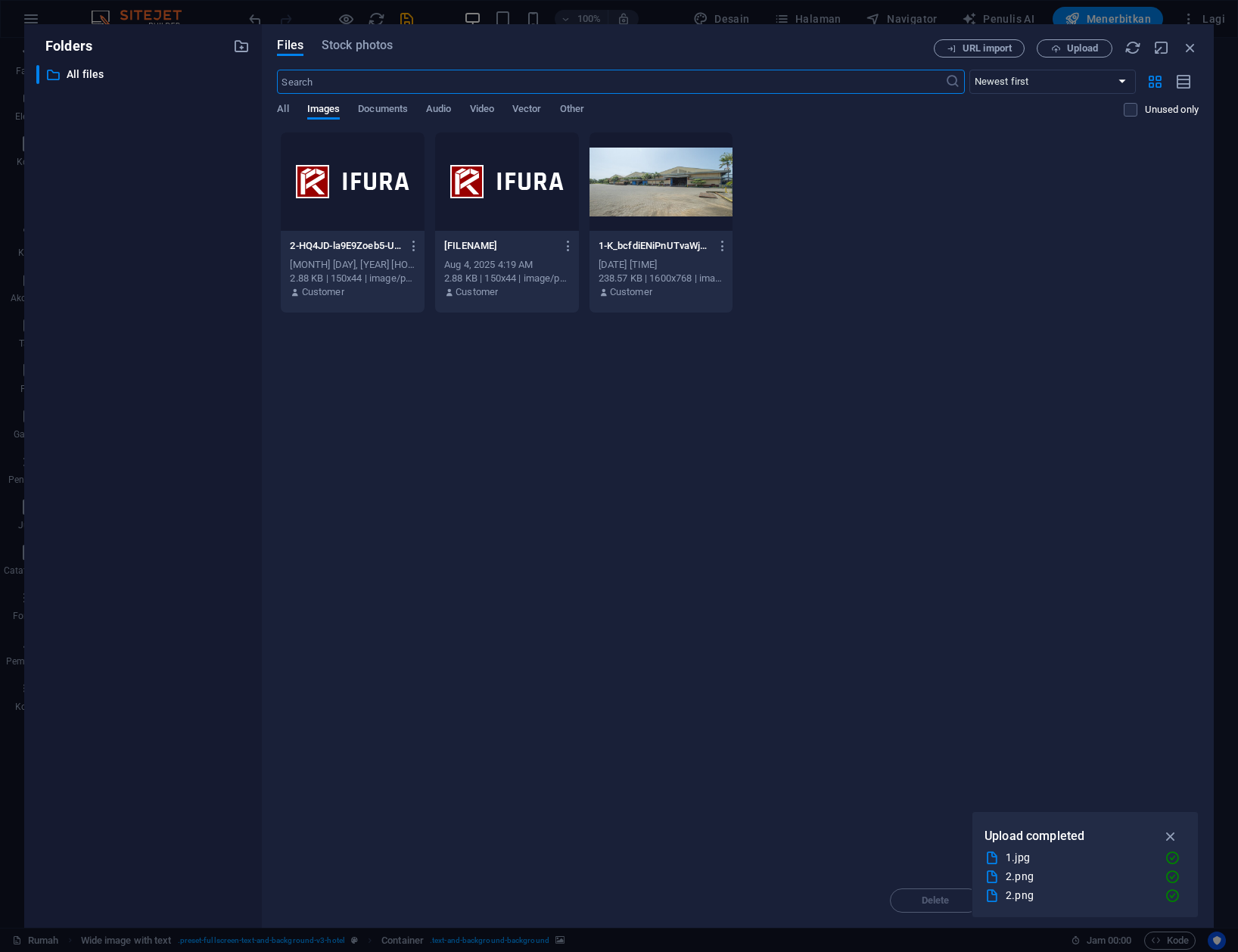 scroll, scrollTop: 1290, scrollLeft: 0, axis: vertical 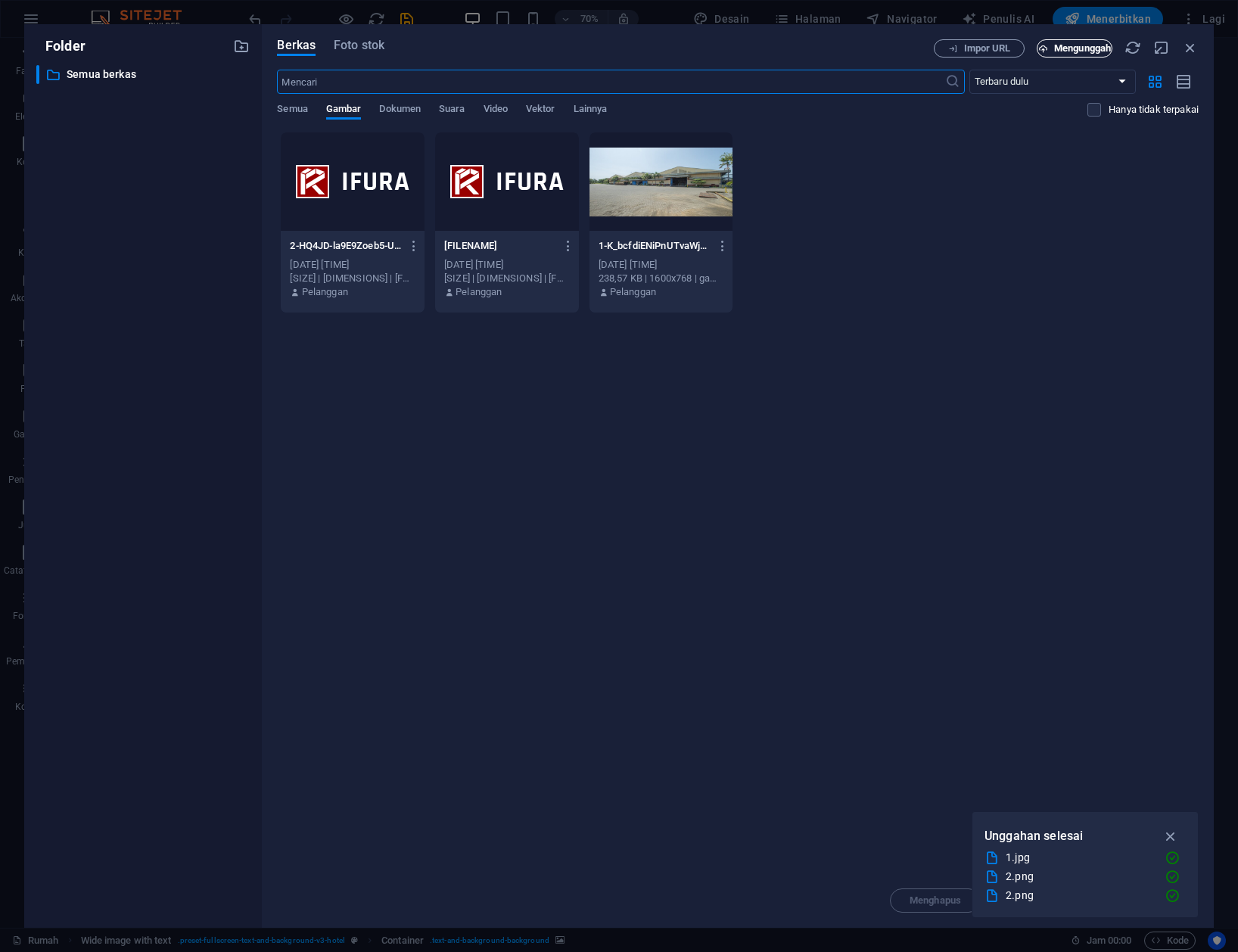 click on "Mengunggah" at bounding box center [1082, 48] 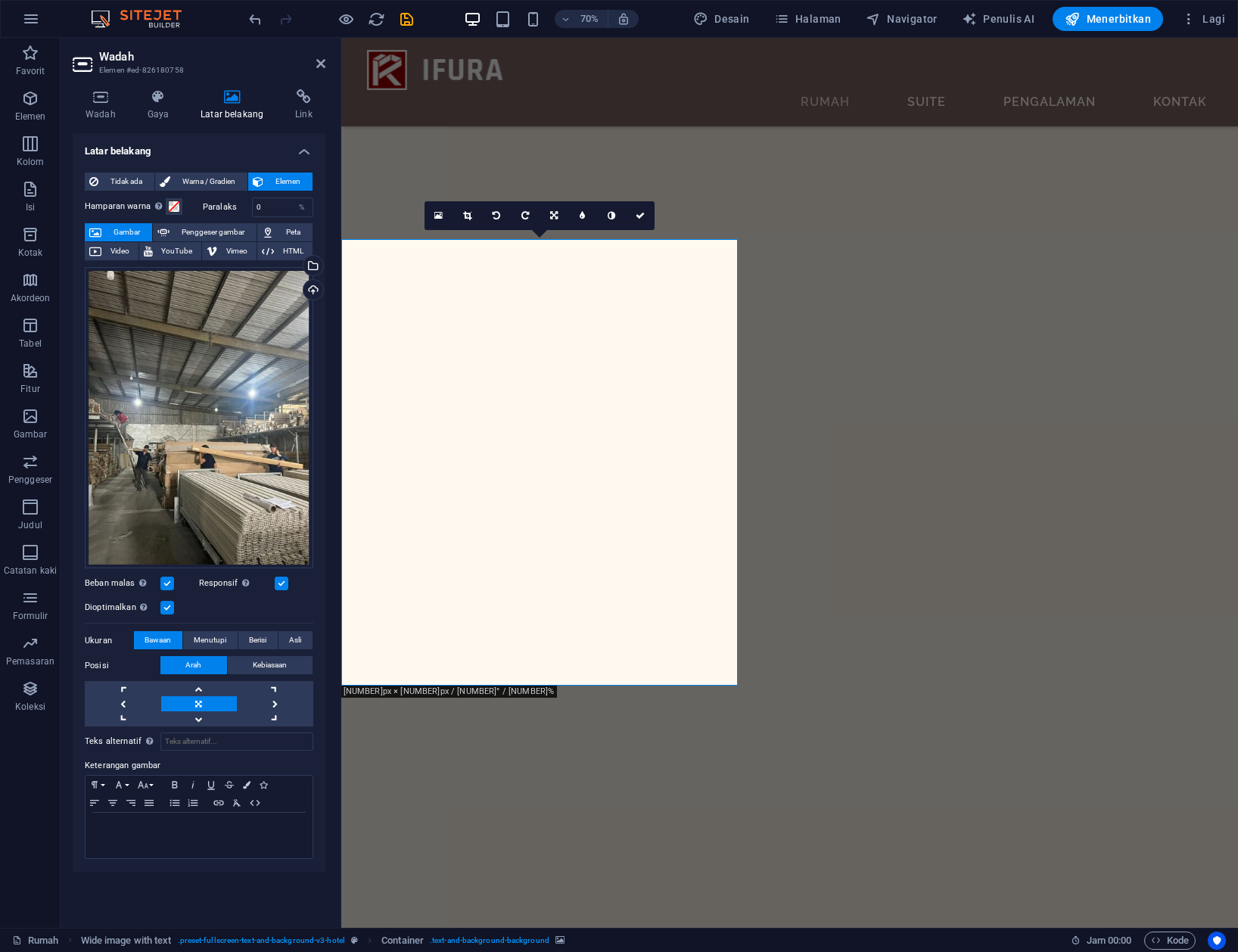 scroll, scrollTop: 908, scrollLeft: 0, axis: vertical 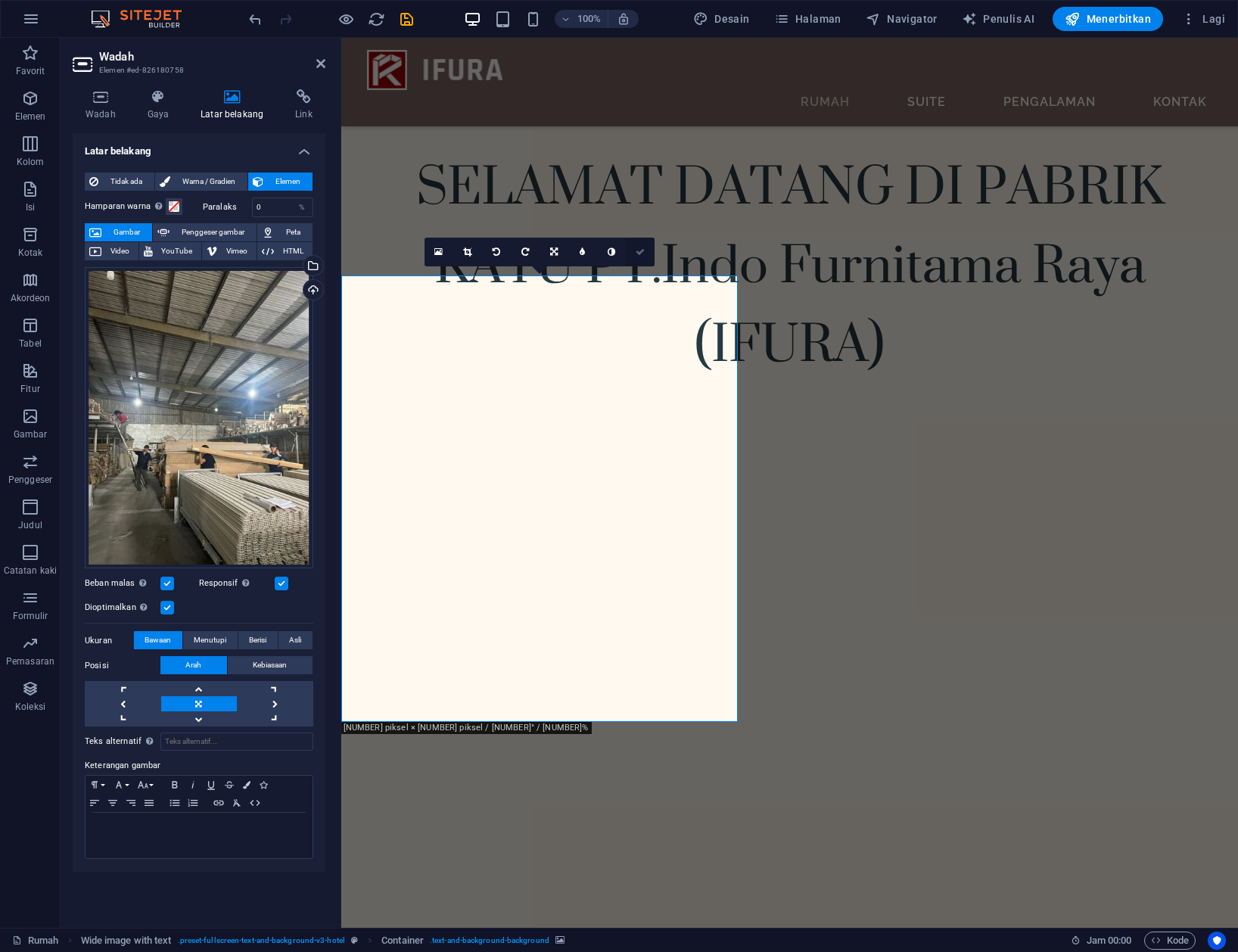 click at bounding box center (640, 252) 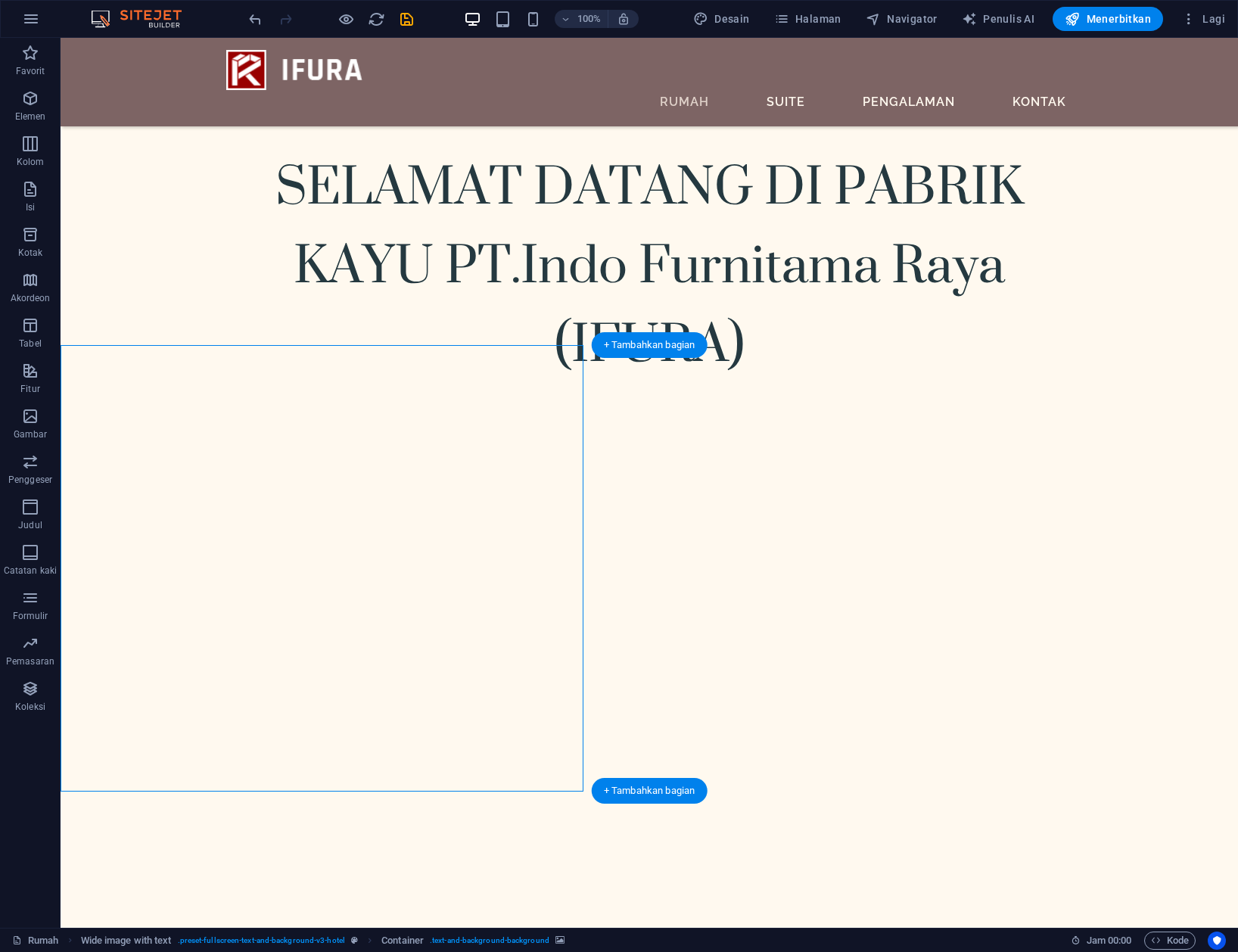 click at bounding box center (649, 4089) 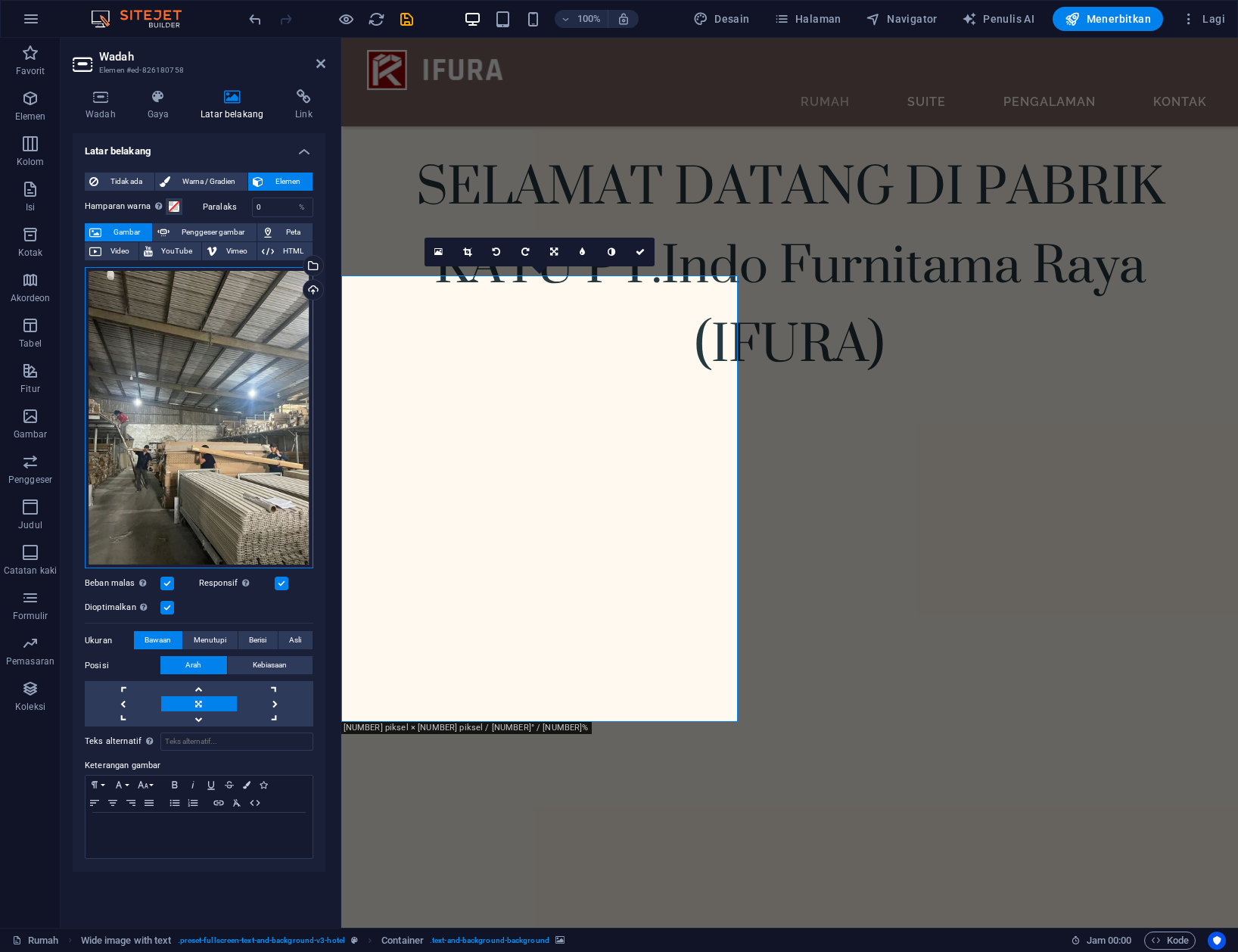 click on "Seret file ke sini, klik untuk memilih file atau  pilih file dari File atau foto & video stok gratis kami" at bounding box center (199, 418) 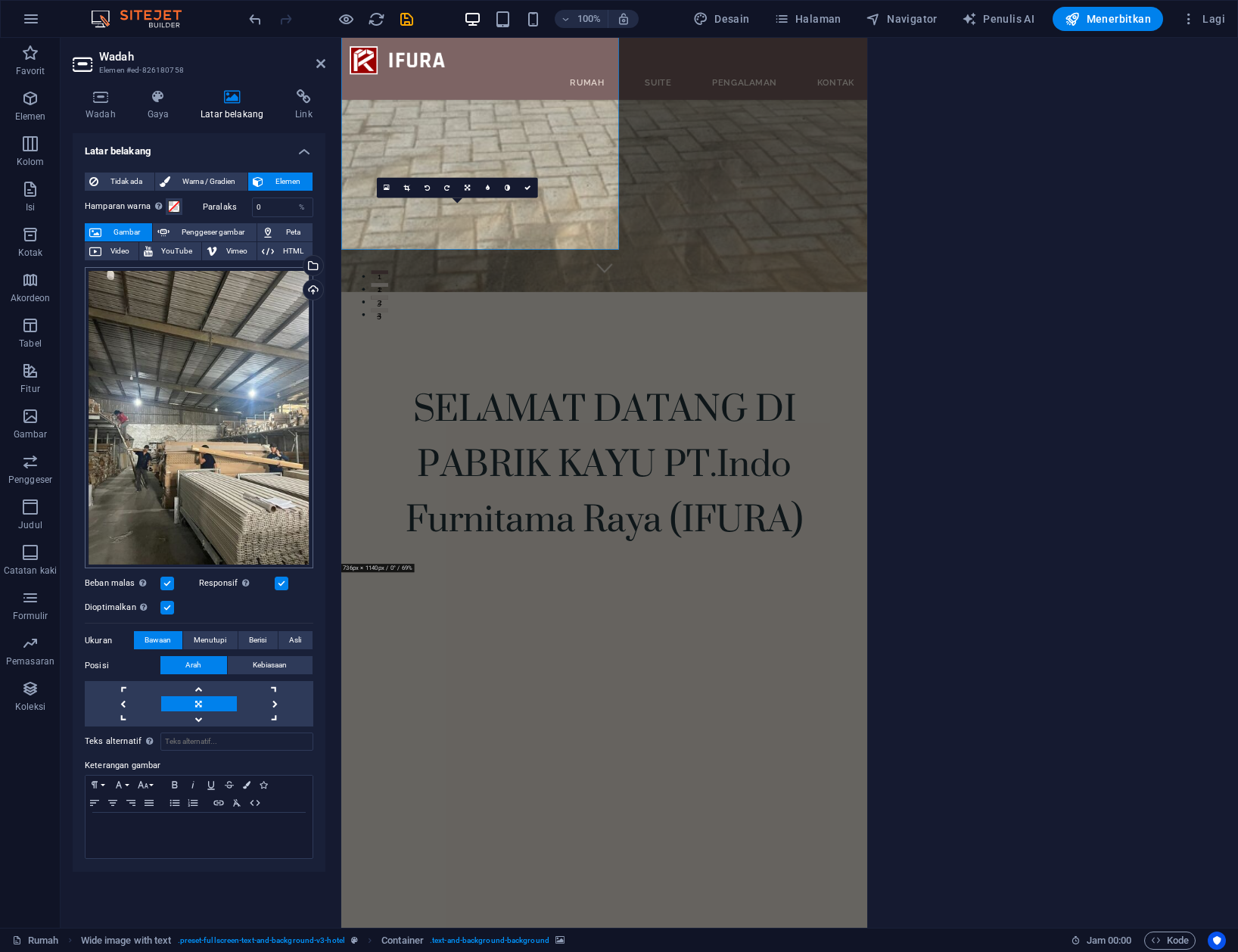 scroll, scrollTop: 1290, scrollLeft: 0, axis: vertical 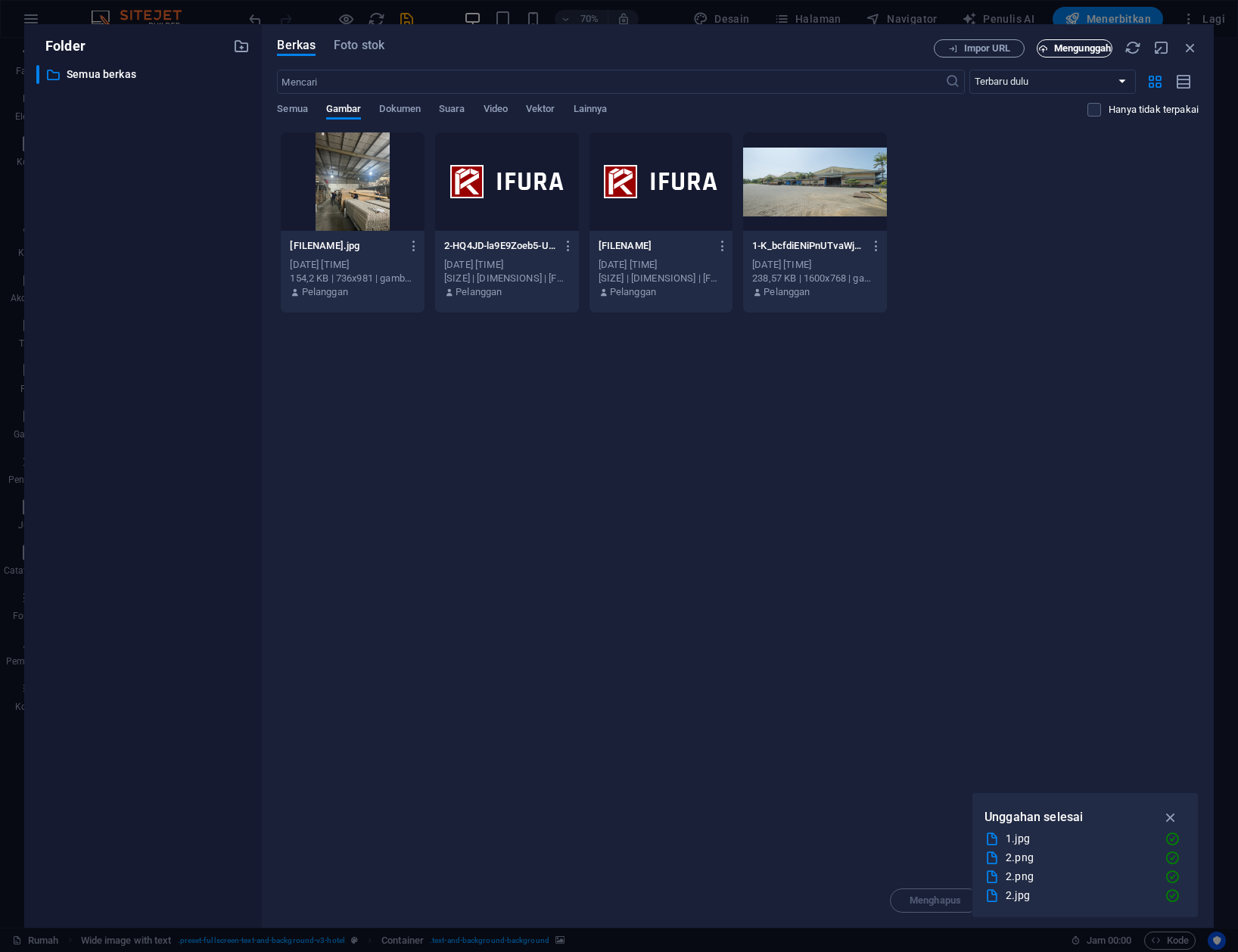 click on "Mengunggah" at bounding box center (1082, 48) 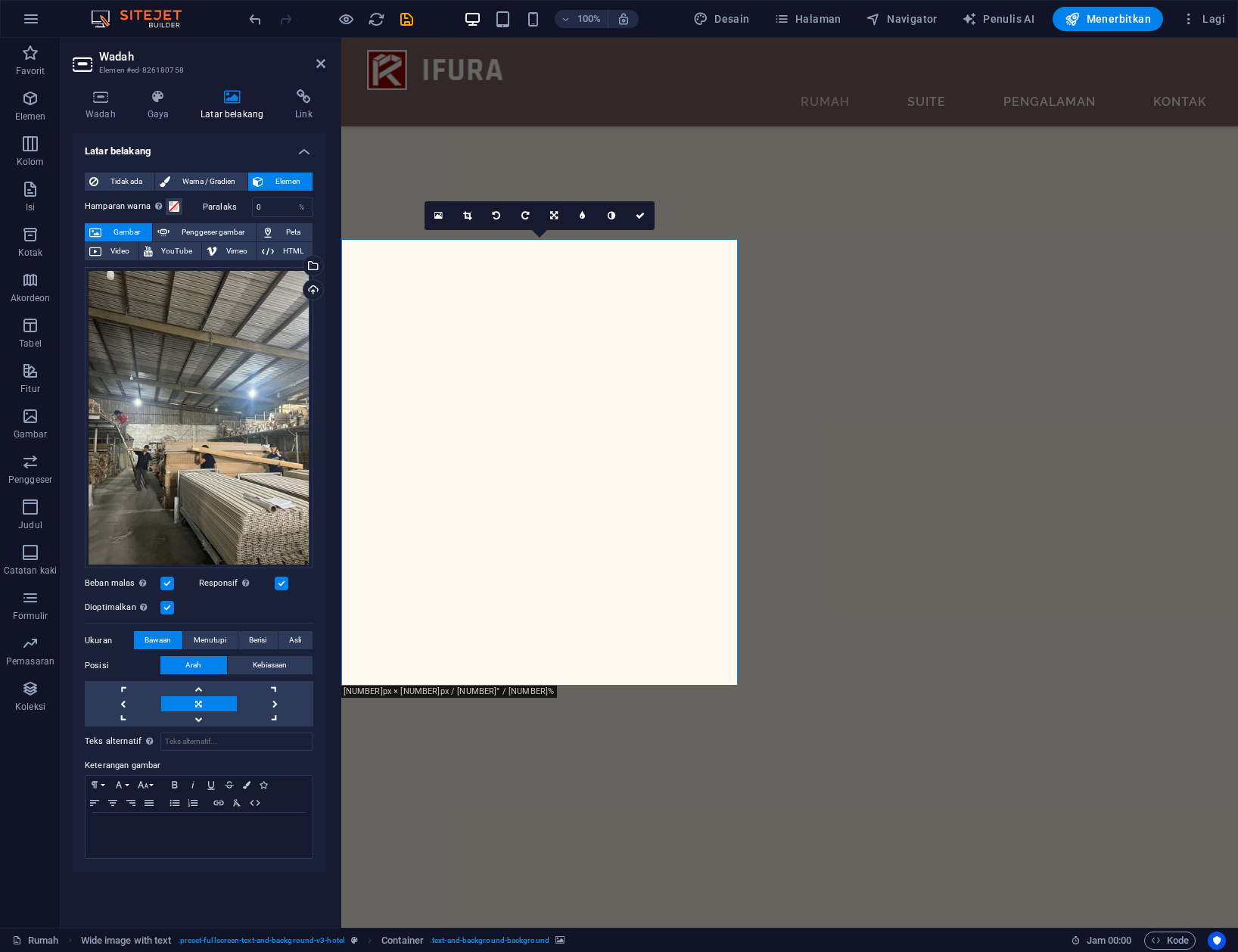 scroll, scrollTop: 908, scrollLeft: 0, axis: vertical 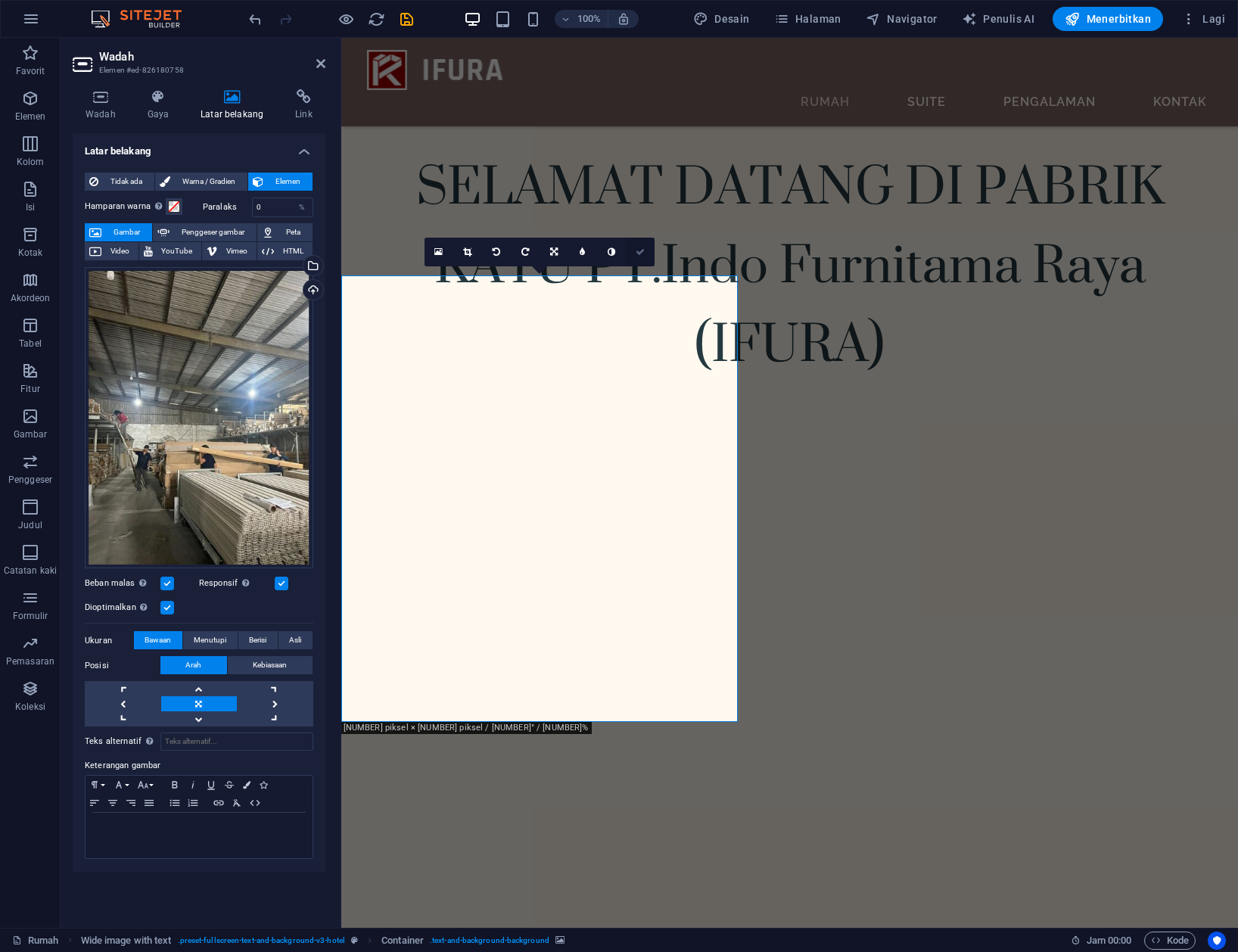 click at bounding box center (640, 252) 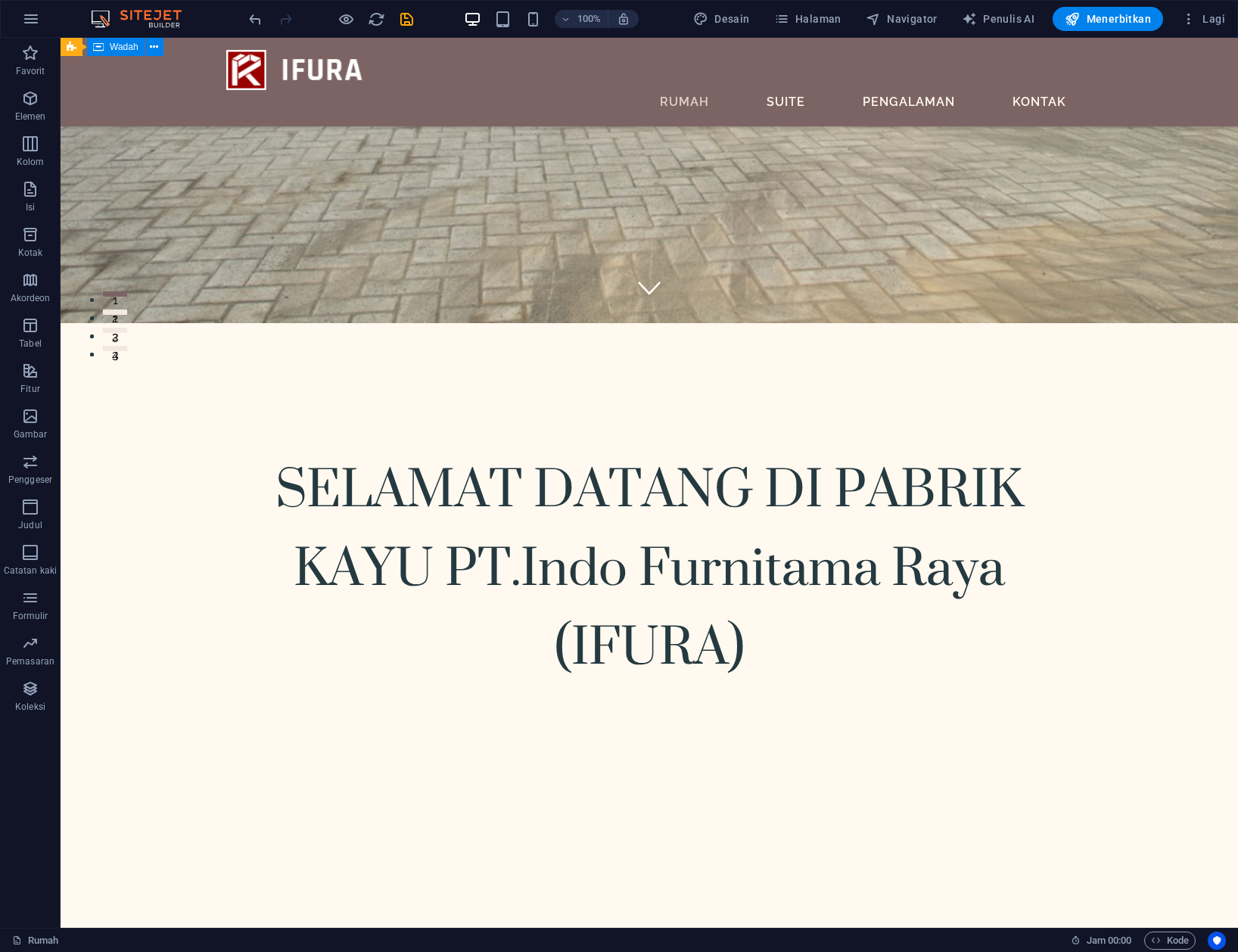 scroll, scrollTop: 908, scrollLeft: 0, axis: vertical 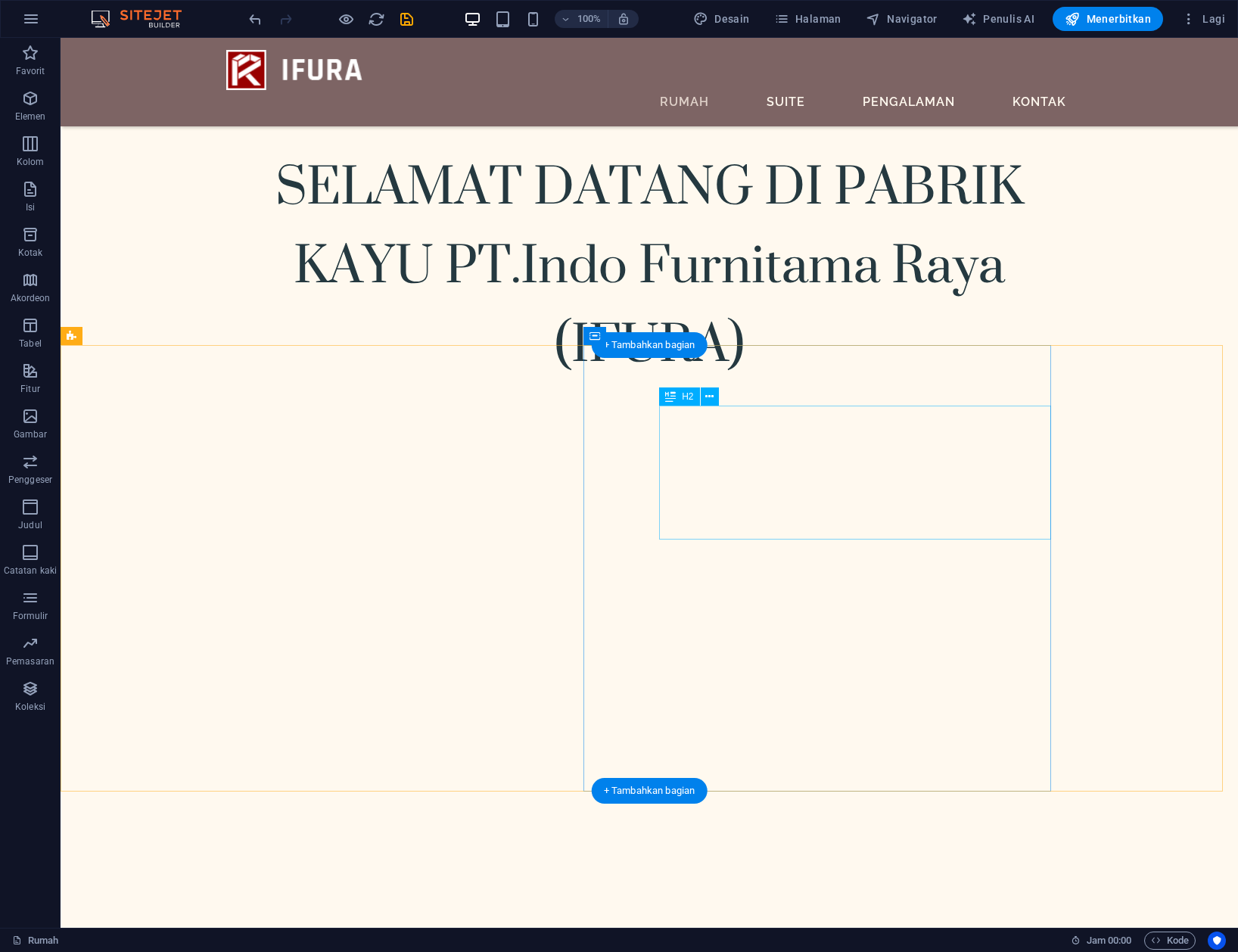 click on "Masuki Dunia Kemewahan Murni" at bounding box center (602, 4444) 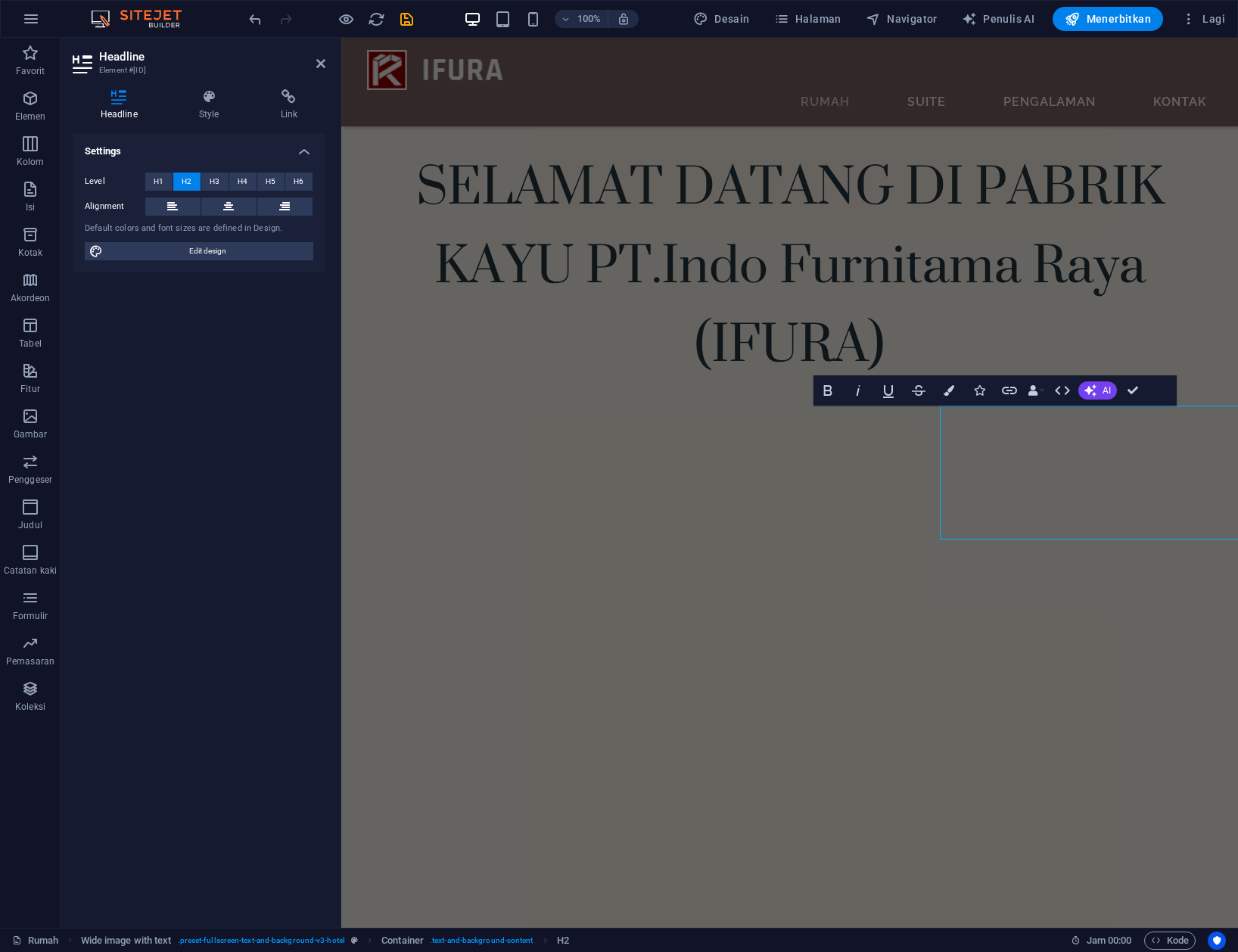 scroll, scrollTop: 838, scrollLeft: 0, axis: vertical 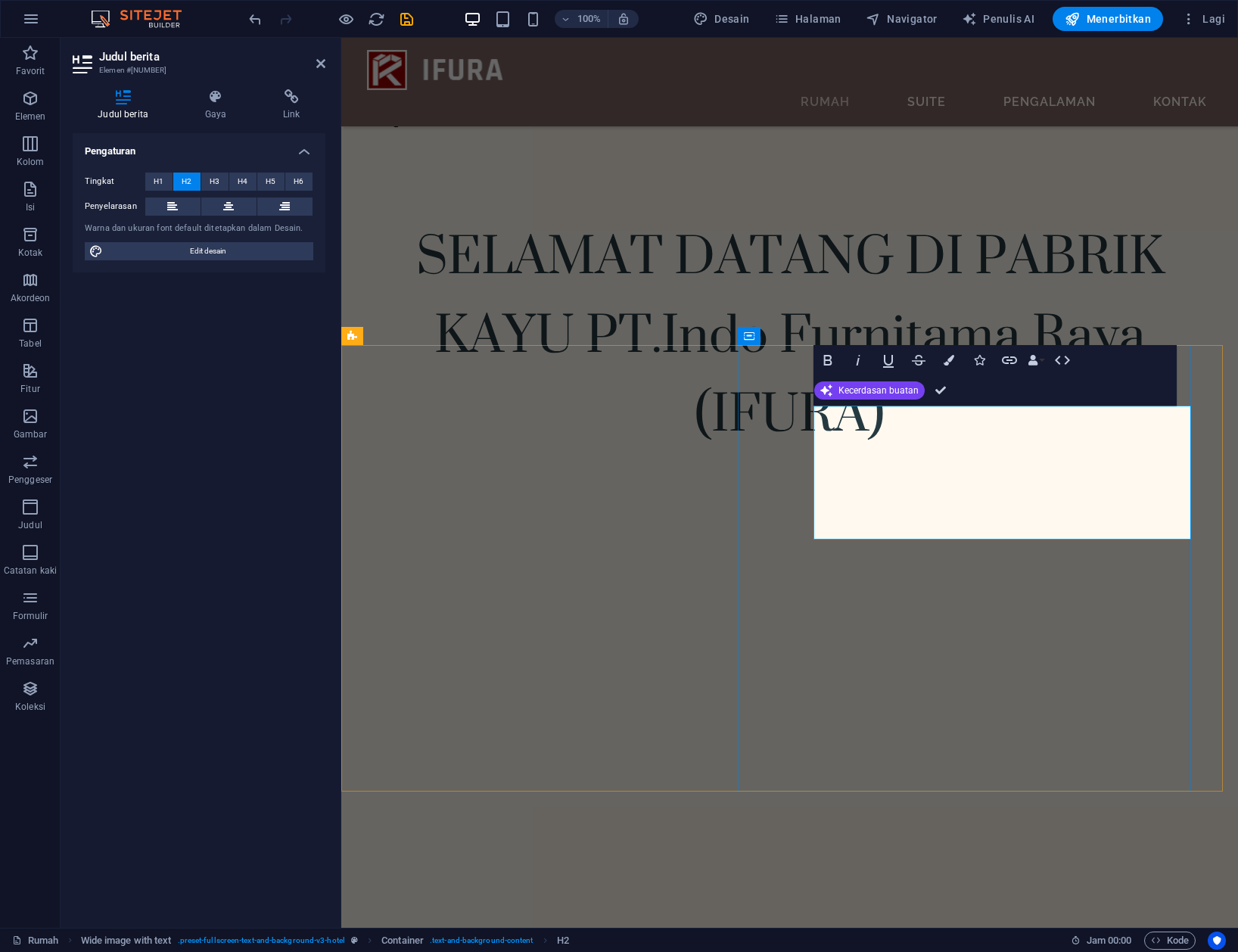 click on "Masuki Dunia Kemewahan Murni" at bounding box center (745, 3468) 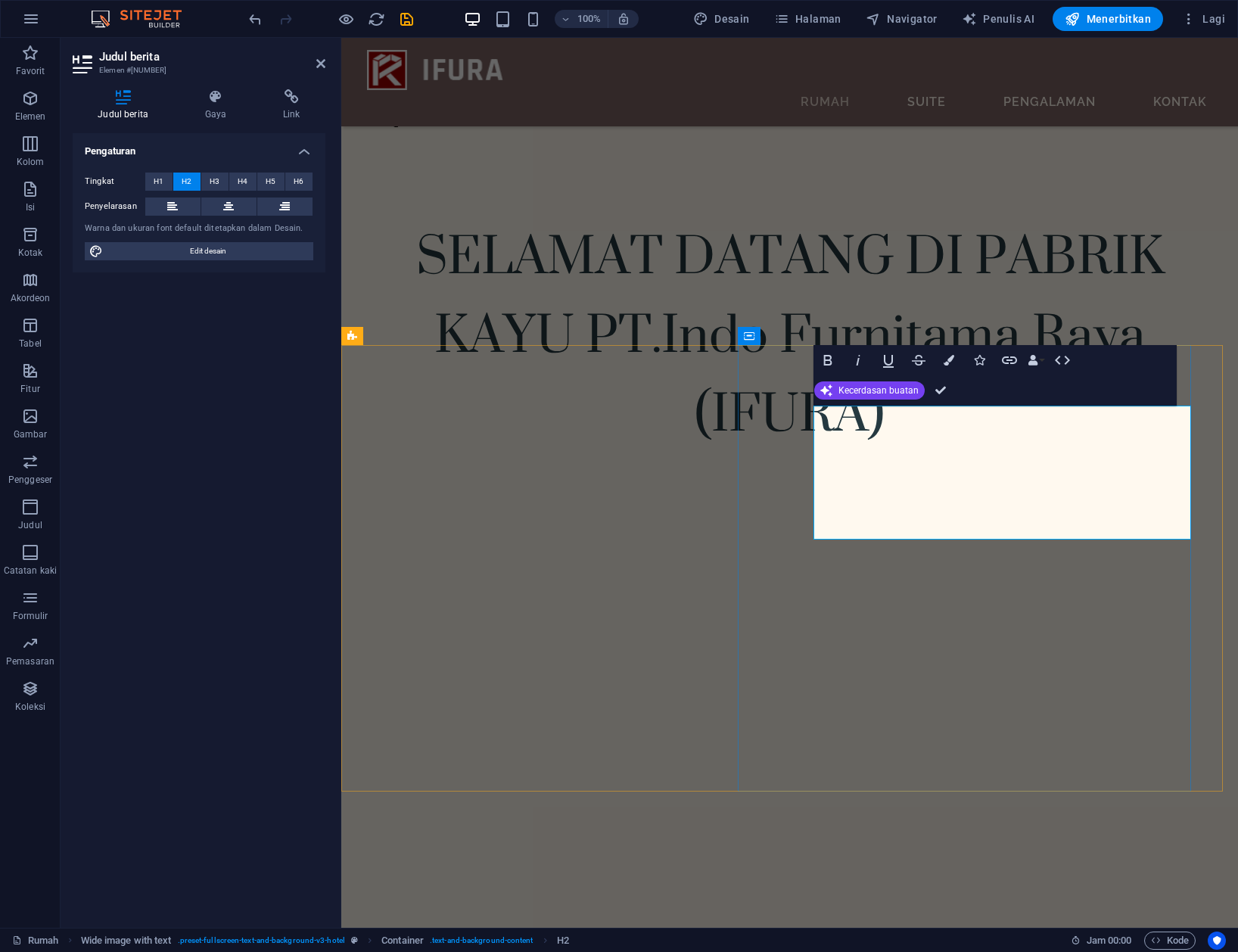 drag, startPoint x: 885, startPoint y: 431, endPoint x: 1120, endPoint y: 497, distance: 244.0922 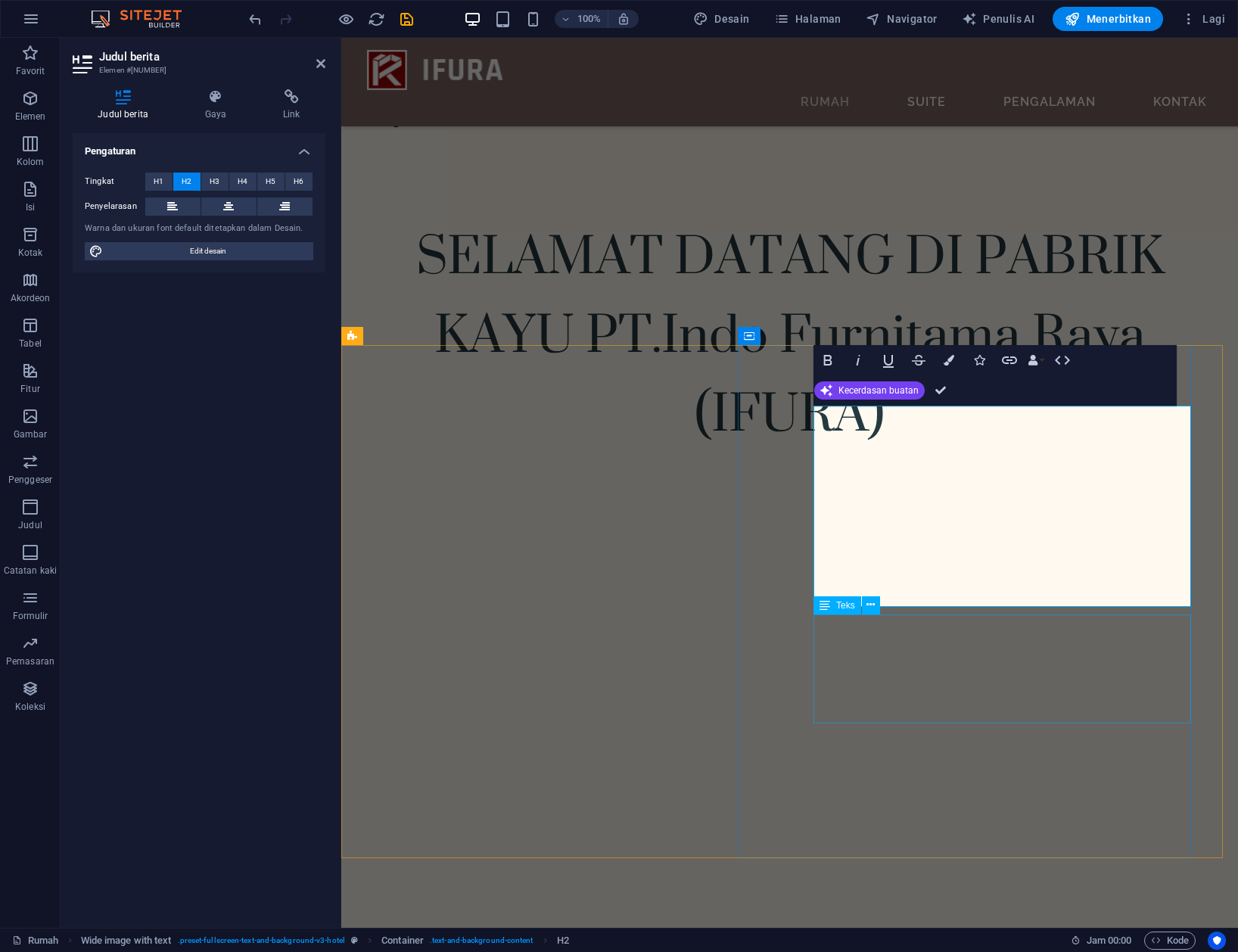 click on "Sed ut perspiciatis unde omnis iste natus error sit voluptatem accusantium doloremque laudantium, totam rem aperiam, eaque ipsa quae ab illo inventore veritatis dan quasi Architecto beatae vitae dicta sunt explicabo. Nemo enim ipsam voluptatem quia voluptas sit aspernatur aut odit aut fugit, sed quia consequuntur magni dolores eos qui rasionale voluptatem sequi nesciunt." at bounding box center (811, 3672) 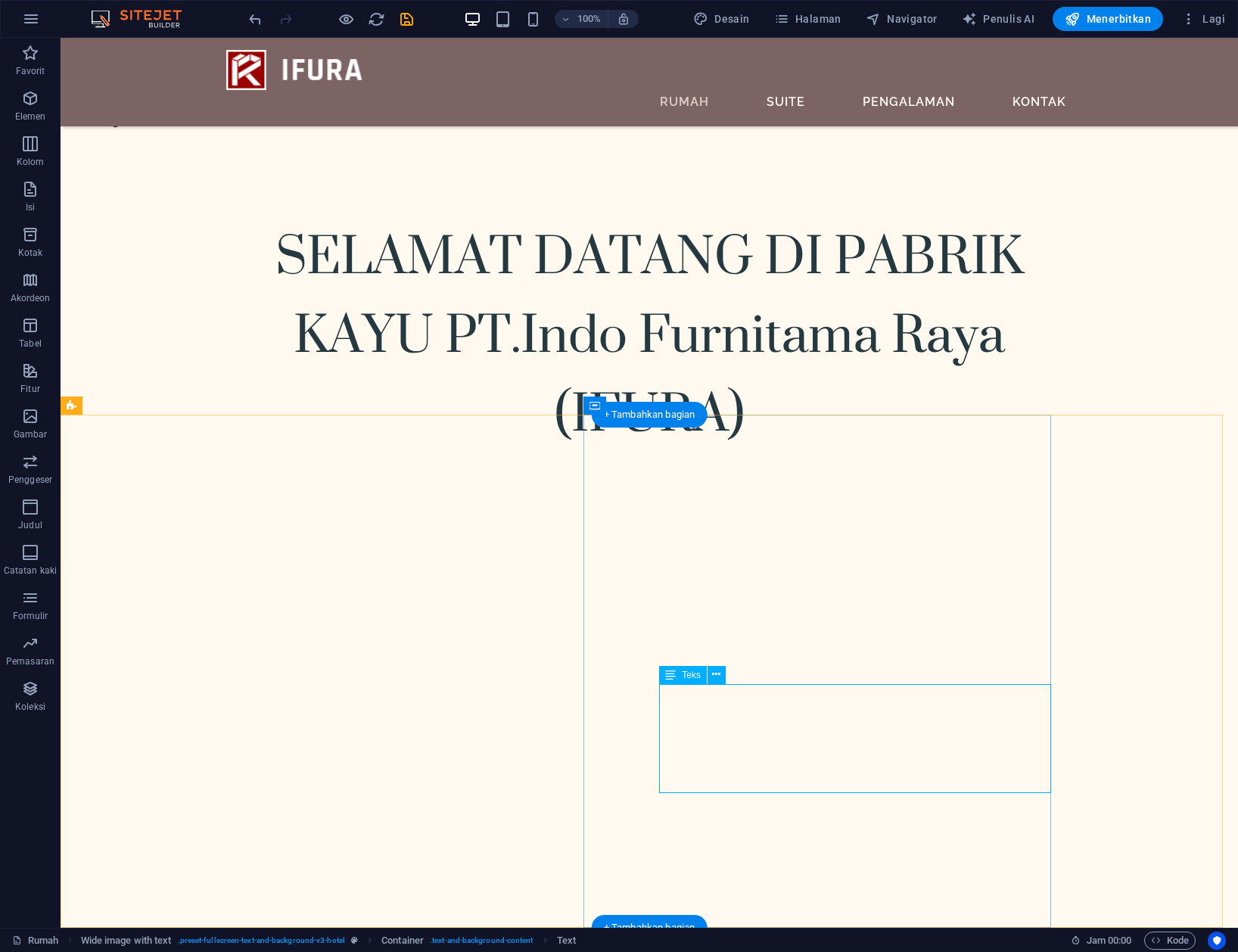click on "Sed ut perspiciatis unde omnis iste natus error sit voluptatem accusantium doloremque laudantium, totam rem aperiam, eaque ipsa quae ab illo inventore veritatis dan quasi Architecto beatae vitae dicta sunt explicabo. Nemo enim ipsam voluptatem quia voluptas sit aspernatur aut odit aut fugit, sed quia consequuntur magni dolores eos qui rasionale voluptatem sequi nesciunt." at bounding box center [602, 4716] 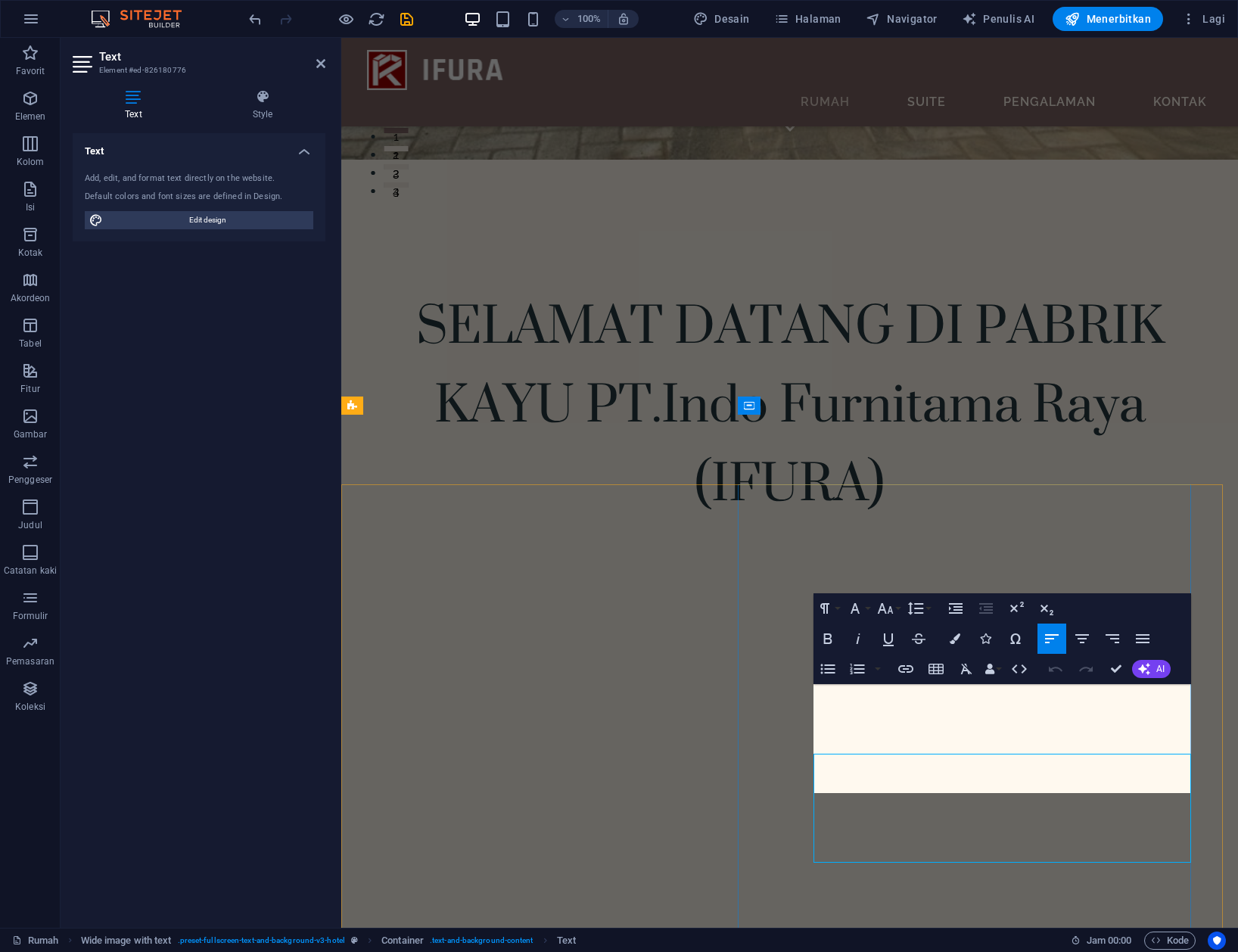click on "Sed ut perspiciatis unde omnis iste natus error sit voluptatem accusantium doloremque laudantium, totam rem aperiam, eaque ipsa quae ab illo inventore veritatis dan quasi Architecto beatae vitae dicta sunt explicabo. Nemo enim ipsam voluptatem quia voluptas sit aspernatur aut odit aut fugit, sed quia consequuntur magni dolores eos qui rasionale voluptatem sequi nesciunt." at bounding box center (811, 3741) 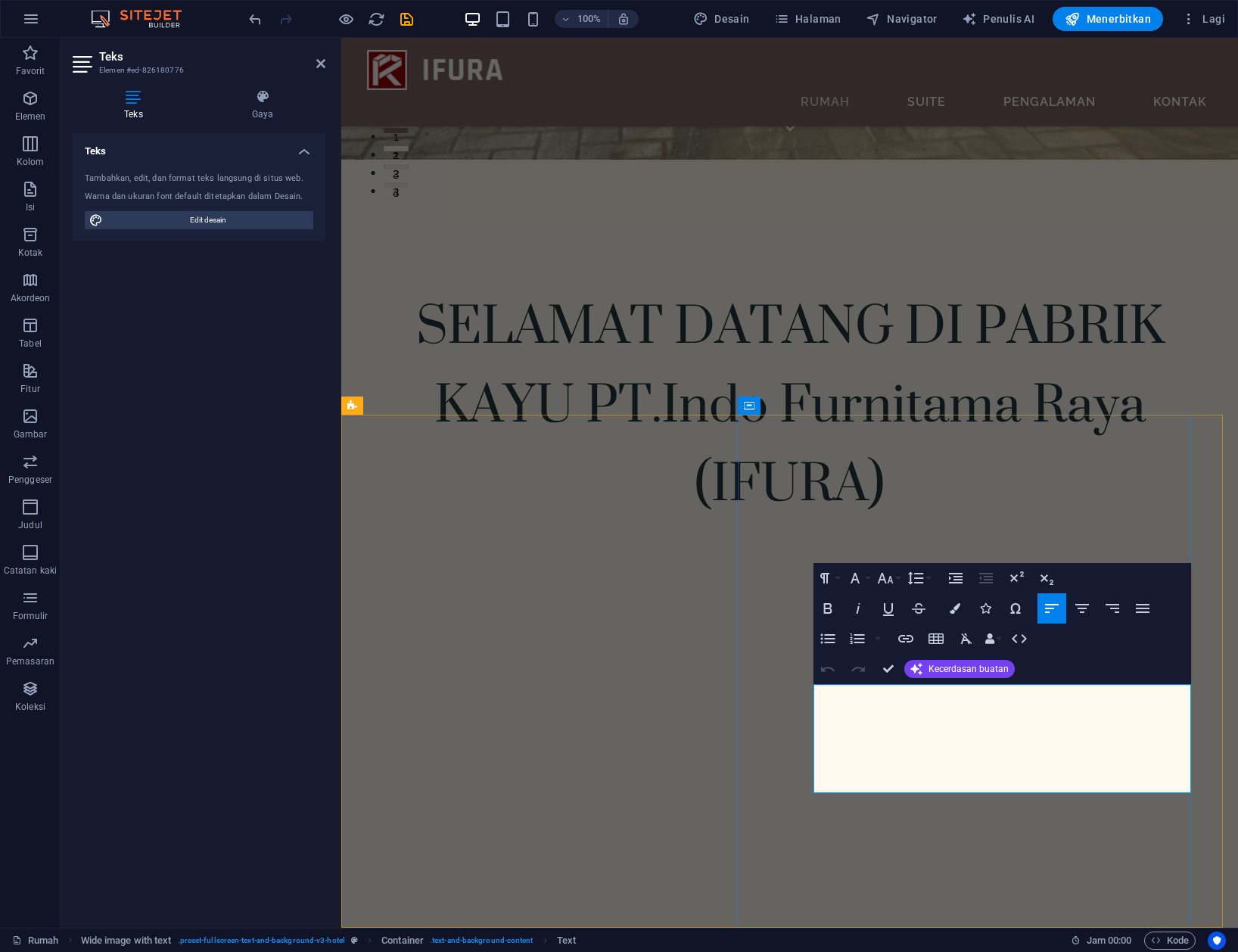 click on "Sed ut perspiciatis unde omnis iste natus error sit voluptatem accusantium doloremque laudantium, totam rem aperiam, eaque ipsa quae ab illo inventore veritatis dan quasi Architecto beatae vitae dicta sunt explicabo. Nemo enim ipsam voluptatem quia voluptas sit aspernatur aut odit aut fugit, sed quia consequuntur magni dolores eos qui rasionale voluptatem sequi nesciunt." at bounding box center (810, 3741) 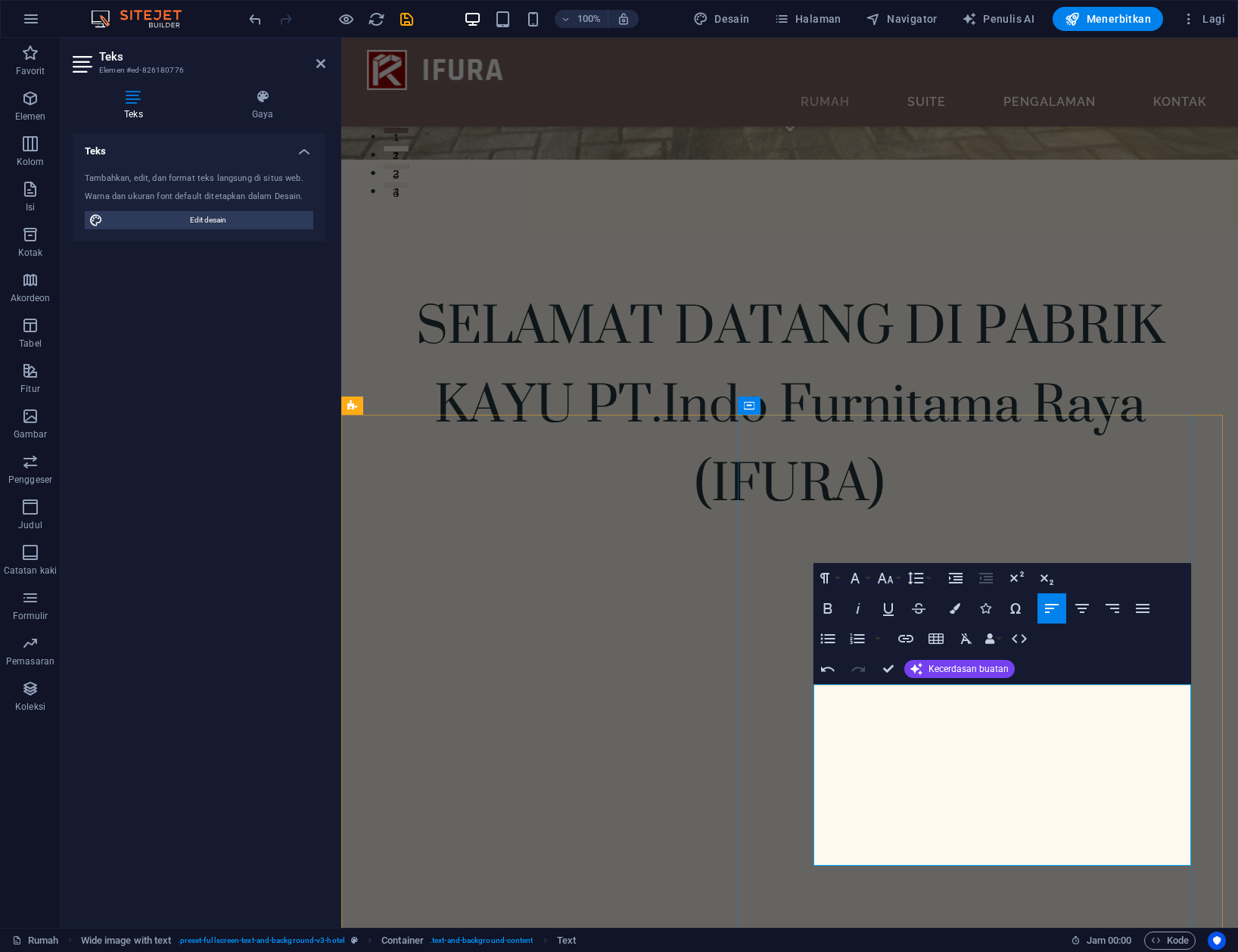 click on "Kayu adalah bahan yang kami perlukan dengan sangat hormat, dan kayu layak untuk dituai dengan kesimpulan itulah sebabnya kami menermpatkan investasi terbesar kami pada sumber berkulaitats, dengan lisensi penebangan kayu yang sah dan hak pengelolaan hutan formal dari pemerintah indonesia, kami dapat mengedalikan semua hal kecil. Yang penting mulai dari memilih bahan terbaik hingga selesai. IFURA mengubah kayu legal menjadi bagian yang kuat, berkelanjutan, dan tahan lama di masa depan kita. Seperti alam itu sendiri, Kayu IFURA membutuhkan perawatan minimal dan usia menjadi lebih indah setiap tahun." at bounding box center [811, 3832] 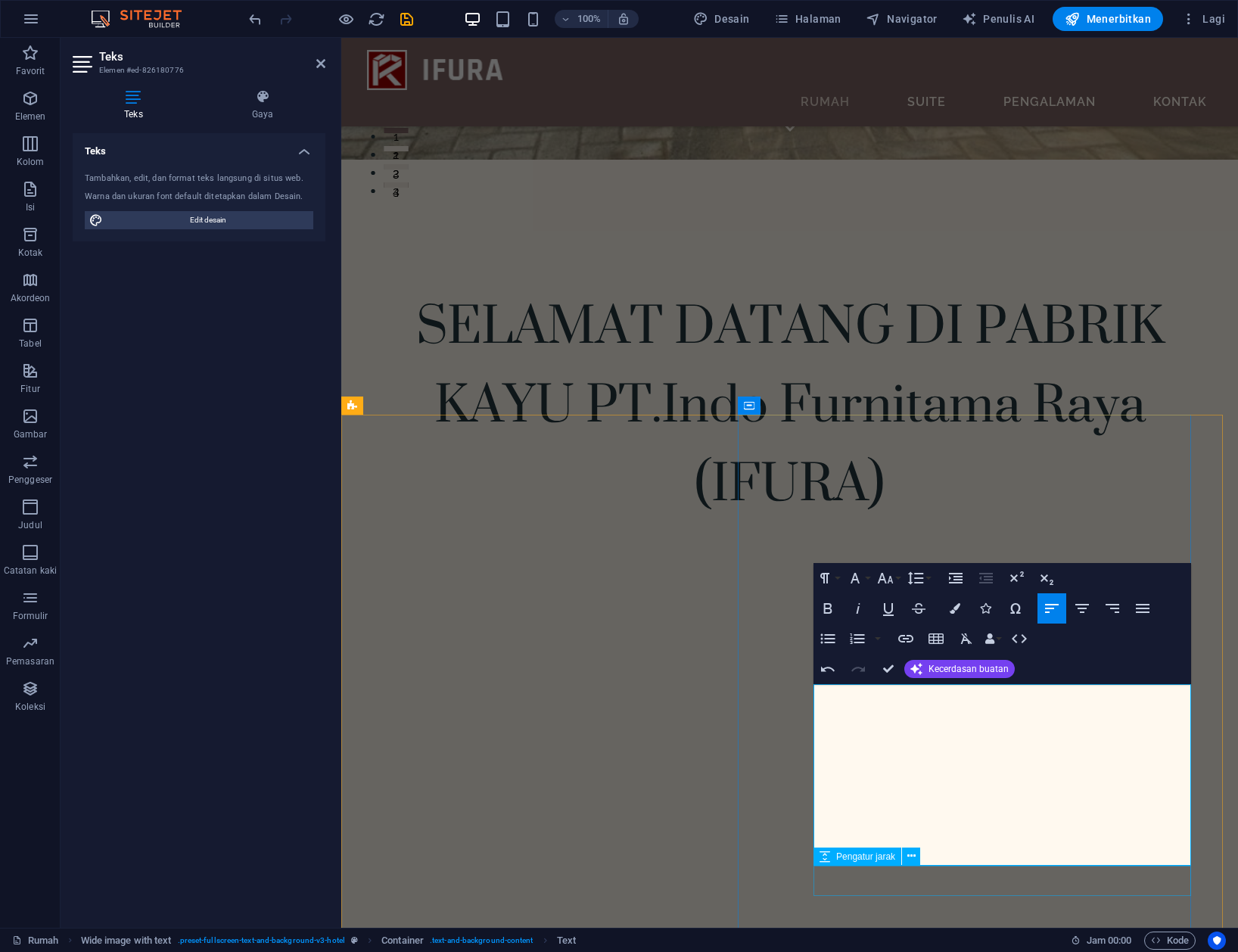 click at bounding box center (811, 3893) 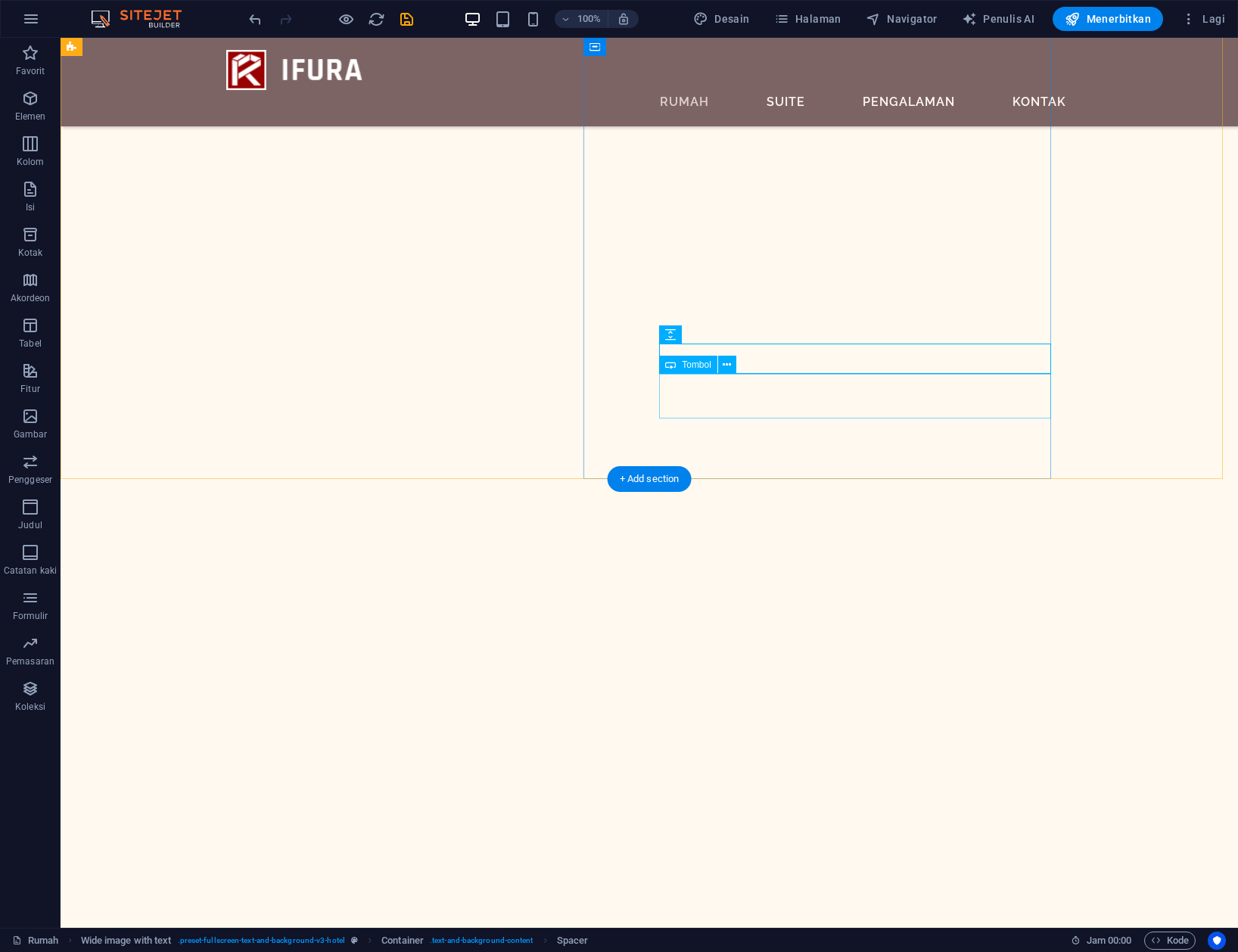 scroll, scrollTop: 1336, scrollLeft: 0, axis: vertical 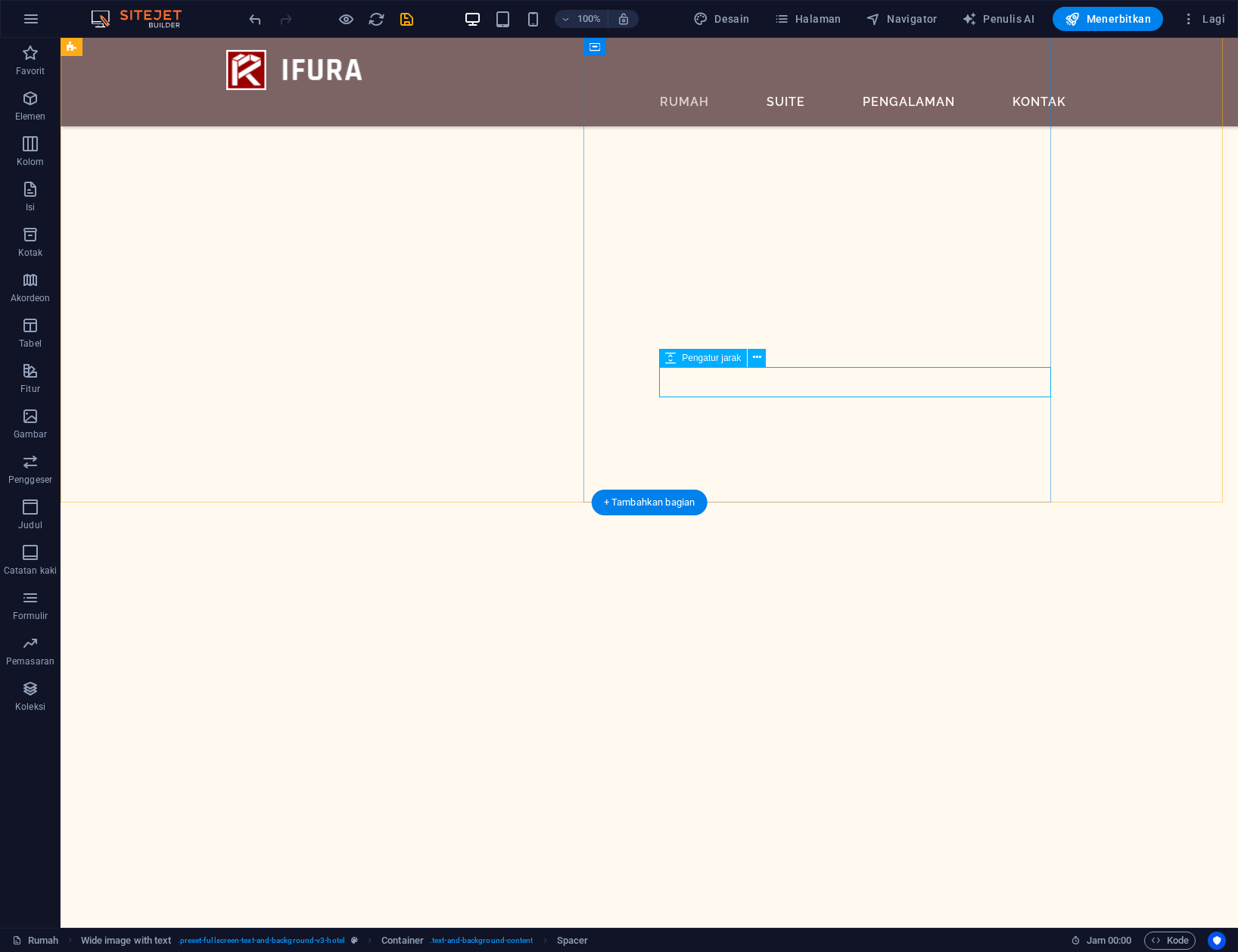 click at bounding box center [602, 4370] 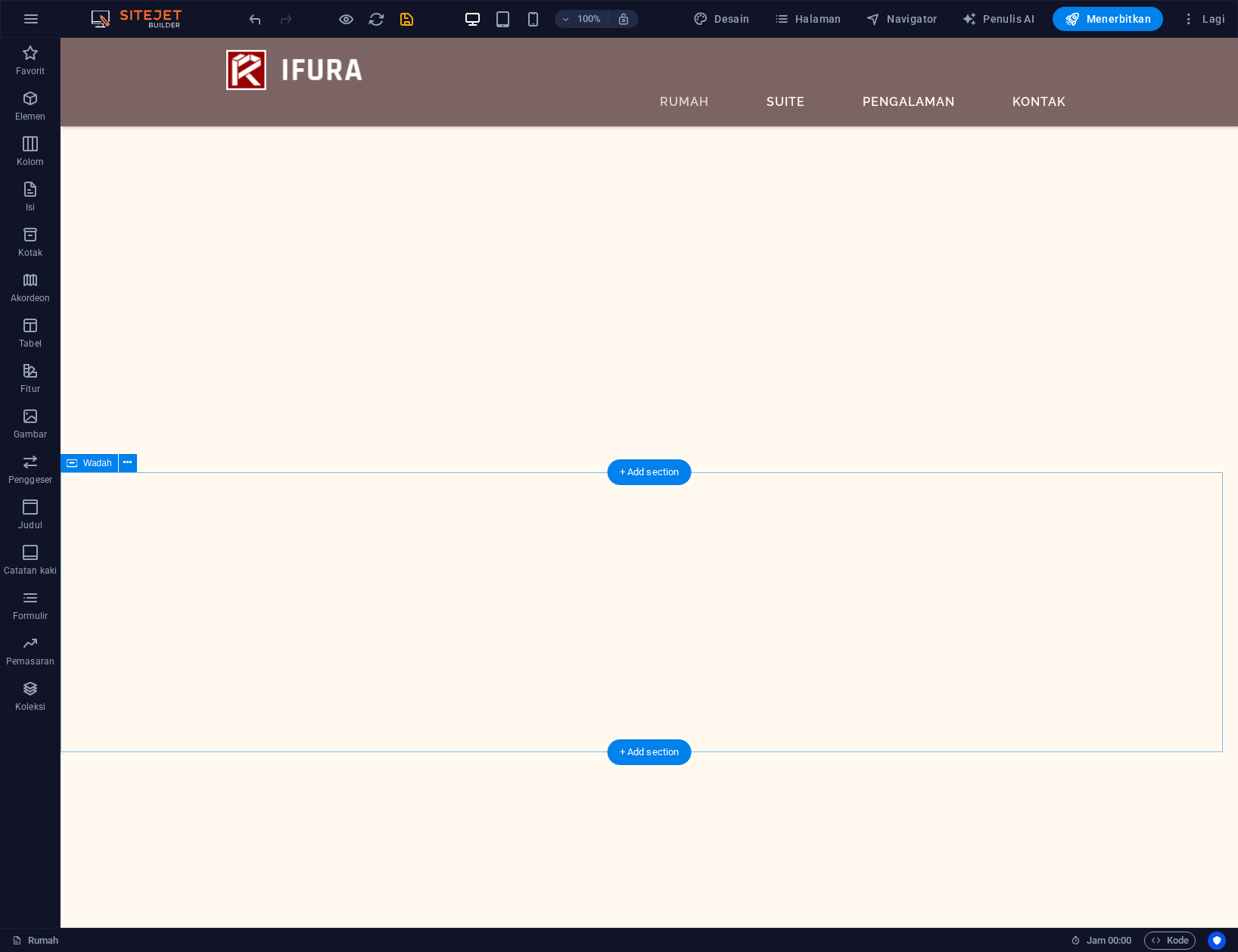 click on "Layanan Khas Kami Sed ut perspiciatis unde omnis iste natus error sit voluptatem accusantium doloremque laudantium, totam rem aperiam, eaque ipsa quae ab illo inventore veritatis dan quasi Architecto beatae vitae dicta sunt explicabo." at bounding box center [649, 4559] 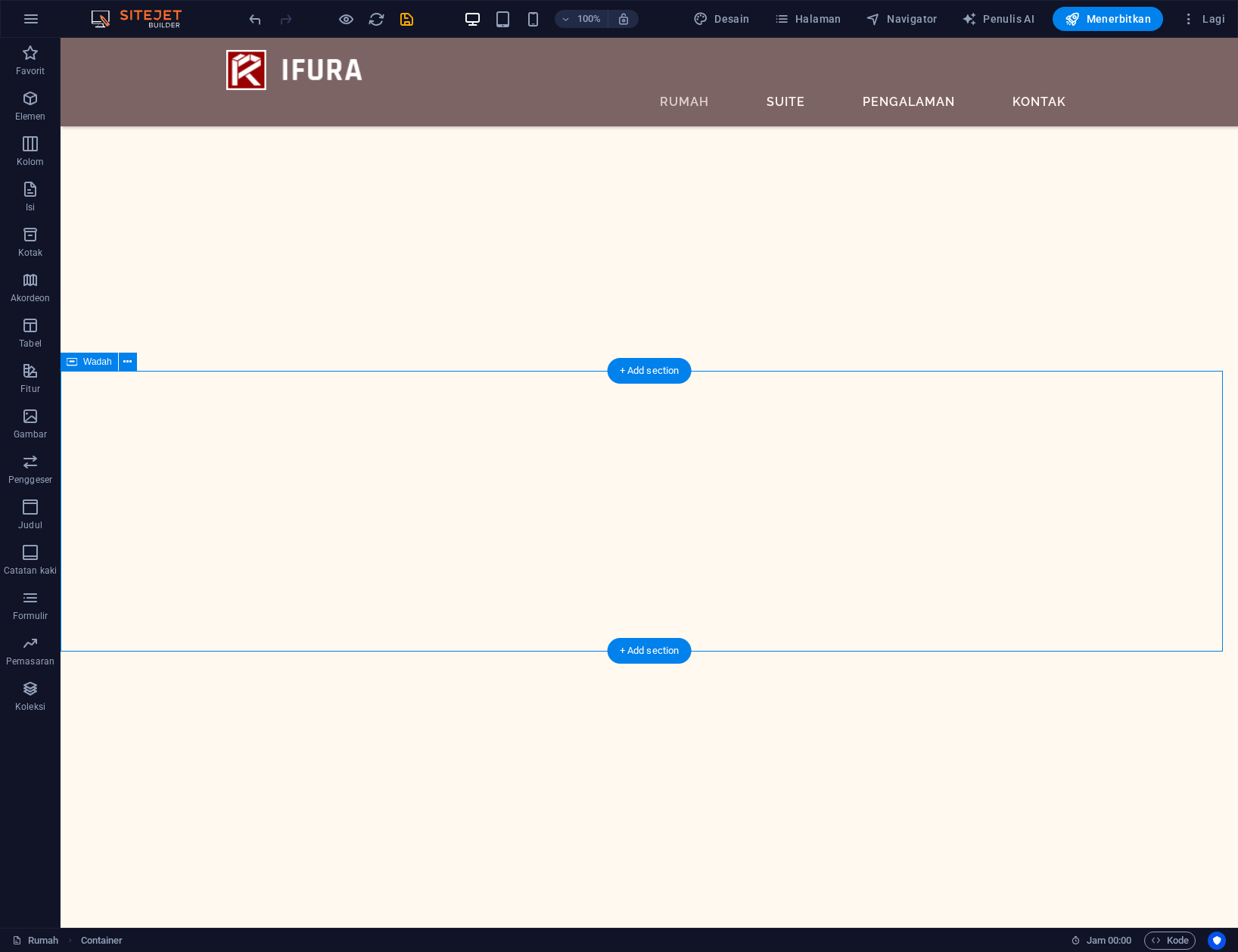 scroll, scrollTop: 1438, scrollLeft: 0, axis: vertical 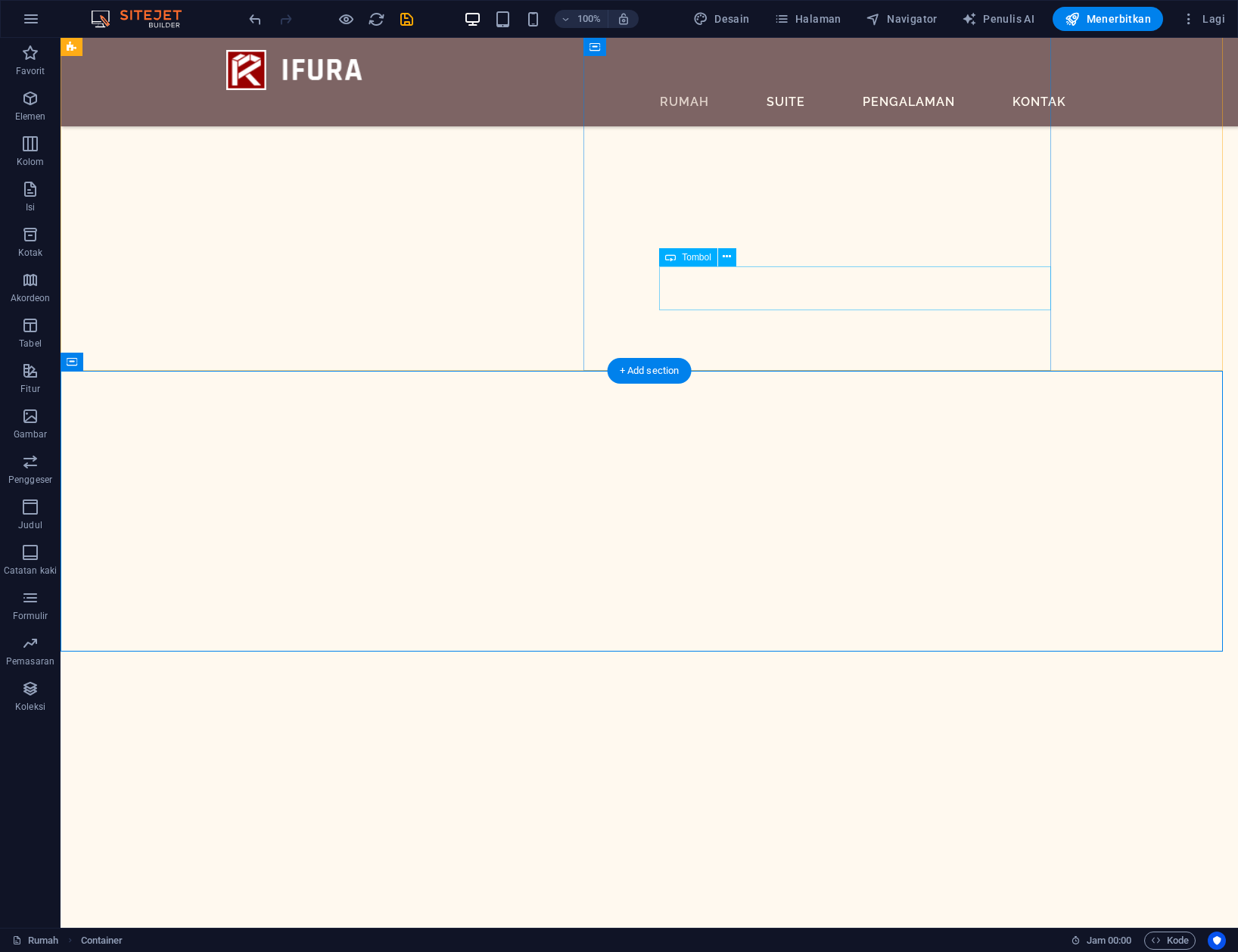 click on "PESAN MENGINAP" at bounding box center [602, 4245] 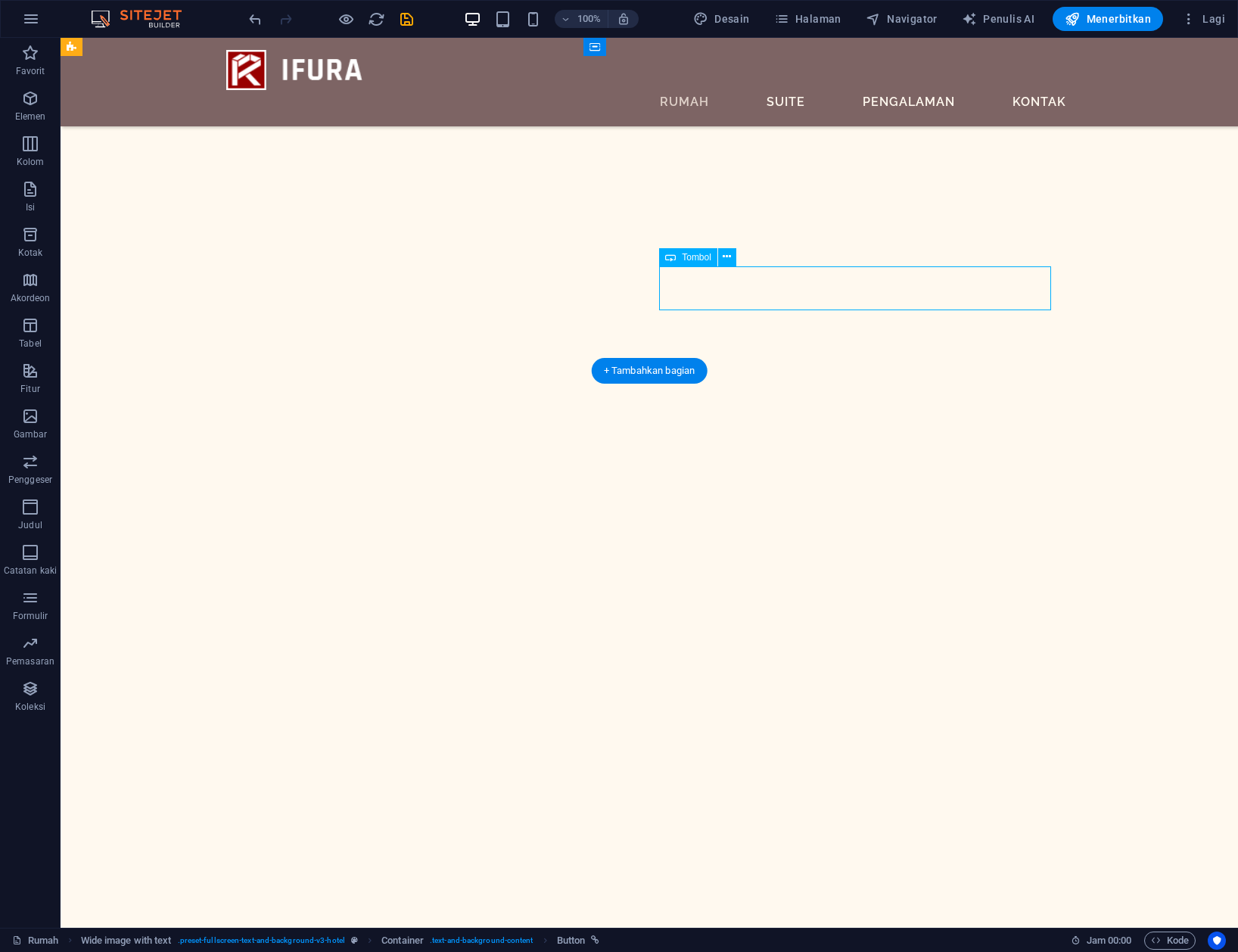 click on "PESAN MENGINAP" at bounding box center [602, 4245] 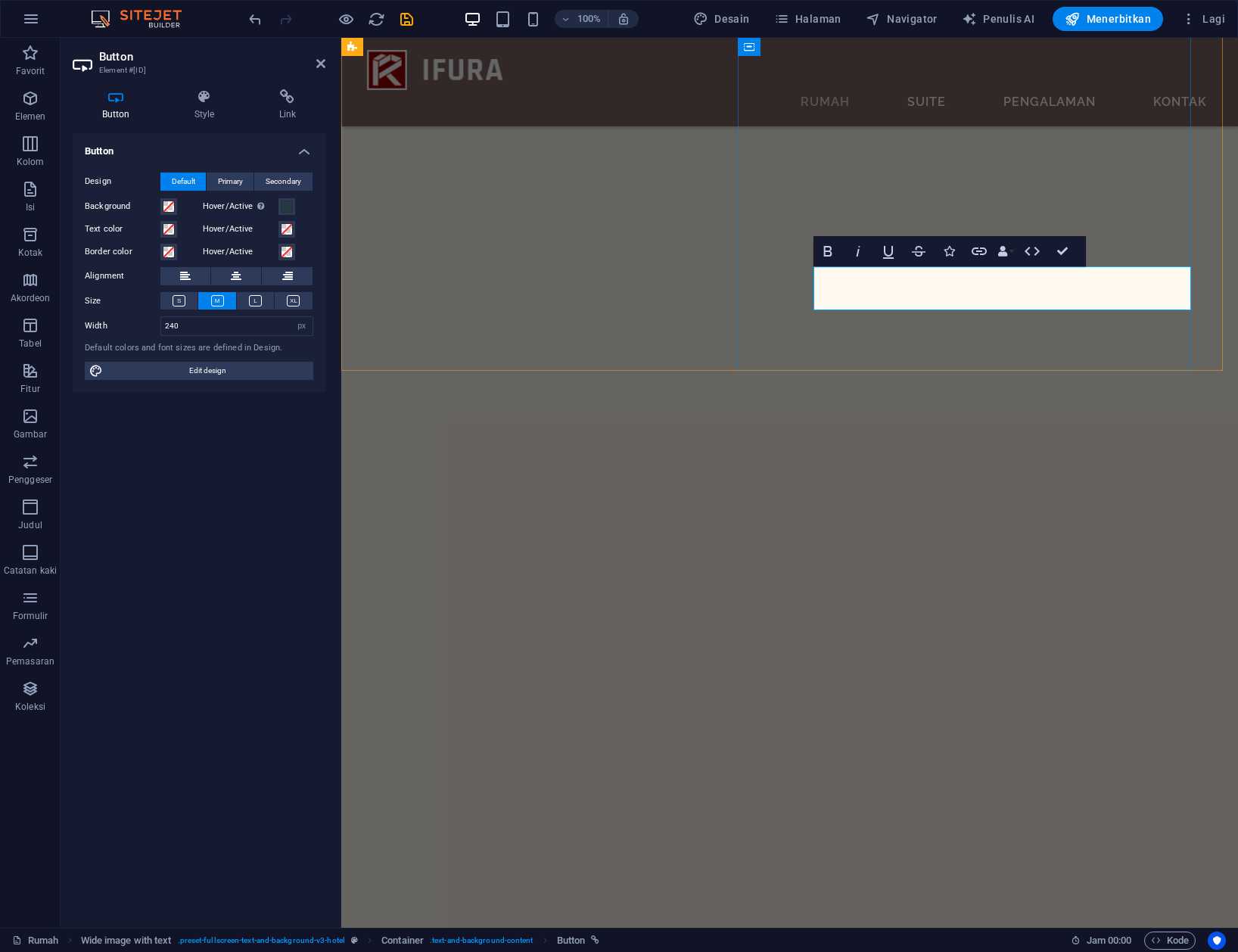 scroll, scrollTop: 1368, scrollLeft: 0, axis: vertical 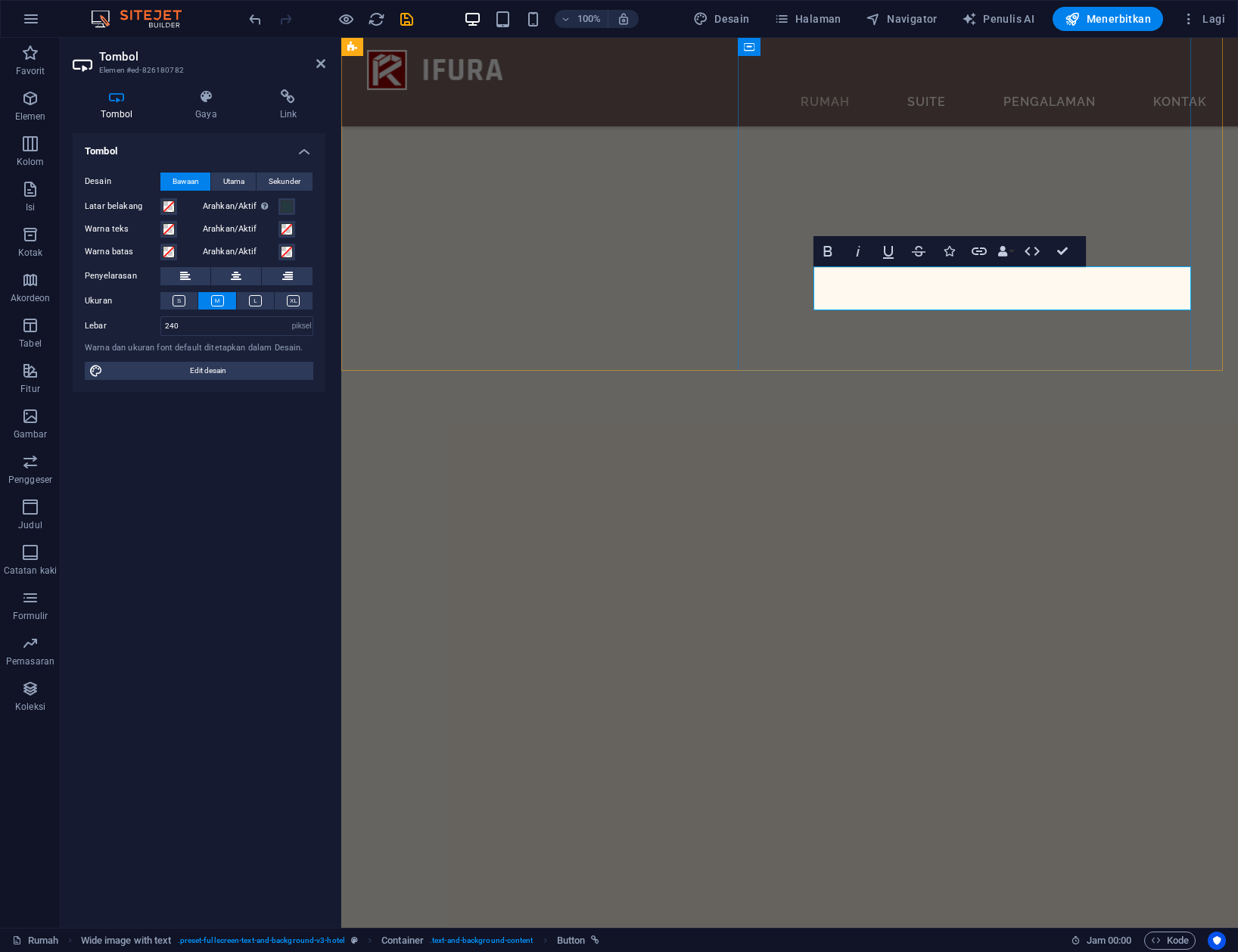 click on "PESAN MENGINAP" at bounding box center [507, 3269] 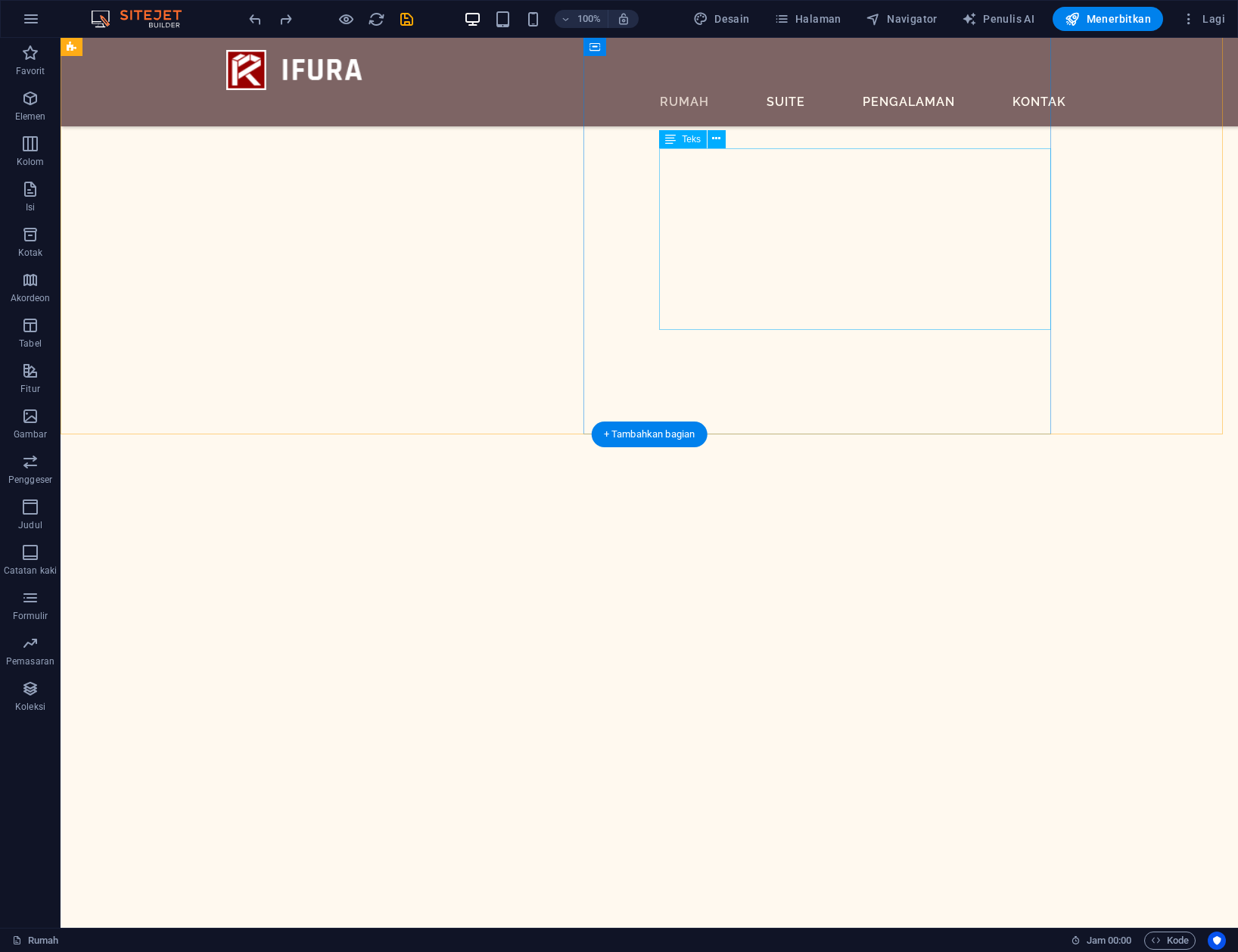 scroll, scrollTop: 1408, scrollLeft: 0, axis: vertical 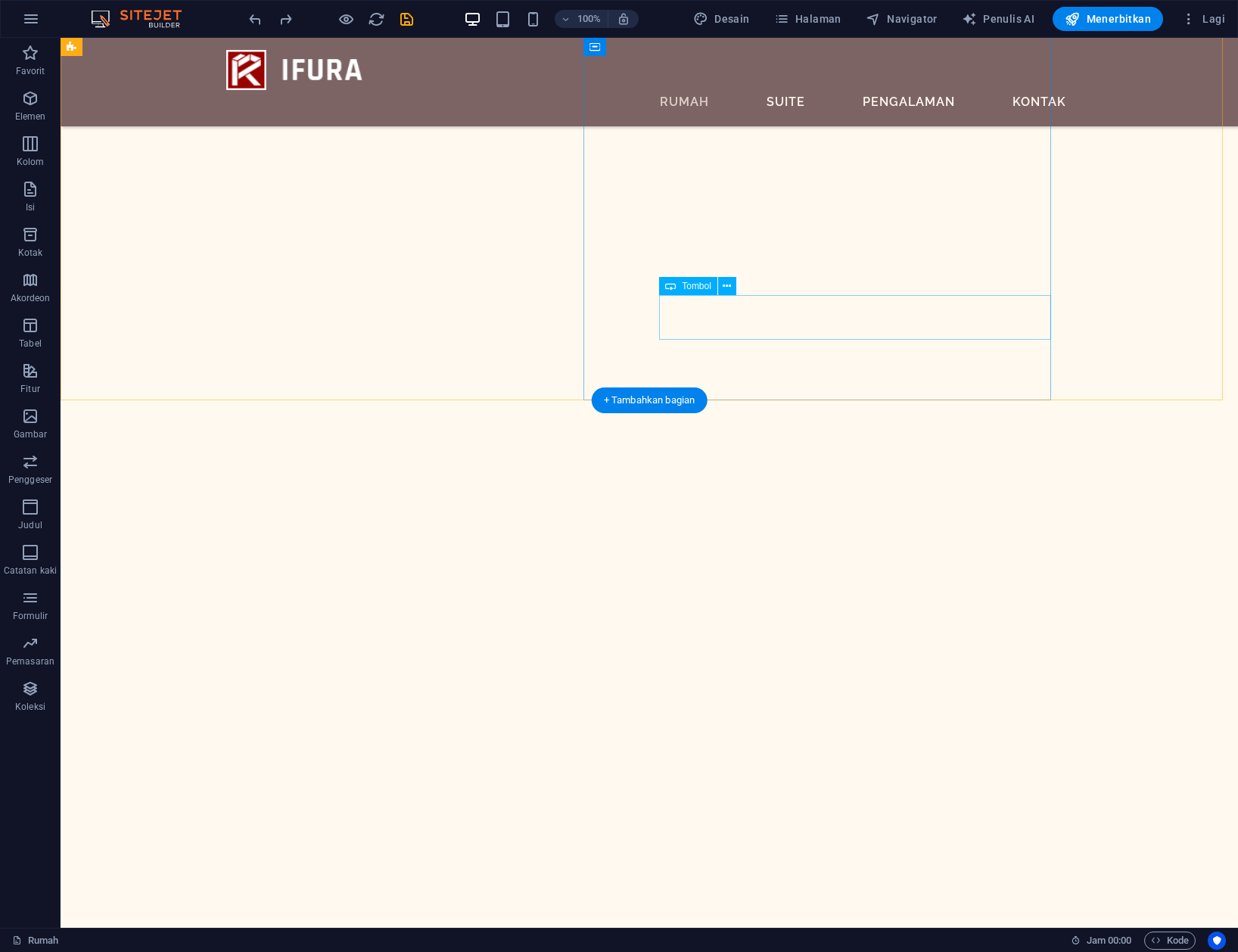 click on "PESAN MENGINAP" at bounding box center (602, 4274) 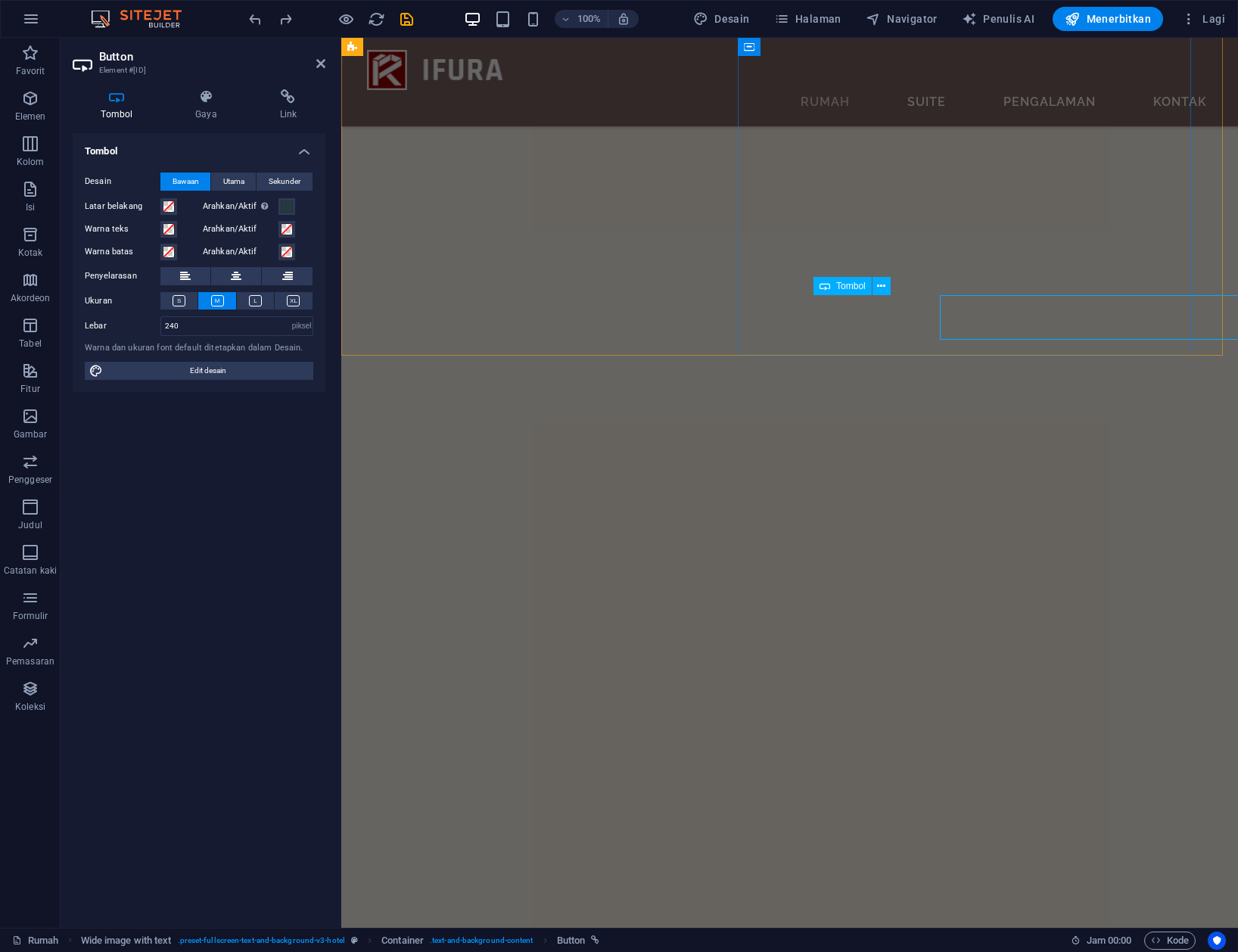 scroll, scrollTop: 1339, scrollLeft: 0, axis: vertical 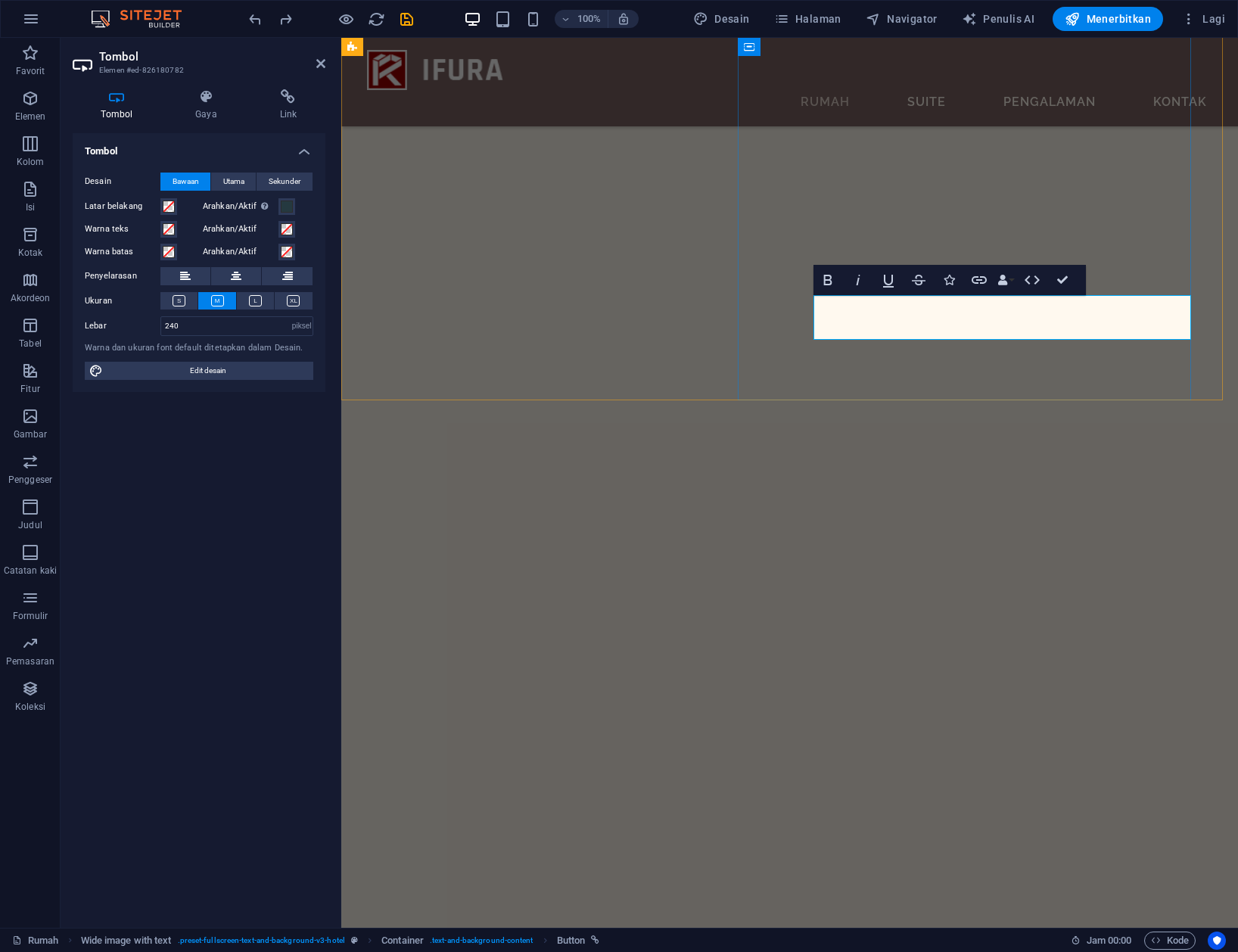 click on "PESAN MENGINAP" at bounding box center (507, 3299) 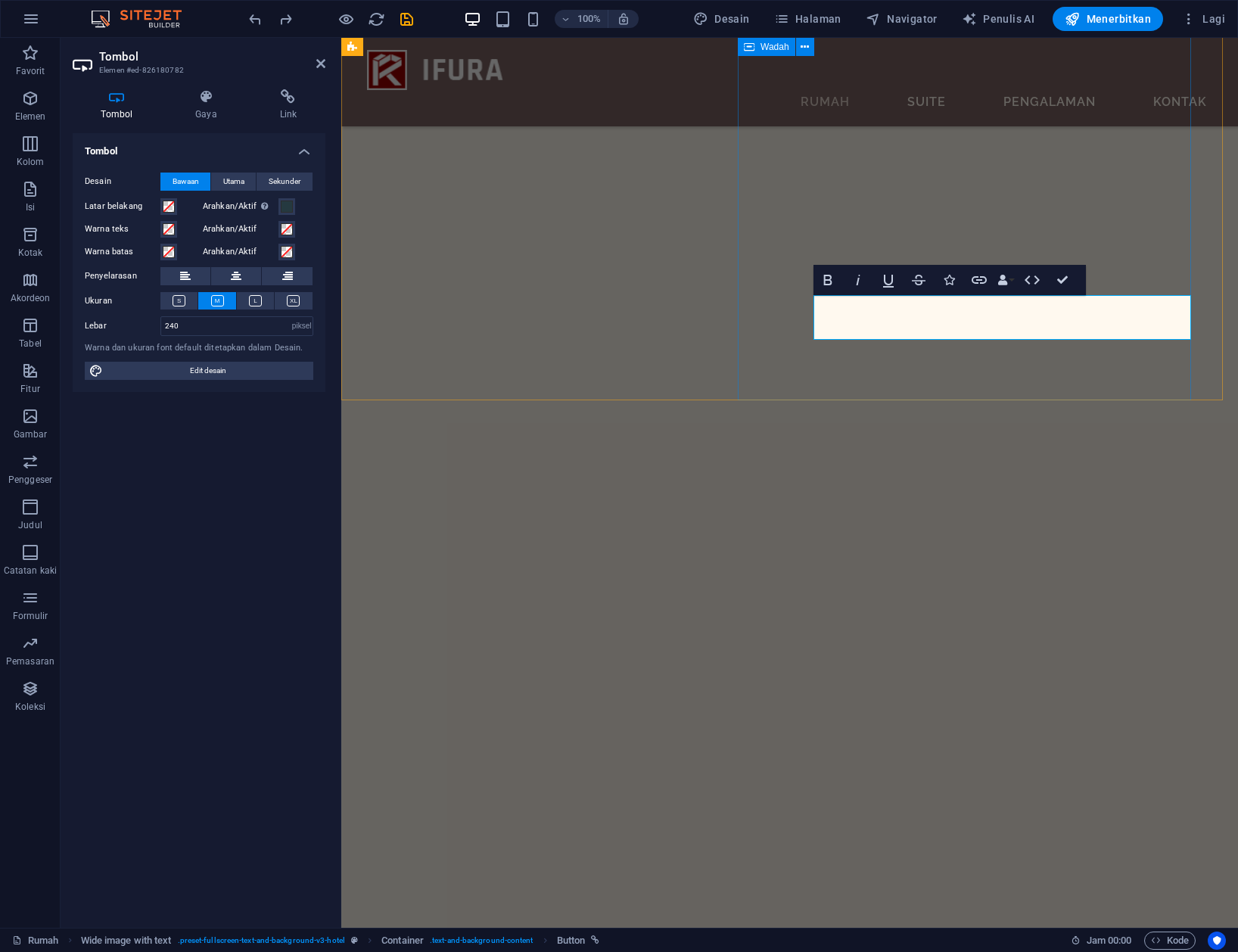 click on "Kualitas Terbaik- Dari Bahan Hingga Tahap Akhir Kayu adalah bahan yang kami perlukan dengan sangat hormat, dan kayu layak untuk dituai dengan kesimpulan mengapa kami menermpatkan investasi terbesar kami pada sumber berkulaitats, dengan lisensi penebangan kayu yang sah dan hak pengelolaan hutan formal dari pemerintah indonesia, kami dapat mengedalikan semua hal kecil. Yang penting mulai dari memilih bahan terbaik hingga selesai. IFURA mengubah kayu legal menjadi bagian yang kuat, berkelanjutan, dan tahan lama di masa depan kita. Seperti alam itu sendiri, Kayu IFURA membutuhkan perawatan minimal dan usia menjadi lebih indah setiap tahun. PESAN" at bounding box center (773, 3183) 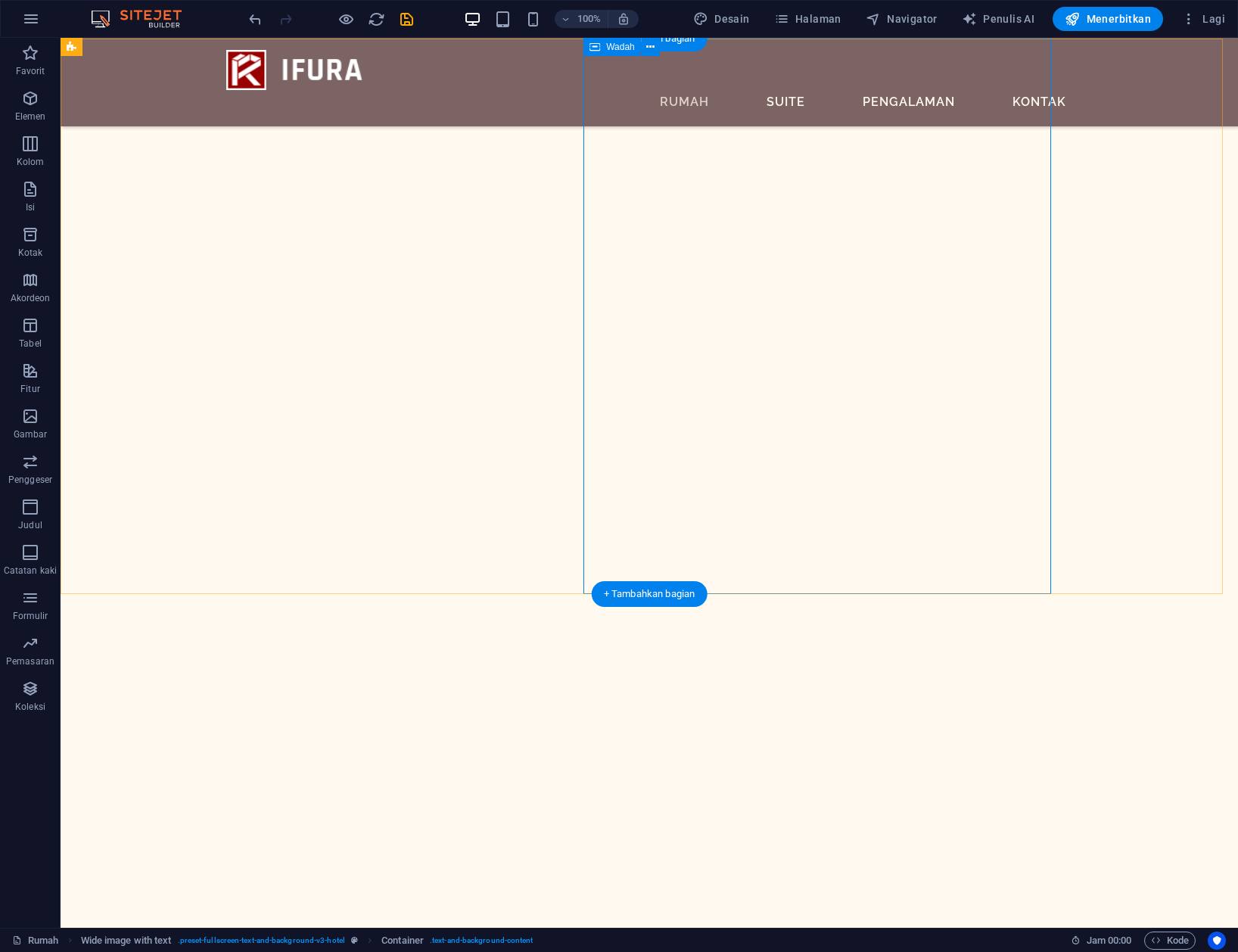 scroll, scrollTop: 1137, scrollLeft: 0, axis: vertical 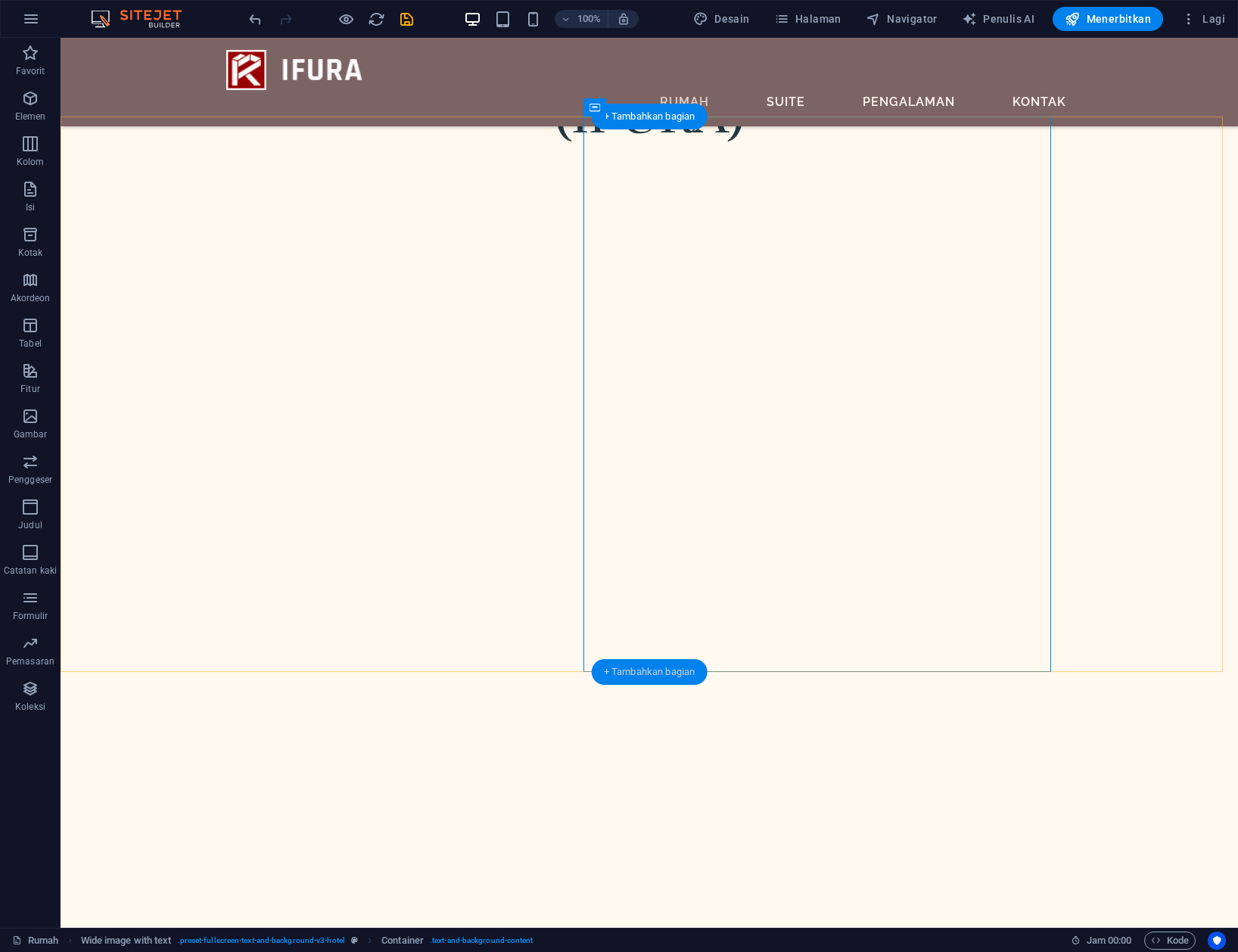 click on "+ Tambahkan bagian" at bounding box center (649, 671) 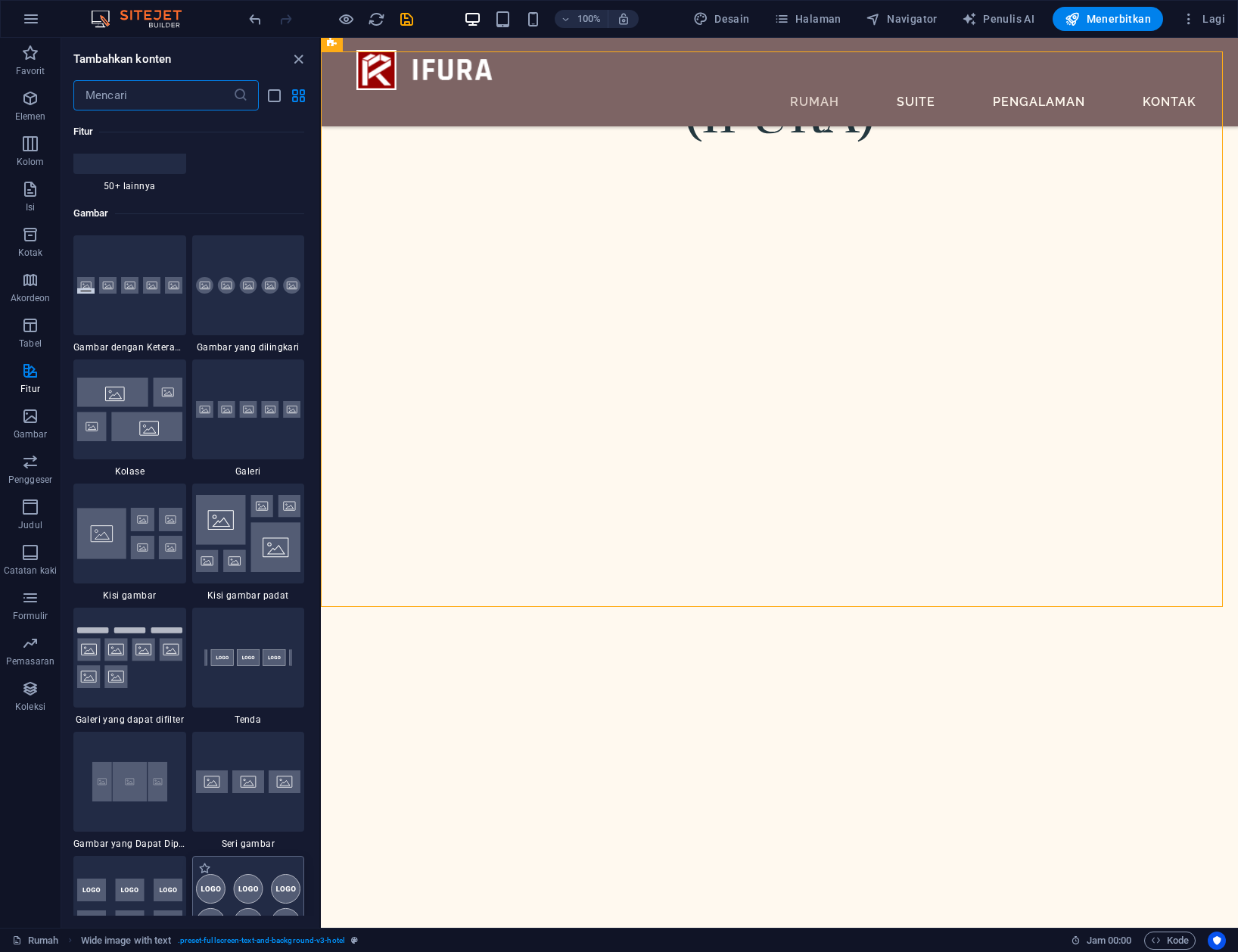 scroll, scrollTop: 8096, scrollLeft: 0, axis: vertical 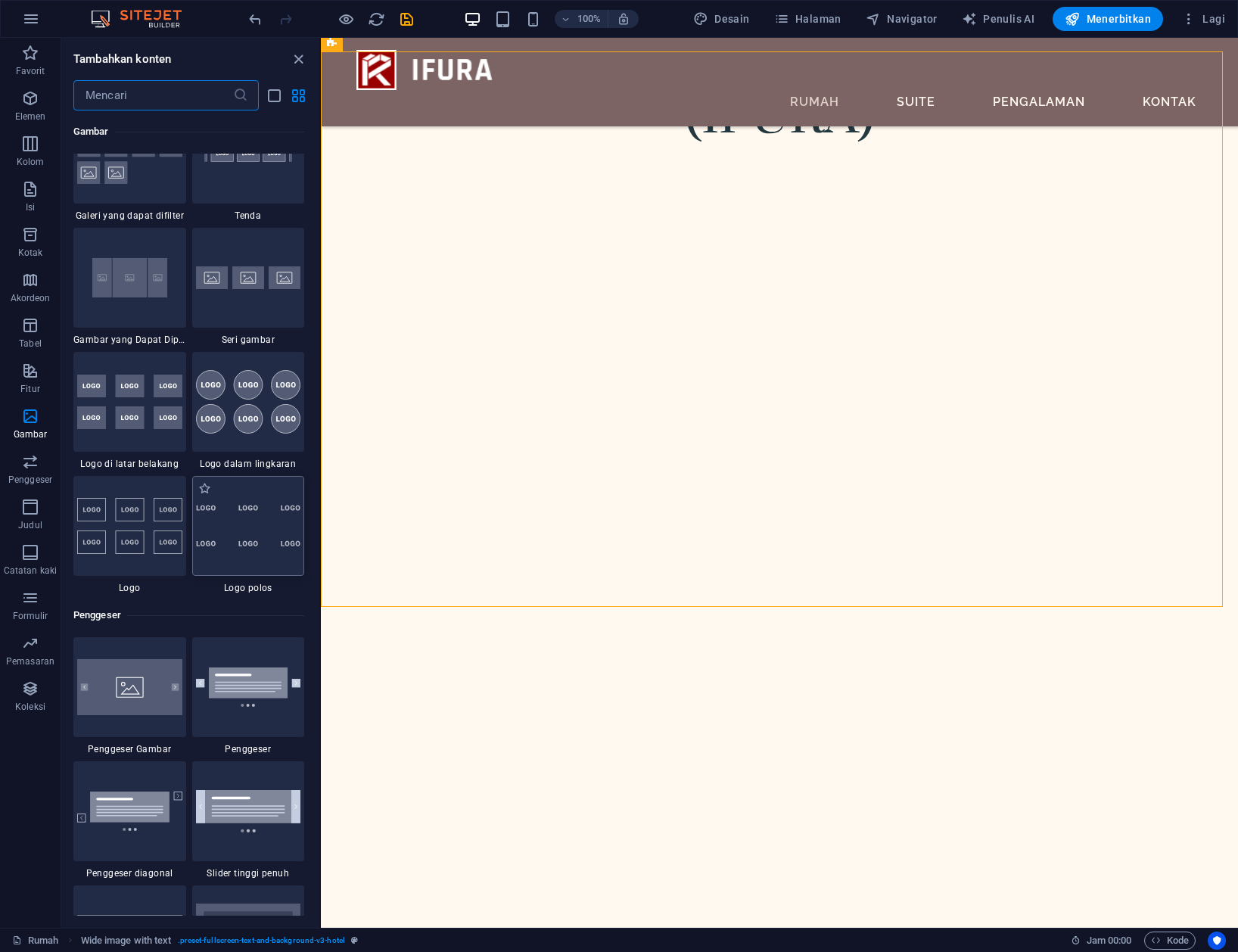 click at bounding box center [248, 526] 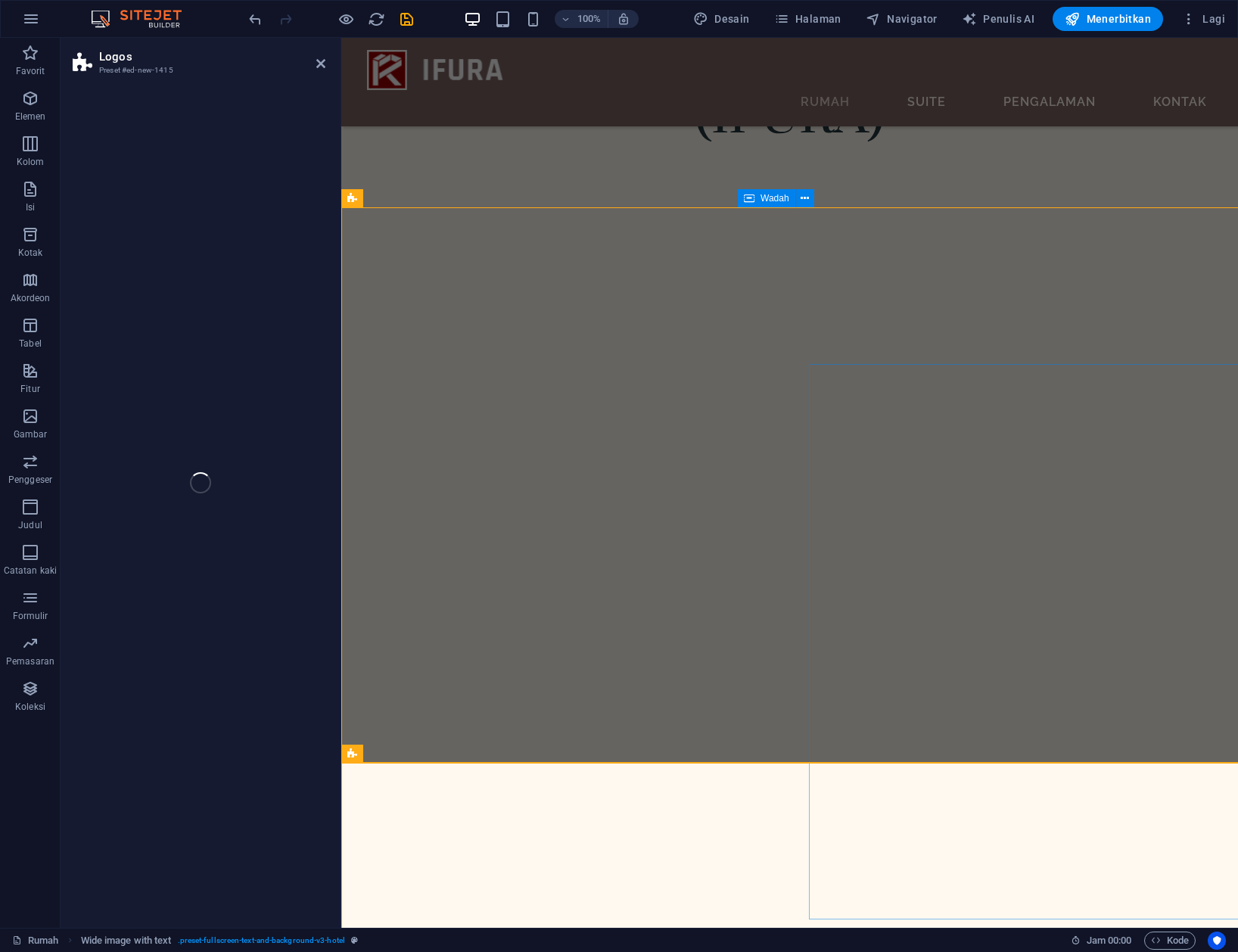 select on "rem" 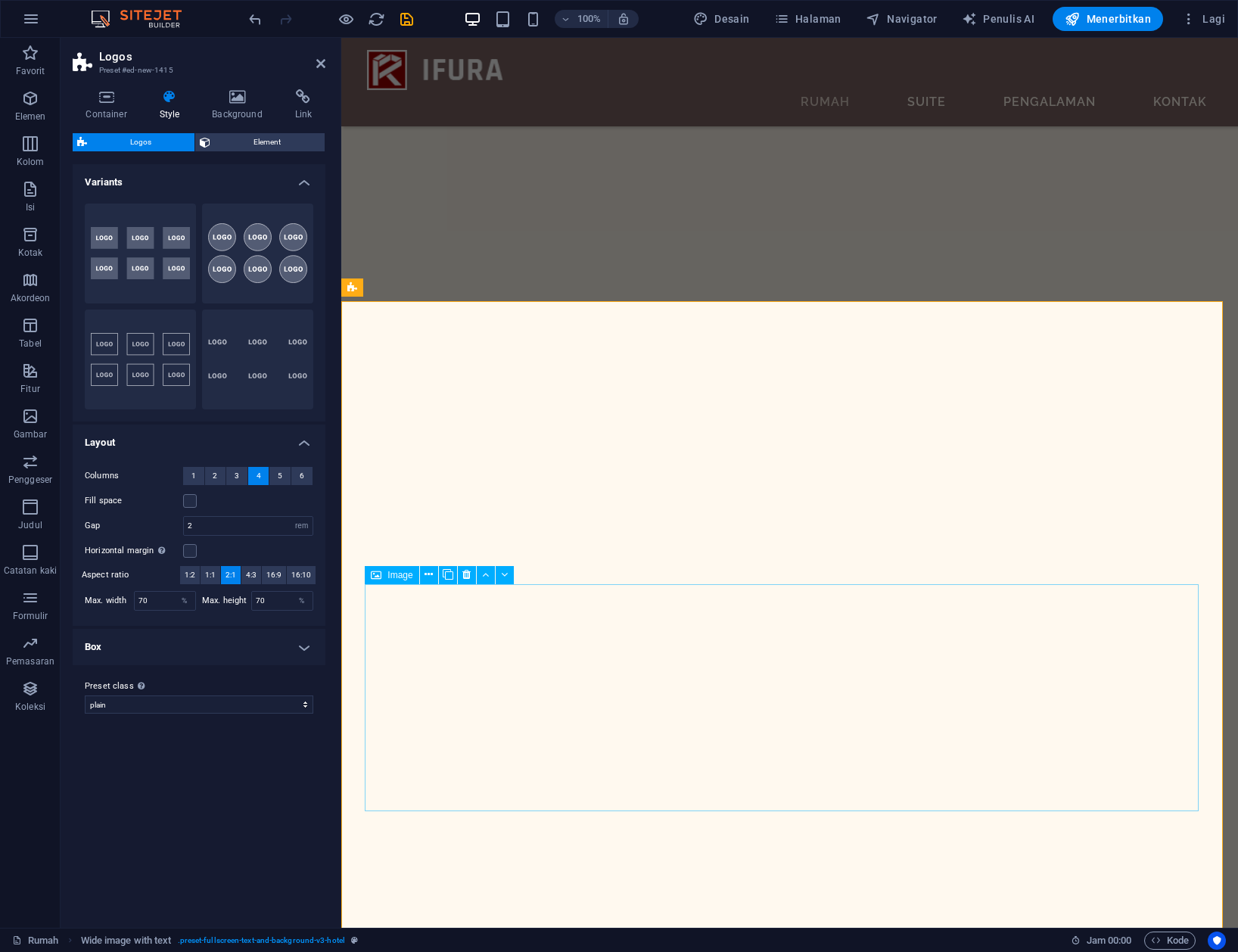 scroll, scrollTop: 1485, scrollLeft: 0, axis: vertical 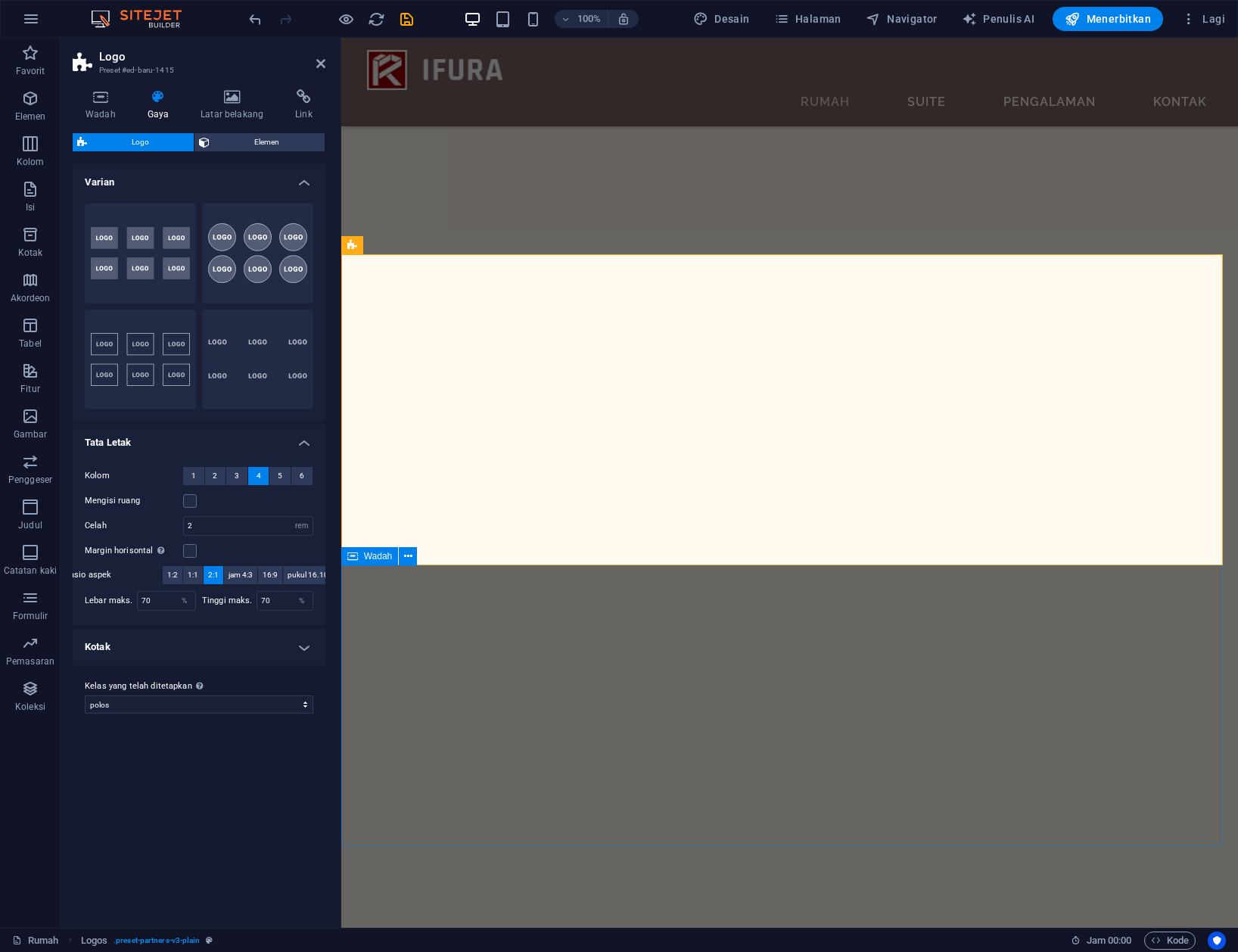 drag, startPoint x: 795, startPoint y: 582, endPoint x: 789, endPoint y: 588, distance: 8.4852814 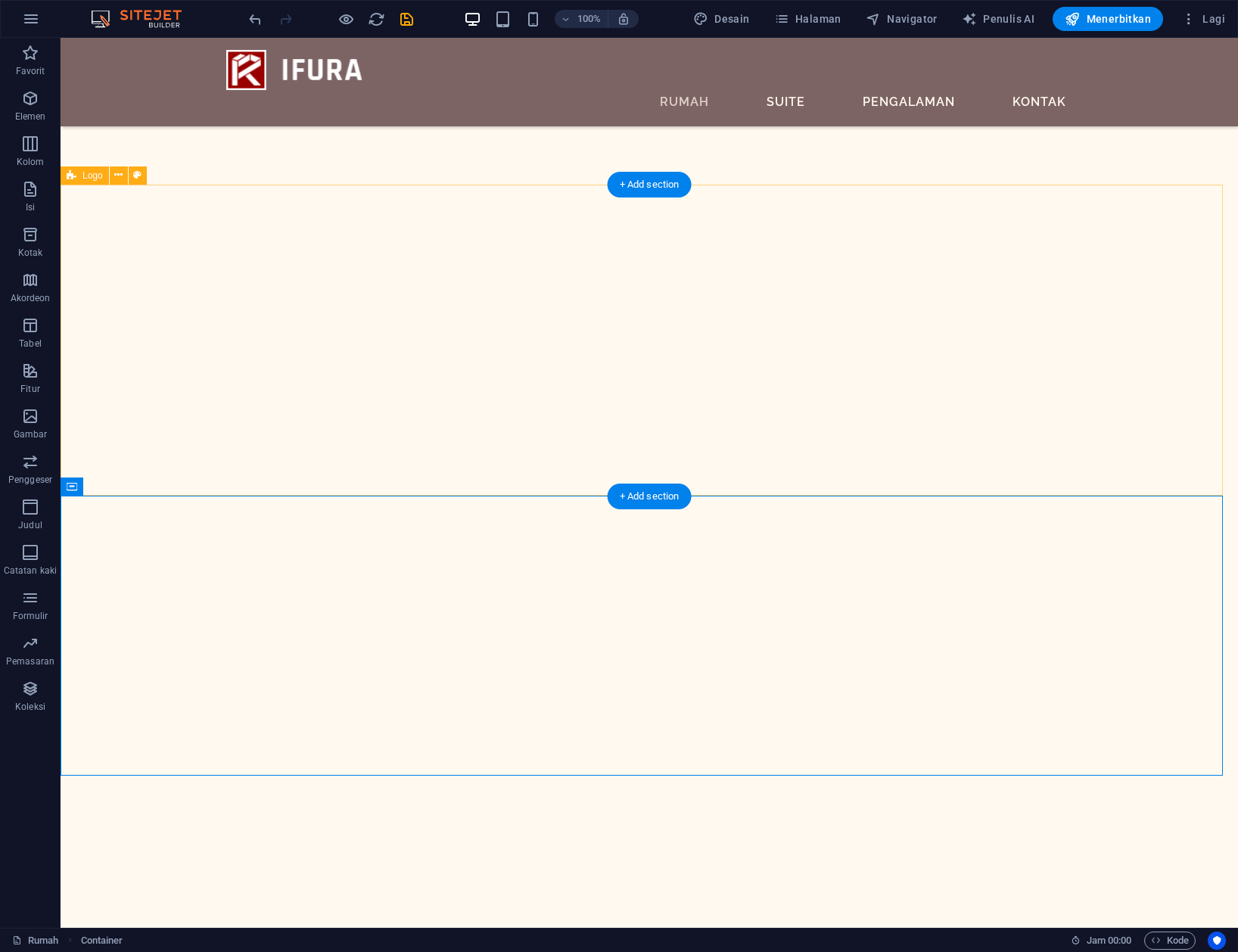 scroll, scrollTop: 1554, scrollLeft: 0, axis: vertical 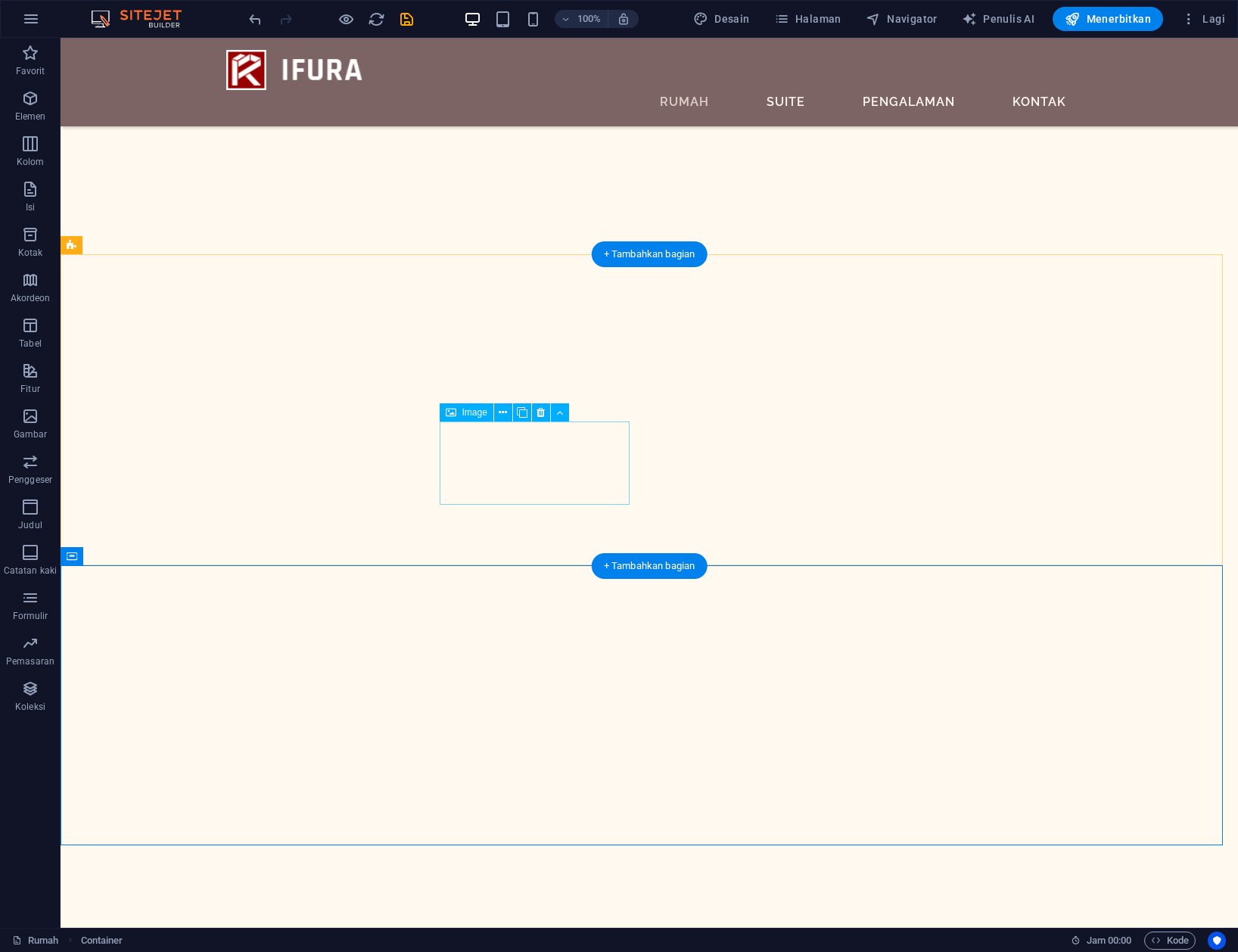click at bounding box center [174, 4789] 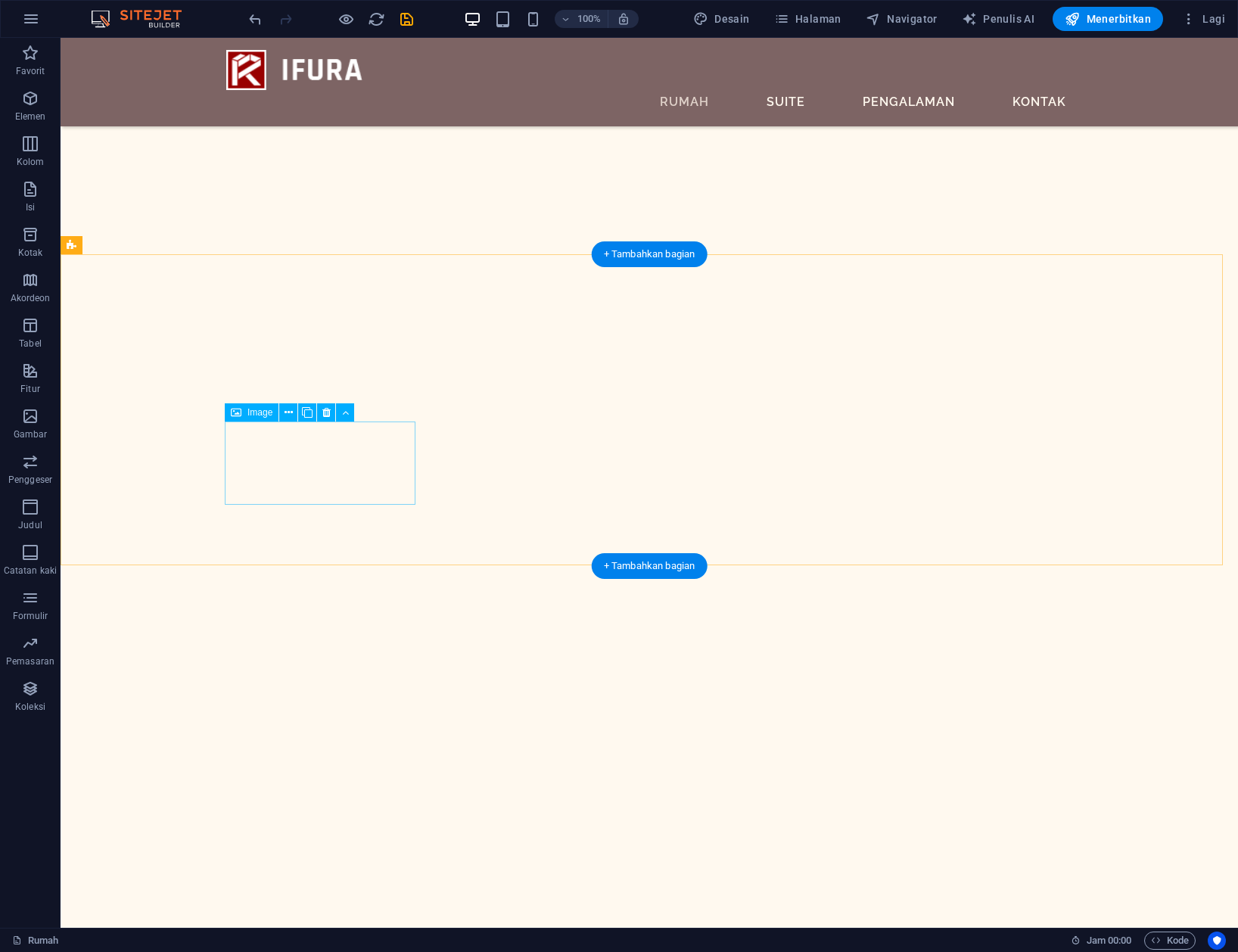 click at bounding box center (174, 4693) 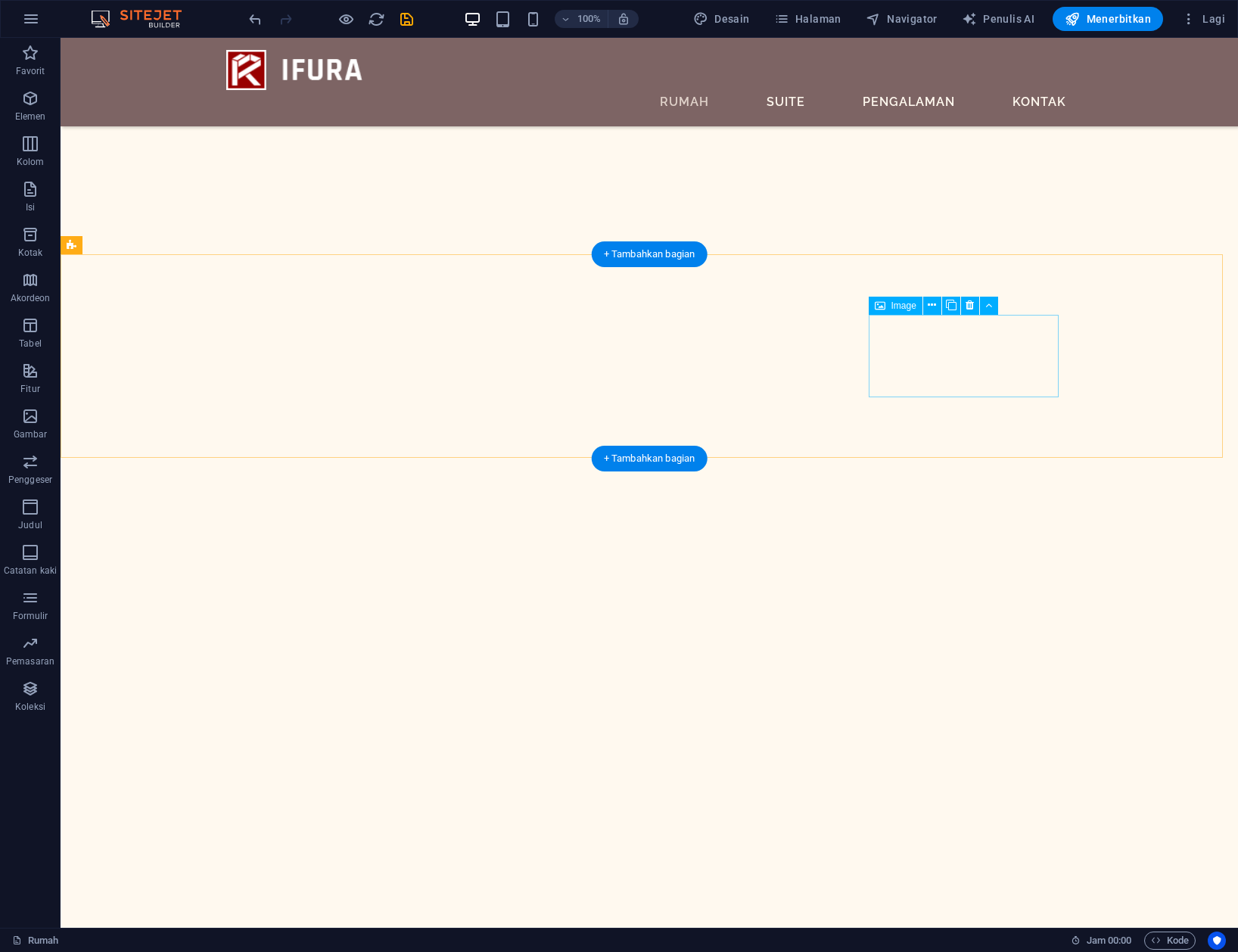 click at bounding box center (174, 4598) 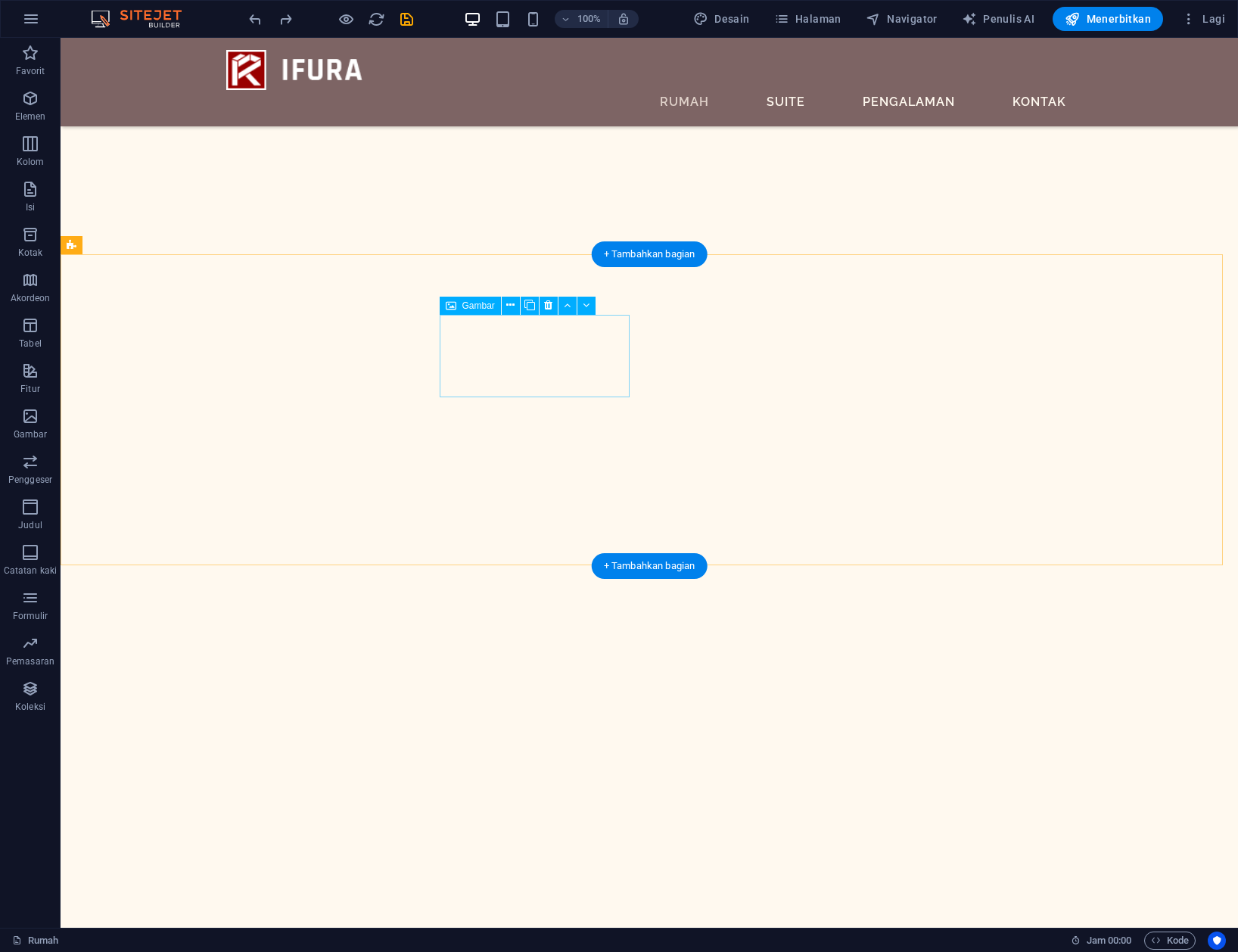 click at bounding box center [174, 4408] 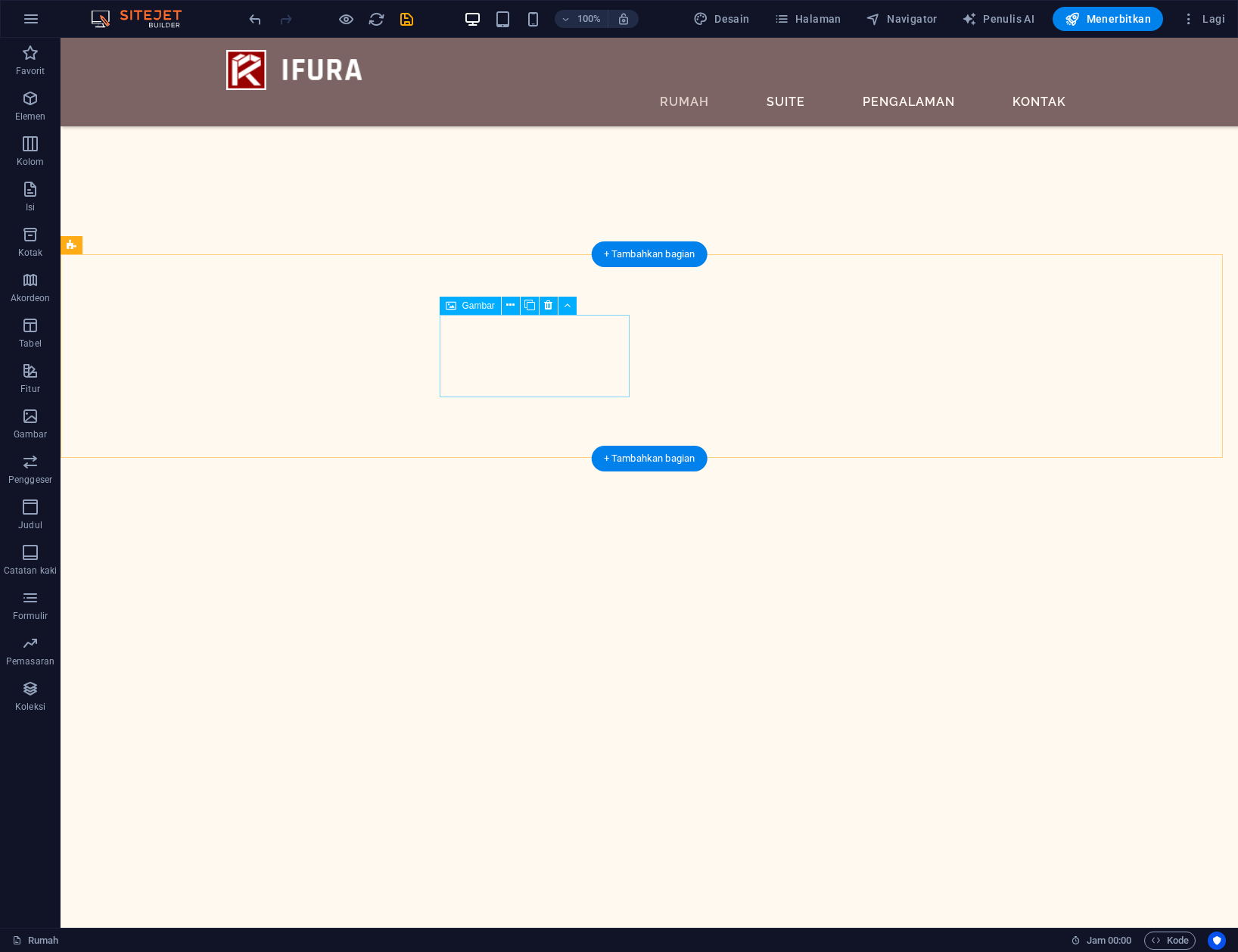click at bounding box center (174, 4408) 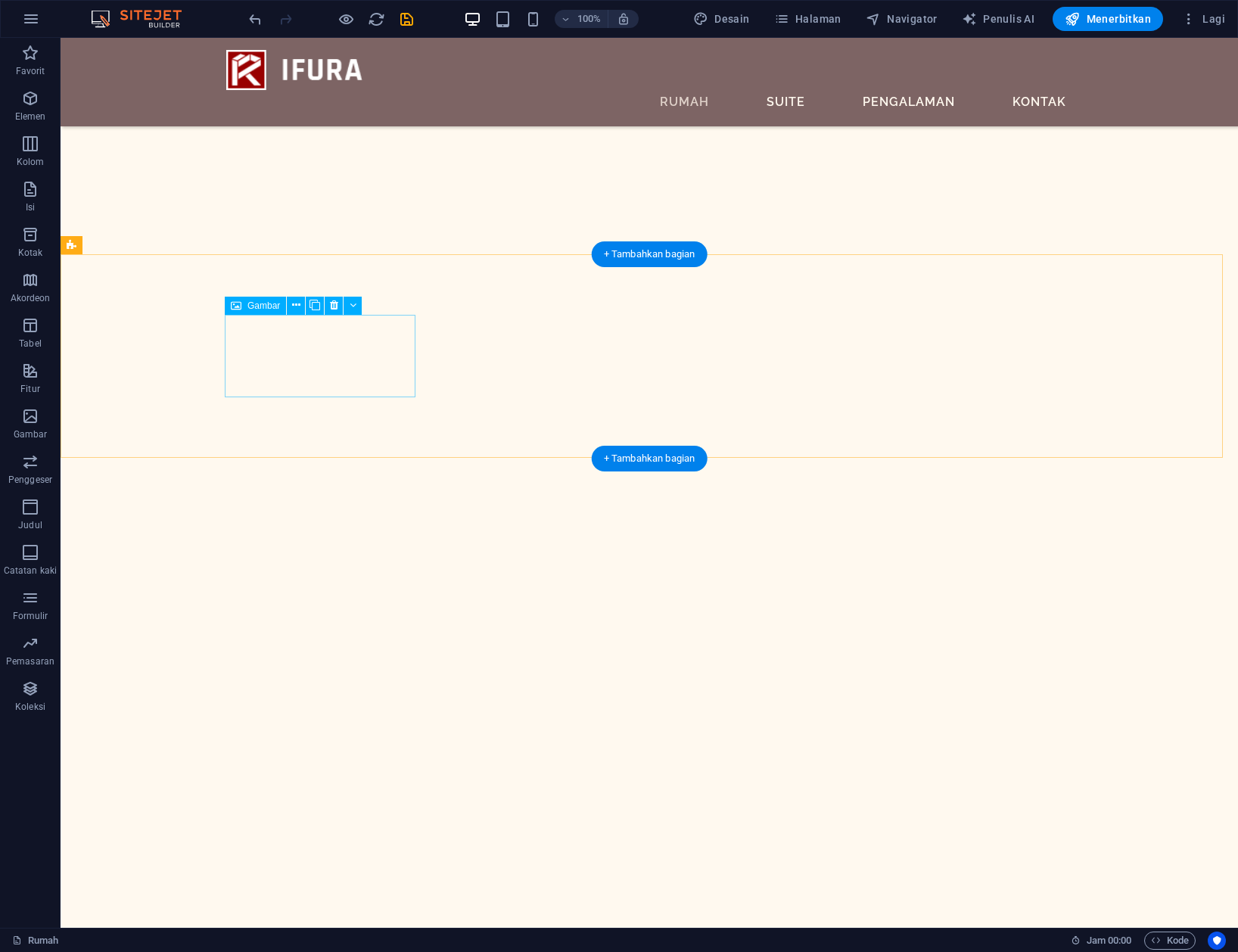 click at bounding box center [174, 4313] 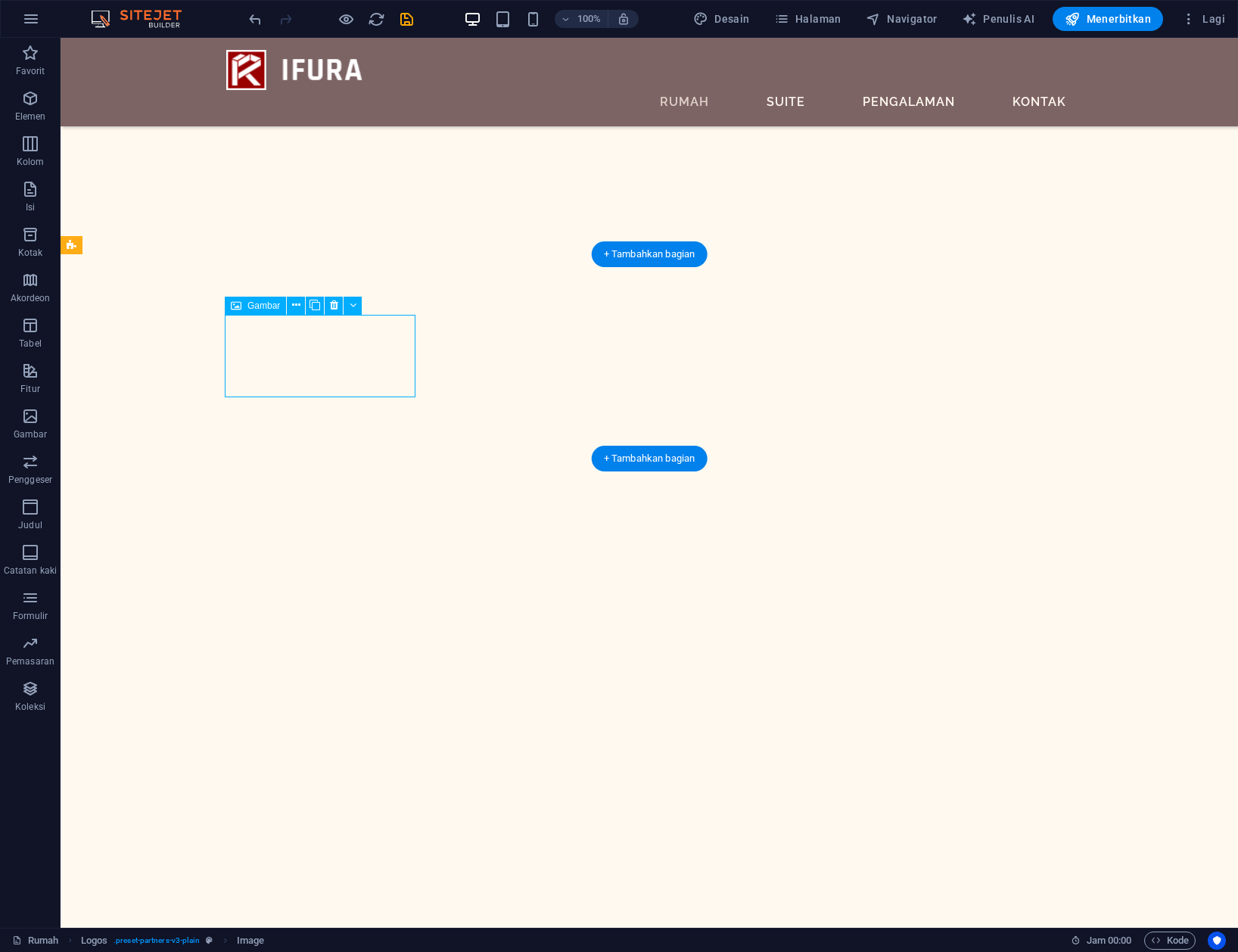 drag, startPoint x: 363, startPoint y: 349, endPoint x: 82, endPoint y: 344, distance: 281.04448 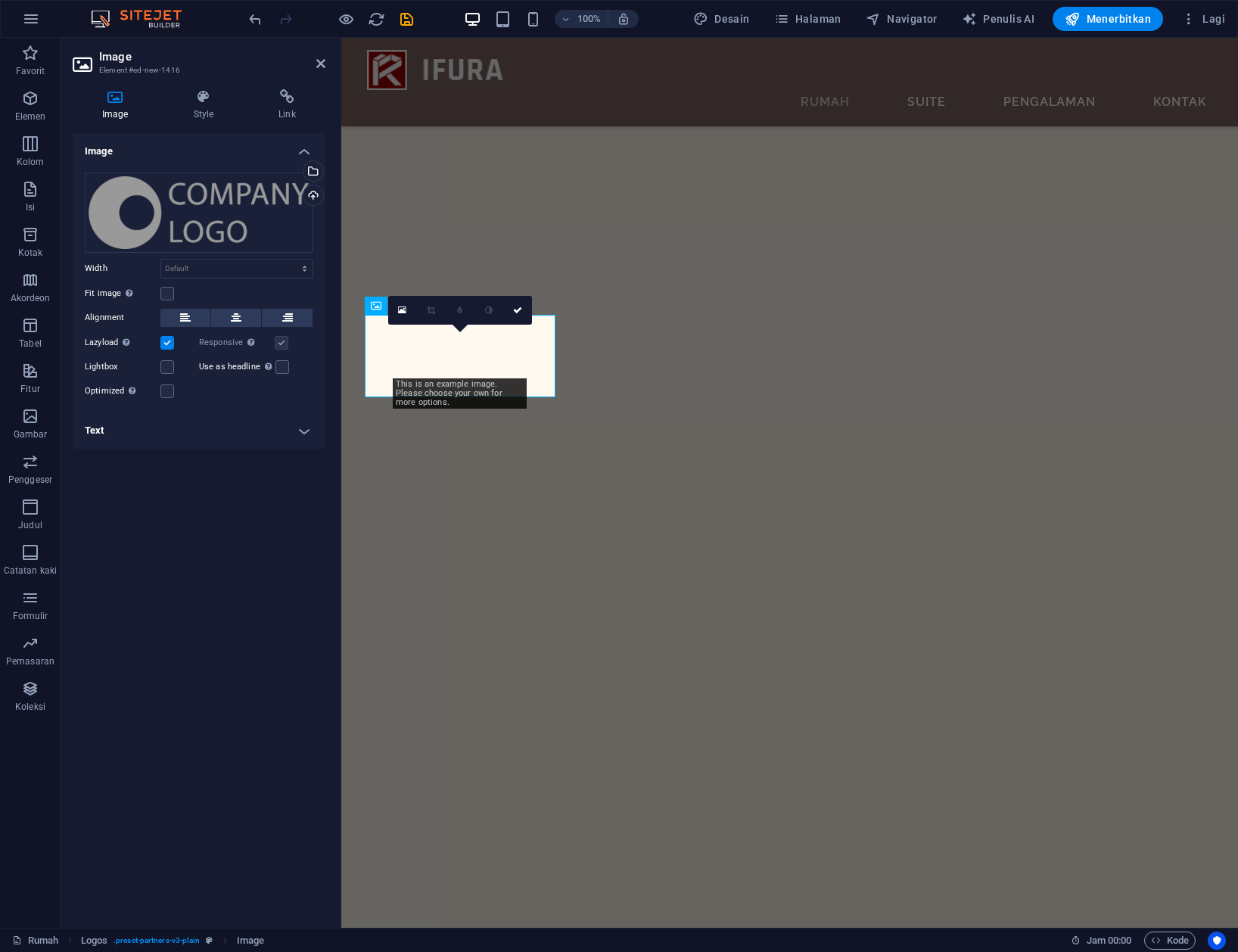 scroll, scrollTop: 1485, scrollLeft: 0, axis: vertical 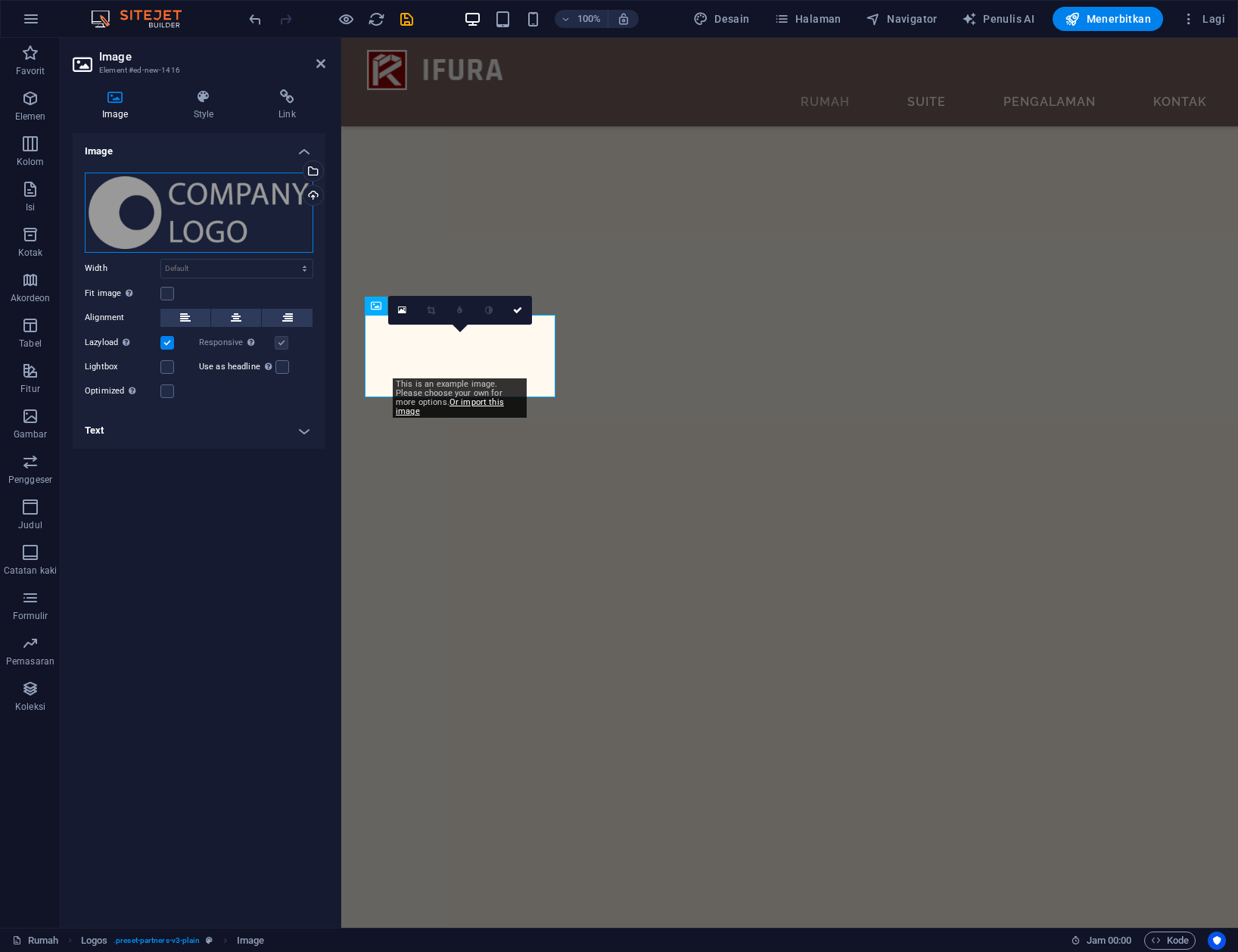 click on "Drag files here, click to choose files or select files from Files or our free stock photos & videos" at bounding box center [199, 213] 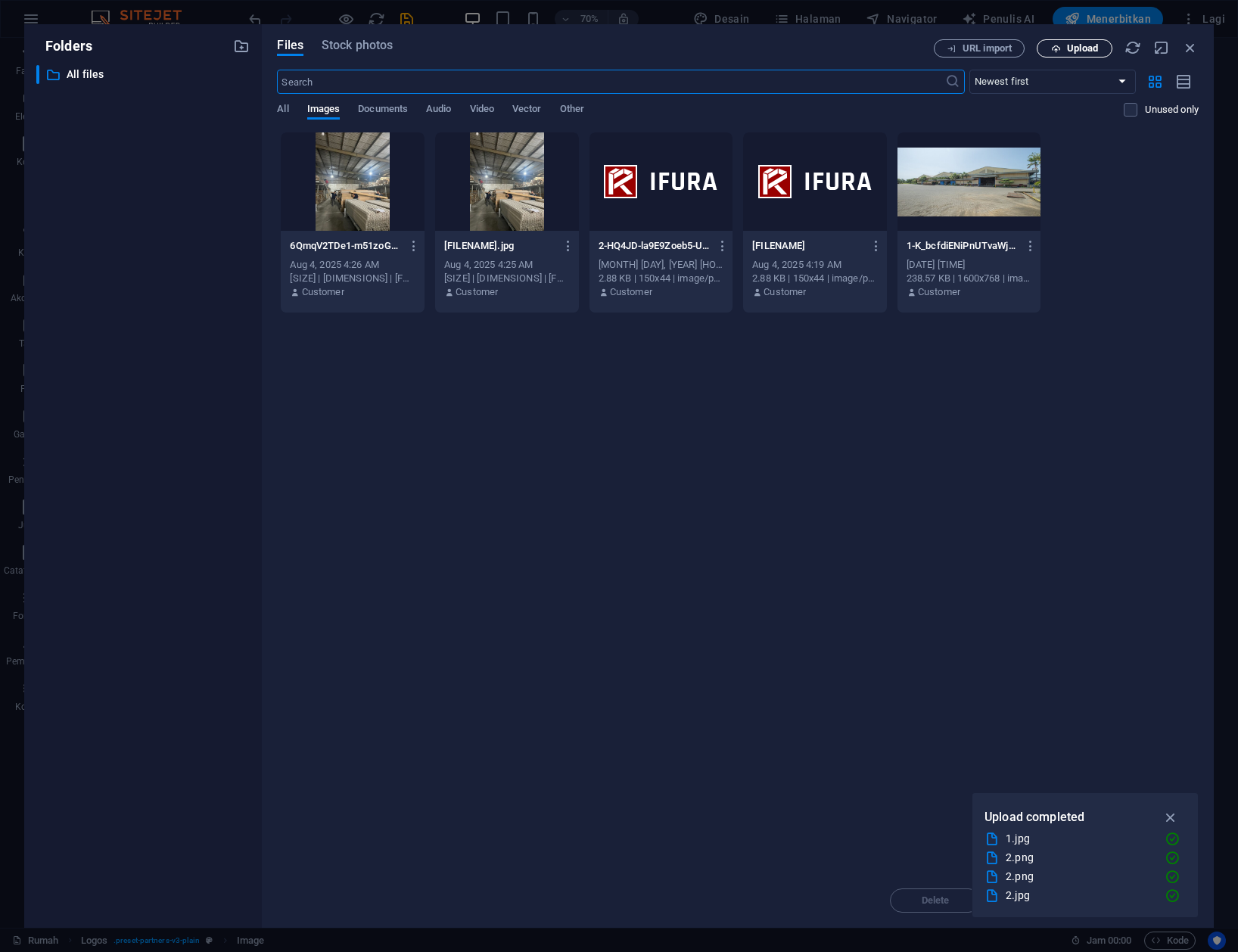 click on "Upload" at bounding box center (1075, 48) 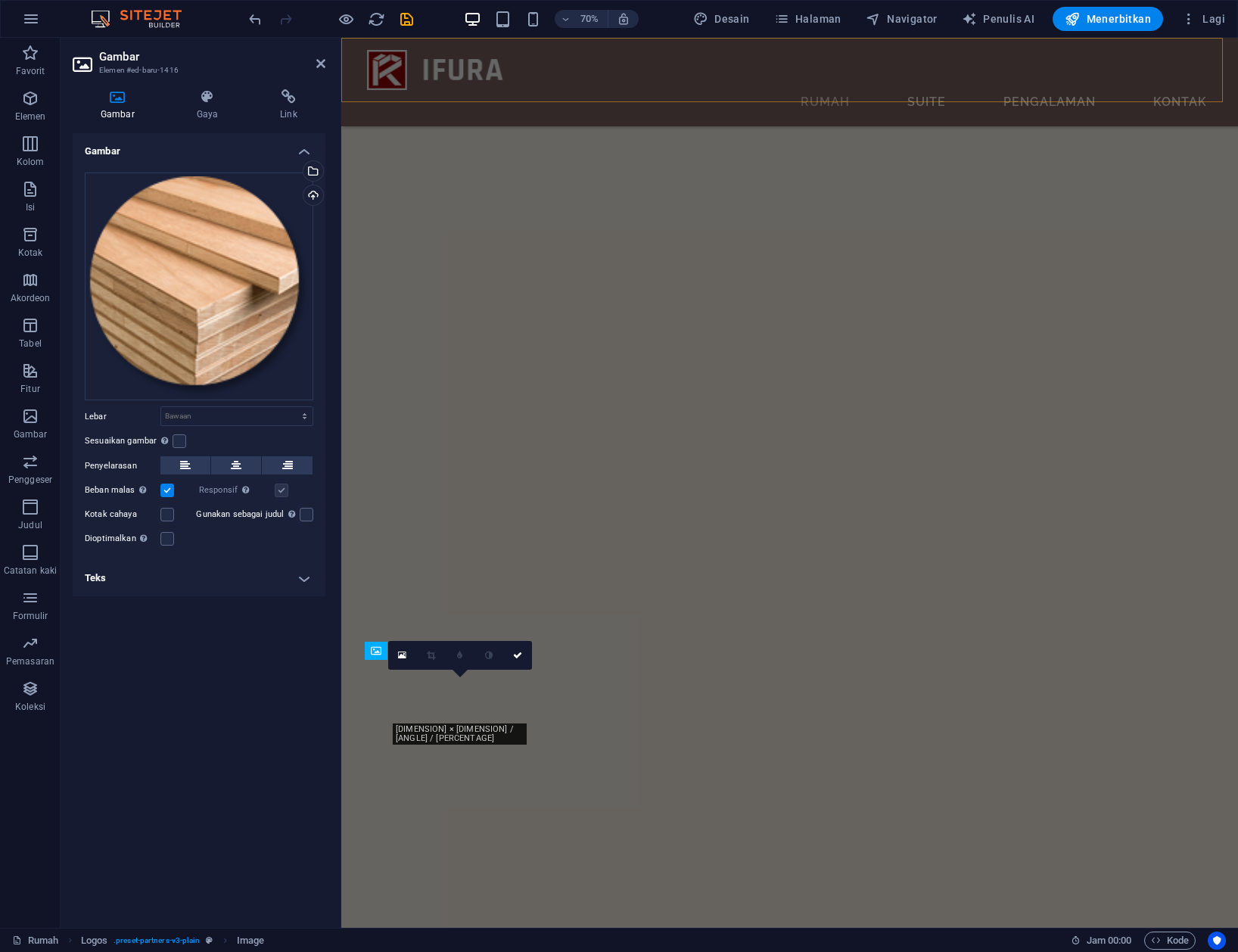 scroll, scrollTop: 1103, scrollLeft: 0, axis: vertical 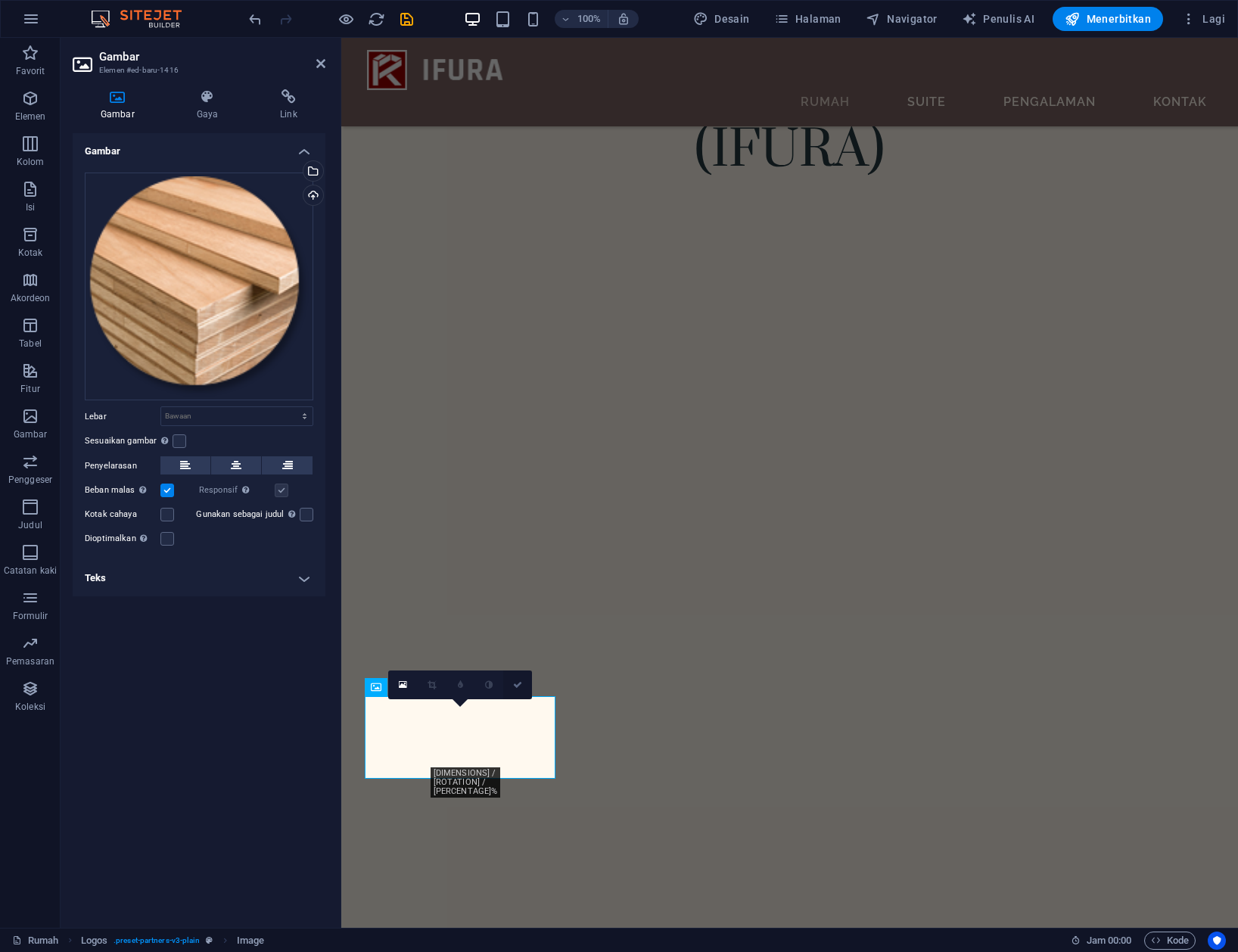 click at bounding box center (518, 685) 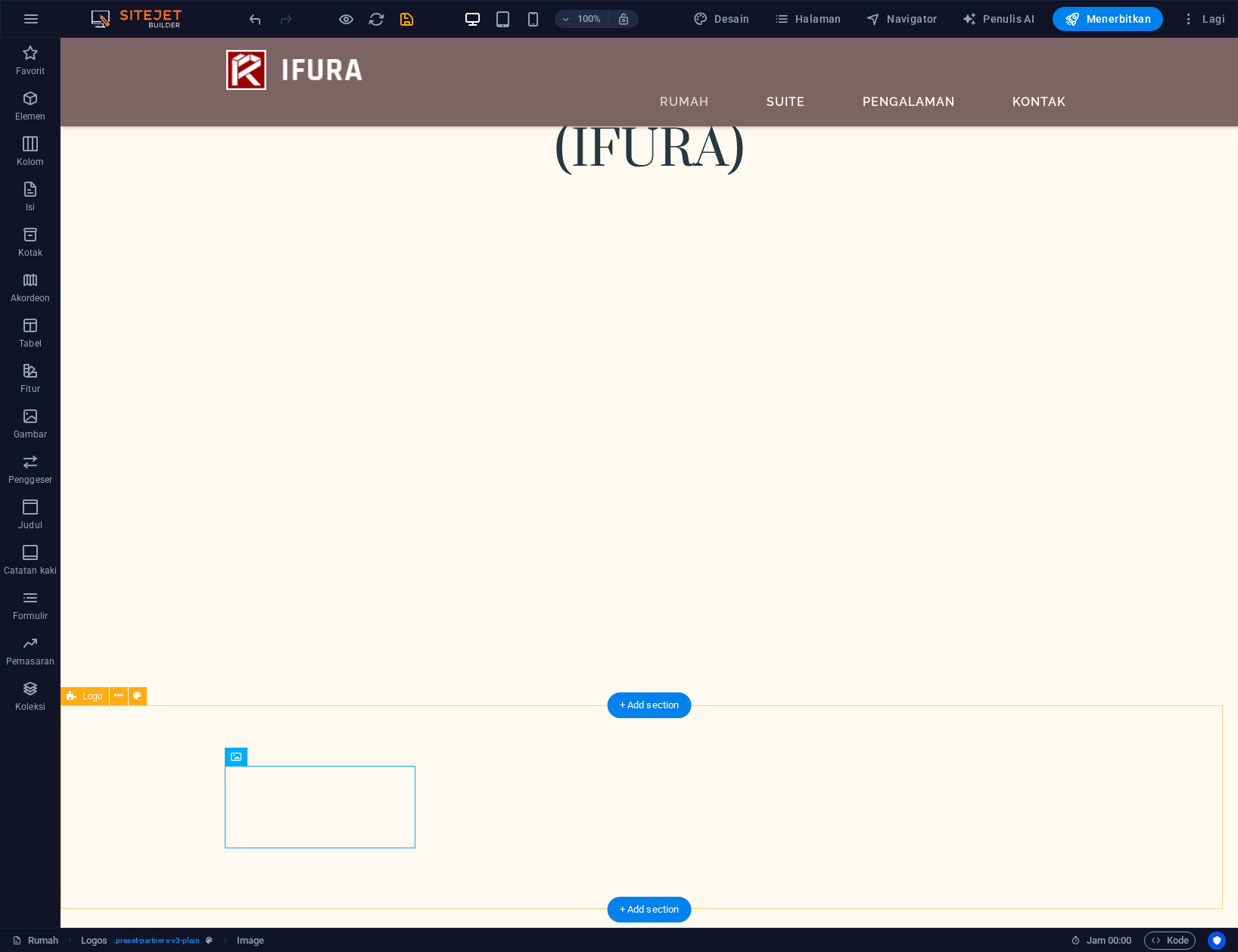 click at bounding box center [649, 4858] 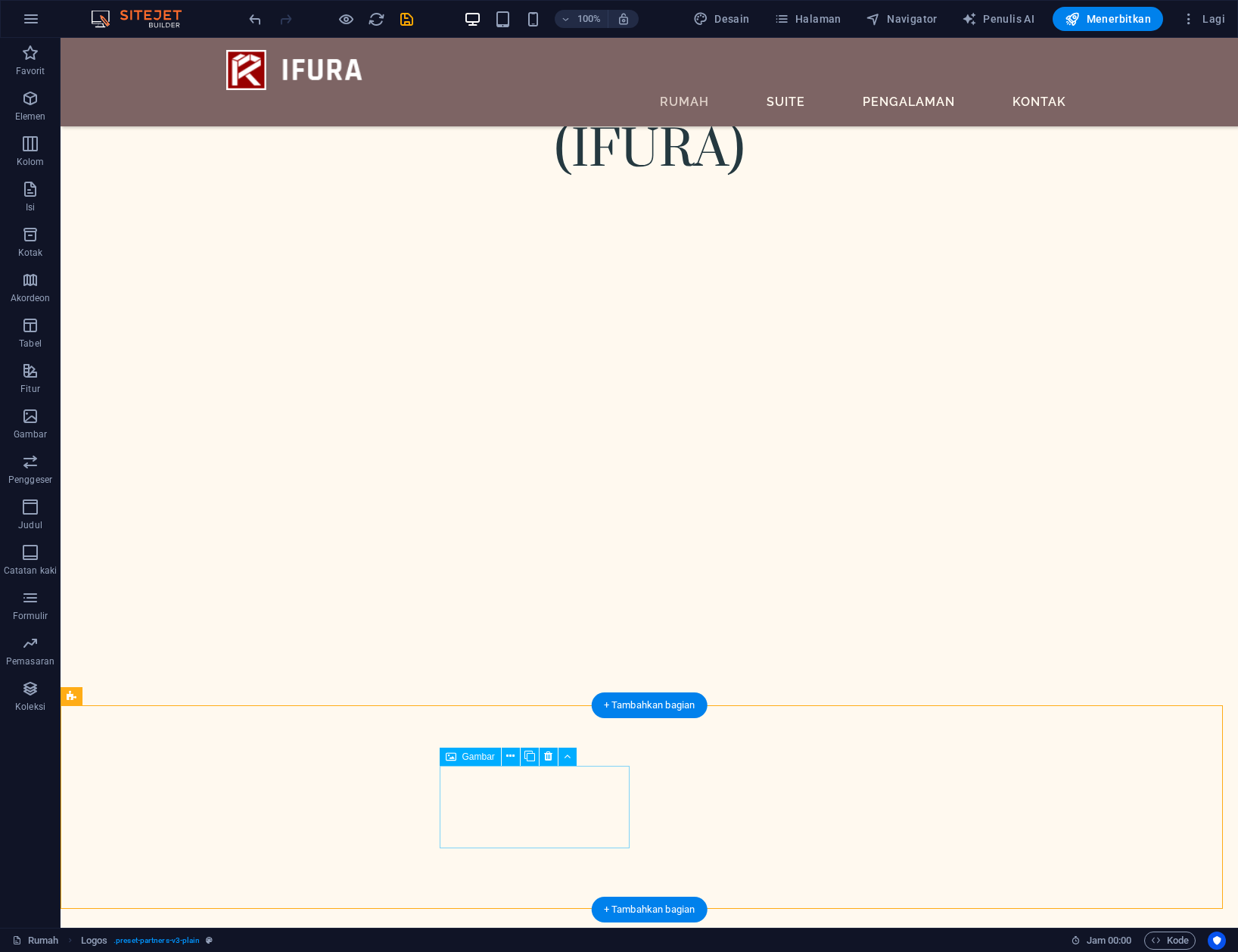 click at bounding box center [174, 4859] 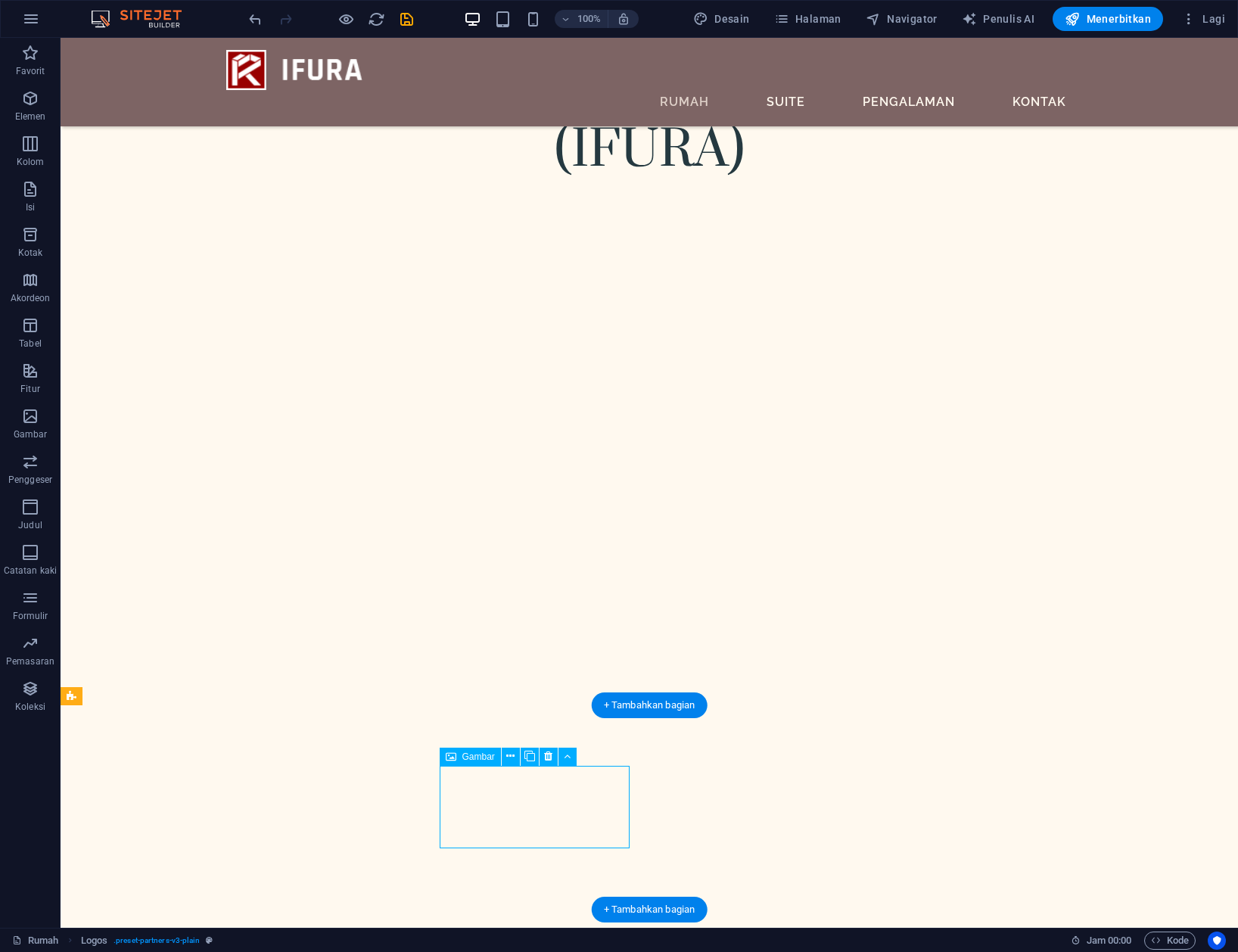 click at bounding box center [174, 4859] 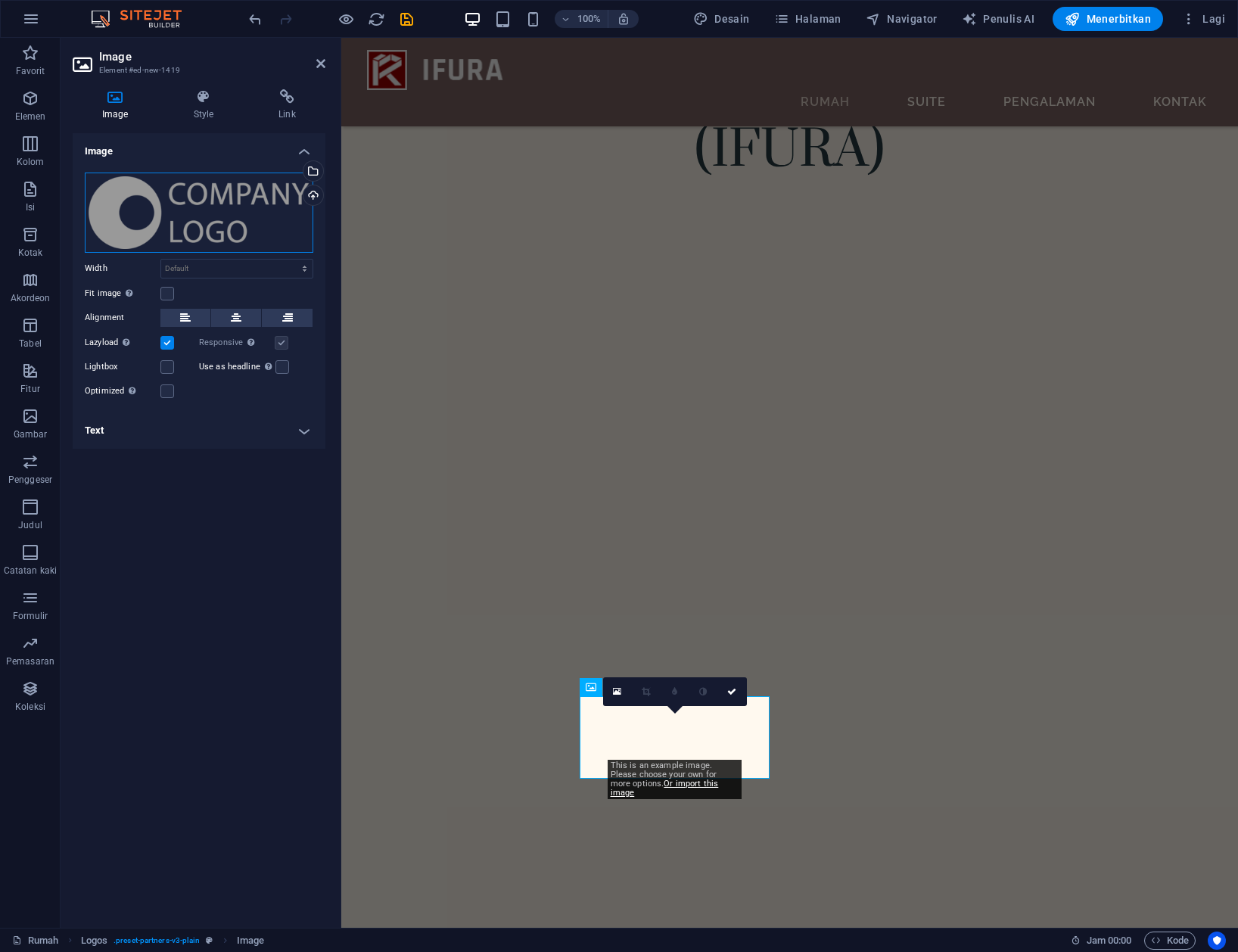 click on "Drag files here, click to choose files or select files from Files or our free stock photos & videos" at bounding box center (199, 213) 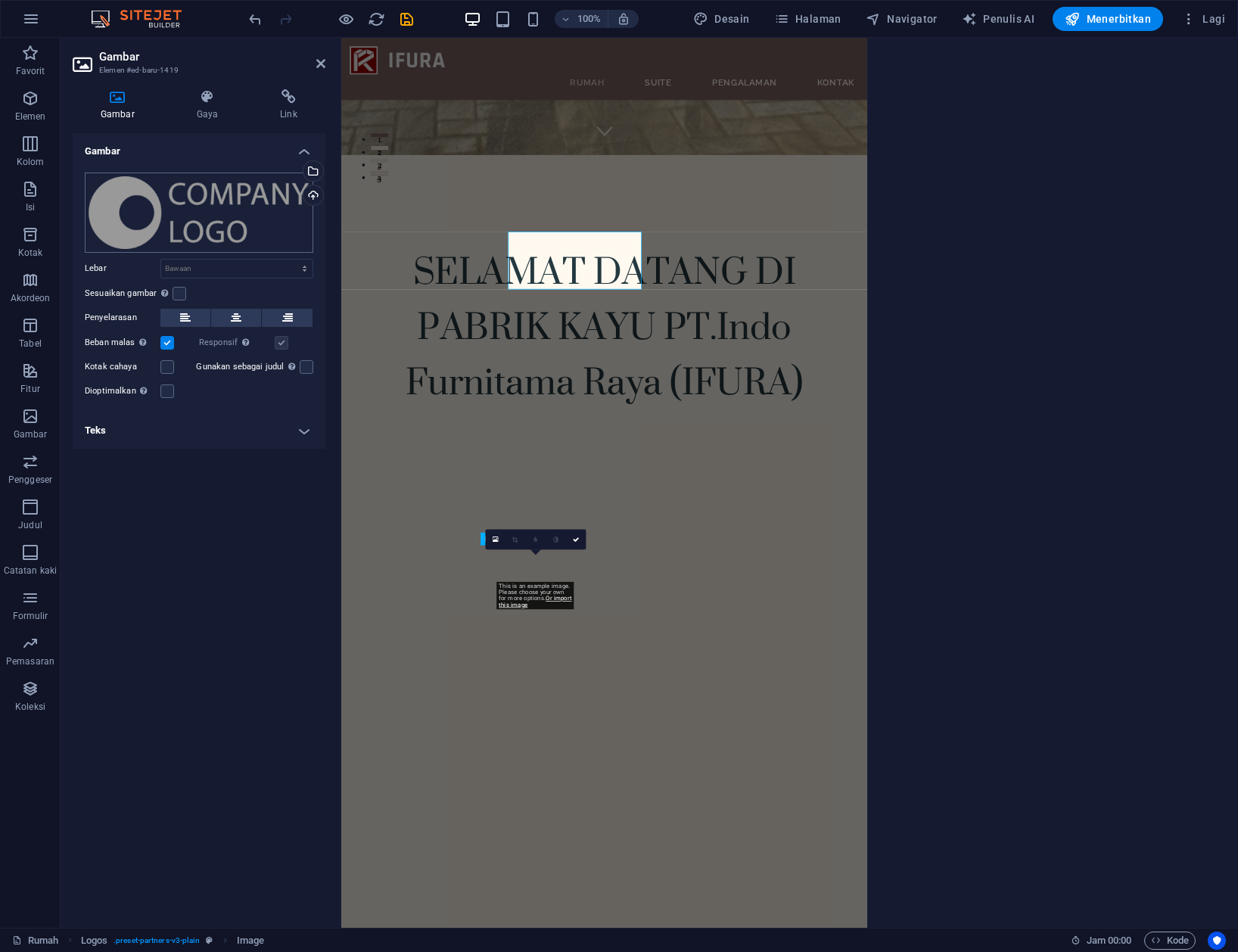 scroll, scrollTop: 1485, scrollLeft: 0, axis: vertical 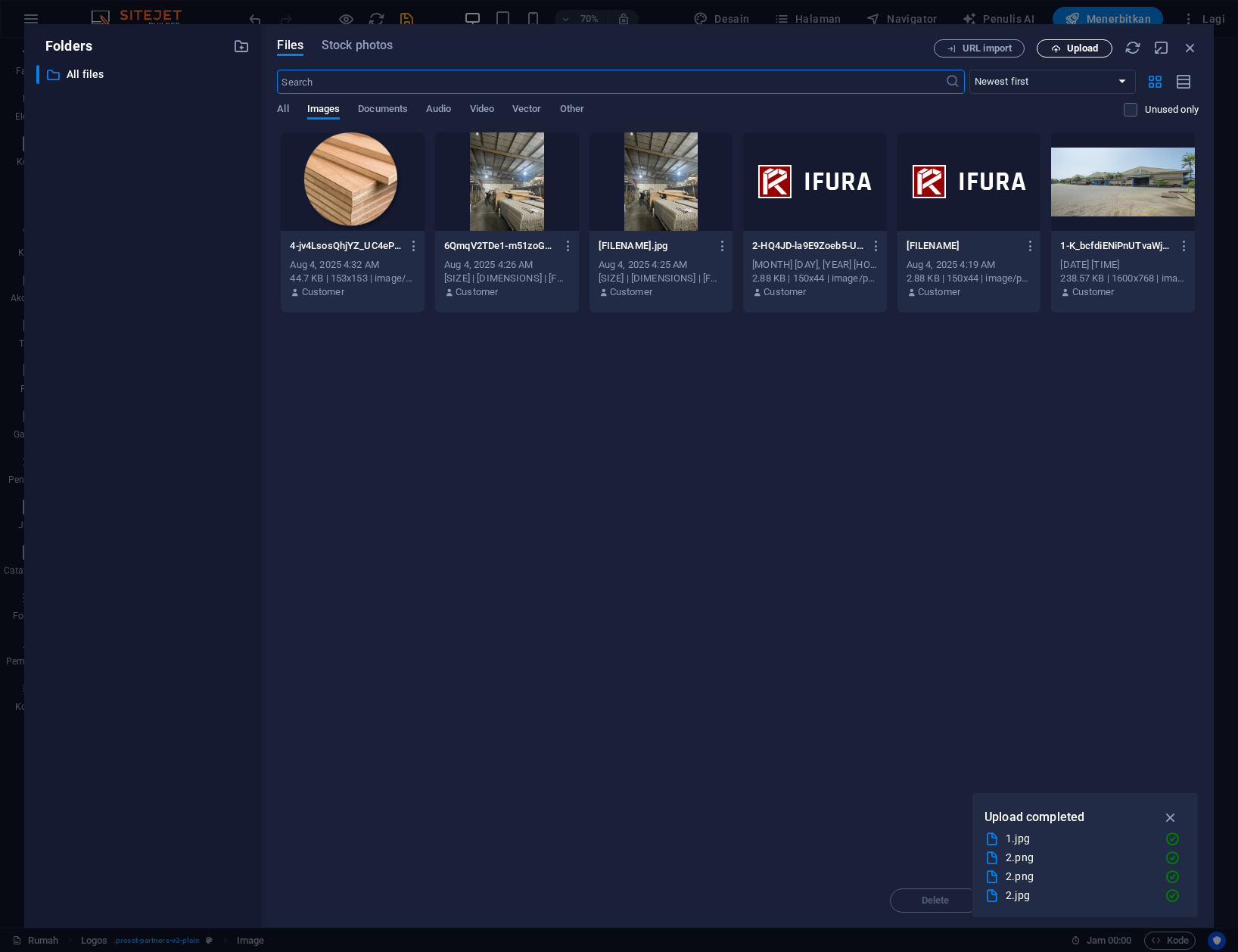 click on "Upload" at bounding box center (1075, 48) 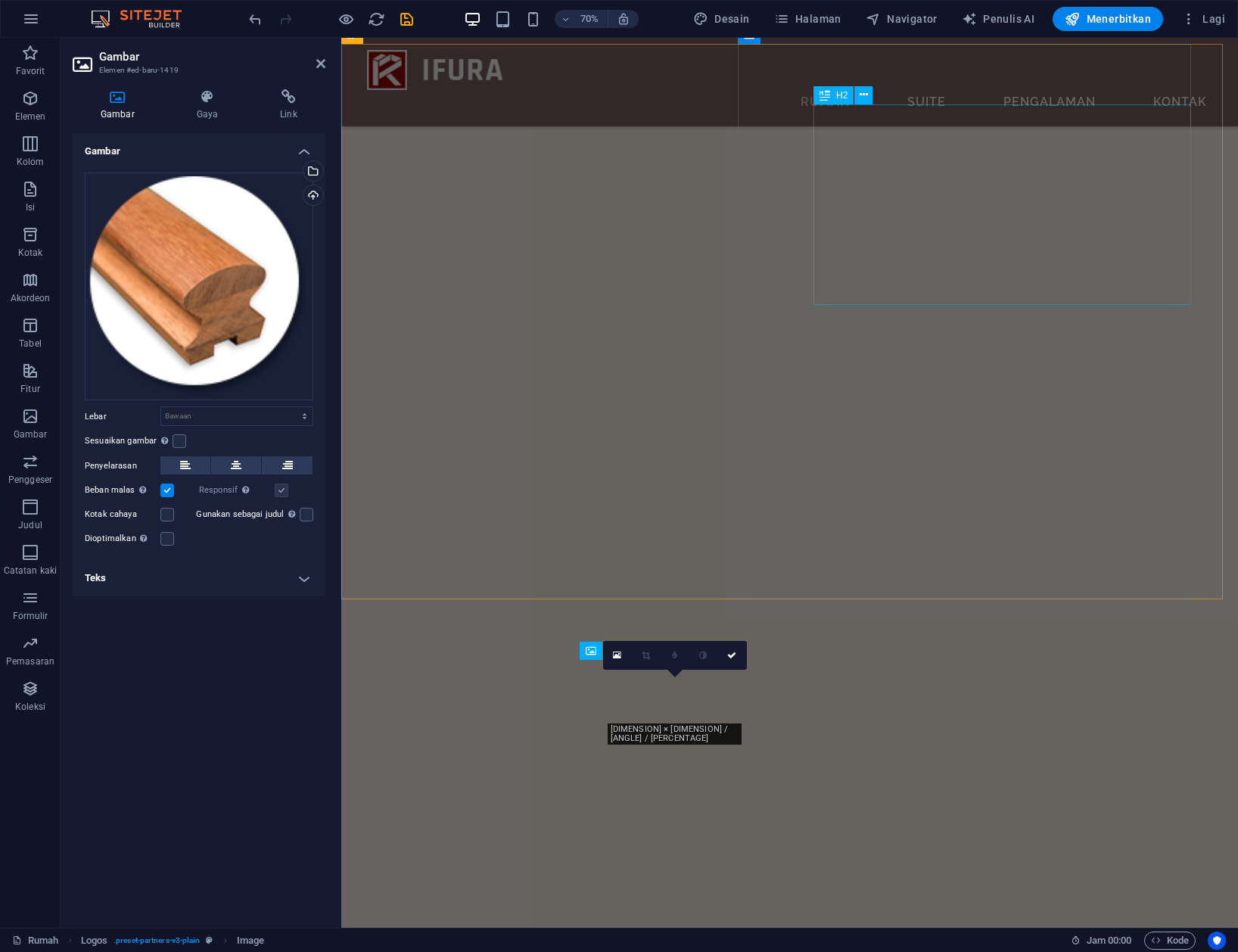 scroll, scrollTop: 1103, scrollLeft: 0, axis: vertical 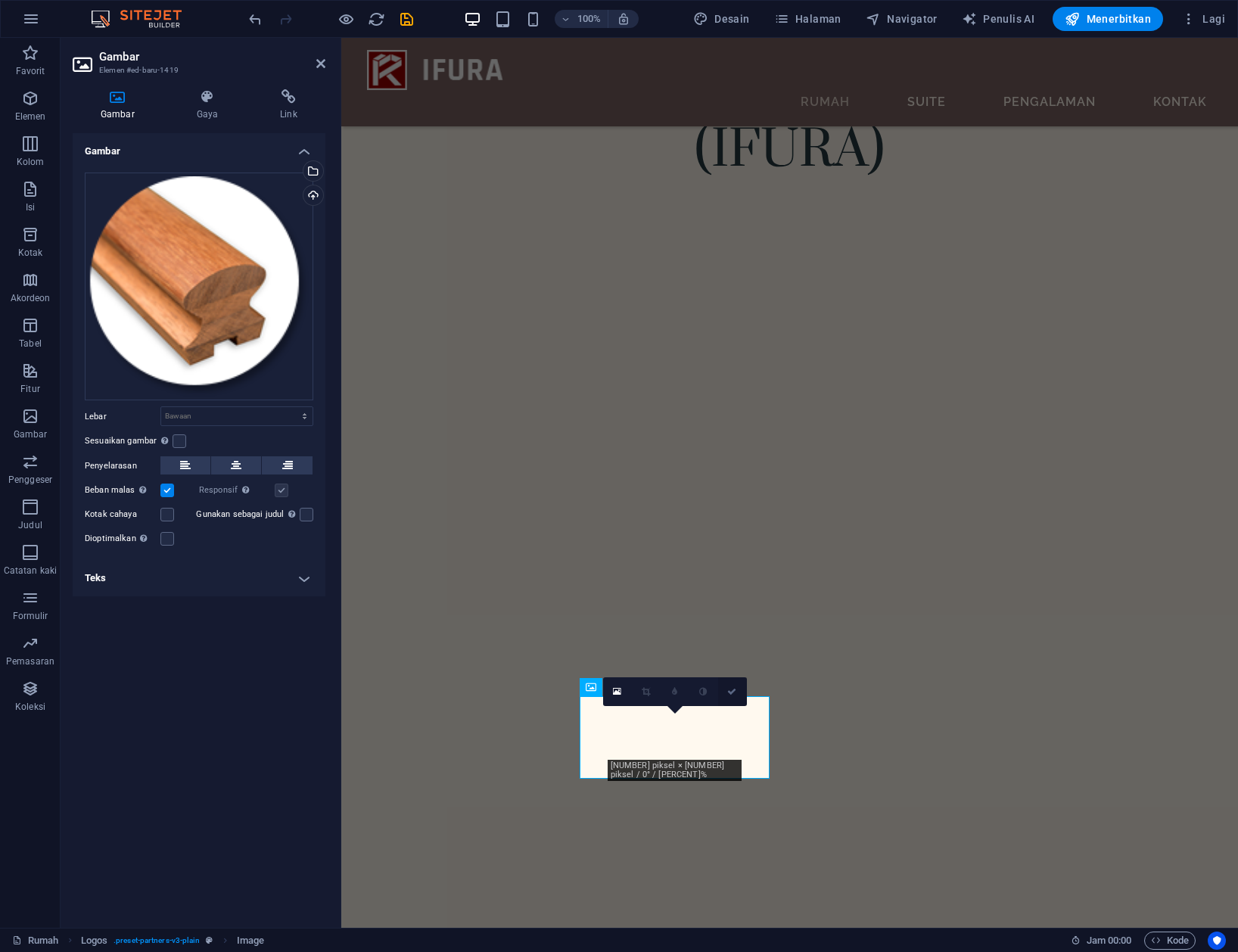 click at bounding box center [732, 692] 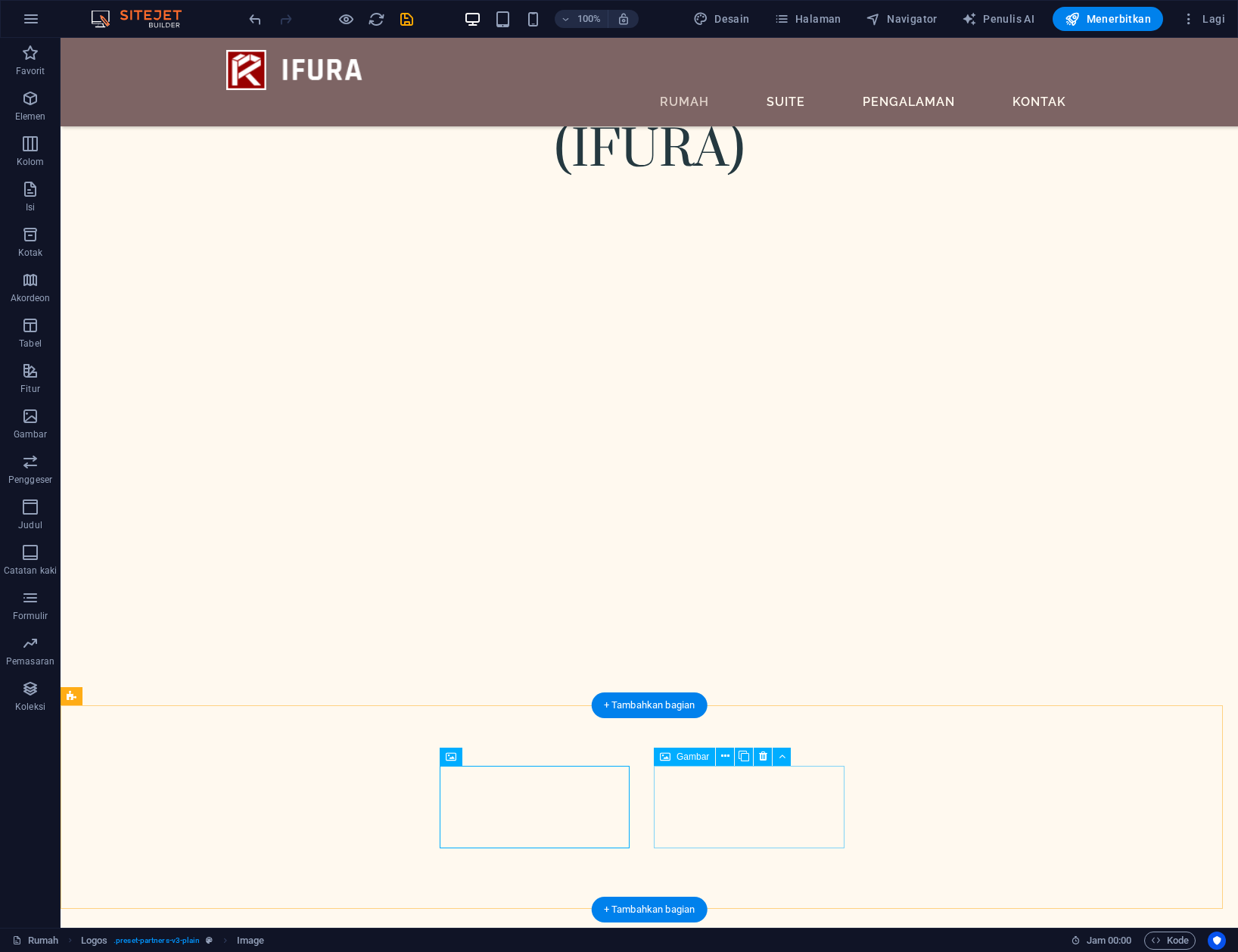 click at bounding box center [174, 4954] 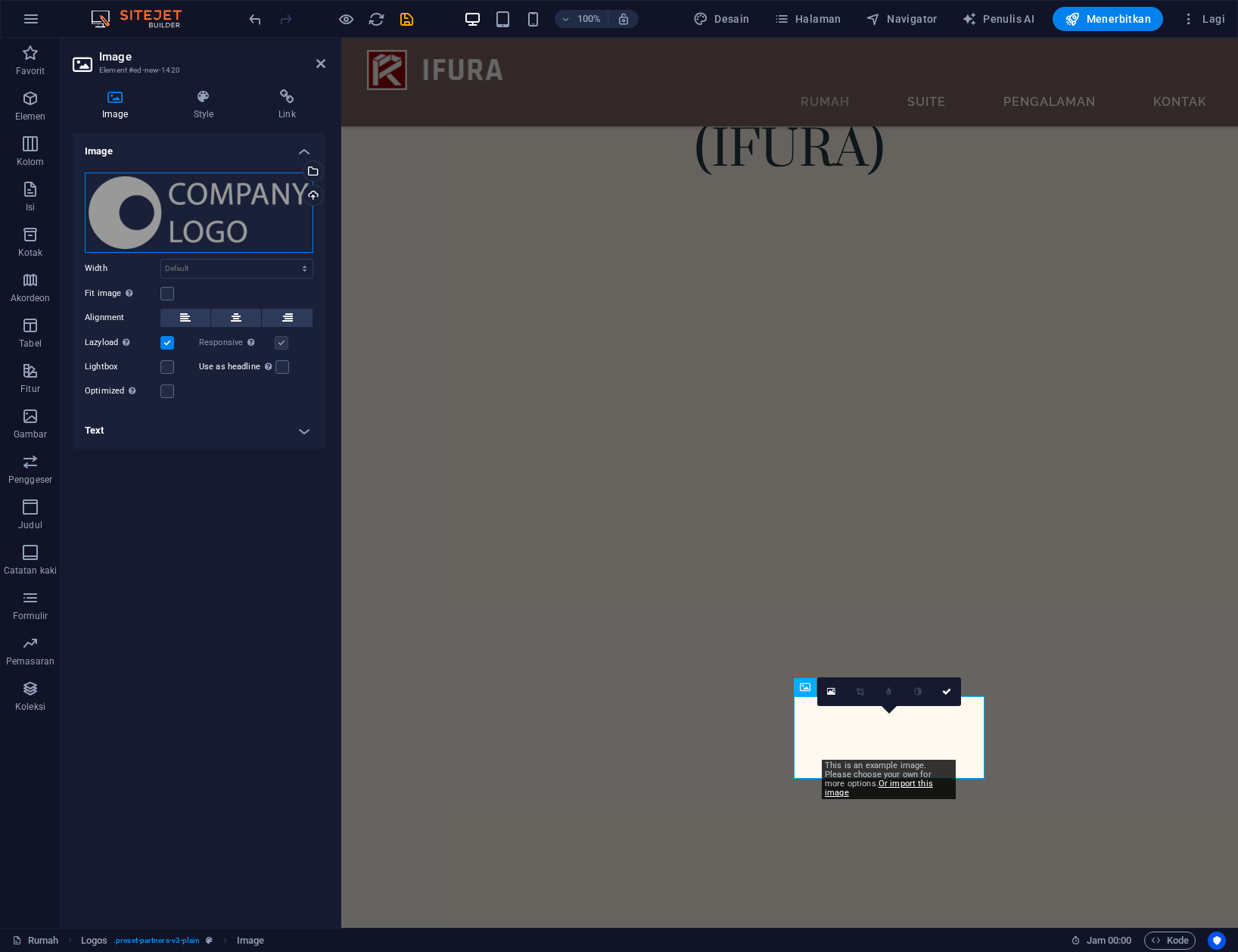 click on "Drag files here, click to choose files or select files from Files or our free stock photos & videos" at bounding box center (199, 213) 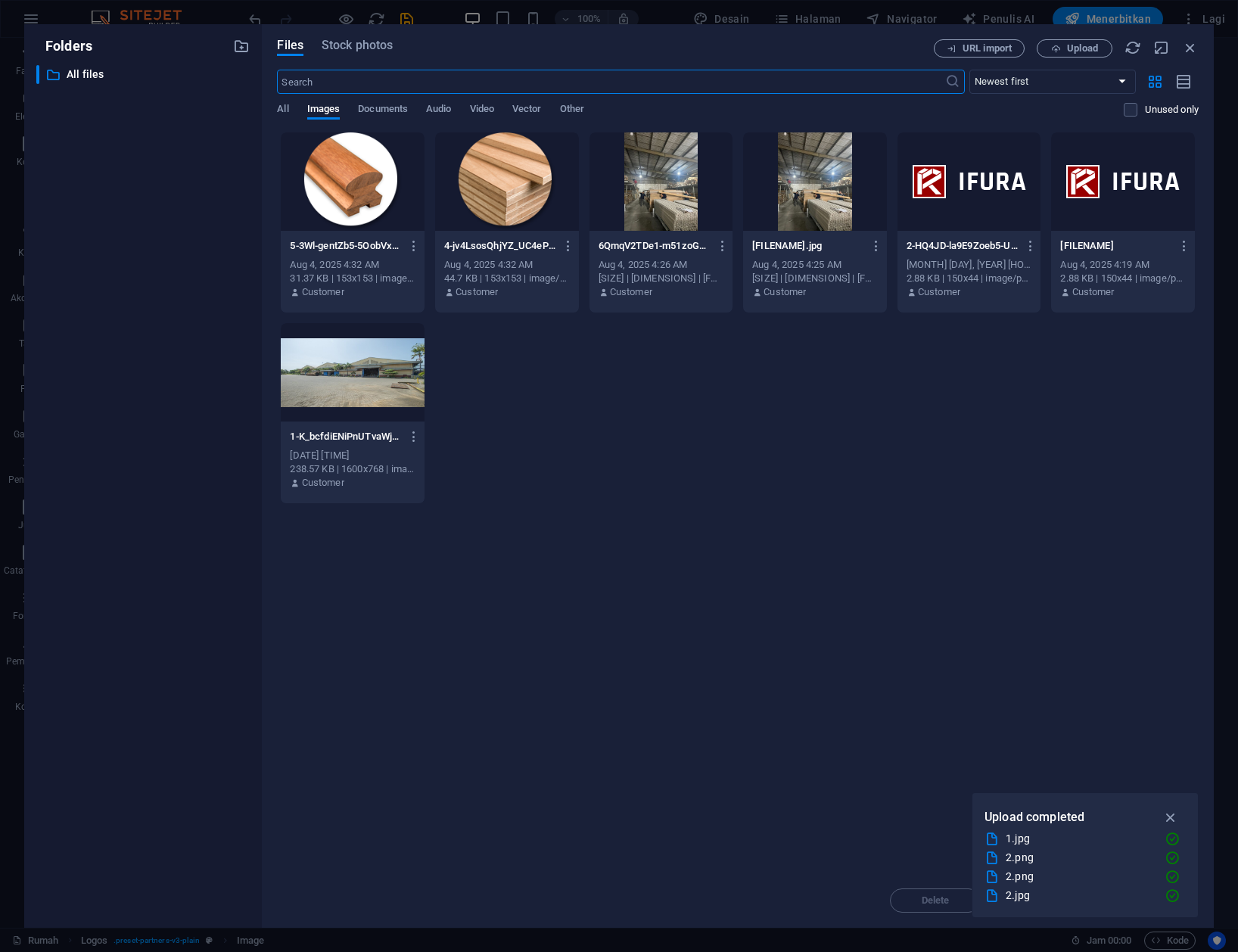 scroll, scrollTop: 1485, scrollLeft: 0, axis: vertical 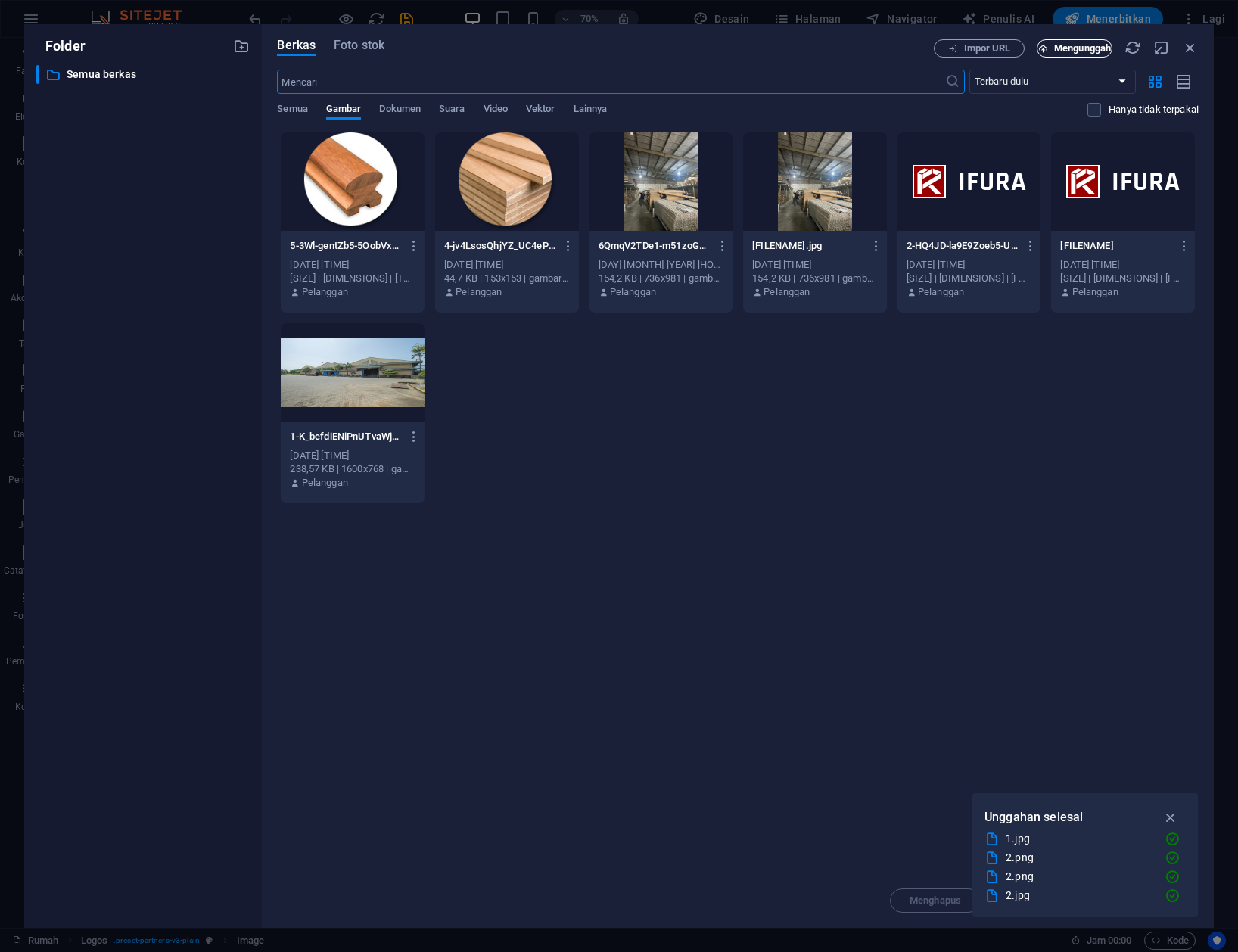 click on "Mengunggah" at bounding box center (1082, 48) 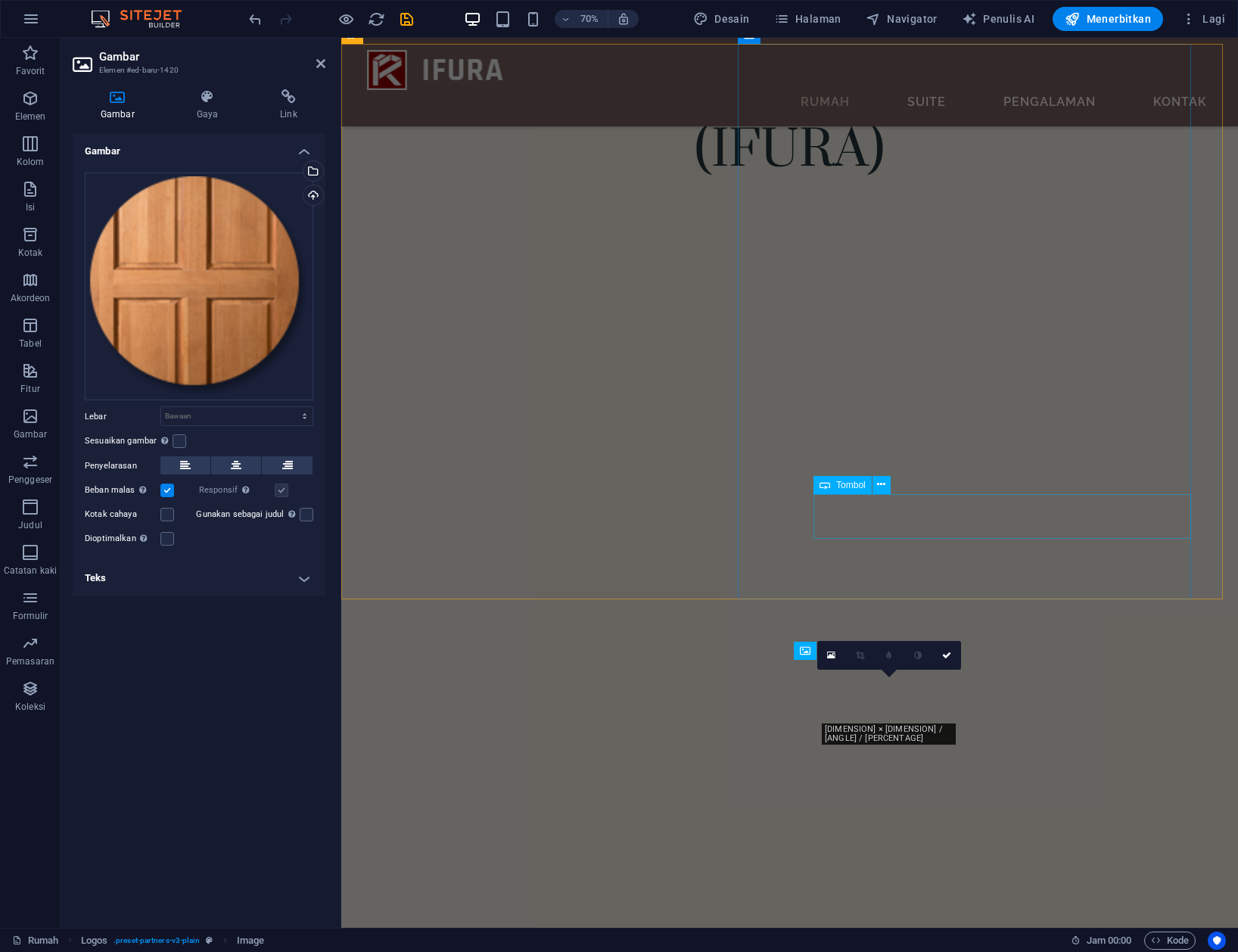 scroll, scrollTop: 1103, scrollLeft: 0, axis: vertical 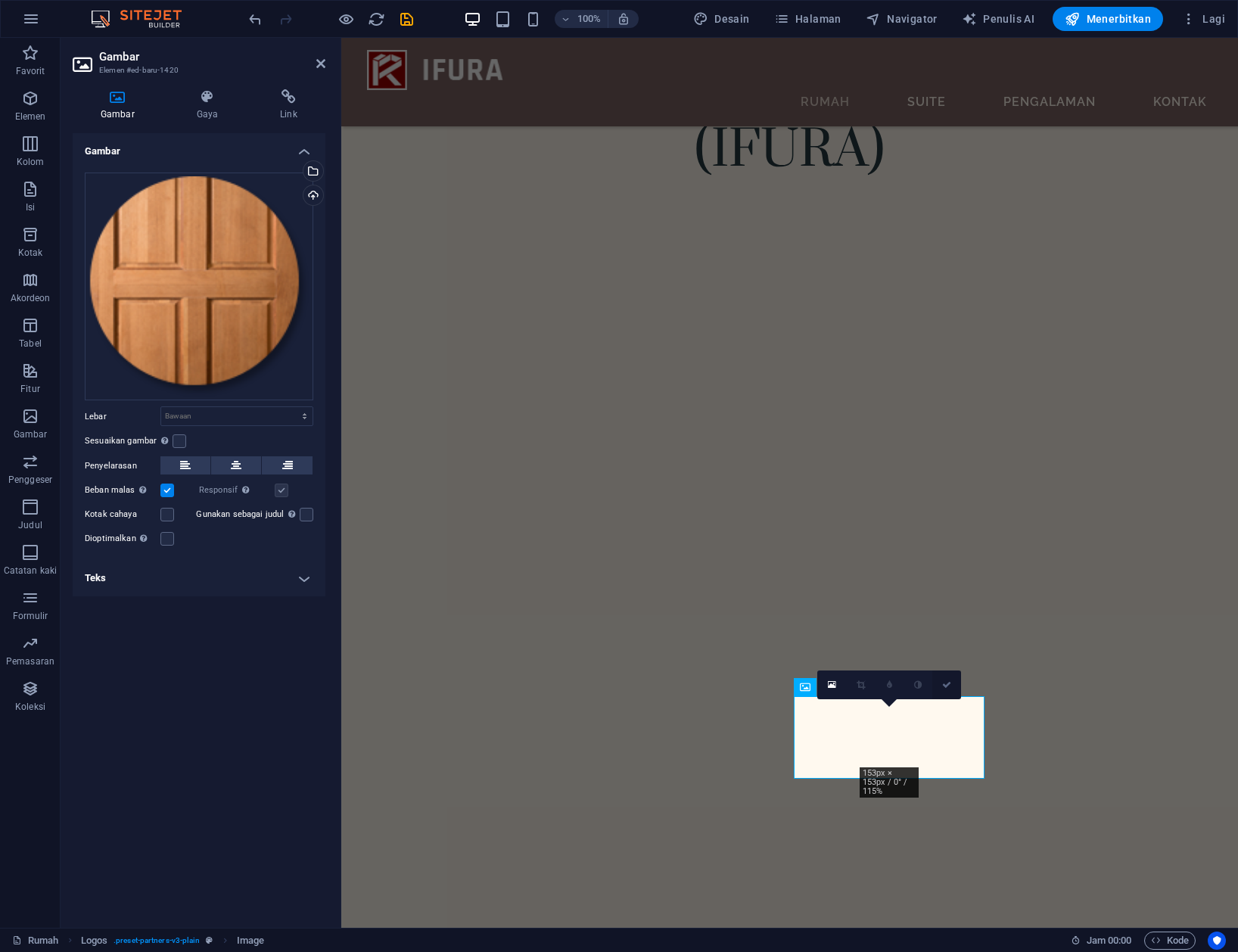 click at bounding box center [947, 685] 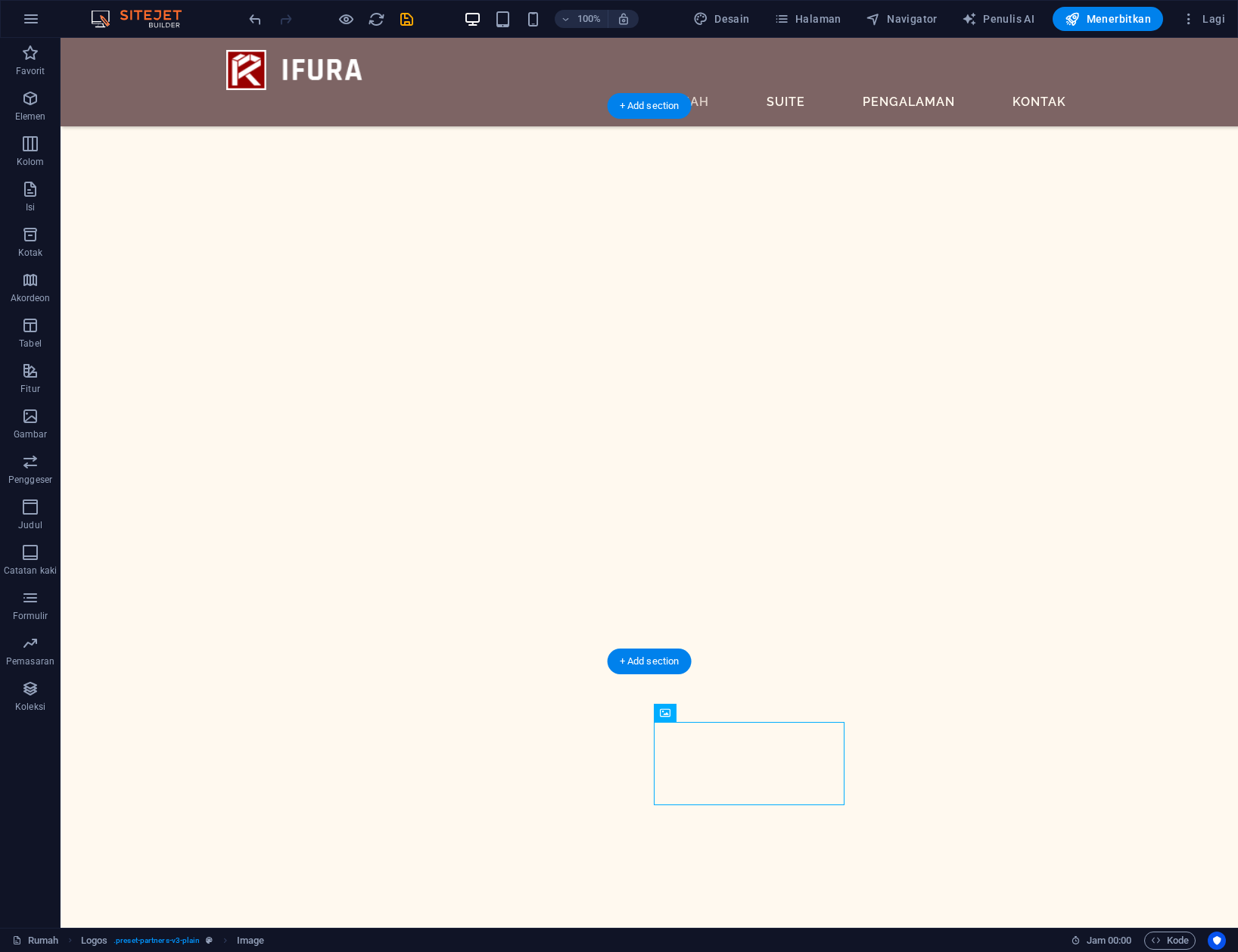 scroll, scrollTop: 1103, scrollLeft: 0, axis: vertical 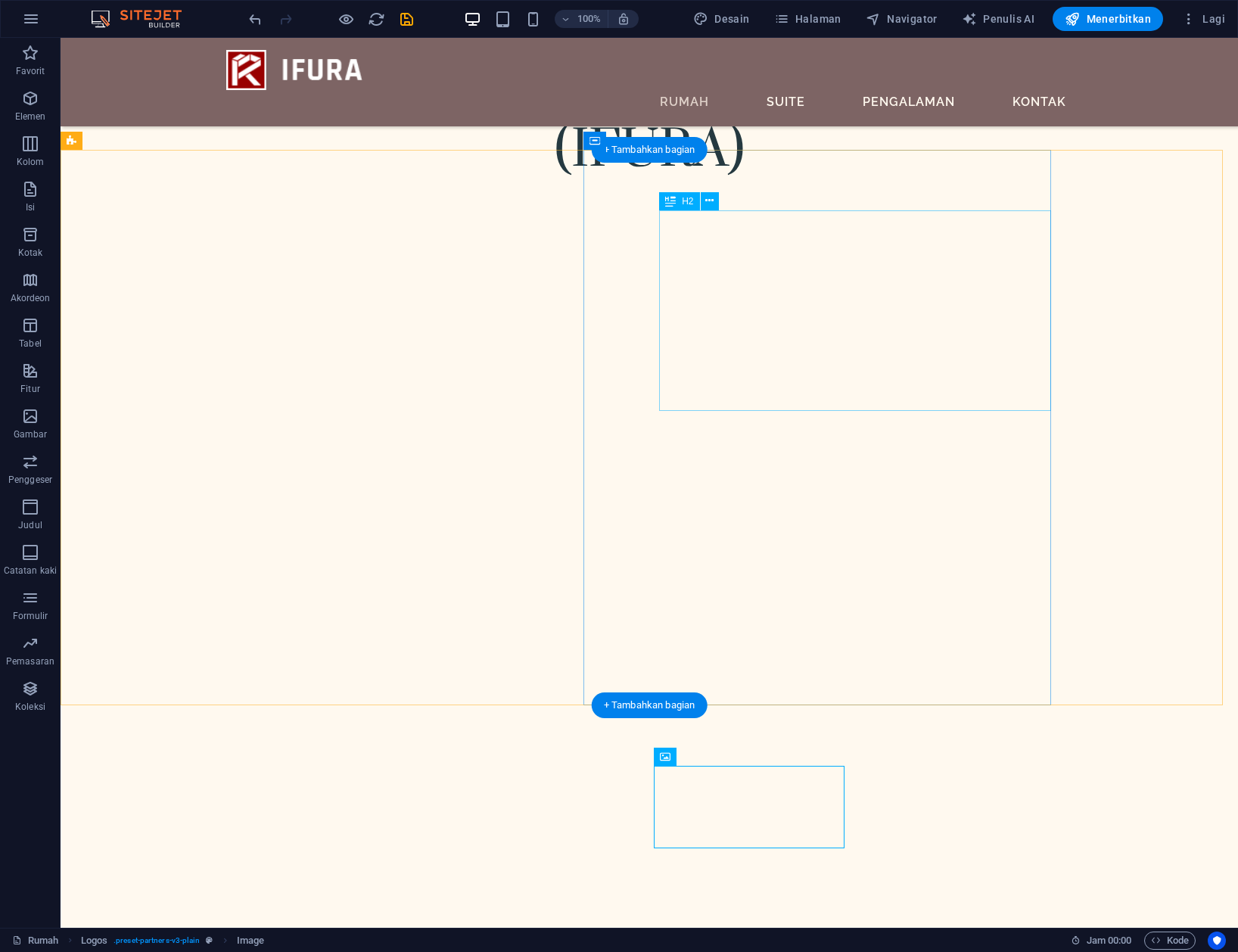 click on "Kualitas Terbaik- Dari Bahan Hingga Tahap Akhir" at bounding box center [602, 4391] 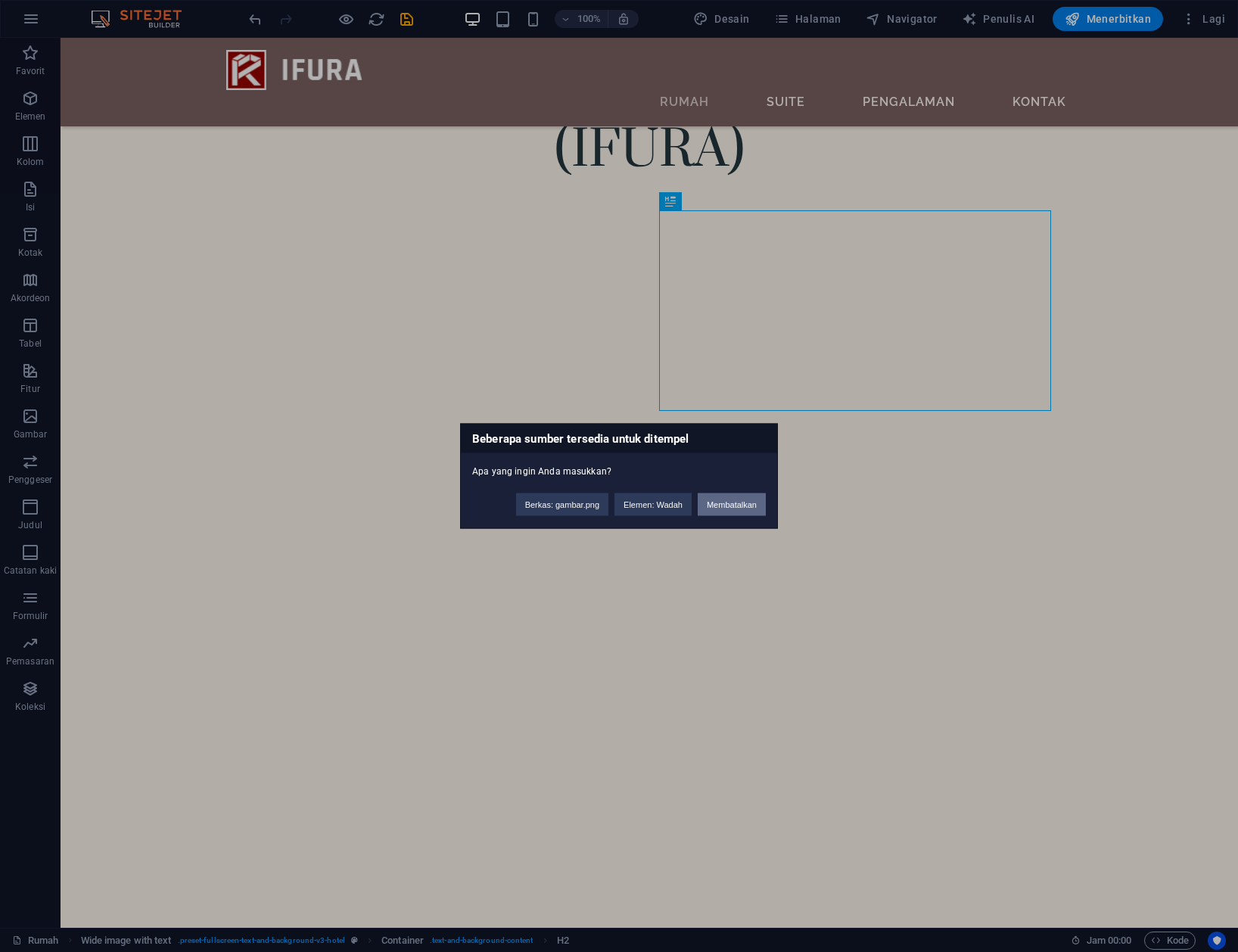 drag, startPoint x: 729, startPoint y: 502, endPoint x: 673, endPoint y: 465, distance: 67.1193 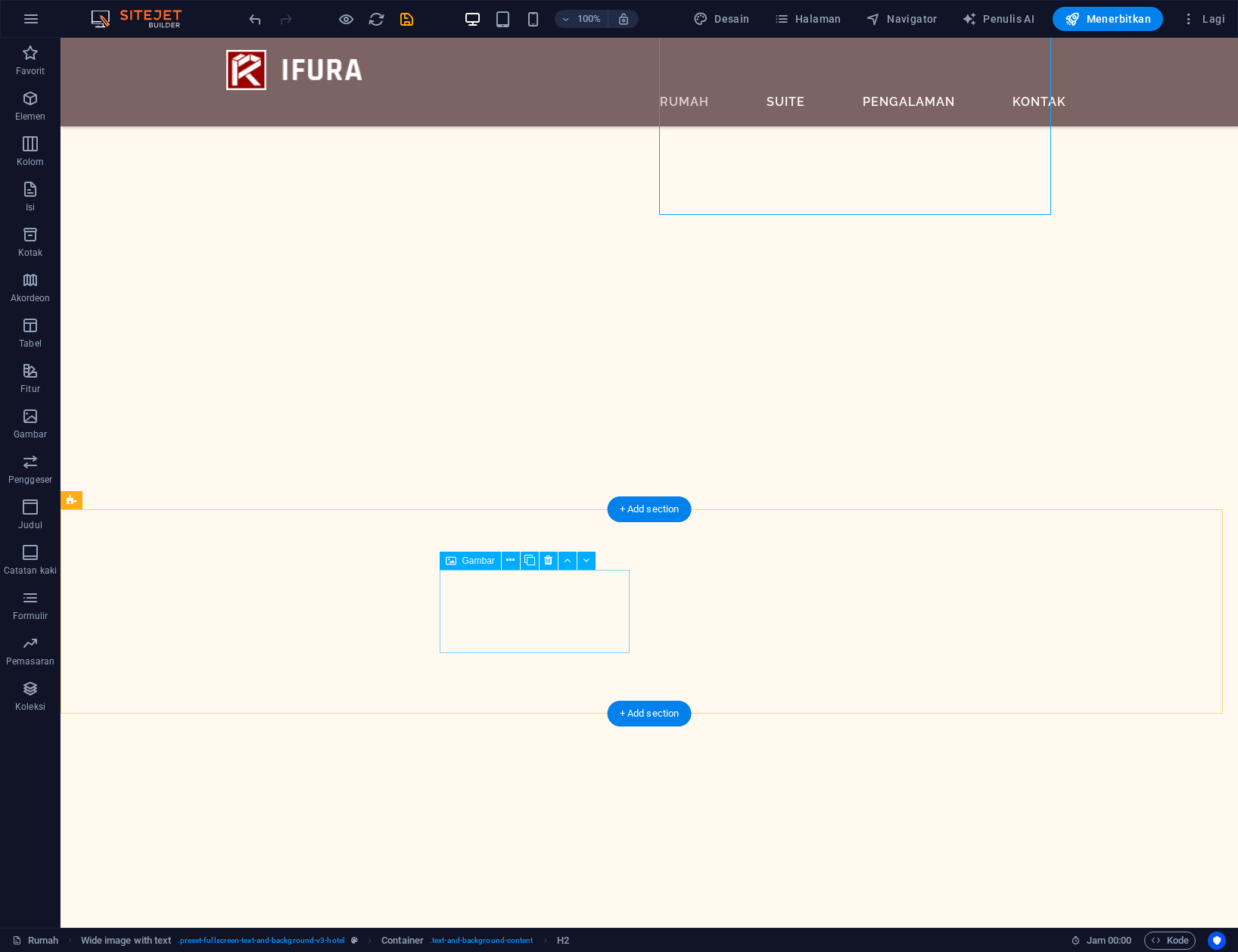 scroll, scrollTop: 1305, scrollLeft: 0, axis: vertical 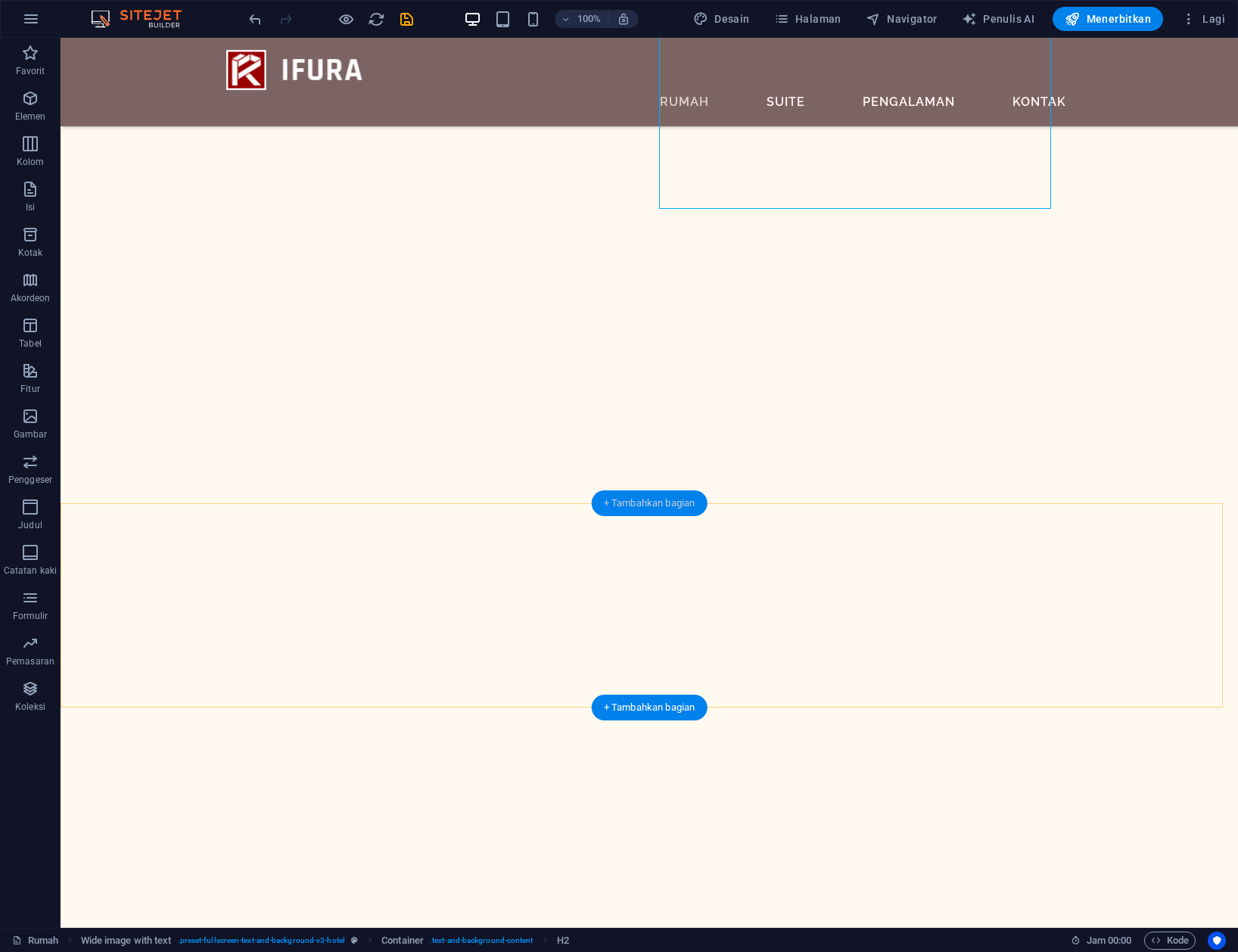 click on "+ Tambahkan bagian" at bounding box center (649, 502) 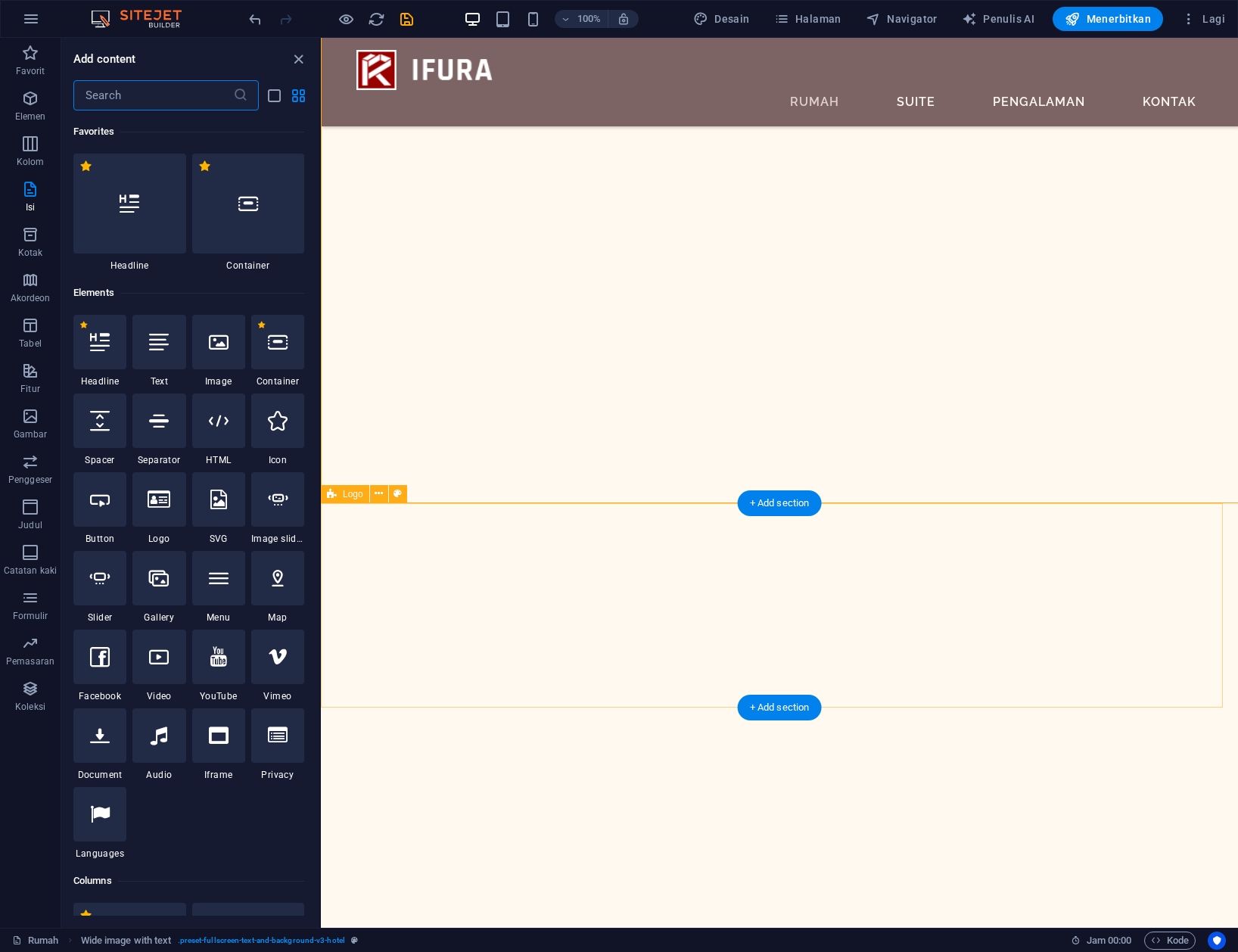scroll, scrollTop: 1240, scrollLeft: 0, axis: vertical 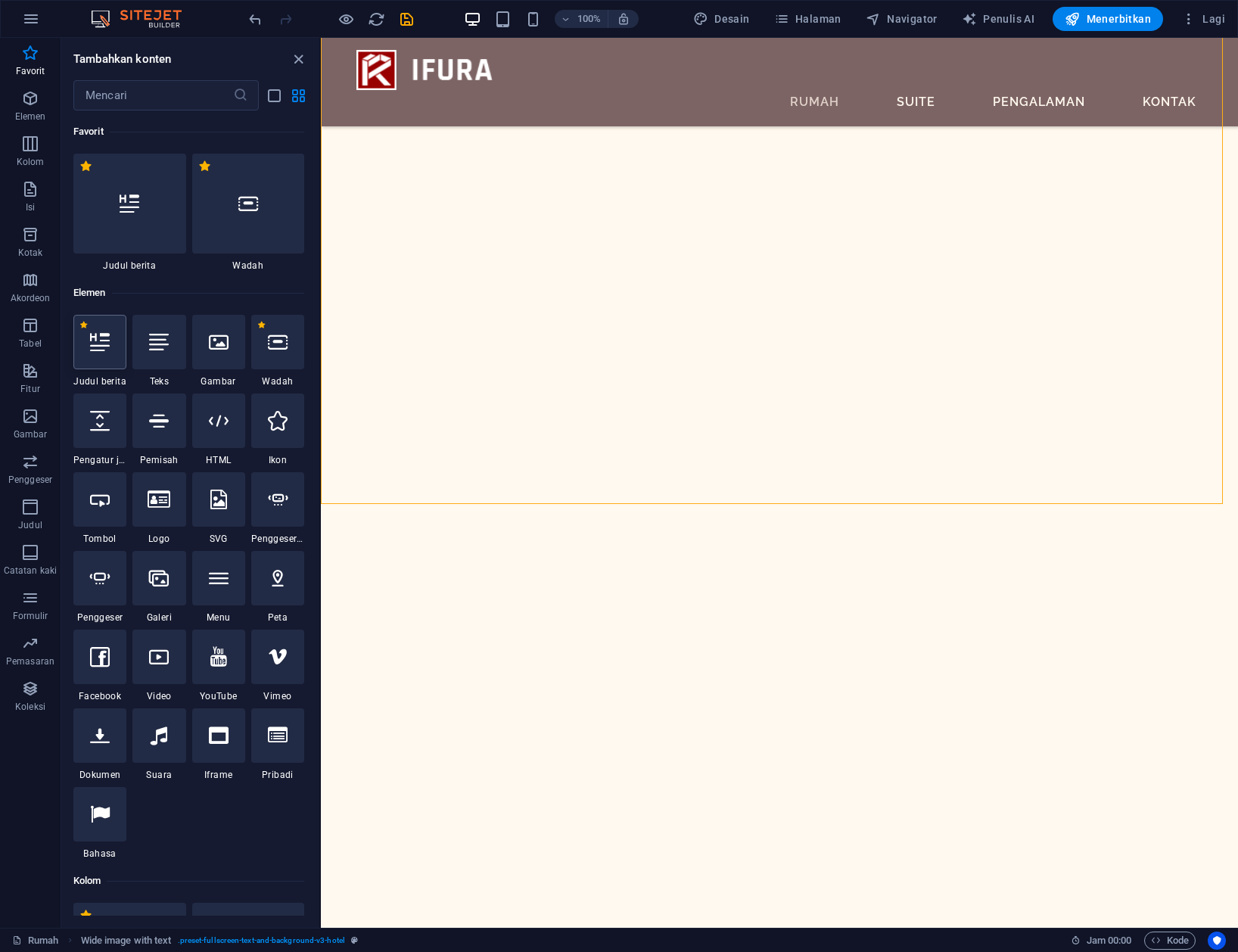 click at bounding box center (100, 342) 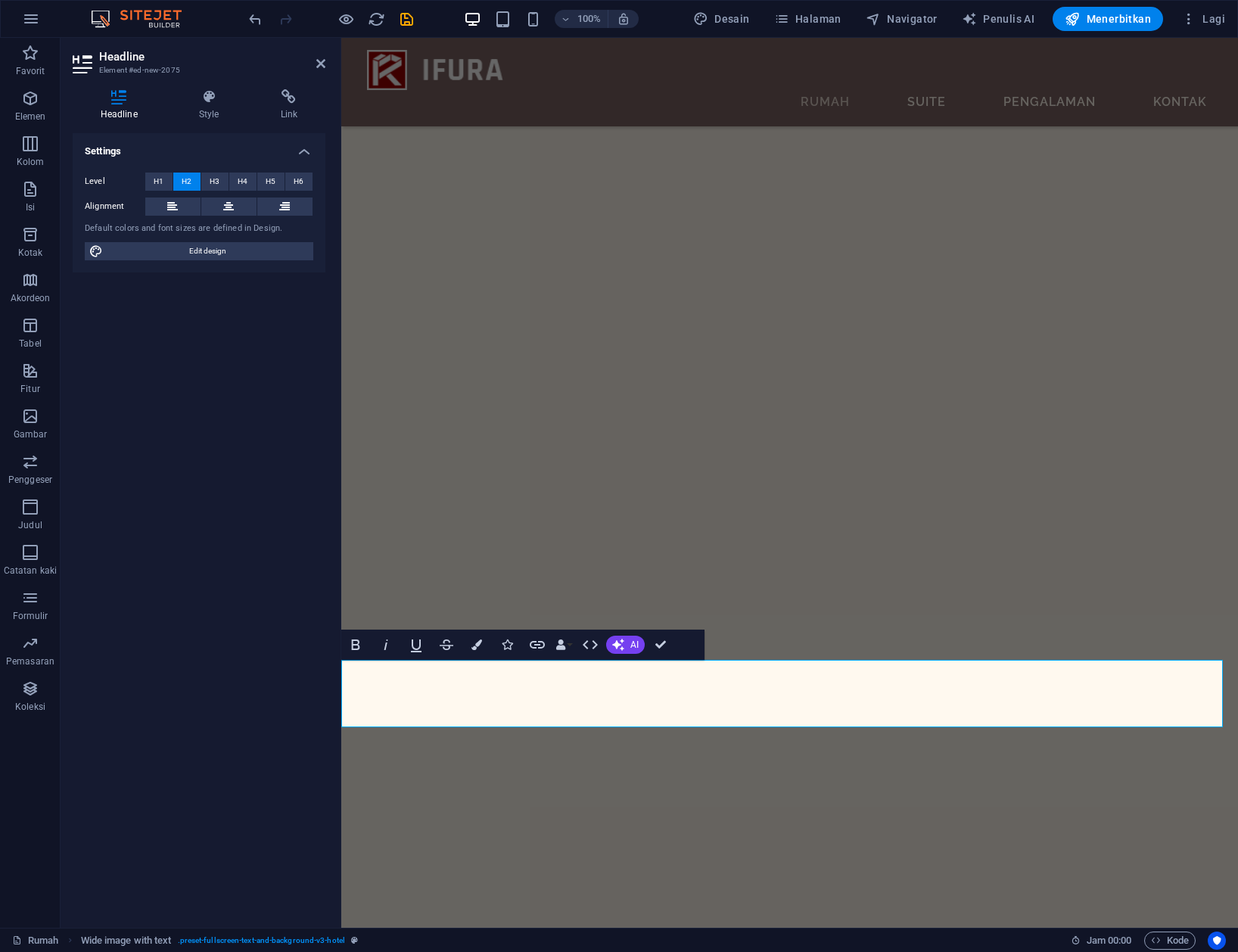 scroll, scrollTop: 1078, scrollLeft: 0, axis: vertical 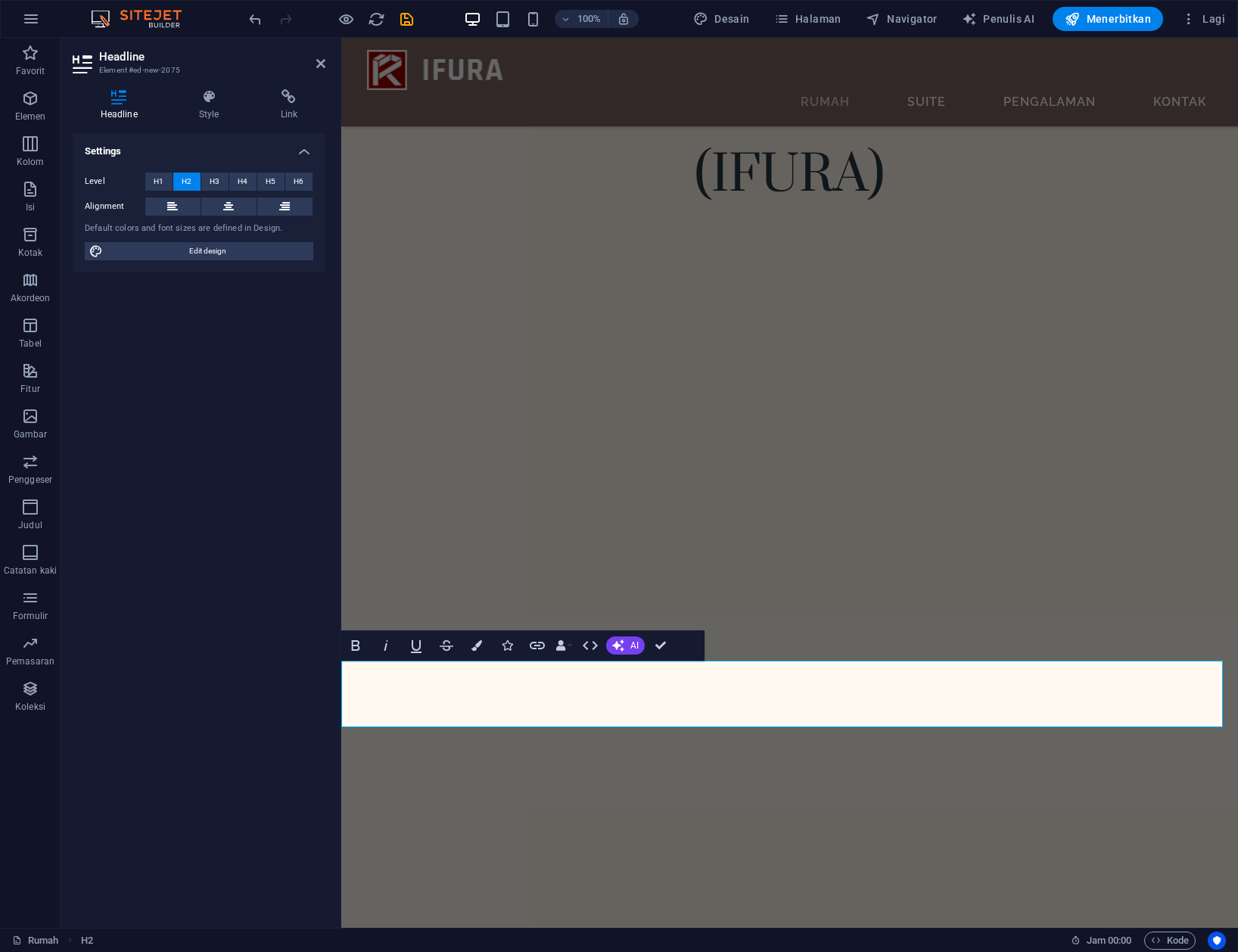 click on "New headline" at bounding box center [789, 3676] 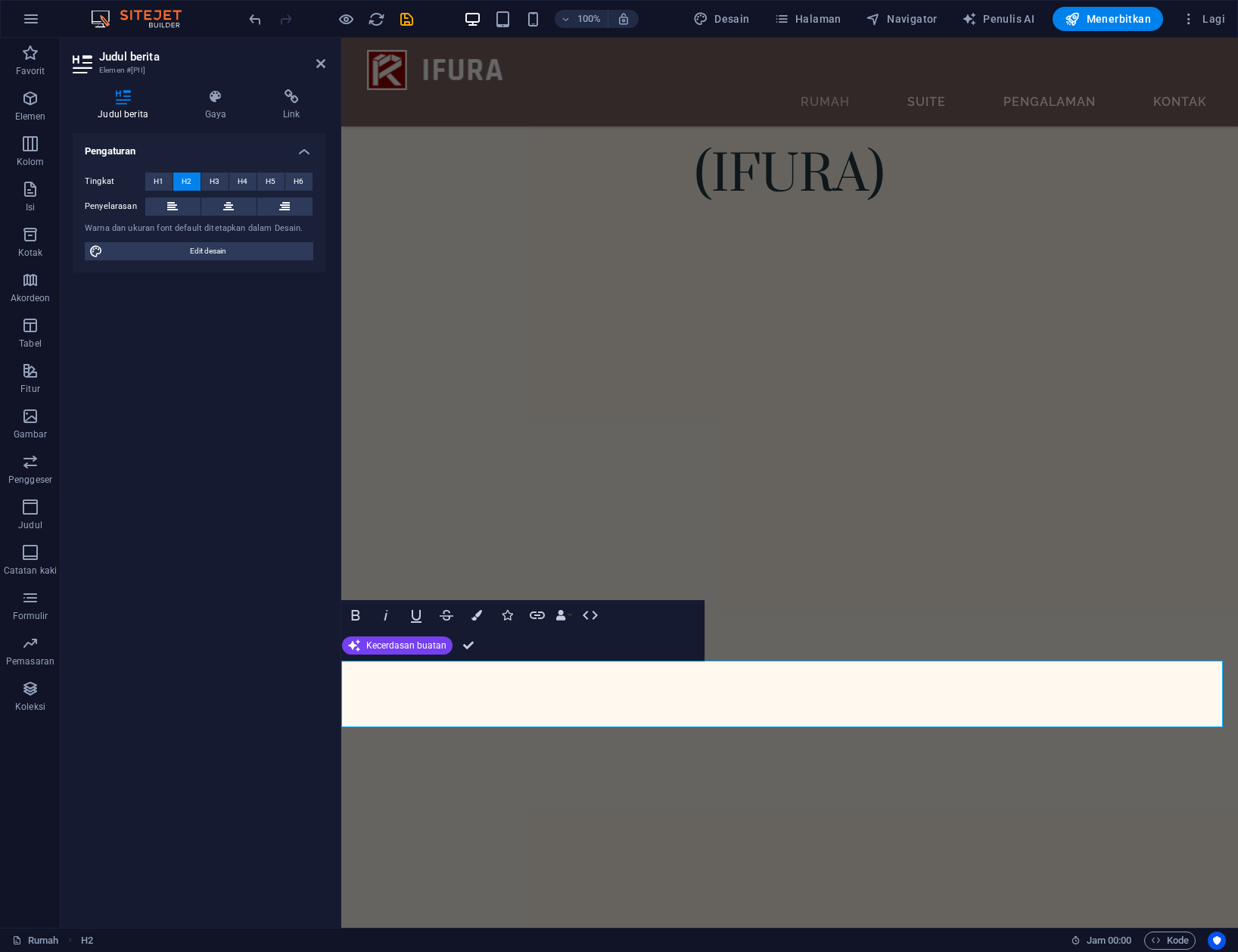 click on "Judul baru" at bounding box center [789, 3676] 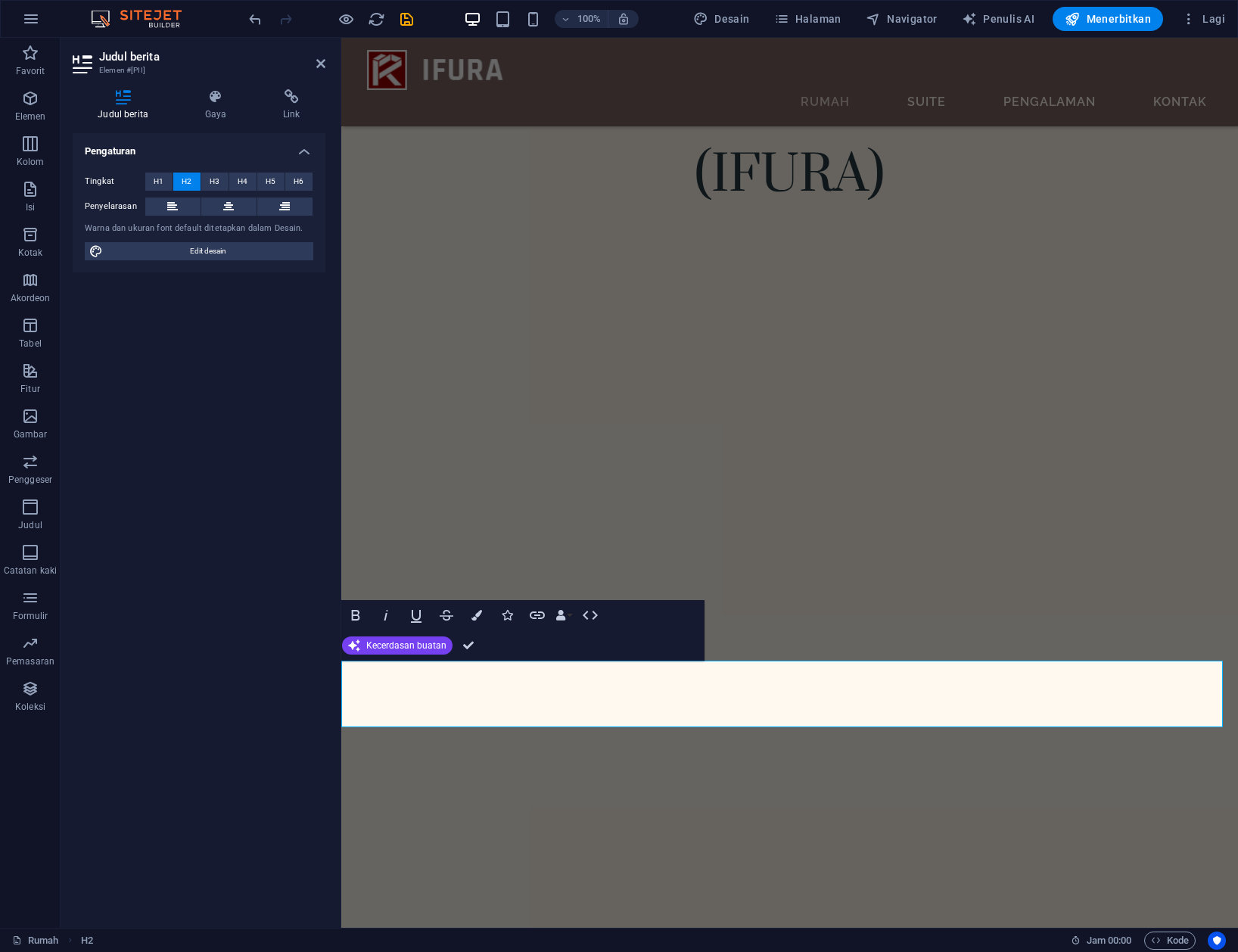 type 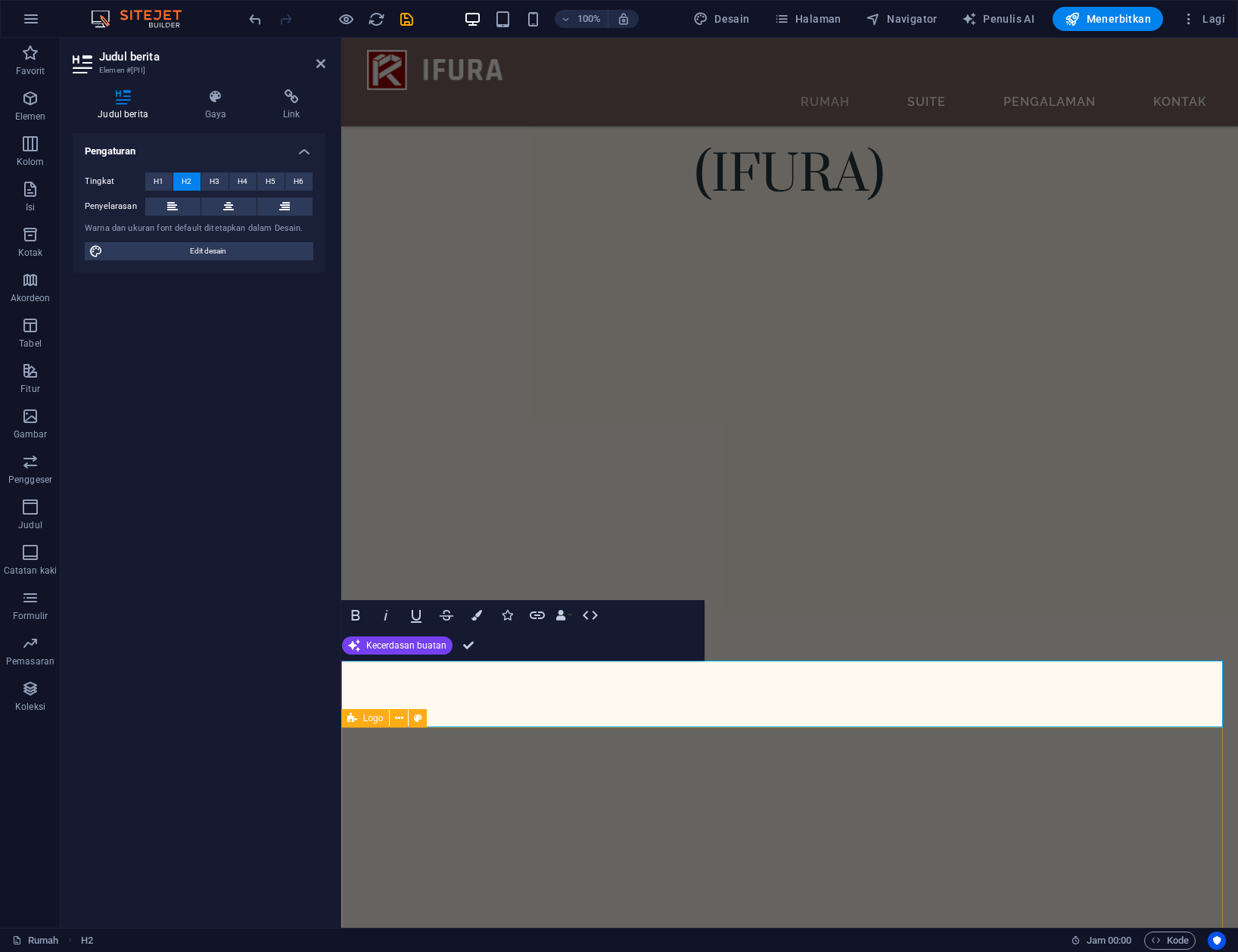 click at bounding box center [789, 3906] 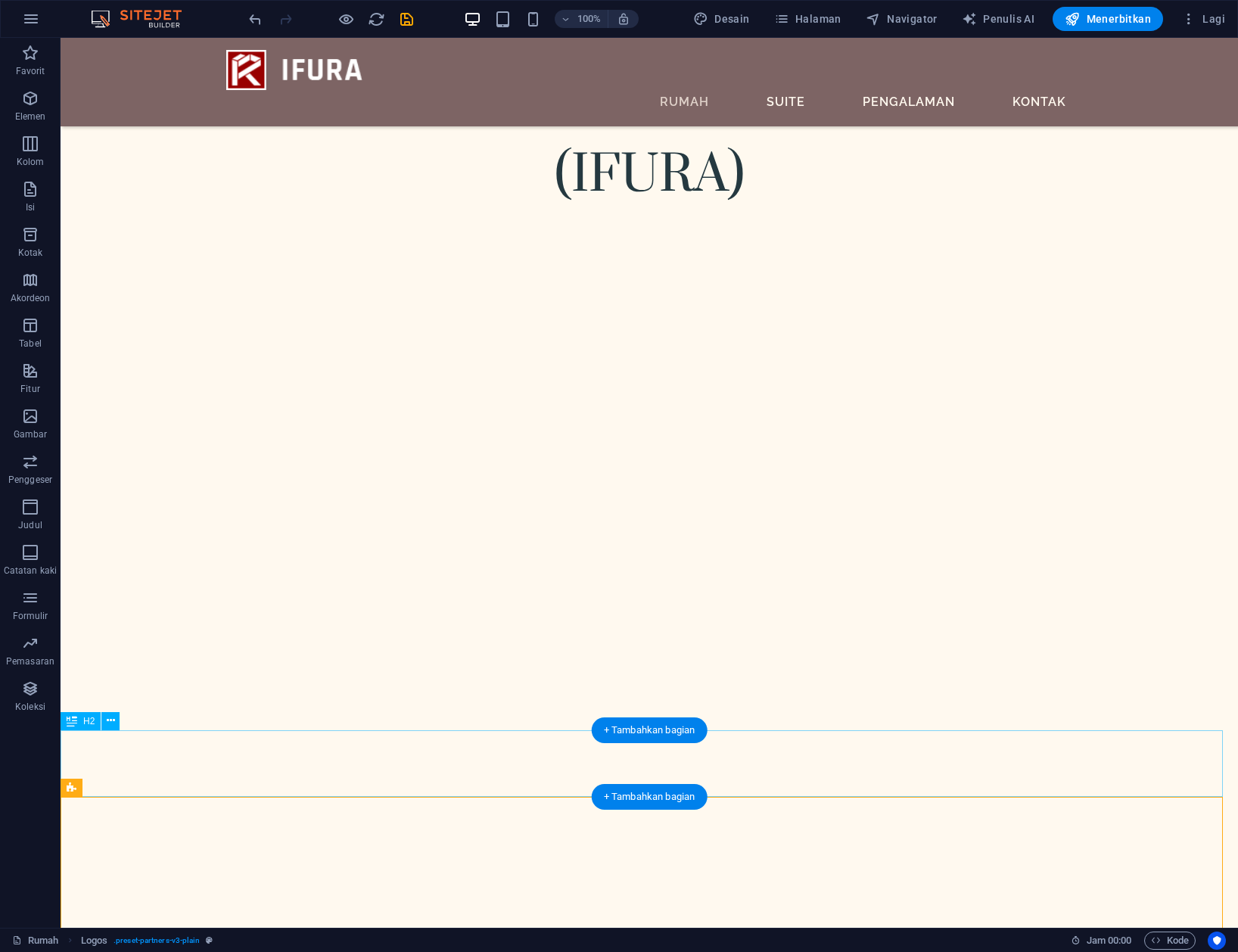 click on "PRODUK KAMI" at bounding box center [649, 4720] 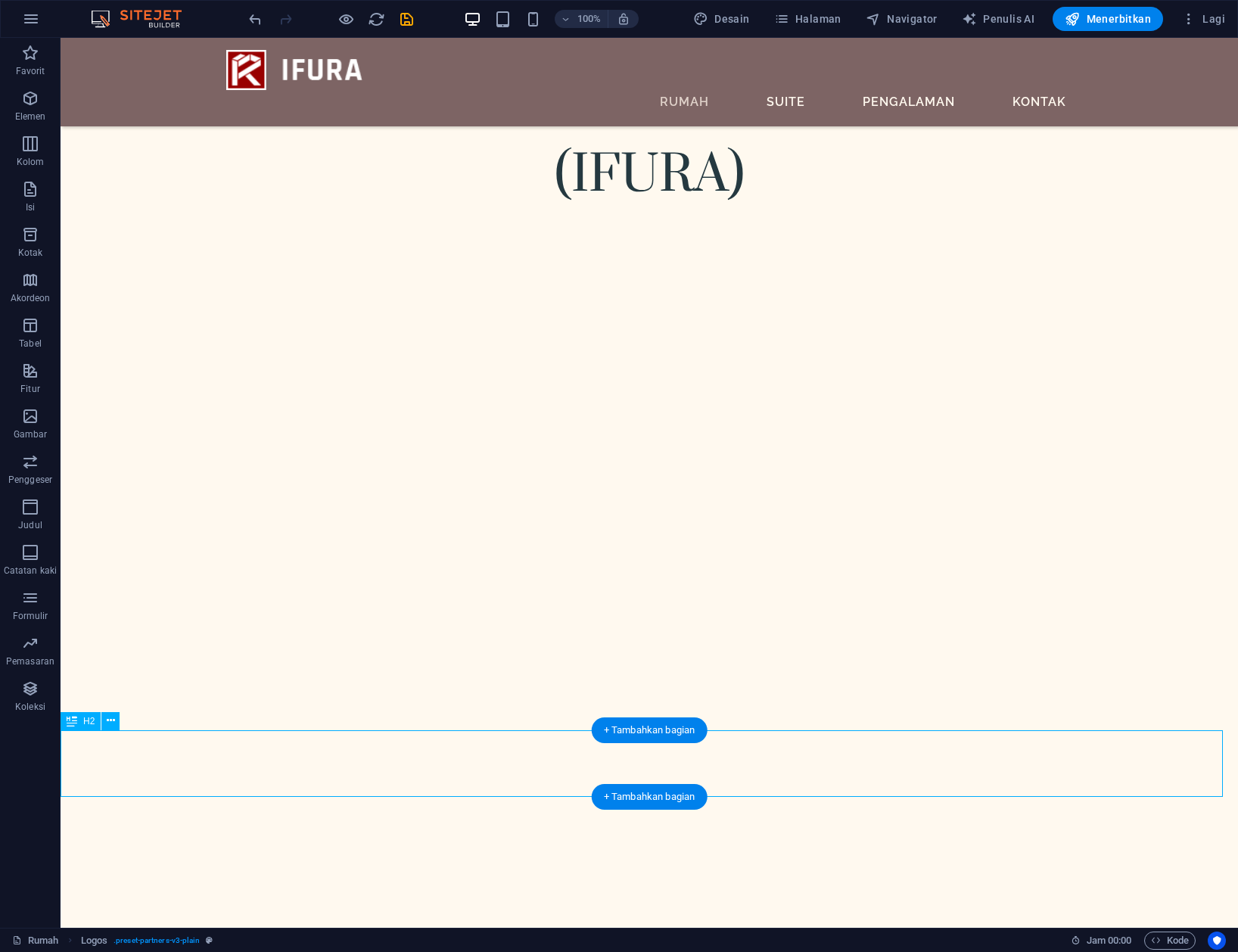click on "PRODUK KAMI" at bounding box center [649, 4720] 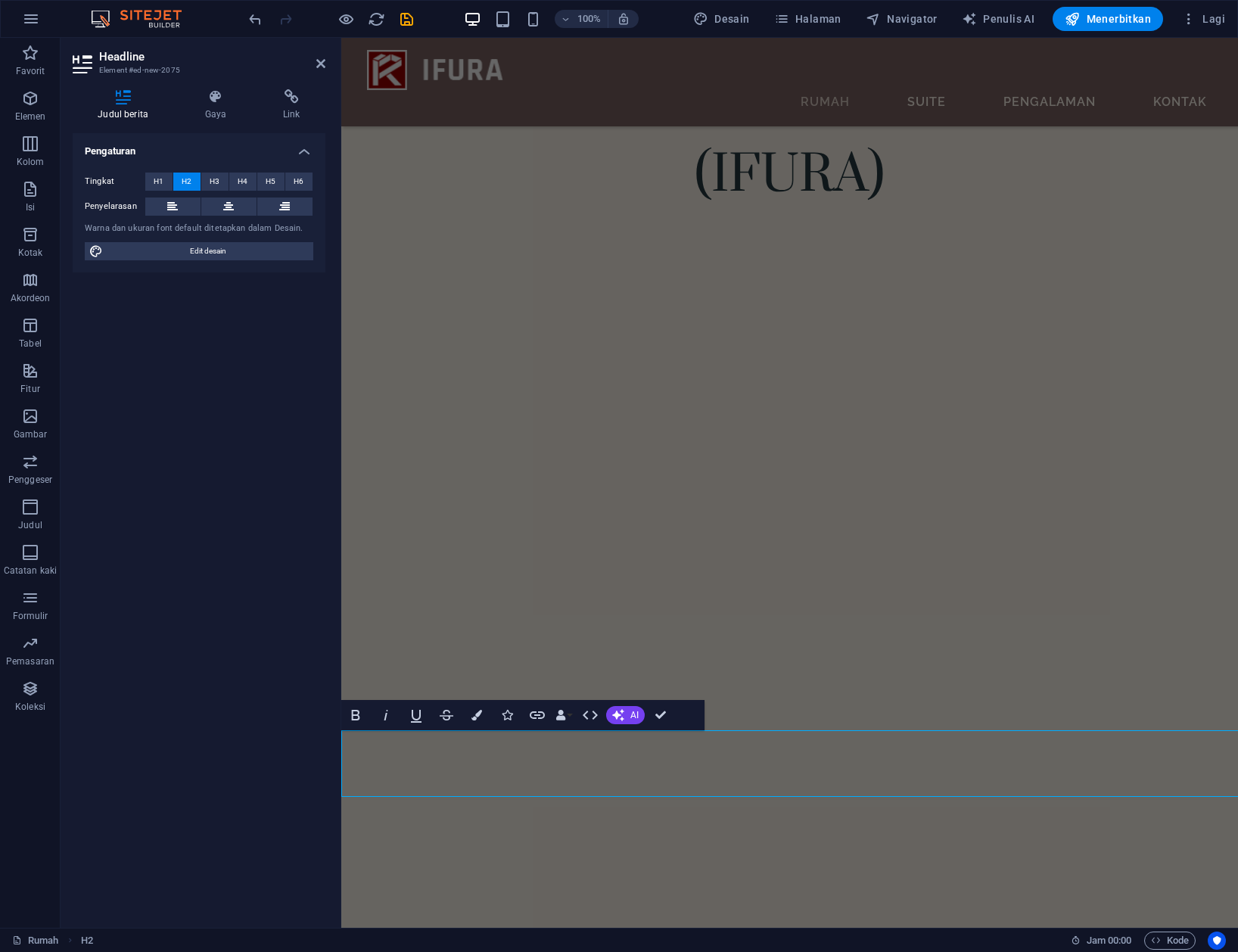 scroll, scrollTop: 1009, scrollLeft: 0, axis: vertical 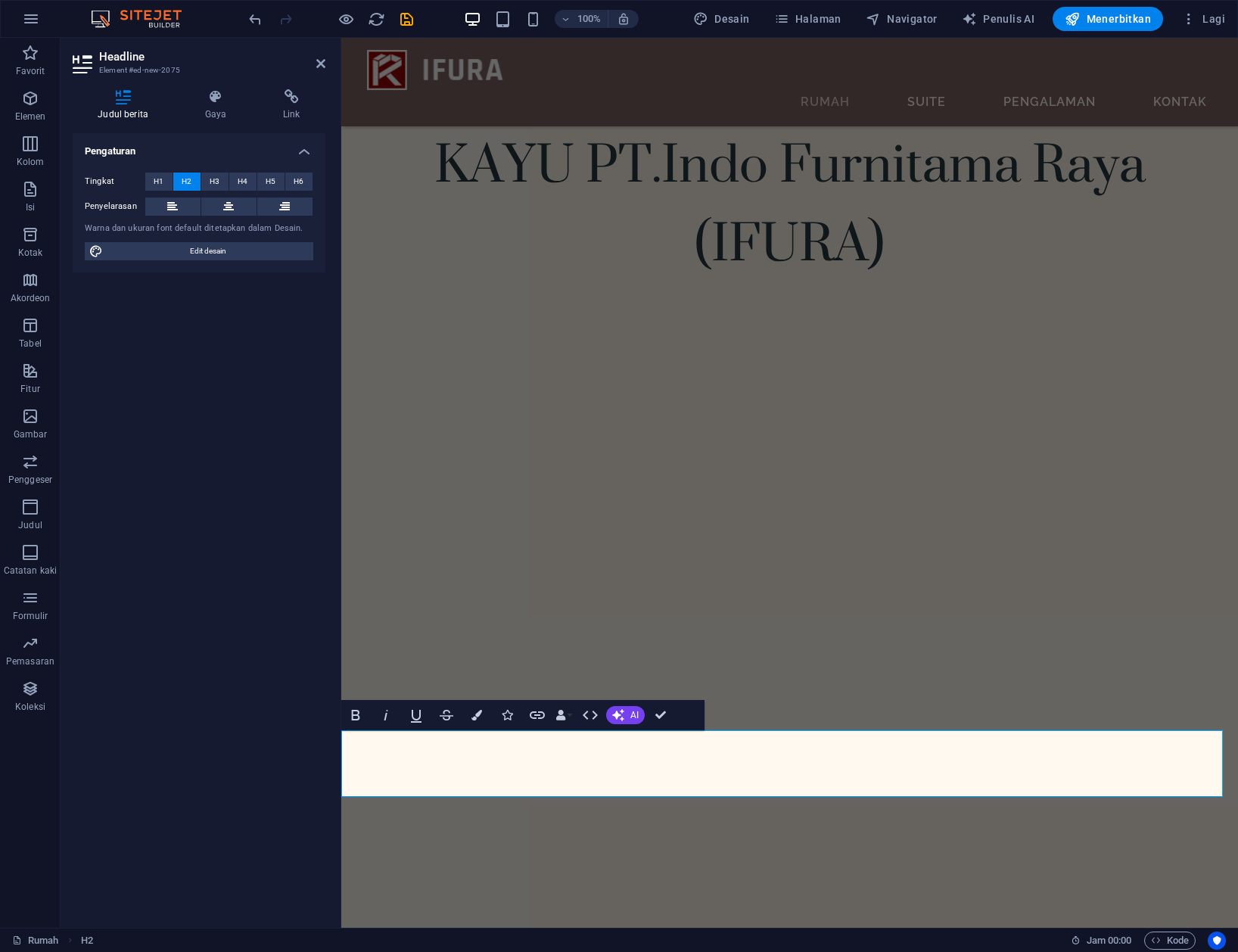 click on "PRODUK KAMI" at bounding box center (789, 3745) 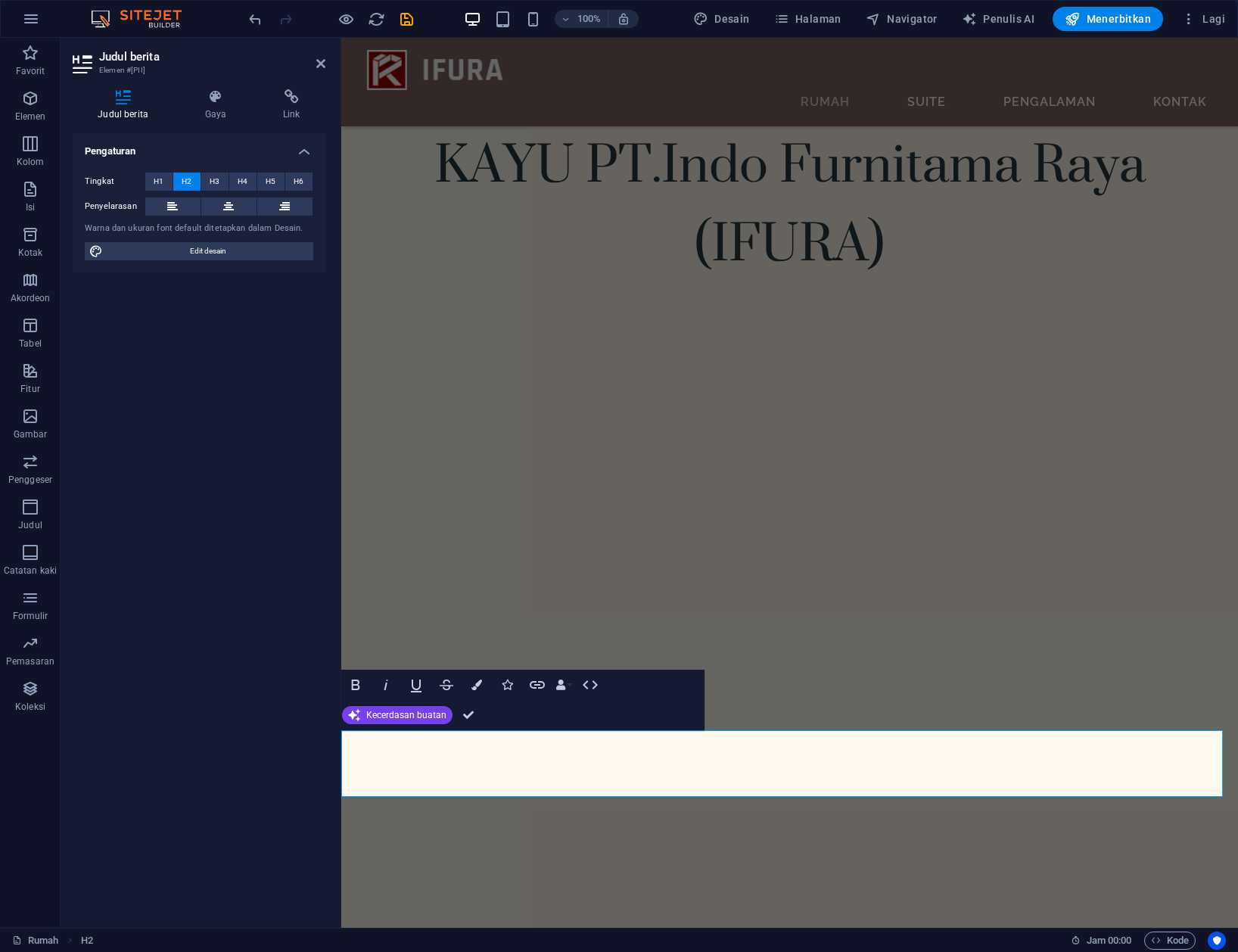 click at bounding box center (339, 483) 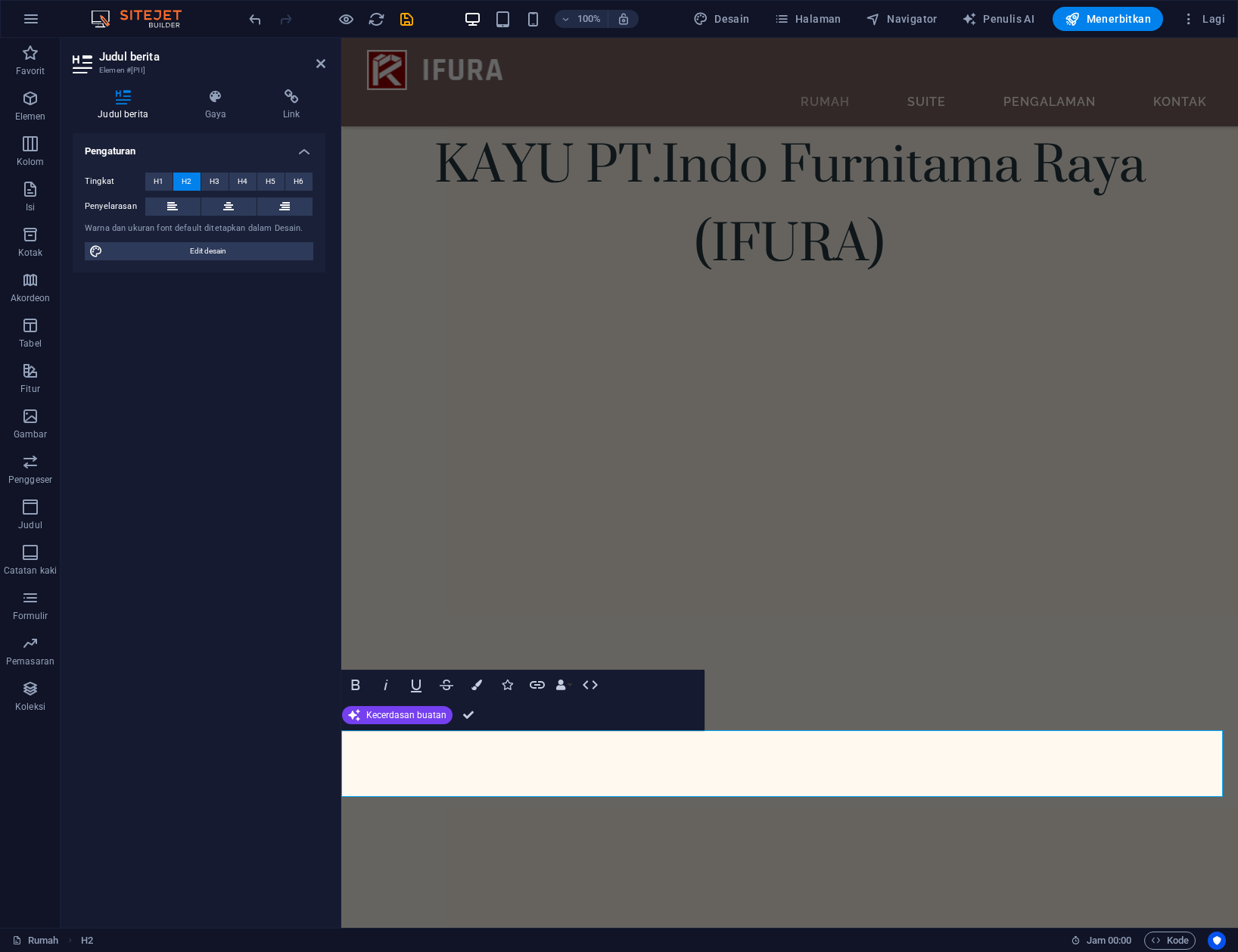 type 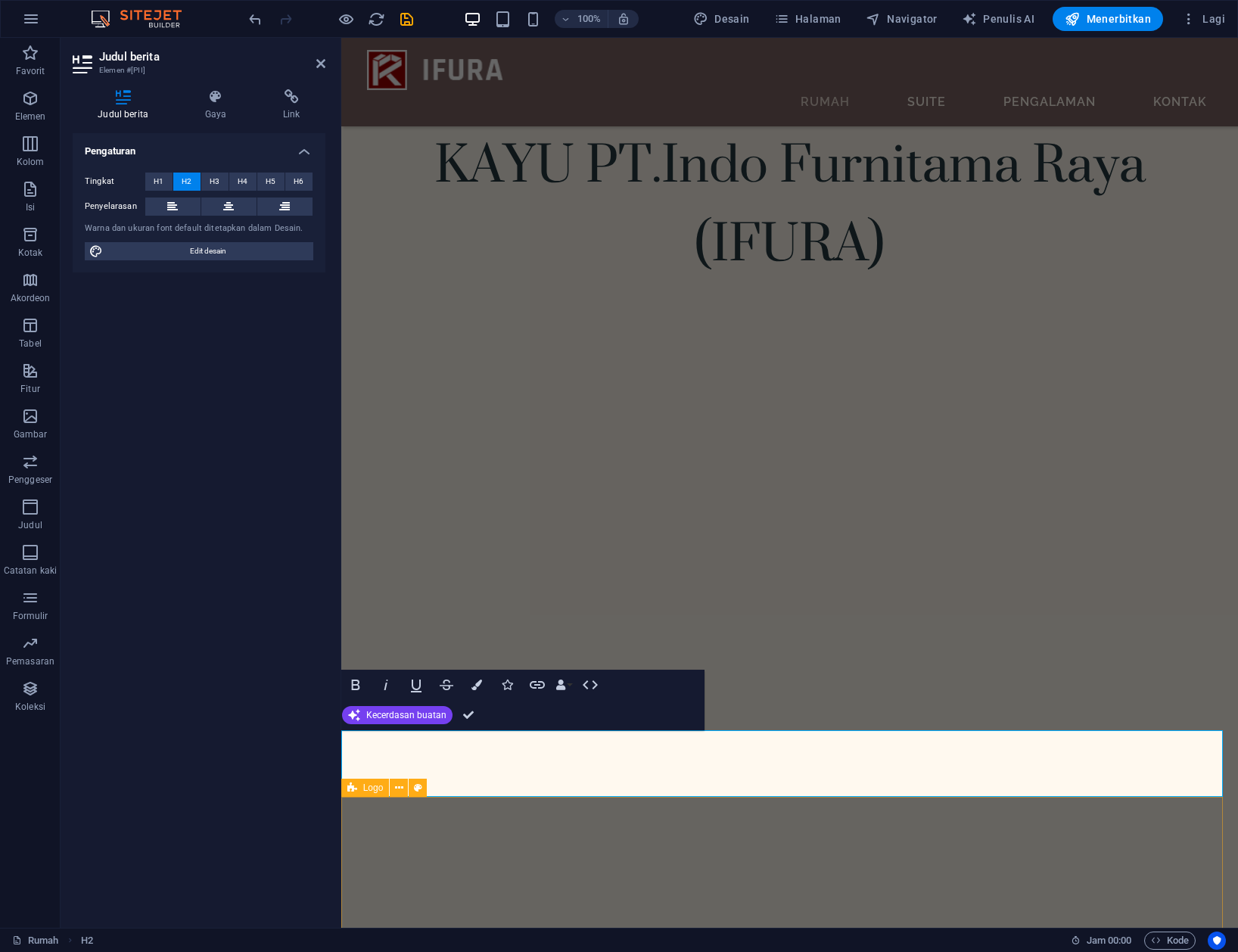click at bounding box center (789, 3975) 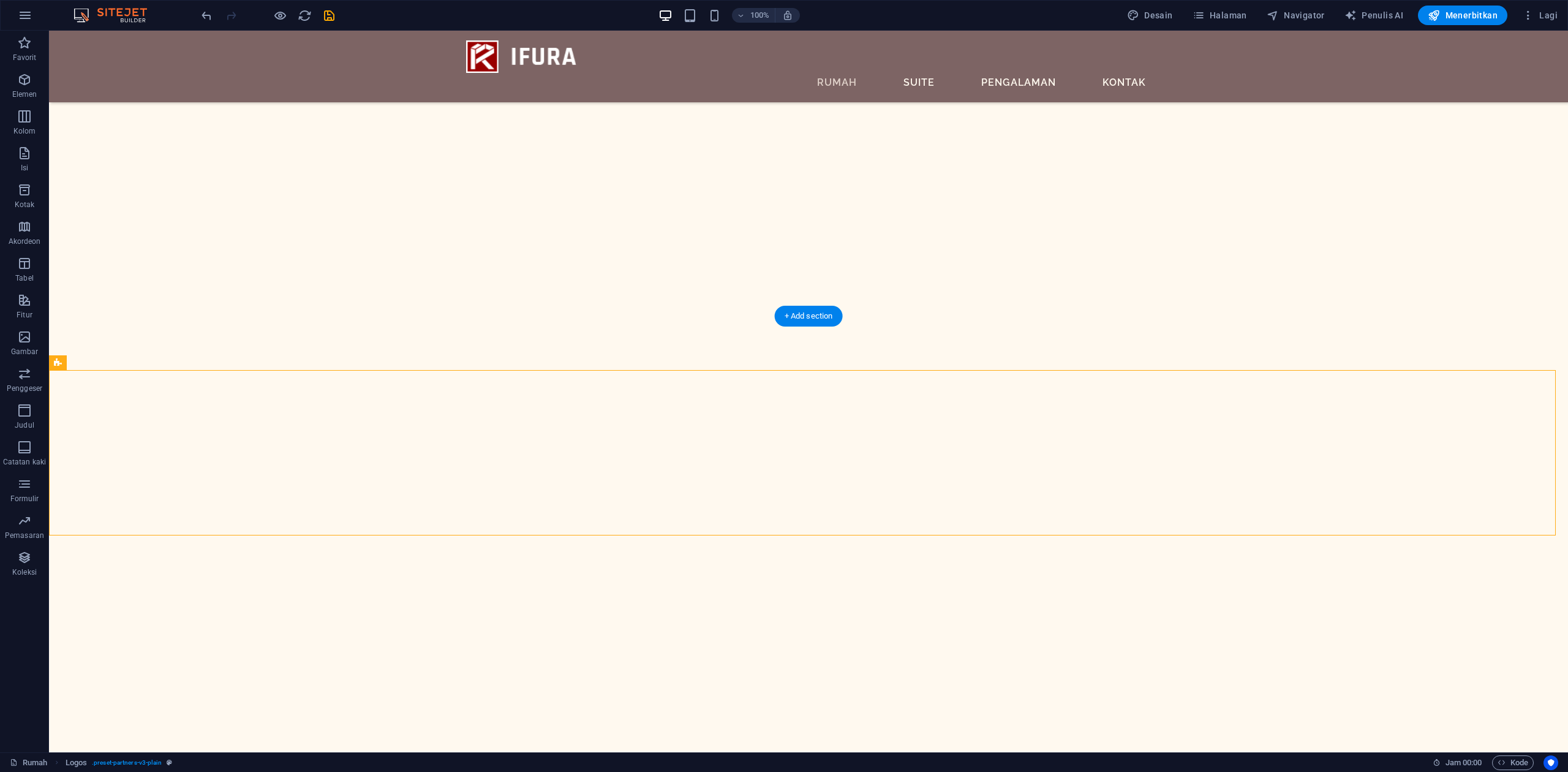 scroll, scrollTop: 1255, scrollLeft: 0, axis: vertical 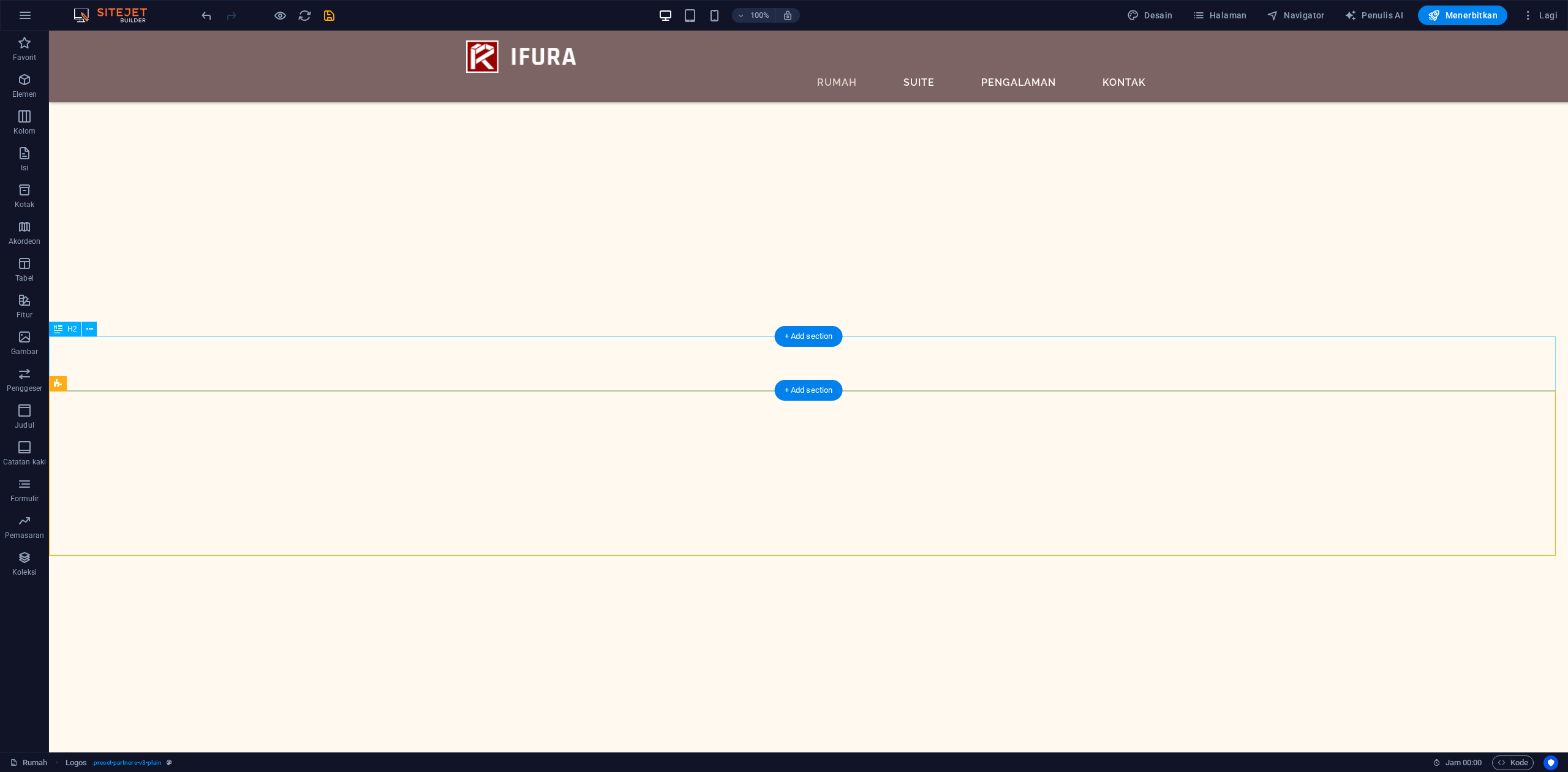 click on "PRODUK KAMI" at bounding box center [809, 5549] 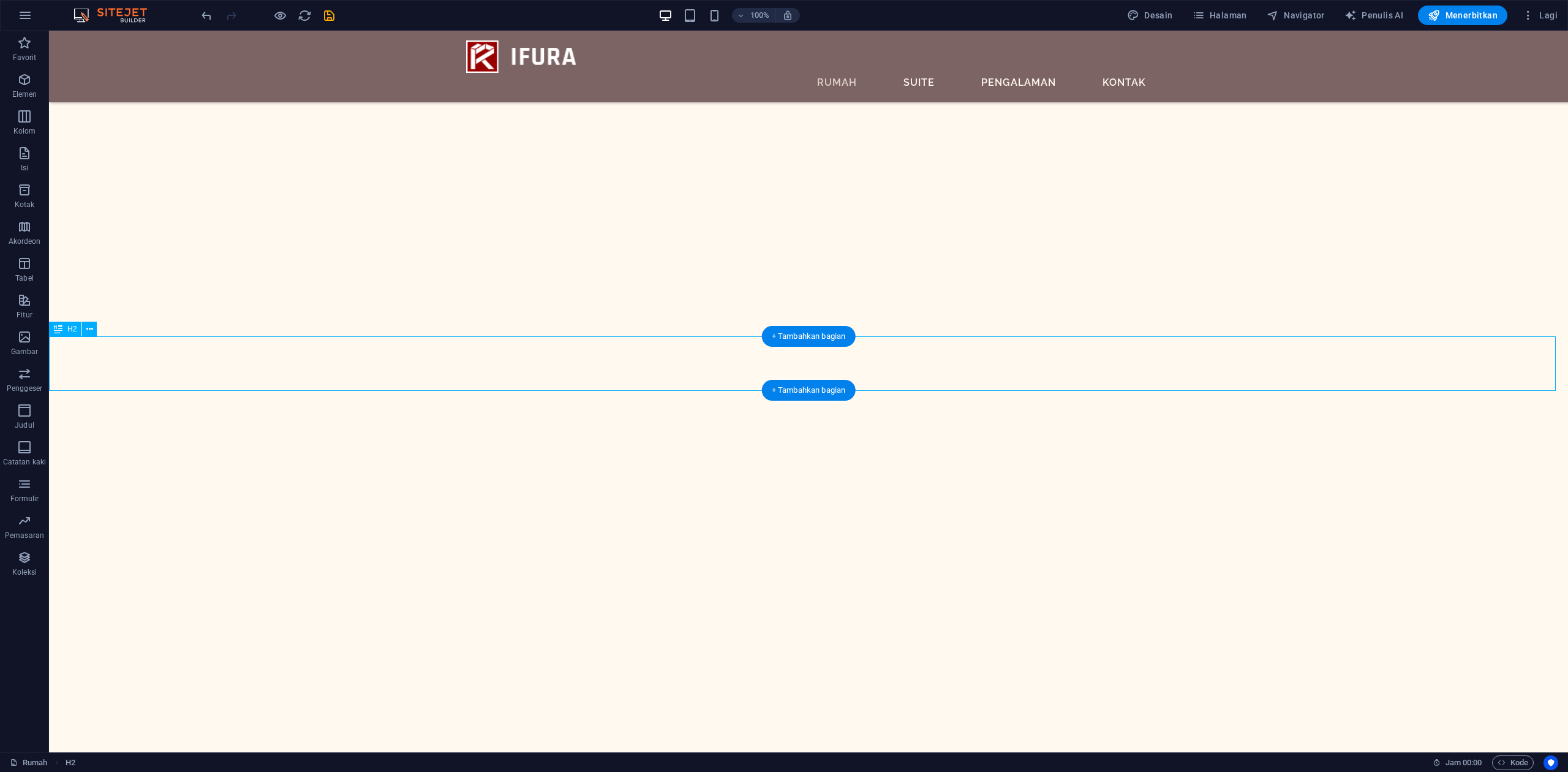 click on "PRODUK KAMI" at bounding box center [809, 5549] 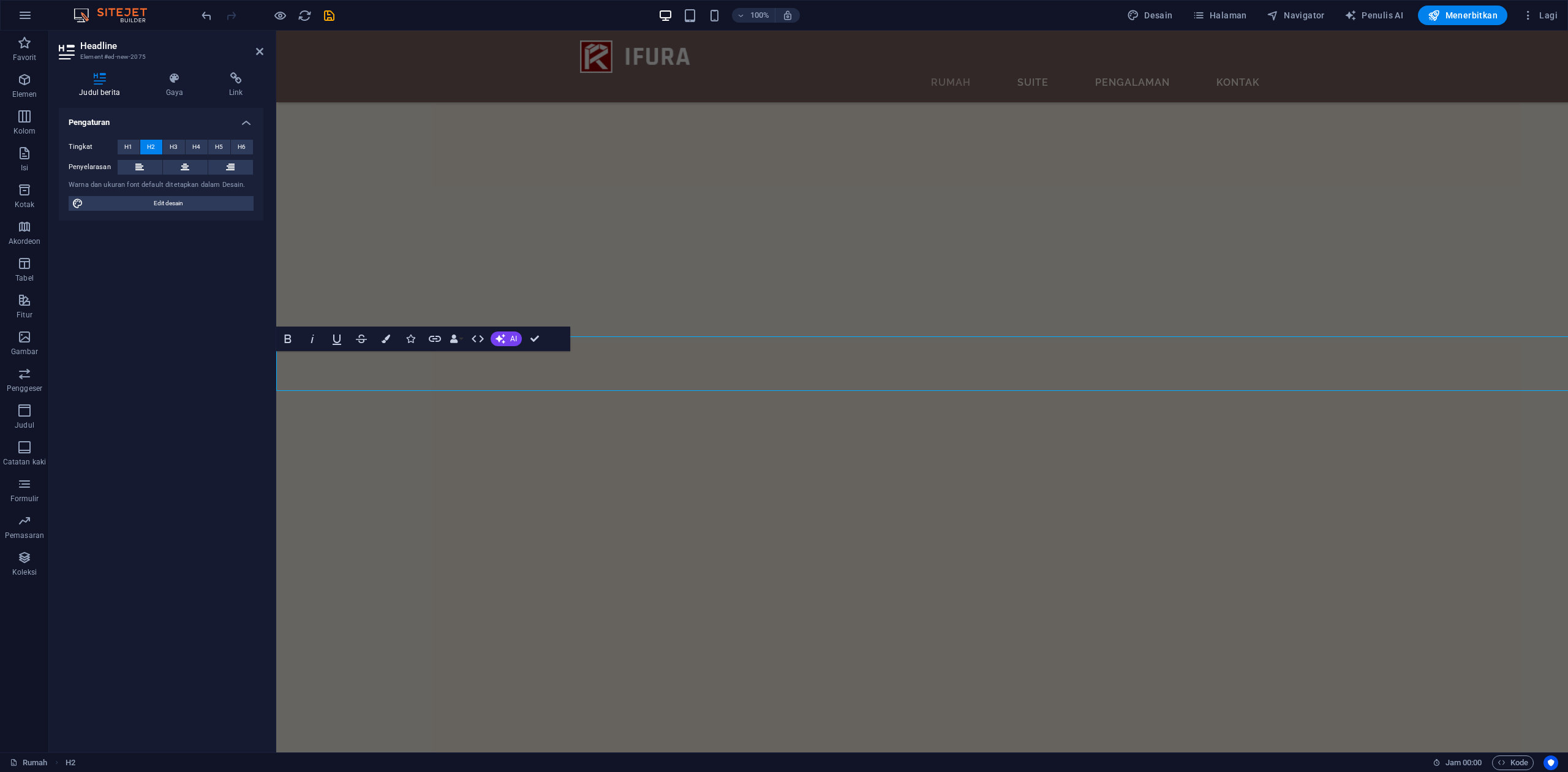 scroll, scrollTop: 1199, scrollLeft: 0, axis: vertical 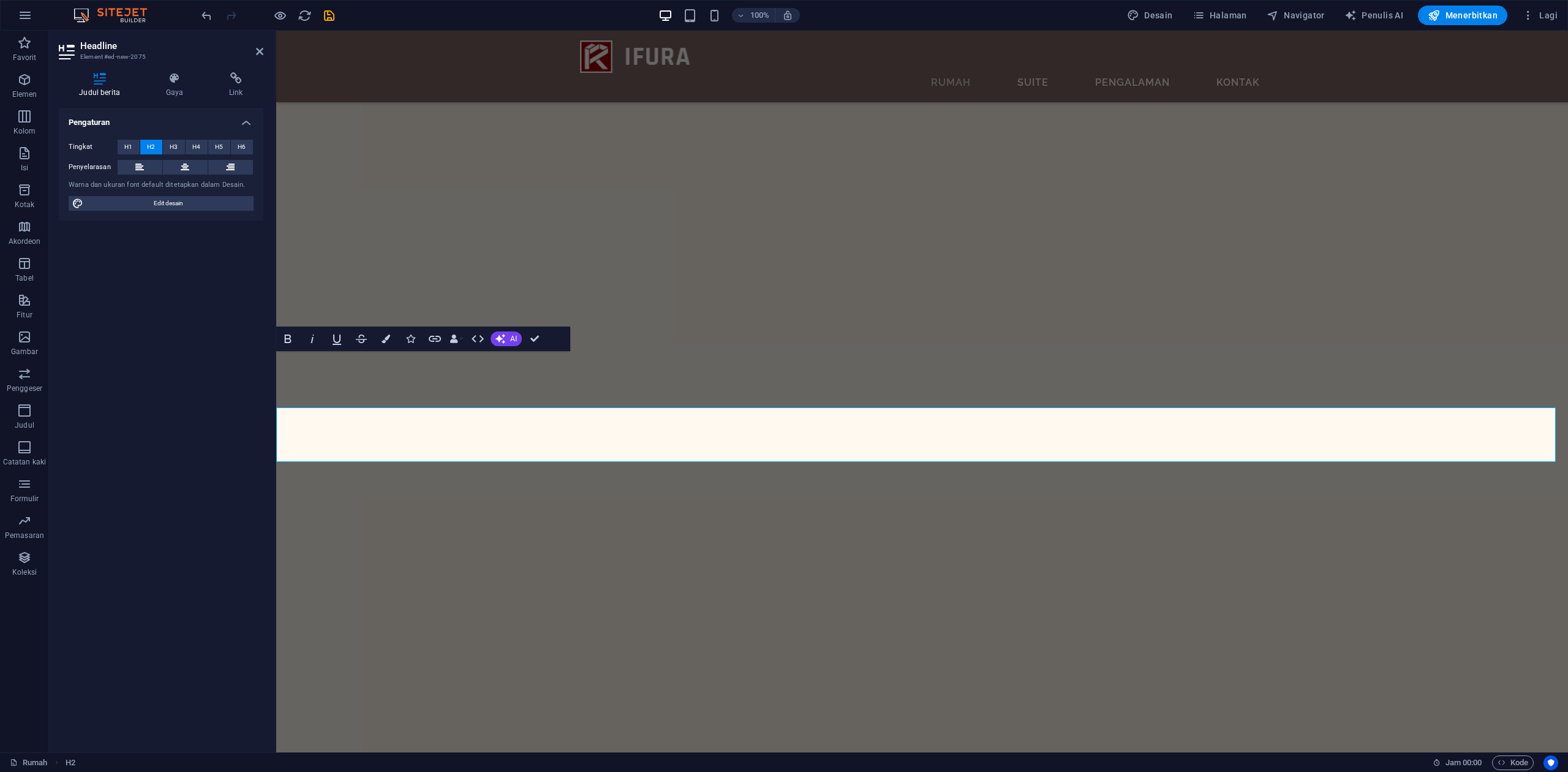 click on "PRODUK KAMI" at bounding box center [921, 4774] 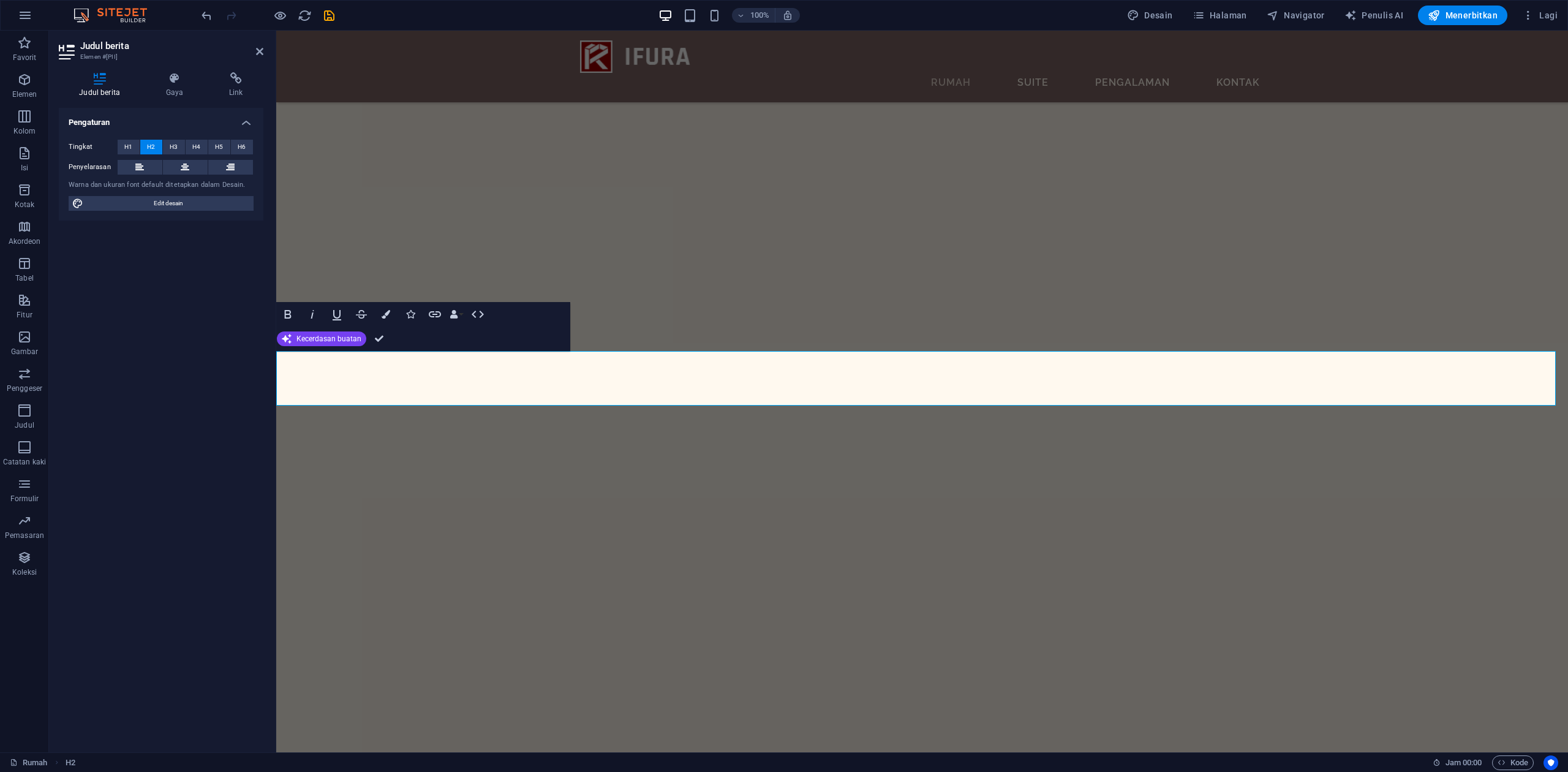 type 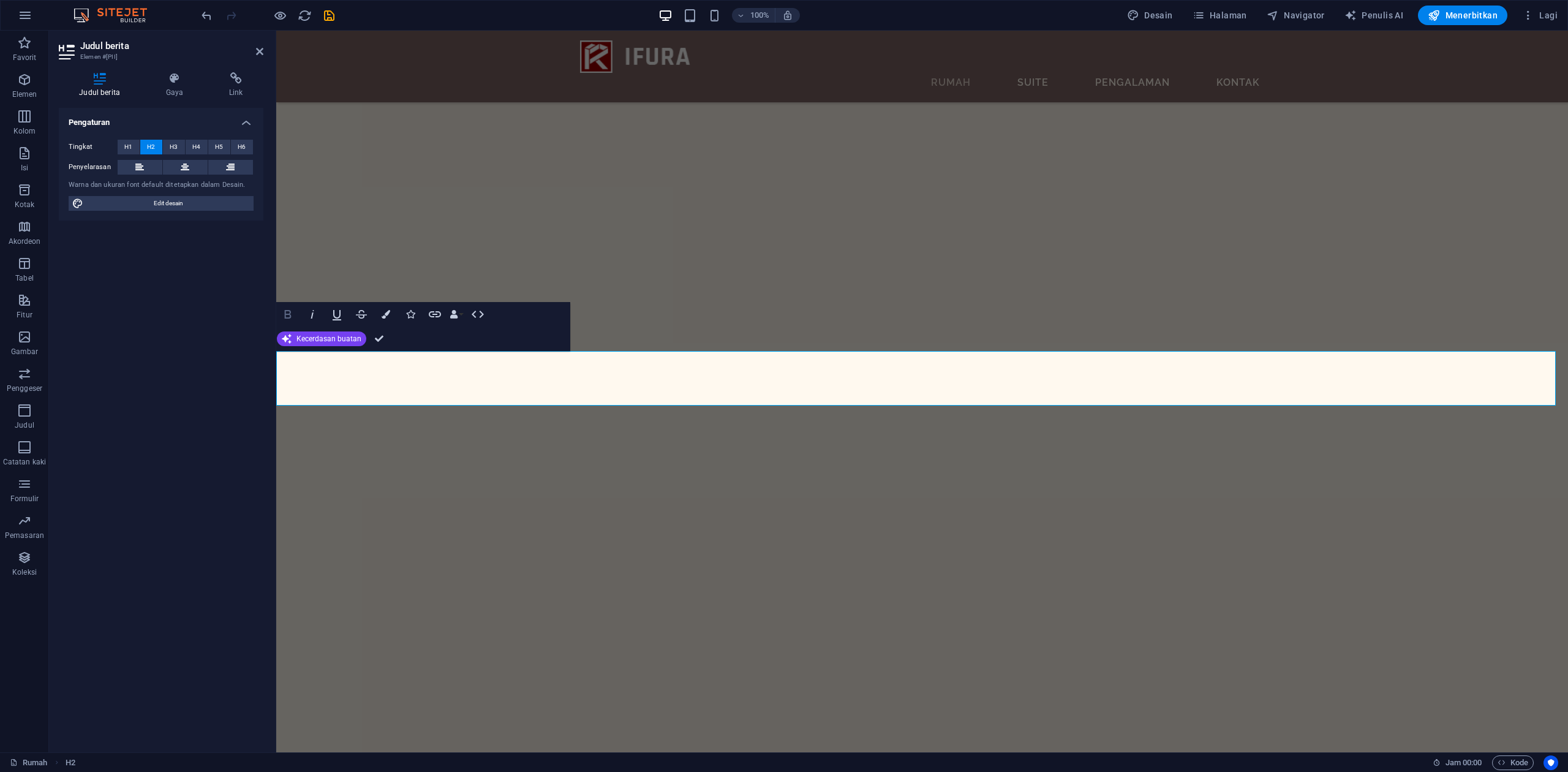 click 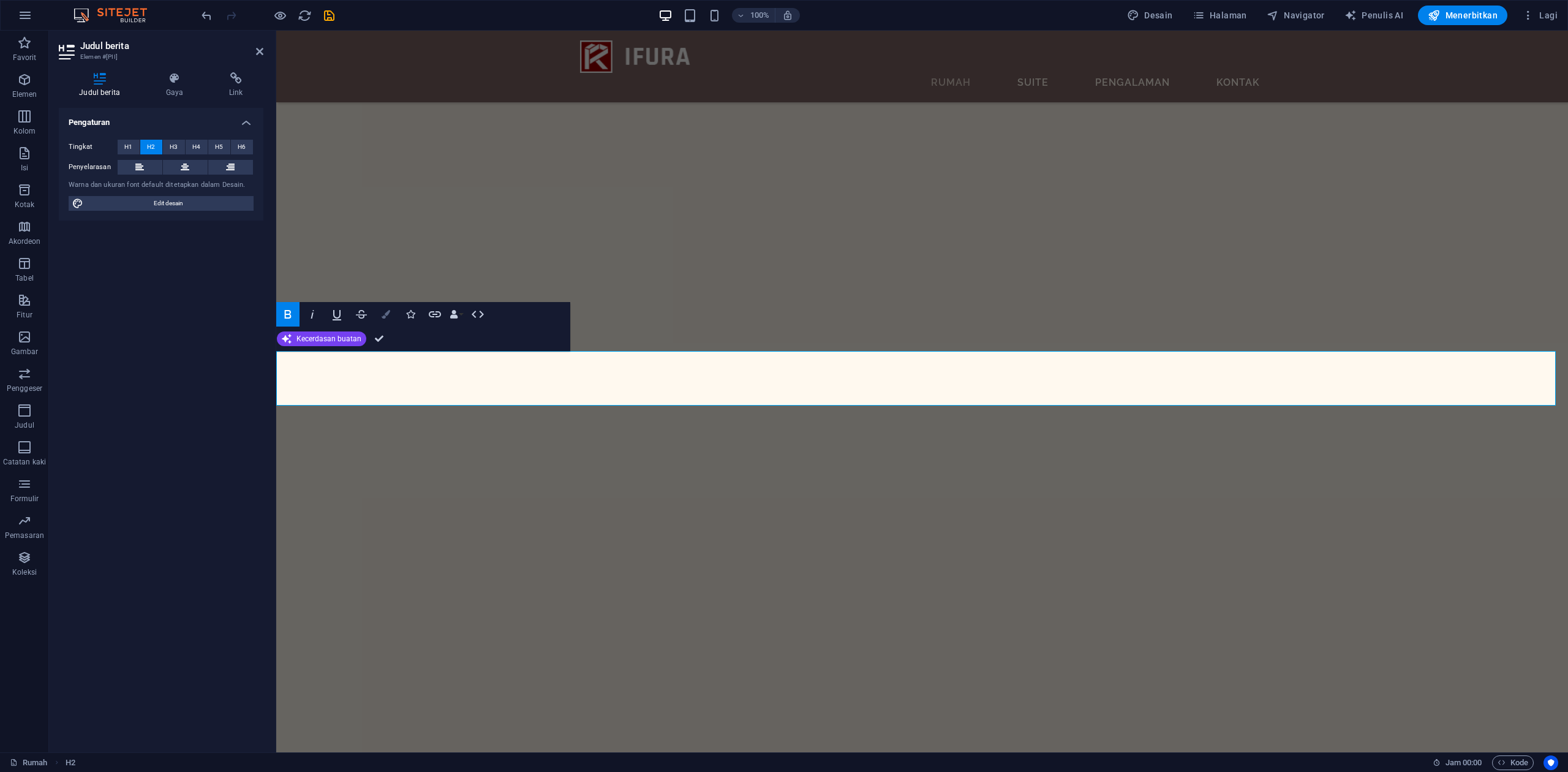 click on "Warna" at bounding box center [386, 314] 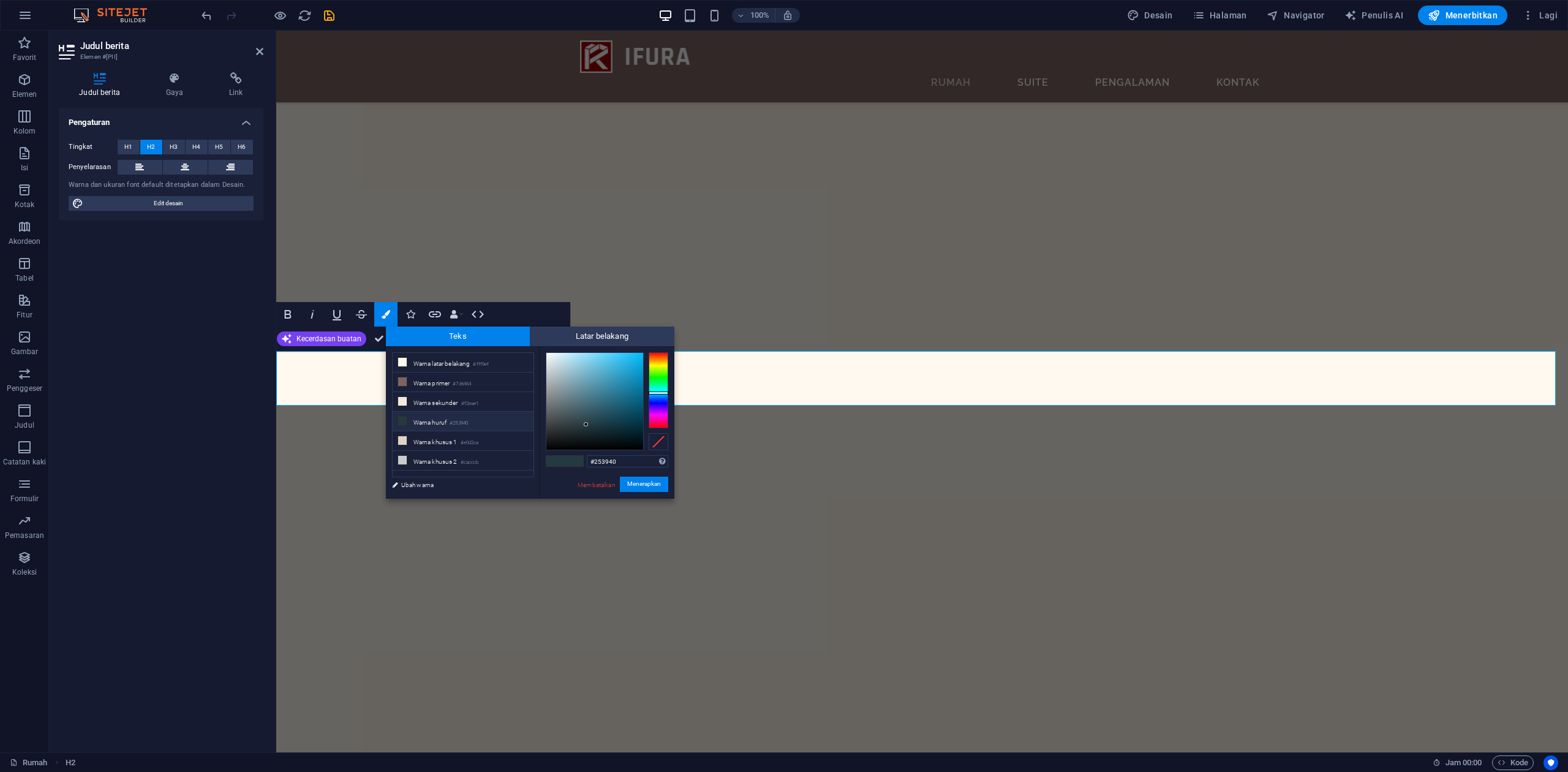 drag, startPoint x: 669, startPoint y: 399, endPoint x: 669, endPoint y: 424, distance: 25 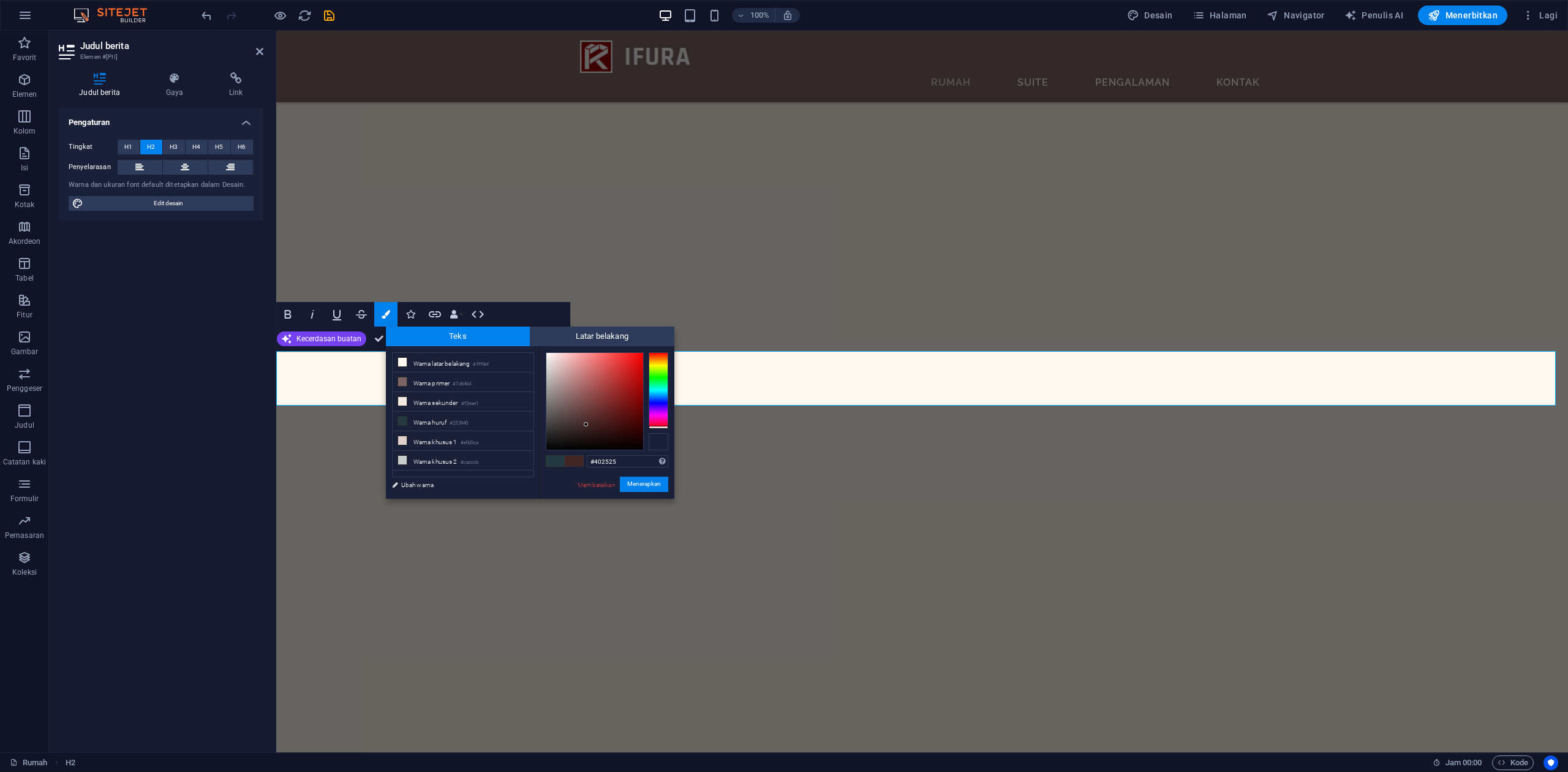 drag, startPoint x: 667, startPoint y: 398, endPoint x: 665, endPoint y: 445, distance: 47.04253 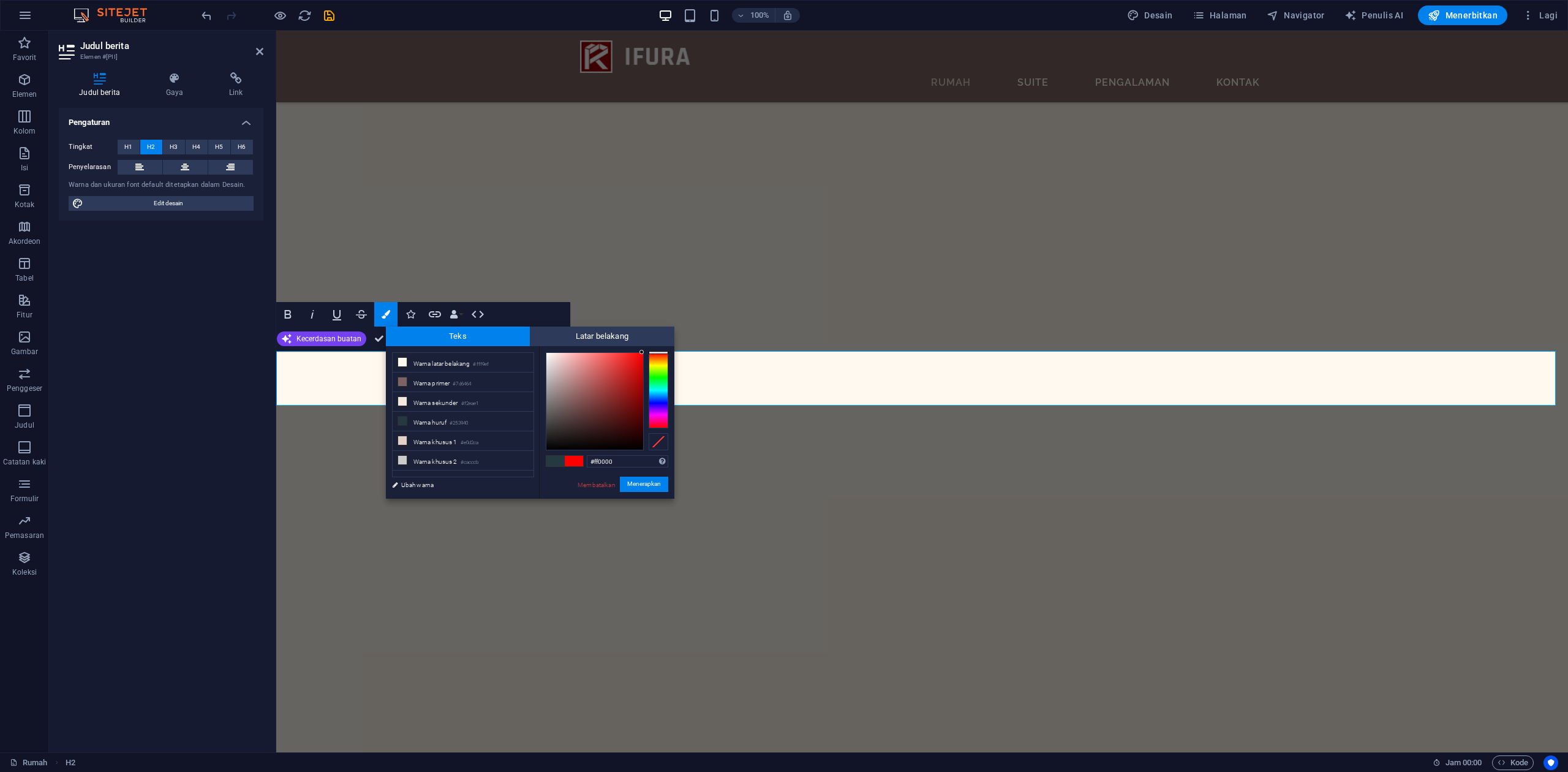drag, startPoint x: 598, startPoint y: 400, endPoint x: 668, endPoint y: 346, distance: 88.4081 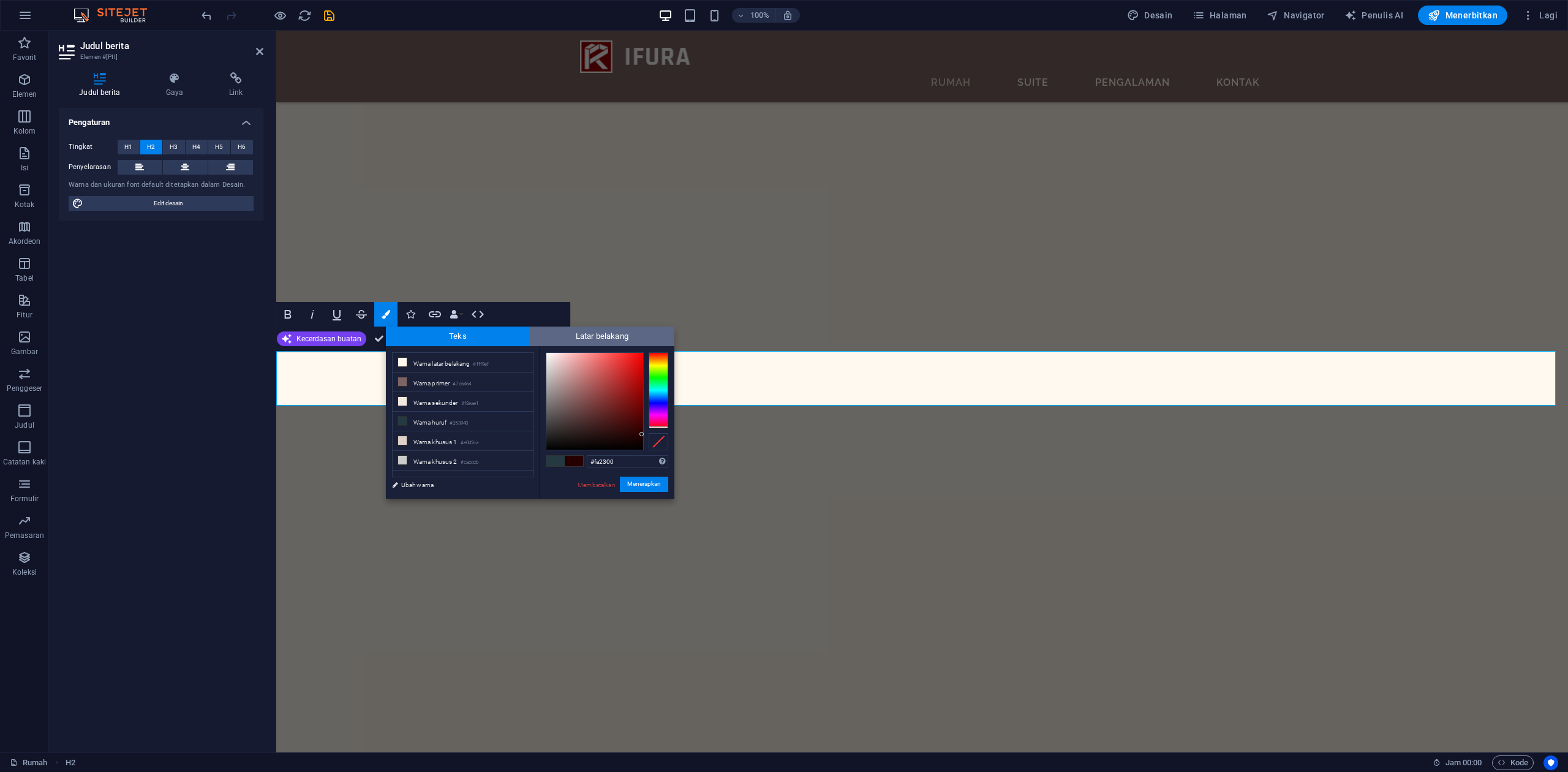 type on "#ff0000" 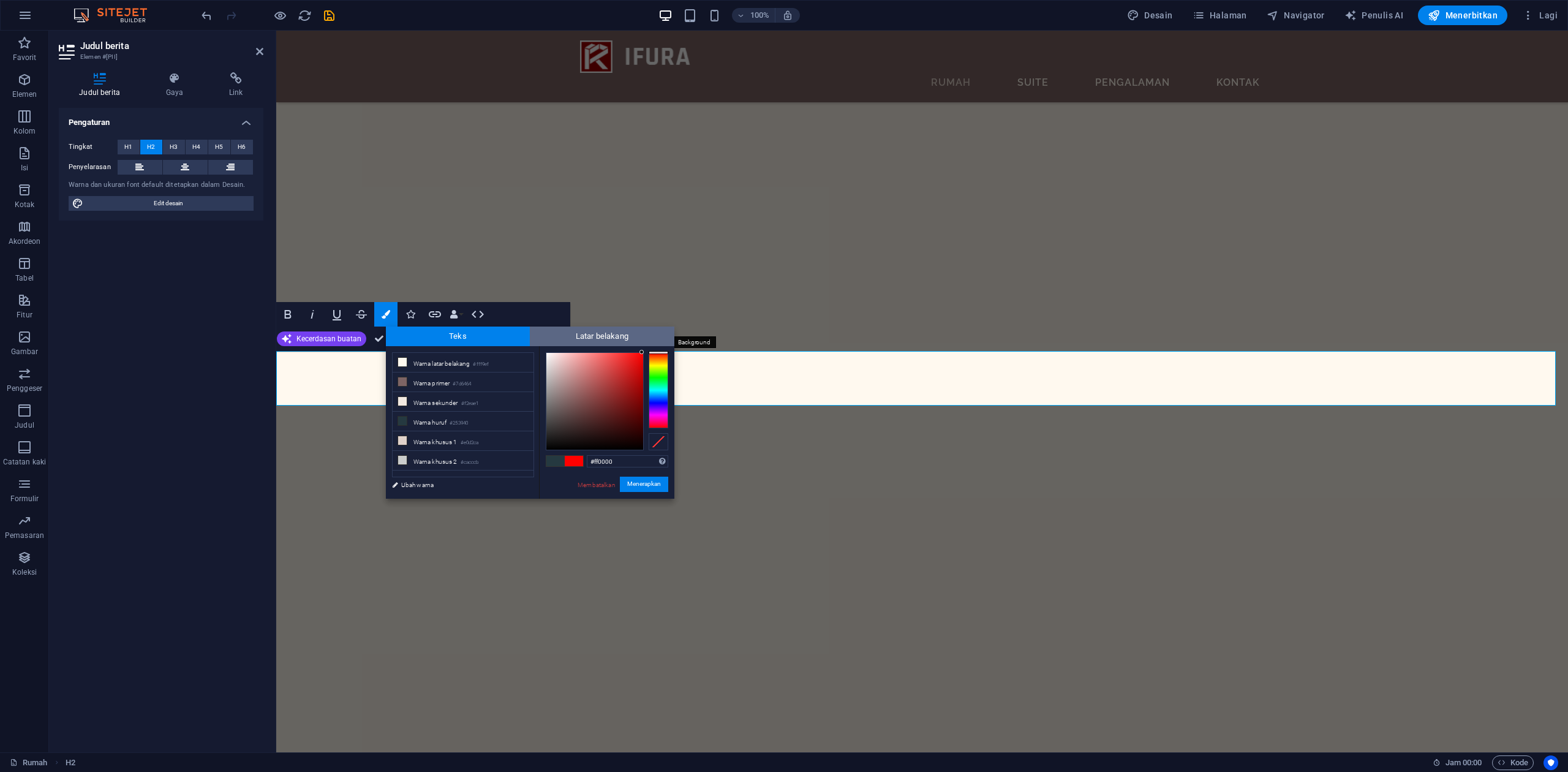 click on "Latar belakang" at bounding box center (602, 336) 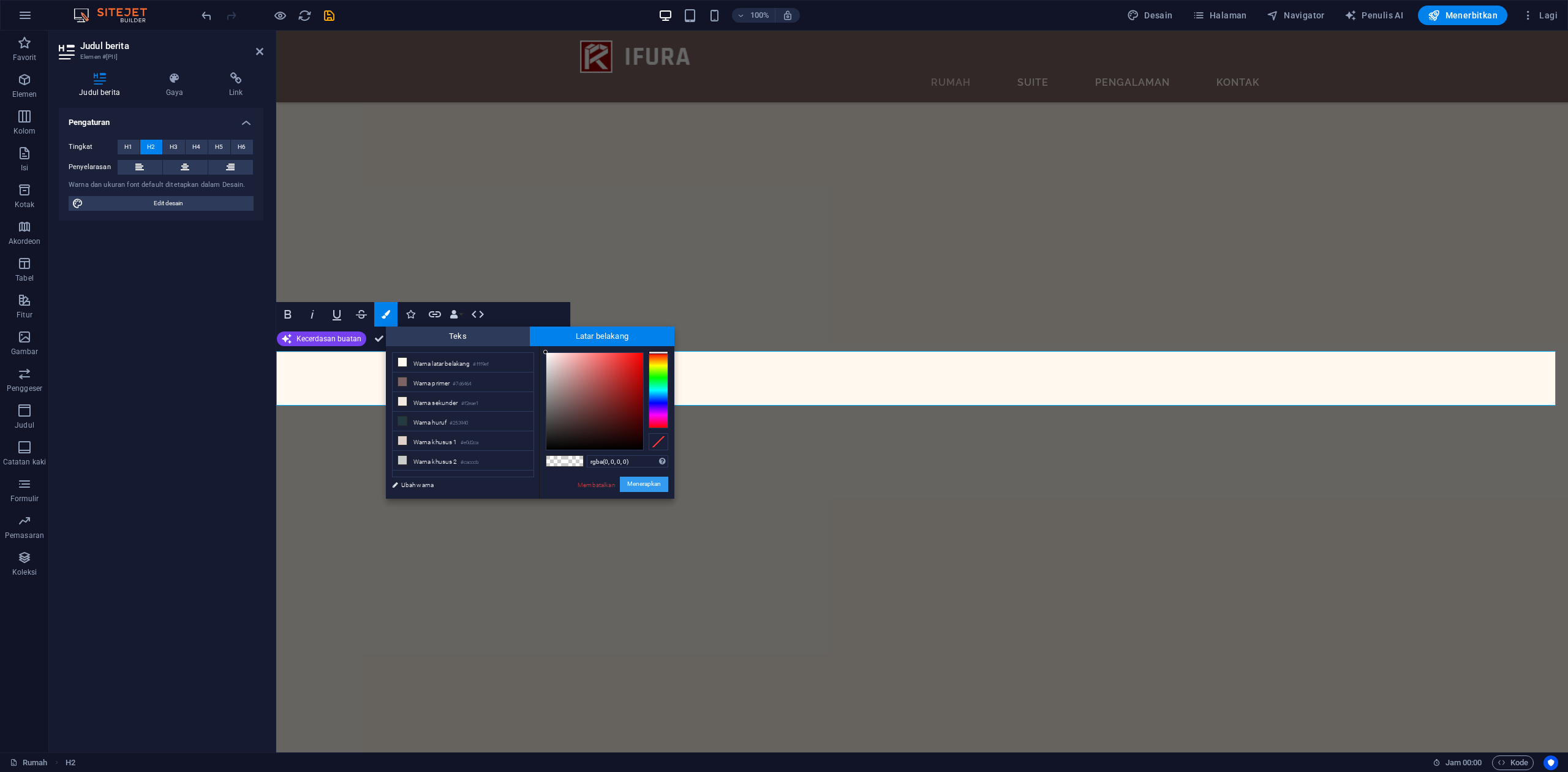 click on "Menerapkan" at bounding box center (644, 484) 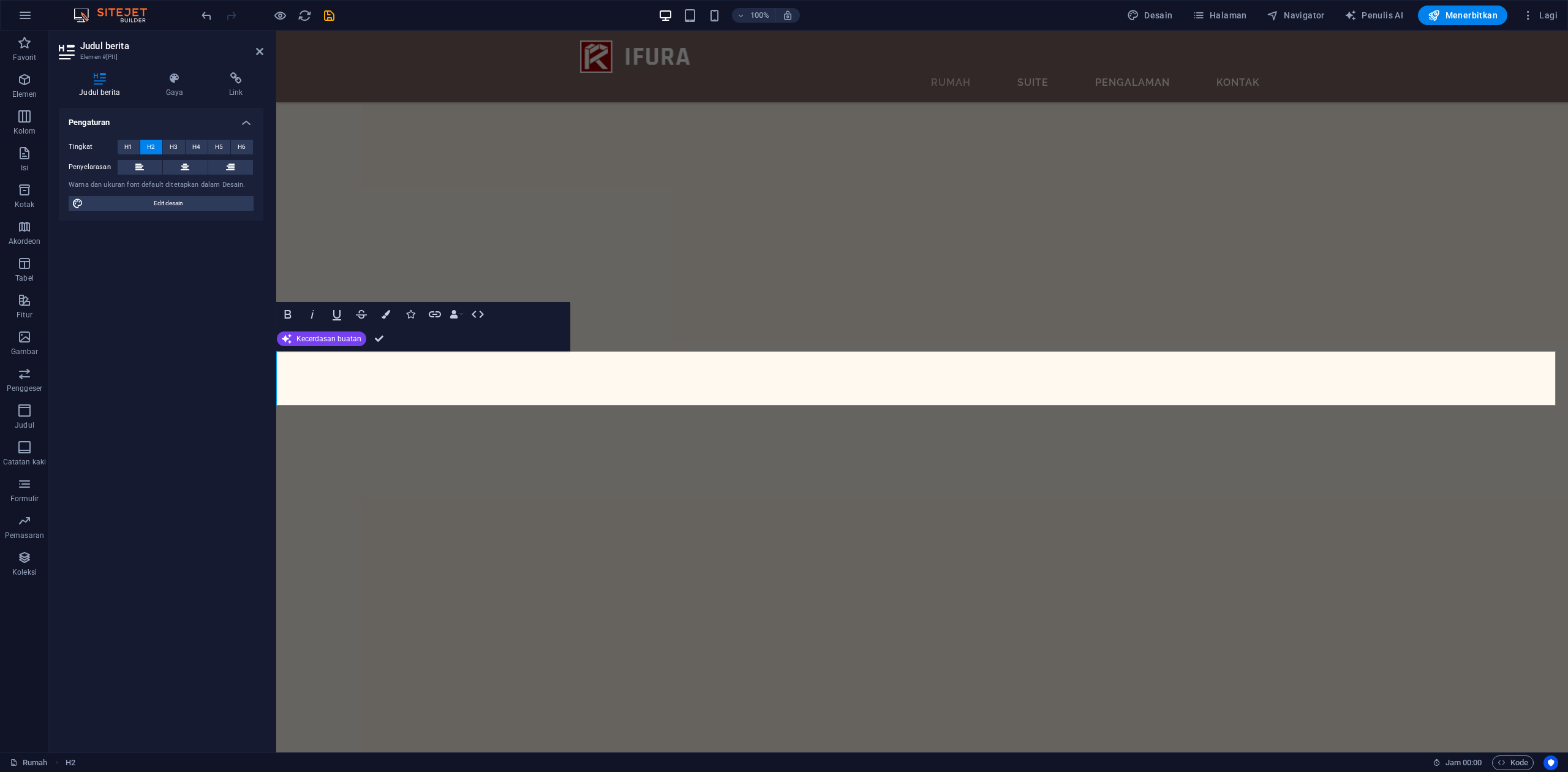 click on "H1   Spanduk   Spanduk   Wadah   Pengatur jarak   Kotak centang   Bentuk Horizontal   Membentuk   Captcha   Nomor   Penggeser   Penggeser   Gambar   Gambar   Bilah Menu   Menu   Tombol formulir   Gambar   Date   Logo   H2   Gambar lebar dengan teks   Wadah   Teks   Tombol   Pengatur jarak   Pengatur jarak   Wadah   Container   Wide image with text   Pengatur jarak   Wadah   H2   Gambar   Gambar   Wadah   Tab gambar   Teks   Pengatur jarak   Wadah   Teks   Logo   Gambar   Gambar   Gambar   Gambar   Gambar   Gambar   H2 Berani Miring Menggarisbawahi Coret Warna Ikon Link Pengikatan Data Perusahaan Nama depan Nama belakang Jalan Kode pos Kota E-mail Telepon Seluler Fax Bidang khusus 1 Bidang khusus 2 Bidang khusus 3 Bidang khusus 4 Bidang khusus 5 Bidang khusus 6 HTML Kecerdasan buatan Memperbaiki Jadikan lebih pendek Membuat lebih panjang Memperbaiki ejaan & tata bahasa Translate bahasa inggris Hasilkan teks Konfirmasi (Ctrl+⏎)" at bounding box center [922, 392] 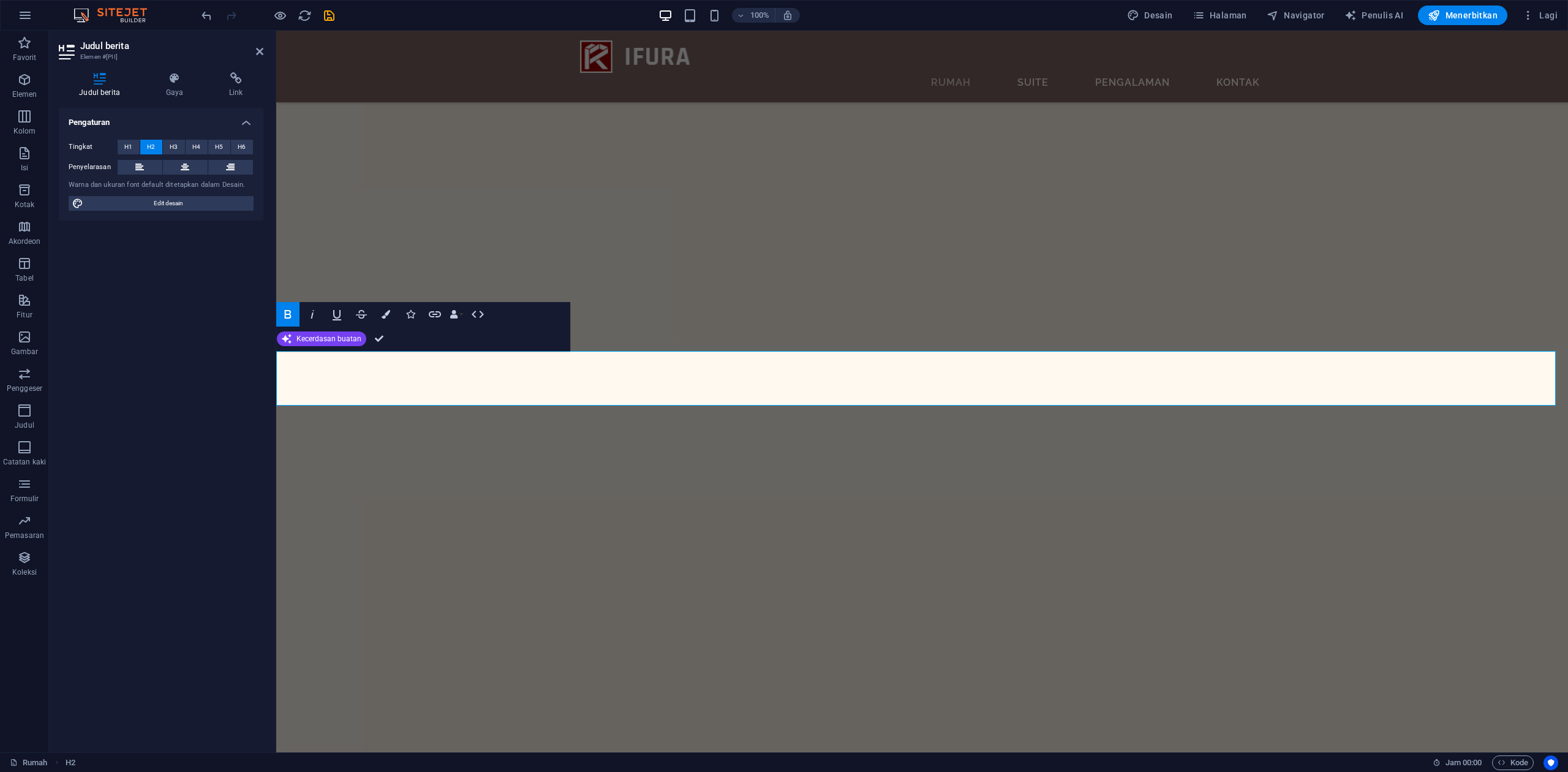 click on "PRODUK KAMI" at bounding box center (952, 4774) 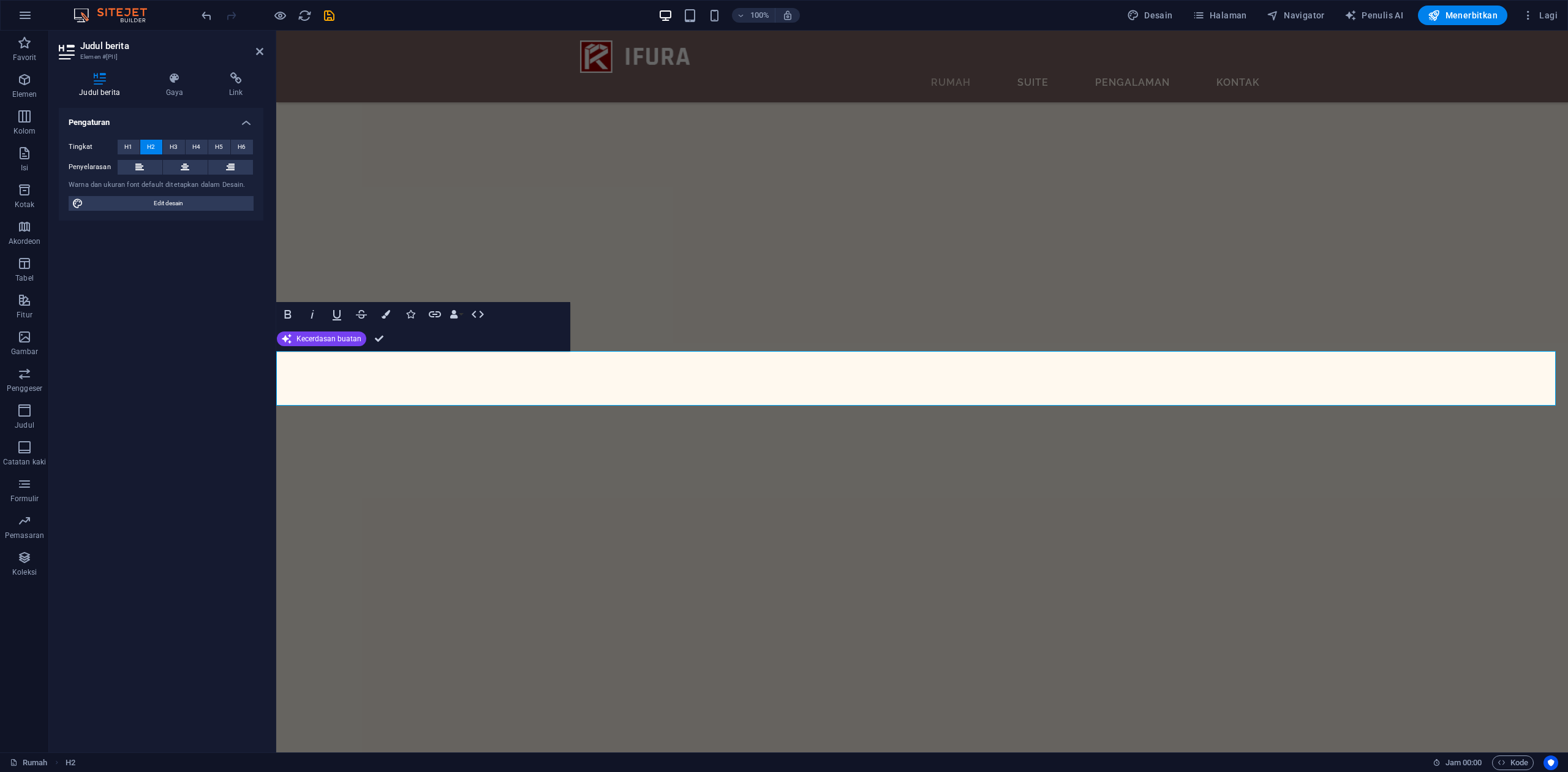 click on "PRODUK KAMI" at bounding box center (403, 4774) 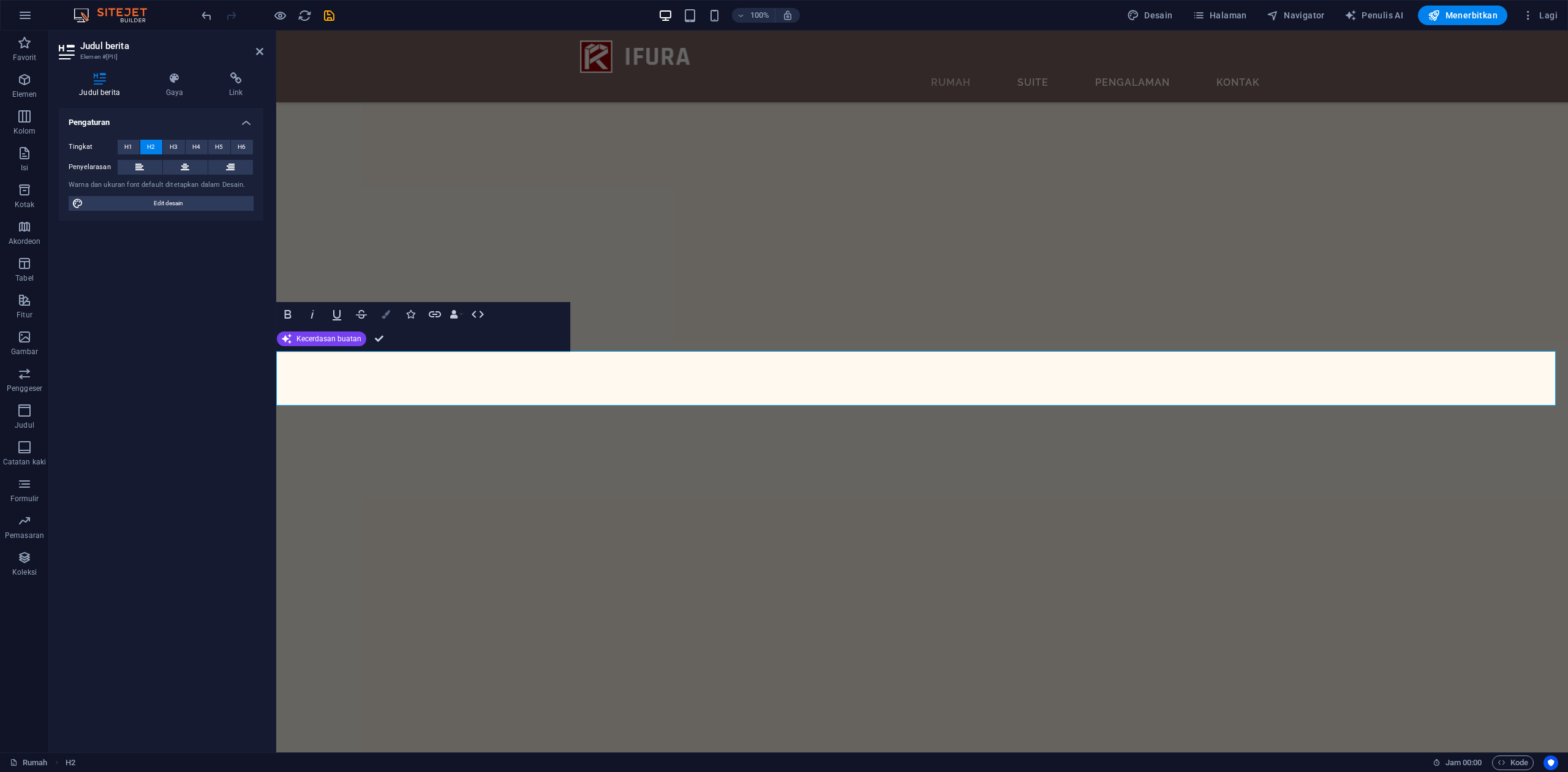 drag, startPoint x: 687, startPoint y: 352, endPoint x: 392, endPoint y: 315, distance: 297.3113 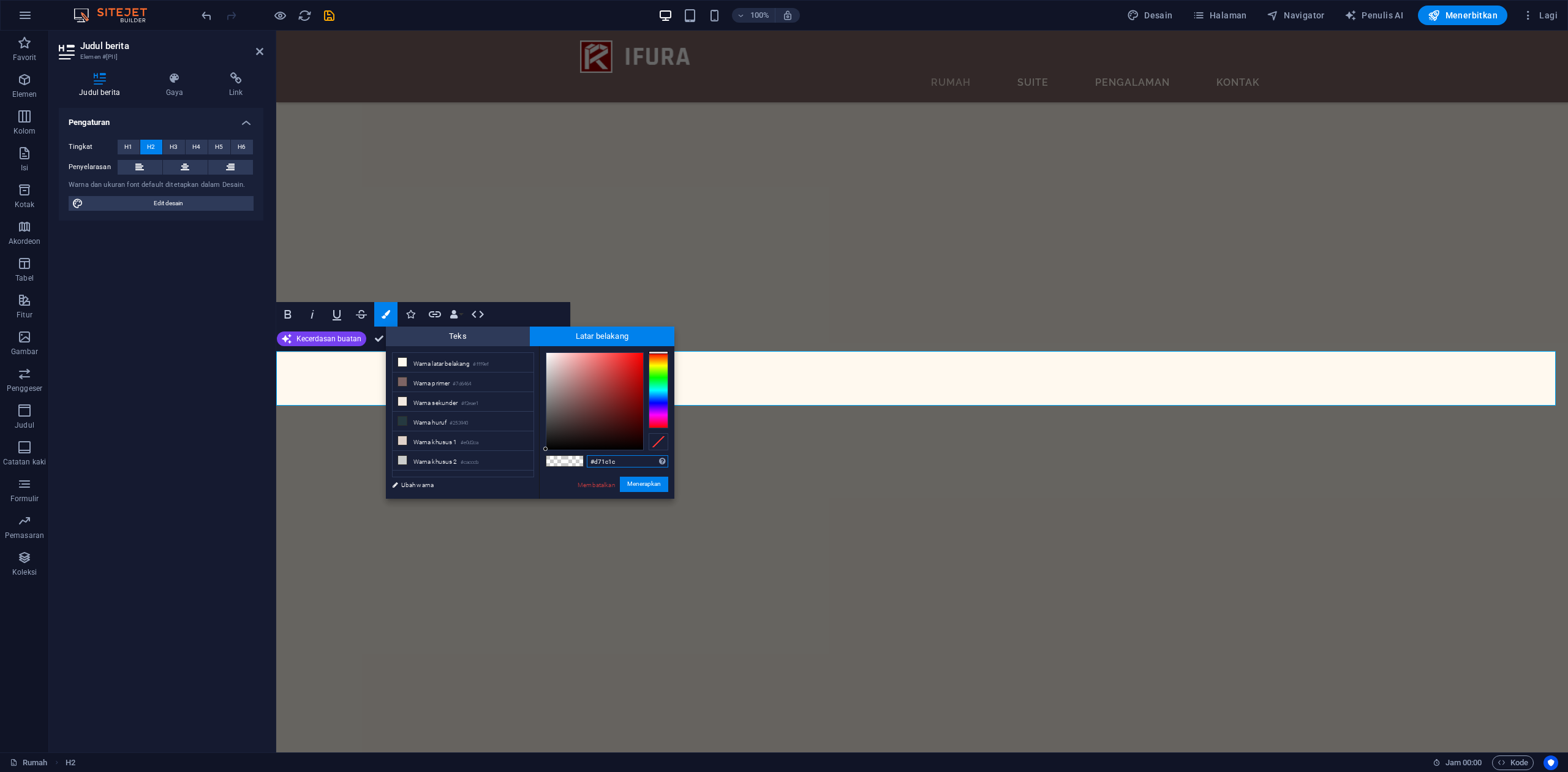 click at bounding box center [595, 401] 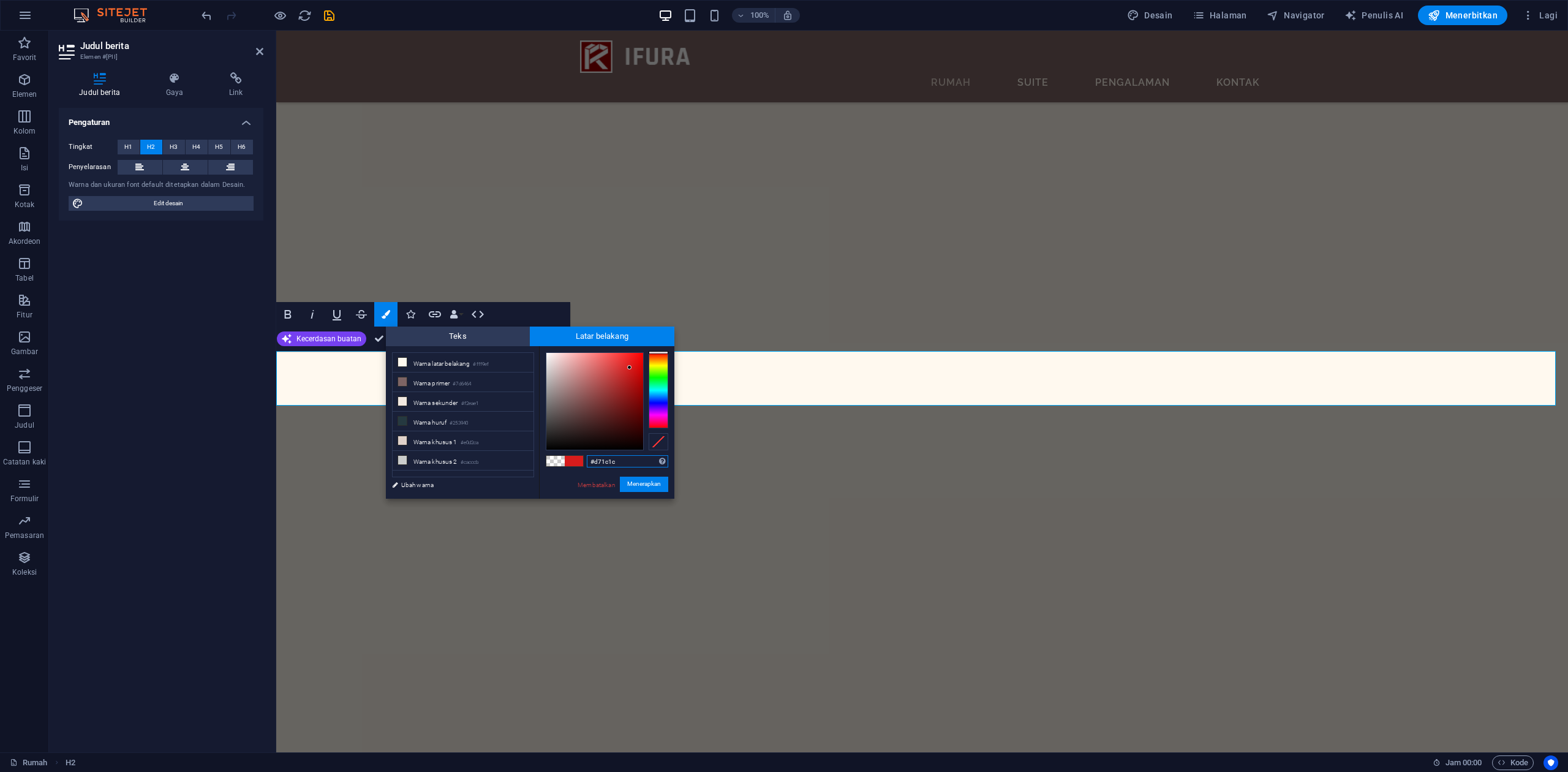 click at bounding box center (629, 367) 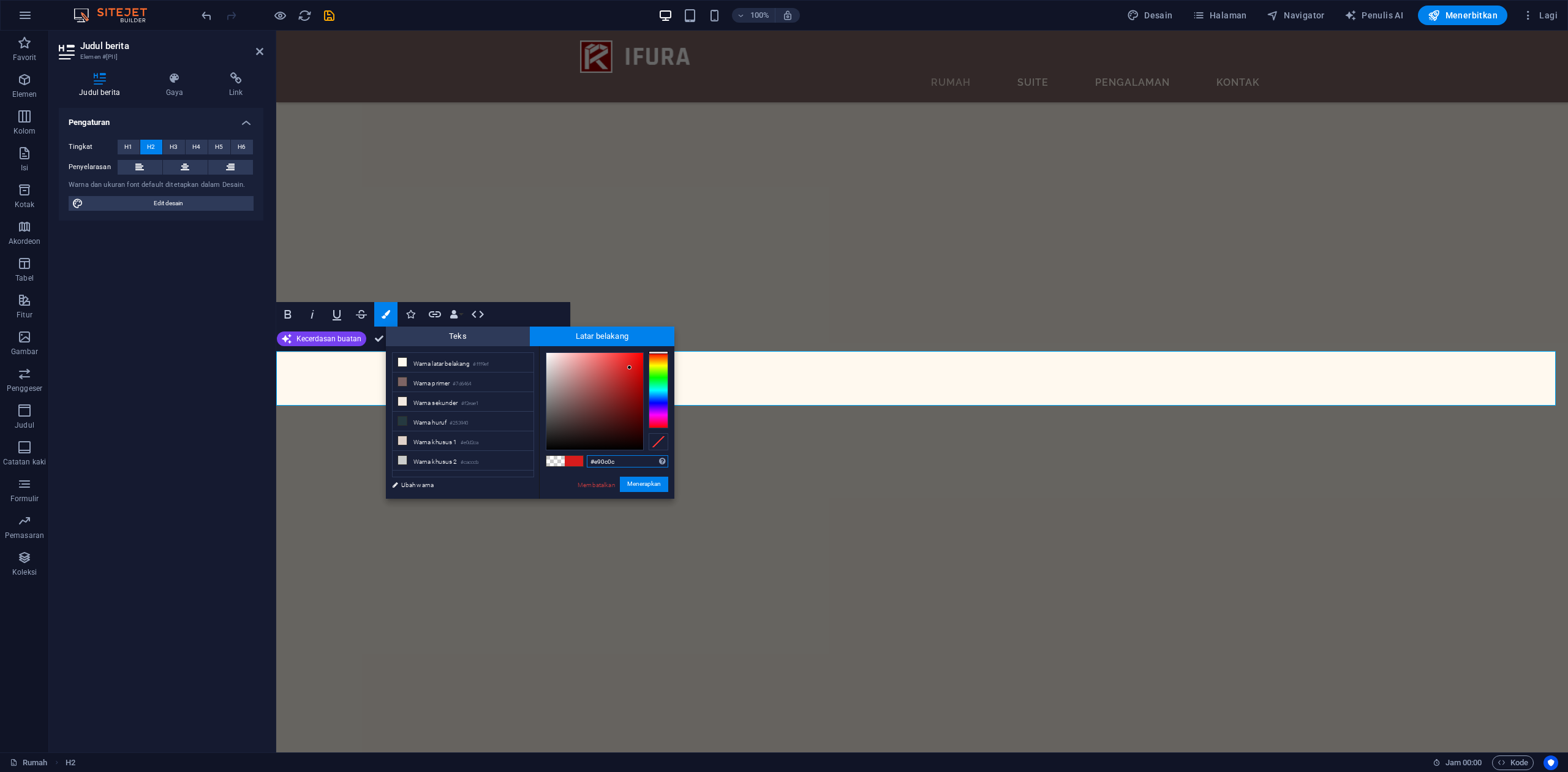 click at bounding box center [595, 401] 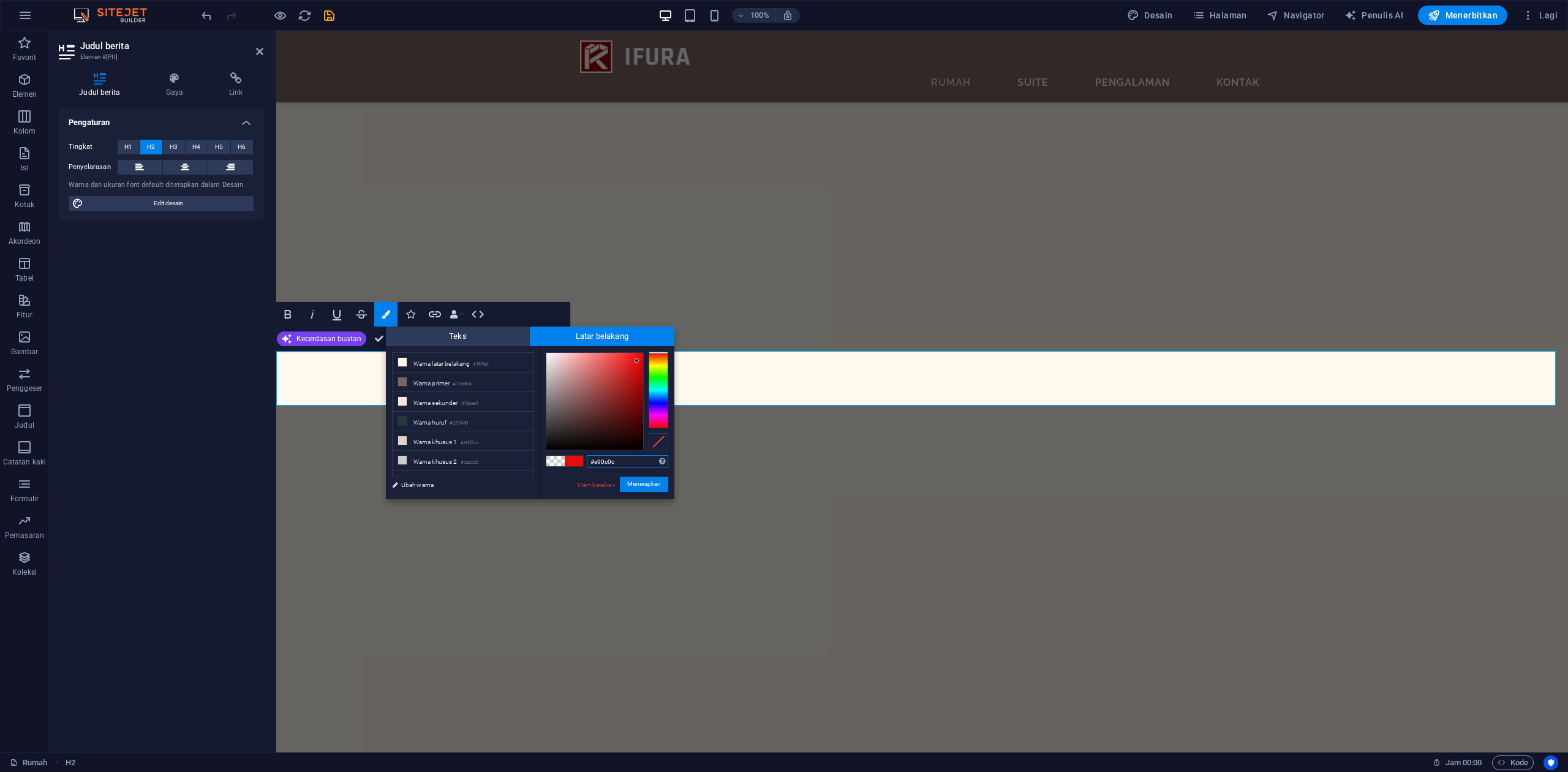 type on "#fa0d0d" 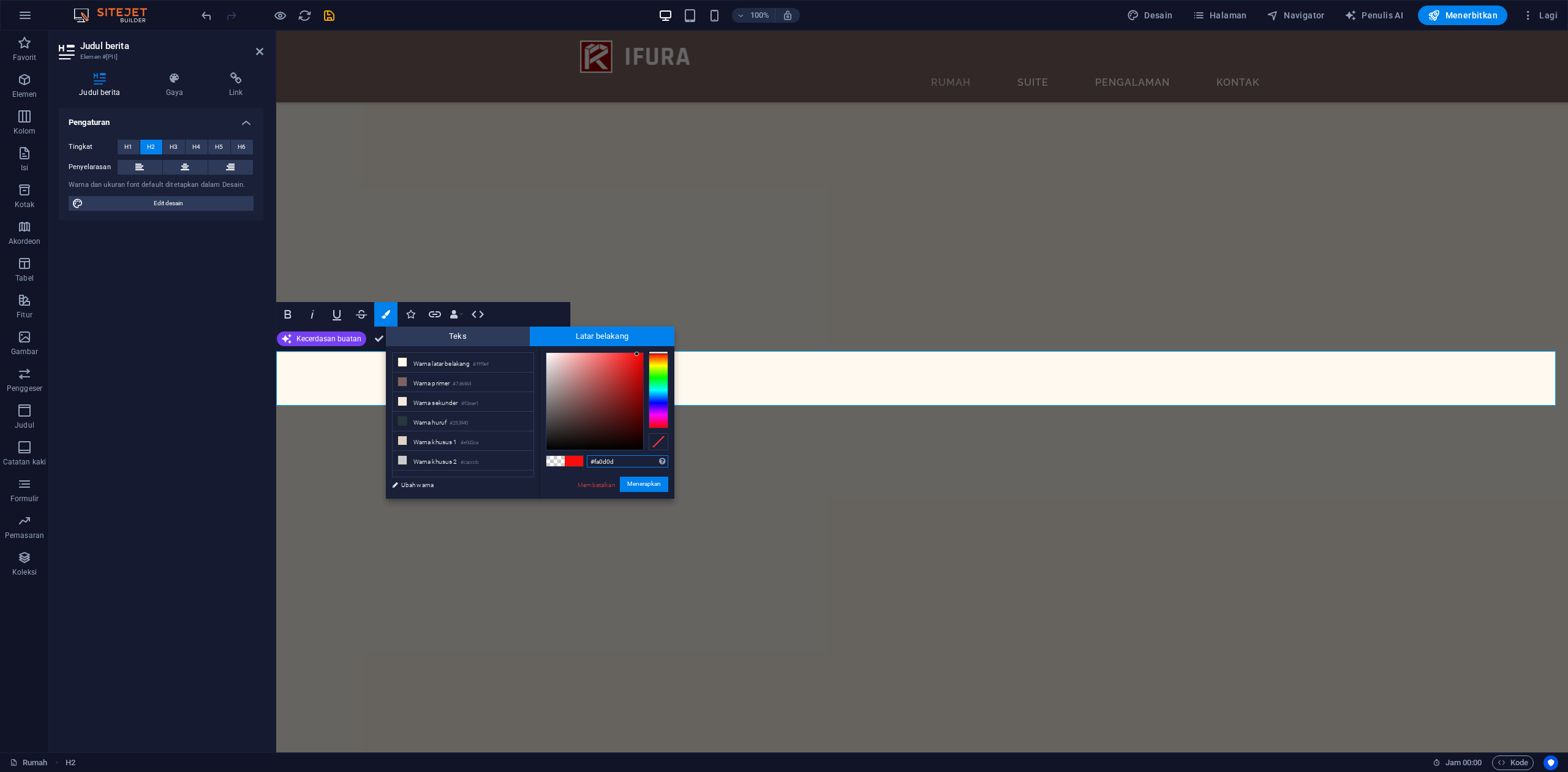 click at bounding box center [595, 401] 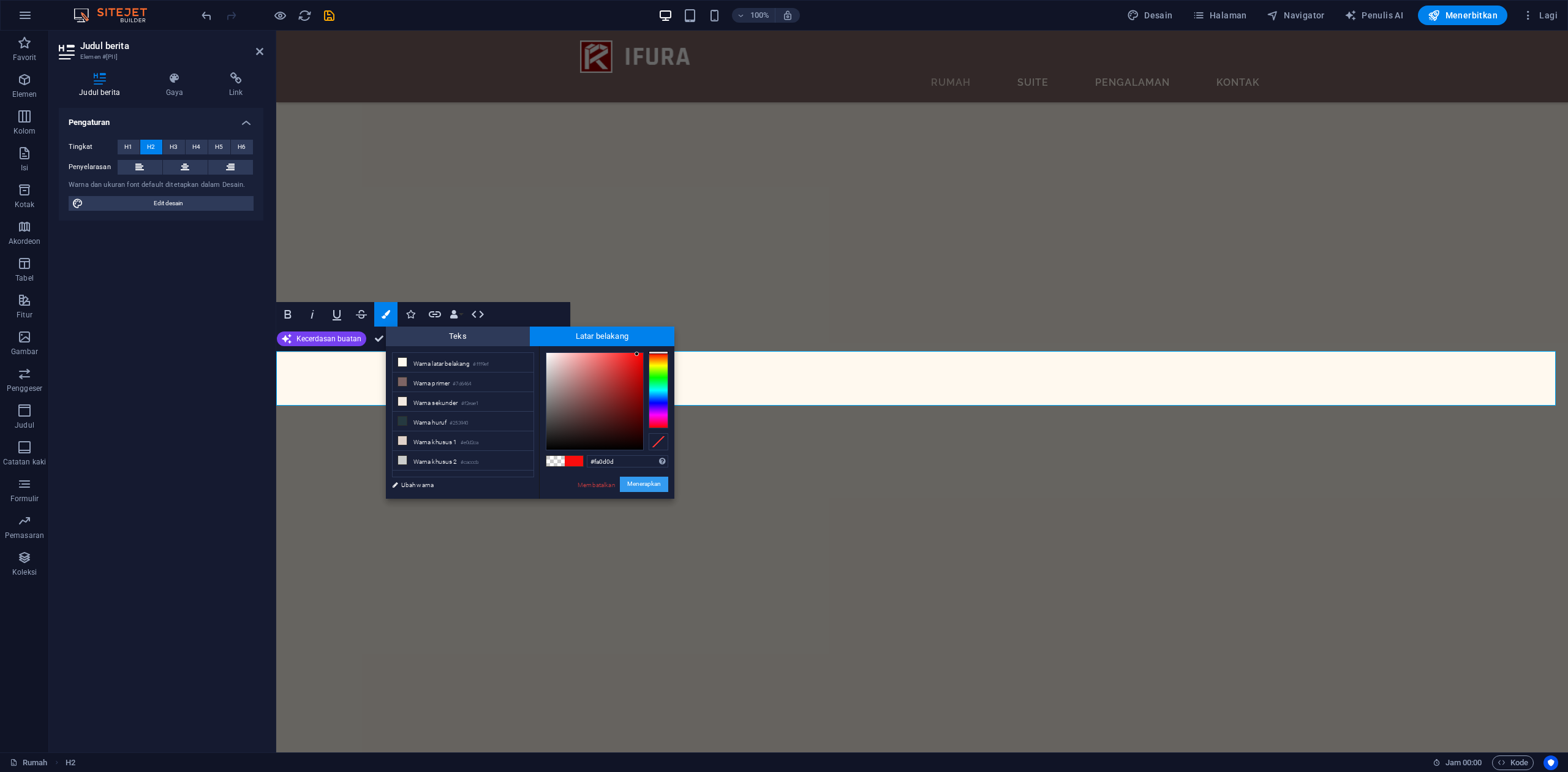 click on "Menerapkan" at bounding box center [644, 484] 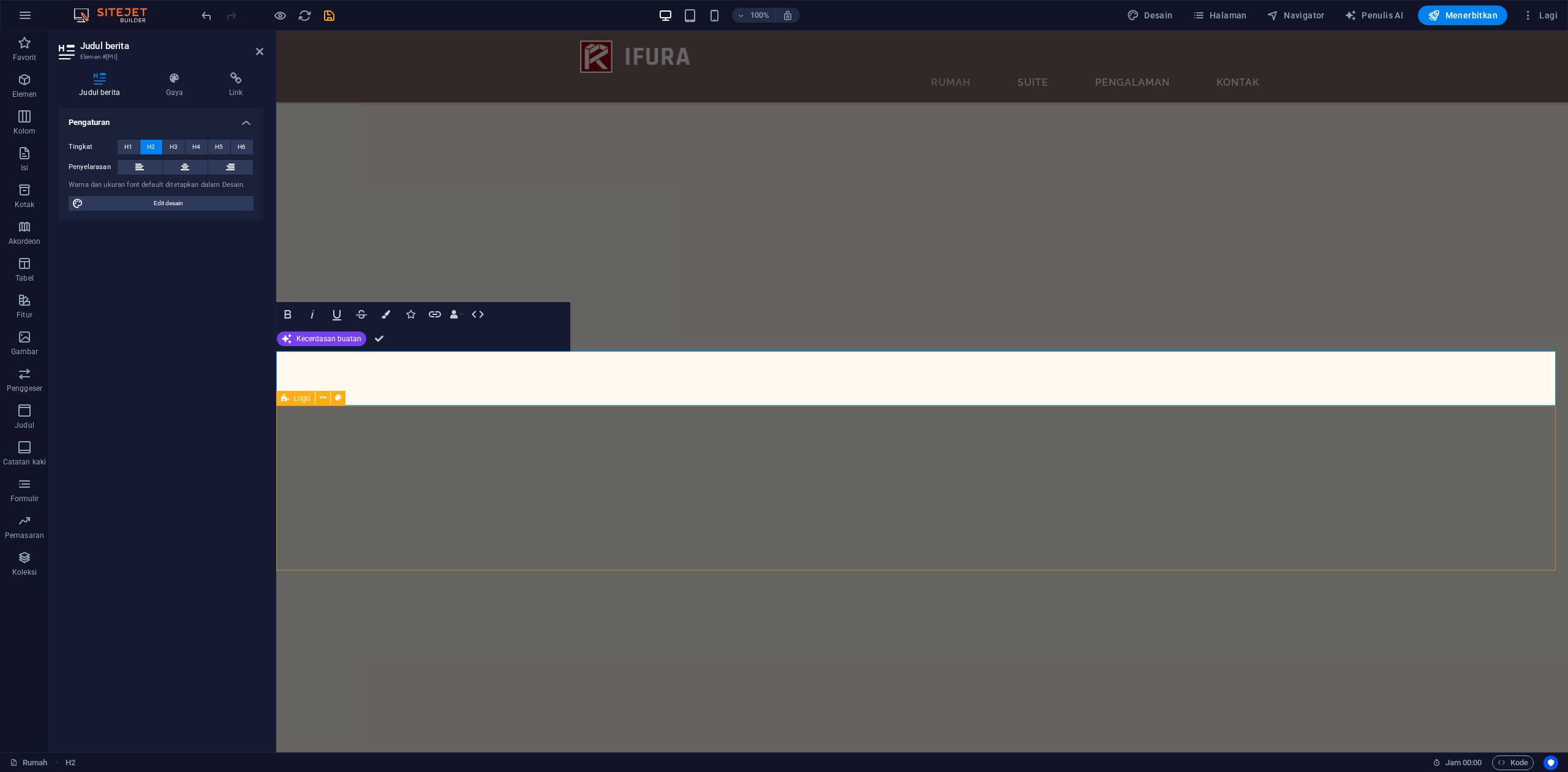 click at bounding box center [921, 4960] 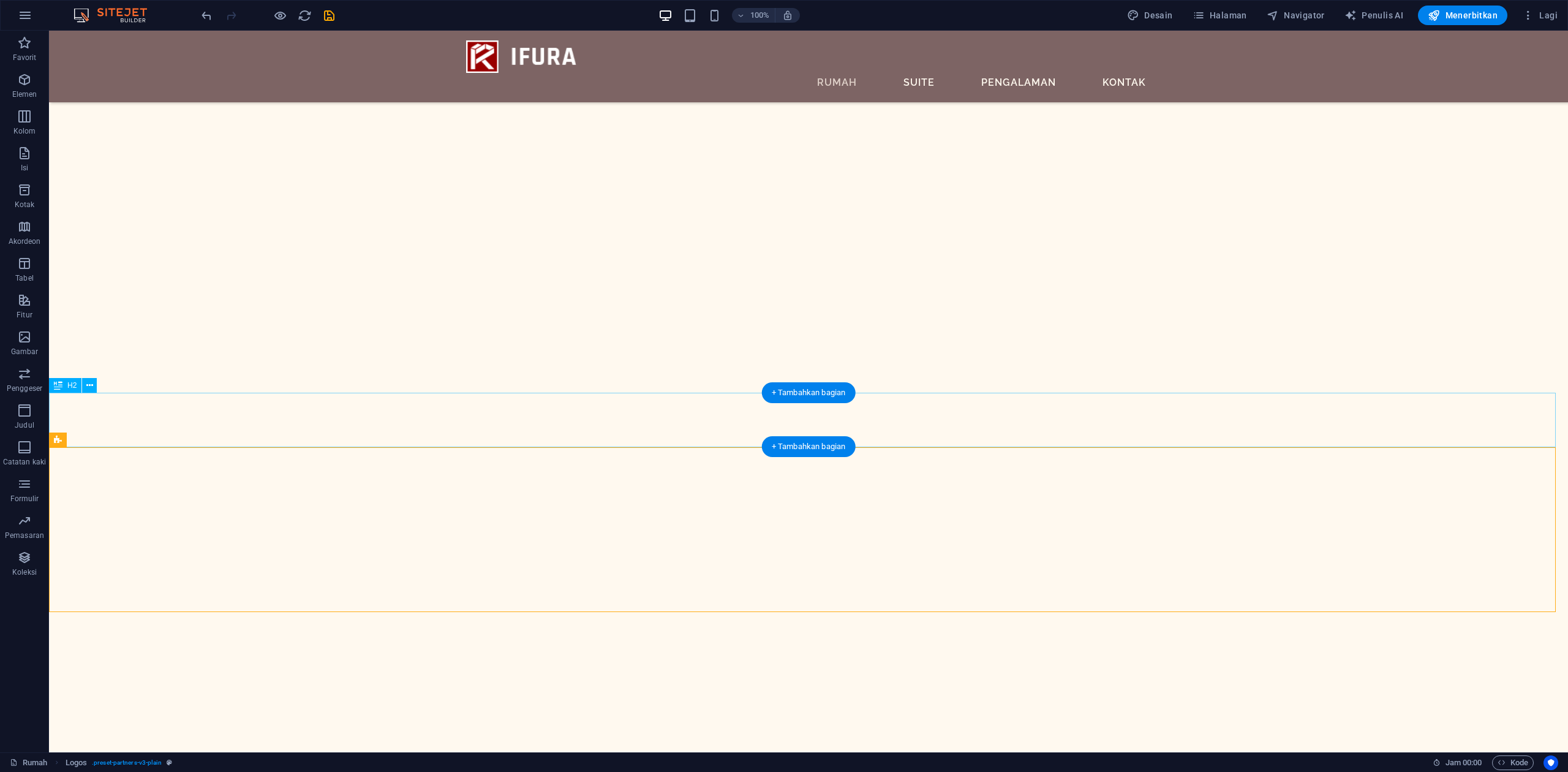 click on "PRODUK KAMI" at bounding box center [809, 5605] 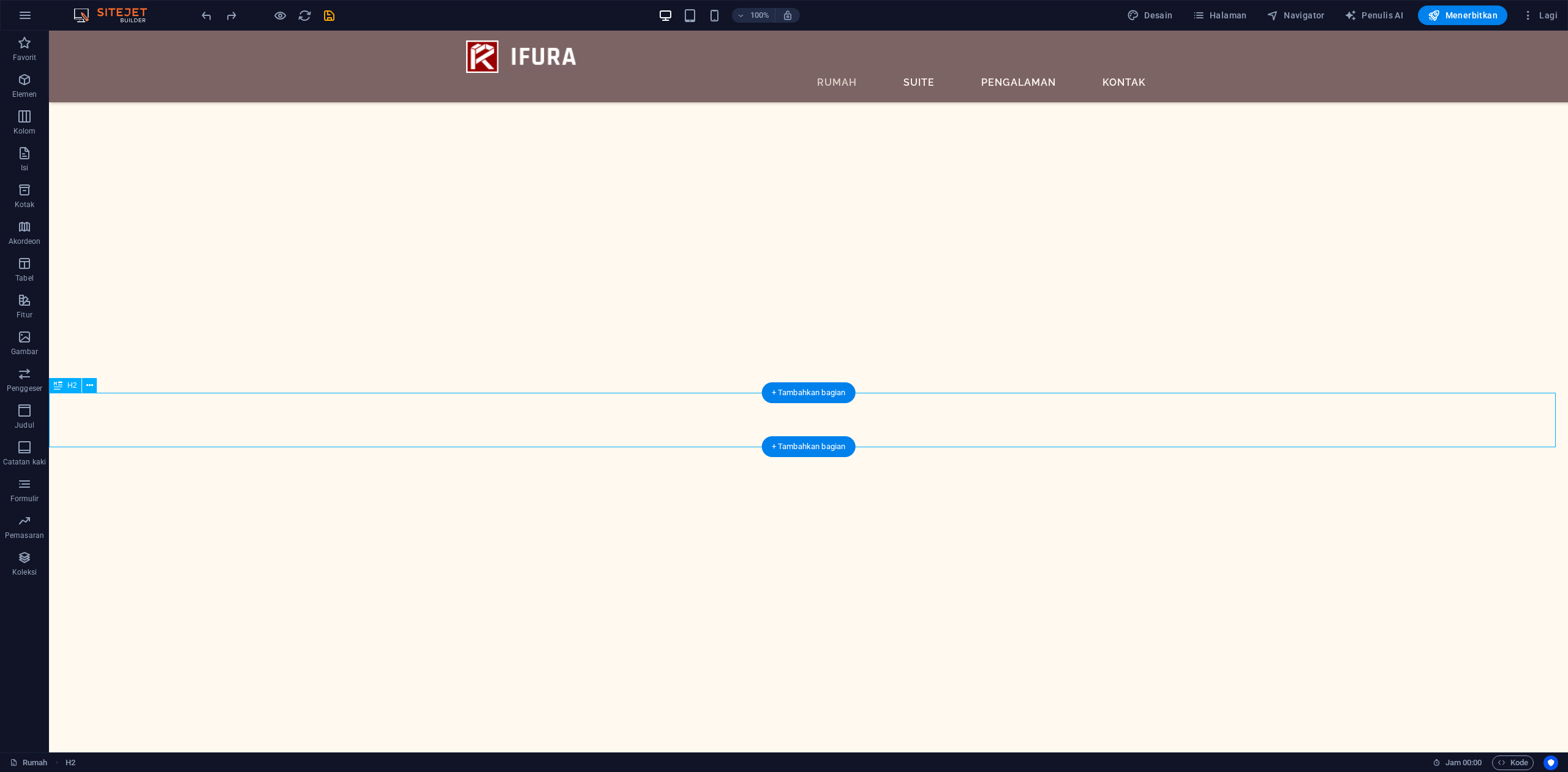 click on "PRODUK KAMI" at bounding box center [809, 5605] 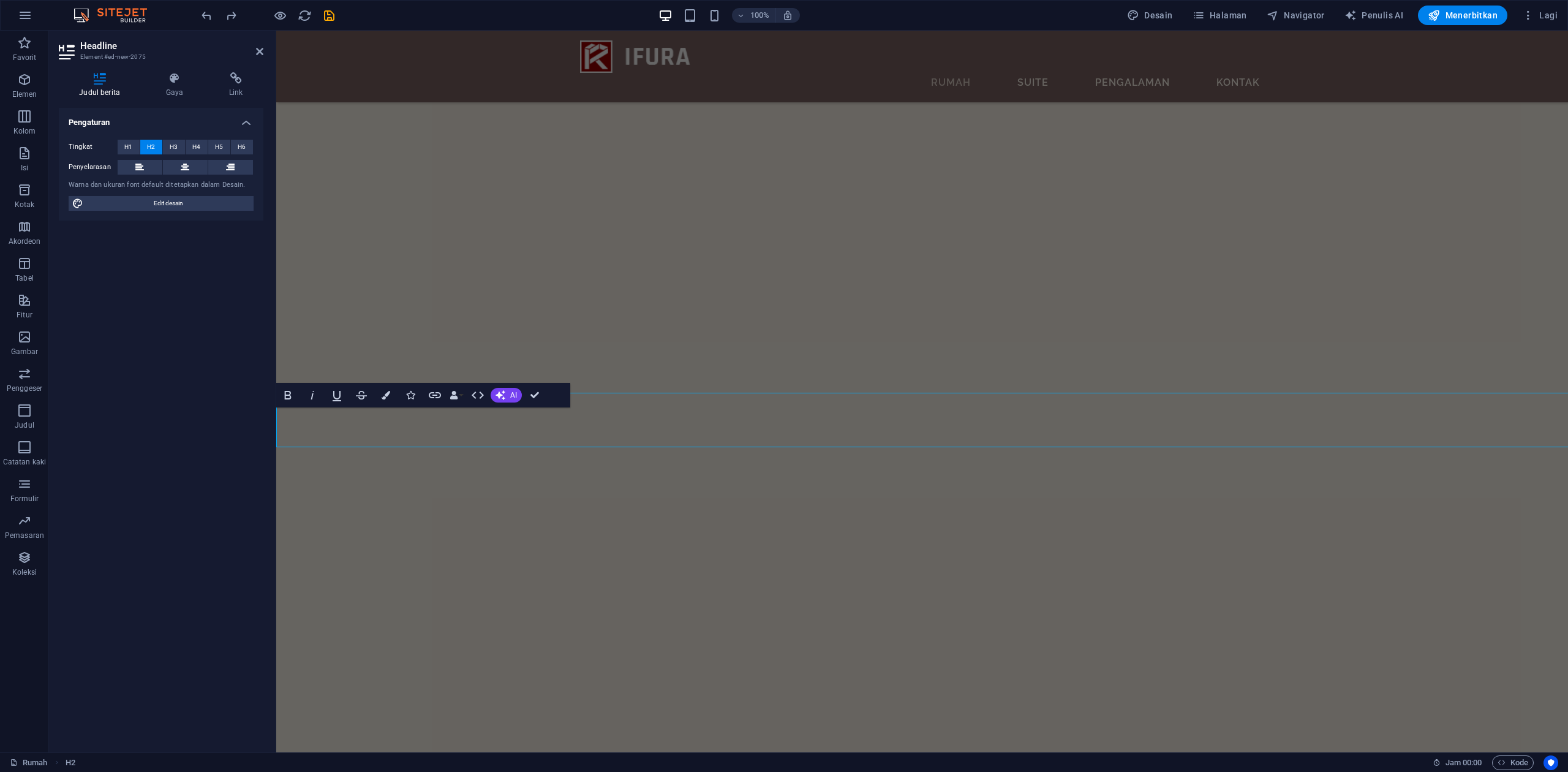 scroll, scrollTop: 1143, scrollLeft: 0, axis: vertical 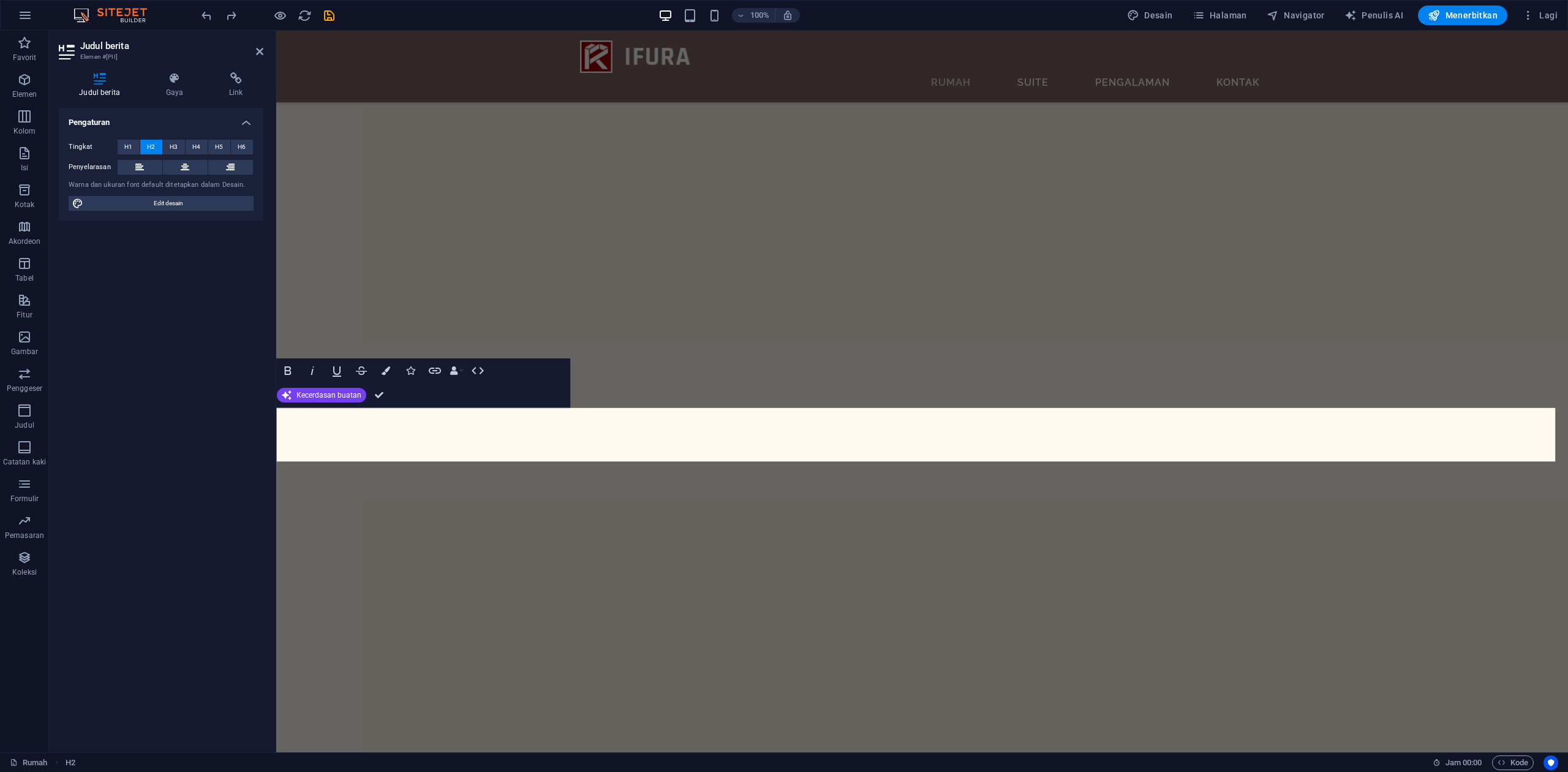 click on "PRODUK KAMI" at bounding box center (403, 4830) 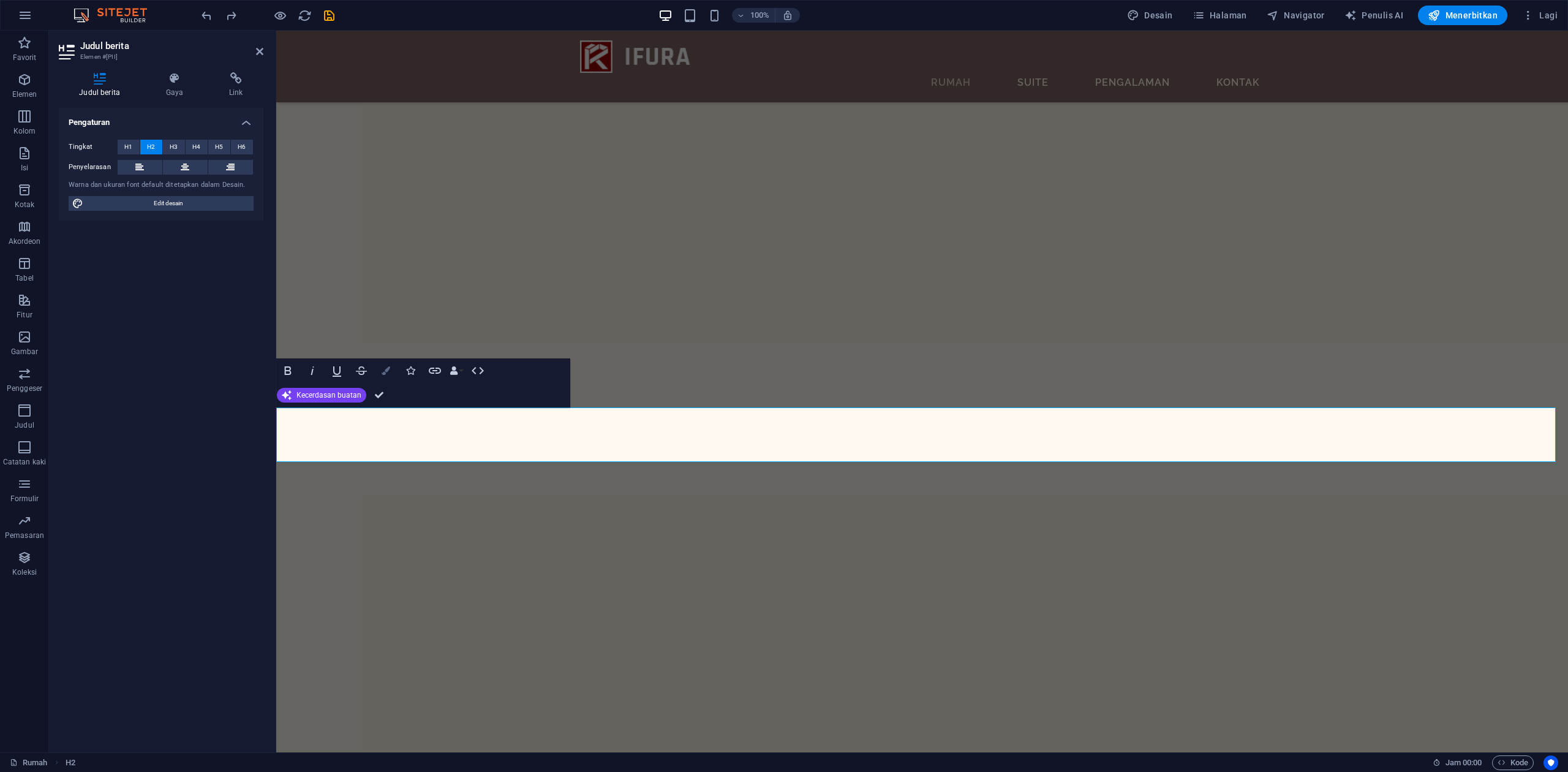 click at bounding box center (386, 371) 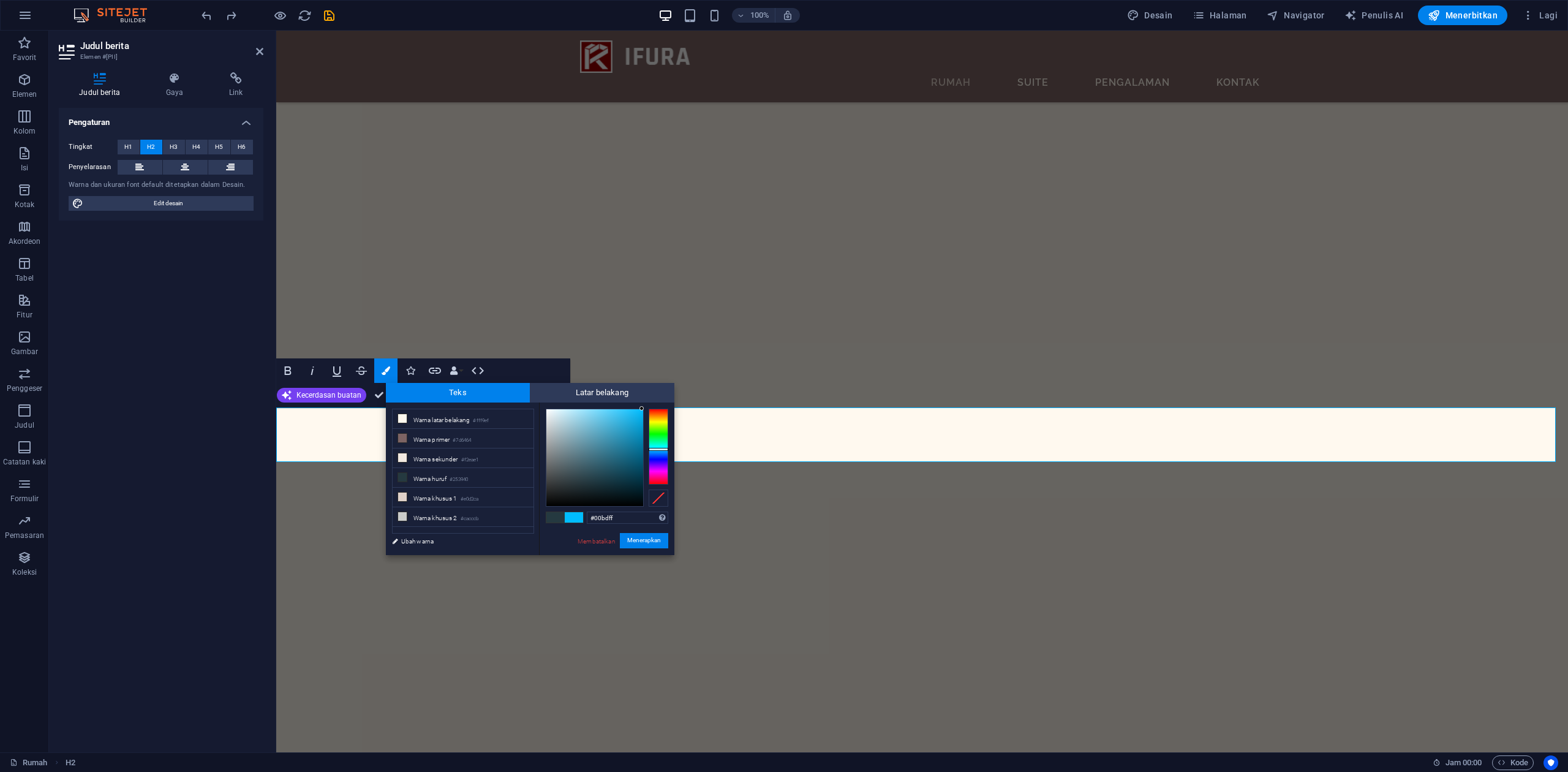 drag, startPoint x: 625, startPoint y: 435, endPoint x: 652, endPoint y: 403, distance: 41.868843 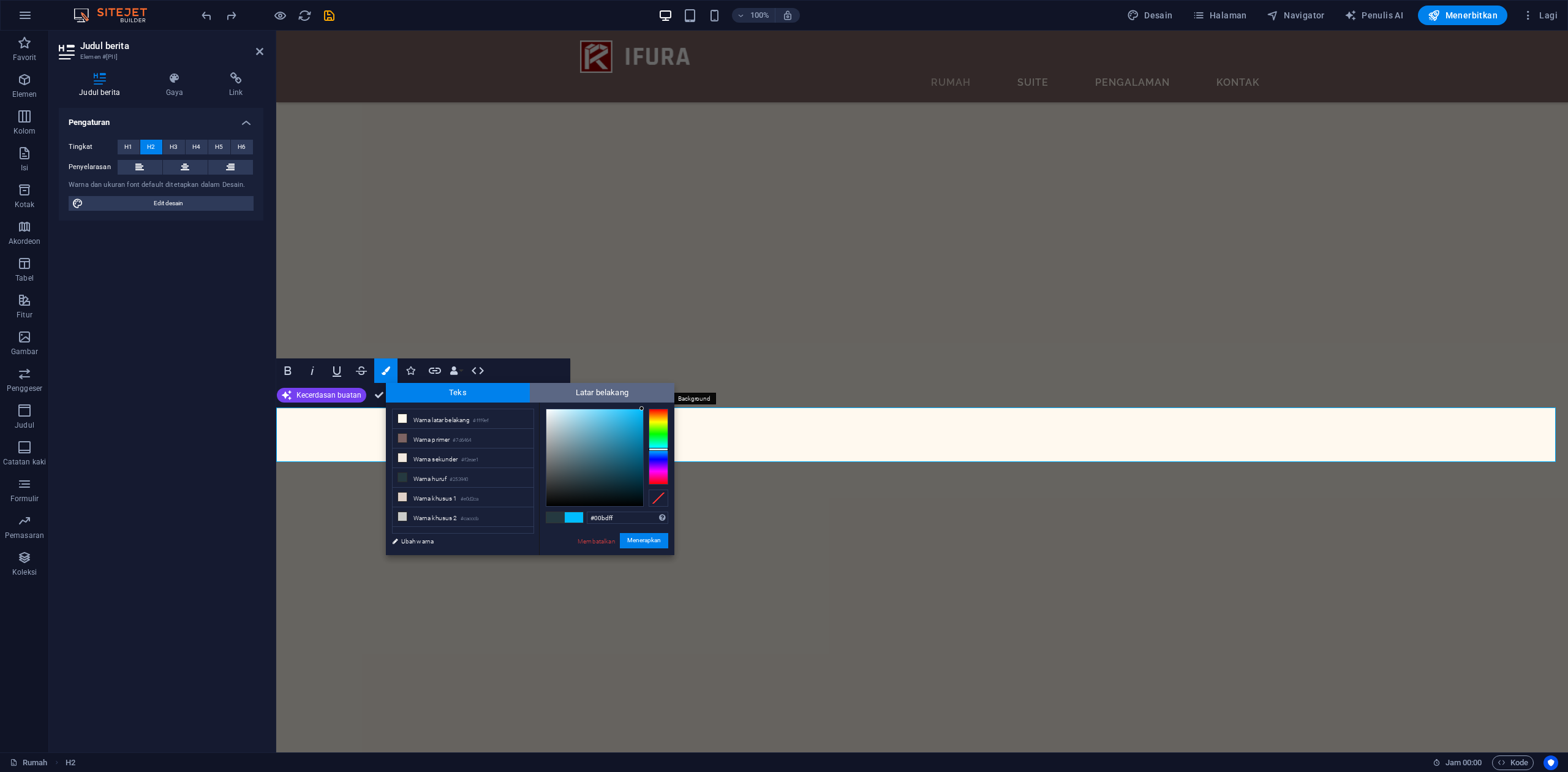 click on "Latar belakang" at bounding box center (602, 393) 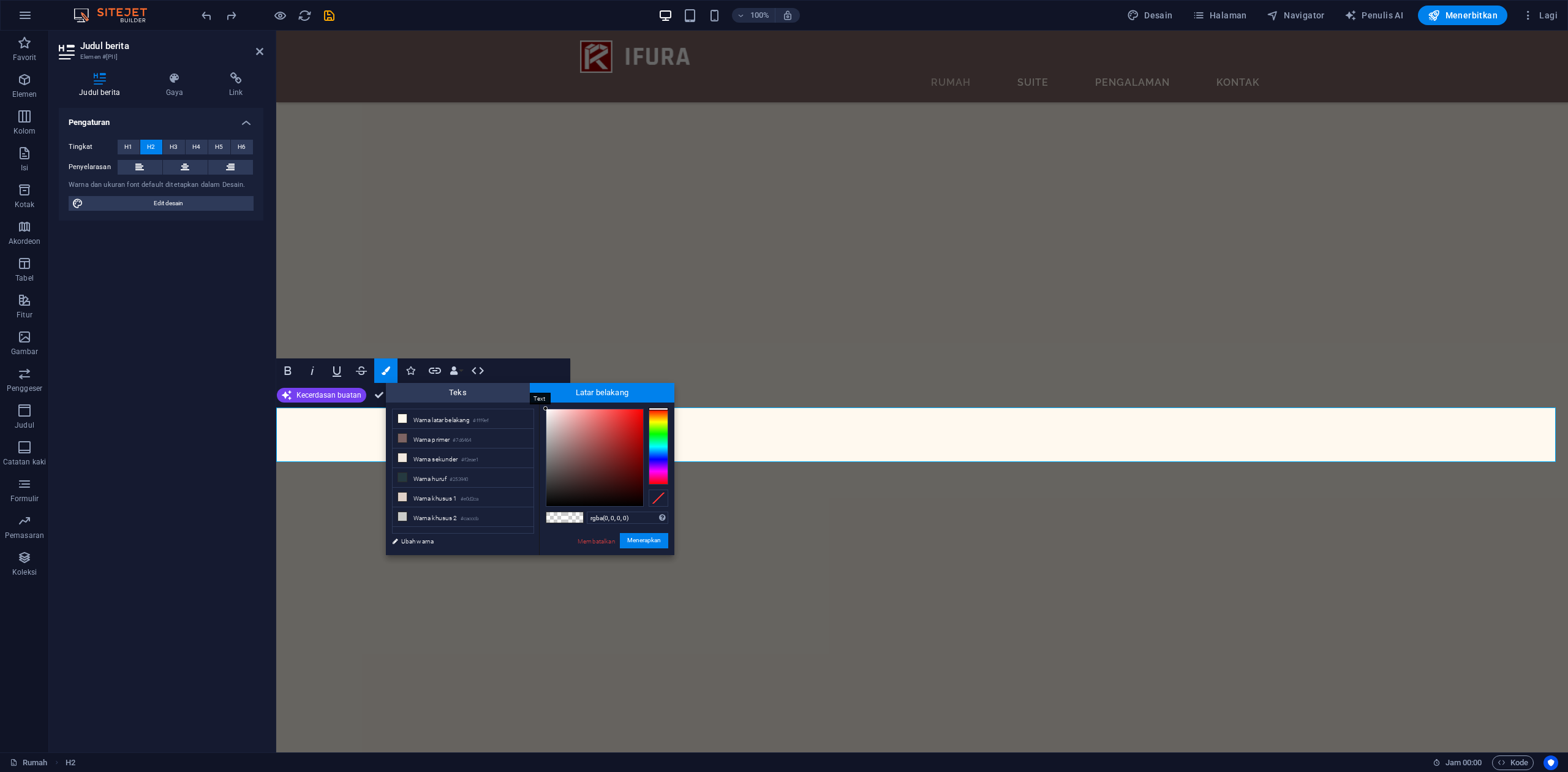 drag, startPoint x: 479, startPoint y: 385, endPoint x: 626, endPoint y: 415, distance: 150.03 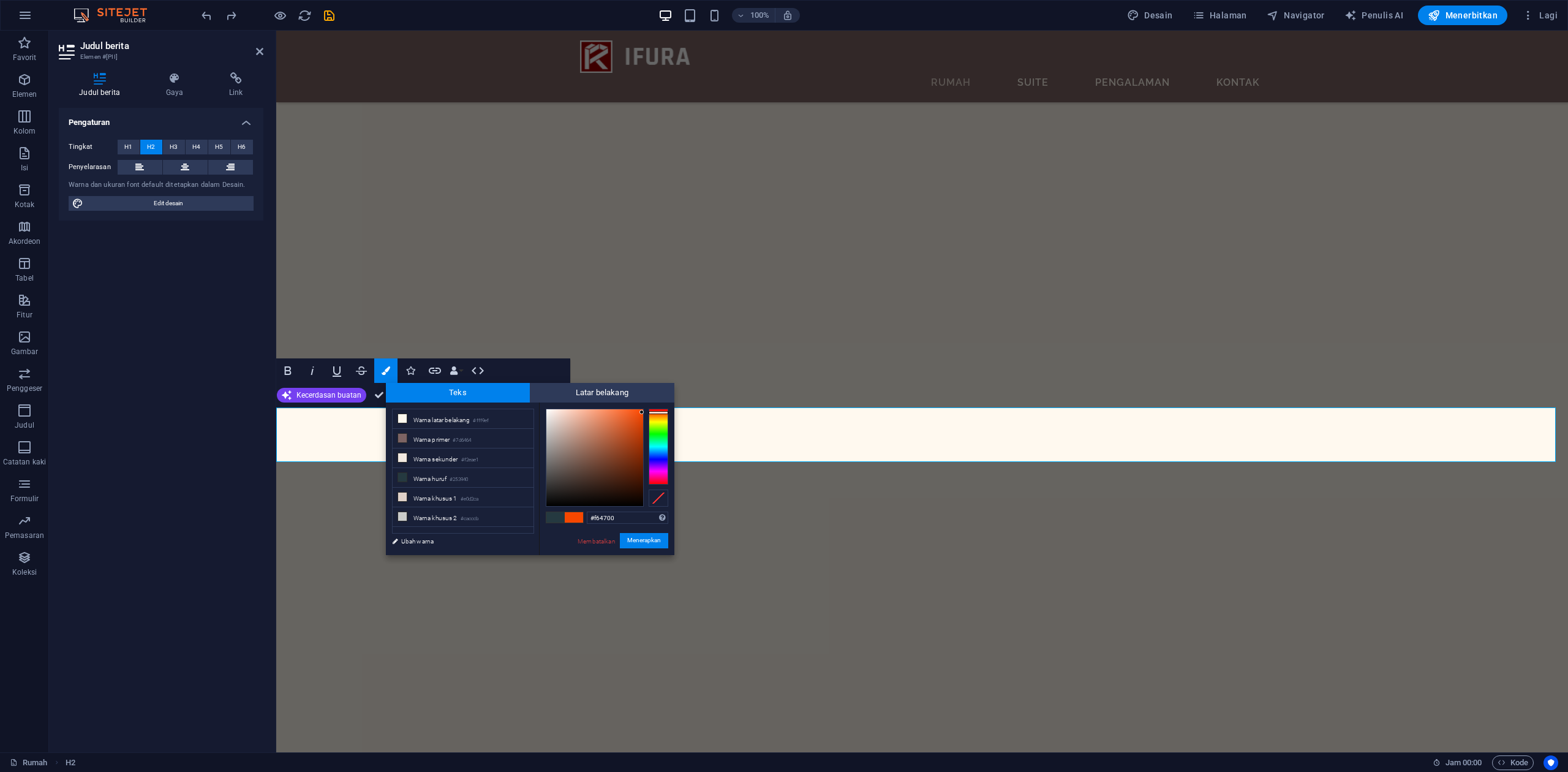 click at bounding box center [658, 447] 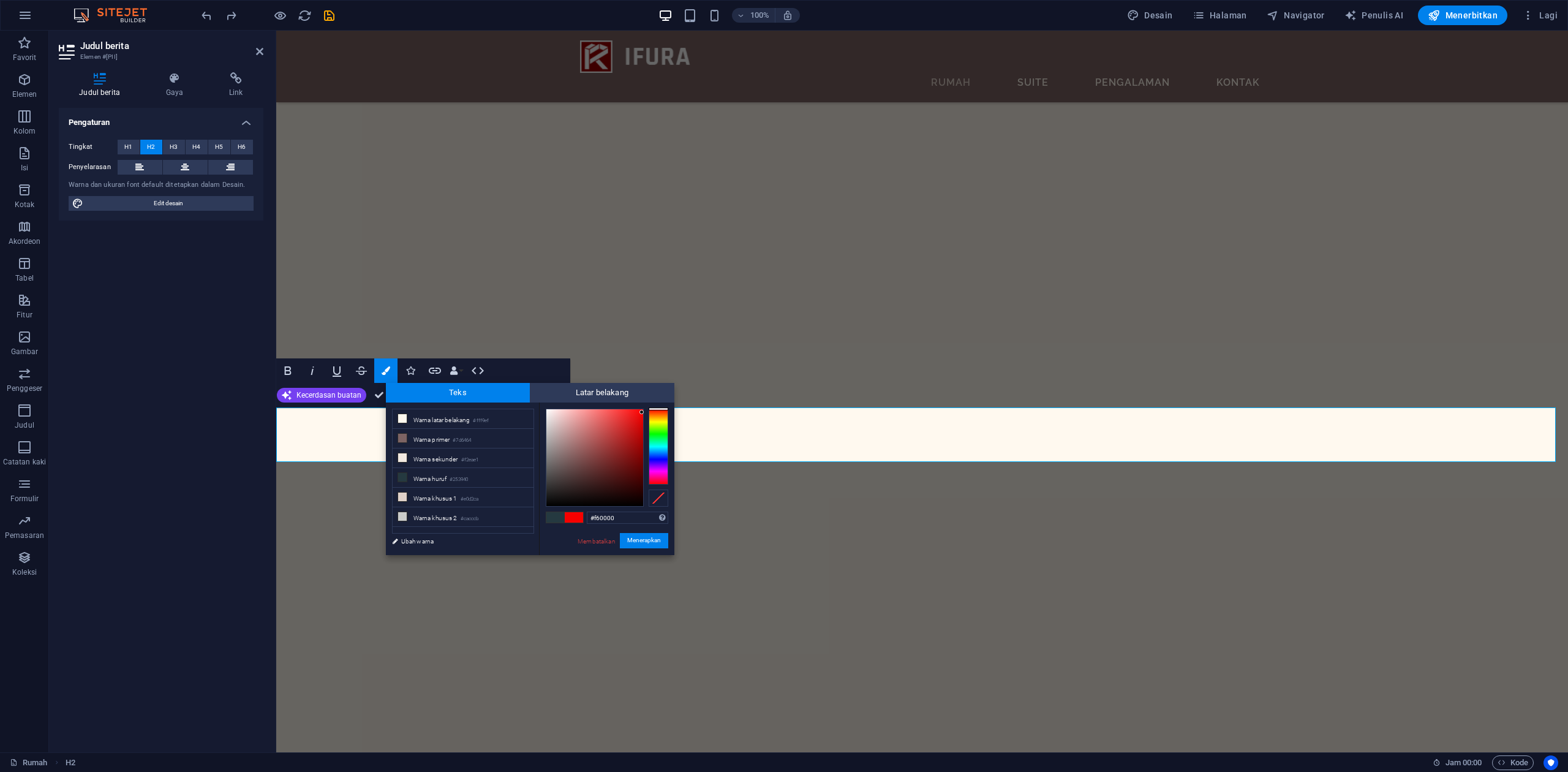 click at bounding box center [658, 447] 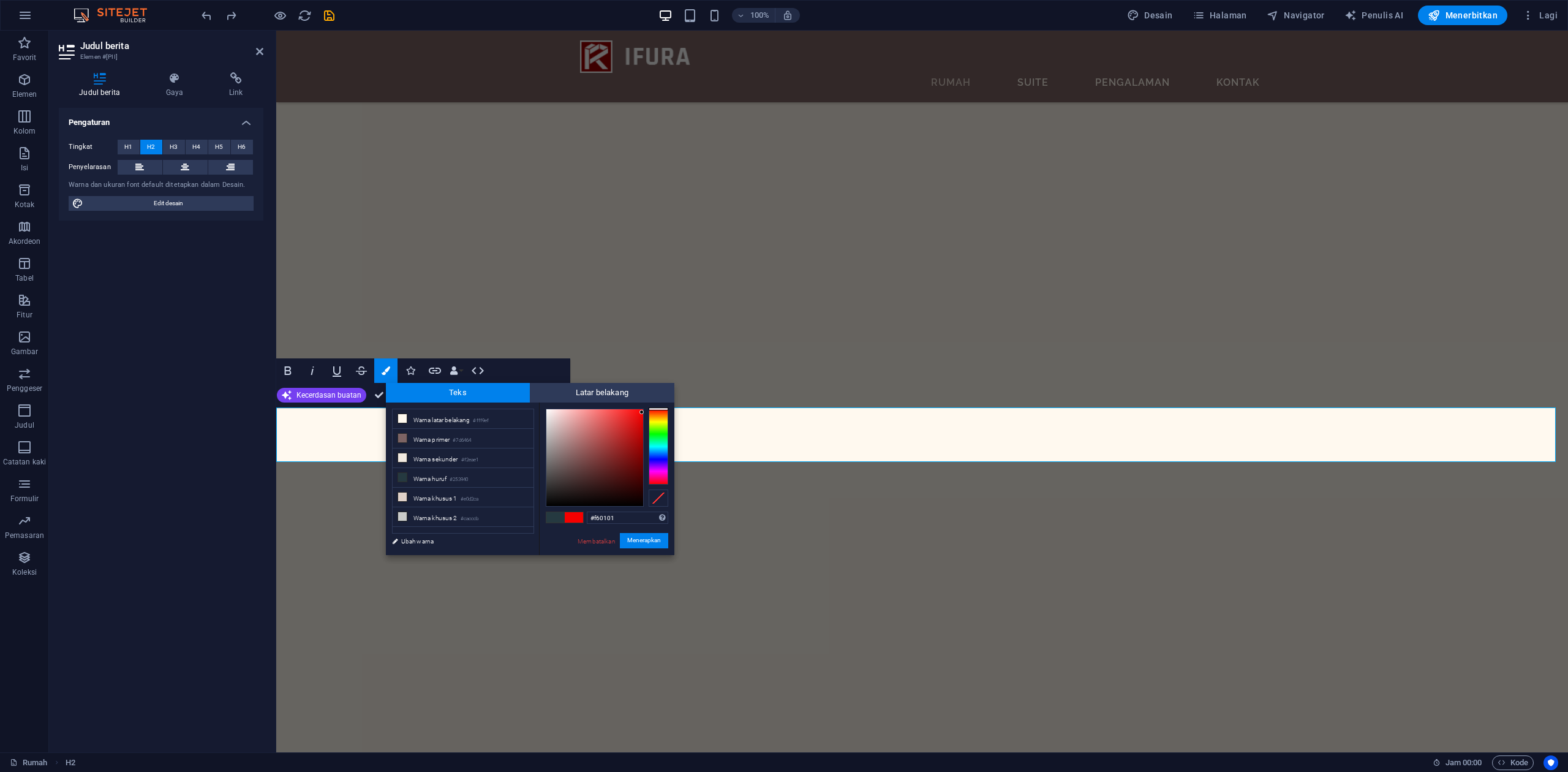 click at bounding box center [641, 412] 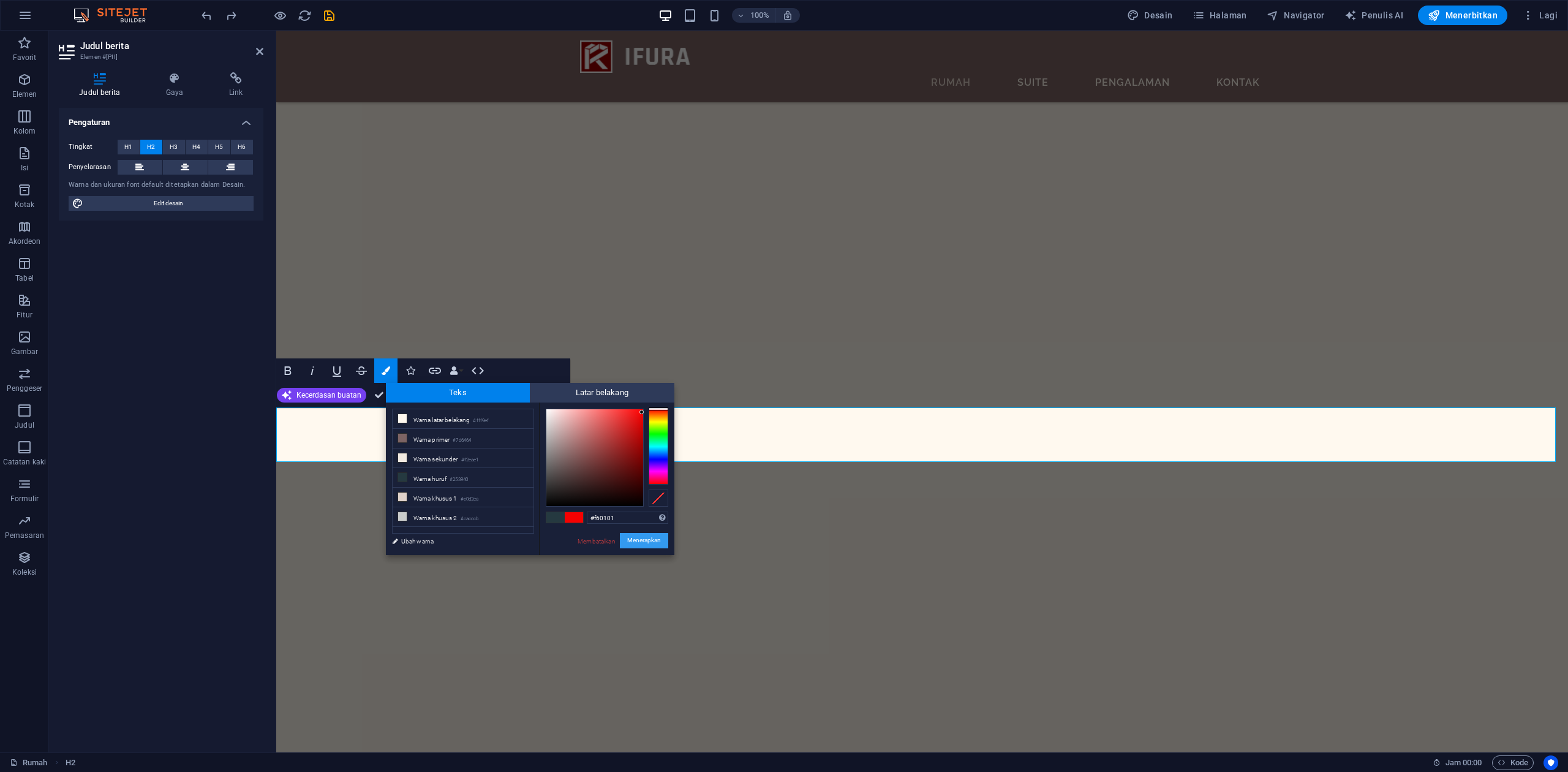 click on "Menerapkan" at bounding box center (644, 540) 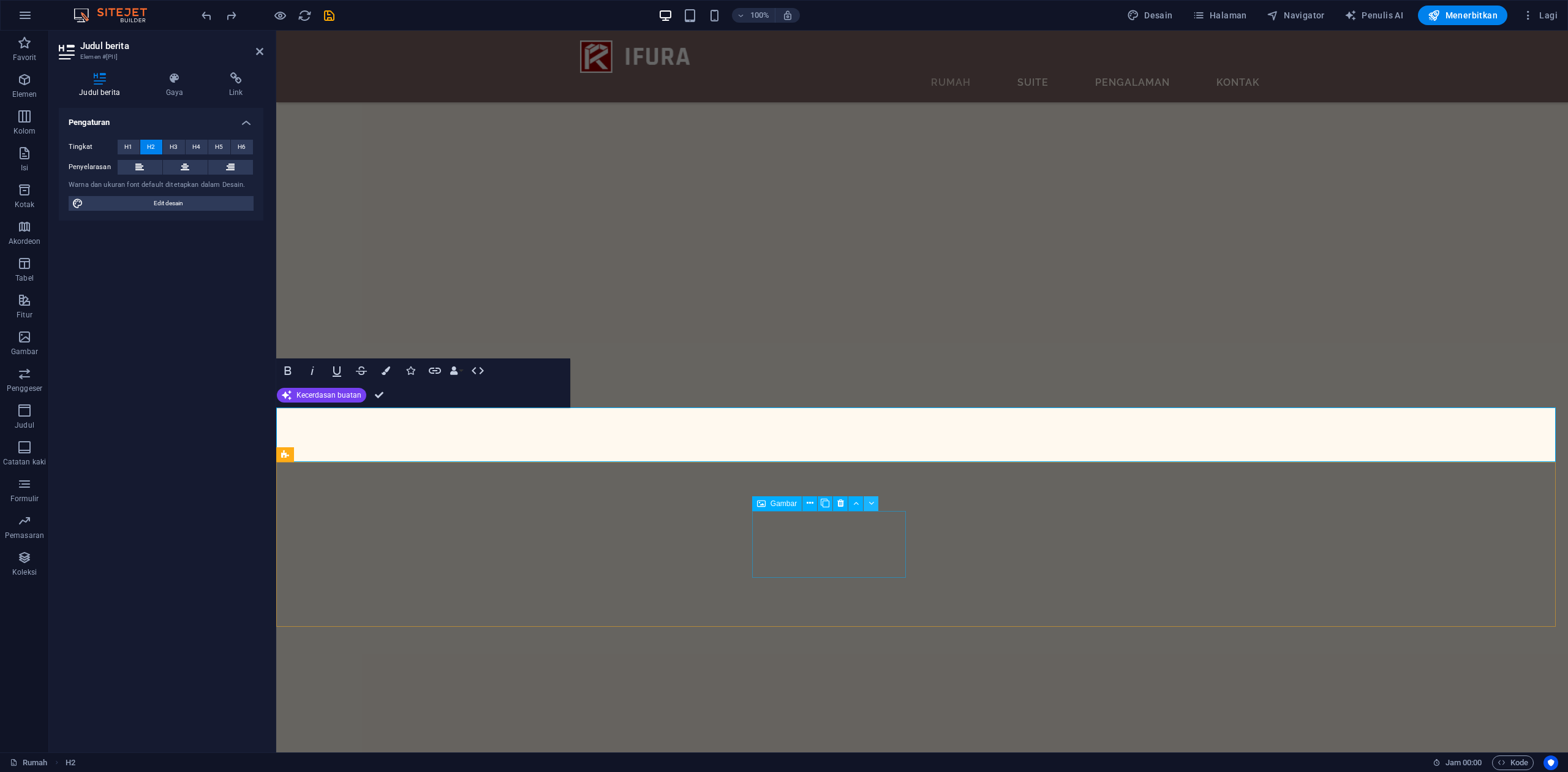 click at bounding box center [871, 504] 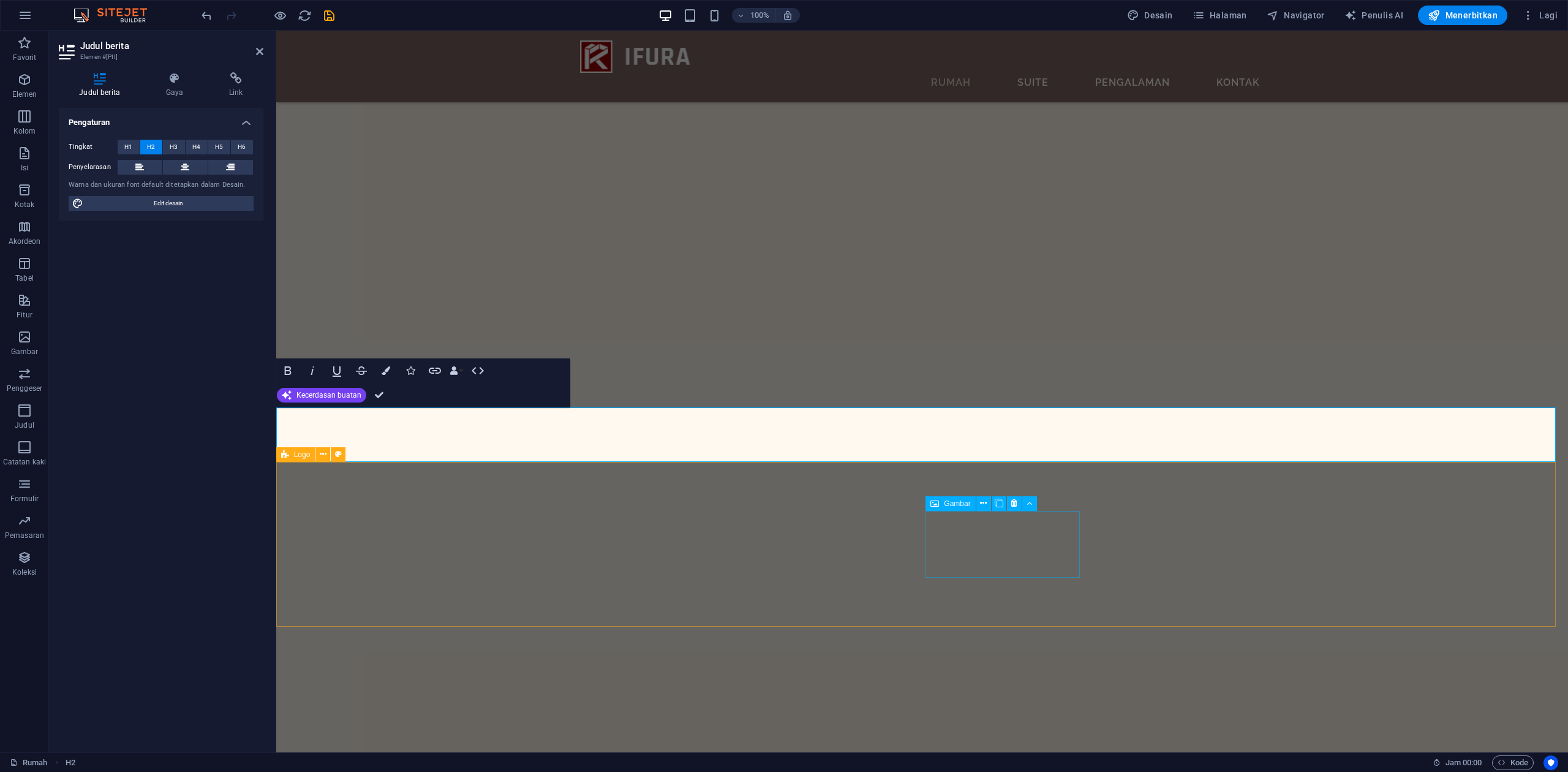 click at bounding box center [921, 5017] 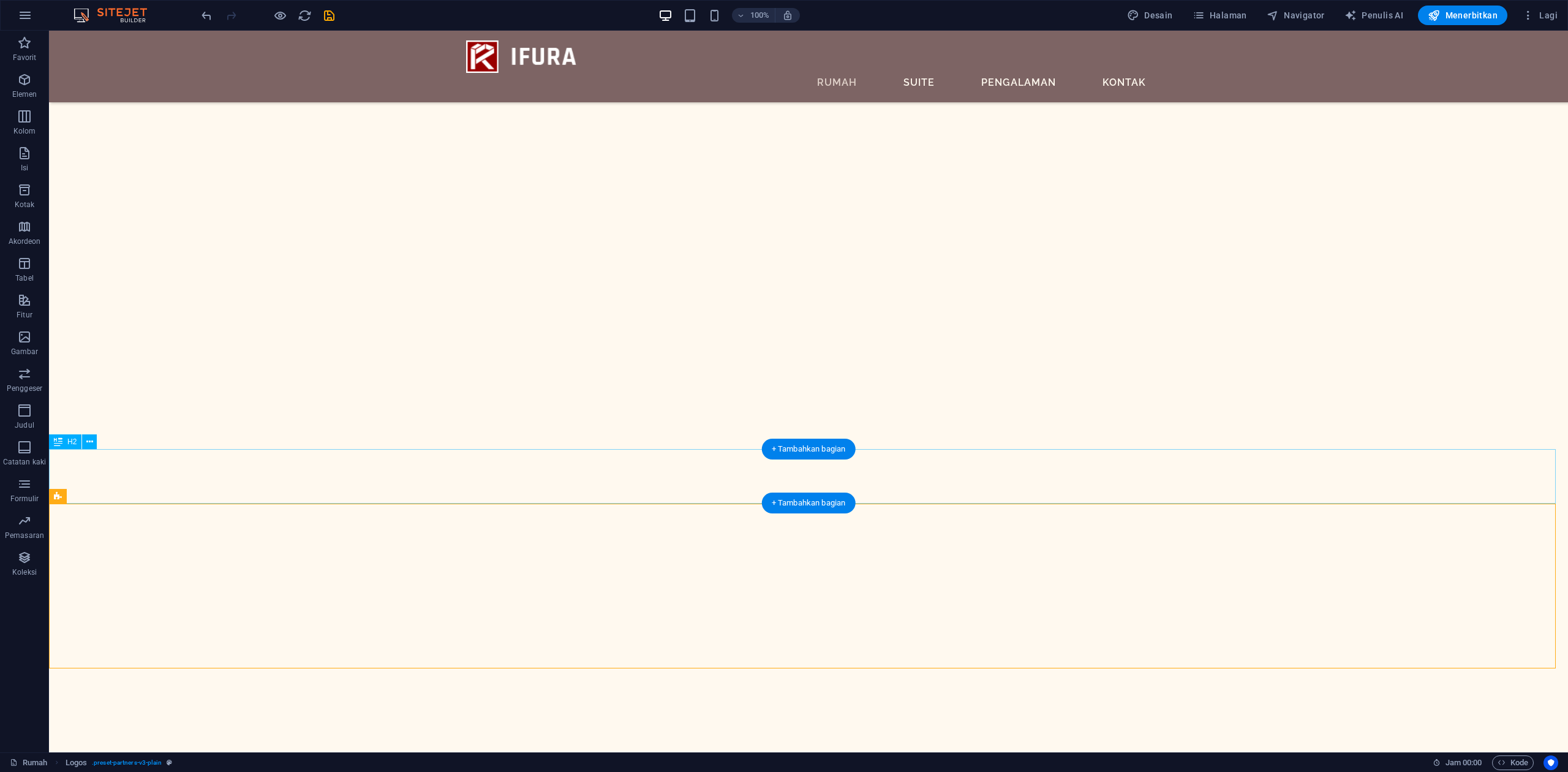 click on "PRODUK KAMI" at bounding box center [809, 5661] 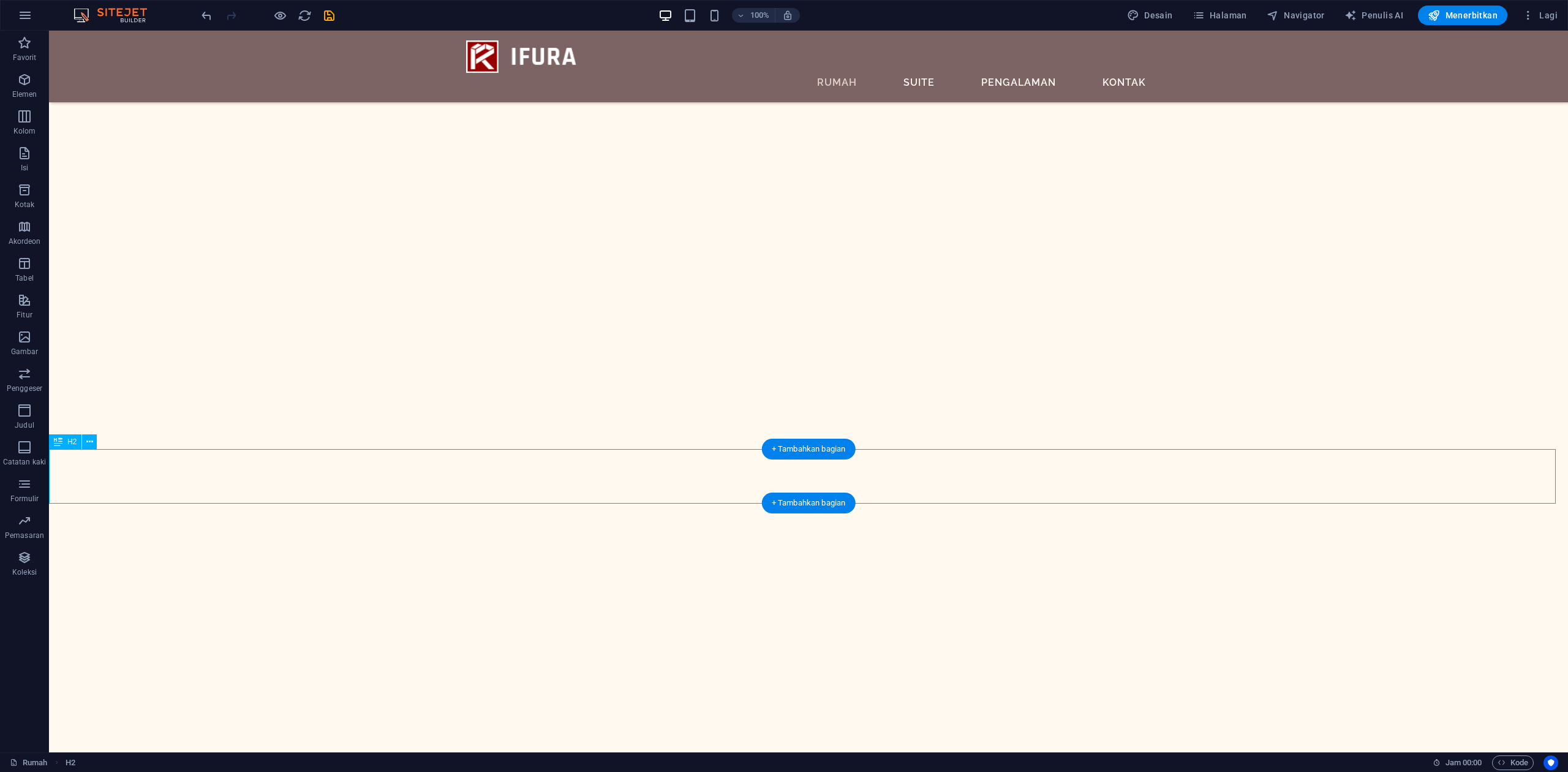 click on "PRODUK KAMI" at bounding box center [809, 5661] 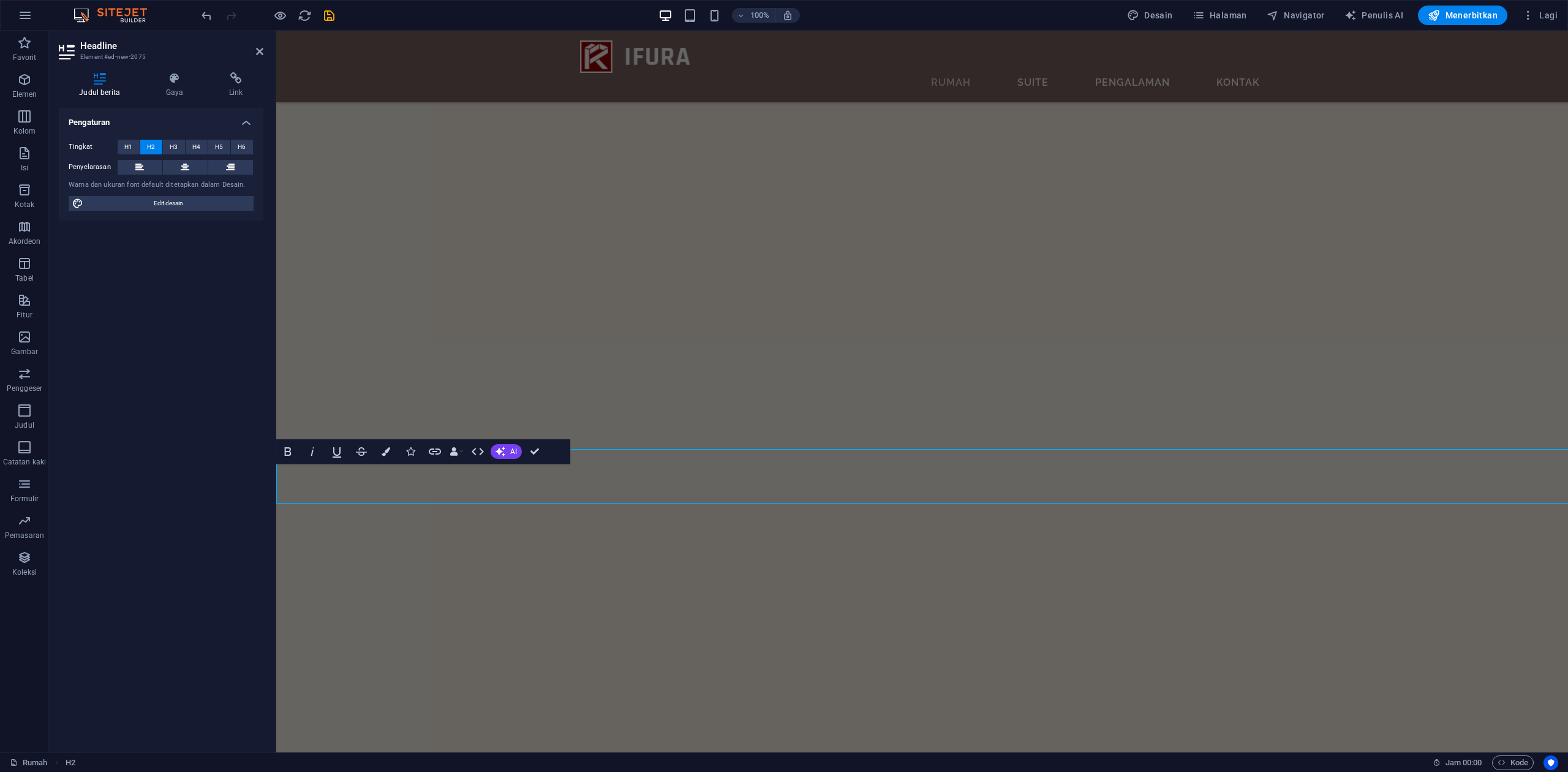 scroll, scrollTop: 1086, scrollLeft: 0, axis: vertical 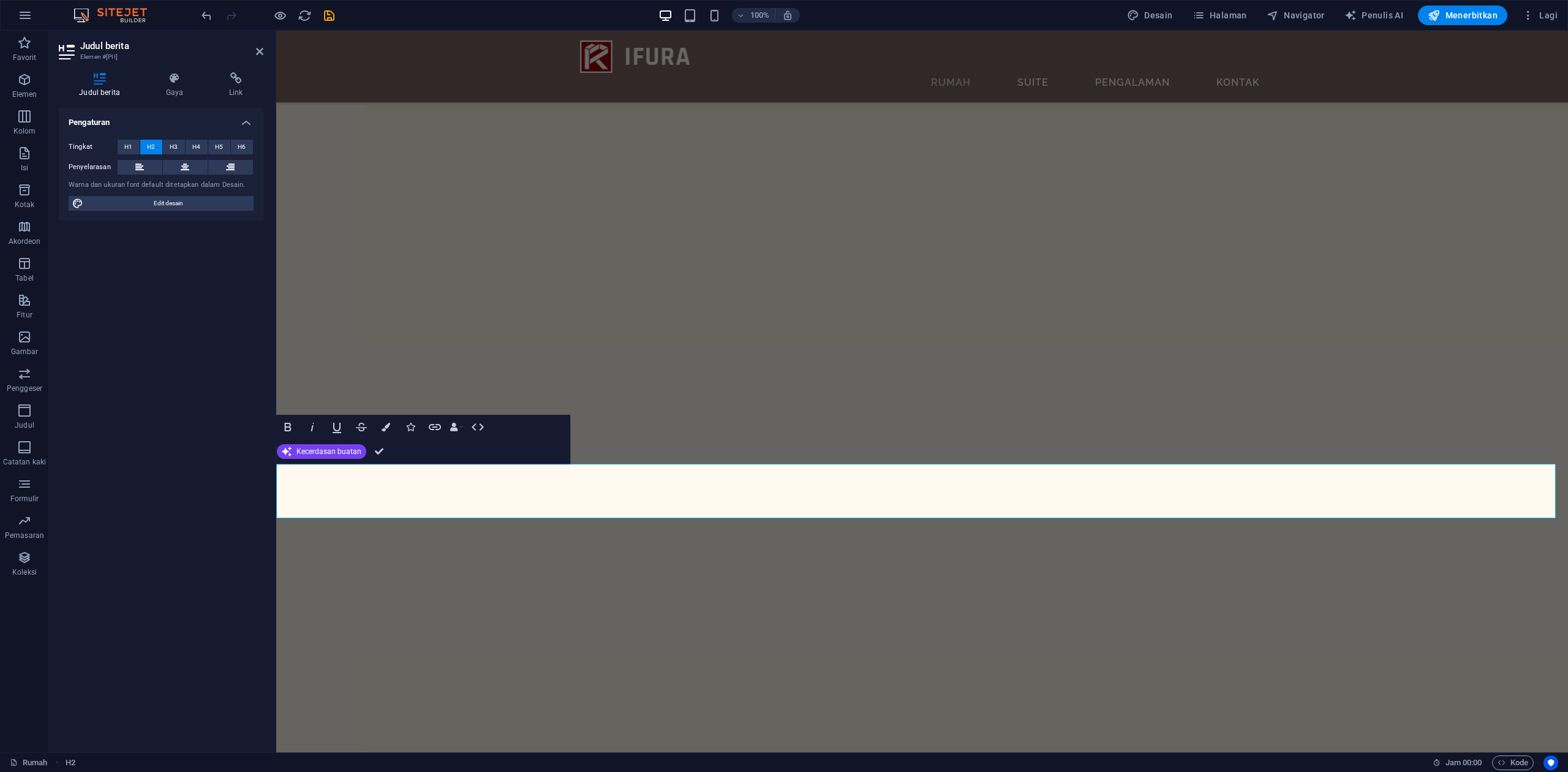 click on "PRODUK KAMI" at bounding box center (921, 4887) 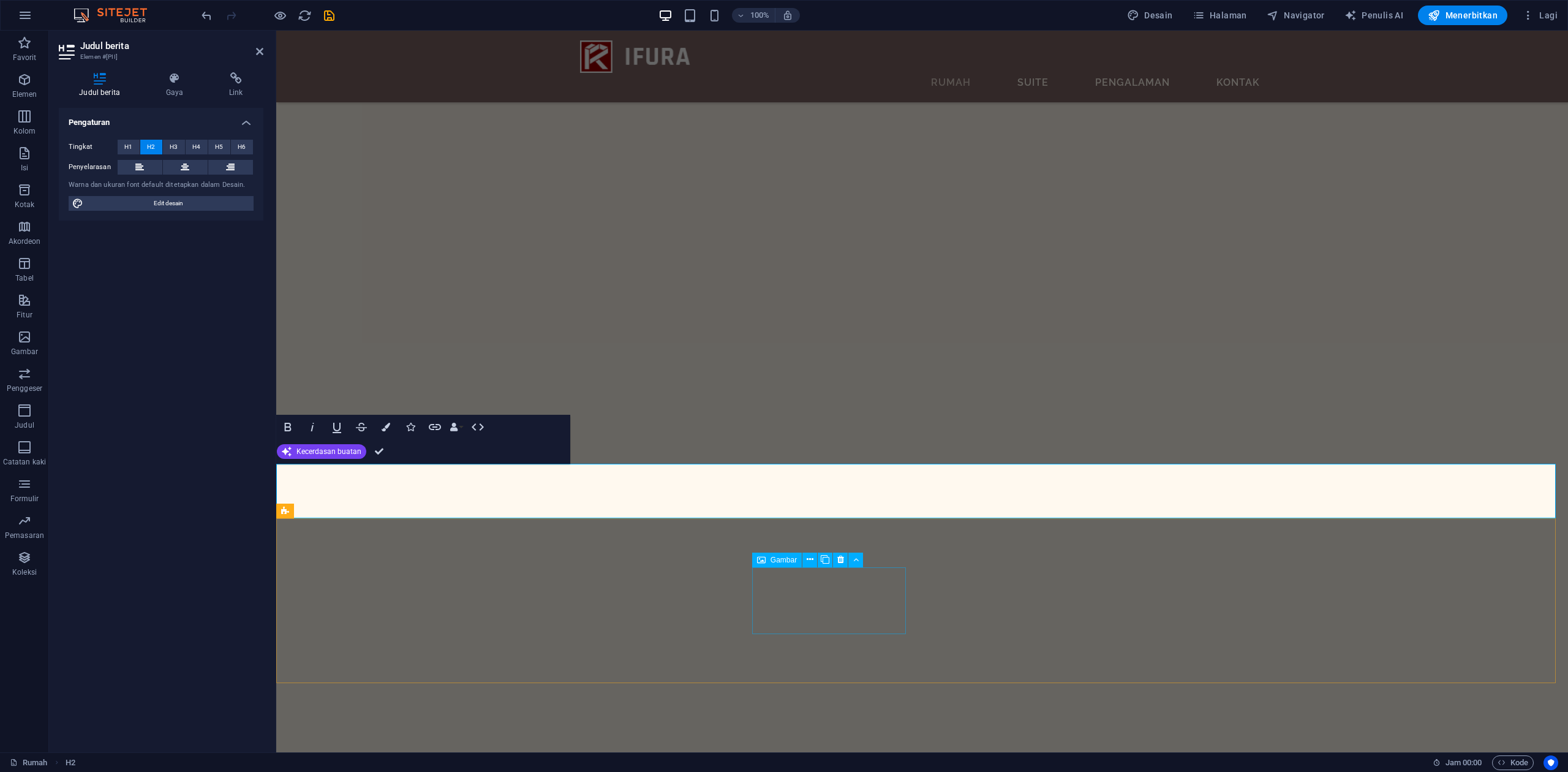 click at bounding box center (368, 5074) 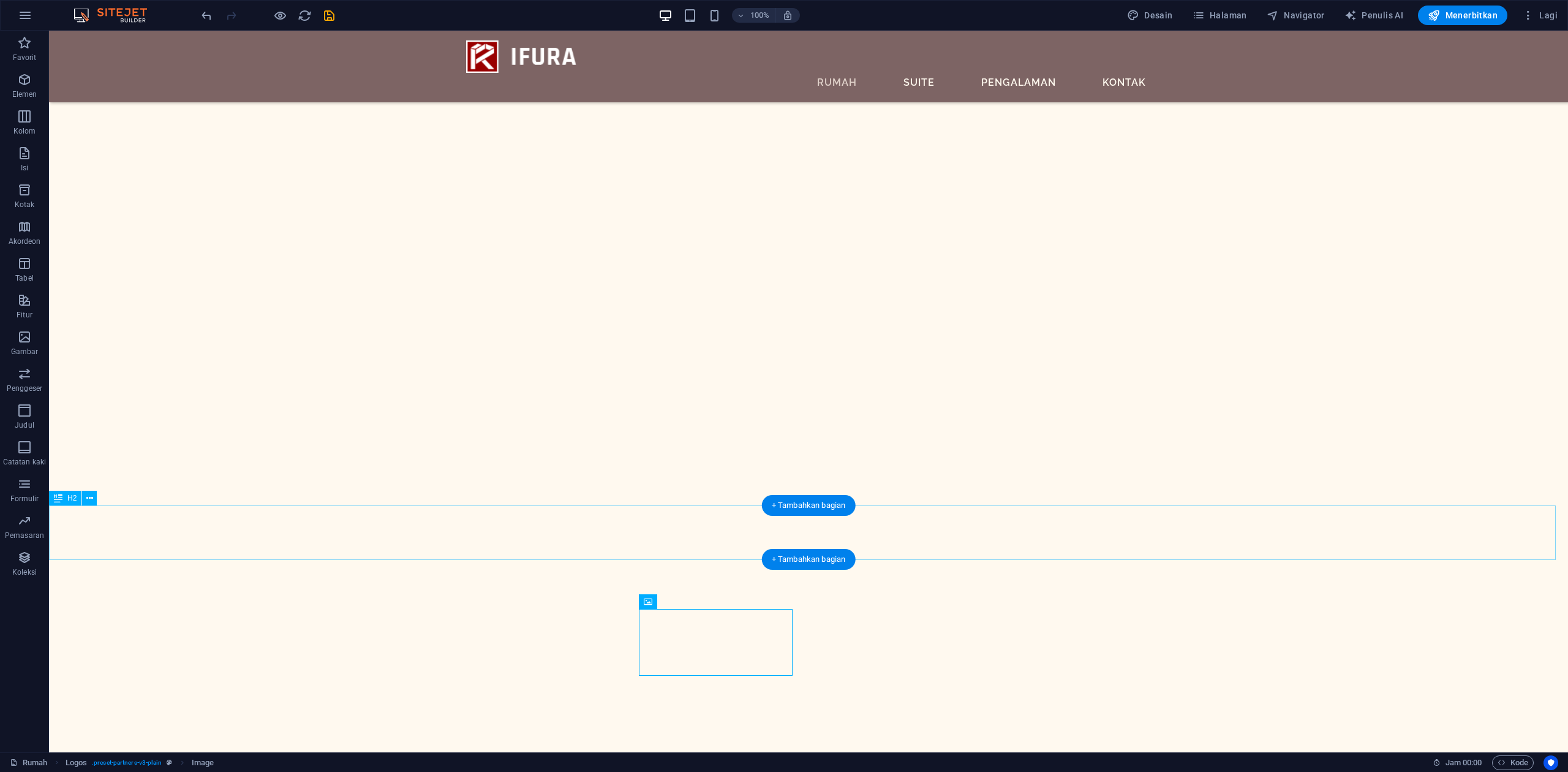 click on "PRODUK KAMI" at bounding box center [809, 5718] 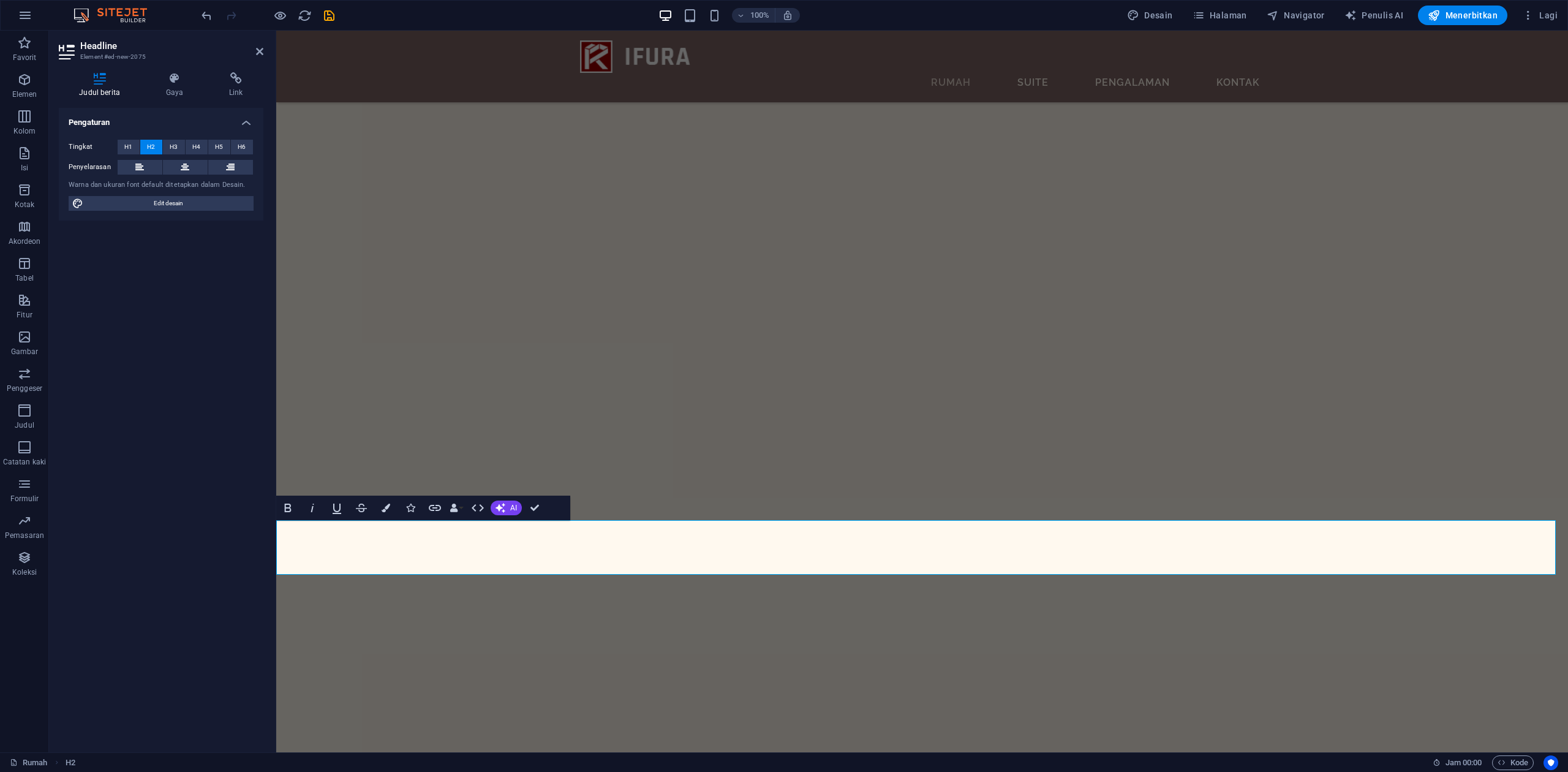 scroll, scrollTop: 1030, scrollLeft: 0, axis: vertical 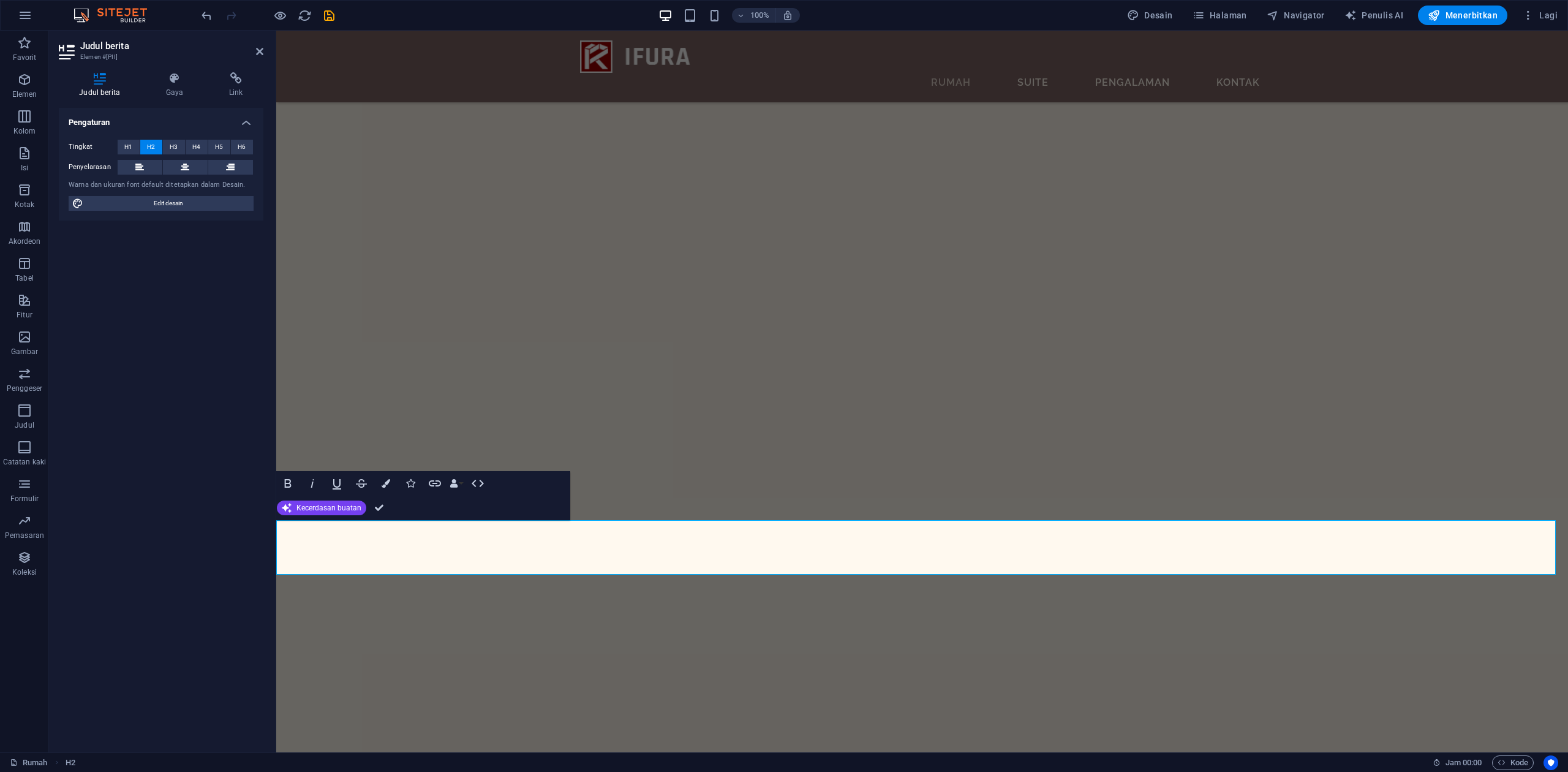 click on "PRODUK KAMI" at bounding box center [921, 4943] 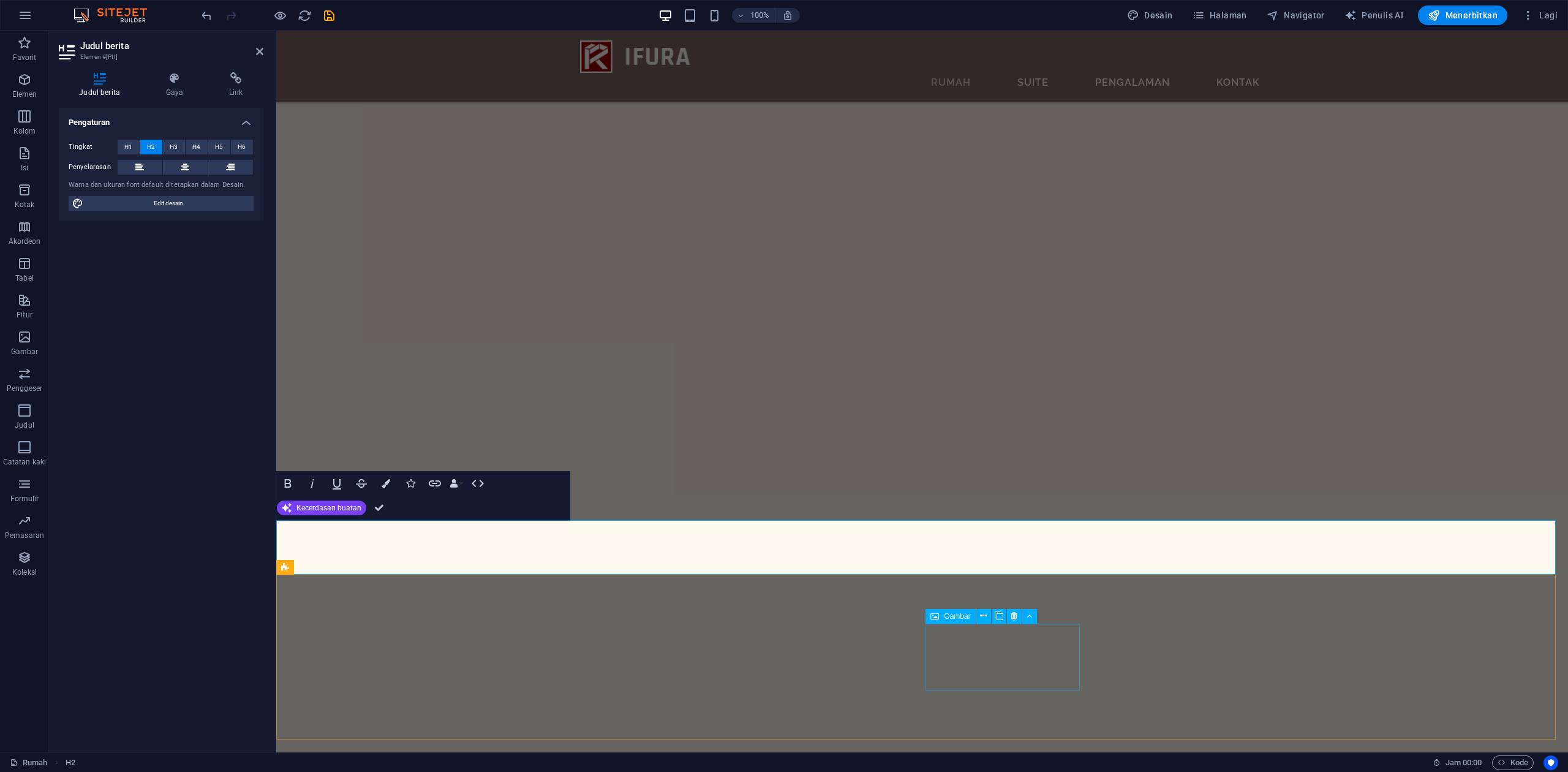 click at bounding box center (921, 5130) 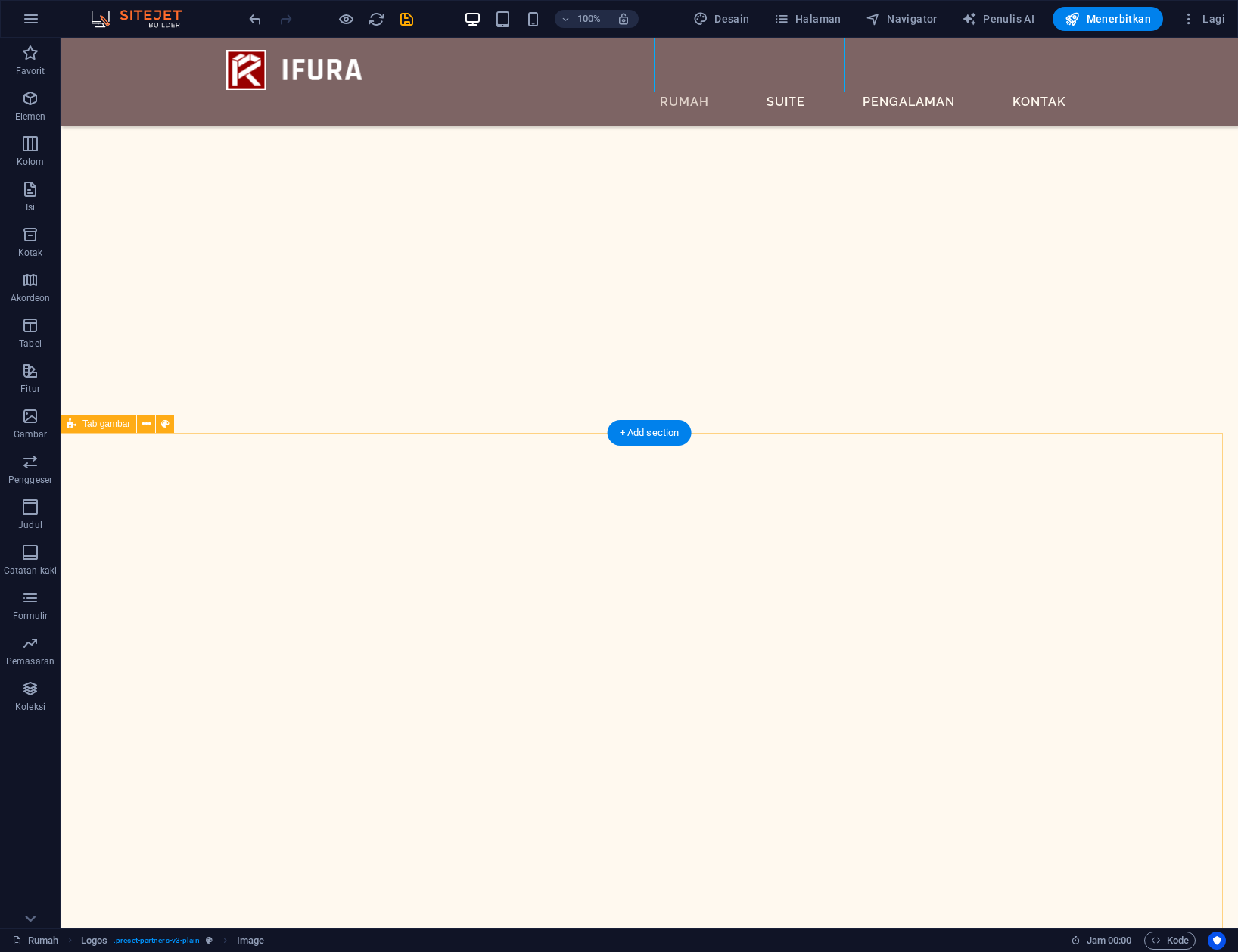 scroll, scrollTop: 1321, scrollLeft: 0, axis: vertical 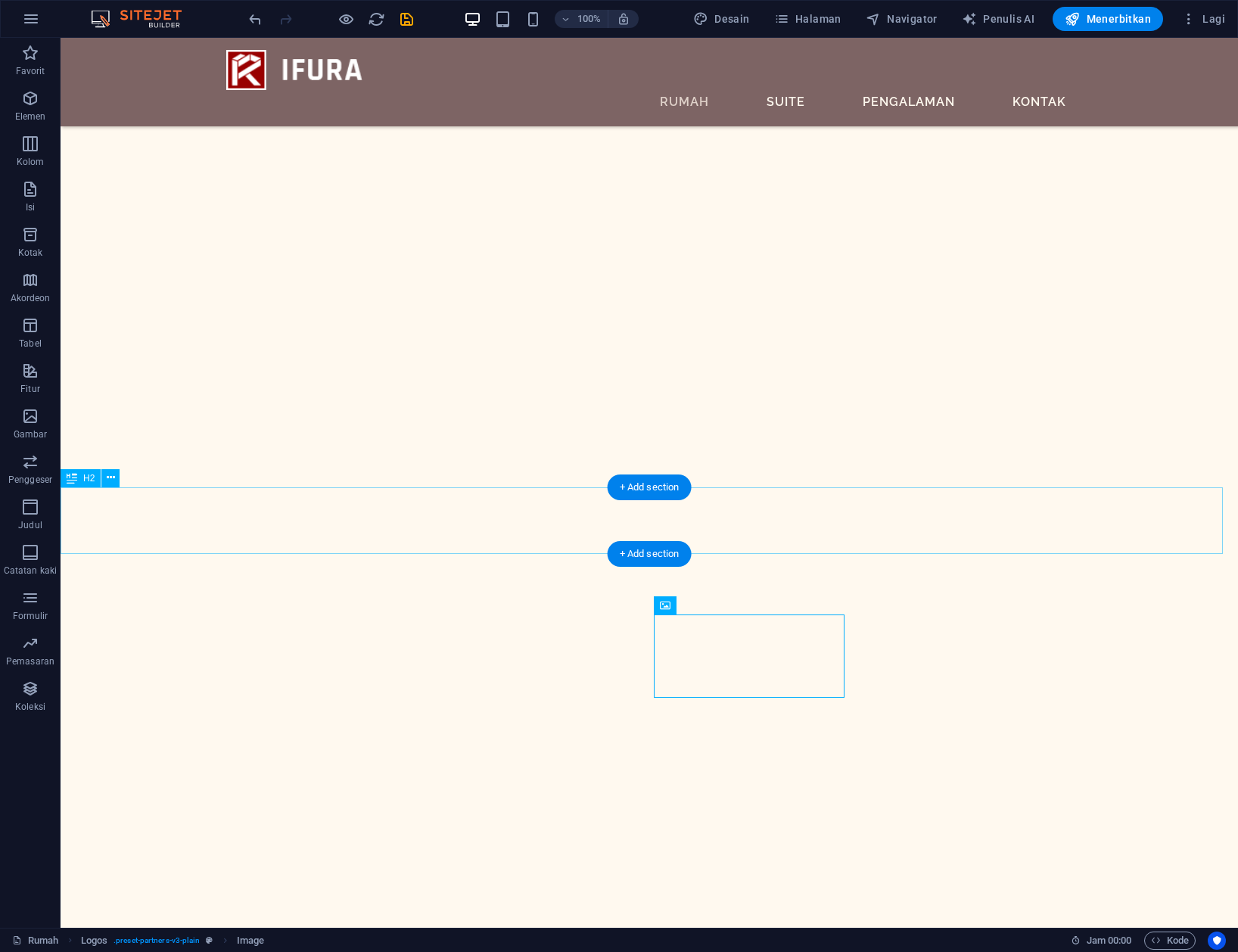 click on "PRODUK KAMI" at bounding box center [649, 4319] 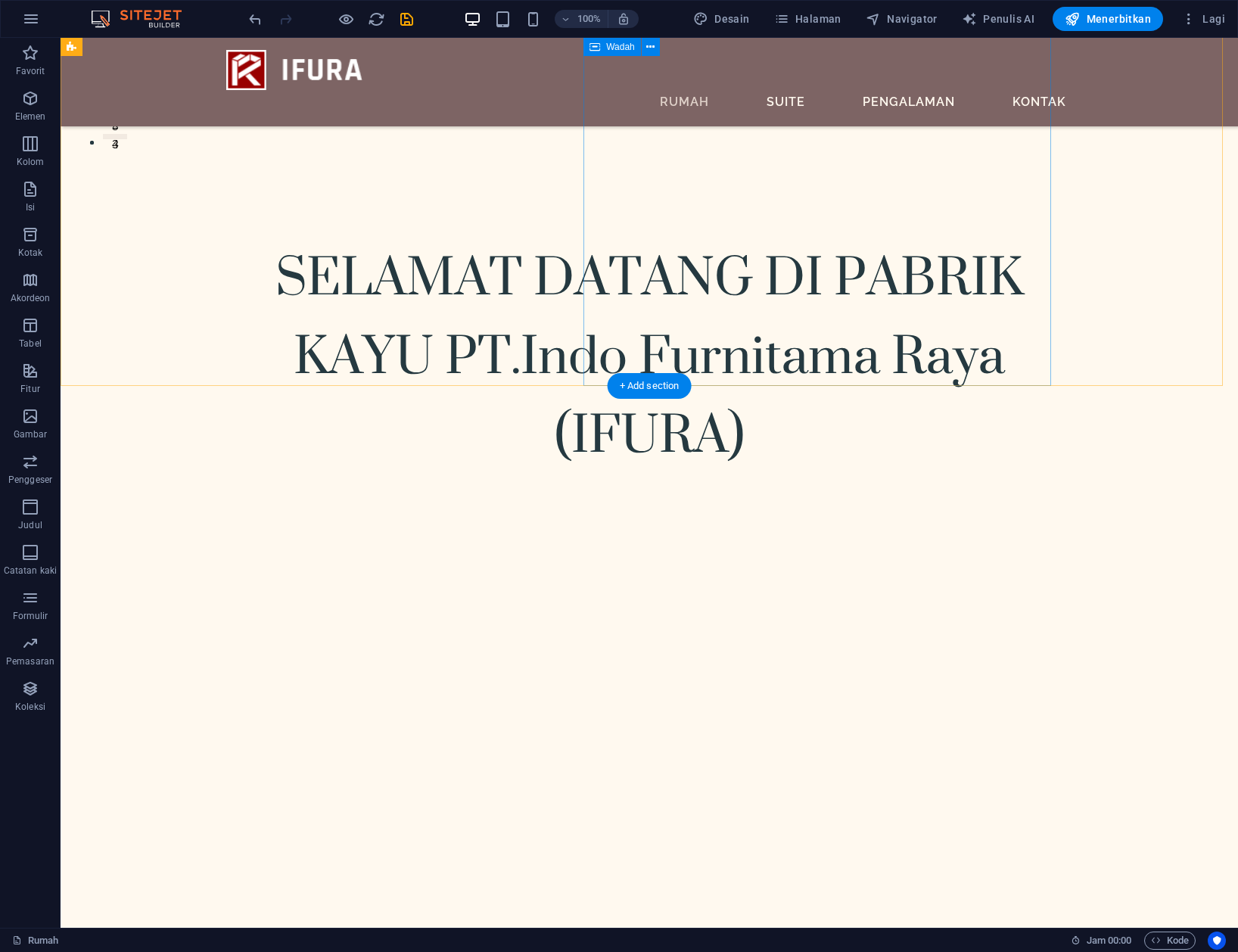 scroll, scrollTop: 1423, scrollLeft: 0, axis: vertical 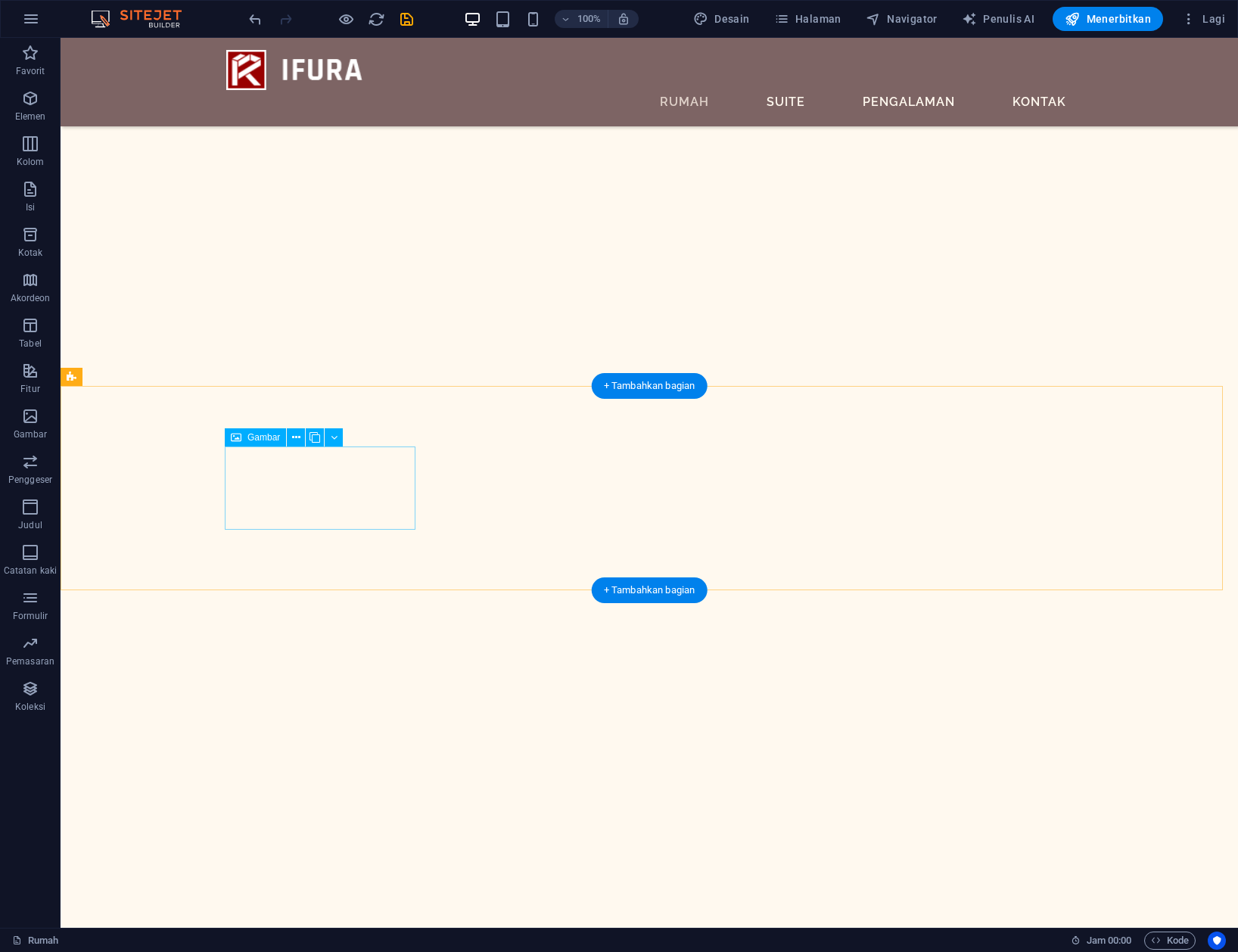 click at bounding box center [174, 4444] 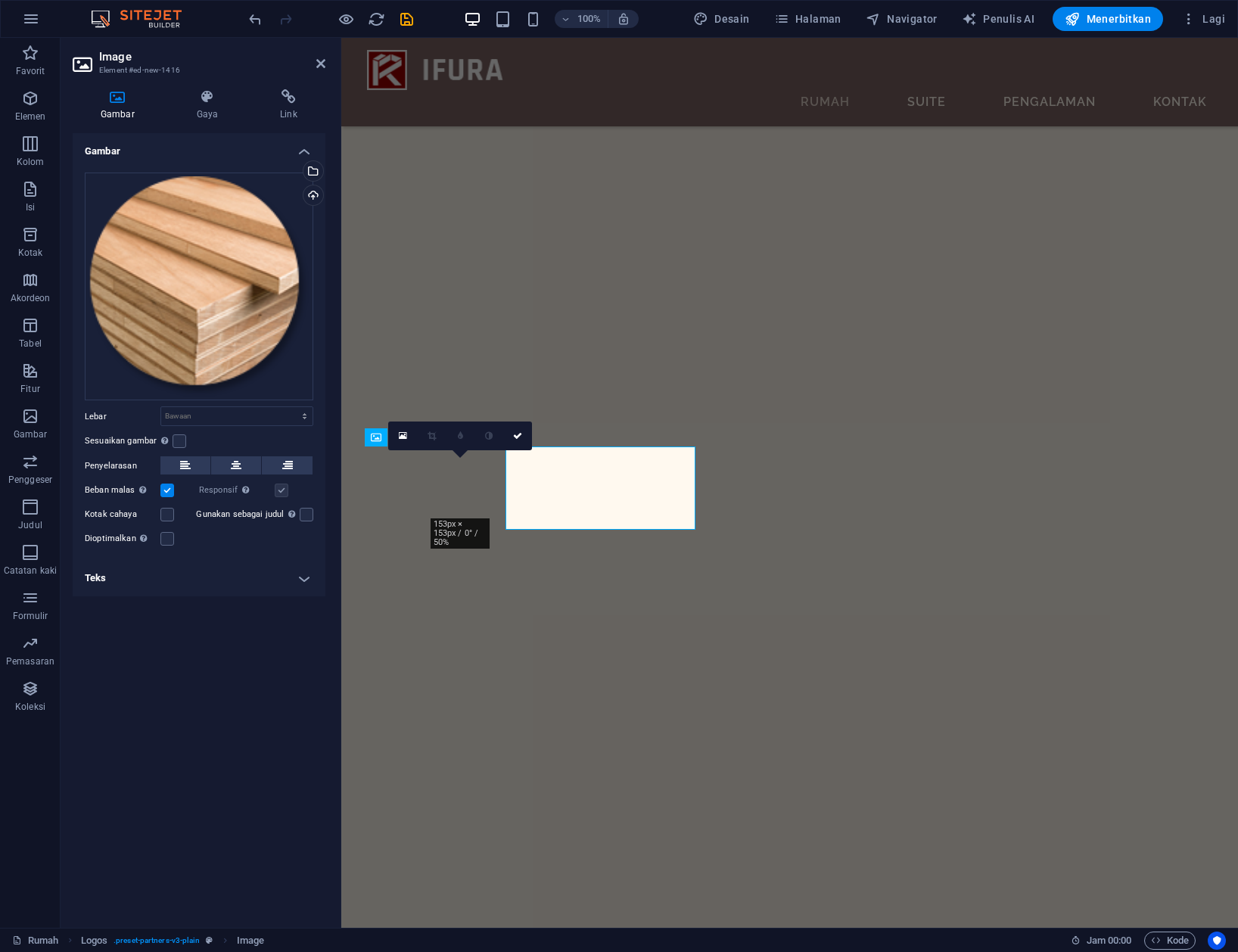 scroll, scrollTop: 1353, scrollLeft: 0, axis: vertical 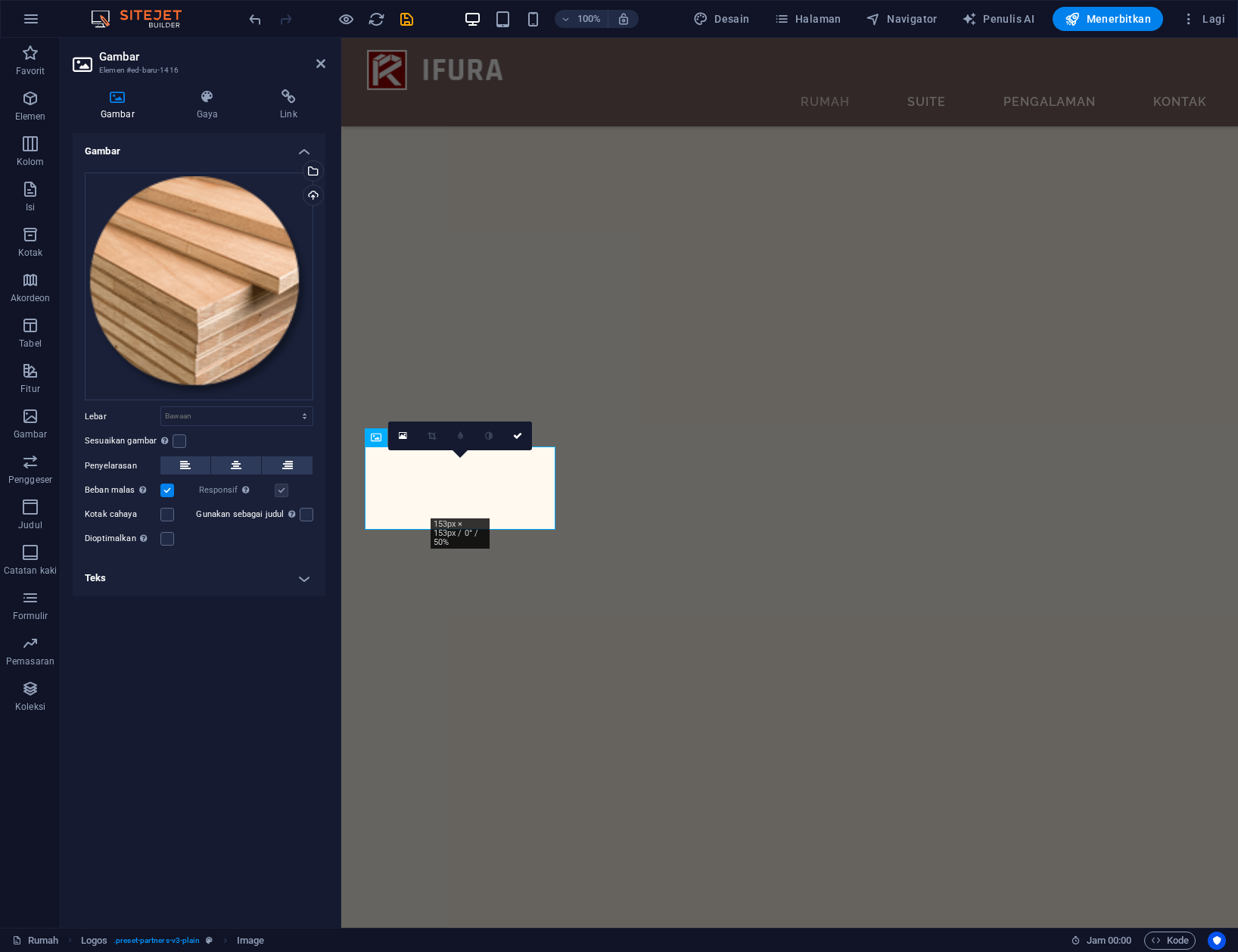 click on "Teks" at bounding box center (199, 578) 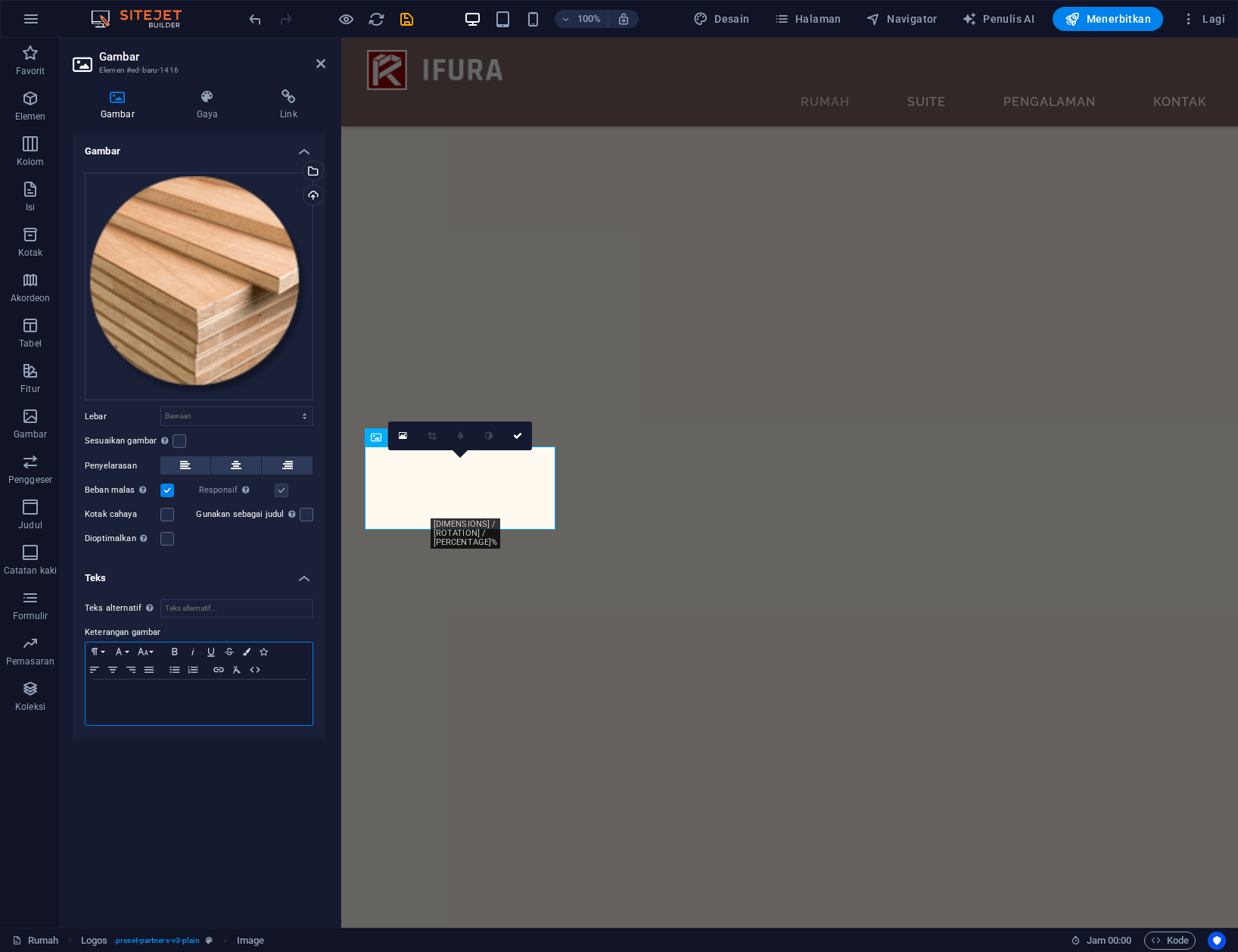 click at bounding box center [199, 694] 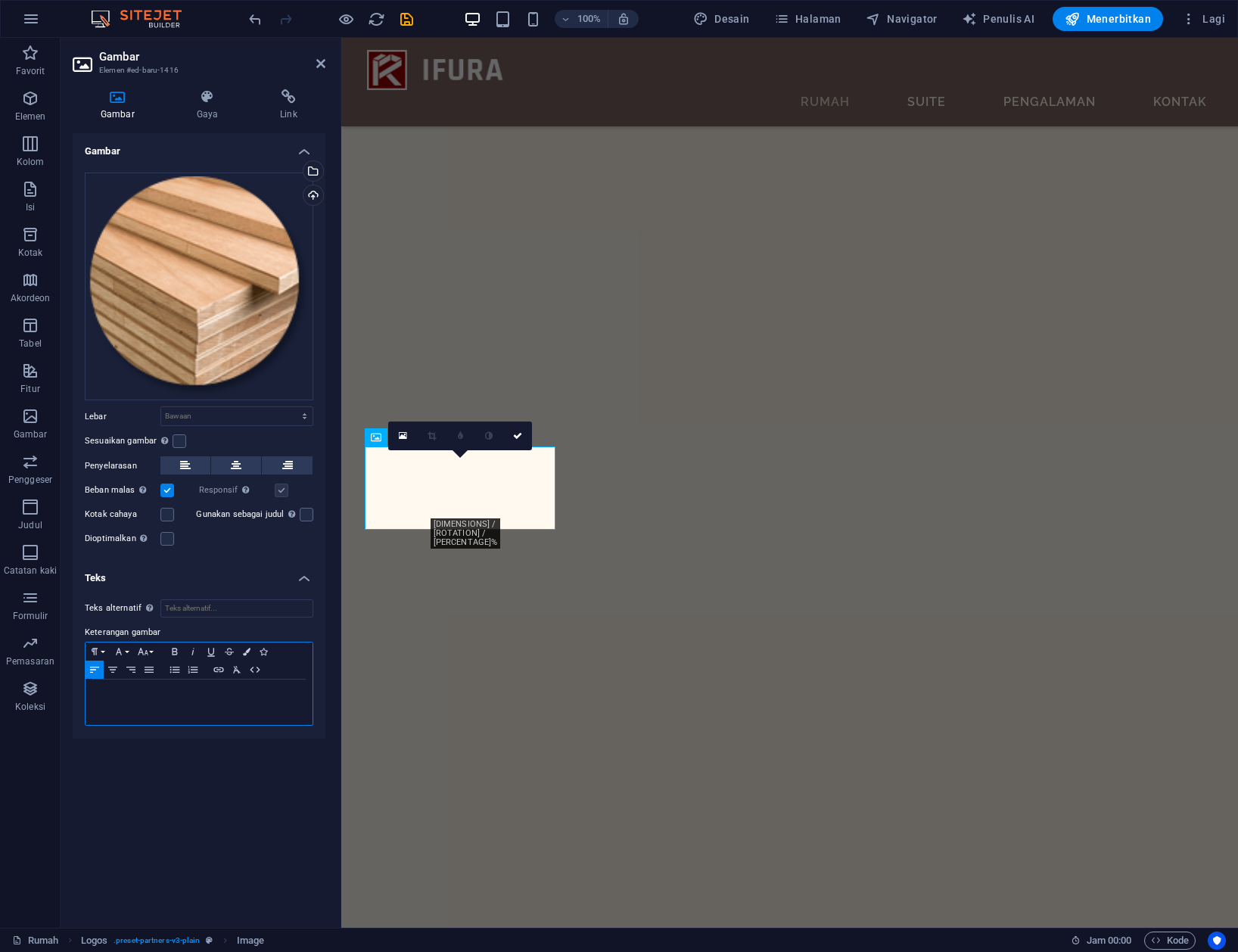 type 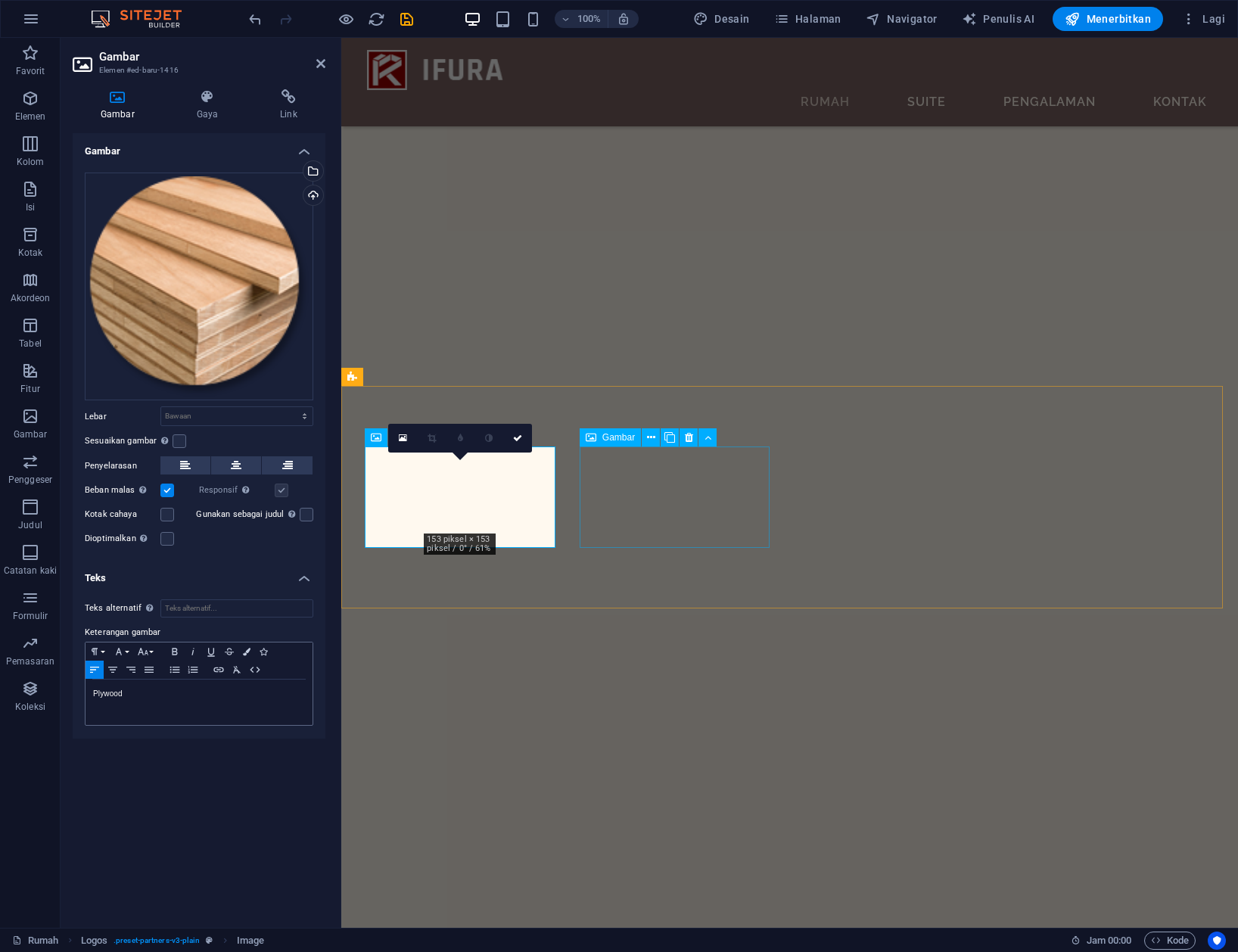 click at bounding box center (454, 3583) 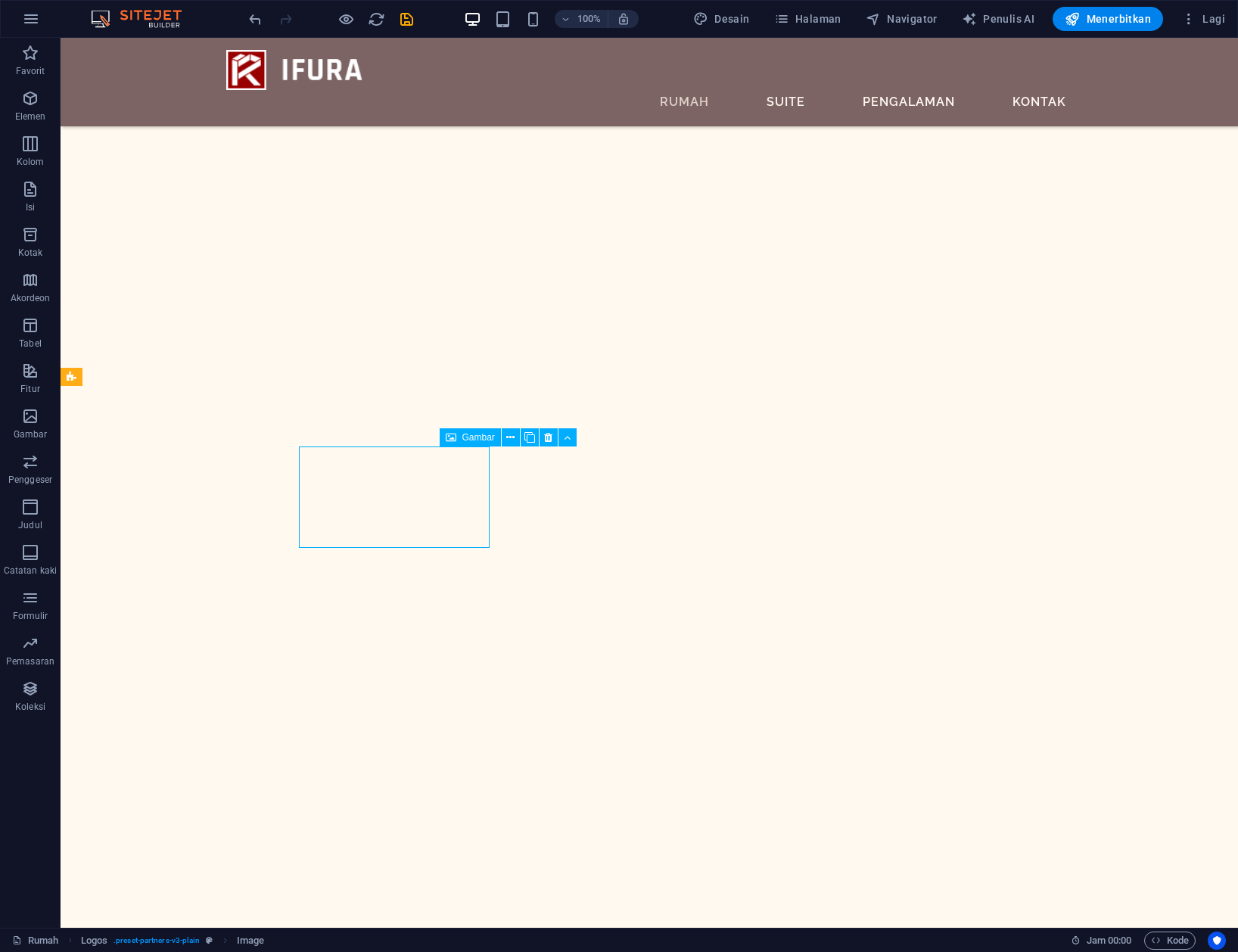 scroll, scrollTop: 1423, scrollLeft: 0, axis: vertical 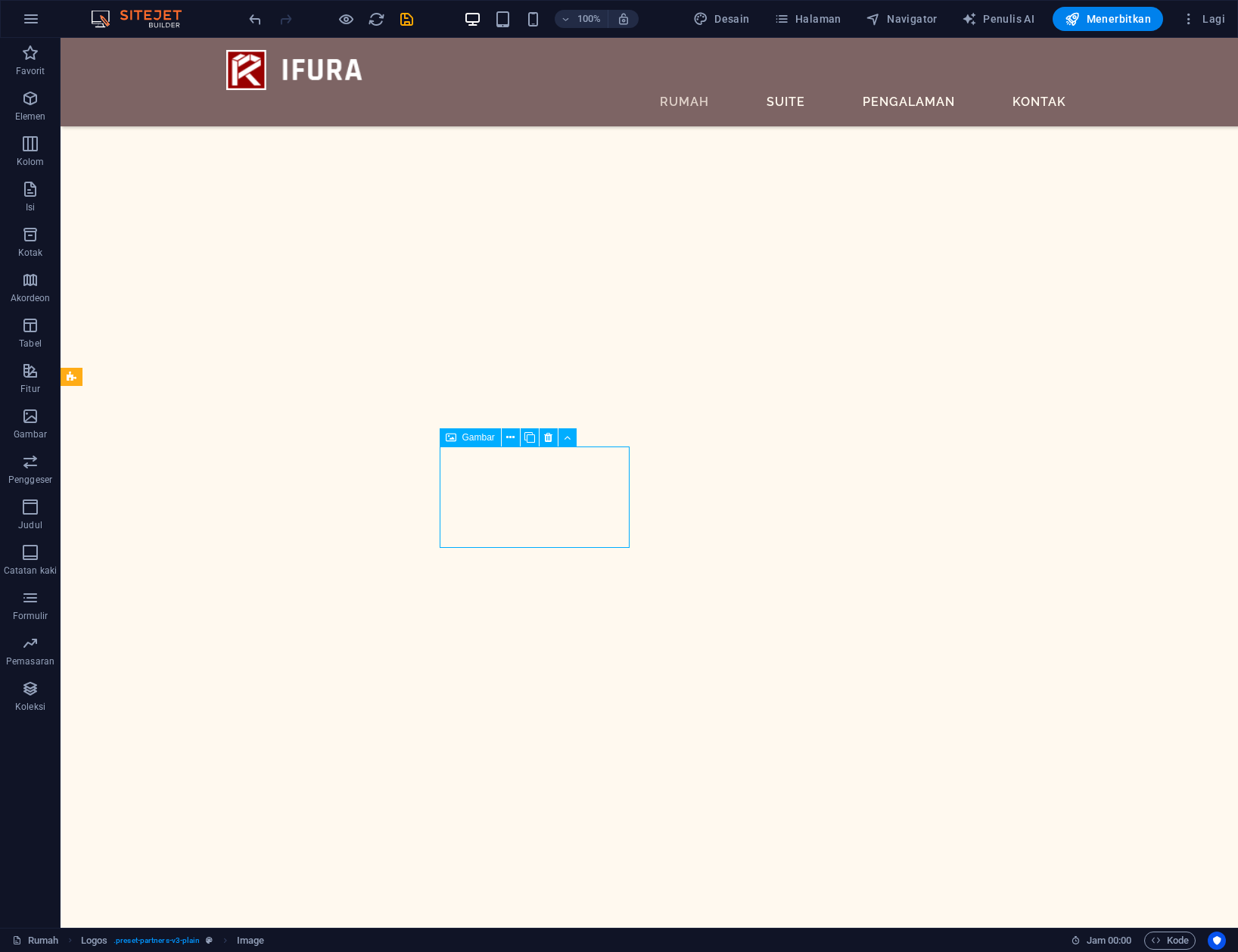 click at bounding box center [174, 4558] 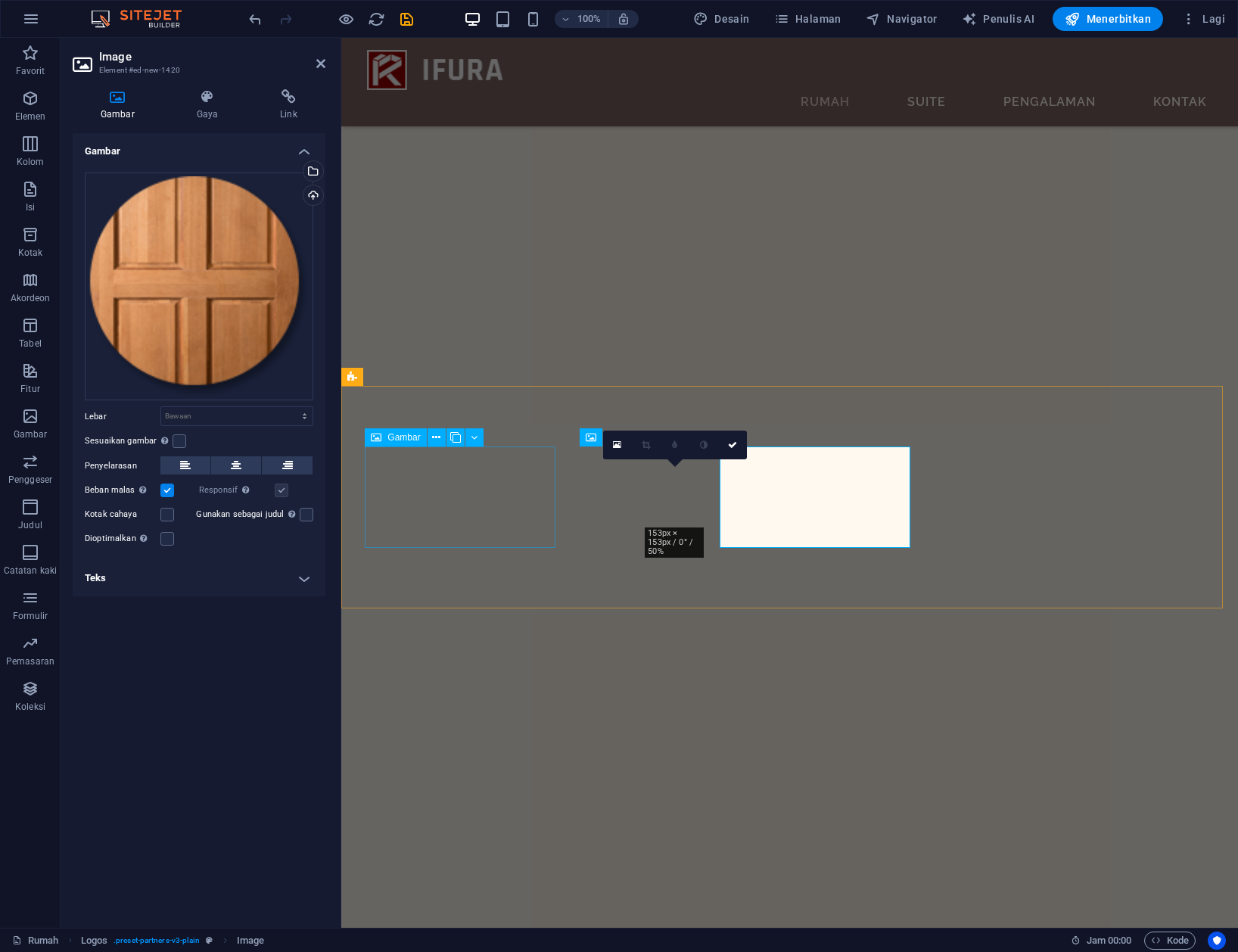 scroll, scrollTop: 1353, scrollLeft: 0, axis: vertical 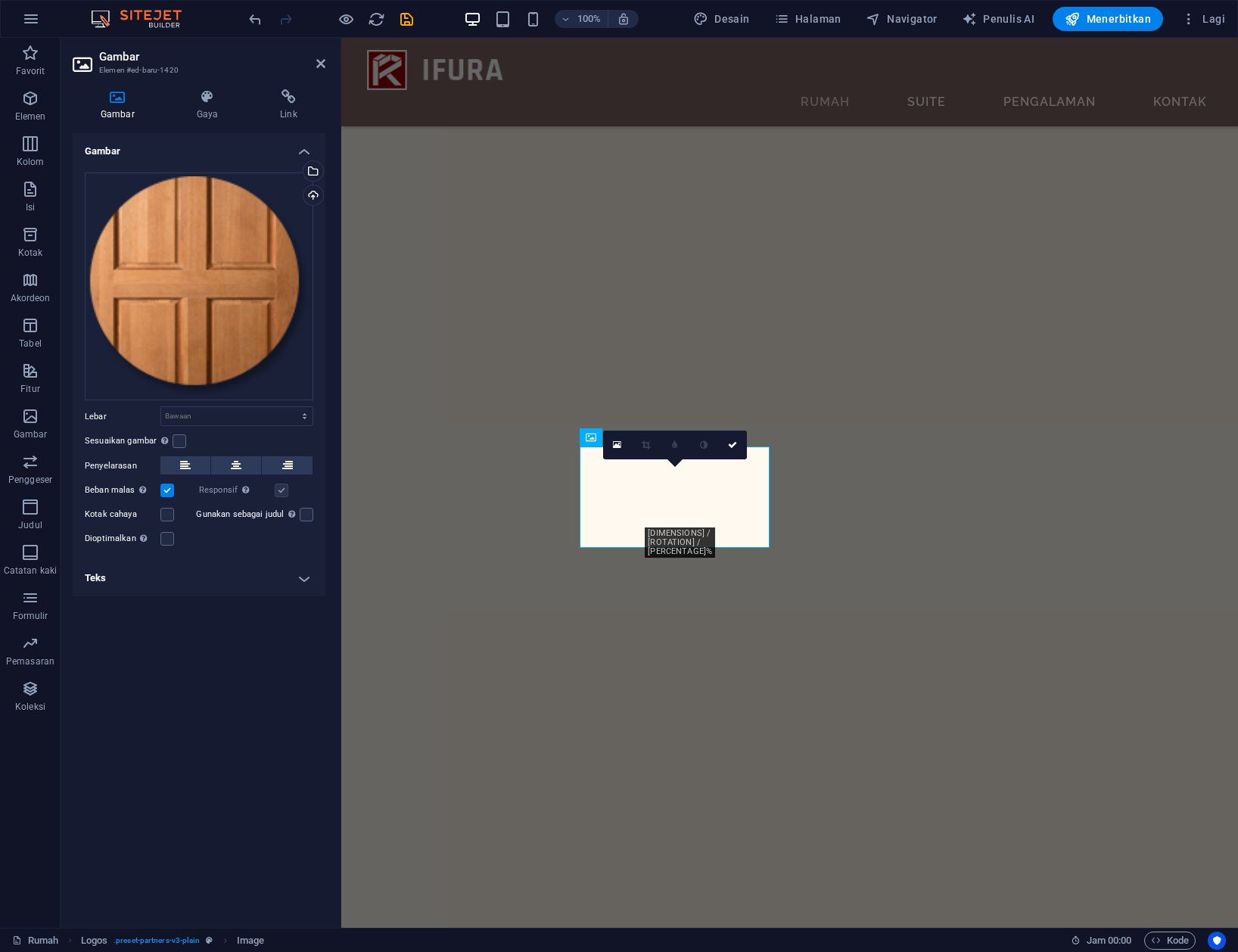 click on "Teks" at bounding box center (199, 578) 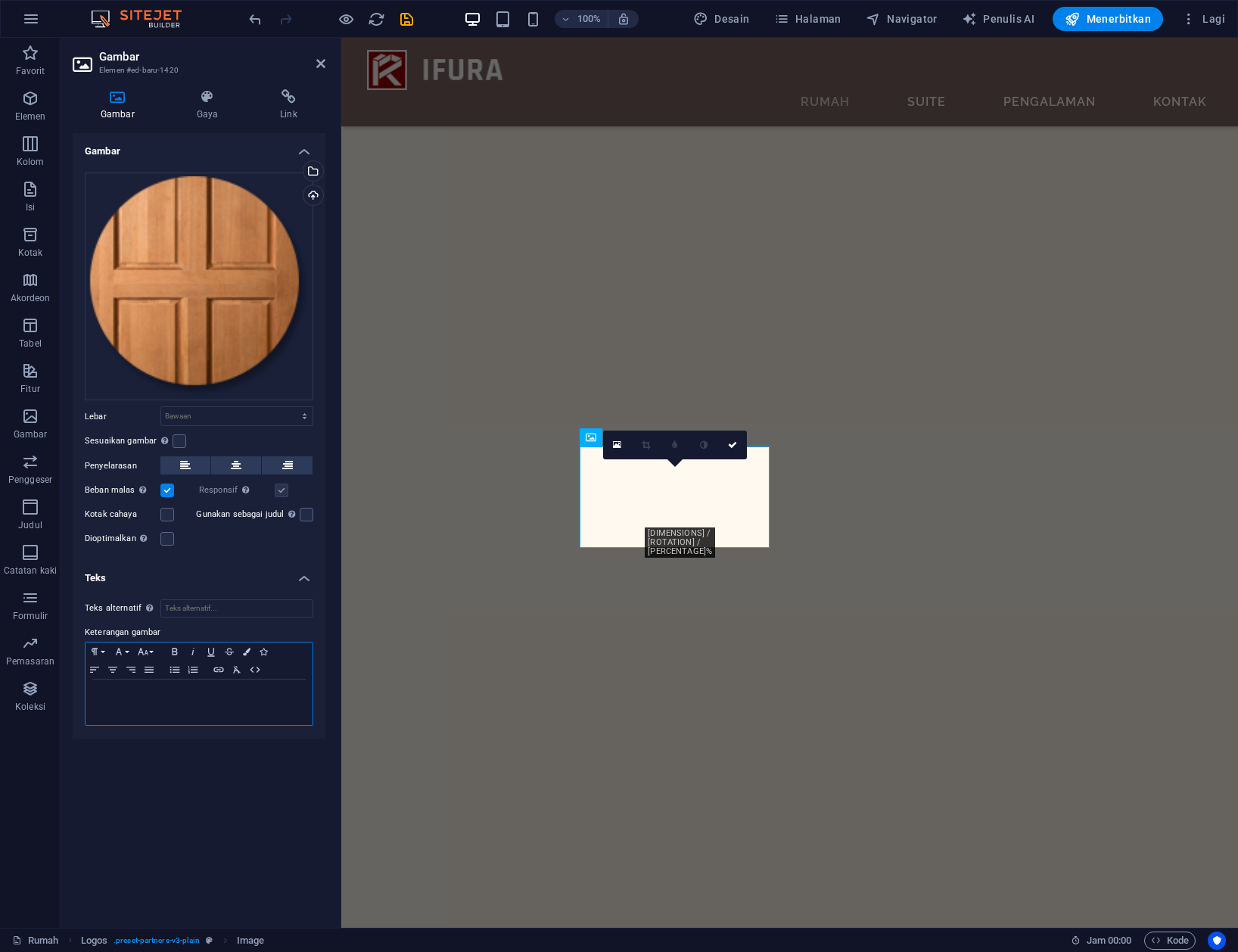 click at bounding box center (199, 702) 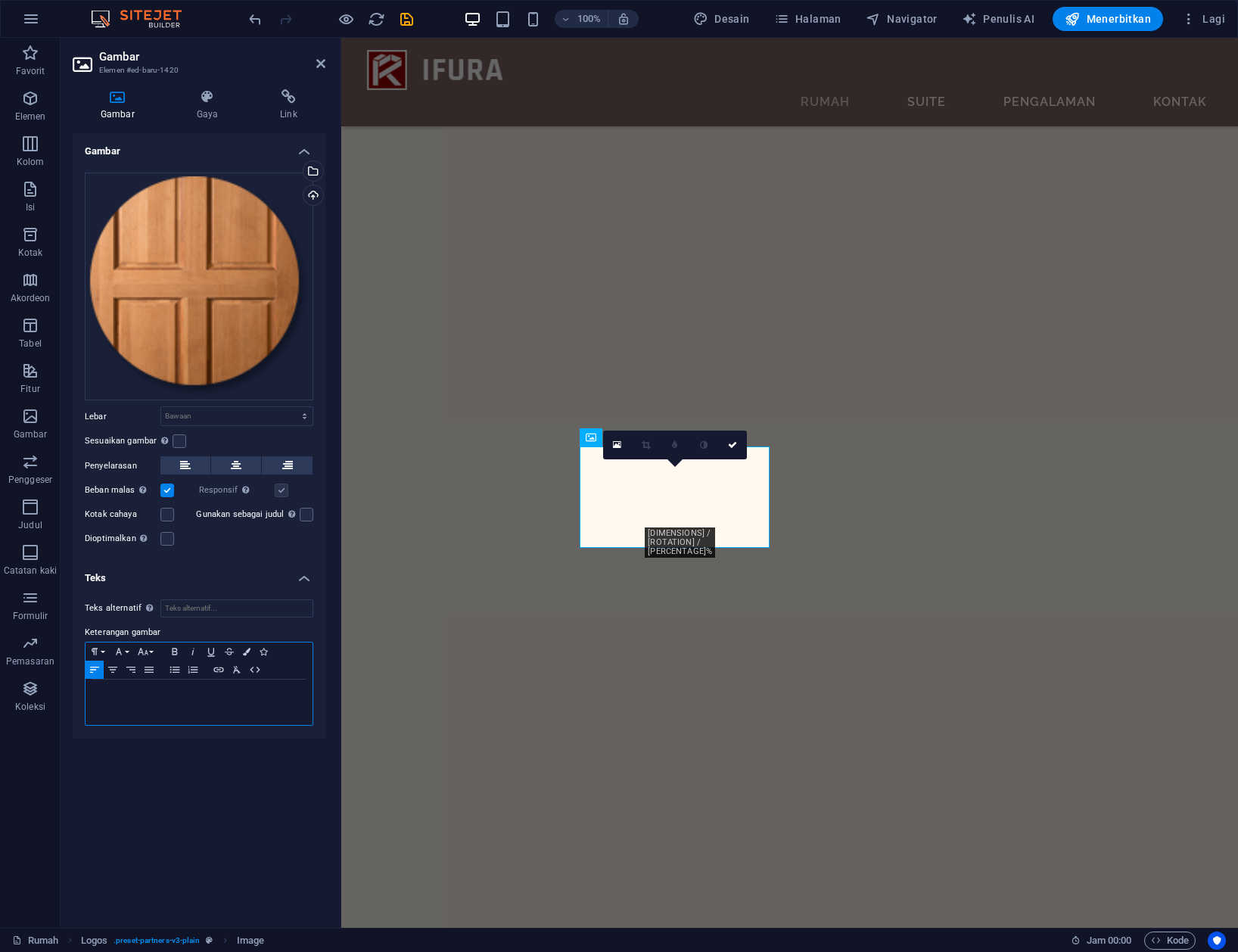 type 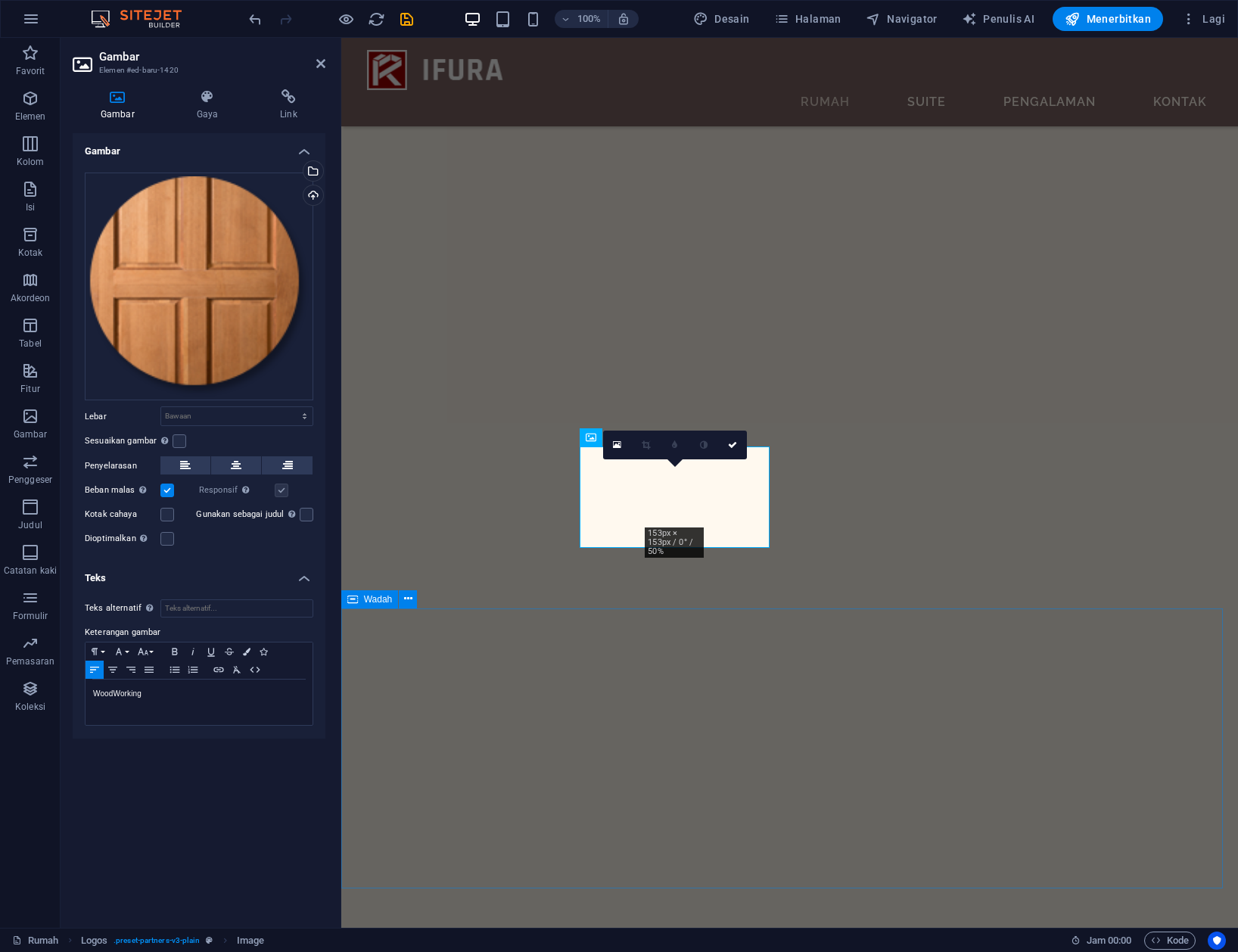 click on "Layanan Khas Kami Sed ut perspiciatis unde omnis iste natus error sit voluptatem accusantium doloremque laudantium, totam rem aperiam, eaque ipsa quae ab illo inventore veritatis dan quasi Architecto beatae vitae dicta sunt explicabo." at bounding box center [789, 3929] 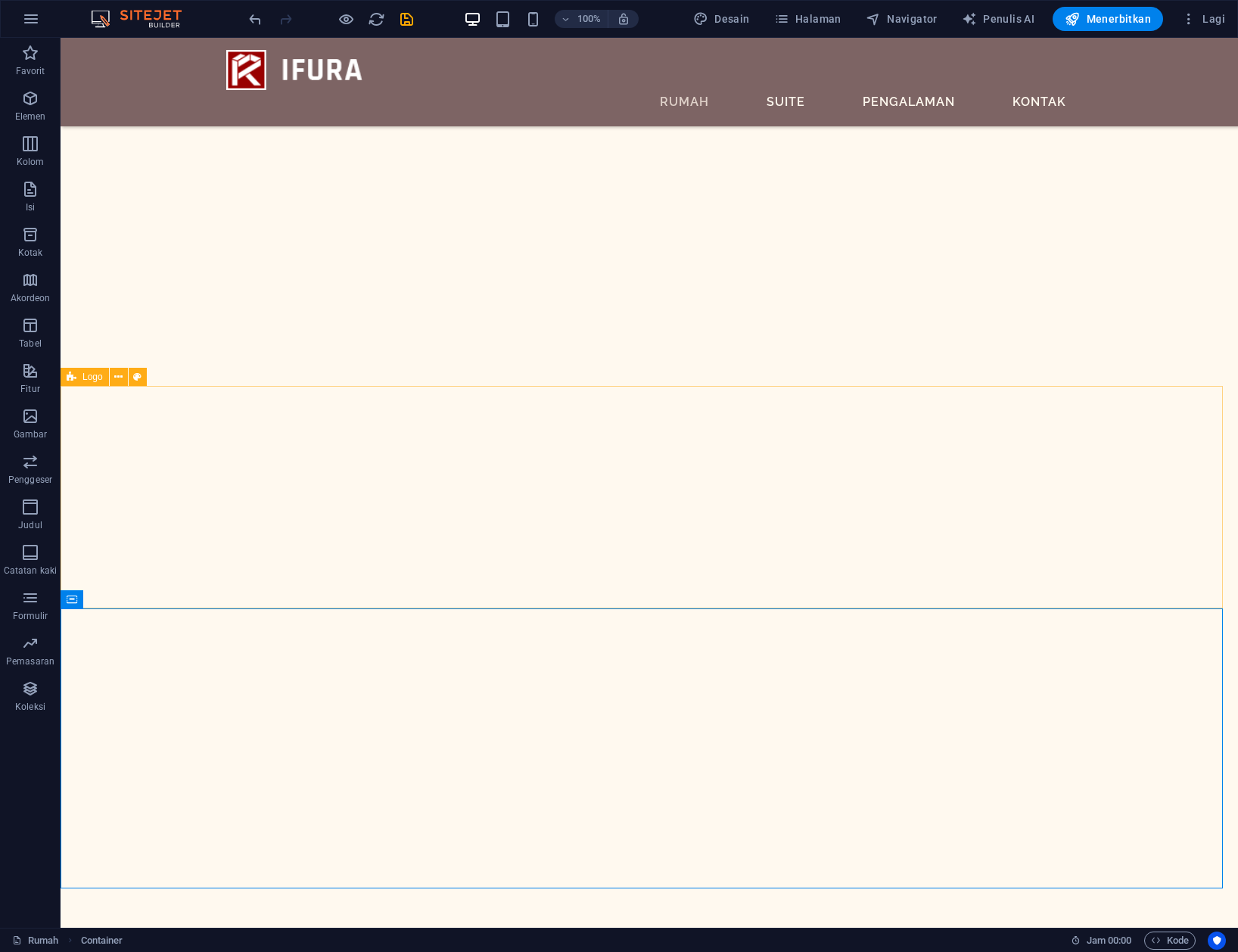 scroll, scrollTop: 1423, scrollLeft: 0, axis: vertical 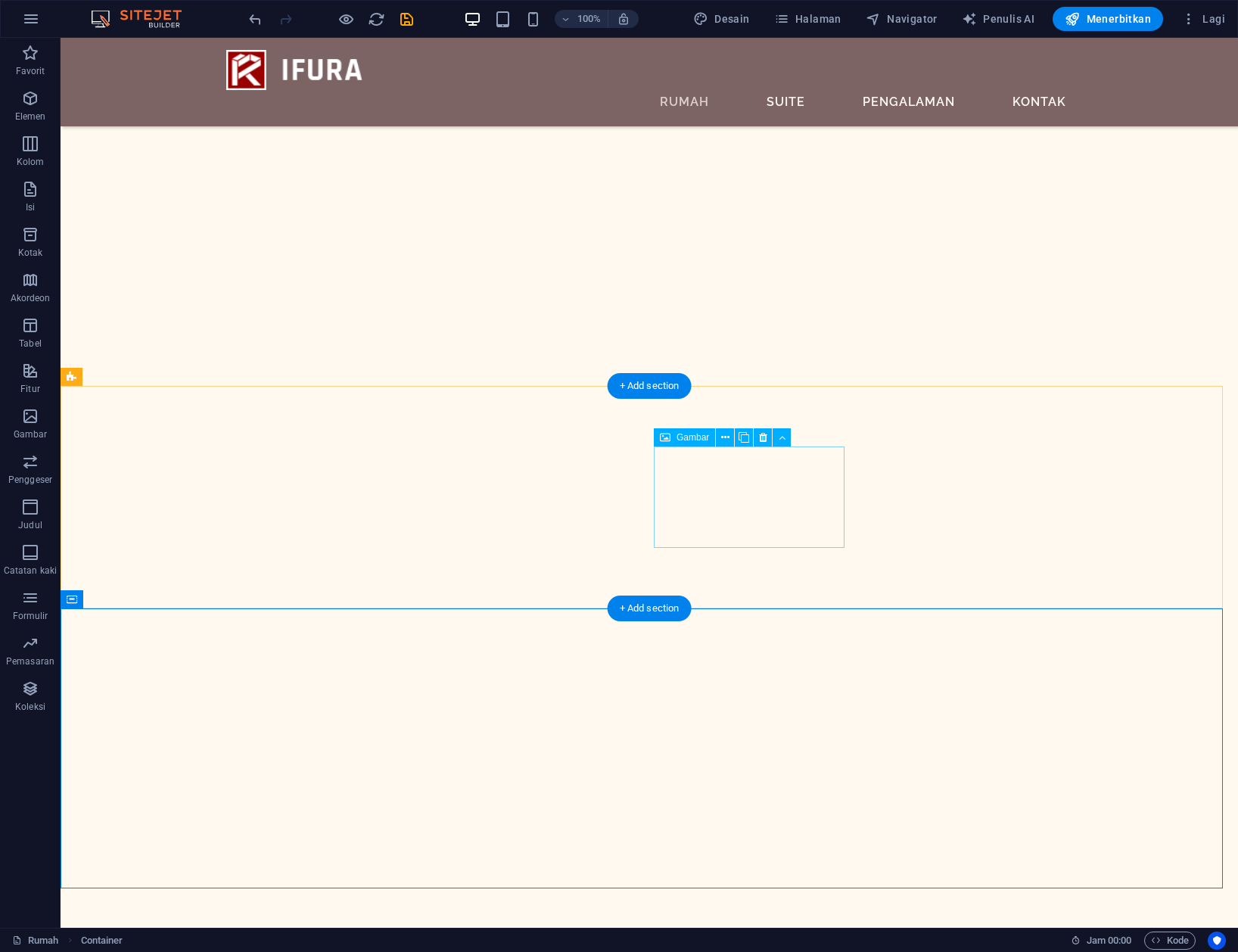 click at bounding box center [174, 4671] 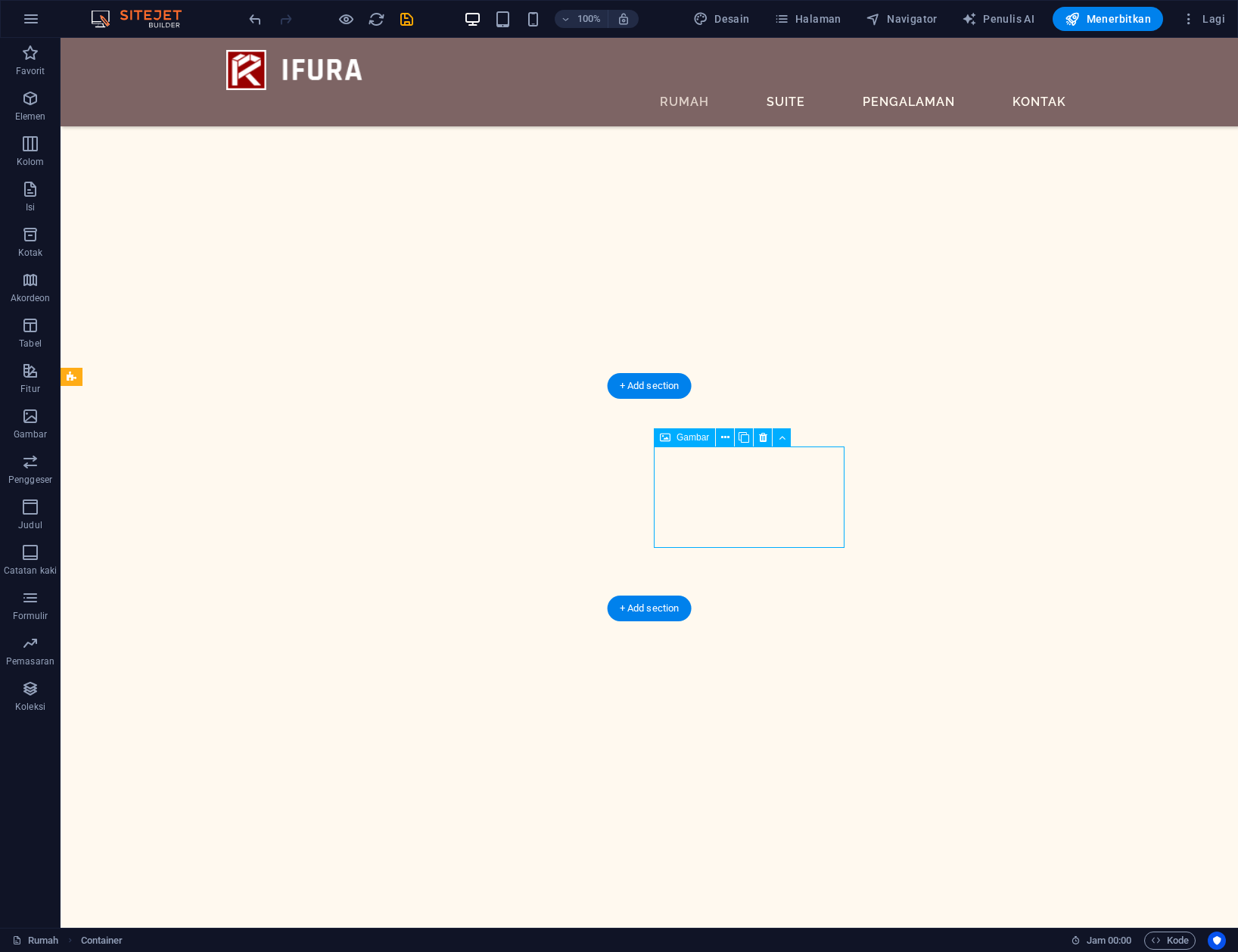 drag, startPoint x: 767, startPoint y: 506, endPoint x: 467, endPoint y: 501, distance: 300.04166 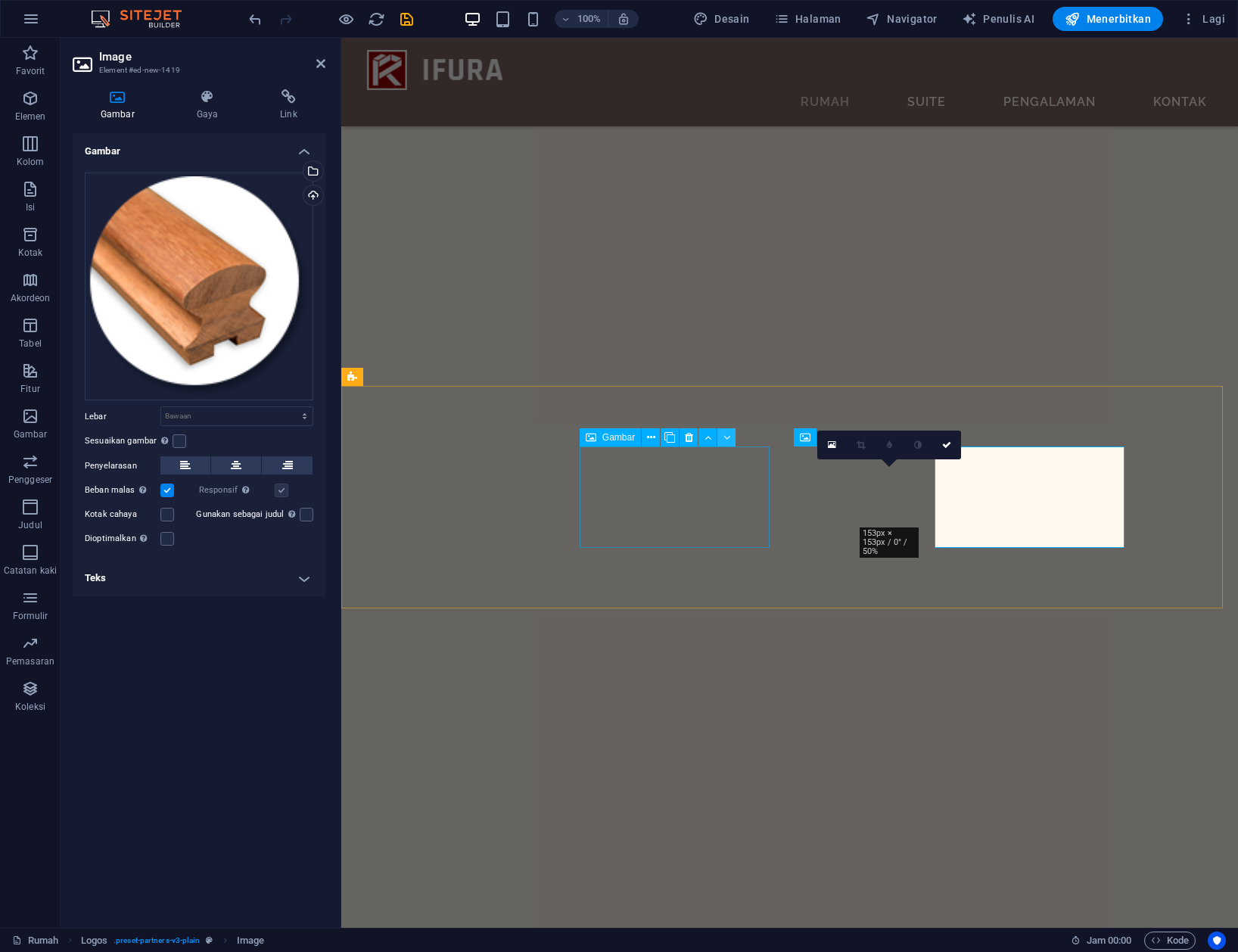 scroll, scrollTop: 1353, scrollLeft: 0, axis: vertical 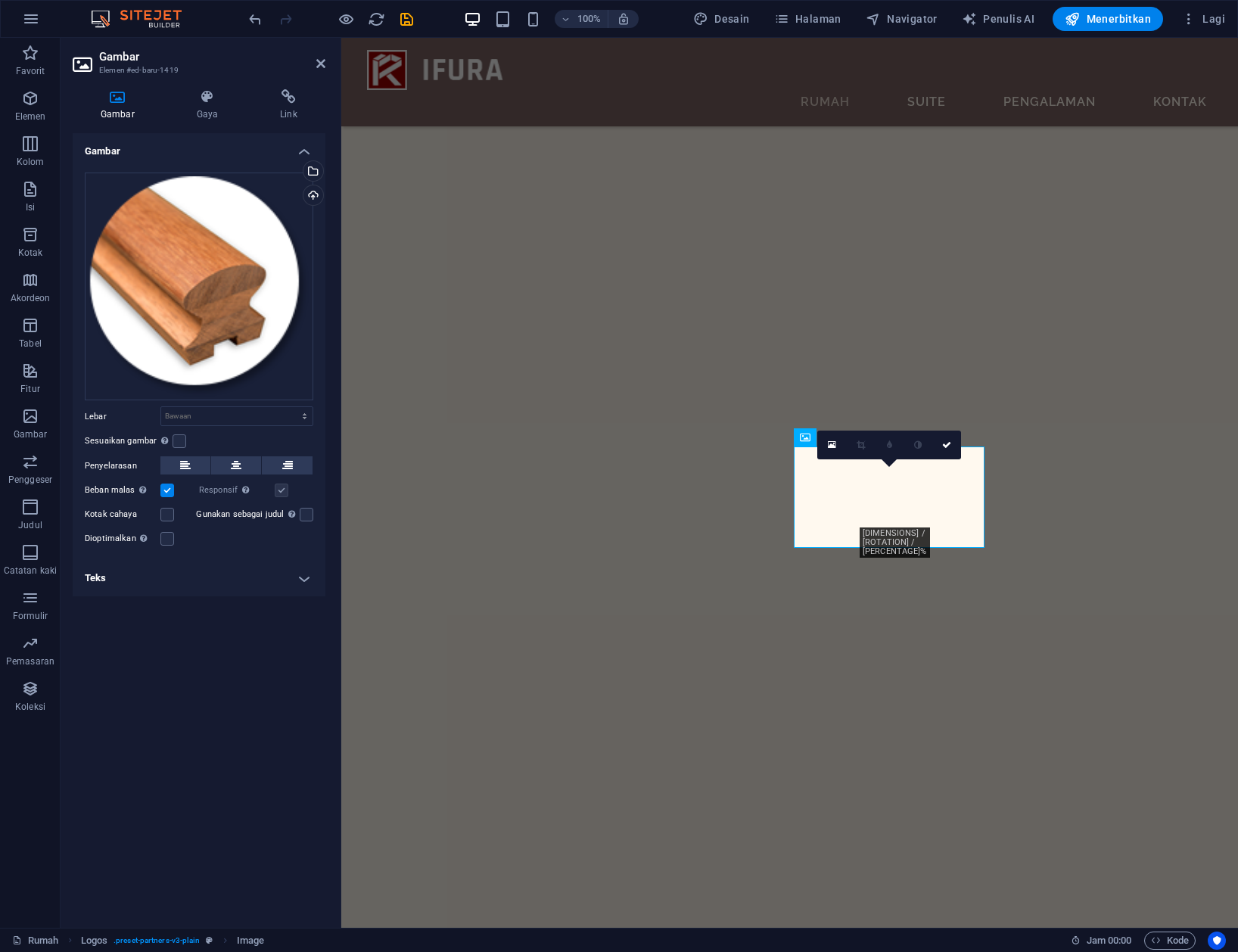 click on "Teks" at bounding box center [199, 578] 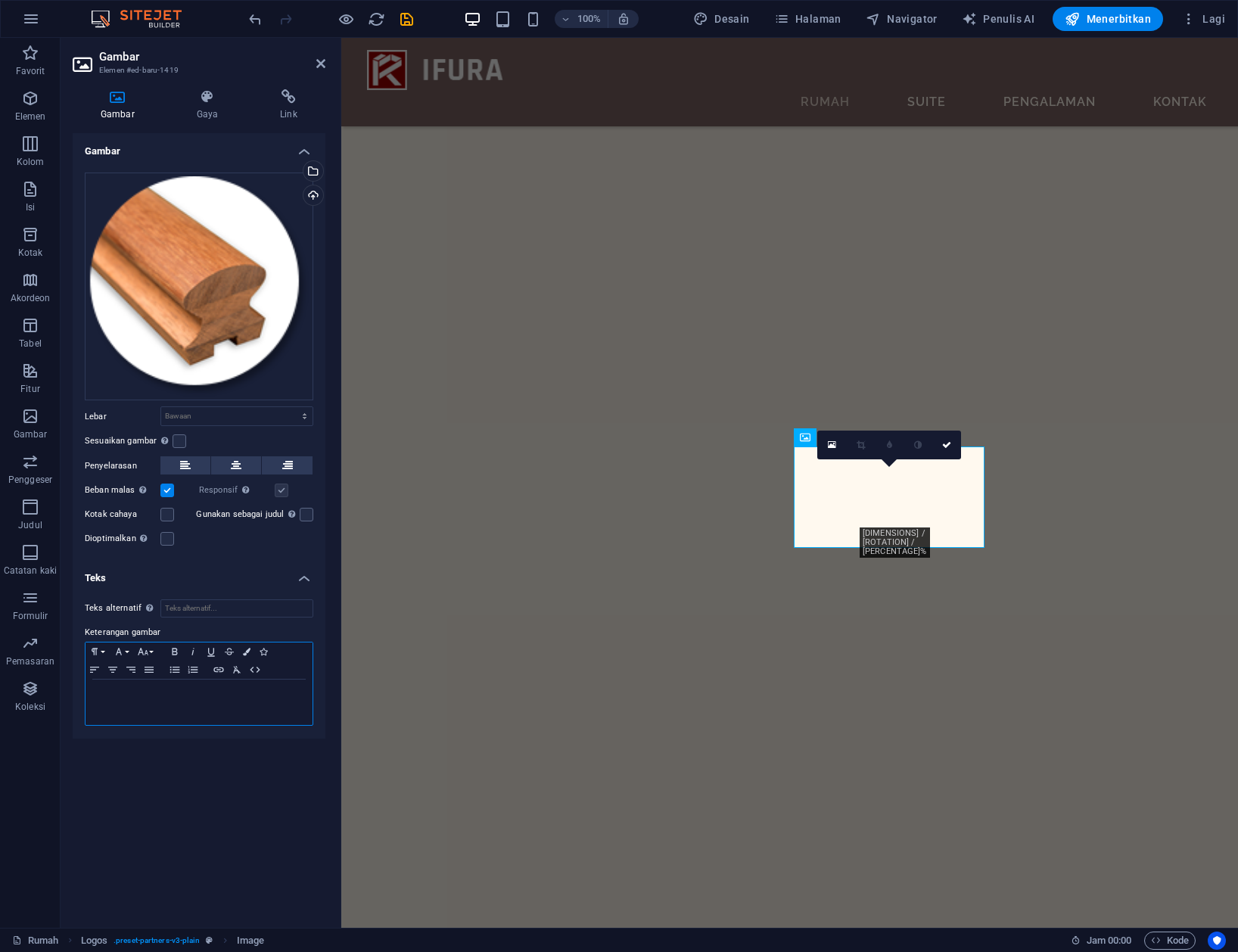 click at bounding box center (199, 694) 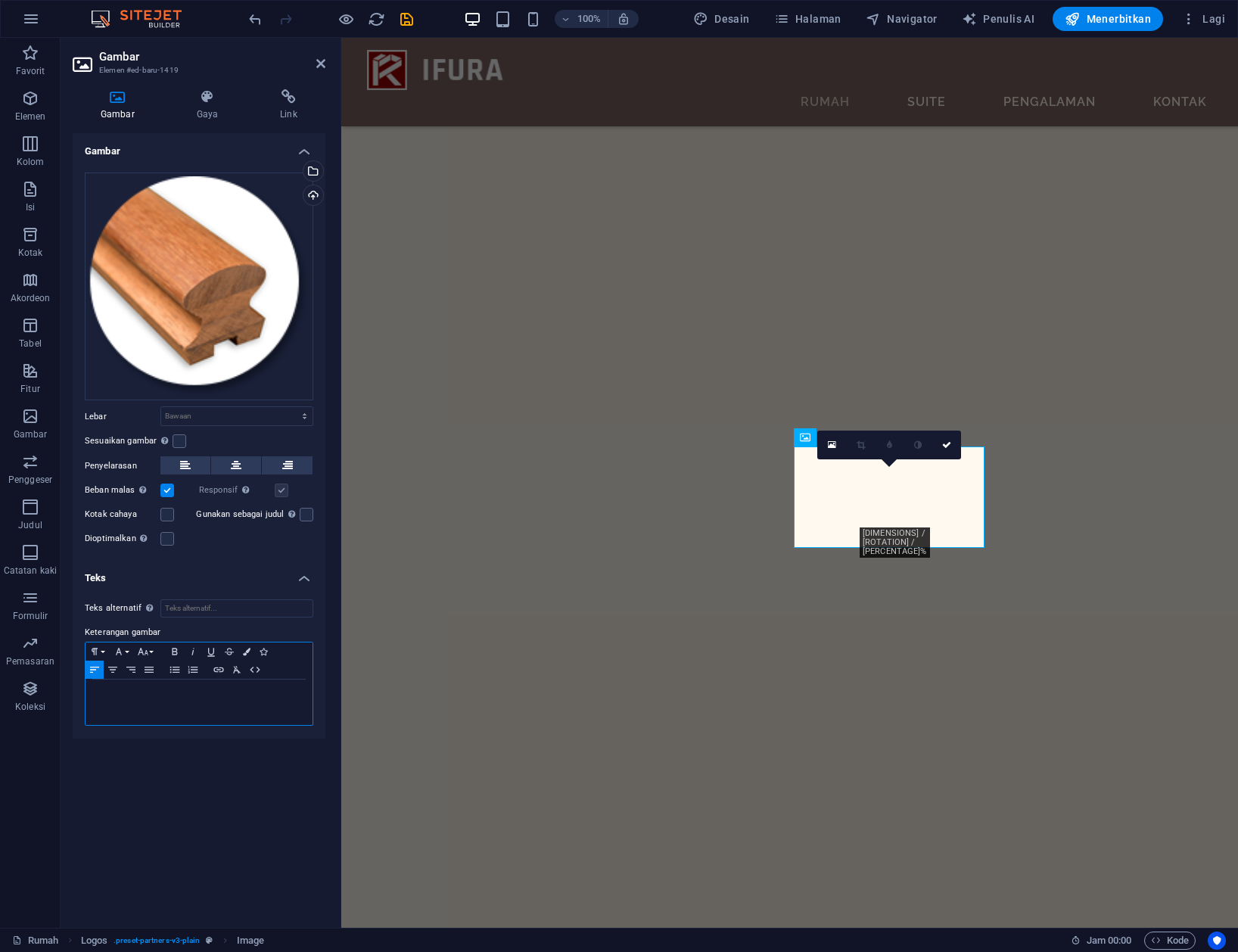 type 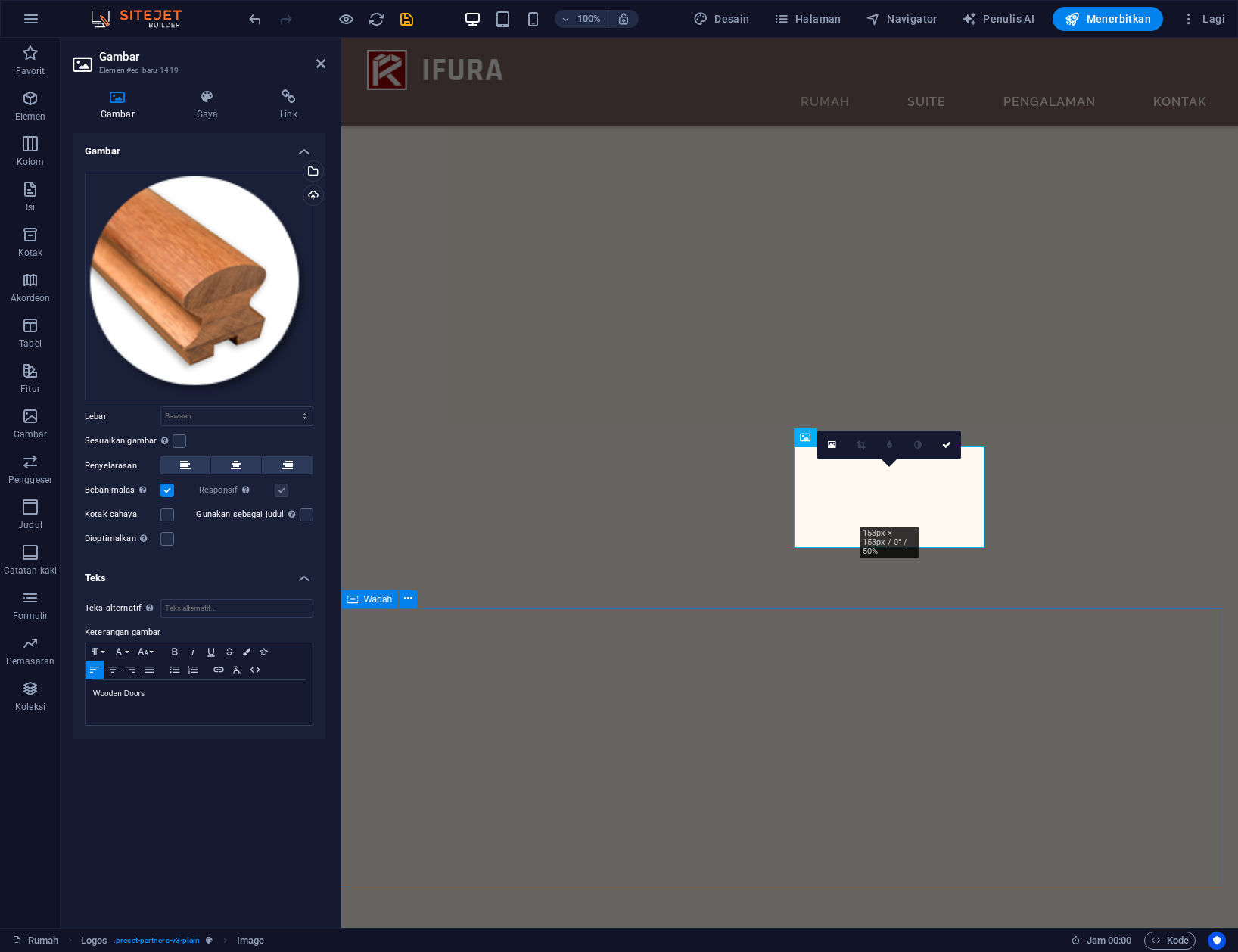 click on "Layanan Khas Kami Sed ut perspiciatis unde omnis iste natus error sit voluptatem accusantium doloremque laudantium, totam rem aperiam, eaque ipsa quae ab illo inventore veritatis dan quasi Architecto beatae vitae dicta sunt explicabo." at bounding box center (789, 3947) 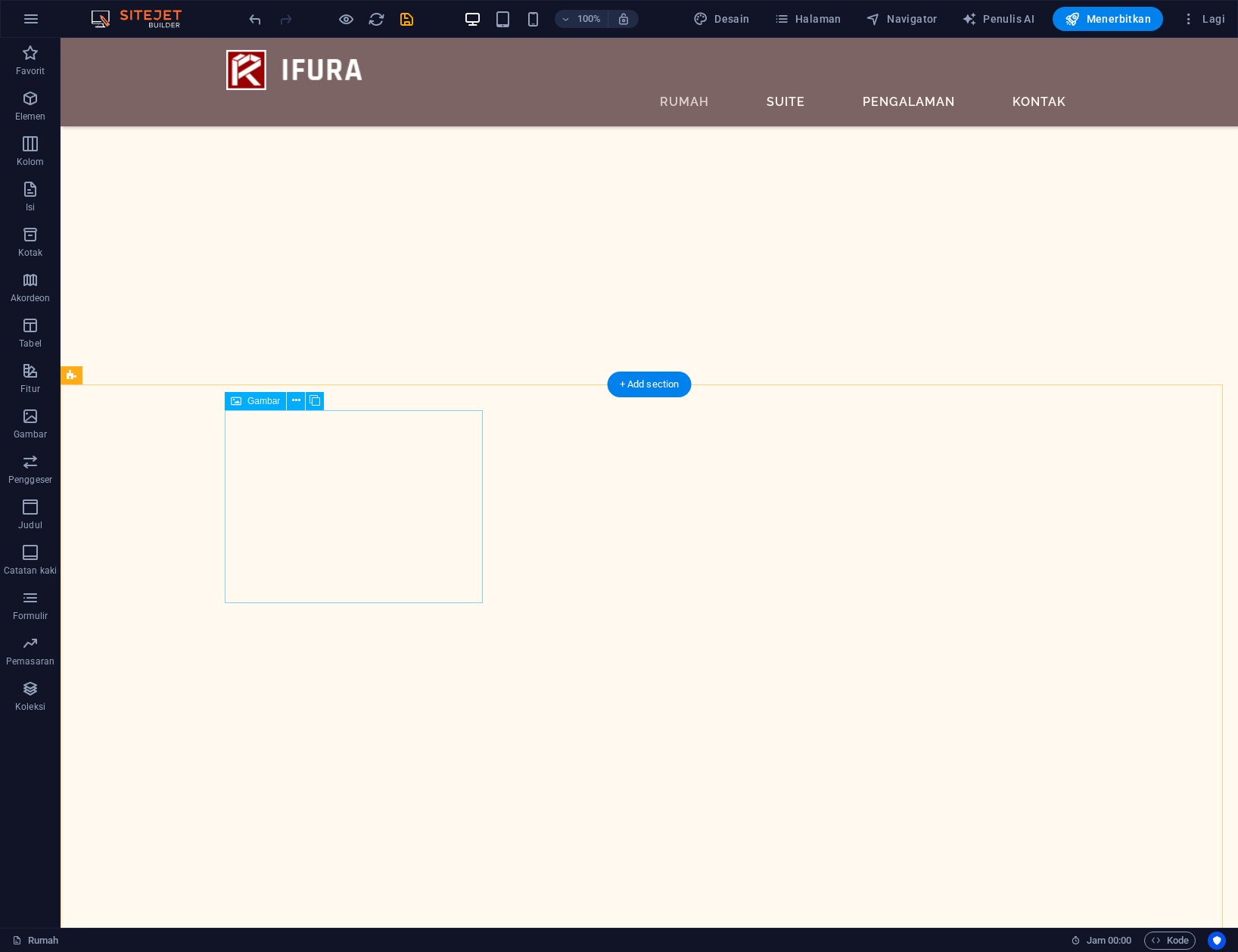 scroll, scrollTop: 1927, scrollLeft: 0, axis: vertical 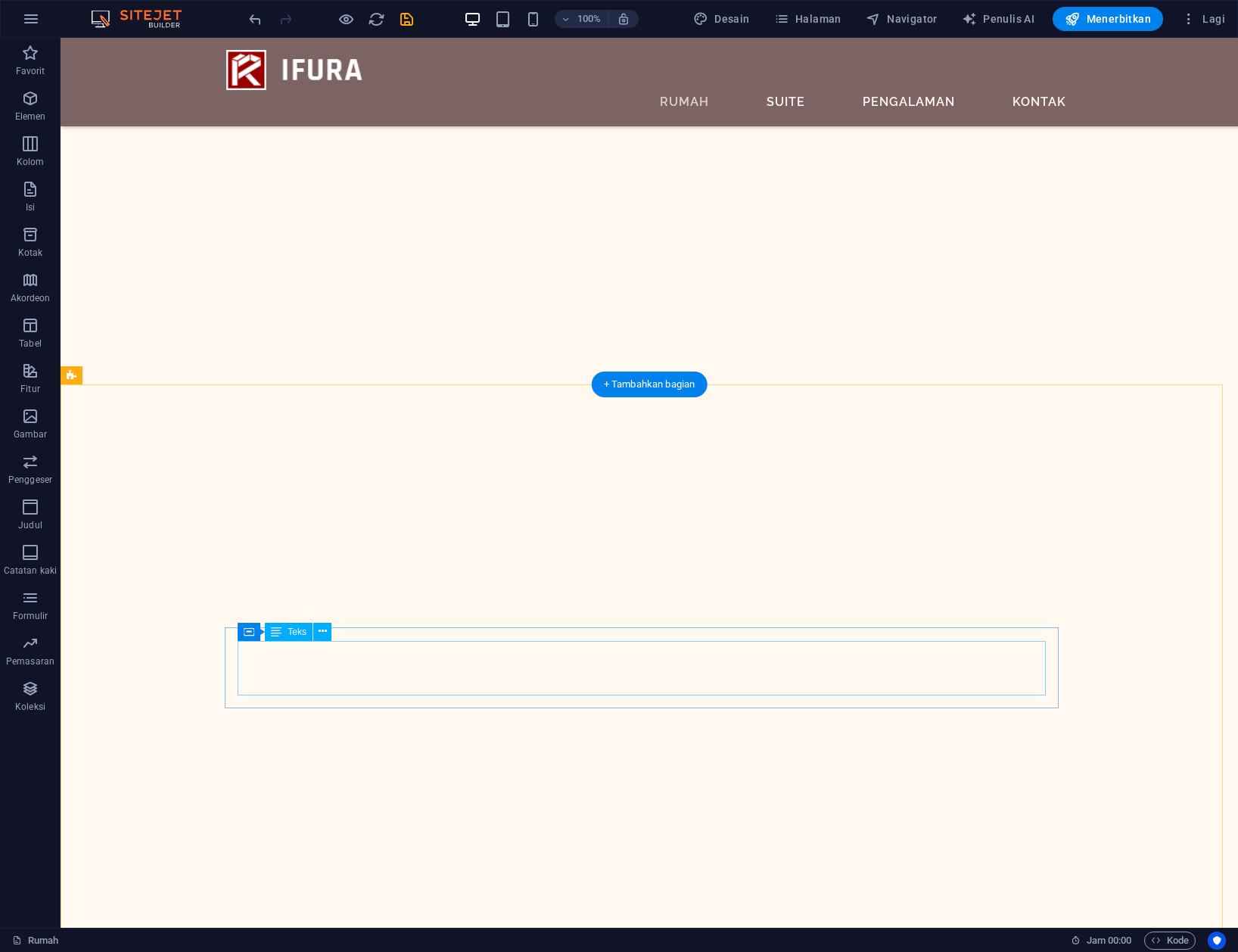 click on "Lorem ipsum dolor sit amet, consectetur adipisicing elit. Natus, dolores, at, nisi eligendi repellat voluptatem minima officia veritatis quasi animi porro laudantium dicta dolor voluptate non maiores ipsum reprehenderit odio fugiat reiciendis consectetur fuga pariatur libero accusantium quod minus odit debitis cumque quo adipisci vel vitae aliquidcorrupti perferendis voluptate." at bounding box center [496, 4824] 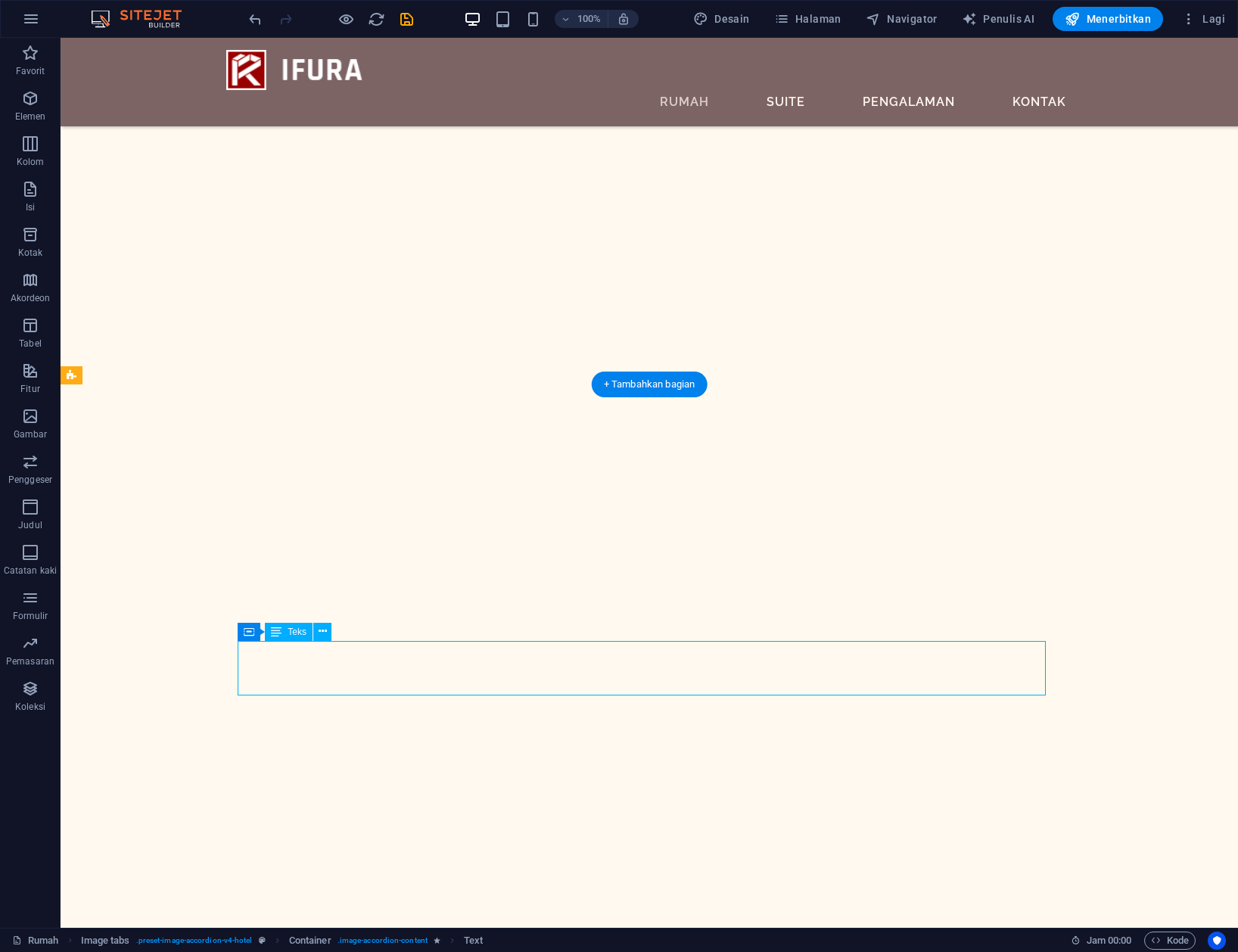 click on "Masakan Lorem ipsum dolor sit amet, consectetur adipisicing elit. Natus, dolores, at, nisi eligendi repellat voluptatem minima officia veritatis quasi animi porro laudantium dicta dolor voluptate non maiores ipsum reprehenderit odio fugiat reiciendis consectetur fuga pariatur libero accusantium quod minus odit debitis cumque quo adipisci vel vitae aliquidcorrupti perferendis voluptate. Kesehatan & Kesejahteraan Lorem ipsum dolor sit amet, consectetur adipisicing elit. Natus, dolores, at, nisi eligendi repellat voluptatem minima officia veritatis quasi animi porro laudantium dicta dolor voluptate non maiores ipsum reprehenderit odio fugiat reiciendis consectetur fuga pariatur libero accusantium quod minus odit debitis cumque quo adipisci vel vitae aliquidcorrupti perferendis voluptate. Acara" at bounding box center [649, 5071] 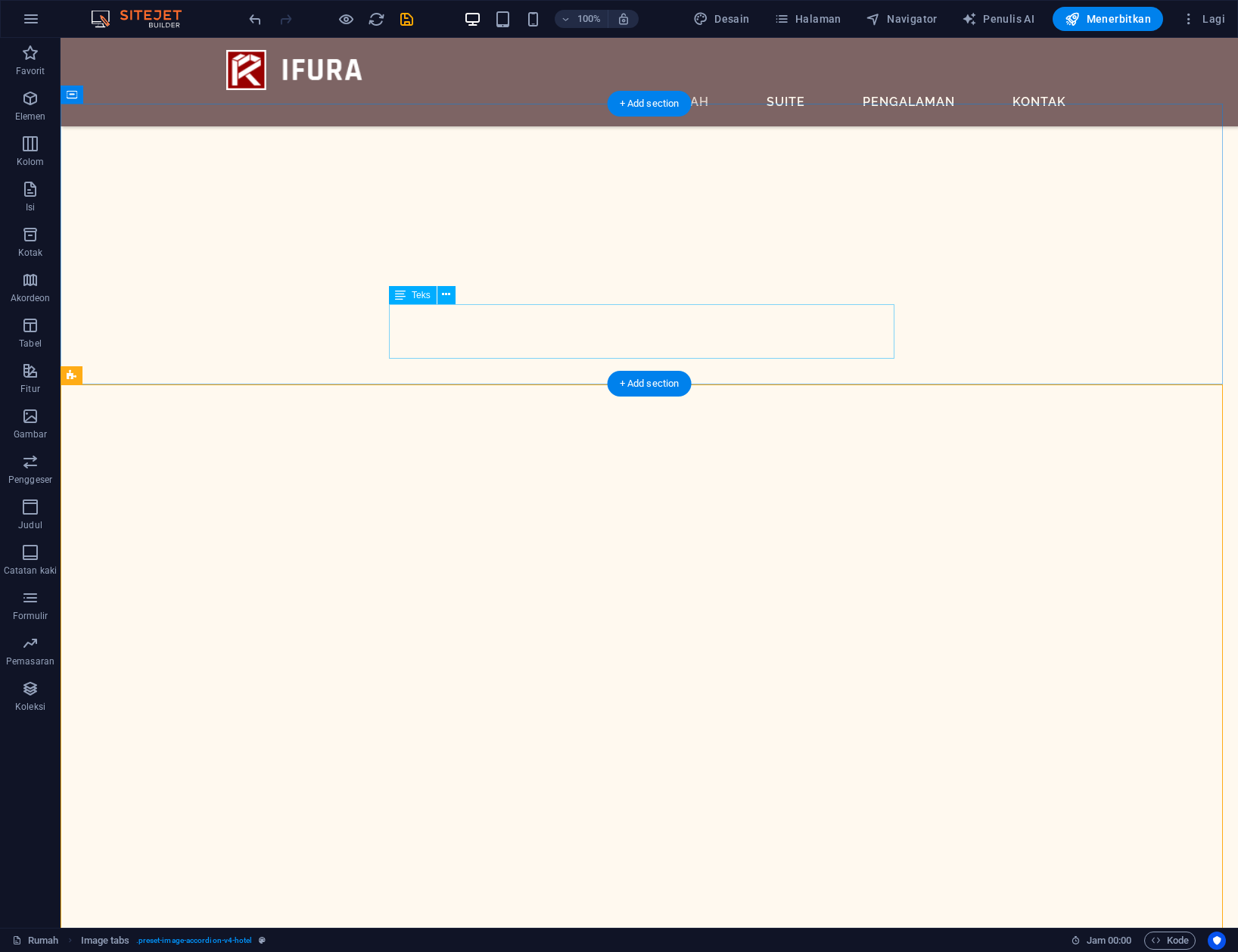 click on "Sed ut perspiciatis unde omnis iste natus error sit voluptatem accusantium doloremque laudantium, totam rem aperiam, eaque ipsa quae ab illo inventore veritatis dan quasi Architecto beatae vitae dicta sunt explicabo." at bounding box center [649, 4505] 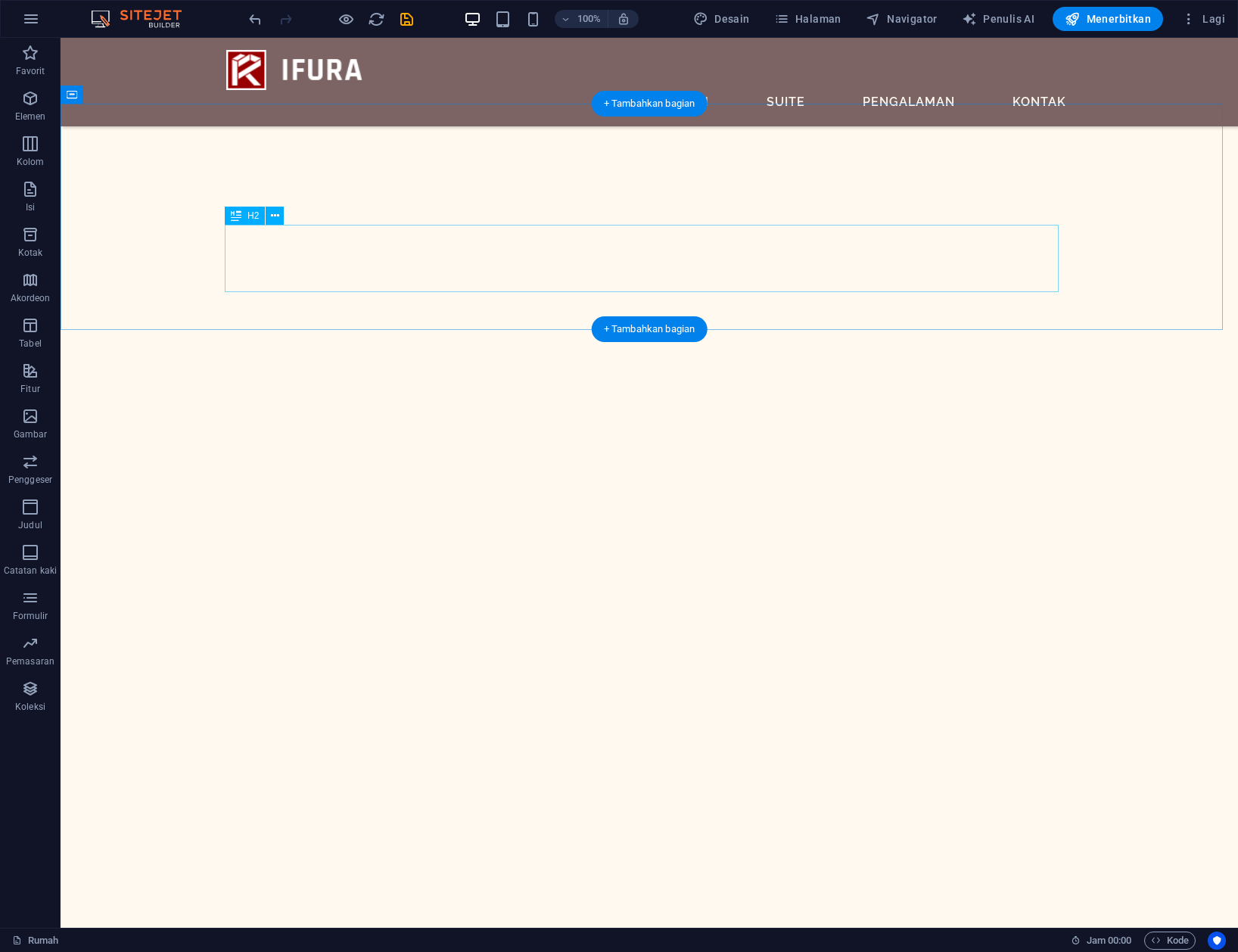 drag, startPoint x: 652, startPoint y: 268, endPoint x: 690, endPoint y: 295, distance: 46.615448 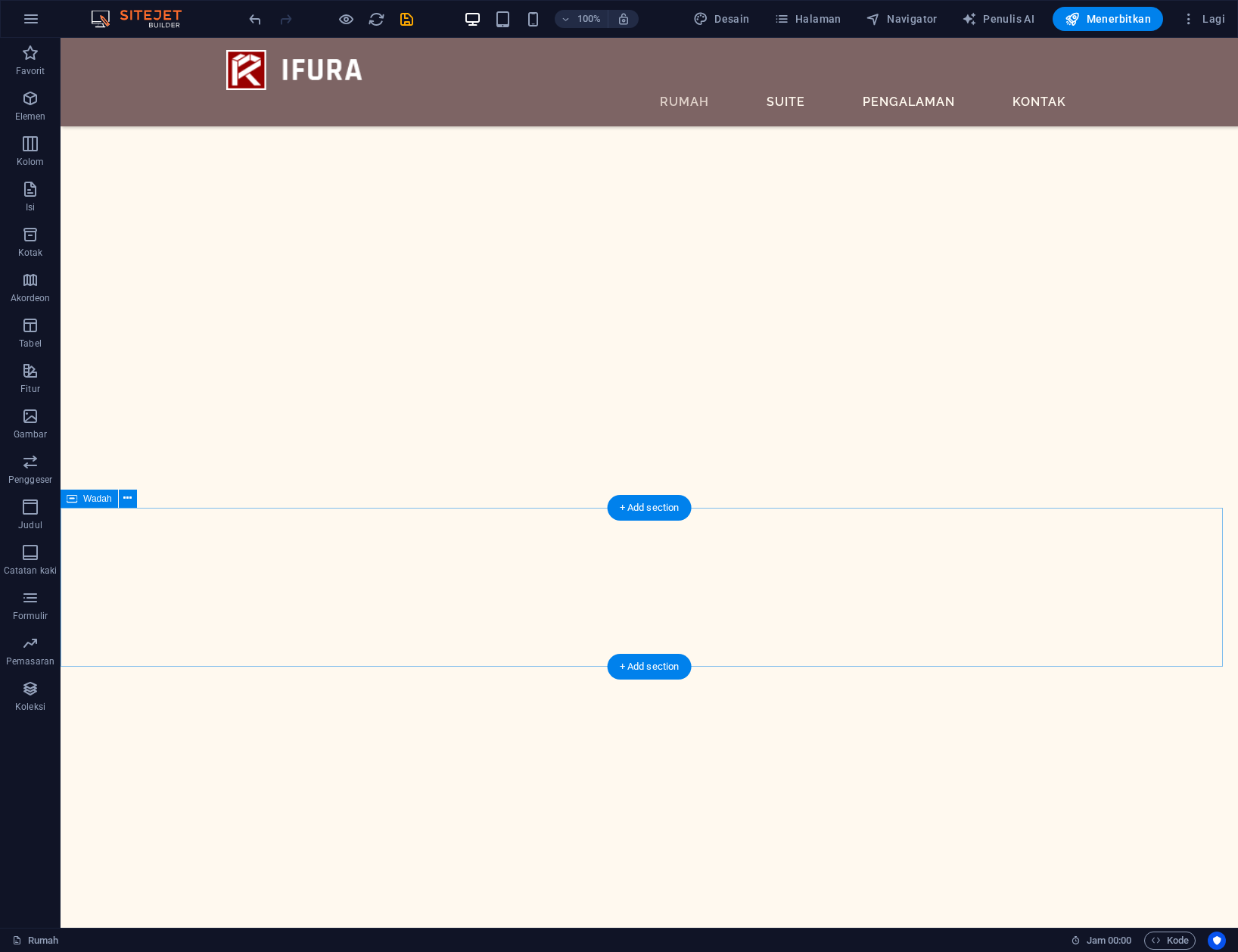 scroll, scrollTop: 1523, scrollLeft: 0, axis: vertical 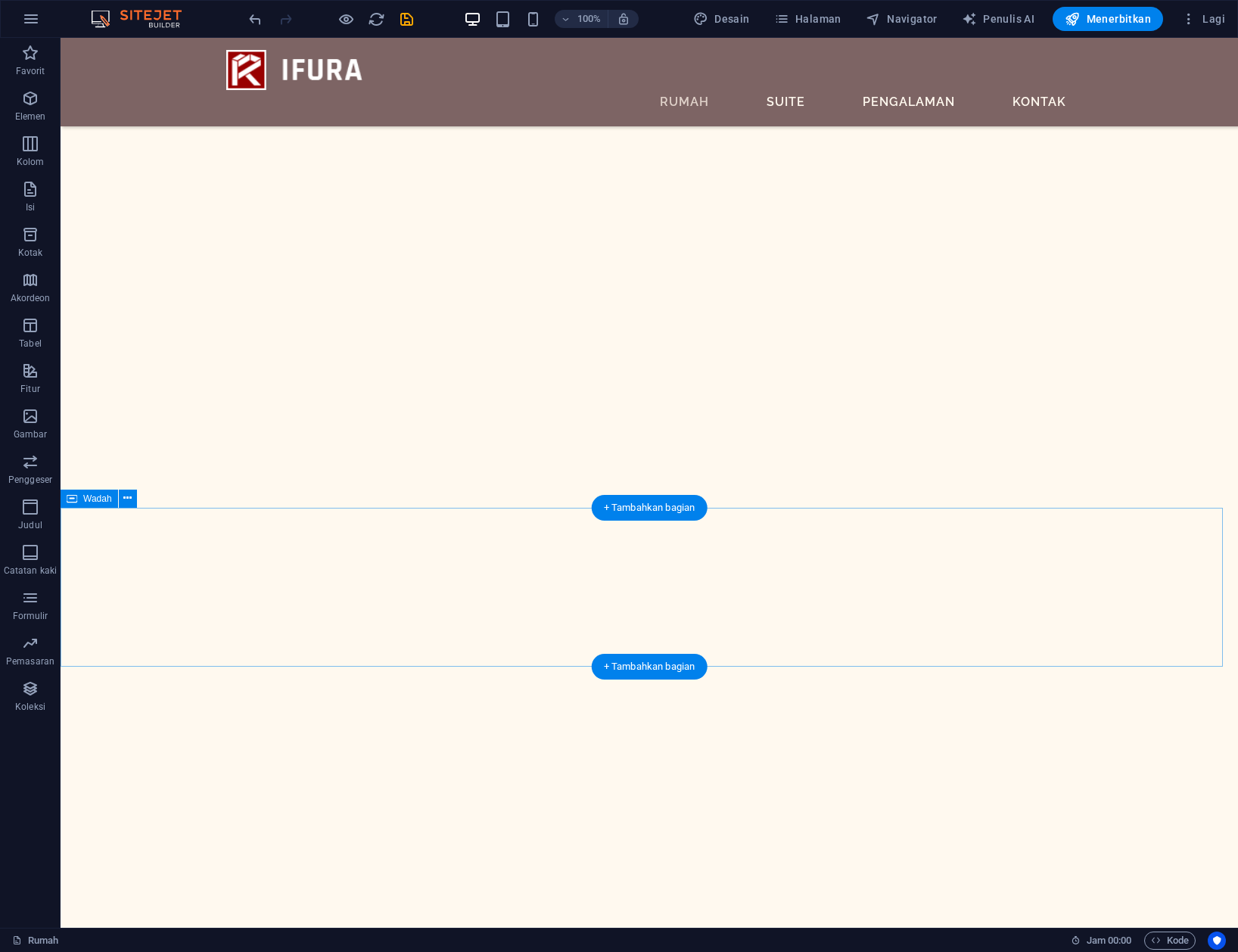 click at bounding box center (649, 4770) 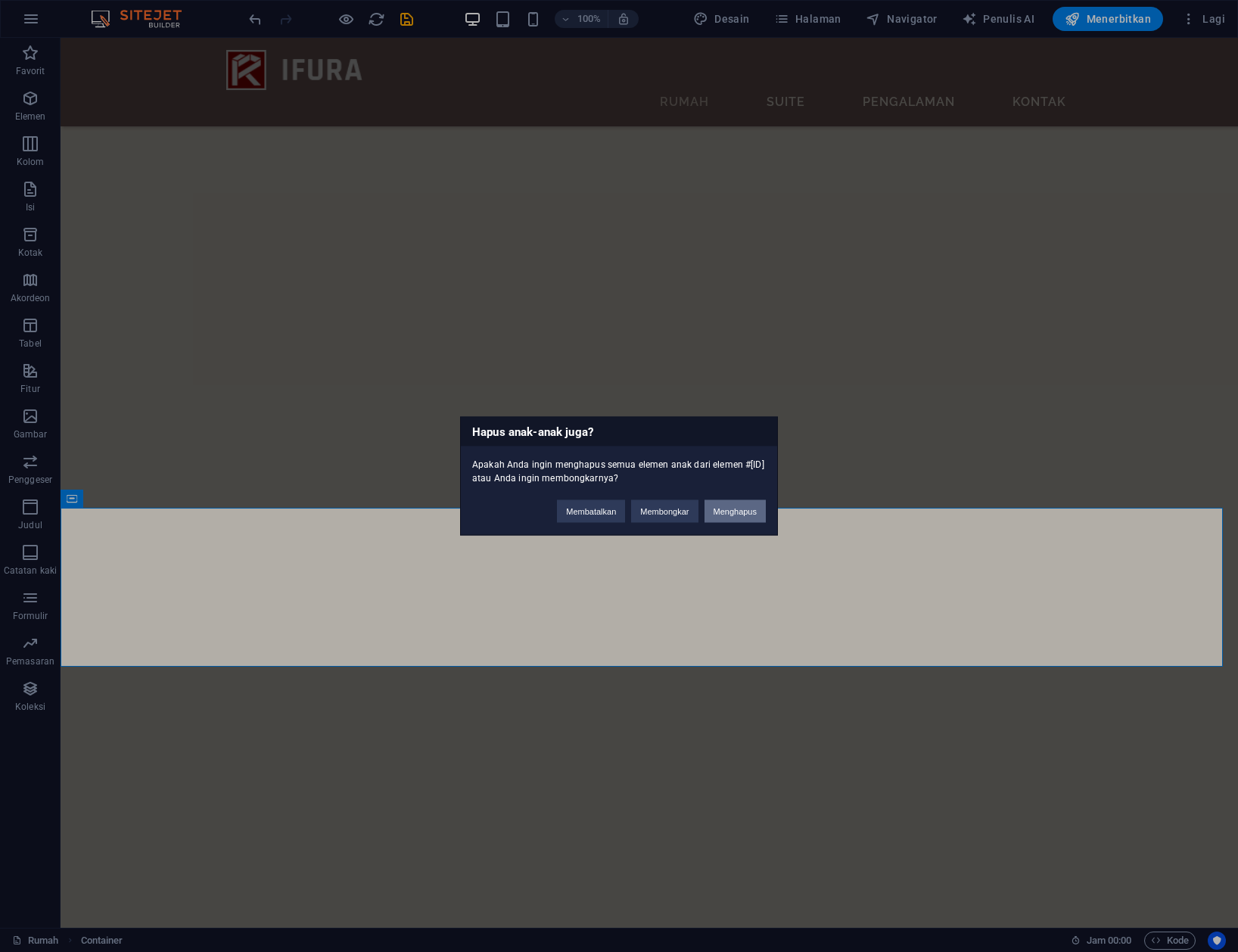 click on "Menghapus" at bounding box center [736, 512] 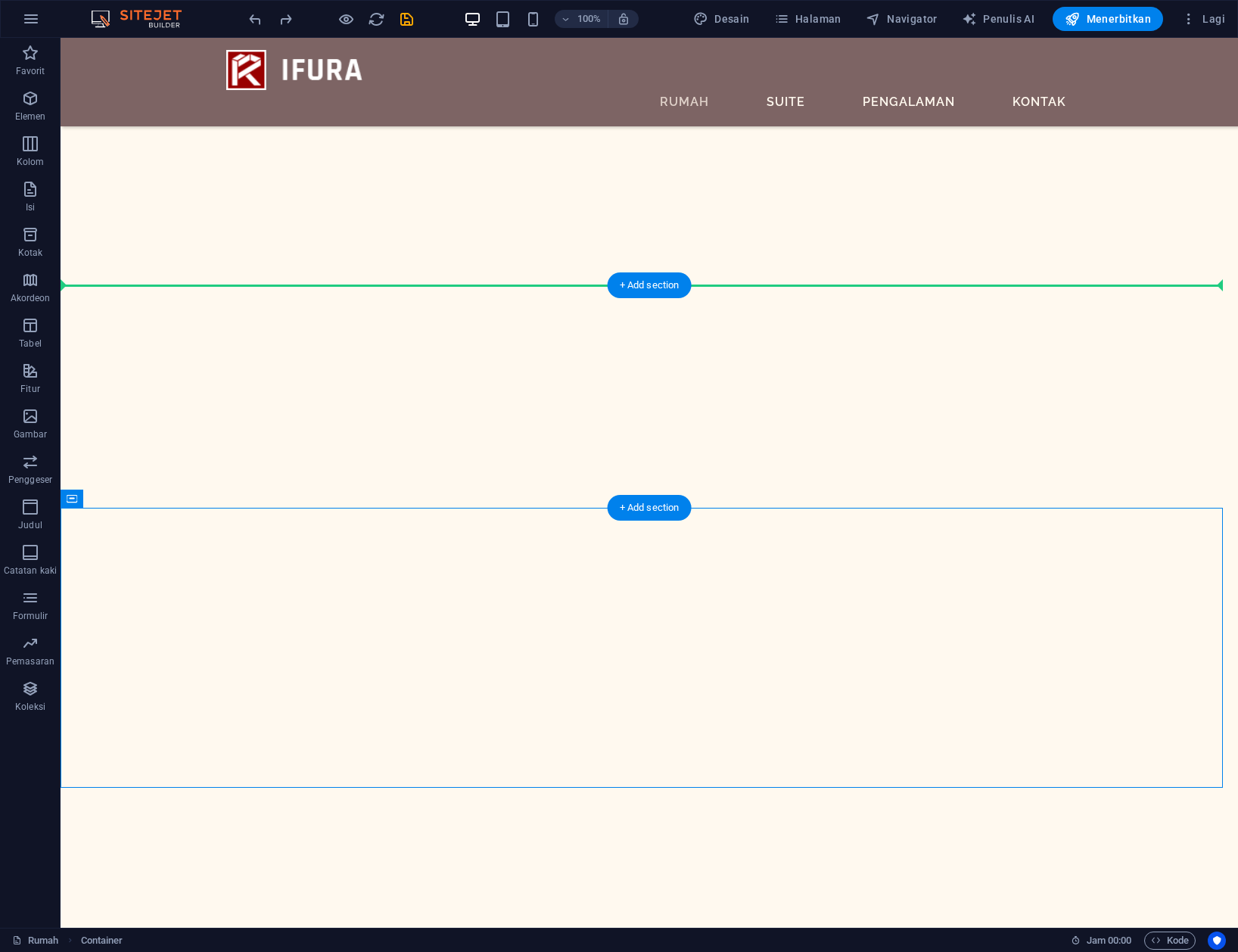 drag, startPoint x: 434, startPoint y: 563, endPoint x: 497, endPoint y: 310, distance: 260.72591 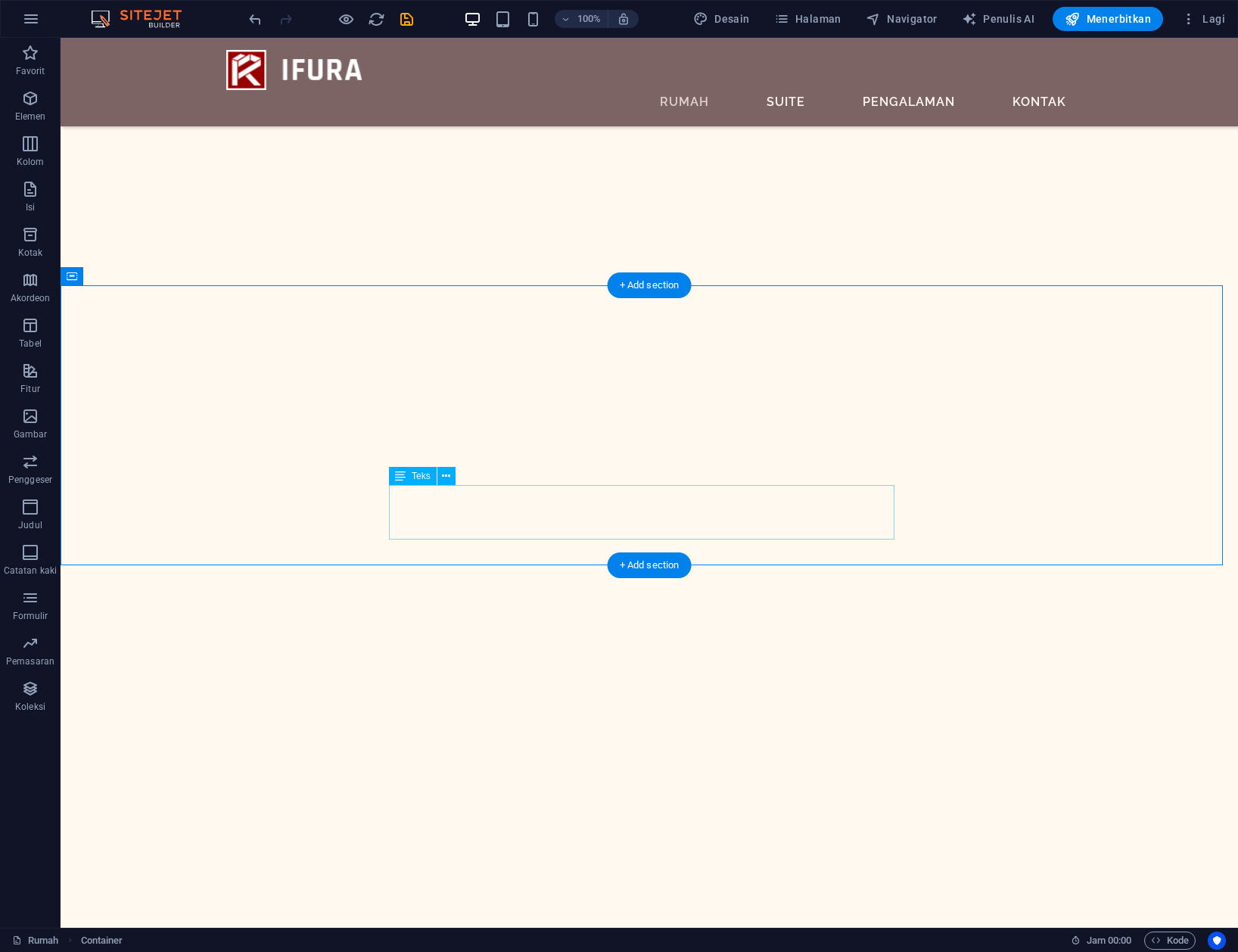 click on "Sed ut perspiciatis unde omnis iste natus error sit voluptatem accusantium doloremque laudantium, totam rem aperiam, eaque ipsa quae ab illo inventore veritatis dan quasi Architecto beatae vitae dicta sunt explicabo." at bounding box center [649, 4460] 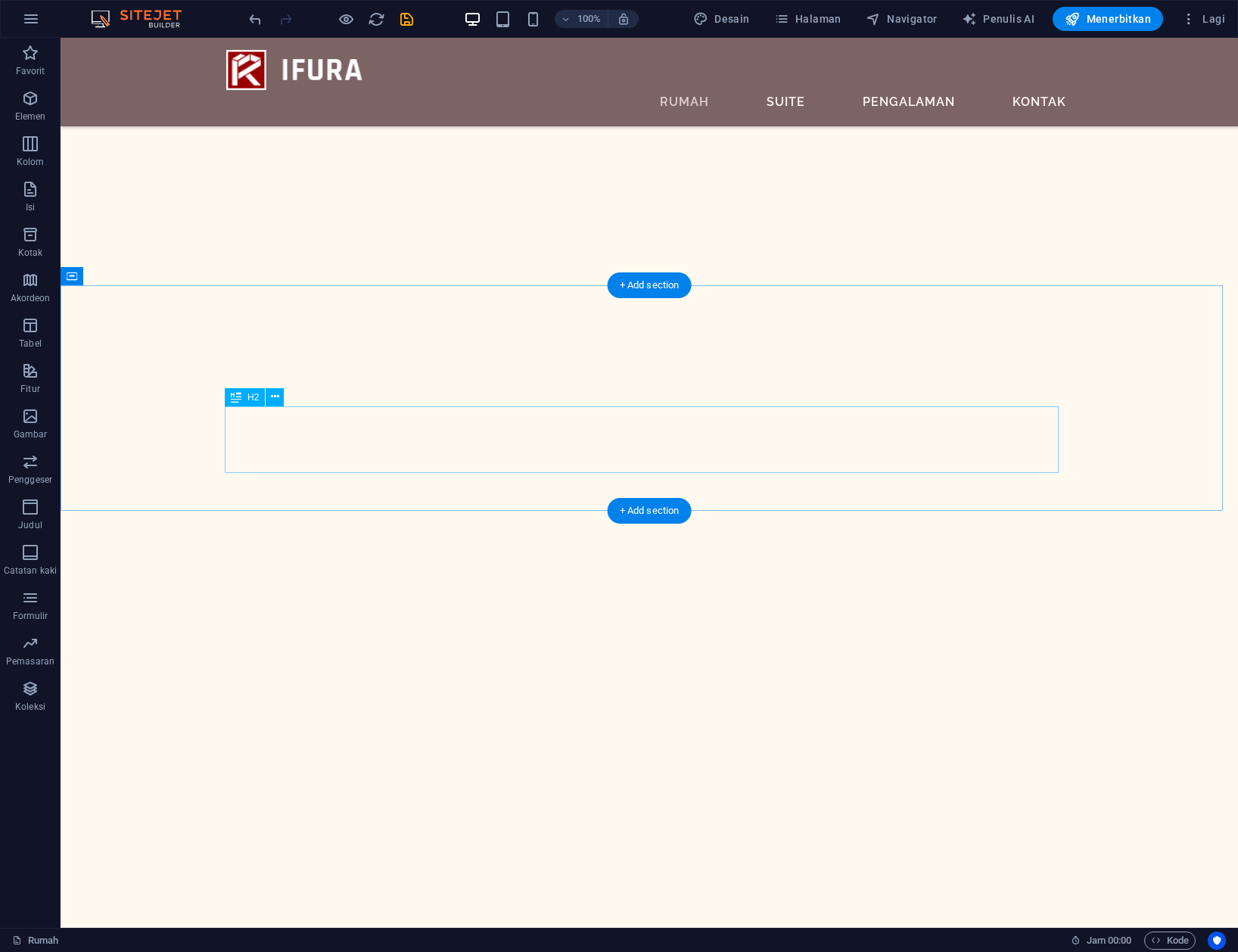 click on "Layanan Khas Kami" at bounding box center (649, 4396) 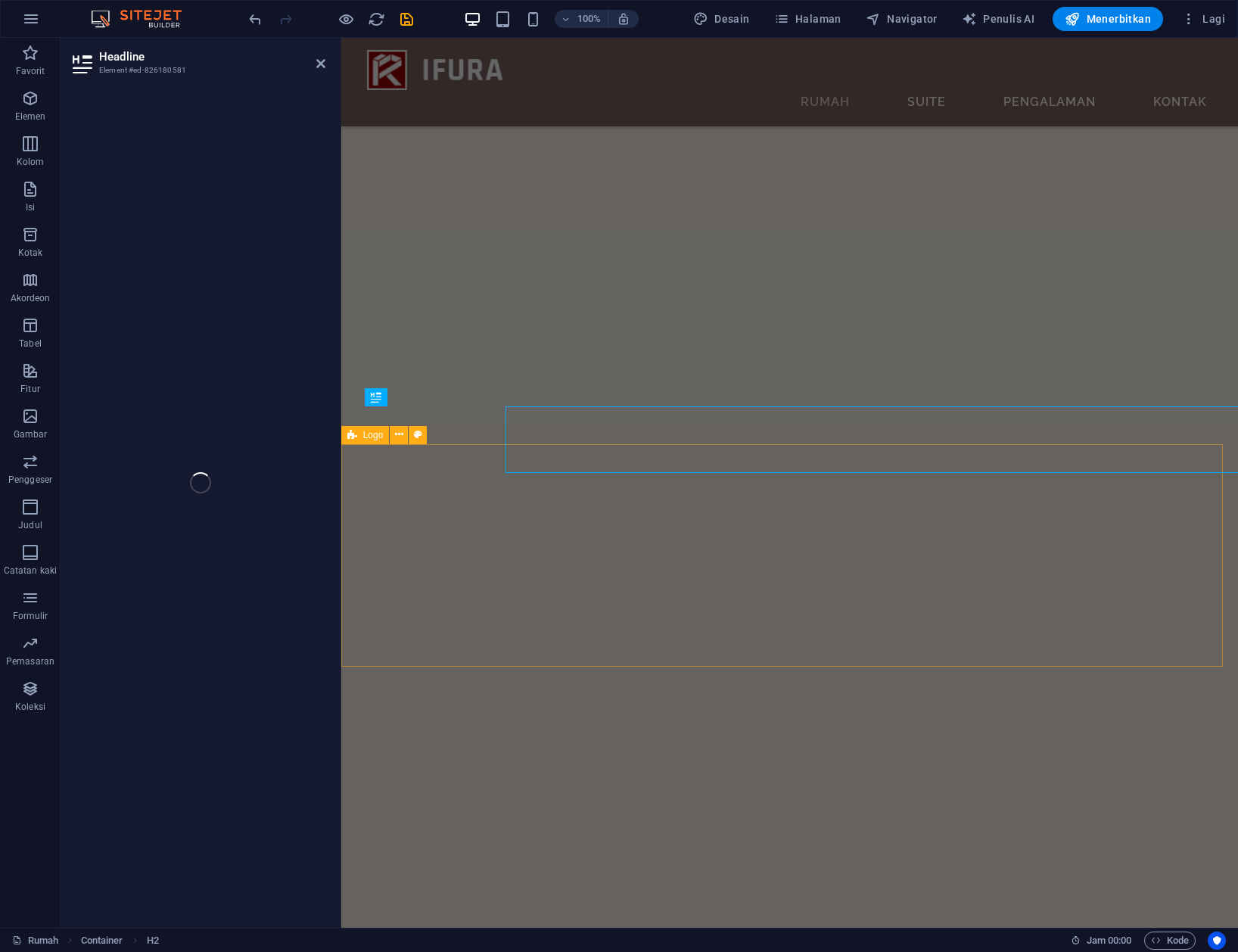 scroll, scrollTop: 1454, scrollLeft: 0, axis: vertical 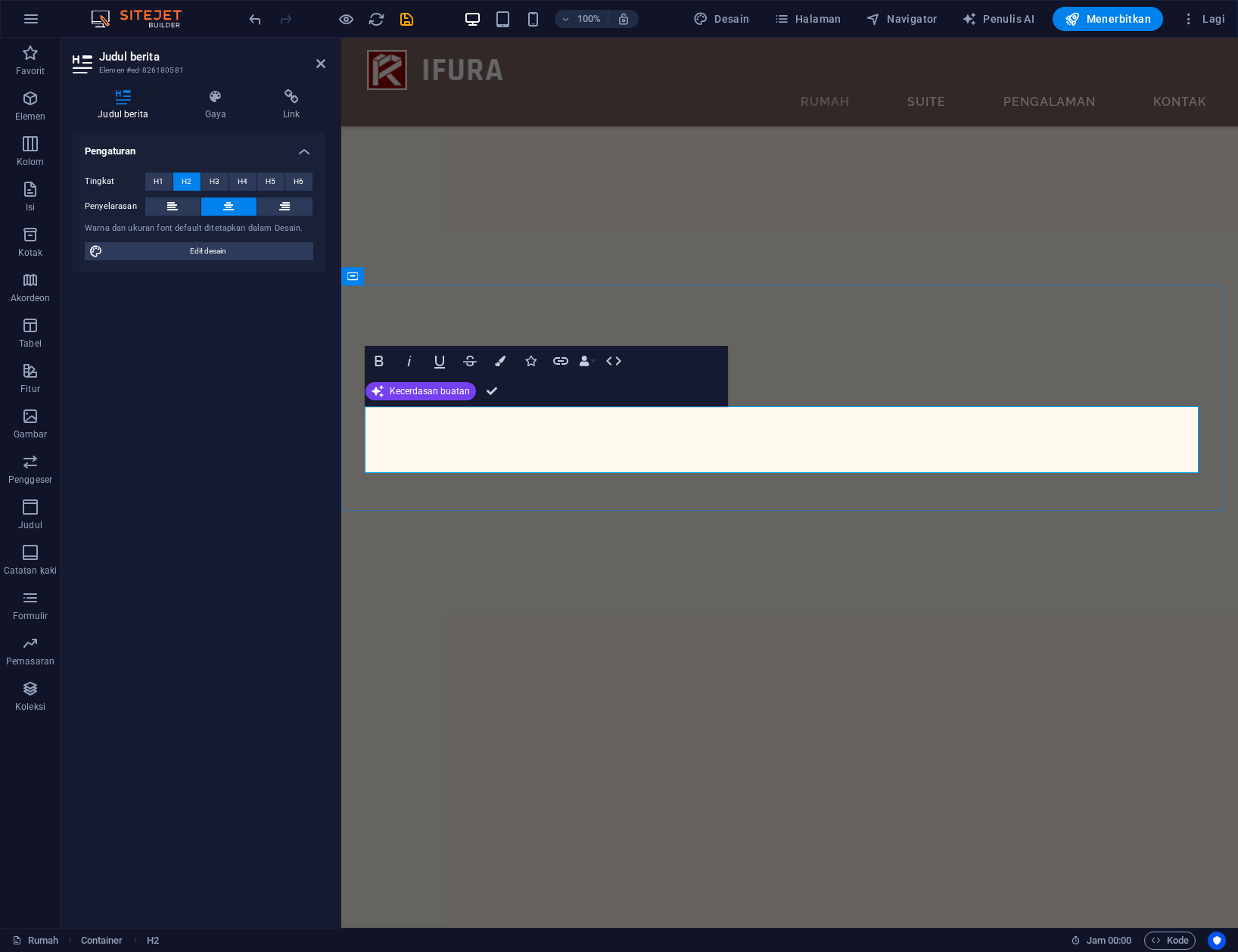 type 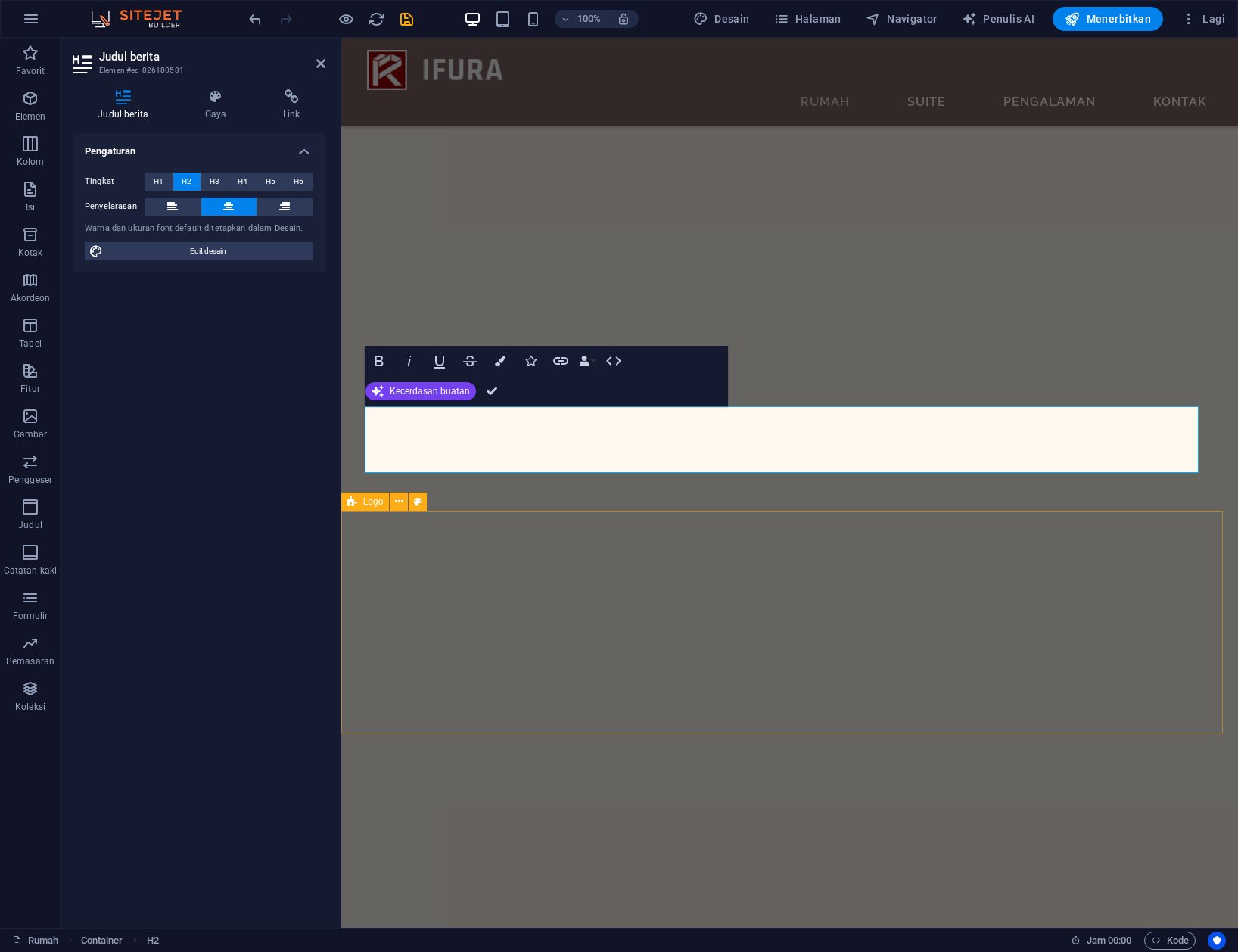click on "Kayu lapis Pengerjaan Kayu Pintu Kayu" at bounding box center [789, 3716] 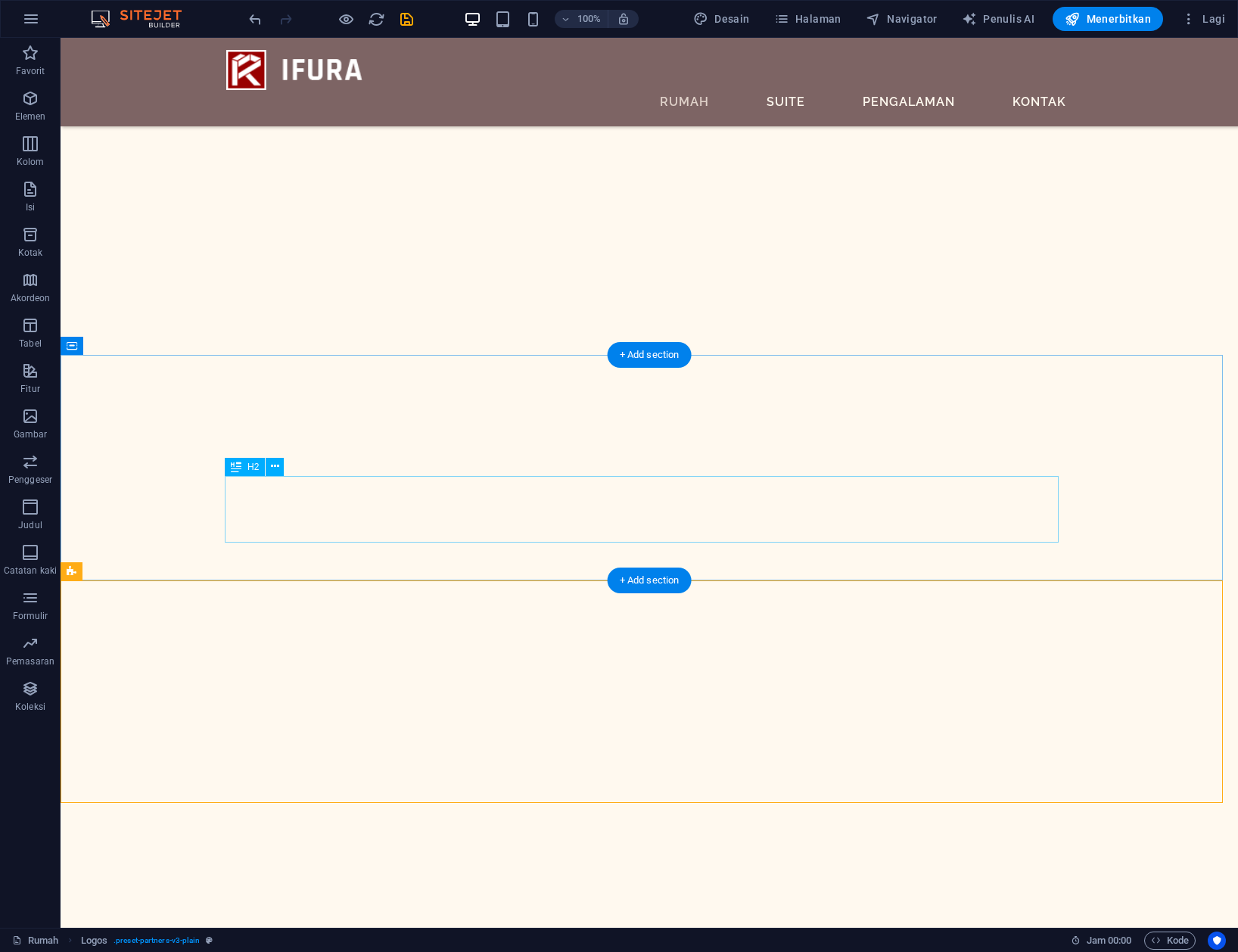 drag, startPoint x: 712, startPoint y: 513, endPoint x: 418, endPoint y: 512, distance: 294.0017 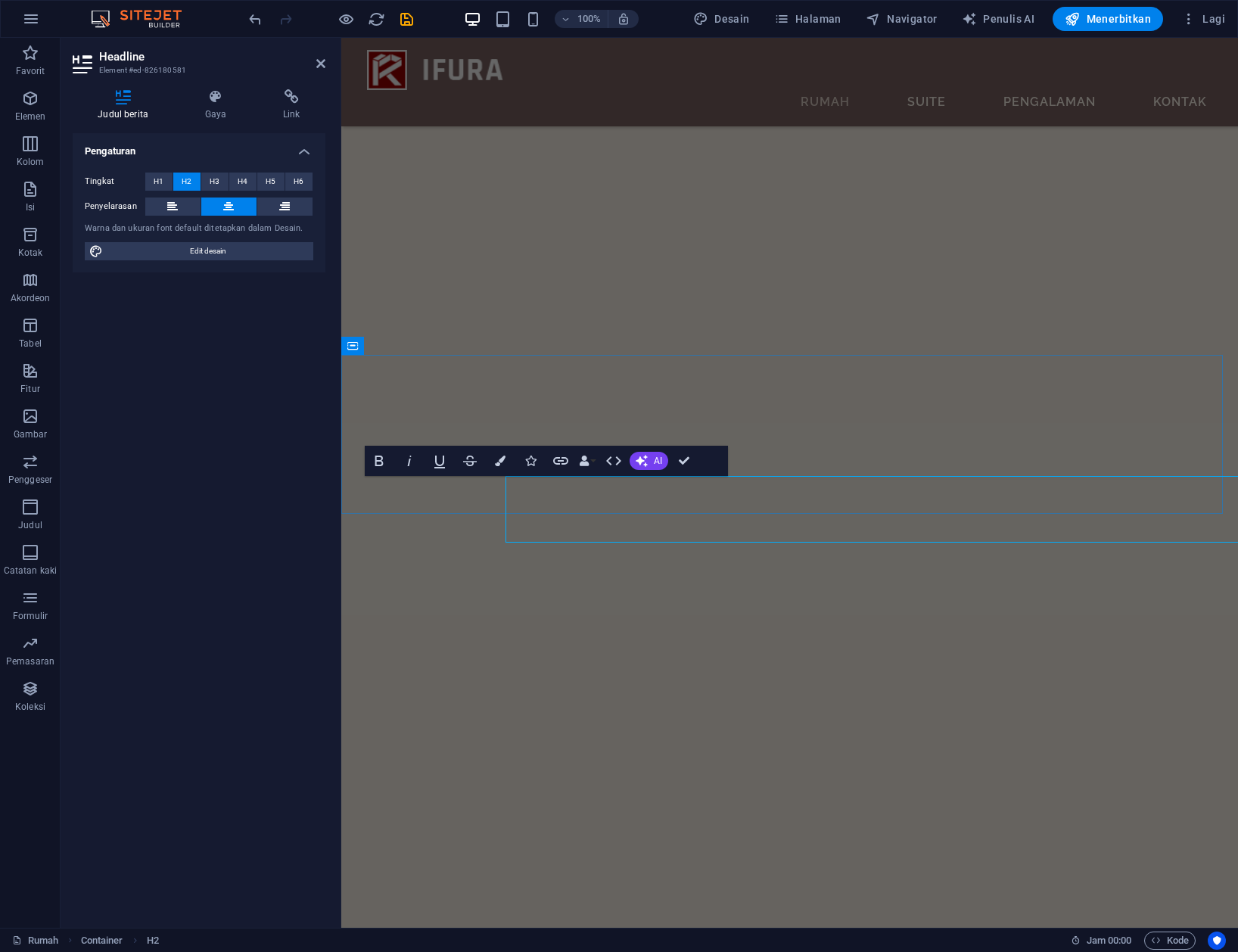 scroll, scrollTop: 1384, scrollLeft: 0, axis: vertical 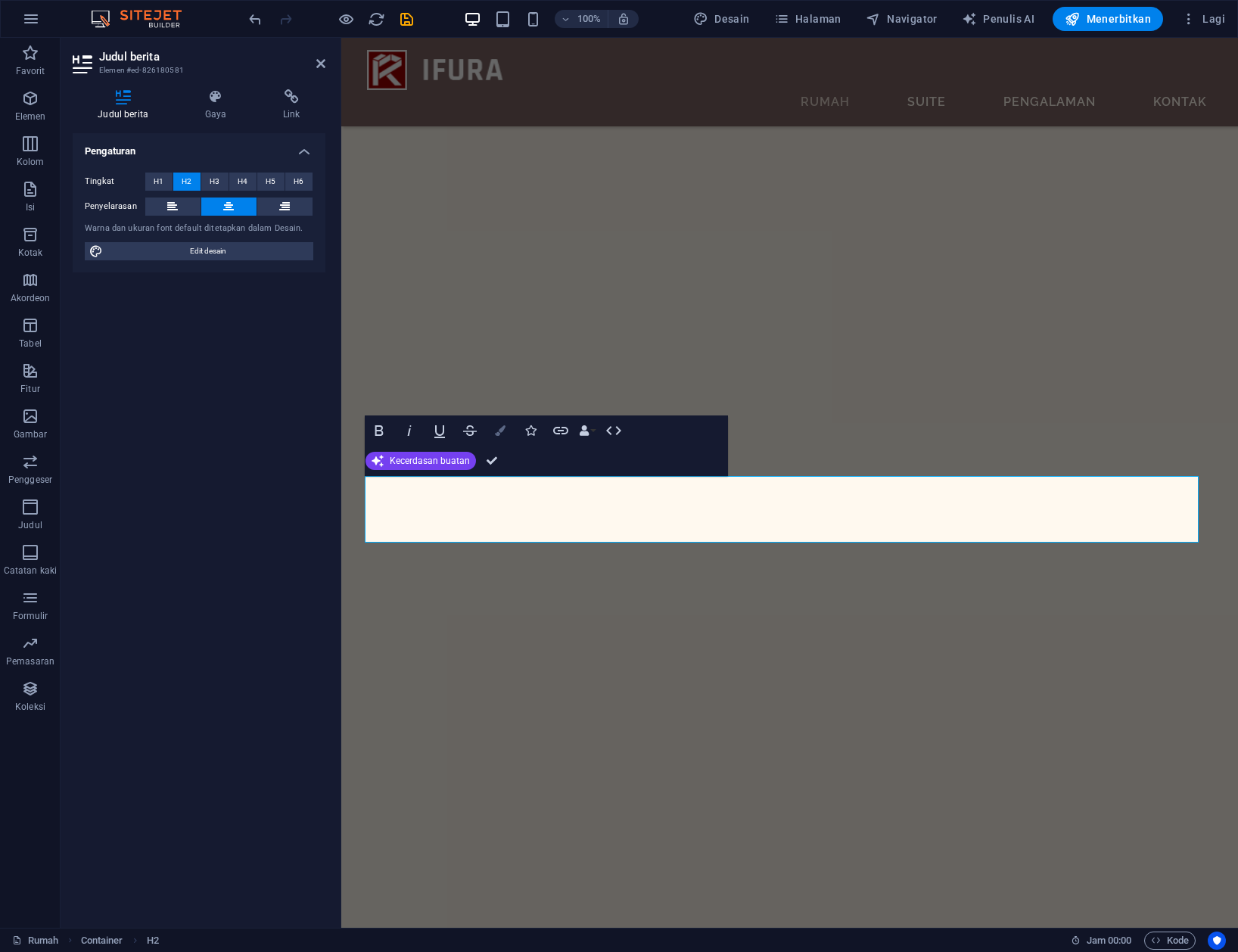 click on "Warna" at bounding box center [500, 431] 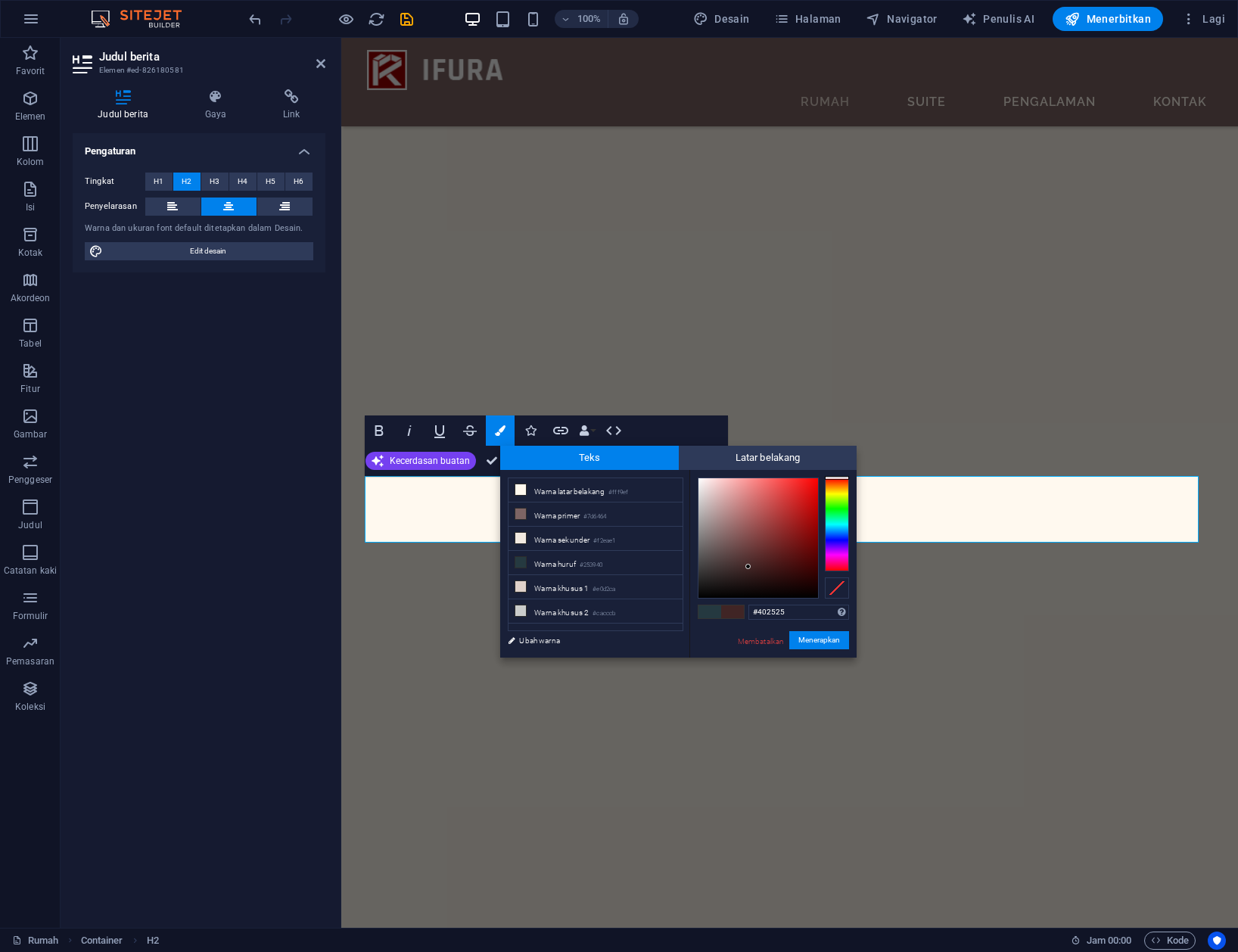 drag, startPoint x: 840, startPoint y: 478, endPoint x: 831, endPoint y: 474, distance: 9.848858 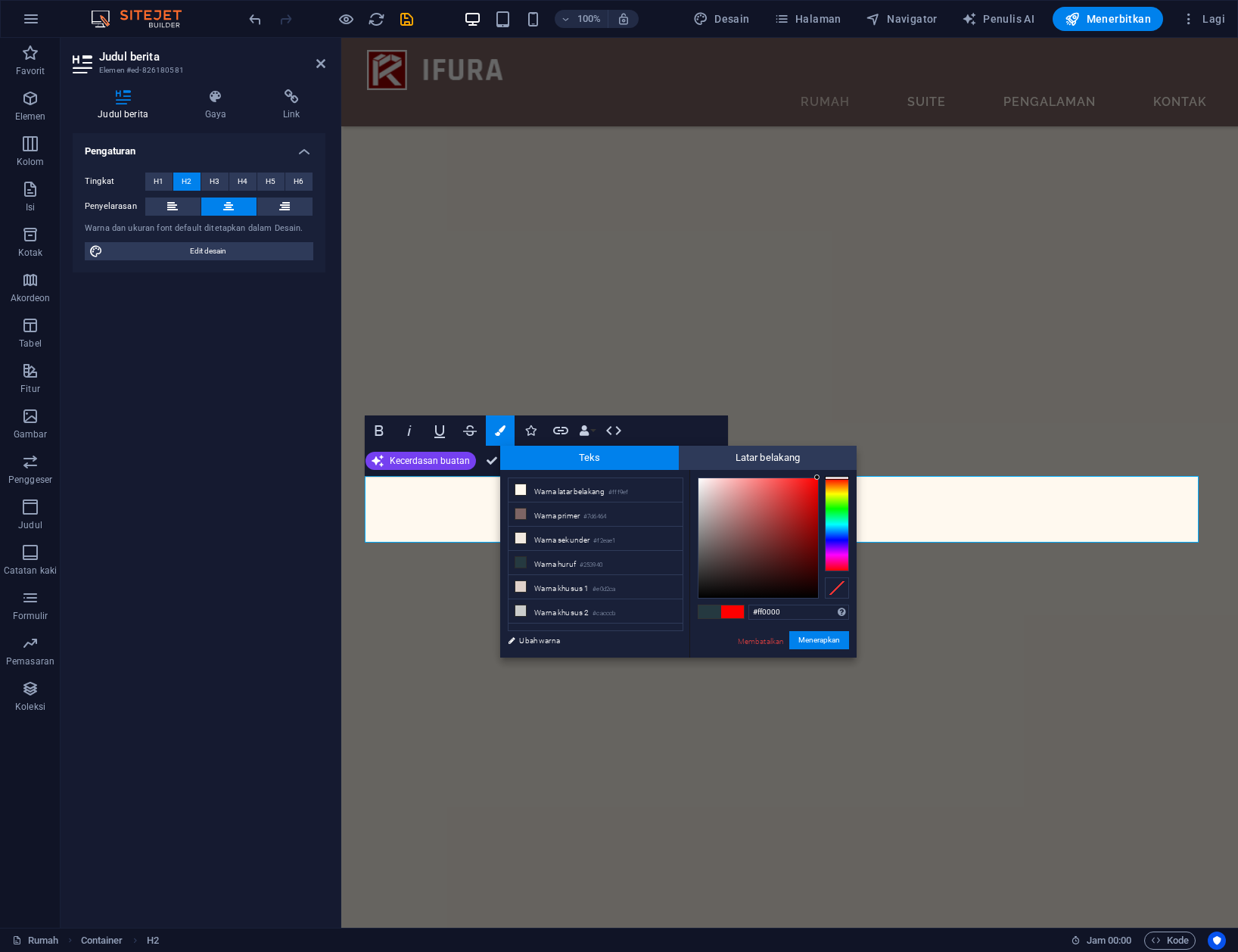 drag, startPoint x: 813, startPoint y: 480, endPoint x: 831, endPoint y: 470, distance: 20.59126 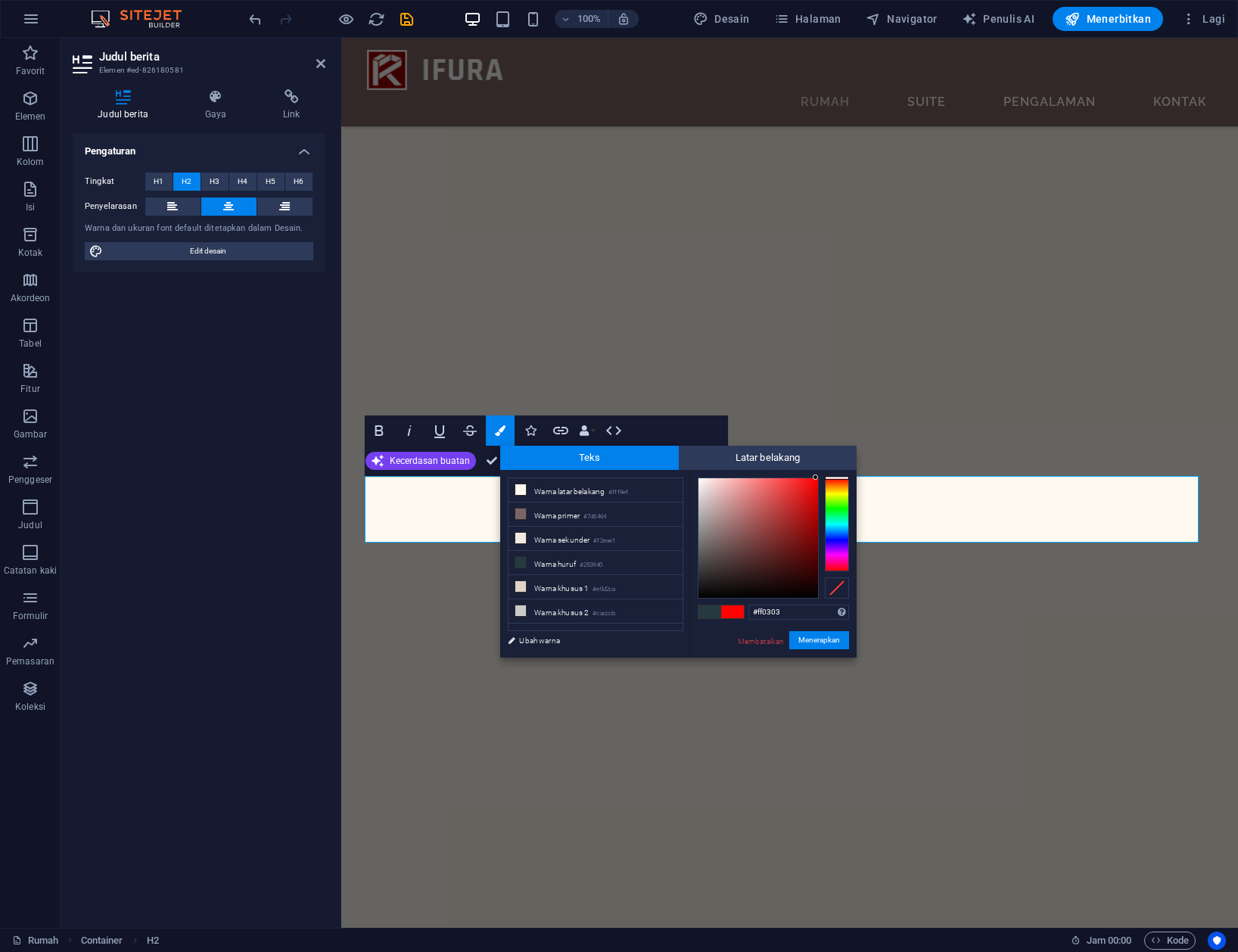 click at bounding box center (815, 477) 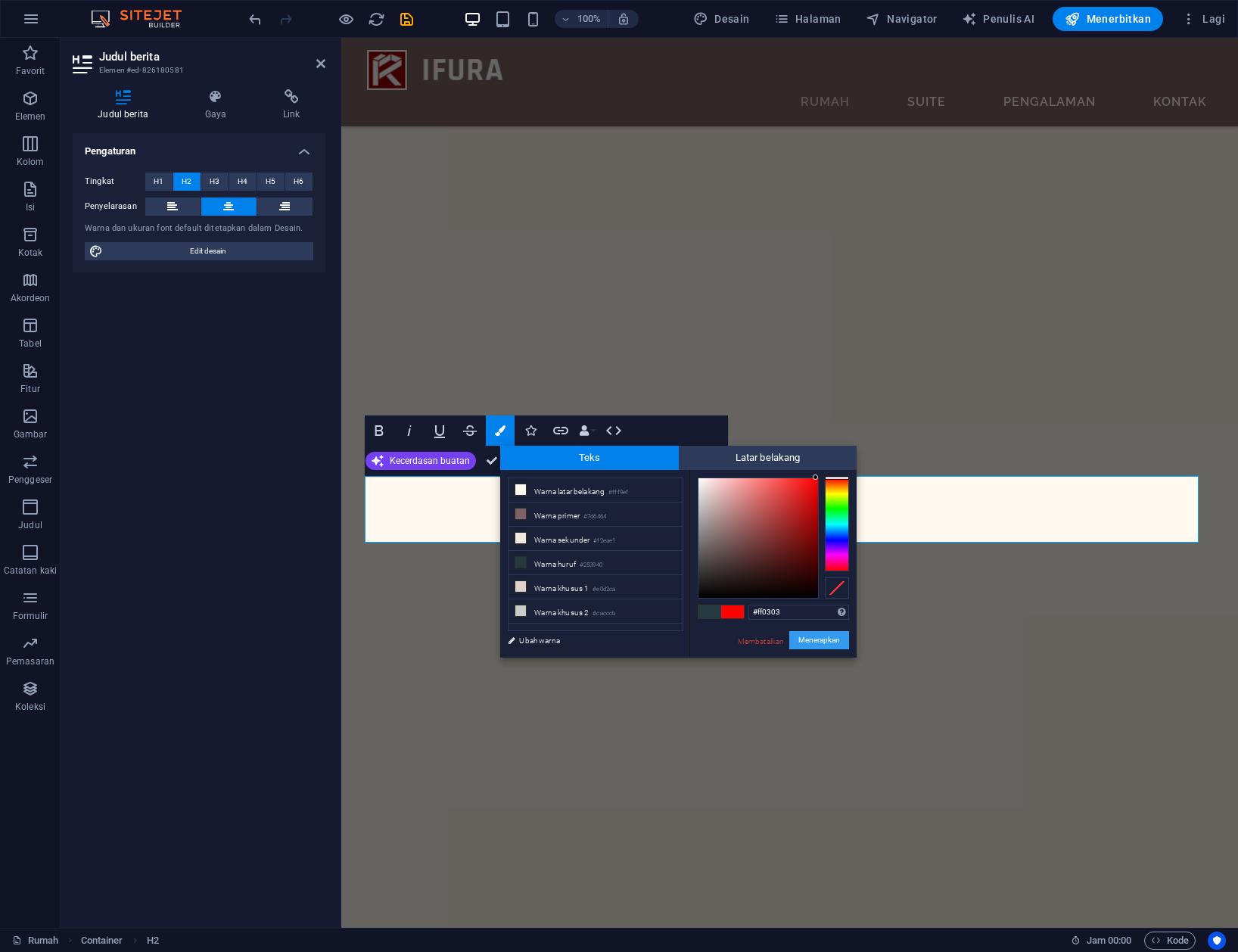 drag, startPoint x: 487, startPoint y: 599, endPoint x: 828, endPoint y: 633, distance: 342.69082 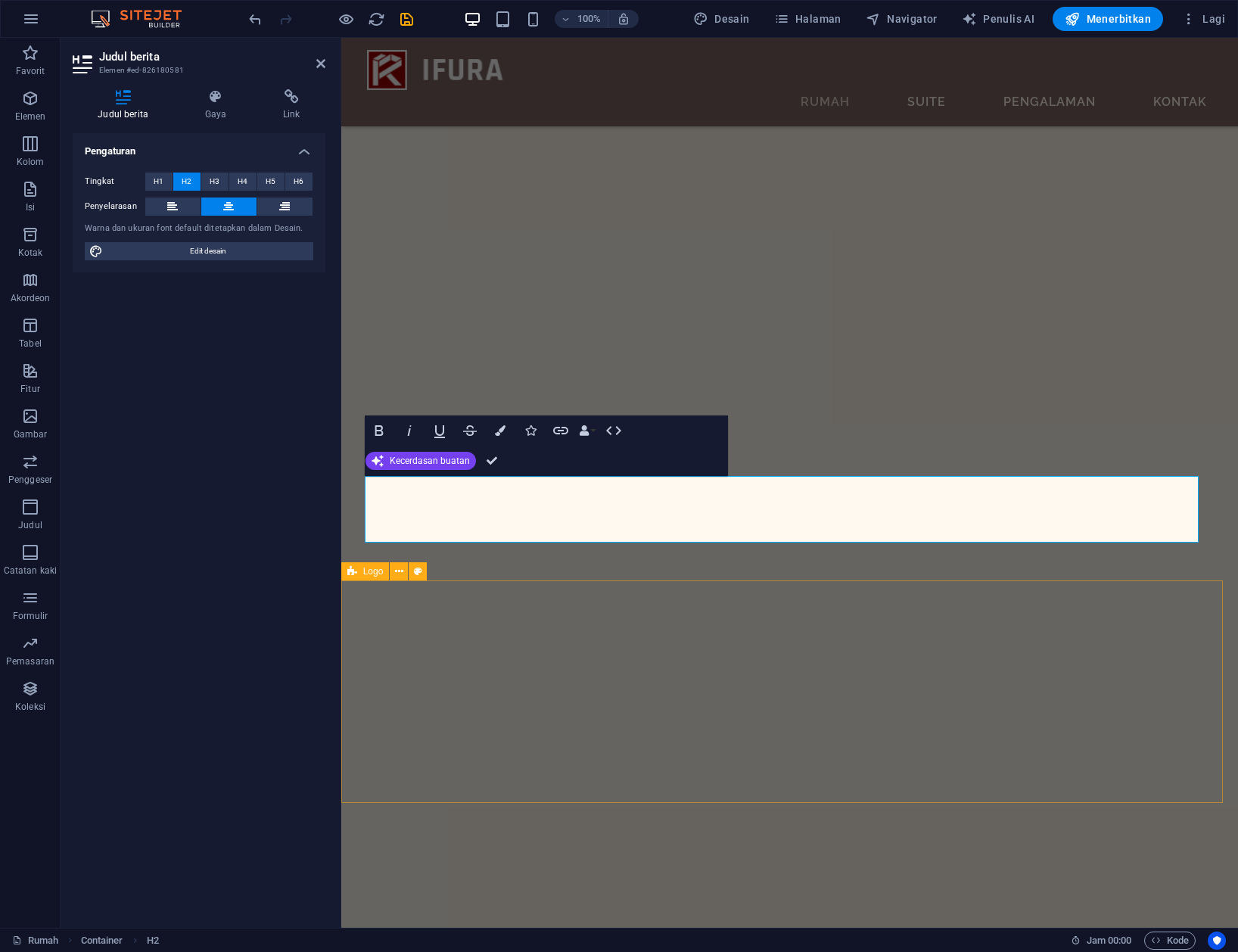click on "Kayu lapis Pengerjaan Kayu Pintu Kayu" at bounding box center (789, 3786) 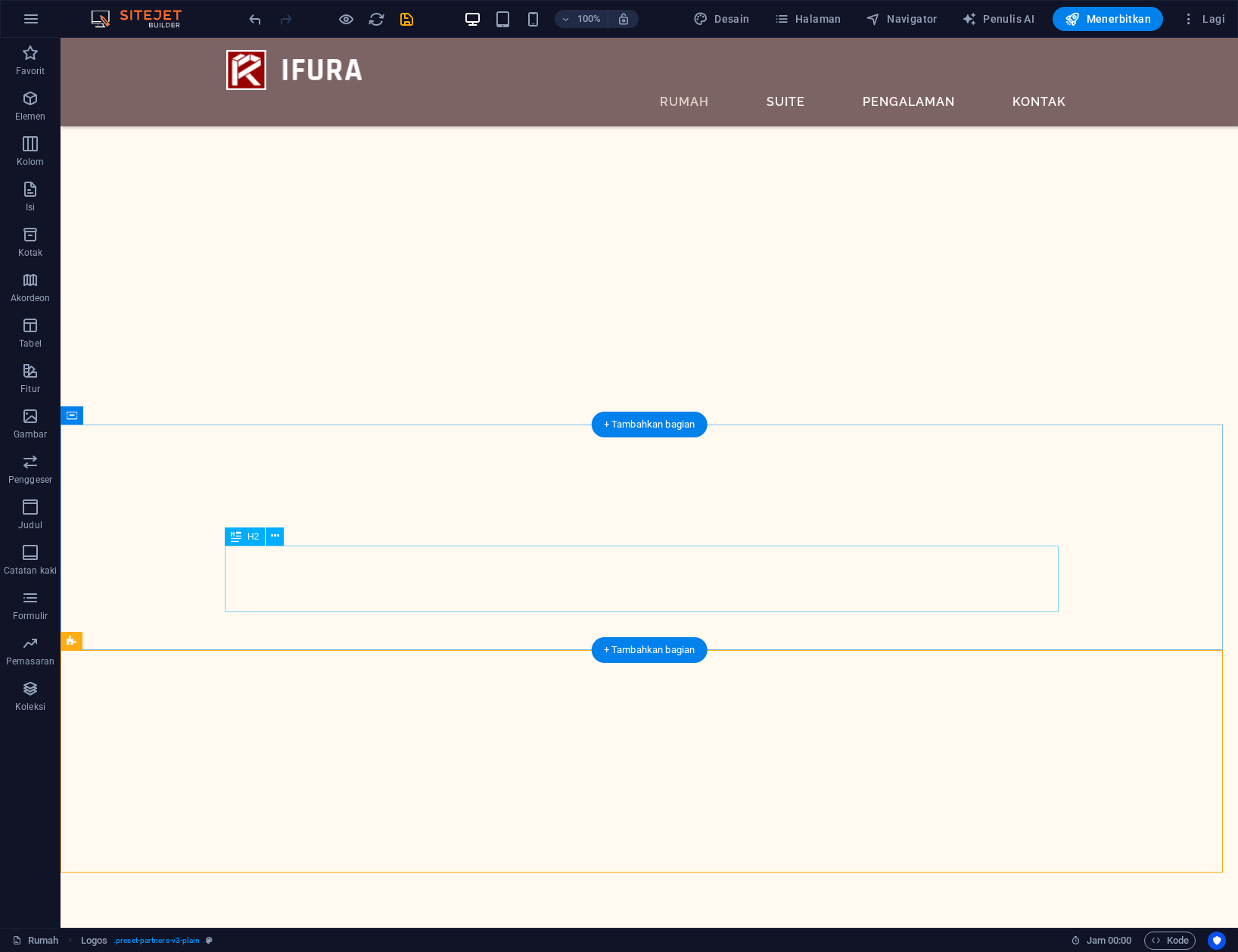 click on "PRODUK KAMI  Bahasa Indonesia:" at bounding box center (649, 4535) 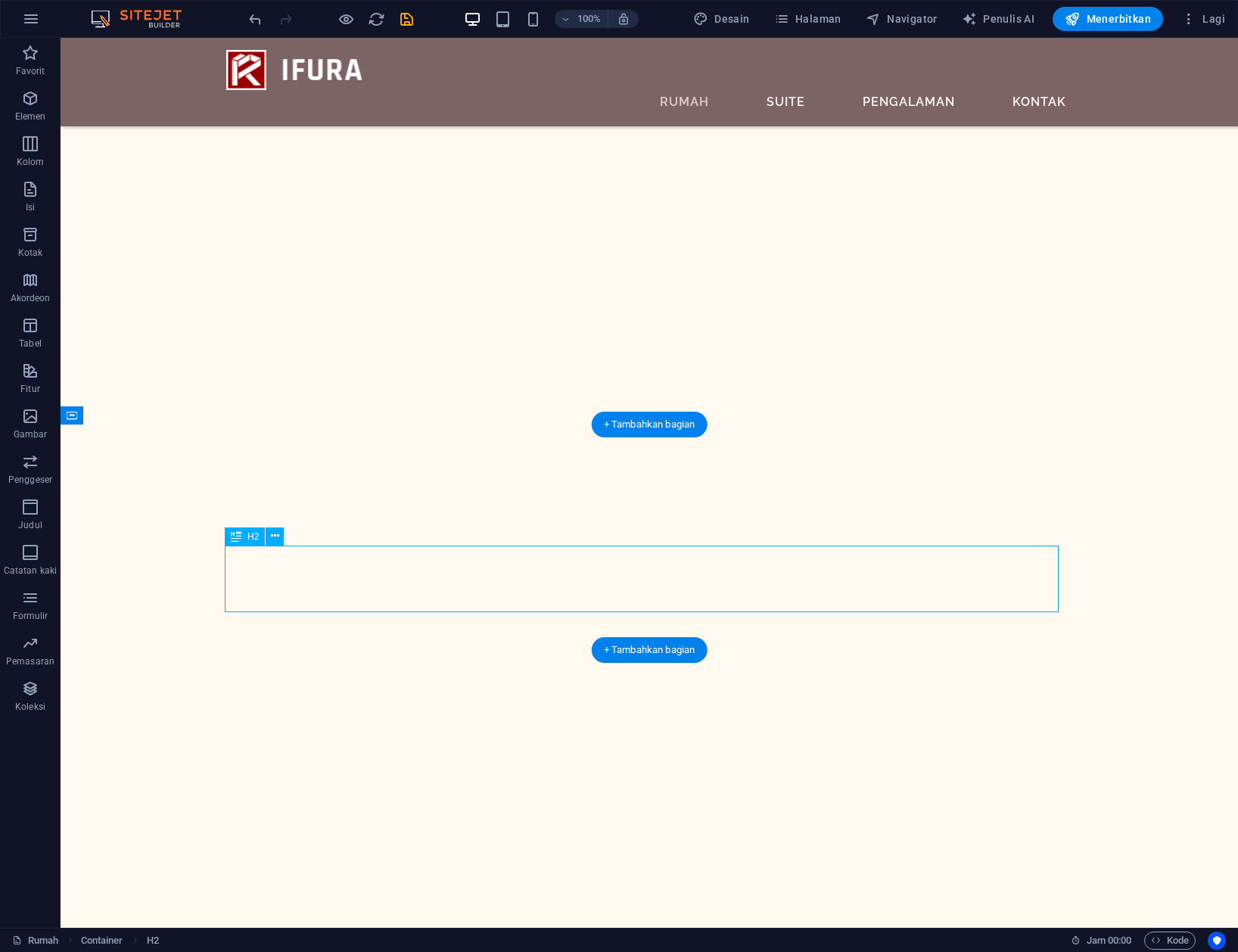 click on "PRODUK KAMI  Bahasa Indonesia:" at bounding box center (649, 4535) 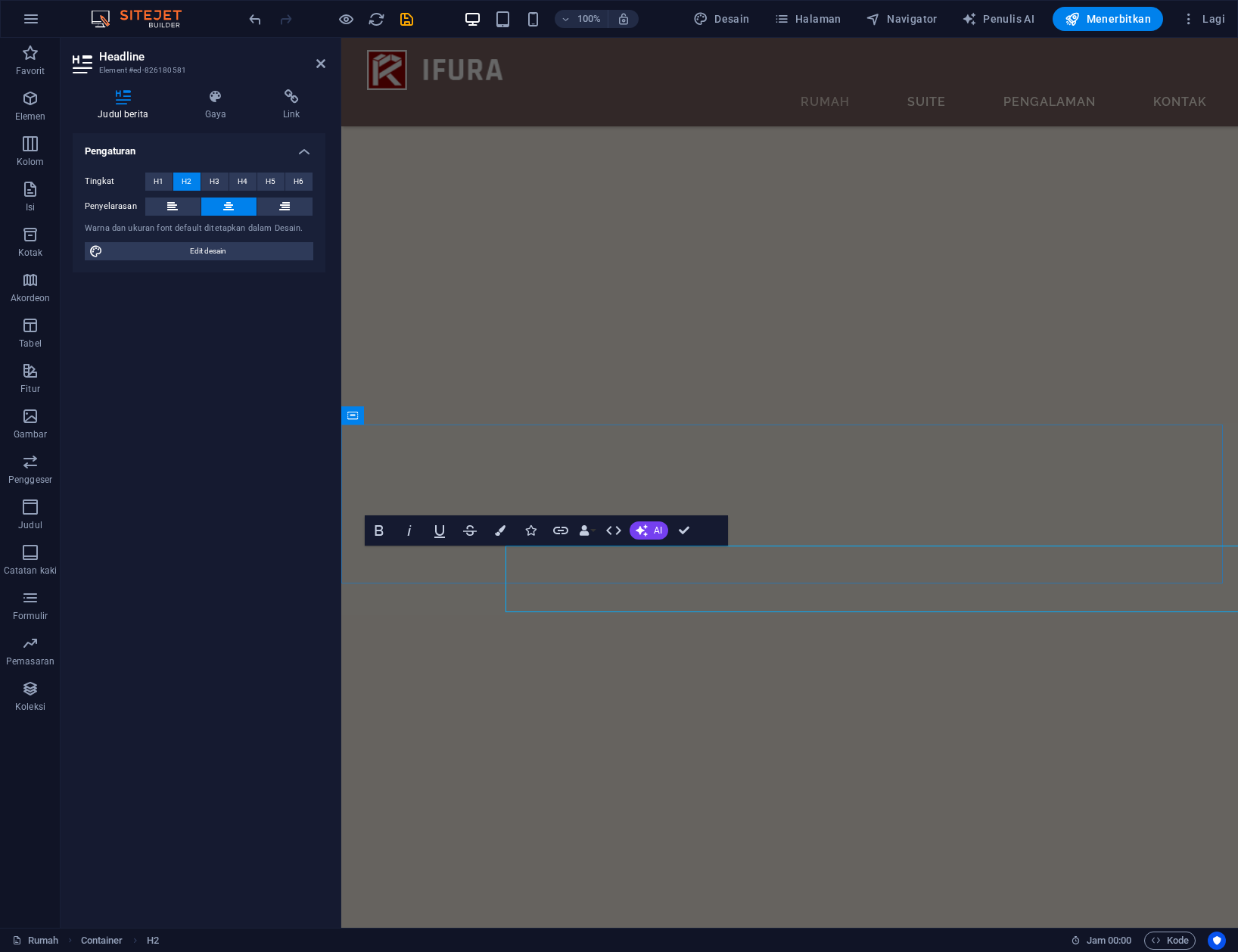 scroll, scrollTop: 1314, scrollLeft: 0, axis: vertical 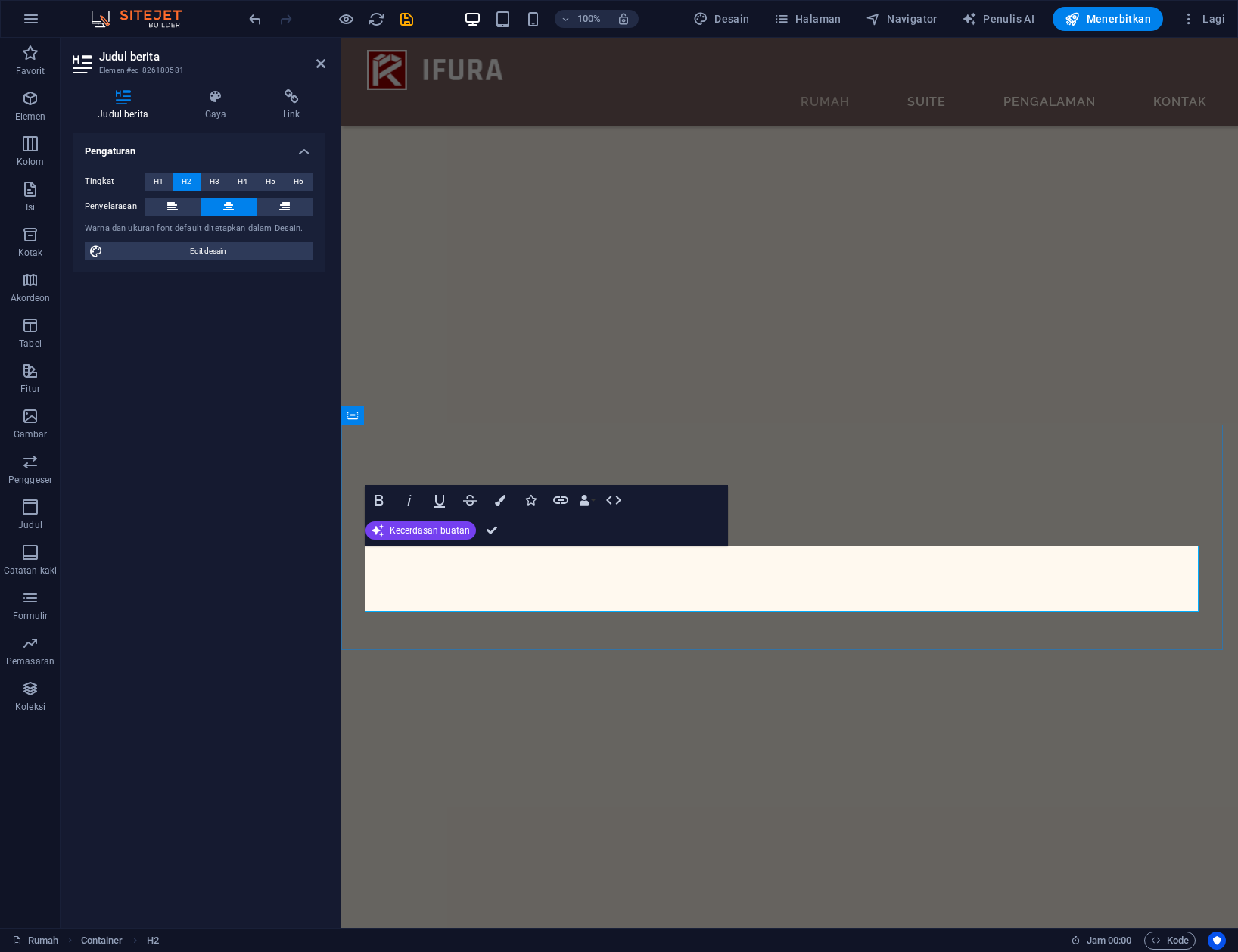 click on "PRODUK KAMI Bahasa Indonesia:" at bounding box center (789, 3560) 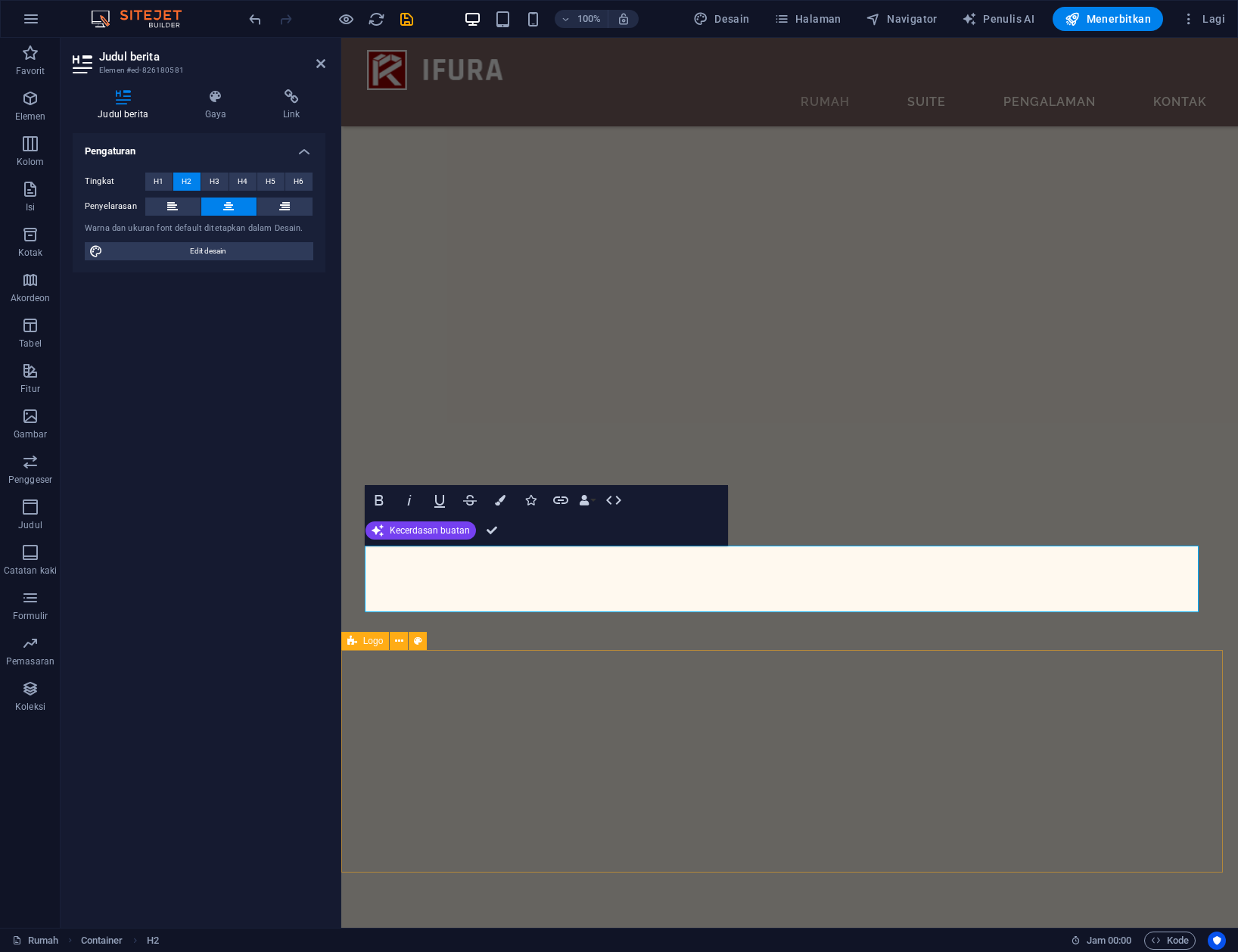 click on "Kayu lapis Pengerjaan Kayu Pintu Kayu" at bounding box center [789, 3856] 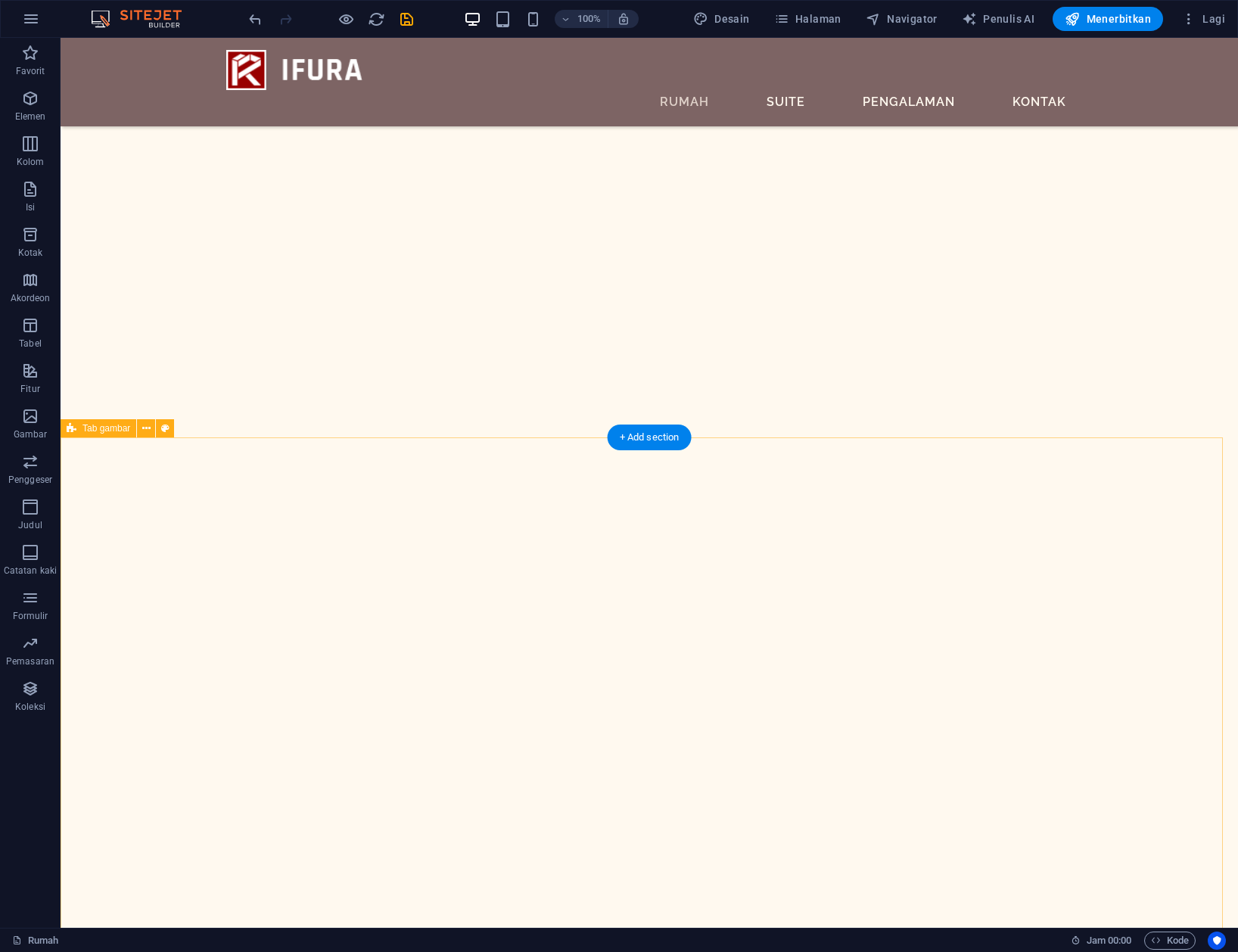 scroll, scrollTop: 1819, scrollLeft: 0, axis: vertical 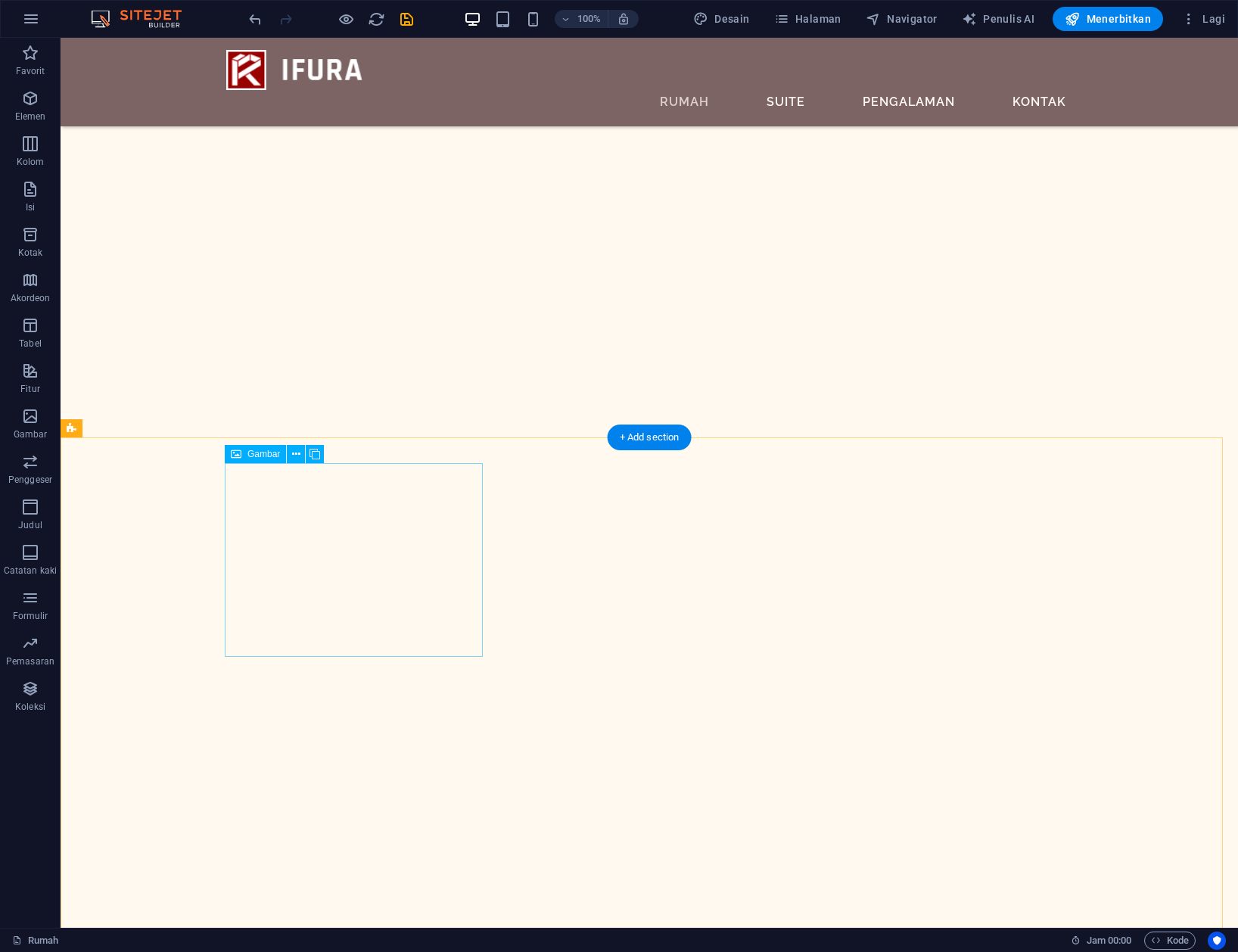 click on "Masakan" at bounding box center [207, 4743] 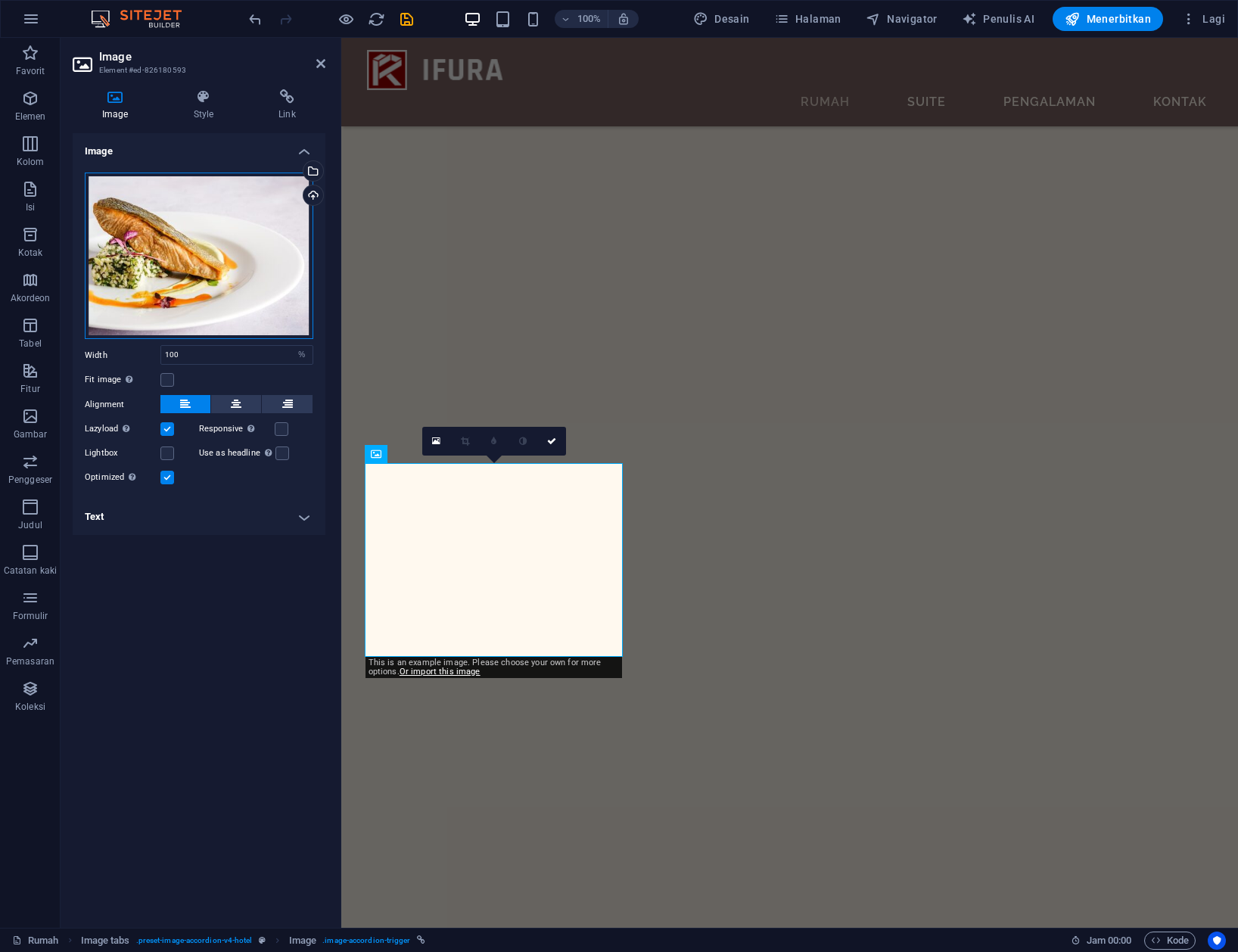click on "Drag files here, click to choose files or select files from Files or our free stock photos & videos" at bounding box center (199, 256) 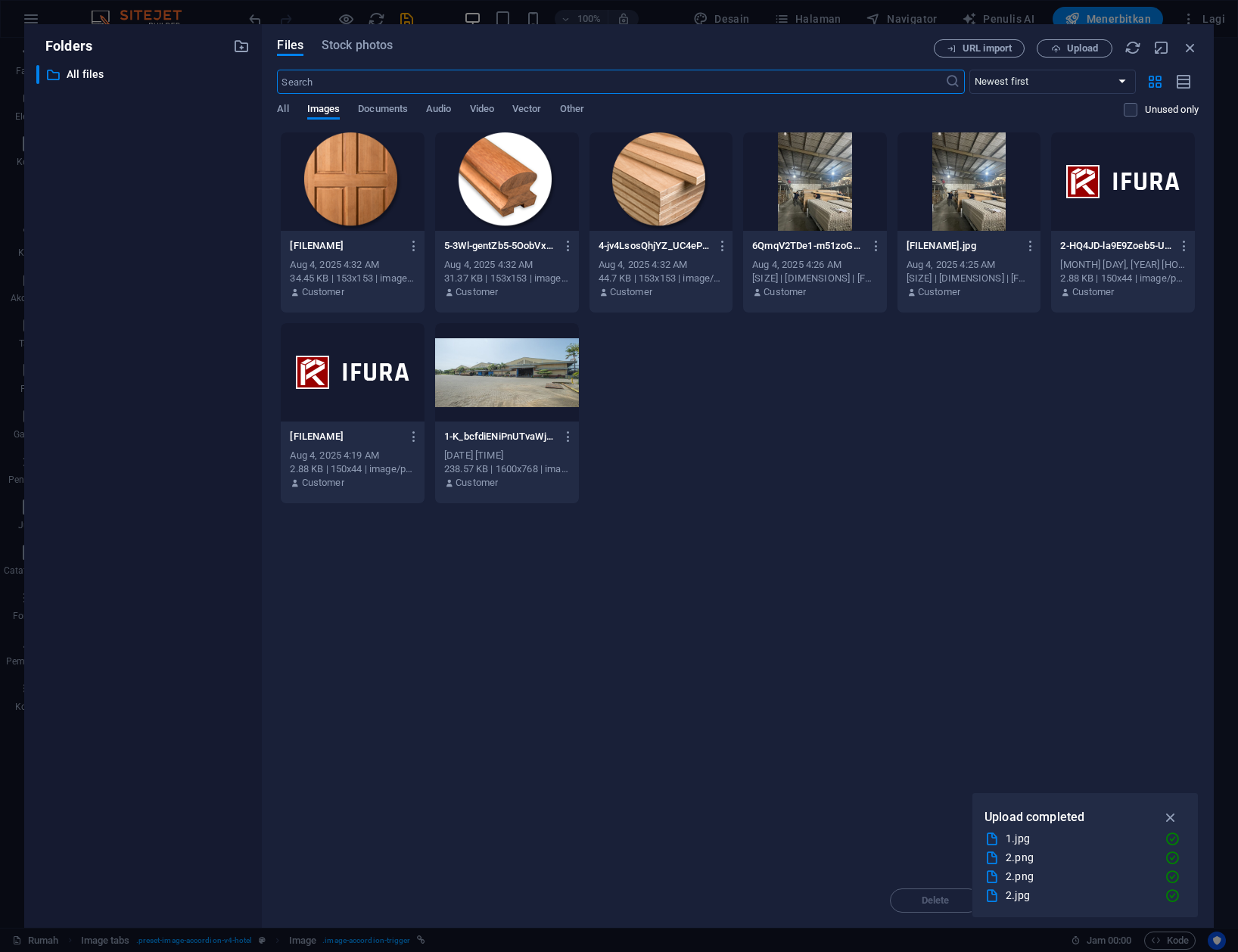 scroll, scrollTop: 2161, scrollLeft: 0, axis: vertical 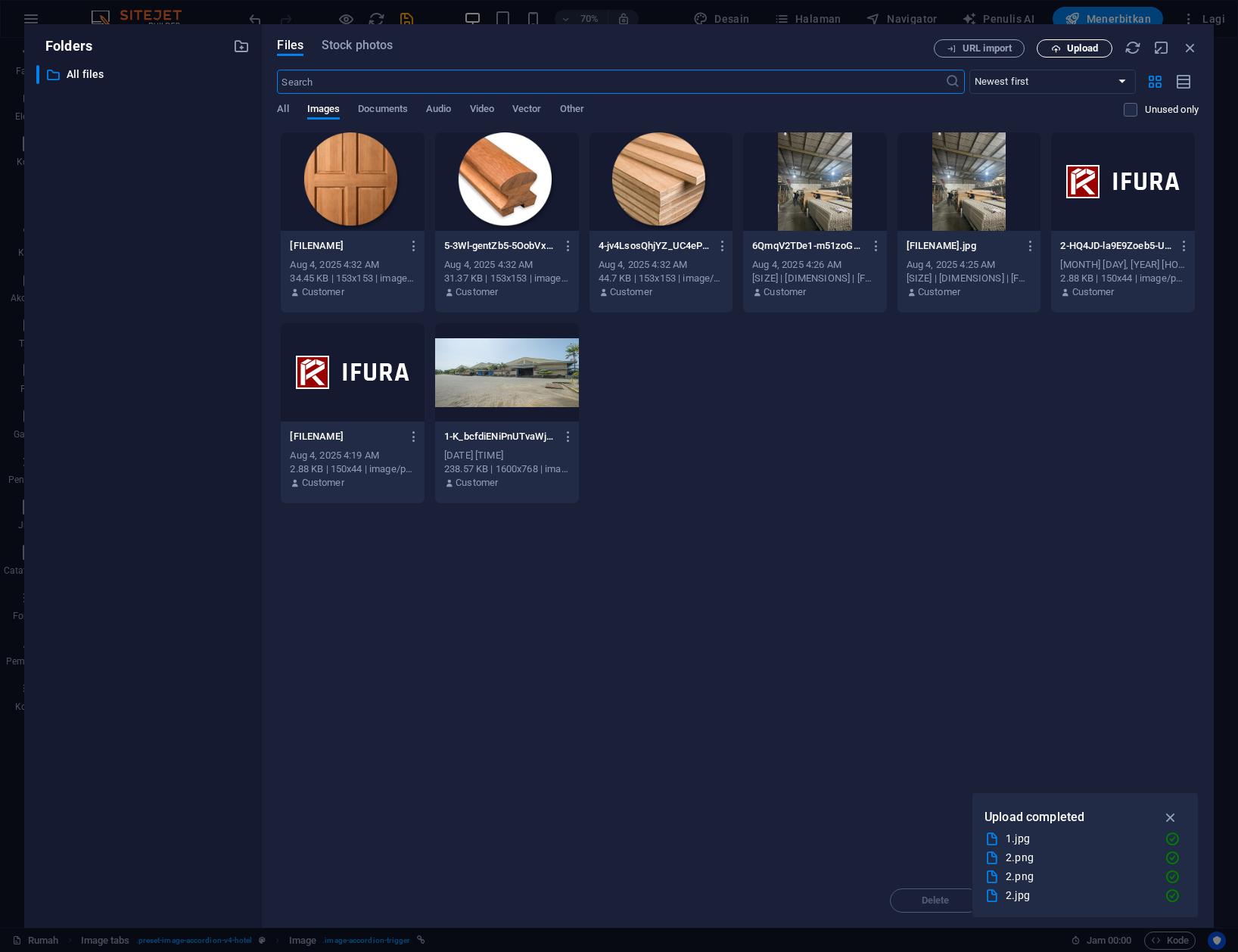 click at bounding box center [1056, 48] 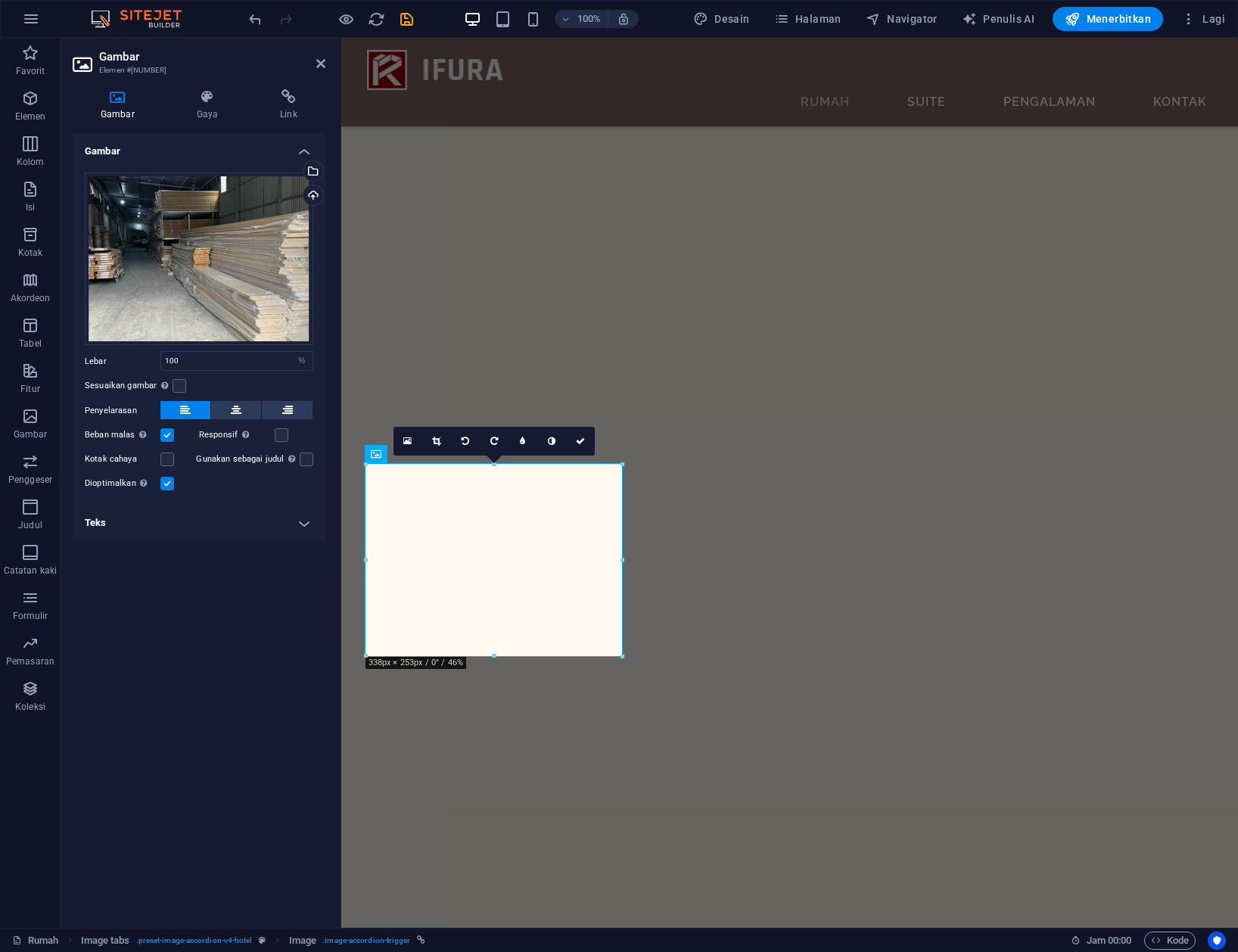 scroll, scrollTop: 1750, scrollLeft: 0, axis: vertical 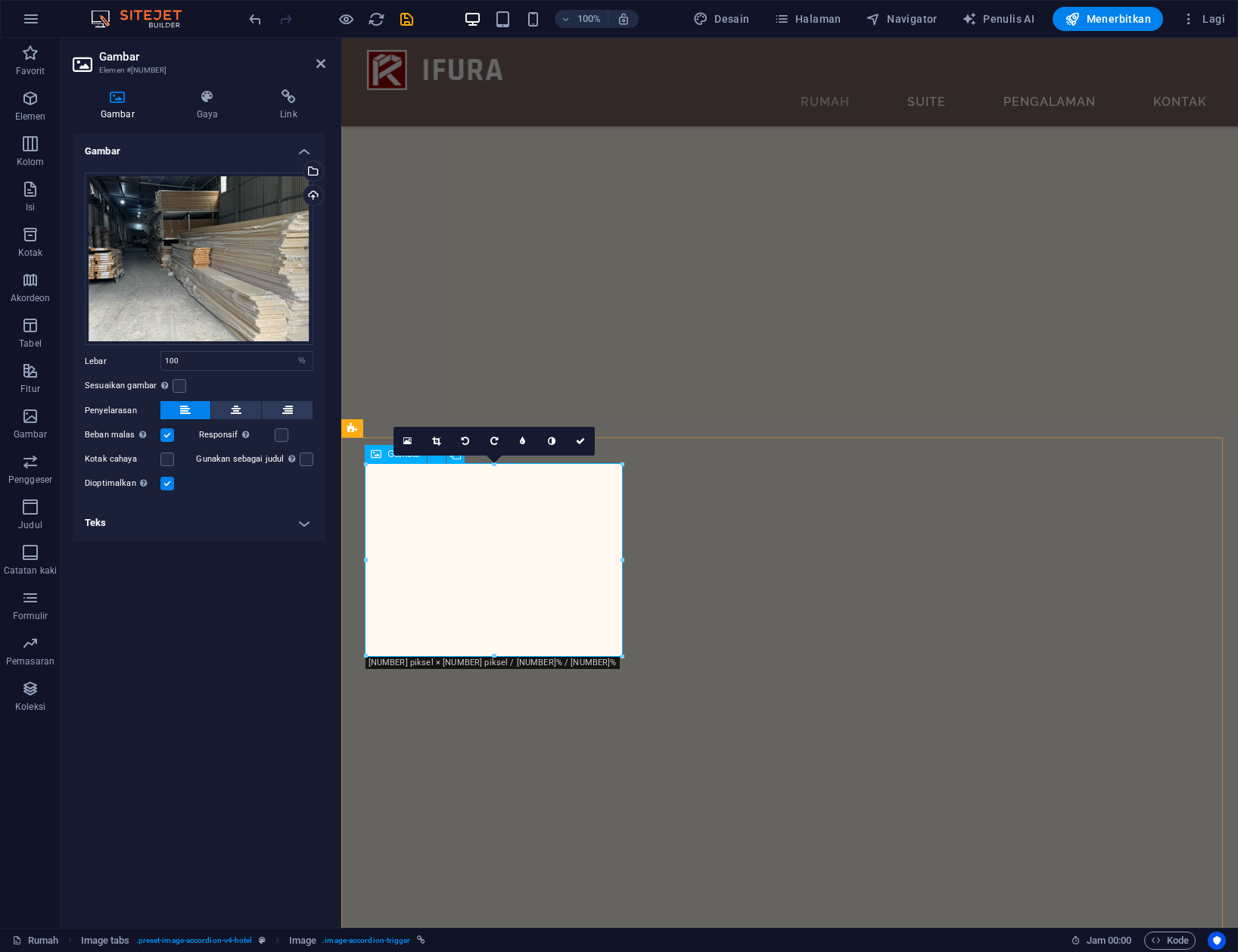 click on "Masakan" at bounding box center [487, 3768] 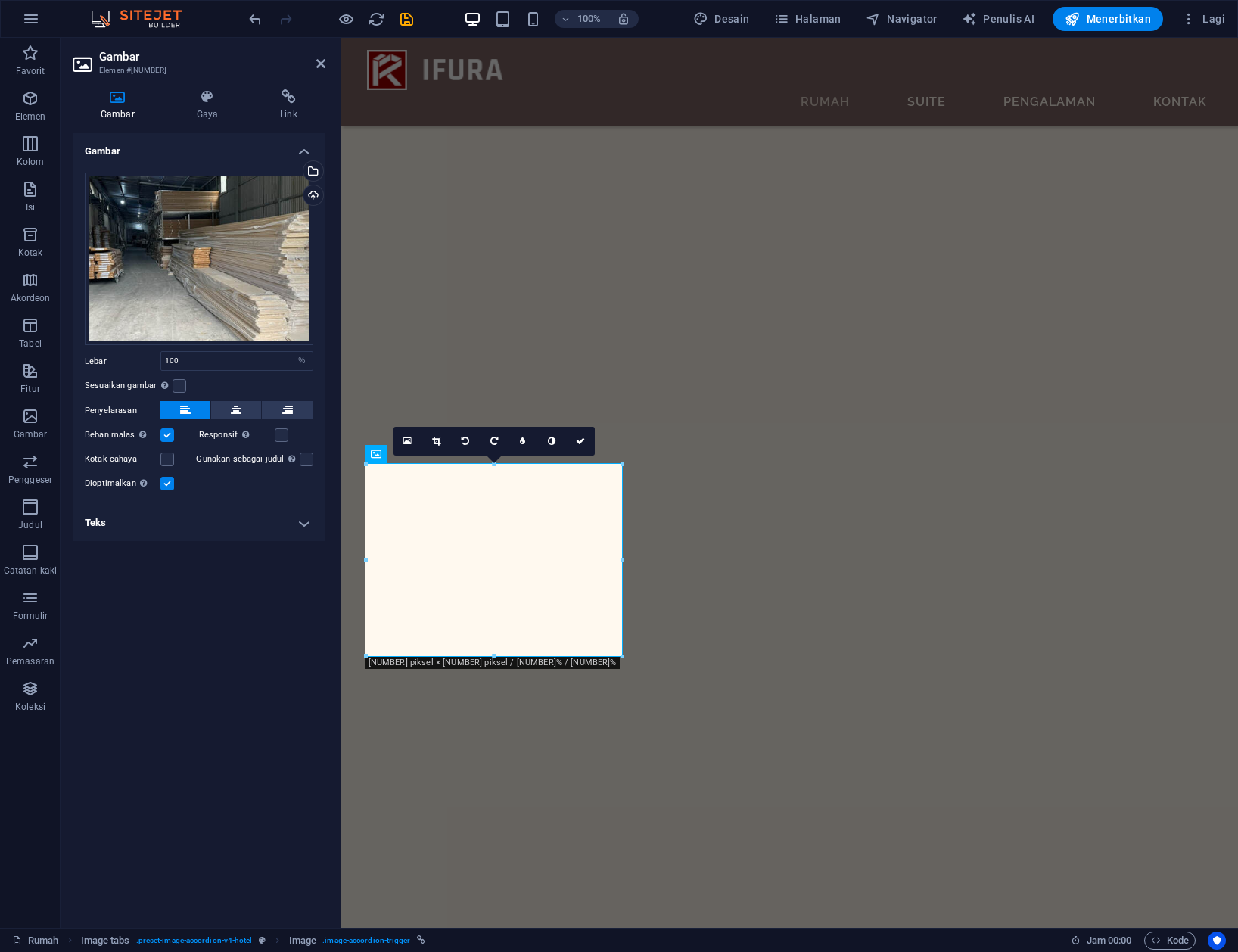 click on "Teks" at bounding box center [199, 523] 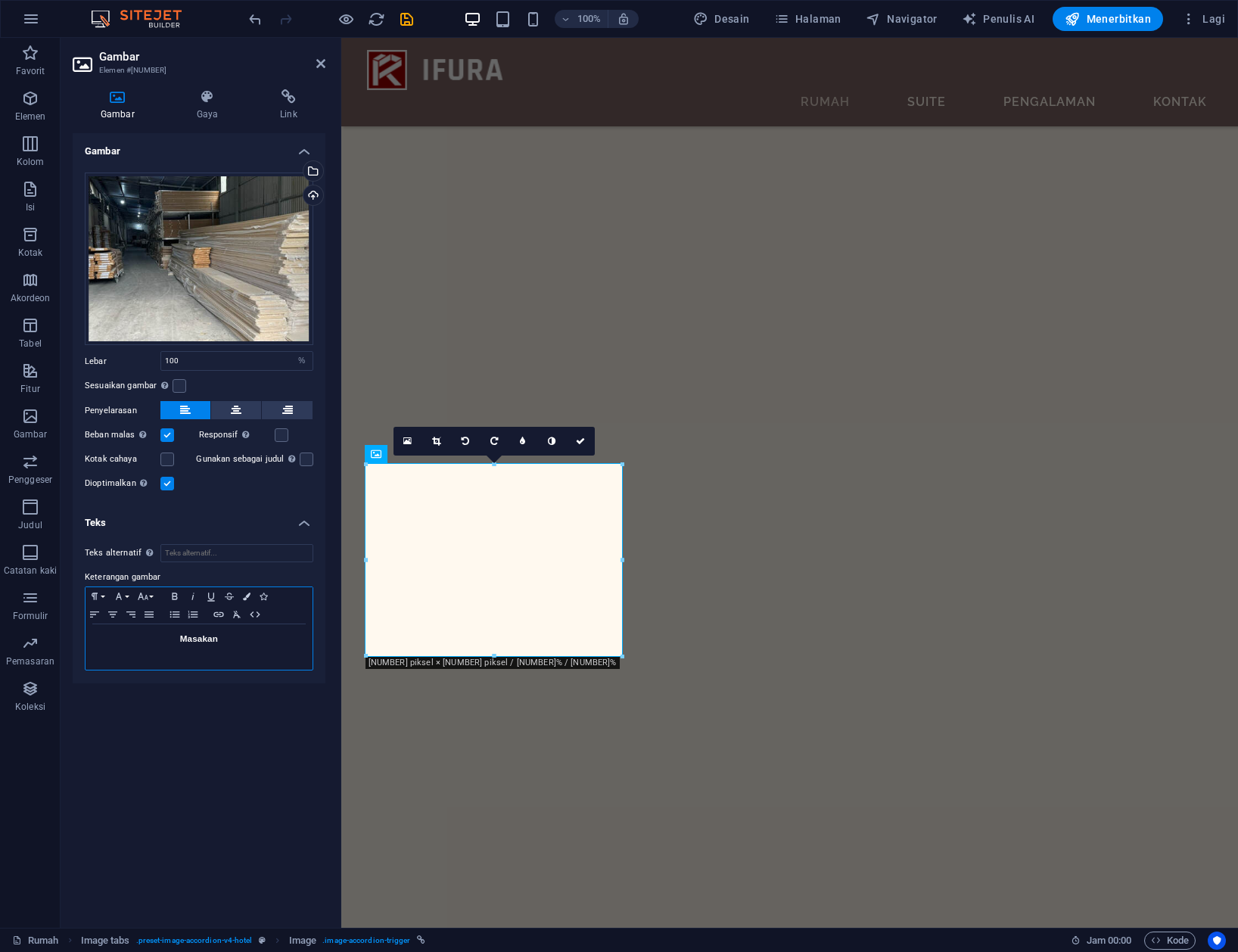 click on "Masakan" at bounding box center [199, 647] 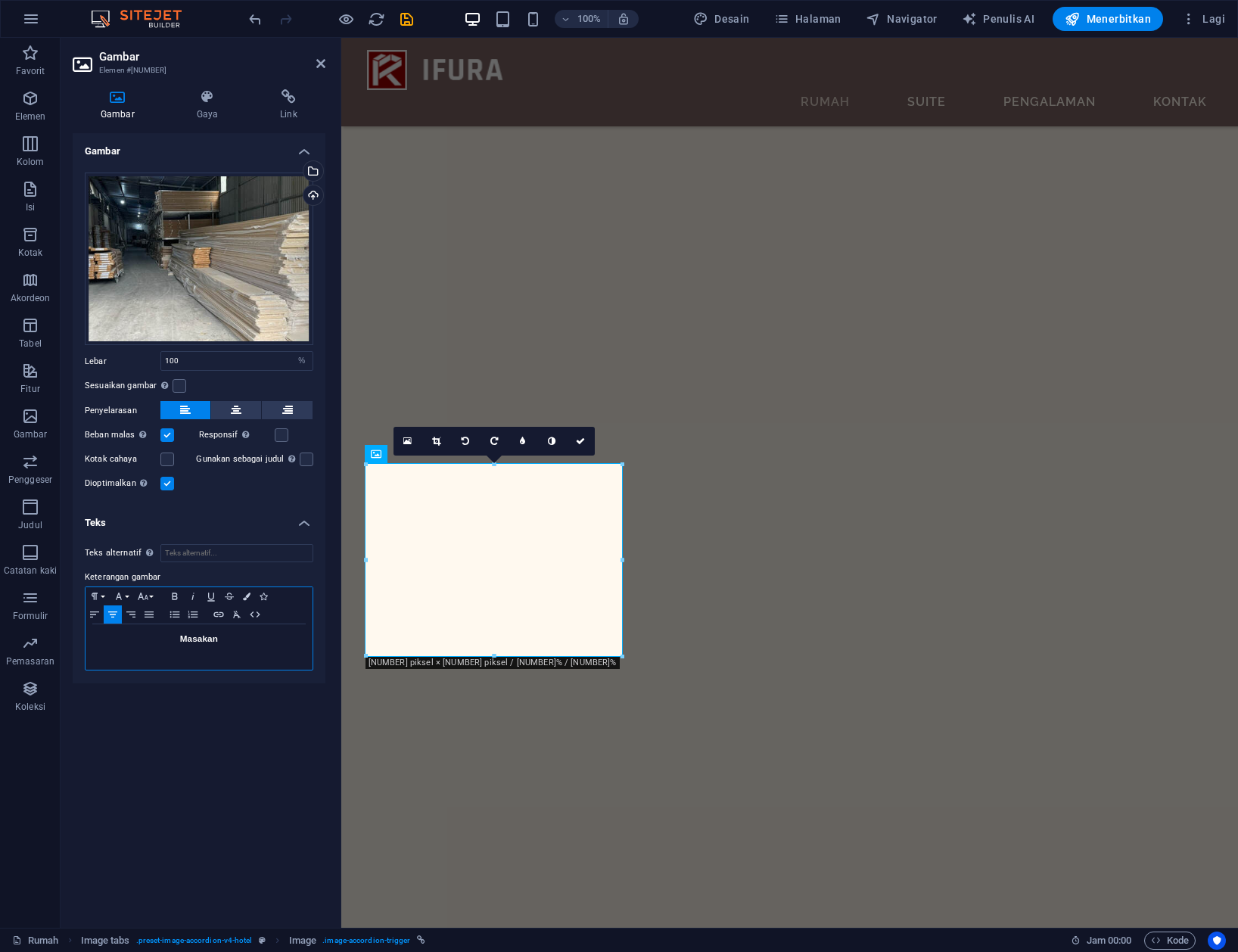 click on "Masakan" at bounding box center [199, 639] 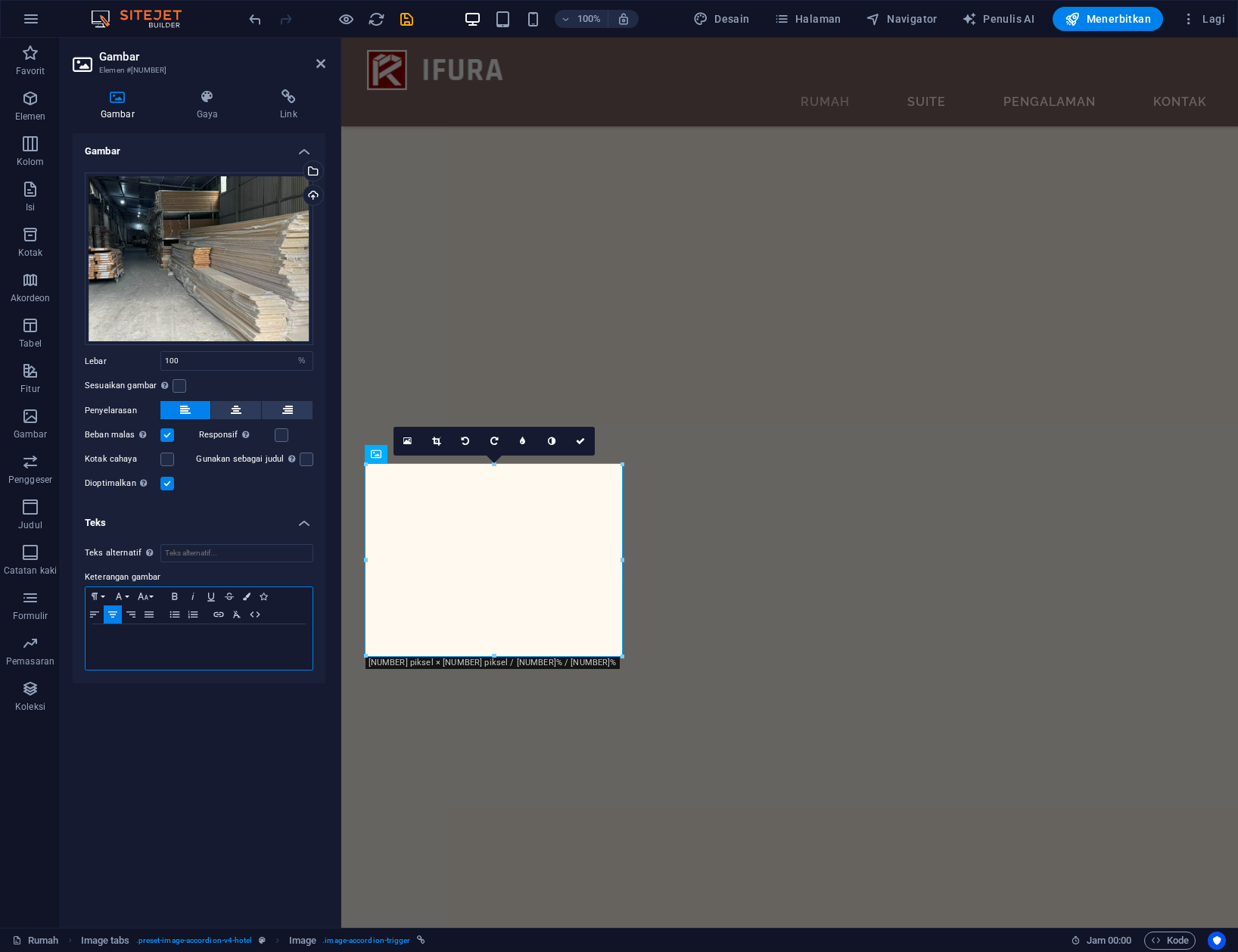 type 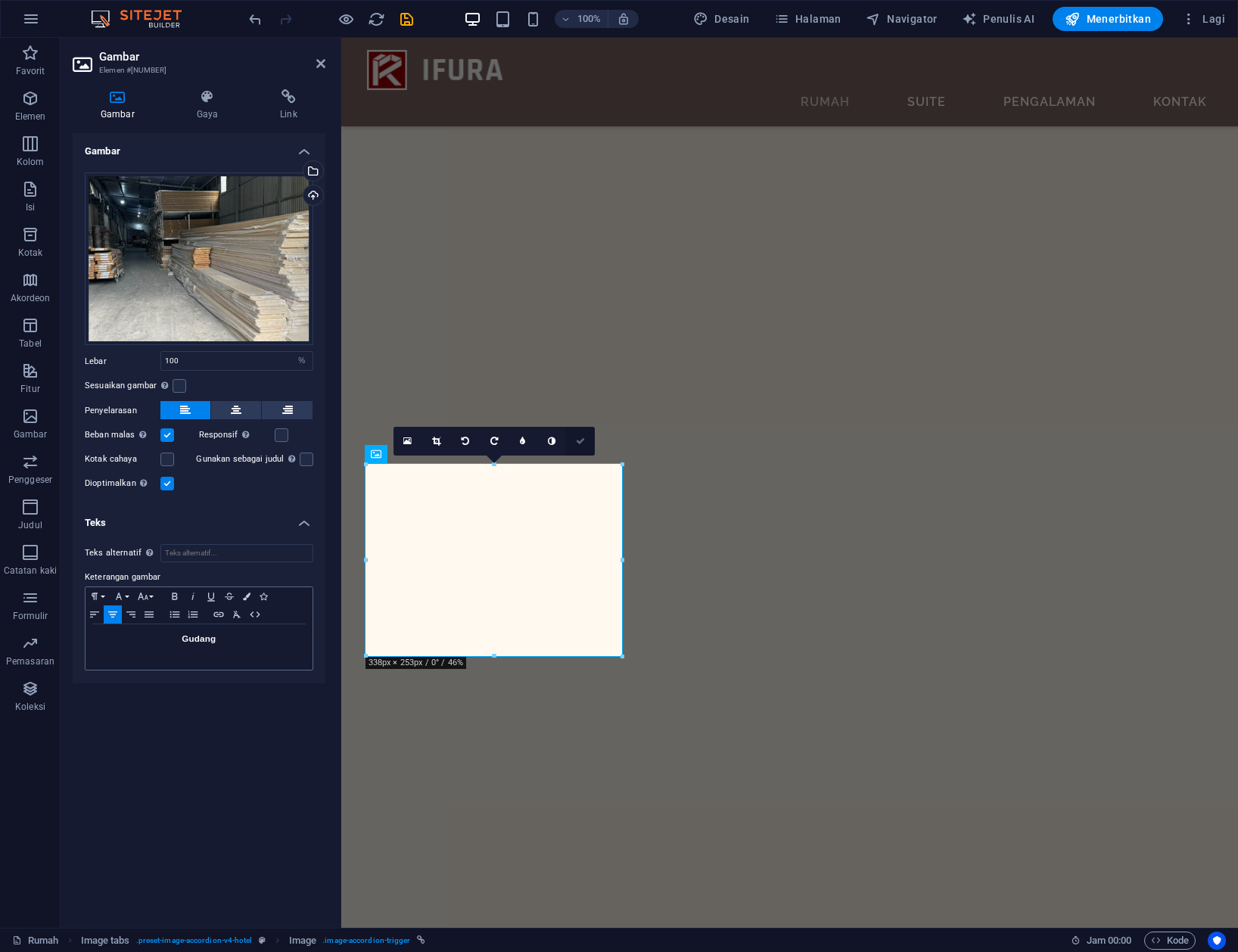 click at bounding box center (580, 441) 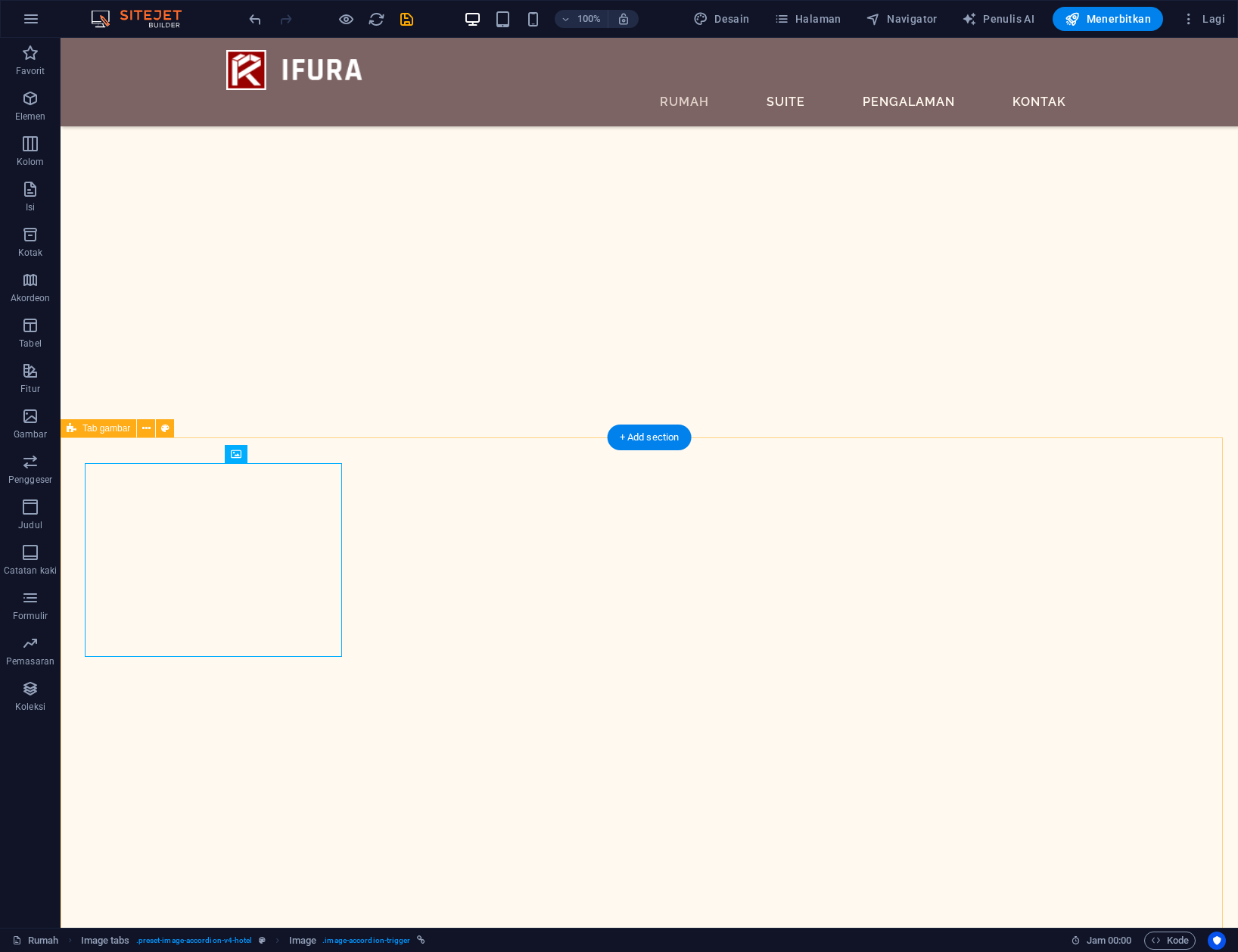 scroll, scrollTop: 1819, scrollLeft: 0, axis: vertical 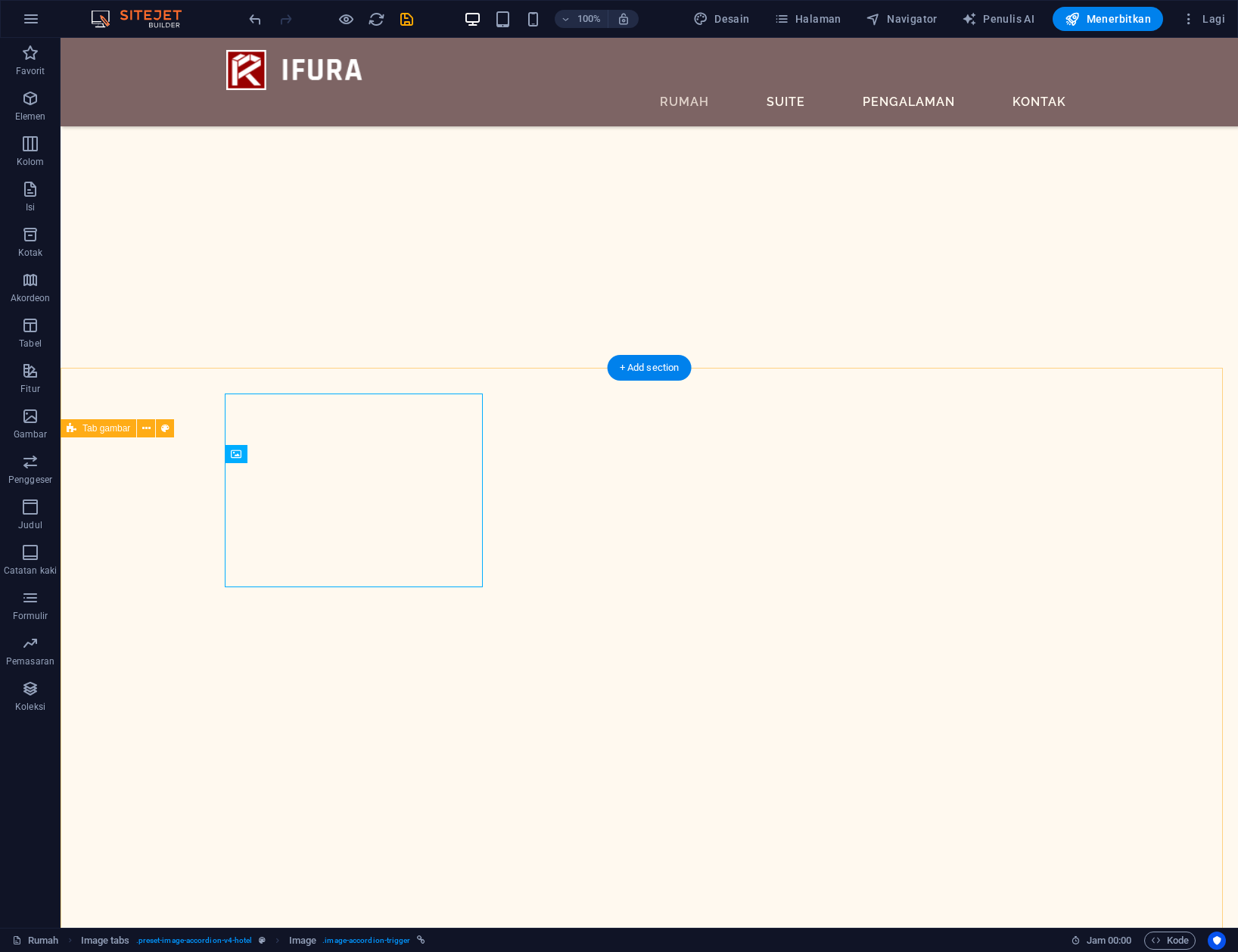 click on "Gudang Lorem ipsum dolor sit amet, consectetur adipisicing elit. Natus, dolores, at, nisi eligendi repellat voluptatem minima officia veritatis quasi animi porro laudantium dicta dolor voluptate non maiores ipsum reprehenderit odio fugiat reiciendis consectetur fuga pariatur libero accusantium quod minus odit debitis cumque quo adipisci vel vitae aliquidcorrupti perferendis voluptate. Kesehatan & Kesejahteraan Lorem ipsum dolor sit amet, consectetur adipisicing elit. Natus, dolores, at, nisi eligendi repellat voluptatem minima officia veritatis quasi animi porro laudantium dicta dolor voluptate non maiores ipsum reprehenderit odio fugiat reiciendis consectetur fuga pariatur libero accusantium quod minus odit debitis cumque quo adipisci vel vitae aliquidcorrupti perferendis voluptate. Acara" at bounding box center (649, 5142) 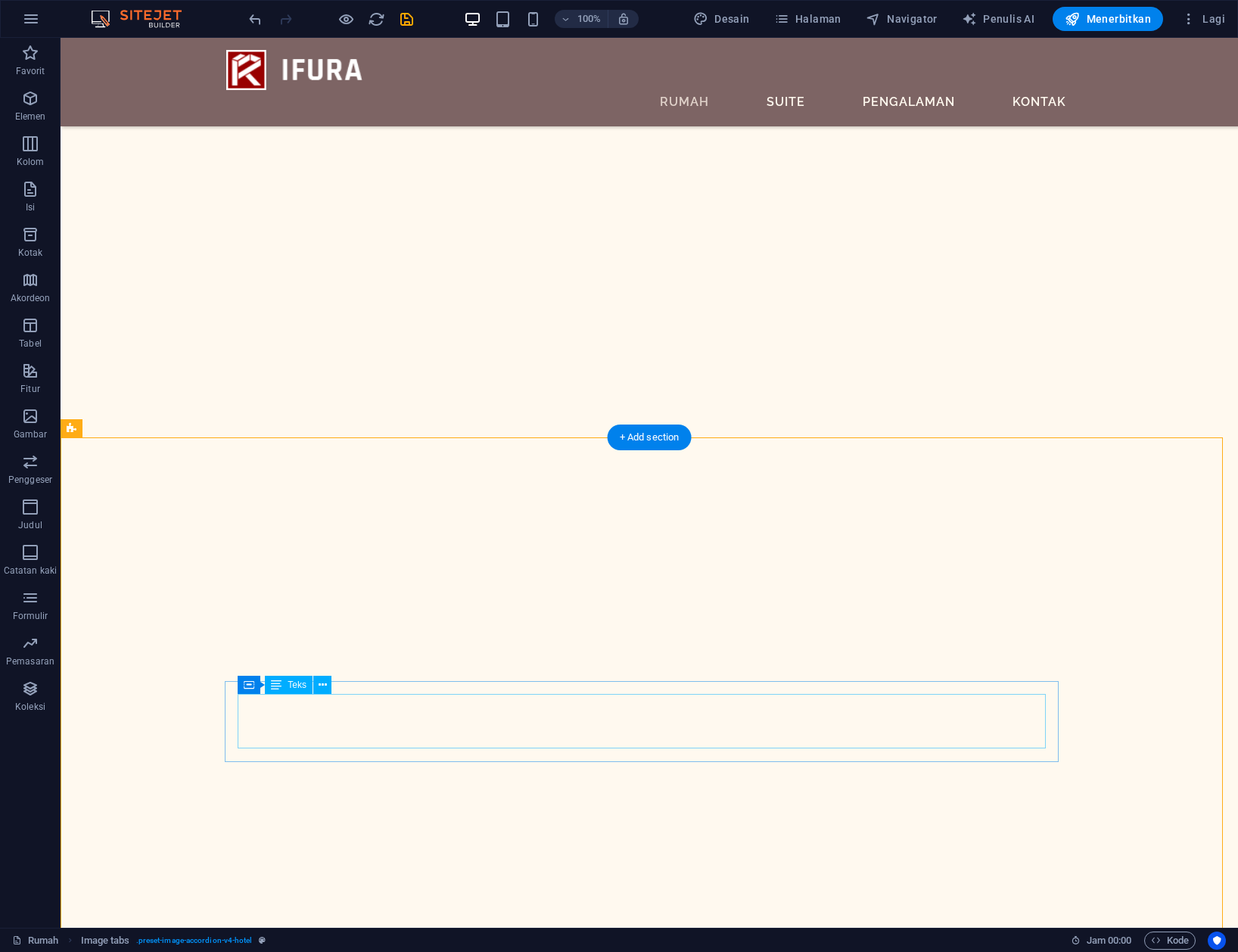 click on "Lorem ipsum dolor sit amet, consectetur adipisicing elit. Natus, dolores, at, nisi eligendi repellat voluptatem minima officia veritatis quasi animi porro laudantium dicta dolor voluptate non maiores ipsum reprehenderit odio fugiat reiciendis consectetur fuga pariatur libero accusantium quod minus odit debitis cumque quo adipisci vel vitae aliquidcorrupti perferendis voluptate." at bounding box center [496, 4895] 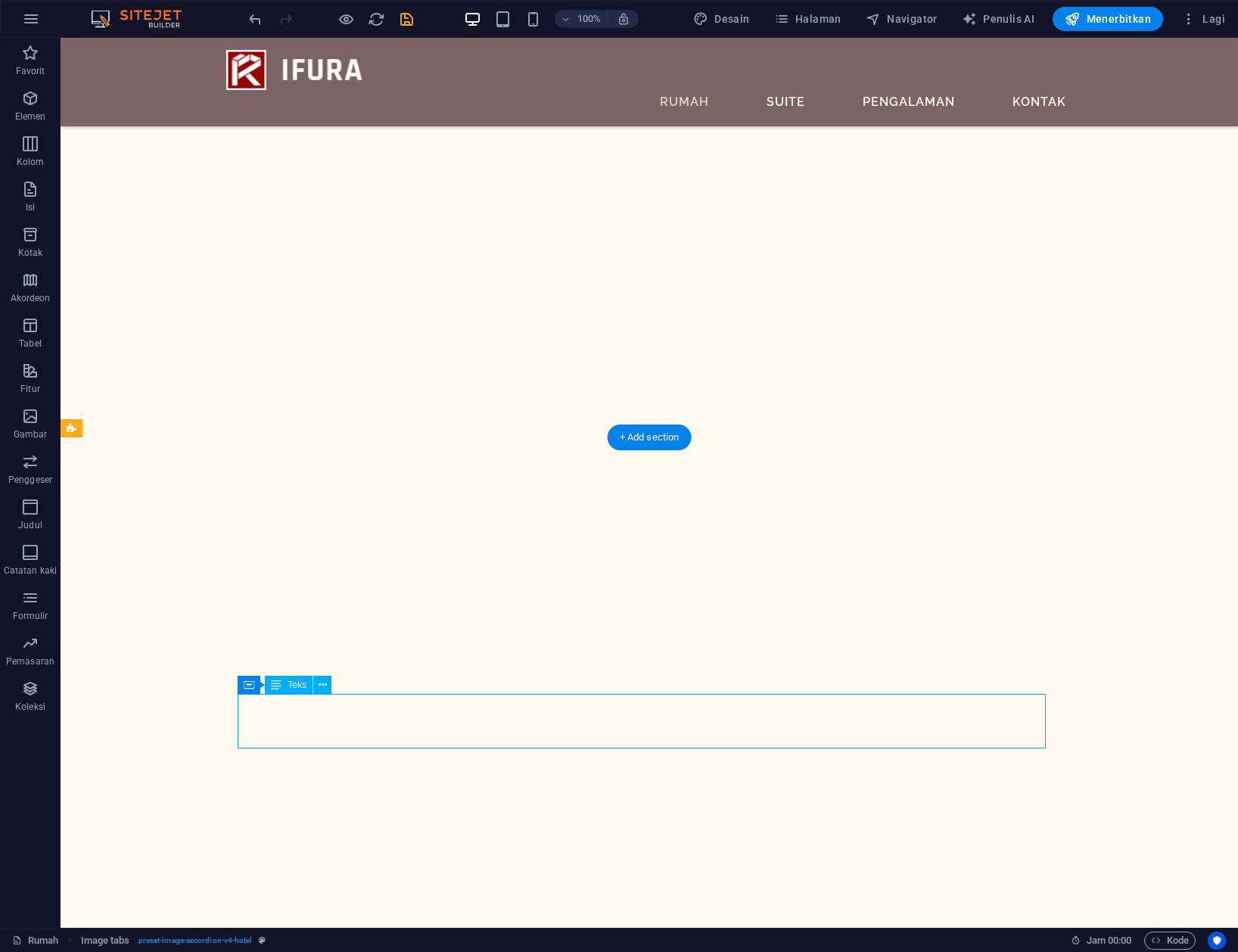 click on "Lorem ipsum dolor sit amet, consectetur adipisicing elit. Natus, dolores, at, nisi eligendi repellat voluptatem minima officia veritatis quasi animi porro laudantium dicta dolor voluptate non maiores ipsum reprehenderit odio fugiat reiciendis consectetur fuga pariatur libero accusantium quod minus odit debitis cumque quo adipisci vel vitae aliquidcorrupti perferendis voluptate." at bounding box center (496, 4895) 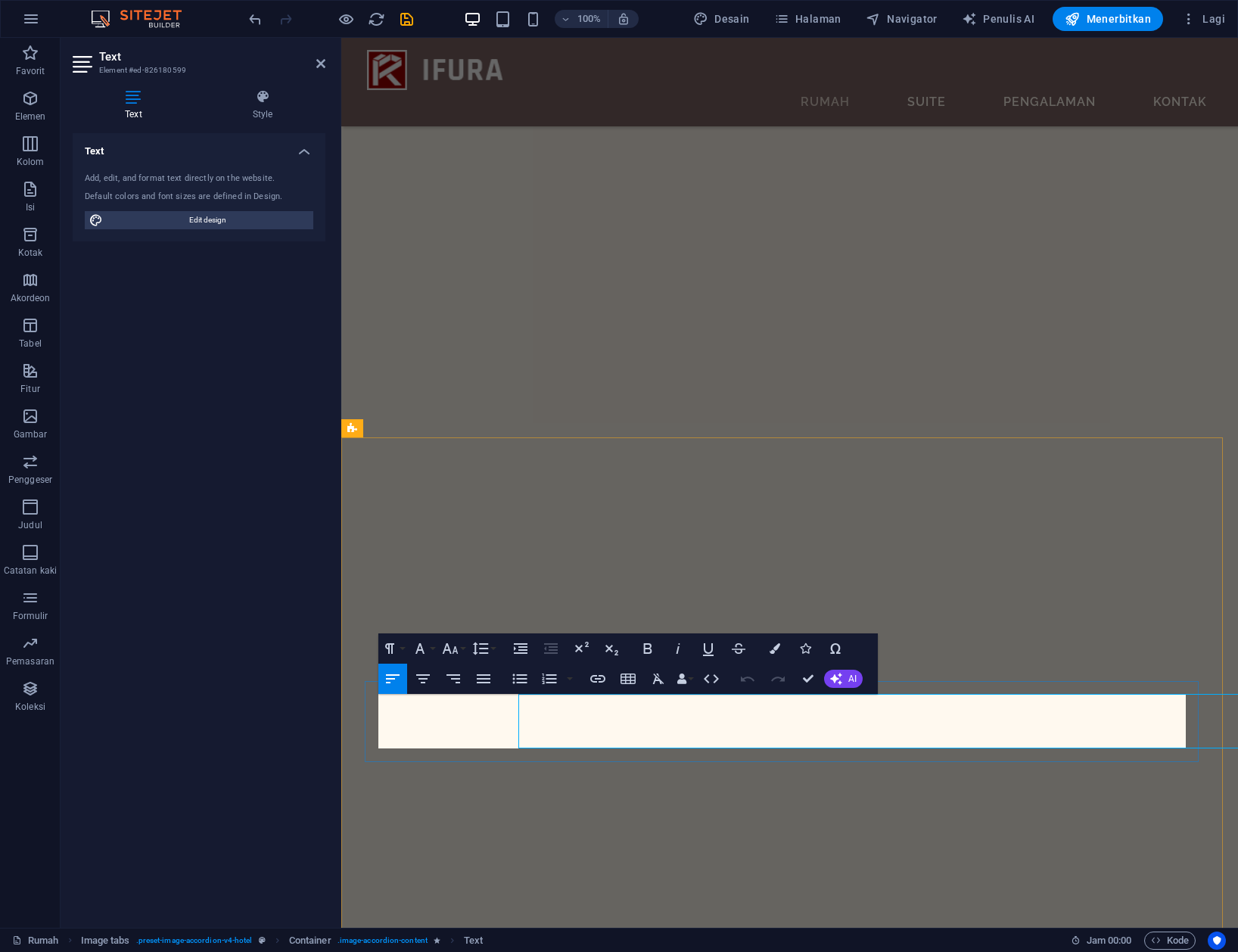 scroll, scrollTop: 1750, scrollLeft: 0, axis: vertical 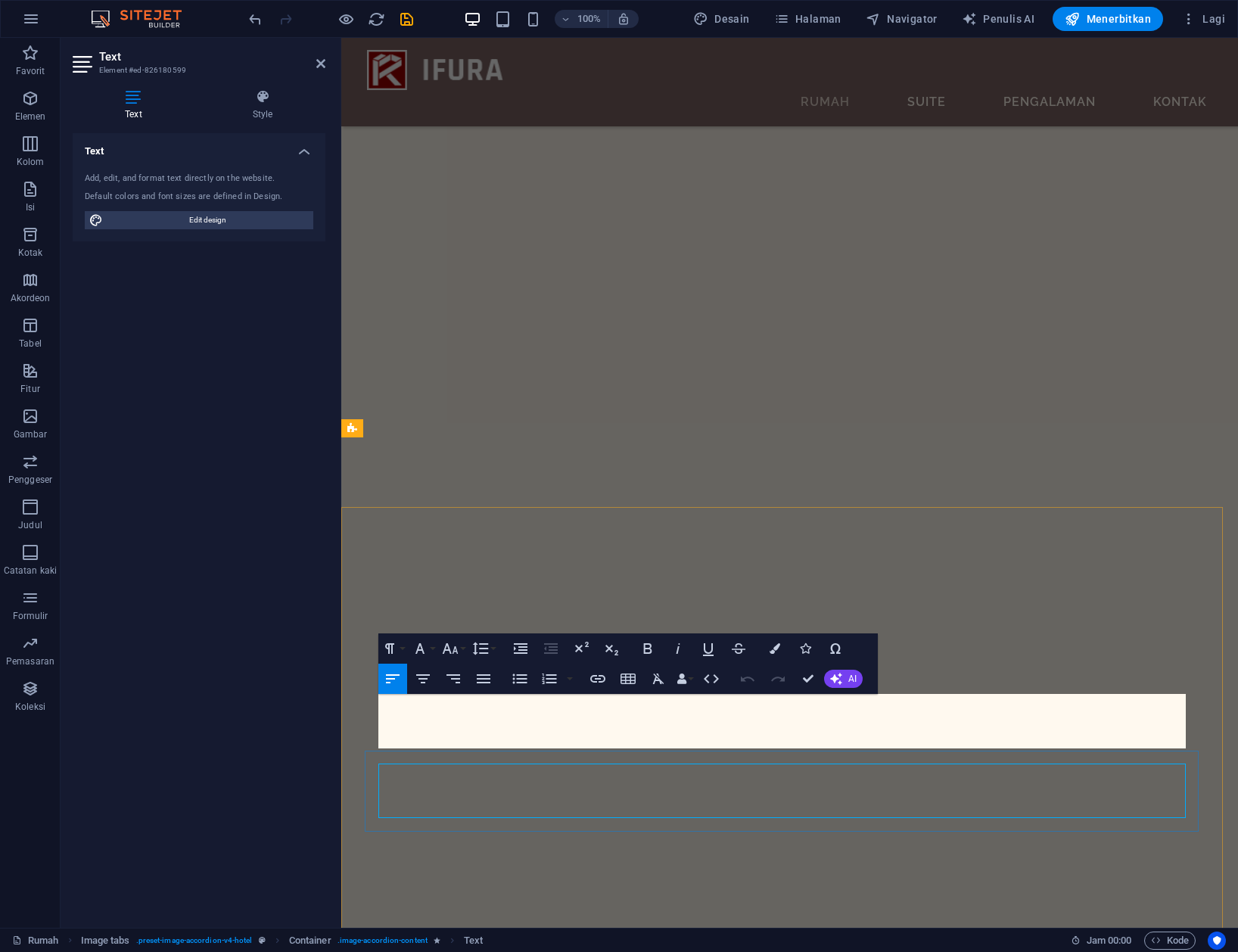 click on "Lorem ipsum dolor sit amet, consectetur adipisicing elit. Natus, dolores, at, nisi eligendi repellat voluptatem minima officia veritatis quasi animi porro laudantium dicta dolor voluptate non maiores ipsum reprehenderit odio fugiat reiciendis consectetur fuga pariatur libero accusantium quod minus odit debitis cumque quo adipisci vel vitae aliquidcorrupti perferendis voluptate." at bounding box center [776, 3920] 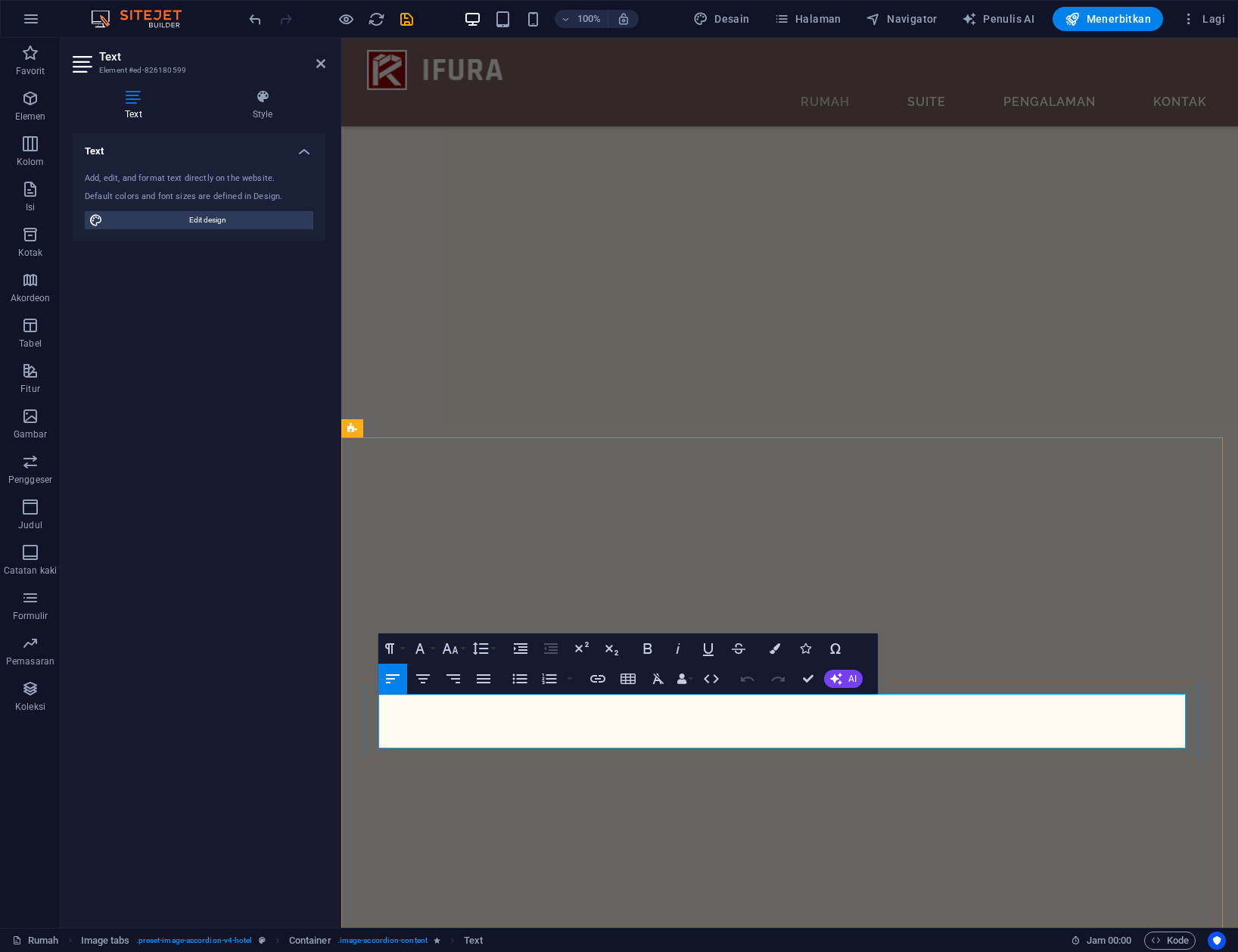 click on "Lorem ipsum dolor sit amet, consectetur adipisicing elit. Natus, dolores, at, nisi eligendi repellat voluptatem minima officia veritatis quasi animi porro laudantium dicta dolor voluptate non maiores ipsum reprehenderit odio fugiat reiciendis consectetur fuga pariatur libero accusantium quod minus odit debitis cumque quo adipisci vel vitae aliquidcorrupti perferendis voluptate." at bounding box center [776, 3920] 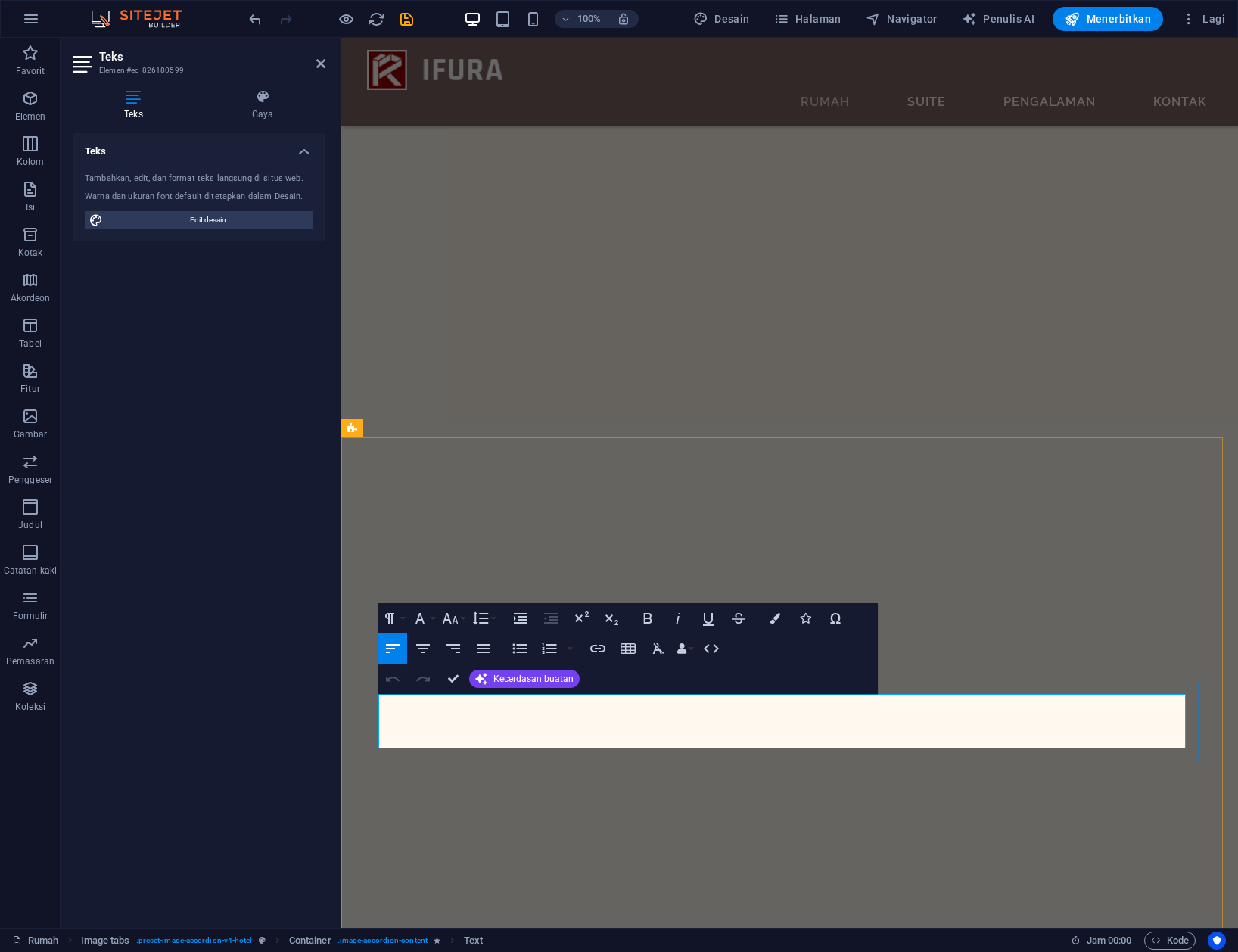 click on "Lorem ipsum dolor sit amet, consectetur adipisicing elit. Natus, dolores, at, nisi eligendi repellat voluptatem minima officia veritatis quasi animi porro laudantium dicta dolor voluptate non maiores ipsum reprehenderit odio fugiat reiciendis consectetur fuga pariatur libero accusantium quod minus odit debitis cumque quo adipisci vel vitae aliquidcorrupti perferendis voluptate." at bounding box center [776, 3920] 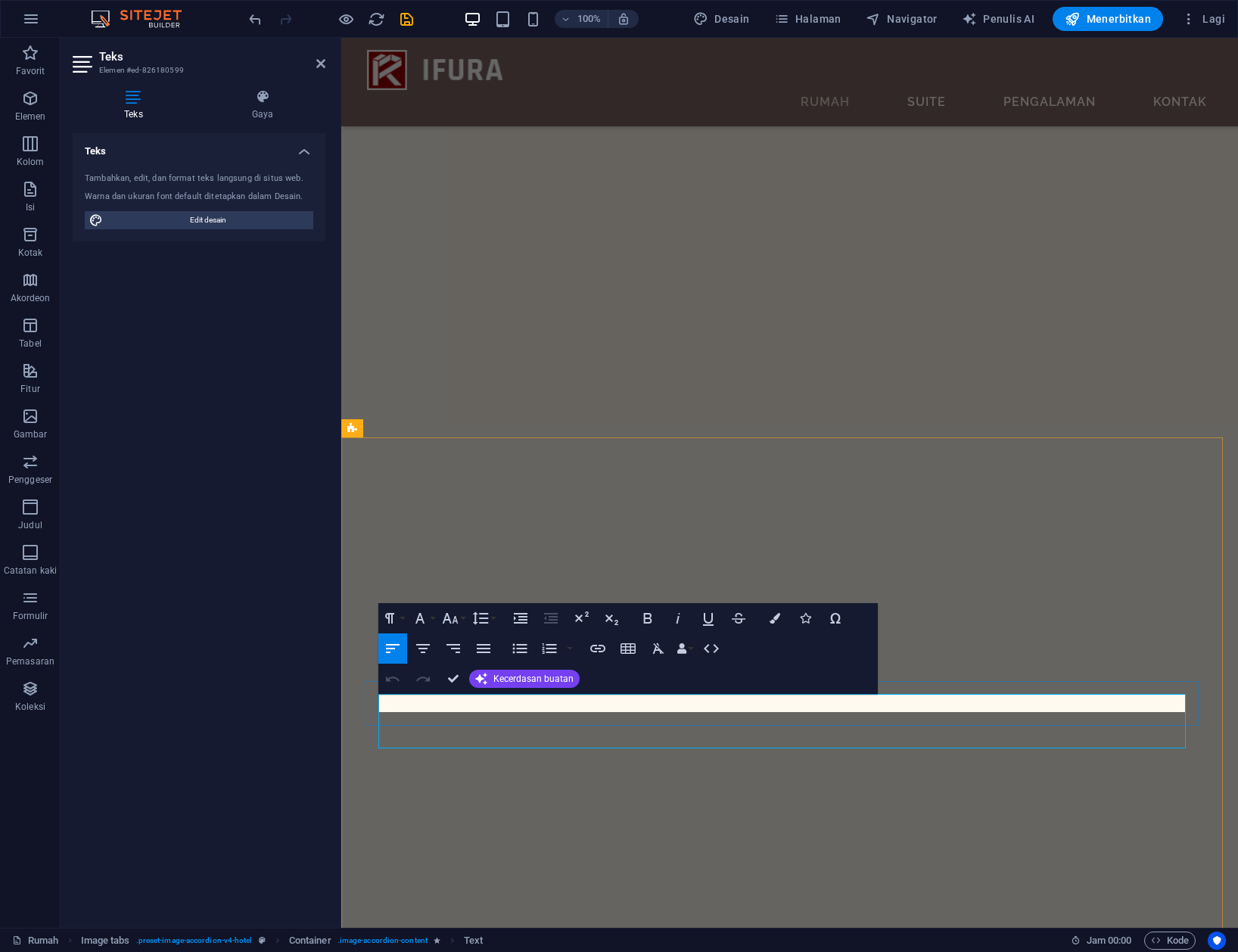 type 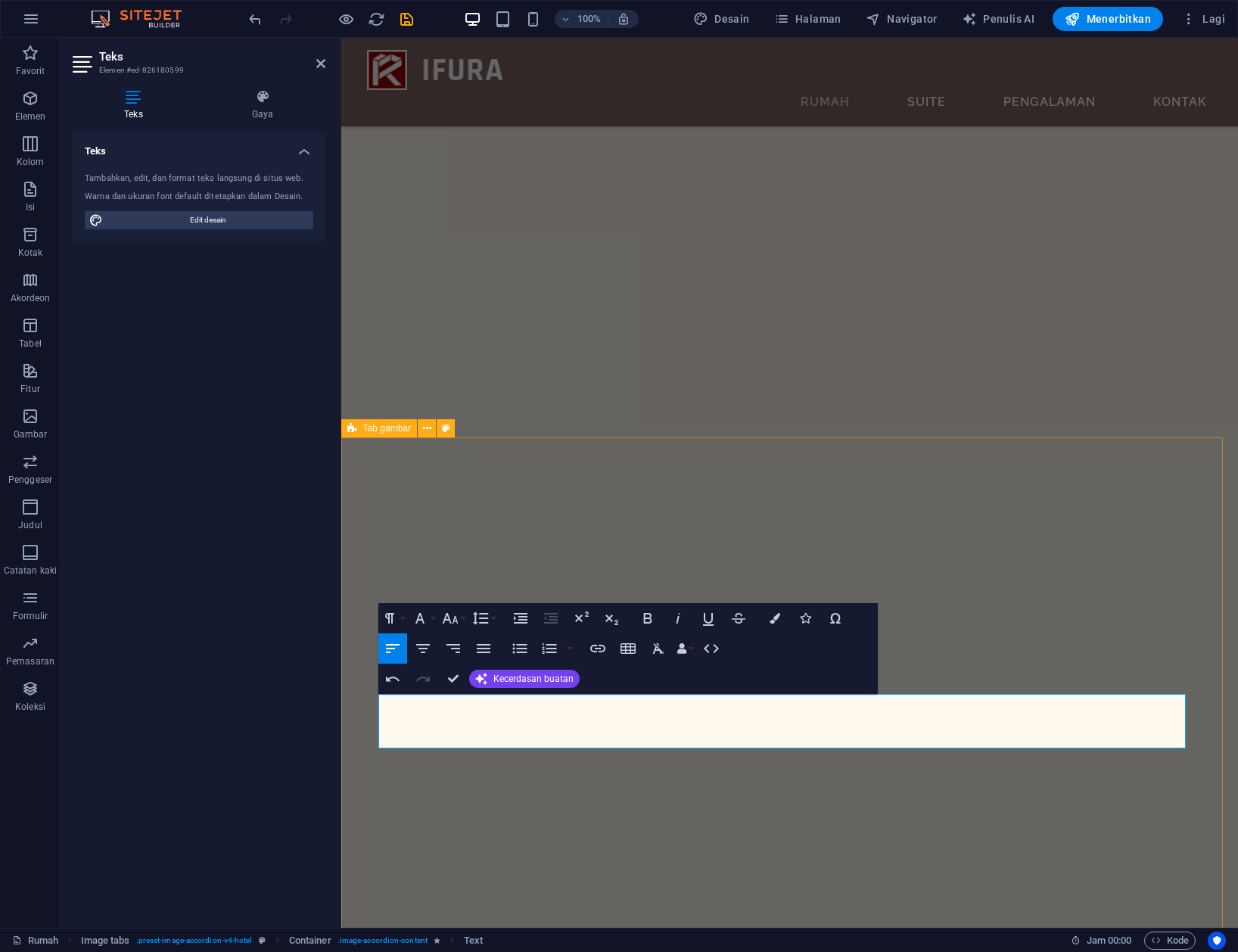 click on "Gudang Di pabrik IFURA Woodworking, Kami menghormati bahwa kayu adalah komoditas jangan panjang, dan kami bertujuan untuk membangun hubungan jangka panjang dengan mitra bisnis kami melalui kepercayaan, Jika produk secara konsesten bekualitas tinggi dan dapat dilacak, Anda akan bangga mendistribusikannya. Kesehatan & Kesejahteraan Lorem ipsum dolor sit amet, consectetur adipisicing elit. Natus, dolores, at, nisi eligendi repellat voluptatem minima officia veritatis quasi animi porro laudantium dicta dolor voluptate non maiores ipsum reprehenderit odio fugiat reiciendis consectetur fuga pariatur libero accusantium quod minus odit debitis cumque quo adipisci vel vitae aliquidcorrupti perferendis voluptate. Acara" at bounding box center [789, 4167] 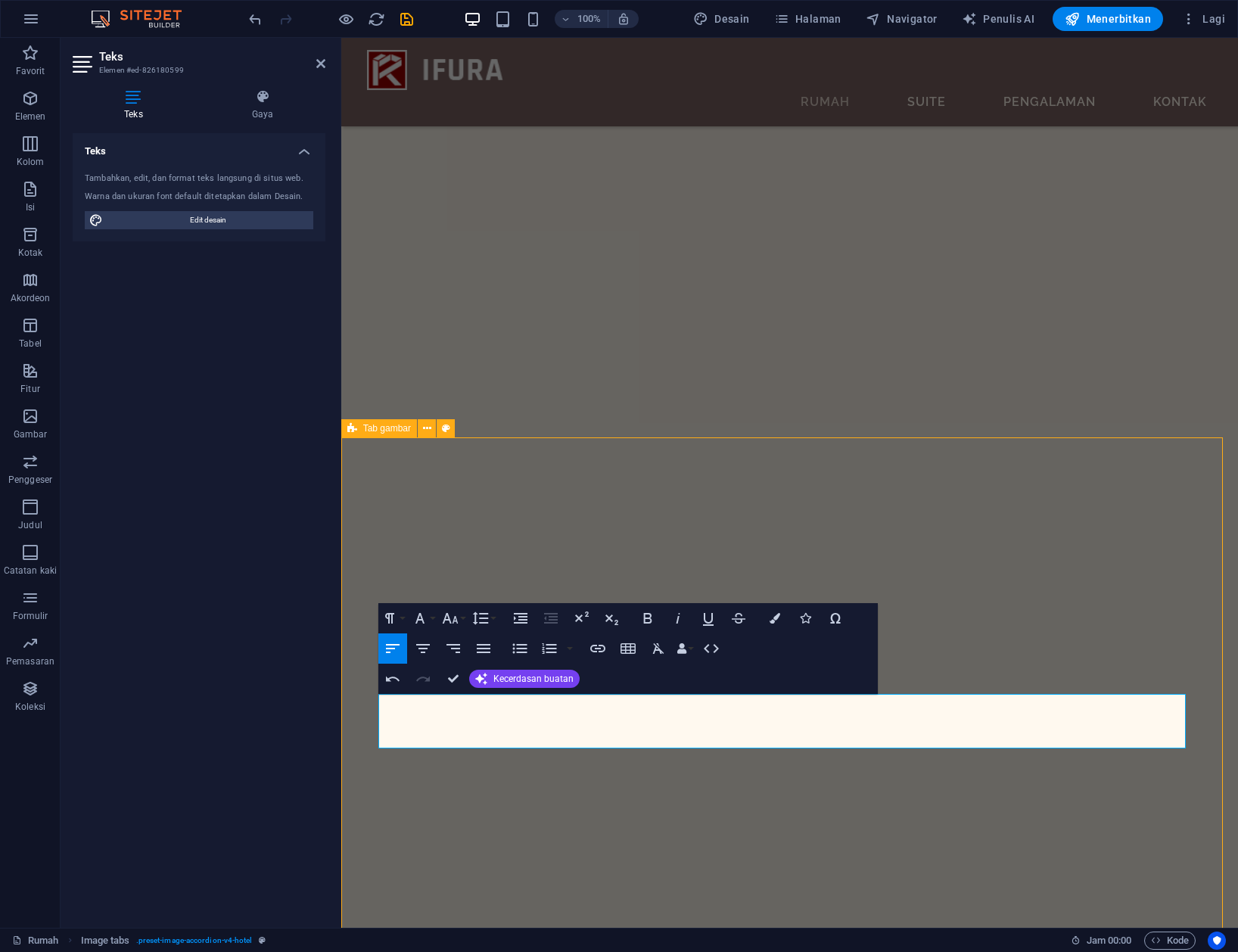 scroll, scrollTop: 1819, scrollLeft: 0, axis: vertical 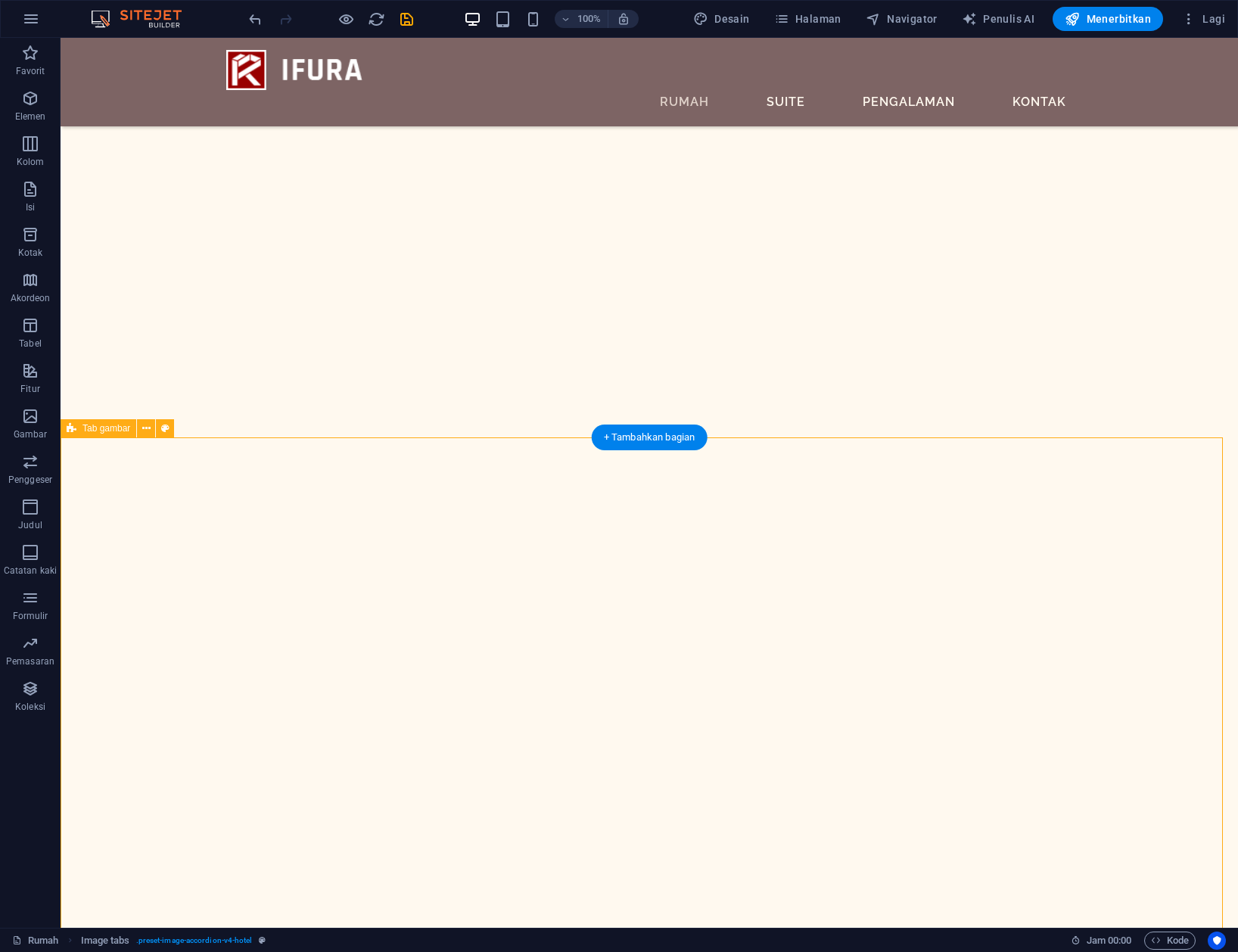 click on "Gudang Di pabrik IFURA Woodworking, Kami menghormati bahwa kayu adalah komoditas tidak panjang, dan kami bertujuan untuk membangun hubungan jangka panjang dengan mitra bisnis kami melalui kepercayaan, Jika produk secara konsesten bekualitas tinggi dan dapat dilacak, Anda akan bangga mendistribusikannya. Kesehatan & Kesejahteraan Lorem ipsum dolor sit amet, consectetur adipisicing elit. Natus, dolores, at, nisi eligendi repellat voluptatem minima officia veritatis quasi animi porro laudantium dicta dolor voluptate non maiores ipsum reprehenderit odio fugiat reiciendis consectetur fuga pariatur libero accusantium quod minus odit debitis cumque quo adipisci vel vitae aliquidcorrupti perferendis voluptate. Acara" at bounding box center [649, 5142] 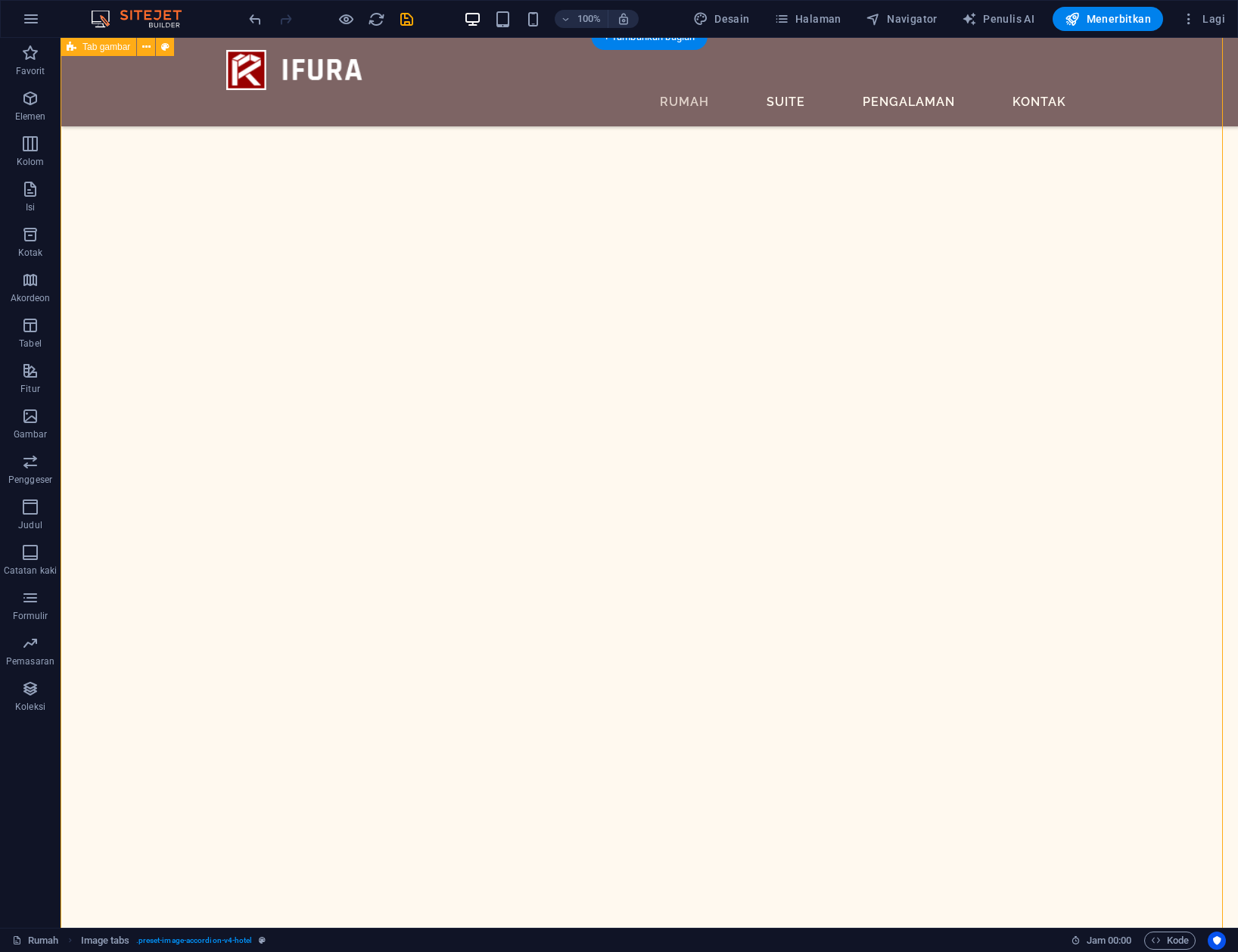scroll, scrollTop: 2122, scrollLeft: 0, axis: vertical 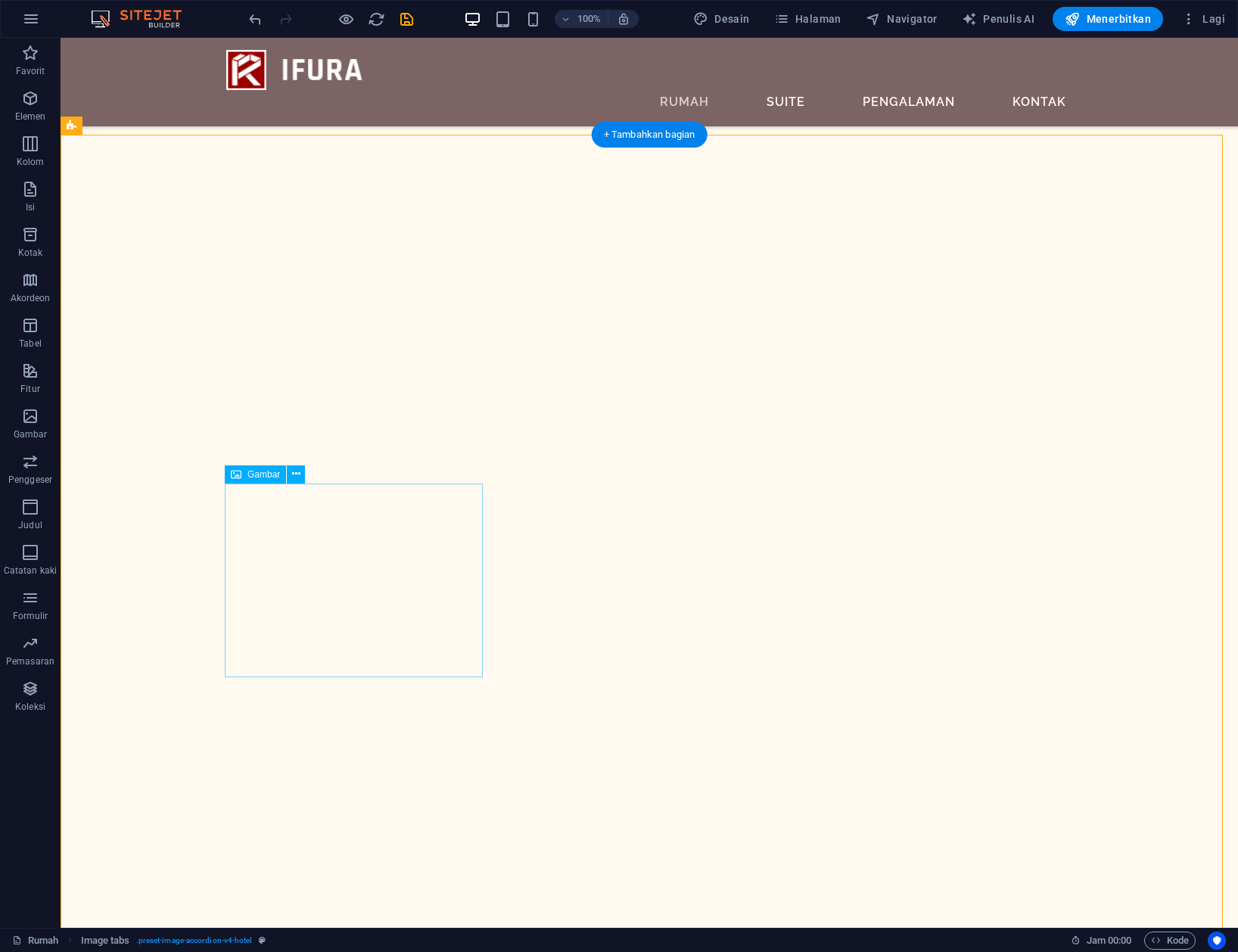 click on "Kesehatan & Kesejahteraan" at bounding box center (207, 4744) 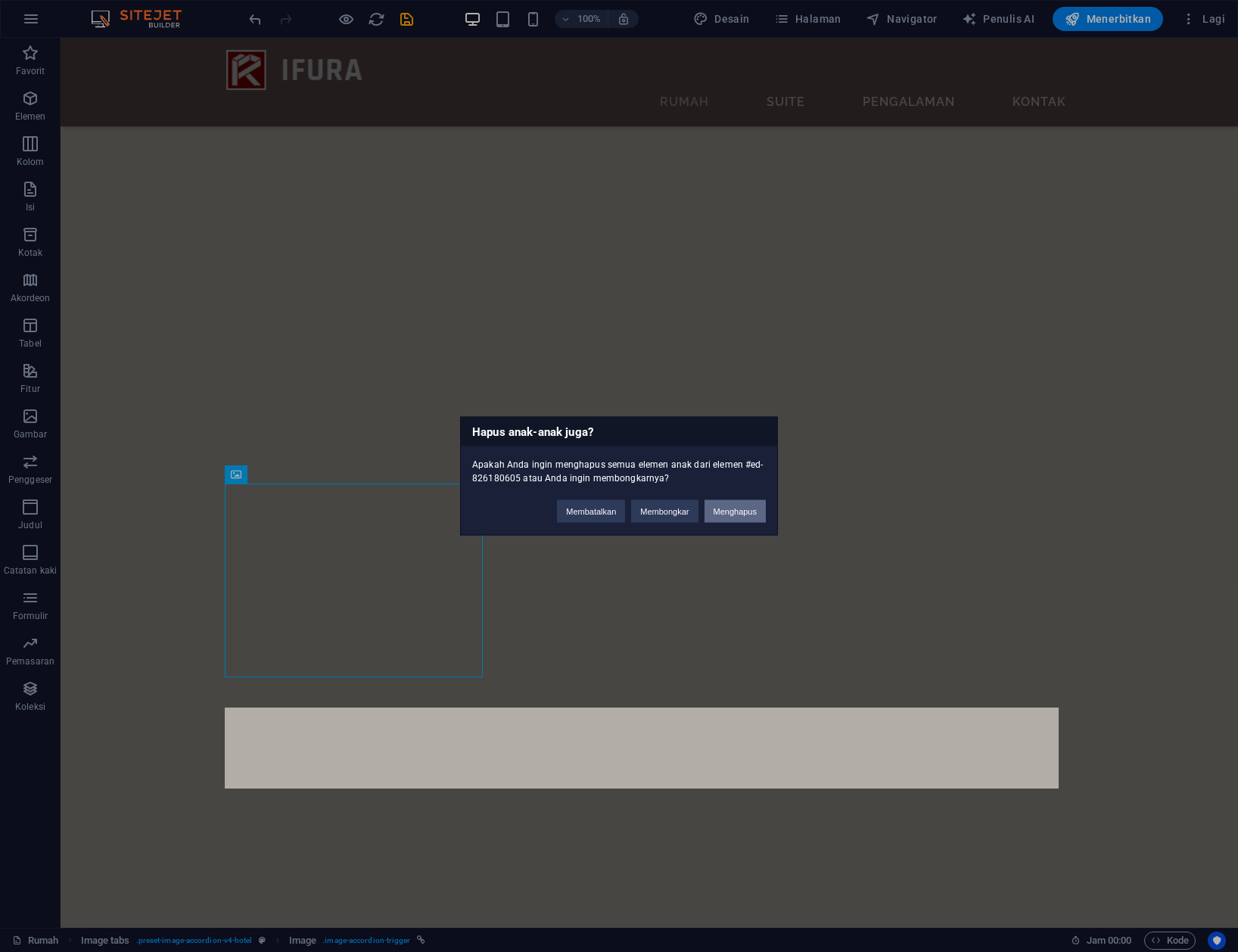 drag, startPoint x: 669, startPoint y: 471, endPoint x: 728, endPoint y: 499, distance: 65.30697 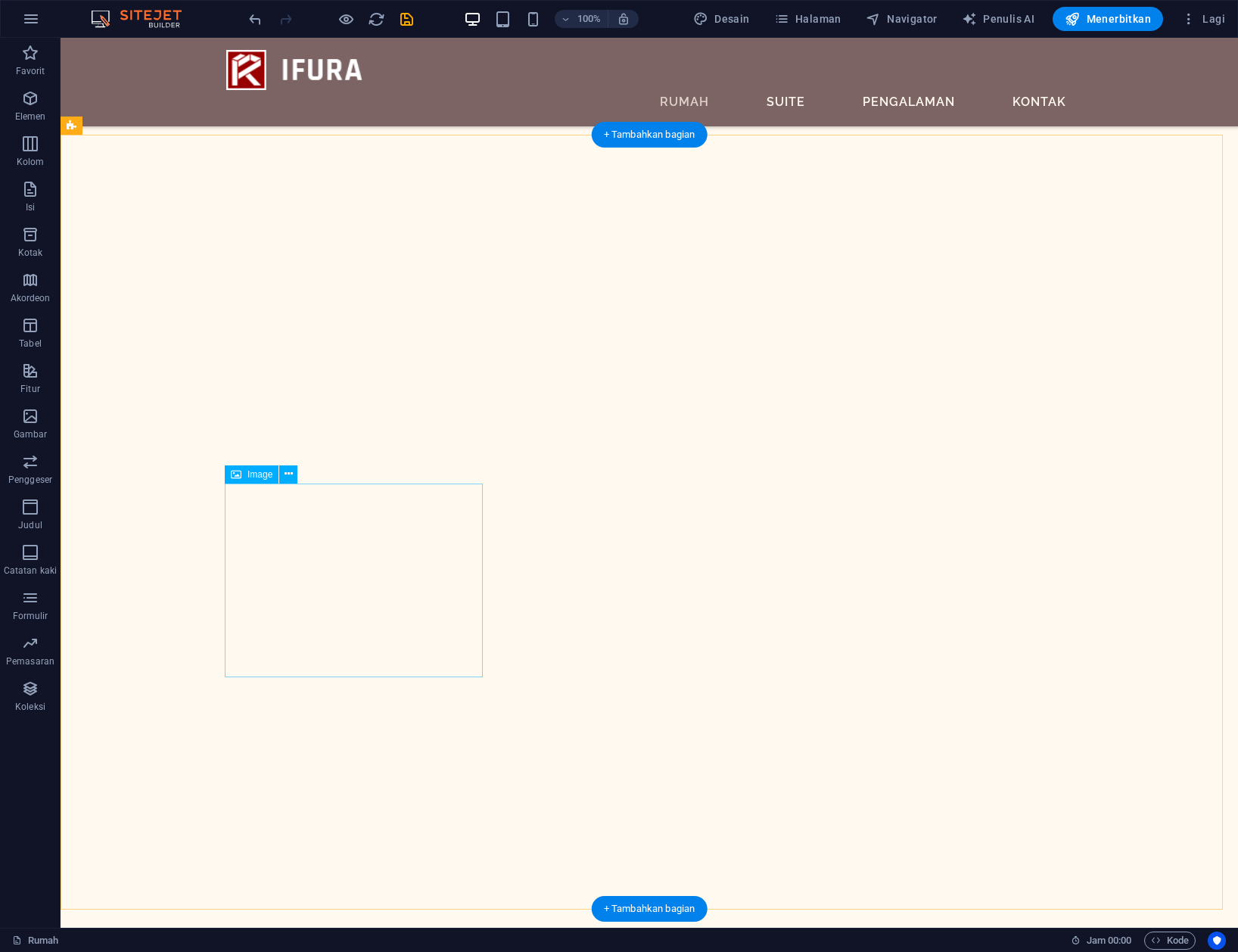 drag, startPoint x: 431, startPoint y: 577, endPoint x: 477, endPoint y: 580, distance: 46.09772 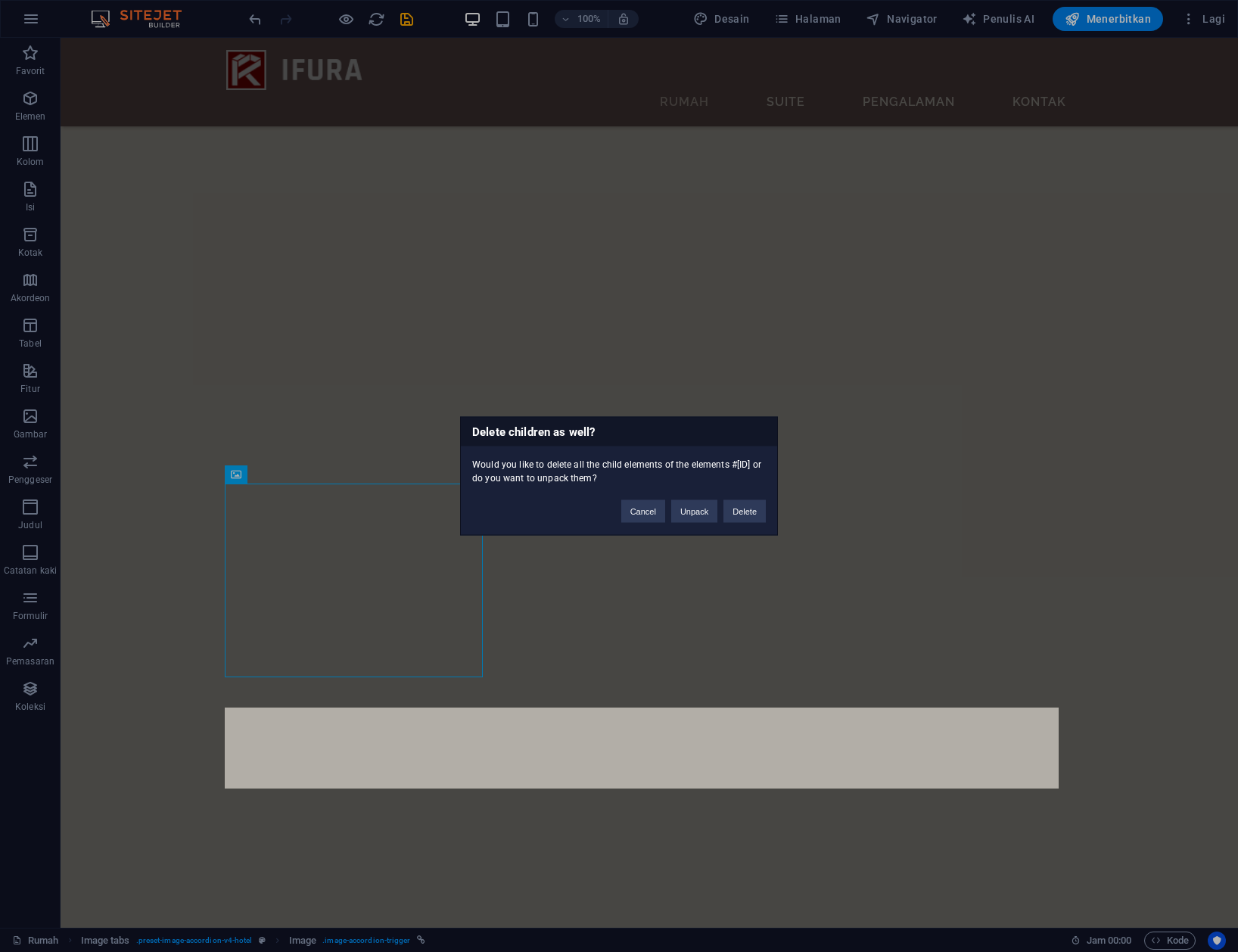type 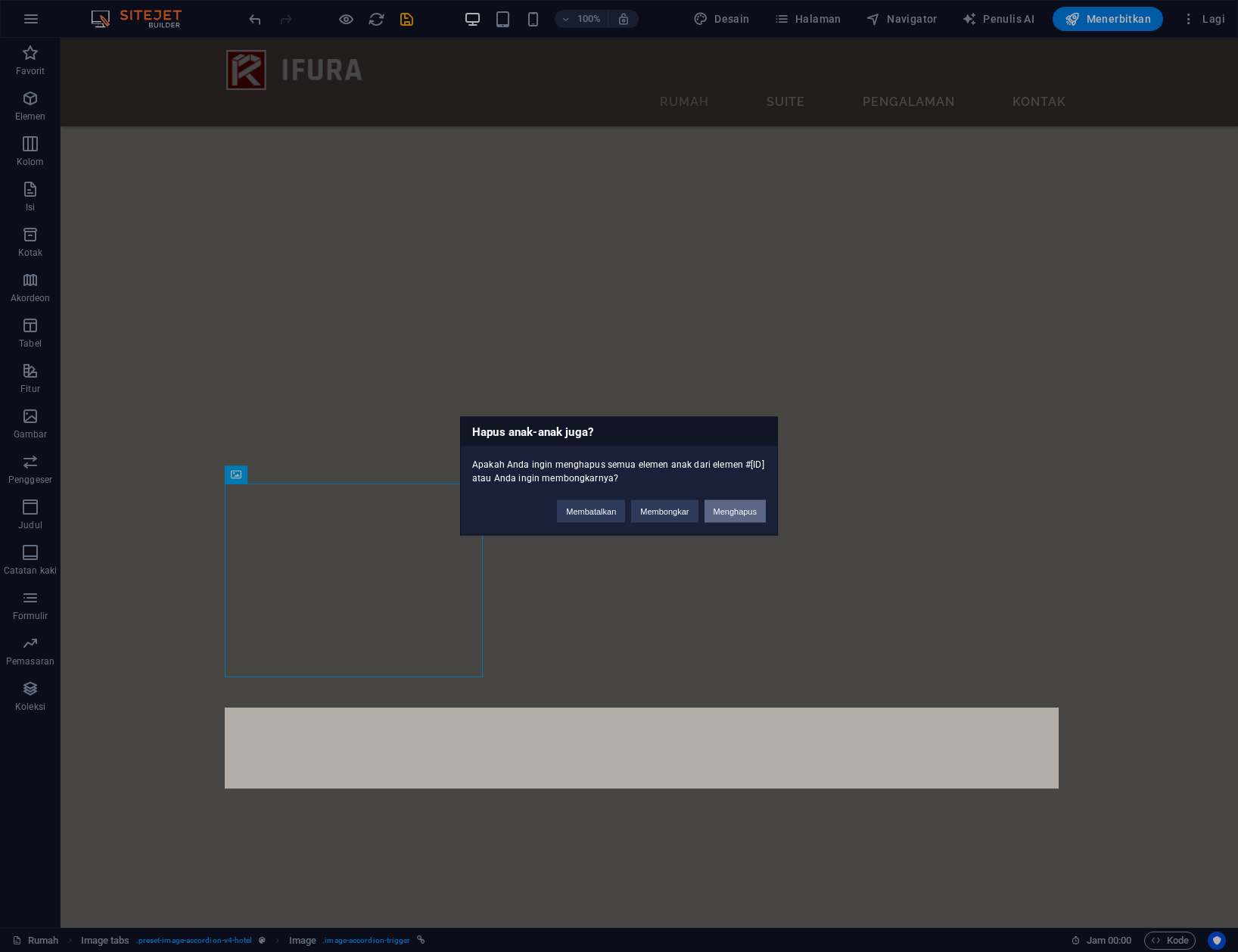 drag, startPoint x: 734, startPoint y: 516, endPoint x: 524, endPoint y: 560, distance: 214.56001 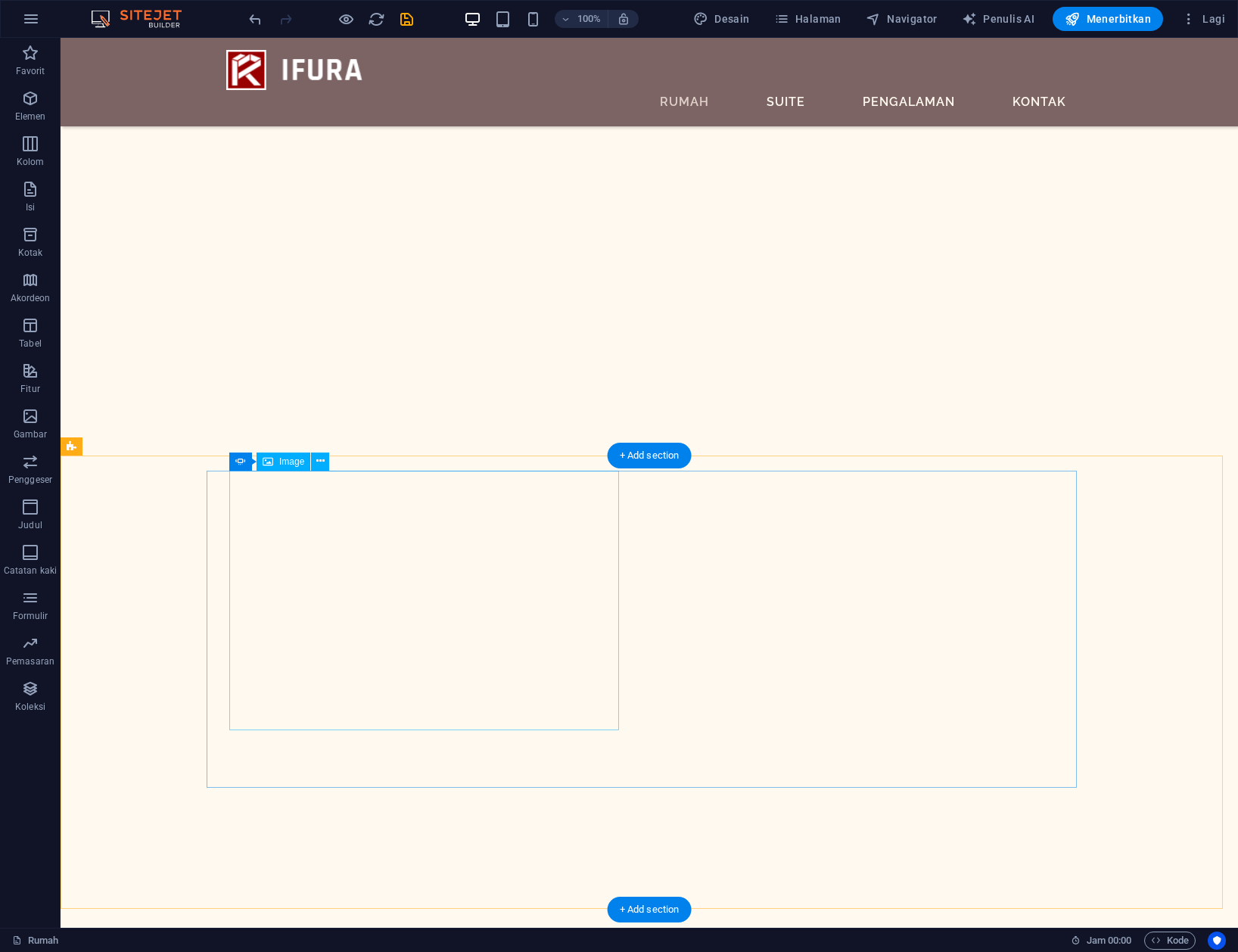 scroll, scrollTop: 2323, scrollLeft: 0, axis: vertical 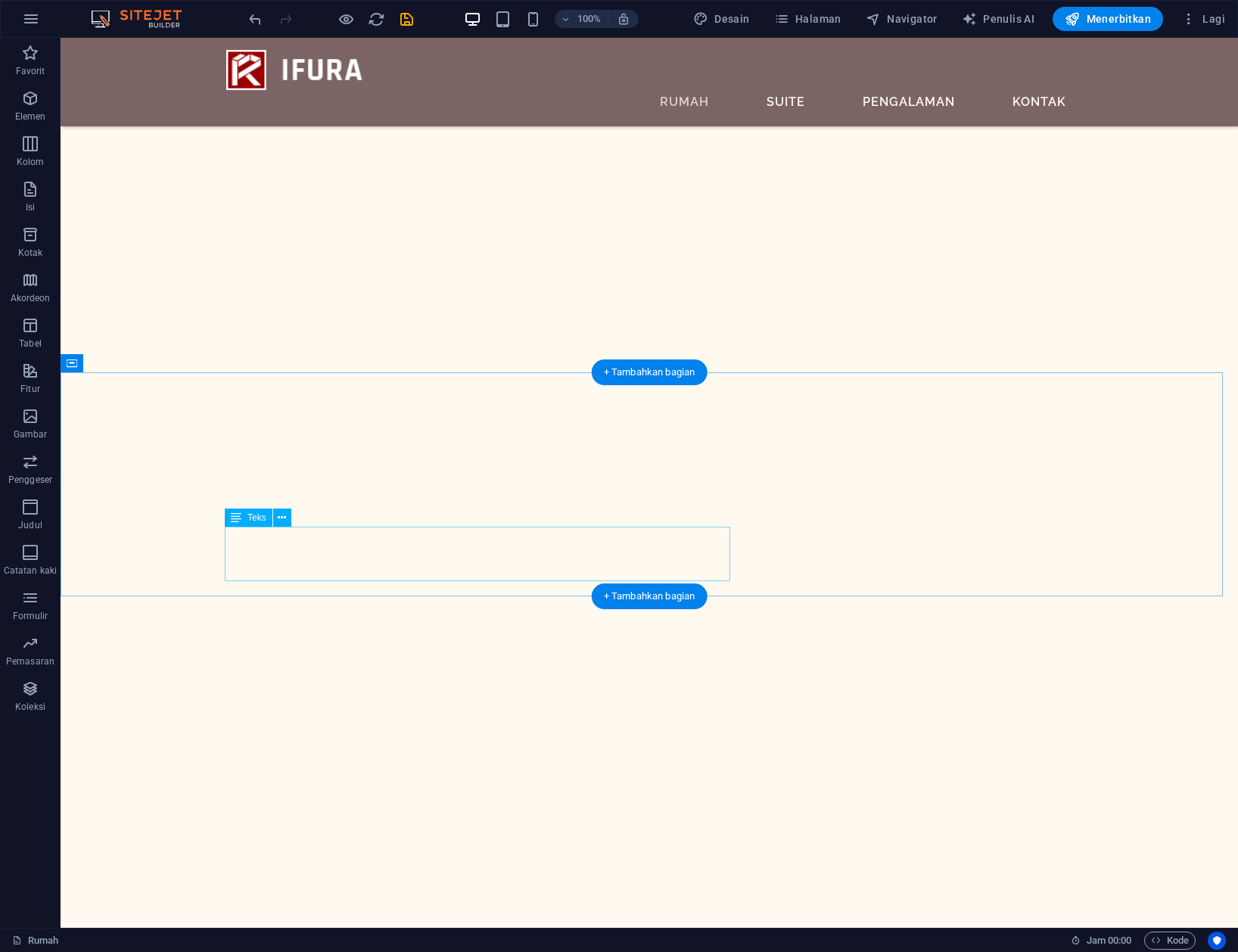 click on "Sed ut perspiciatis unde omnis iste natus error sit voluptatem accusantium doloremque laudantium, totam rem aperiam, eaque ipsa quae ab illo inventore veritatis dan quasi Architecto beatae vitae dicta sunt explicabo." at bounding box center [649, 4718] 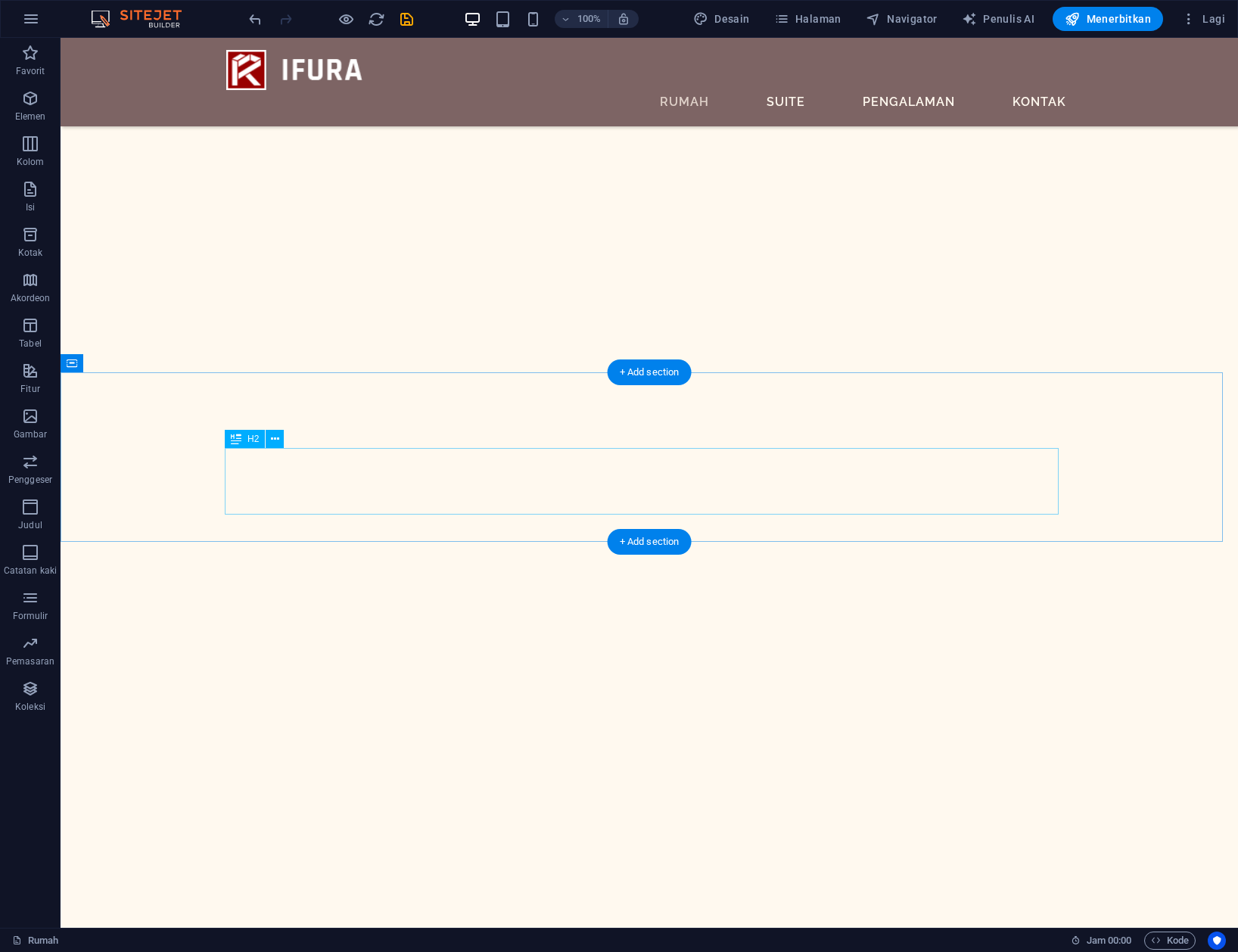 click on "Suite Kami" at bounding box center [649, 4655] 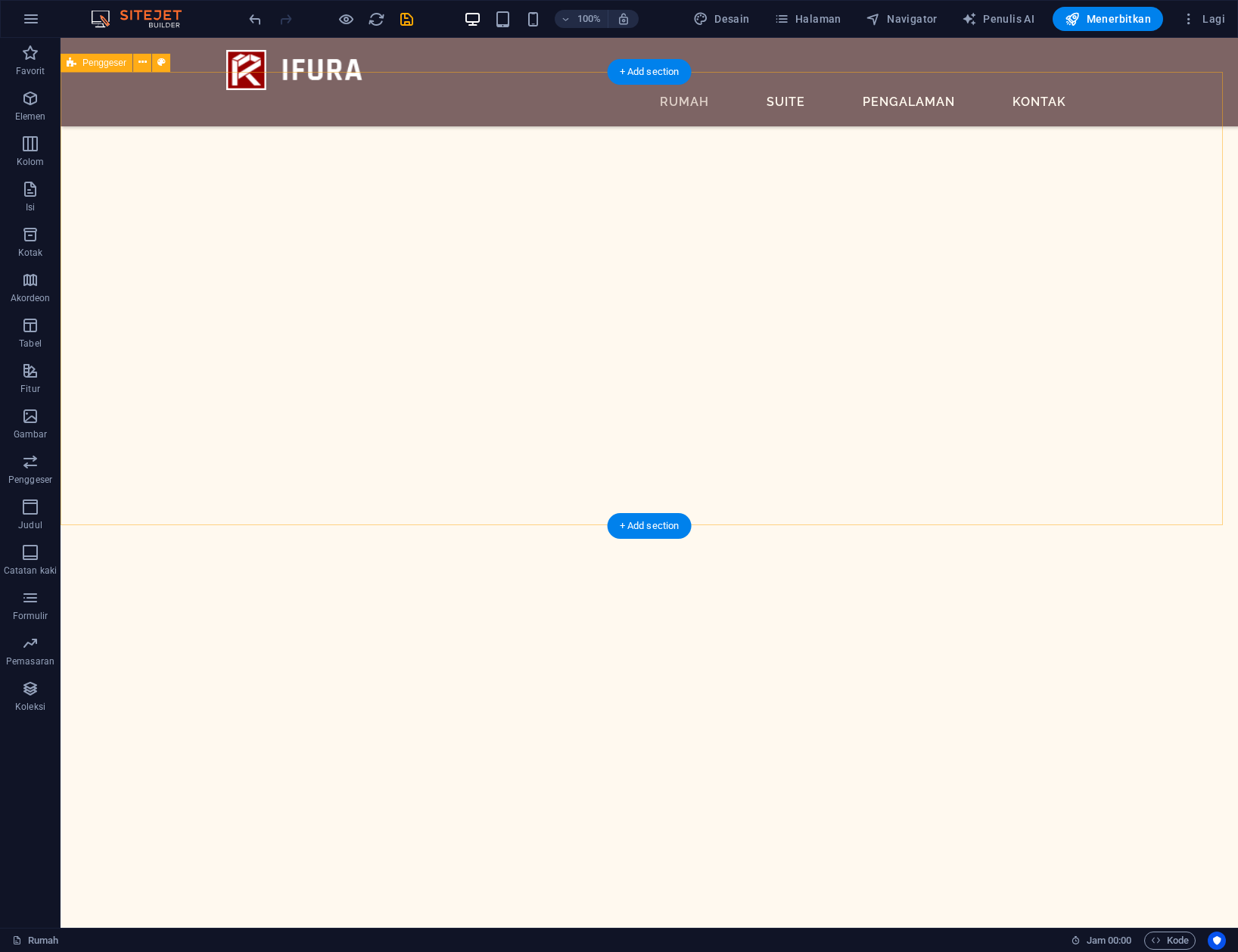 scroll, scrollTop: 2727, scrollLeft: 0, axis: vertical 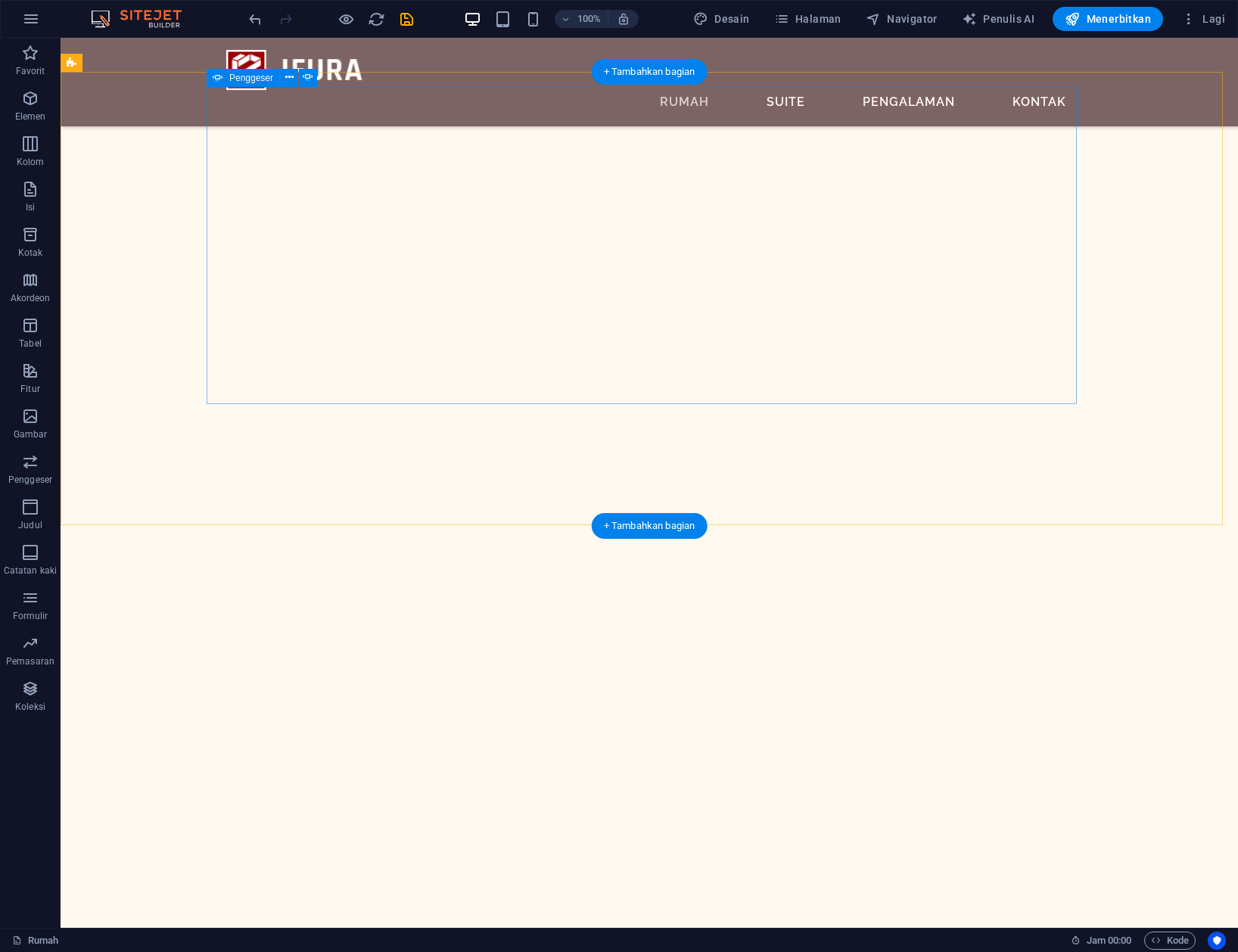click on "1" at bounding box center (115, -1810) 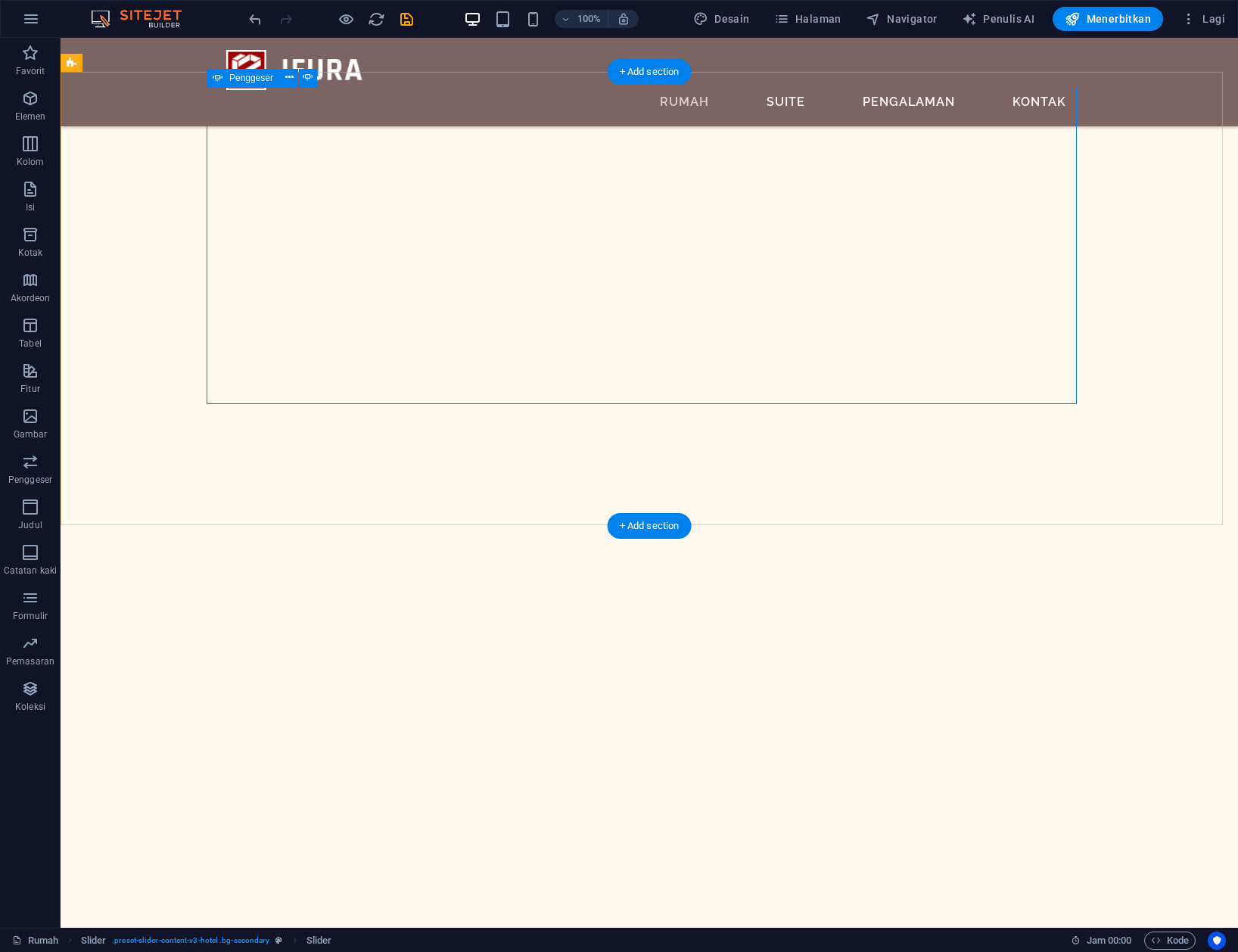 click on "2" at bounding box center [115, -1792] 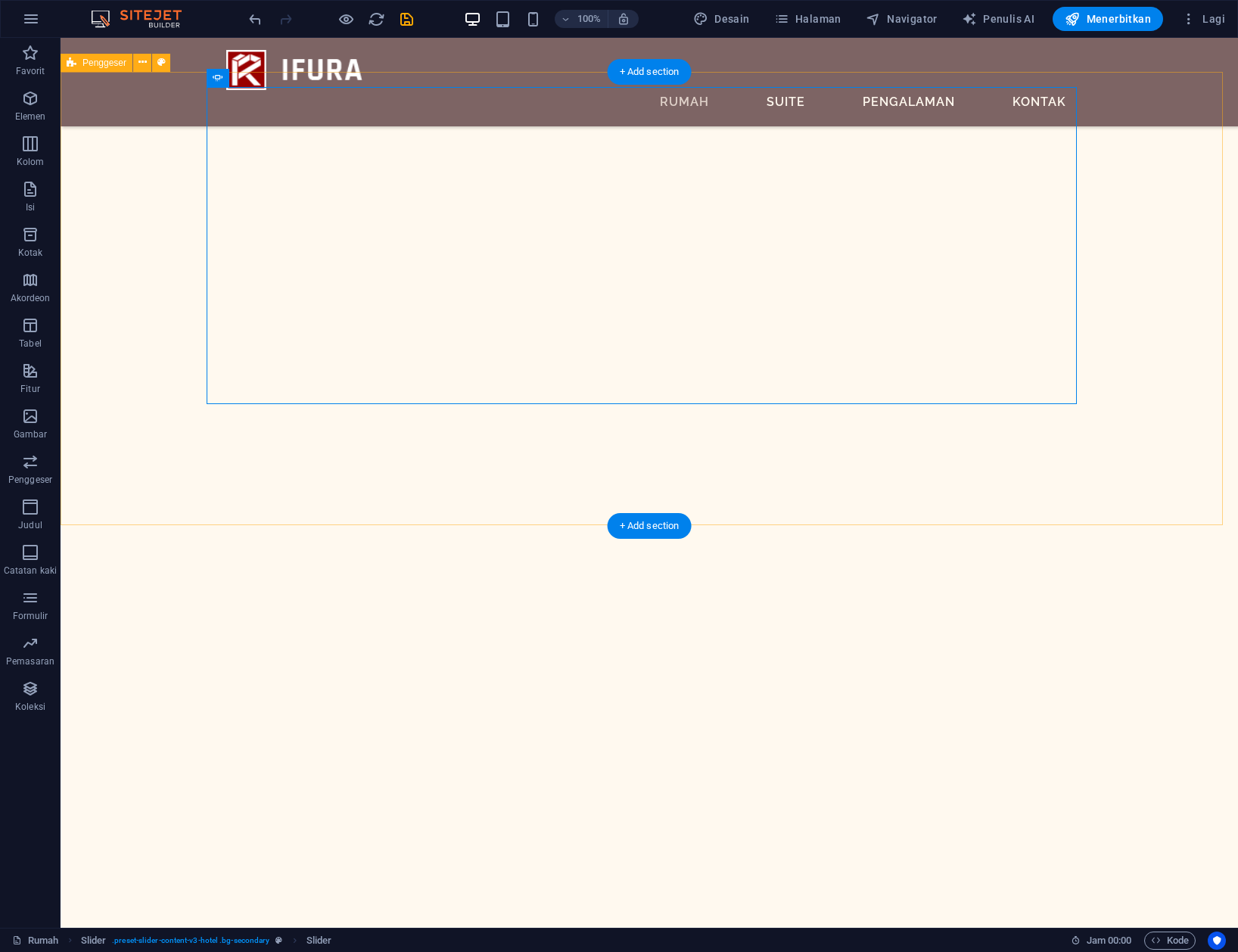 click on "Queen Deluxe 300 sqft 12 4 Superior 308sqft 8 3 Kamar Utama 256 kaki persegi 8 3 Ratu Deluxe 300 kaki persegi 12 4 Unggul 308 kaki persegi 8 3 Master Suite 256 sqft 8 3 Queen Deluxe 300 sqft 12 4 1 2 3" at bounding box center [649, 5832] 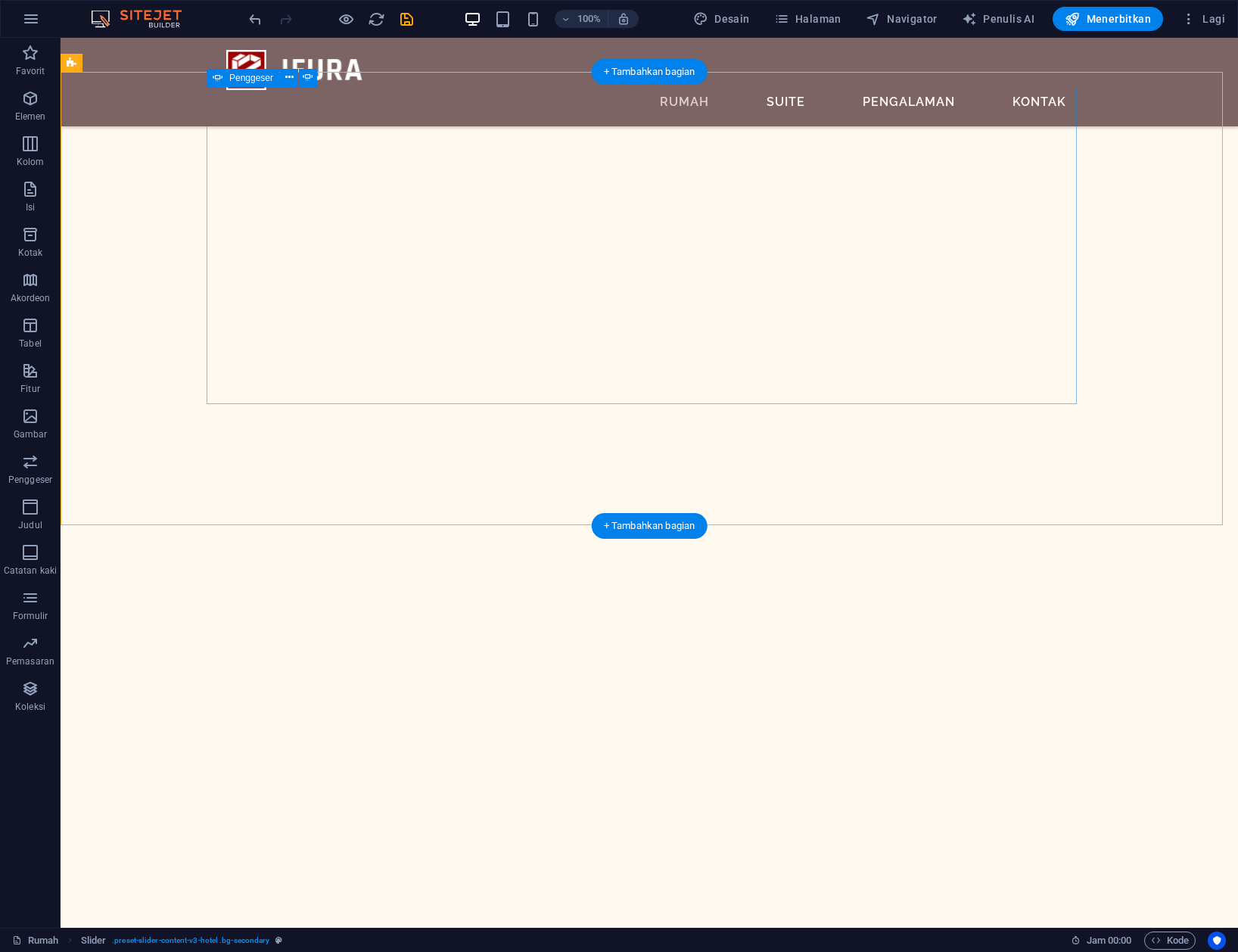 drag, startPoint x: 680, startPoint y: 443, endPoint x: 673, endPoint y: 452, distance: 11.401754 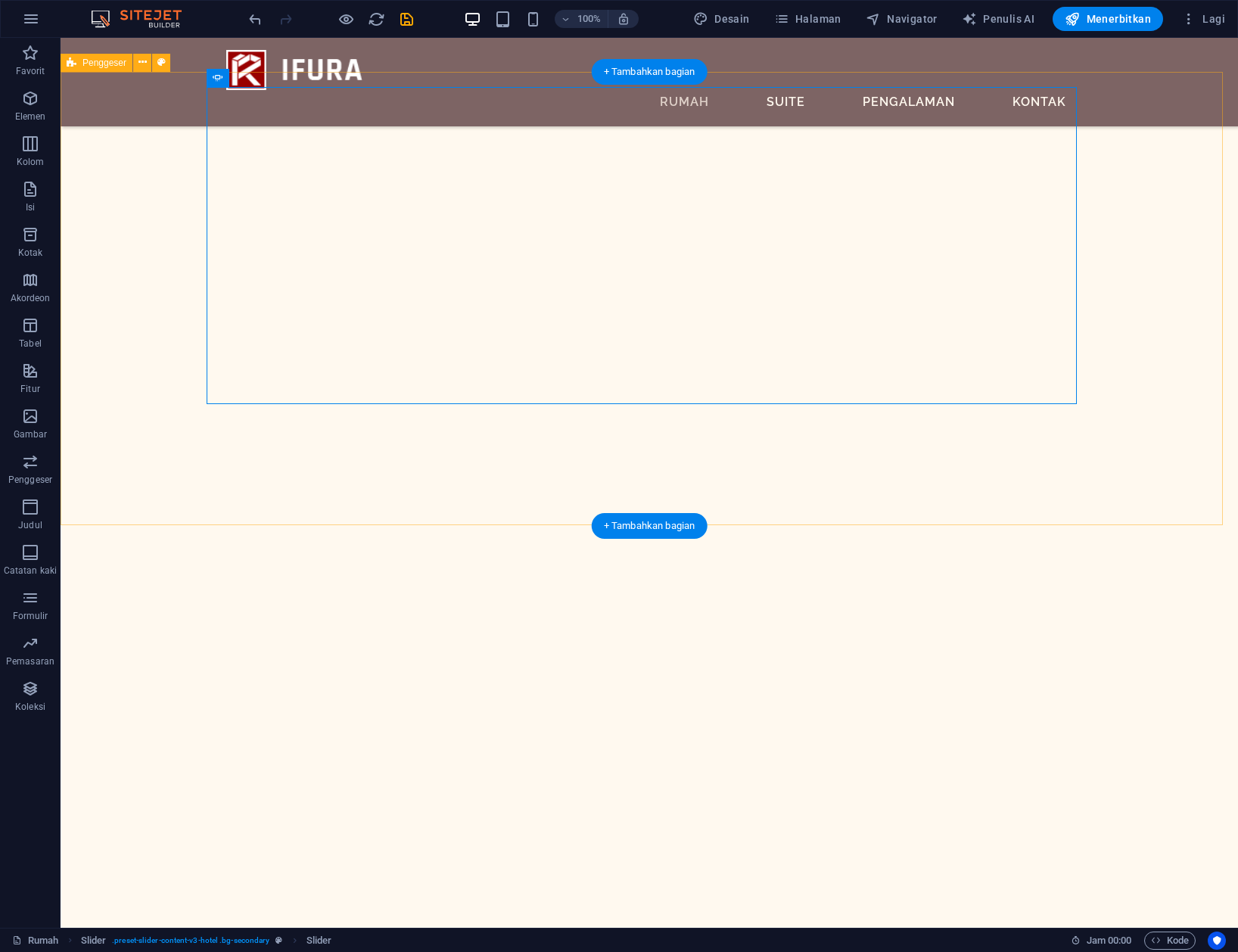 click on "Queen Deluxe 300 sqft 12 4 Superior 308sqft 8 3 Kamar Utama 256 kaki persegi 8 3 Ratu Deluxe 300 kaki persegi 12 4 Unggul 308 kaki persegi 8 3 Master Suite 256 sqft 8 3 Queen Deluxe 300 sqft 12 4 1 2 3" at bounding box center (649, 5832) 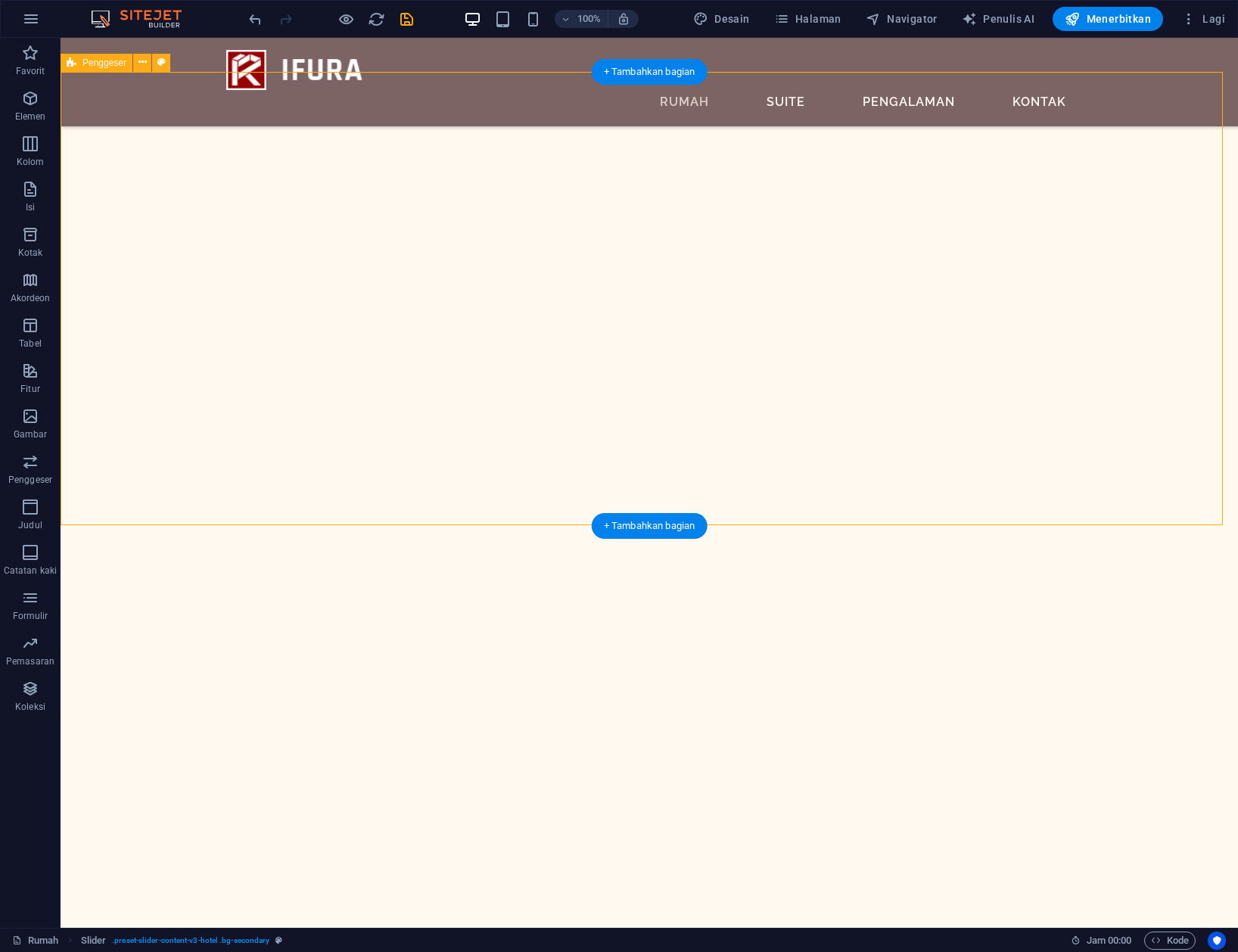 click on "Queen Deluxe 300 sqft 12 4 Superior 308sqft 8 3 Kamar Utama 256 kaki persegi 8 3 Ratu Deluxe 300 kaki persegi 12 4 Unggul 308 kaki persegi 8 3 Master Suite 256 sqft 8 3 Queen Deluxe 300 sqft 12 4 1 2 3" at bounding box center (649, 5832) 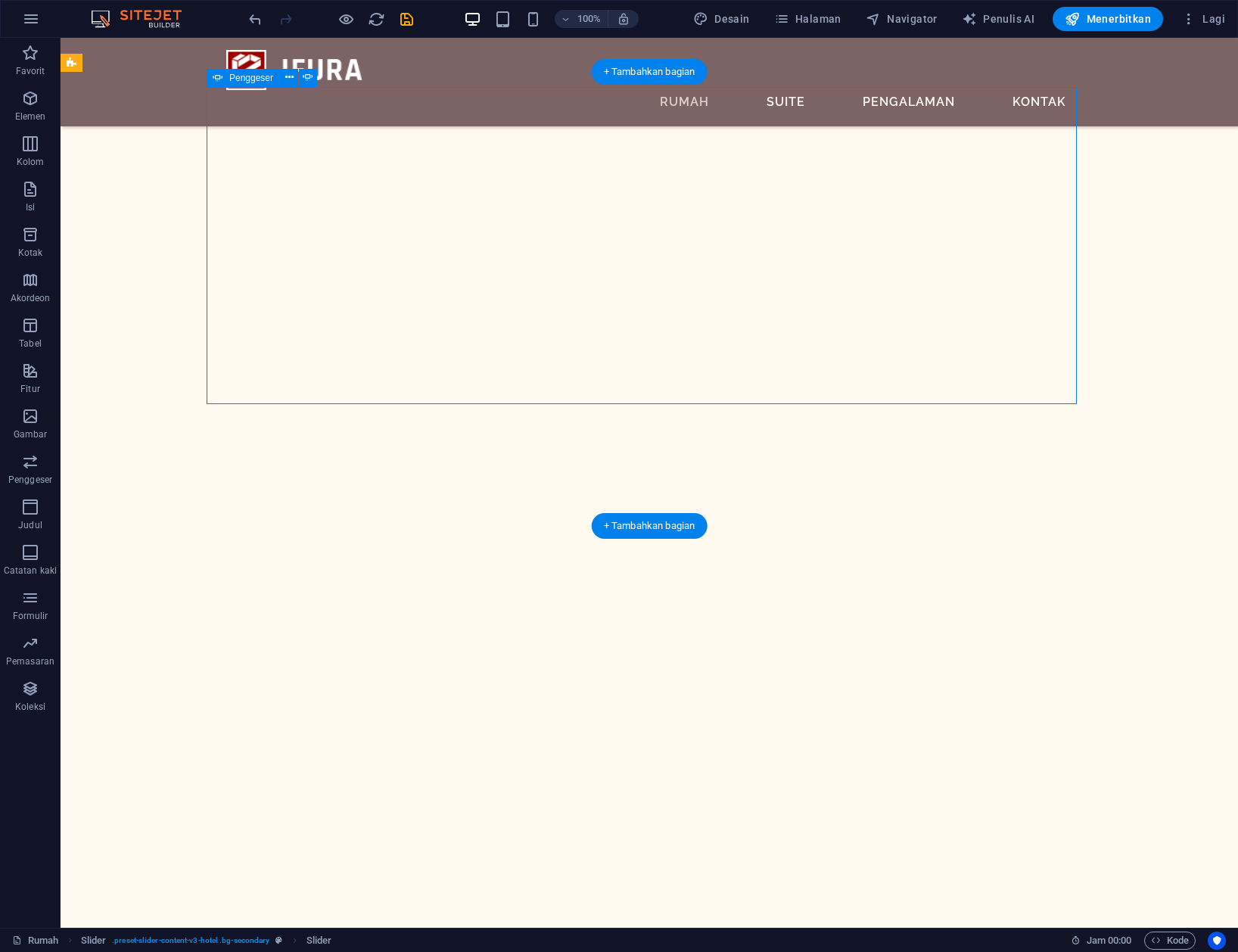 click on "1" at bounding box center [115, -1810] 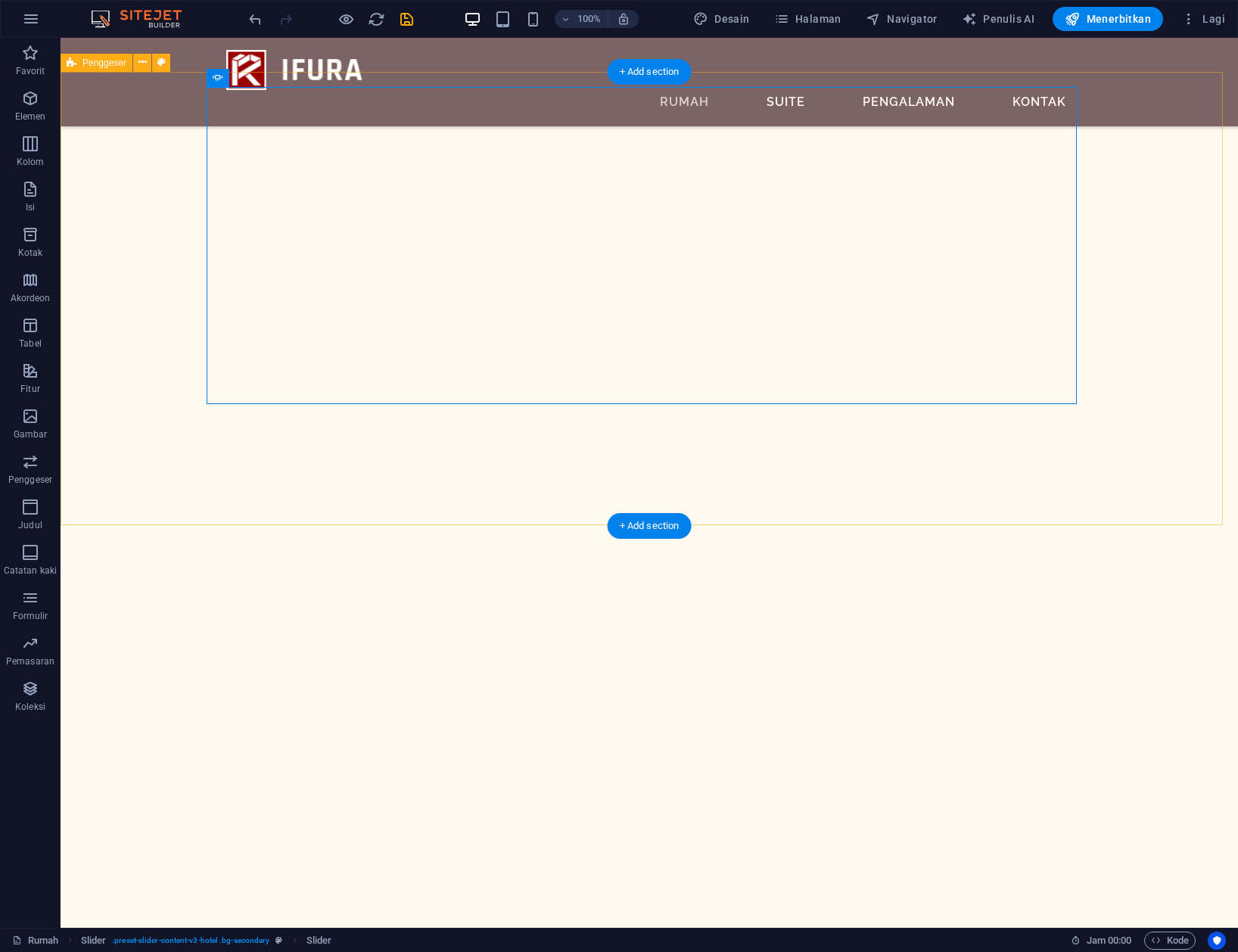 drag, startPoint x: 651, startPoint y: 436, endPoint x: 645, endPoint y: 442, distance: 8.485281 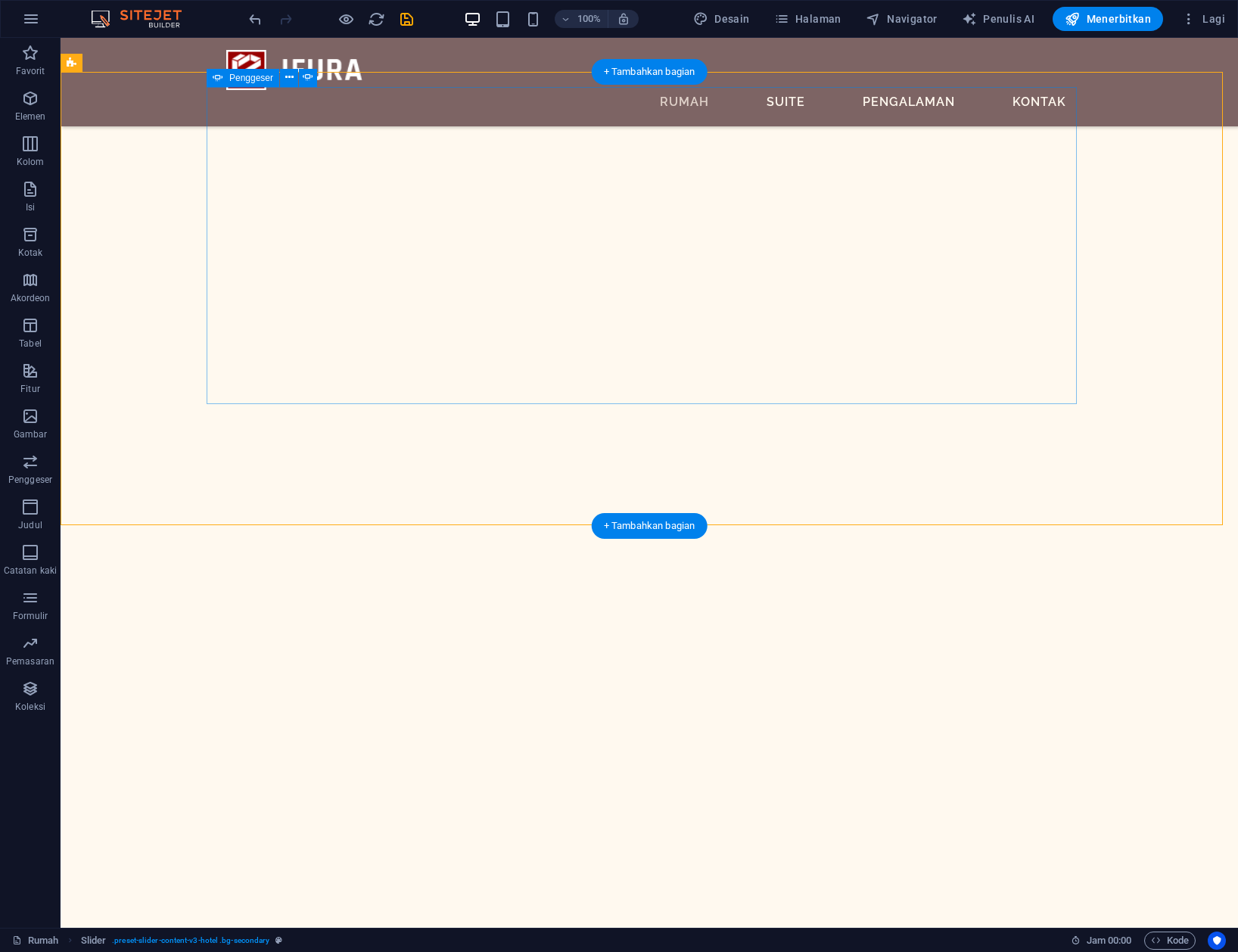 drag, startPoint x: 645, startPoint y: 442, endPoint x: 658, endPoint y: 442, distance: 13 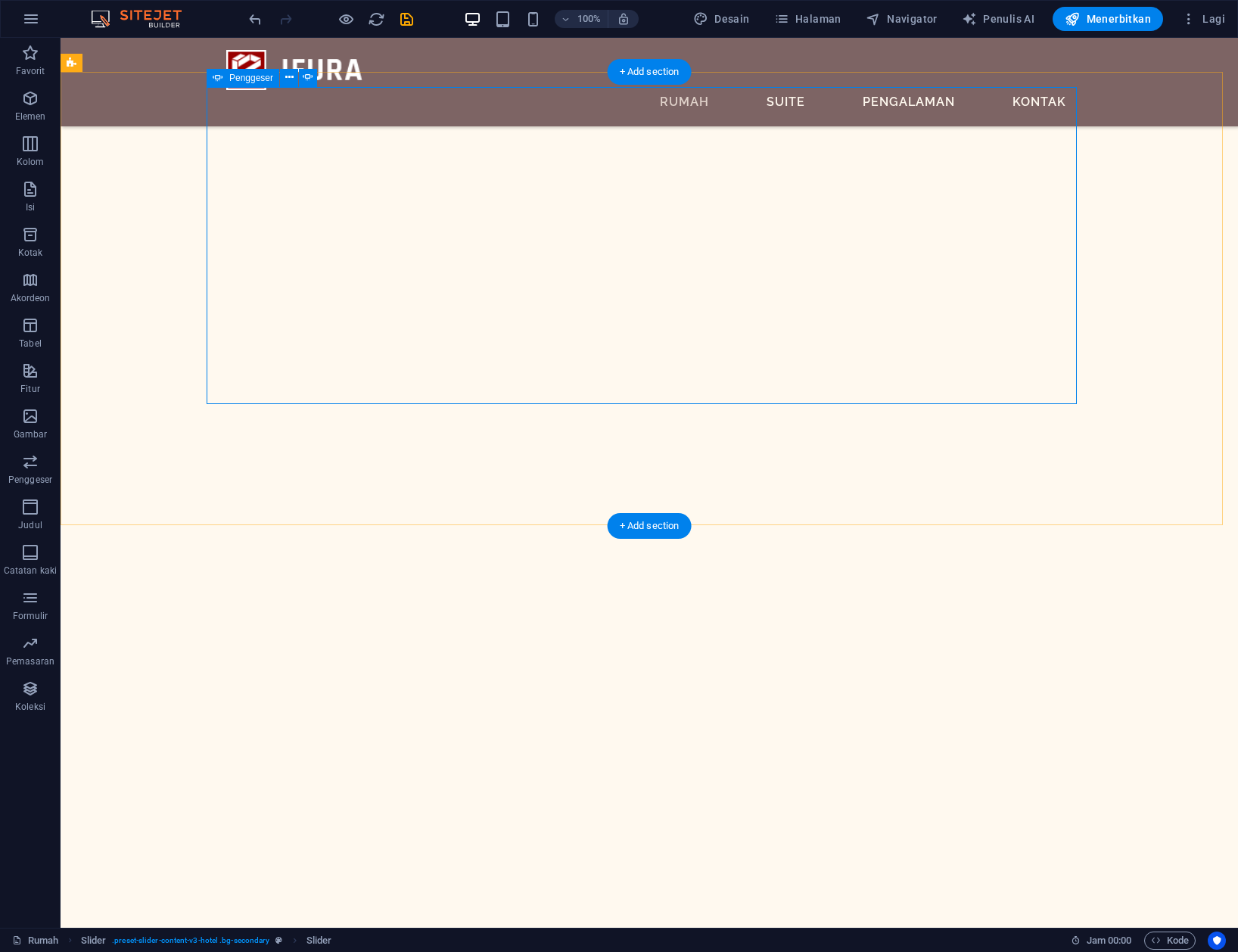 click on "3" at bounding box center (115, -1774) 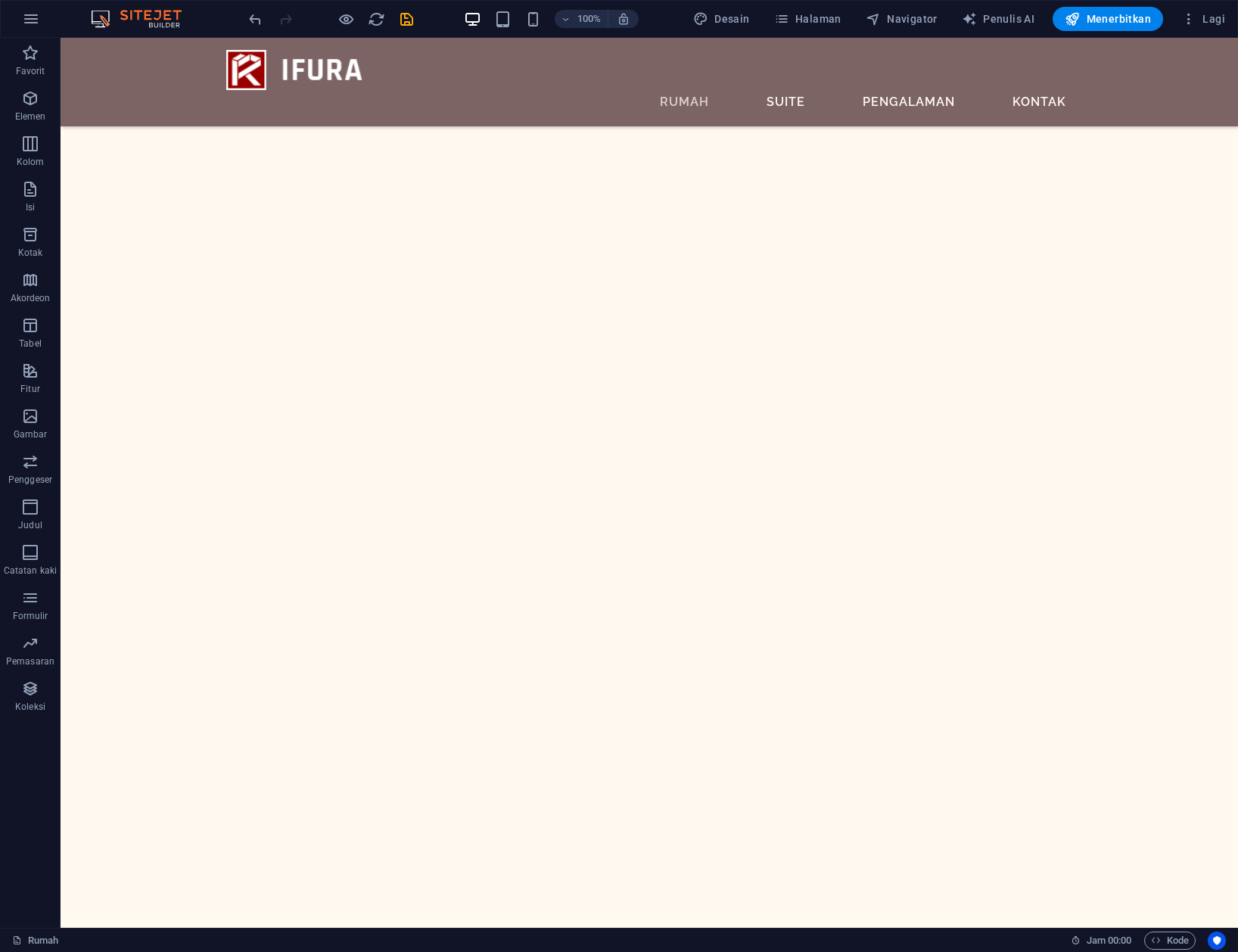 scroll, scrollTop: 3112, scrollLeft: 0, axis: vertical 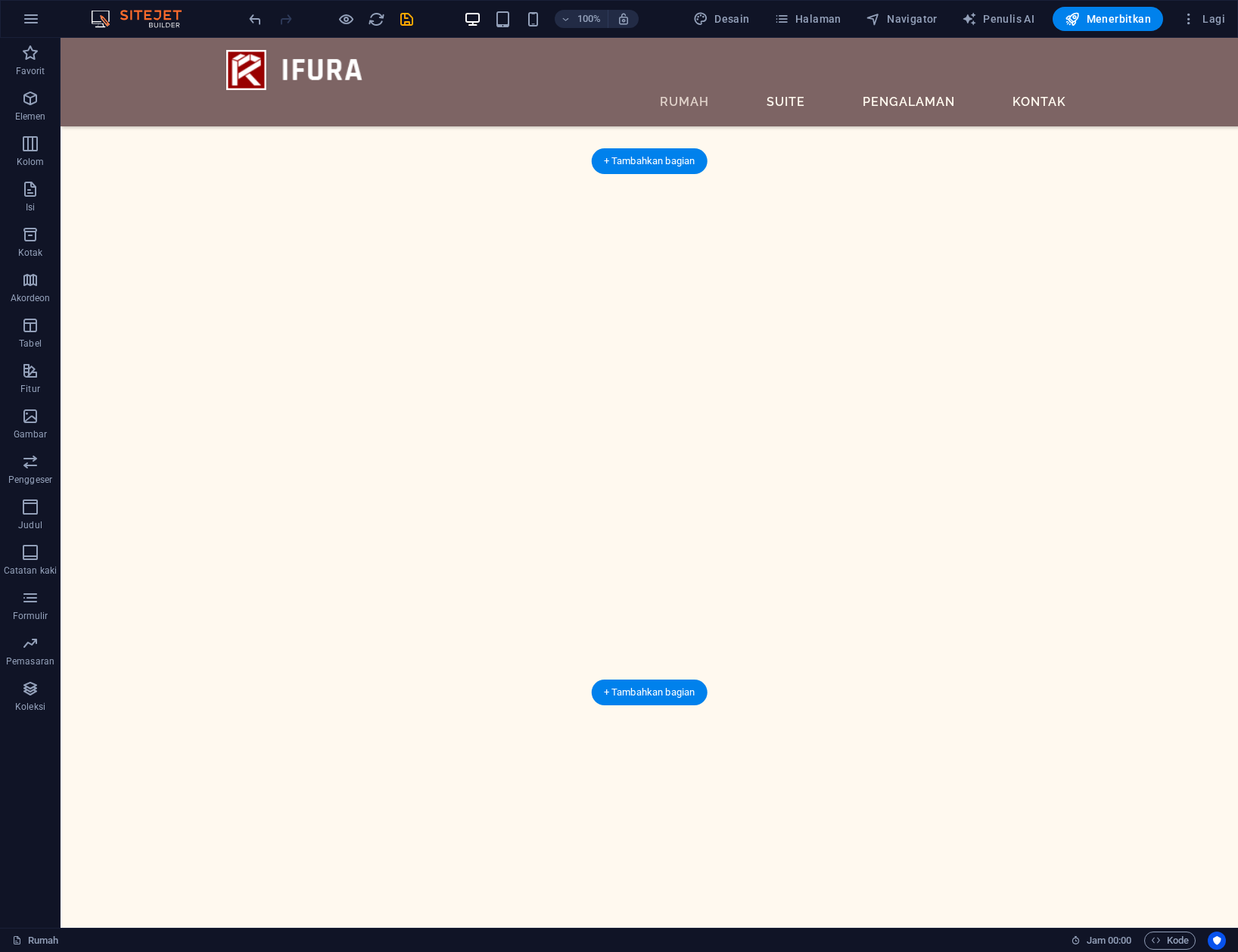 click at bounding box center [649, 7731] 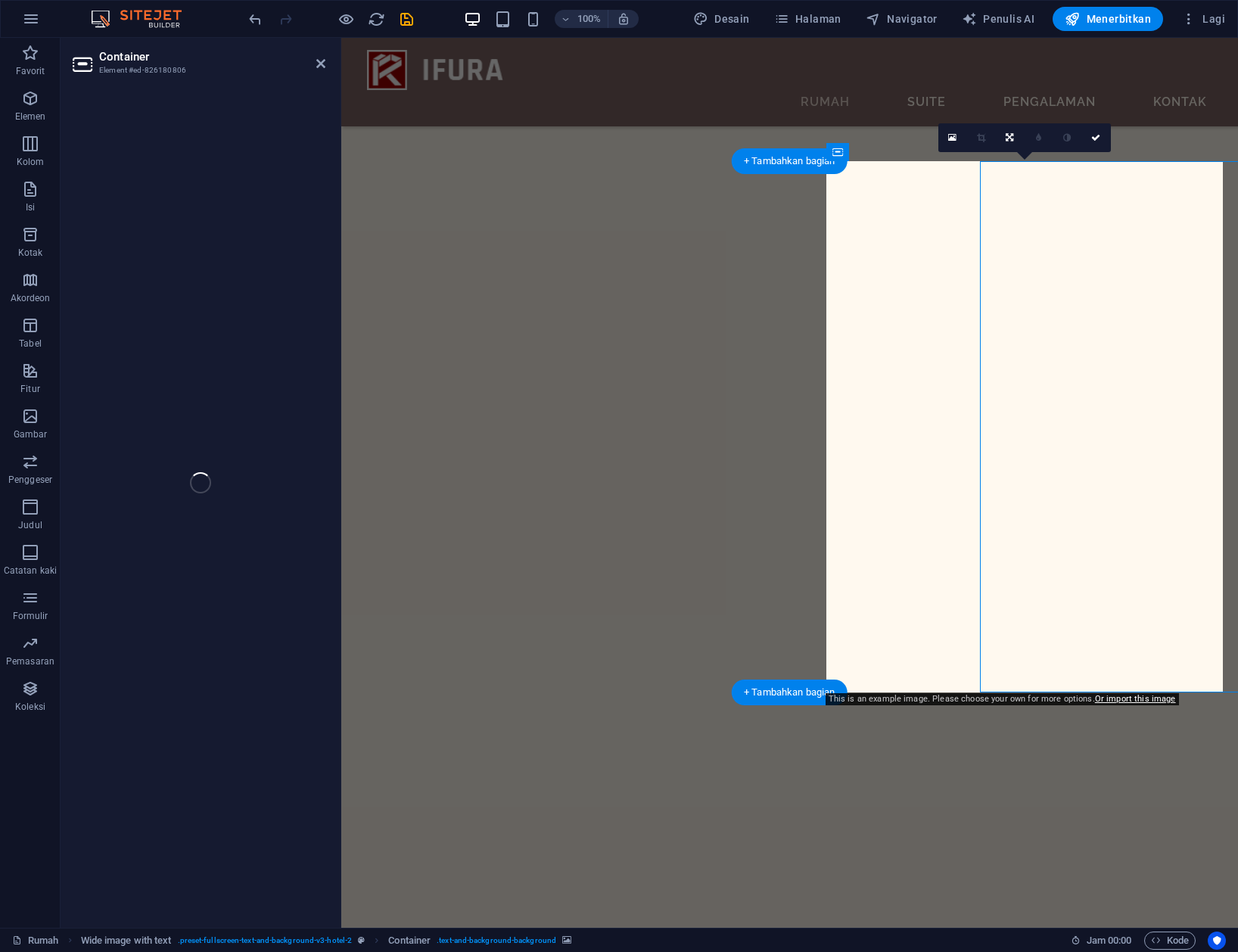 scroll, scrollTop: 3143, scrollLeft: 0, axis: vertical 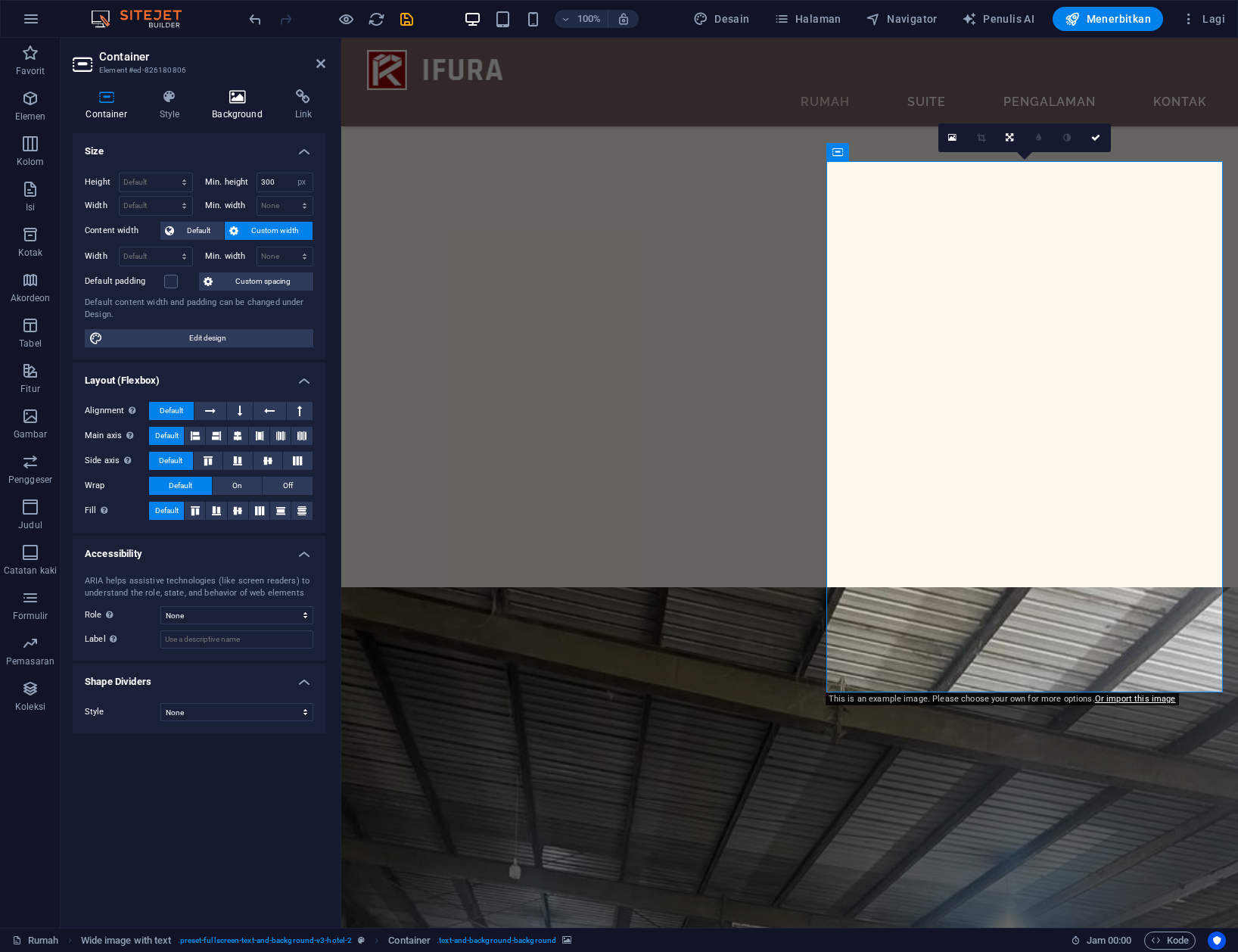 click on "Background" at bounding box center (240, 105) 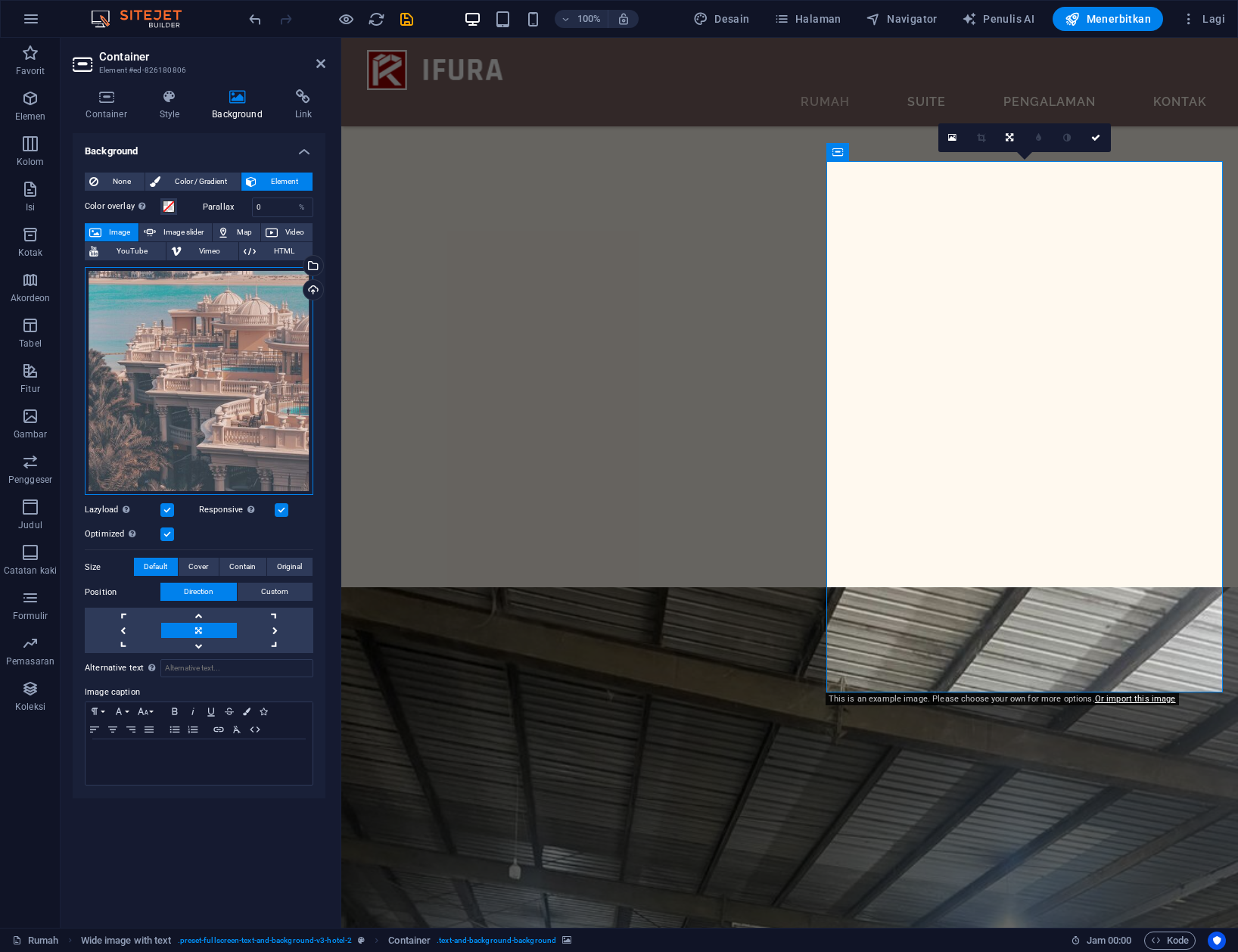 click on "Drag files here, click to choose files or select files from Files or our free stock photos & videos" at bounding box center (199, 381) 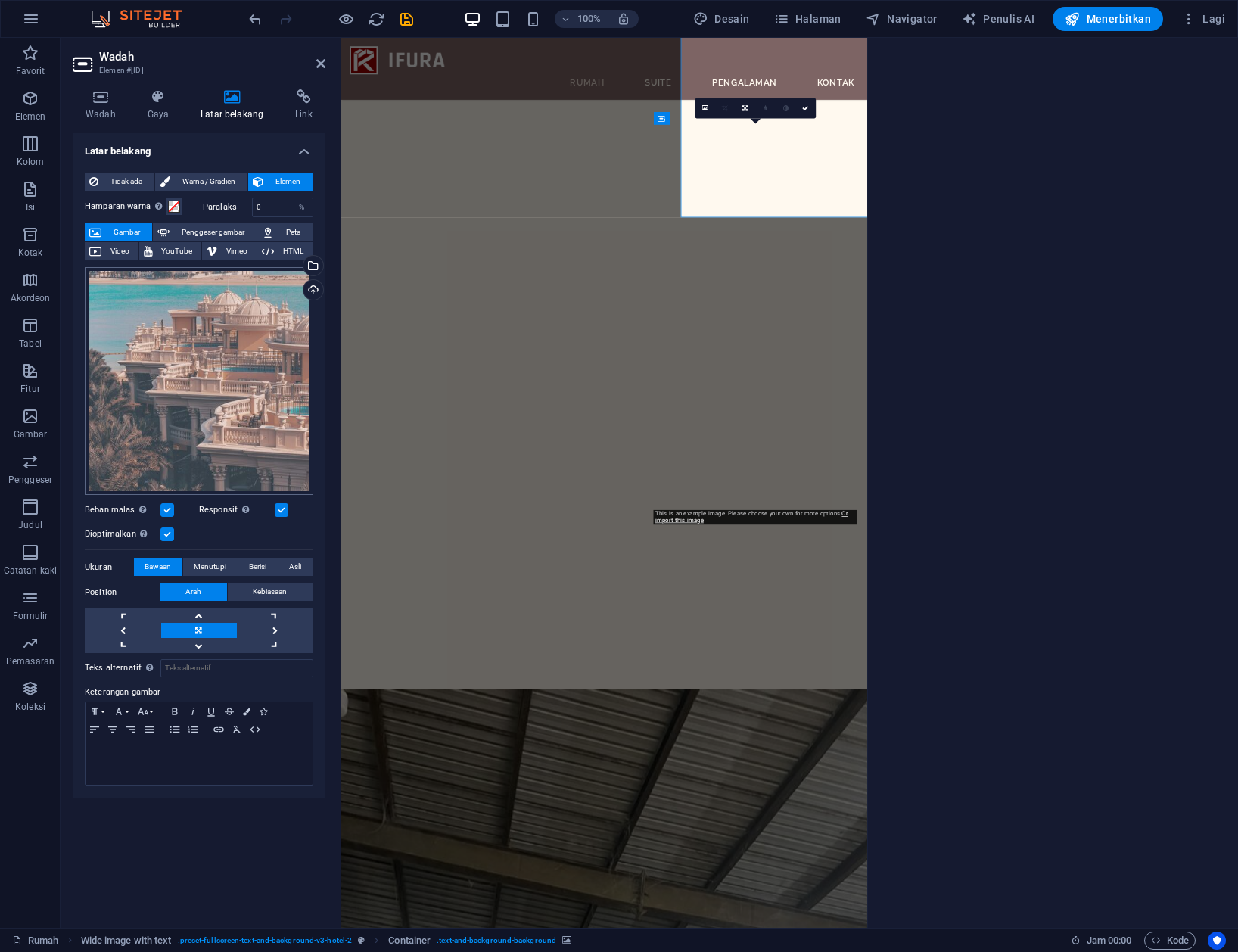scroll, scrollTop: 3504, scrollLeft: 0, axis: vertical 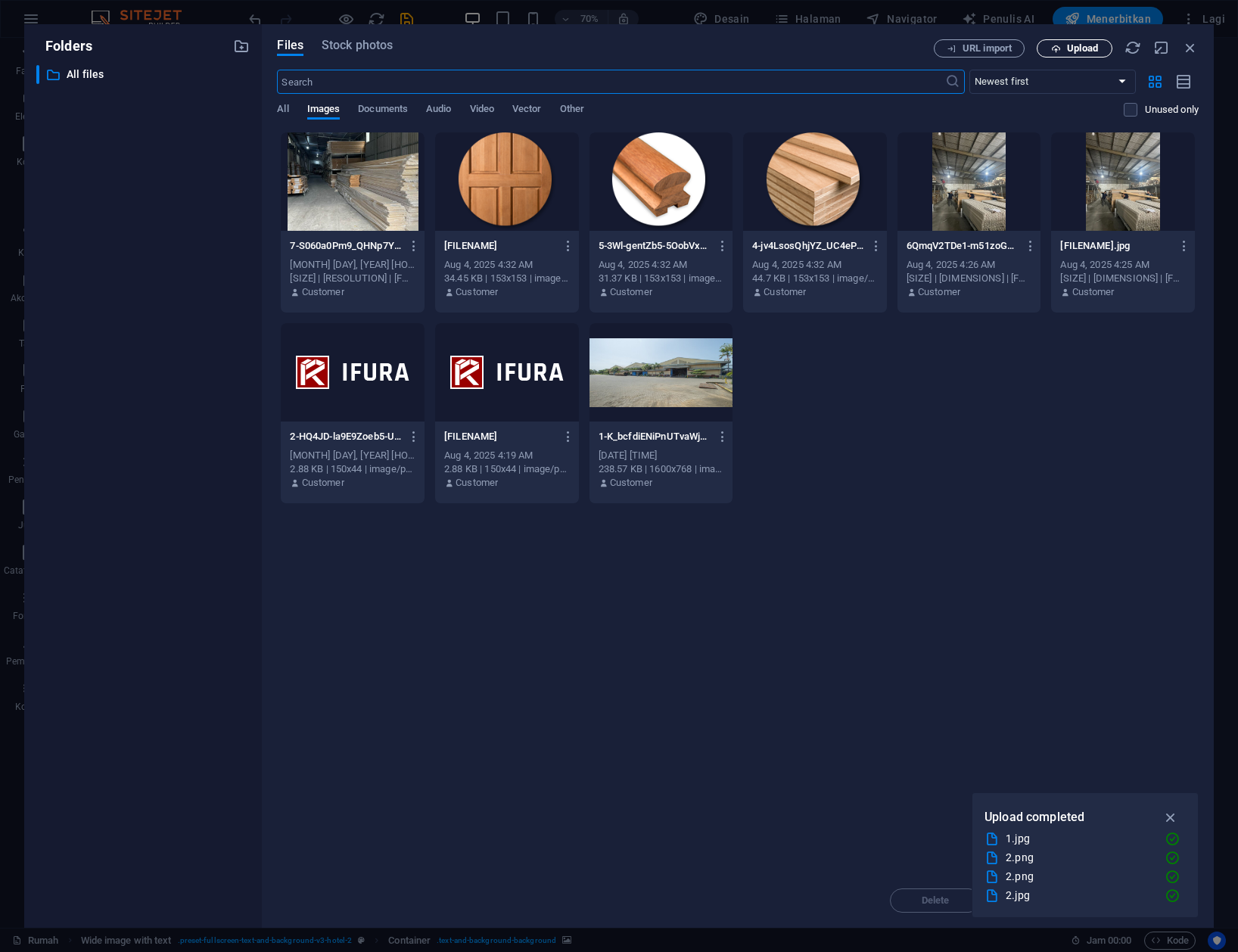 click on "Upload" at bounding box center (1075, 48) 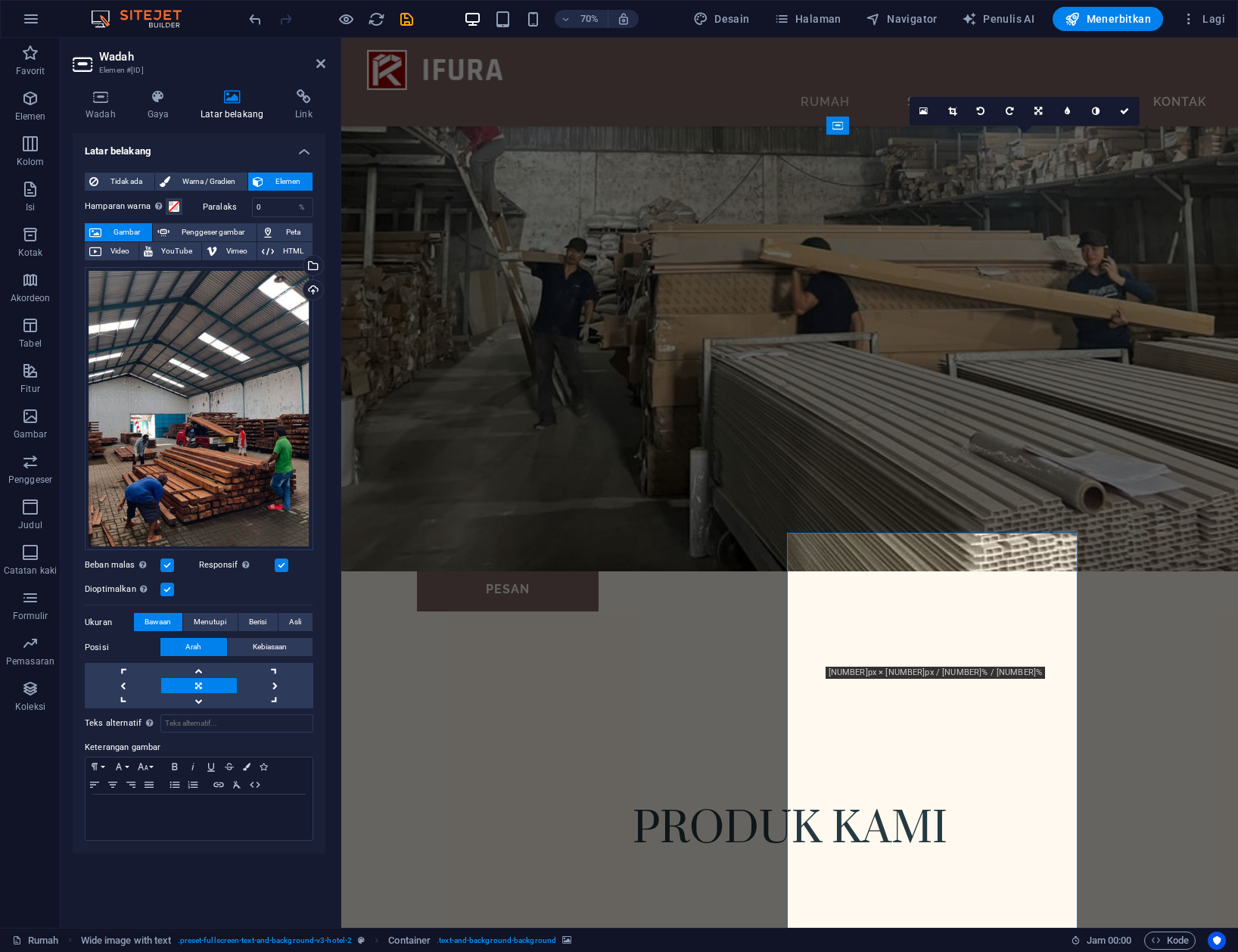 scroll, scrollTop: 3143, scrollLeft: 0, axis: vertical 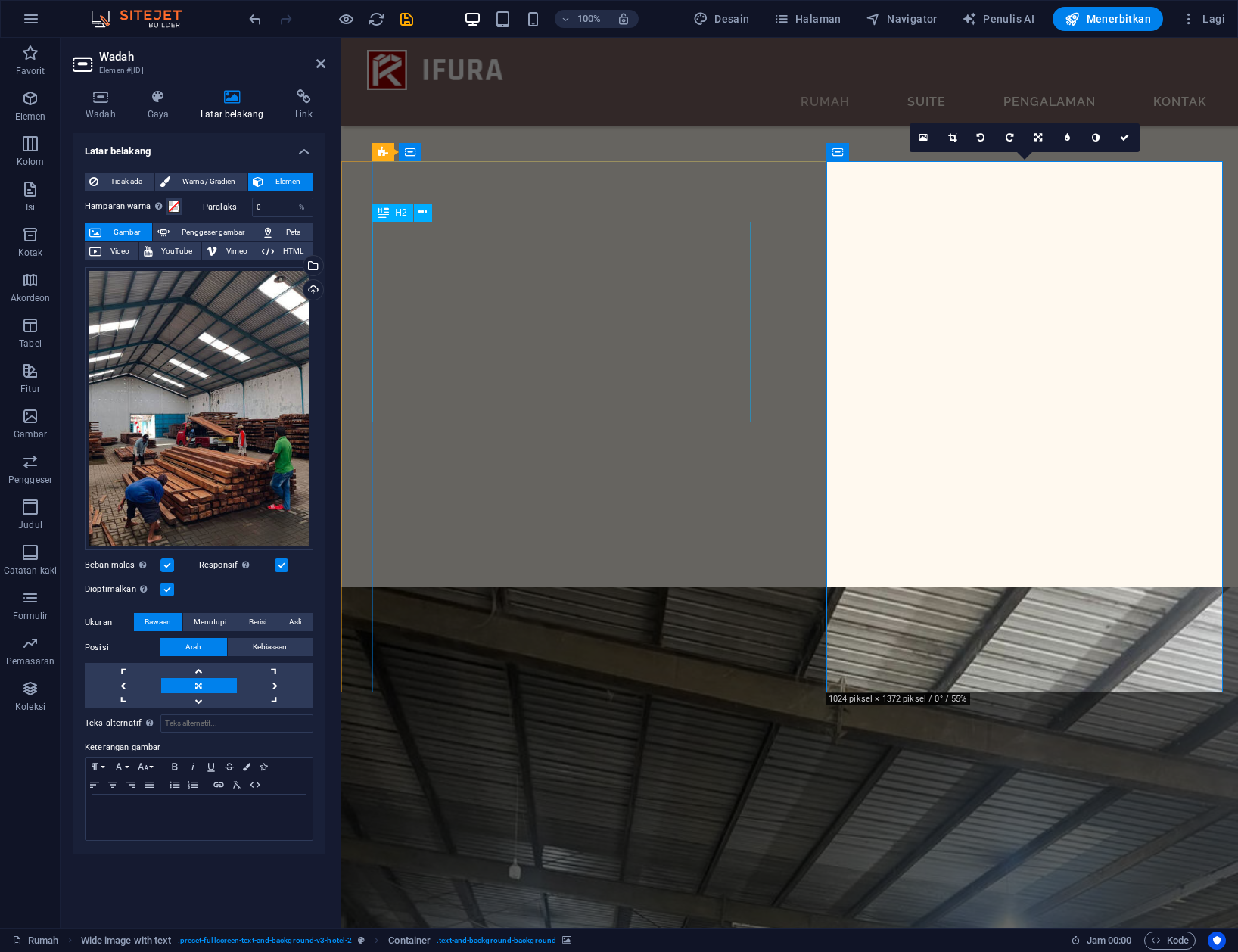 click on "Jelajahi Sejarah dan Lingkungan Sekitar Kami" at bounding box center [767, 6208] 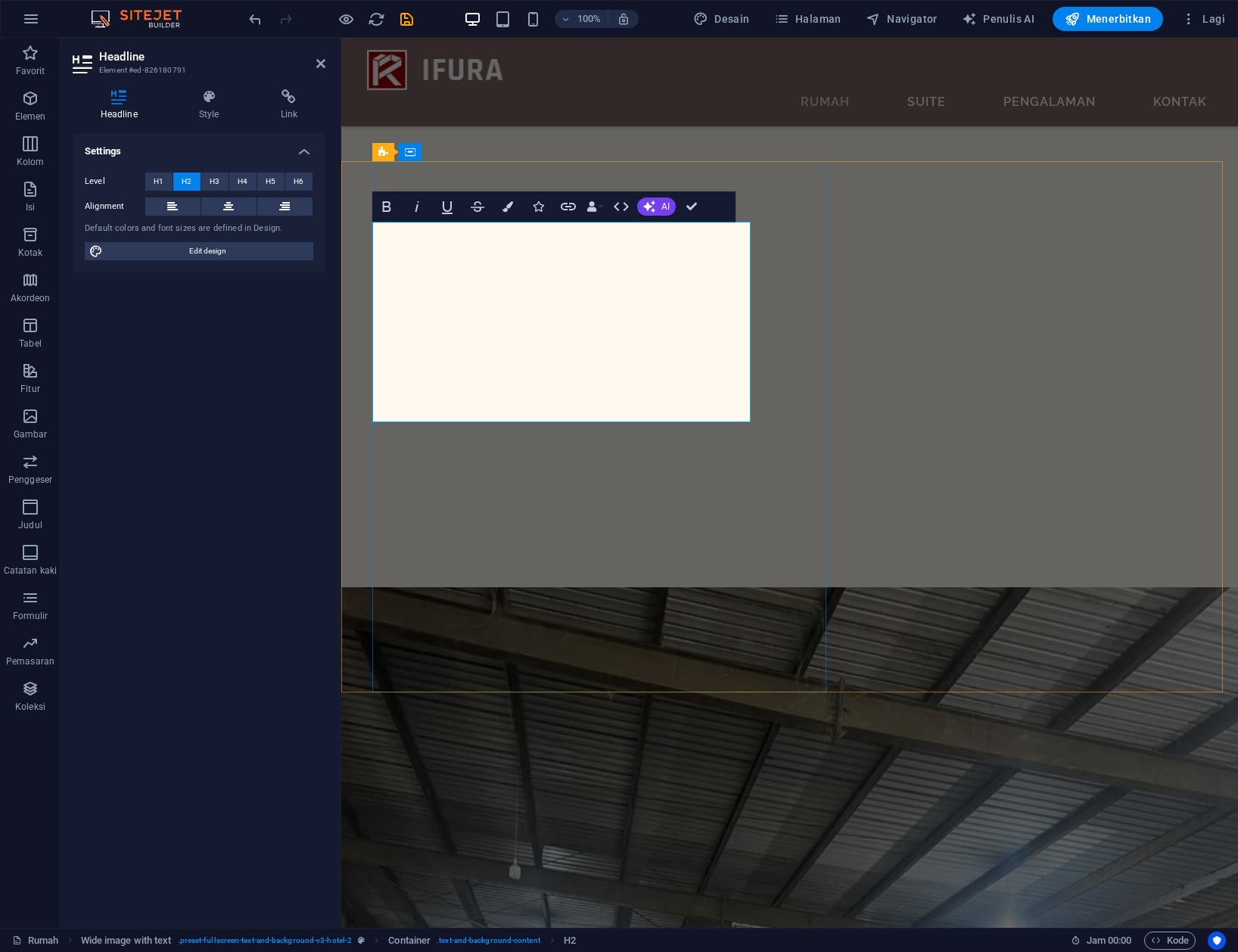 type 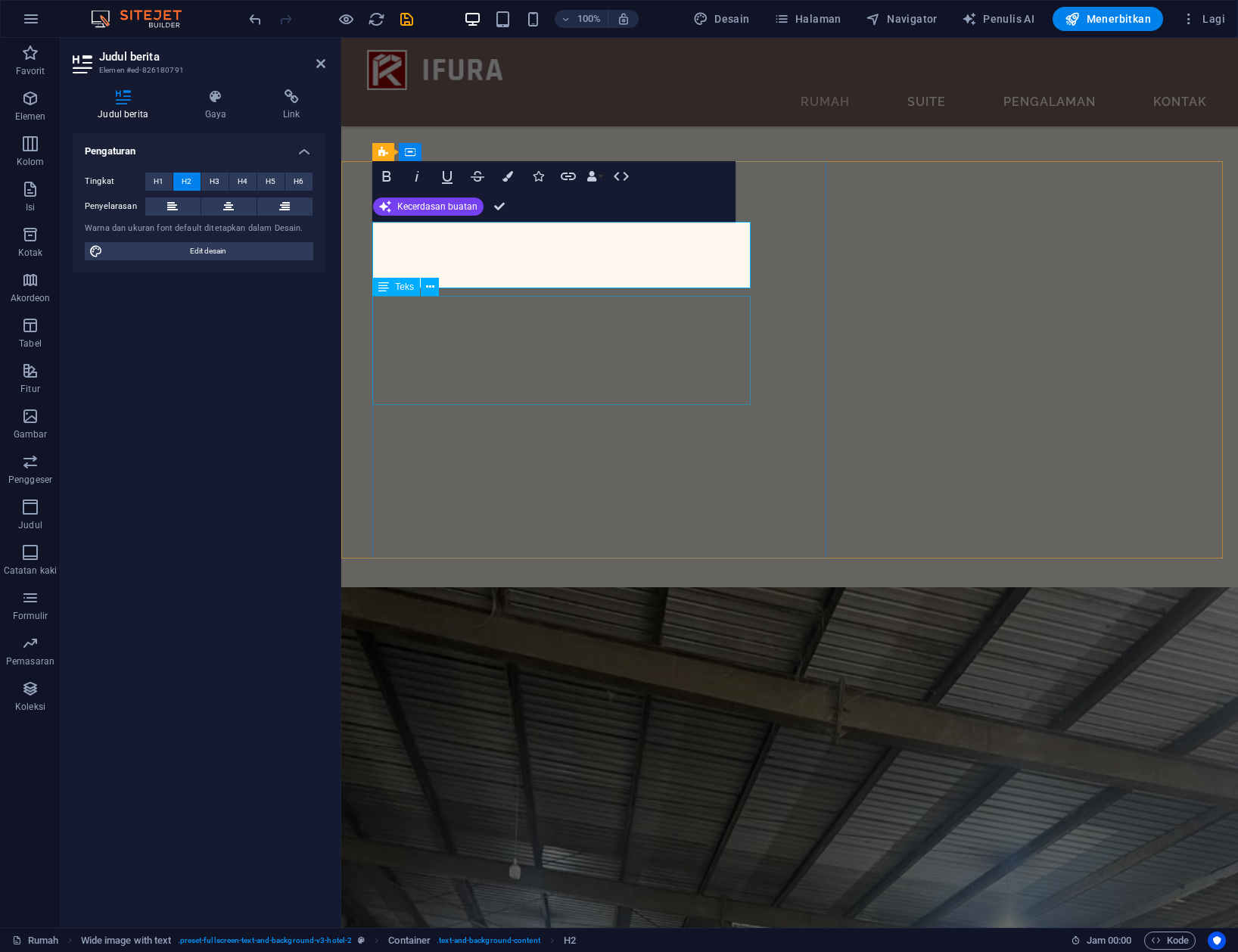 click on "Sed ut perspiciatis unde omnis iste natus error sit voluptatem accusantium doloremque laudantium, totam rem aperiam, eaque ipsa quae ab illo inventore veritatis dan quasi Architecto beatae vitae dicta sunt explicabo. Nemo enim ipsam voluptatem quia voluptas sit aspernatur aut odit aut fugit, sed quia consequuntur magni dolores eos qui rasionale voluptatem sequi nesciunt." at bounding box center (767, 6244) 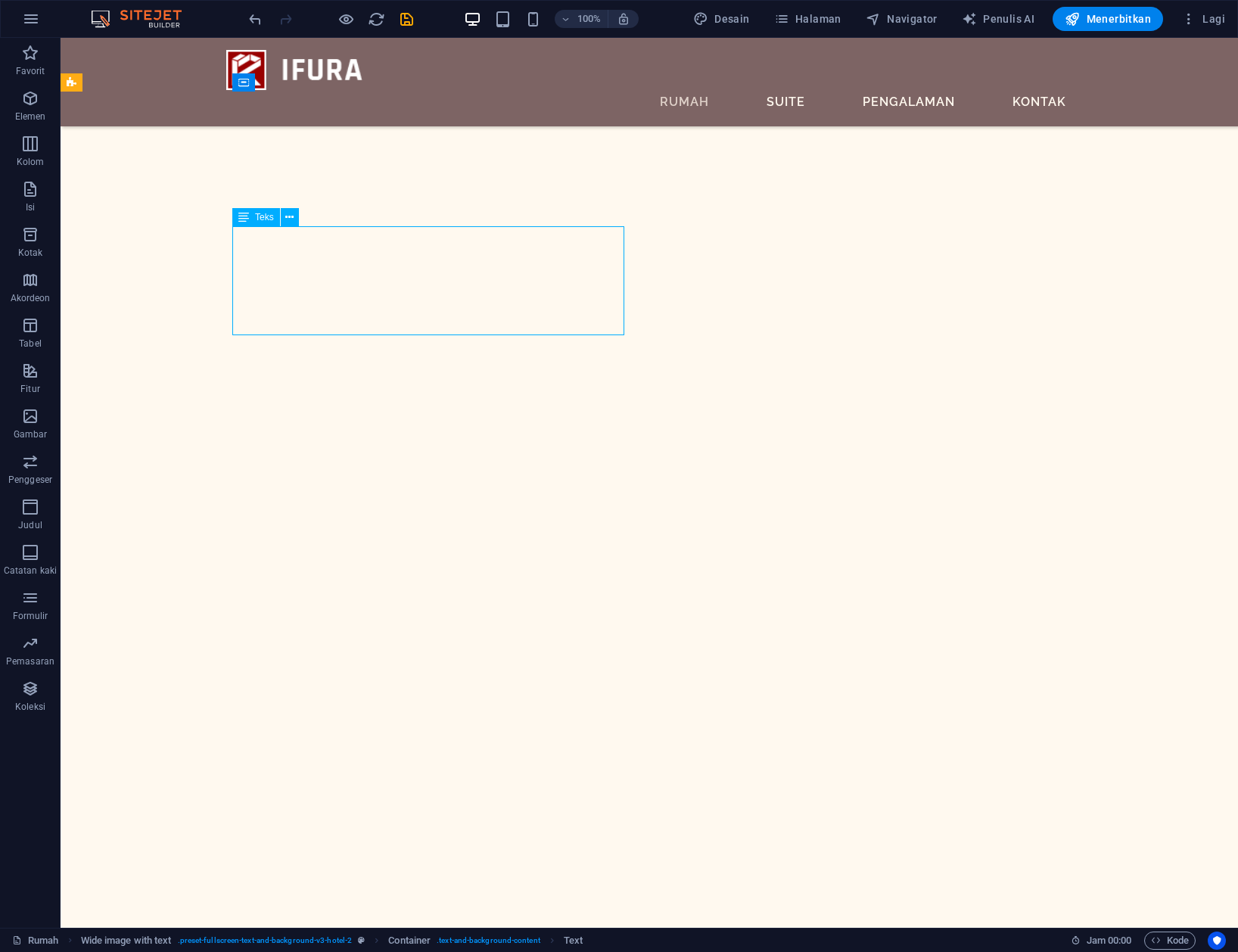 scroll, scrollTop: 3212, scrollLeft: 0, axis: vertical 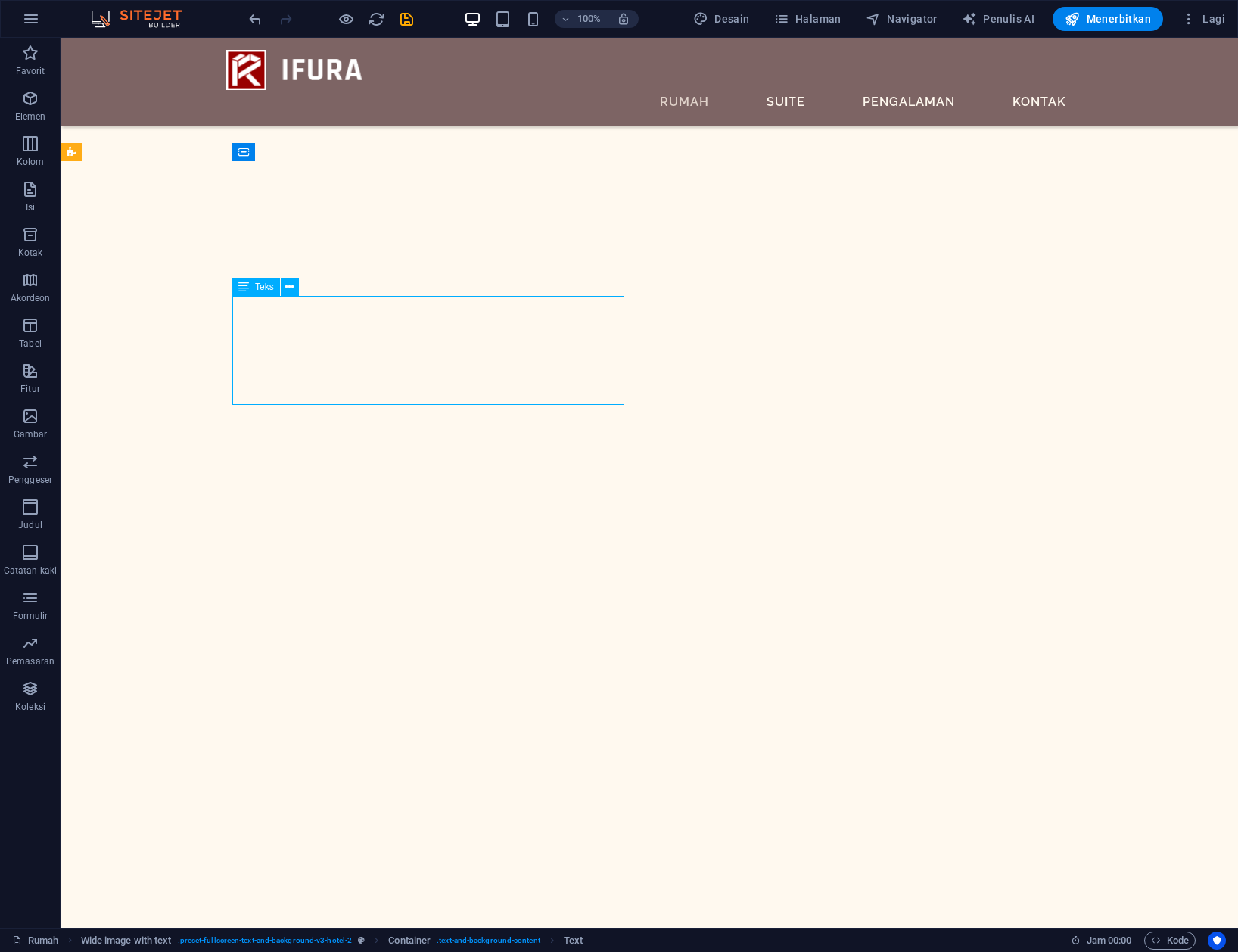click on "Sed ut perspiciatis unde omnis iste natus error sit voluptatem accusantium doloremque laudantium, totam rem aperiam, eaque ipsa quae ab illo inventore veritatis dan quasi Architecto beatae vitae dicta sunt explicabo. Nemo enim ipsam voluptatem quia voluptas sit aspernatur aut odit aut fugit, sed quia consequuntur magni dolores eos qui rasionale voluptatem sequi nesciunt." at bounding box center [698, 7219] 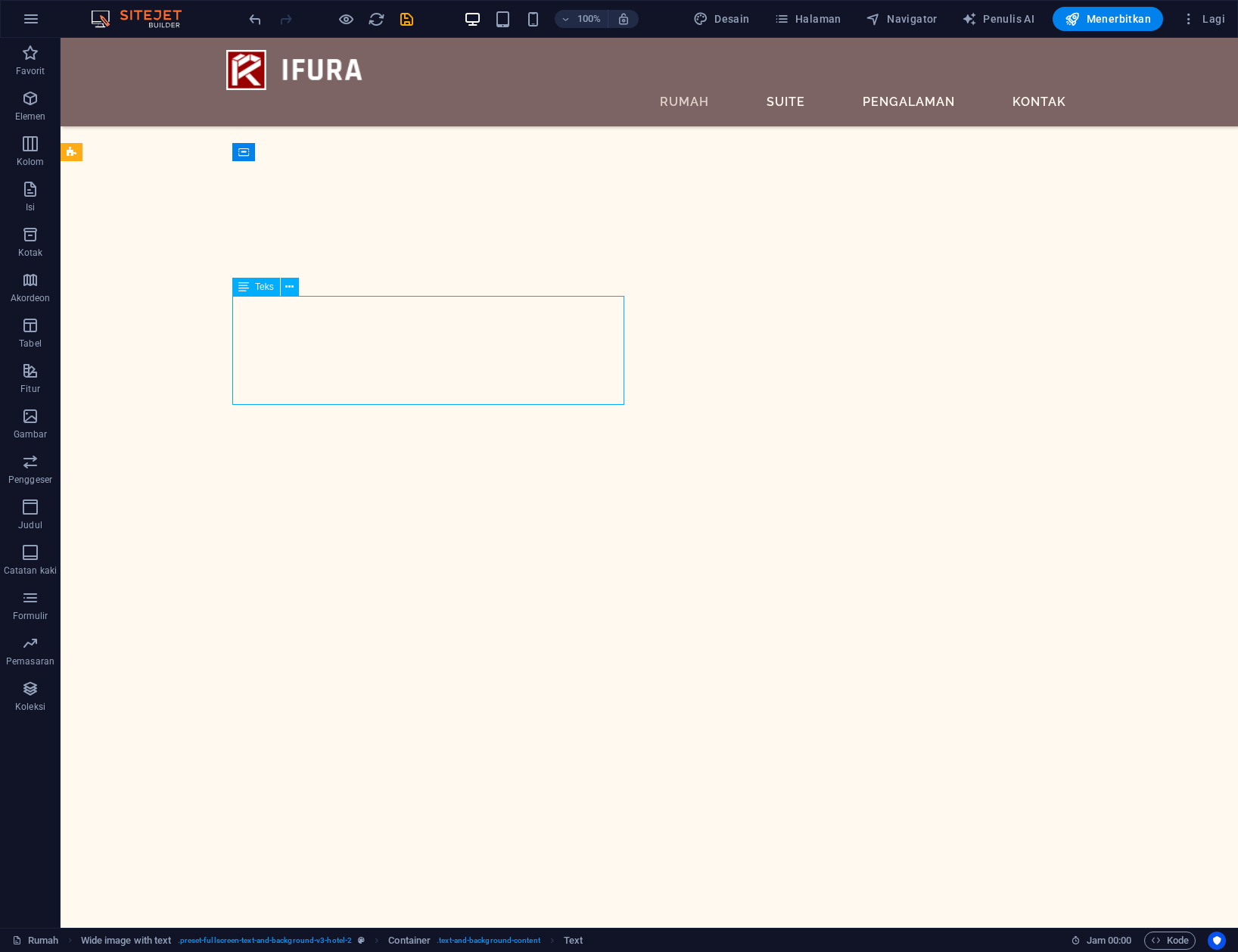 click on "Sed ut perspiciatis unde omnis iste natus error sit voluptatem accusantium doloremque laudantium, totam rem aperiam, eaque ipsa quae ab illo inventore veritatis dan quasi Architecto beatae vitae dicta sunt explicabo. Nemo enim ipsam voluptatem quia voluptas sit aspernatur aut odit aut fugit, sed quia consequuntur magni dolores eos qui rasionale voluptatem sequi nesciunt." at bounding box center (698, 7219) 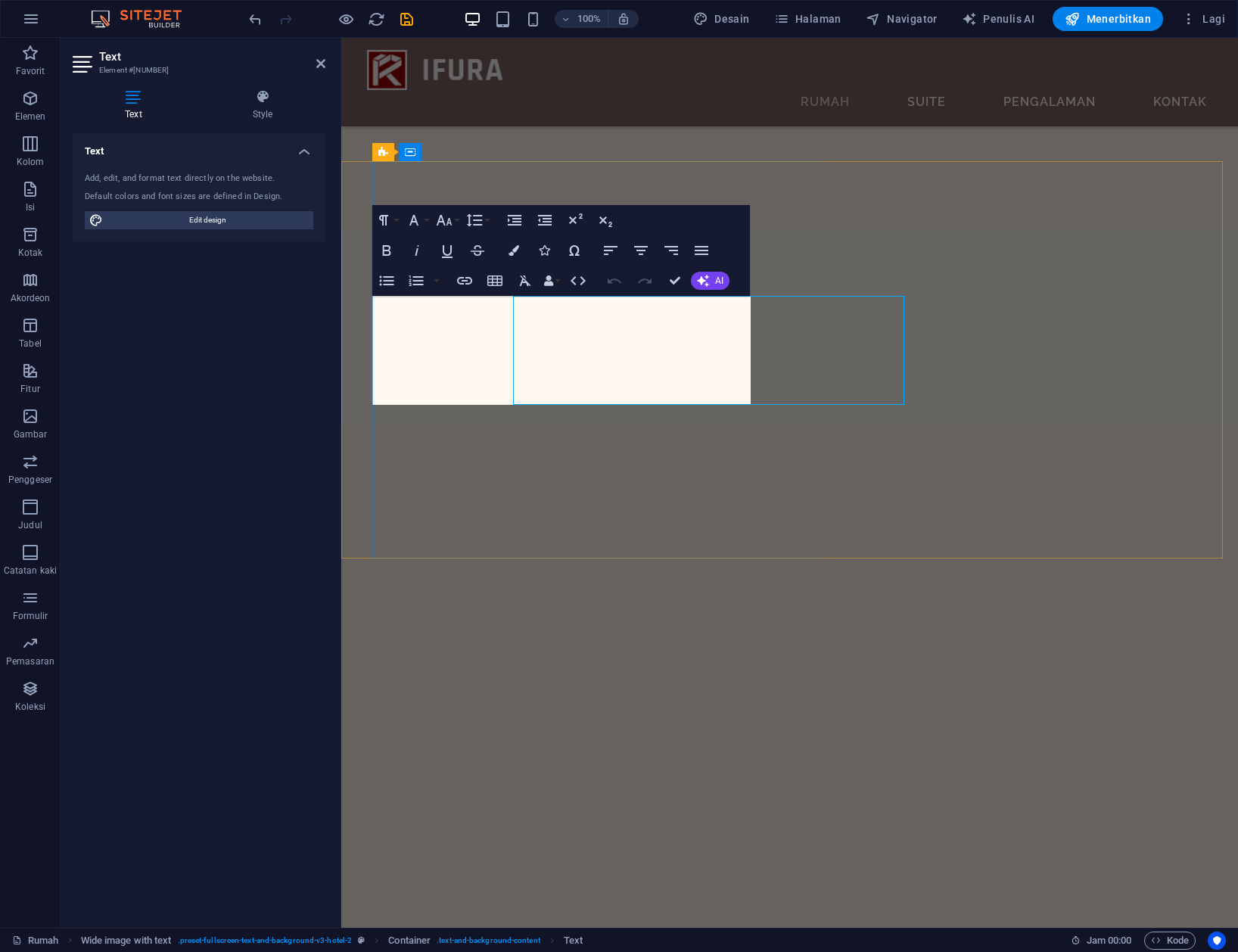 scroll, scrollTop: 3143, scrollLeft: 0, axis: vertical 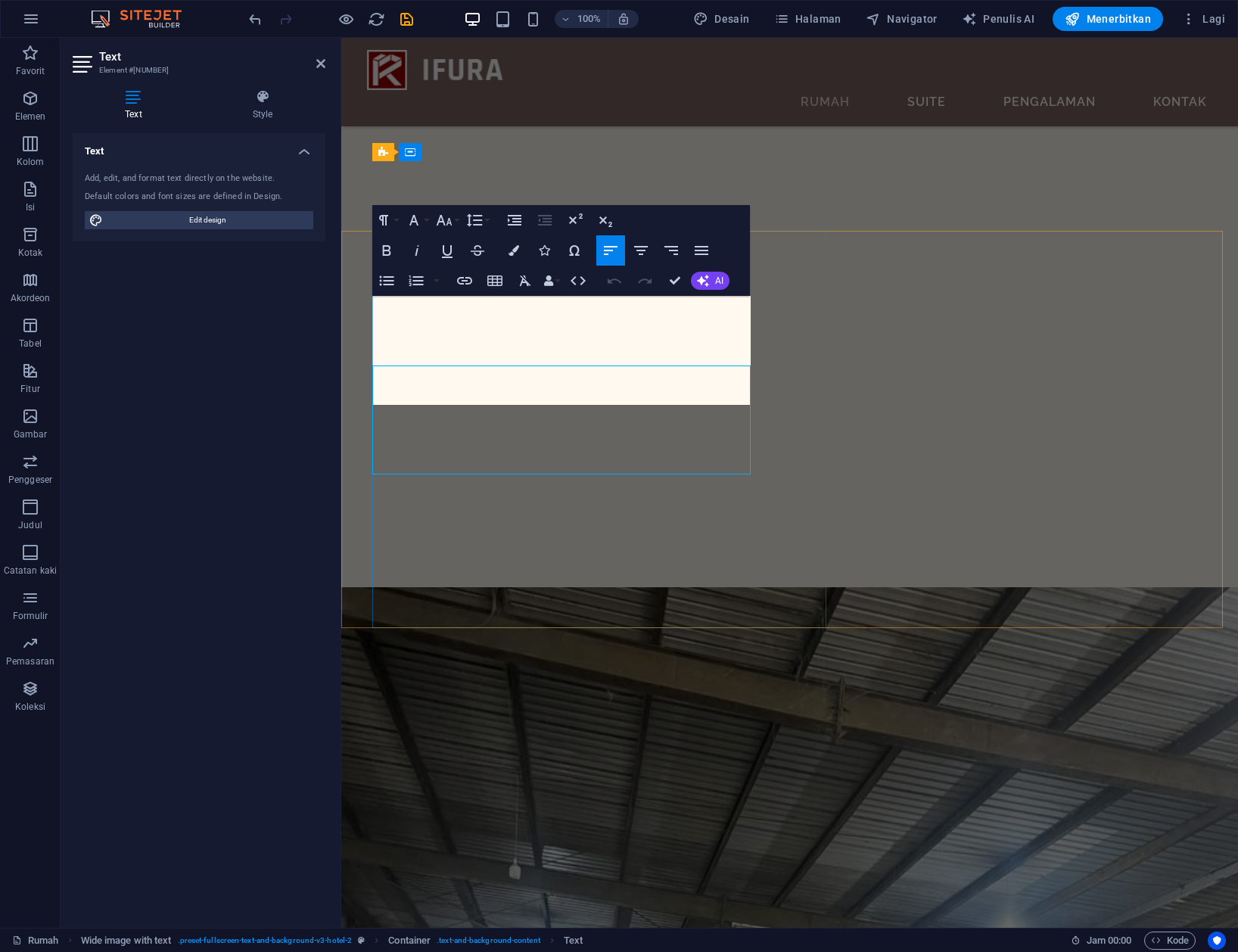 click on "Sed ut perspiciatis unde omnis iste natus error sit voluptatem accusantium doloremque laudantium, totam rem aperiam, eaque ipsa quae ab illo inventore veritatis dan quasi Architecto beatae vitae dicta sunt explicabo. Nemo enim ipsam voluptatem quia voluptas sit aspernatur aut odit aut fugit, sed quia consequuntur magni dolores eos qui rasionale voluptatem sequi nesciunt." at bounding box center [767, 6244] 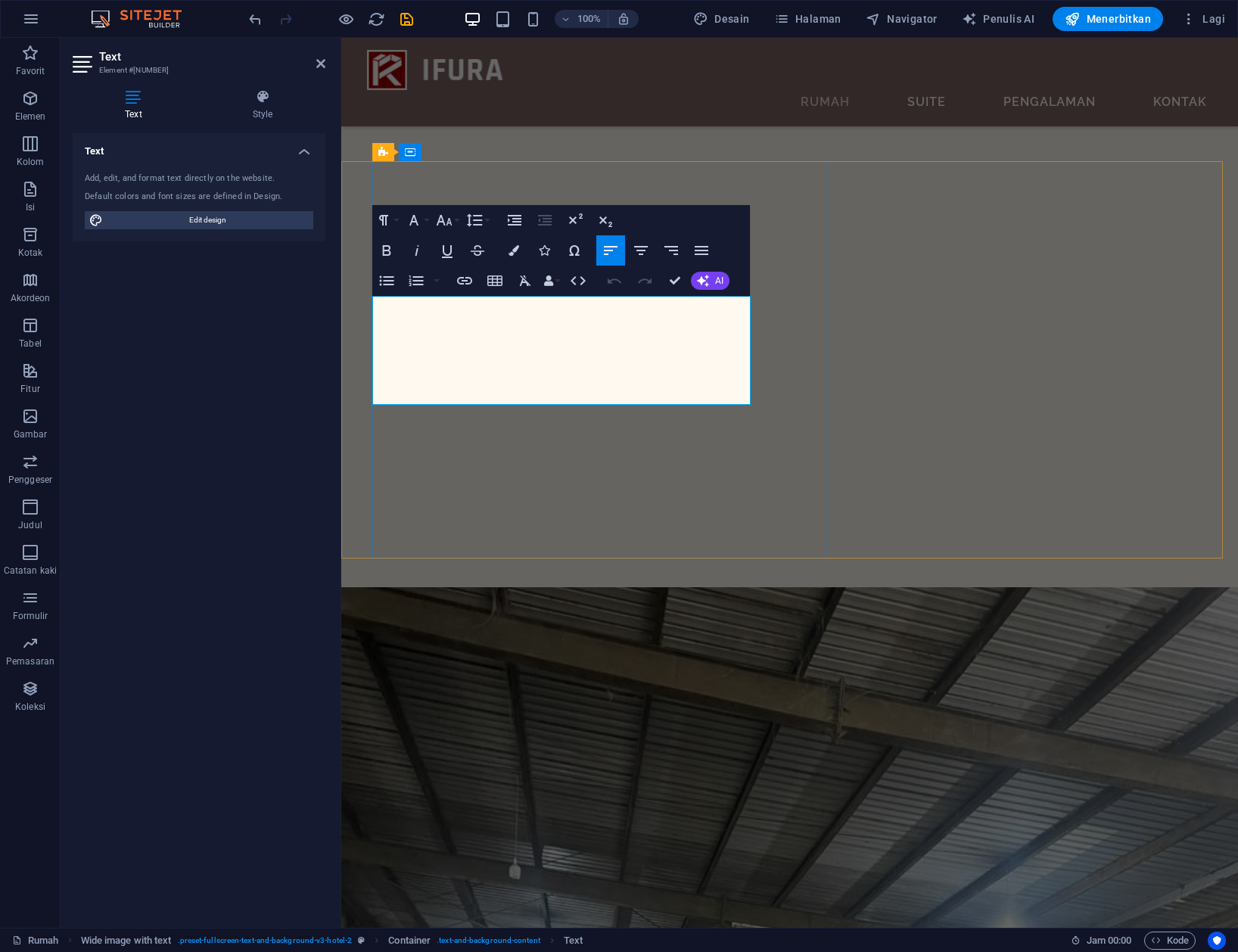 click on "Sed ut perspiciatis unde omnis iste natus error sit voluptatem accusantium doloremque laudantium, totam rem aperiam, eaque ipsa quae ab illo inventore veritatis dan quasi Architecto beatae vitae dicta sunt explicabo. Nemo enim ipsam voluptatem quia voluptas sit aspernatur aut odit aut fugit, sed quia consequuntur magni dolores eos qui rasionale voluptatem sequi nesciunt." at bounding box center [767, 6244] 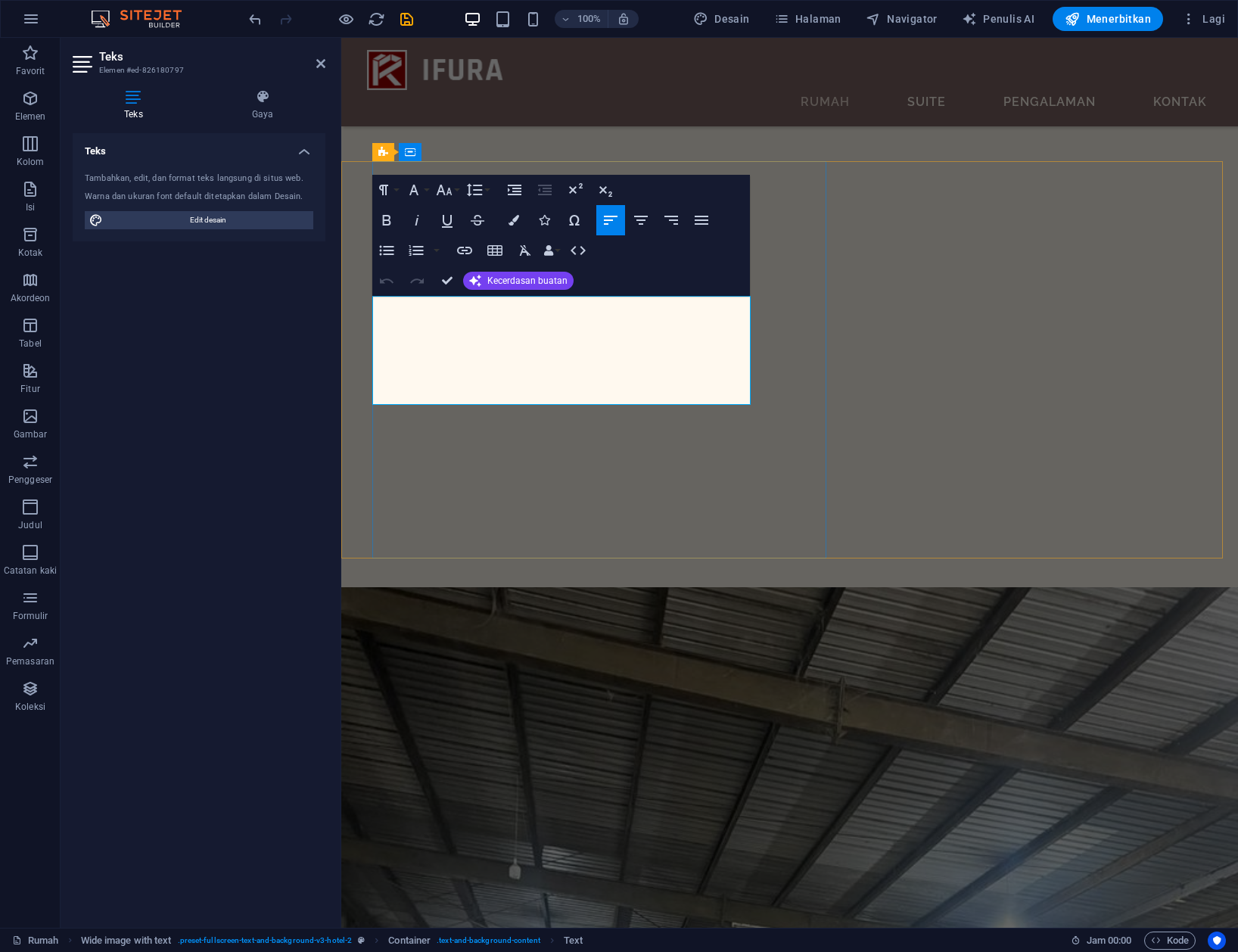 click on "Sed ut perspiciatis unde omnis iste natus error sit voluptatem accusantium doloremque laudantium, totam rem aperiam, eaque ipsa quae ab illo inventore veritatis dan quasi Architecto beatae vitae dicta sunt explicabo. Nemo enim ipsam voluptatem quia voluptas sit aspernatur aut odit aut fugit, sed quia consequuntur magni dolores eos qui rasionale voluptatem sequi nesciunt." at bounding box center [766, 6243] 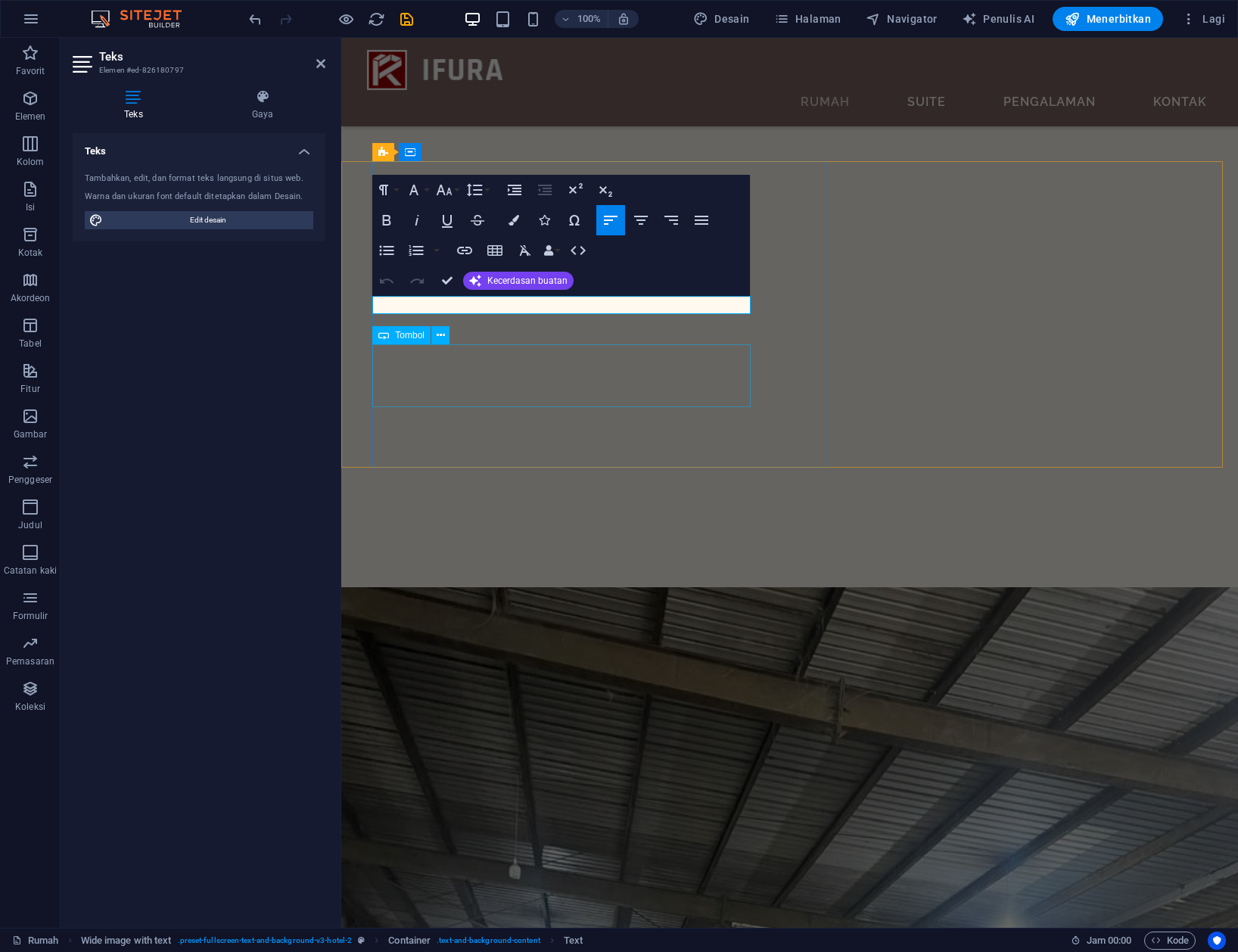 type 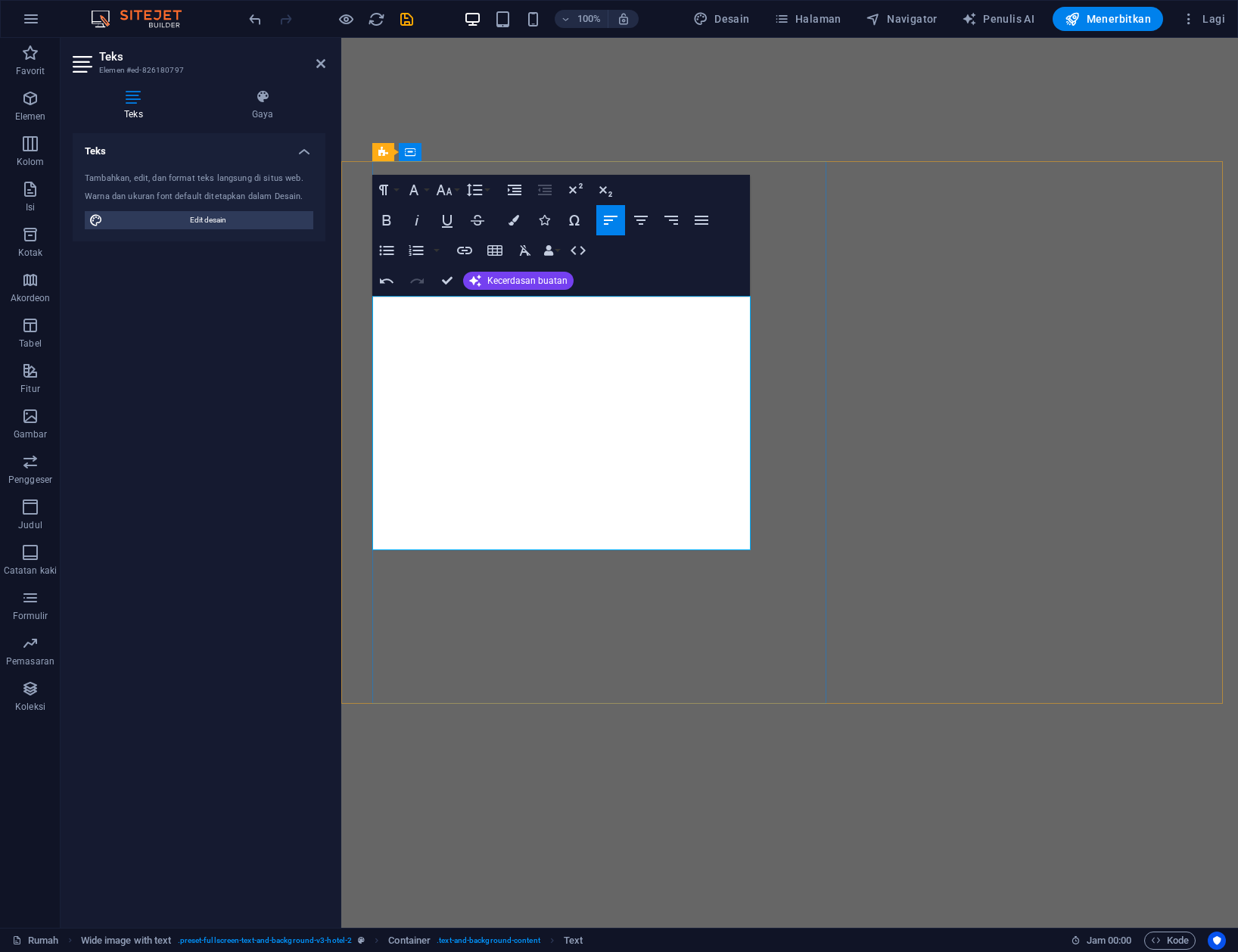 scroll, scrollTop: 0, scrollLeft: 0, axis: both 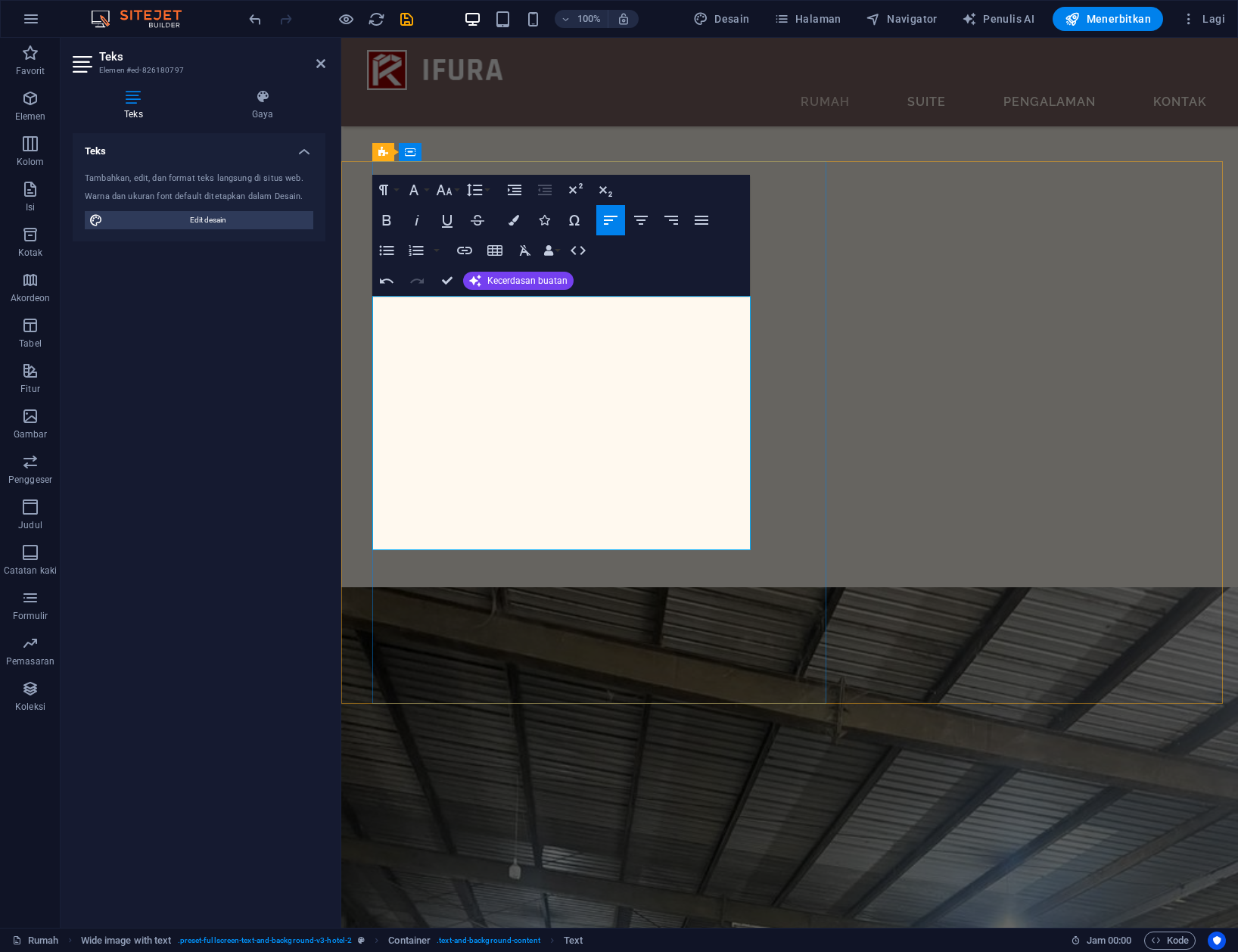 type 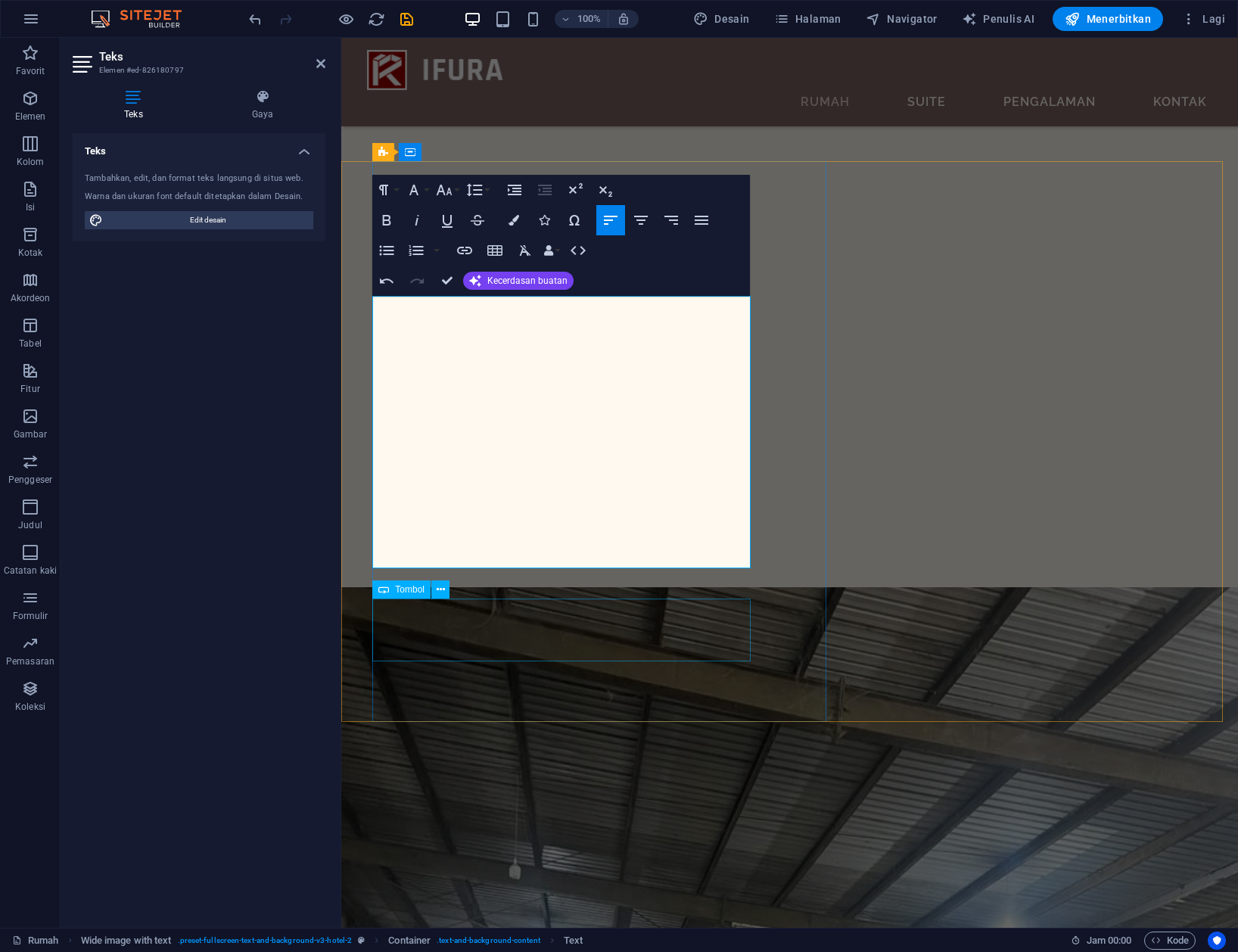 click on "pelajari lebih lanjut" at bounding box center [767, 6423] 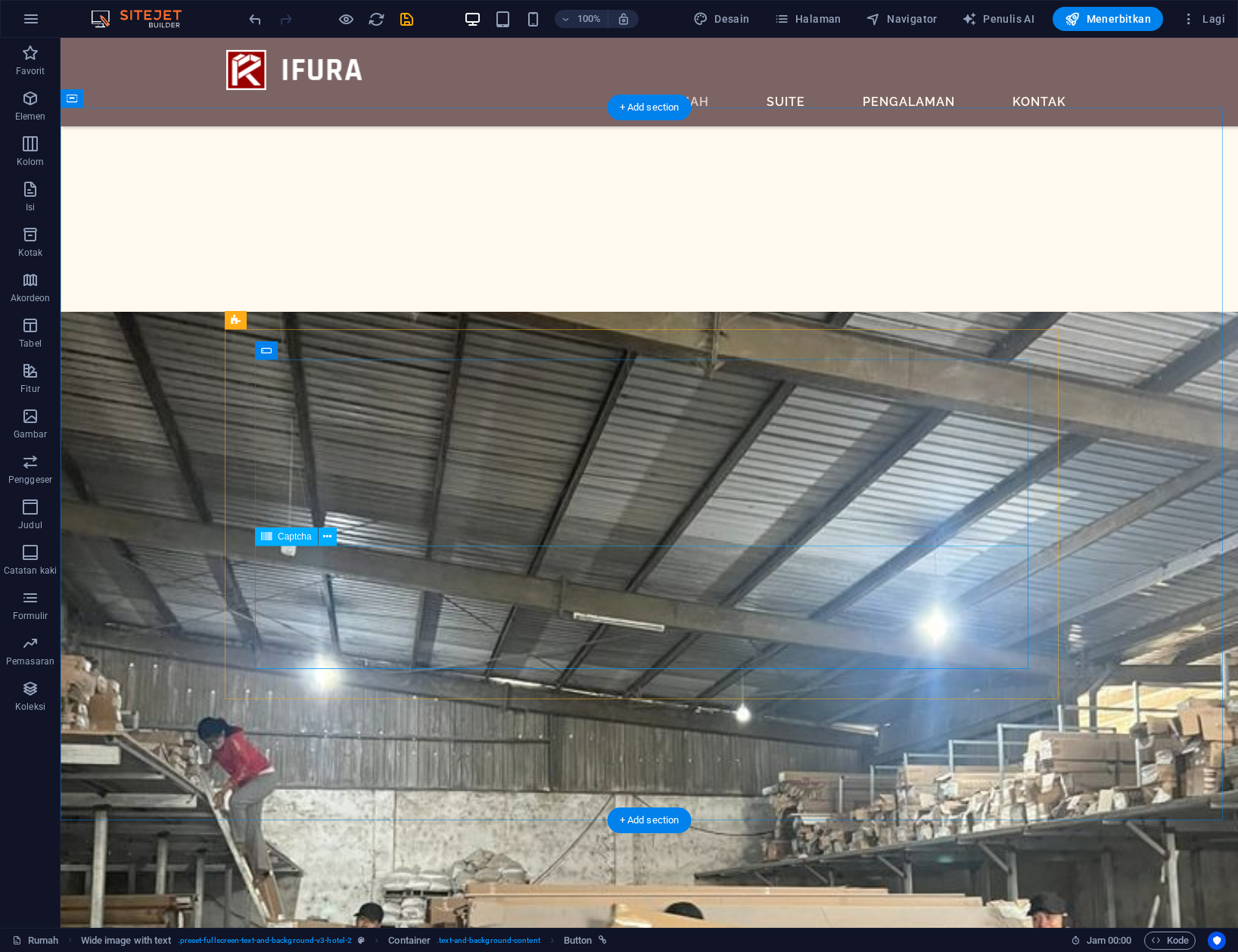 scroll, scrollTop: 4114, scrollLeft: 0, axis: vertical 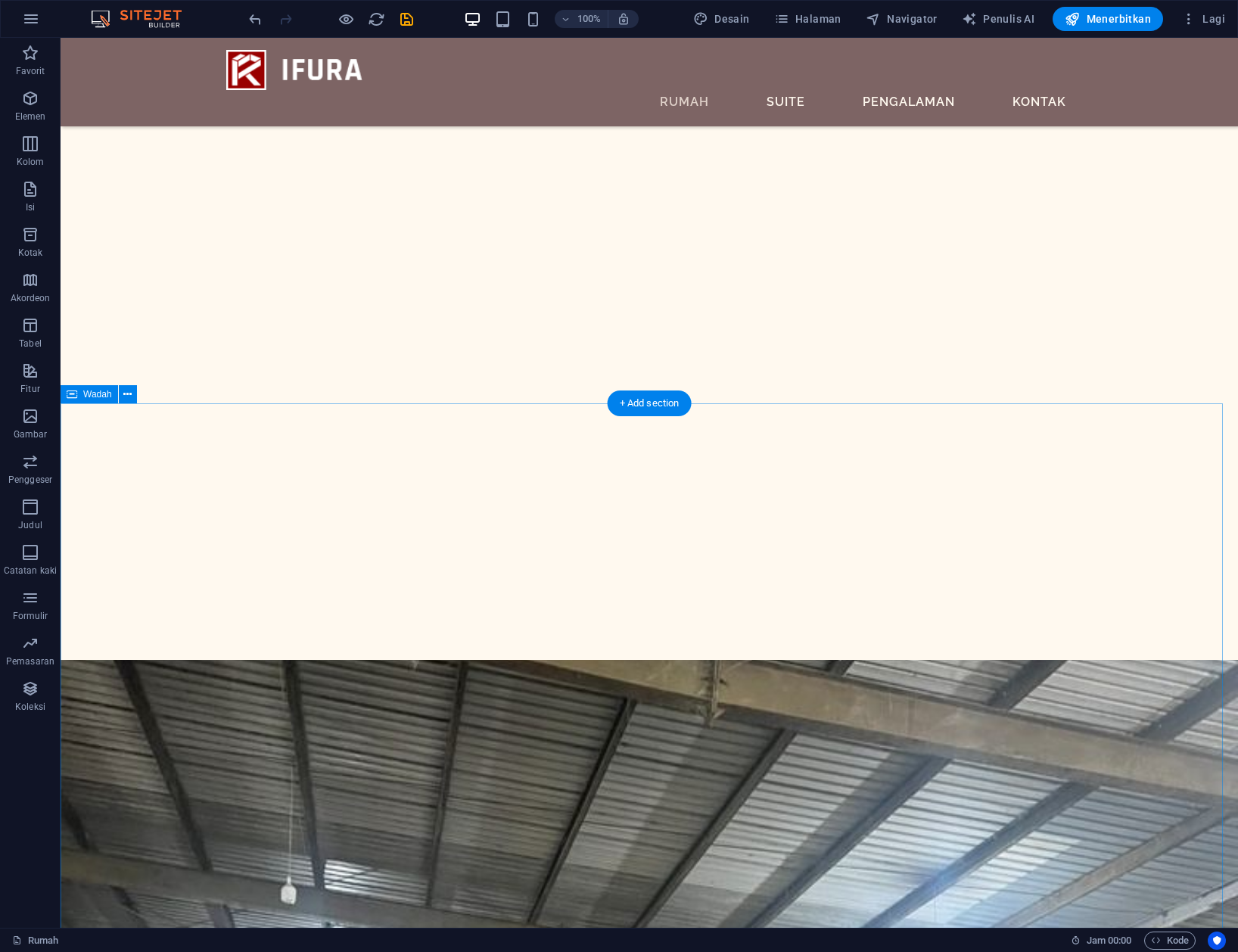 click on "Pesan Penginapan Anda Sed ut perspiciatis unde omnis iste natus error sit voluptatem accusantium doloremque laudantium, totam rem aperiam, CHECK IN MEMERIKSA DEWASA PESAN MENGINAP   Saya telah membaca dan memahami kebijakan privasi. Tidak terbaca? Muat yang baru" at bounding box center (649, 9639) 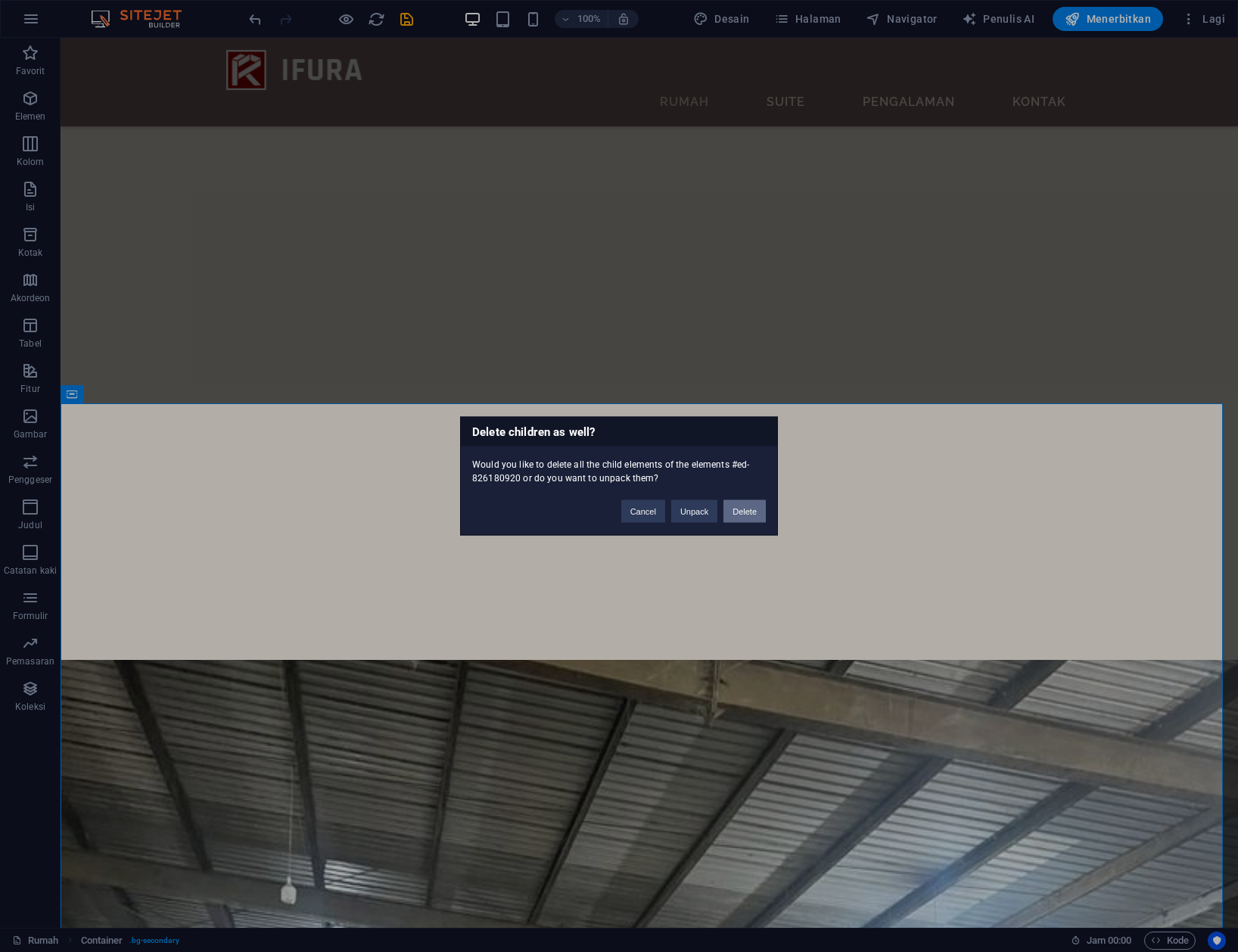 click on "Delete" at bounding box center (745, 512) 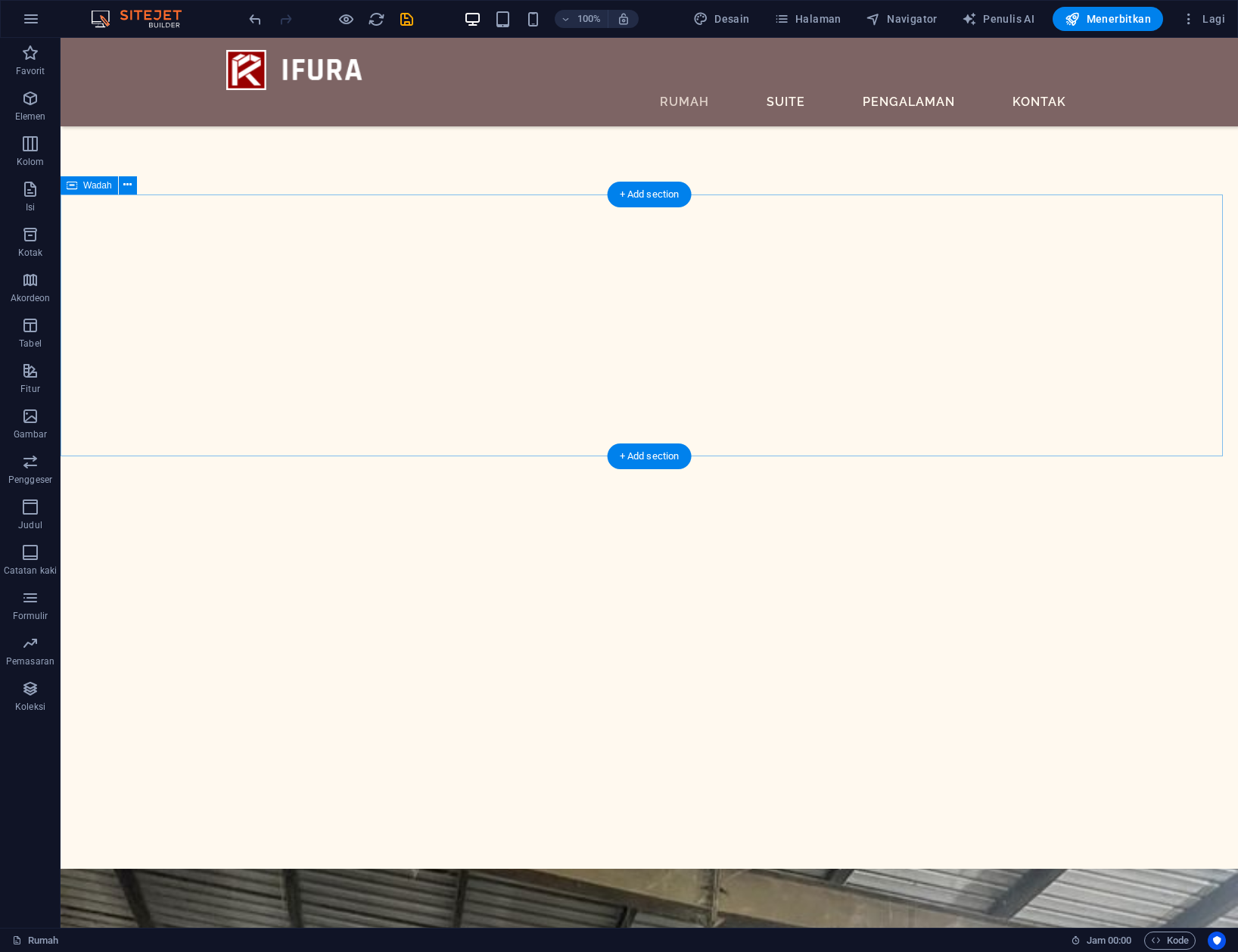 scroll, scrollTop: 3704, scrollLeft: 0, axis: vertical 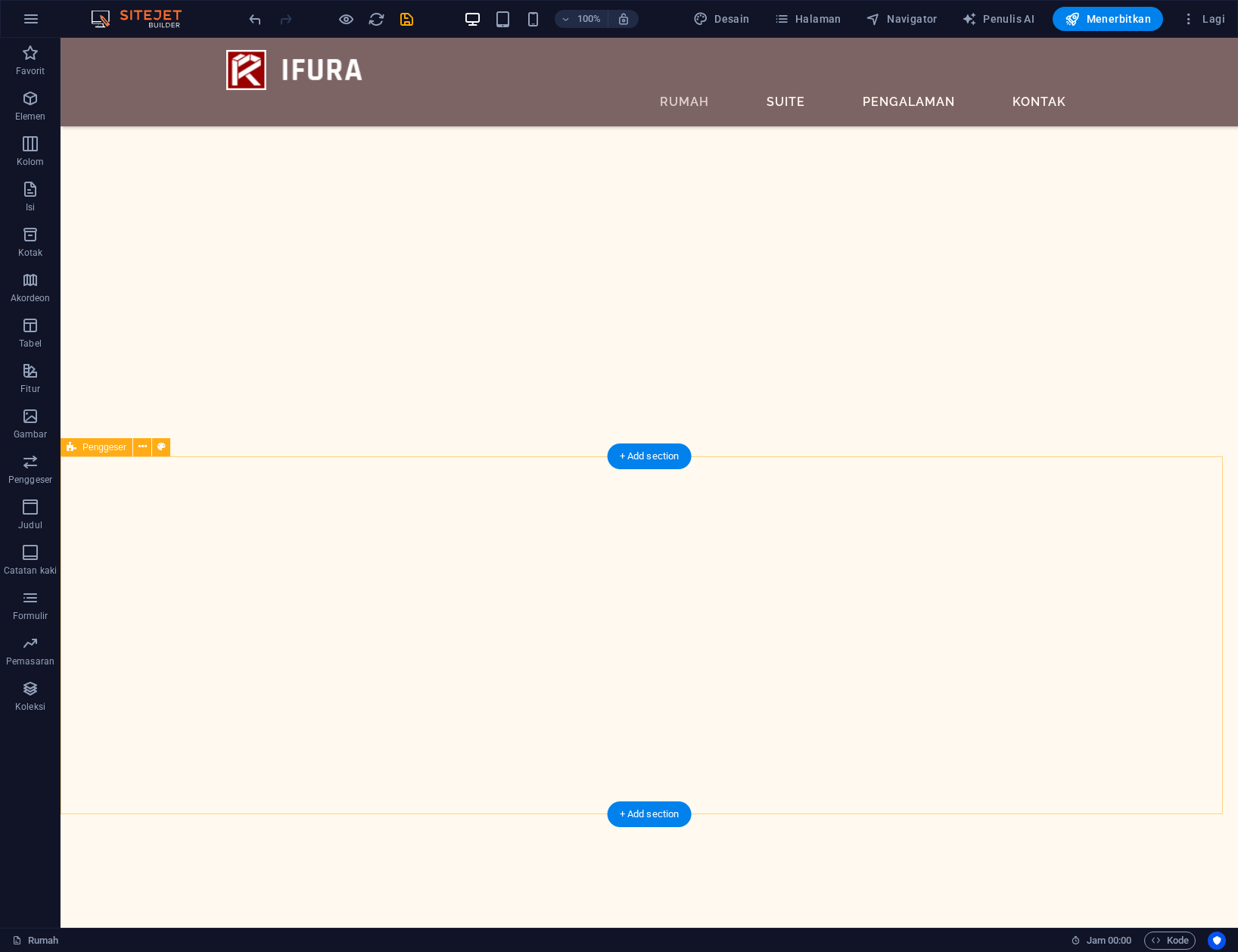 click on "LumeDeAqua, Best Hotel Breakfast Voted By Falstaff Travel Members LumeDeAqua, Best Hotel Breakfast Voted By Falstaff Travel Members LumeDeAqua, Best Hotel Breakfast Voted By Falstaff Travel Members LumeDeAqua,  Sarapan Hotel Terbaik Dipilih oleh Anggota Falstaff Travel LumeDeAqua,  Sarapan Hotel Terbaik Dipilih oleh Anggota Falstaff Travel LumeDeAqua,  Sarapan Hotel Terbaik Dipilih oleh Anggota Falstaff Travel LumeDeAqua,  Sarapan Hotel Terbaik Dipilih oleh Anggota Falstaff Travel LumeDeAqua, Best Hotel Breakfast Voted By Falstaff Travel Members LumeDeAqua, Best Hotel Breakfast Voted By Falstaff Travel Members LumeDeAqua, Best Hotel Breakfast Voted By Falstaff Travel Members 1 2 3 4" at bounding box center [649, 8754] 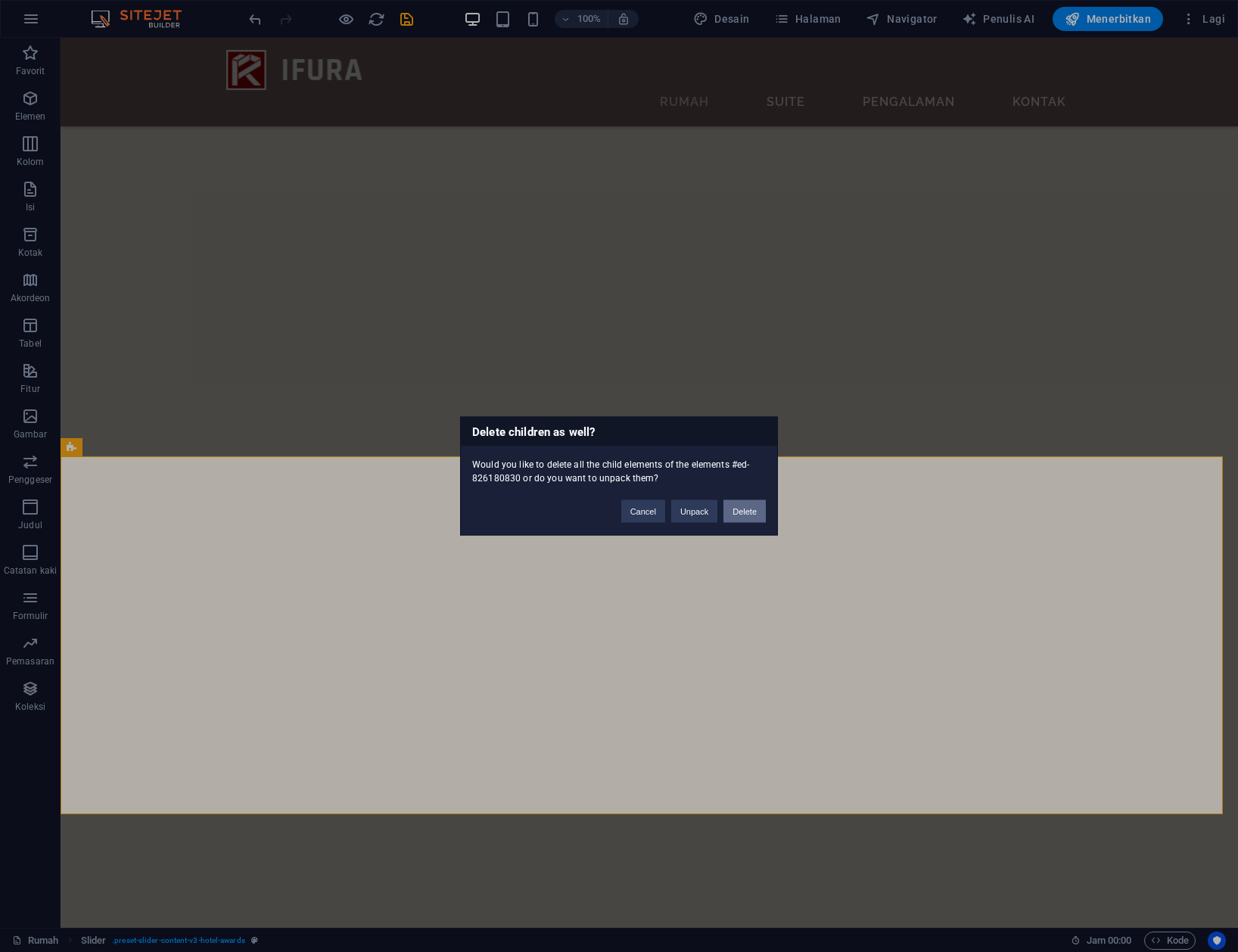 click on "Delete" at bounding box center (745, 512) 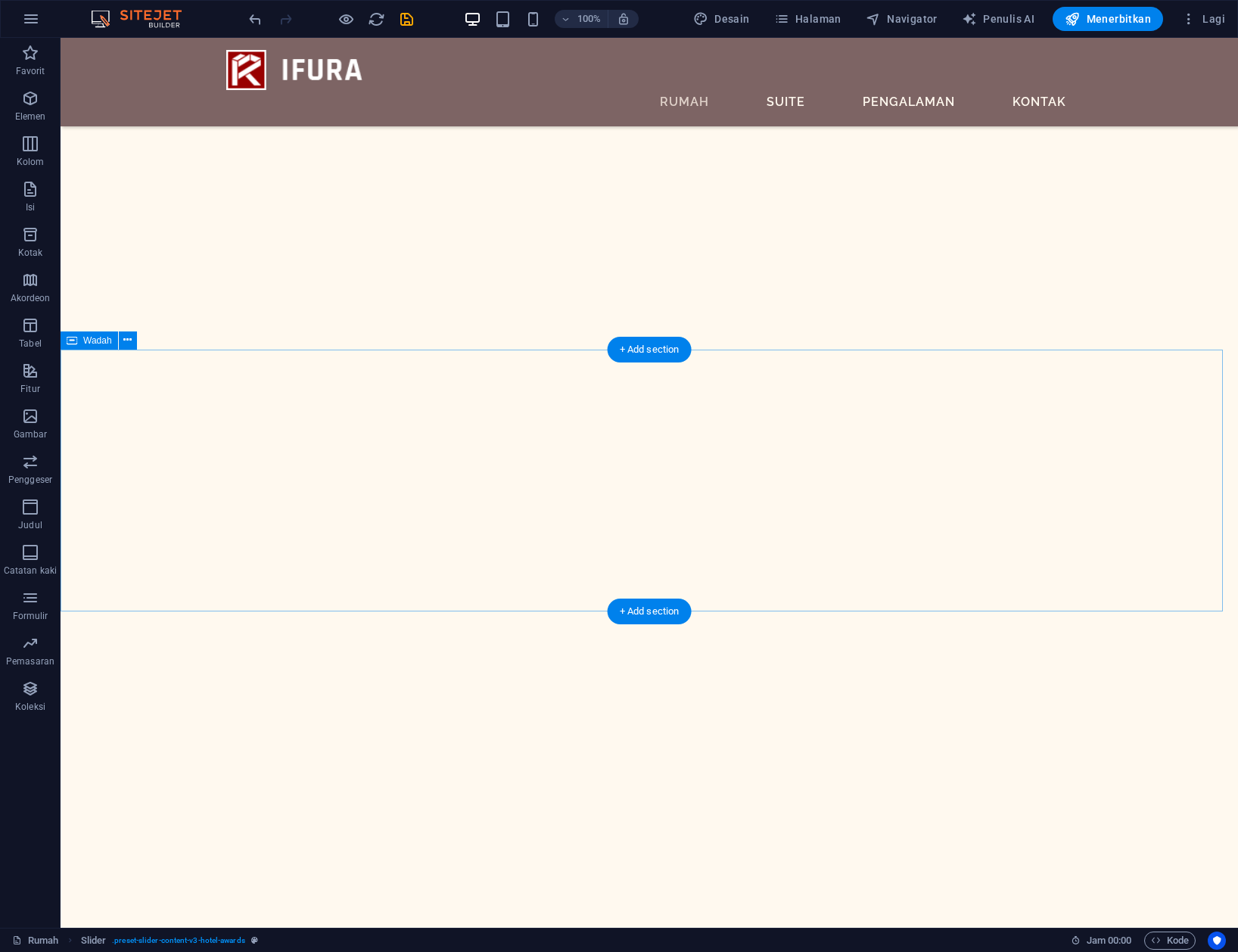 scroll, scrollTop: 3548, scrollLeft: 0, axis: vertical 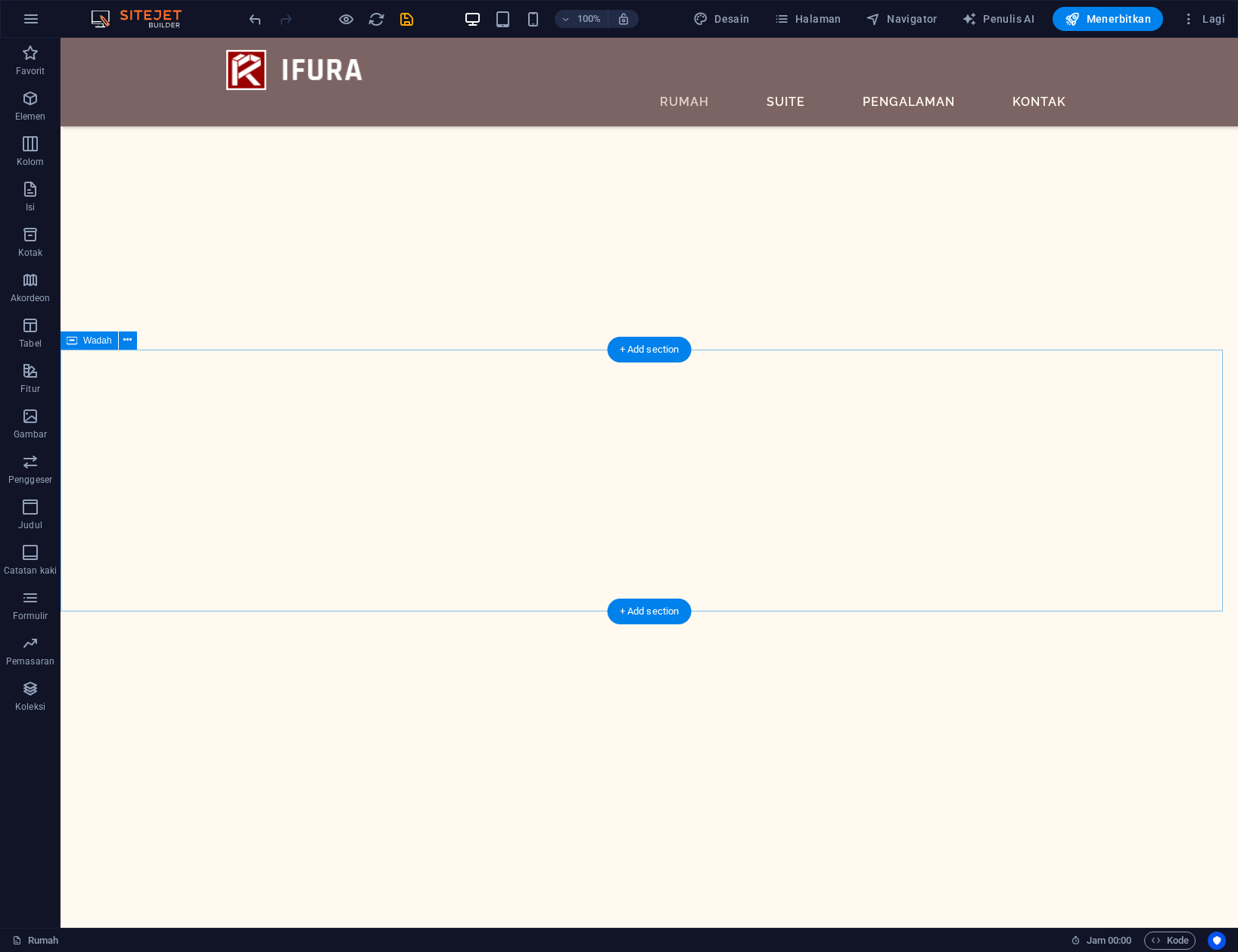 click on "Penghargaan Kami Sed ut perspiciatis unde omnis iste natus error sit voluptatem accusantium doloremque laudantium, totam rem aperiam, eaque ipsa quae ab illo inventore veritatis dan quasi Architecto beatae vitae dicta sunt explicabo." at bounding box center [649, 7847] 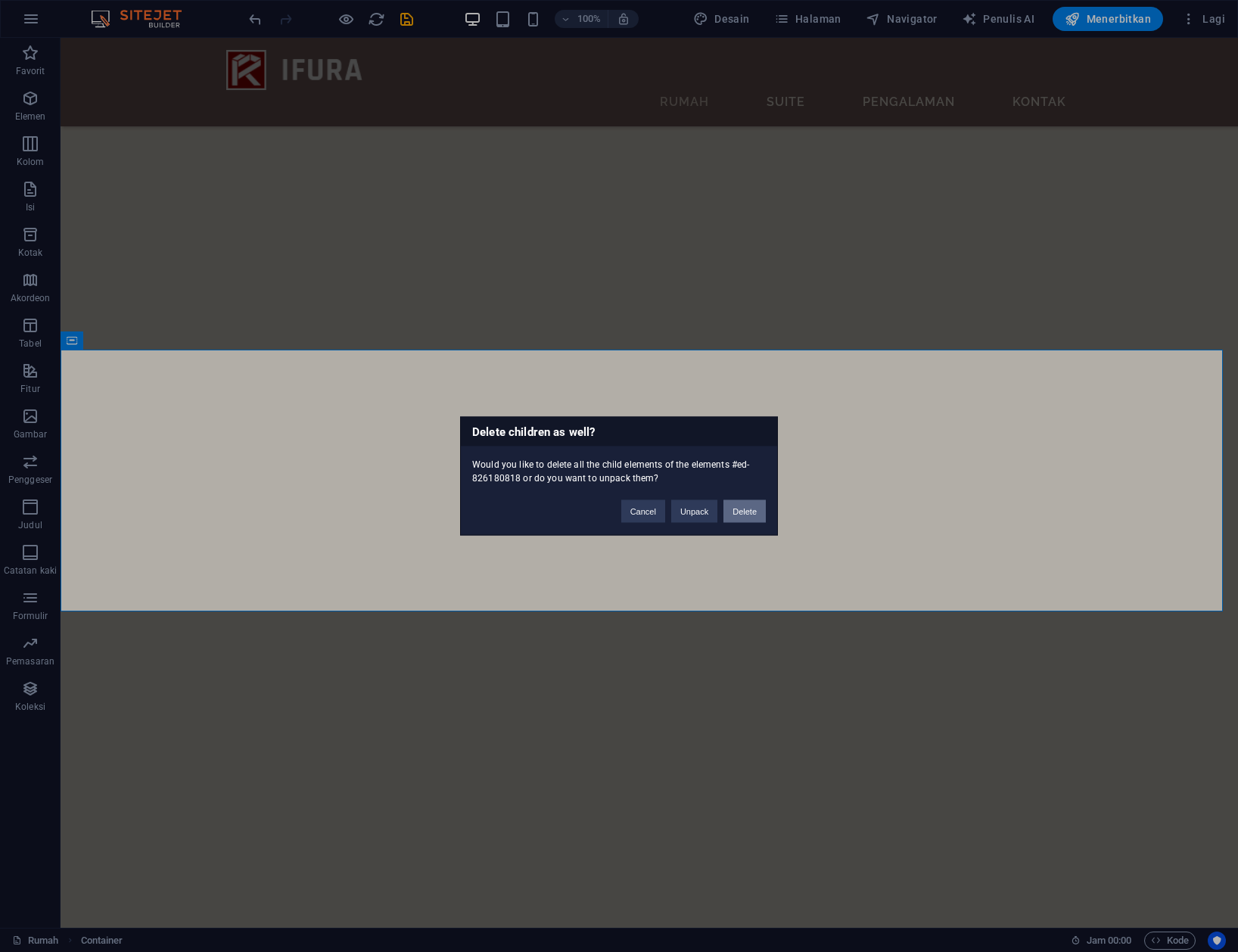 click on "Delete" at bounding box center [745, 512] 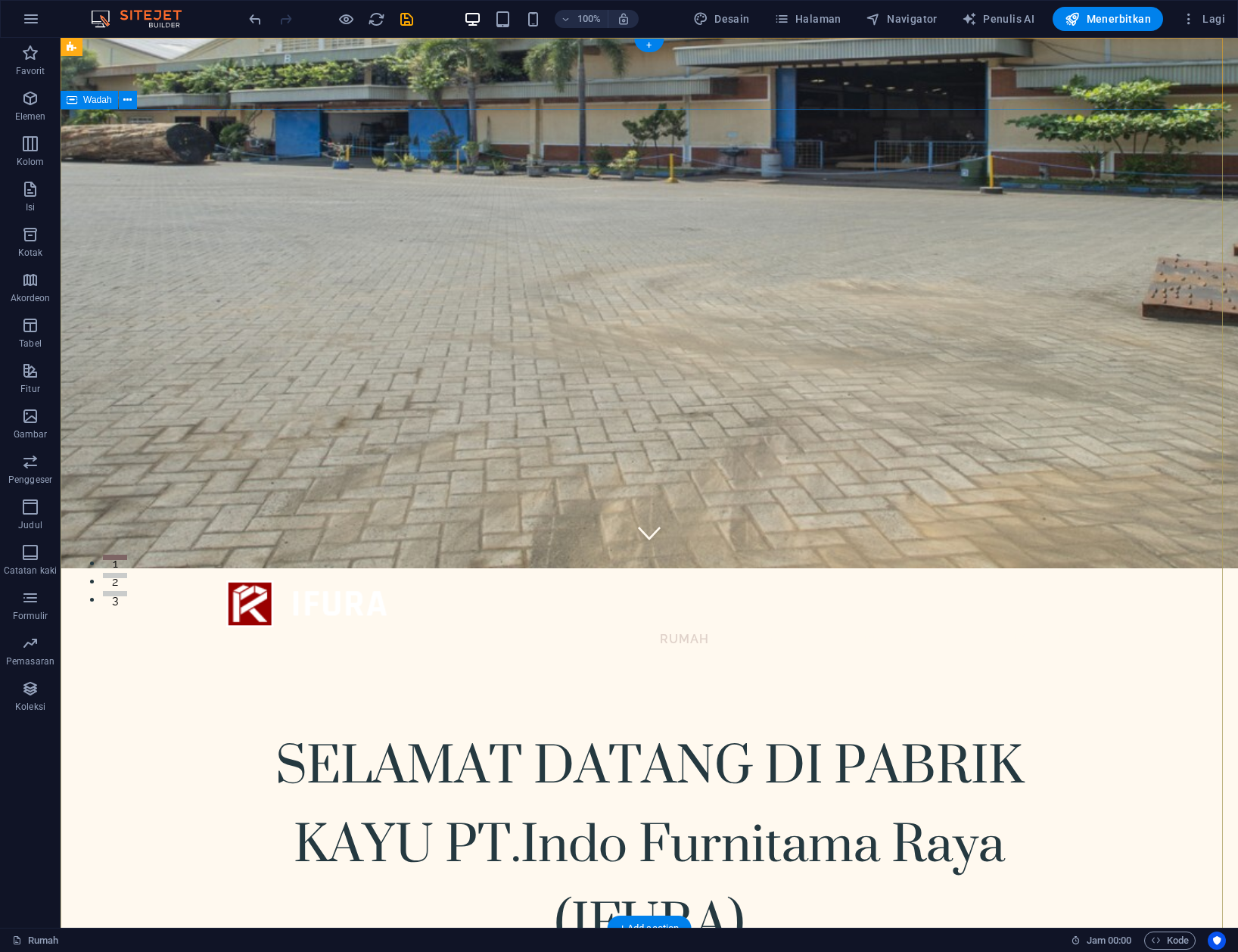 scroll, scrollTop: 0, scrollLeft: 0, axis: both 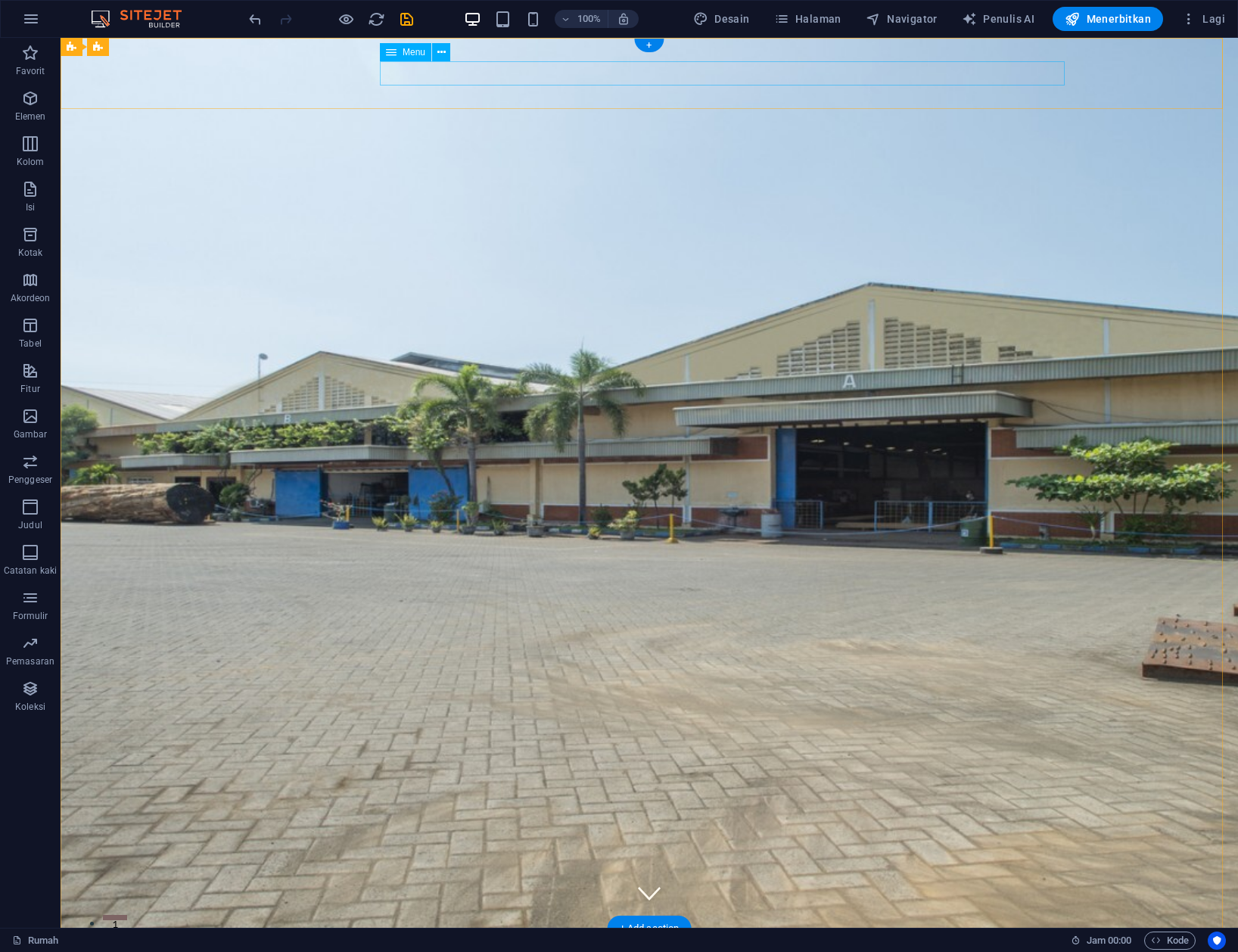click on "Rumah Suite Pengalaman Kontak" at bounding box center (649, 1000) 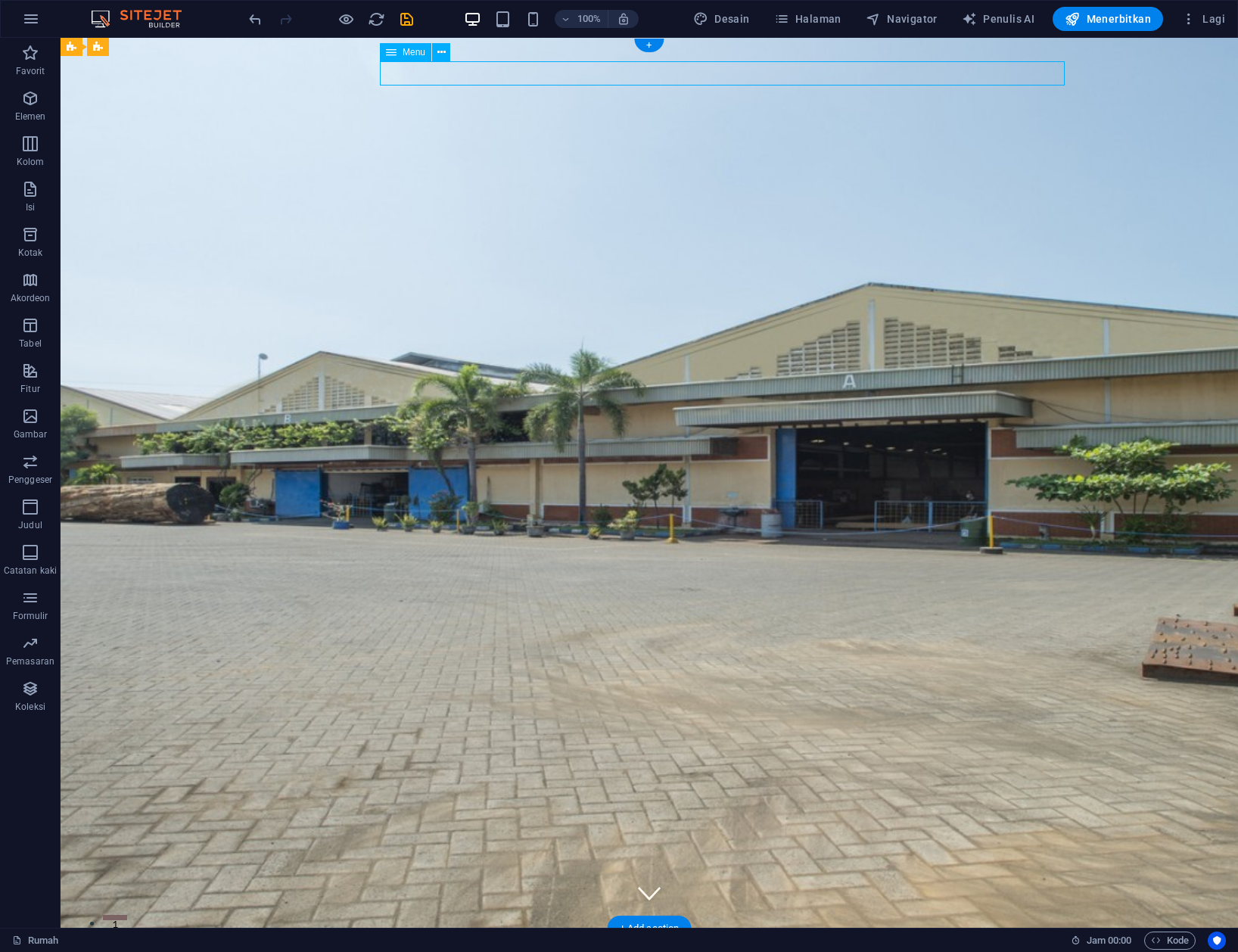 click on "Rumah Suite Pengalaman Kontak" at bounding box center (649, 1000) 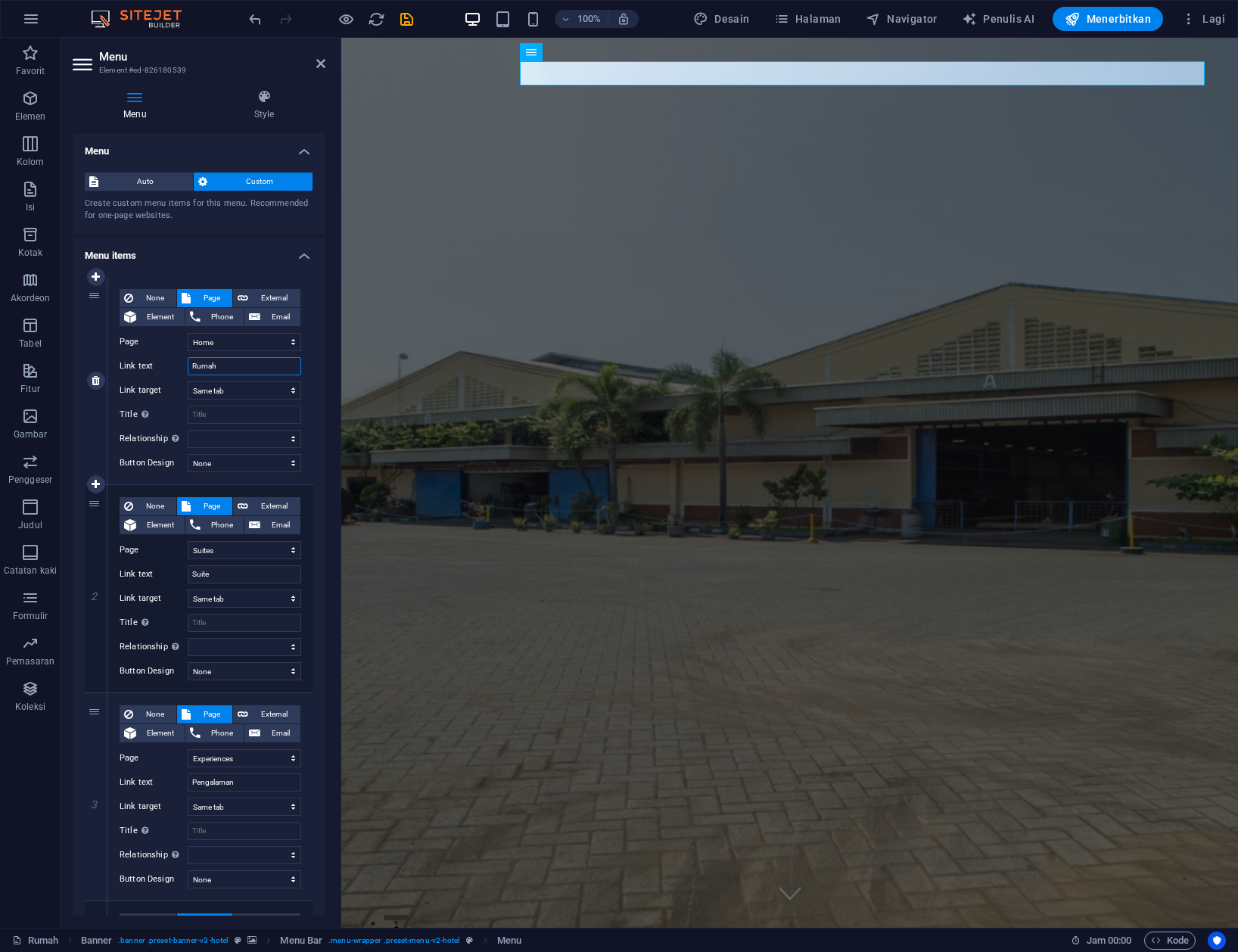 click on "Rumah" at bounding box center [244, 366] 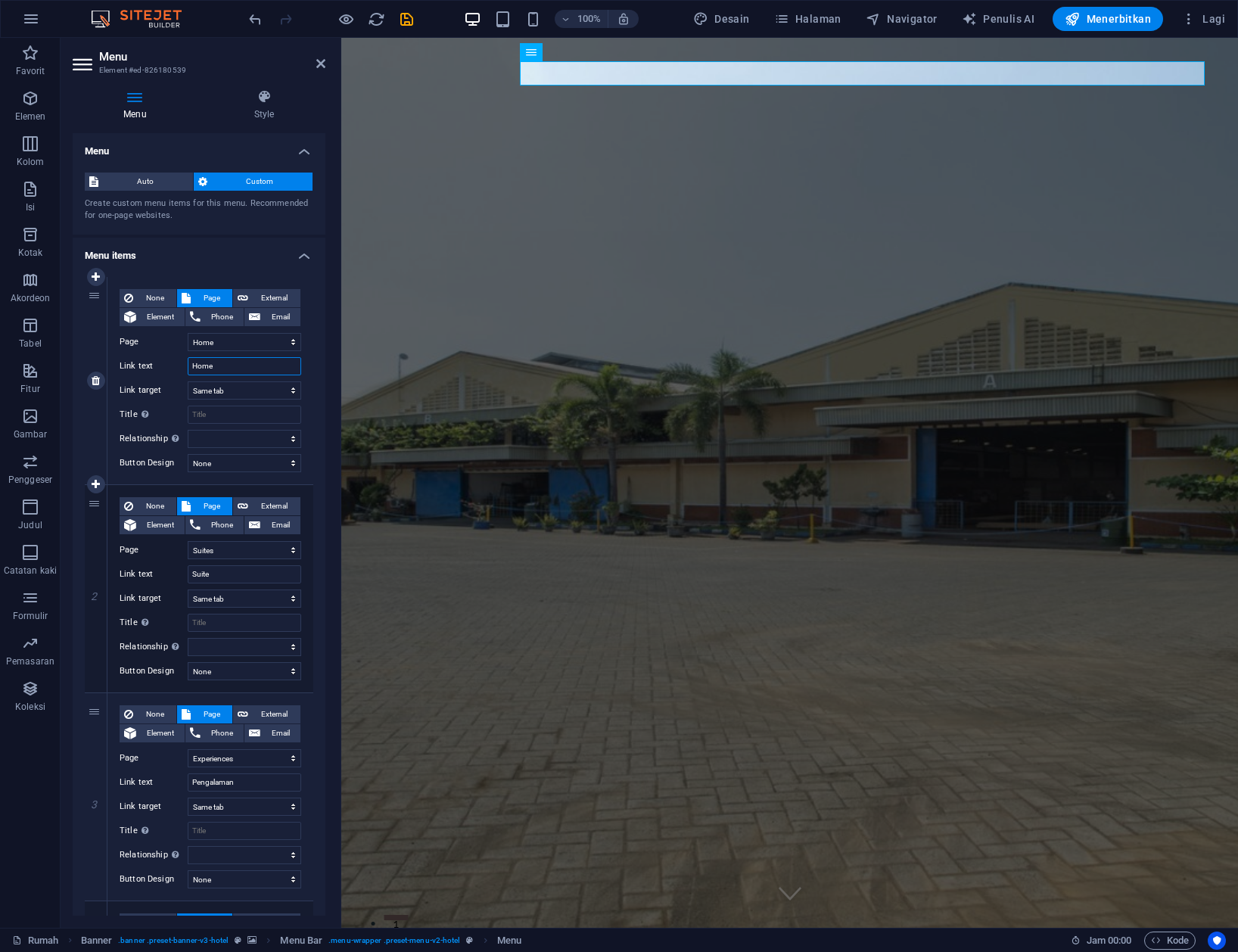 type on "Homen" 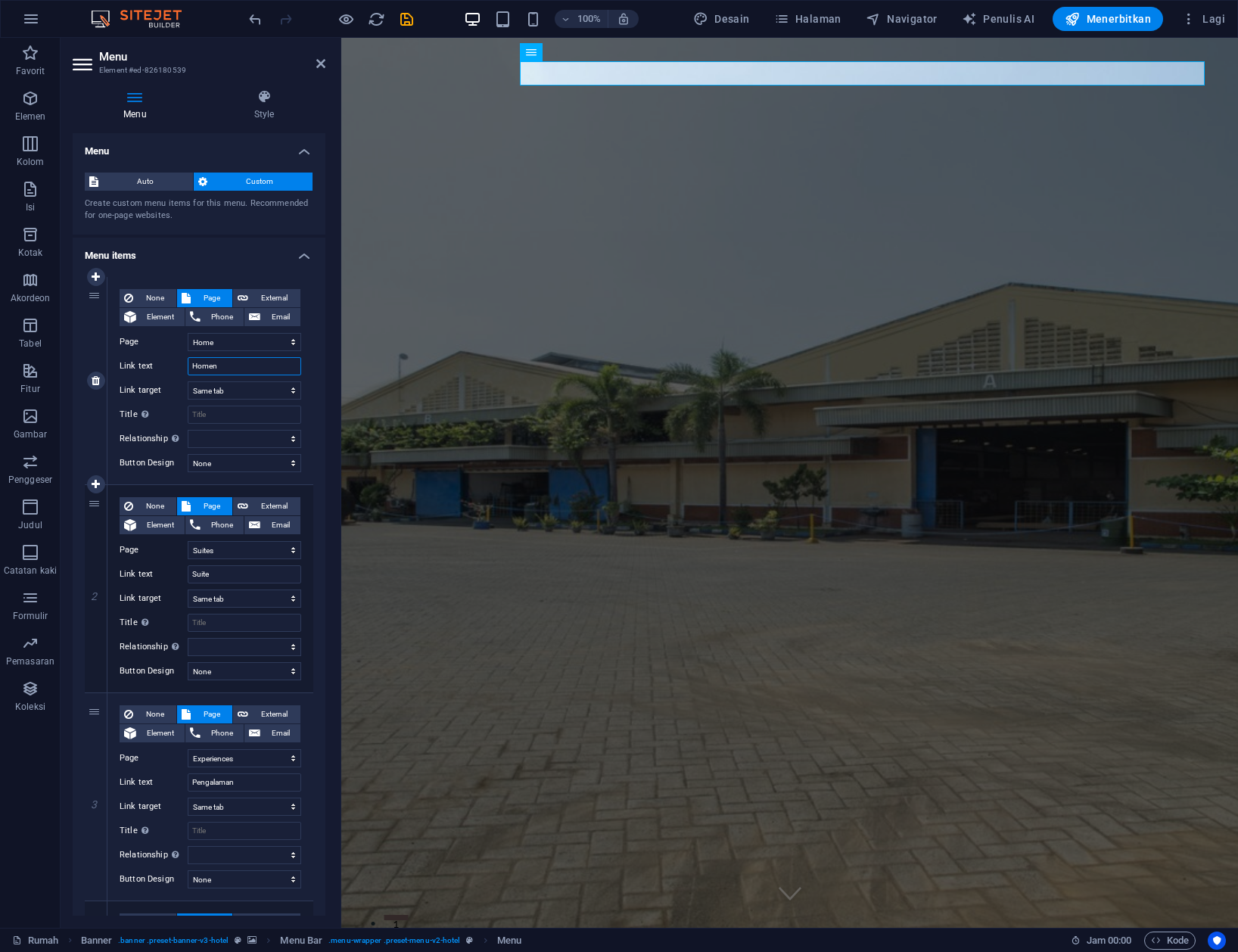 select 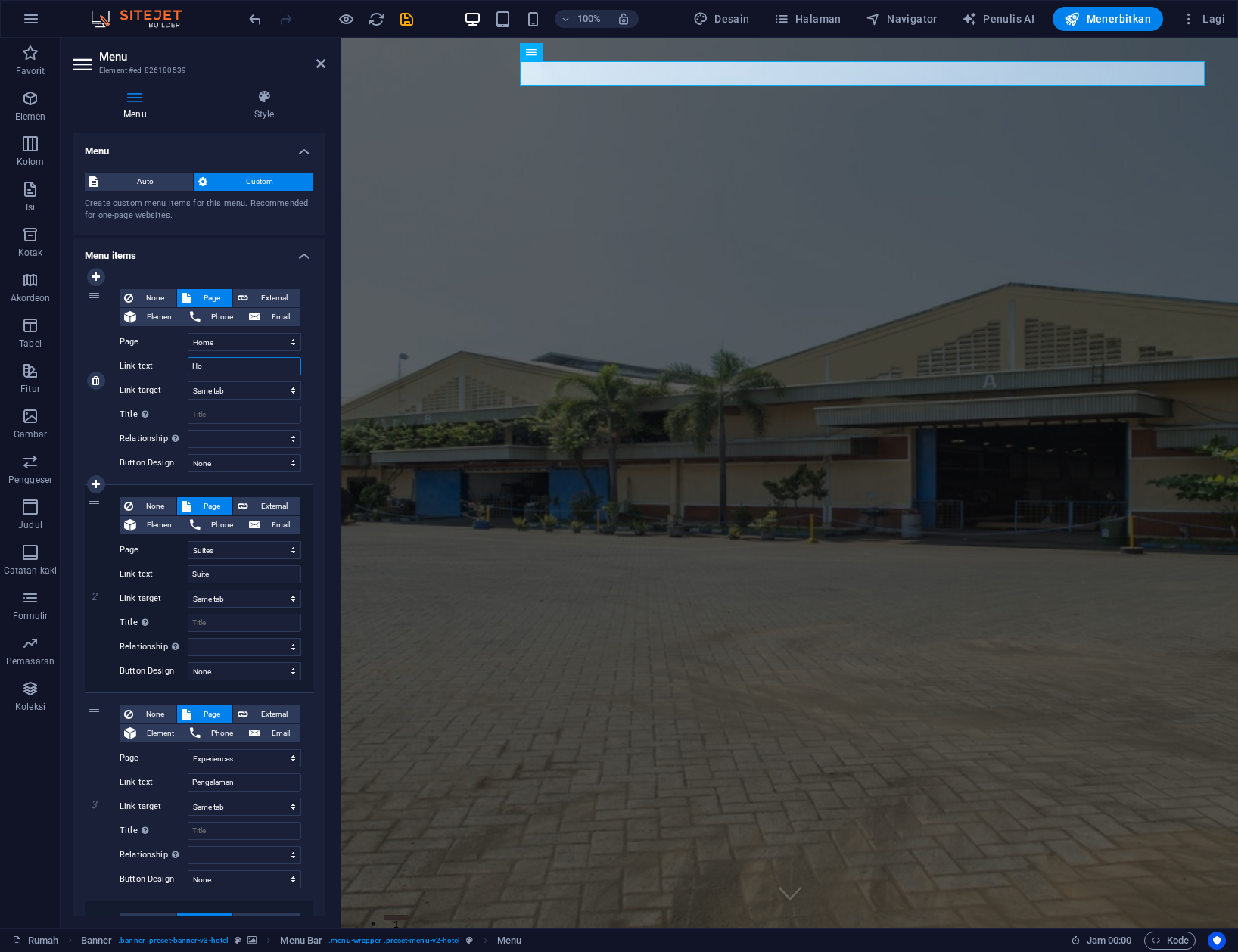 type on "H" 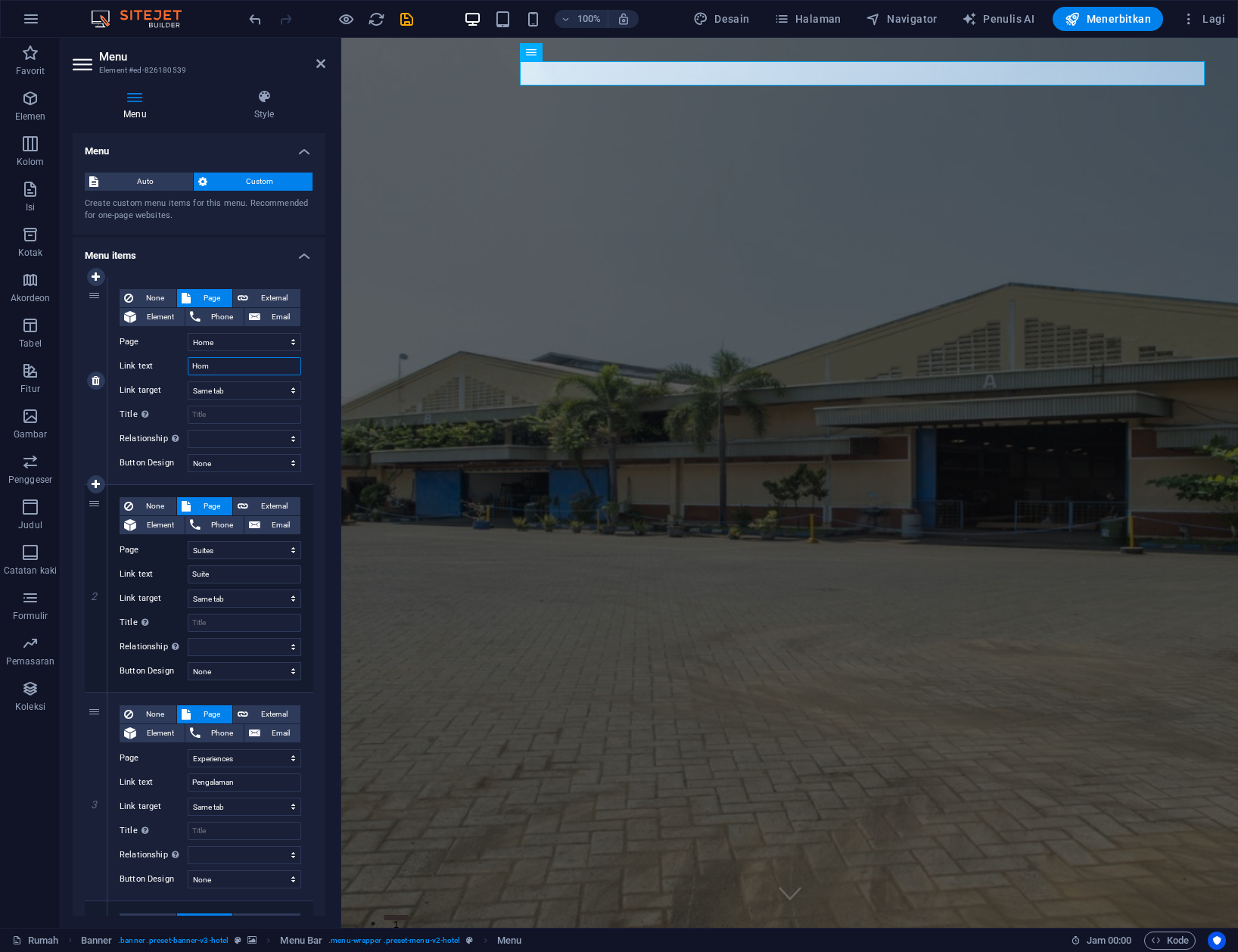 type on "Home" 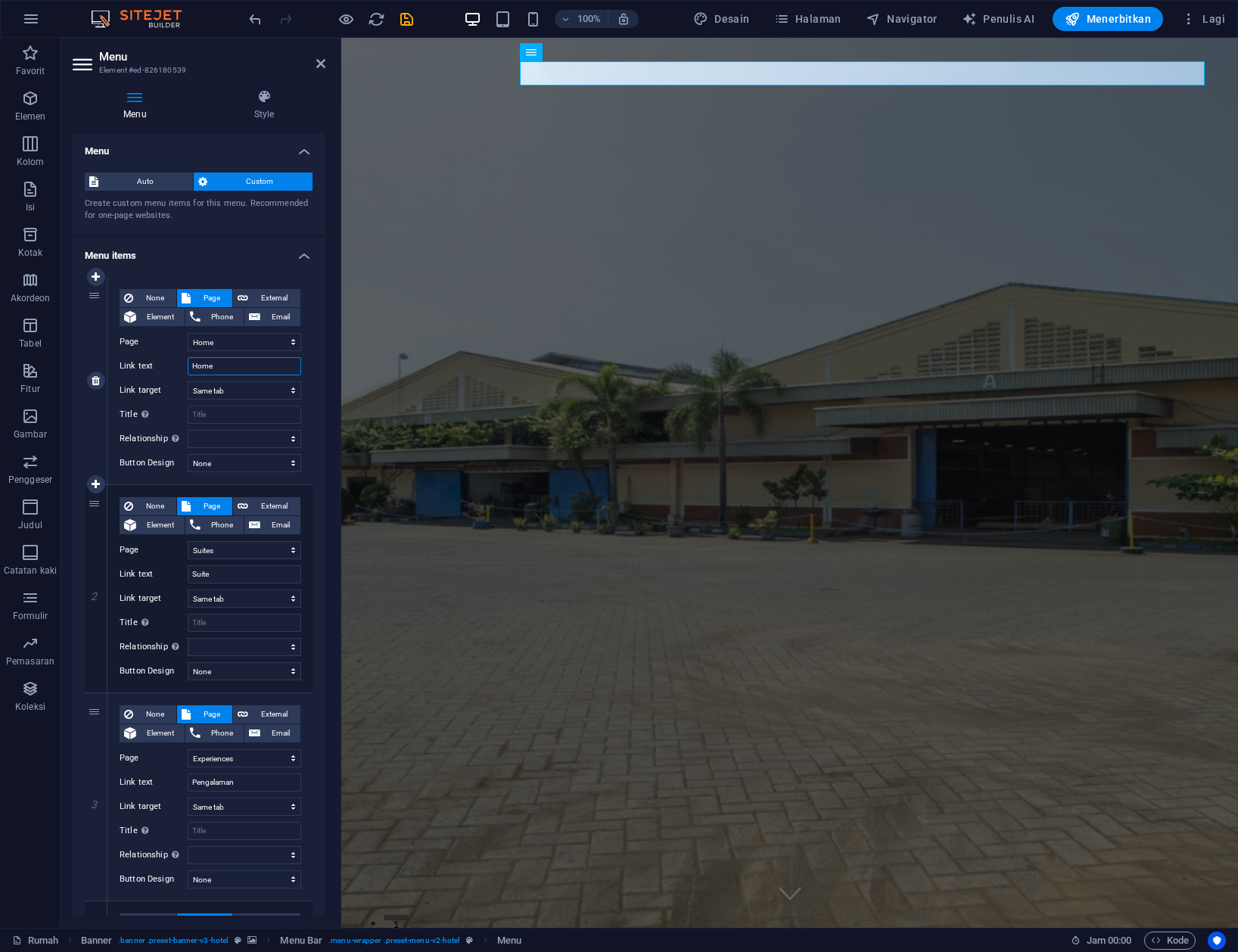 select 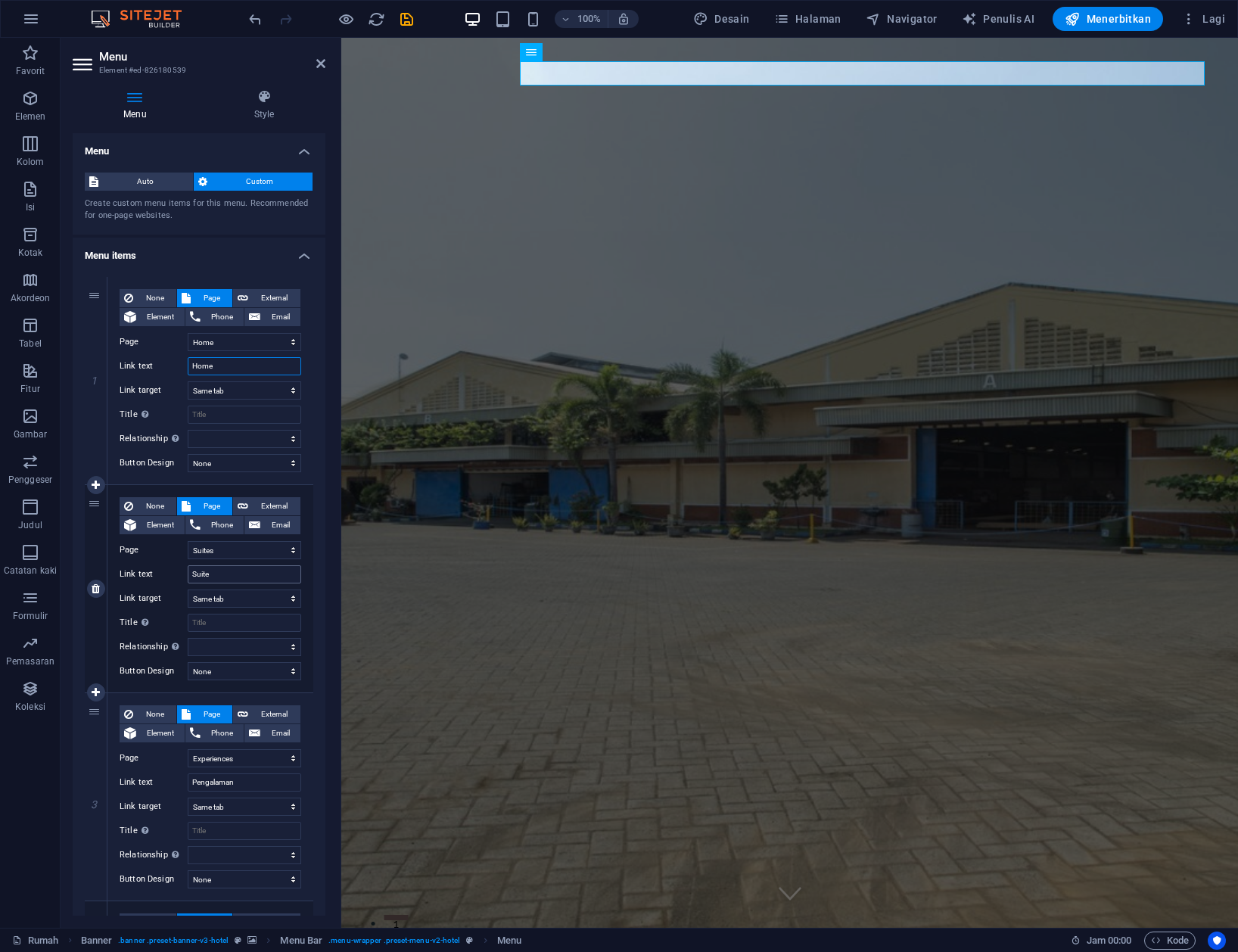 type on "Home" 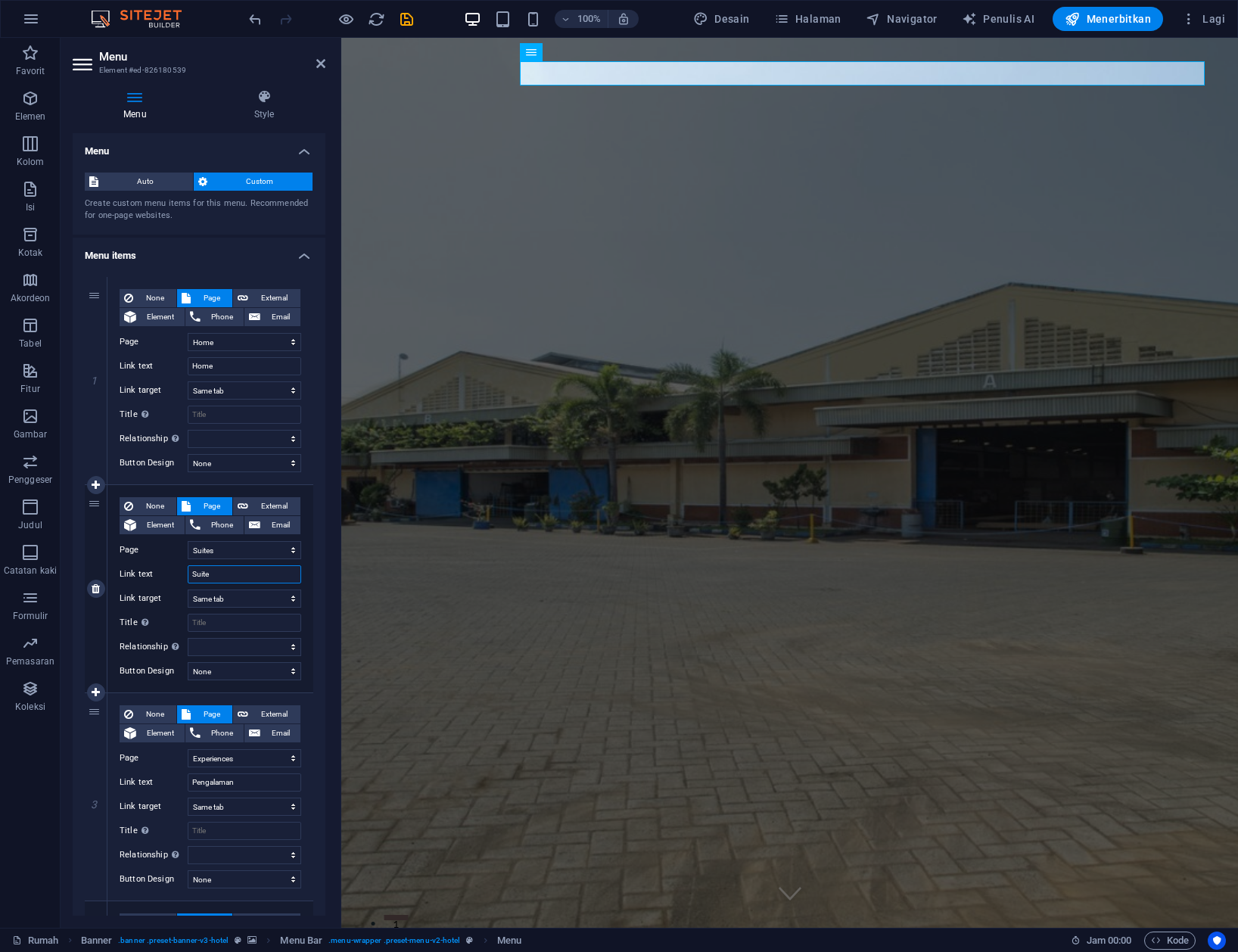 click on "Suite" at bounding box center (244, 574) 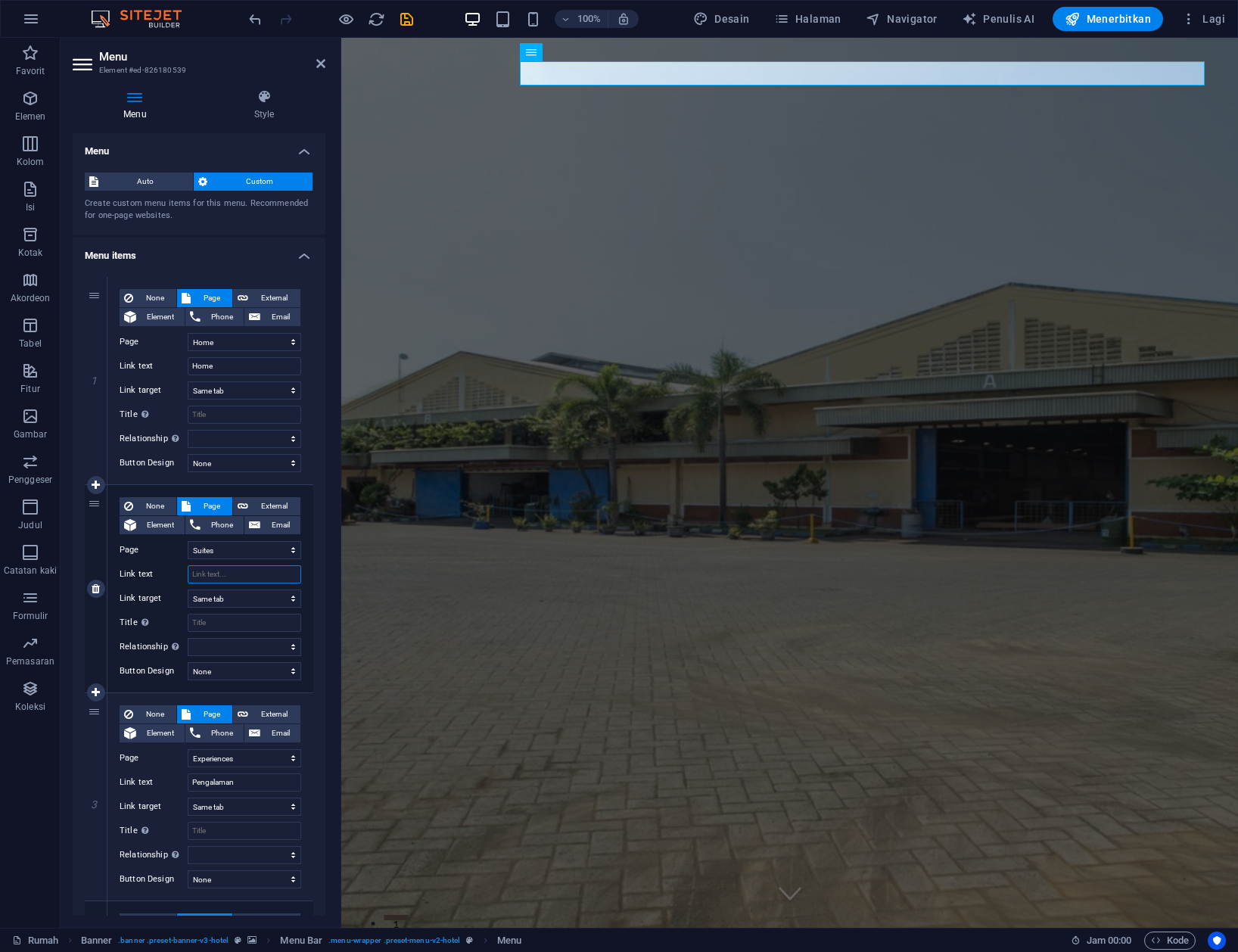 select 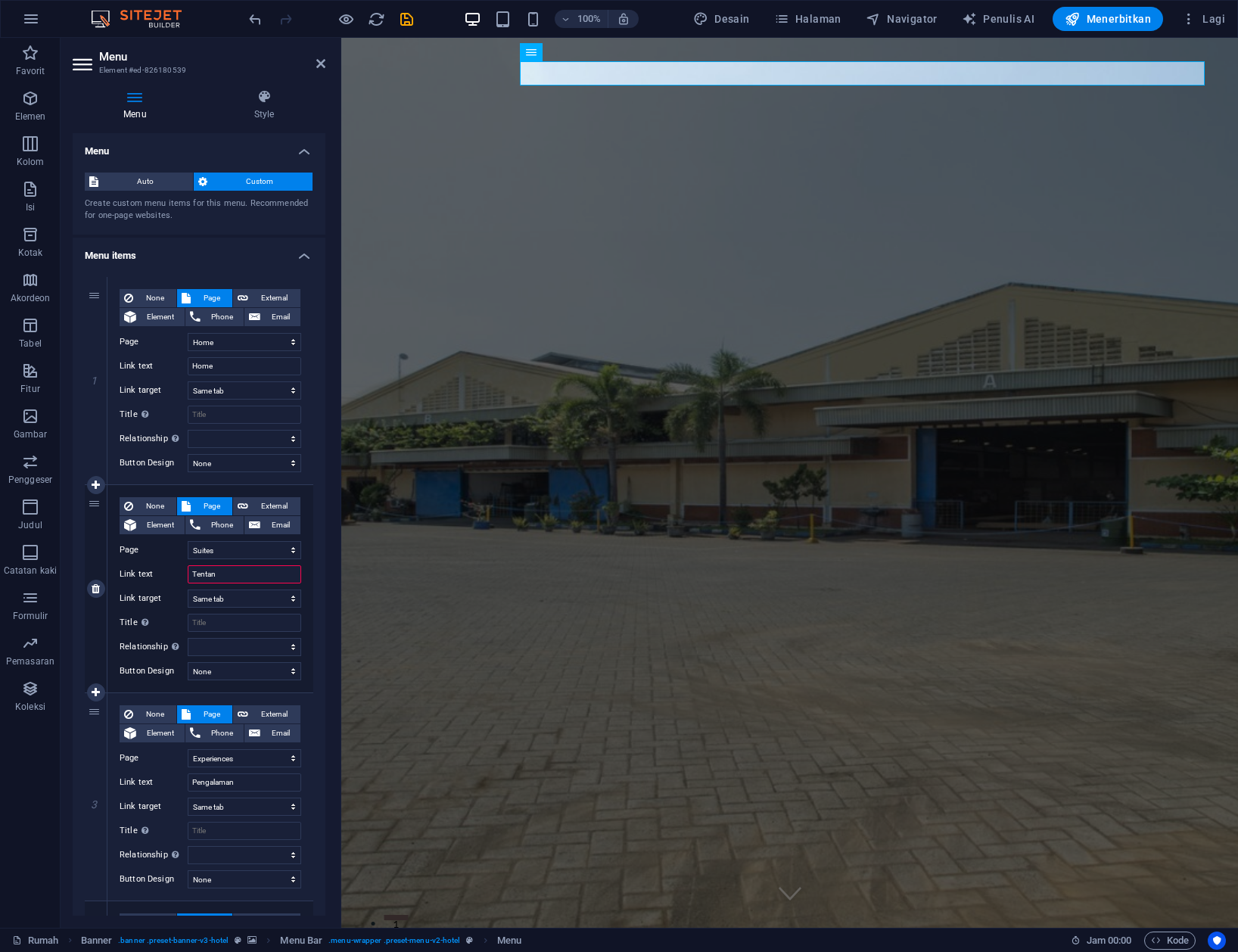 type on "Tentang" 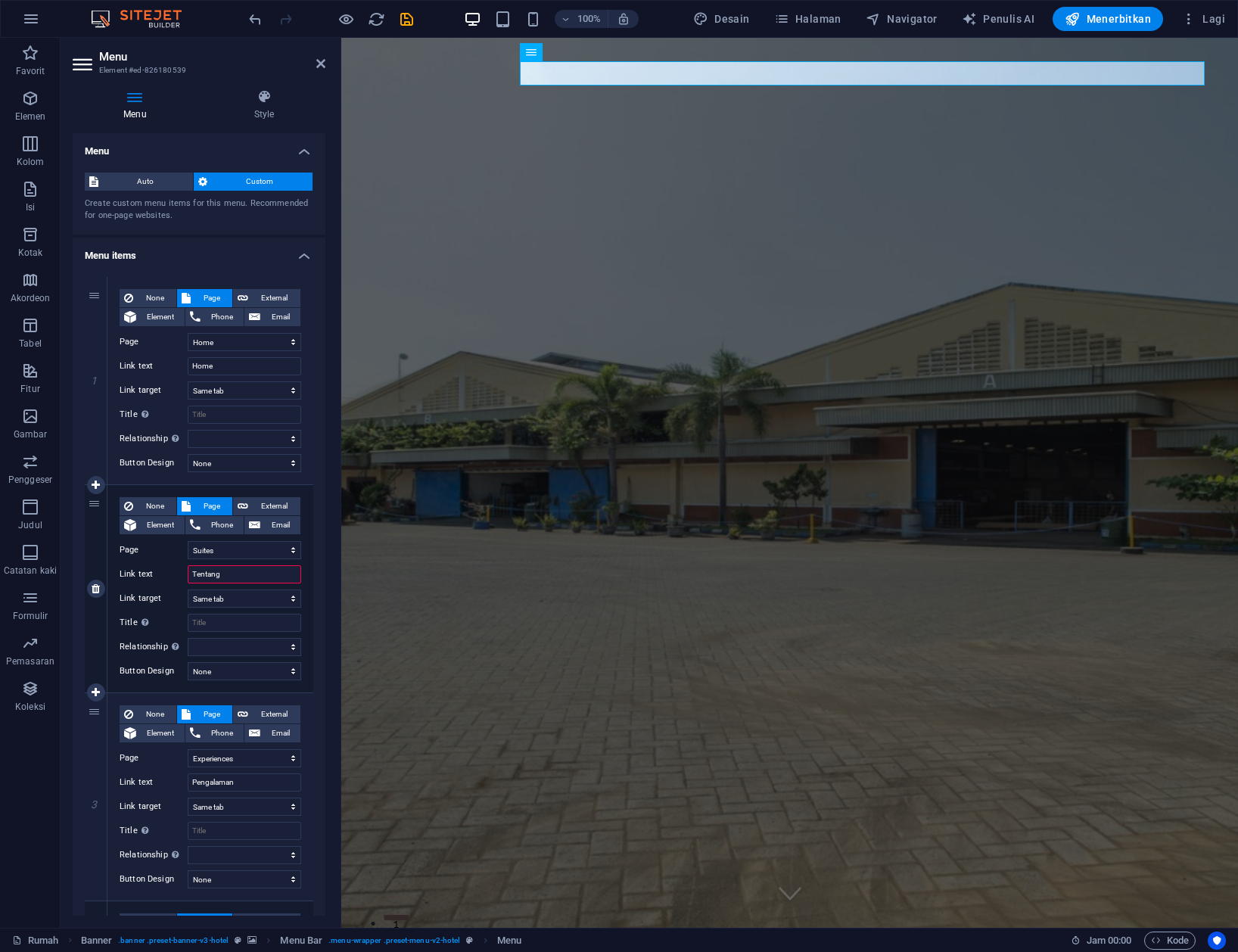 select 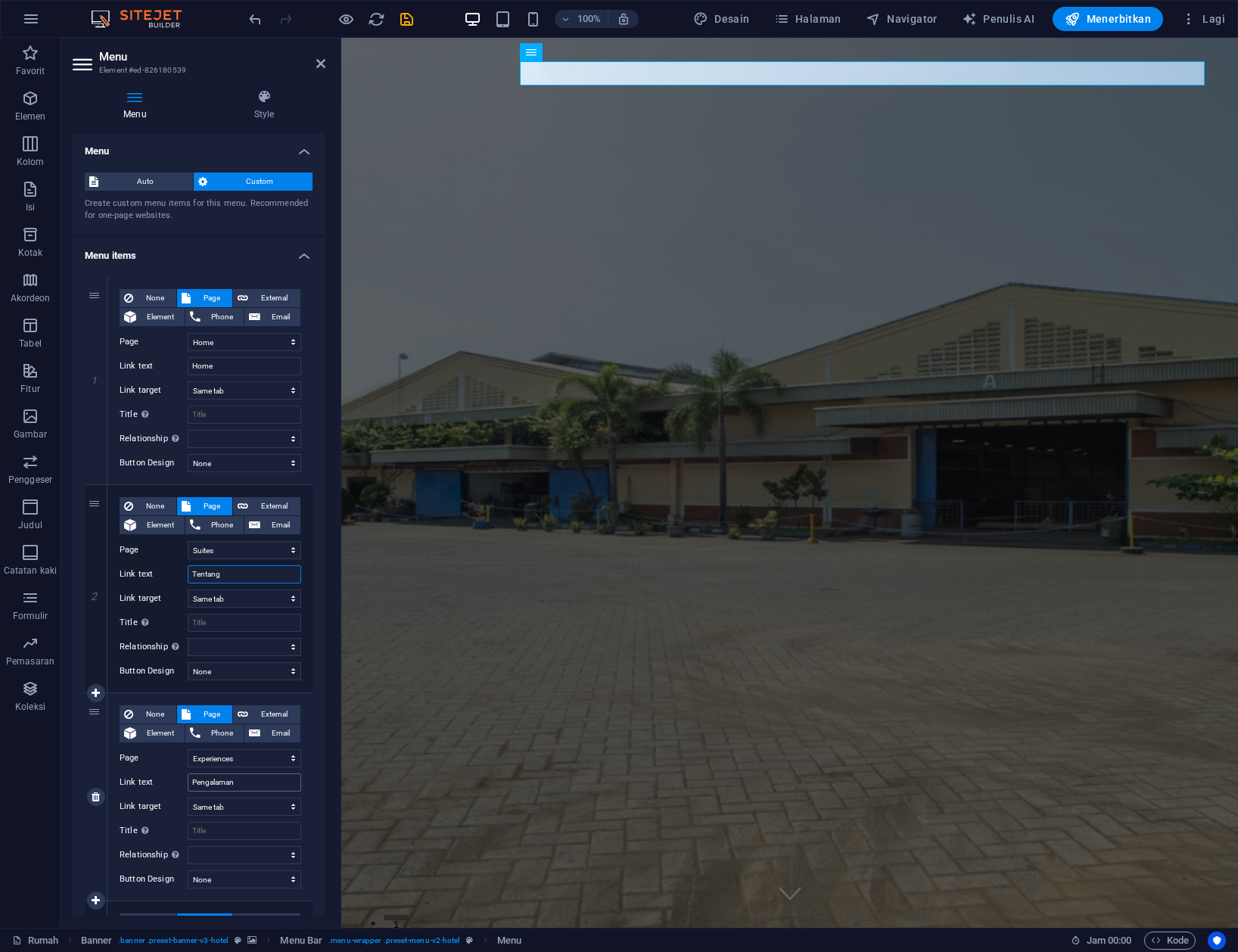 scroll, scrollTop: 236, scrollLeft: 0, axis: vertical 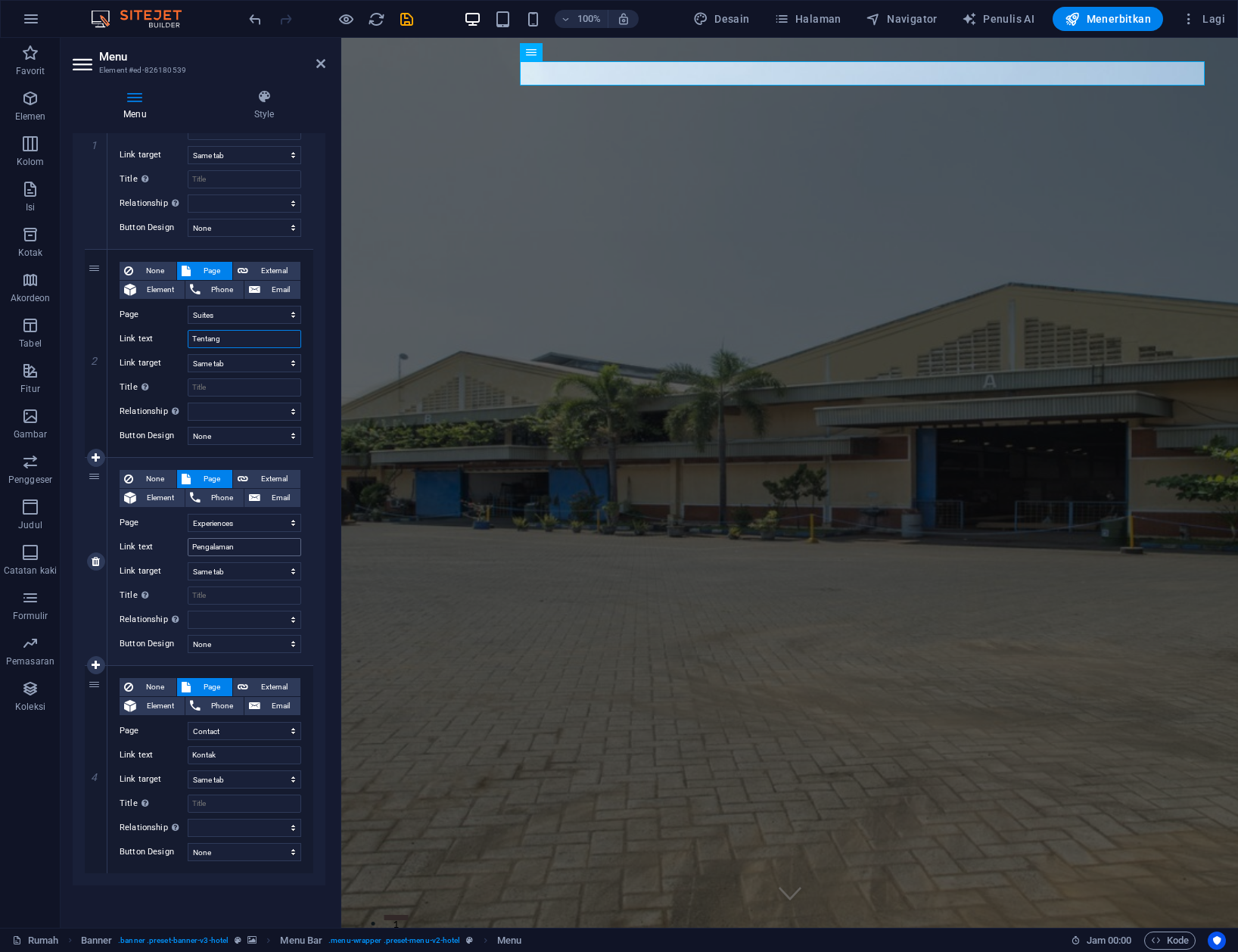 type on "Tentang" 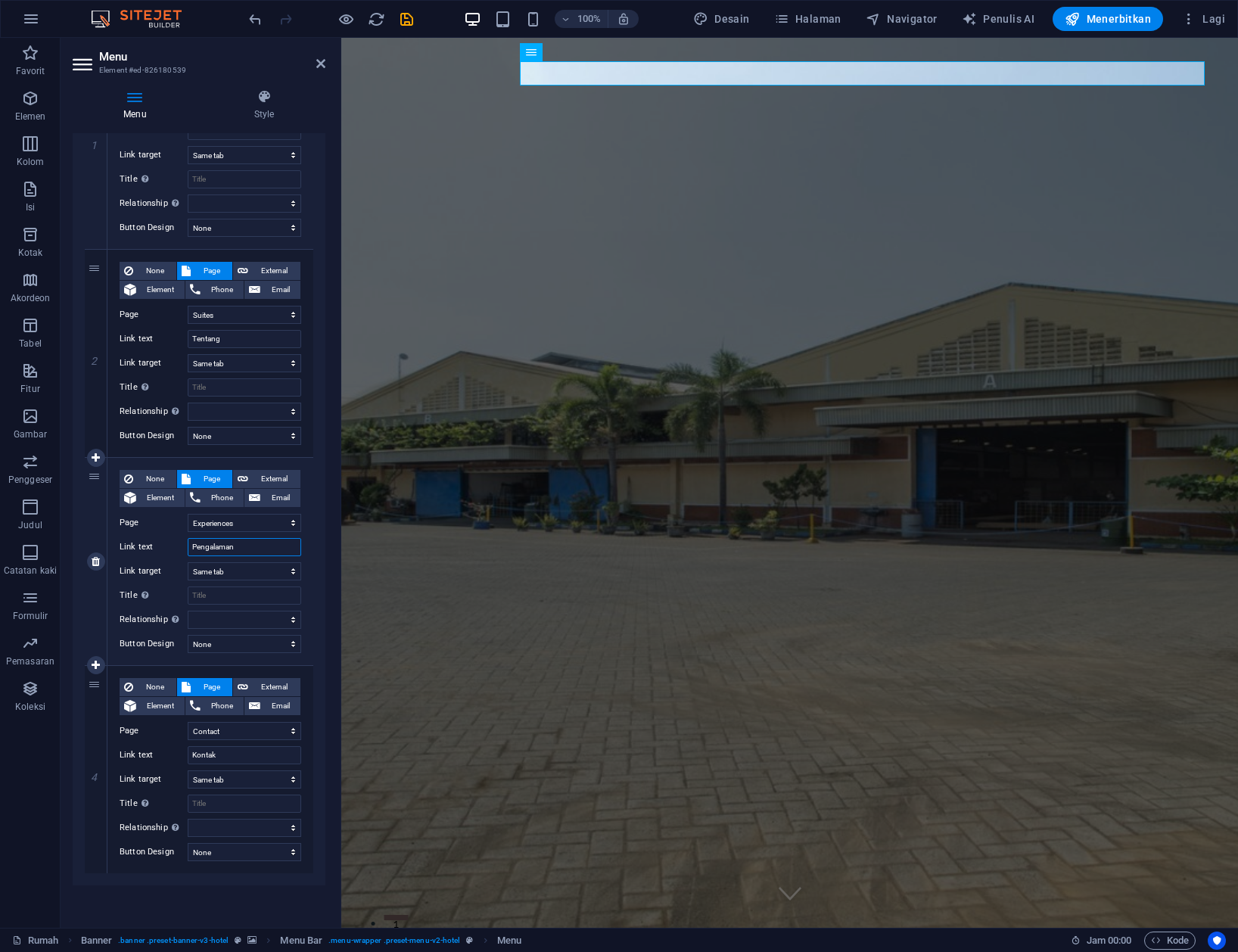 click on "Pengalaman" at bounding box center [244, 547] 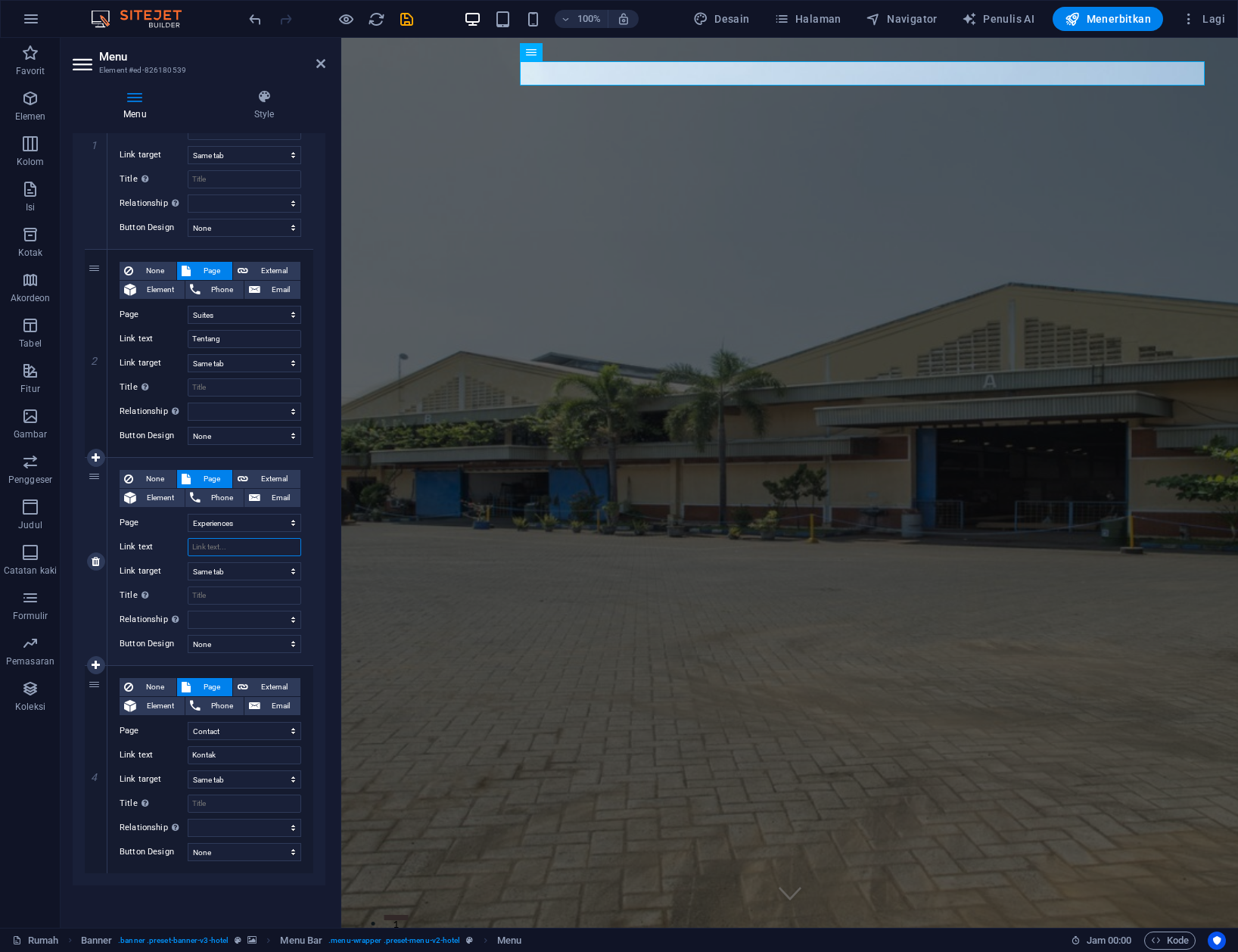 select 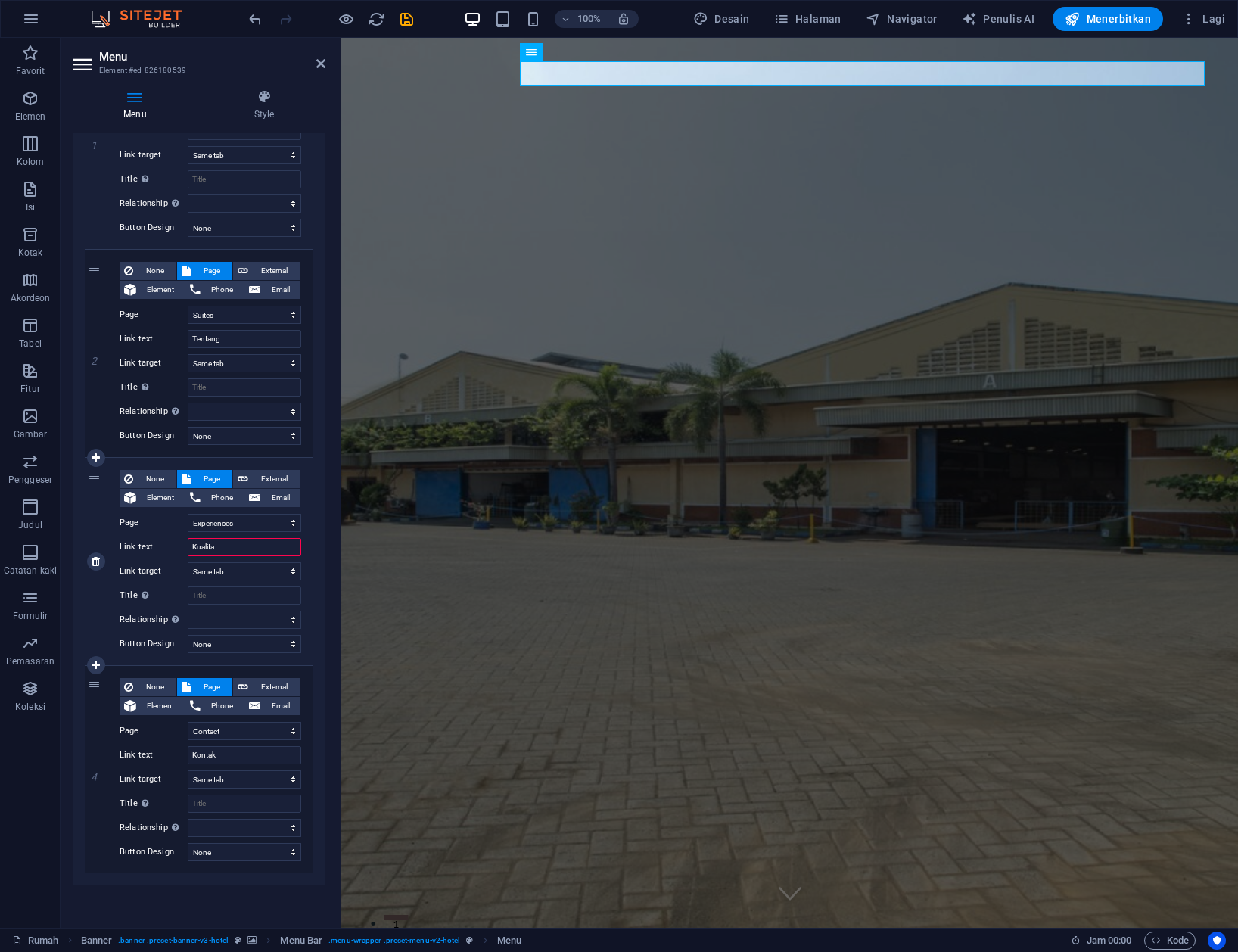 type on "Kualitas" 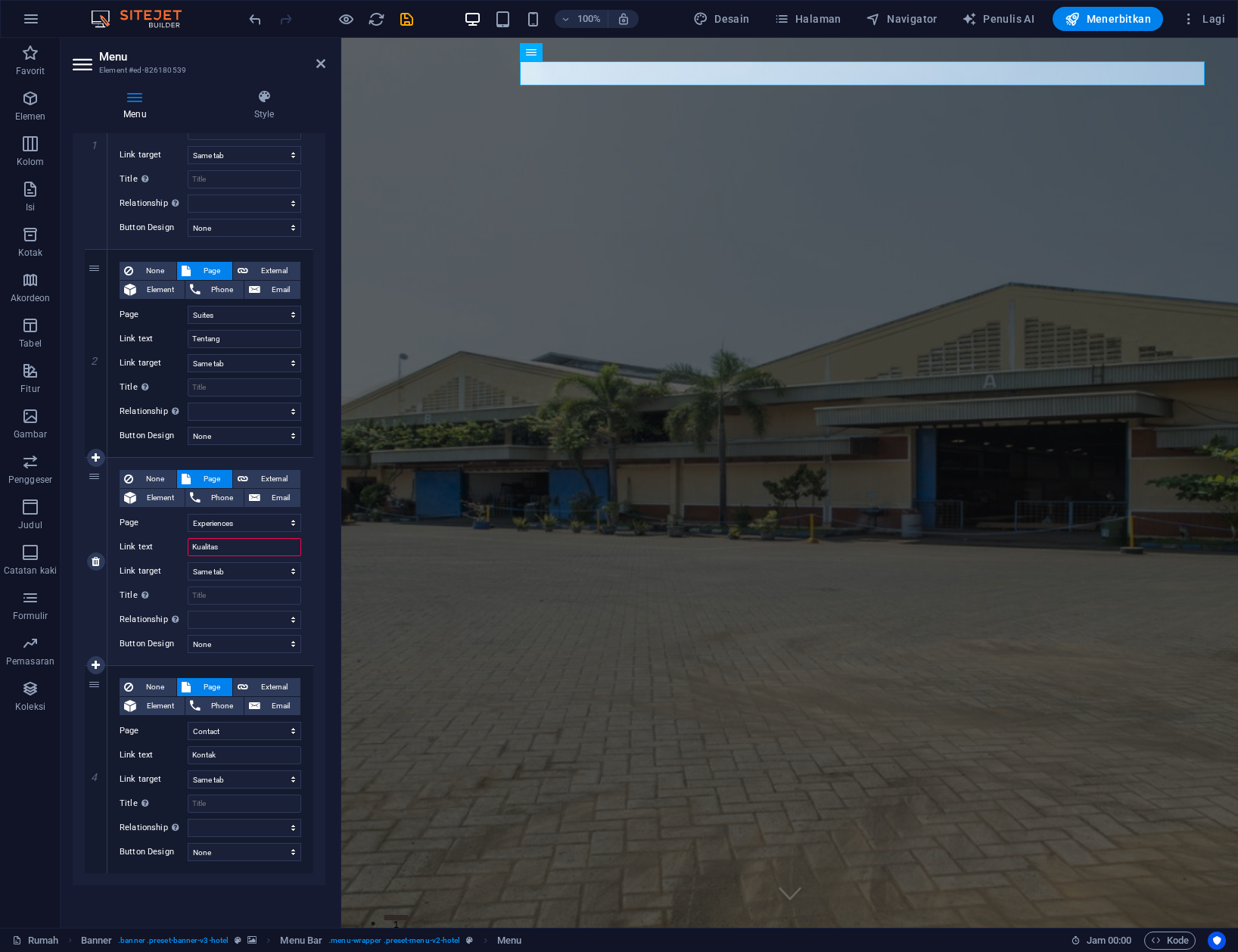 select 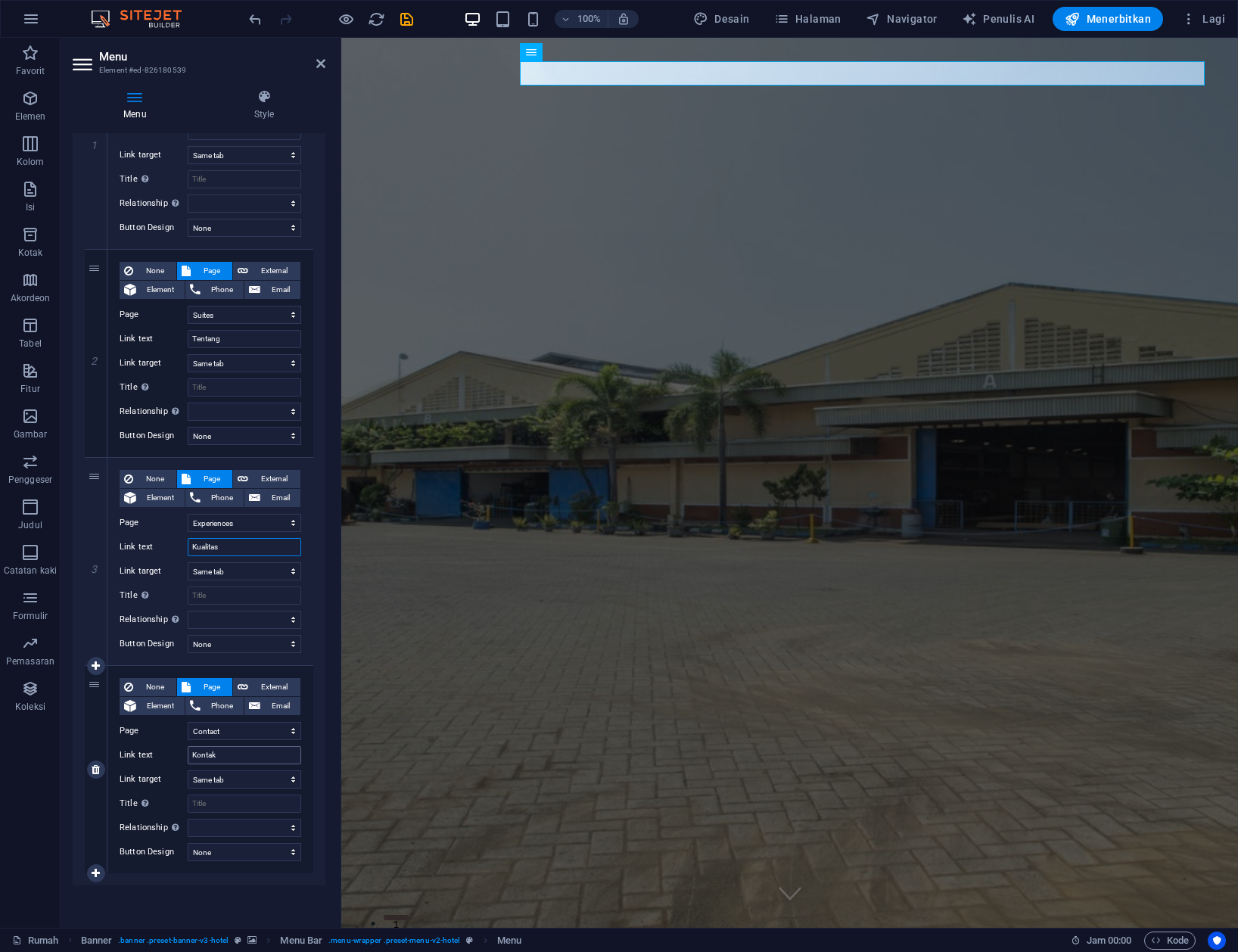 type on "Kualitas" 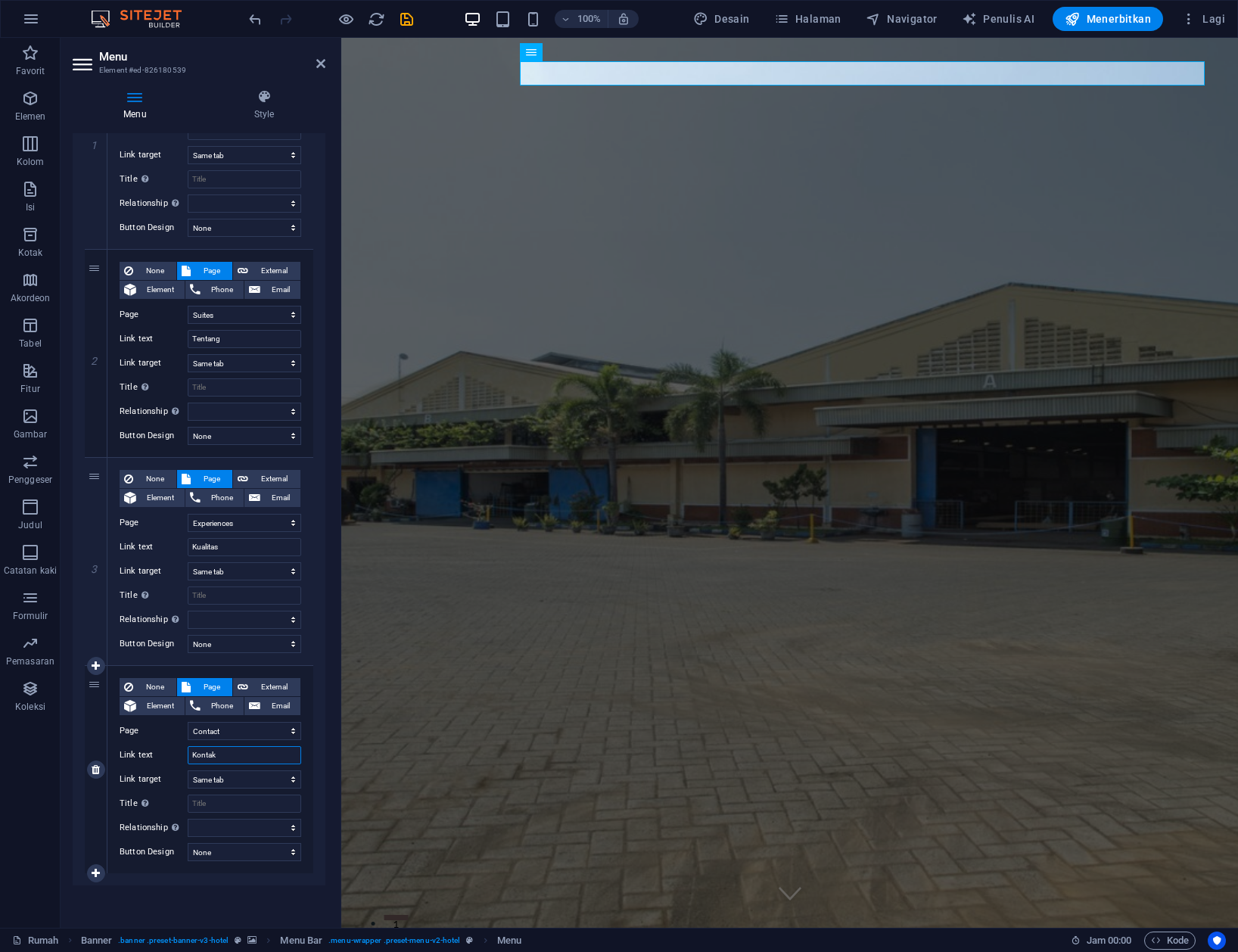 click on "Kontak" at bounding box center [244, 755] 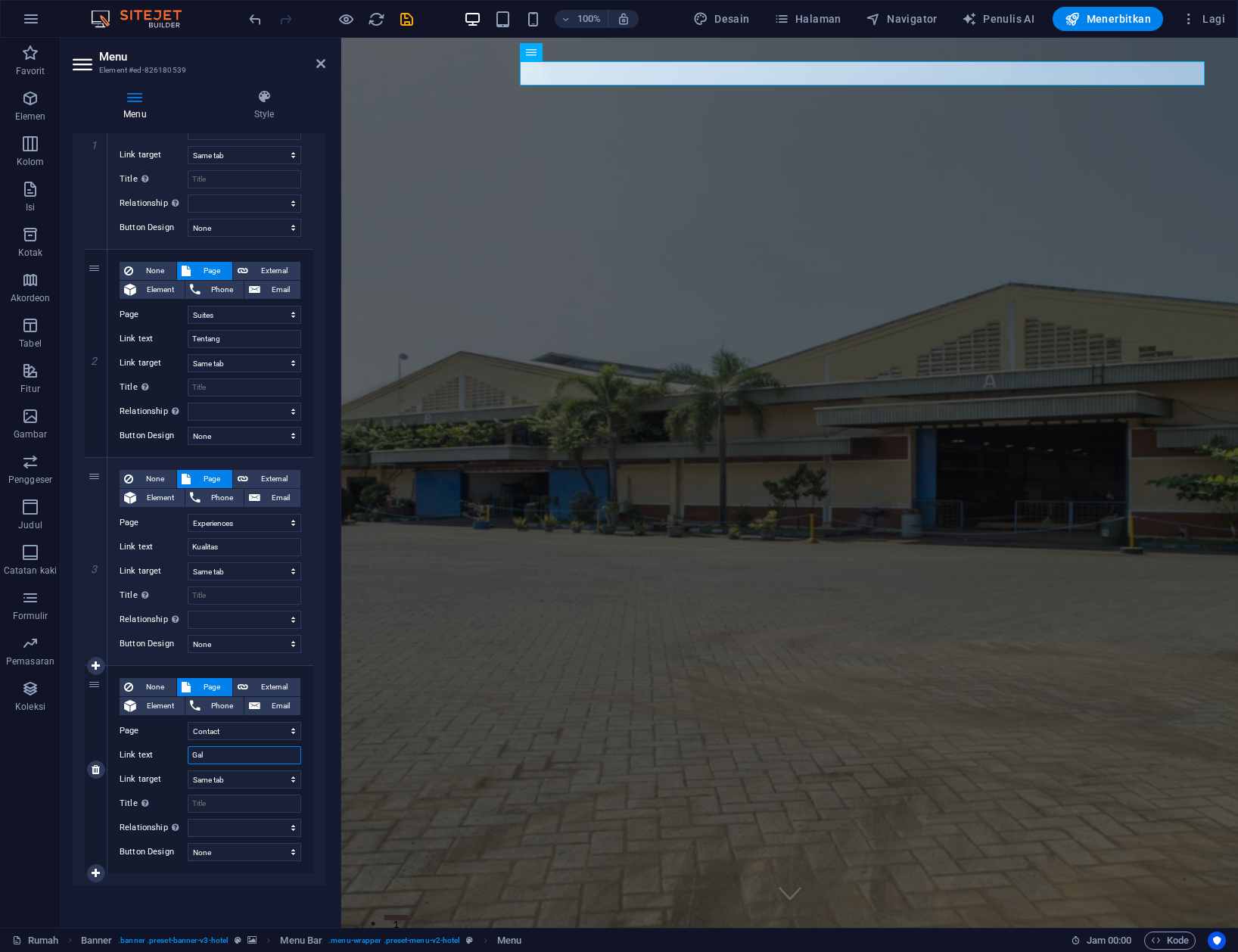 type on "Gale" 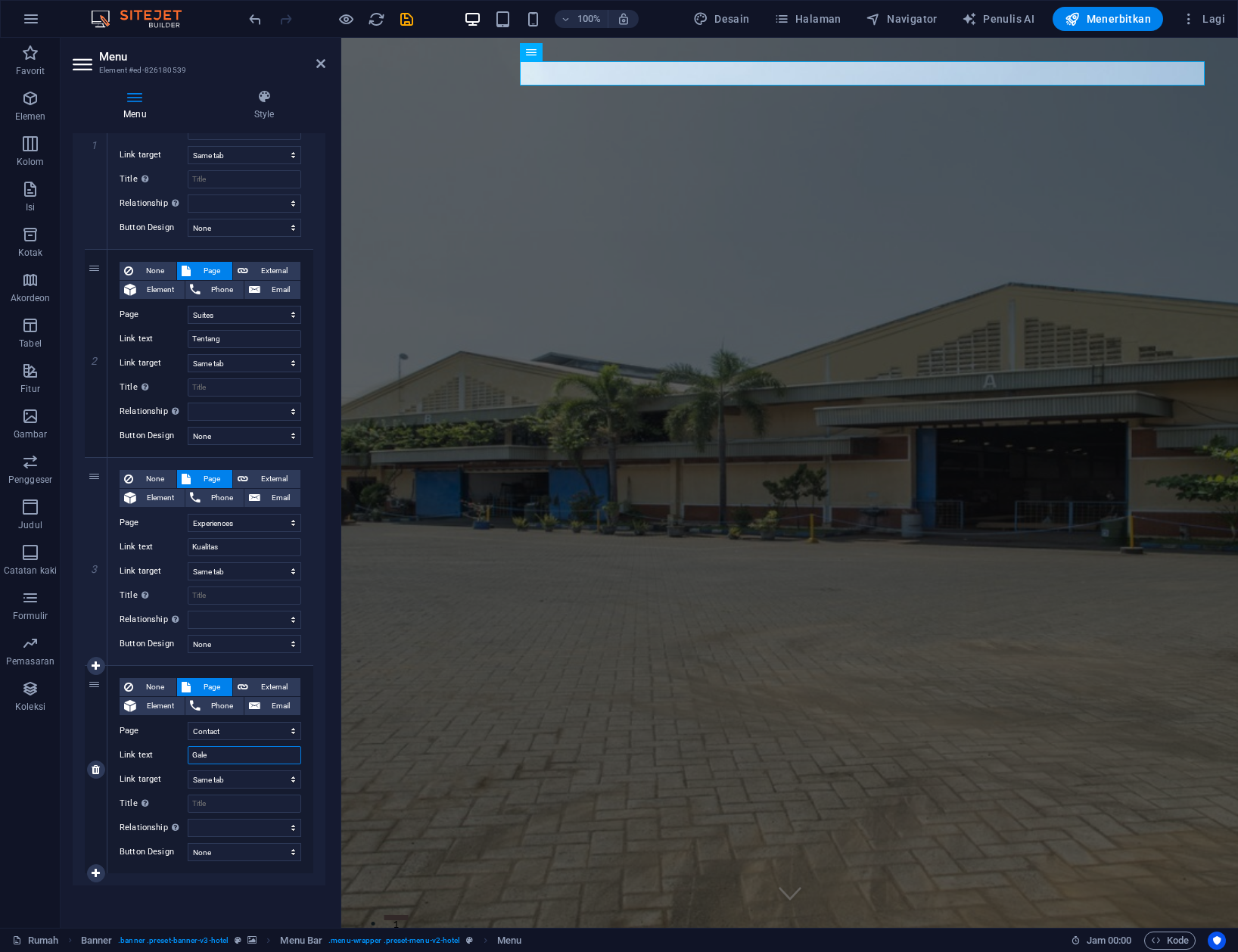 select 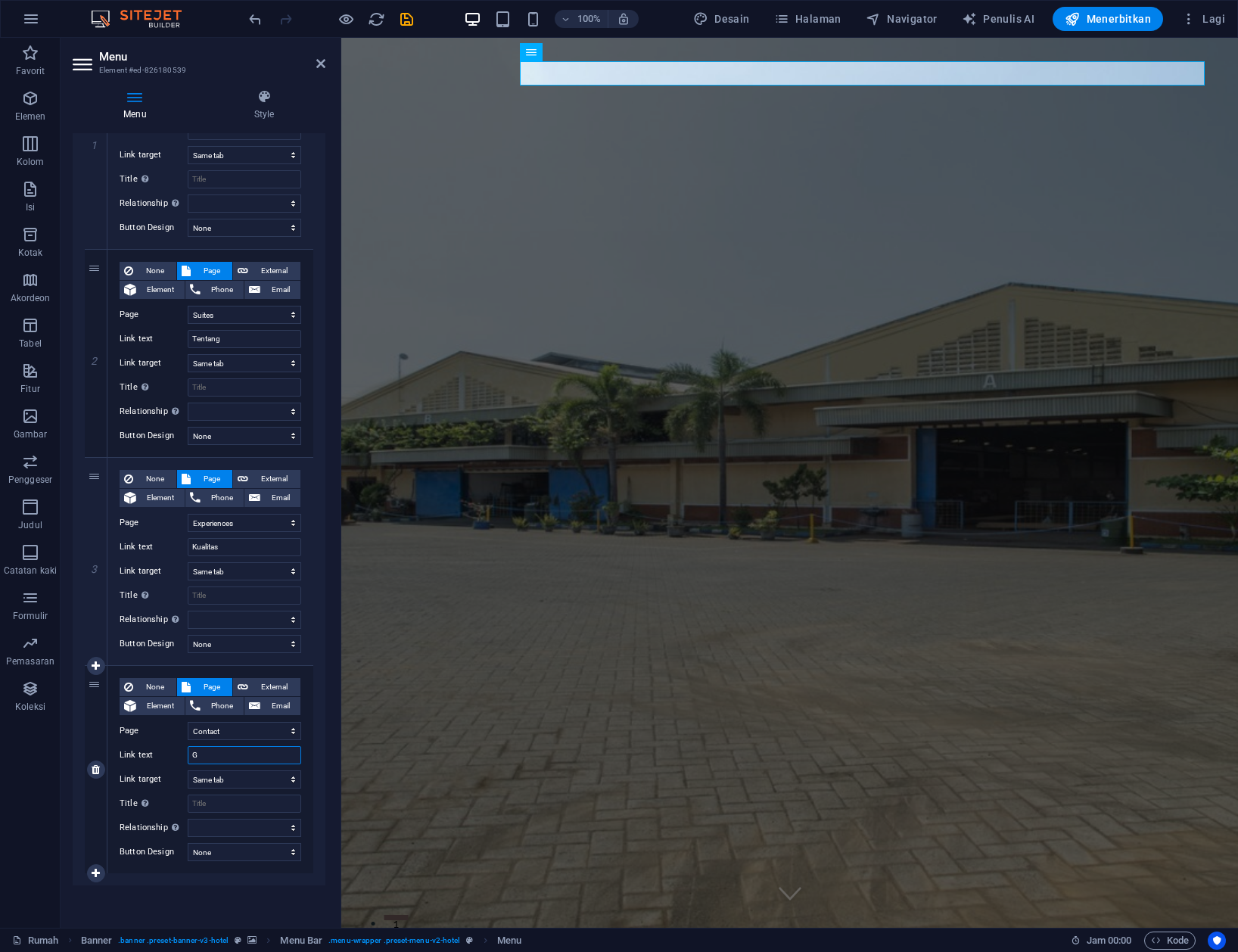 type on "Ge" 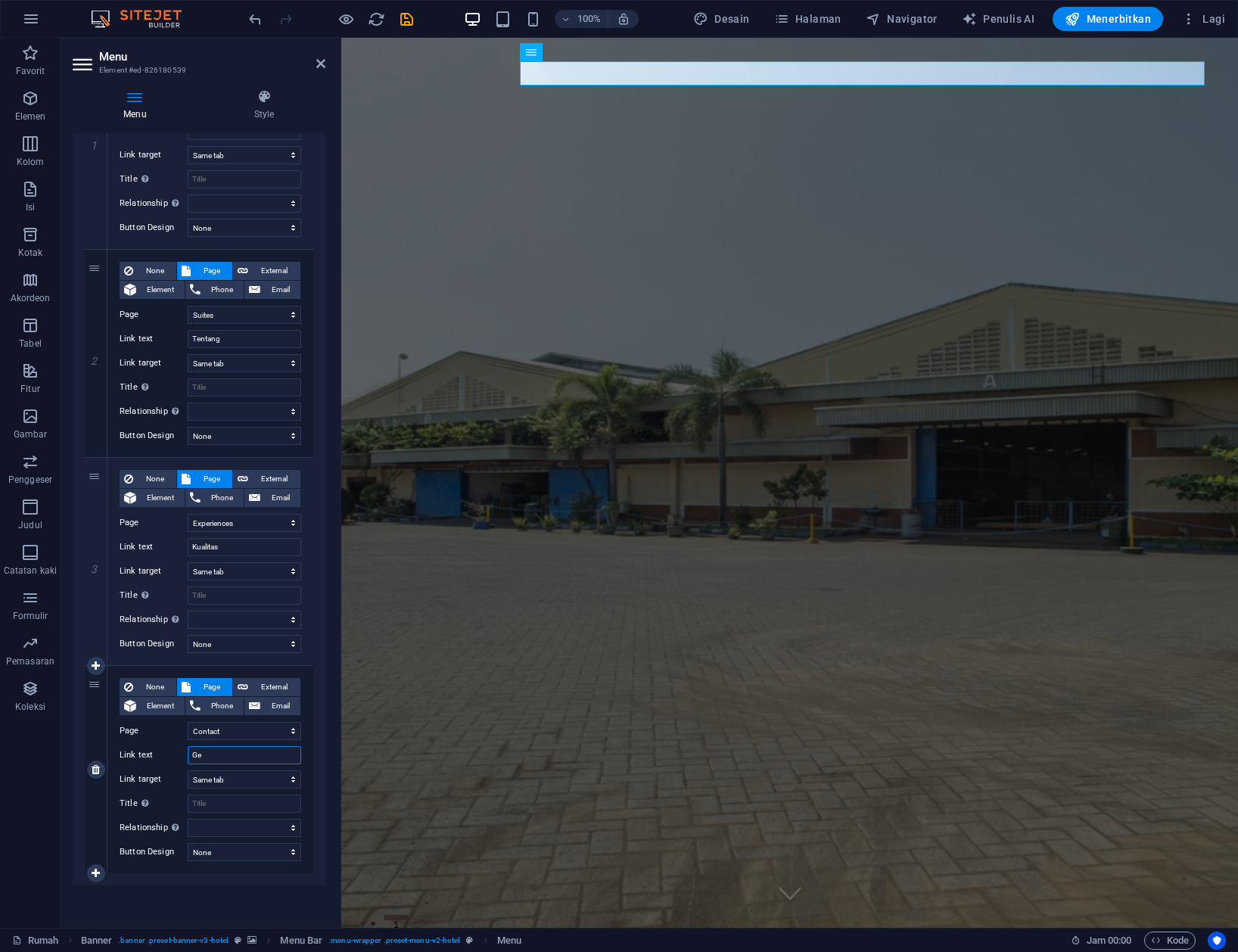 select 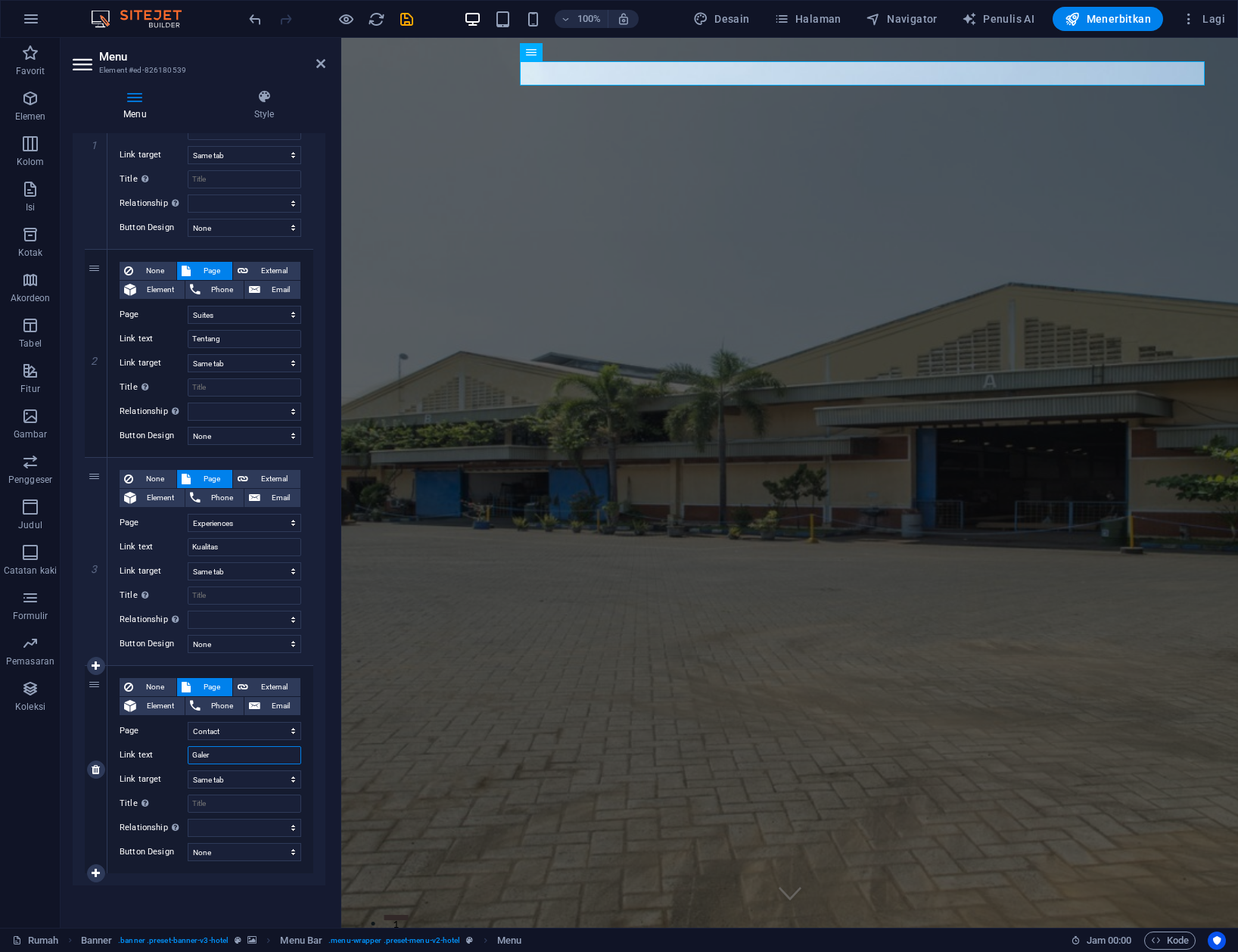 type on "Galero" 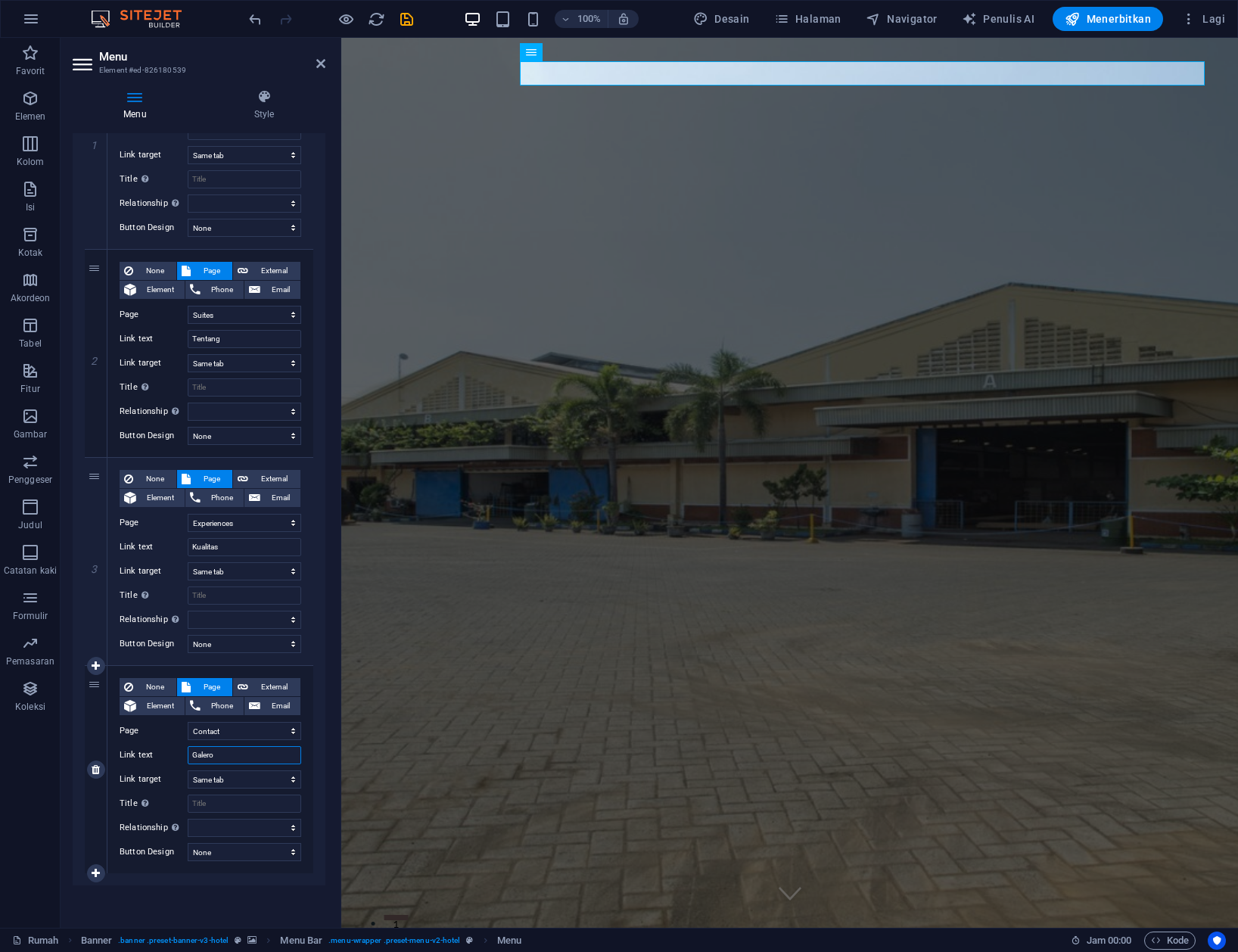 select 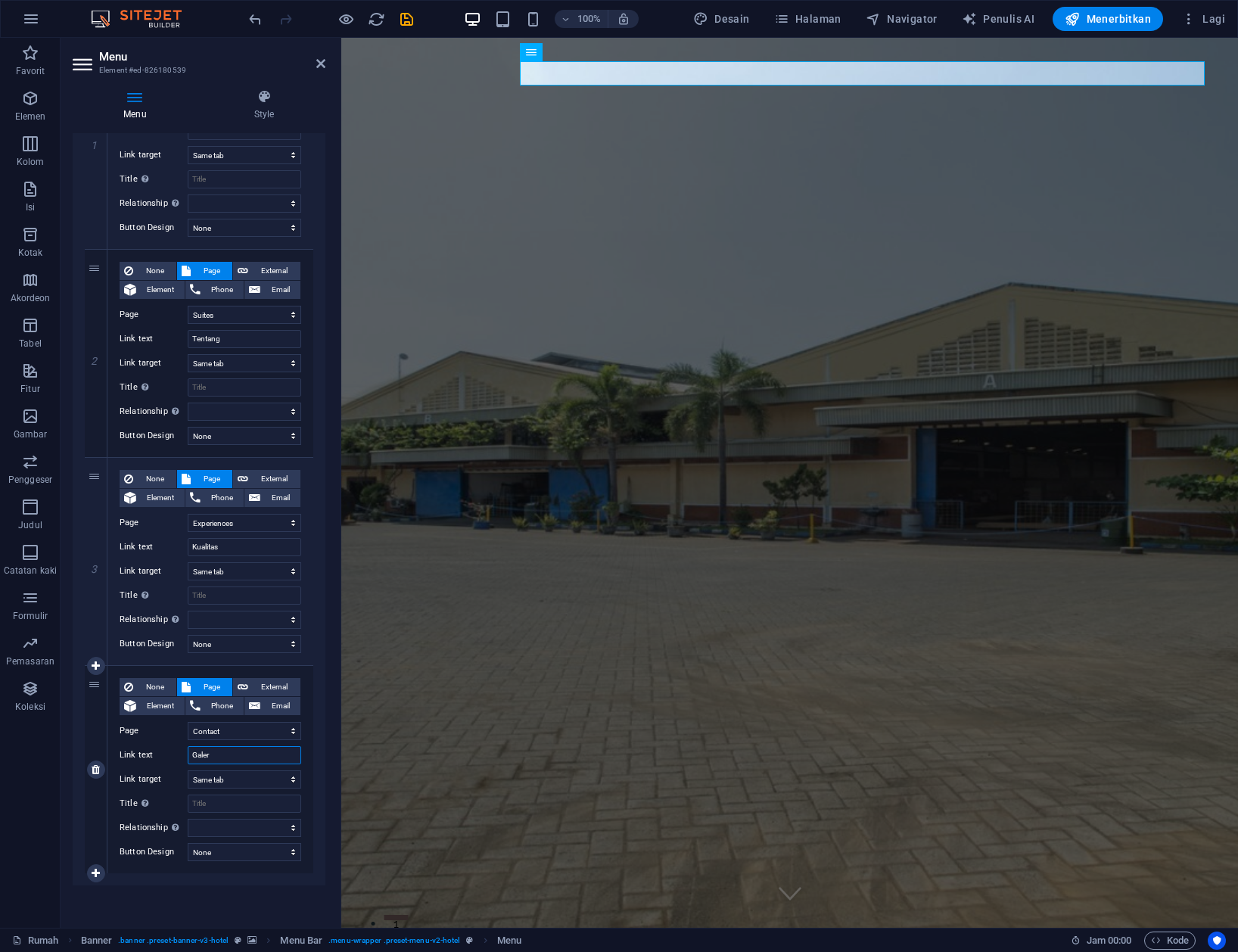 type on "Galeri" 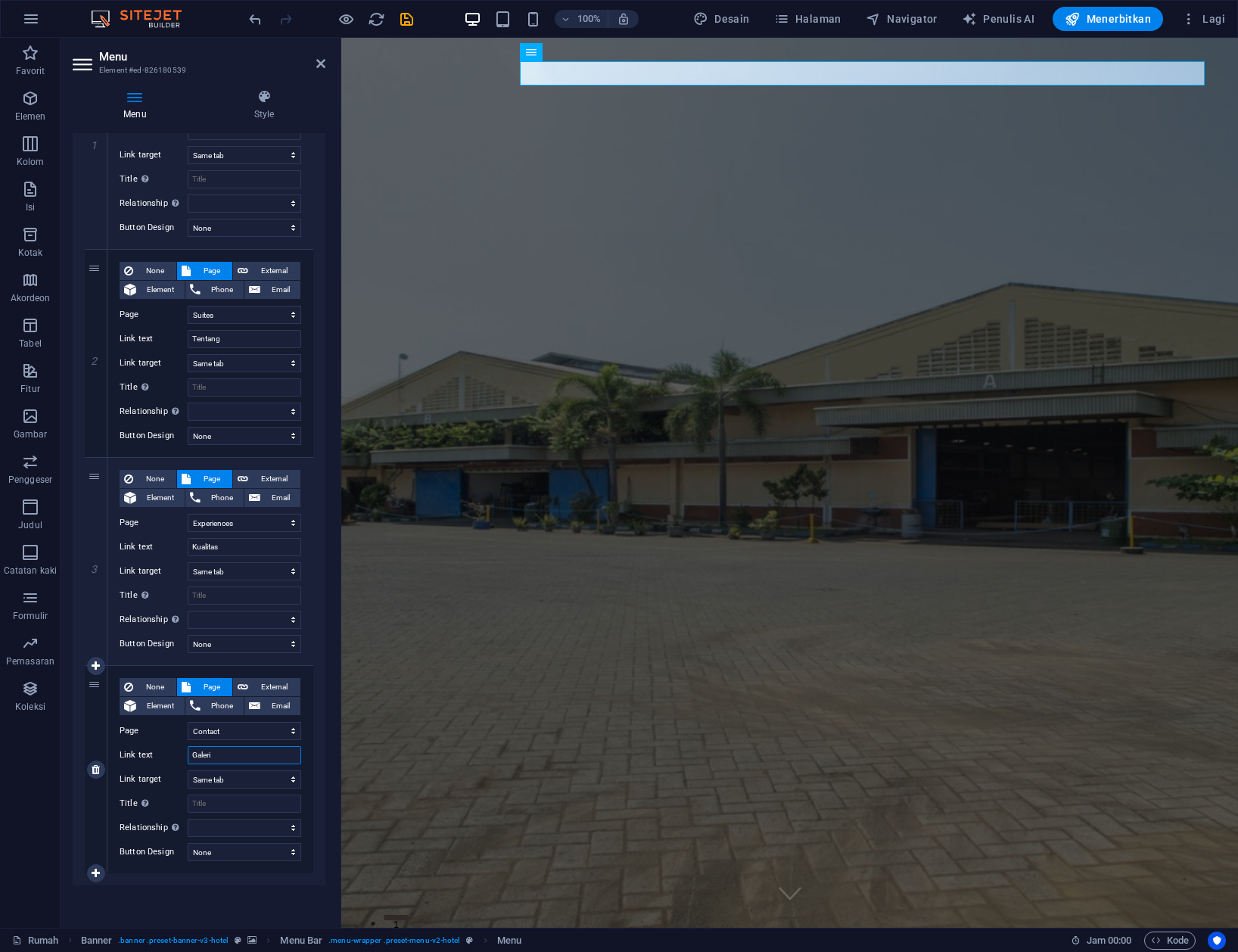 select 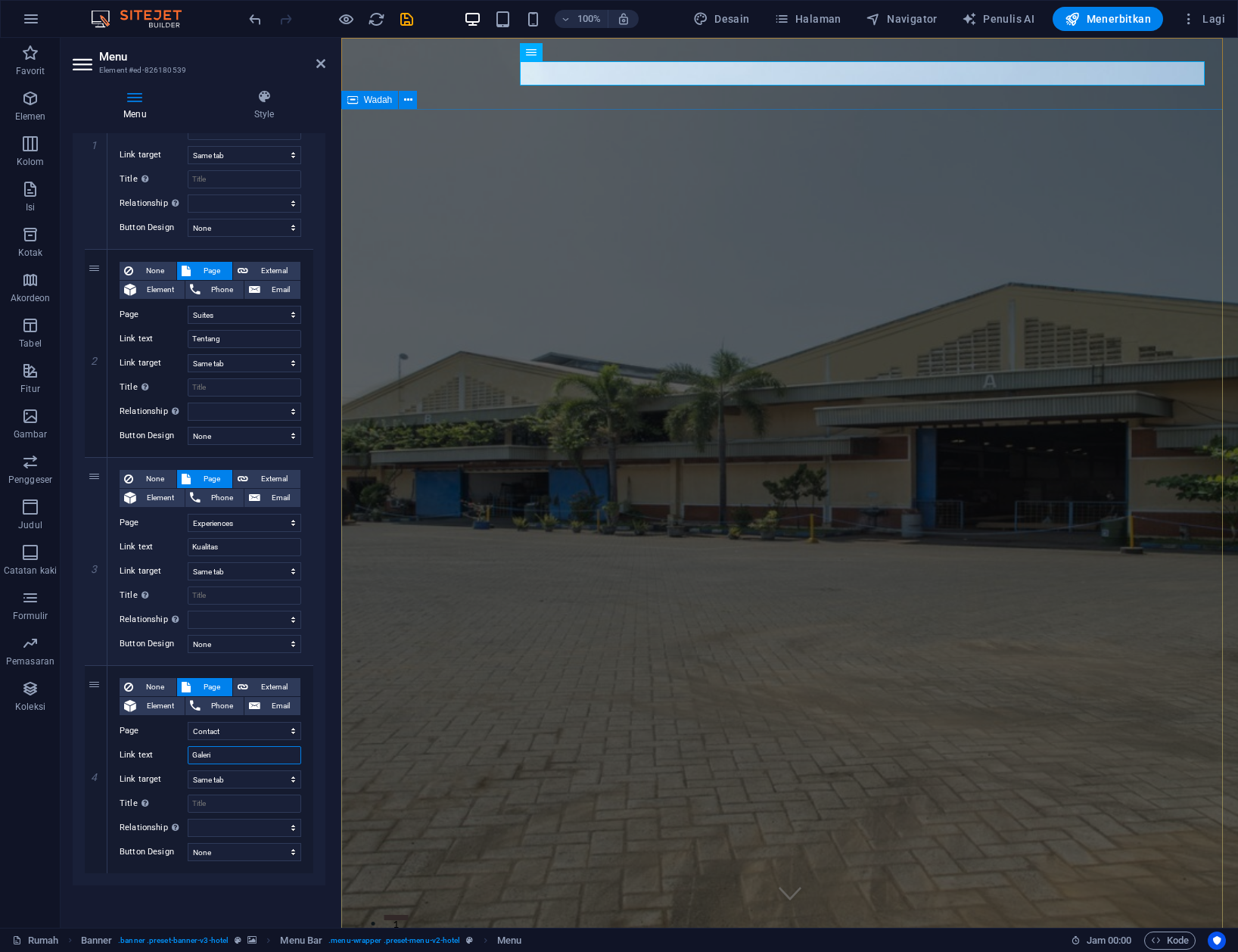 type on "Galeri" 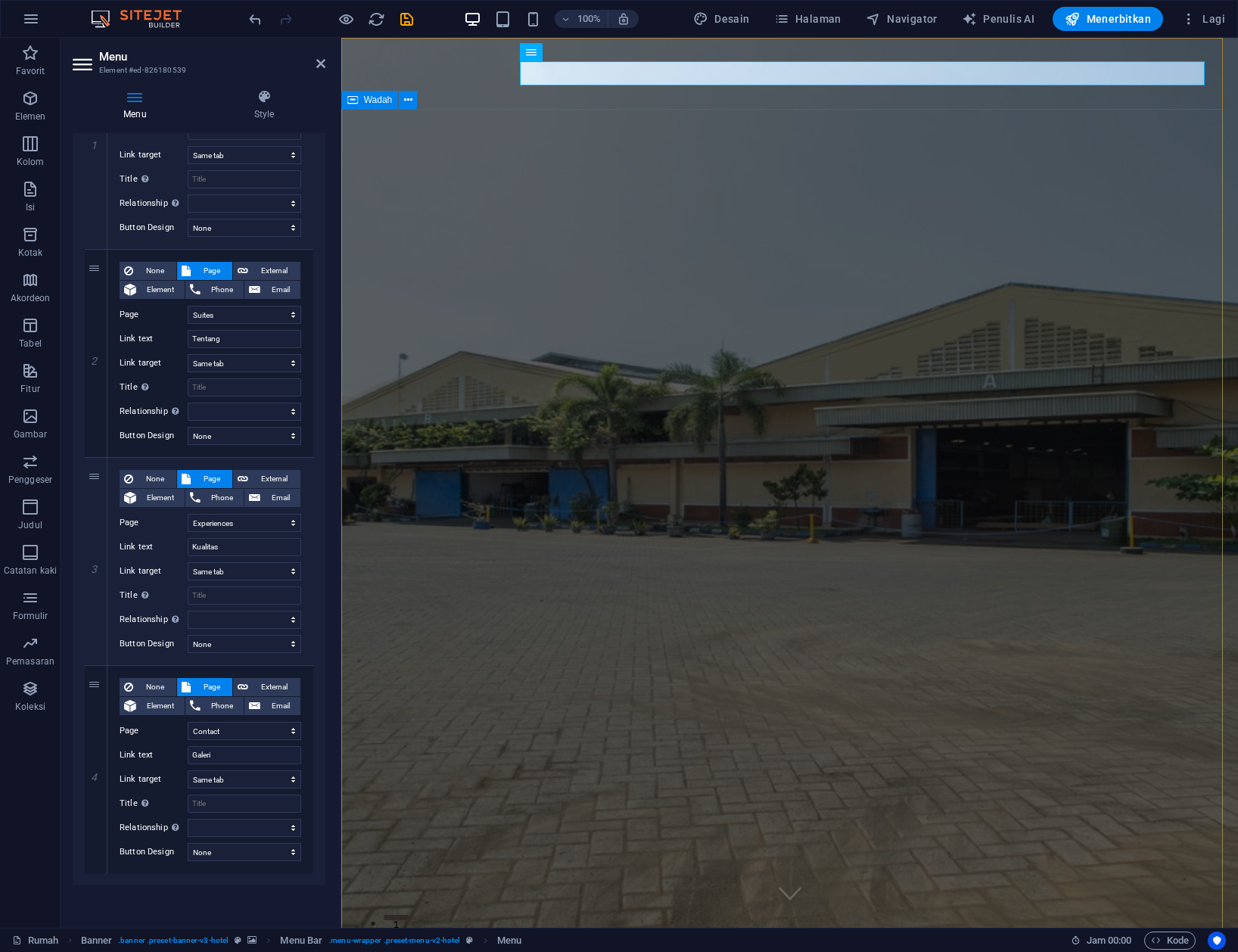 click on "SELAMAT DATANG DI PABRIK KAYU PT.[COMPANY_NAME]" at bounding box center (789, 1221) 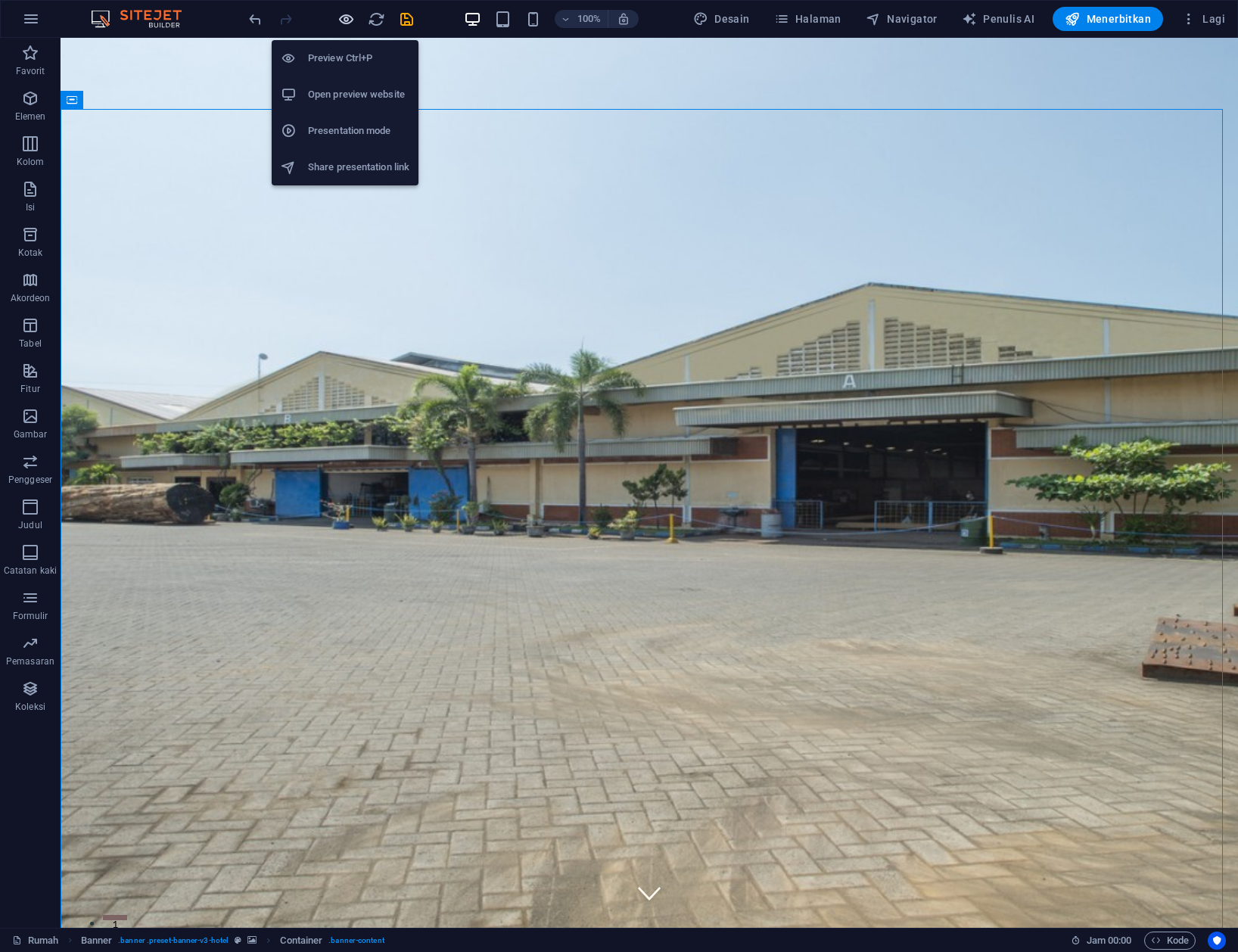 click at bounding box center (346, 19) 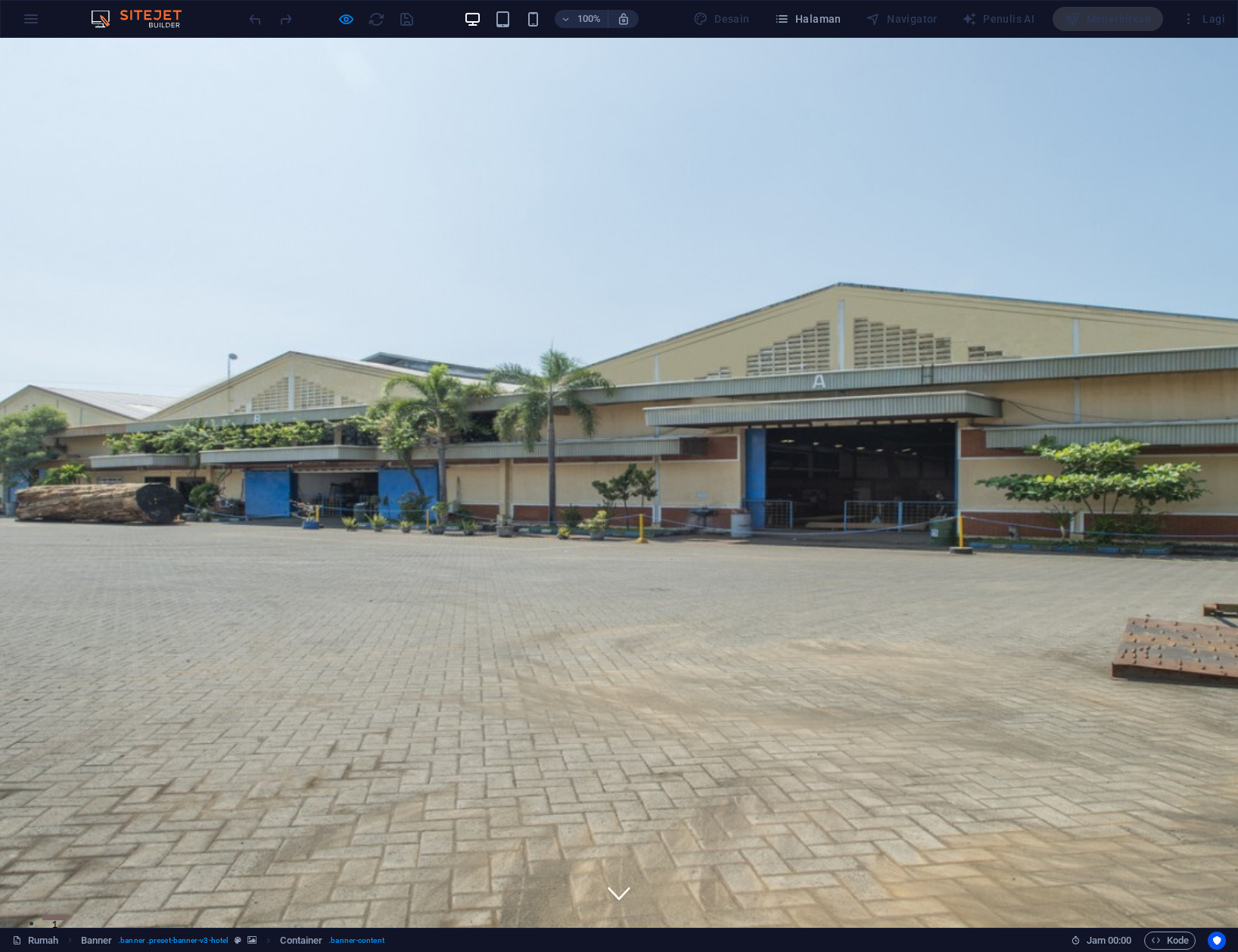 click on "Tentang" at bounding box center (777, 1000) 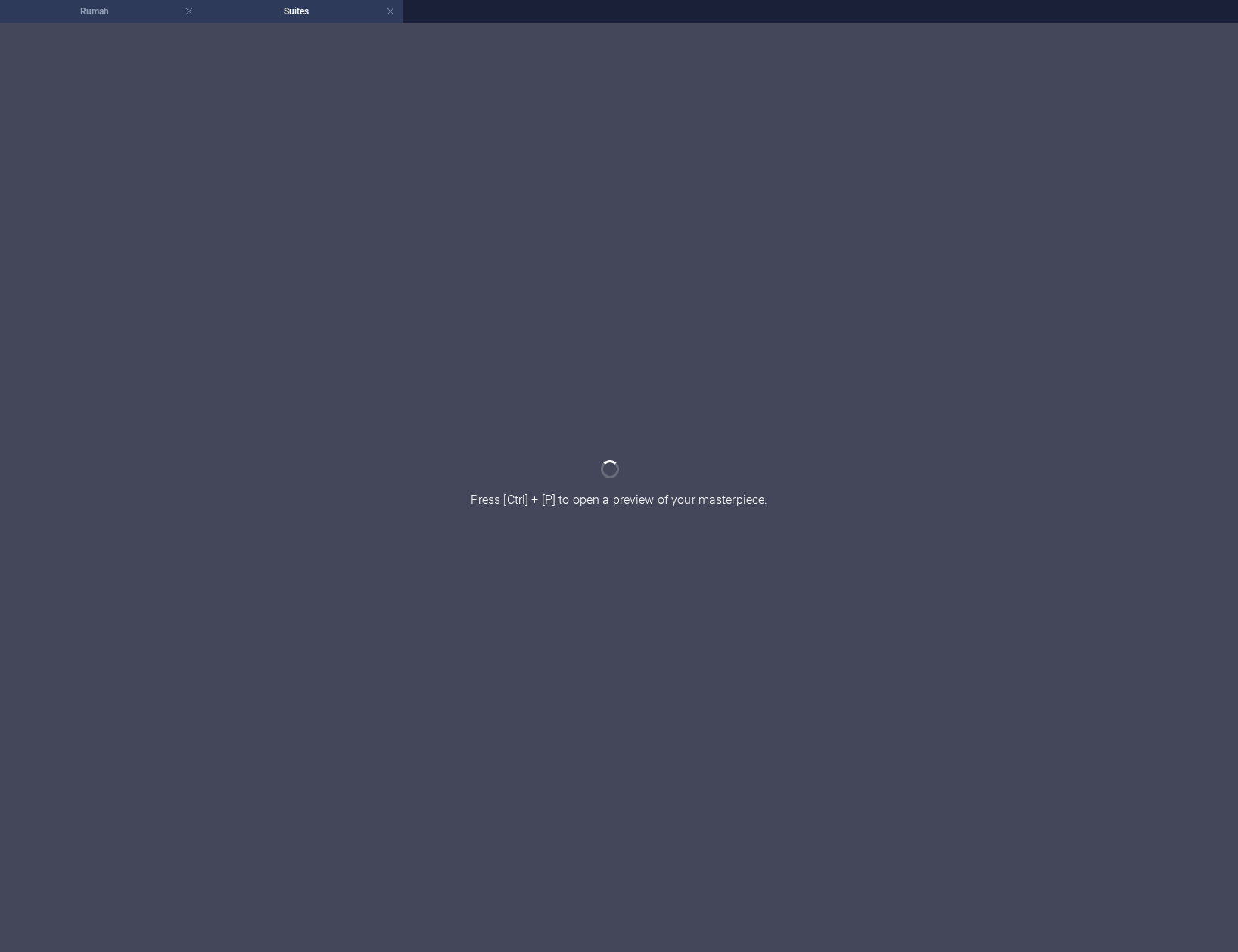 click on "Rumah" at bounding box center [95, 11] 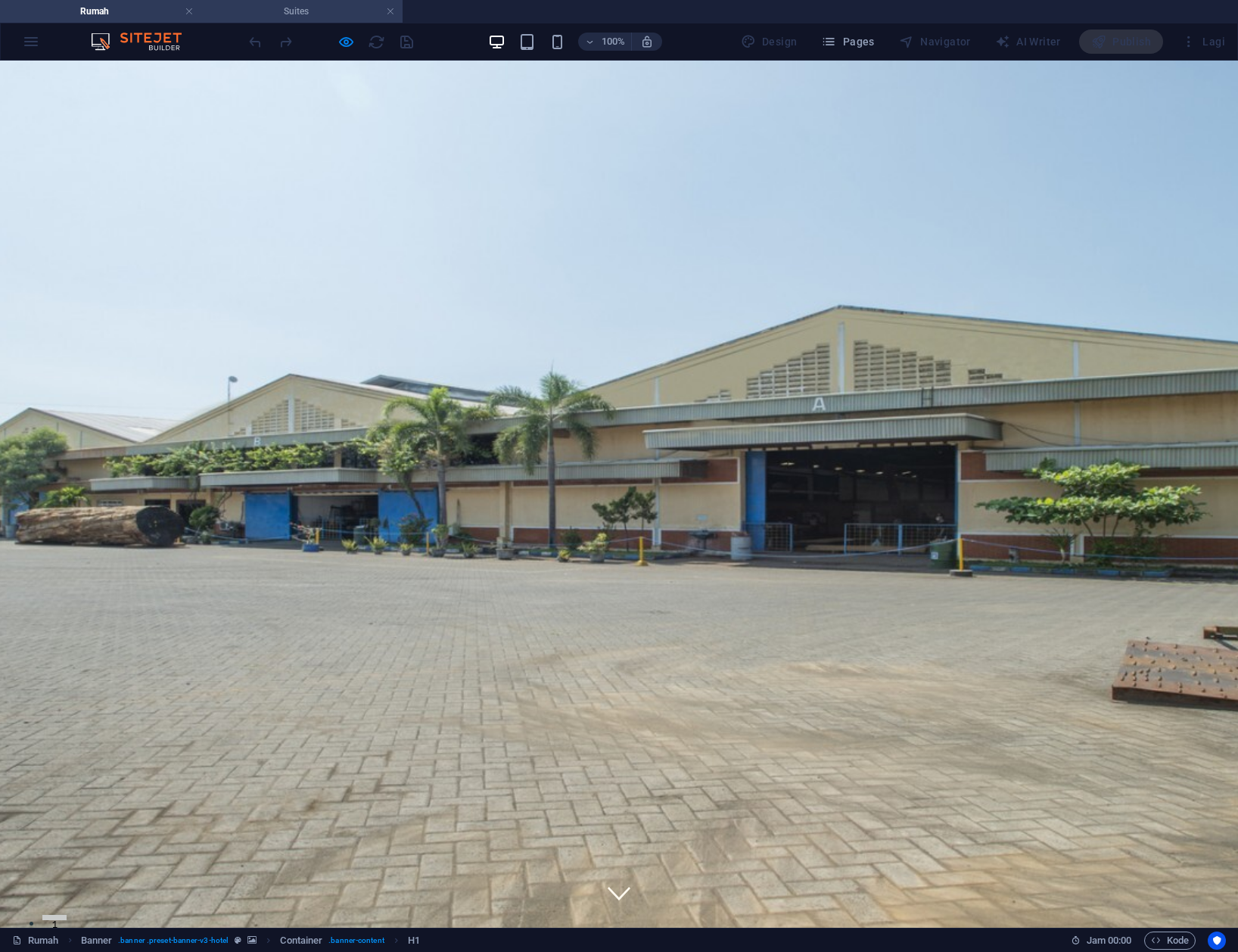 click on "Suites" at bounding box center (302, 11) 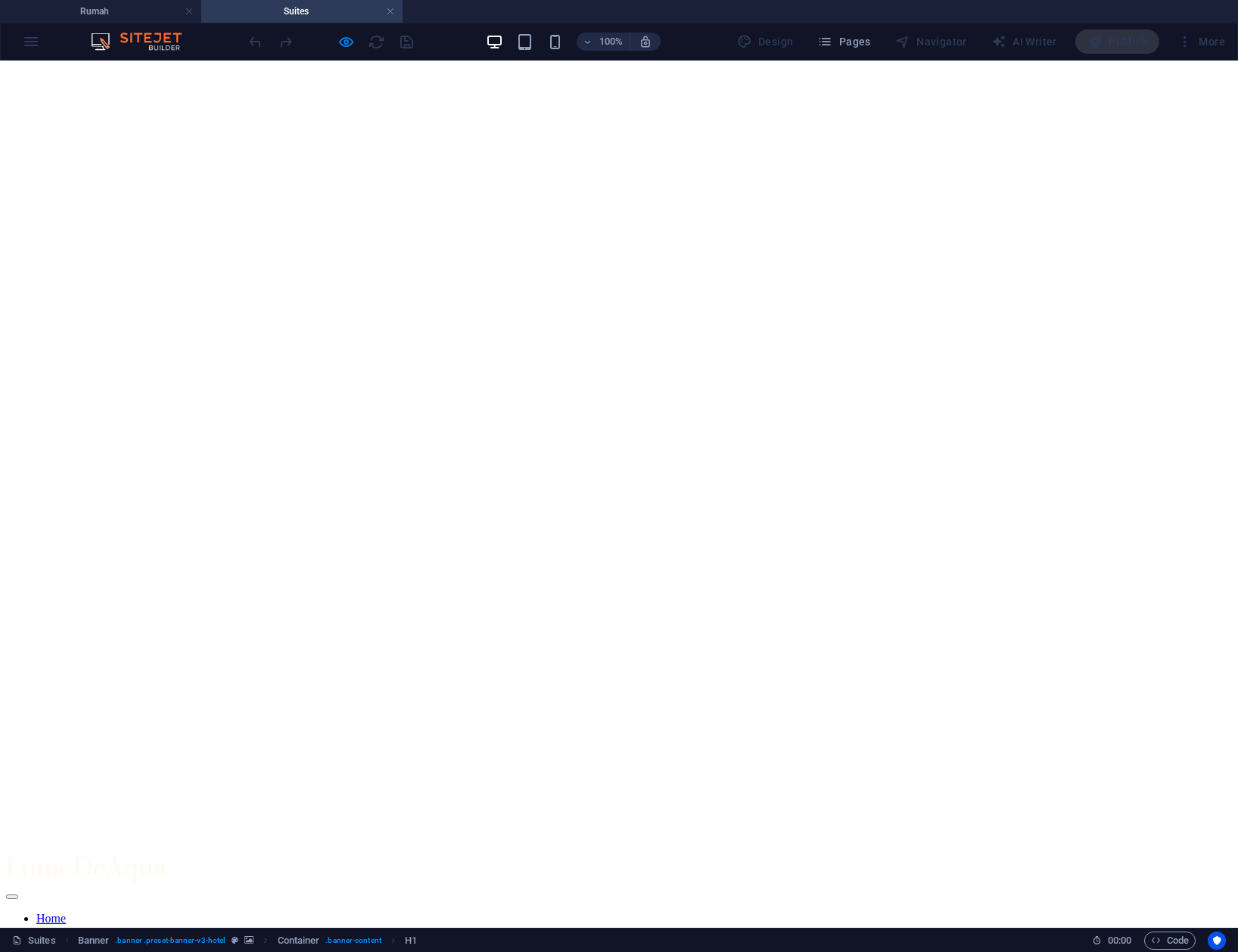 scroll, scrollTop: 0, scrollLeft: 0, axis: both 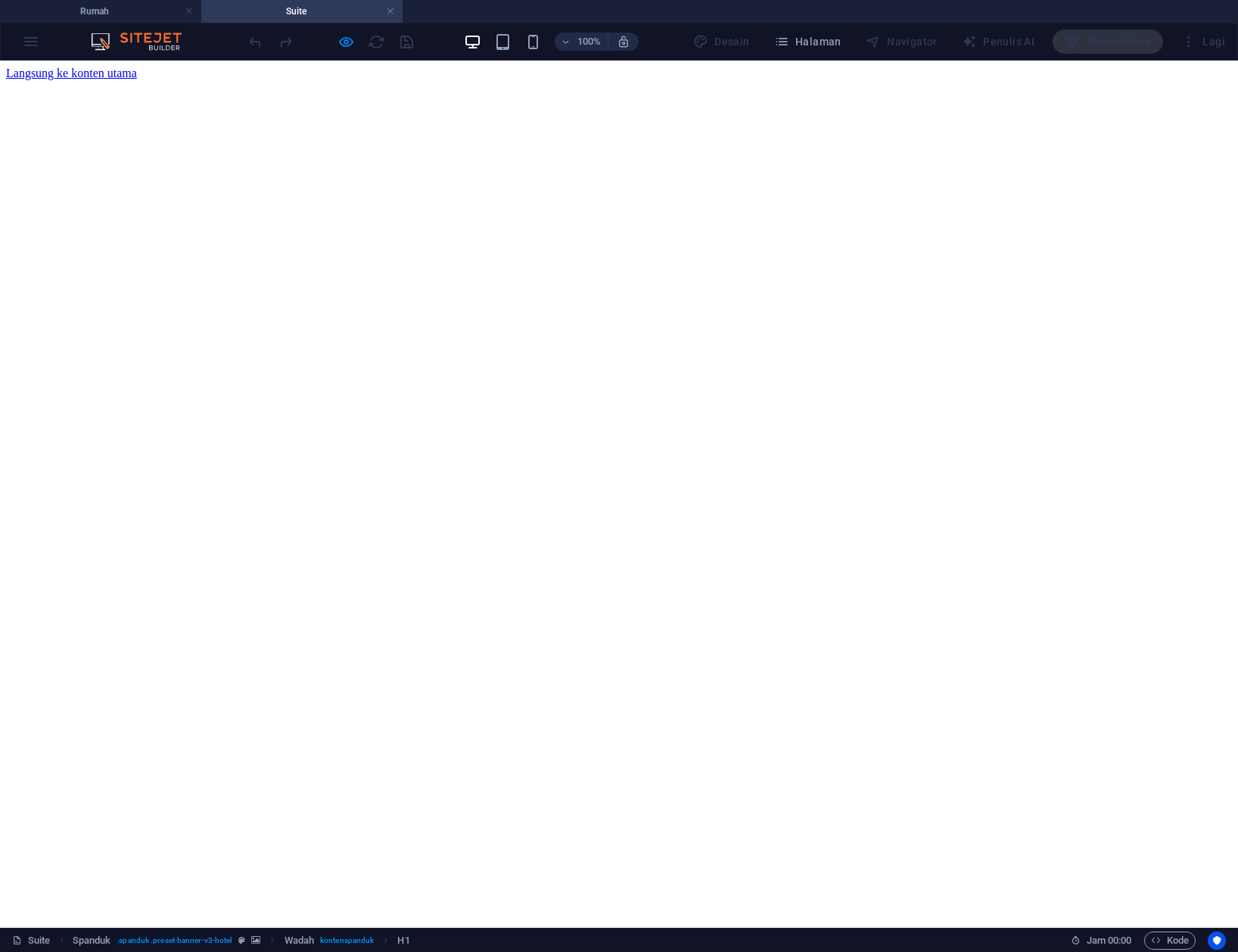 click on "Temukan Suite Kami Sed ut perspiciatis unde omnis iste natus error sit voluptatem accusantium doloremque laudantium, totam rem aperiam, eaque ipsa quae ab illo inventore veritatis dan quasi Architecto beatae vitae dicta sunt explicabo. Nemo enim ipsam voluptatem quia voluptas sit aspernatur aut odit aut fugit, sed quia consequuntur magni dolores eos qui rasionale voluptatem sequi nesciunt.  pesan penginapan" at bounding box center [619, 1156] 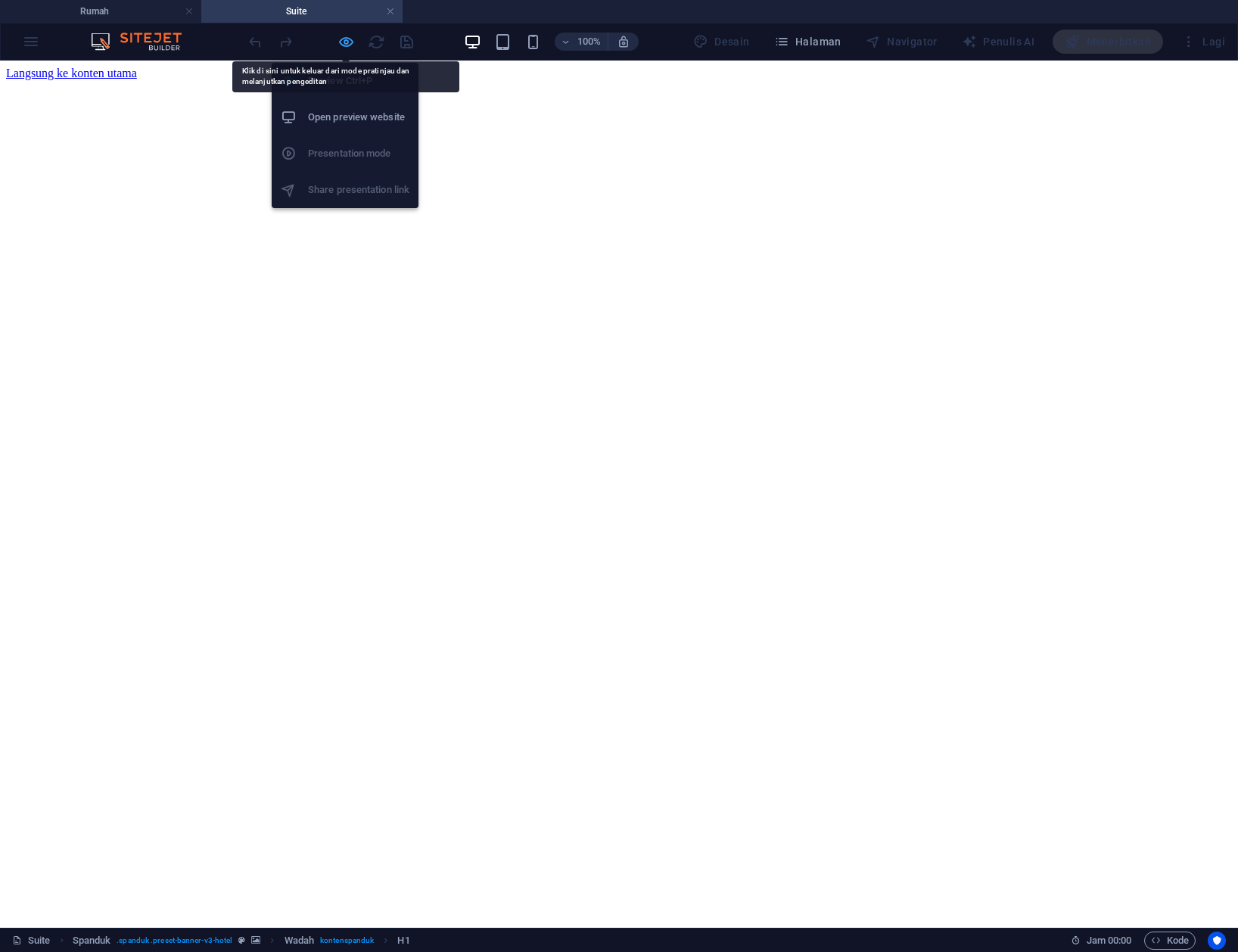 click at bounding box center (346, 42) 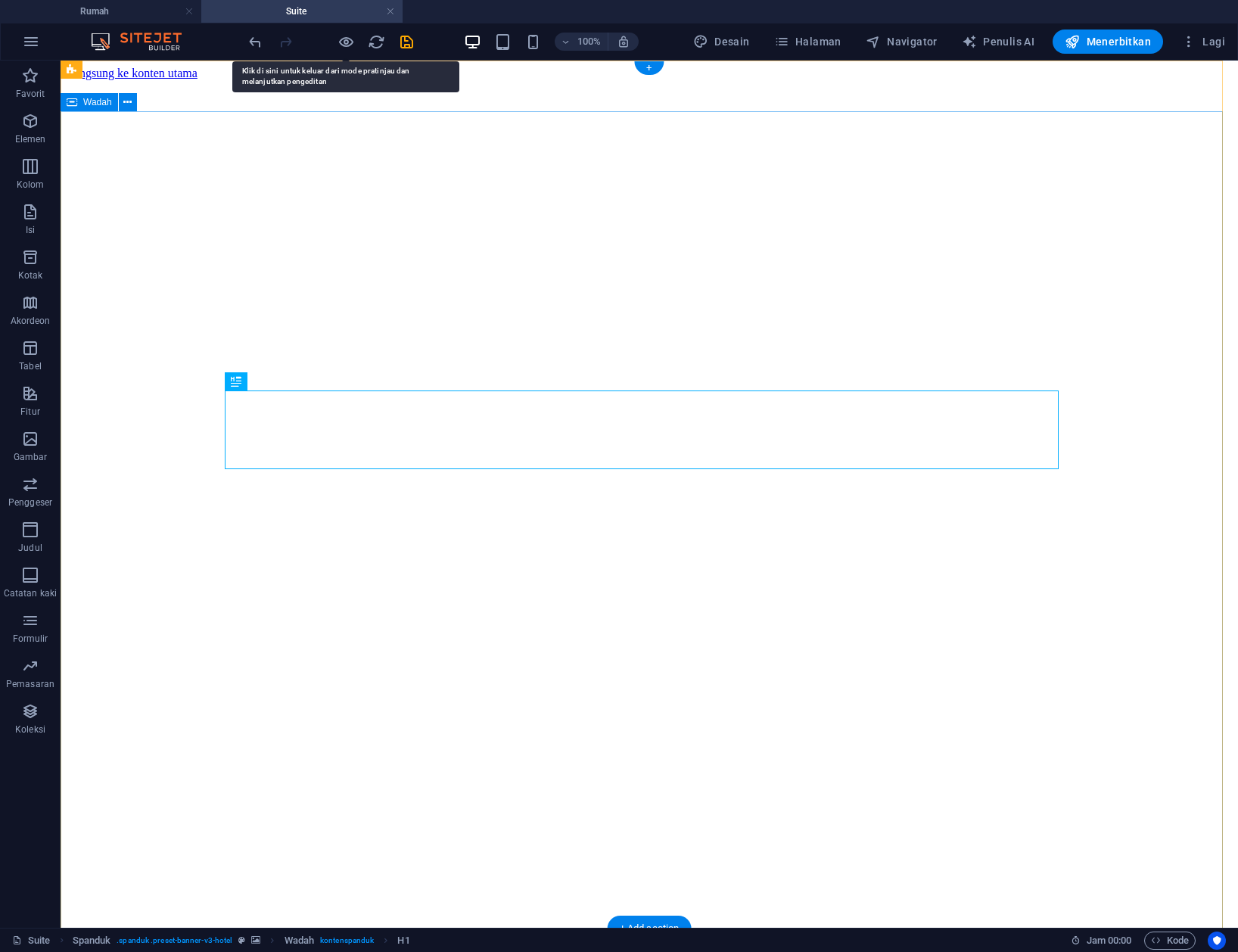 click on "Temukan Suite Kami Sed ut perspiciatis unde omnis iste natus error sit voluptatem accusantium doloremque laudantium, totam rem aperiam, eaque ipsa quae ab illo inventore veritatis dan quasi Architecto beatae vitae dicta sunt explicabo. Nemo enim ipsam voluptatem quia voluptas sit aspernatur aut odit aut fugit, sed quia consequuntur magni dolores eos qui rasionale voluptatem sequi nesciunt.  pesan penginapan" at bounding box center [649, 1156] 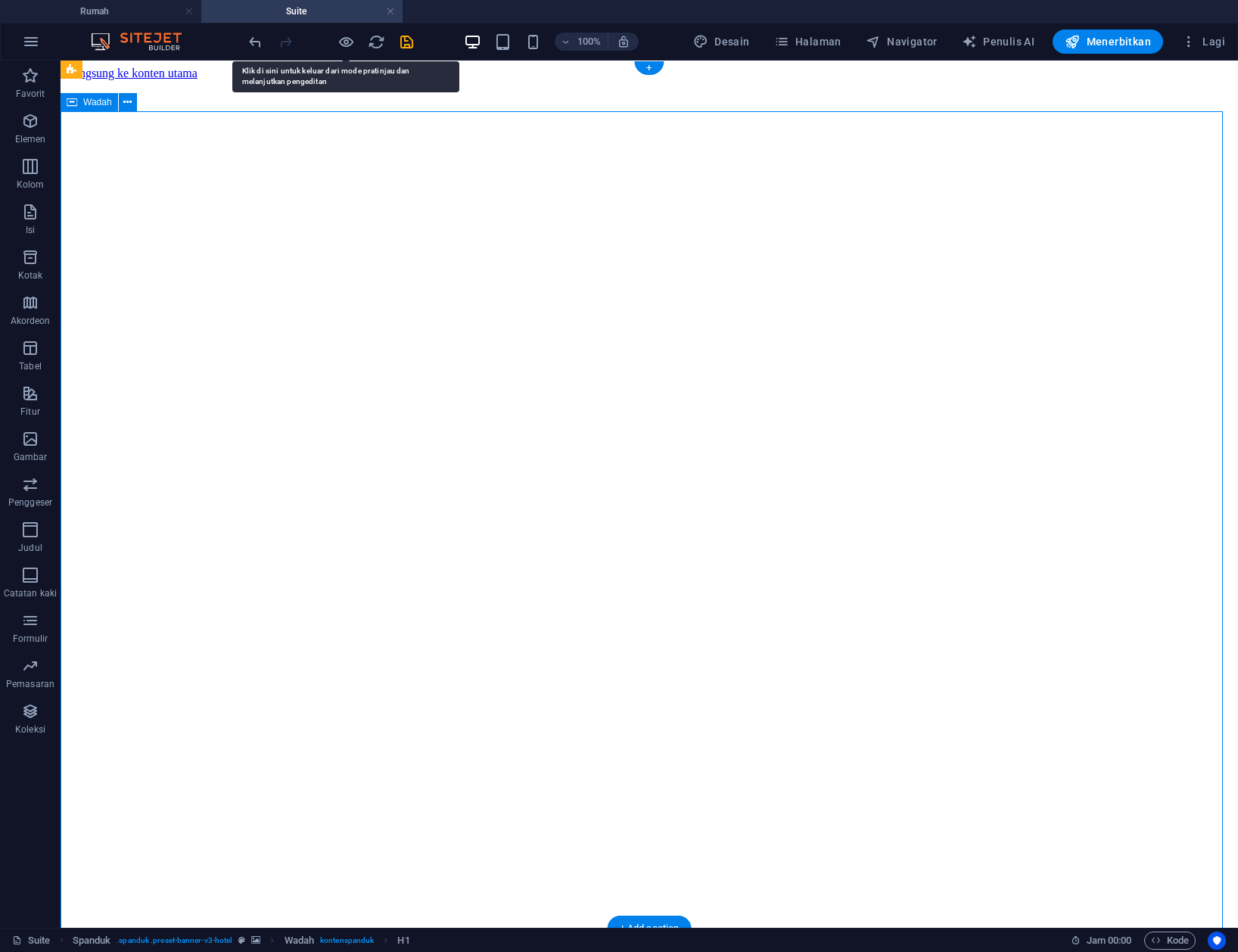 click on "Temukan Suite Kami Sed ut perspiciatis unde omnis iste natus error sit voluptatem accusantium doloremque laudantium, totam rem aperiam, eaque ipsa quae ab illo inventore veritatis dan quasi Architecto beatae vitae dicta sunt explicabo. Nemo enim ipsam voluptatem quia voluptas sit aspernatur aut odit aut fugit, sed quia consequuntur magni dolores eos qui rasionale voluptatem sequi nesciunt.  pesan penginapan" at bounding box center [649, 1156] 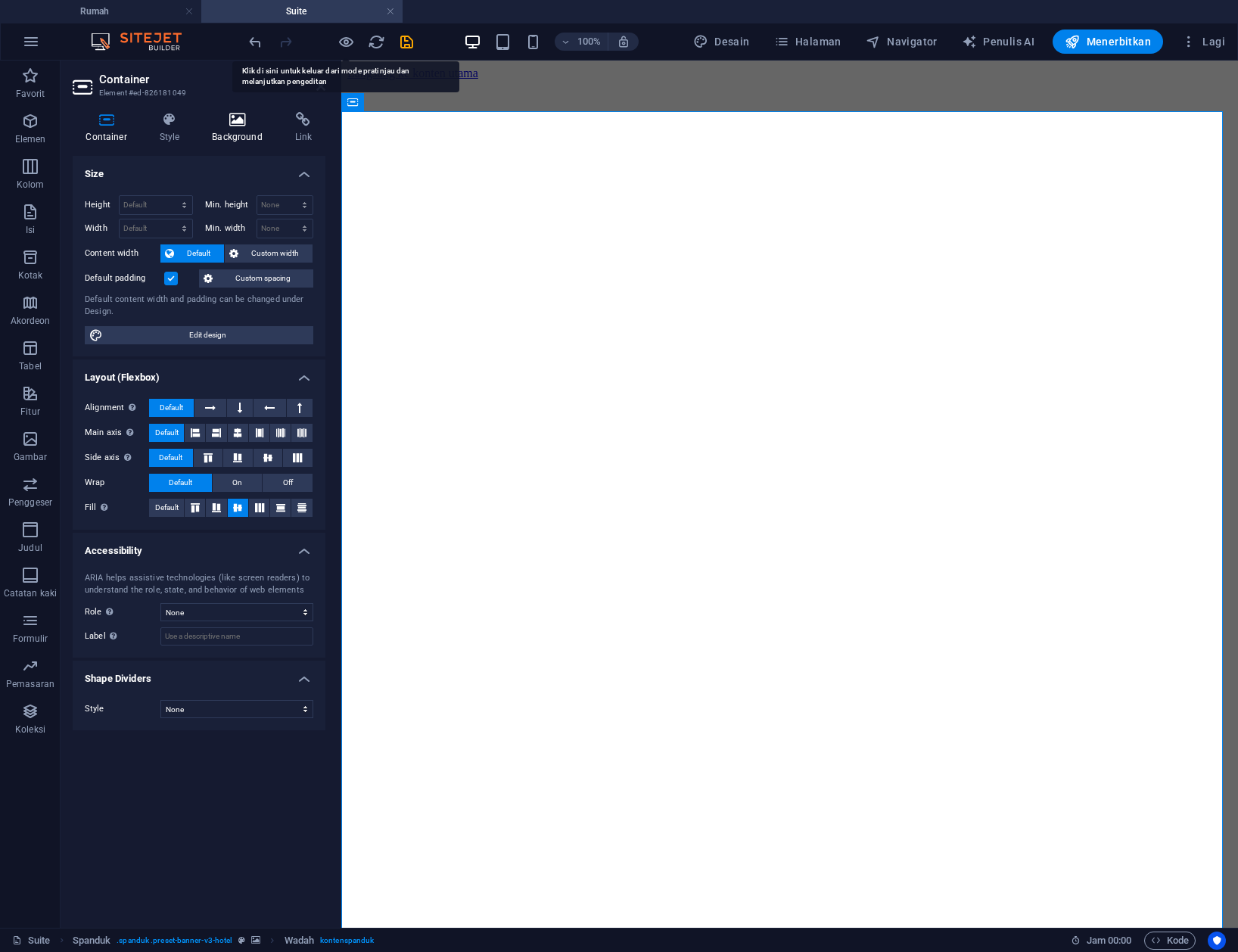 drag, startPoint x: 252, startPoint y: 128, endPoint x: 247, endPoint y: 141, distance: 13.928388 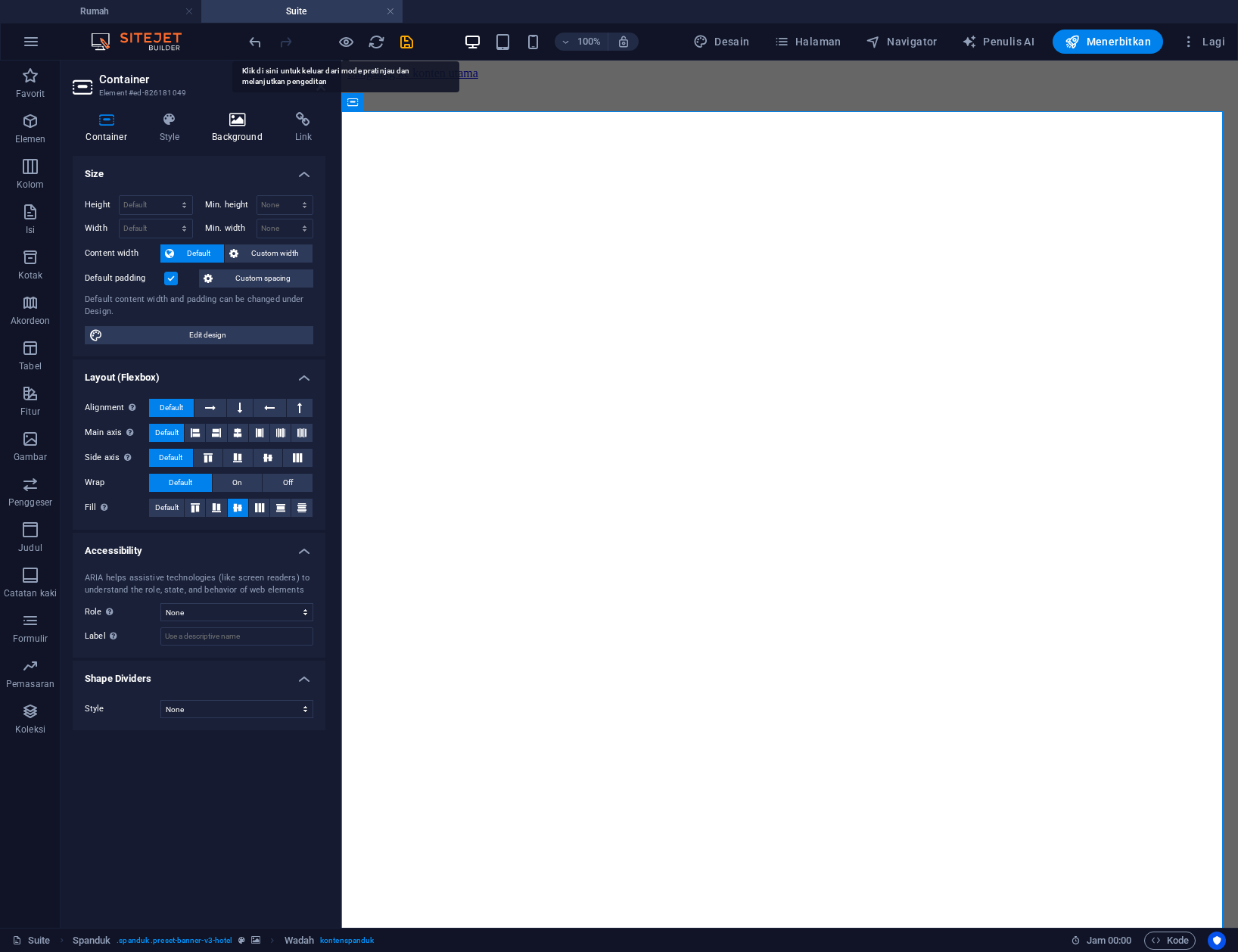 click on "Background" at bounding box center [240, 128] 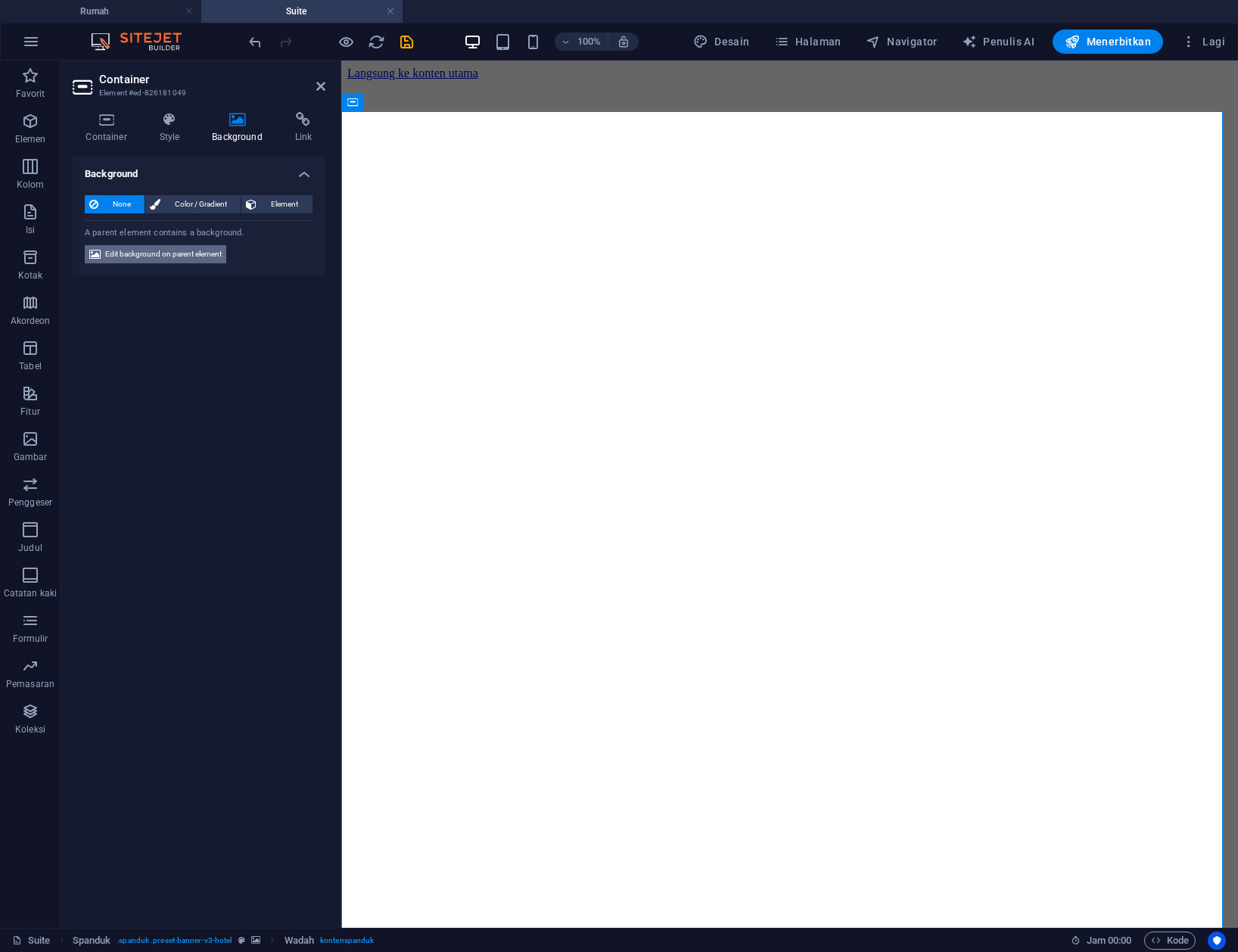 click on "Edit background on parent element" at bounding box center [163, 254] 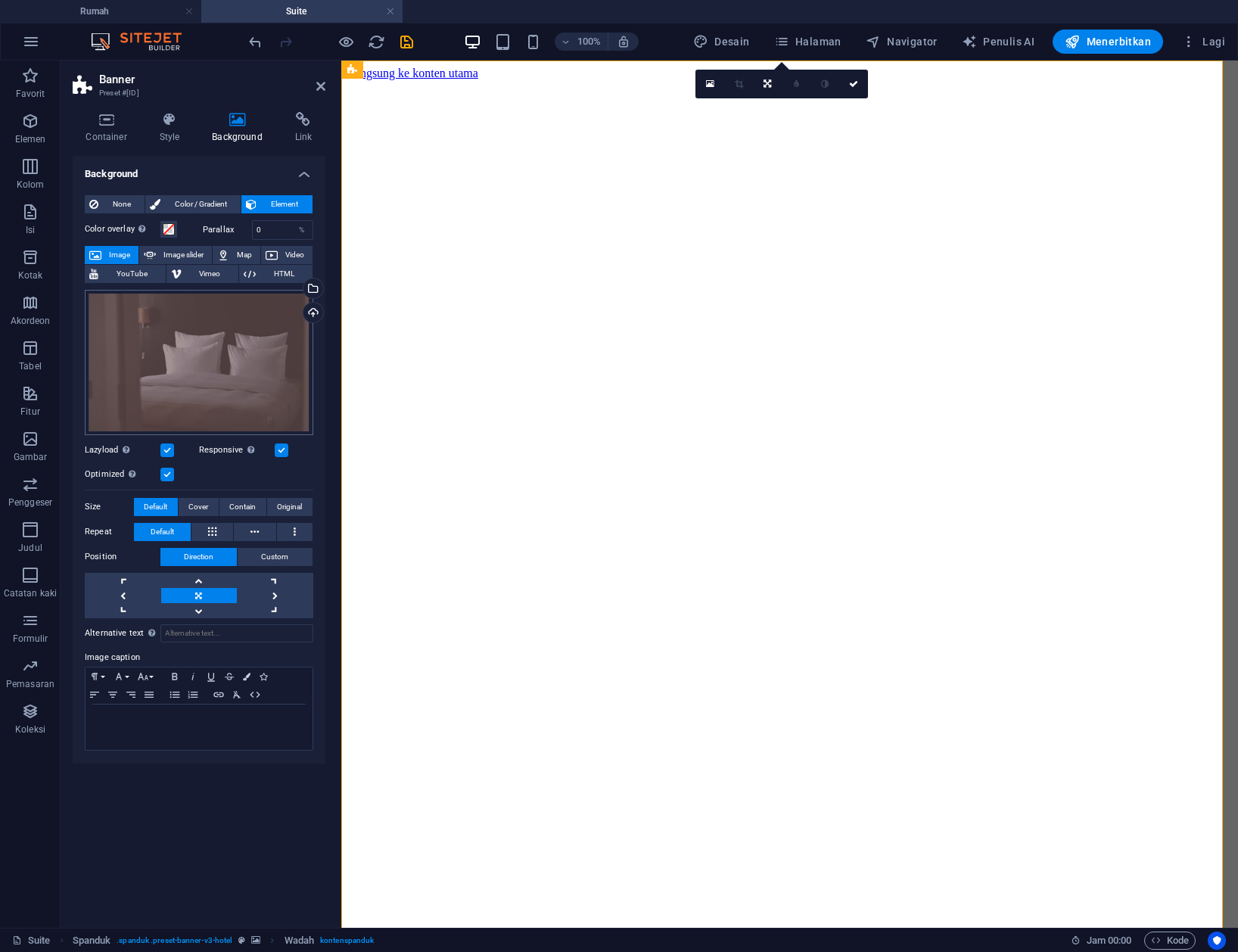 click on "Drag files here, click to choose files or select files from Files or our free stock photos & videos" at bounding box center [199, 362] 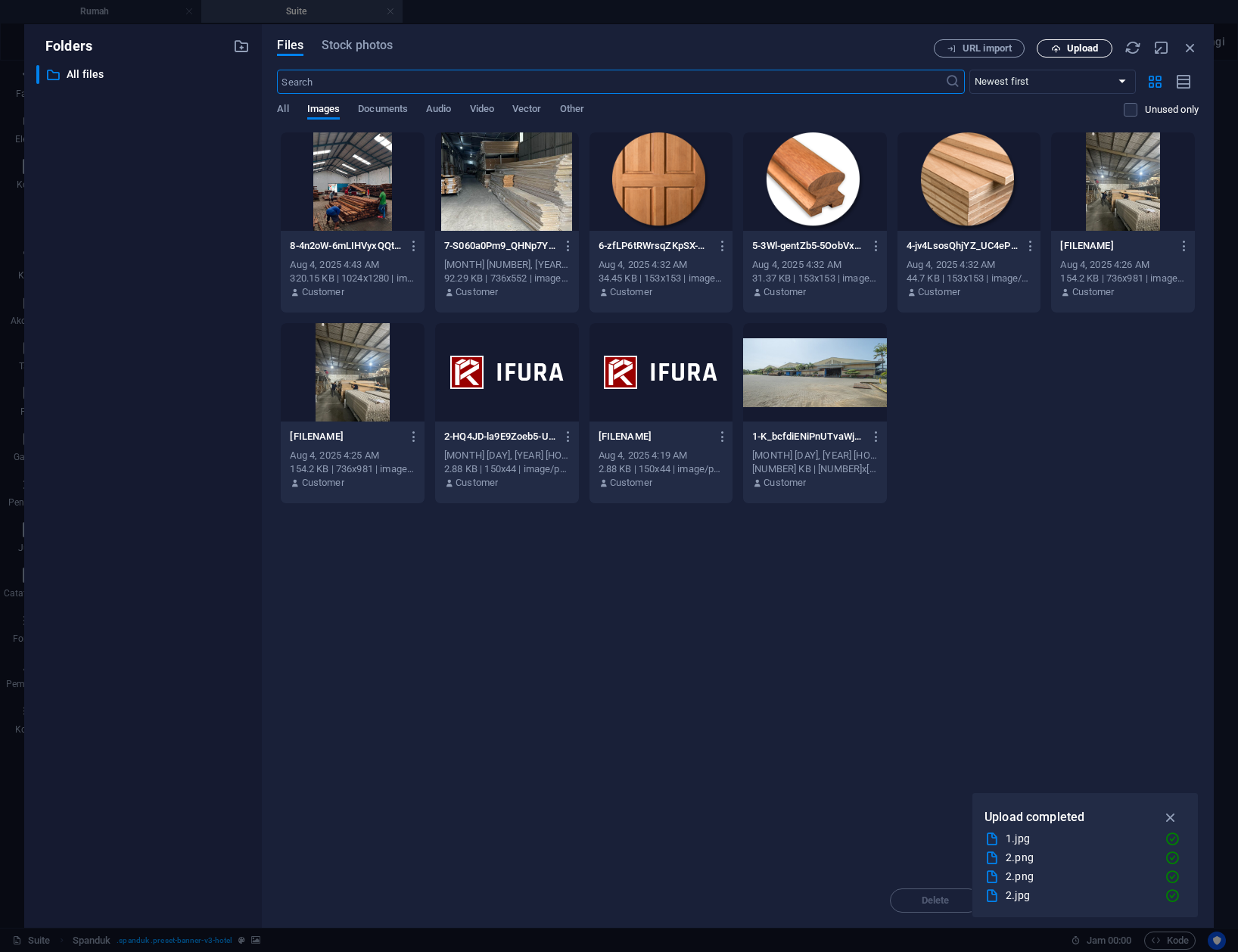 click on "Upload" at bounding box center [1082, 48] 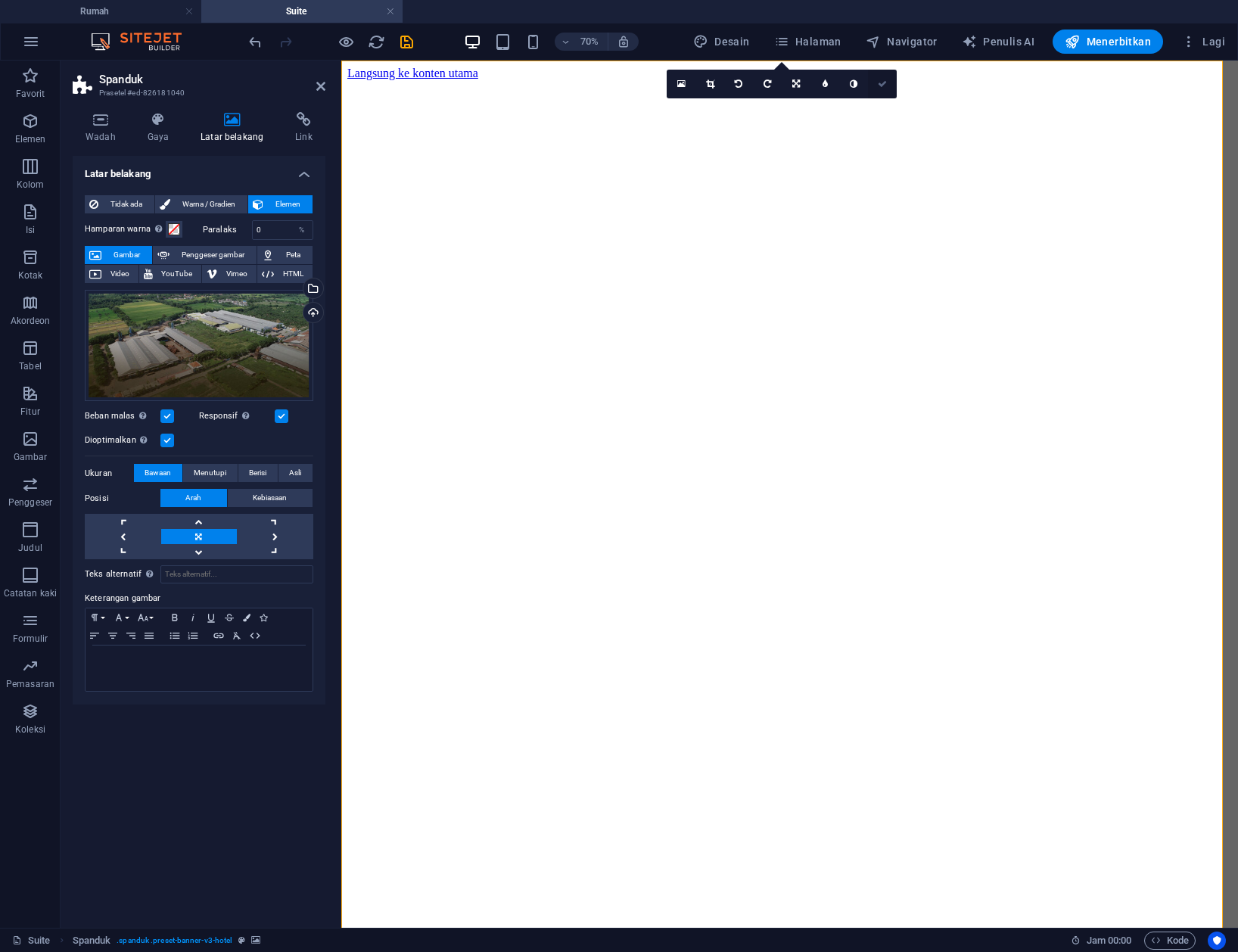click at bounding box center [882, 84] 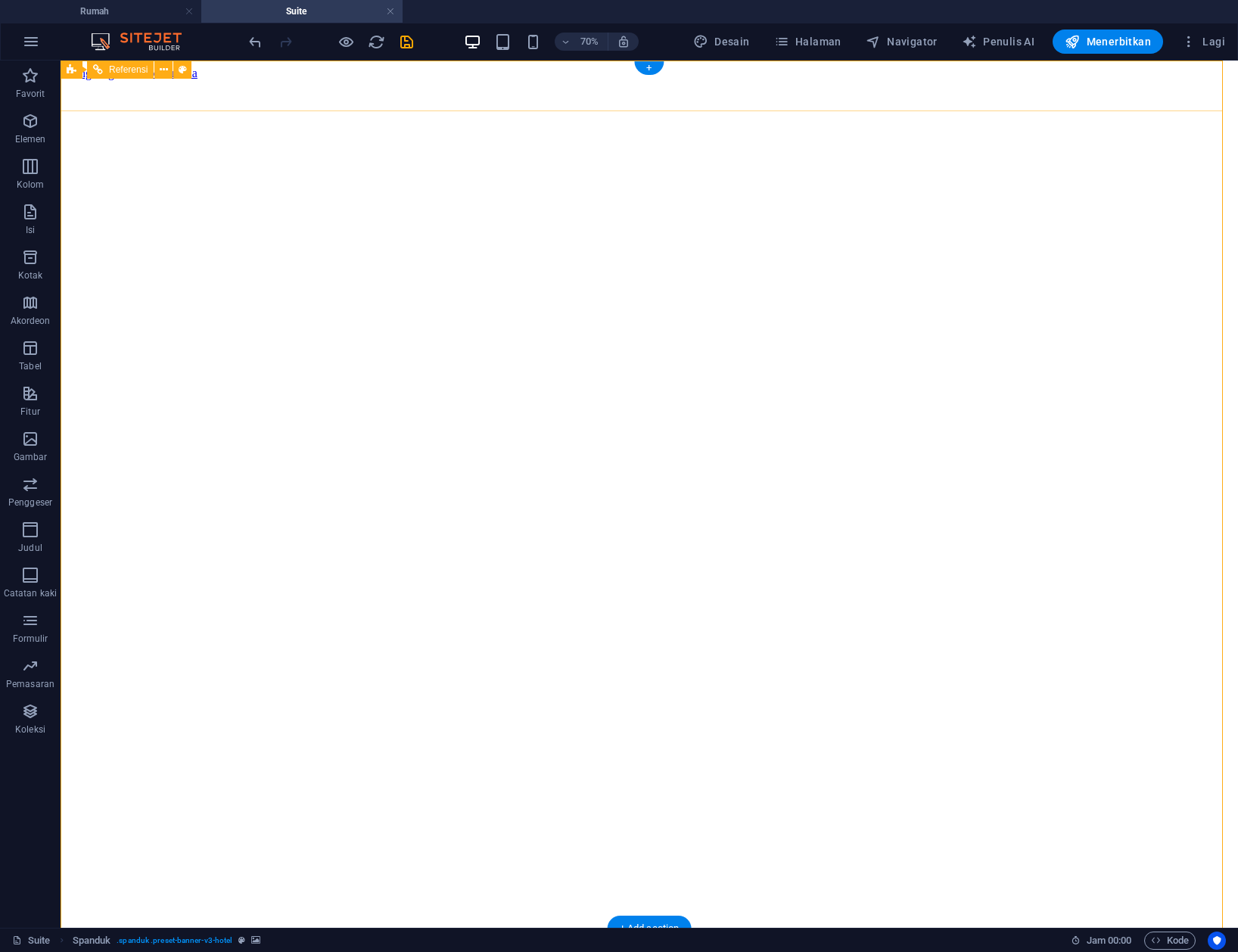 click at bounding box center [649, 963] 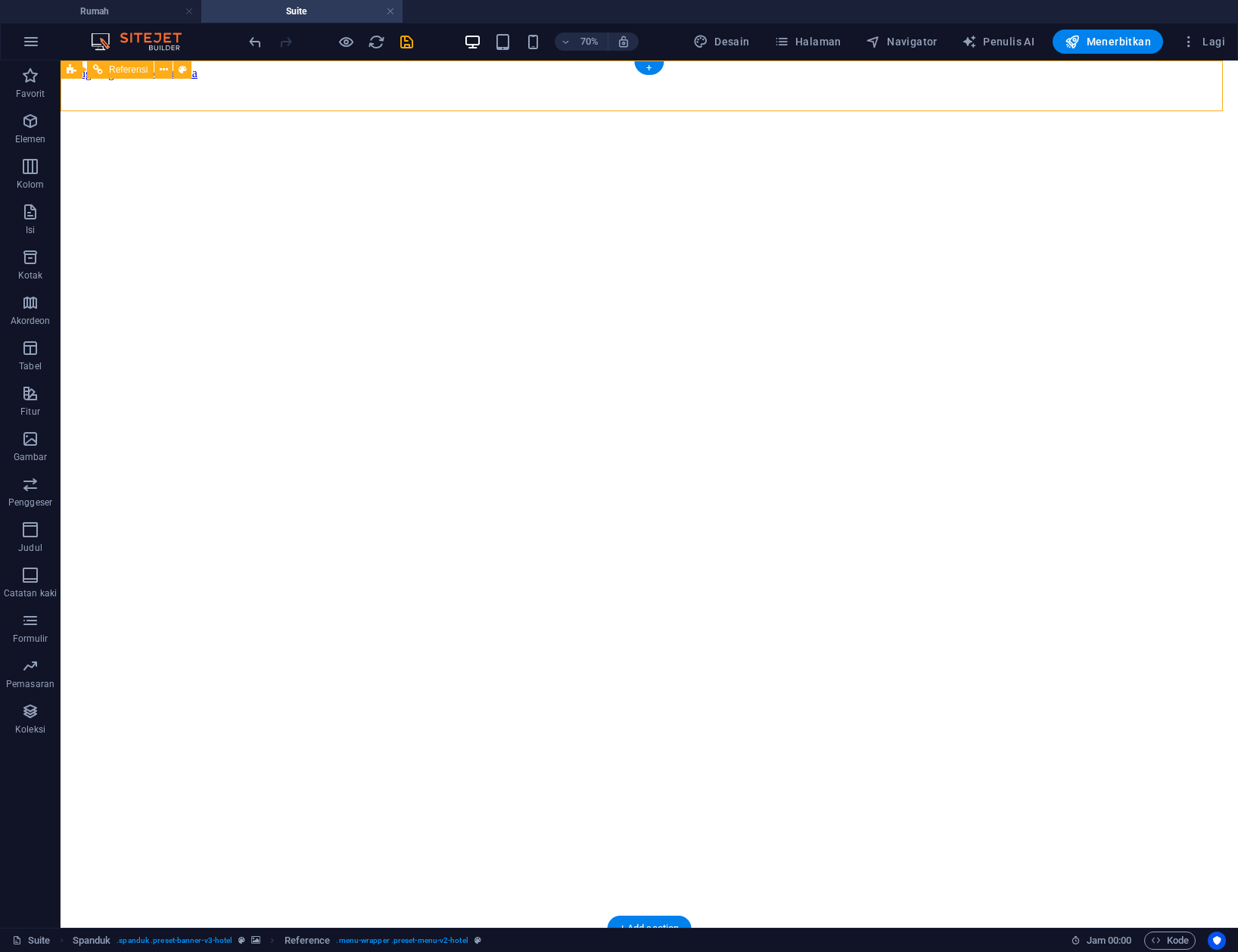 click at bounding box center (649, 963) 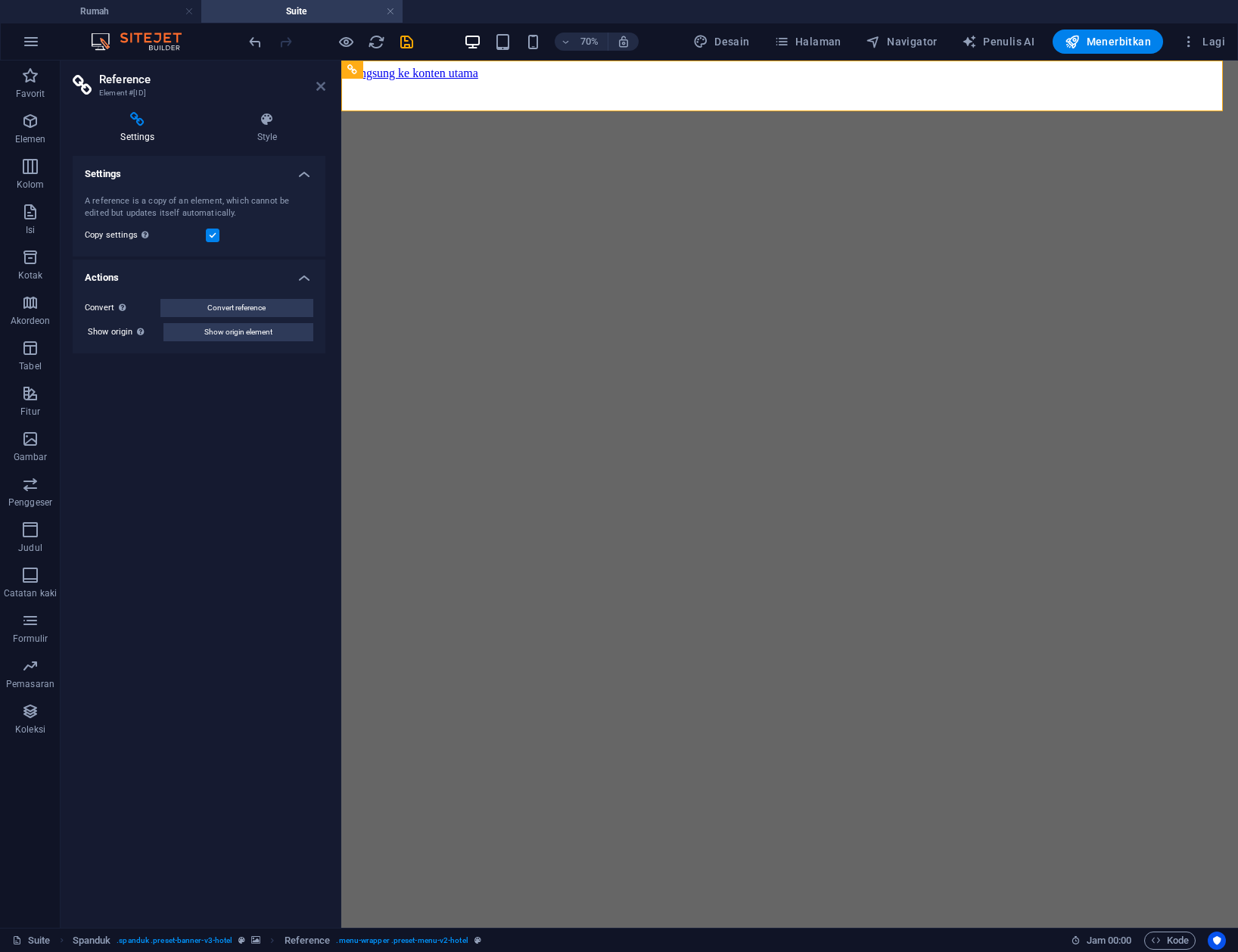 drag, startPoint x: 316, startPoint y: 86, endPoint x: 254, endPoint y: 27, distance: 85.58621 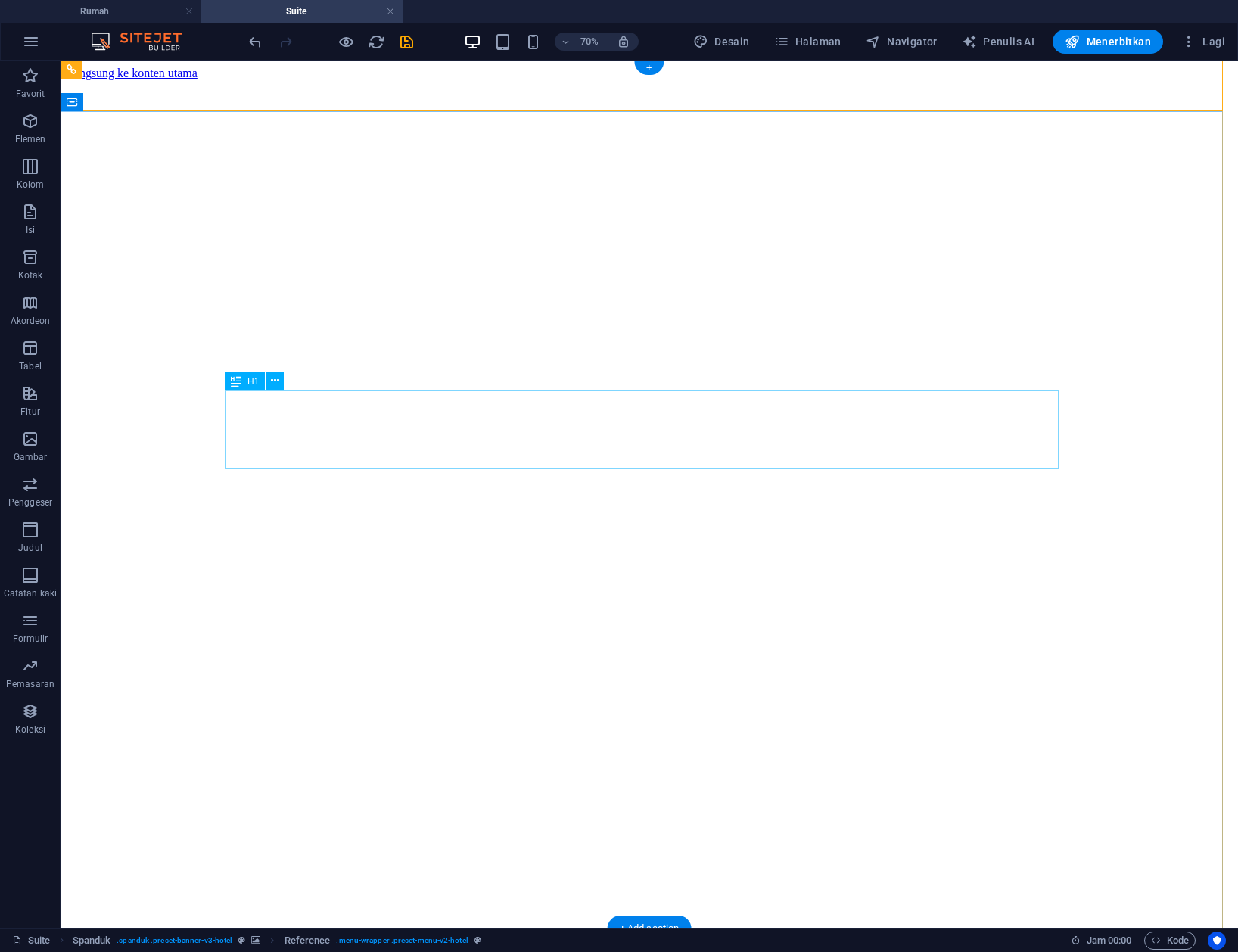 click on "Temukan Suite Kami" at bounding box center (649, 1100) 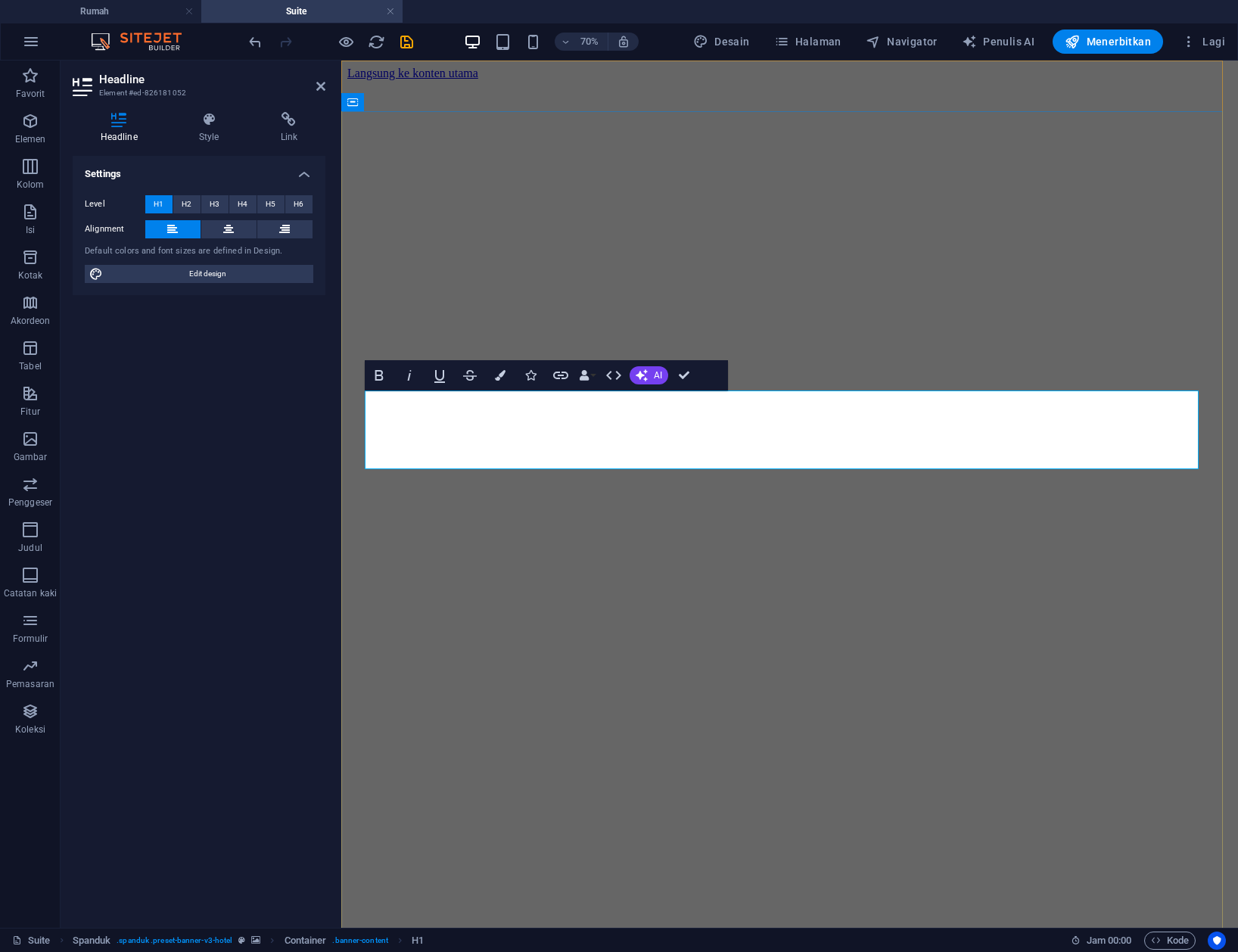 click on "Temukan Suite Kami" at bounding box center [456, 1100] 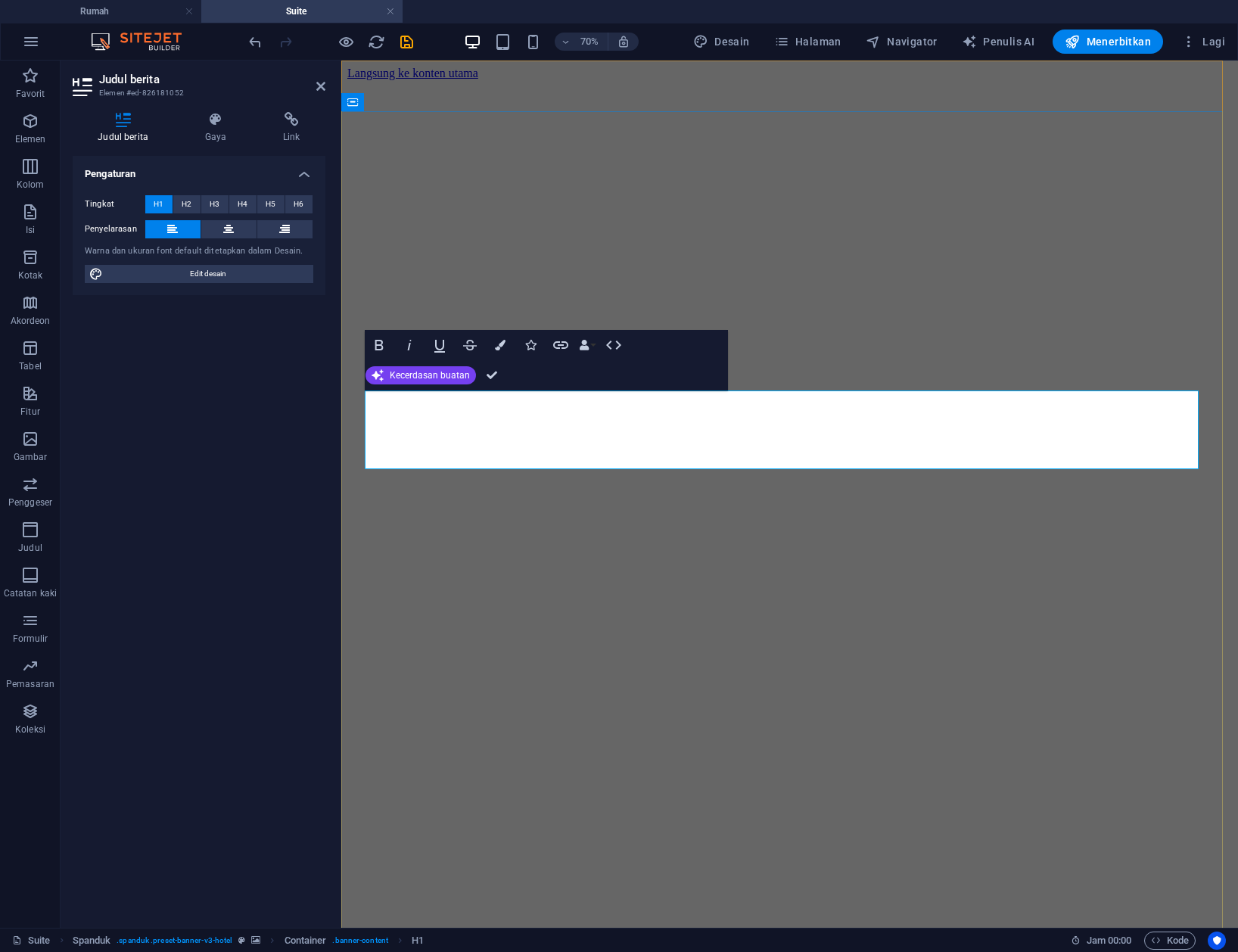 type 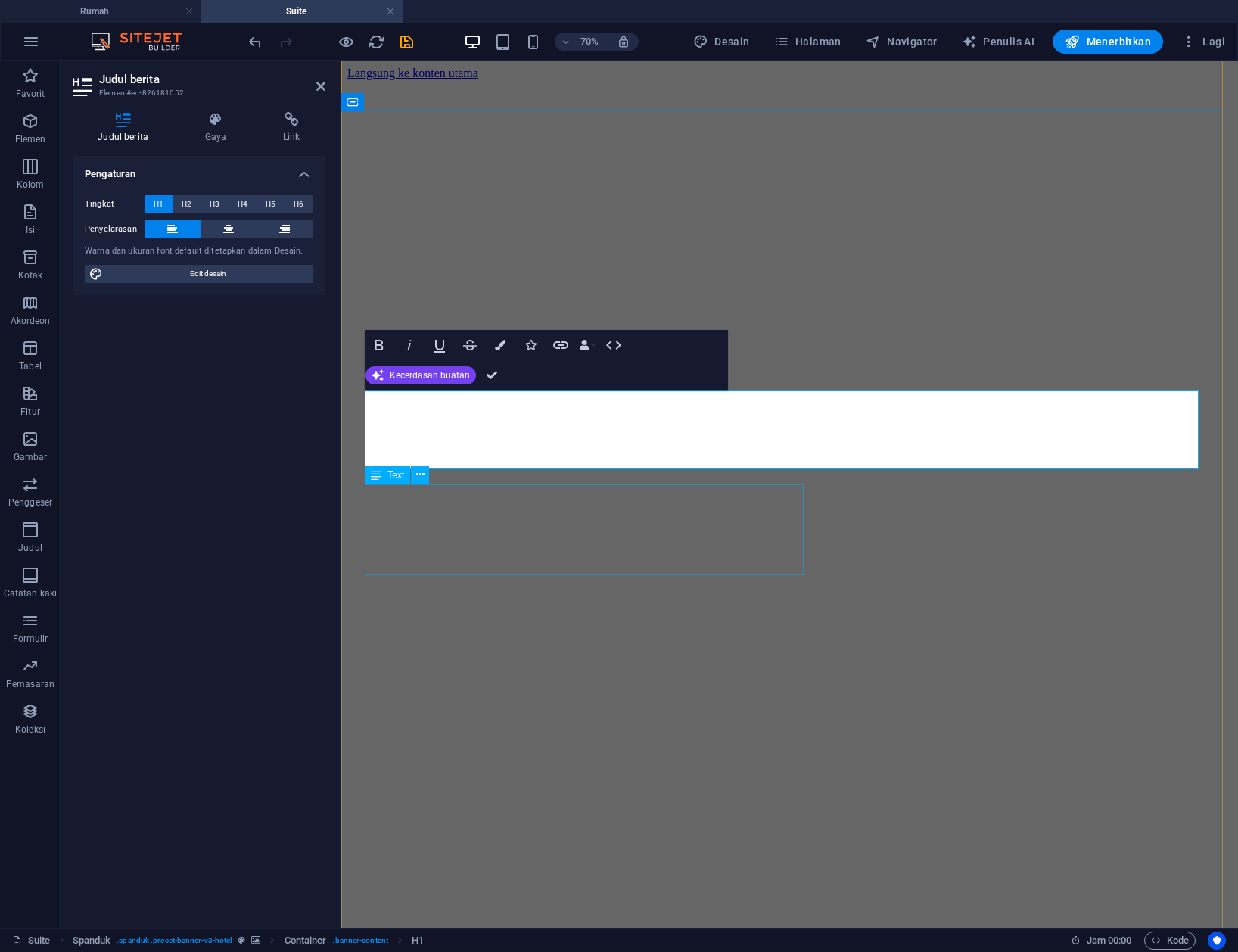 click on "Sed ut perspiciatis unde omnis iste natus error sit voluptatem accusantium doloremque laudantium, totam rem aperiam, eaque ipsa quae ab illo inventore veritatis dan quasi Architecto beatae vitae dicta sunt explicabo. Nemo enim ipsam voluptatem quia voluptas sit aspernatur aut odit aut fugit, sed quia consequuntur magni dolores eos qui rasionale voluptatem sequi nesciunt." at bounding box center [789, 1178] 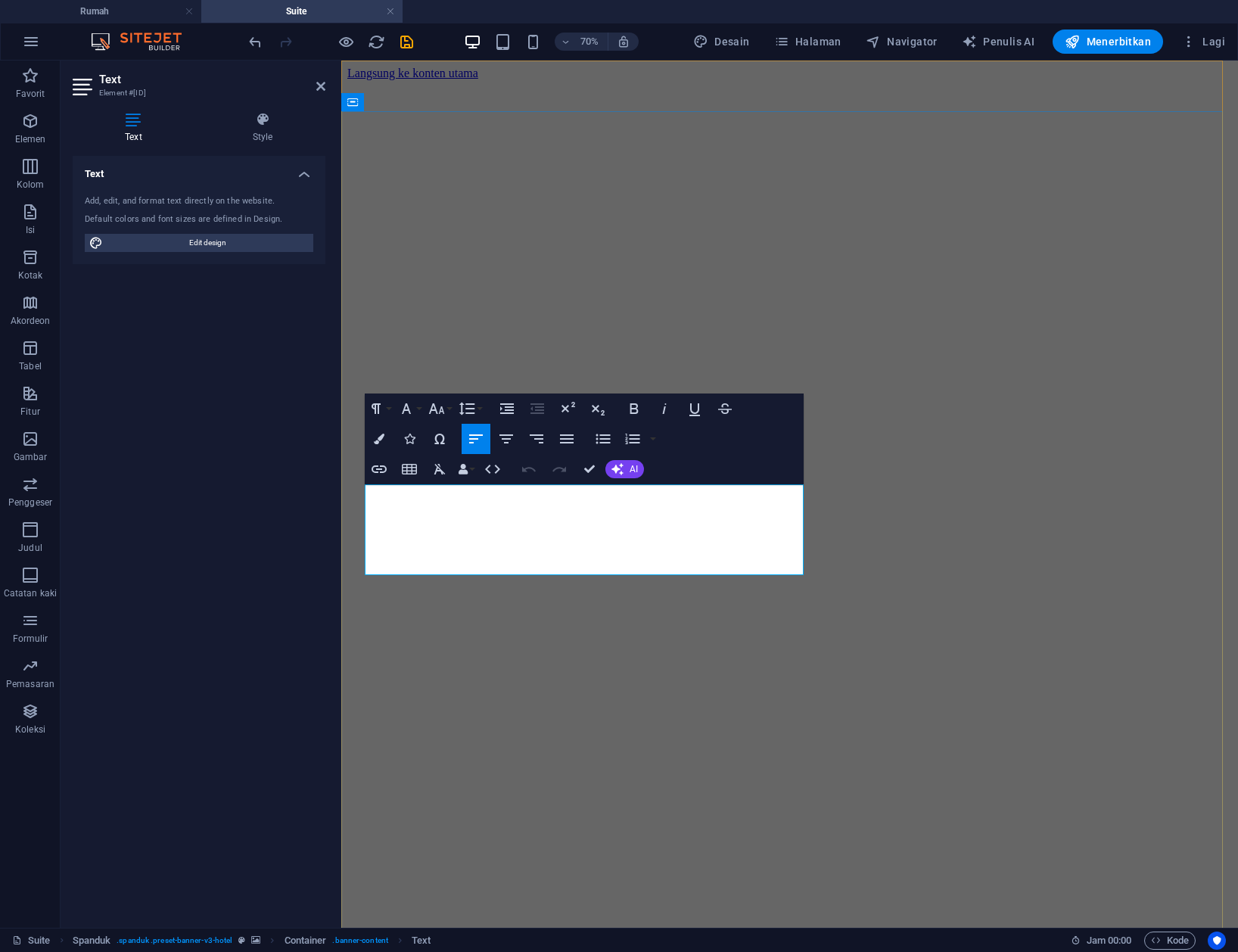click on "Sed ut perspiciatis unde omnis iste natus error sit voluptatem accusantium doloremque laudantium, totam rem aperiam, eaque ipsa quae ab illo inventore veritatis dan quasi Architecto beatae vitae dicta sunt explicabo. Nemo enim ipsam voluptatem quia voluptas sit aspernatur aut odit aut fugit, sed quia consequuntur magni dolores eos qui rasionale voluptatem sequi nesciunt." at bounding box center [789, 1178] 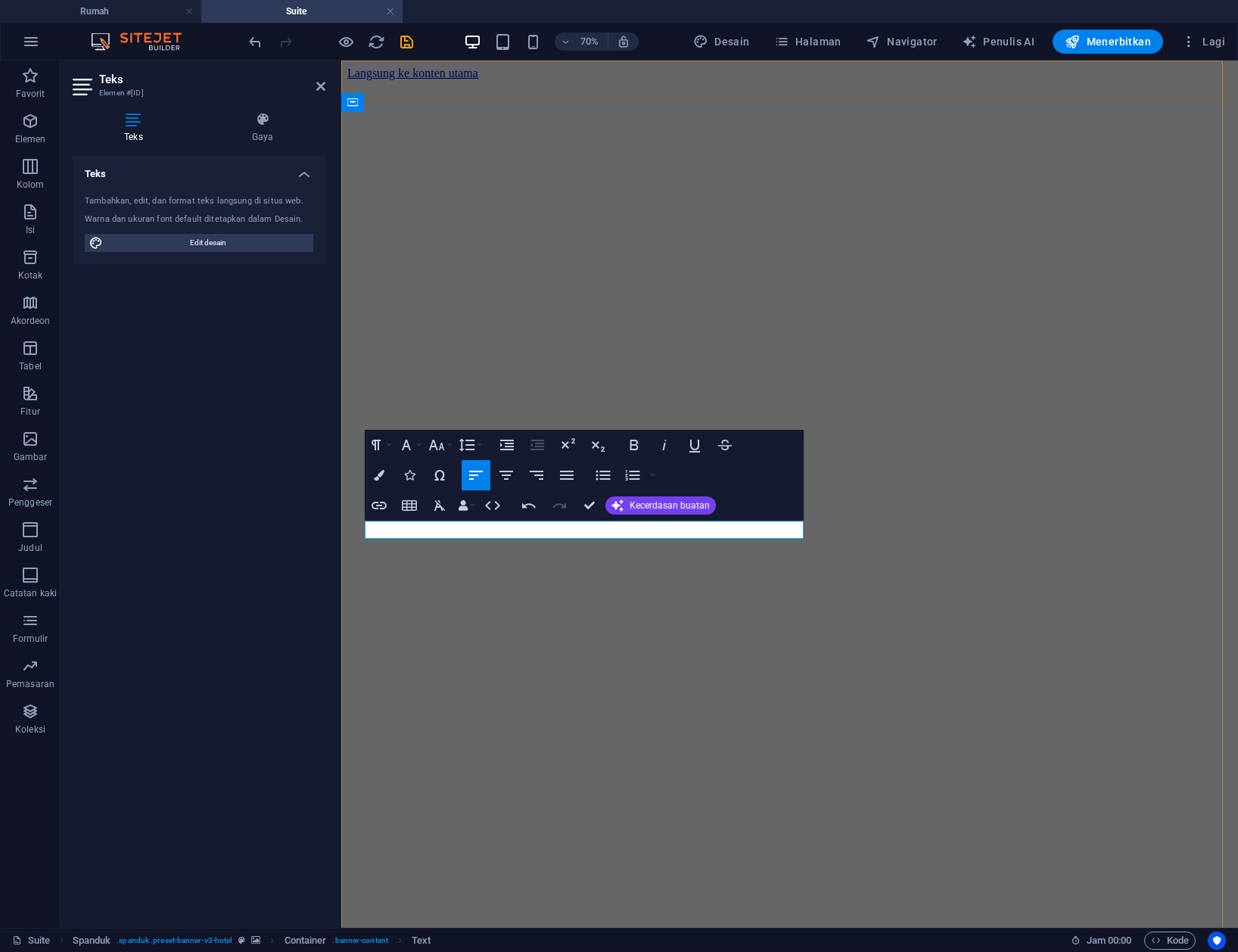 type 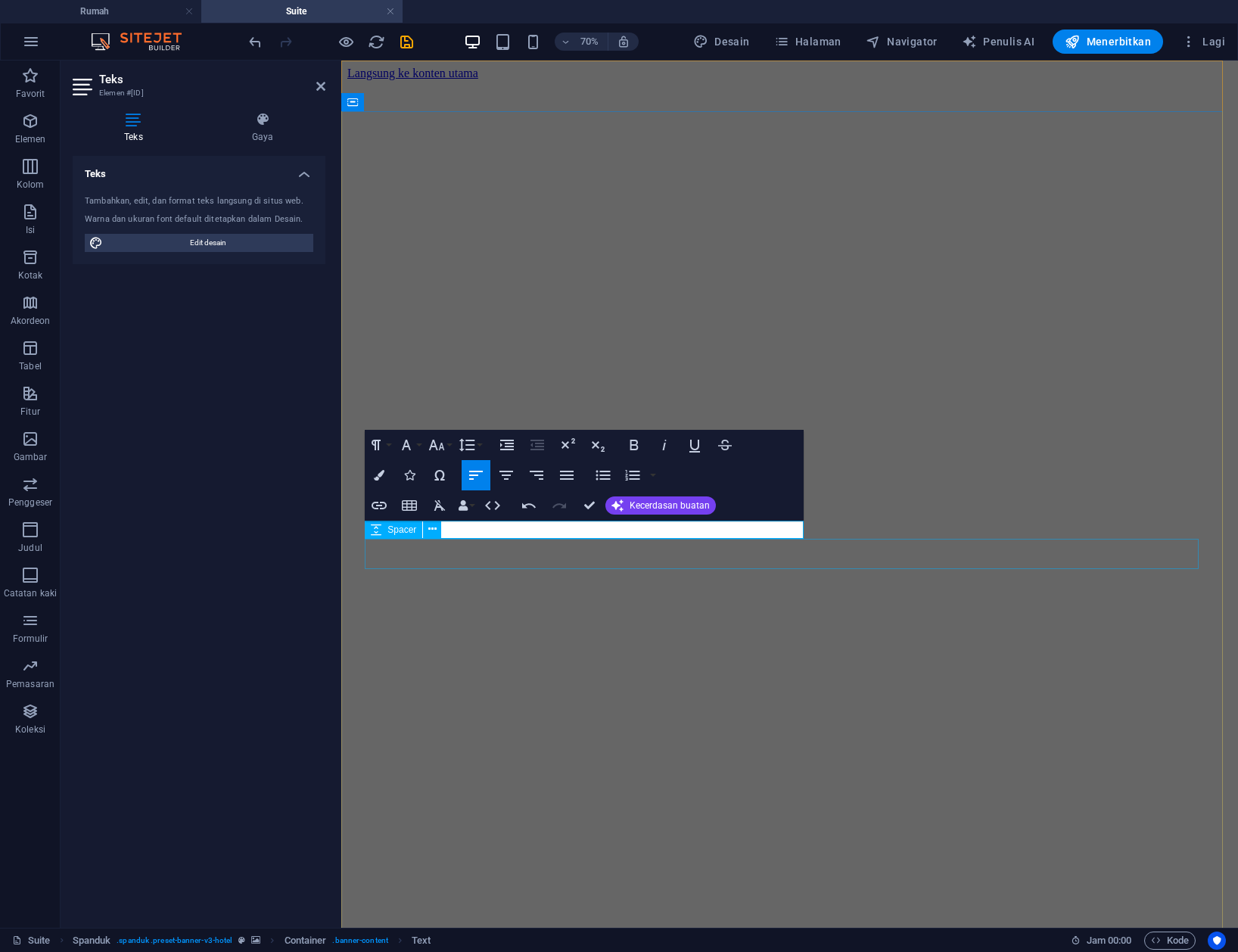 click on "pesan penginapan" at bounding box center [789, 1221] 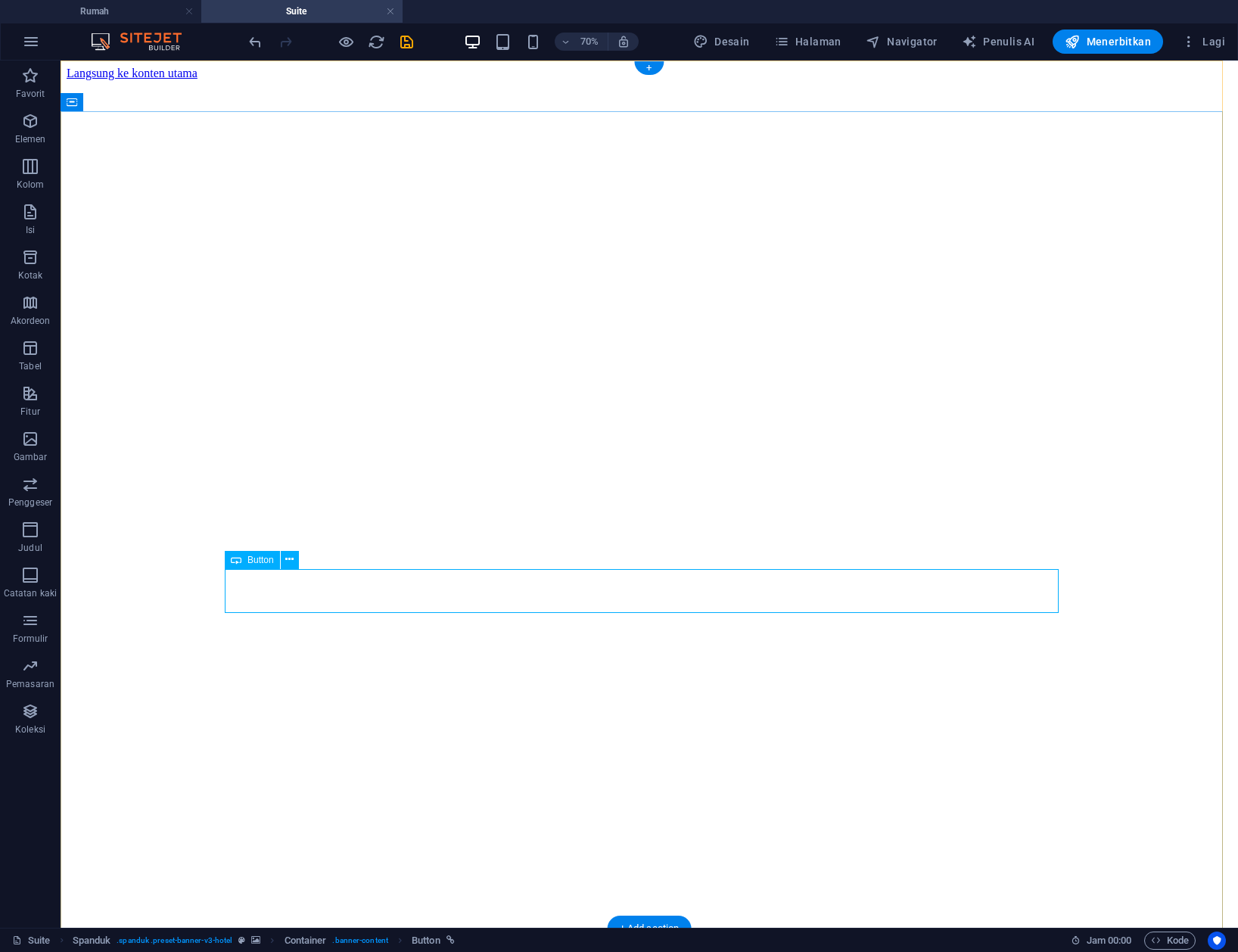 click on "pesan penginapan" at bounding box center [649, 1221] 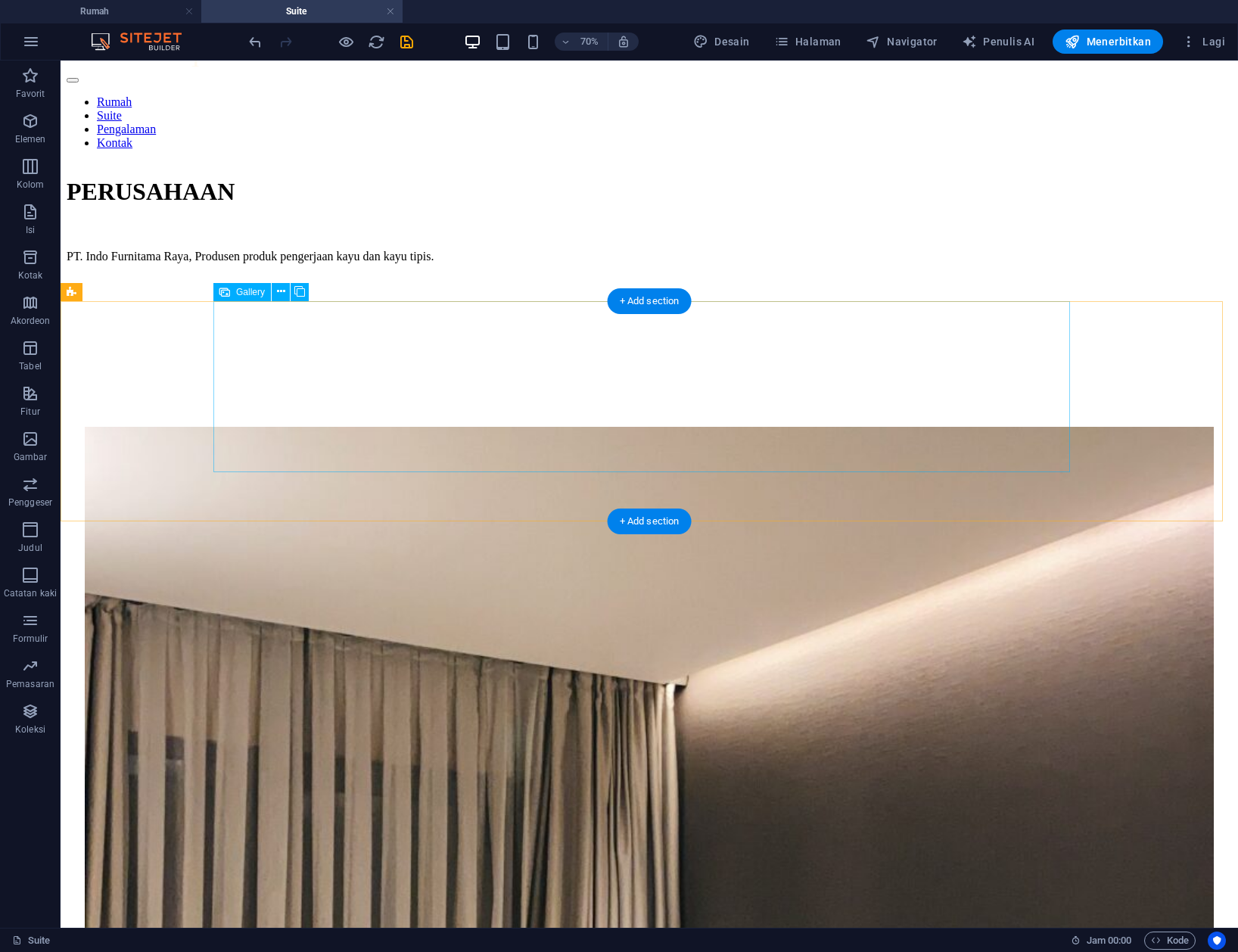 scroll, scrollTop: 1109, scrollLeft: 0, axis: vertical 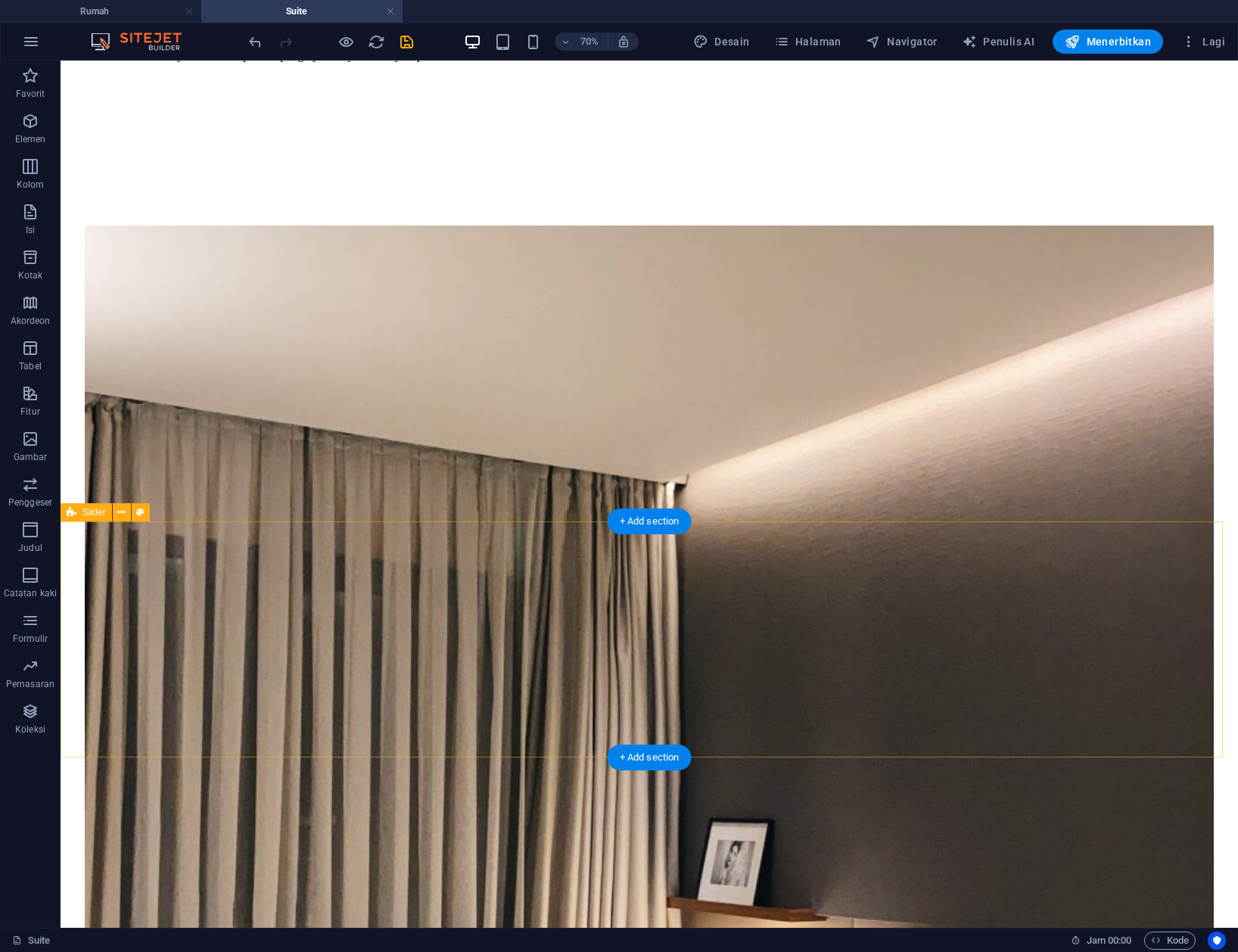 click at bounding box center [649, 8093] 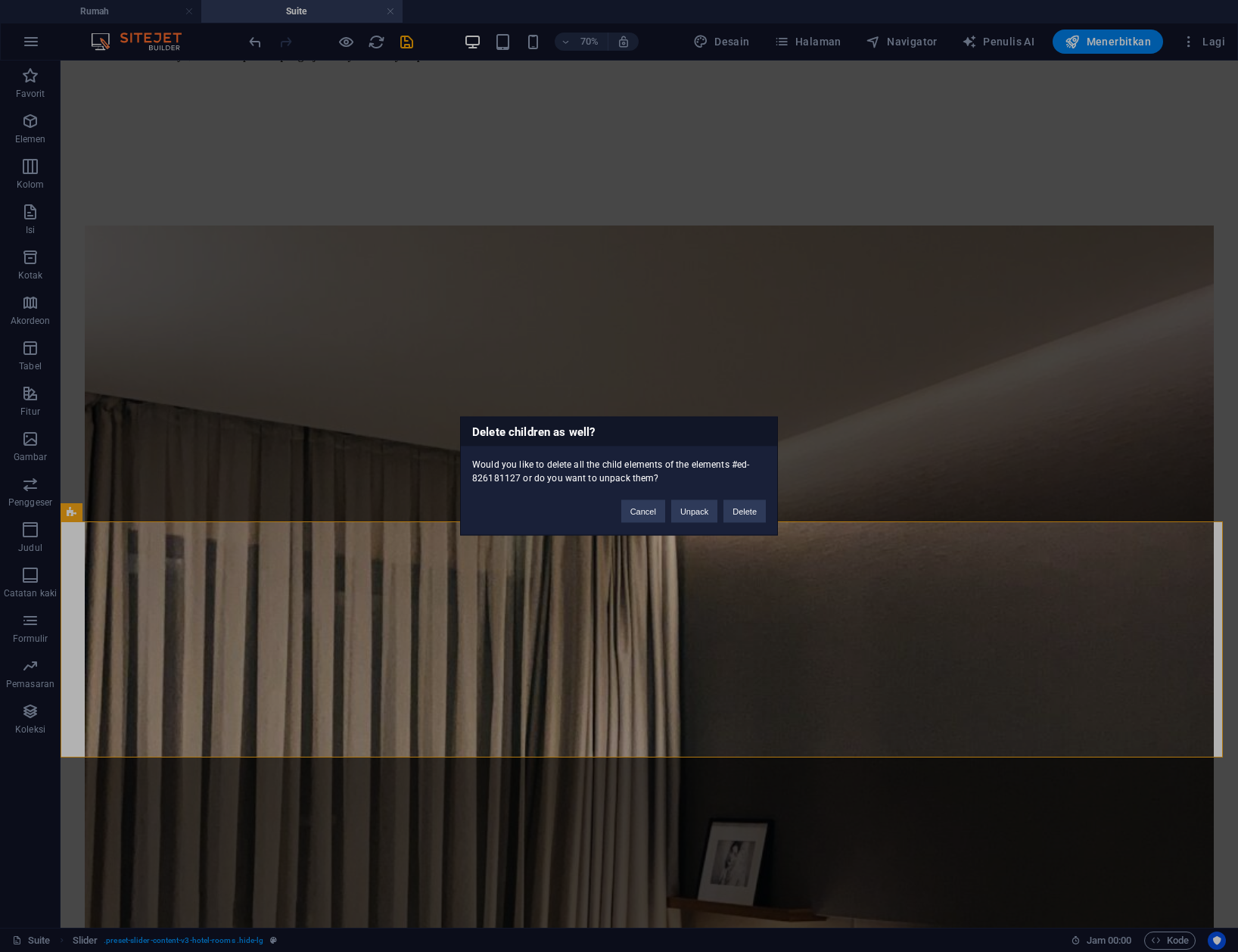 click on "Delete children as well? Would you like to delete all the child elements of the elements #ed-826181127 or do you want to unpack them? Cancel Unpack Delete" at bounding box center (619, 476) 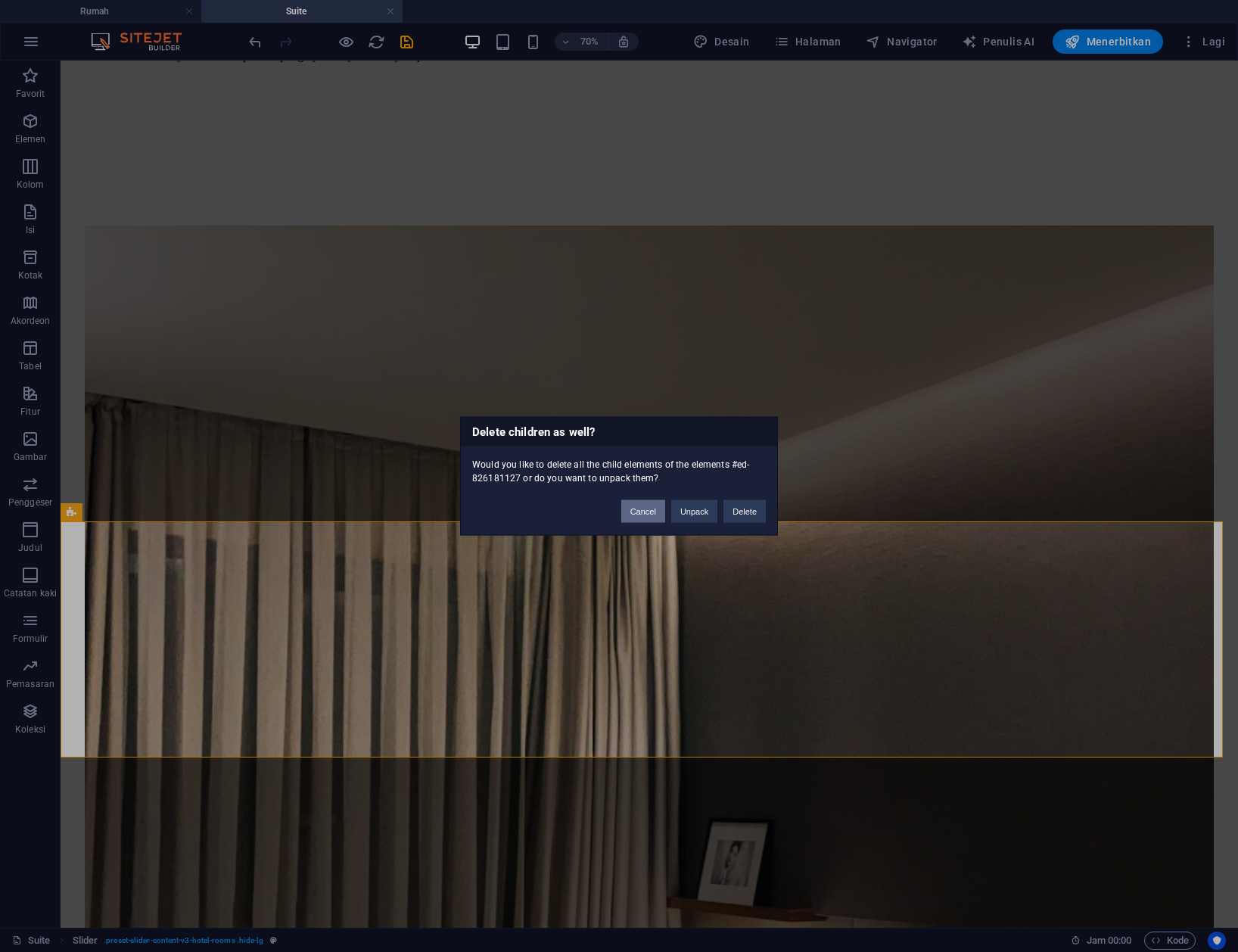 click on "Cancel" at bounding box center [643, 512] 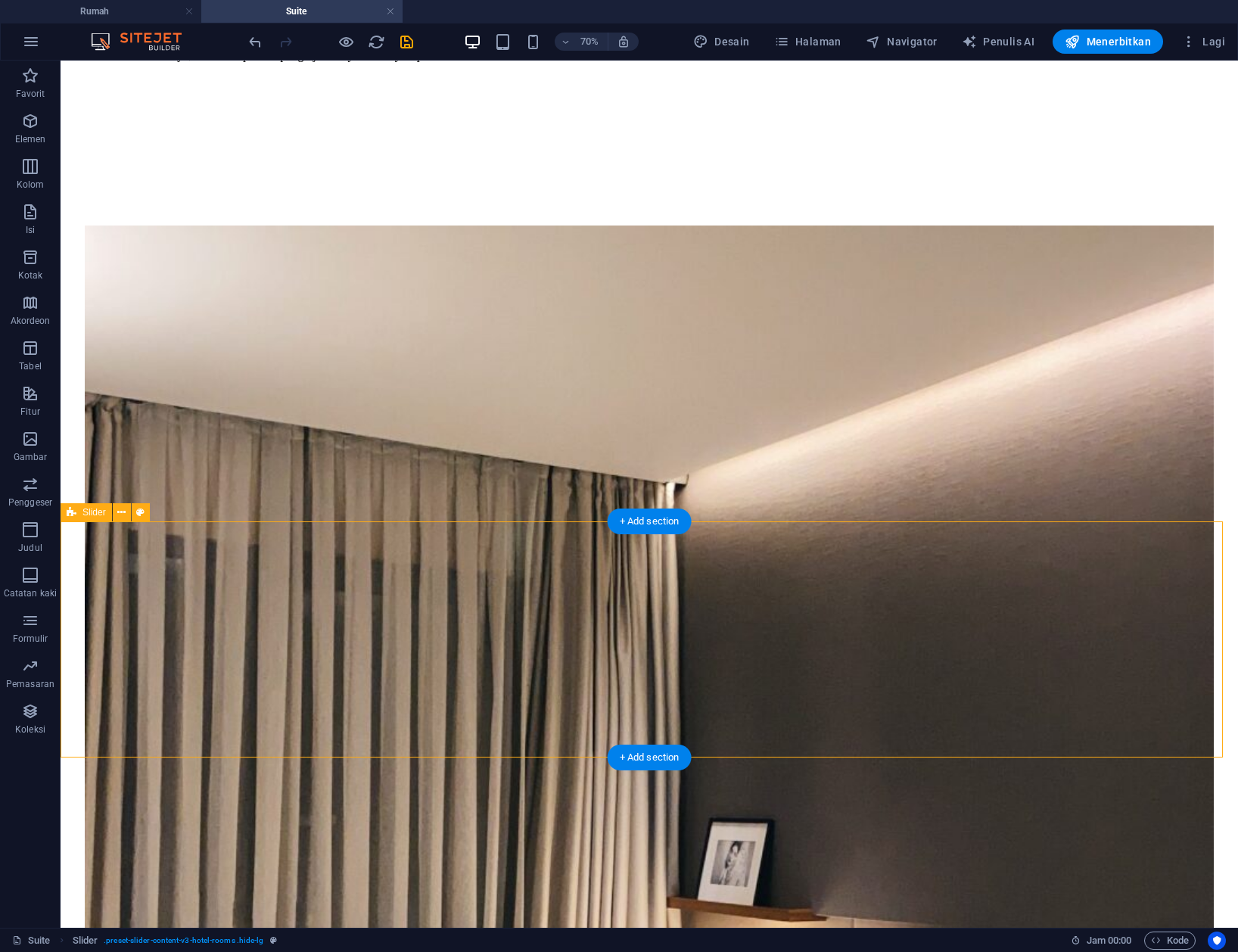 click at bounding box center [649, 8093] 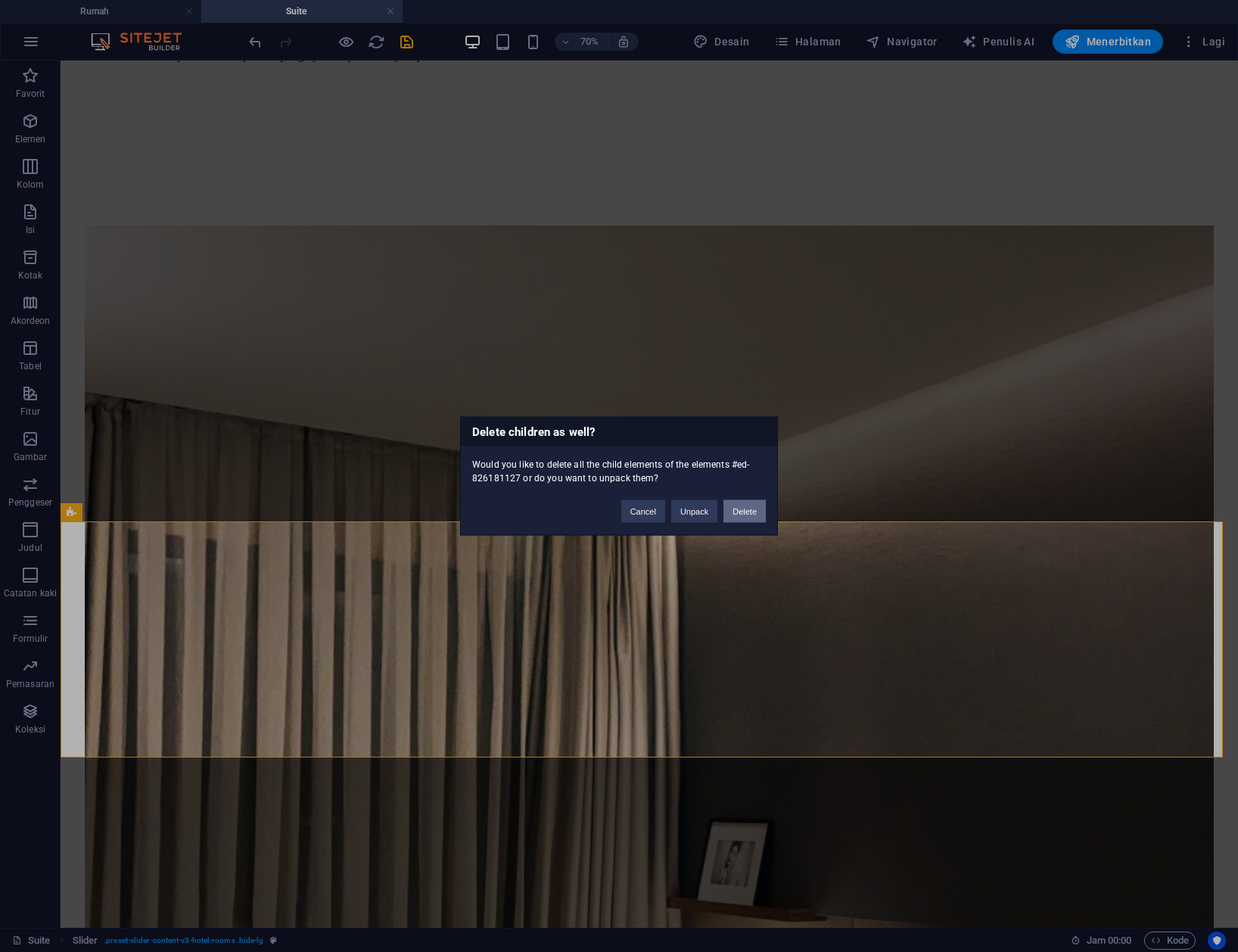 click on "Delete" at bounding box center [745, 512] 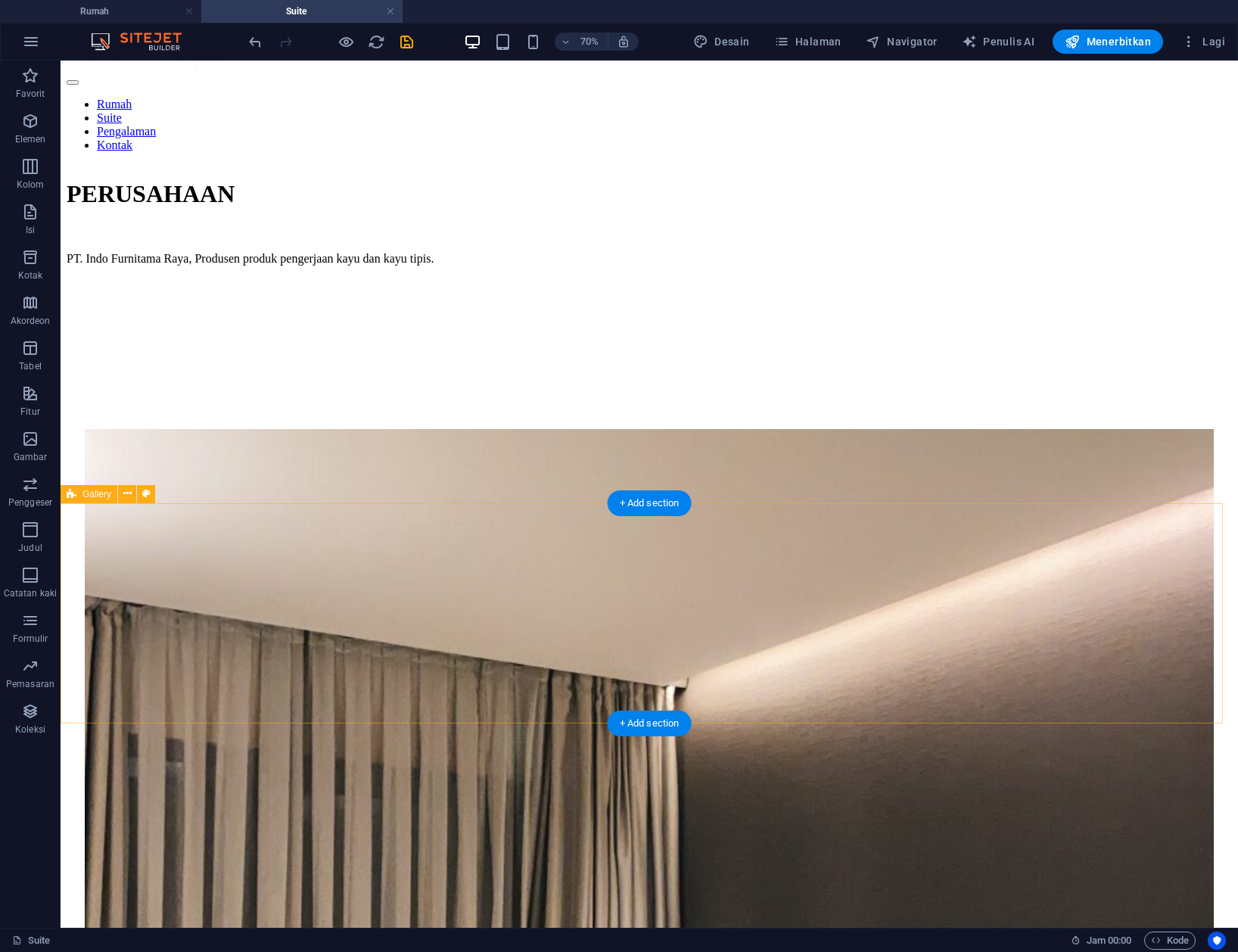 scroll, scrollTop: 908, scrollLeft: 0, axis: vertical 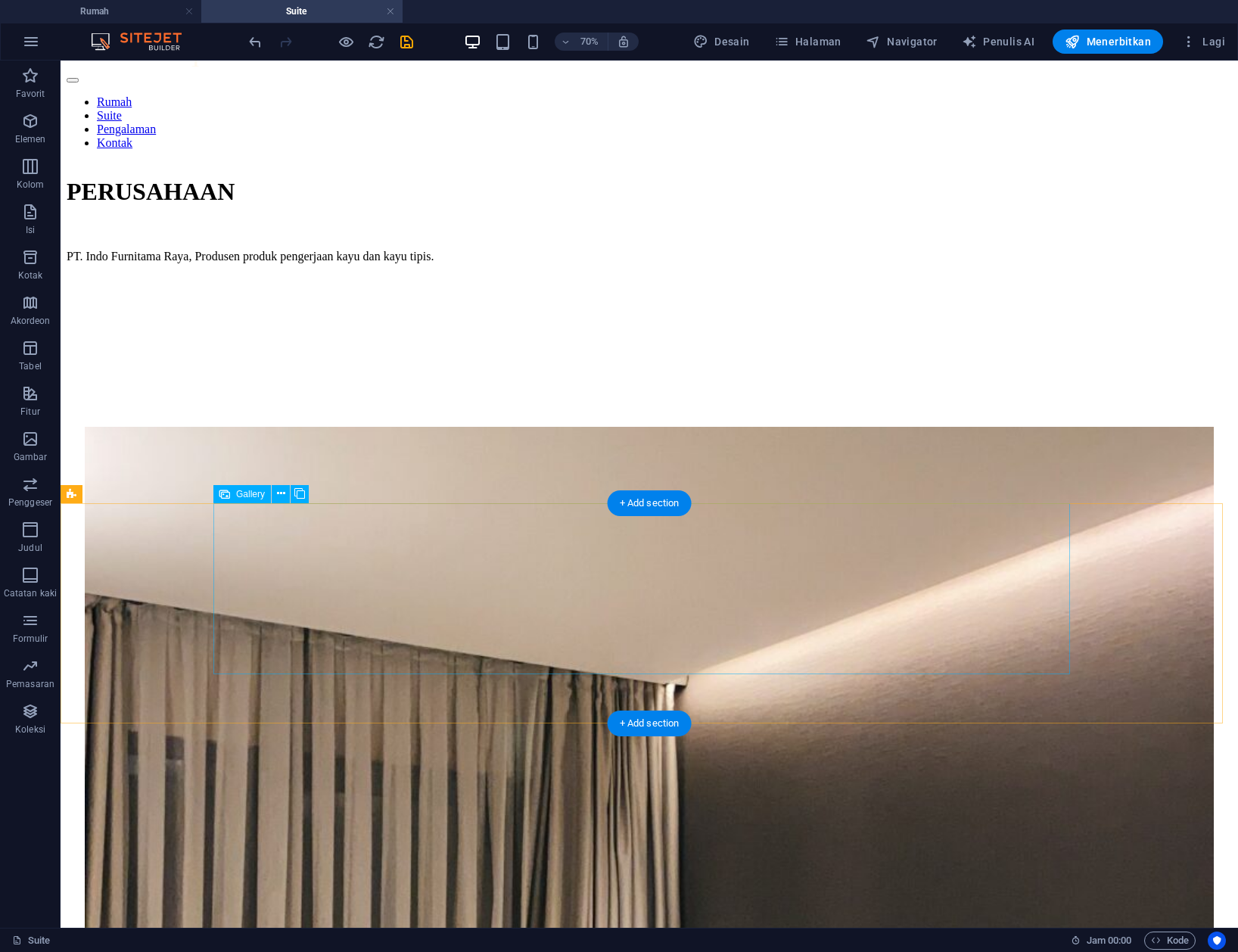 click at bounding box center (418, 2535) 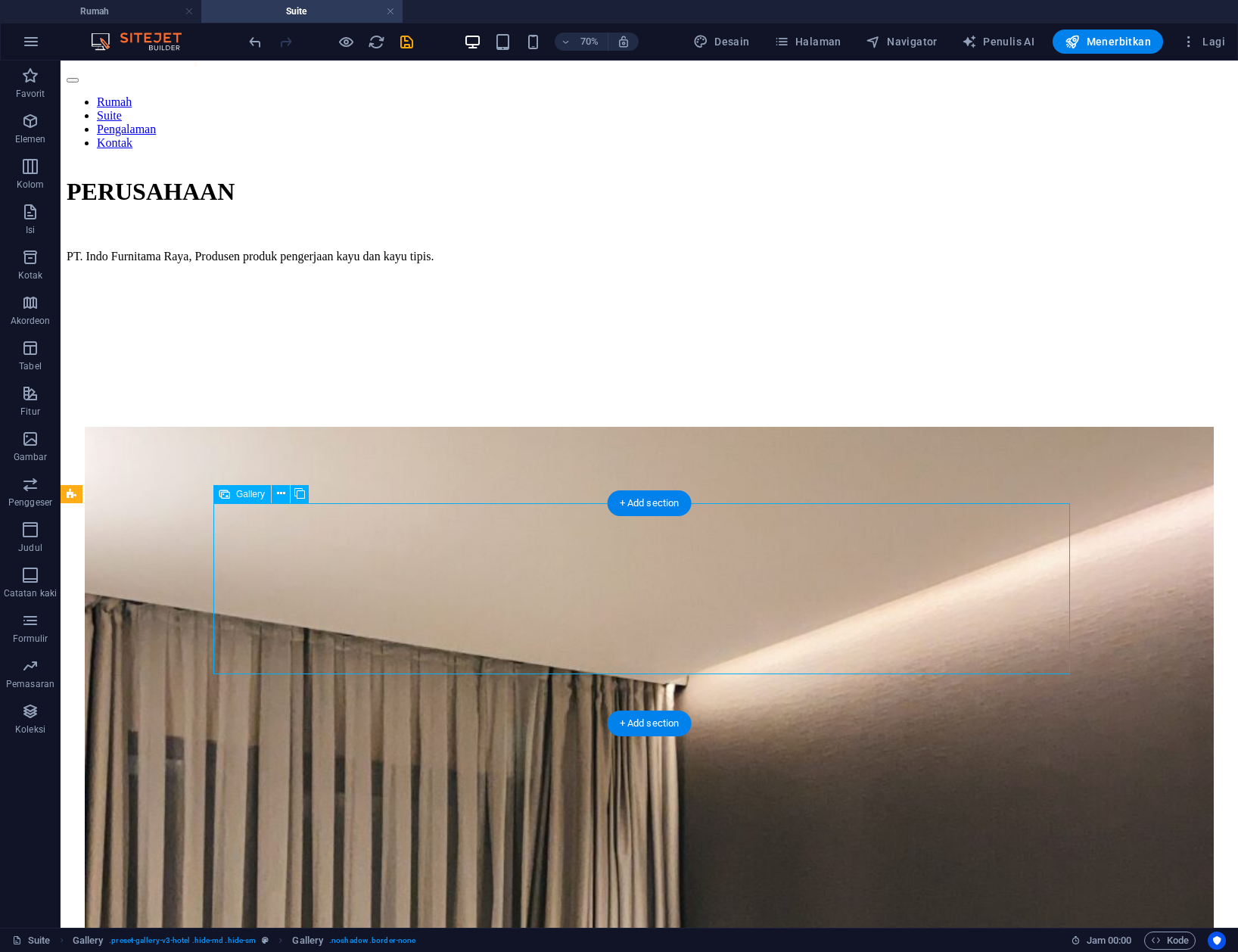 click at bounding box center (418, 2535) 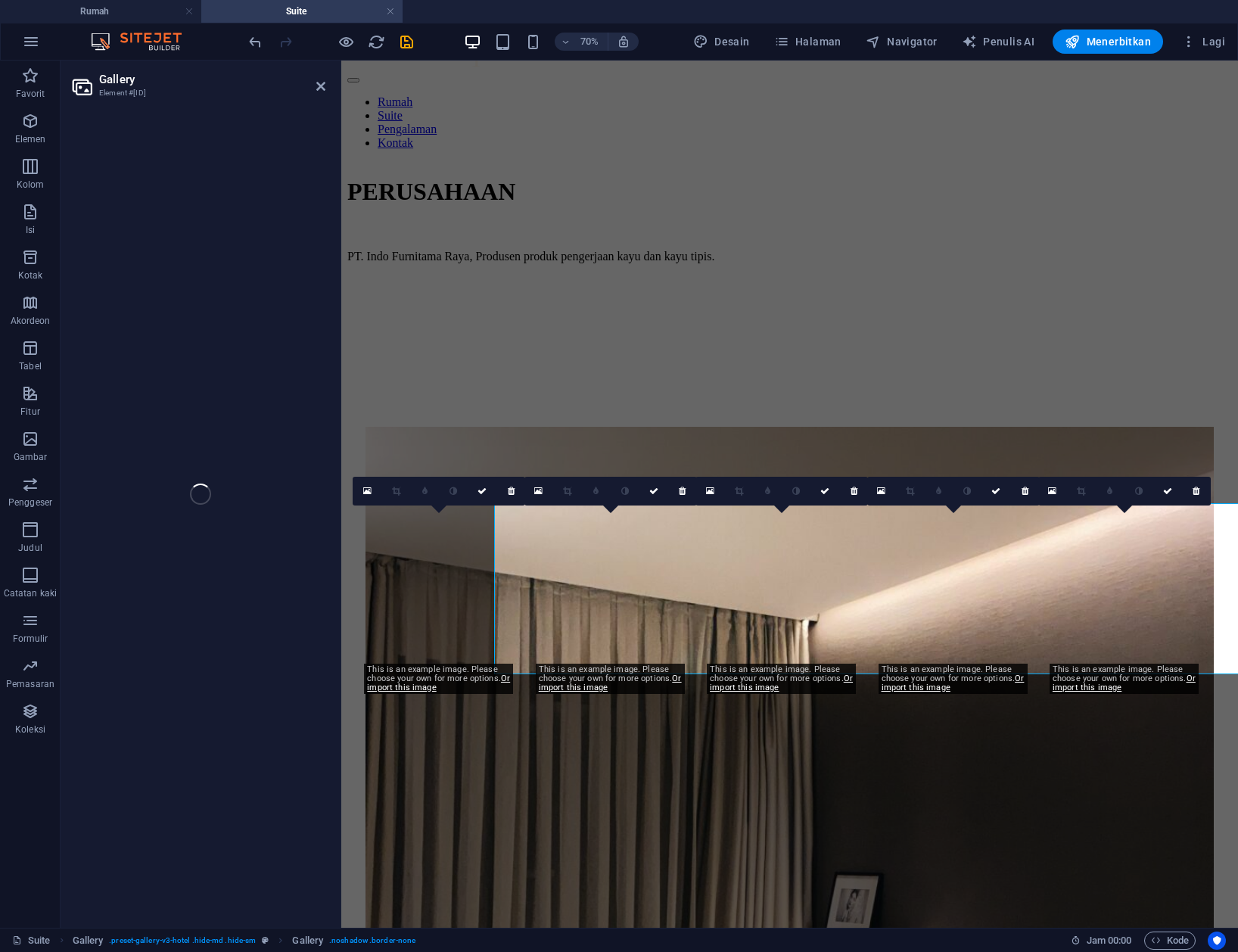 select on "4" 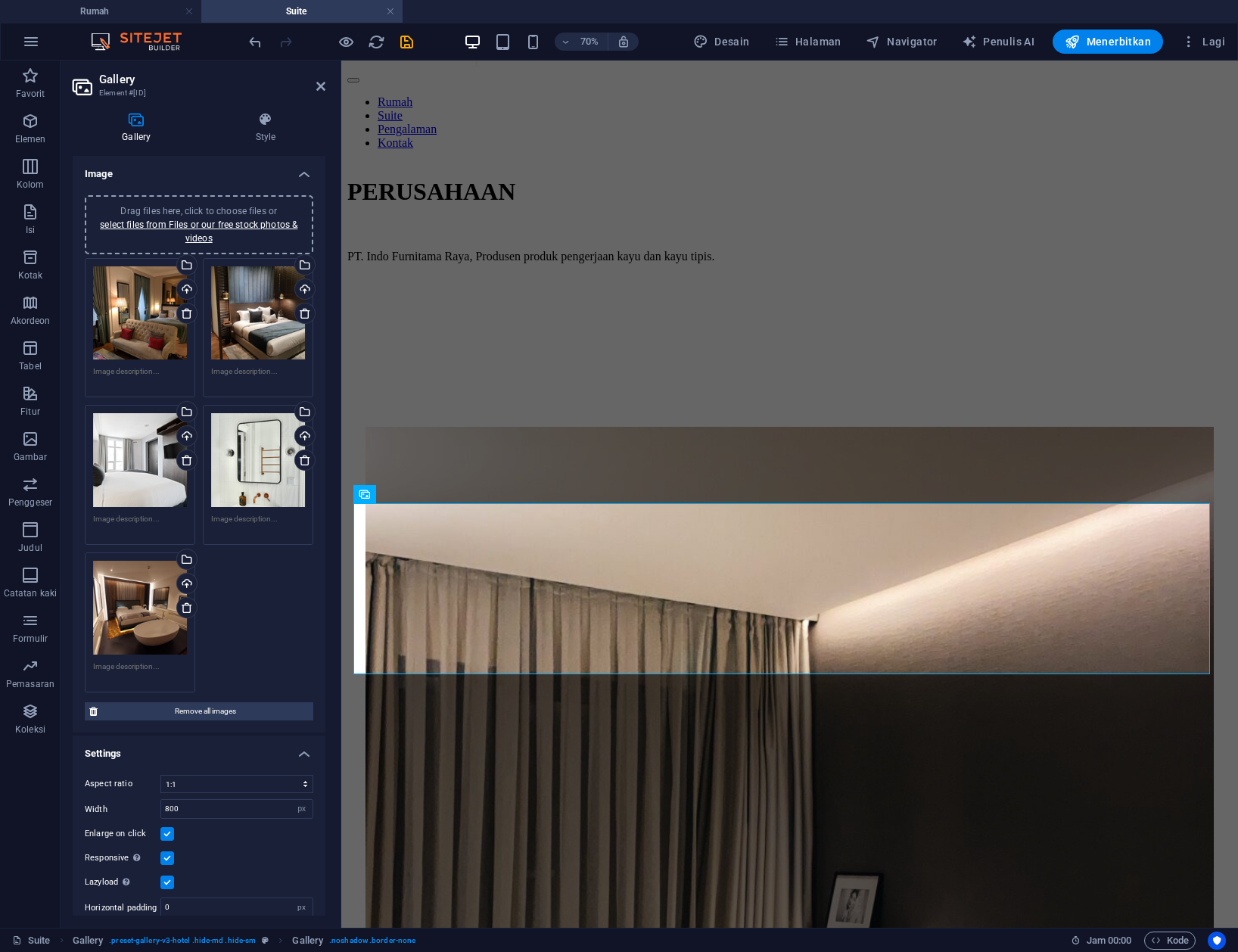 click on "Drag files here, click to choose files or select files from Files or our free stock photos & videos" at bounding box center [140, 313] 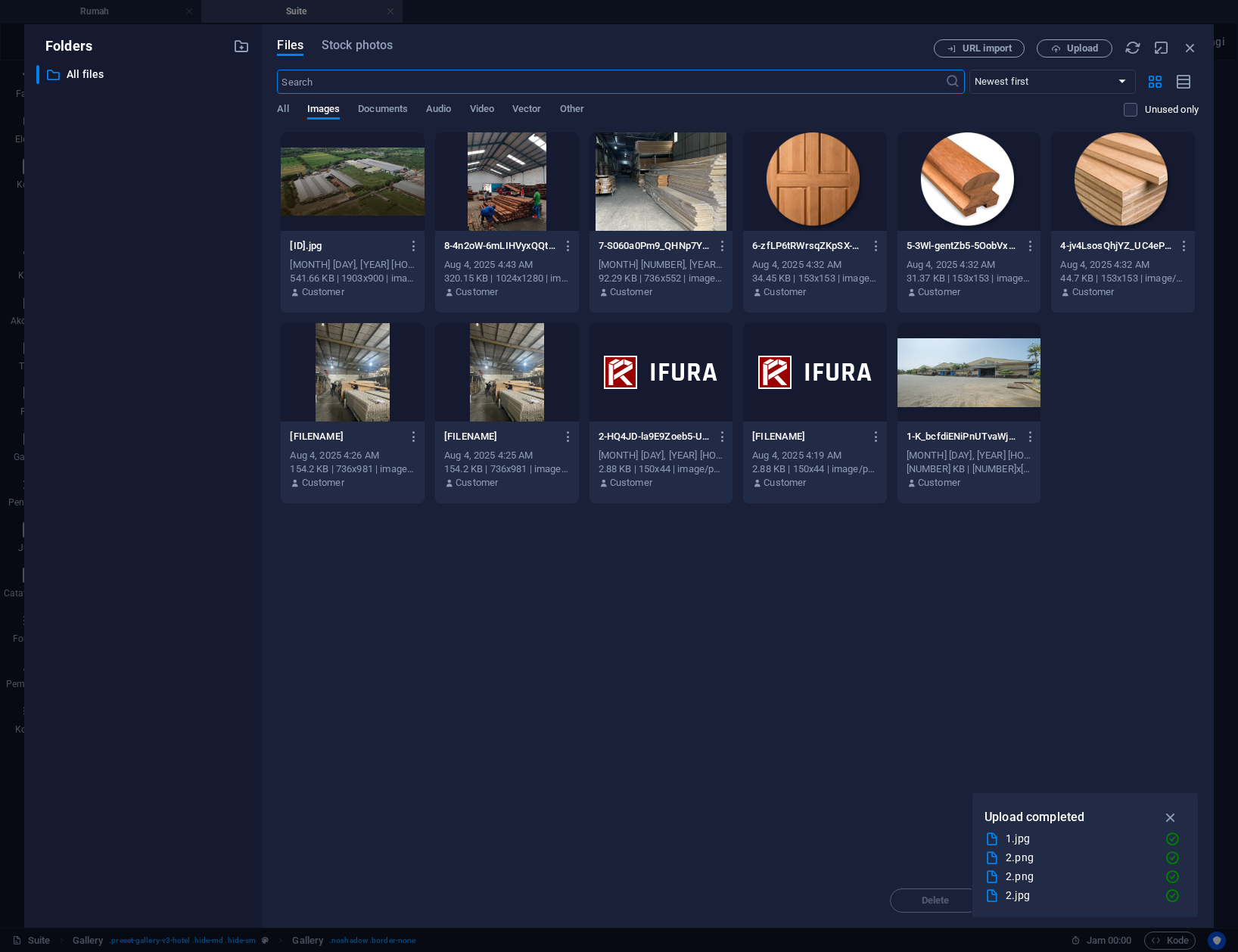 scroll, scrollTop: 1280, scrollLeft: 0, axis: vertical 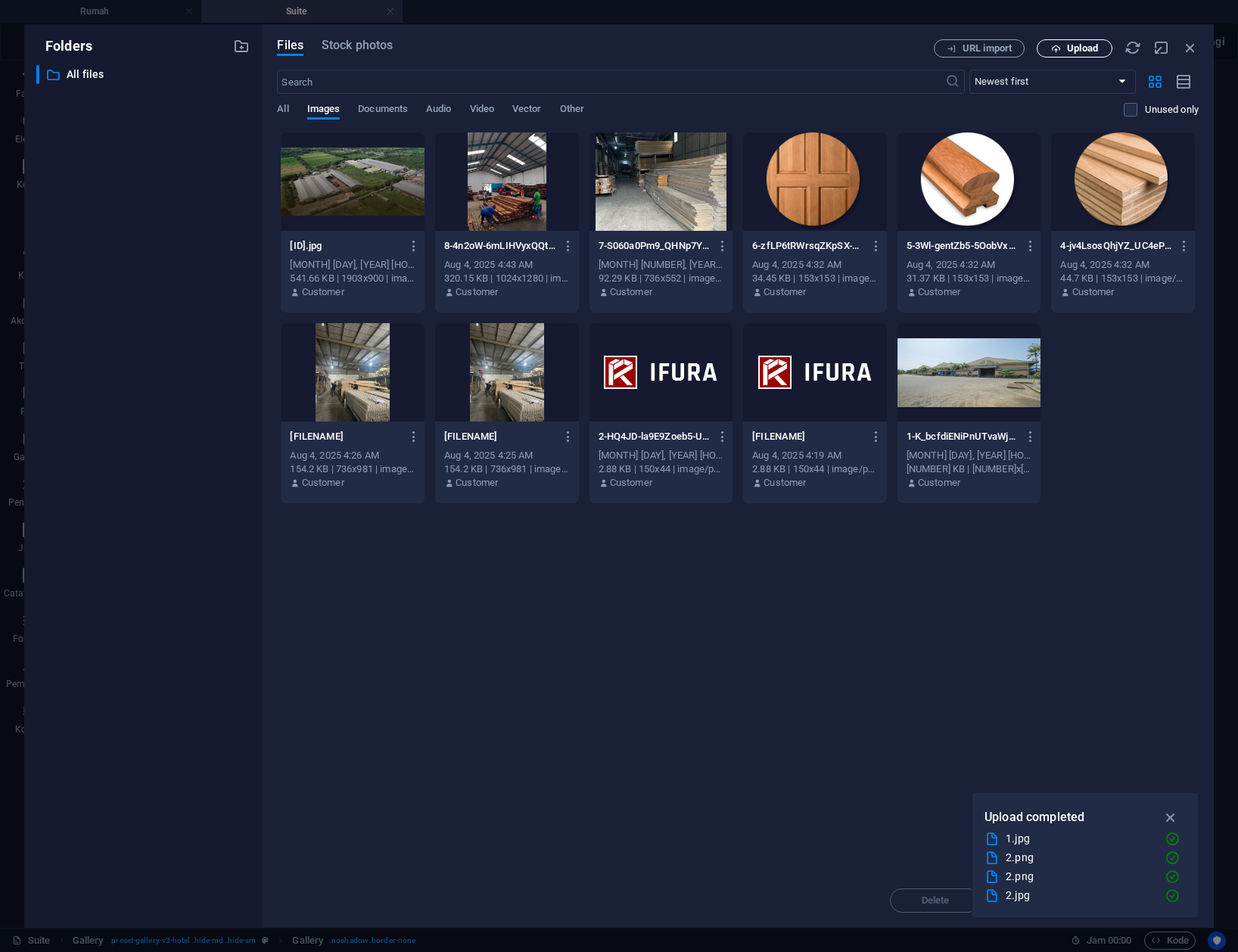 drag, startPoint x: 1061, startPoint y: 58, endPoint x: 1076, endPoint y: 50, distance: 17 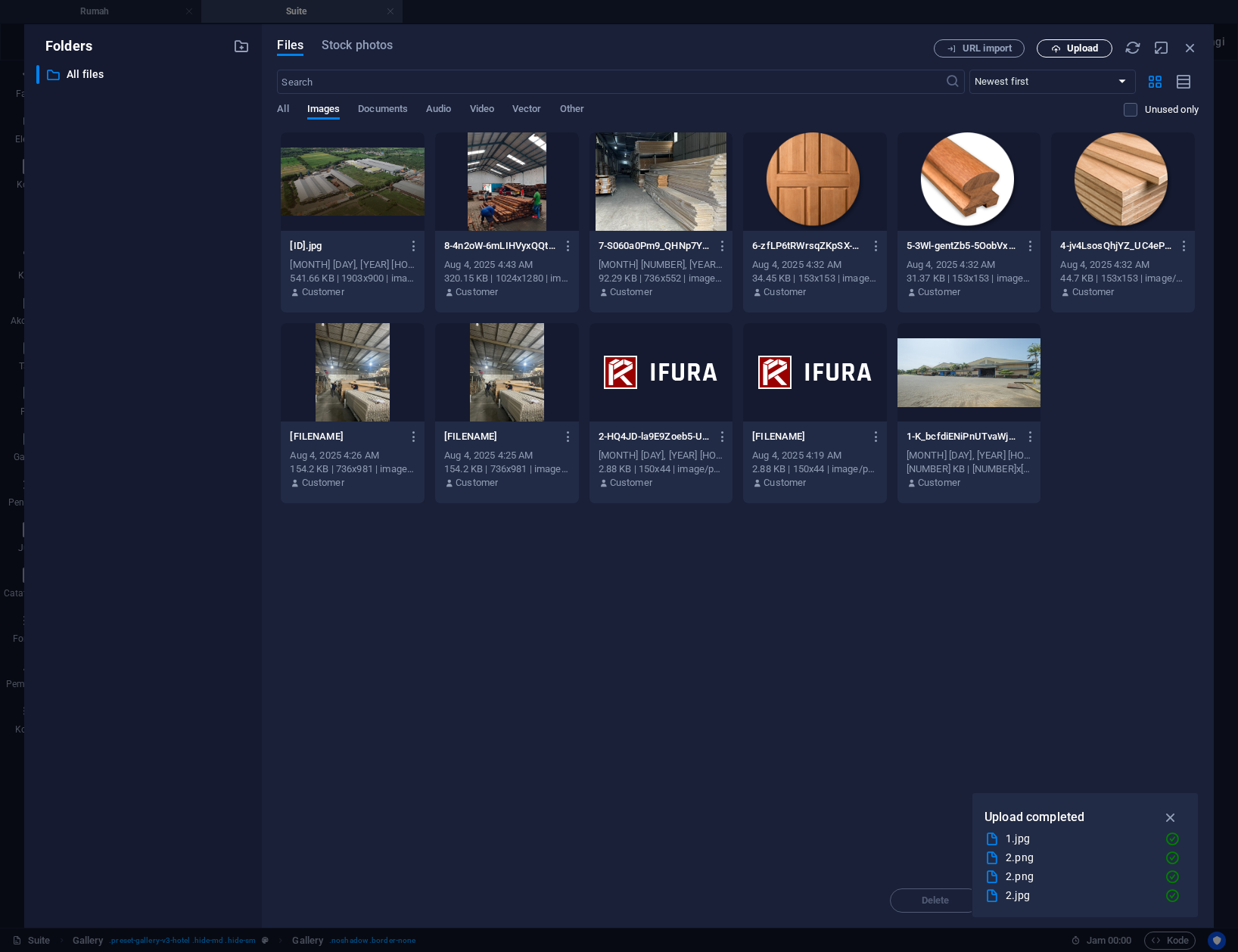 click on "Files Stock photos URL import Upload ​ Newest first Oldest first Name (A-Z) Name (Z-A) Size (0-9) Size (9-0) Resolution (0-9) Resolution (9-0) All Images Documents Audio Video Vector Other Unused only Drop files here to upload them instantly 9-AJsg893IjcBoc374fVOnMA.jpg 9-AJsg893IjcBoc374fVOnMA.jpg Aug 4, 2025 4:50 AM 541.66 KB | 1903x900 | image/jpeg Customer 8-4n2oW-6mLIHVyxQQtgQXiQ.jpg 8-4n2oW-6mLIHVyxQQtgQXiQ.jpg Aug 4, 2025 4:43 AM 320.15 KB | 1024x1280 | image/jpeg Customer 7-S060a0Pm9_QHNp7Y5F7--A.jpg 7-S060a0Pm9_QHNp7Y5F7--A.jpg Aug 4, 2025 4:38 AM 92.29 KB | 736x552 | image/jpeg Customer 6-zfLP6tRWrsqZKpSX-Ej6Ow.png 6-zfLP6tRWrsqZKpSX-Ej6Ow.png Aug 4, 2025 4:32 AM 34.45 KB | 153x153 | image/png Customer 5-3Wl-gentZb5-5OobVxVbtg.png 5-3Wl-gentZb5-5OobVxVbtg.png Aug 4, 2025 4:32 AM 31.37 KB | 153x153 | image/png Customer 4-jv4LsosQhjYZ_UC4ePtIhg.png 4-jv4LsosQhjYZ_UC4ePtIhg.png Aug 4, 2025 4:32 AM 44.7 KB | 153x153 | image/png Customer 3-6QmqV2TDe1-m51zoGEayKg.jpg 3-6QmqV2TDe1-m51zoGEayKg.jpg Delete" at bounding box center [738, 476] 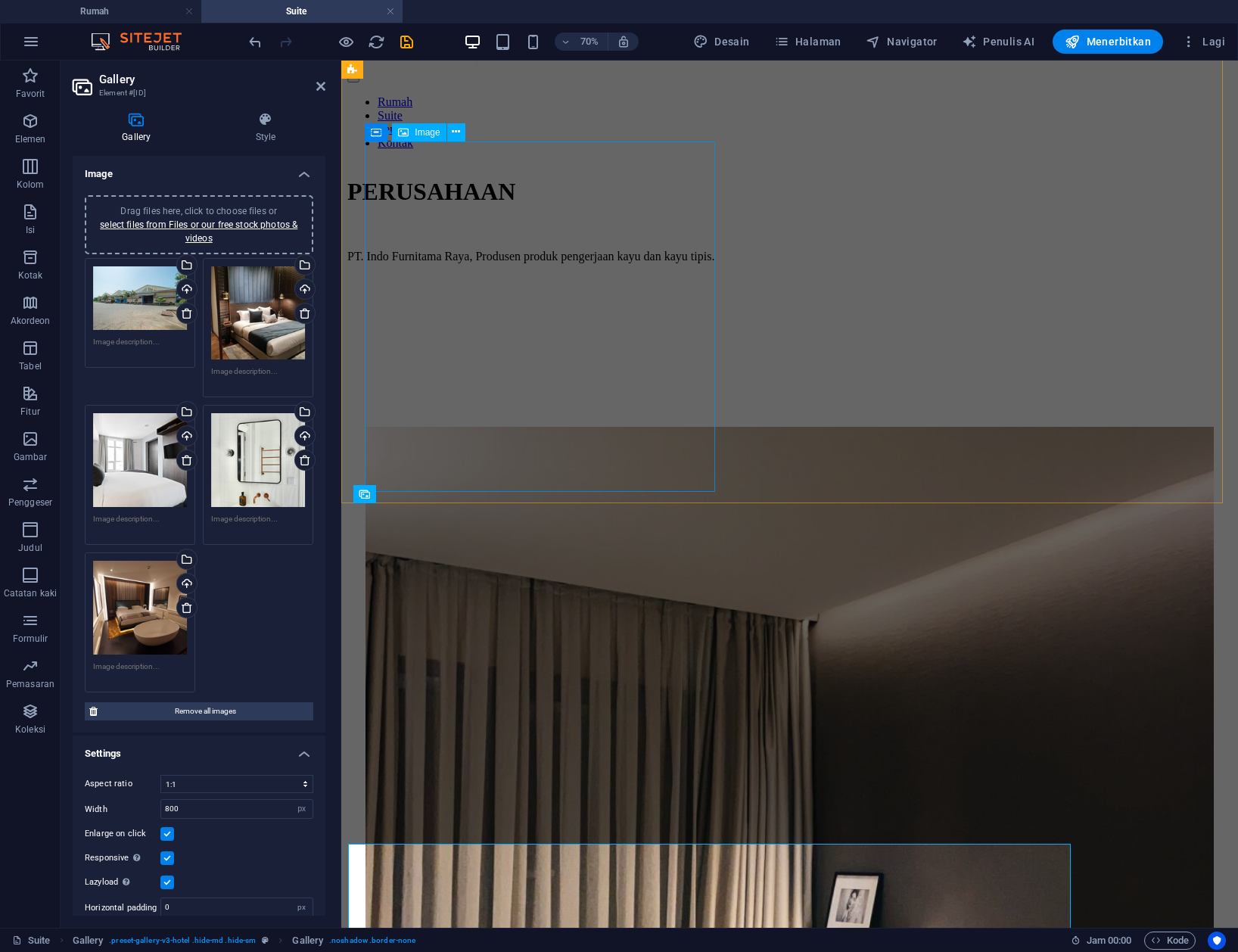 scroll, scrollTop: 908, scrollLeft: 0, axis: vertical 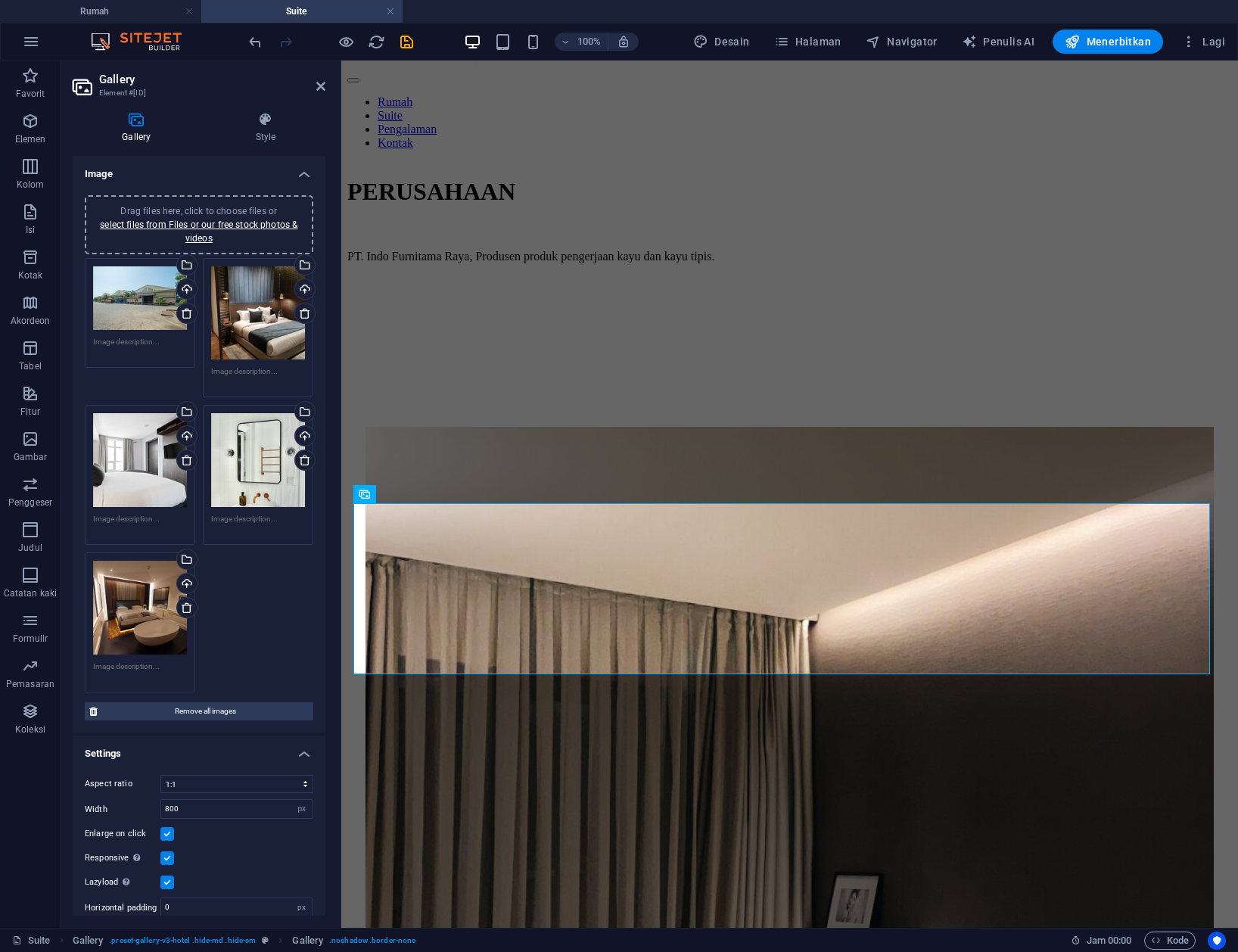 click on "Drag files here, click to choose files or select files from Files or our free stock photos & videos" at bounding box center (140, 460) 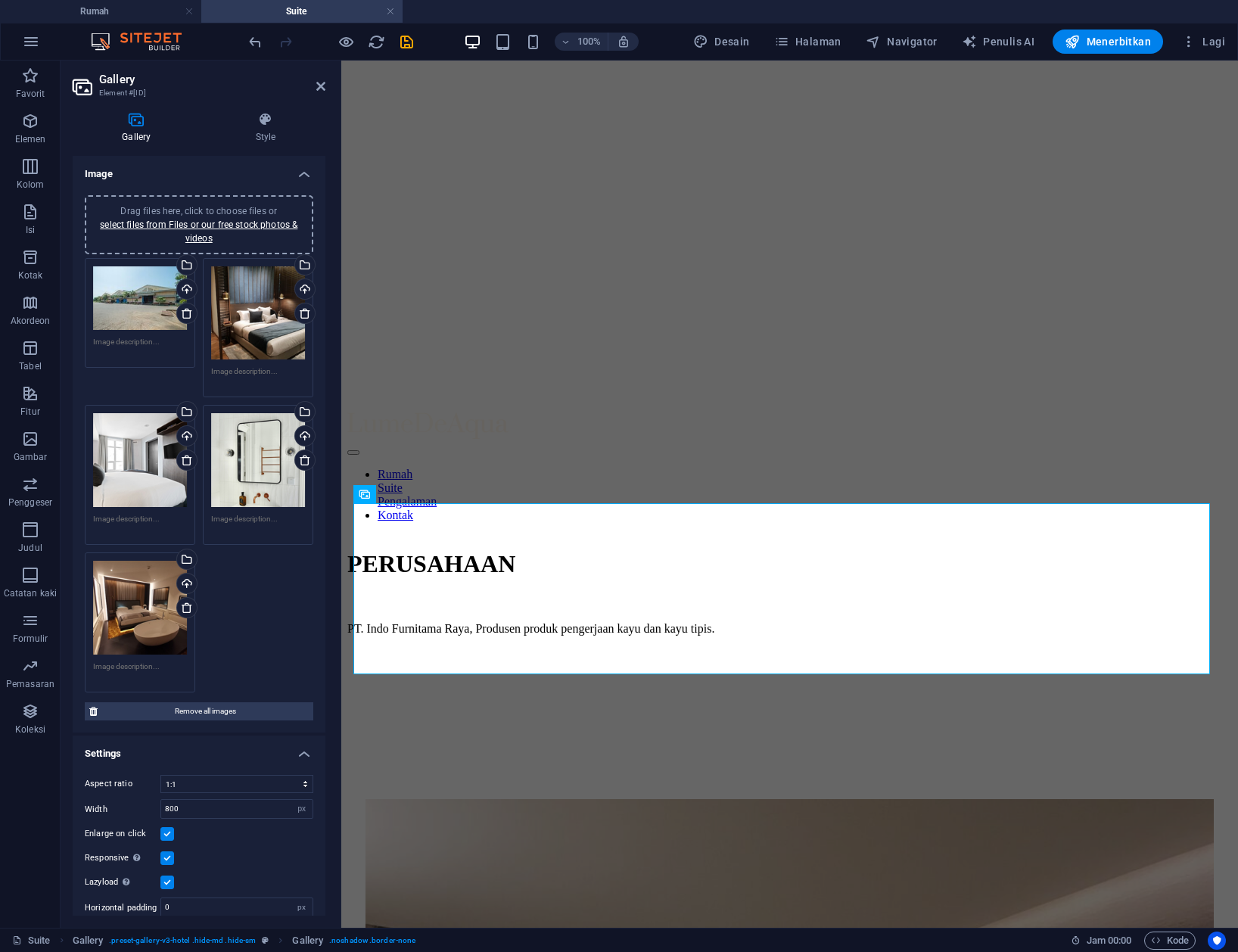 scroll, scrollTop: 1280, scrollLeft: 0, axis: vertical 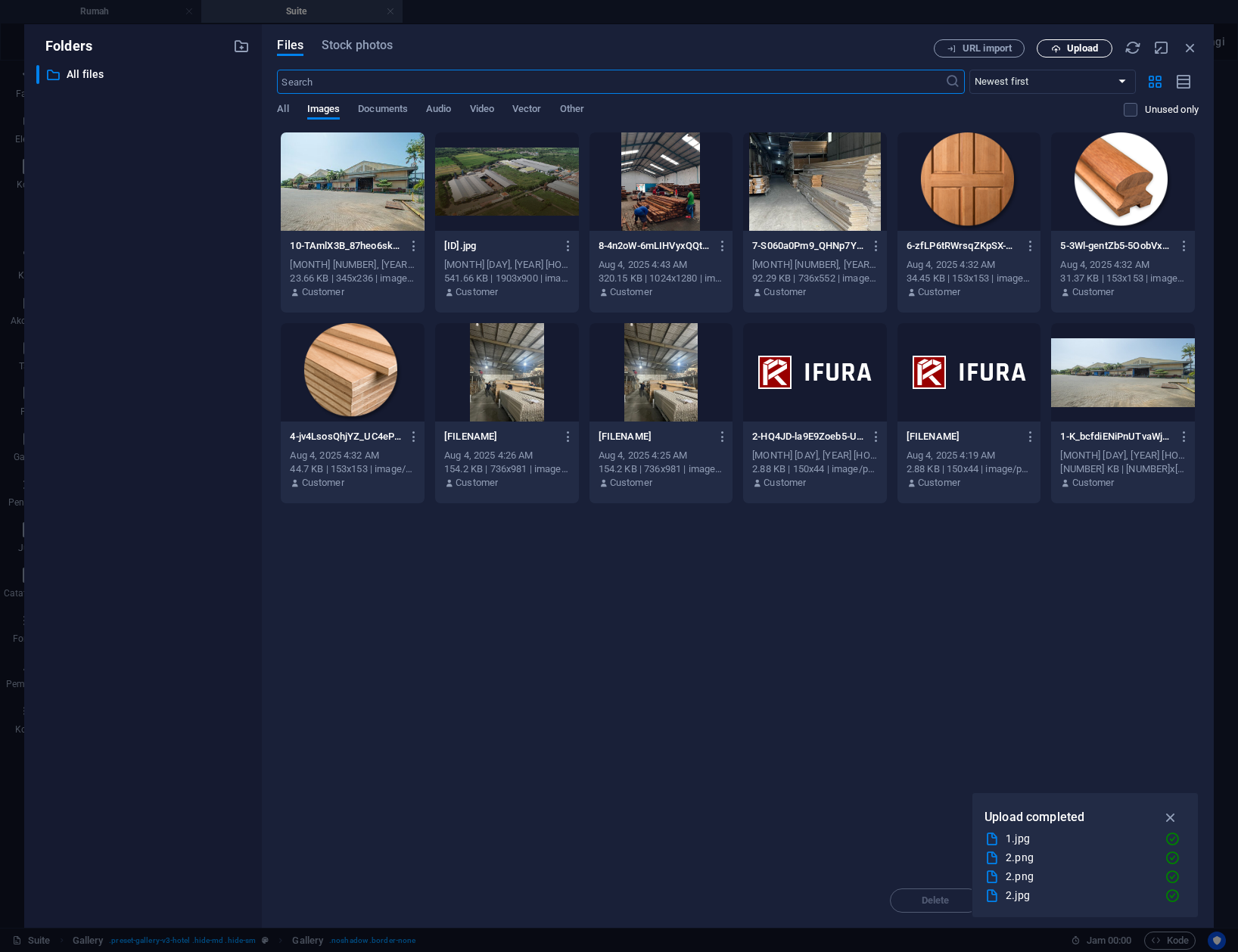click on "Upload" at bounding box center (1082, 48) 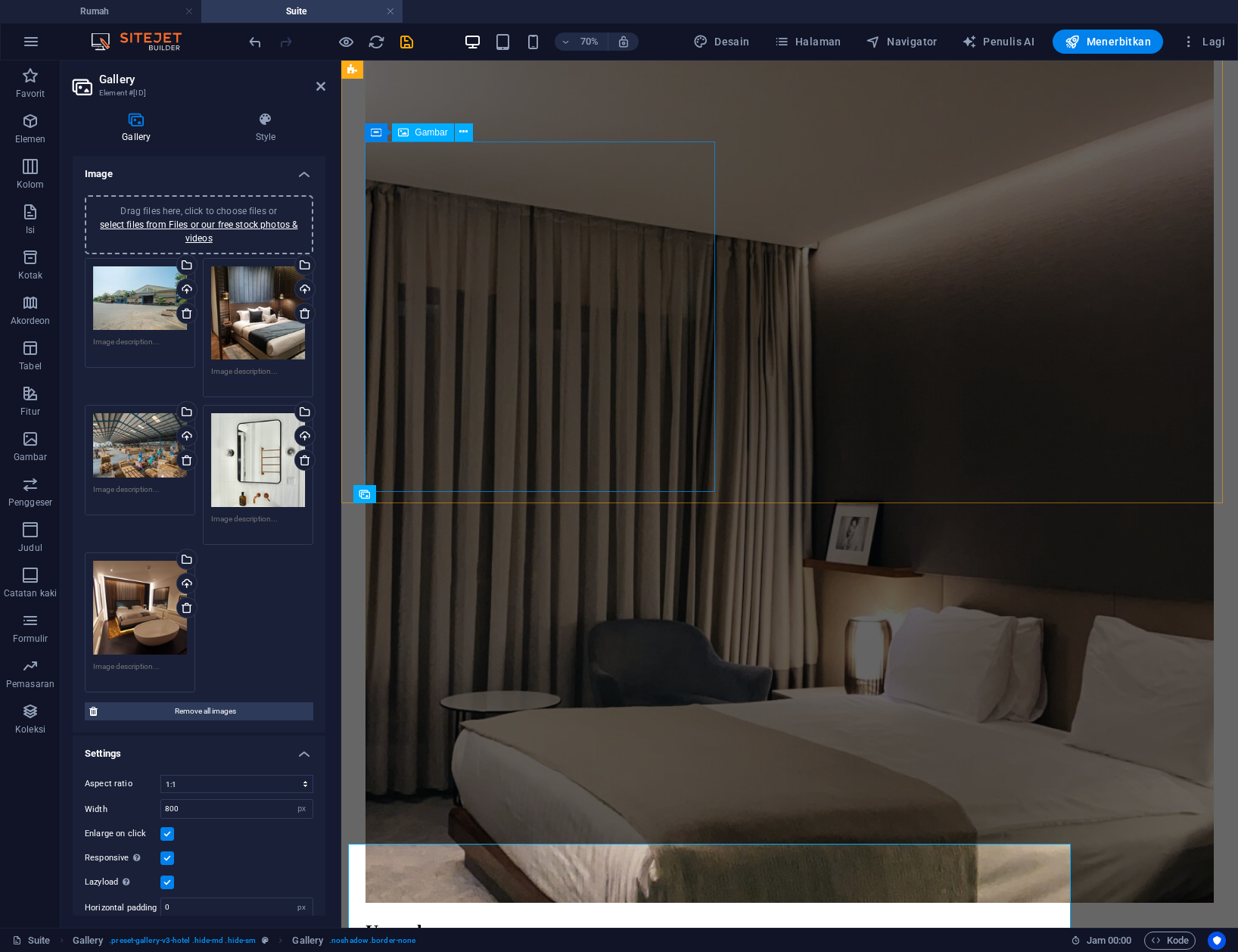 scroll, scrollTop: 908, scrollLeft: 0, axis: vertical 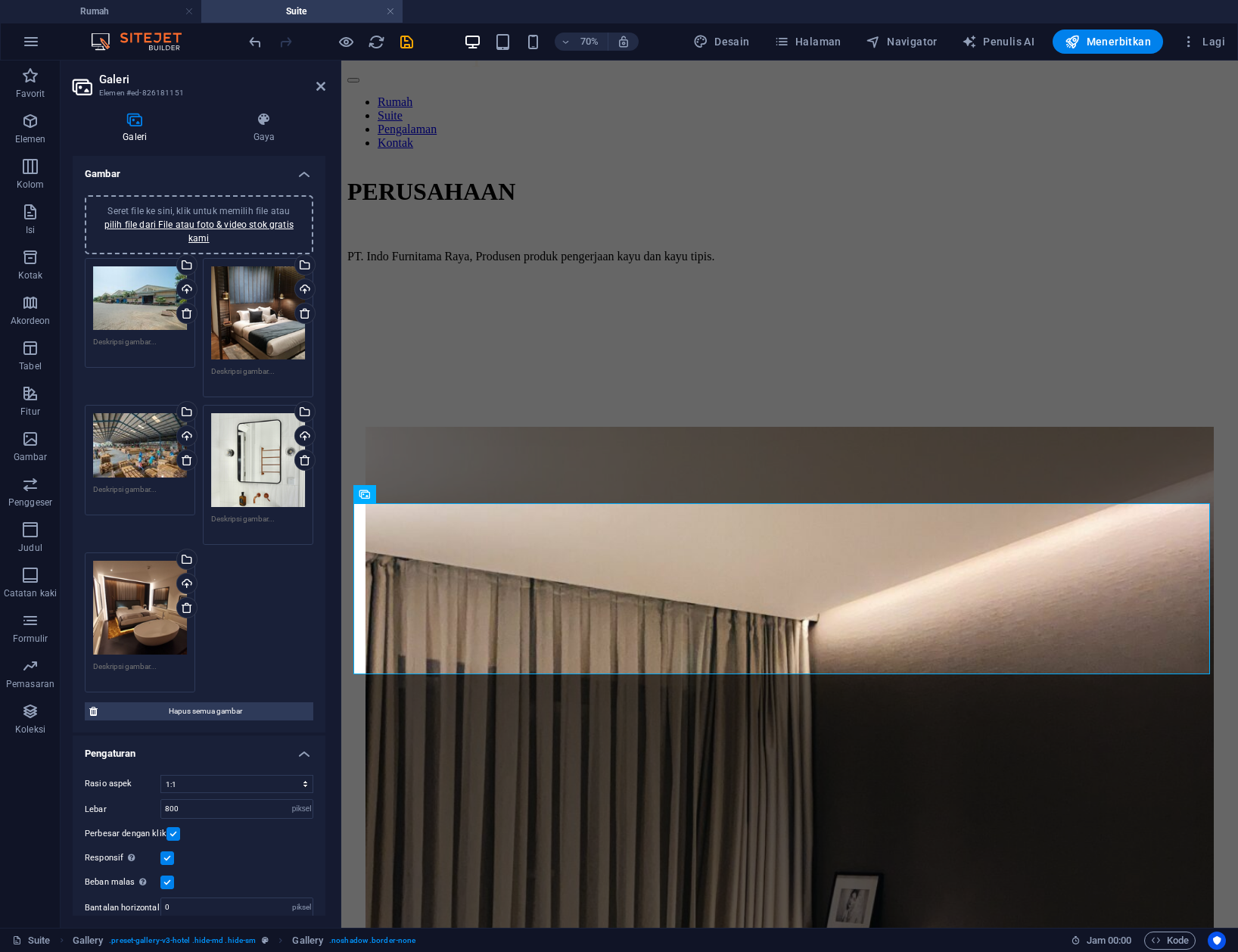 click on "Seret file ke sini, klik untuk memilih file atau  pilih file dari File atau foto & video stok gratis kami" at bounding box center [140, 608] 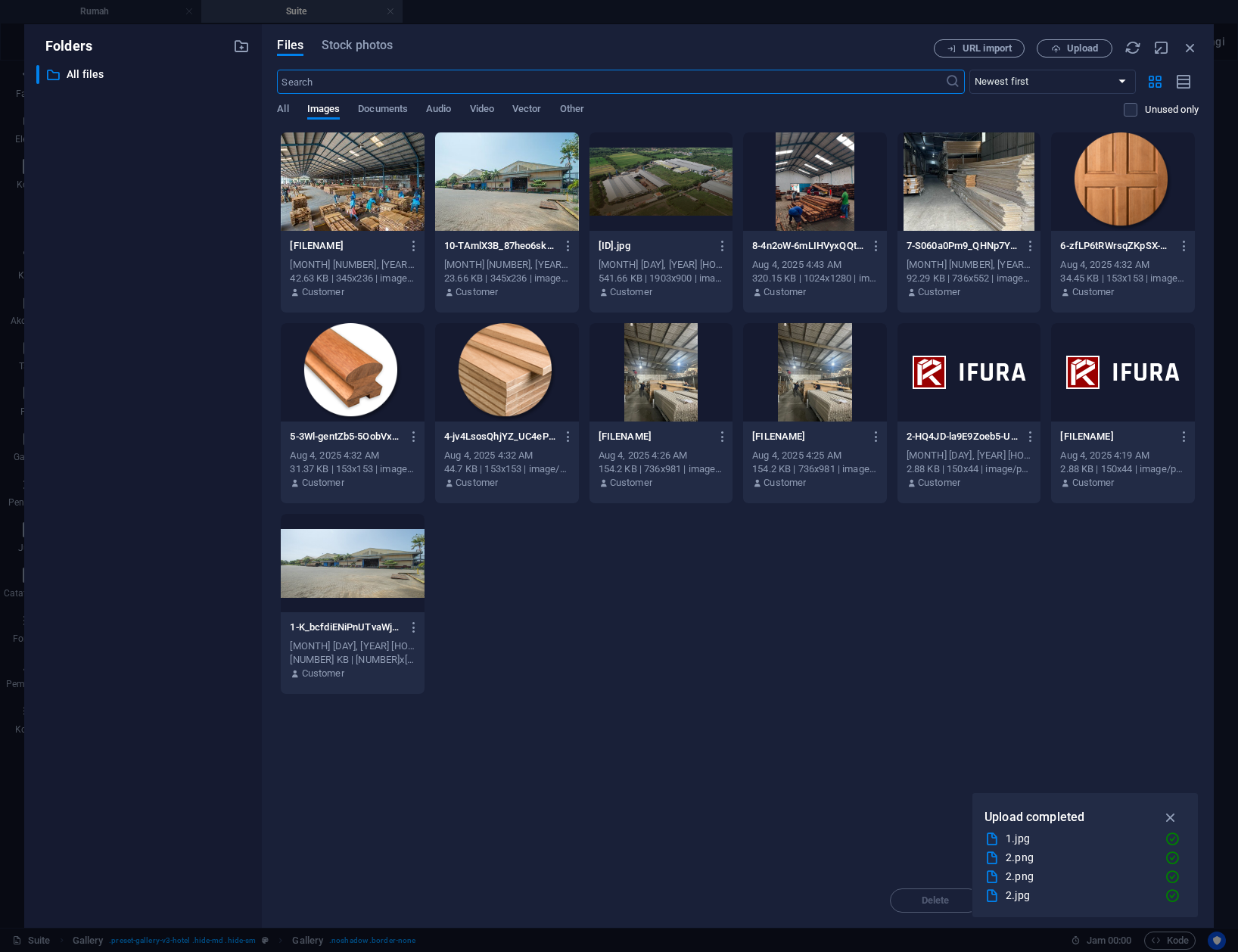 scroll, scrollTop: 1280, scrollLeft: 0, axis: vertical 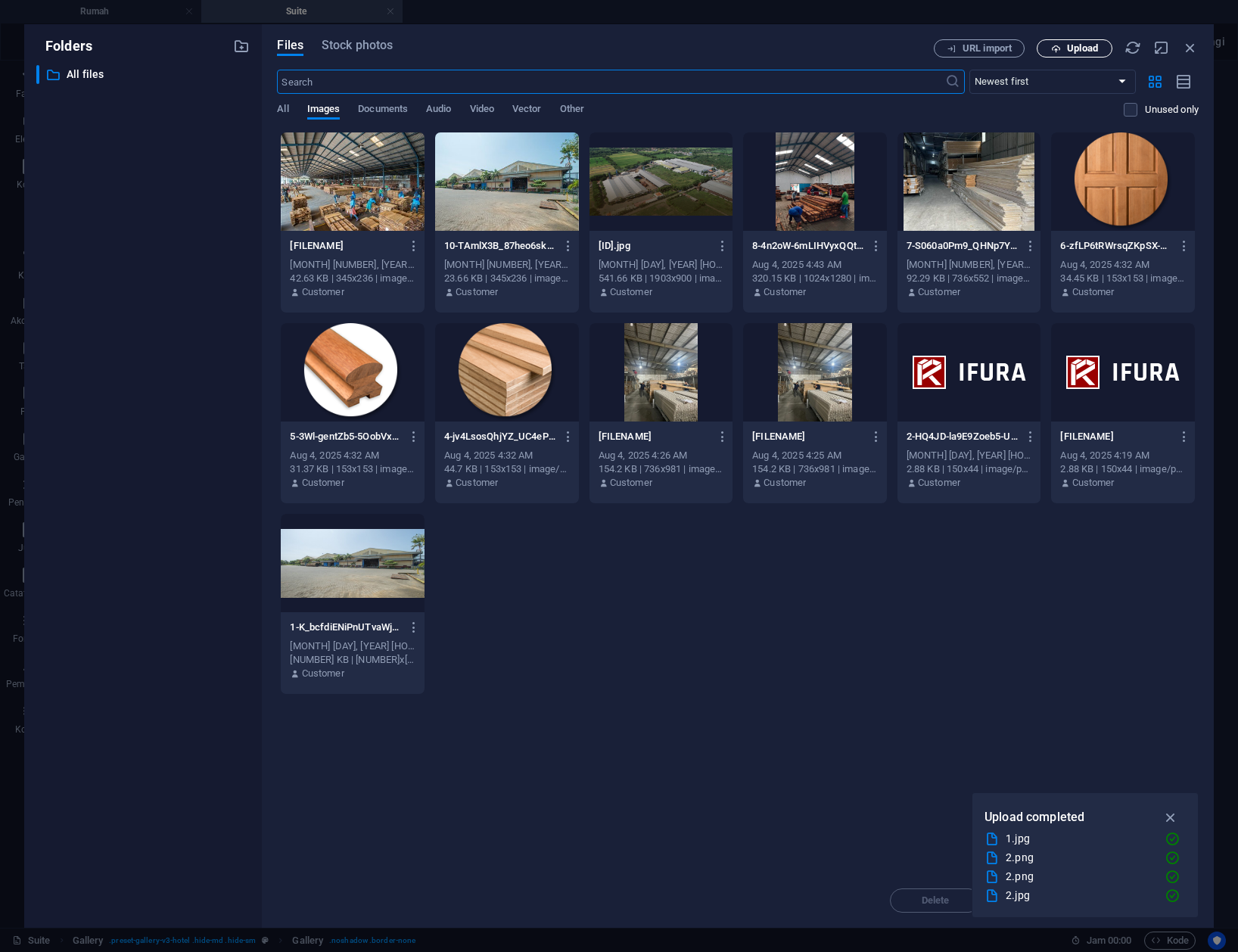 click on "Upload" at bounding box center (1082, 48) 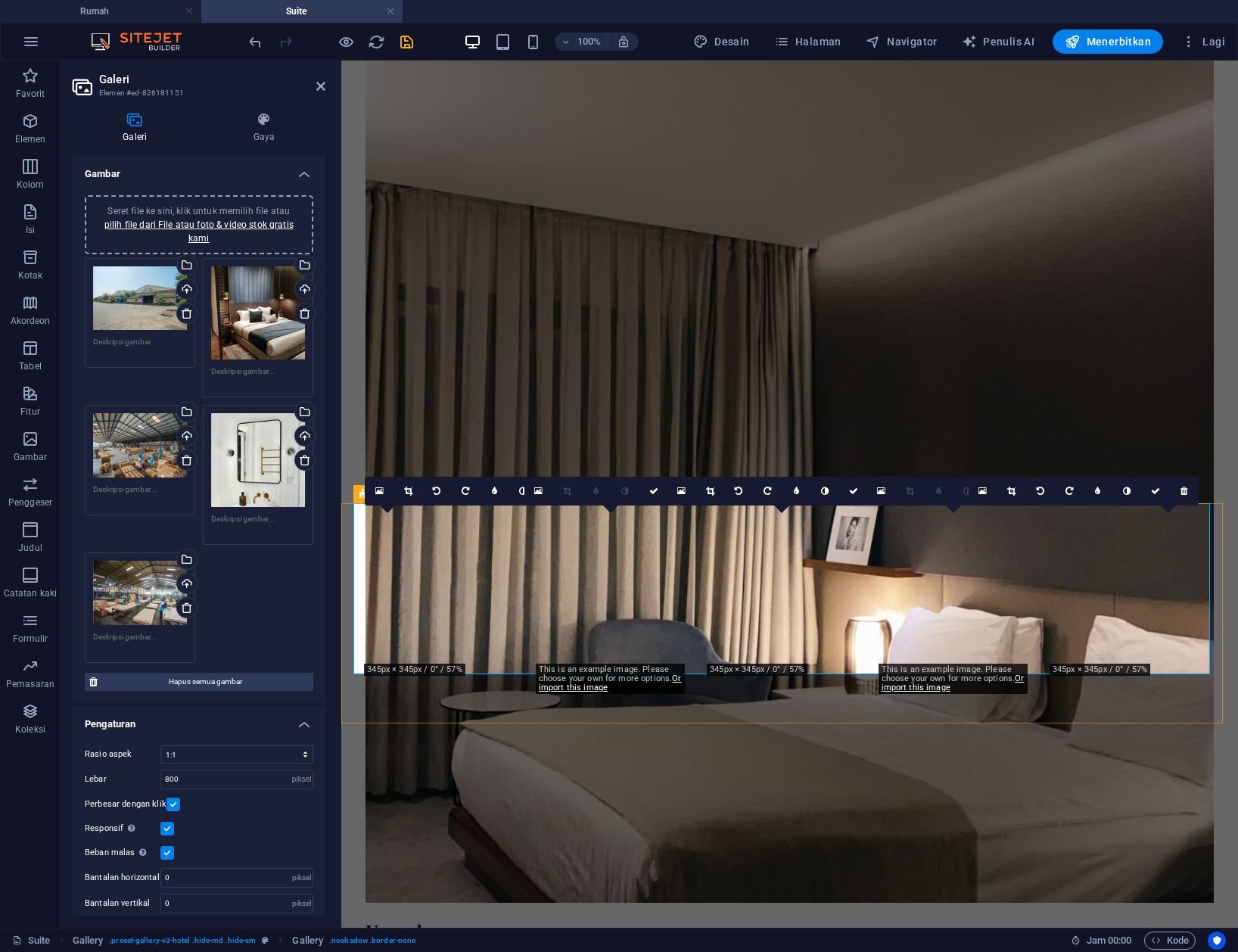 scroll, scrollTop: 908, scrollLeft: 0, axis: vertical 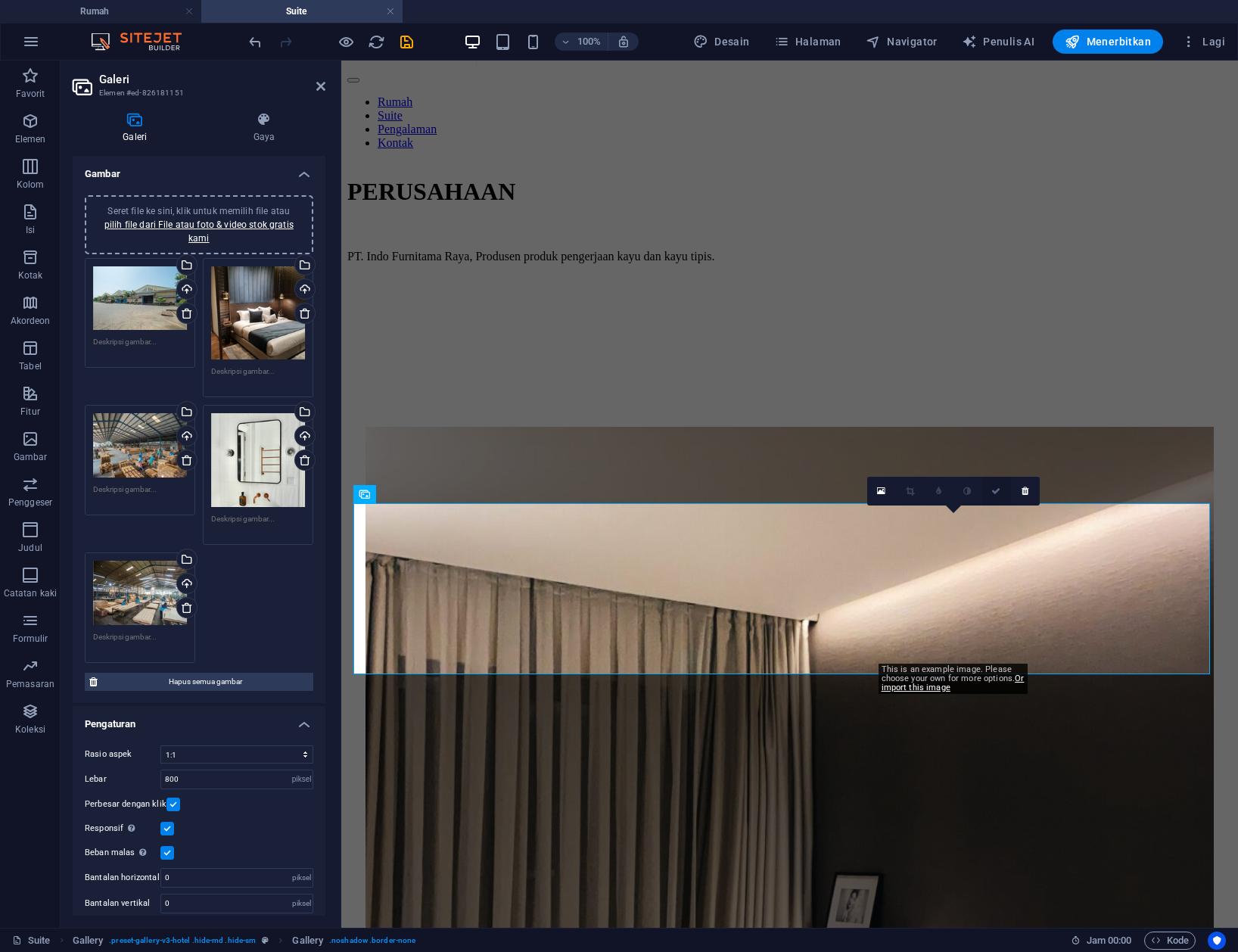 click at bounding box center [996, 491] 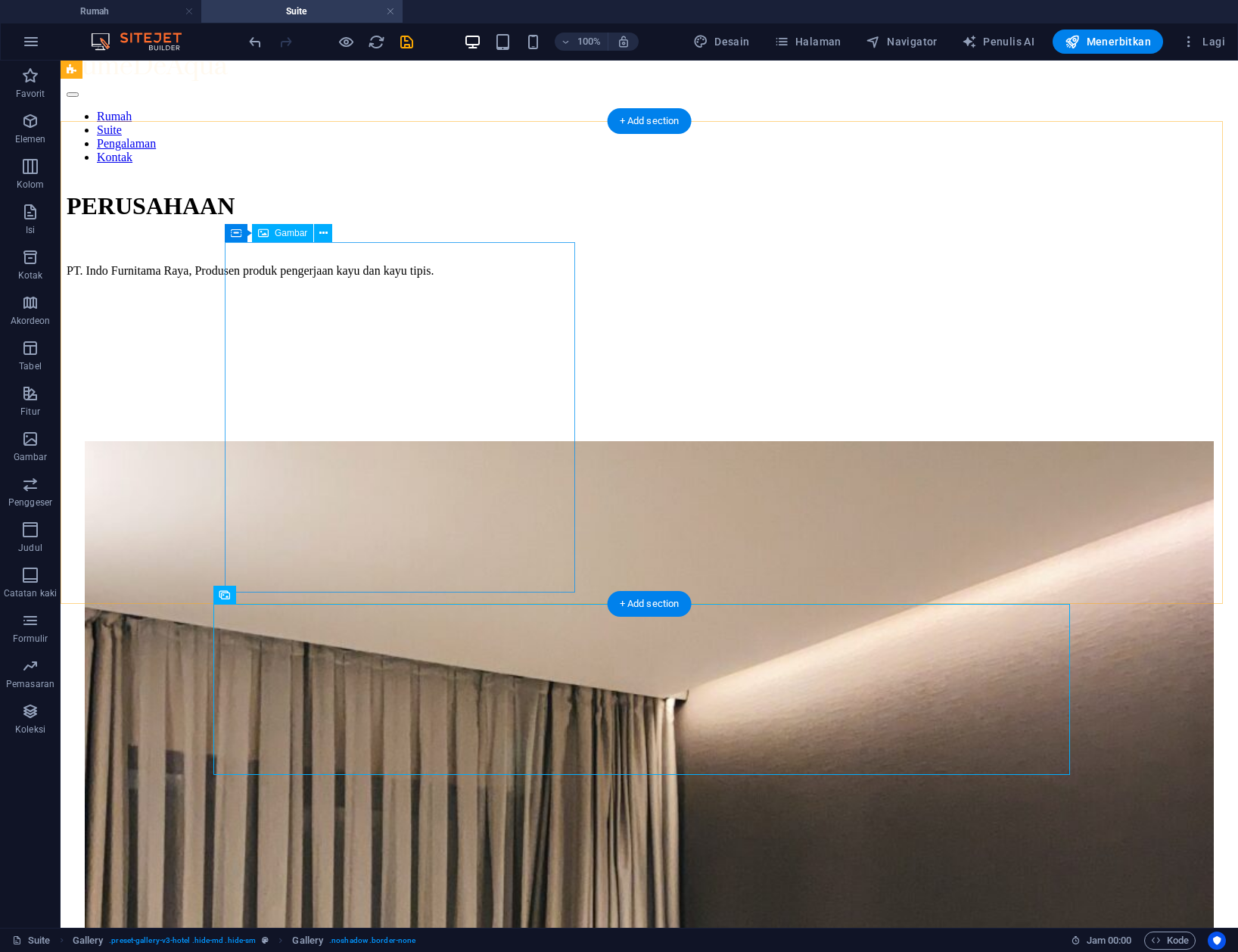 scroll, scrollTop: 807, scrollLeft: 0, axis: vertical 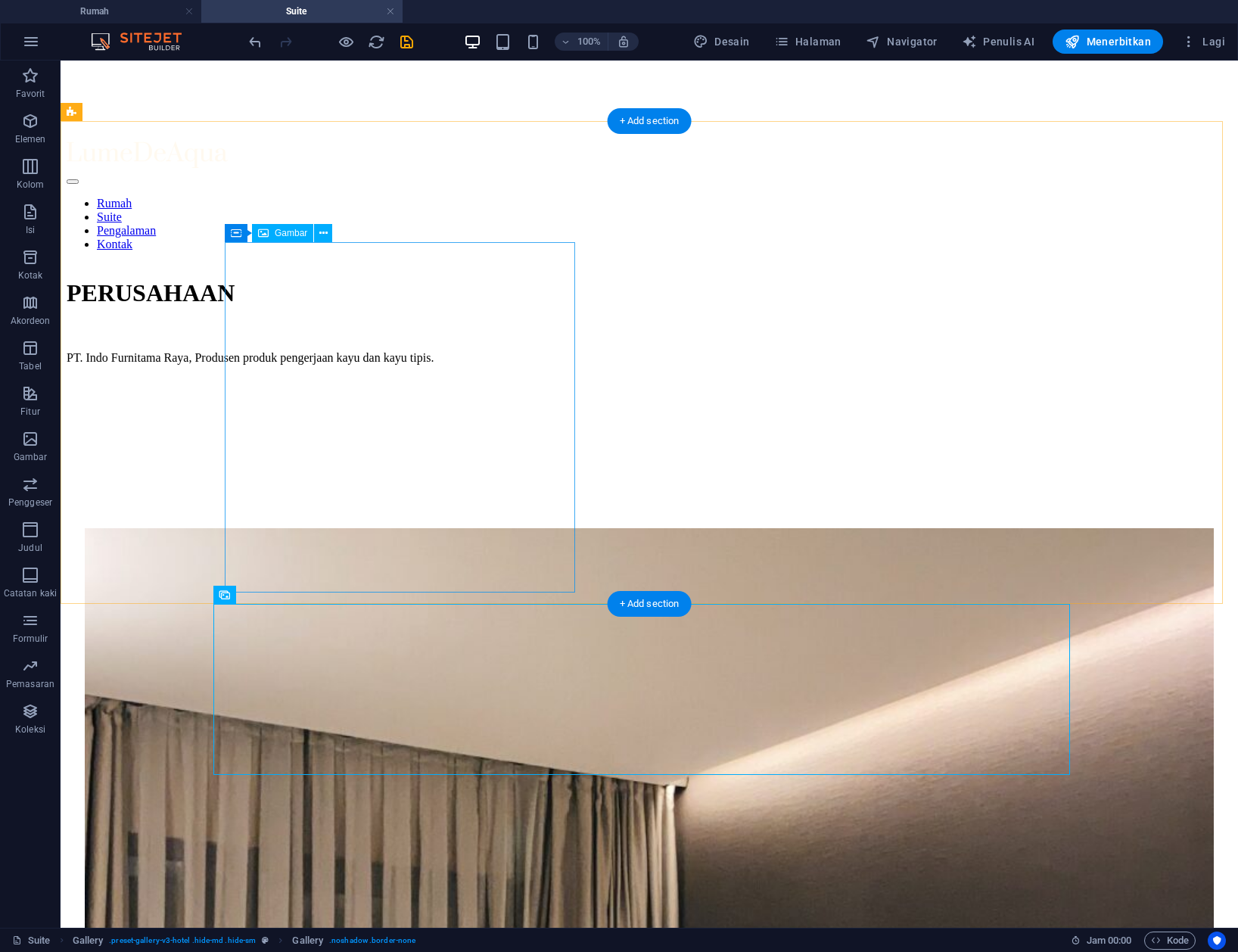 click at bounding box center (649, 1094) 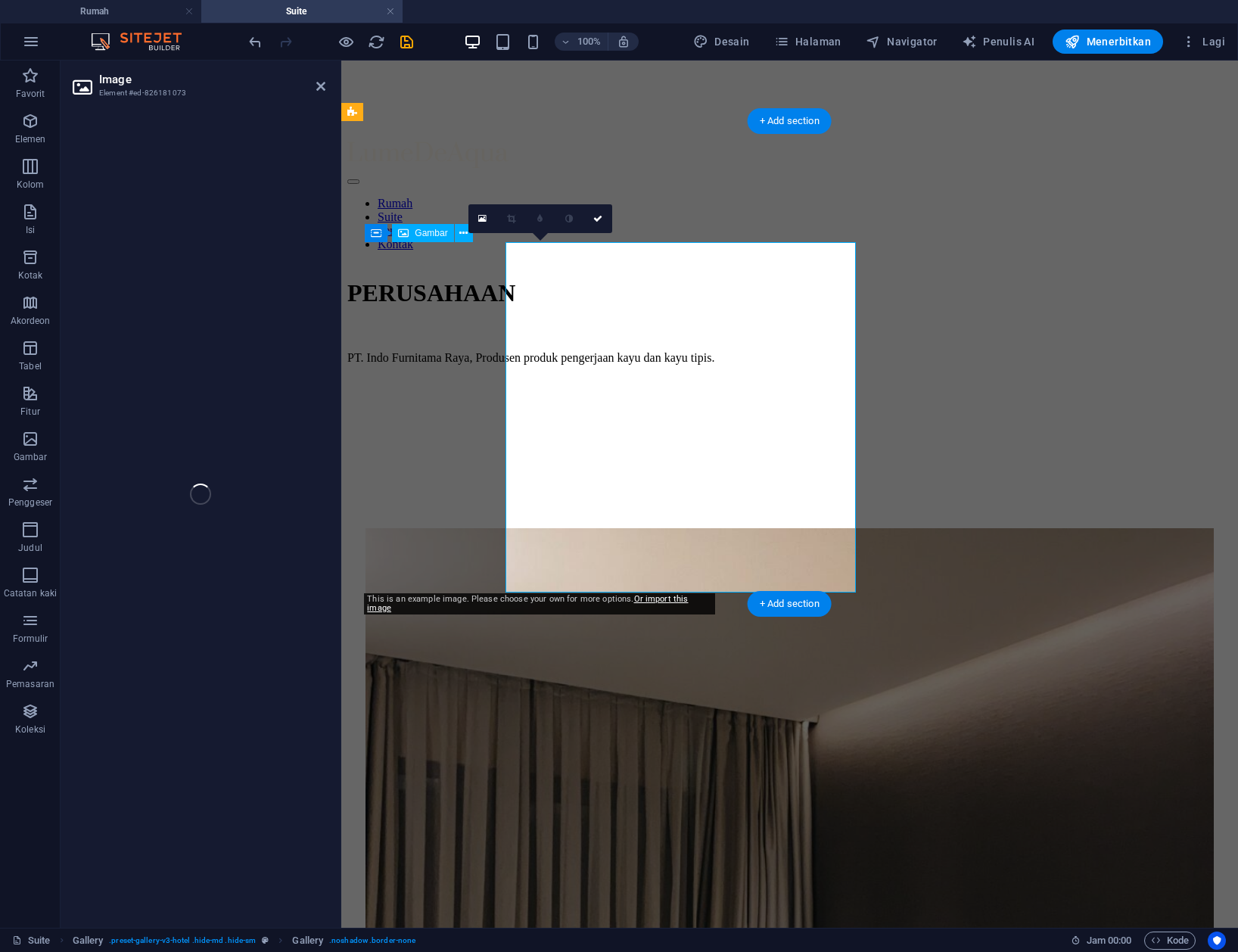 select on "%" 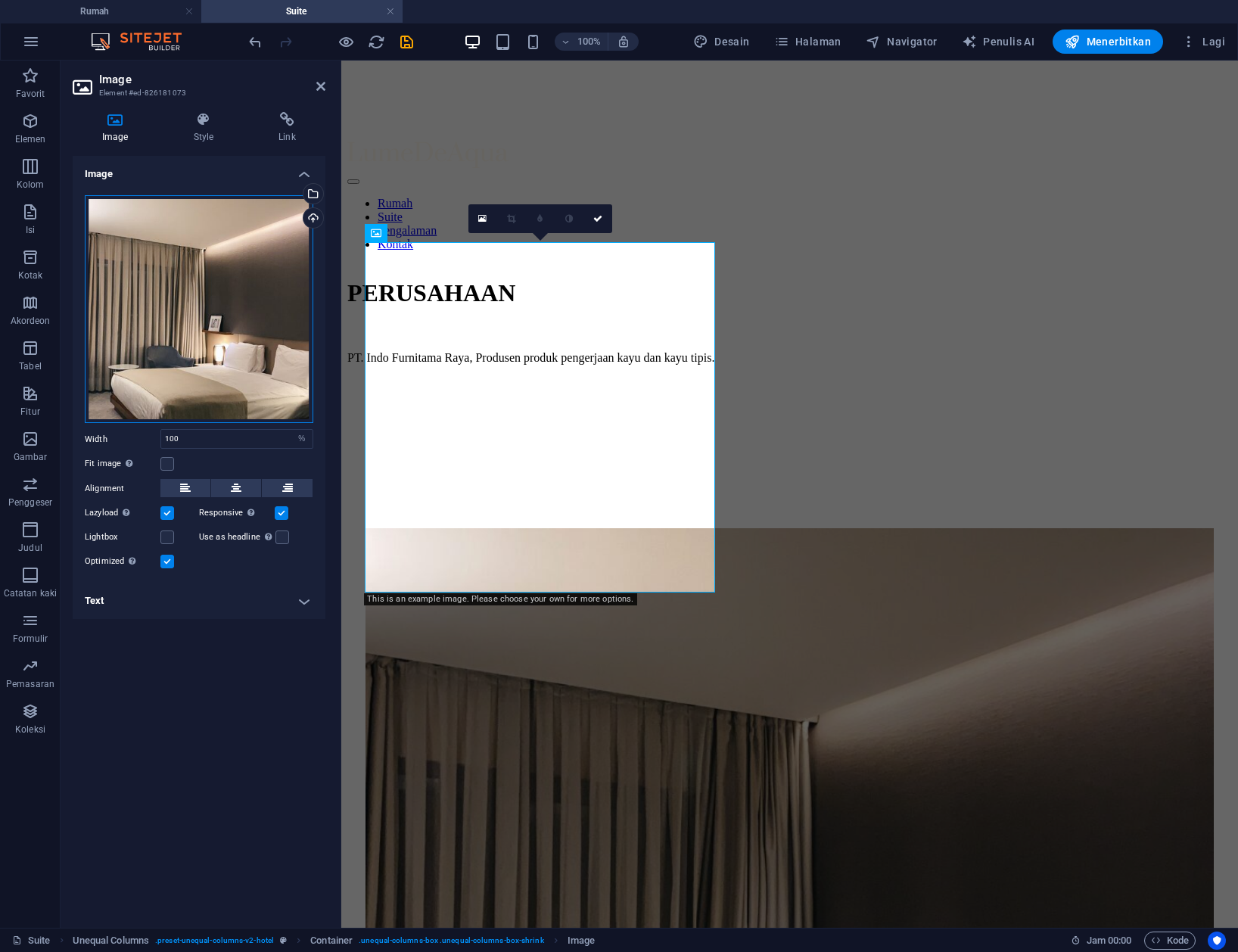 click on "Drag files here, click to choose files or select files from Files or our free stock photos & videos" at bounding box center (199, 310) 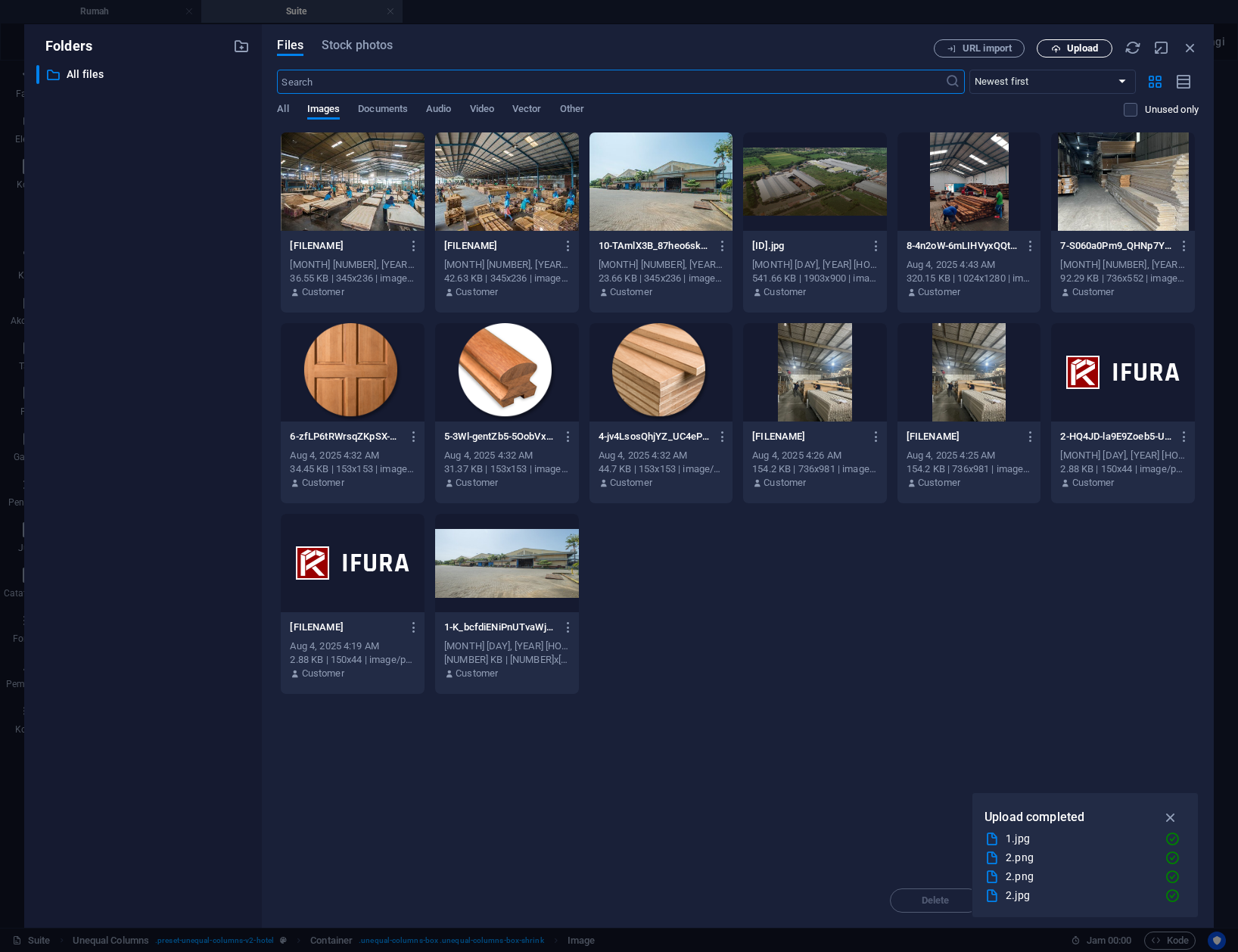 click on "Upload" at bounding box center [1082, 48] 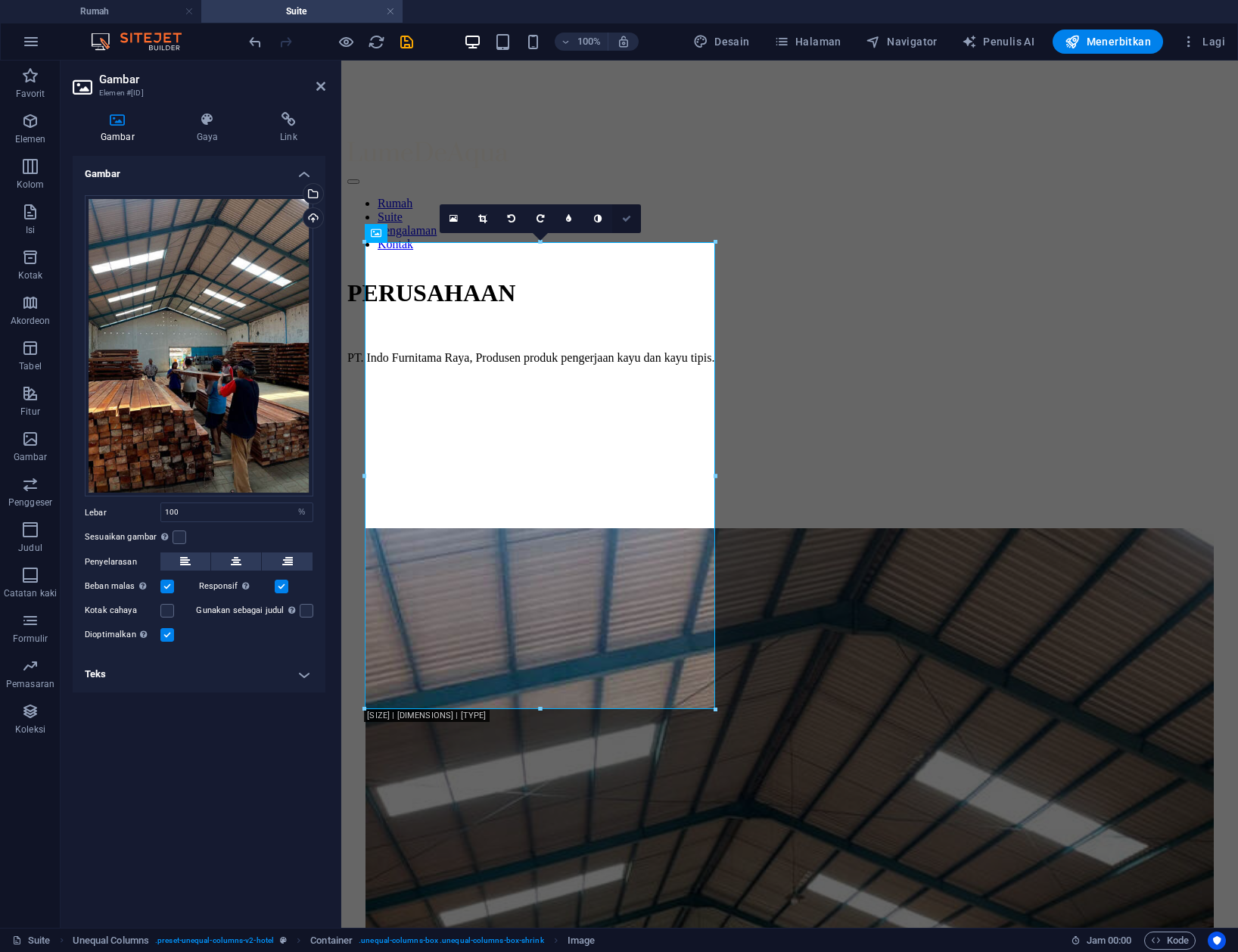 click at bounding box center (627, 219) 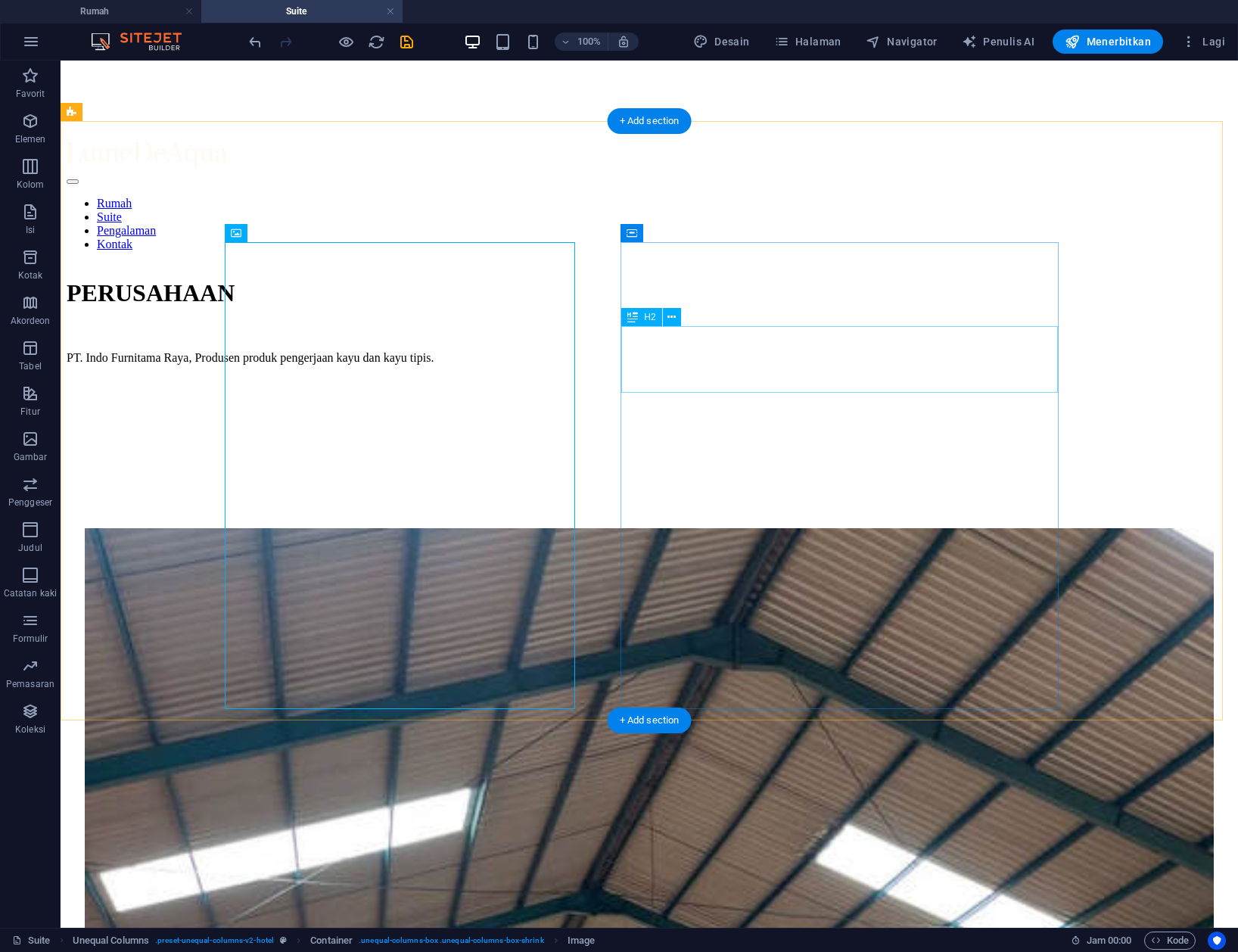 click on "Unggul" at bounding box center (649, 2061) 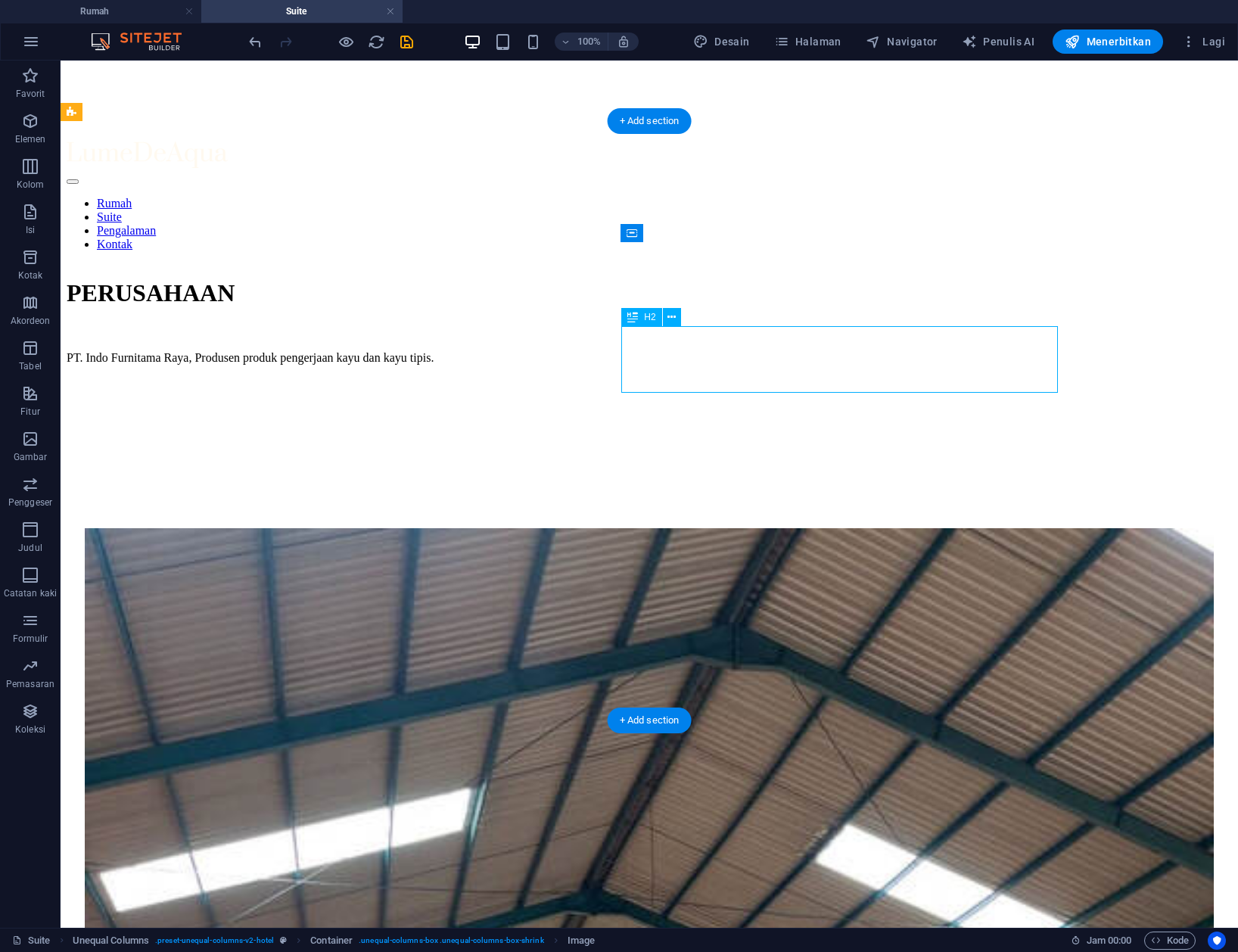 click on "Unggul" at bounding box center (649, 2061) 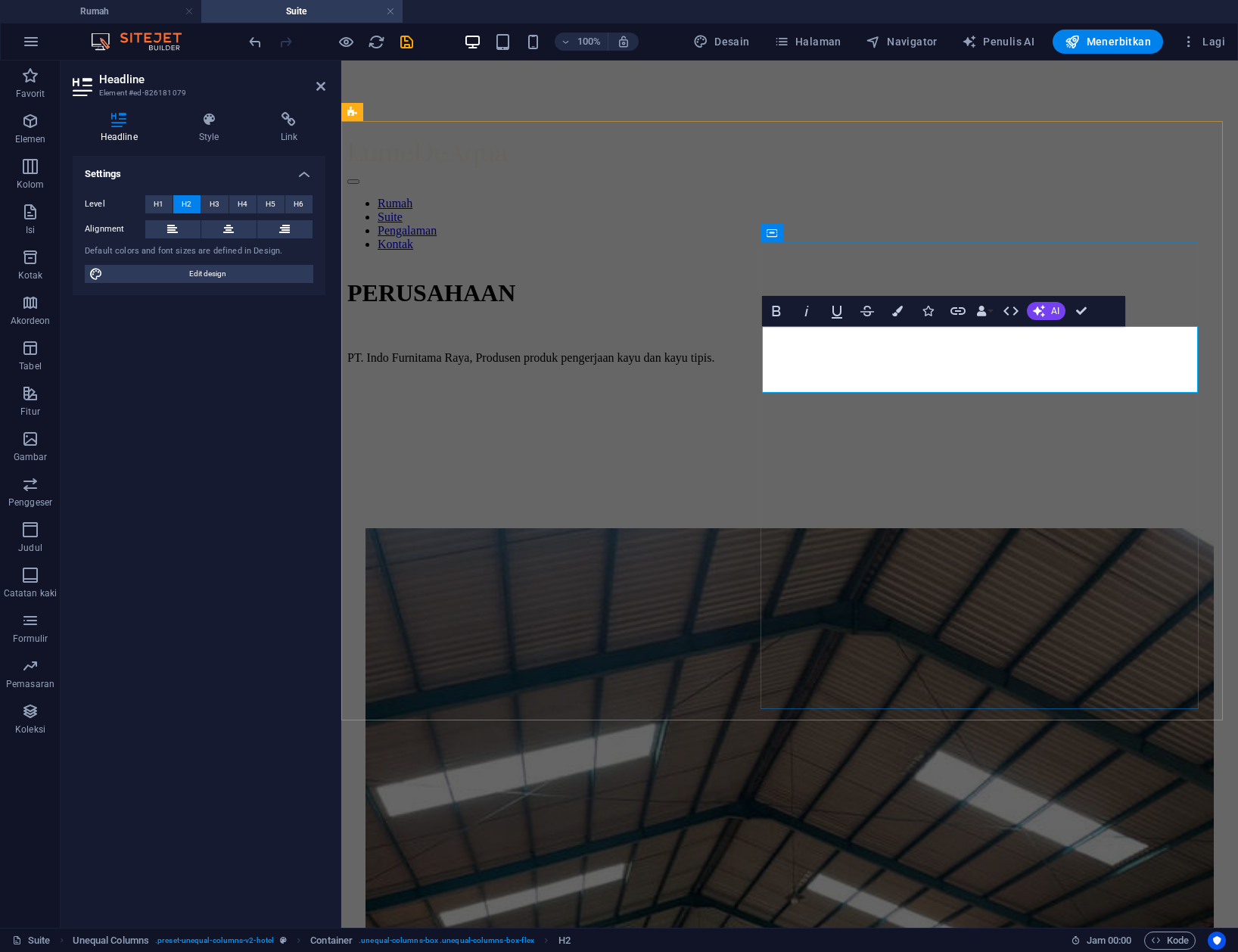 type 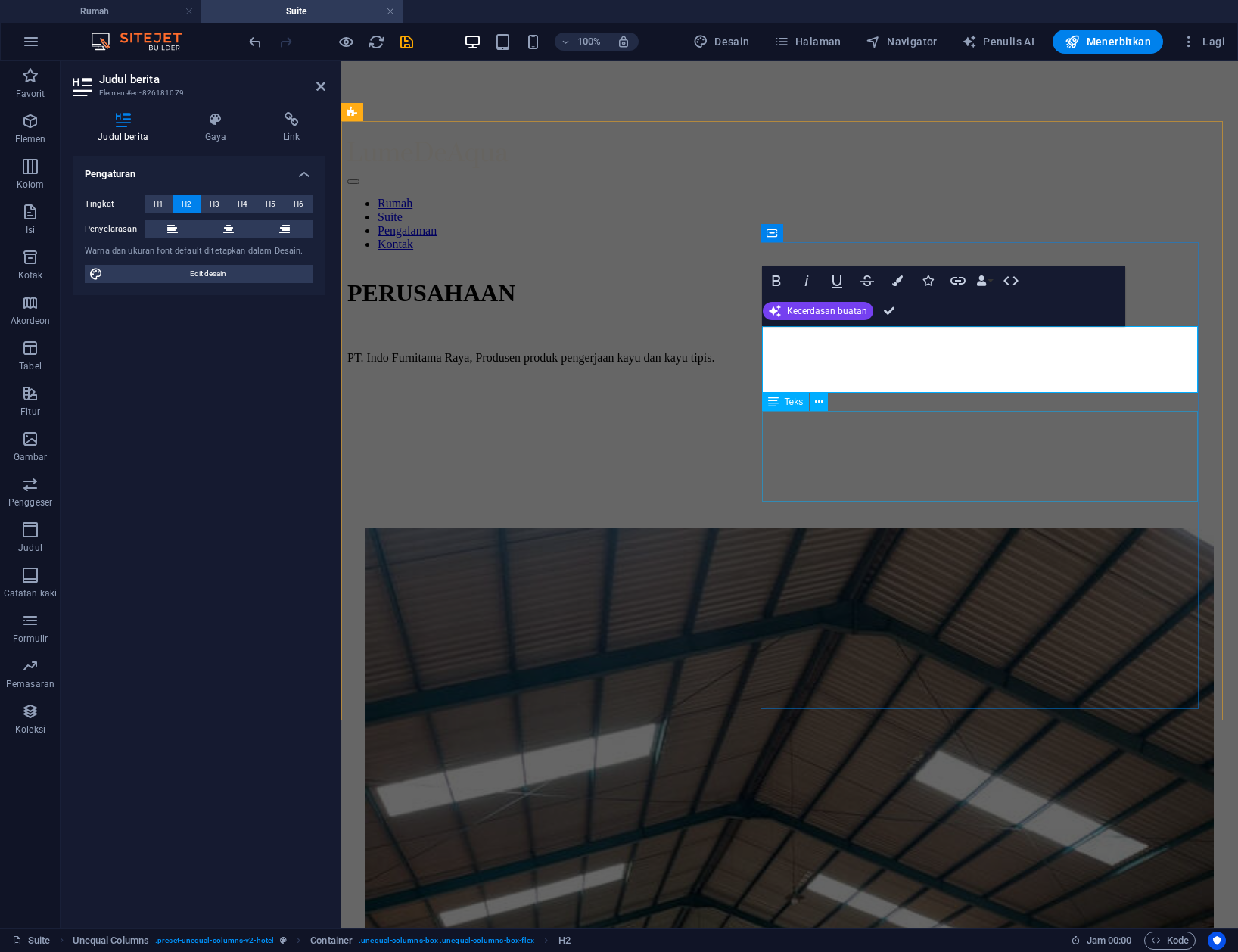 click on "Sed ut perspiciatis unde omnis iste natus error sit voluptatem accusantium doloremque laudantium, totam rem aperiam, eaque ipsa quae ab illo inventore veritatis dan quasi Architecto beatae vitae dicta sunt explicabo. Nemo enim ipsam voluptatem quia voluptas sit aspernatur aut odit aut fugit, sed quia consequuntur magni dolores eos." at bounding box center (789, 1756) 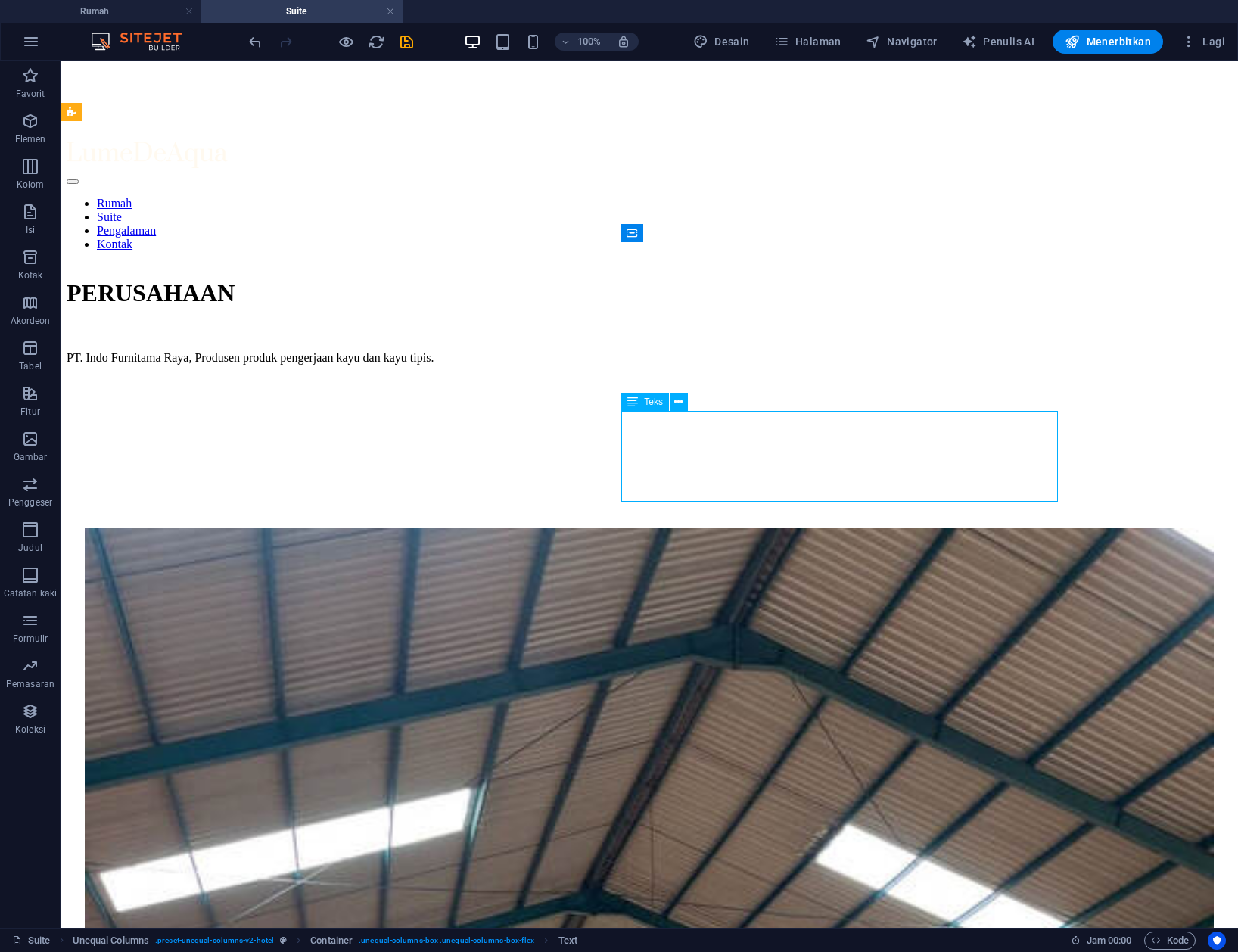 click on "Sed ut perspiciatis unde omnis iste natus error sit voluptatem accusantium doloremque laudantium, totam rem aperiam, eaque ipsa quae ab illo inventore veritatis dan quasi Architecto beatae vitae dicta sunt explicabo. Nemo enim ipsam voluptatem quia voluptas sit aspernatur aut odit aut fugit, sed quia consequuntur magni dolores eos." at bounding box center [649, 2131] 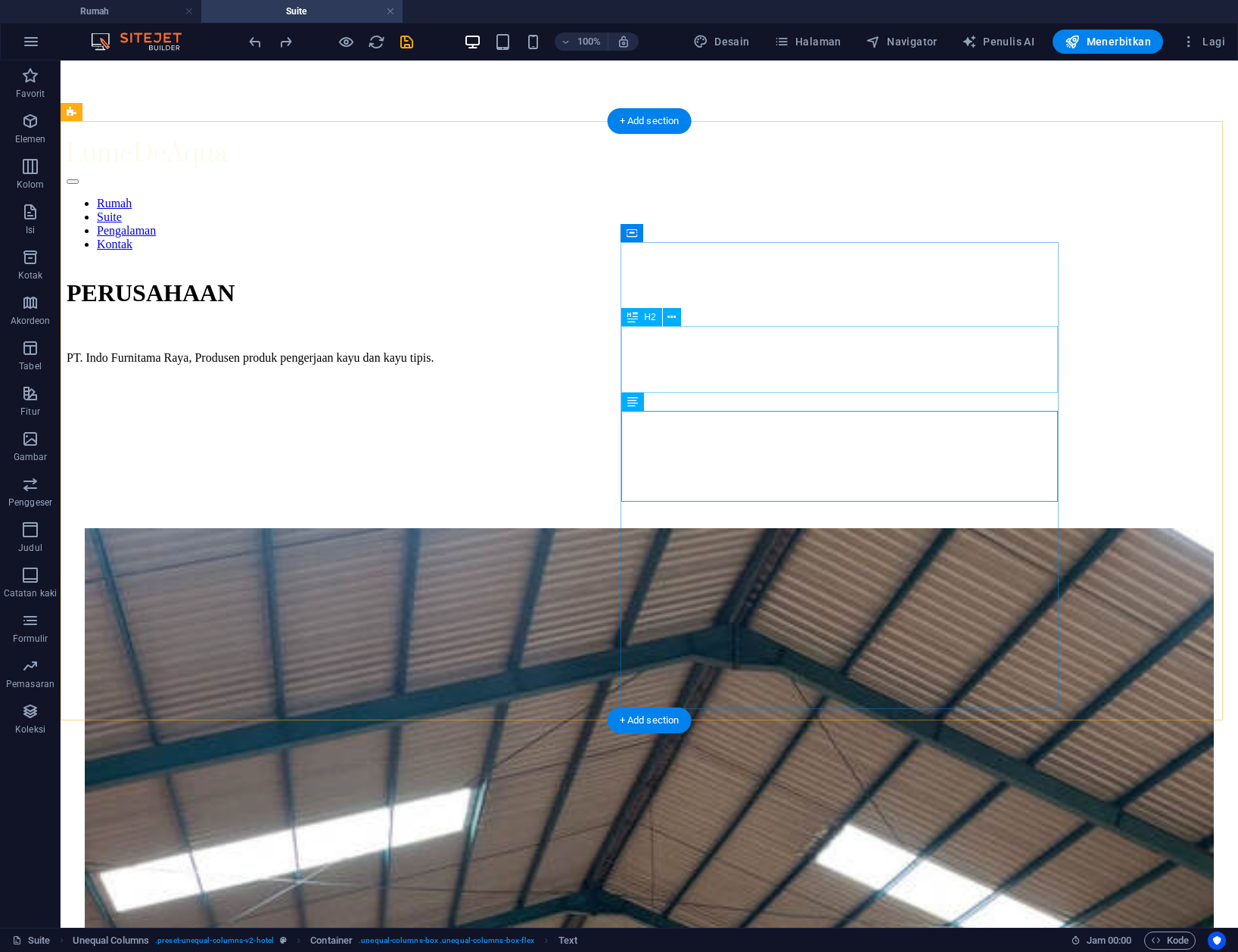 click on "Unggul" at bounding box center (649, 2061) 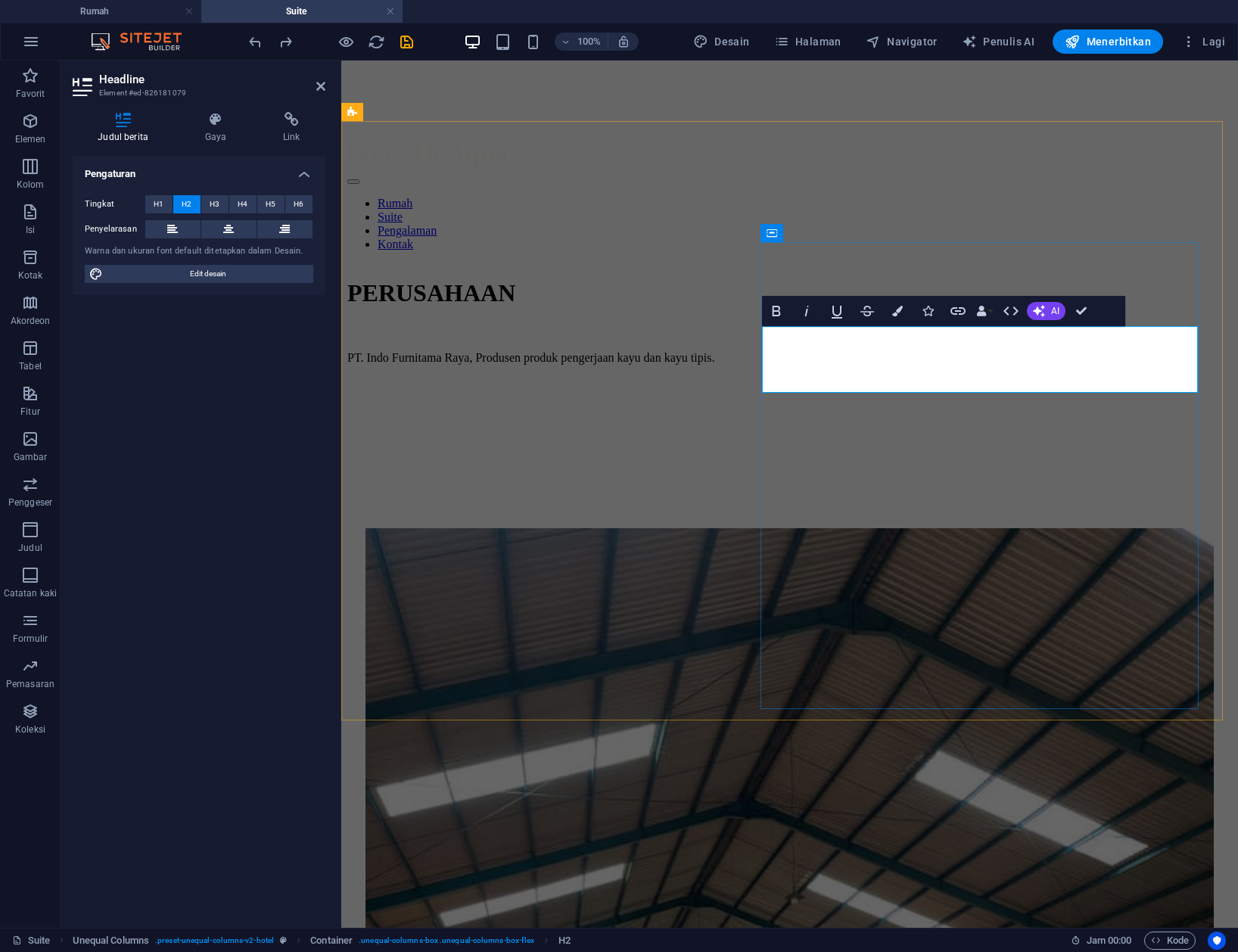 type 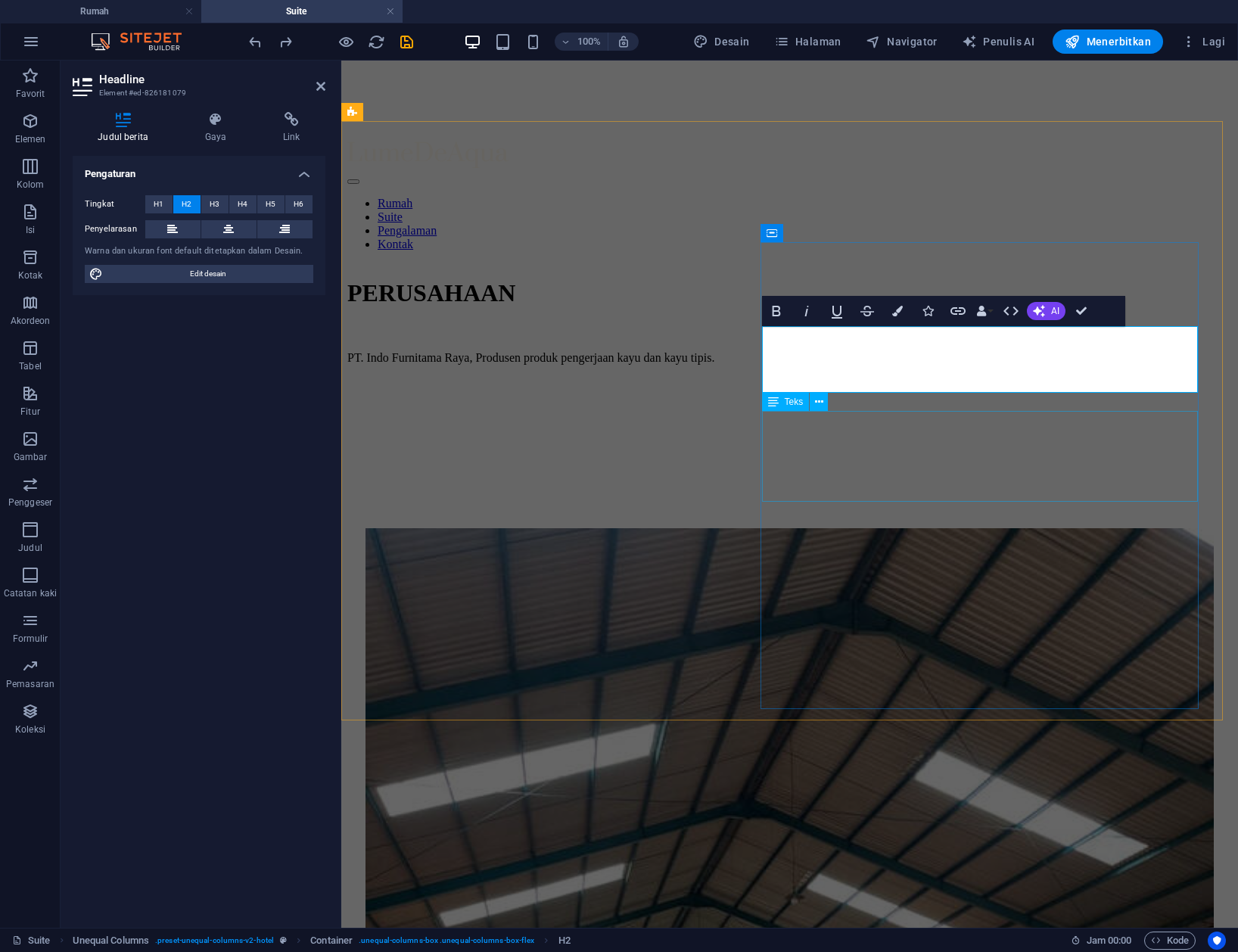 click on "Sed ut perspiciatis unde omnis iste natus error sit voluptatem accusantium doloremque laudantium, totam rem aperiam, eaque ipsa quae ab illo inventore veritatis dan quasi Architecto beatae vitae dicta sunt explicabo. Nemo enim ipsam voluptatem quia voluptas sit aspernatur aut odit aut fugit, sed quia consequuntur magni dolores eos." at bounding box center (789, 1756) 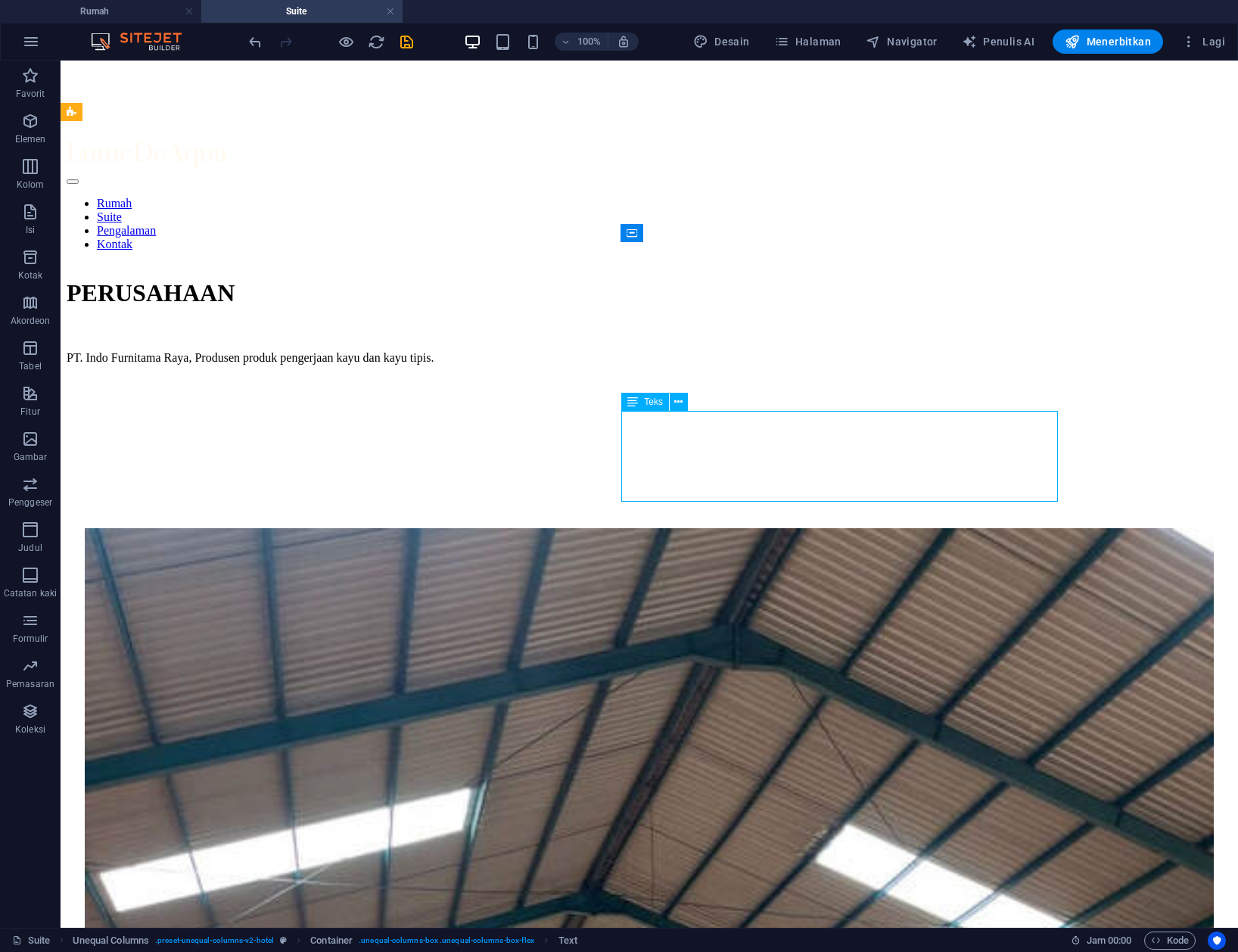 click on "Sed ut perspiciatis unde omnis iste natus error sit voluptatem accusantium doloremque laudantium, totam rem aperiam, eaque ipsa quae ab illo inventore veritatis dan quasi Architecto beatae vitae dicta sunt explicabo. Nemo enim ipsam voluptatem quia voluptas sit aspernatur aut odit aut fugit, sed quia consequuntur magni dolores eos." at bounding box center [649, 2131] 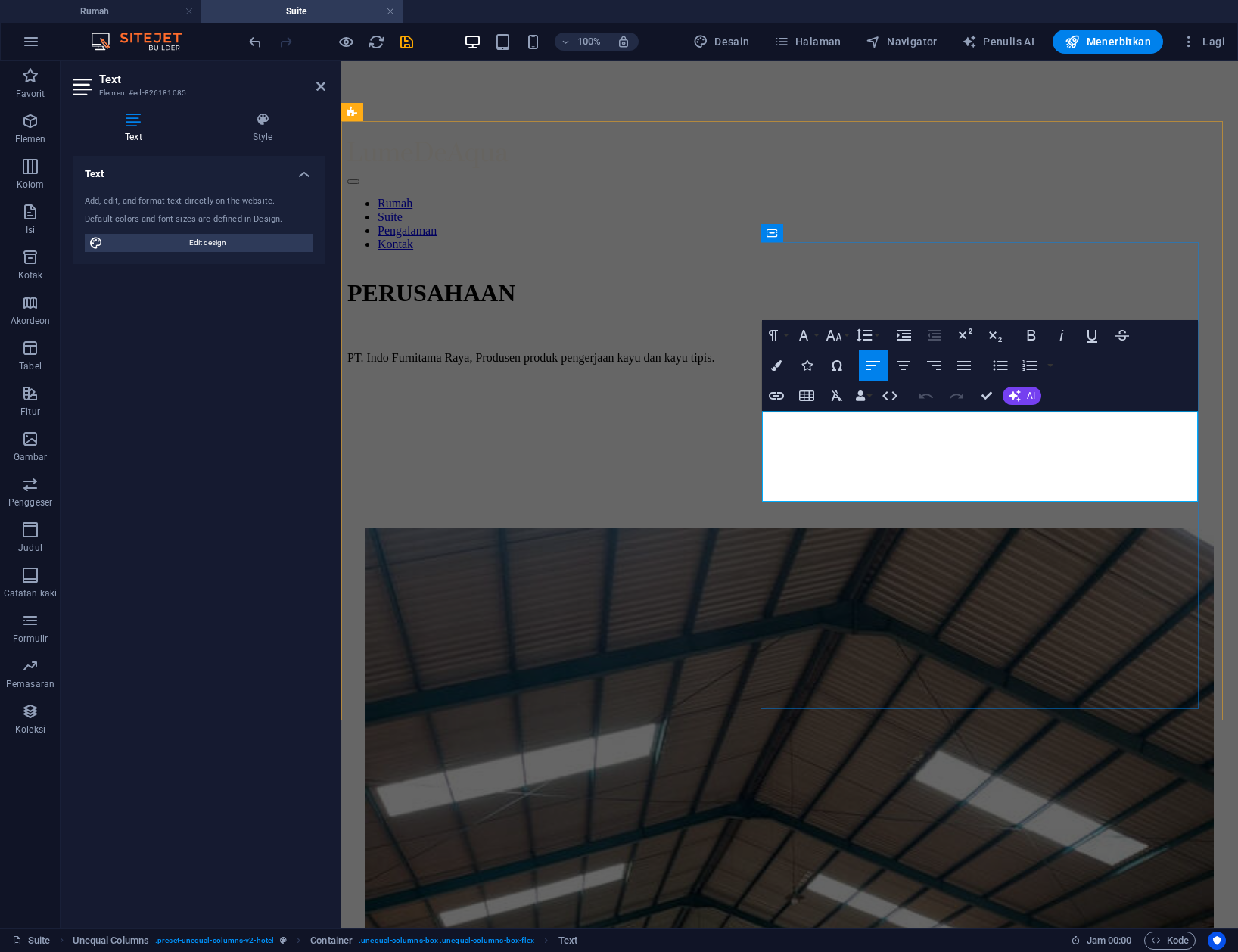 click on "Sed ut perspiciatis unde omnis iste natus error sit voluptatem accusantium doloremque laudantium, totam rem aperiam, eaque ipsa quae ab illo inventore veritatis dan quasi Architecto beatae vitae dicta sunt explicabo. Nemo enim ipsam voluptatem quia voluptas sit aspernatur aut odit aut fugit, sed quia consequuntur magni dolores eos." at bounding box center [789, 1756] 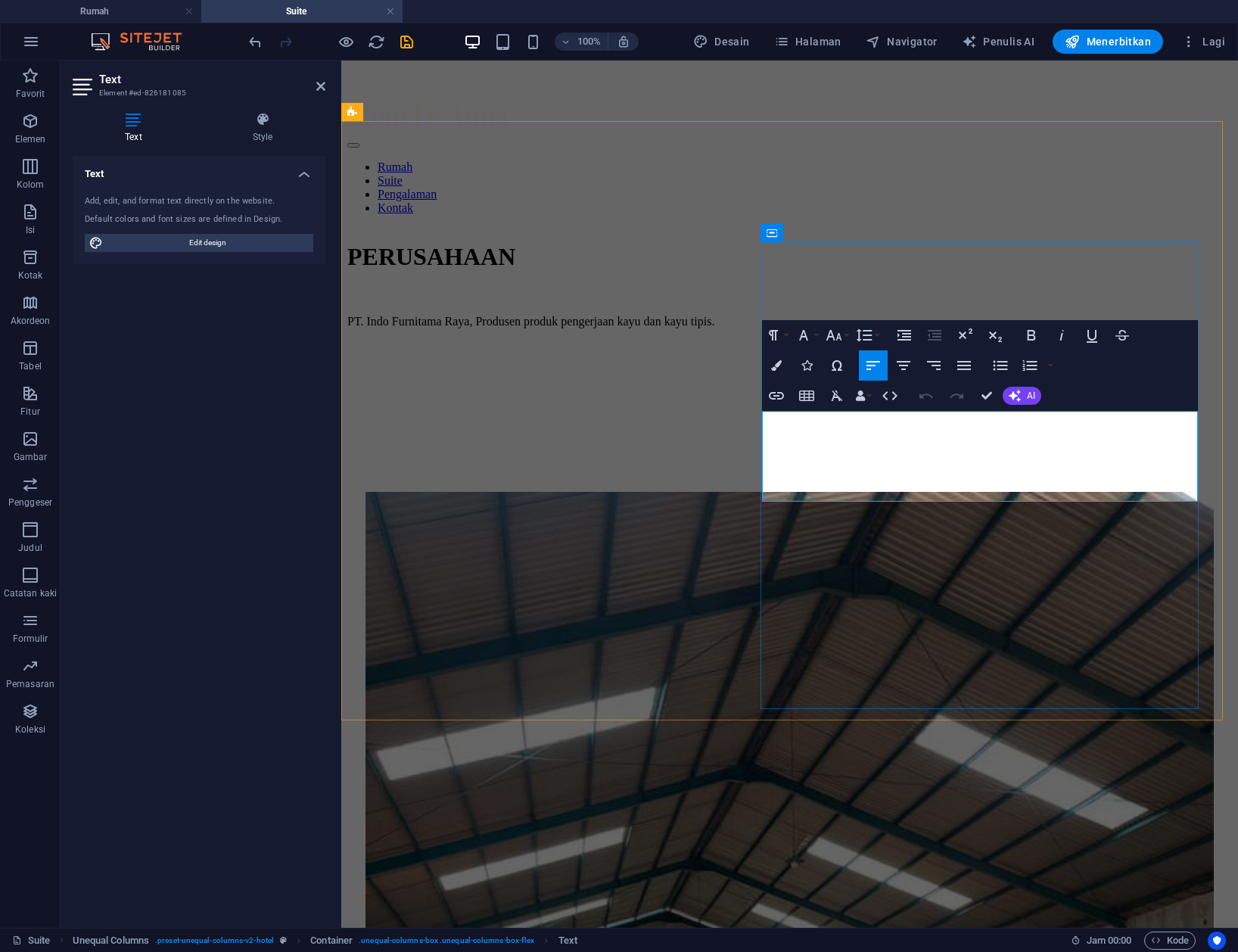 type 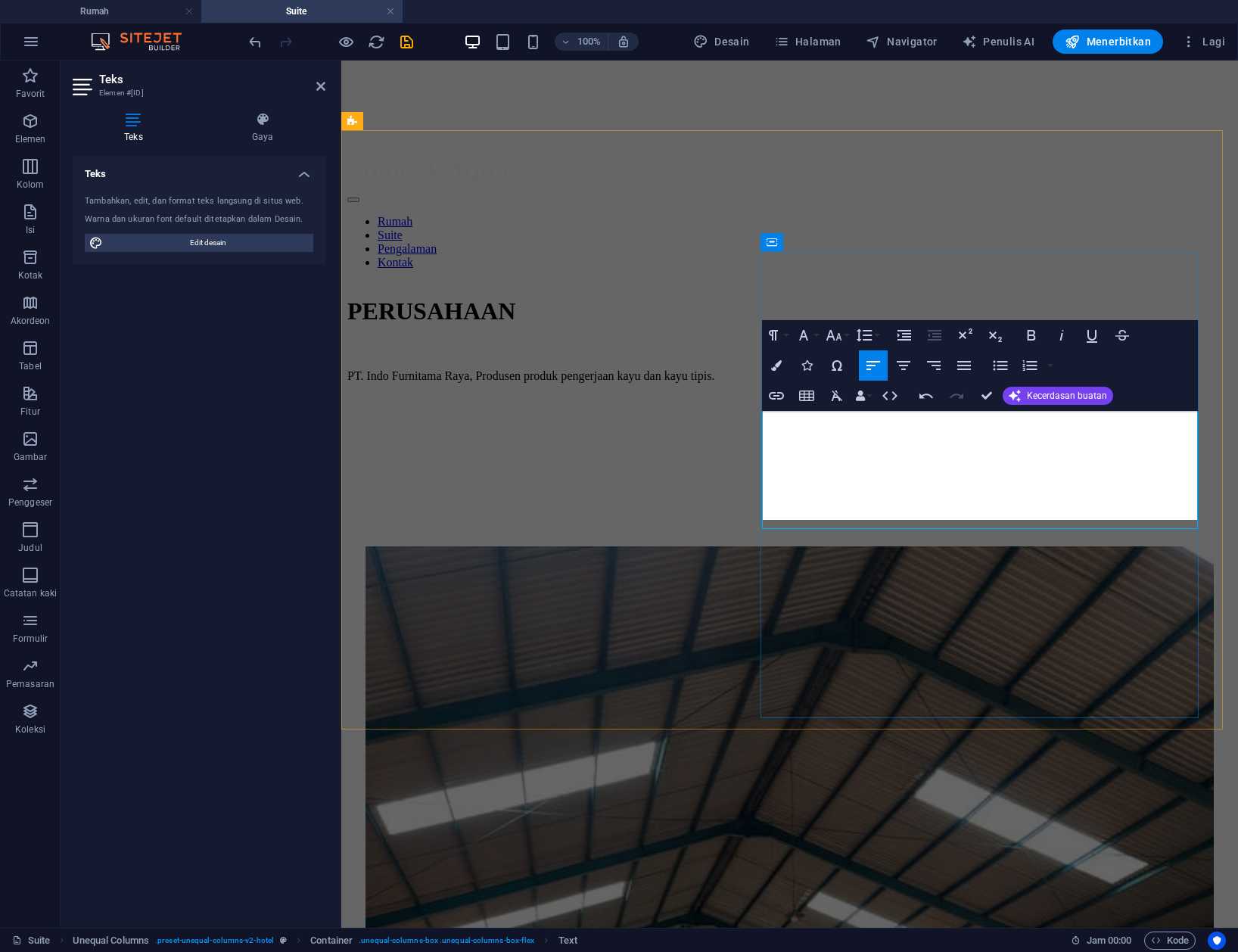 scroll, scrollTop: 798, scrollLeft: 0, axis: vertical 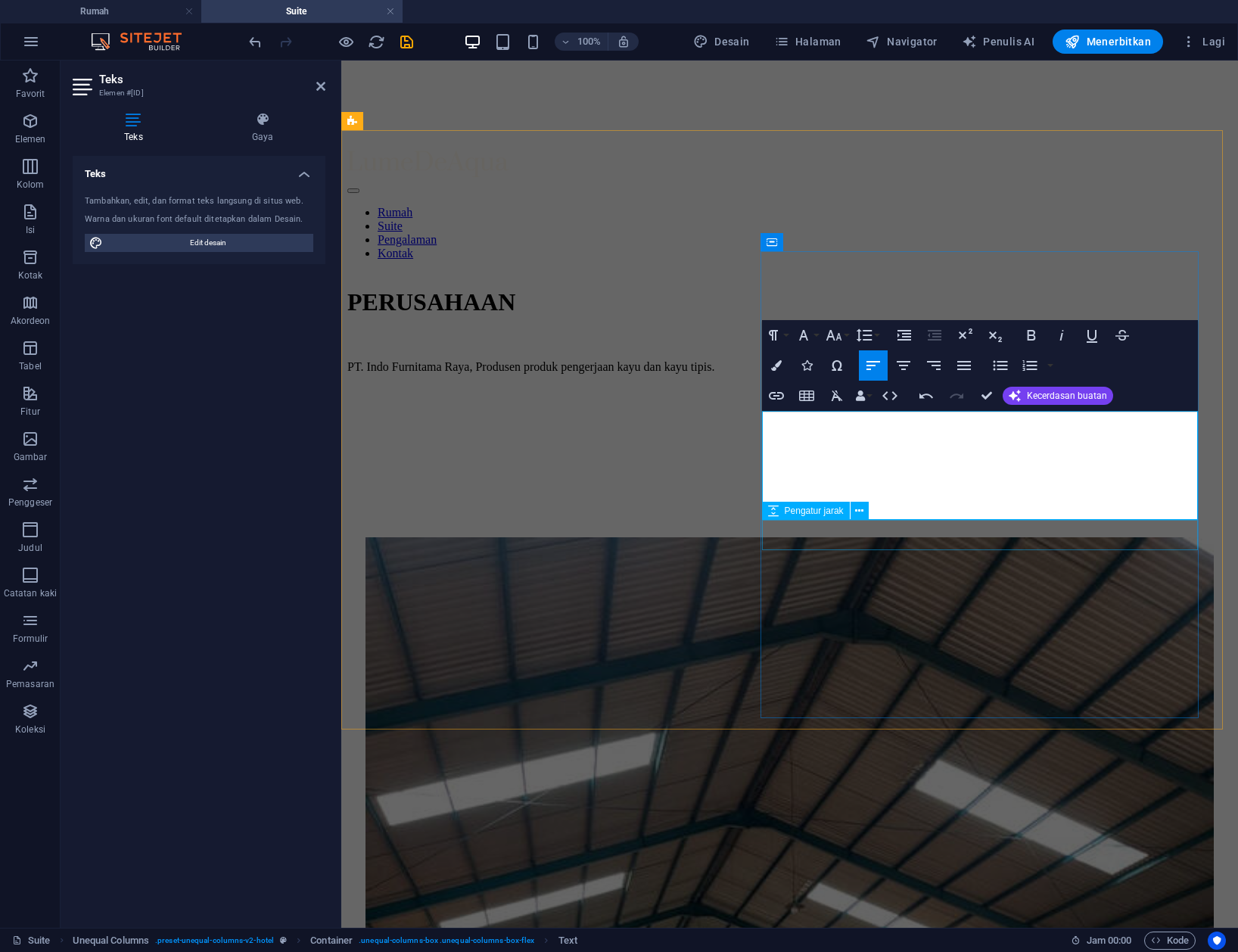 click on "256 kaki persegi 8 3" at bounding box center [789, 1913] 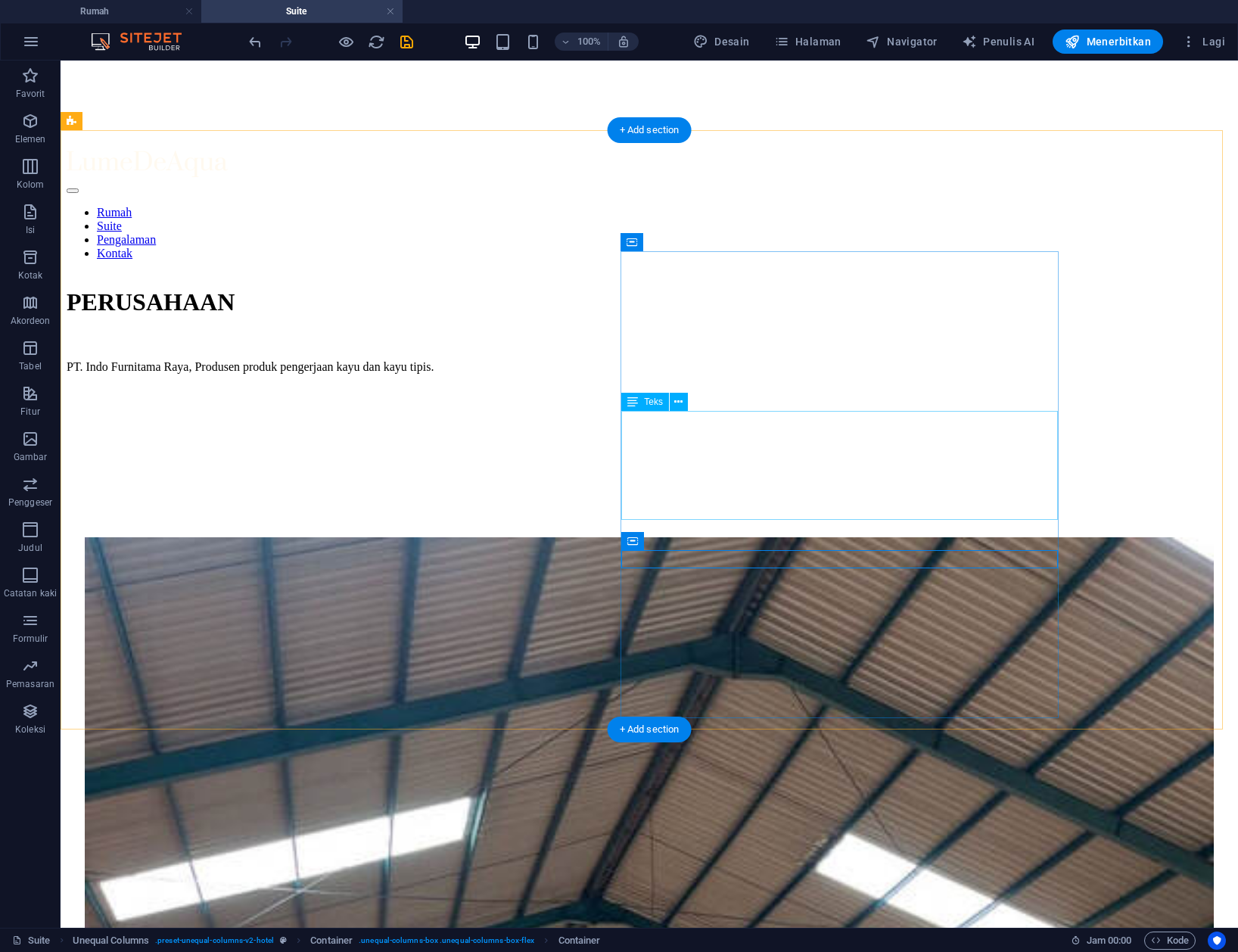 click on "Selamat lebih dari DUA puluh tahun, IFURA secara konsisten memberikan produk kayu yang luar biasa dengan kinerja kuar biasa yang menguntungkan pelanggan, investor, karyawan, mitra dan masyarakat serta hutan tempat kami beroperasi Sekarang kami mema" at bounding box center (649, 2147) 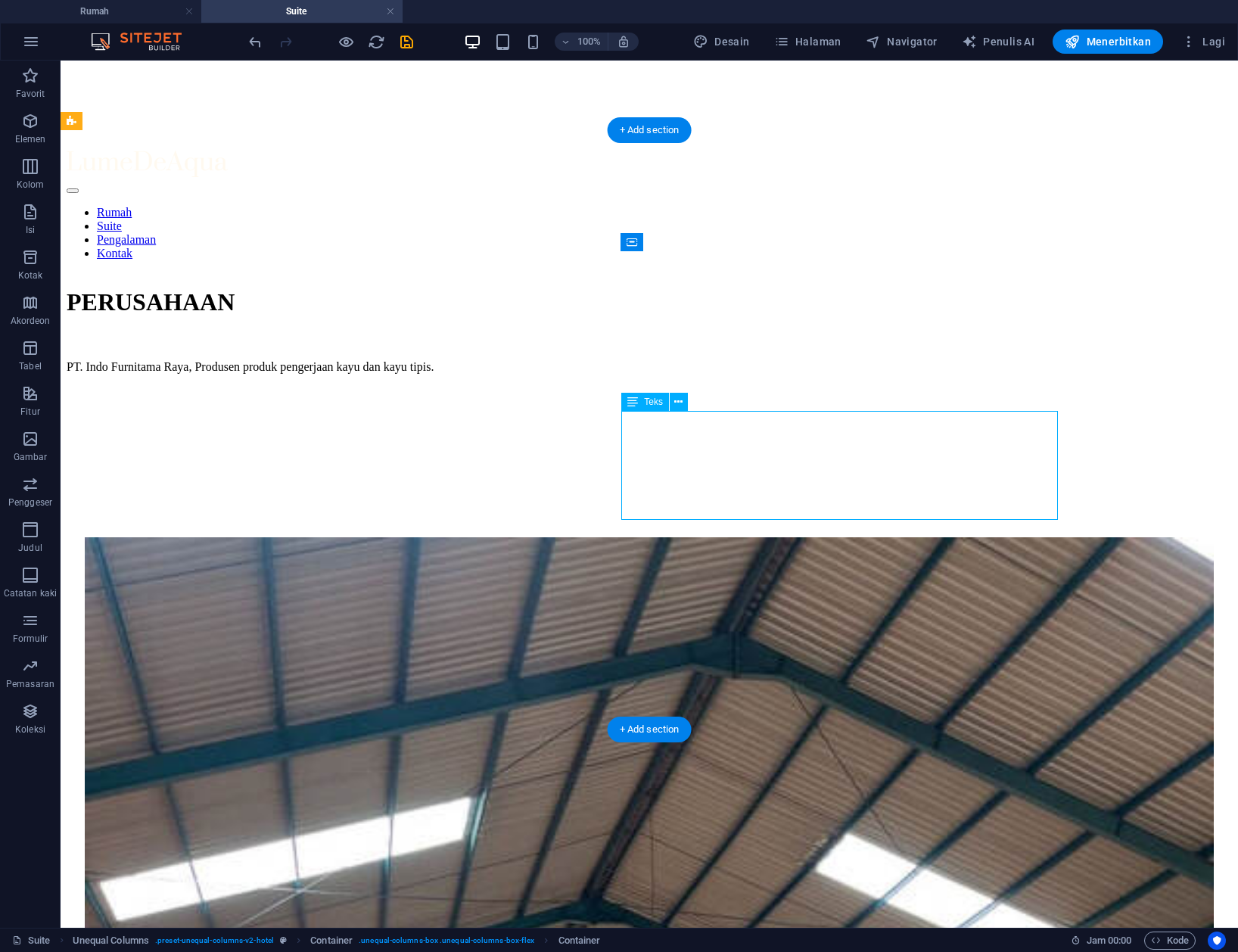 click on "Selamat lebih dari DUA puluh tahun, IFURA secara konsisten memberikan produk kayu yang luar biasa dengan kinerja kuar biasa yang menguntungkan pelanggan, investor, karyawan, mitra dan masyarakat serta hutan tempat kami beroperasi Sekarang kami mema" at bounding box center [649, 2147] 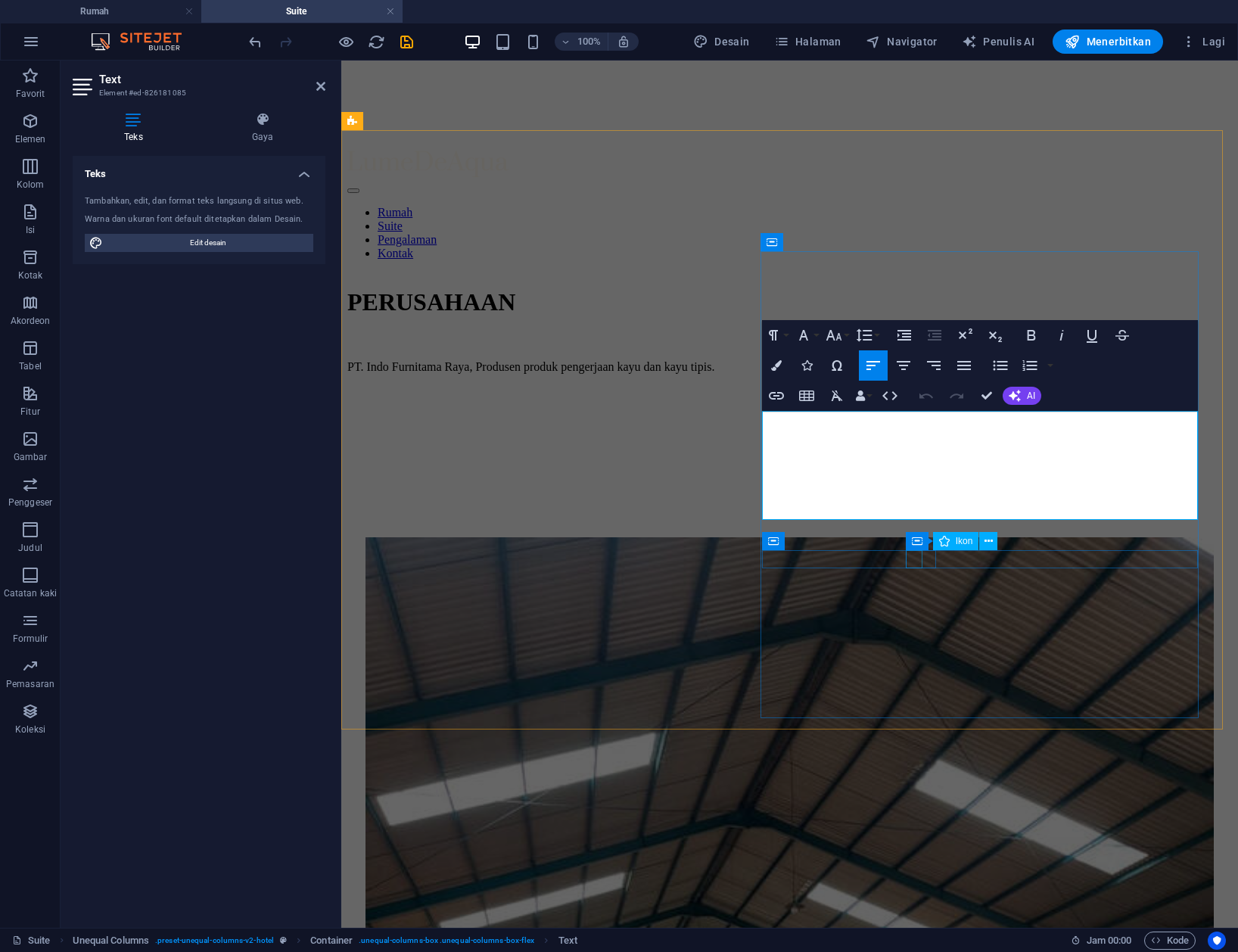 click at bounding box center [785, 1899] 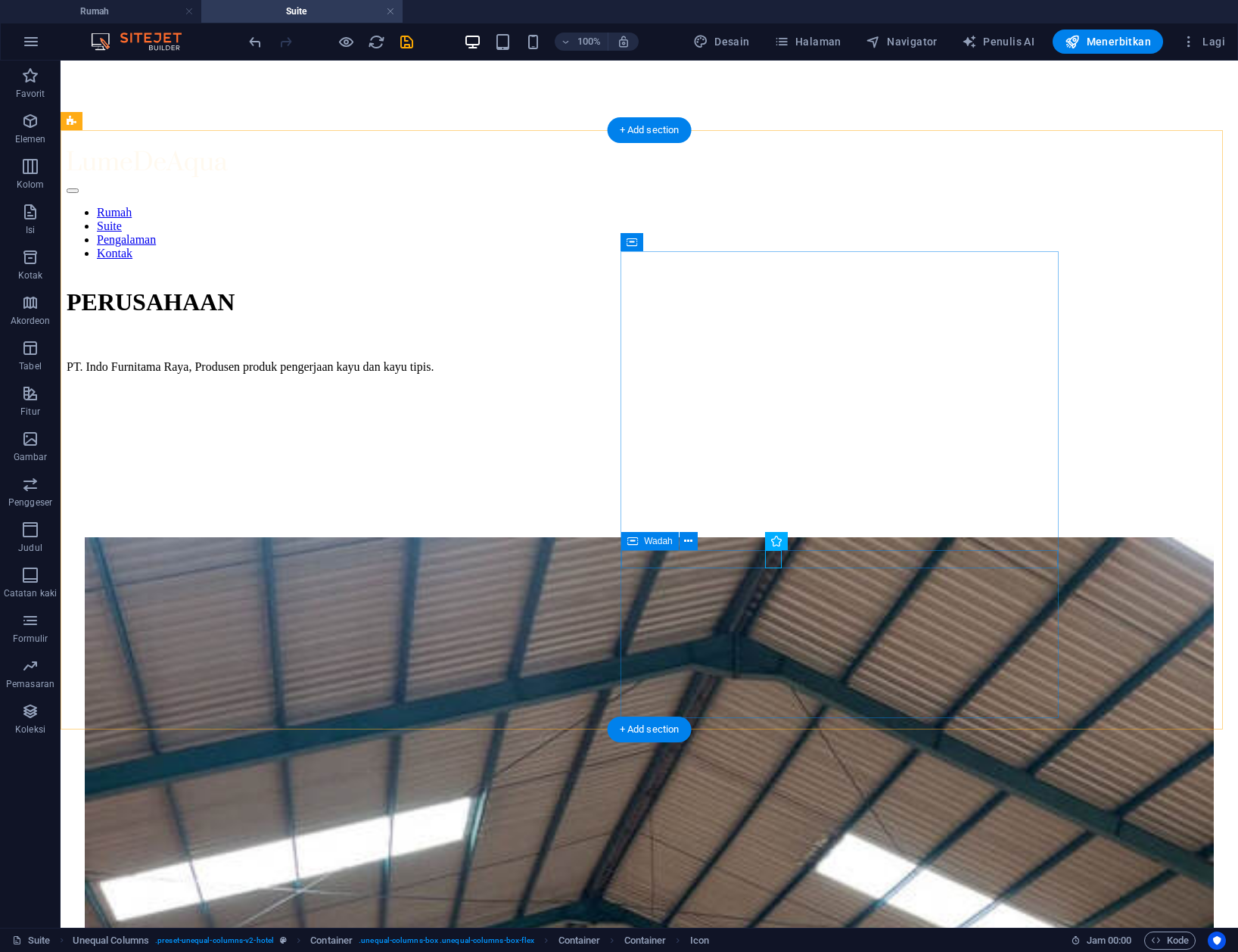 click on "256 kaki persegi 8 3" at bounding box center (649, 2288) 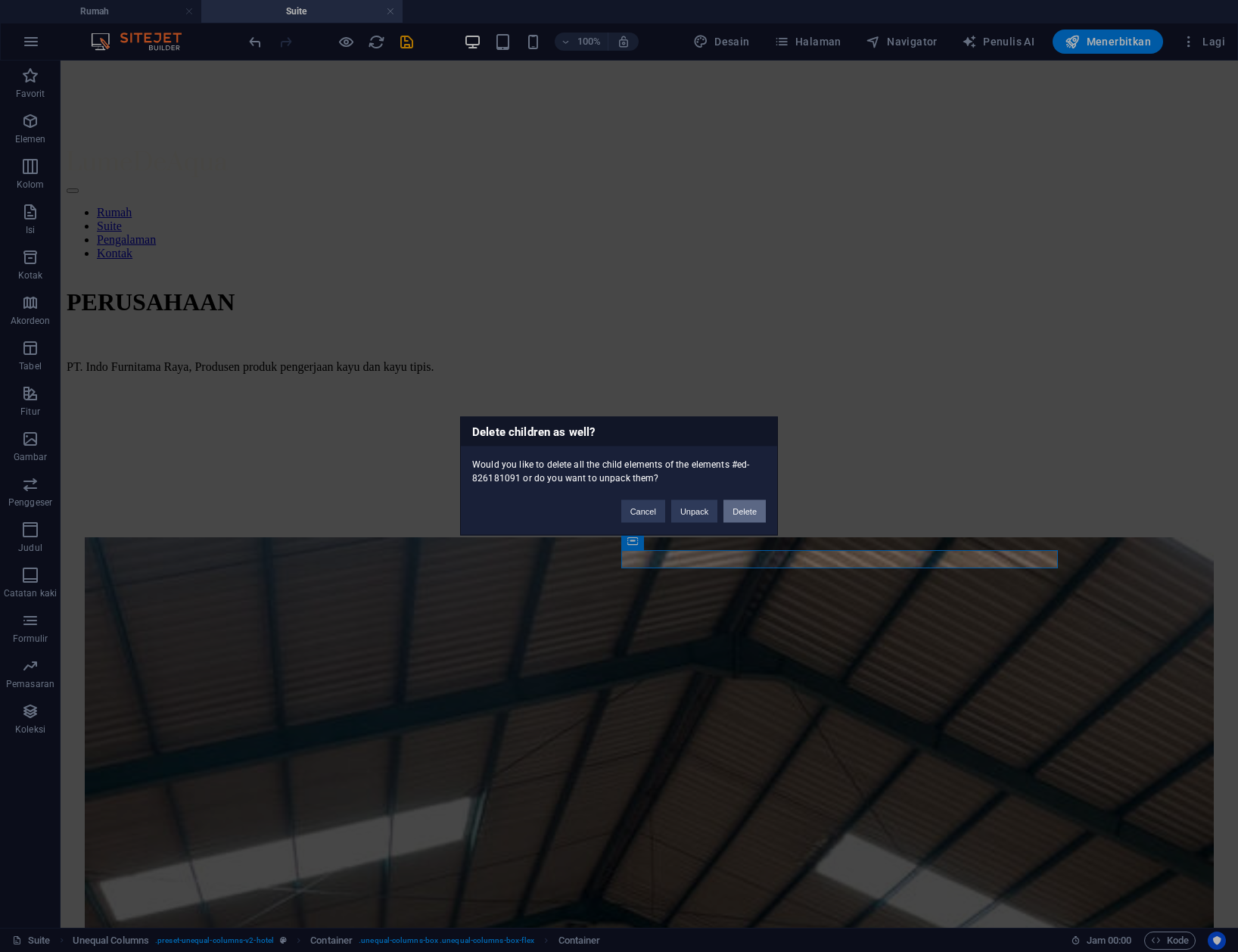 click on "Delete" at bounding box center [745, 512] 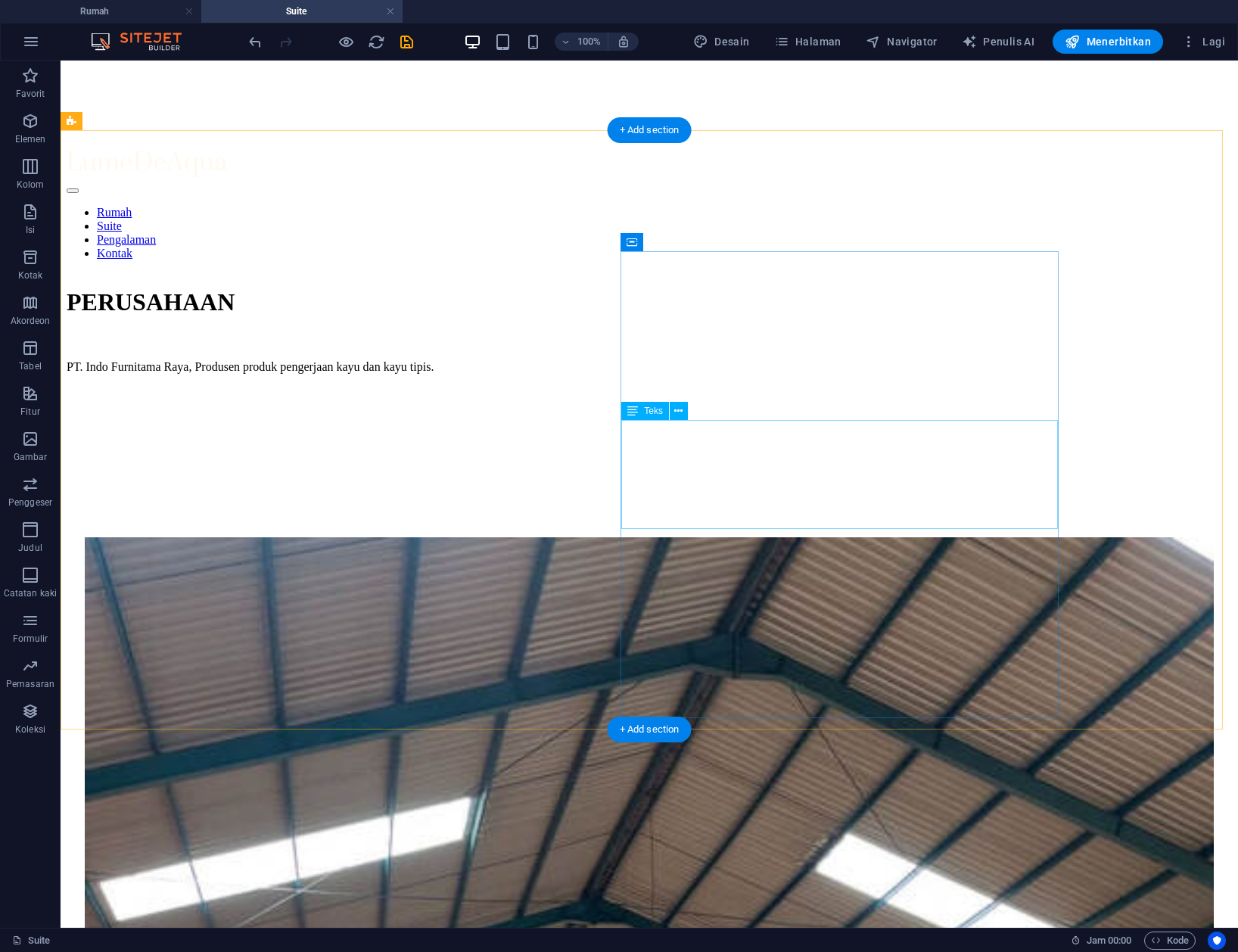 click on "Selamat lebih dari DUA puluh tahun, IFURA secara konsisten memberikan produk kayu yang luar biasa dengan kinerja kuar biasa yang menguntungkan pelanggan, investor, karyawan, mitra dan masyarakat serta hutan tempat kami beroperasi Sekarang kami mema" at bounding box center (649, 2147) 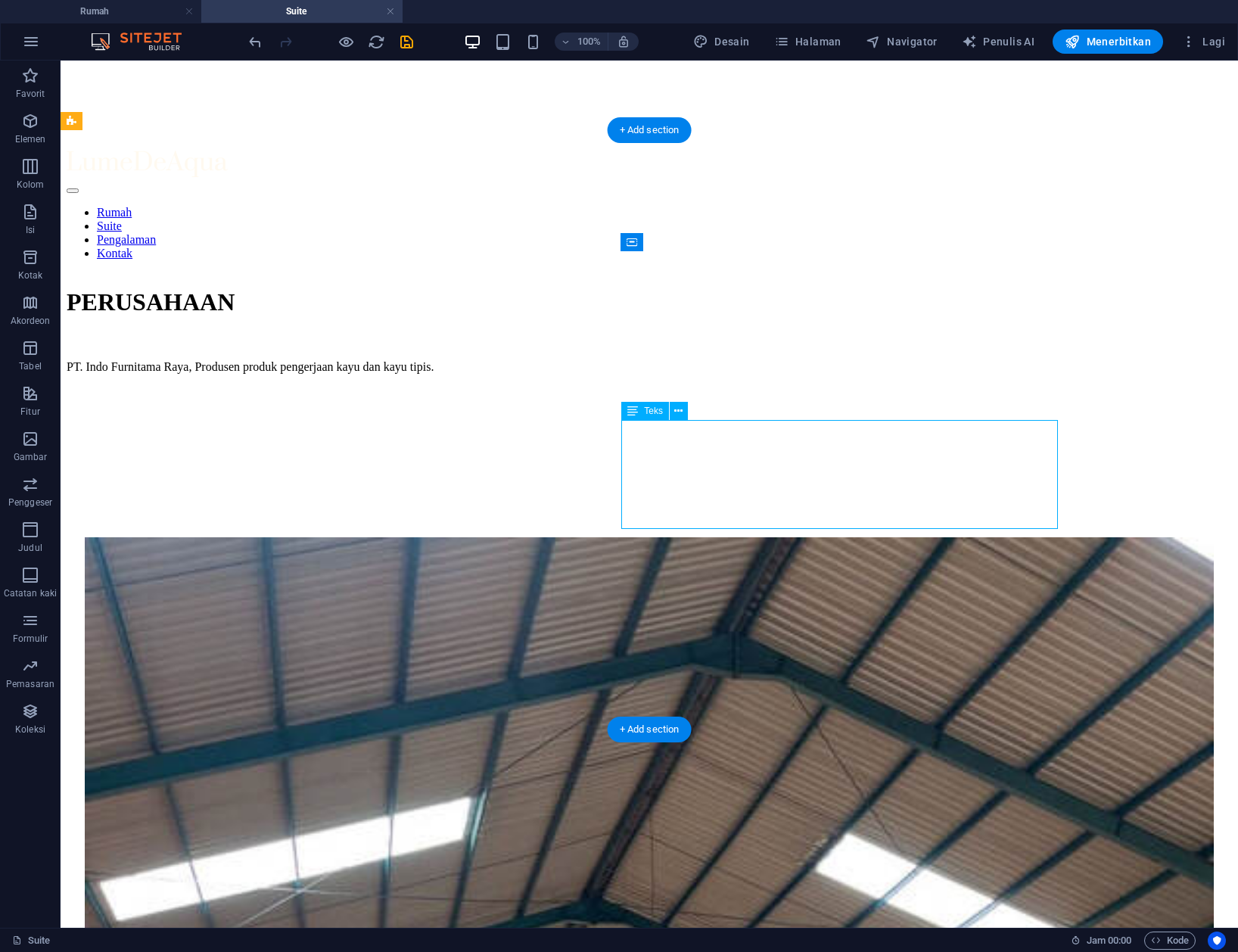 click on "Selamat lebih dari DUA puluh tahun, IFURA secara konsisten memberikan produk kayu yang luar biasa dengan kinerja kuar biasa yang menguntungkan pelanggan, investor, karyawan, mitra dan masyarakat serta hutan tempat kami beroperasi Sekarang kami mema" at bounding box center (649, 2147) 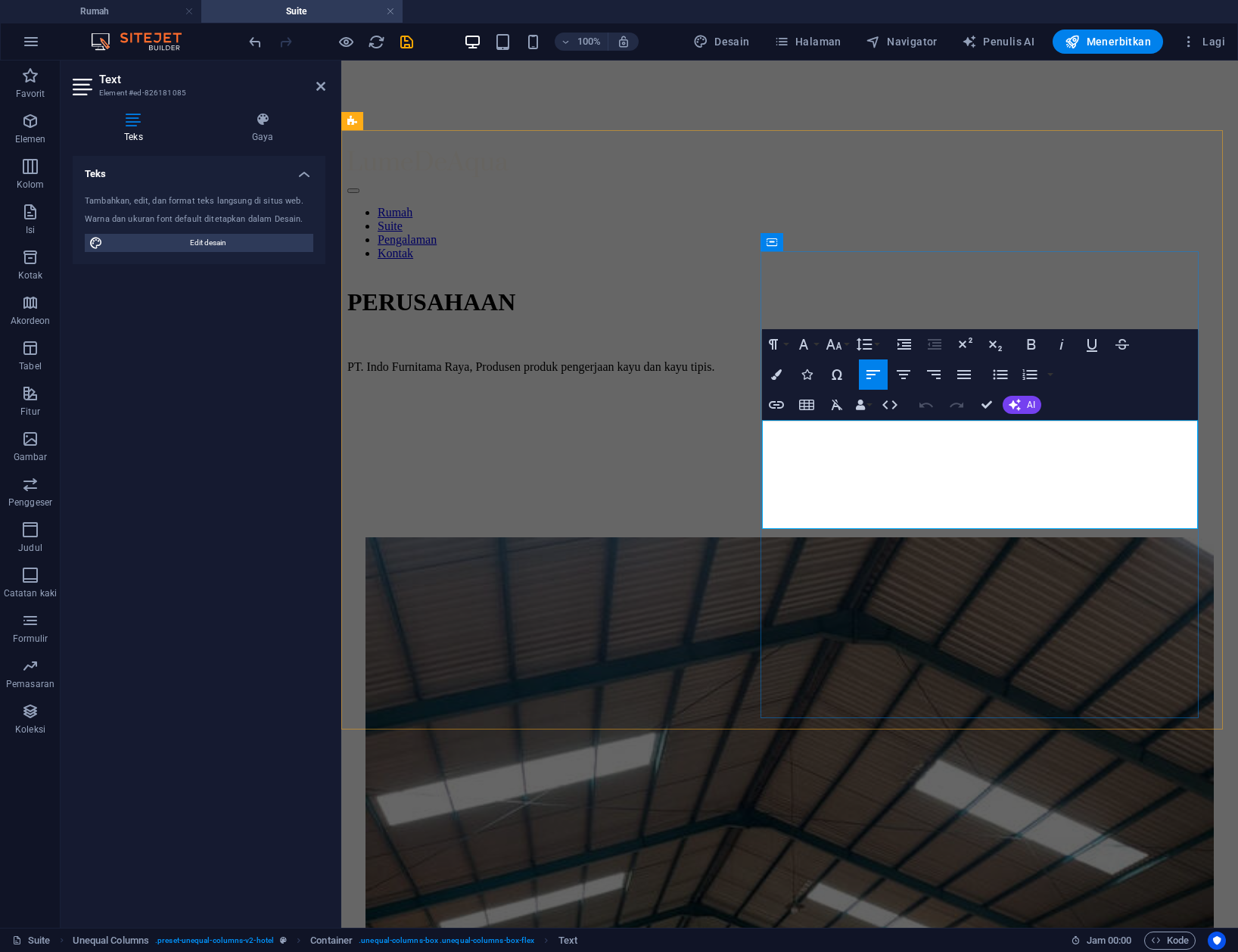 click on "Selamat lebih dari DUA puluh tahun, IFURA secara konsisten memberikan produk kayu yang luar biasa dengan kinerja kuar biasa yang menguntungkan pelanggan, investor, karyawan, mitra dan masyarakat serta hutan tempat kami beroperasi Sekarang kami mema" at bounding box center (789, 1772) 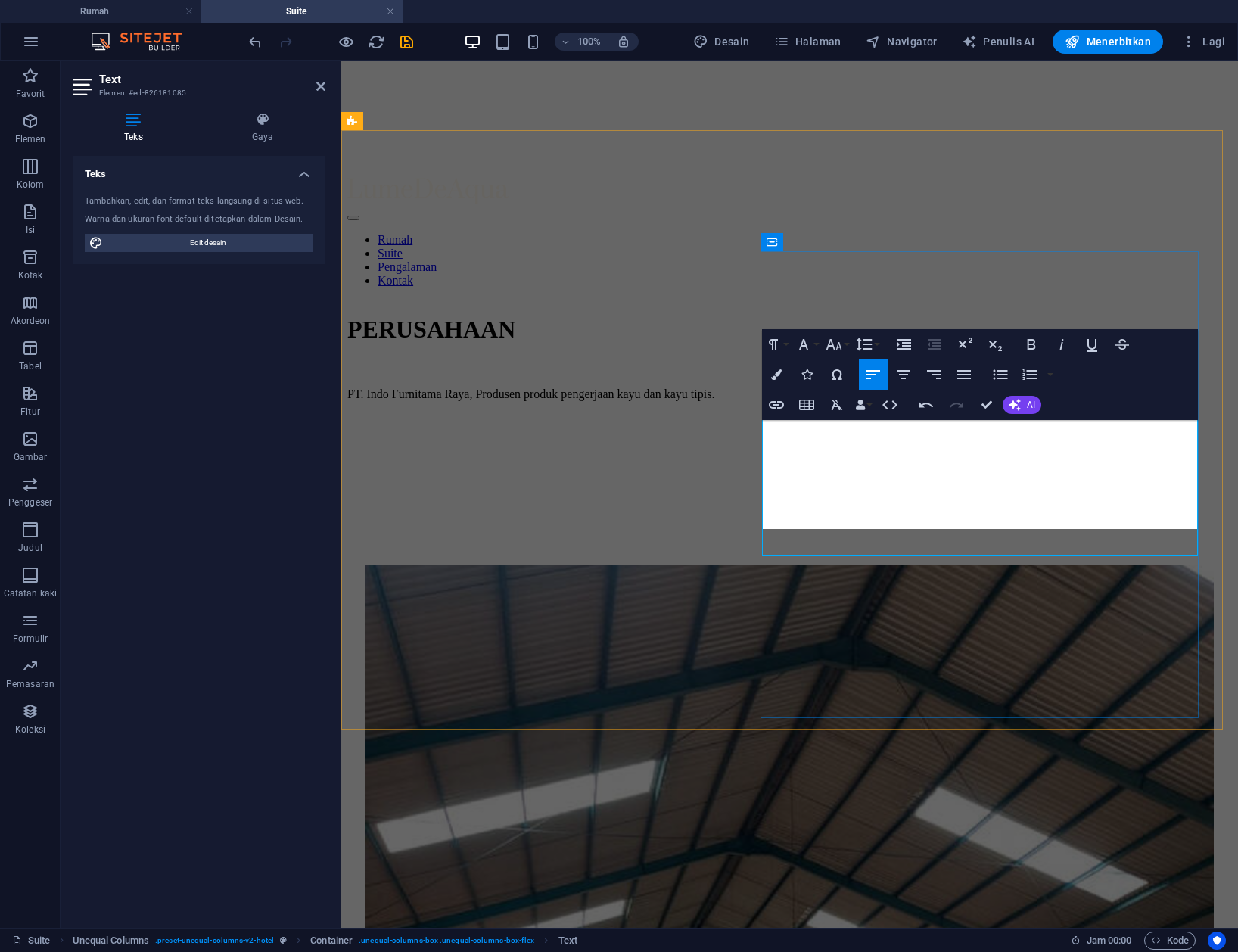 scroll, scrollTop: 798, scrollLeft: 0, axis: vertical 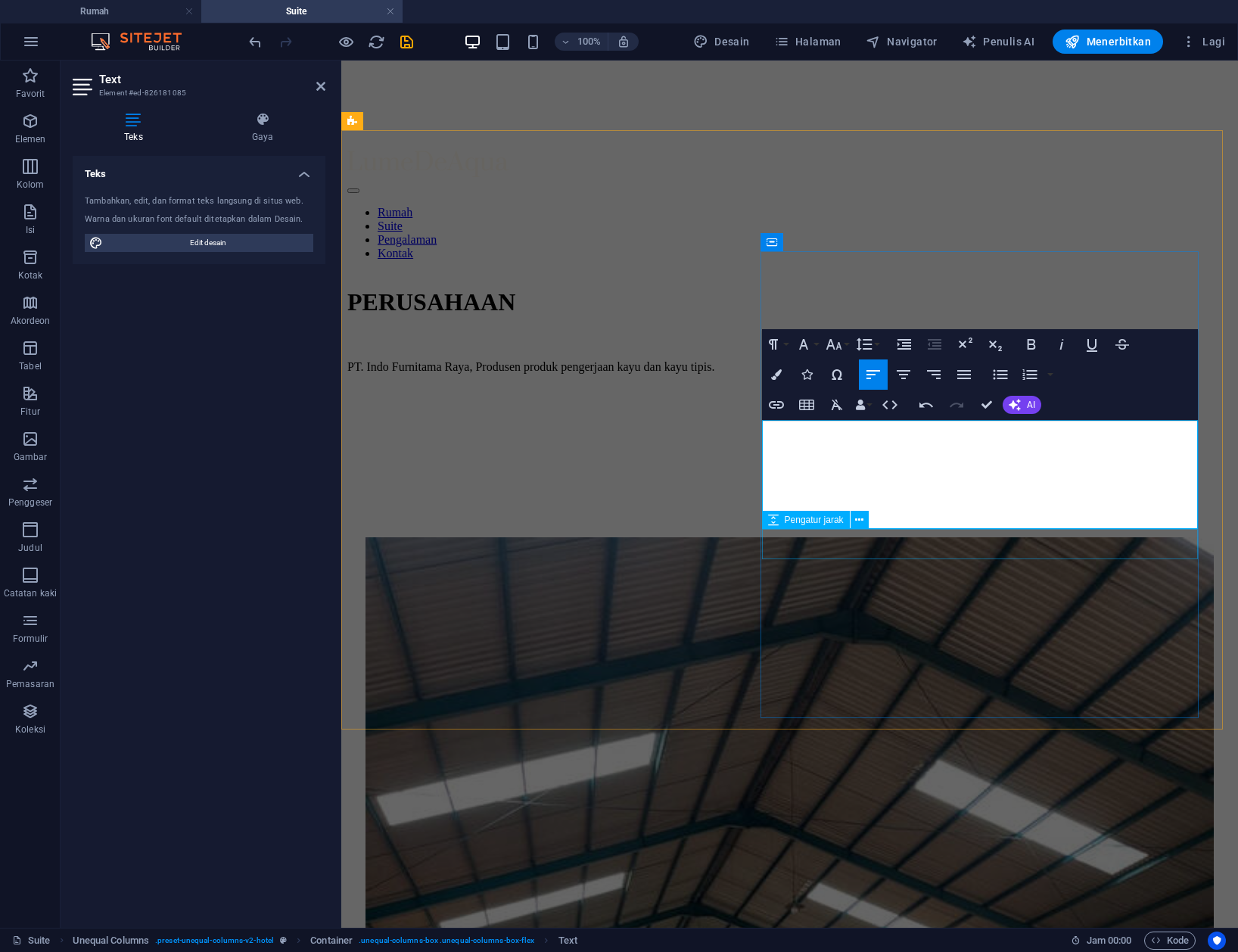 click at bounding box center [789, 1820] 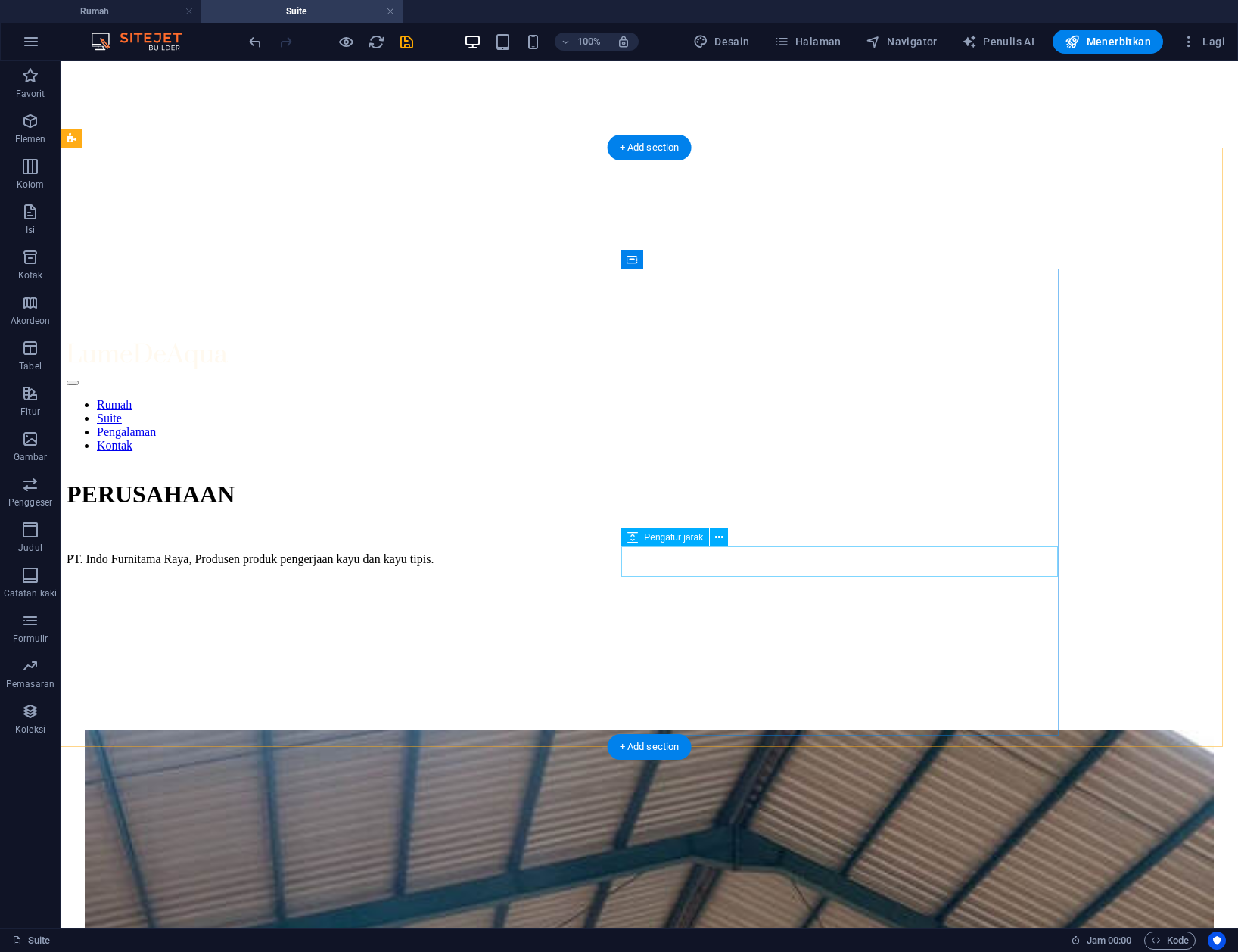 scroll, scrollTop: 807, scrollLeft: 0, axis: vertical 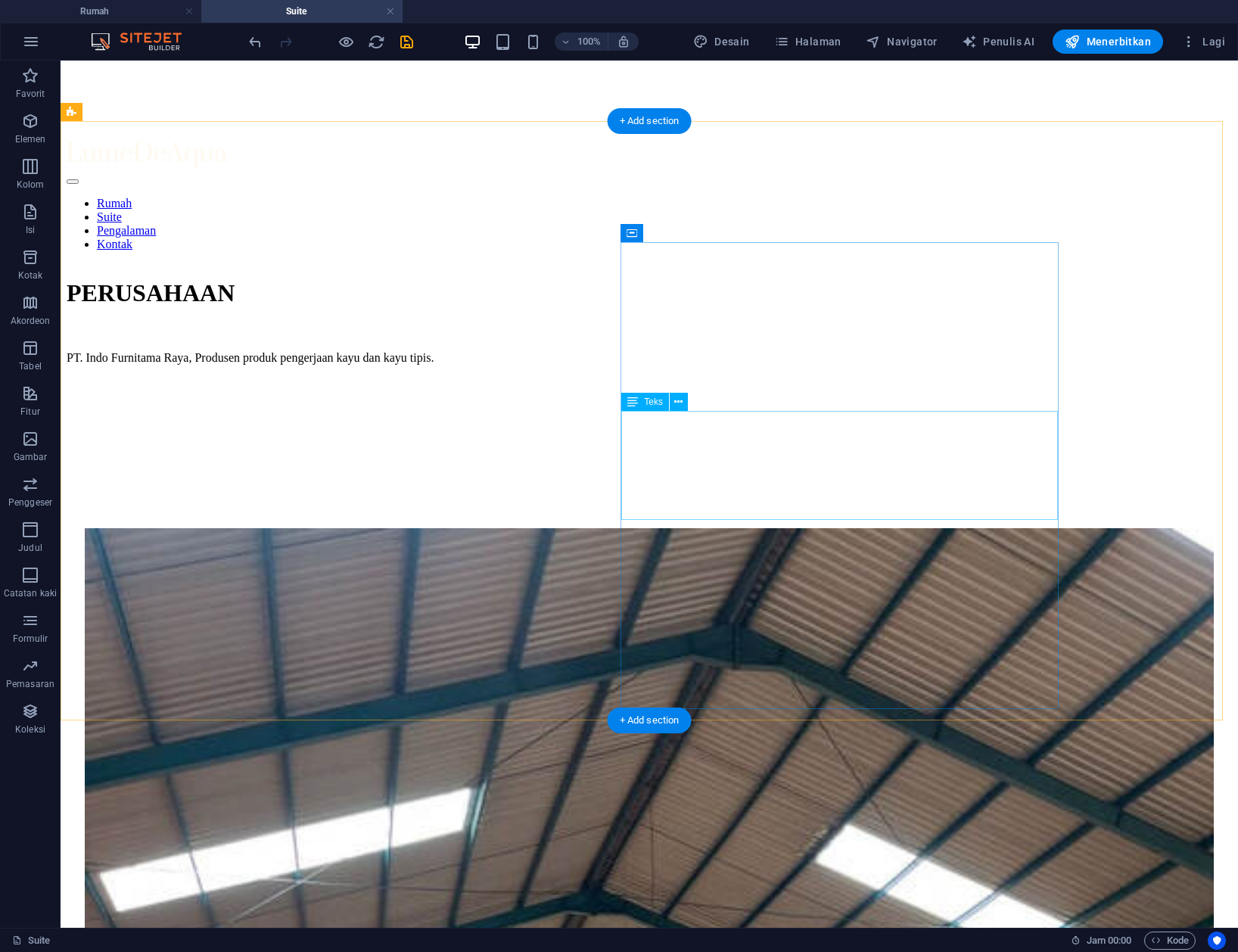 click on "Selamat lebih dari DUA puluh tahun, IFURA secara konsisten memberikan produk kayu yang luar biasa dengan kinerja kuar biasa yang menguntungkan pelanggan, investor, karyawan, mitra dan masyarakat serta hutan tempat kami beroperasi  Sekarang kami memasuki generasi," at bounding box center [649, 2138] 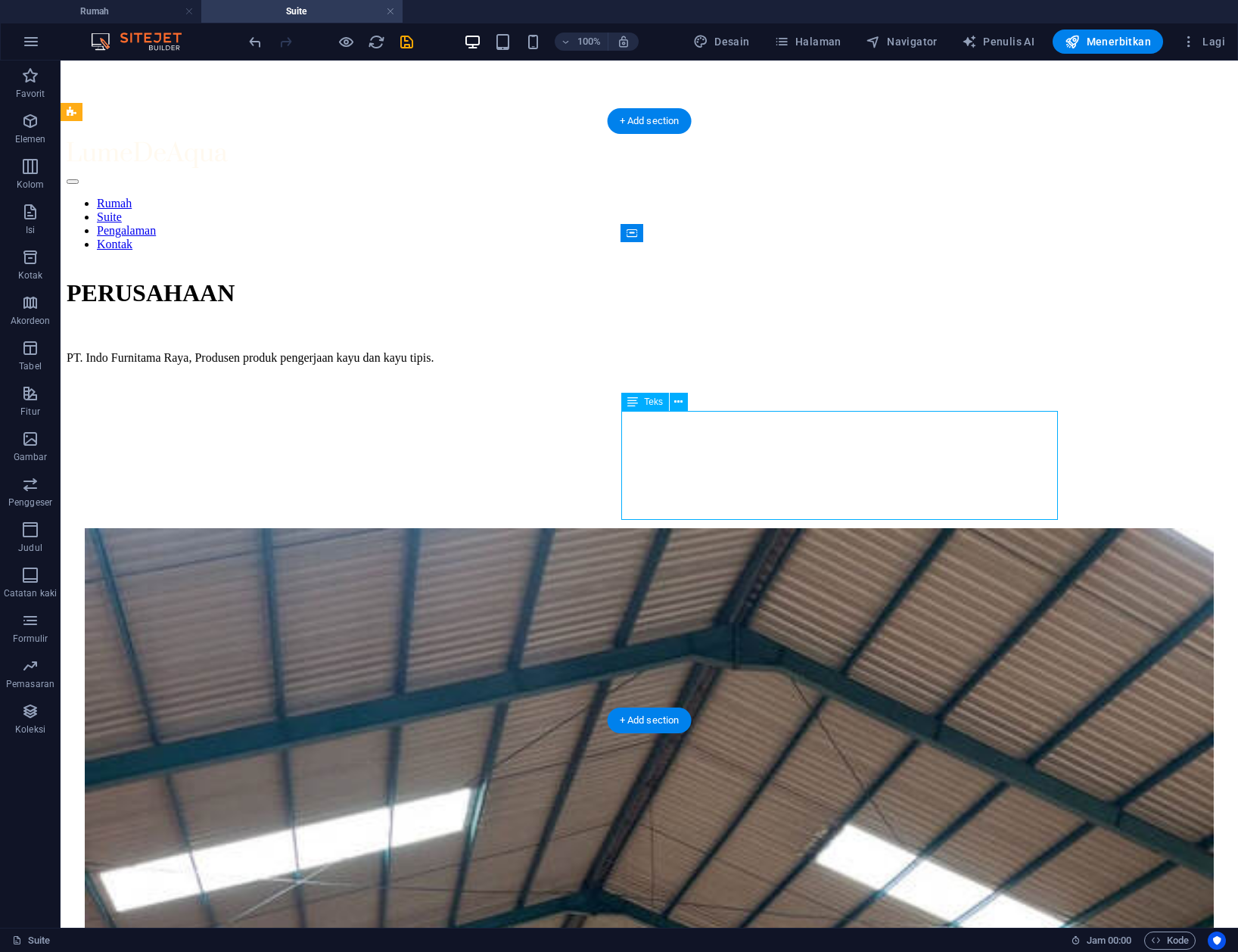 click on "Selamat lebih dari DUA puluh tahun, IFURA secara konsisten memberikan produk kayu yang luar biasa dengan kinerja kuar biasa yang menguntungkan pelanggan, investor, karyawan, mitra dan masyarakat serta hutan tempat kami beroperasi  Sekarang kami memasuki generasi," at bounding box center (649, 2138) 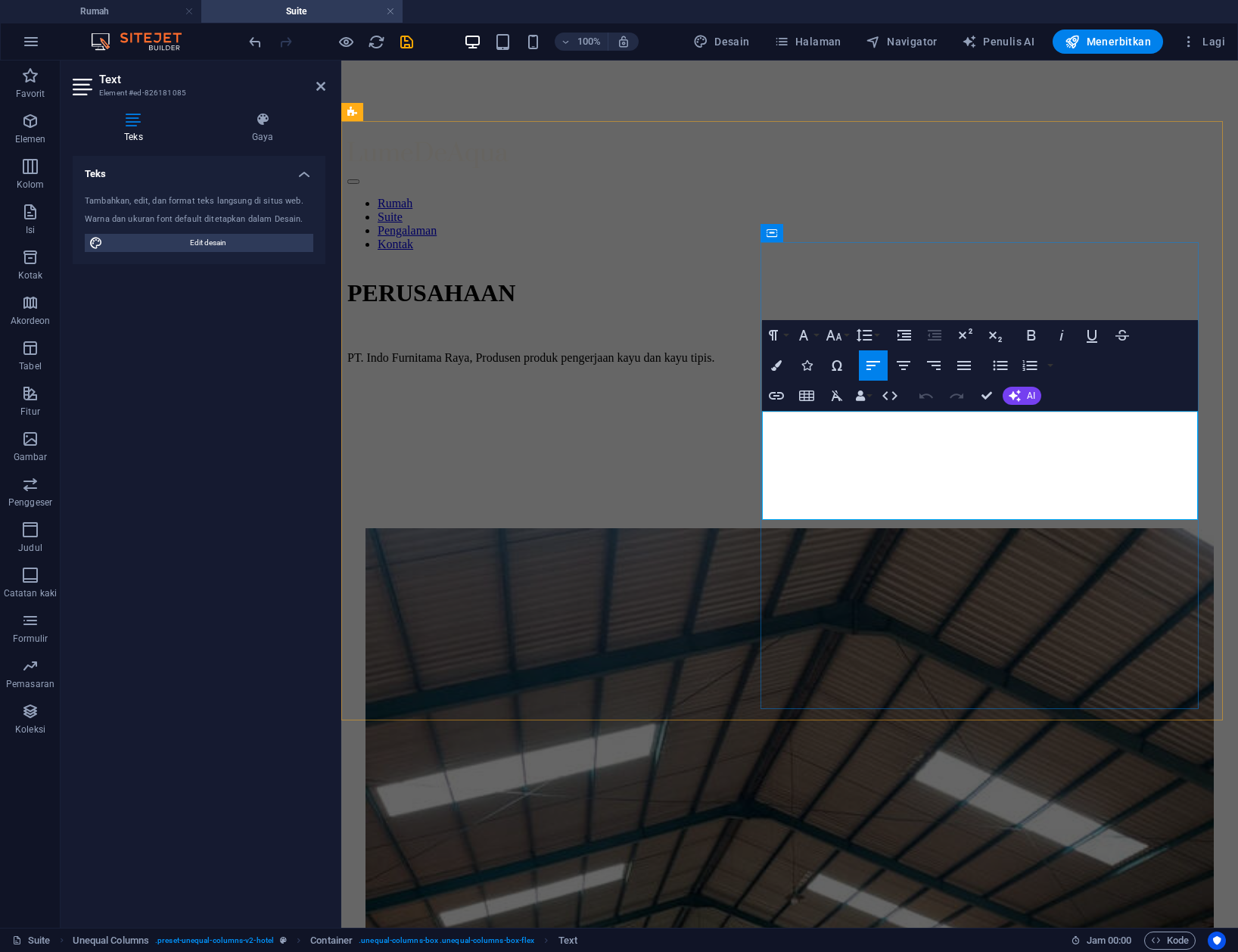 click on "Selamat lebih dari DUA puluh tahun, IFURA secara konsisten memberikan produk kayu yang luar biasa dengan kinerja kuar biasa yang menguntungkan pelanggan, investor, karyawan, mitra dan masyarakat serta hutan tempat kami beroperasi  Sekarang kami memasuki generasi," at bounding box center [789, 1763] 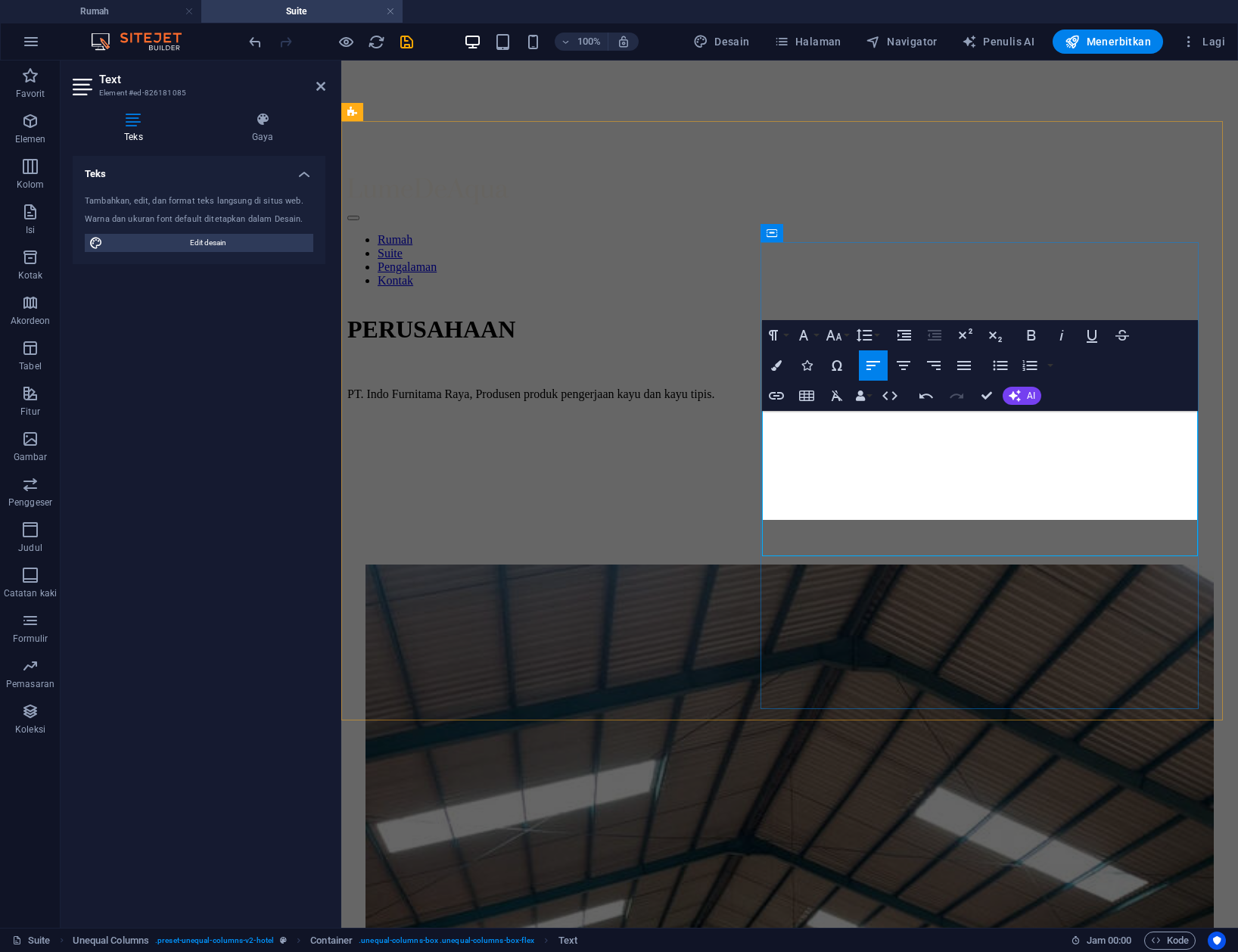 scroll, scrollTop: 807, scrollLeft: 0, axis: vertical 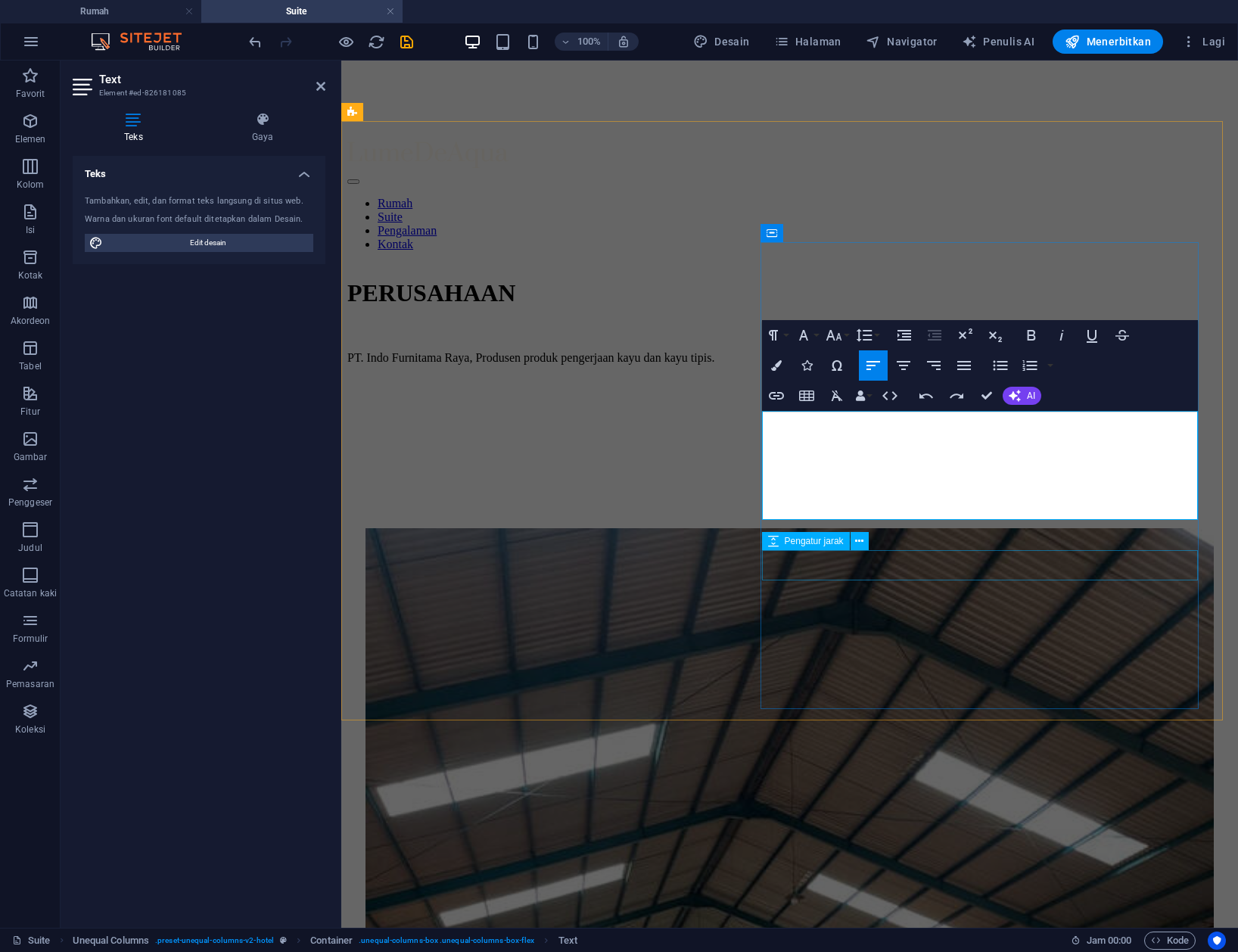 click at bounding box center (789, 1841) 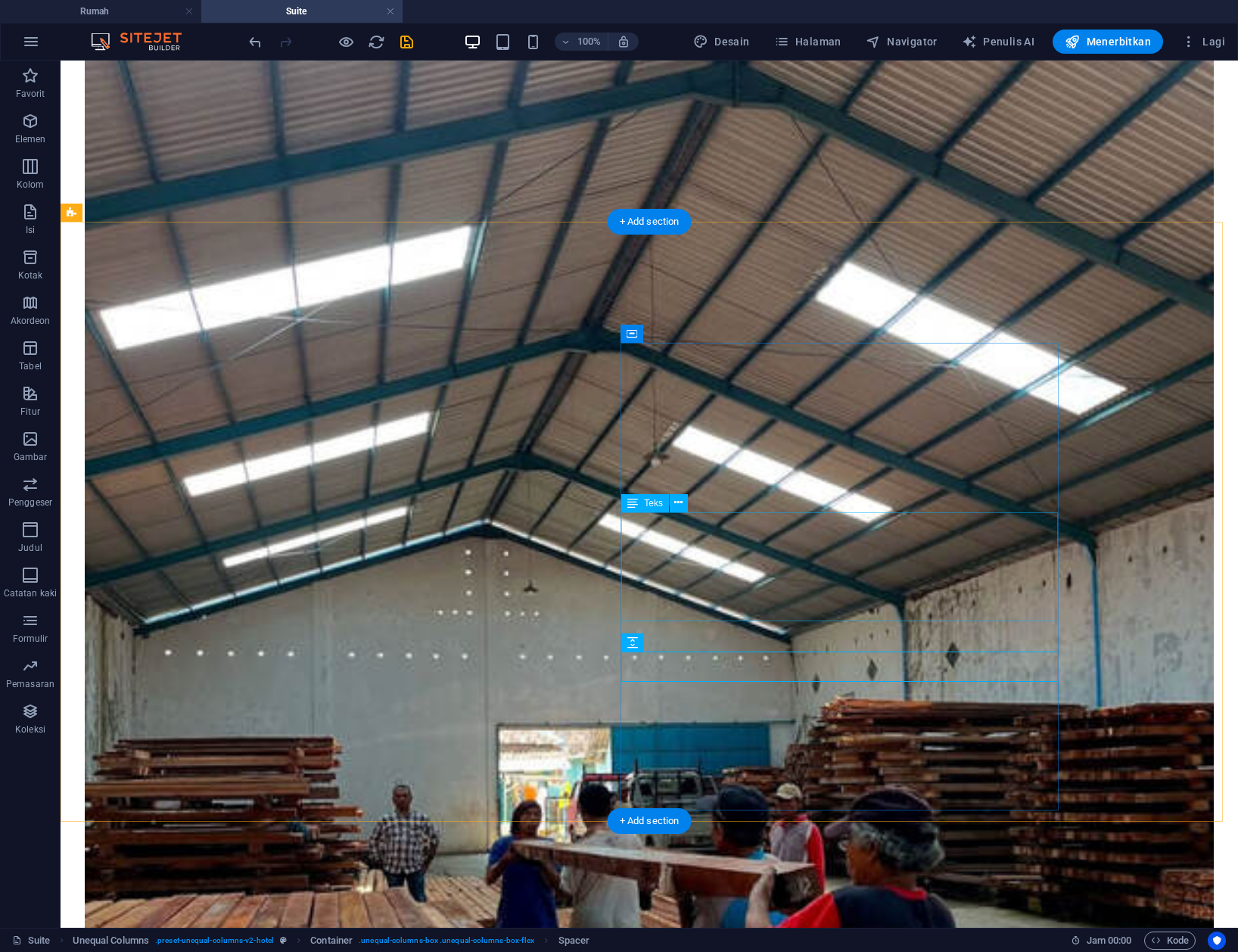 scroll, scrollTop: 706, scrollLeft: 0, axis: vertical 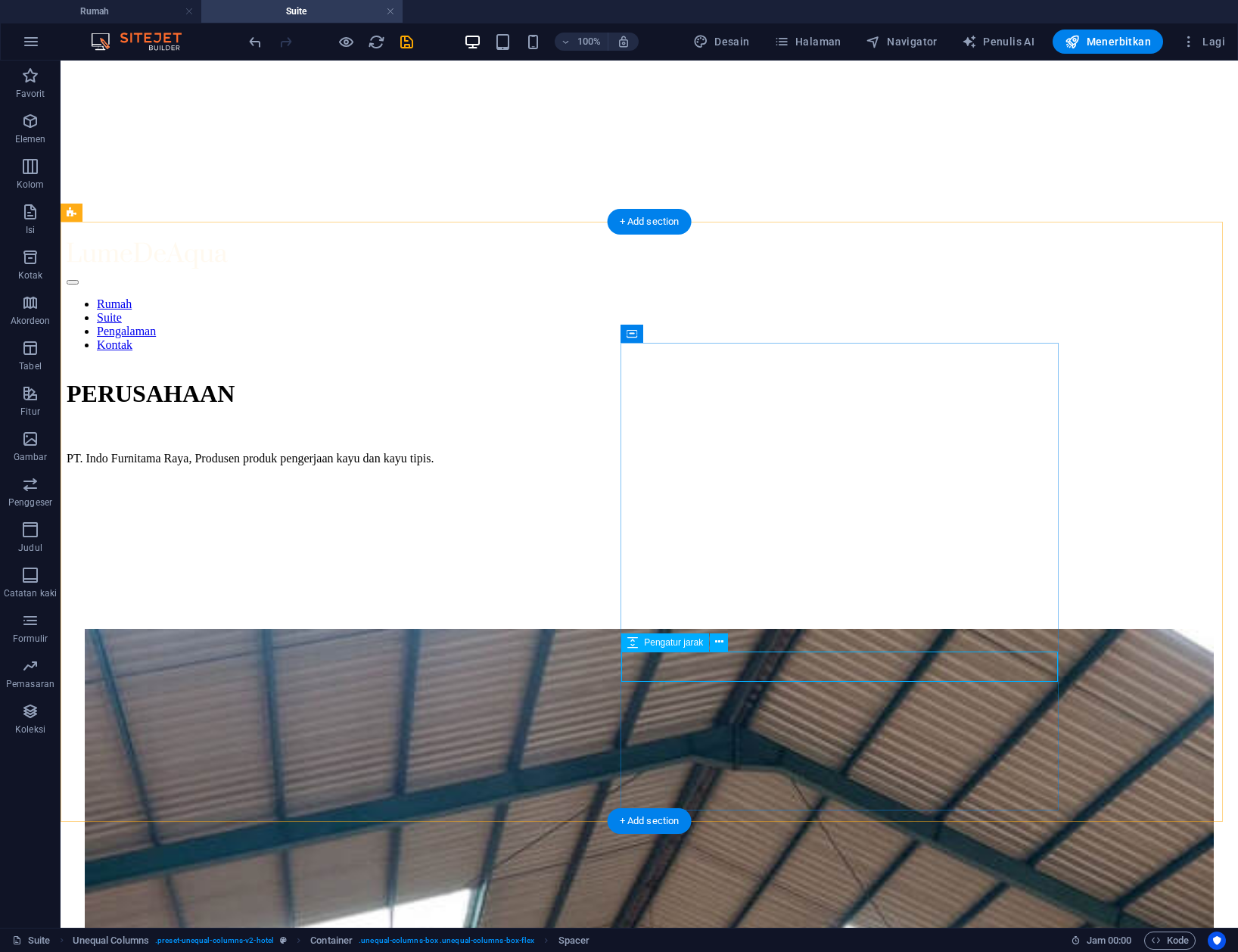 click at bounding box center [649, 2316] 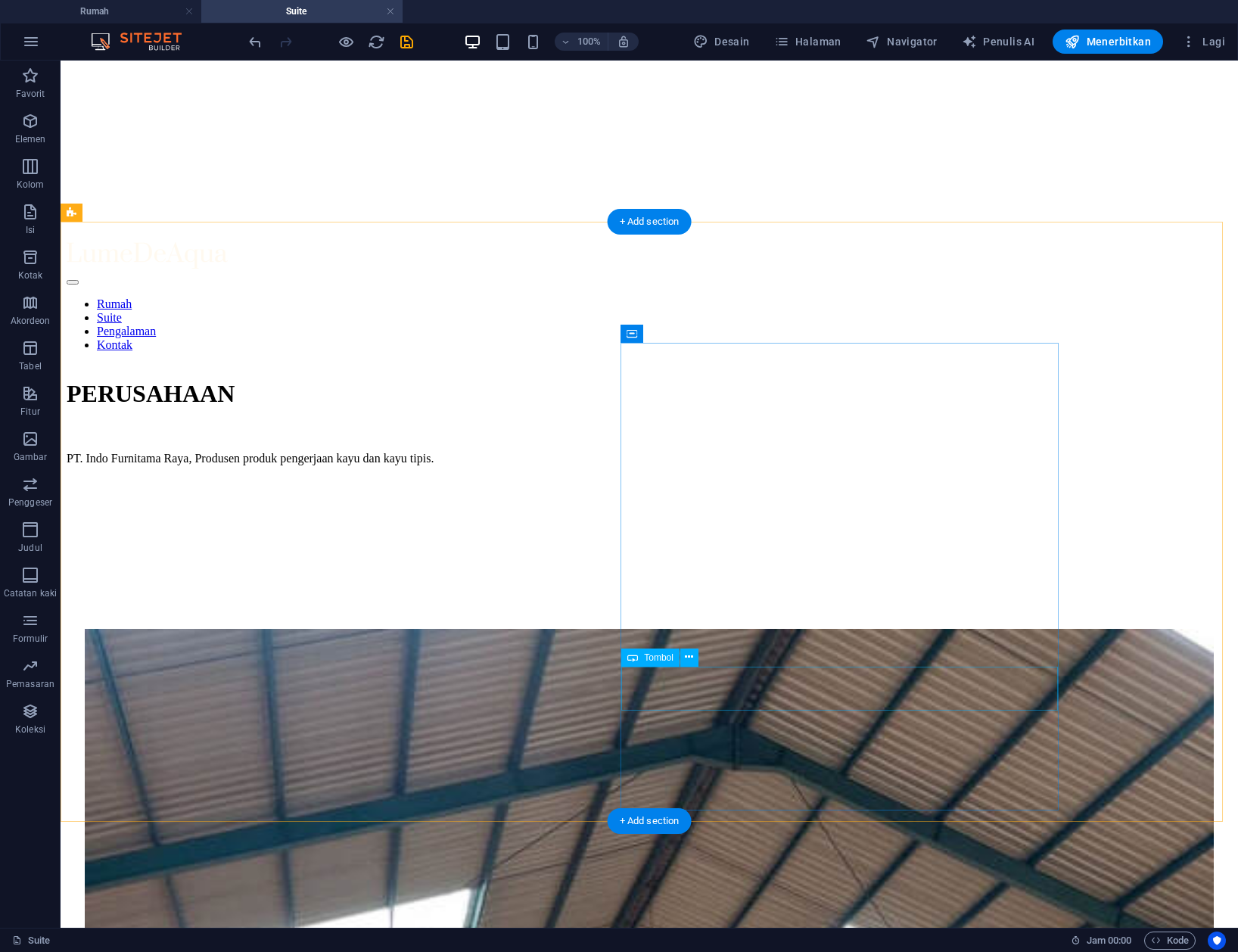 click on "pesan penginapan" at bounding box center [649, 2308] 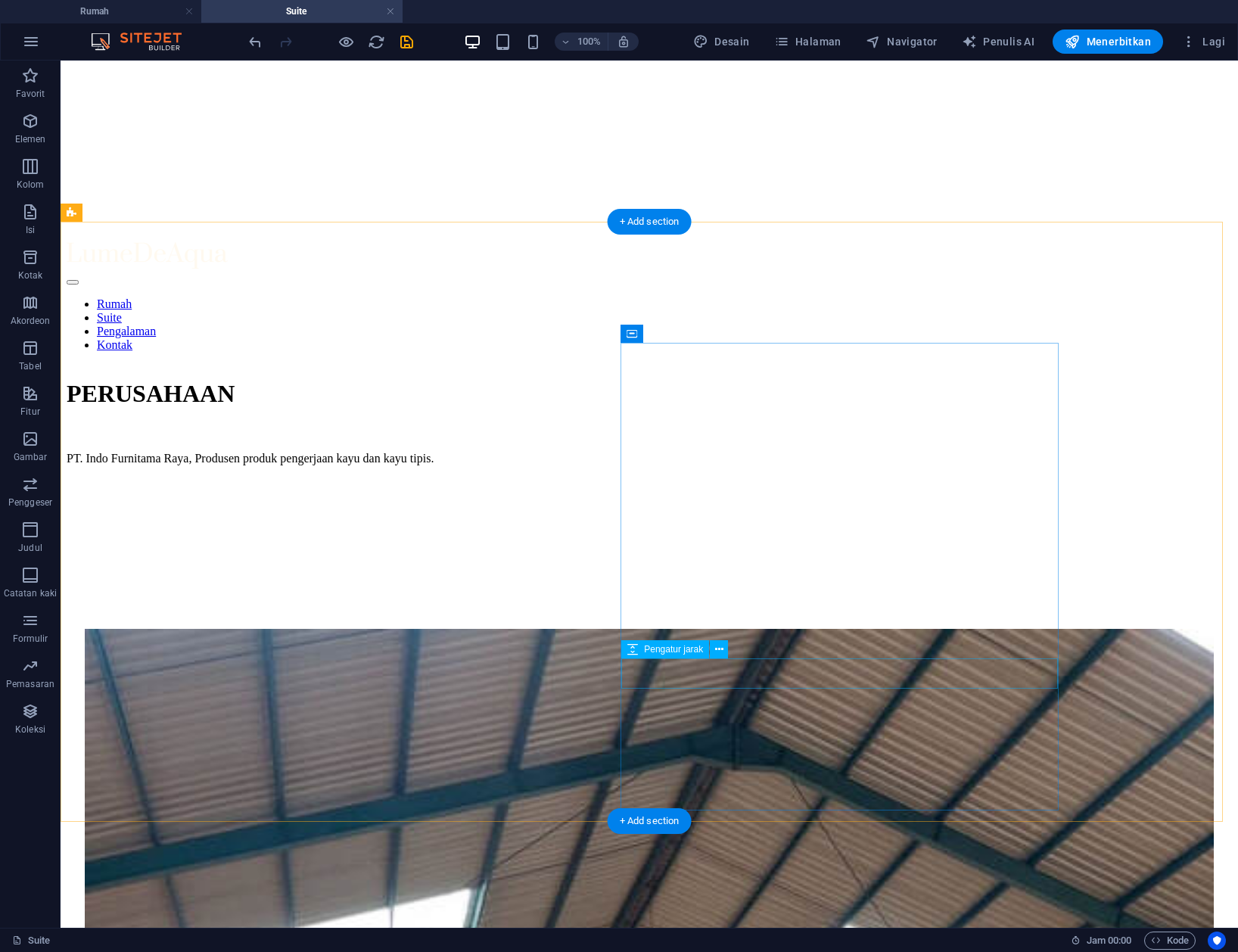 click at bounding box center [649, 2286] 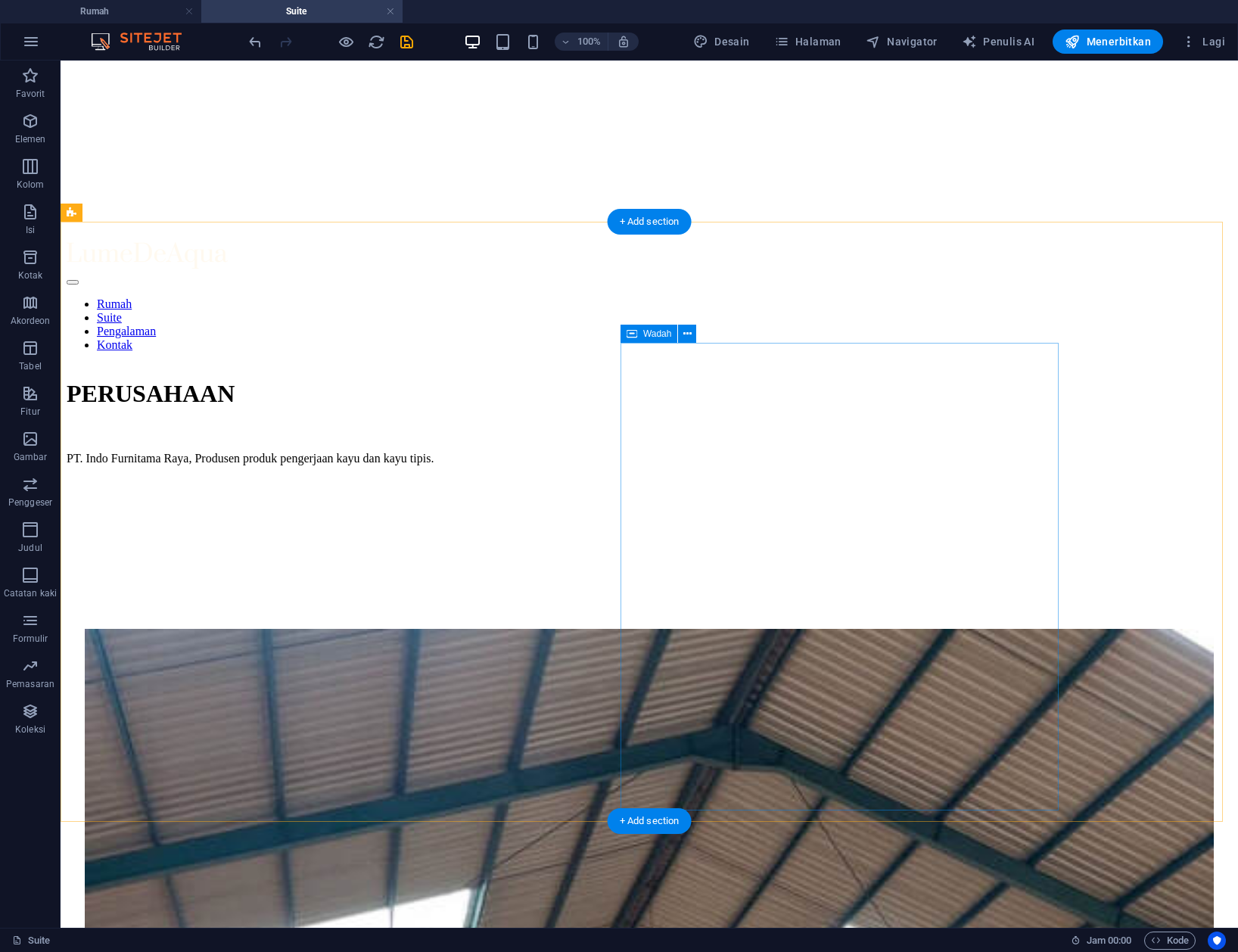 click on "Selamat lebih dari DUA puluh tahun, IFURA secara konsisten memberikan produk kayu yang luar biasa dengan kinerja kuar biasa yang menguntungkan pelanggan, investor, karyawan, mitra dan masyarakat serta hutan tempat kami beroperasi  Sekarang kami memasuki generasi, kepemilikan ketiga ke" at bounding box center [649, 2238] 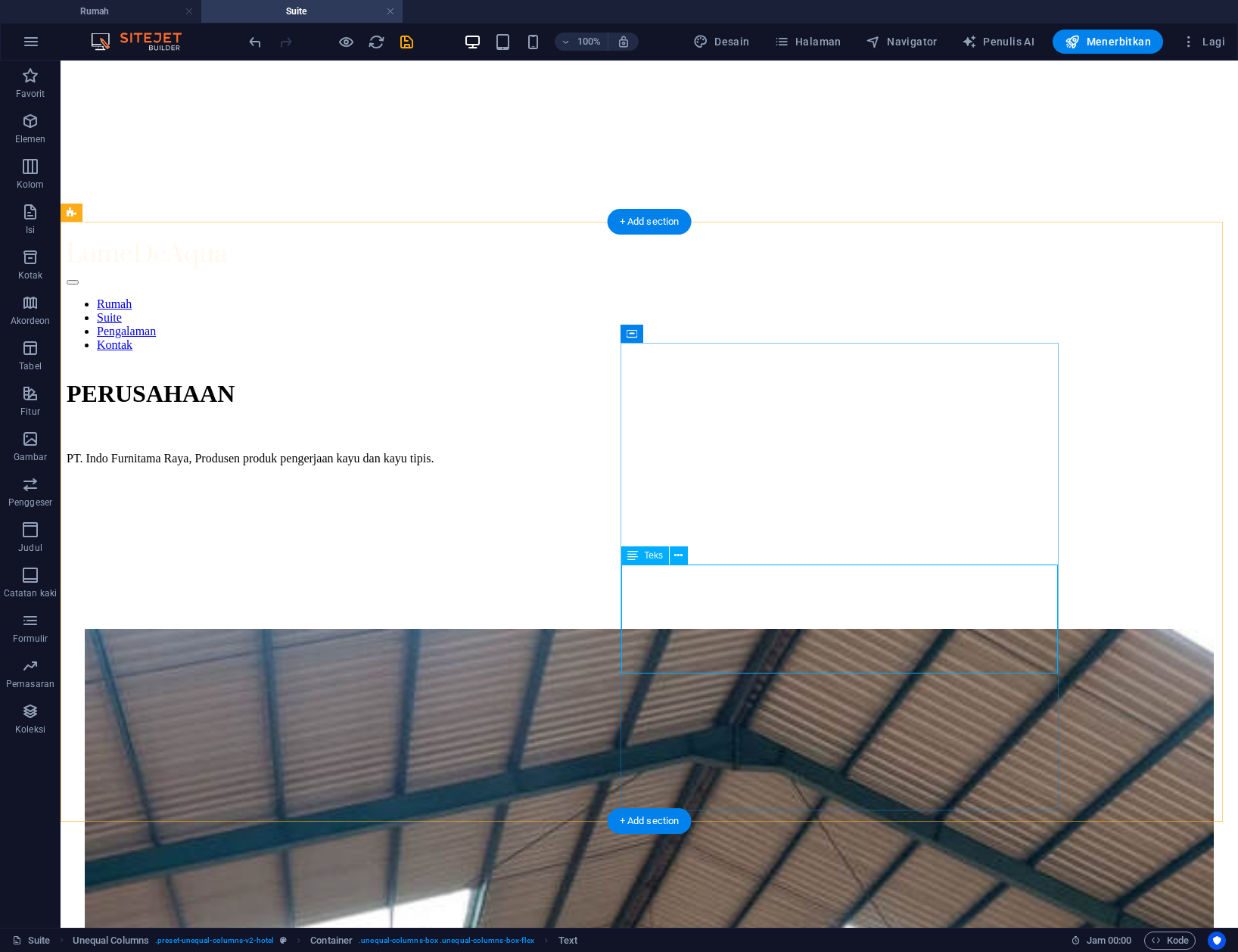 click on "Selamat lebih dari DUA puluh tahun, IFURA secara konsisten memberikan produk kayu yang luar biasa dengan kinerja kuar biasa yang menguntungkan pelanggan, investor, karyawan, mitra dan masyarakat serta hutan tempat kami beroperasi  Sekarang kami memasuki generasi, kepemilikan ketiga ke" at bounding box center [649, 2238] 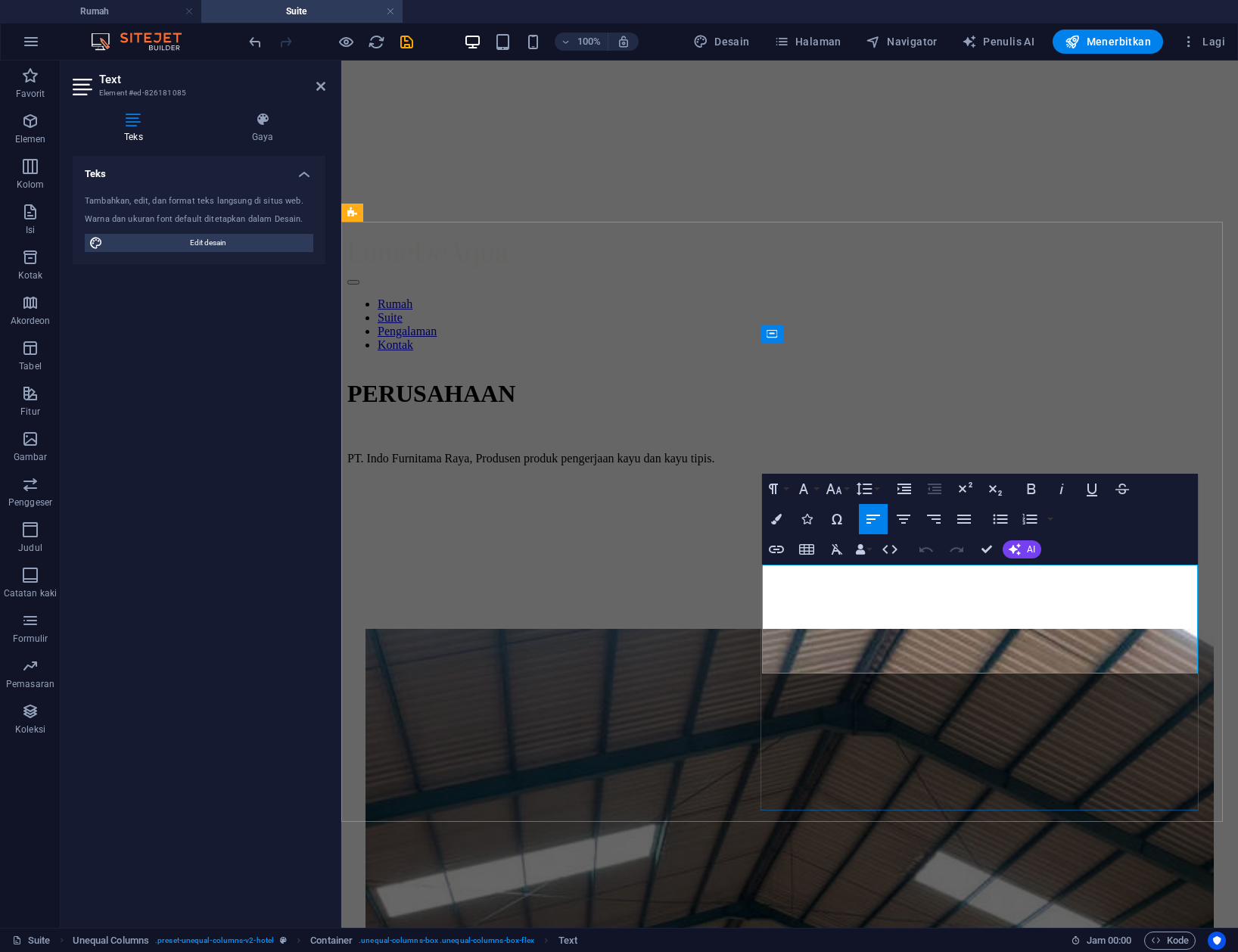 click on "Selamat lebih dari DUA puluh tahun, IFURA secara konsisten memberikan produk kayu yang luar biasa dengan kinerja kuar biasa yang menguntungkan pelanggan, investor, karyawan, mitra dan masyarakat serta hutan tempat kami beroperasi  Sekarang kami memasuki generasi, kepemilikan ketiga ke" at bounding box center [789, 1864] 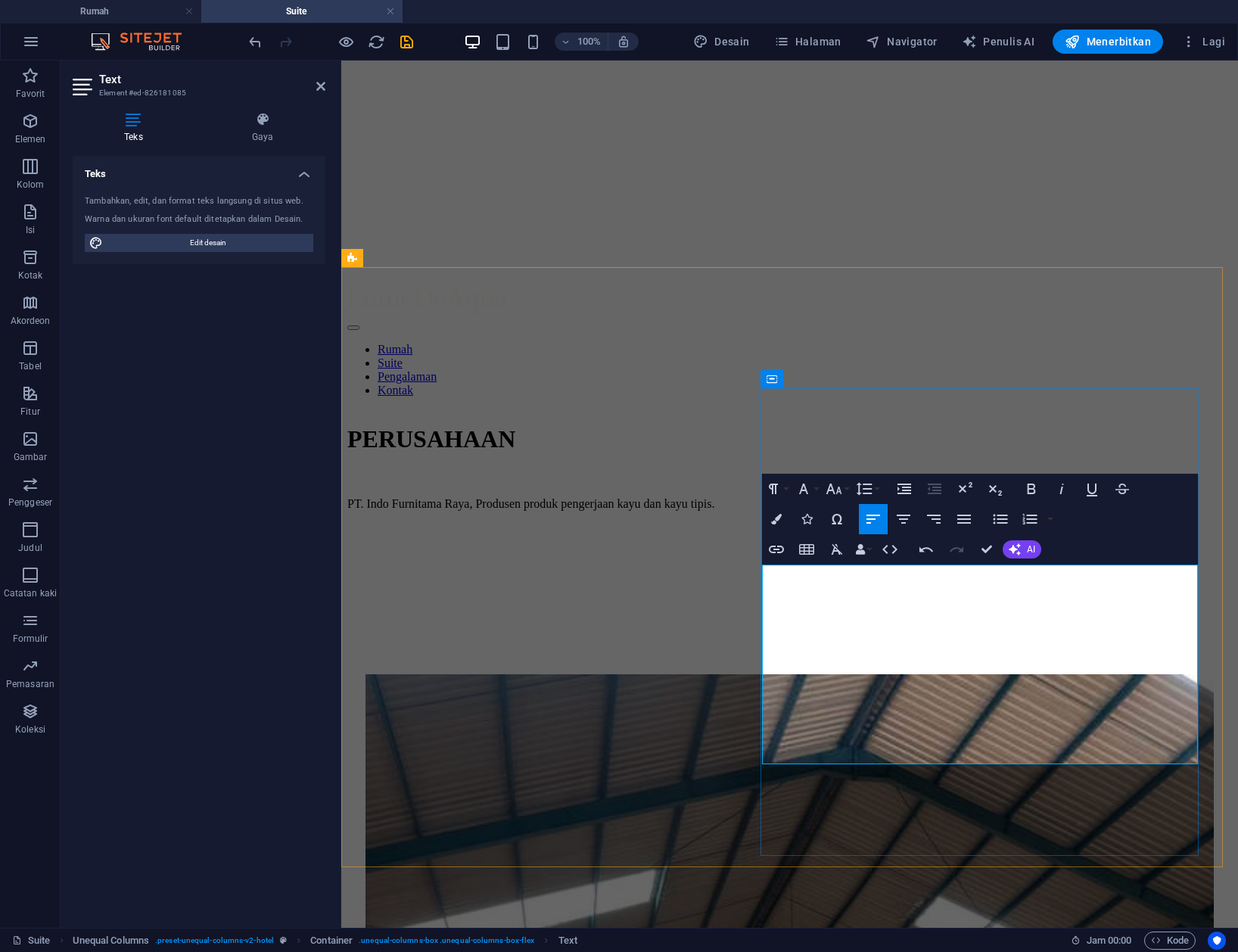 scroll, scrollTop: 706, scrollLeft: 0, axis: vertical 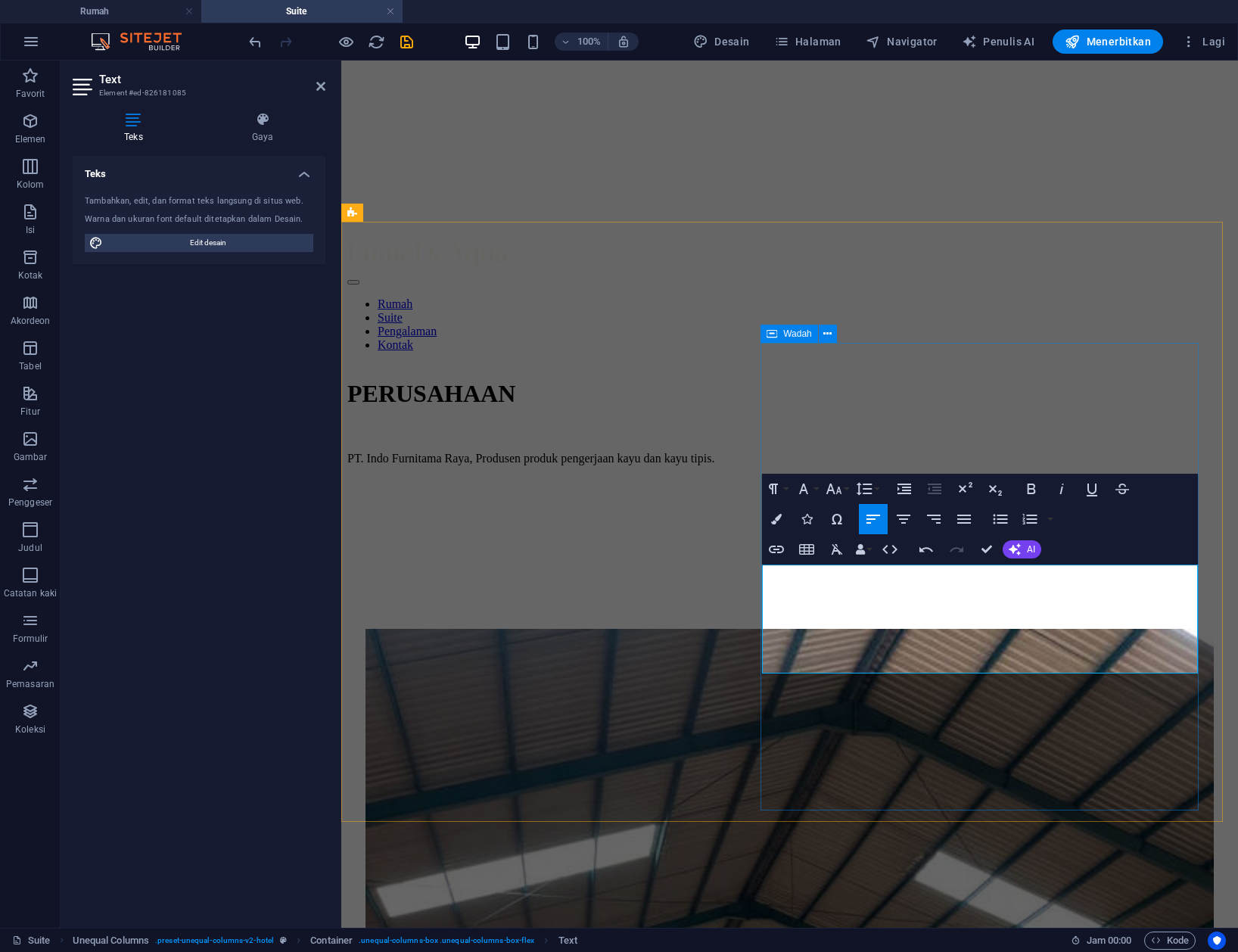click on "SEJARAH KAMI Selamat lebih dari DUA puluh tahun, IFURA secara konsisten memberikan produk kayu yang luar biasa dengan kinerja kuar biasa yang menguntungkan pelanggan, investor, karyawan, mitra dan masyarakat serta hutan tempat kami beroperasi  Sekarang kami memasuki generasi, kepemilikan ketiga ke," at bounding box center (789, 1830) 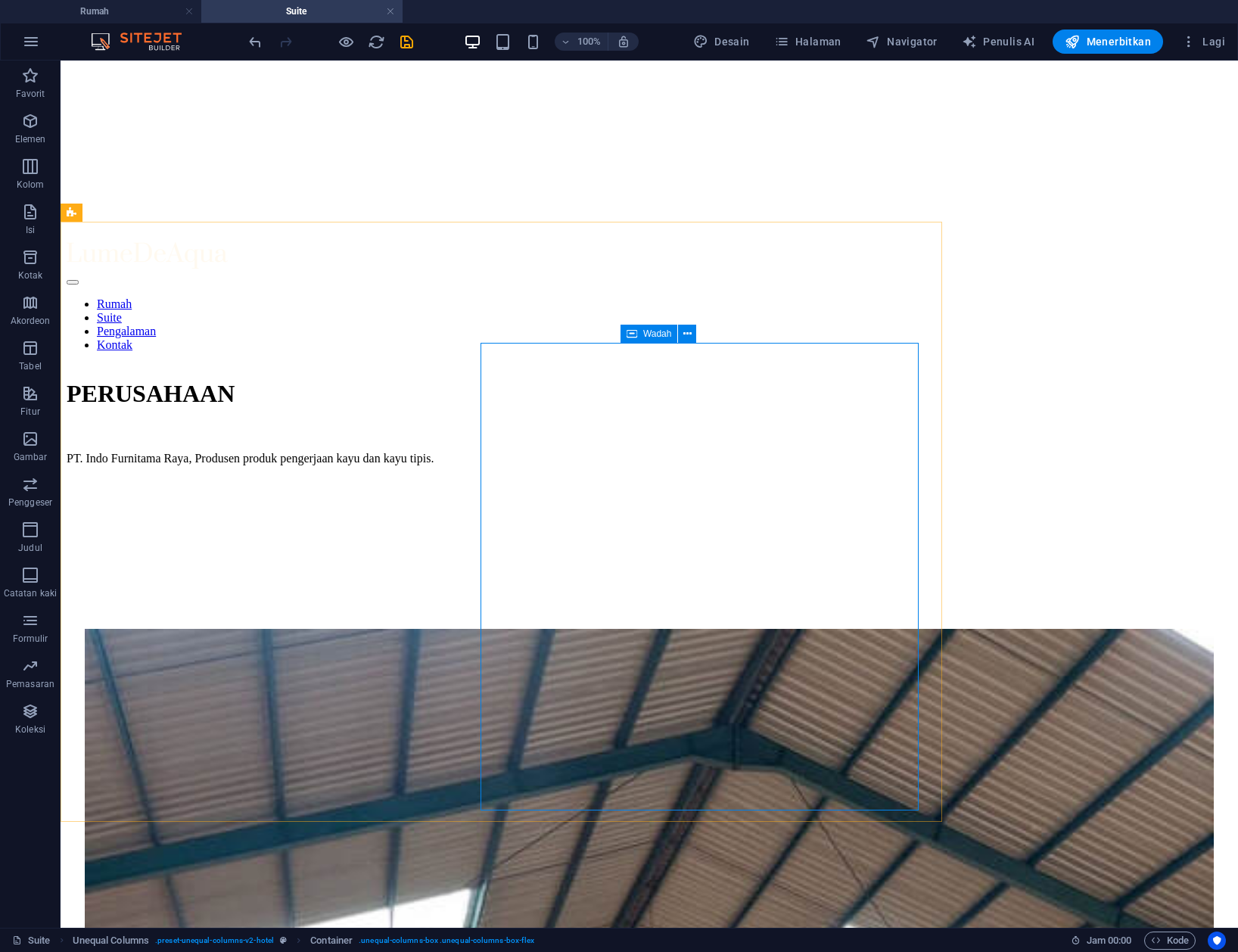 click on "SEJARAH KAMI Selamat lebih dari DUA puluh tahun, IFURA secara konsisten memberikan produk kayu yang luar biasa dengan kinerja kuar biasa yang menguntungkan pelanggan, investor, karyawan, mitra dan masyarakat serta hutan tempat kami beroperasi  Sekarang kami memasuki generasi, kepemilikan ketiga ke," at bounding box center [649, 2204] 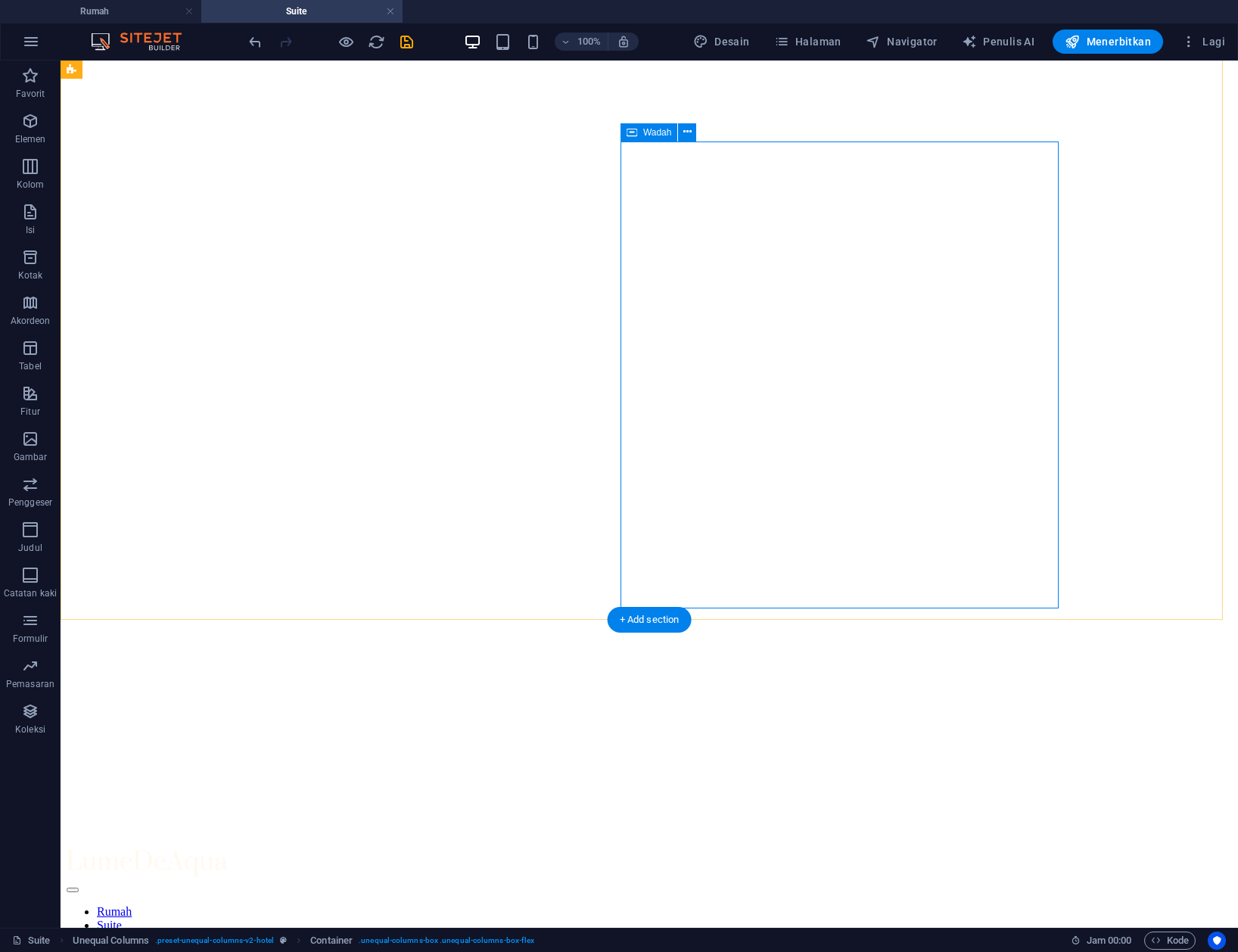 scroll, scrollTop: 908, scrollLeft: 0, axis: vertical 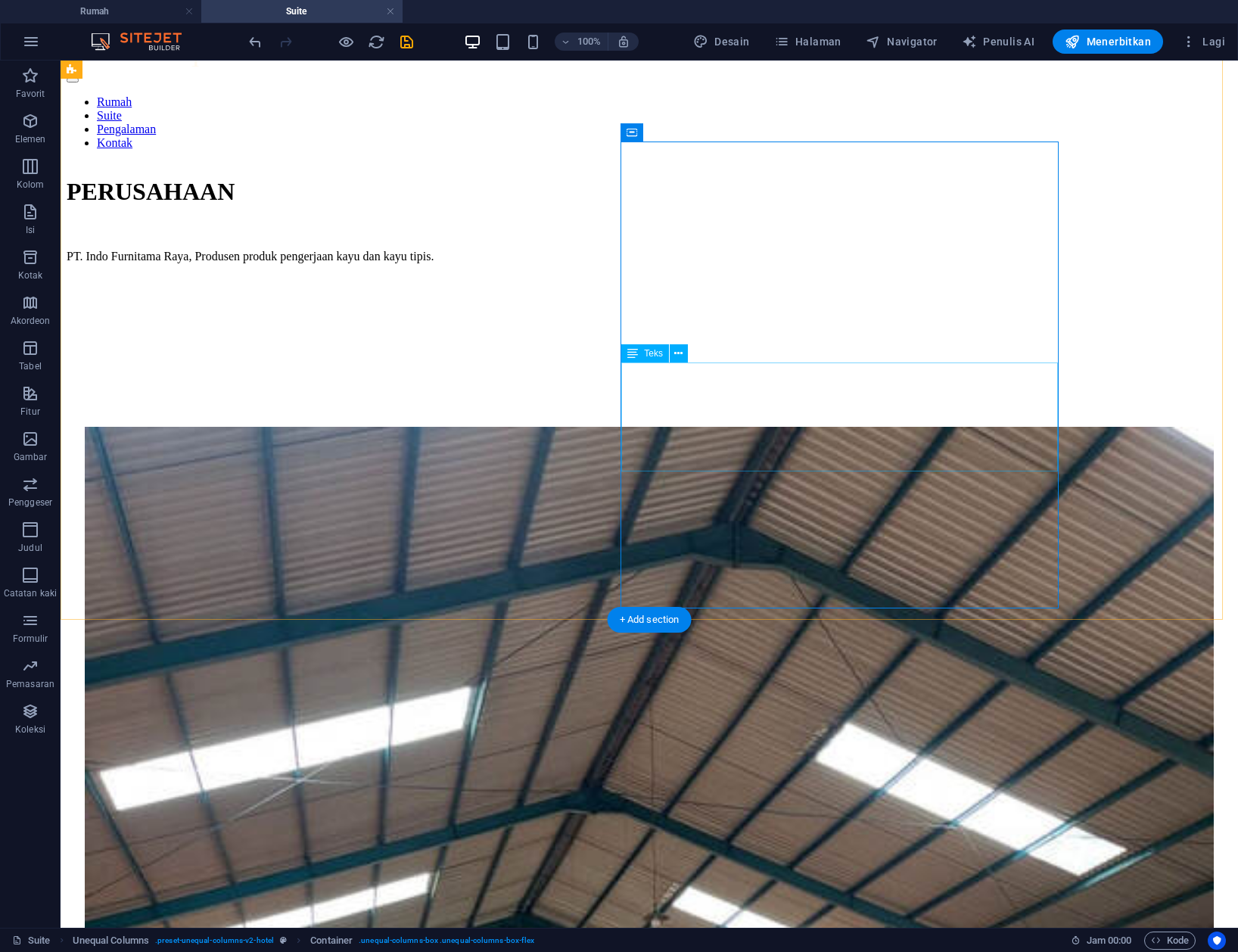 click on "Selamat lebih dari DUA puluh tahun, IFURA secara konsisten memberikan produk kayu yang luar biasa dengan kinerja kuar biasa yang menguntungkan pelanggan, investor, karyawan, mitra dan masyarakat serta hutan tempat kami beroperasi  Sekarang kami memasuki generasi, kepemilikan ketiga ke," at bounding box center (649, 2036) 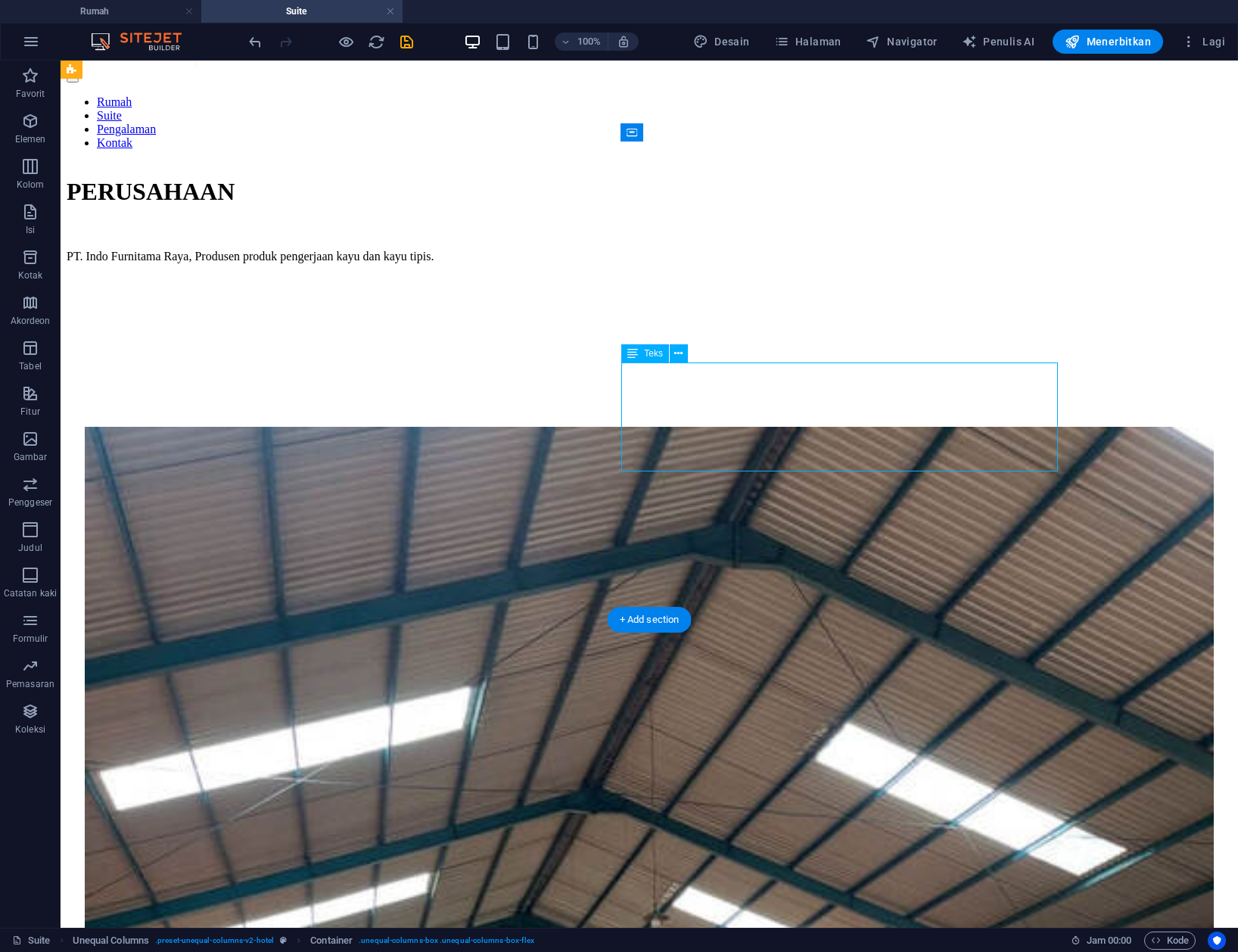 click on "Selamat lebih dari DUA puluh tahun, IFURA secara konsisten memberikan produk kayu yang luar biasa dengan kinerja kuar biasa yang menguntungkan pelanggan, investor, karyawan, mitra dan masyarakat serta hutan tempat kami beroperasi  Sekarang kami memasuki generasi, kepemilikan ketiga ke," at bounding box center [649, 2036] 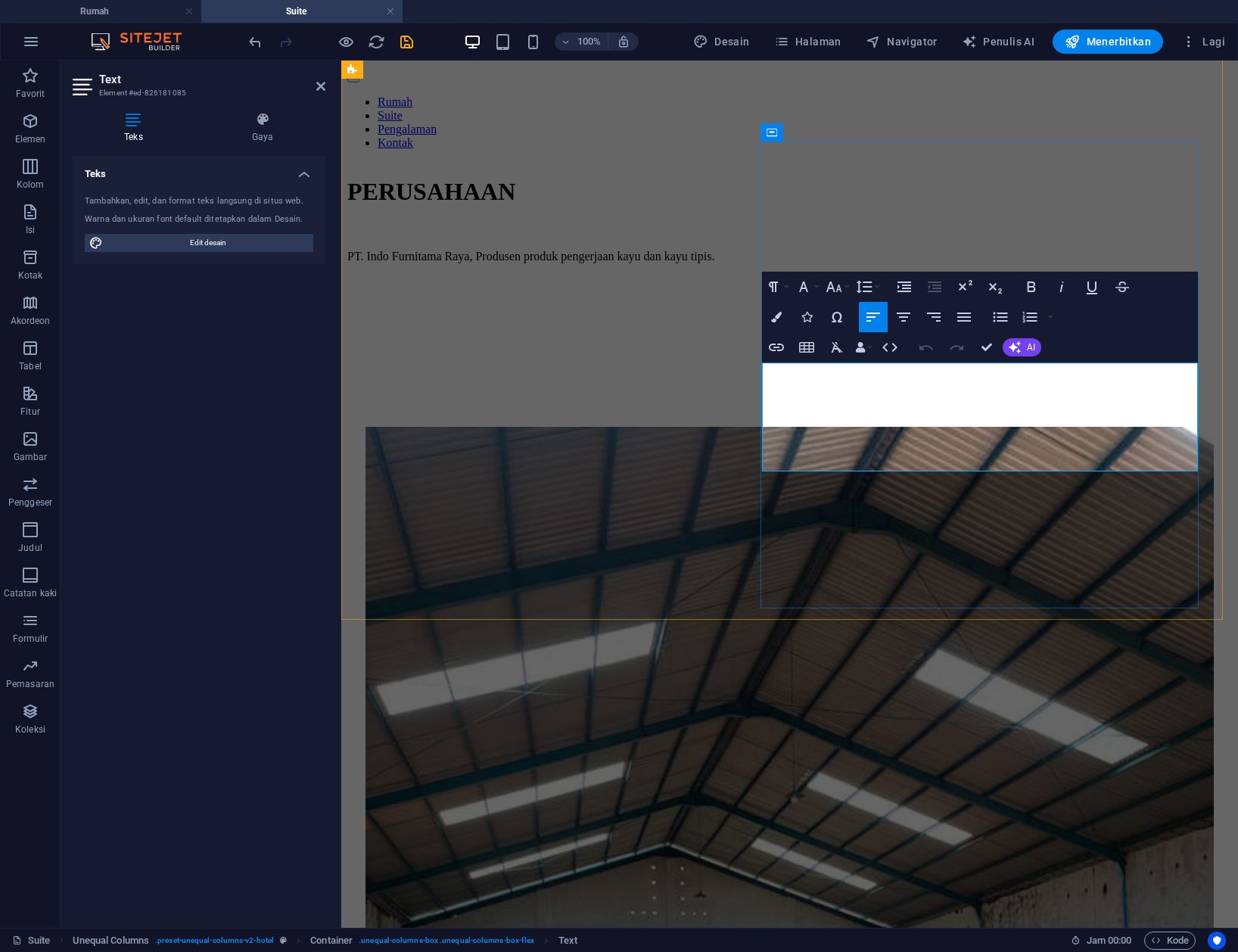 click on "Selamat lebih dari DUA puluh tahun, IFURA secara konsisten memberikan produk kayu yang luar biasa dengan kinerja kuar biasa yang menguntungkan pelanggan, investor, karyawan, mitra dan masyarakat serta hutan tempat kami beroperasi  Sekarang kami memasuki generasi, kepemilikan ketiga ke," at bounding box center [789, 1662] 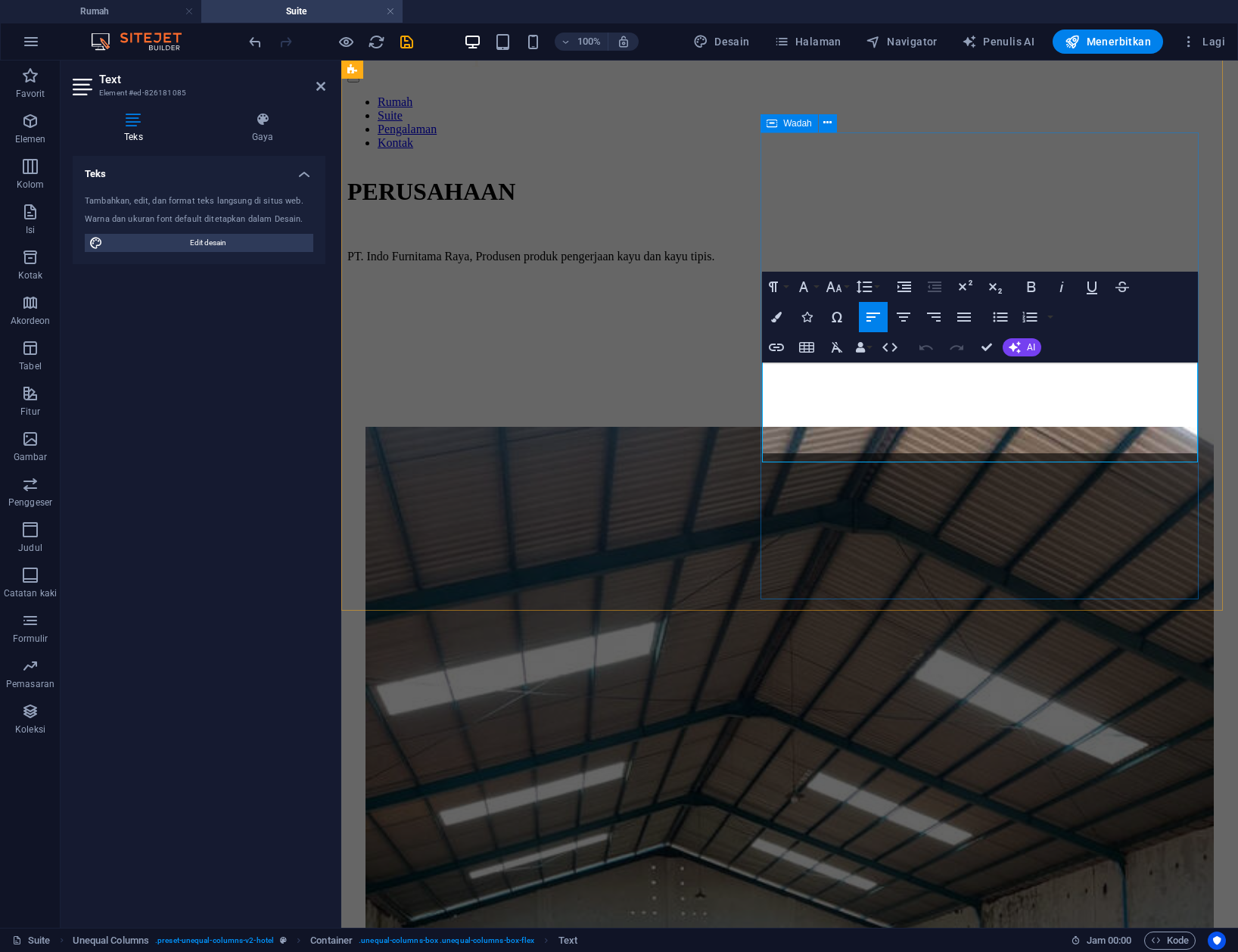 scroll, scrollTop: 917, scrollLeft: 0, axis: vertical 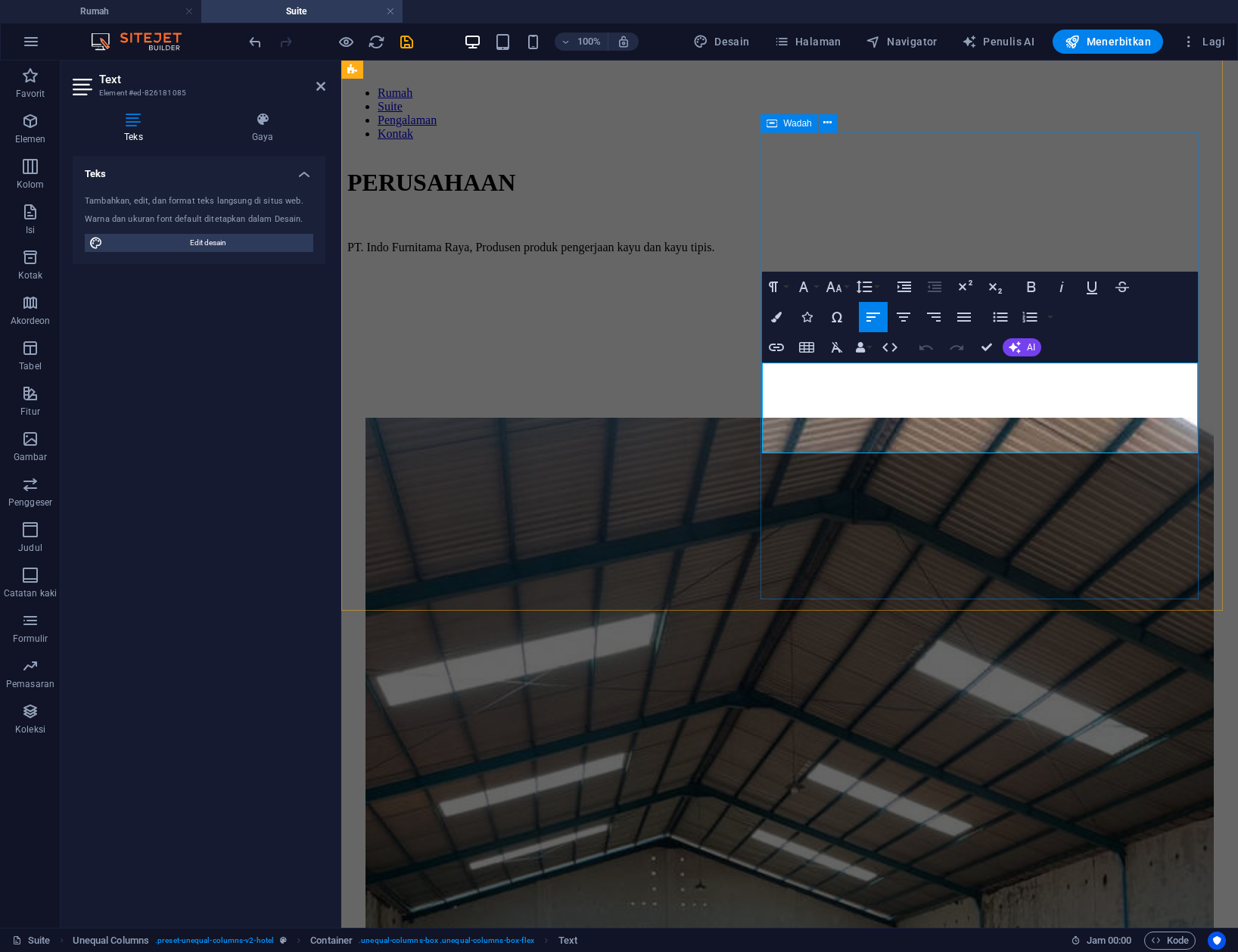 click on "SEJARAH KAMI Selamat lebih dari DUA puluh tahun, IFURA secara konsisten memberikan produk kayu yang luar biasa dengan kinerja kuar biasa yang menguntungkan pelanggan, investor, karyawan, mitra dan masyarakat serta hutan tempat kami beroperasi" at bounding box center (789, 1612) 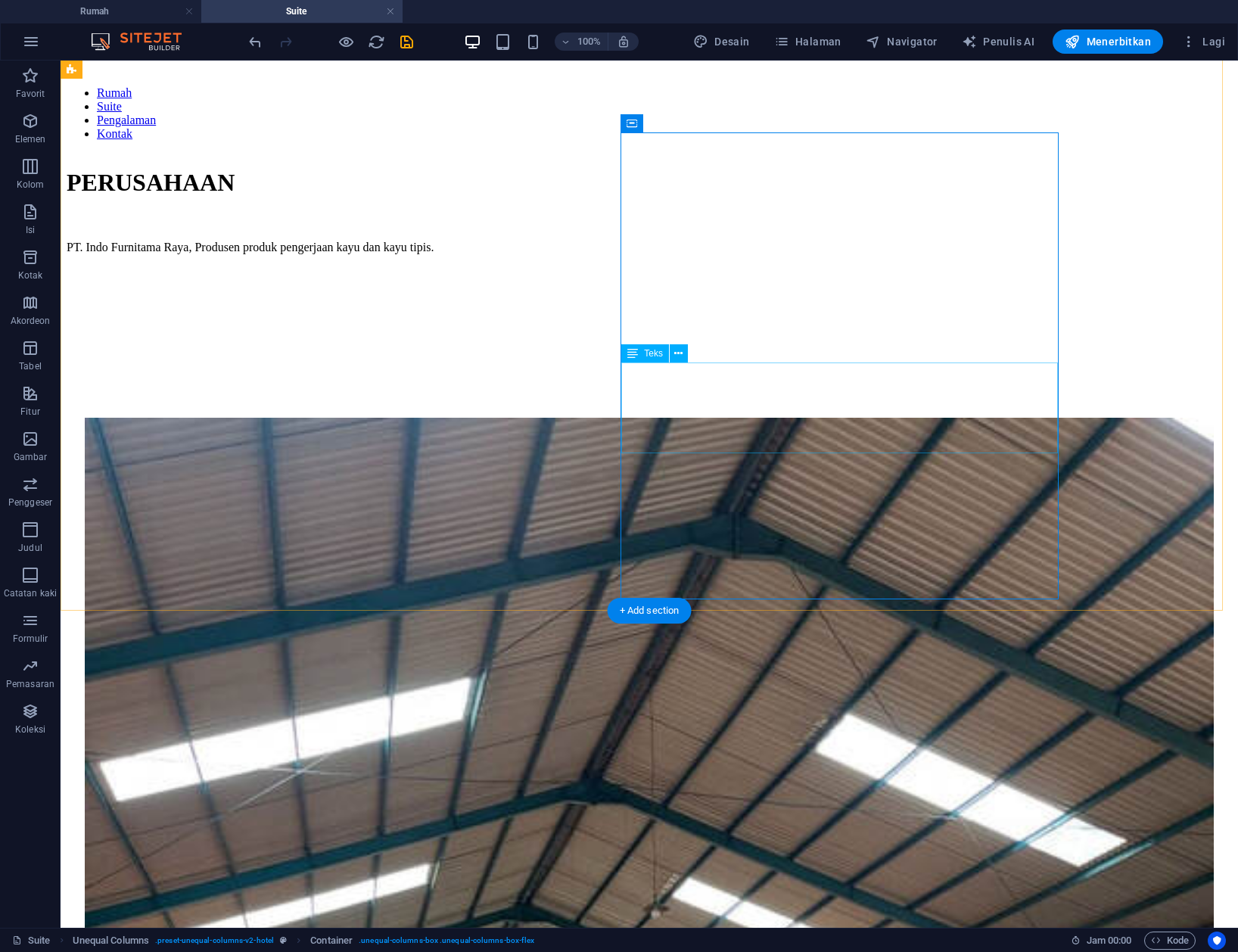 click on "Selamat lebih dari DUA puluh tahun, IFURA secara konsisten memberikan produk kayu yang luar biasa dengan kinerja kuar biasa yang menguntungkan pelanggan, investor, karyawan, mitra dan masyarakat serta hutan tempat kami beroperasi" at bounding box center [649, 2021] 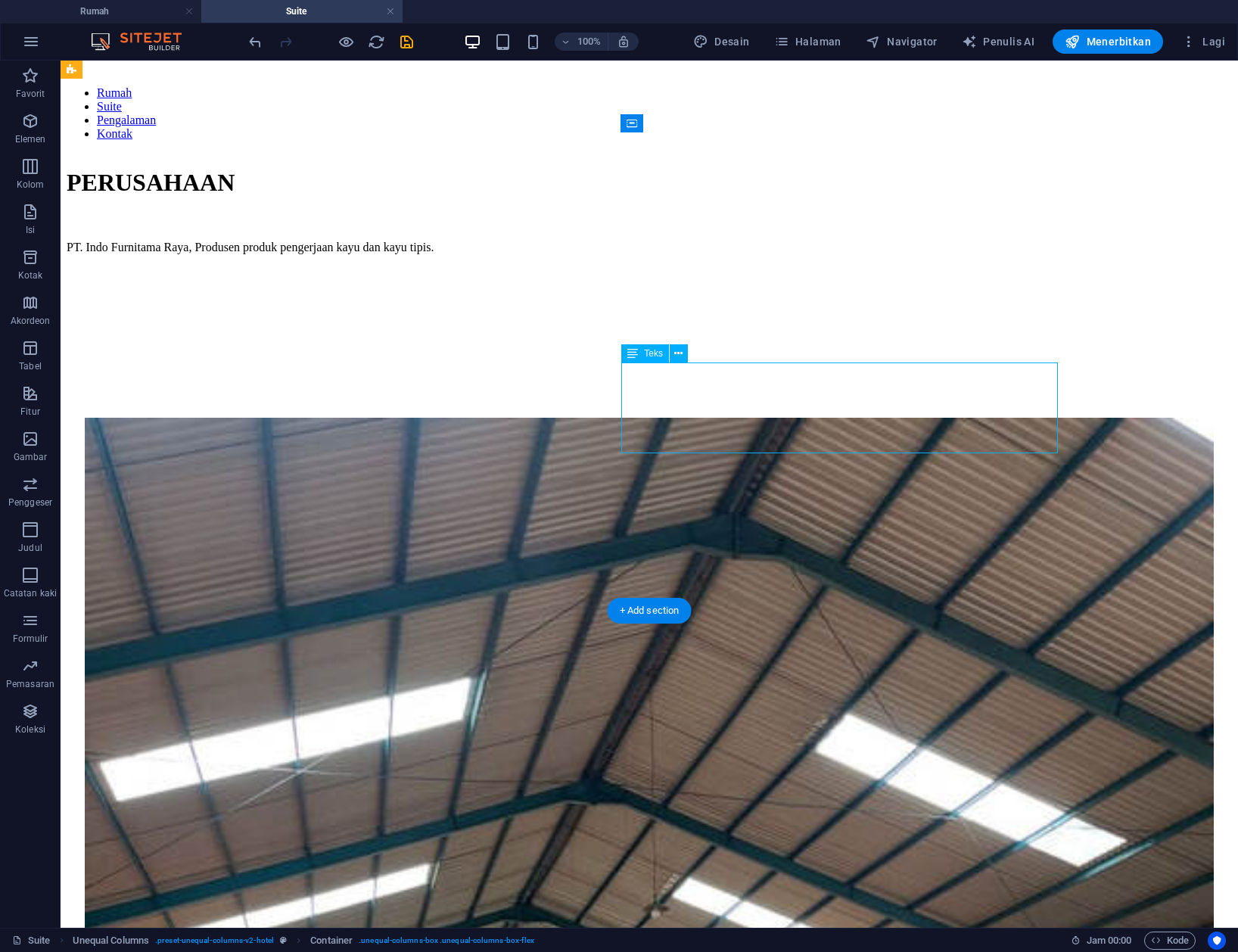 click on "Selamat lebih dari DUA puluh tahun, IFURA secara konsisten memberikan produk kayu yang luar biasa dengan kinerja kuar biasa yang menguntungkan pelanggan, investor, karyawan, mitra dan masyarakat serta hutan tempat kami beroperasi" at bounding box center (649, 2021) 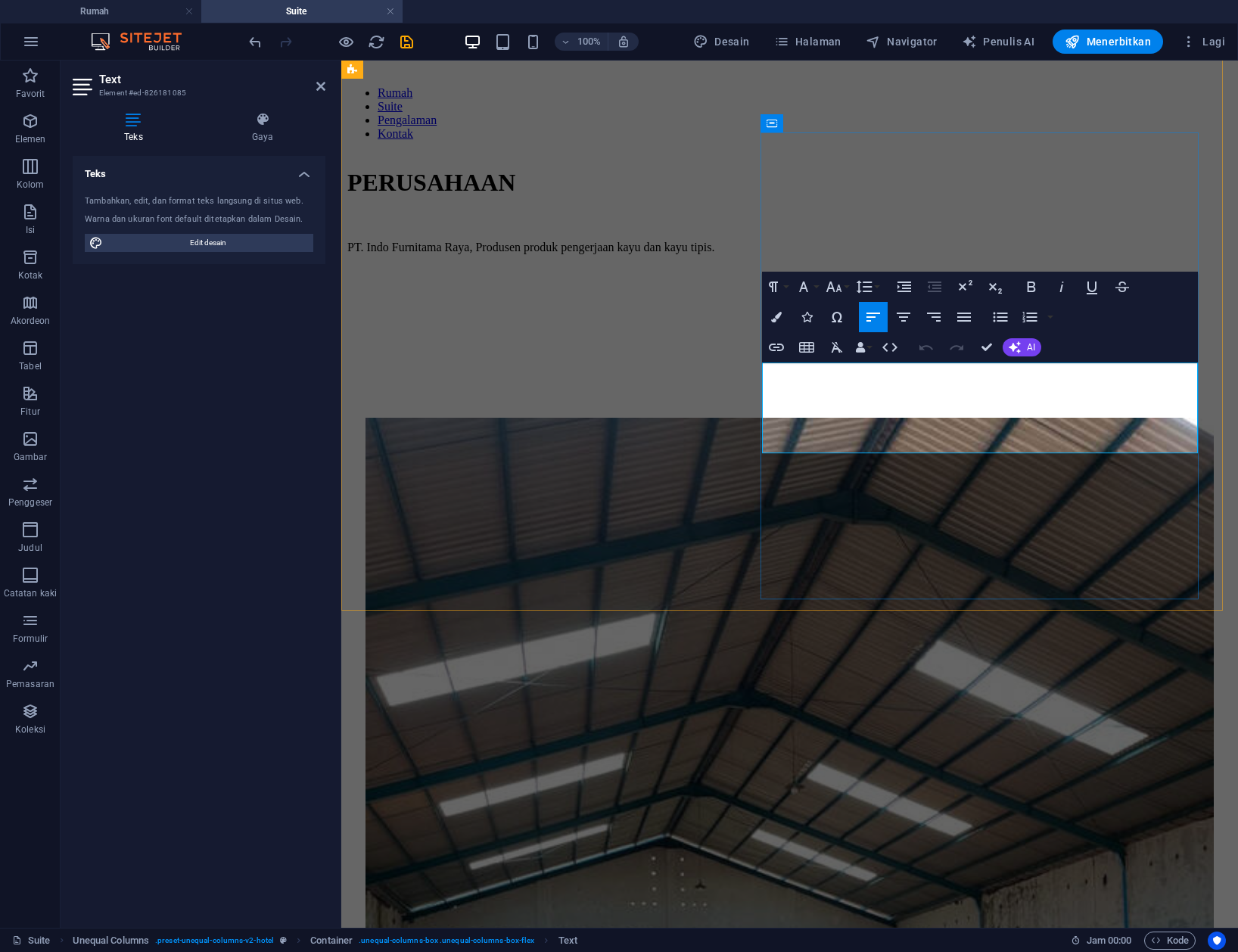 click on "Selamat lebih dari DUA puluh tahun, IFURA secara konsisten memberikan produk kayu yang luar biasa dengan kinerja kuar biasa yang menguntungkan pelanggan, investor, karyawan, mitra dan masyarakat serta hutan tempat kami beroperasi" at bounding box center [789, 1646] 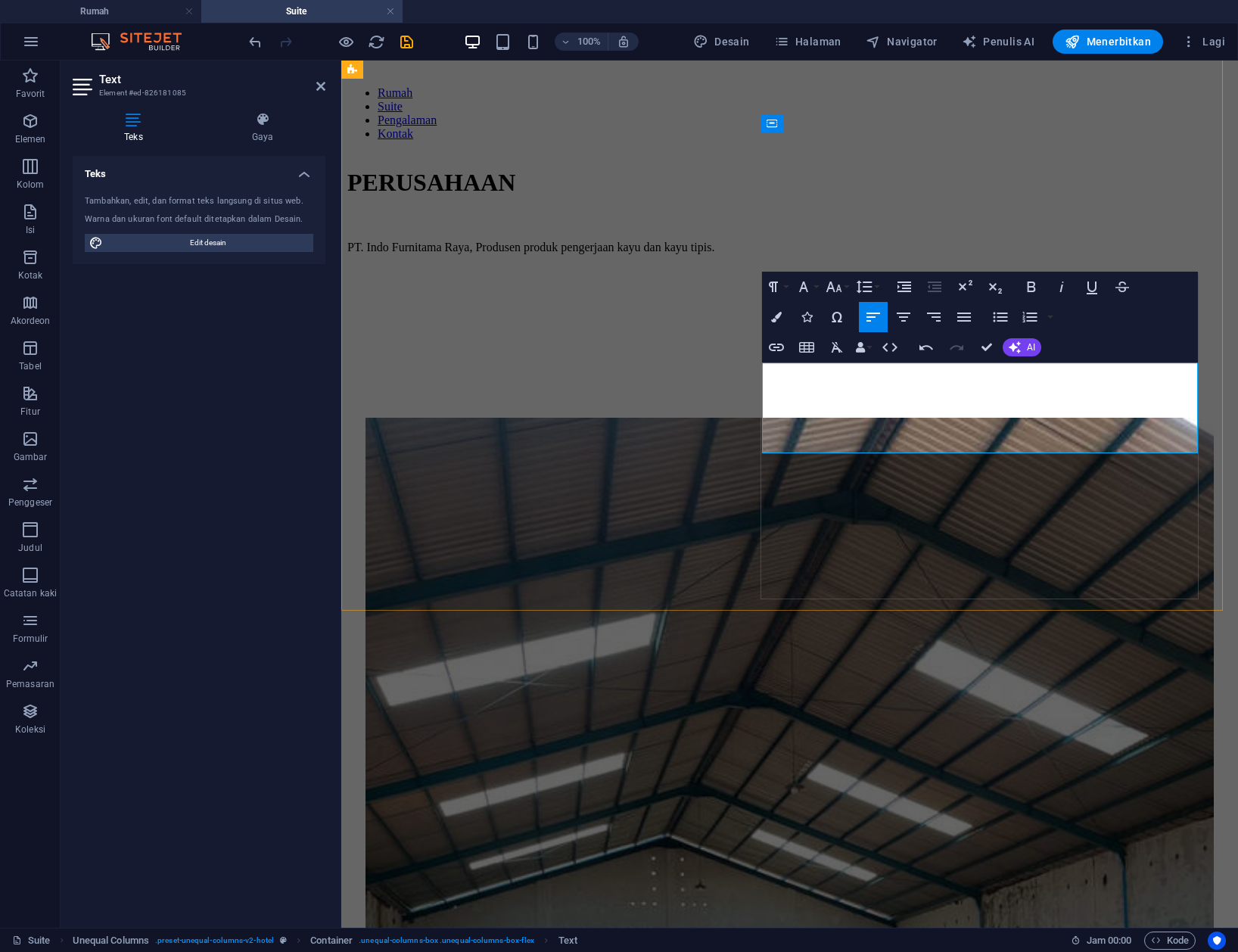 click on "Selamat lebih dari DUA puluh tahun, IFURA secara konsisten memberikan produk kayu yang luar biasa dengan kinerja kuar biasa yang menguntungkan pelanggan, investor, karyawan, mitra dan masyarakat serta hutan tempat kami beroperasi." at bounding box center (789, 1653) 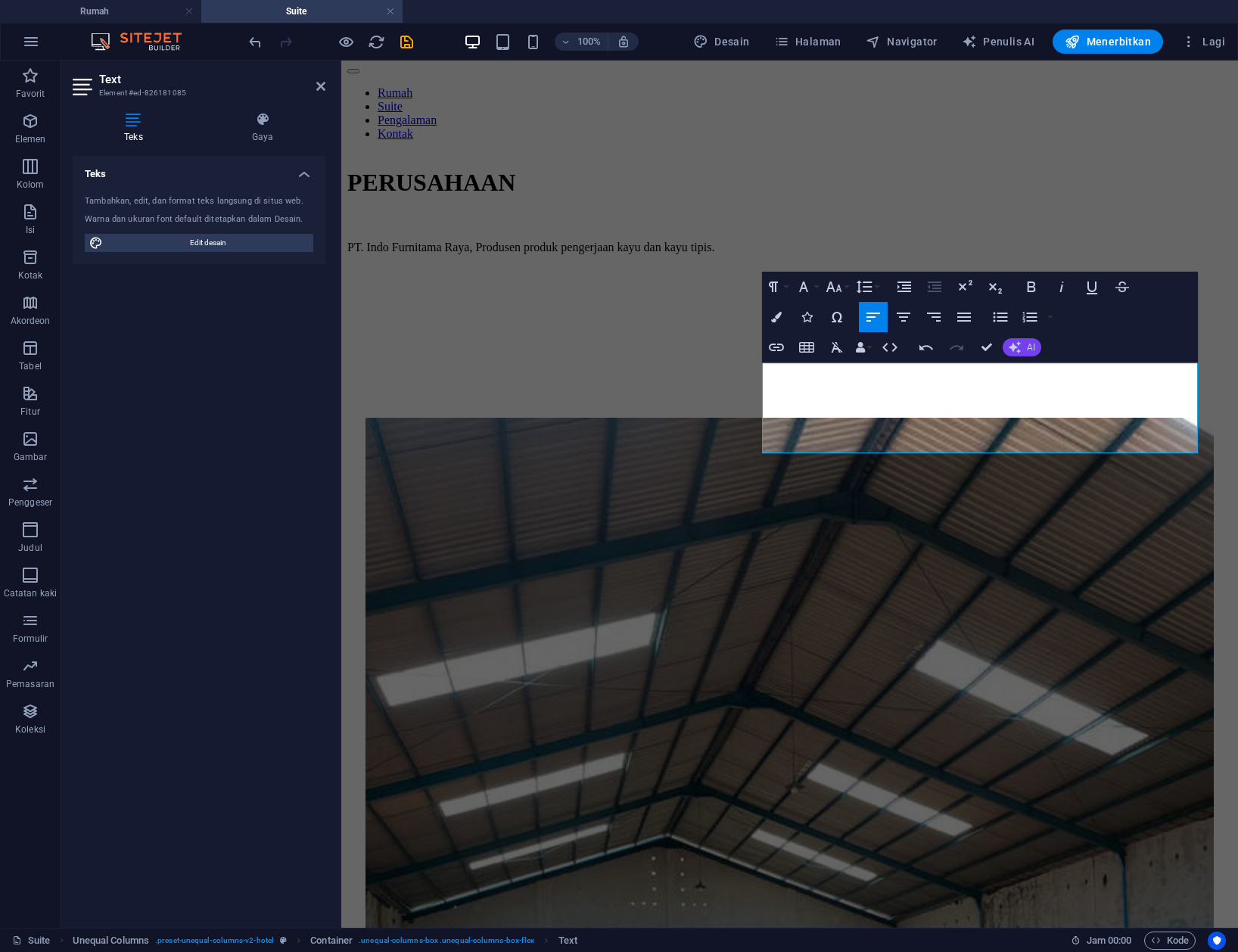 drag, startPoint x: 1030, startPoint y: 288, endPoint x: 1025, endPoint y: 342, distance: 54.23099 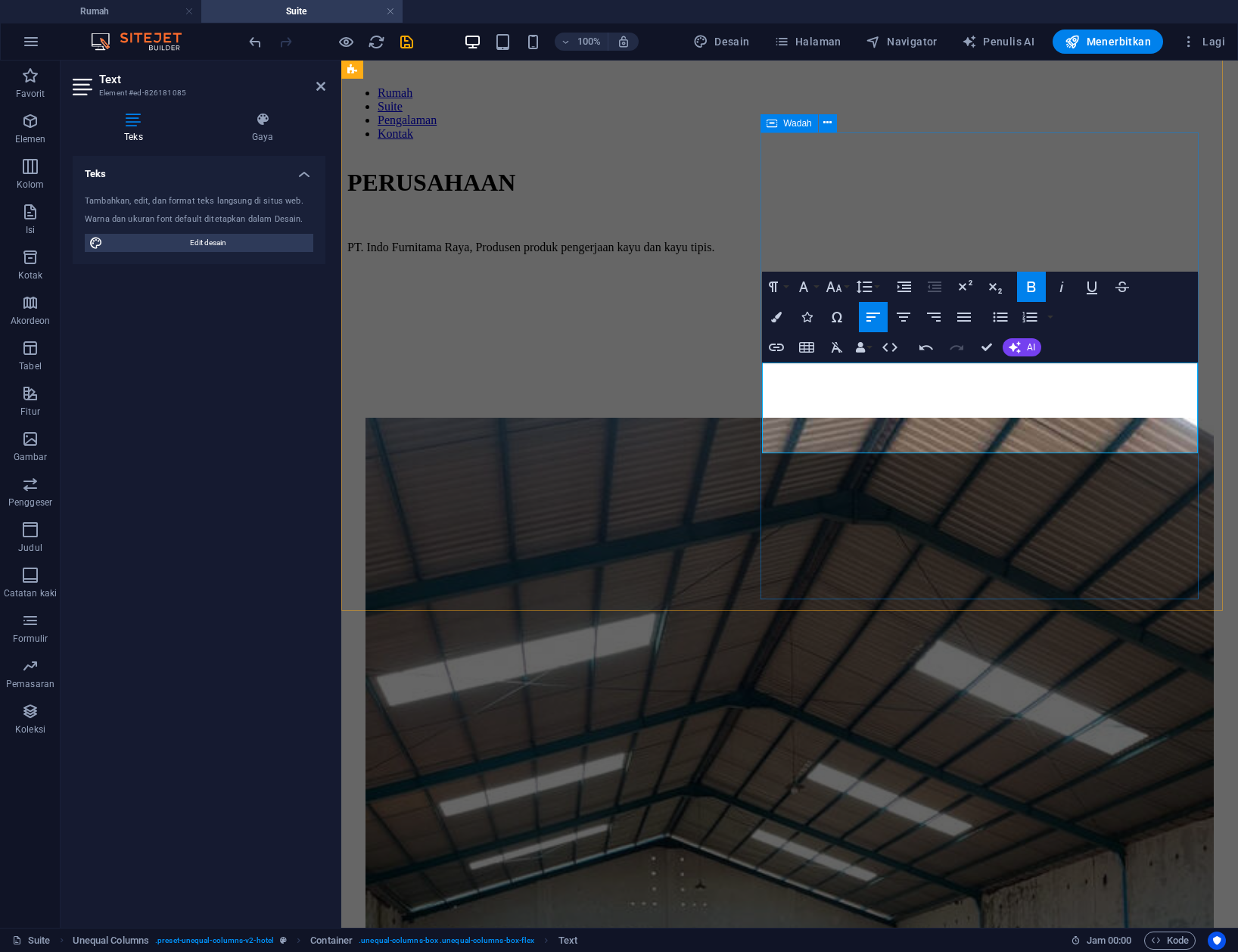 click on "SEJARAH KAMI Selamat lebih dari DUA puluh tahun, IFURA secara konsisten memberikan produk kayu yang luar biasa dengan kinerja kuar biasa yang menguntungkan pelanggan, investor, karyawan, mitra dan masyarakat serta hutan tempat kami beroperasi." at bounding box center (789, 1619) 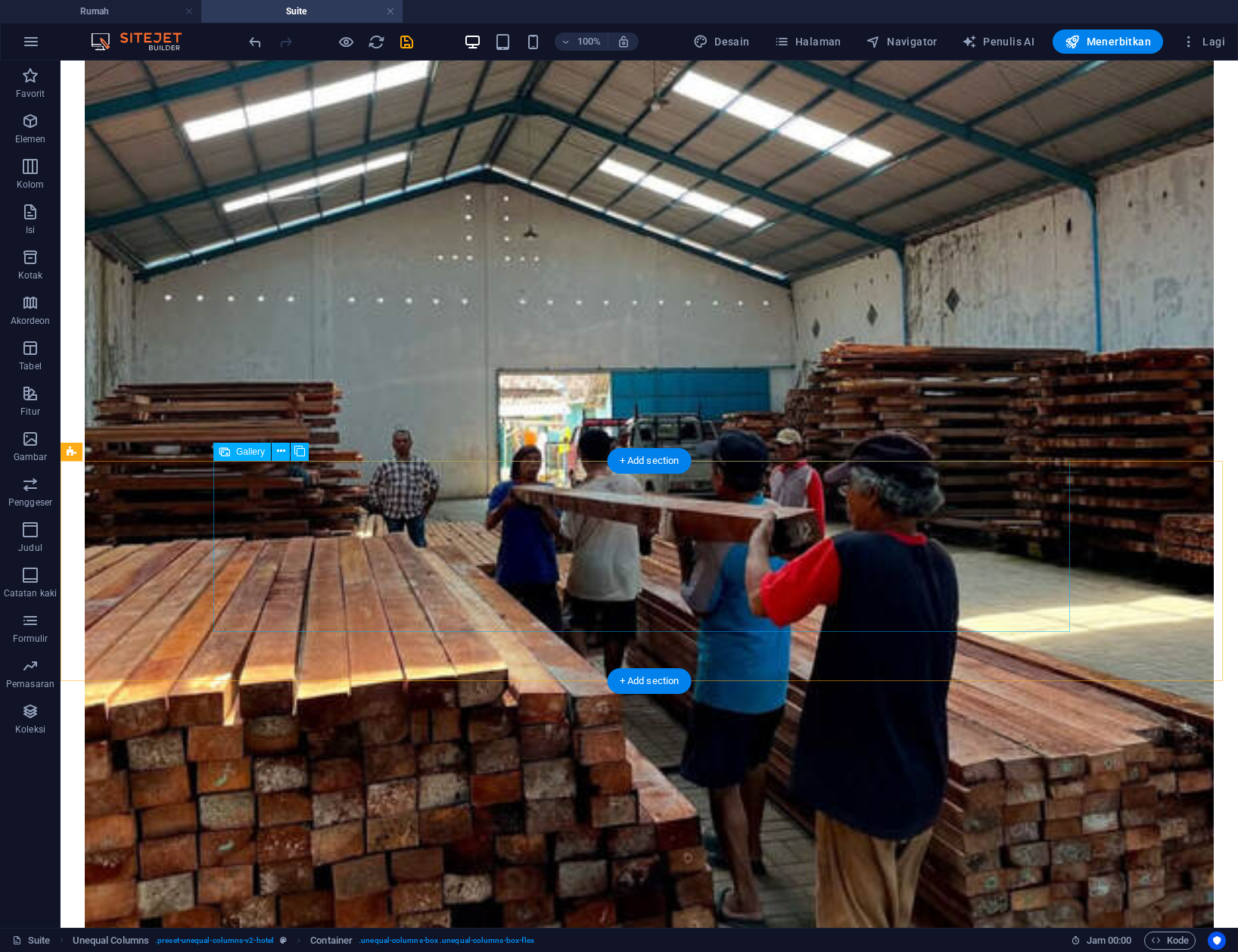 scroll, scrollTop: 1321, scrollLeft: 0, axis: vertical 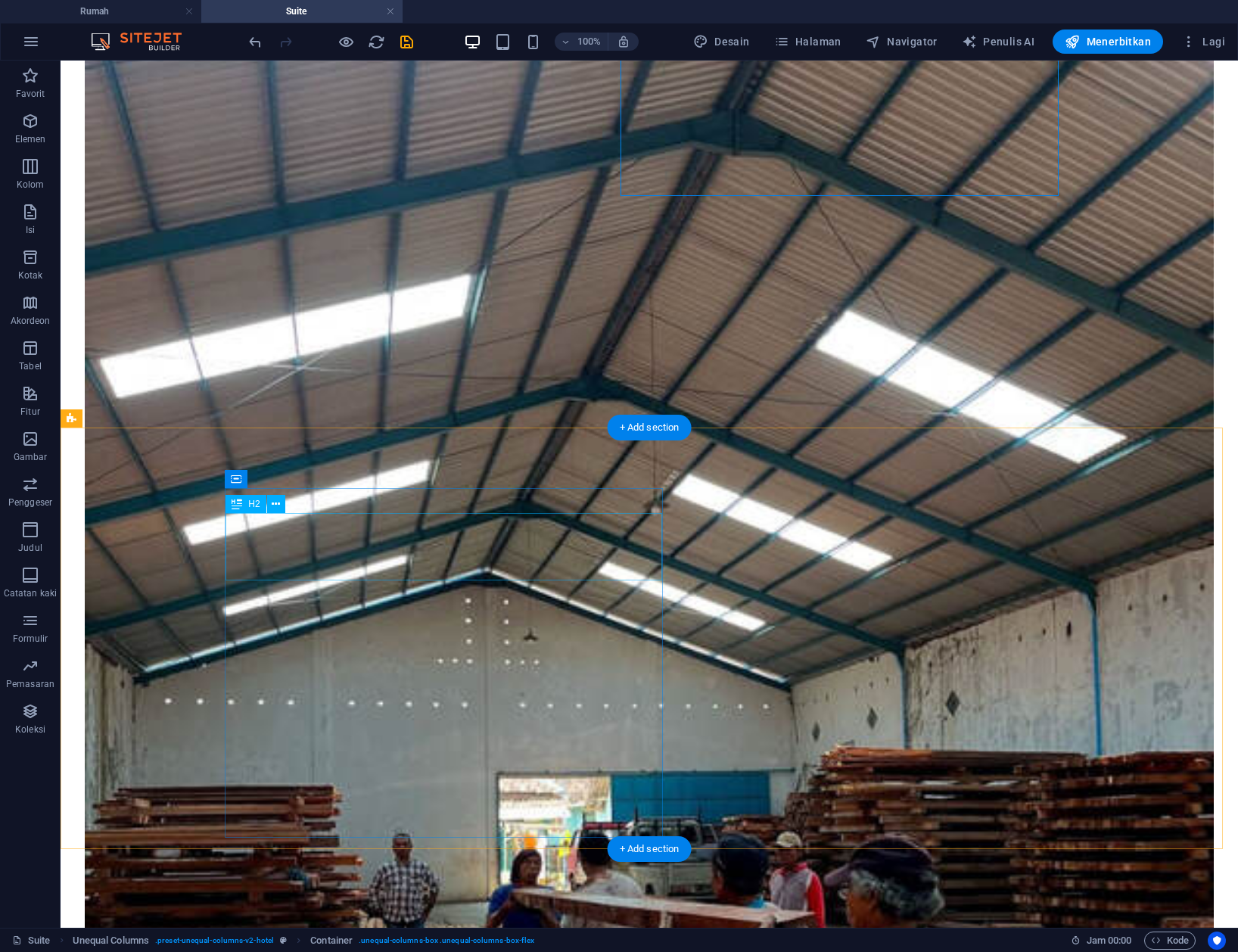 click on "Kamar Utama" at bounding box center [649, 4718] 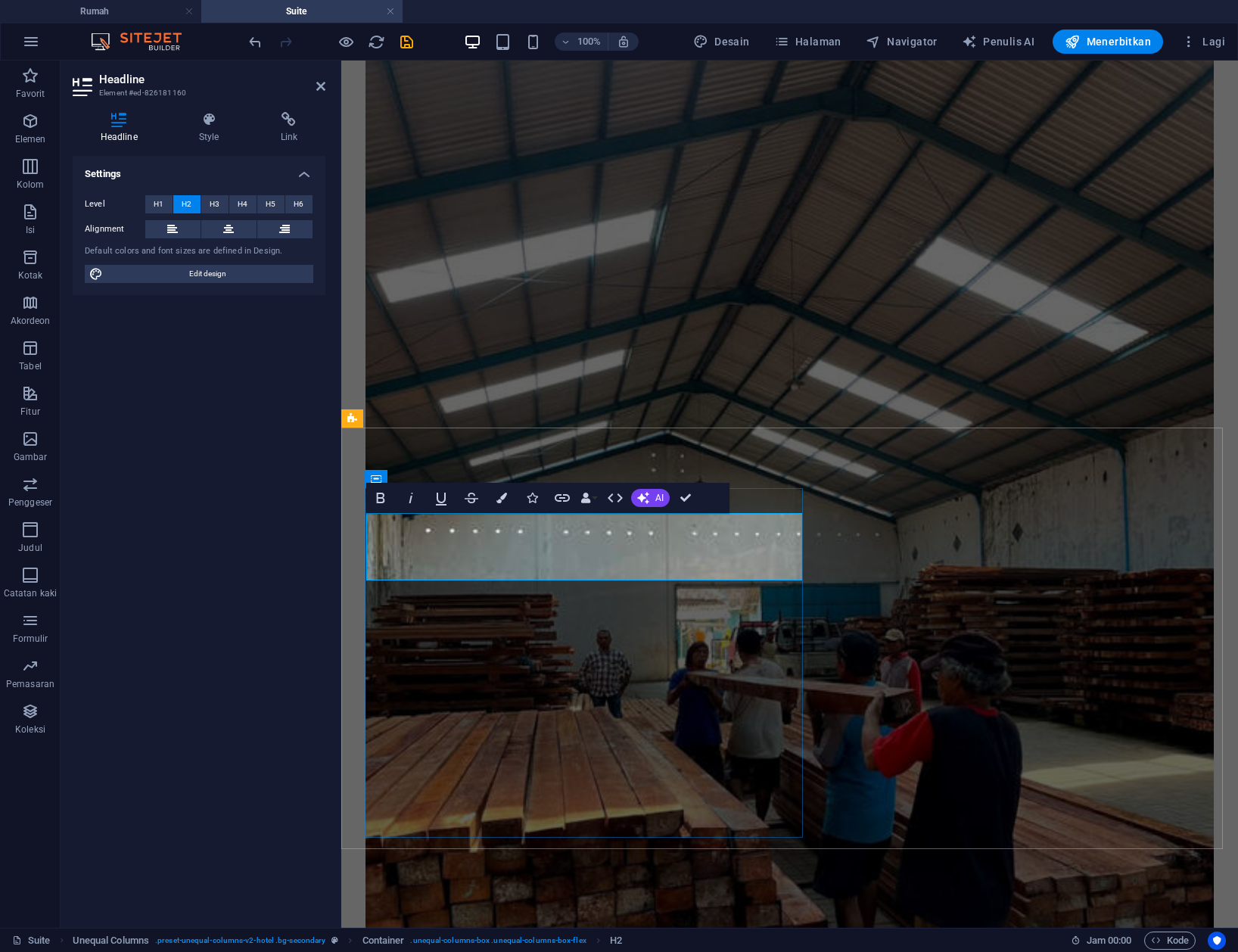 type 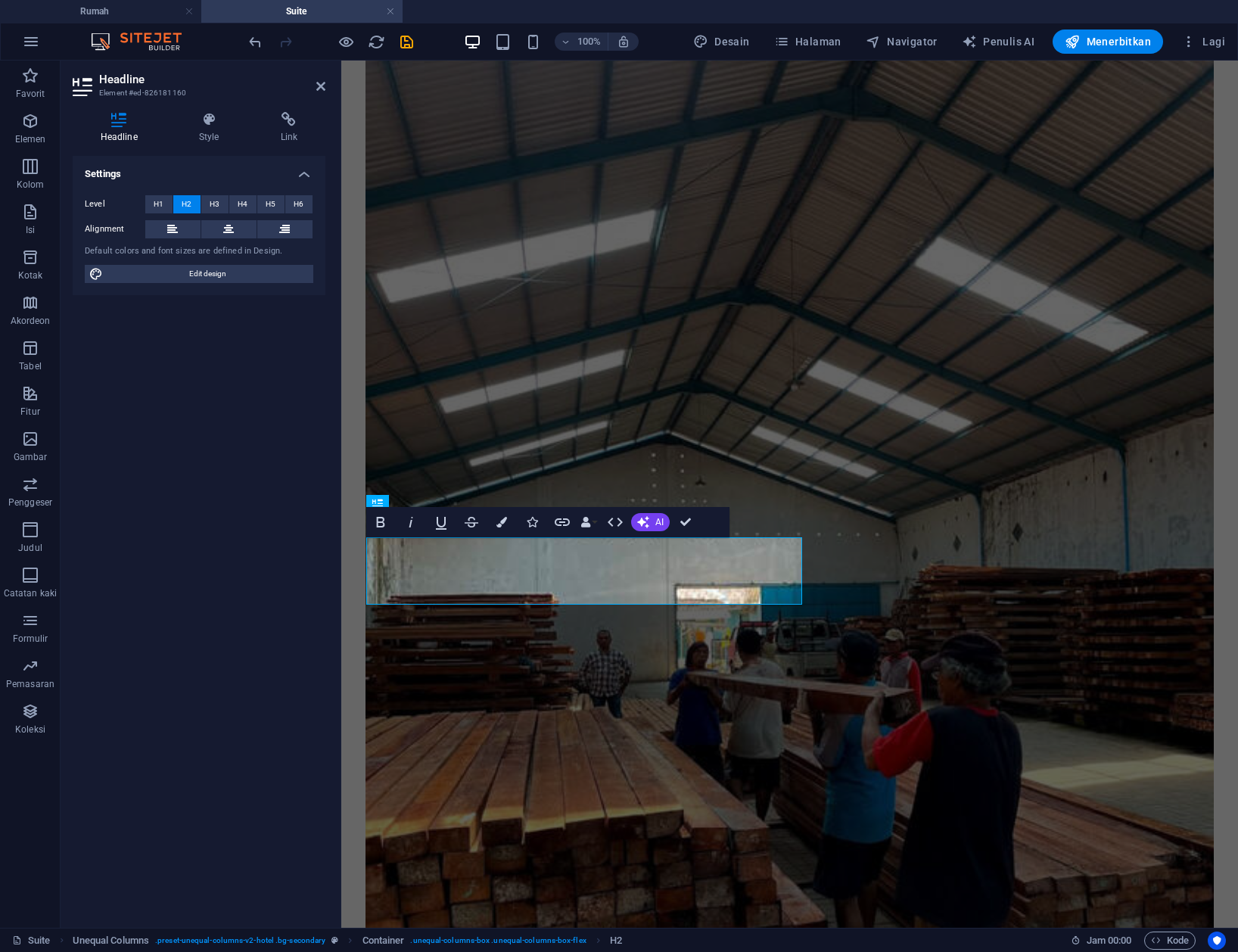 scroll, scrollTop: 1296, scrollLeft: 0, axis: vertical 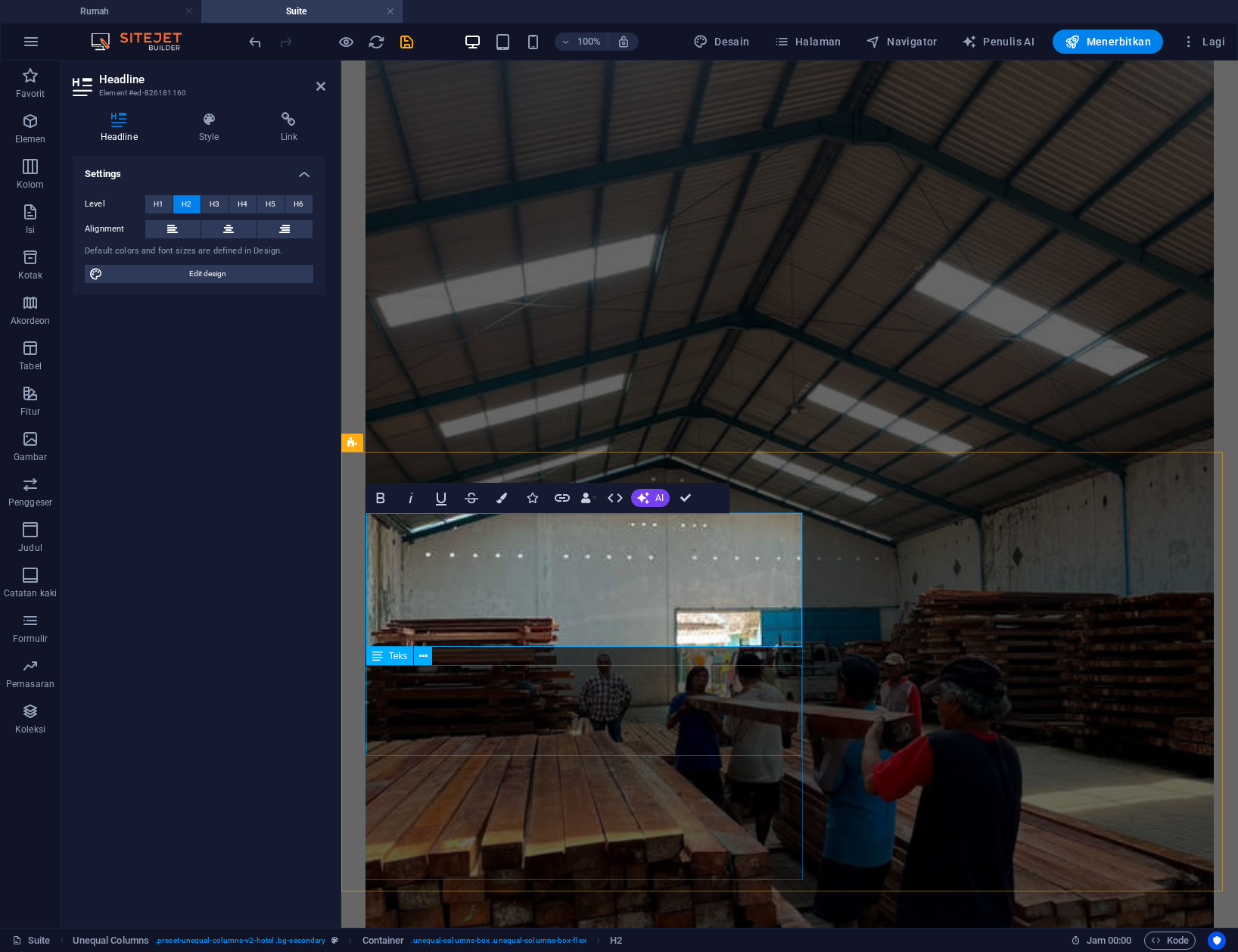 click on "Sed ut perspiciatis unde omnis iste natus error sit voluptatem accusantium doloremque laudantium, totam rem aperiam, eaque ipsa quae ab illo inventore veritatis dan quasi Architecto beatae vitae dicta sunt explicabo. Nemo enim ipsam voluptatem quia voluptas sit aspernatur aut odit aut fugit, sed quia consequuntur magni dolores eos." at bounding box center (789, 3875) 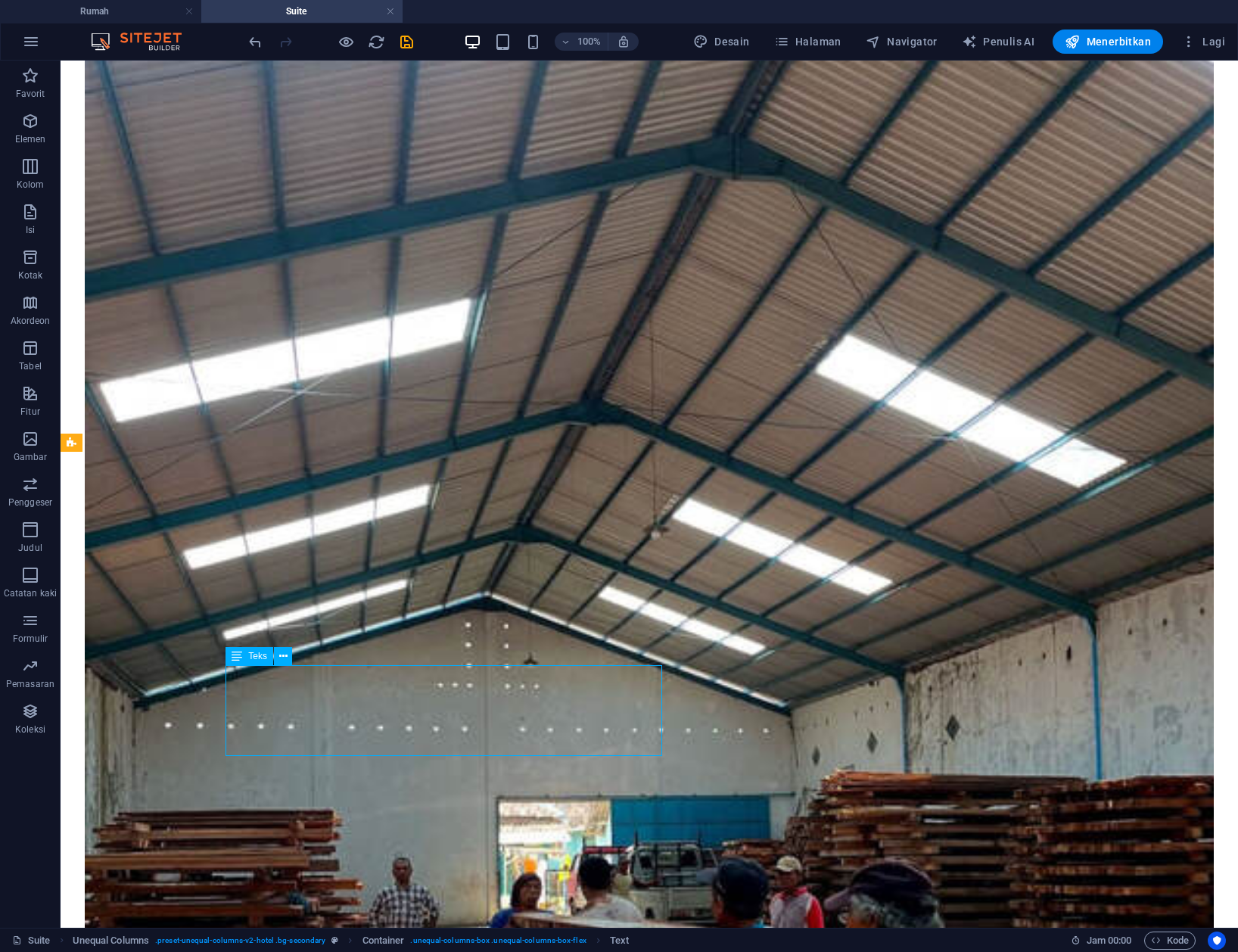 click on "Sed ut perspiciatis unde omnis iste natus error sit voluptatem accusantium doloremque laudantium, totam rem aperiam, eaque ipsa quae ab illo inventore veritatis dan quasi Architecto beatae vitae dicta sunt explicabo. Nemo enim ipsam voluptatem quia voluptas sit aspernatur aut odit aut fugit, sed quia consequuntur magni dolores eos." at bounding box center [649, 4811] 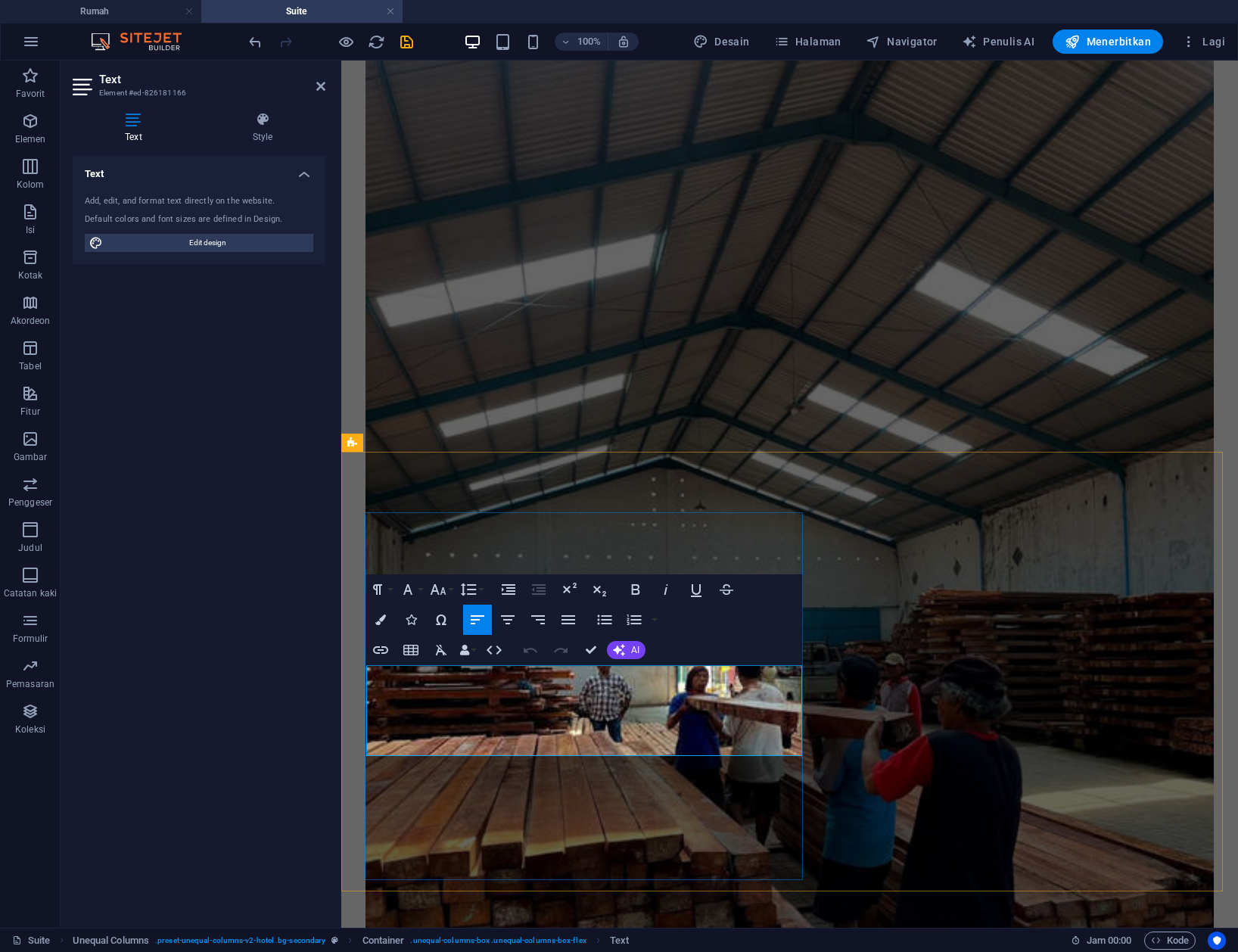 click on "Sed ut perspiciatis unde omnis iste natus error sit voluptatem accusantium doloremque laudantium, totam rem aperiam, eaque ipsa quae ab illo inventore veritatis dan quasi Architecto beatae vitae dicta sunt explicabo. Nemo enim ipsam voluptatem quia voluptas sit aspernatur aut odit aut fugit, sed quia consequuntur magni dolores eos." at bounding box center [789, 3875] 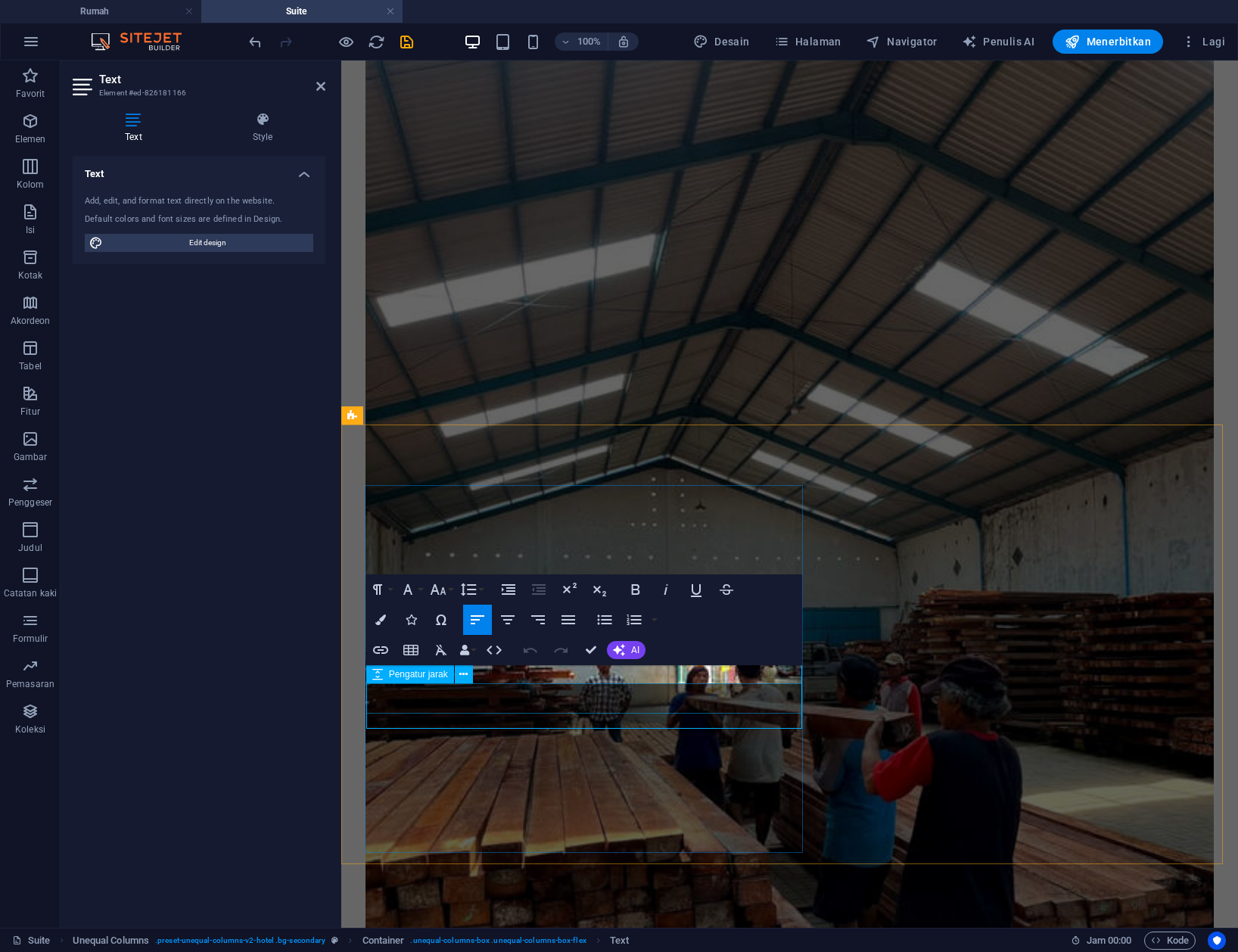 type 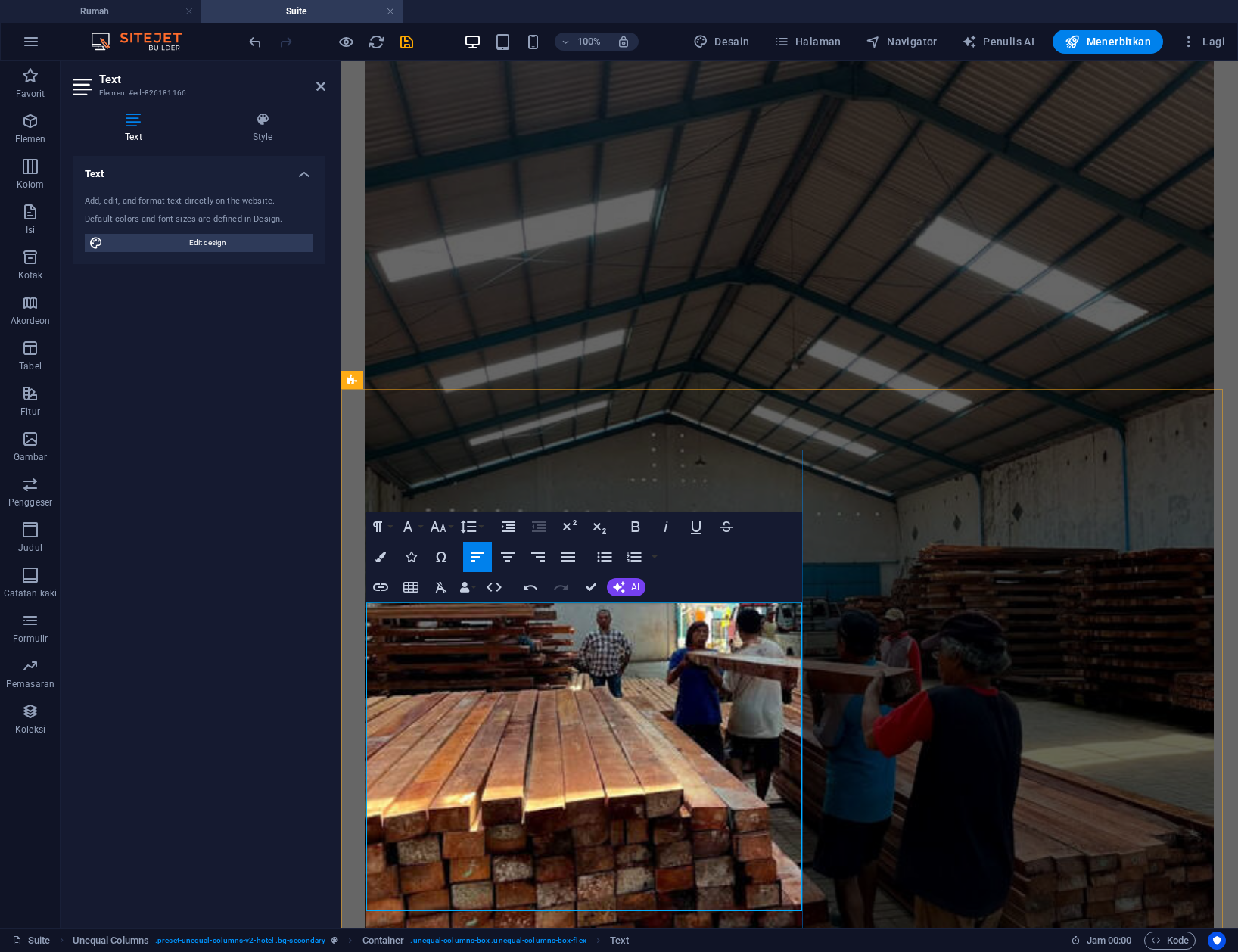 scroll, scrollTop: 1359, scrollLeft: 0, axis: vertical 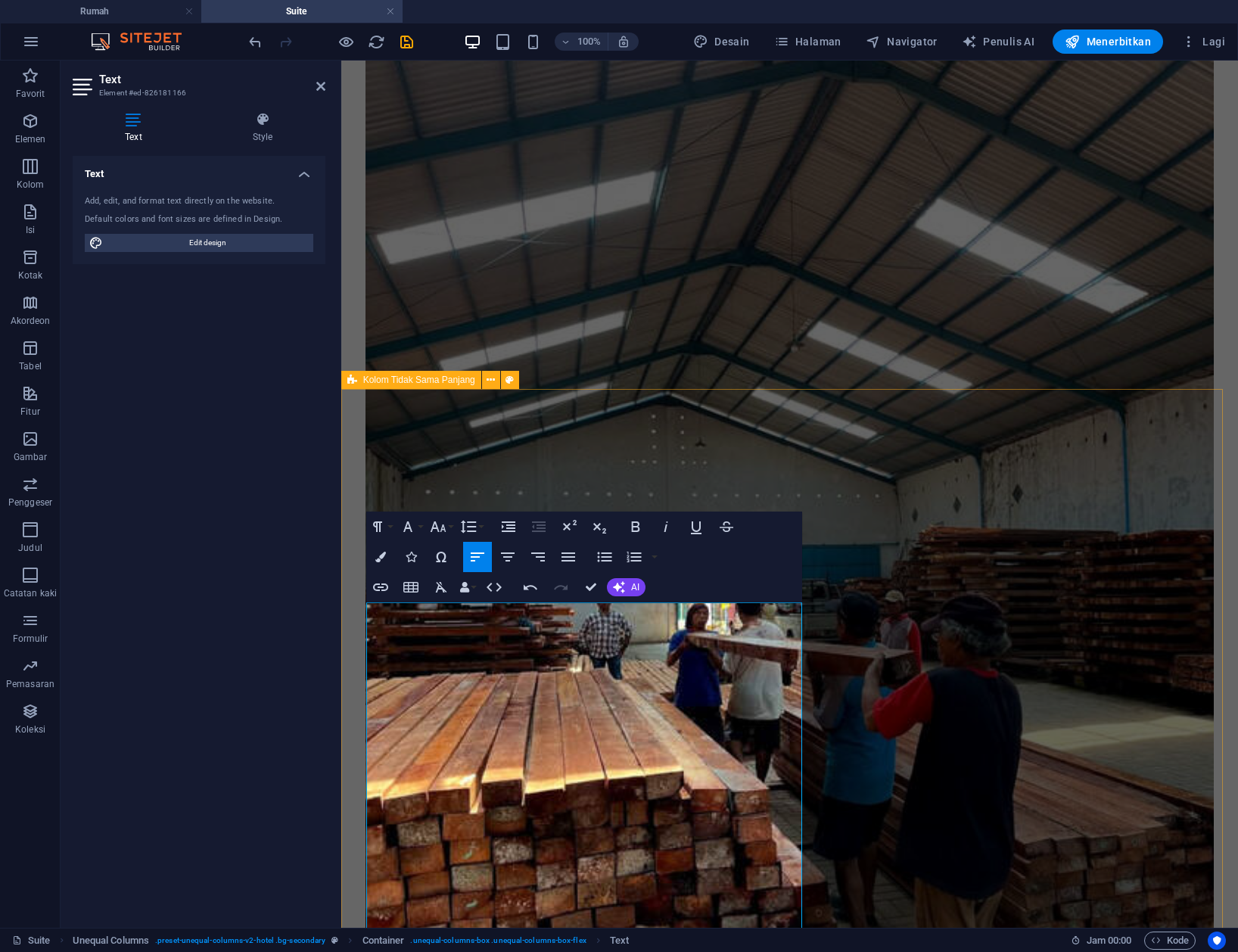 click on "SUMBER BERKELANJUTAN IFURA berkomitmen terhadap kelestarian hutan dengan hanya menggunakan kyu yang terdaftar resmi. Kayu adalah bahan yang kami perlakukan dengan sangat hormat, dan kayu layak untuk ditua dengan bermartabat. itulah sebabnya kami menepatkan investasi terbesar kami pada sumber berkualitas, dengan lisensi pemanenan kayu legal dan hak pengelola gutan format dari pemerintah indonesia. Untuk menhaga pesokan sumber yang bekelanjutan, IFURA telah menjalin kemitraan dengan dua konsesi di papua. Salah satu konsesi di provinsi Papua Barat. PT Asco Prima Nusantara, memiliki luas sekitar 171.270 ina Dan konsesi lainnya di provinsi Papua Pt Papua Hutan Lestari Mkamur, memiliki luas sekitar 1003.510  ha. Selain konsesi, IFURA juga memiliki beberapa sumber yang legal di jawa. Kami memastikan semua pemasok kami menyatakan dan mempertahankan sumber yang berkelanjutan dan legal, yang memungkinkan IFURA memberikan produk terbaiknya kepada pelanggari. 256 kaki persegi 8 3 pesan penginapan" at bounding box center (789, 4354) 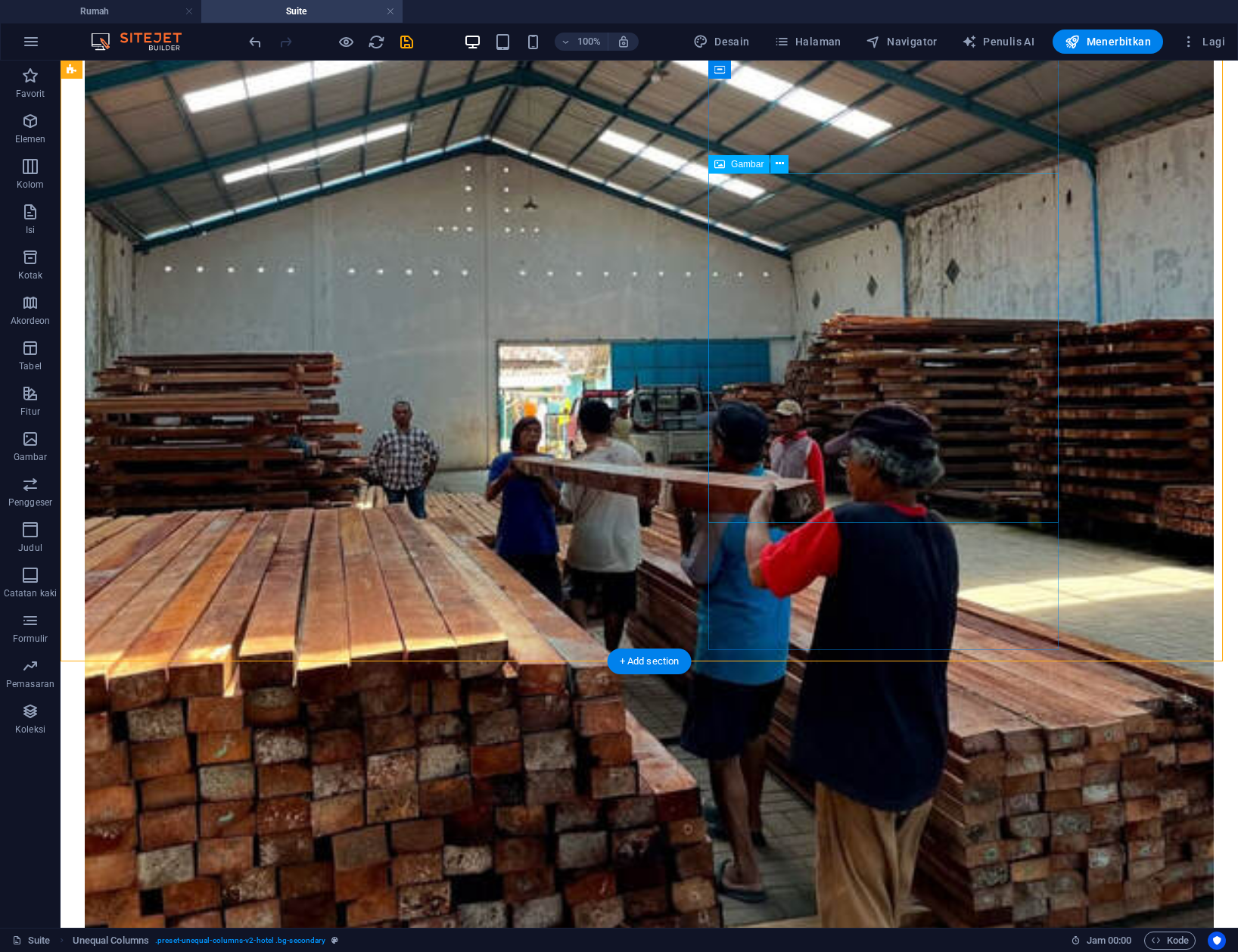 scroll, scrollTop: 1762, scrollLeft: 0, axis: vertical 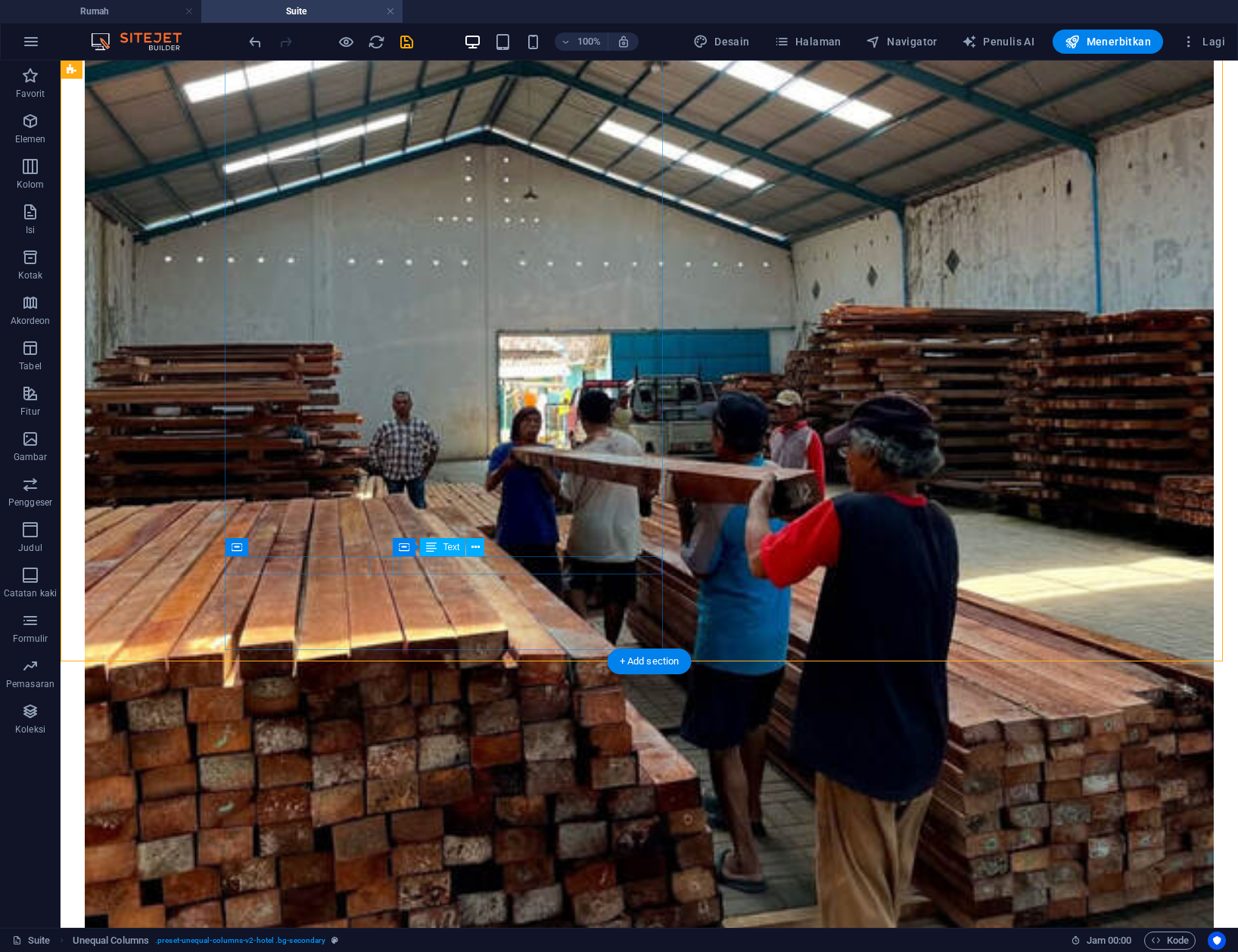 click on "8" at bounding box center [649, 4603] 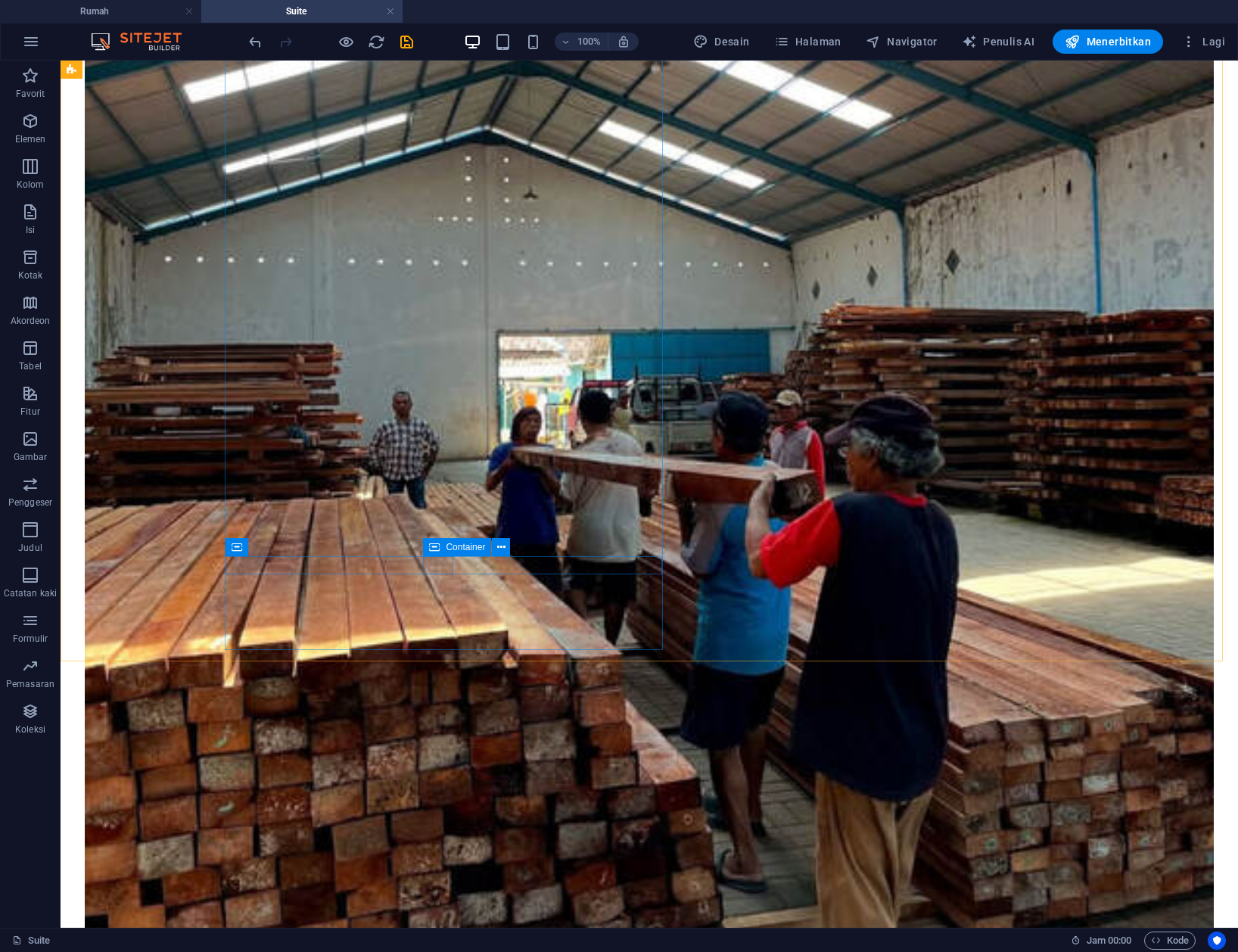 click on "Container" at bounding box center [457, 547] 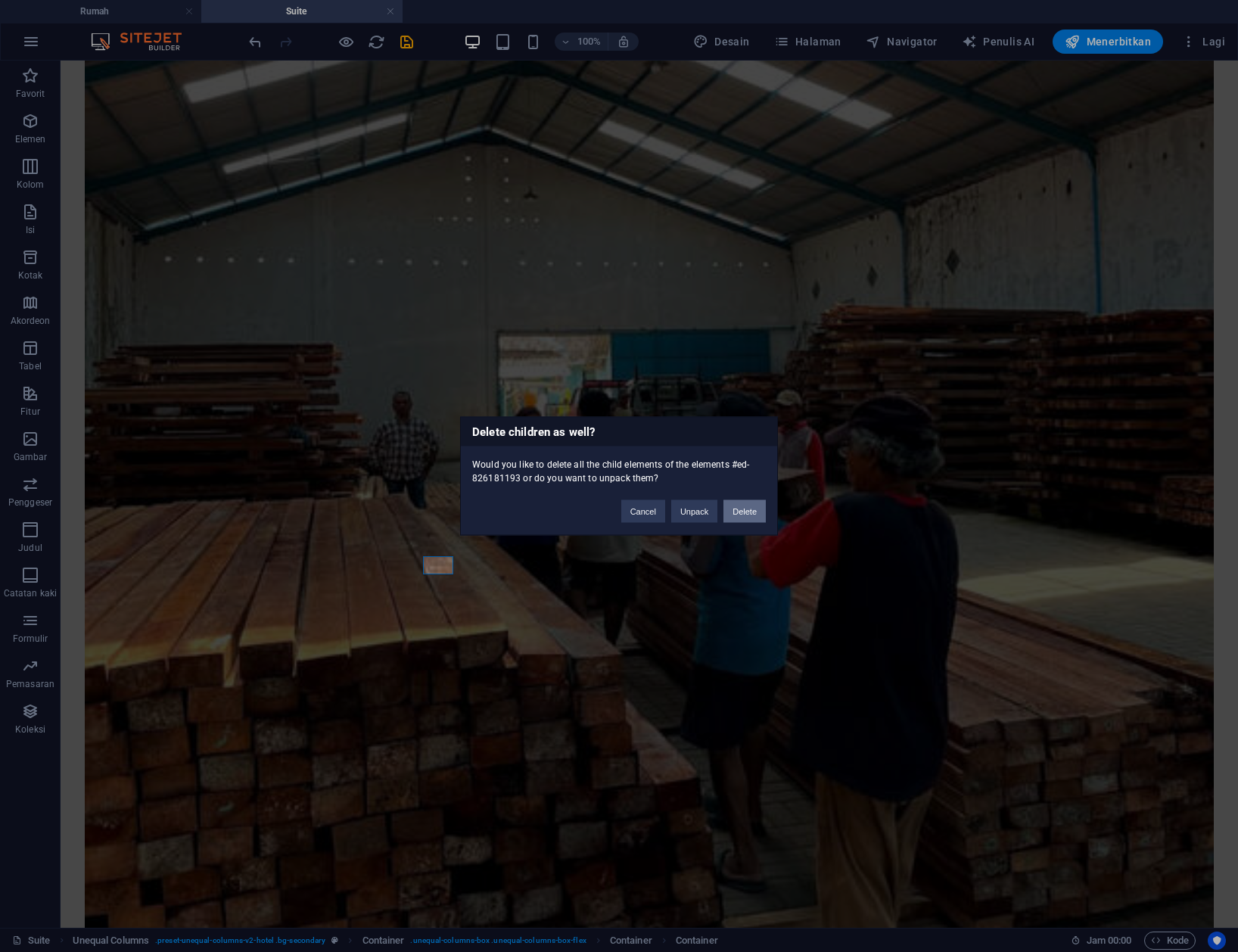 click on "Delete" at bounding box center [745, 512] 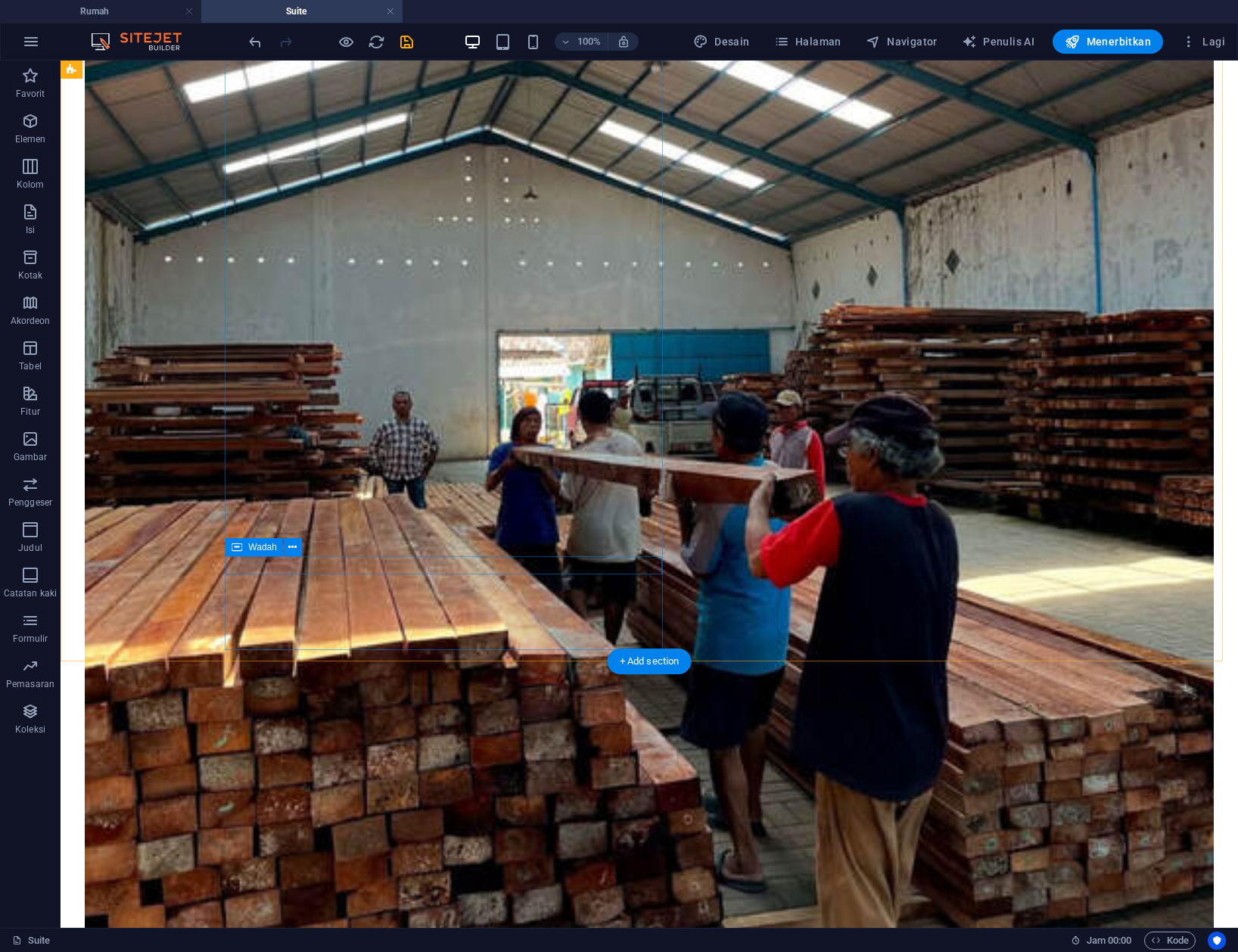 click on "256 kaki persegi" at bounding box center [649, 4547] 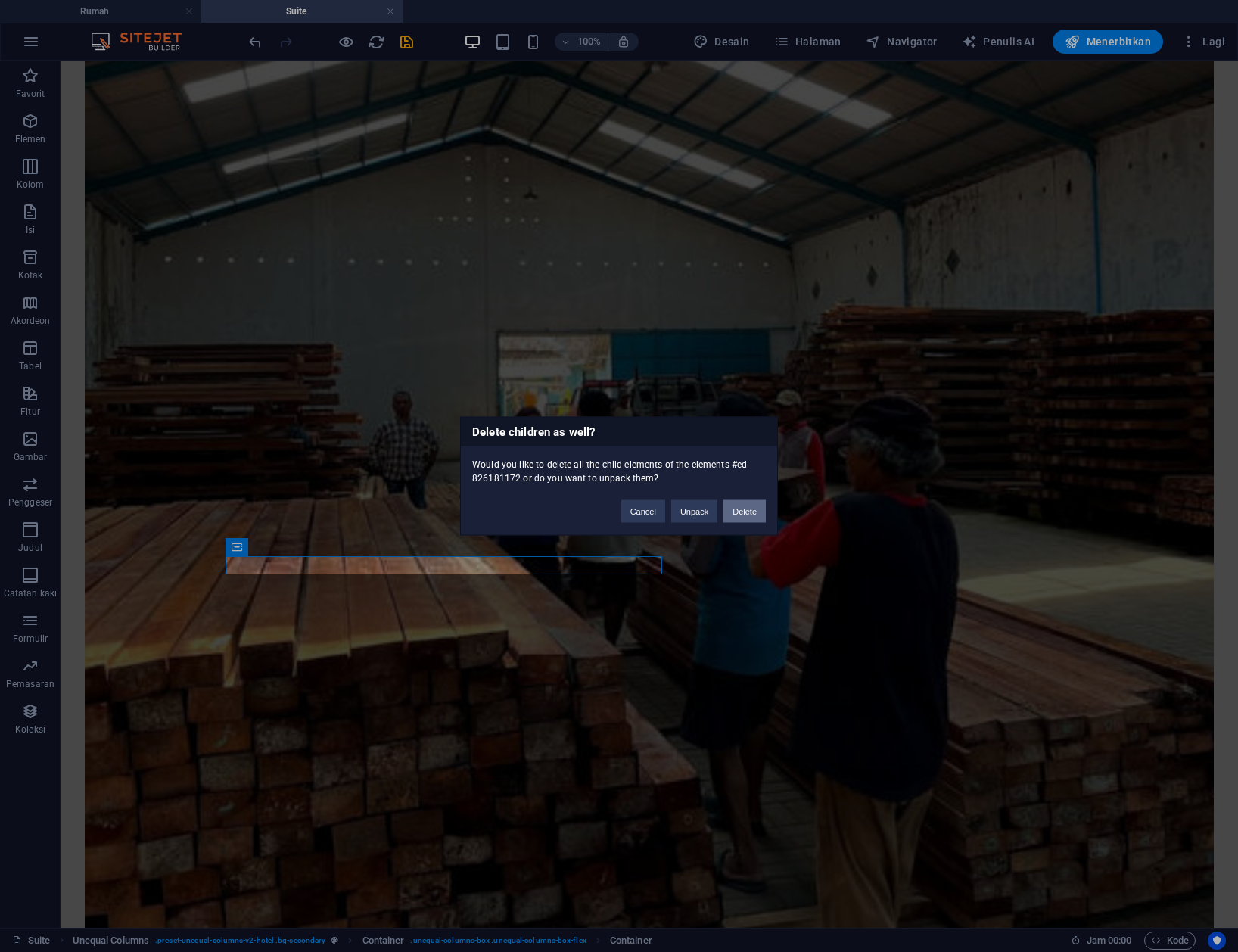 drag, startPoint x: 733, startPoint y: 507, endPoint x: 589, endPoint y: 471, distance: 148.4318 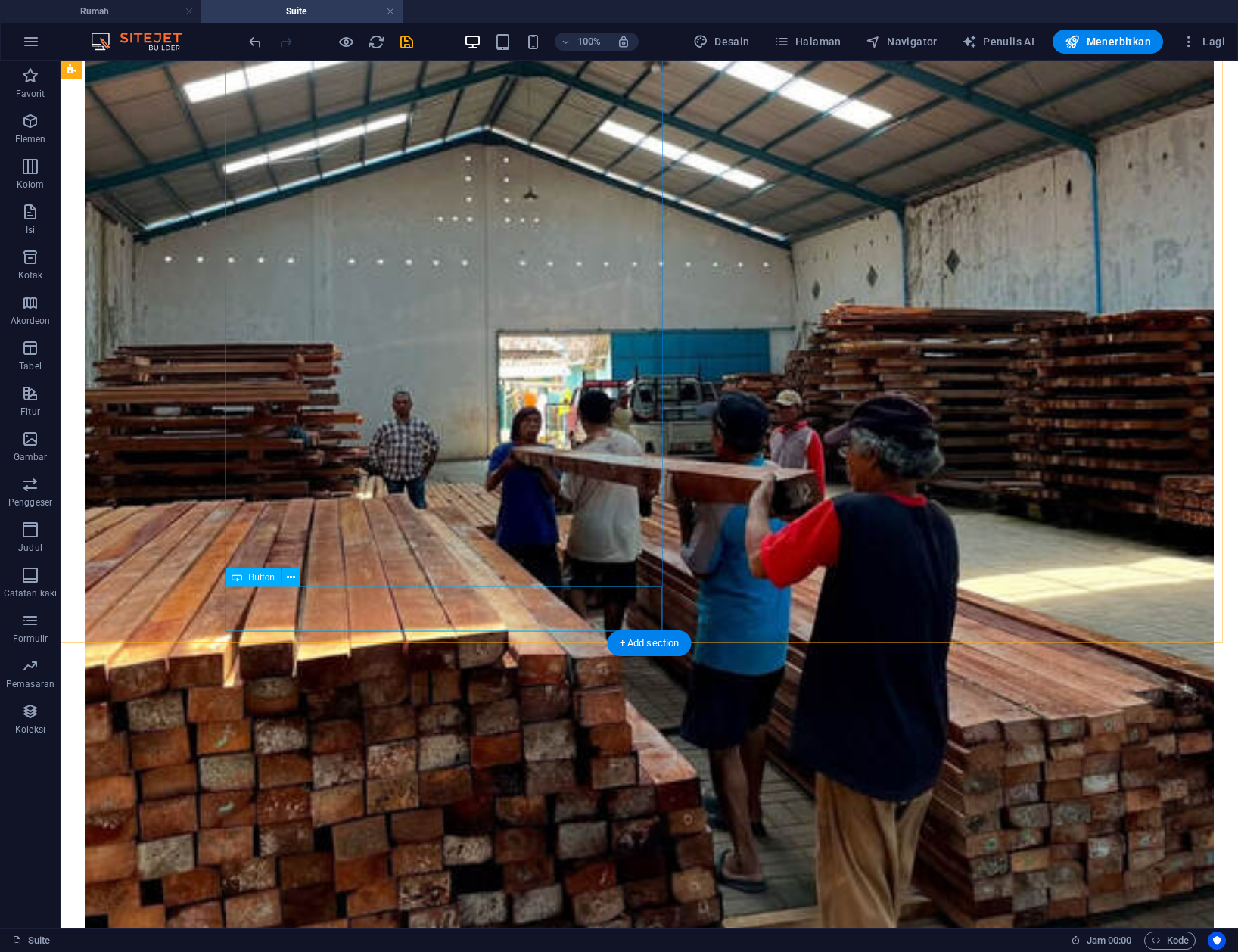 click on "pesan penginapan" at bounding box center [649, 4547] 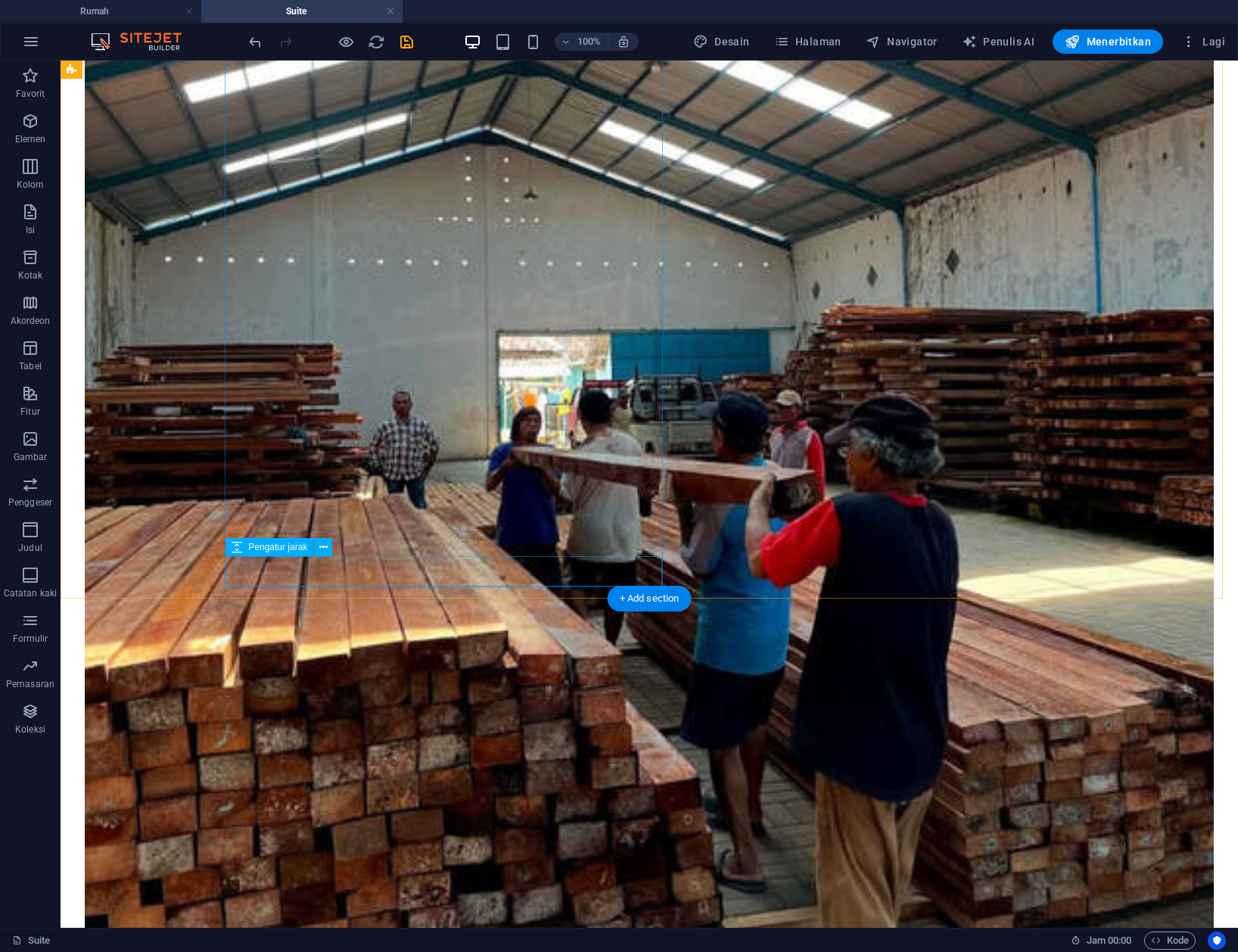 click at bounding box center [649, 4525] 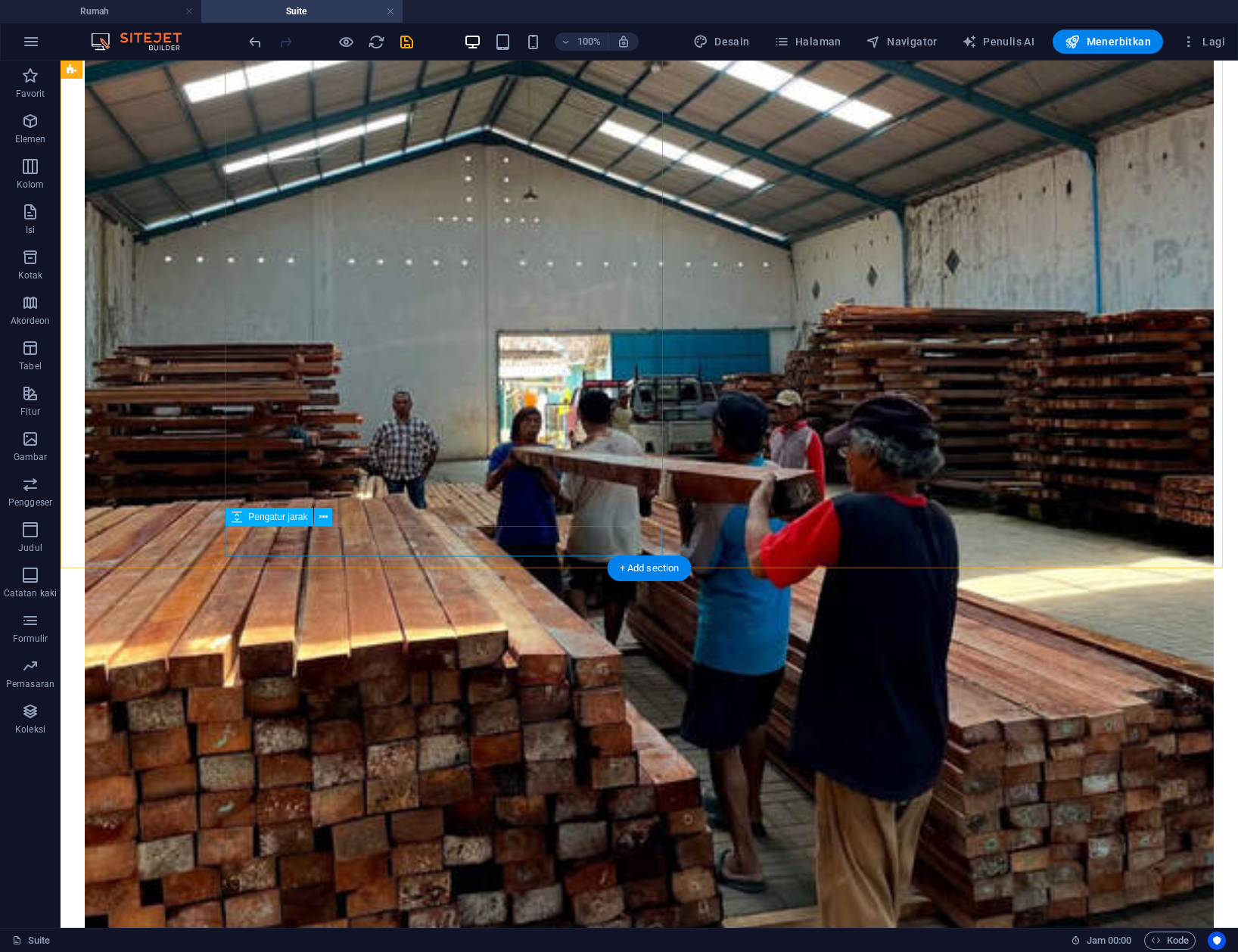 click at bounding box center (649, 5076) 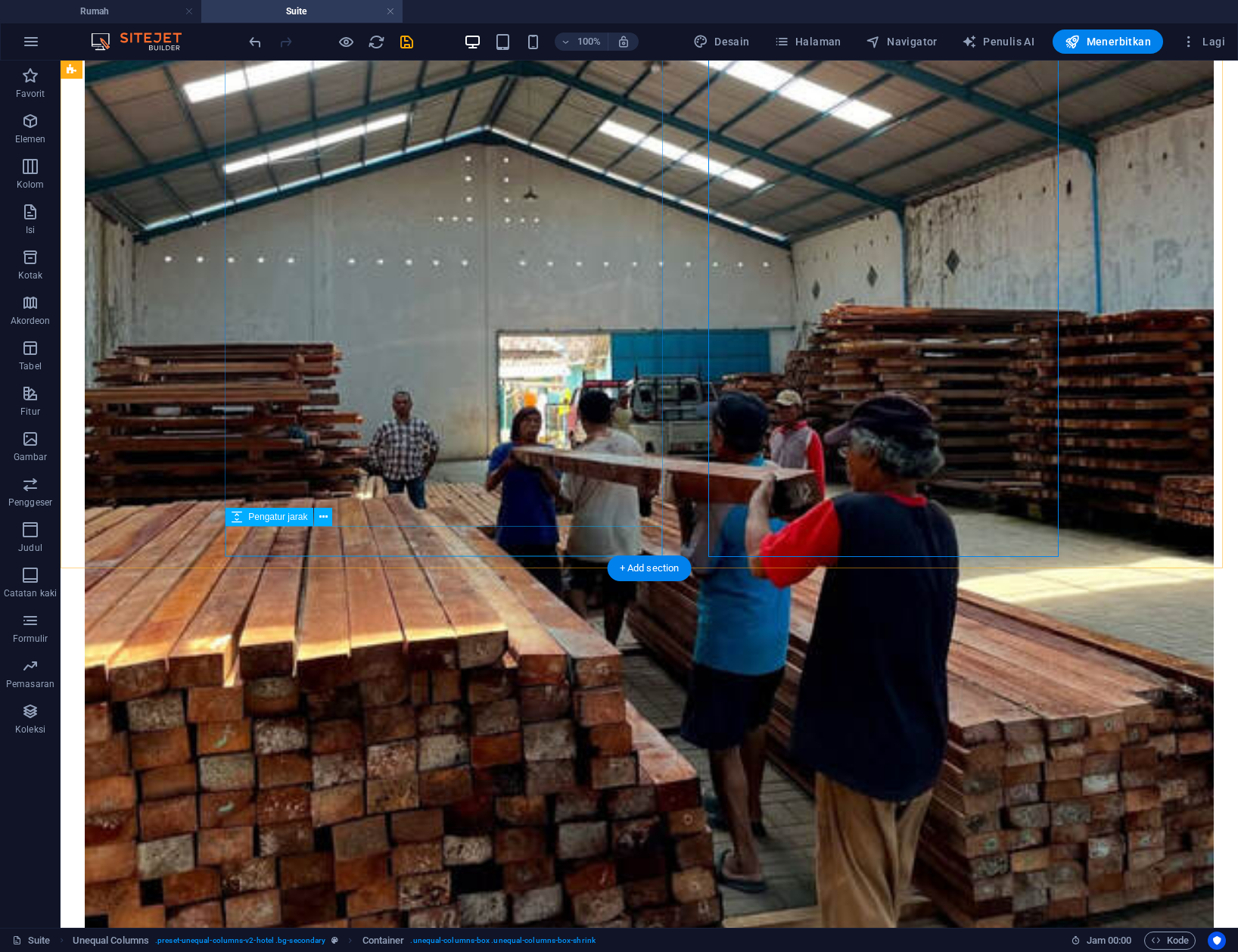 click at bounding box center (649, 4495) 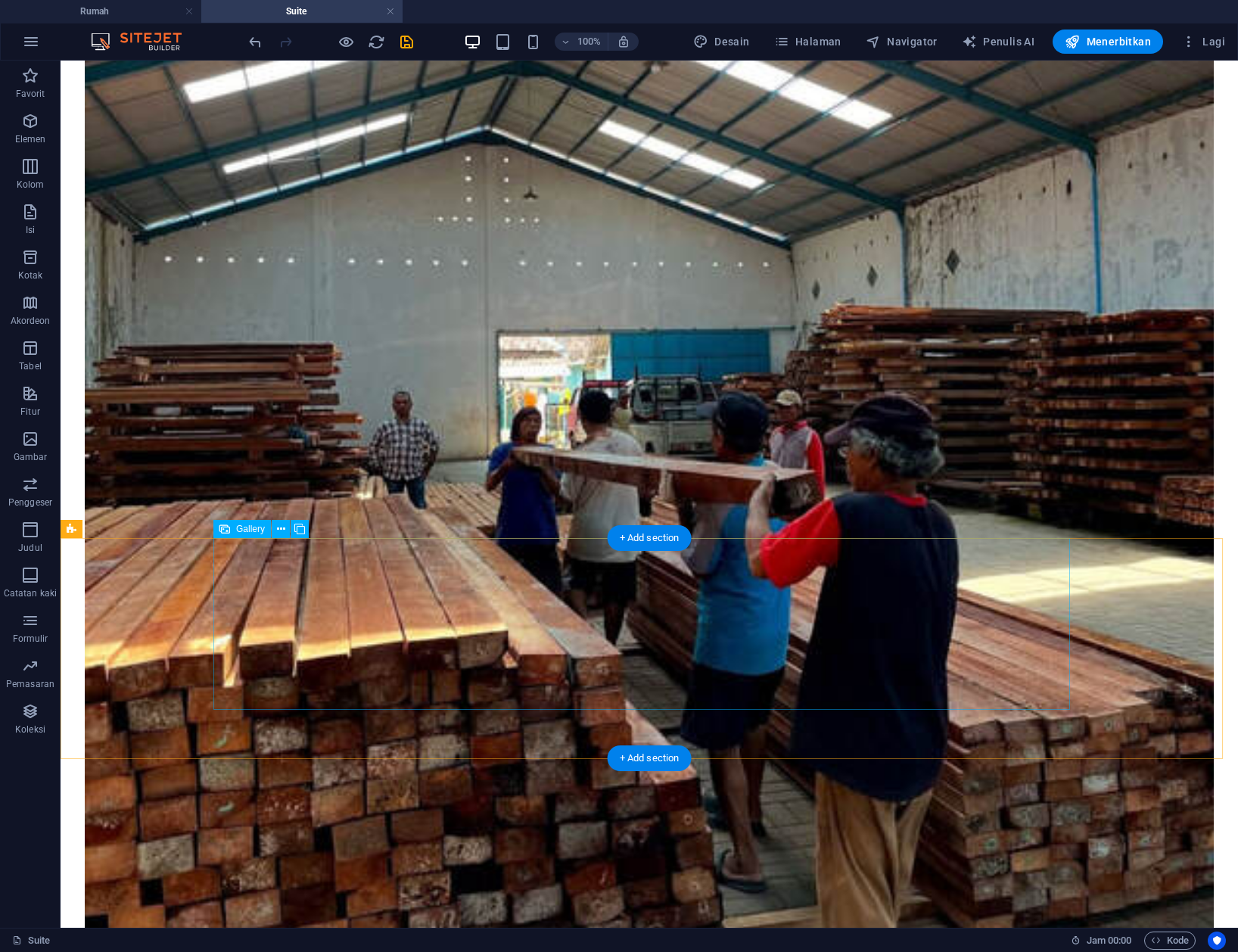 click at bounding box center [649, 8585] 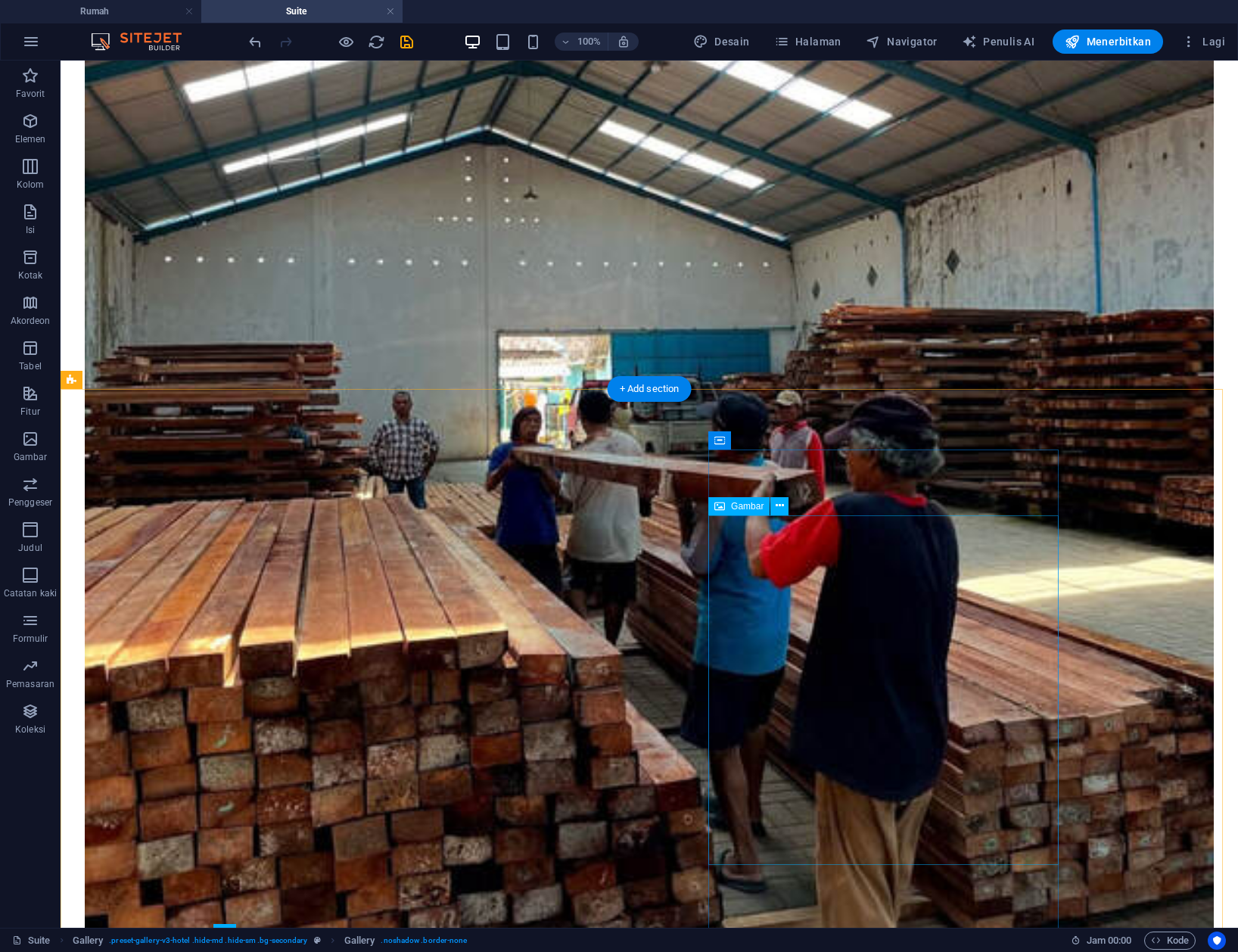 scroll, scrollTop: 1359, scrollLeft: 0, axis: vertical 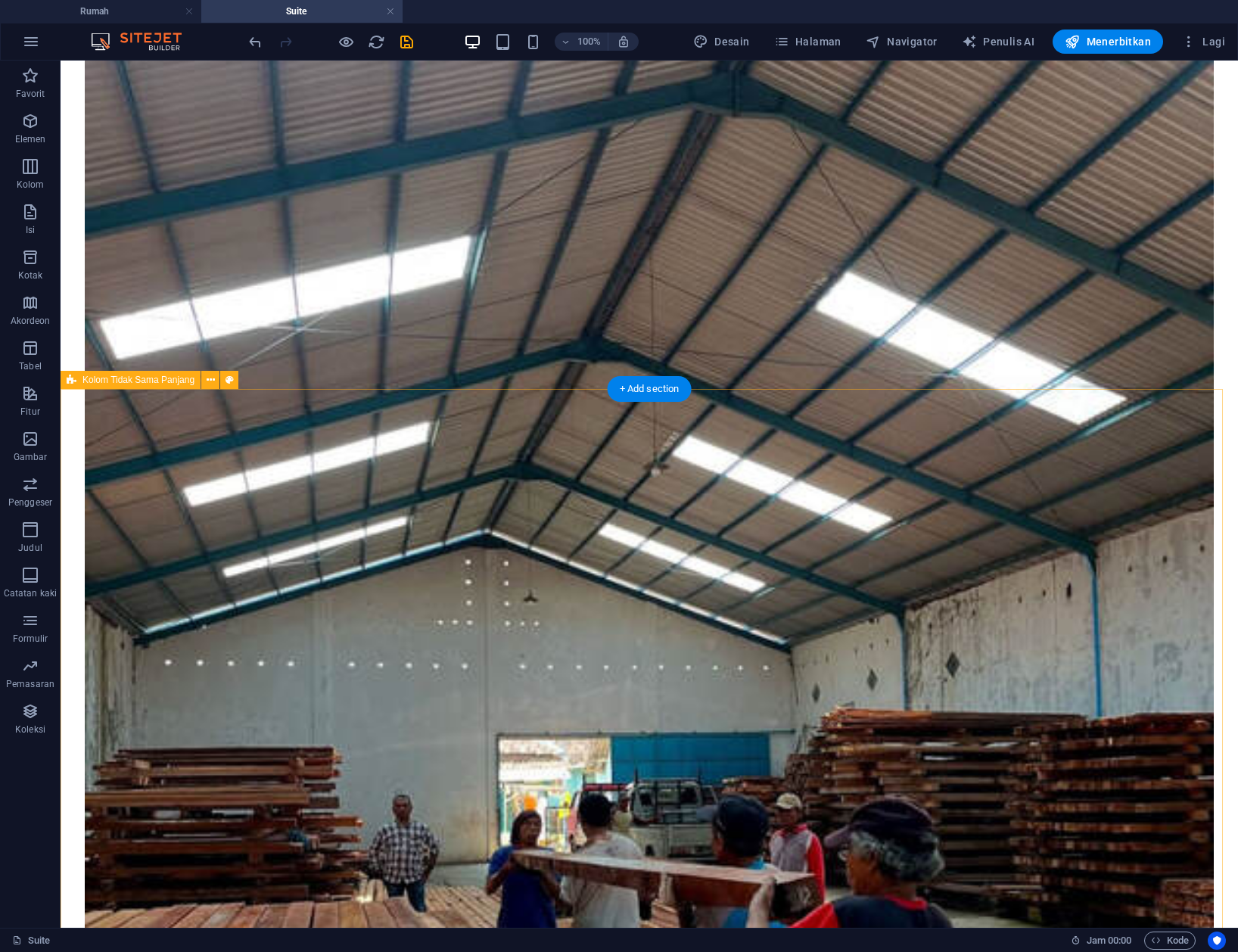 click on "SUMBER BERKELANJUTAN IFURA berkomitmen terhadap kelestarian hutan dengan hanya menggunakan kyu yang terdaftar resmi. Kayu adalah bahan yang kami perlakukan dengan sangat hormat, dan kayu layak untuk ditua dengan bermartabat. itulah sebabnya kami menepatkan investasi terbesar kami pada sumber berkualitas, dengan lisensi pemanenan kayu legal dan hak pengelola gutan format dari pemerintah indonesia. Untuk menhaga pesokan sumber yang bekelanjutan, IFURA telah menjalin kemitraan dengan dua konsesi di papua. Salah satu konsesi di provinsi Papua Barat. PT Asco Prima Nusantara, memiliki luas sekitar 171.270 ina Dan konsesi lainnya di provinsi Papua Pt Papua Hutan Lestari Mkamur, memiliki luas sekitar 1003.510  ha. Selain konsesi, IFURA juga memiliki beberapa sumber yang legal di jawa. Kami memastikan semua pemasok kami menyatakan dan mempertahankan sumber yang berkelanjutan dan legal, yang memungkinkan IFURA memberikan produk terbaiknya kepada pelanggari." at bounding box center [649, 5309] 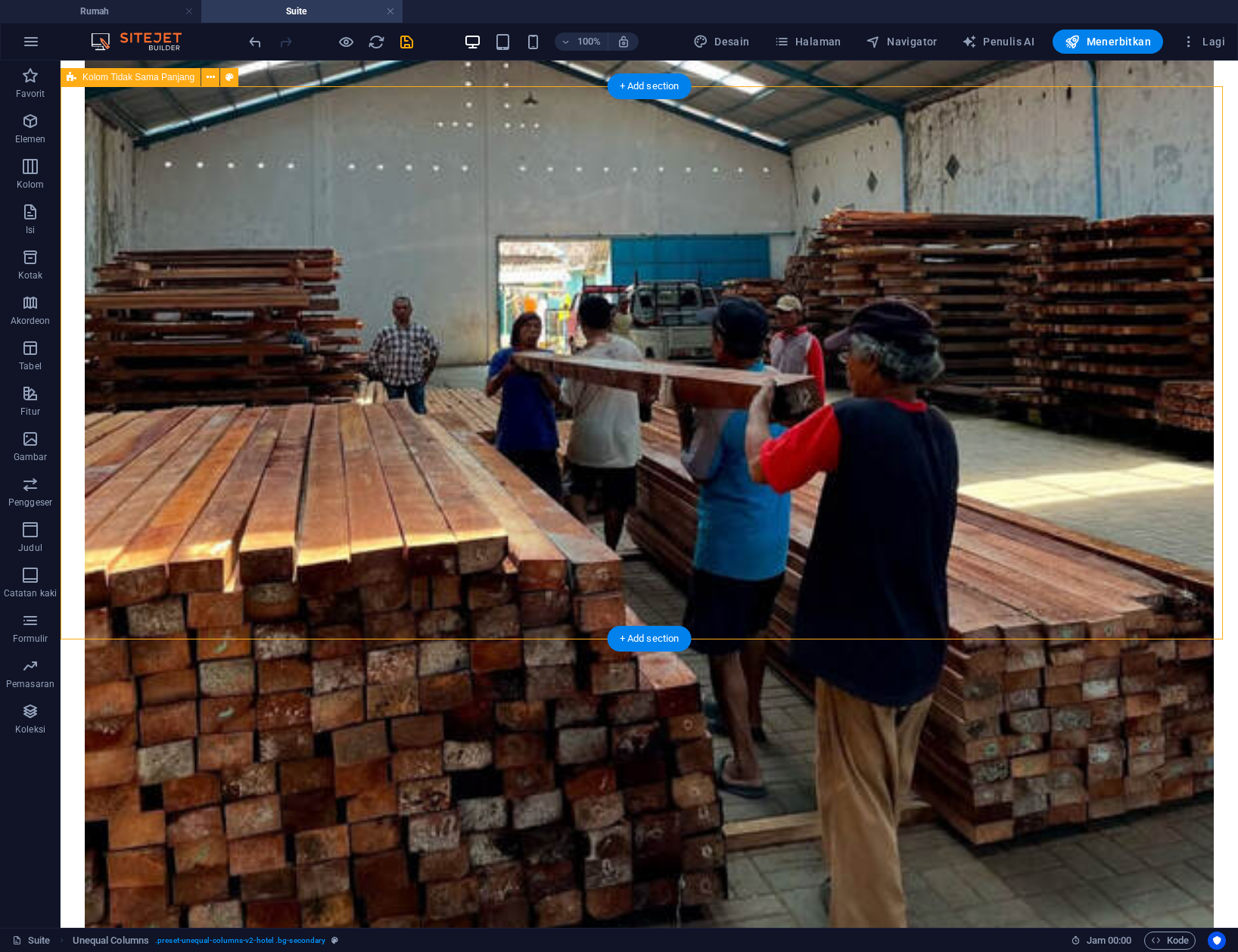 scroll, scrollTop: 1662, scrollLeft: 0, axis: vertical 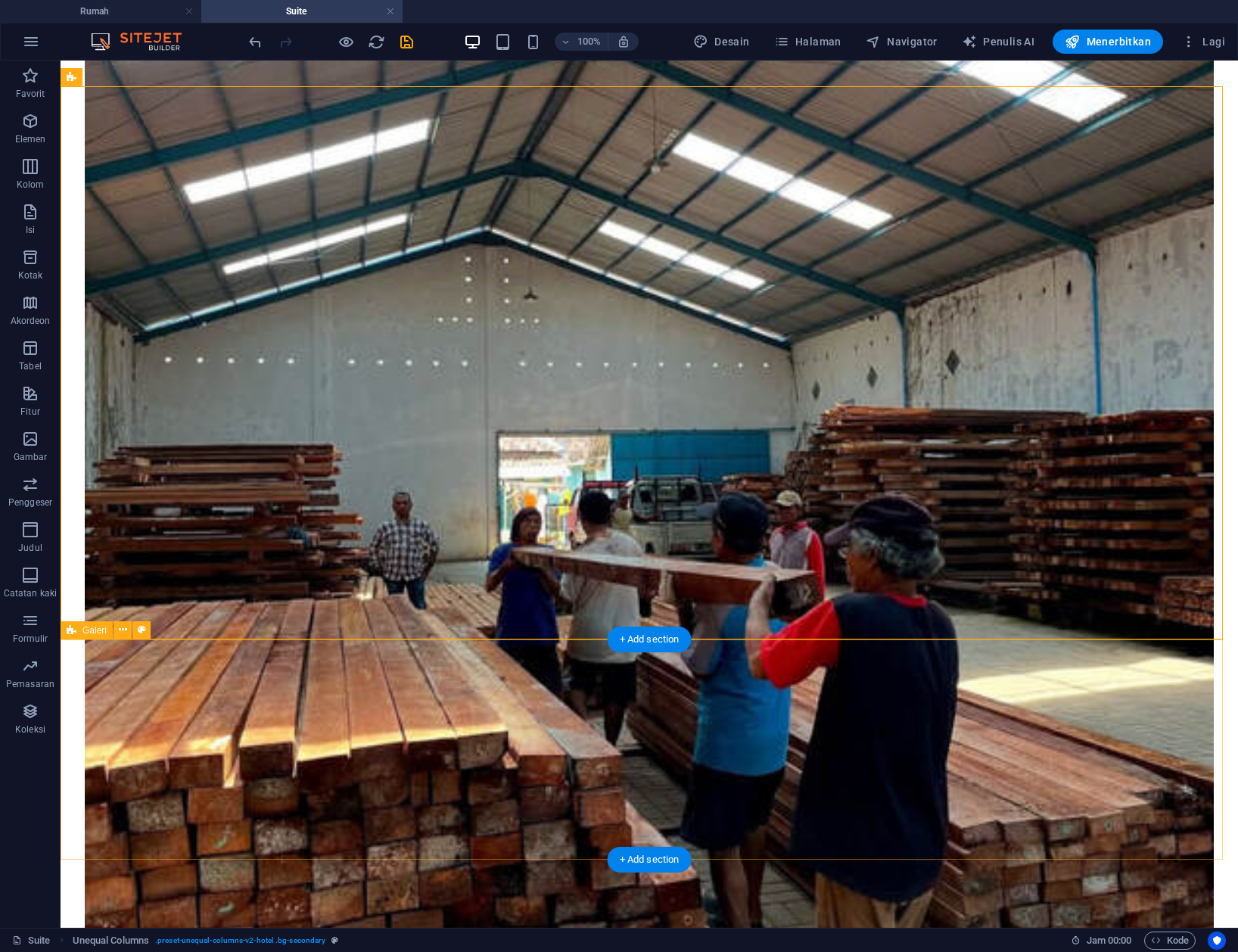 click at bounding box center [649, 8710] 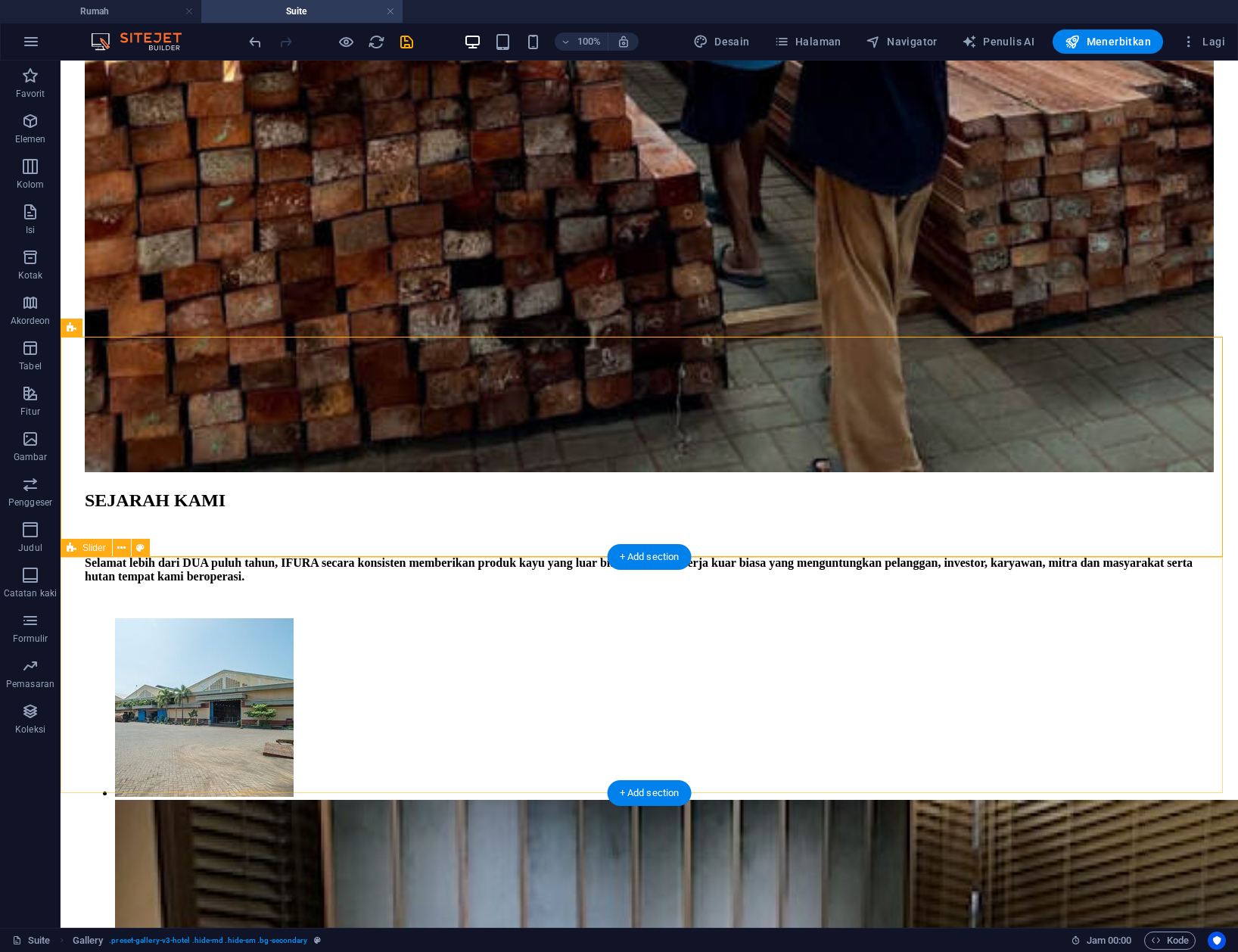 scroll, scrollTop: 1965, scrollLeft: 0, axis: vertical 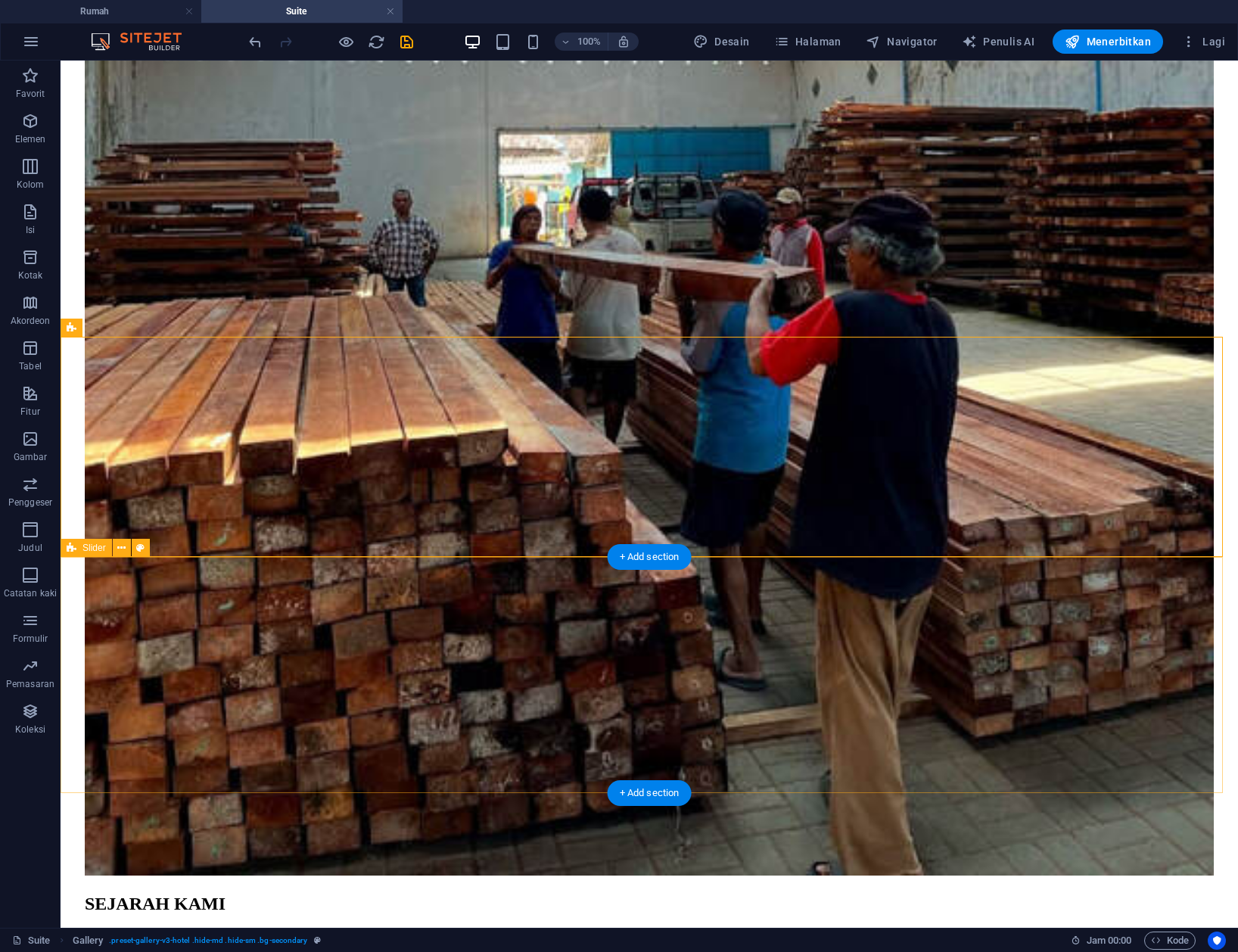 click at bounding box center [649, 11780] 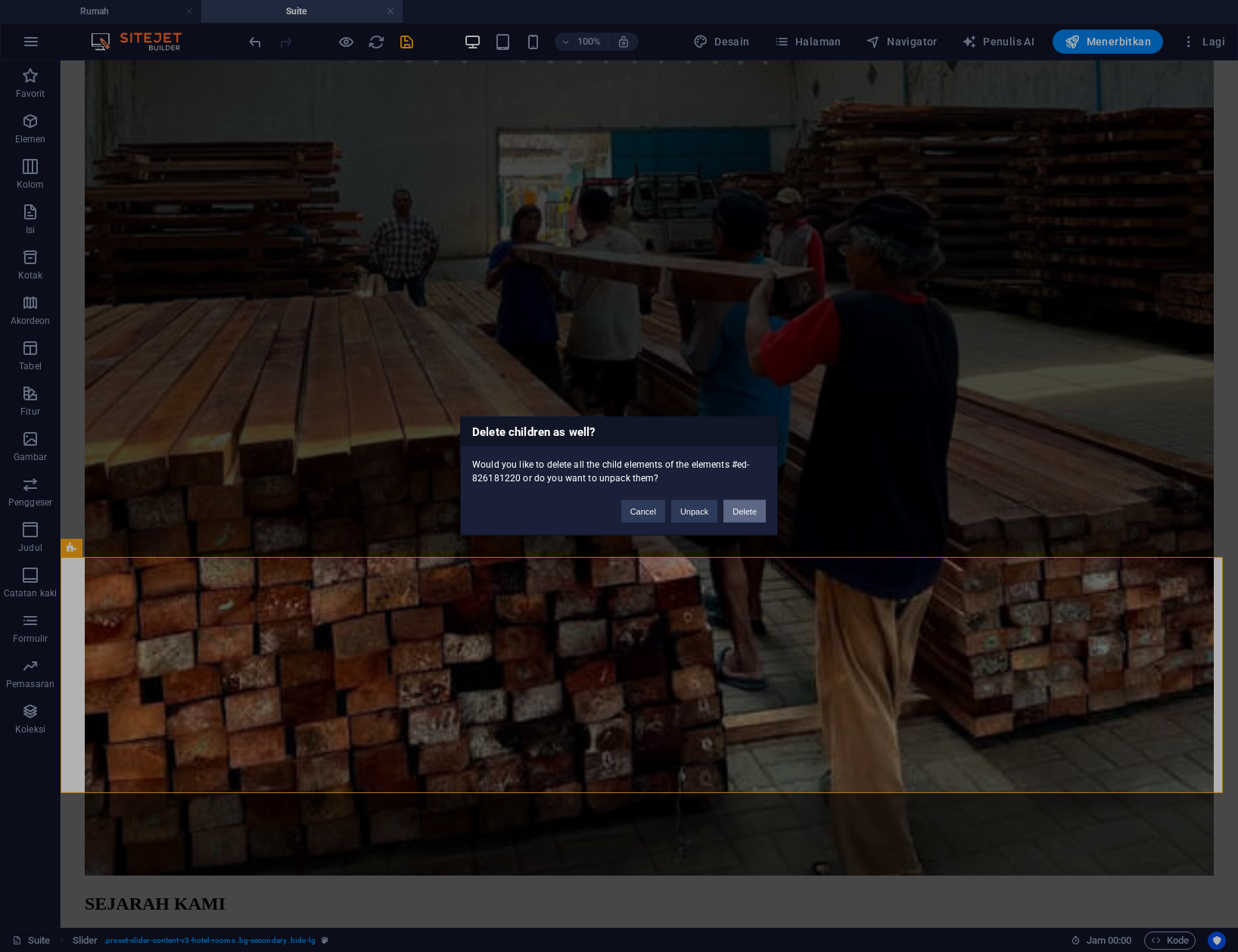click on "Delete" at bounding box center [745, 512] 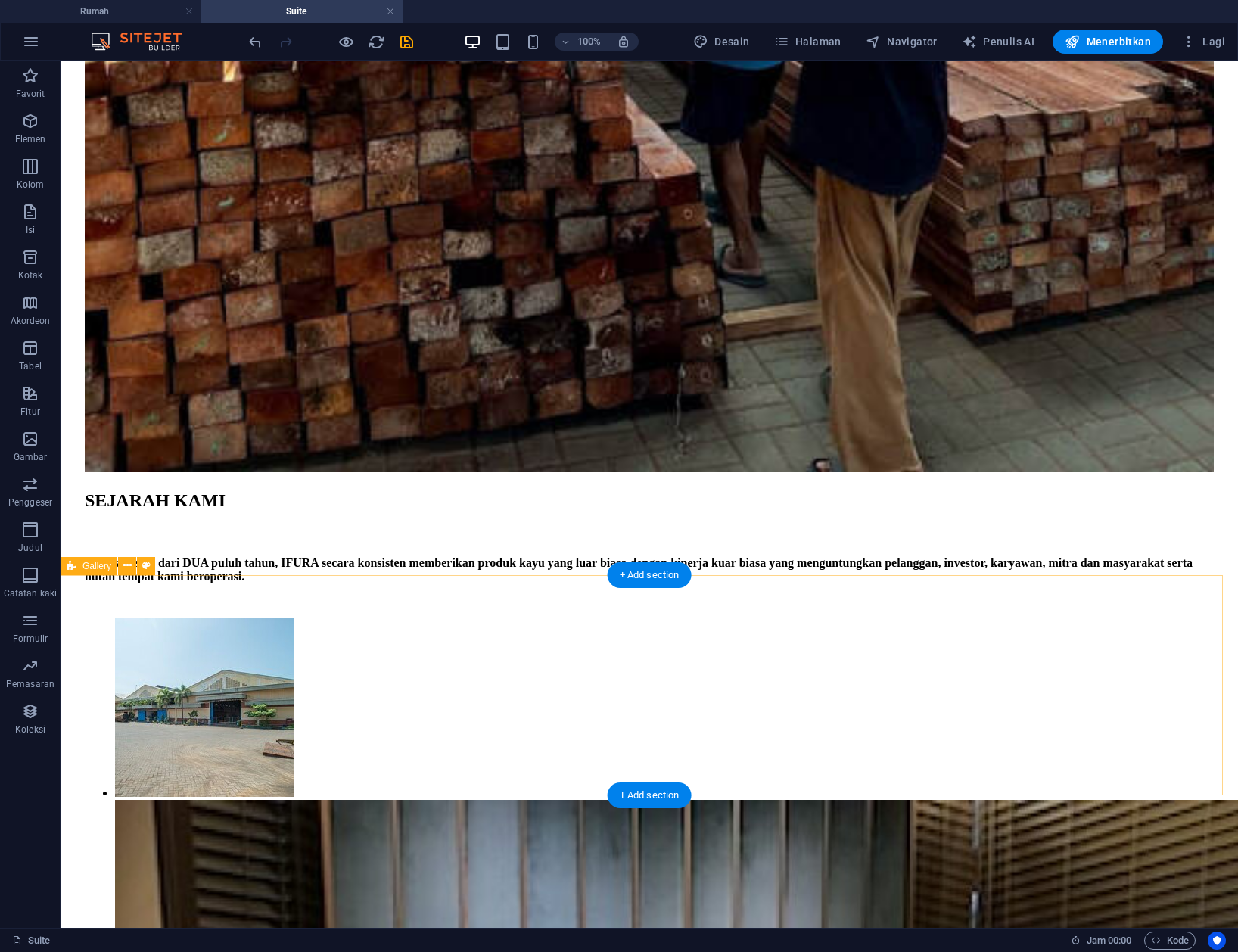 scroll, scrollTop: 2267, scrollLeft: 0, axis: vertical 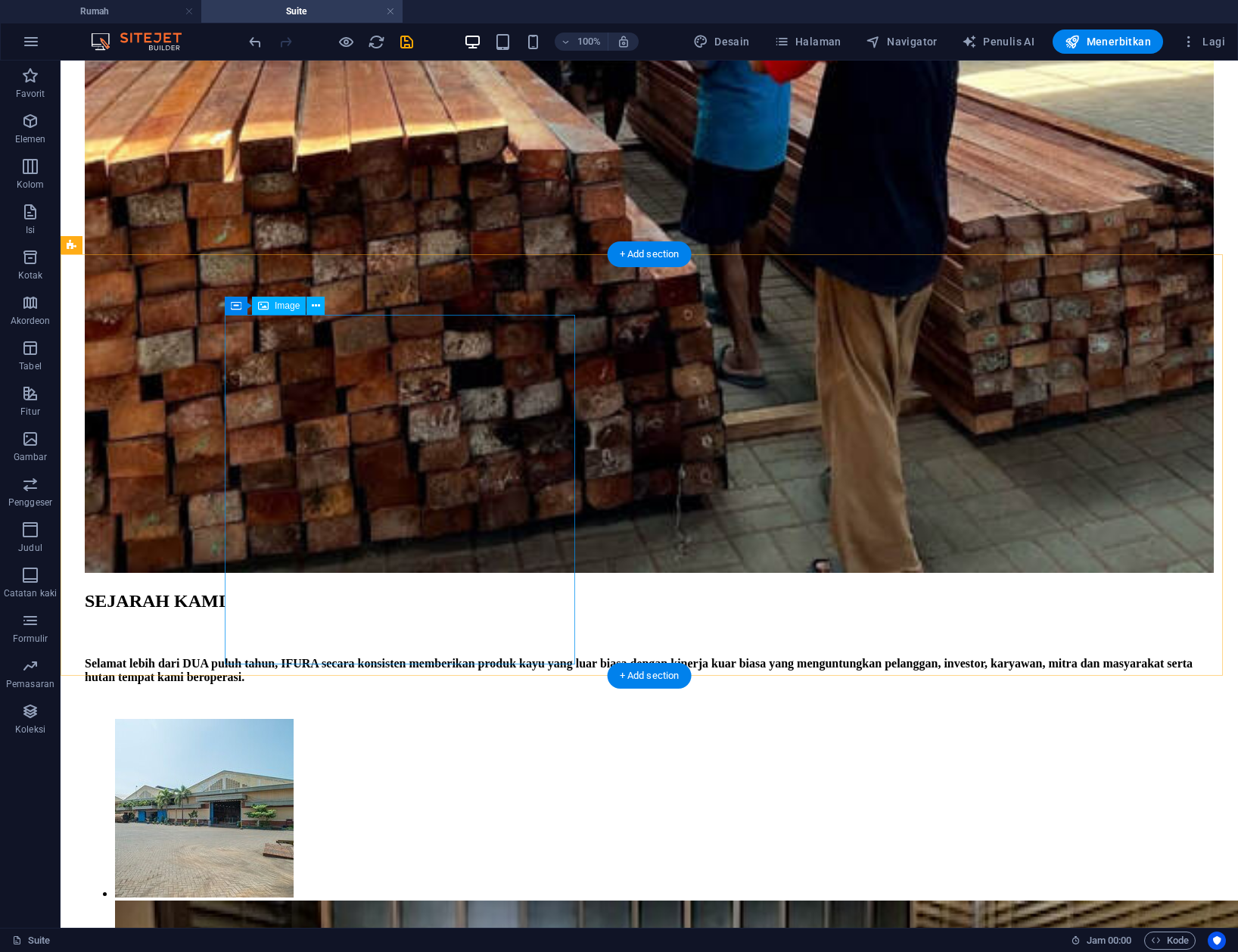 click at bounding box center (649, 11718) 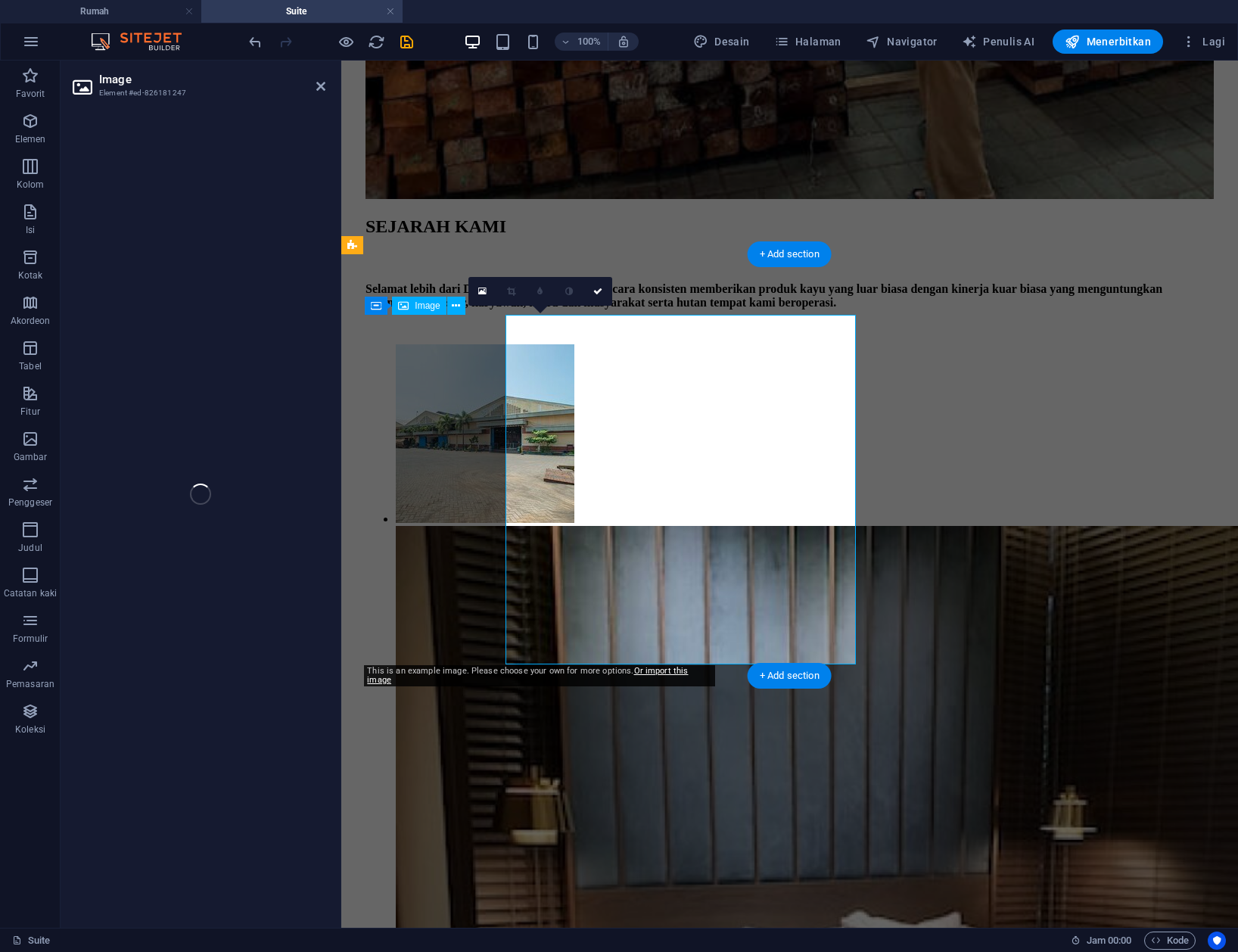 select on "%" 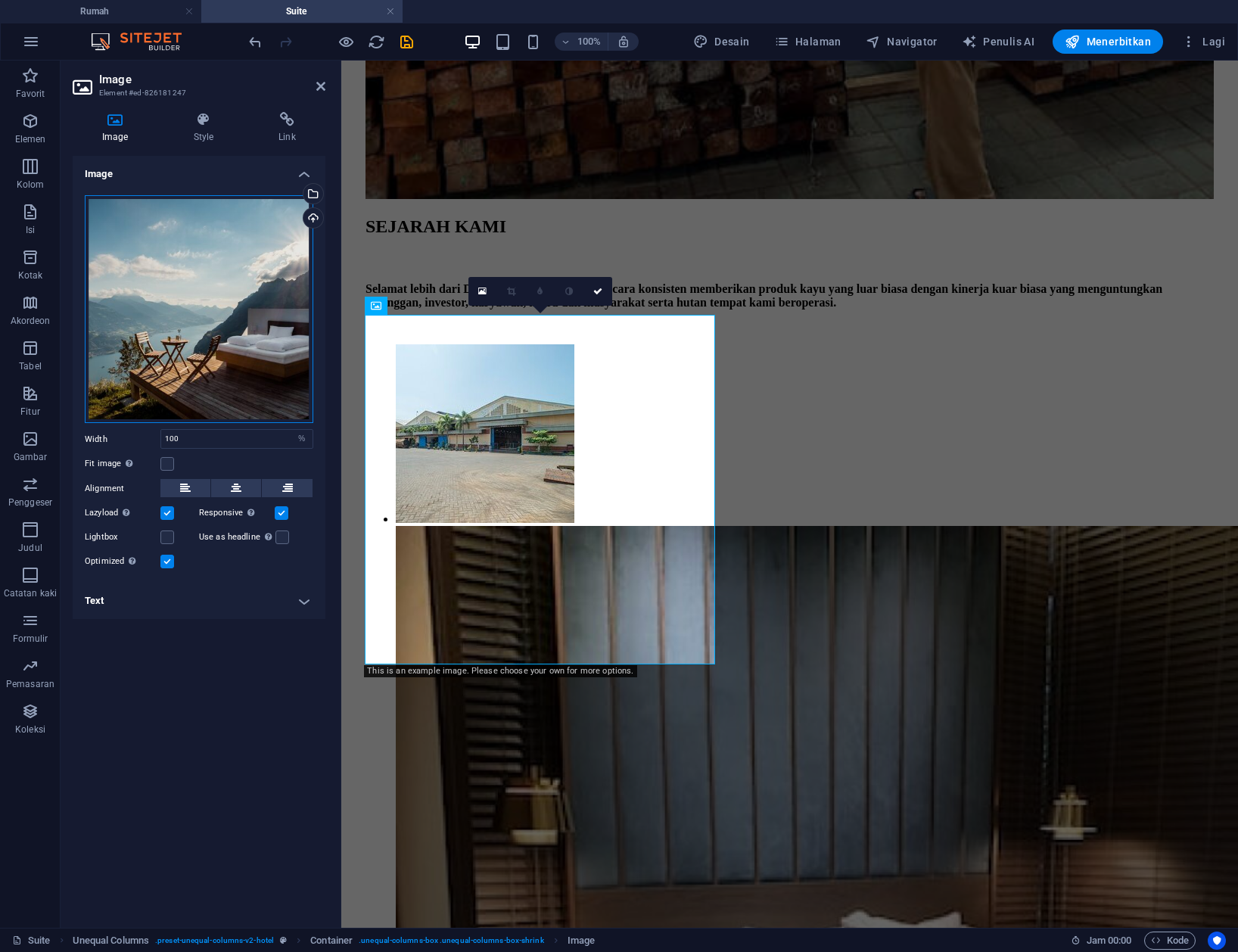 click on "Drag files here, click to choose files or select files from Files or our free stock photos & videos" at bounding box center (199, 310) 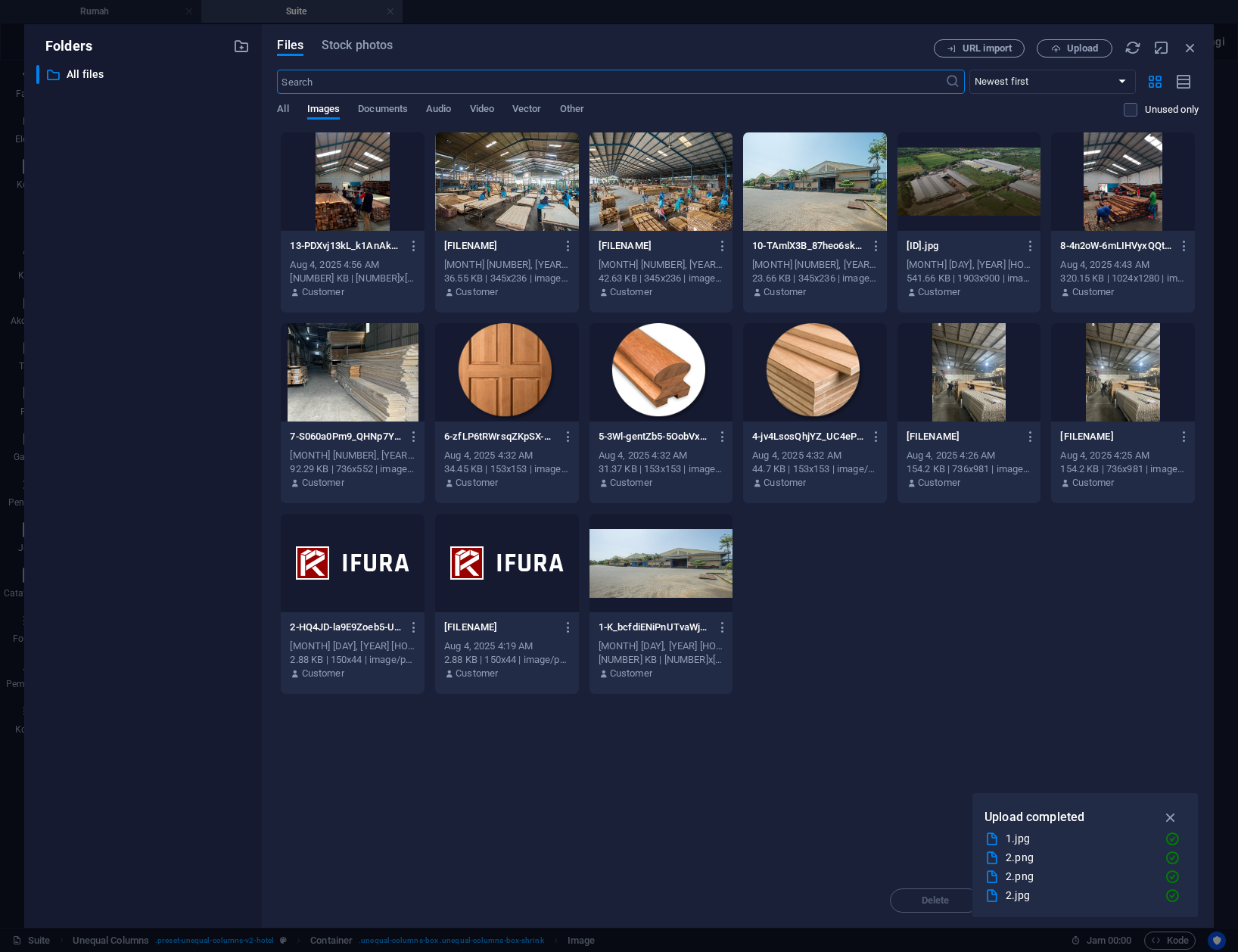 scroll, scrollTop: 3119, scrollLeft: 0, axis: vertical 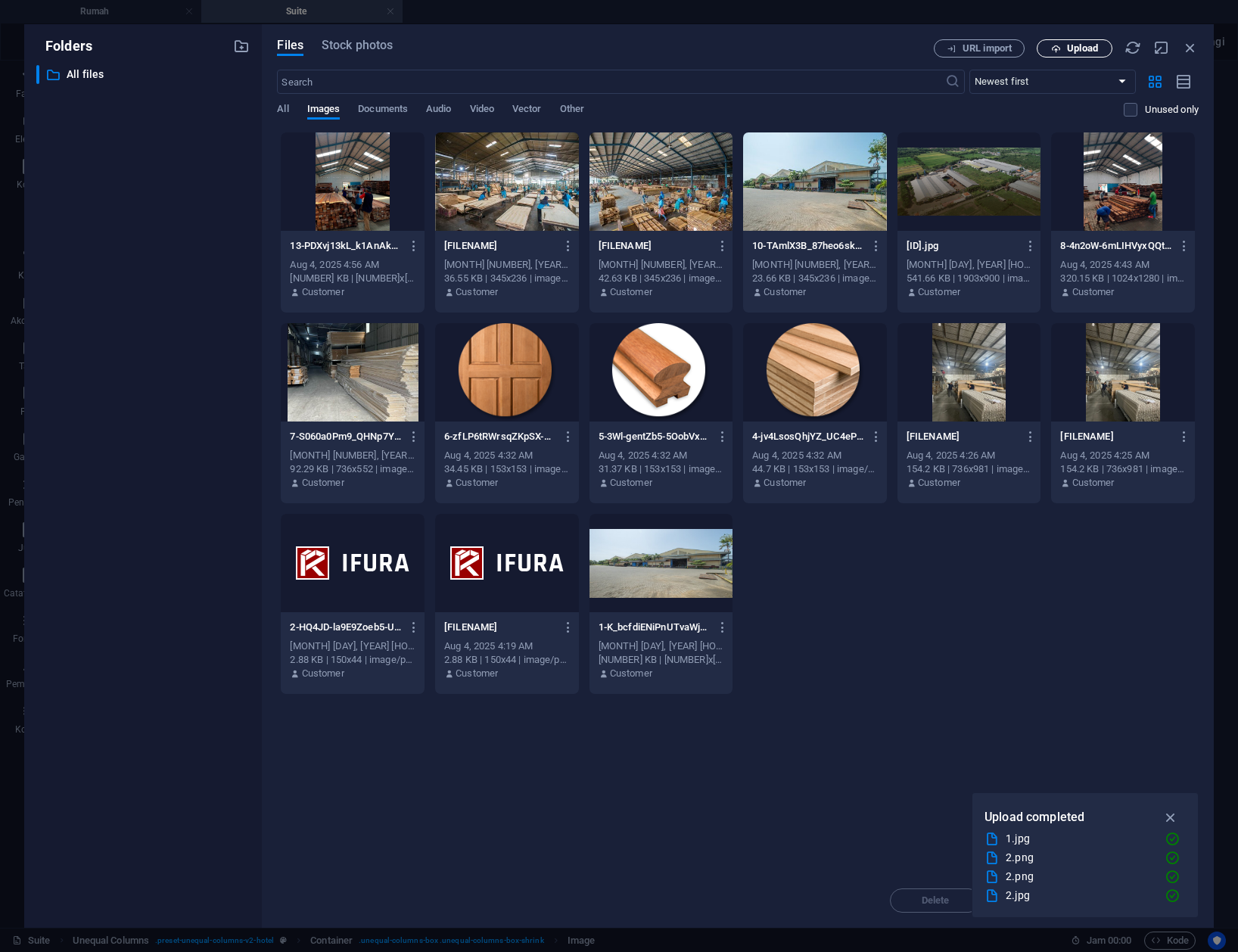 click on "Upload" at bounding box center [1075, 48] 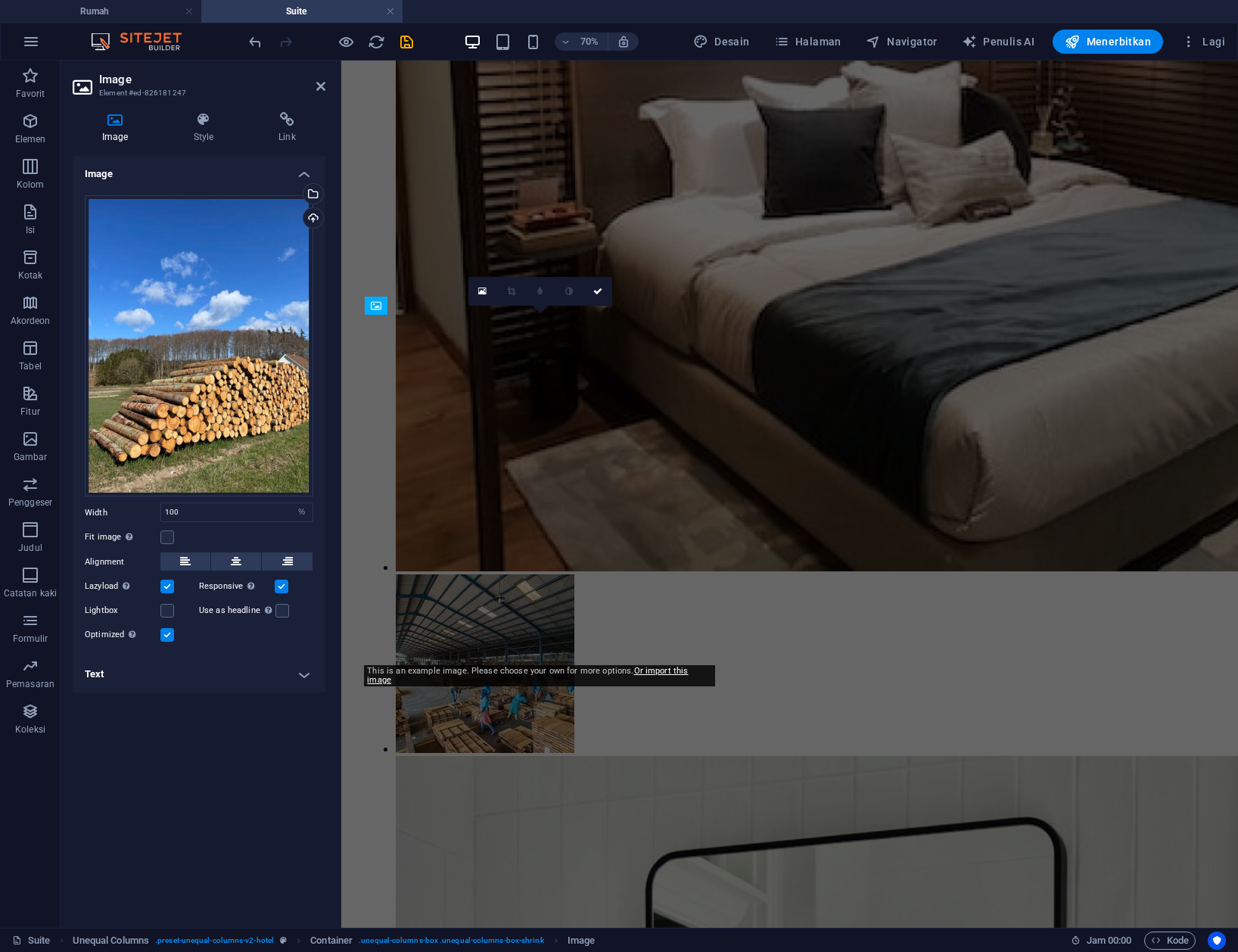 scroll, scrollTop: 2267, scrollLeft: 0, axis: vertical 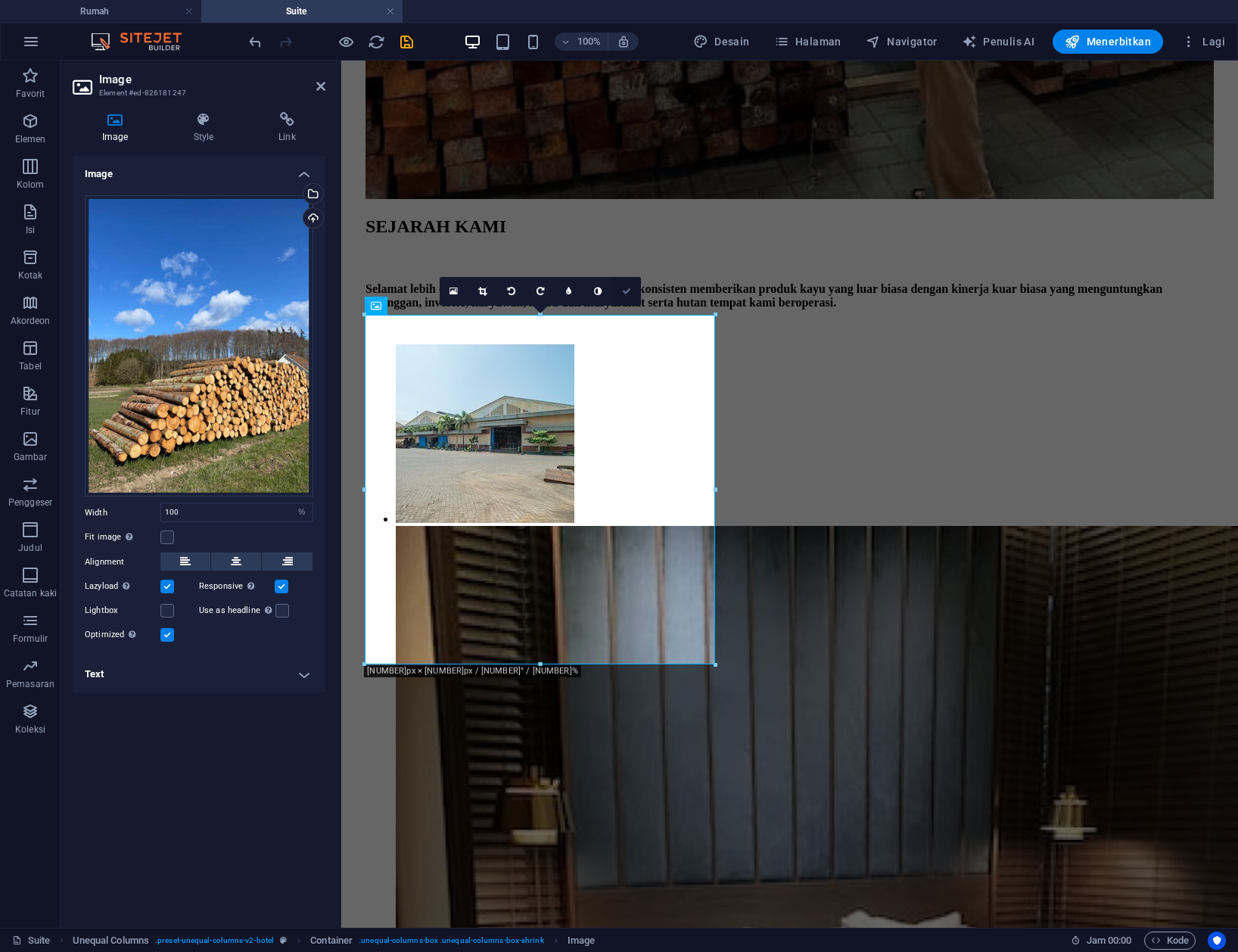 click at bounding box center [627, 291] 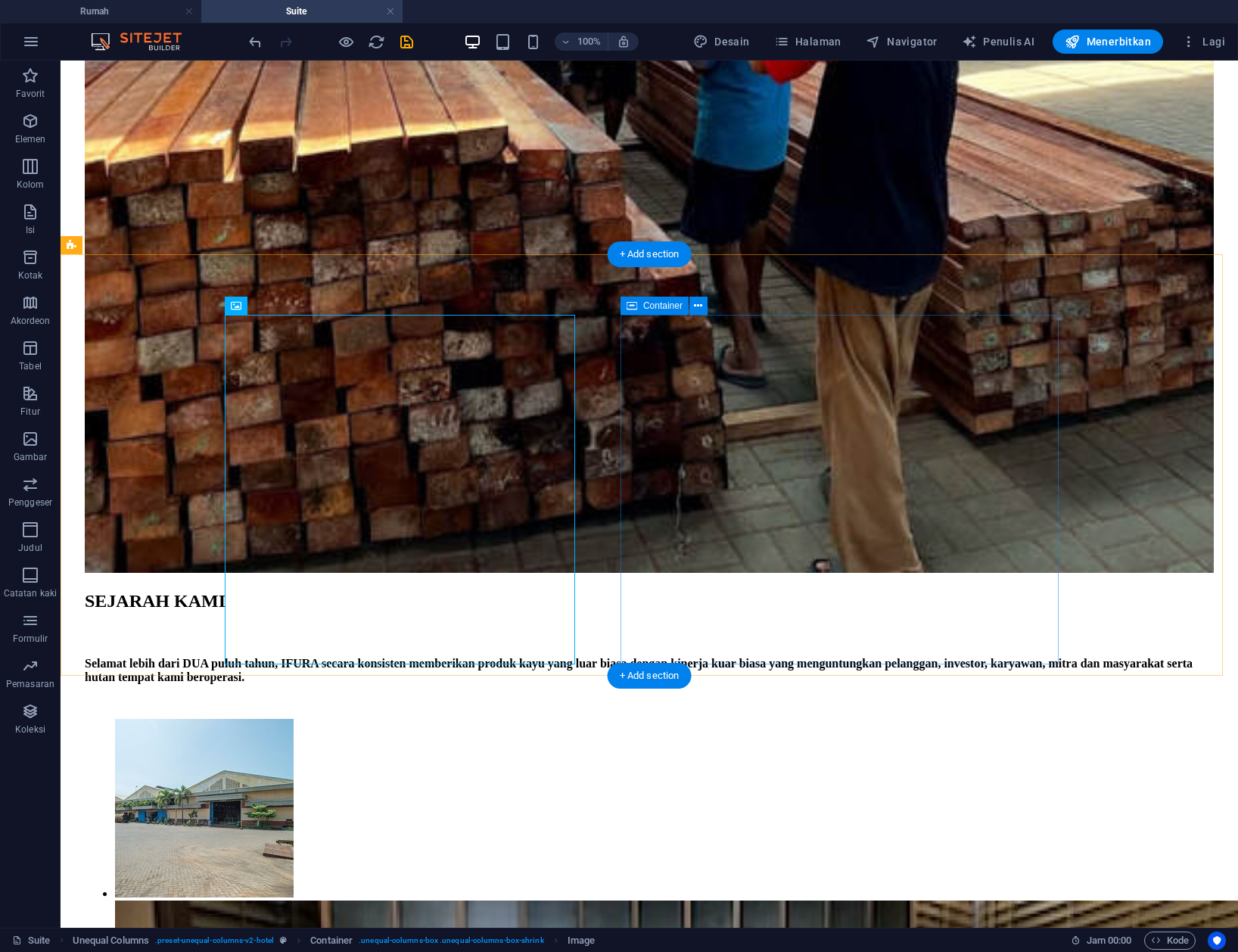 scroll, scrollTop: 1965, scrollLeft: 0, axis: vertical 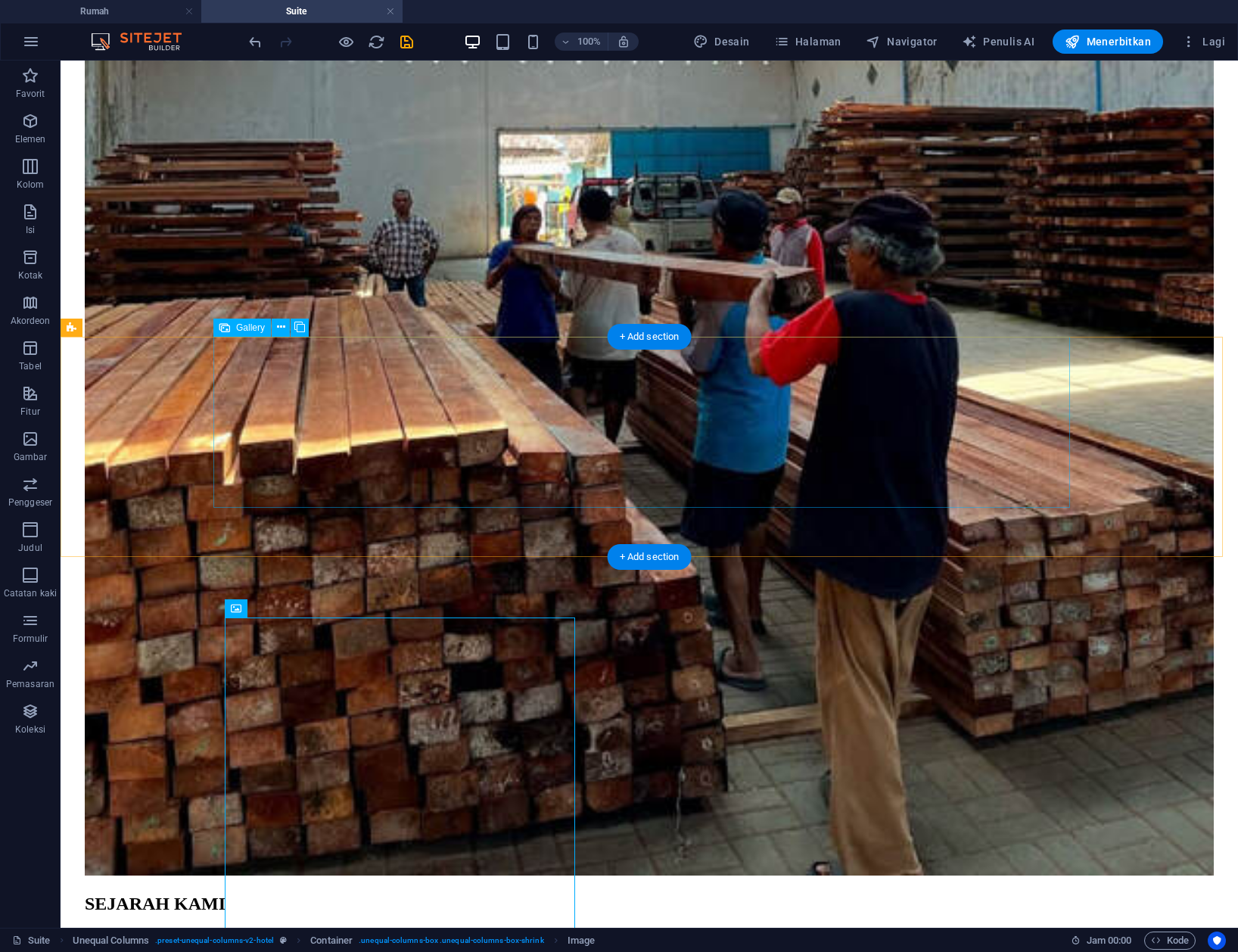 click at bounding box center [418, 6022] 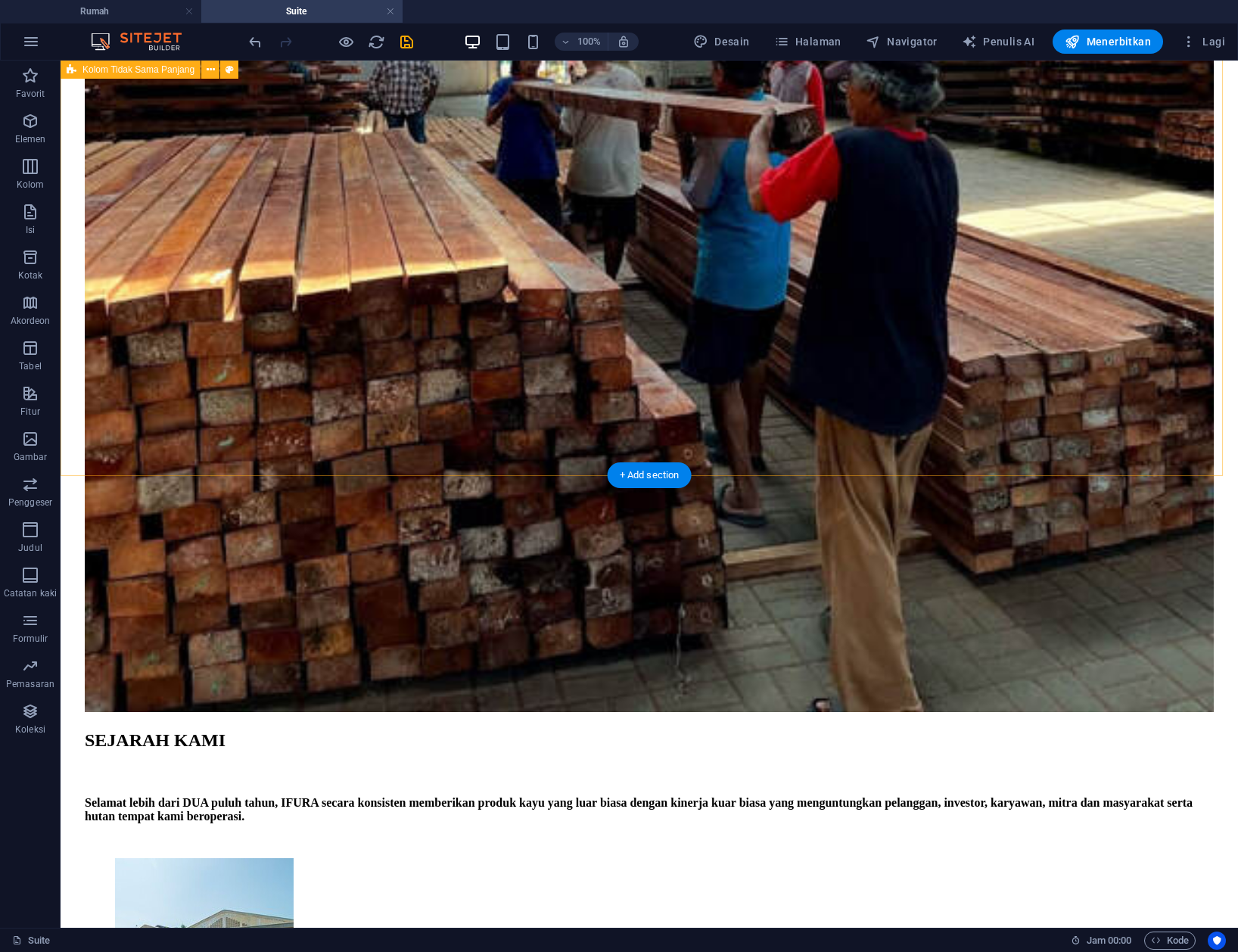 scroll, scrollTop: 1825, scrollLeft: 0, axis: vertical 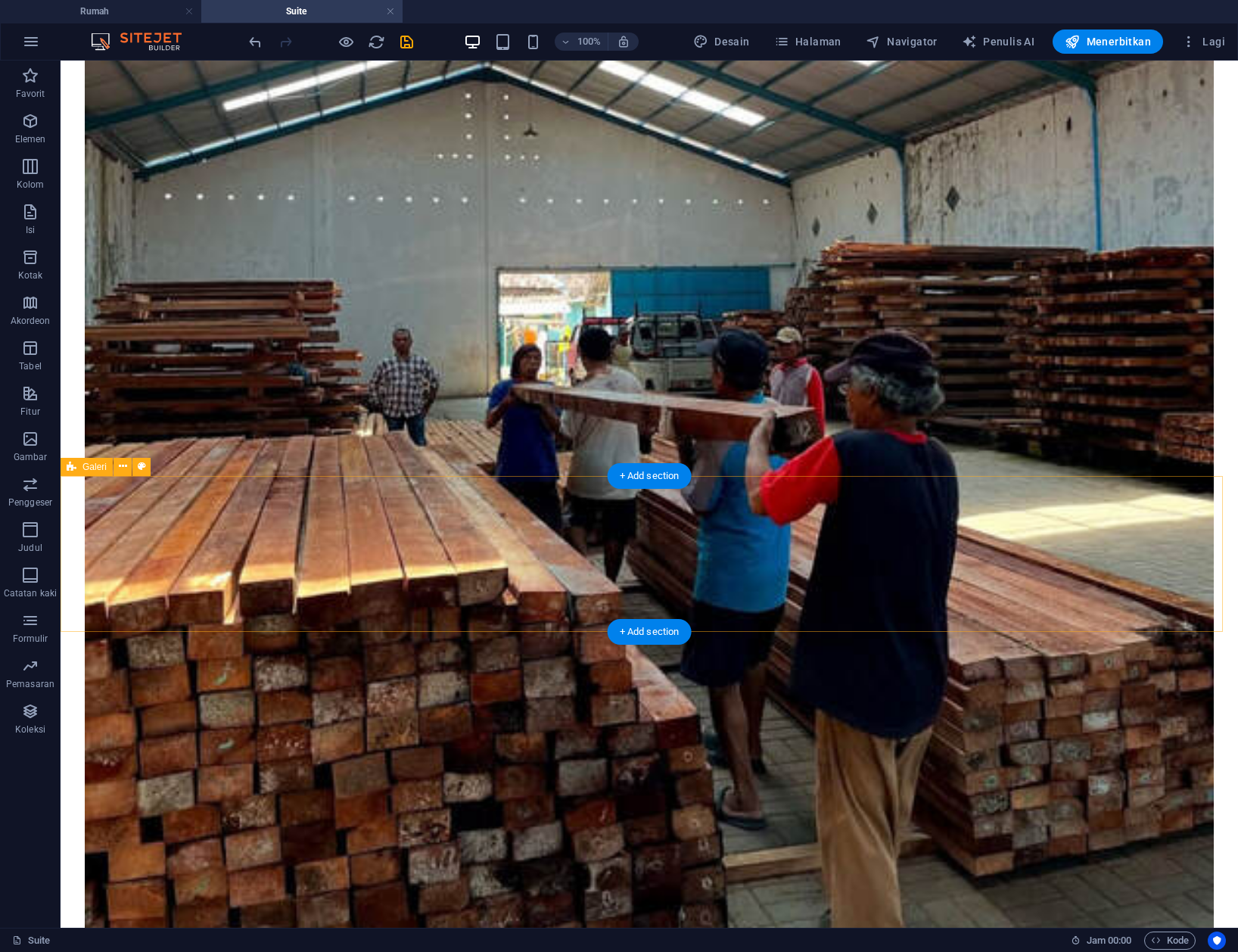 click on "Drop content here or  Add elements  Paste clipboard" at bounding box center [649, 5648] 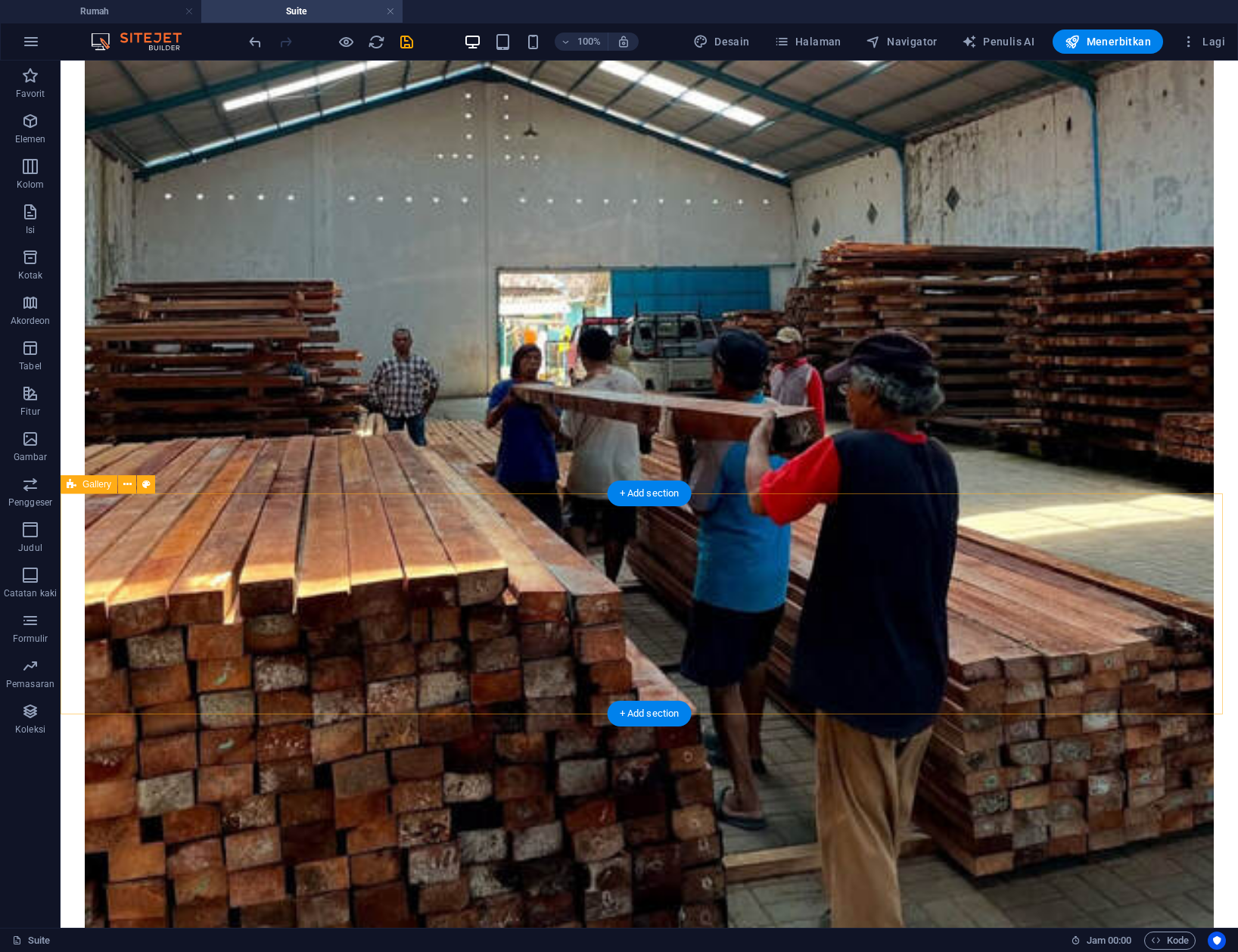 scroll, scrollTop: 2229, scrollLeft: 0, axis: vertical 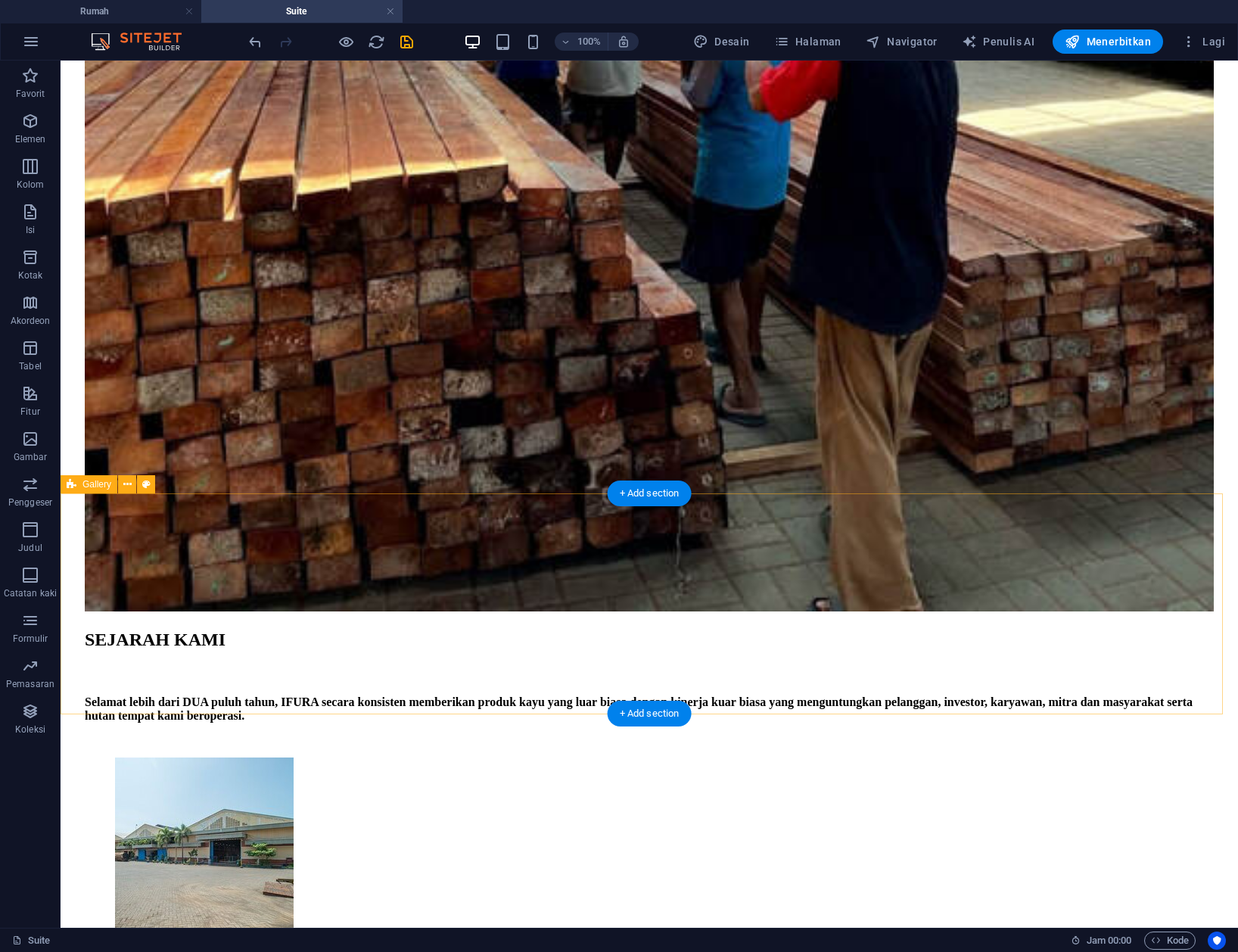 click at bounding box center (649, 9708) 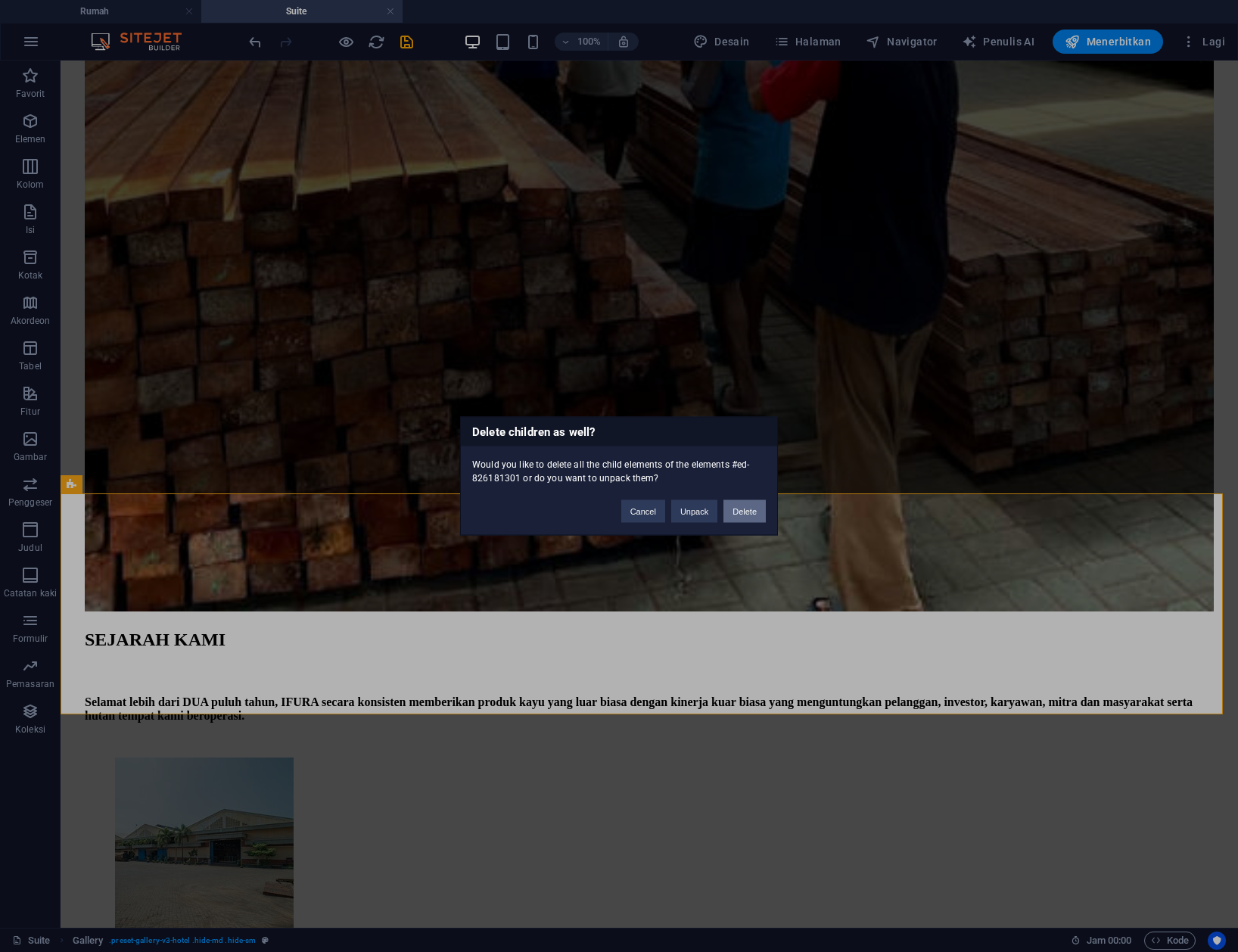 click on "Delete" at bounding box center [745, 512] 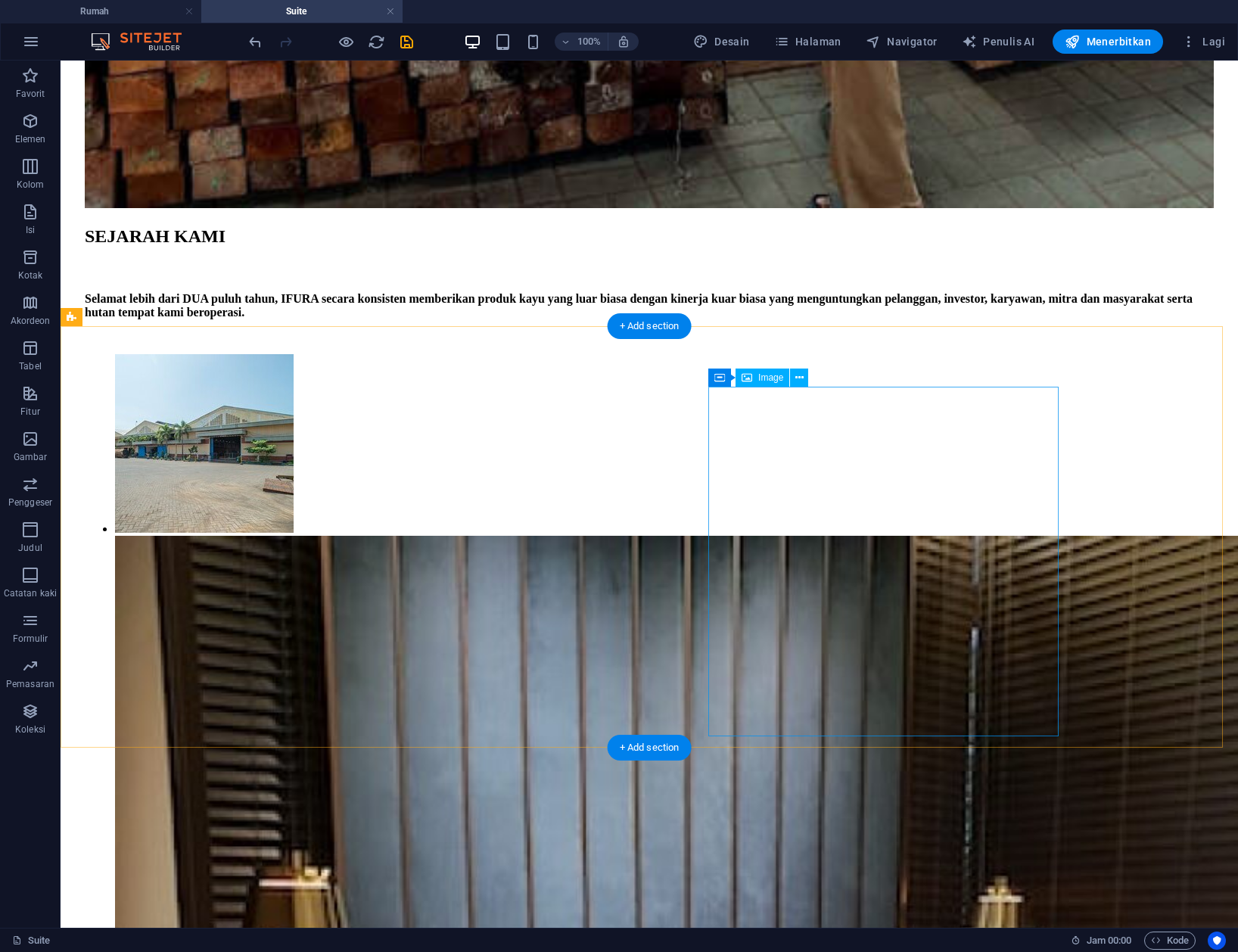 scroll, scrollTop: 2329, scrollLeft: 0, axis: vertical 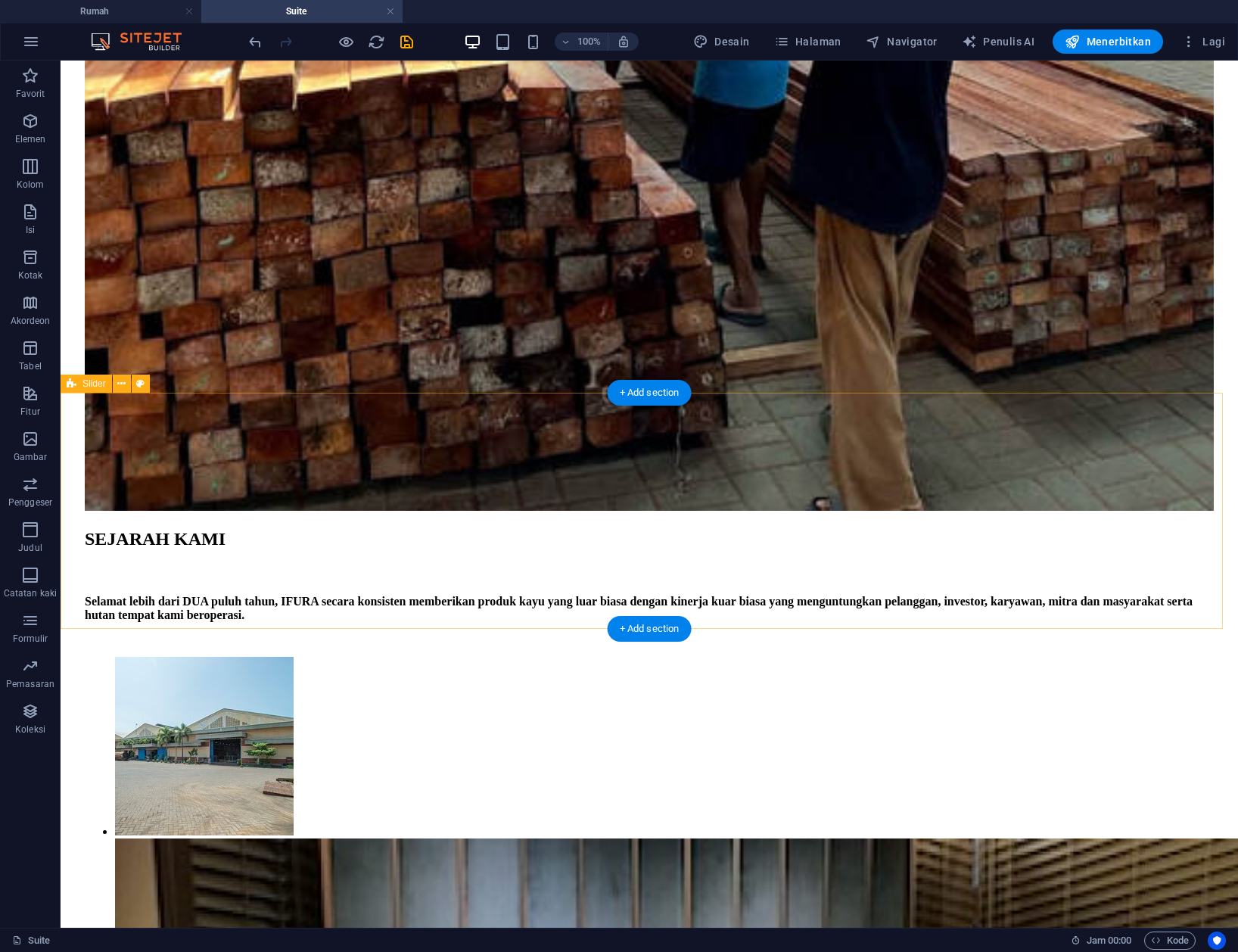 click at bounding box center [649, 7006] 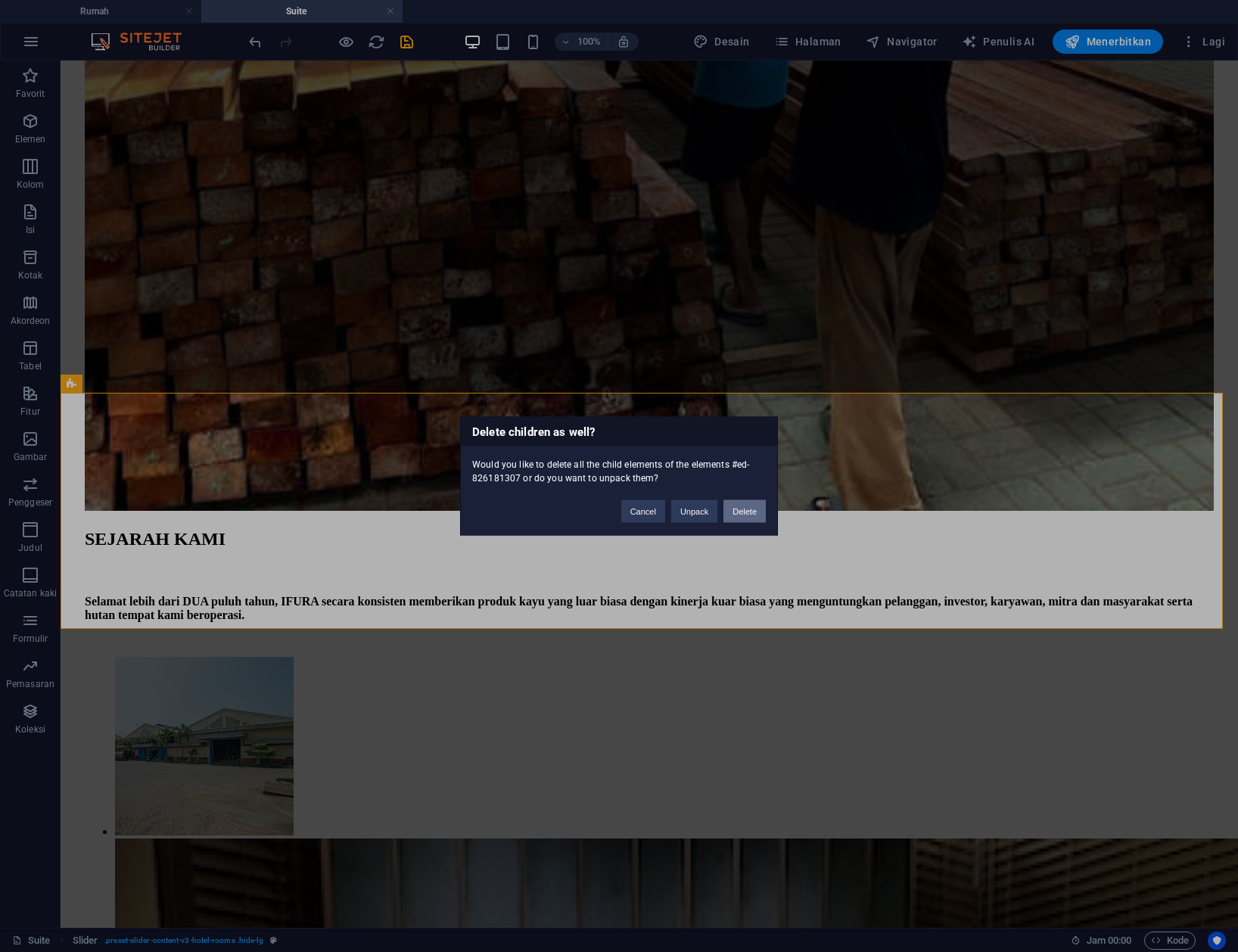 click on "Delete" at bounding box center (745, 512) 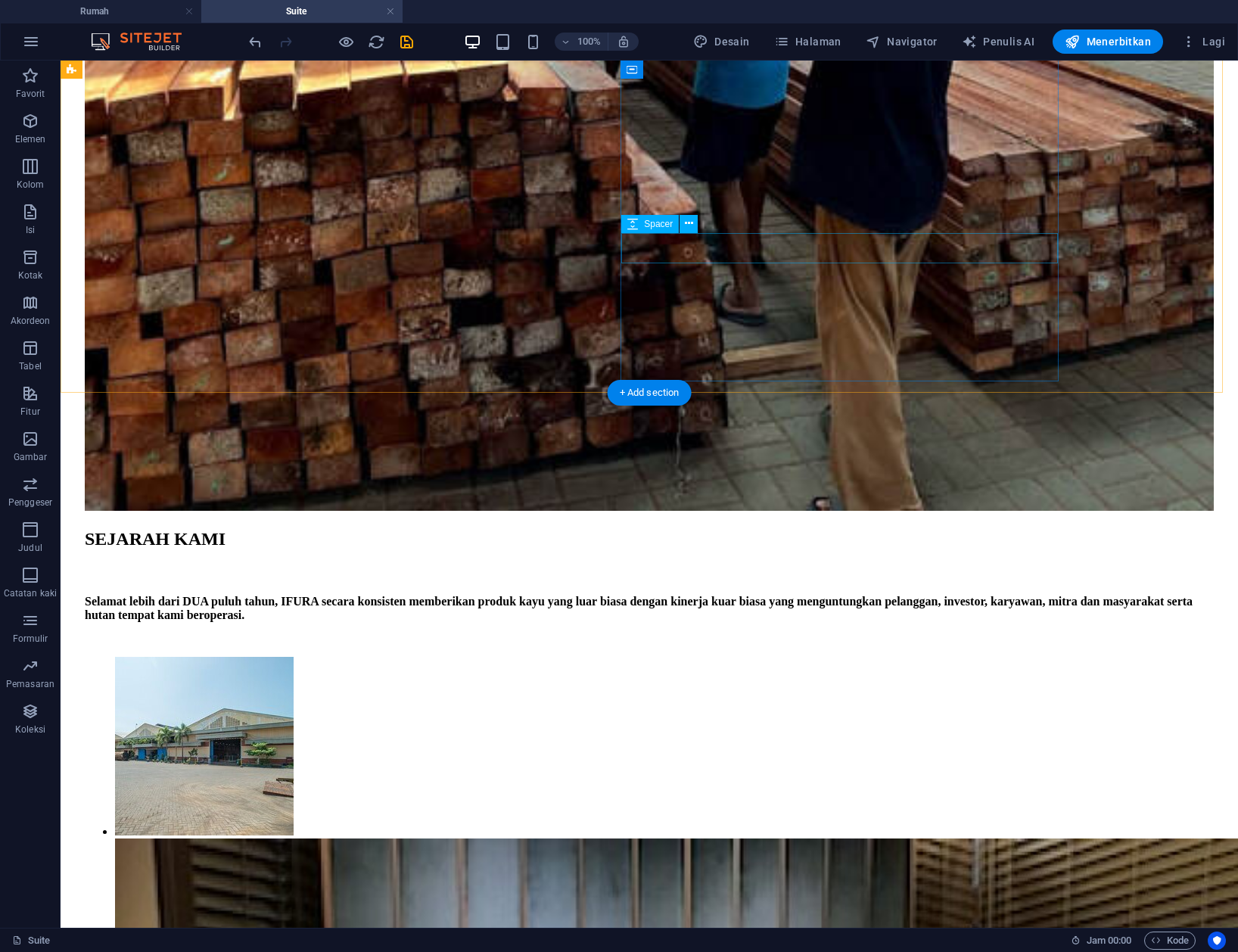 click at bounding box center [649, 6381] 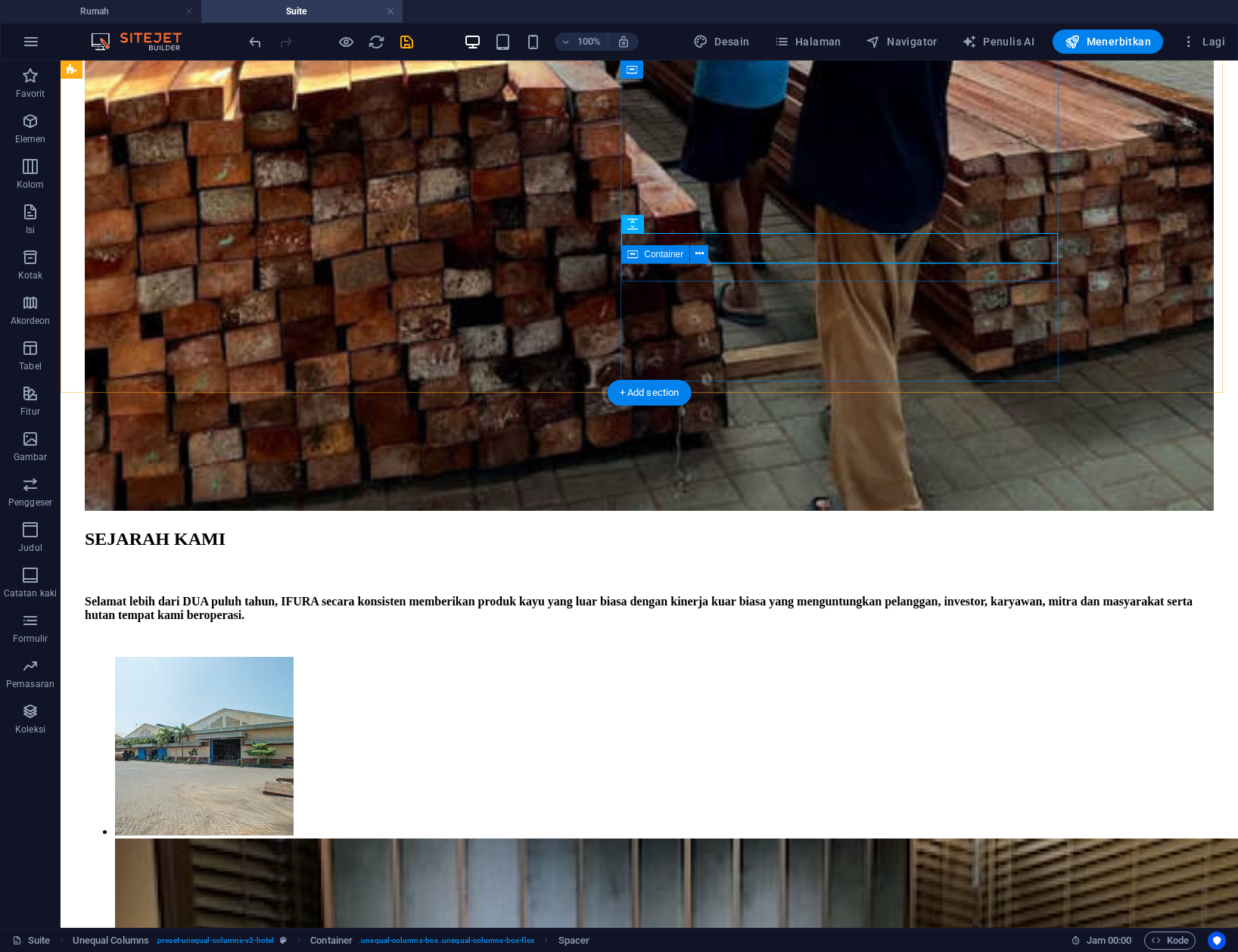 click on "300 kaki persegi 12 4" at bounding box center (649, 6474) 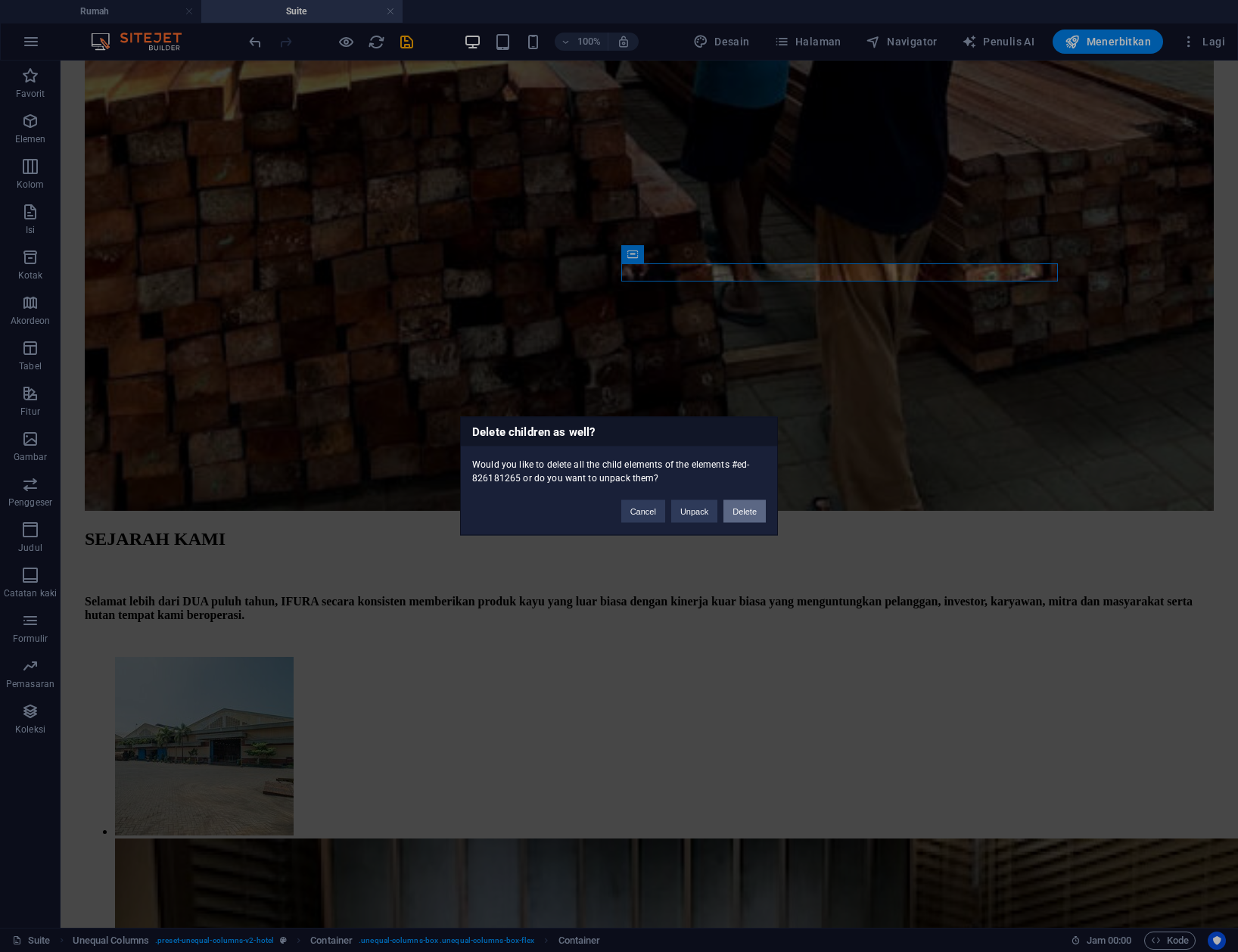click on "Delete" at bounding box center [745, 512] 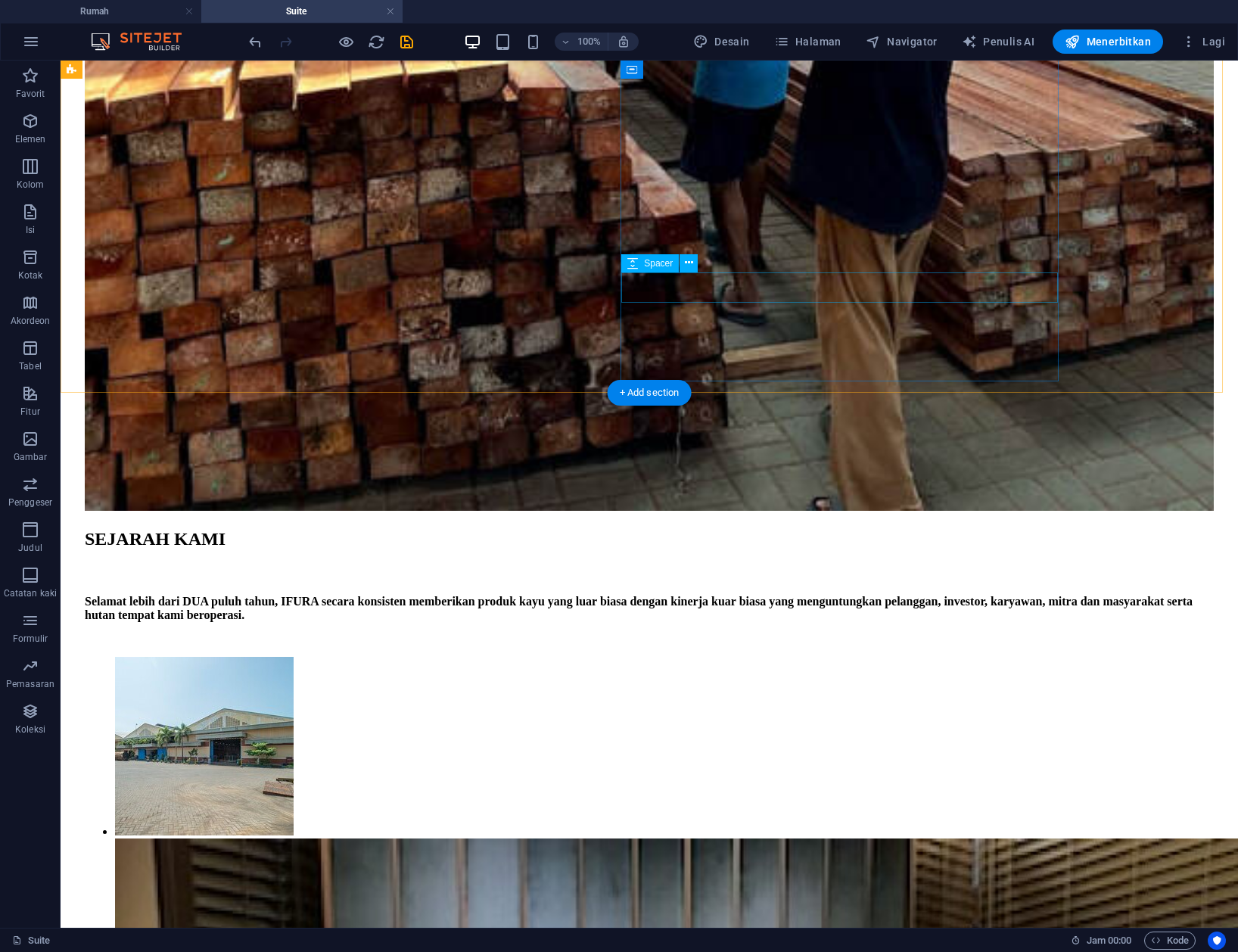 click at bounding box center (649, 6411) 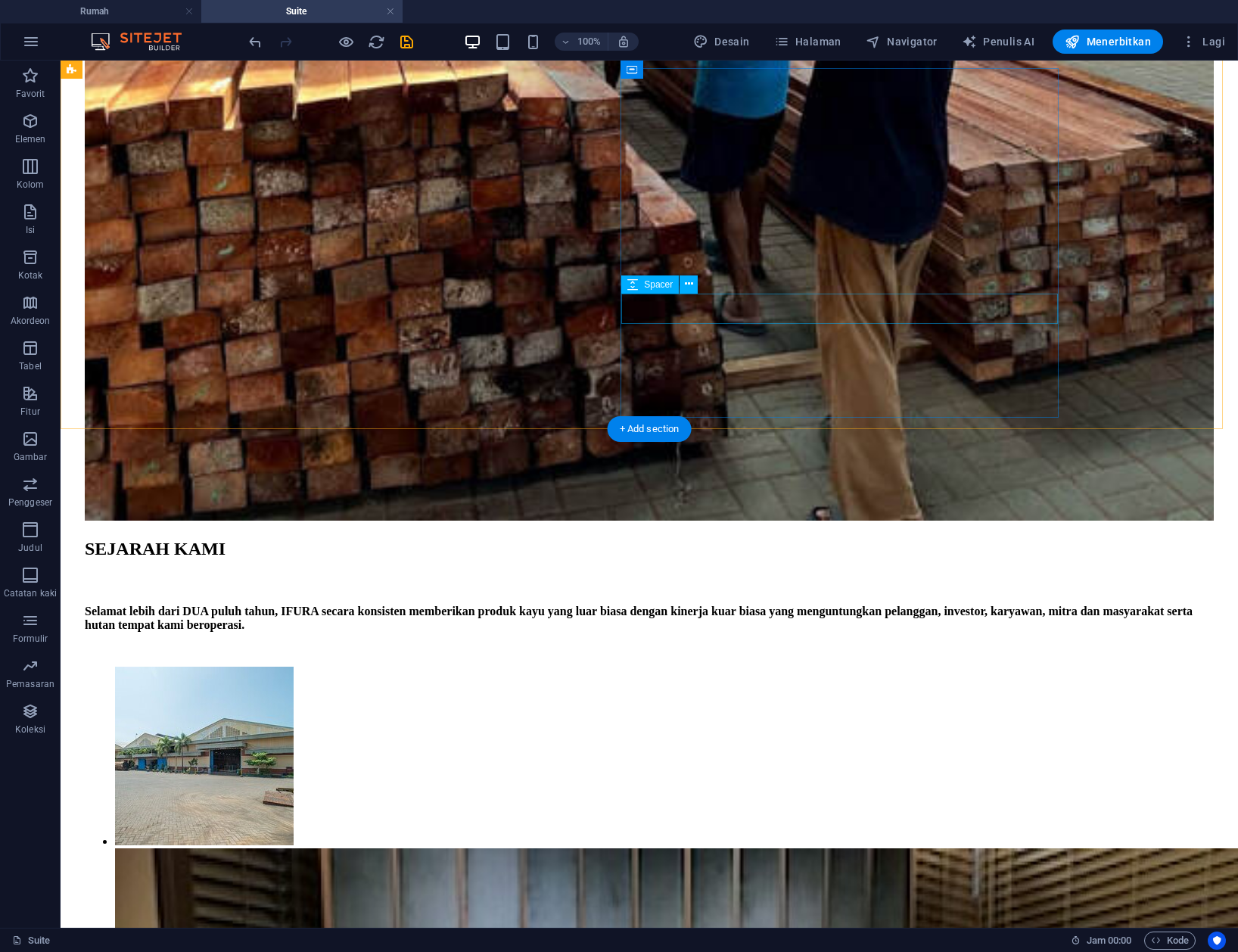scroll, scrollTop: 1926, scrollLeft: 0, axis: vertical 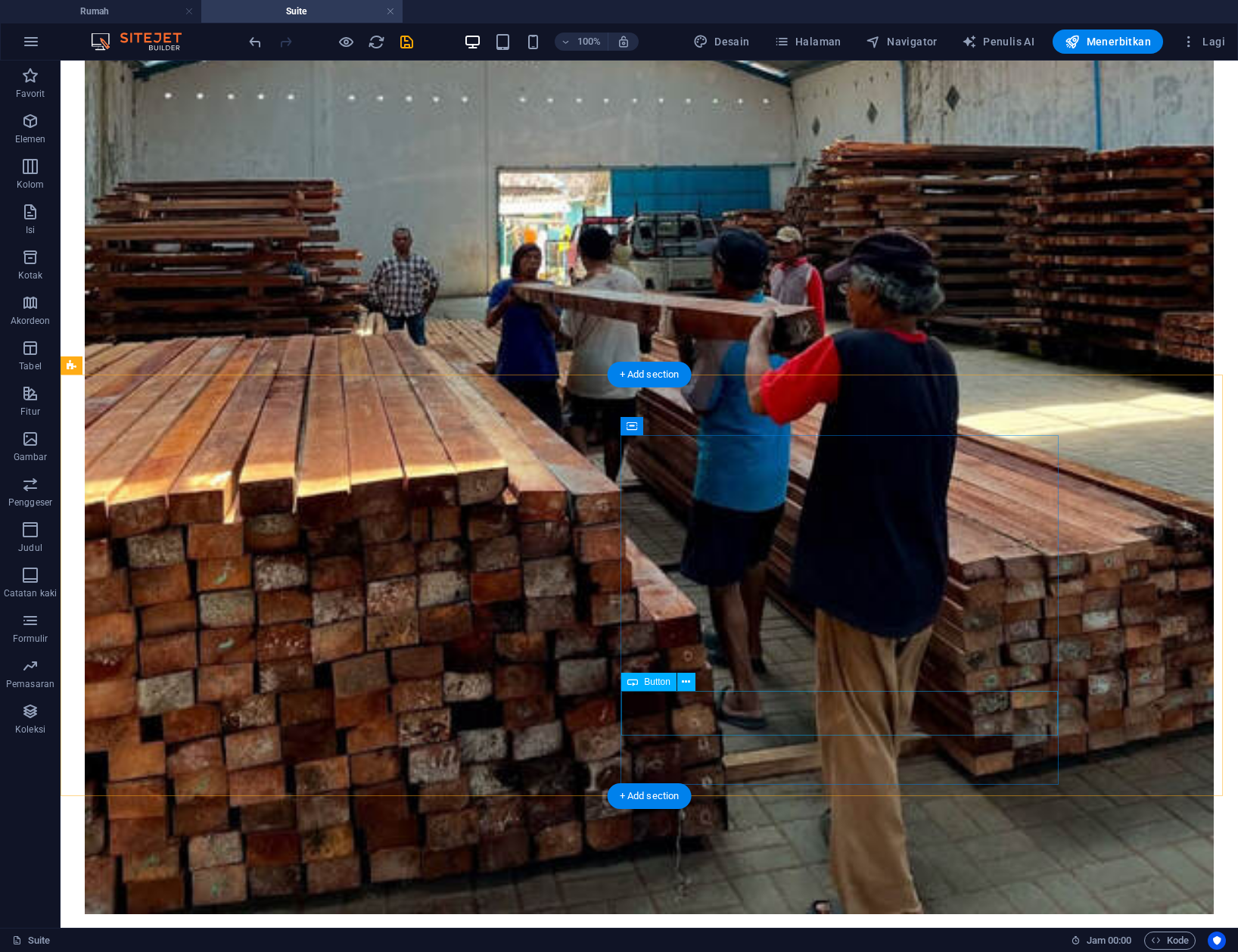 click on "pesan penginapan" at bounding box center (649, 6806) 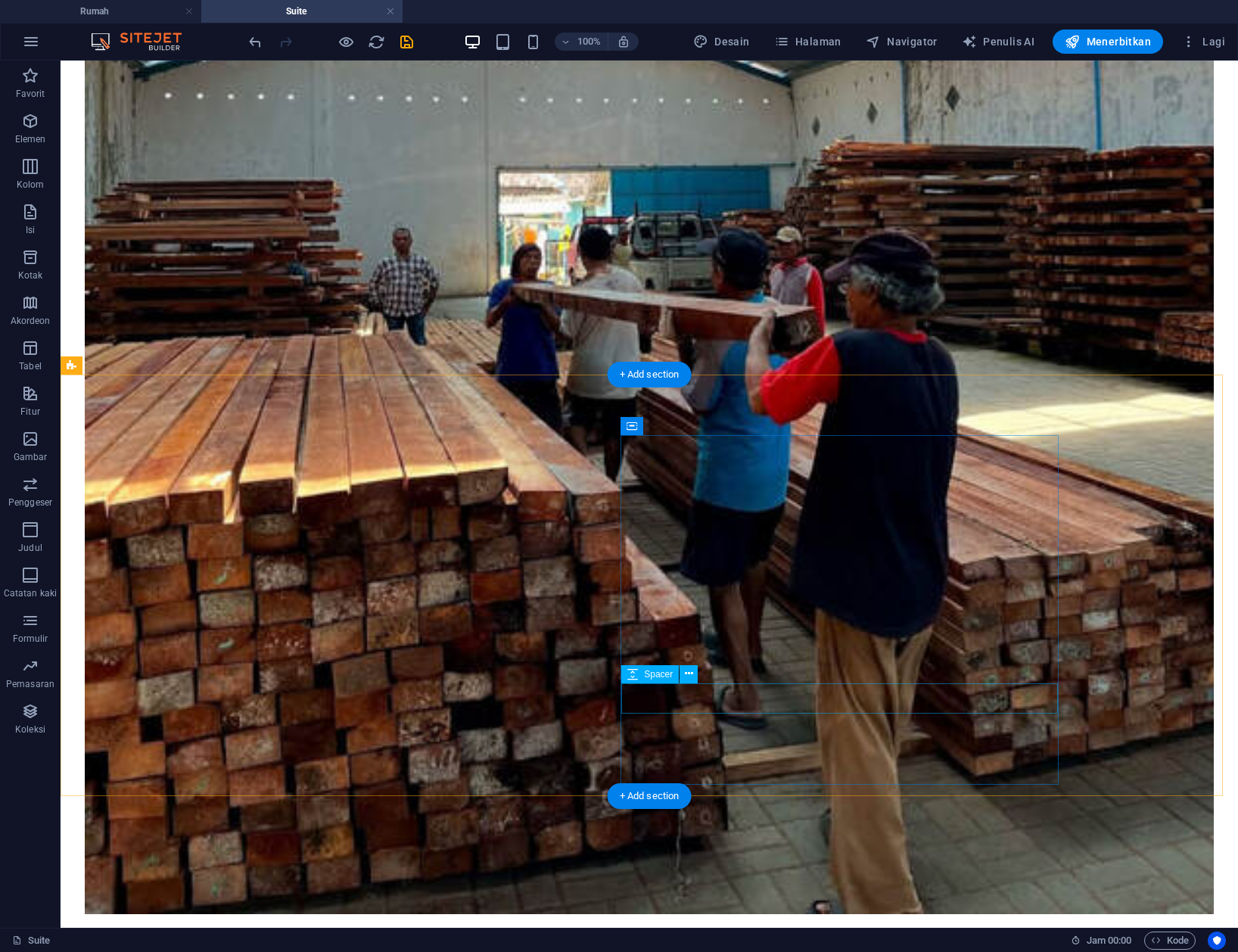 click at bounding box center [649, 6784] 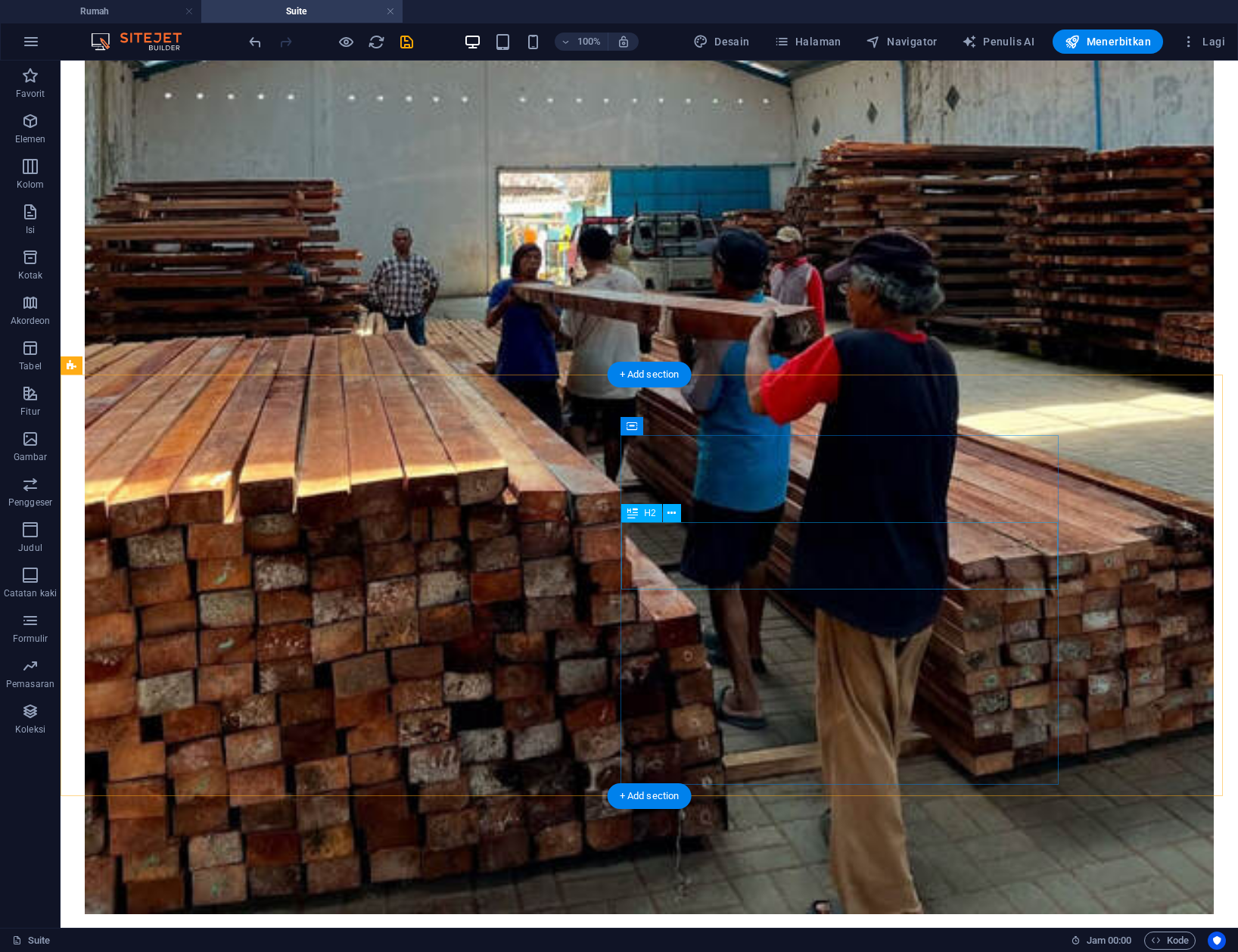 click on "Ratu Deluxe" at bounding box center (649, 6674) 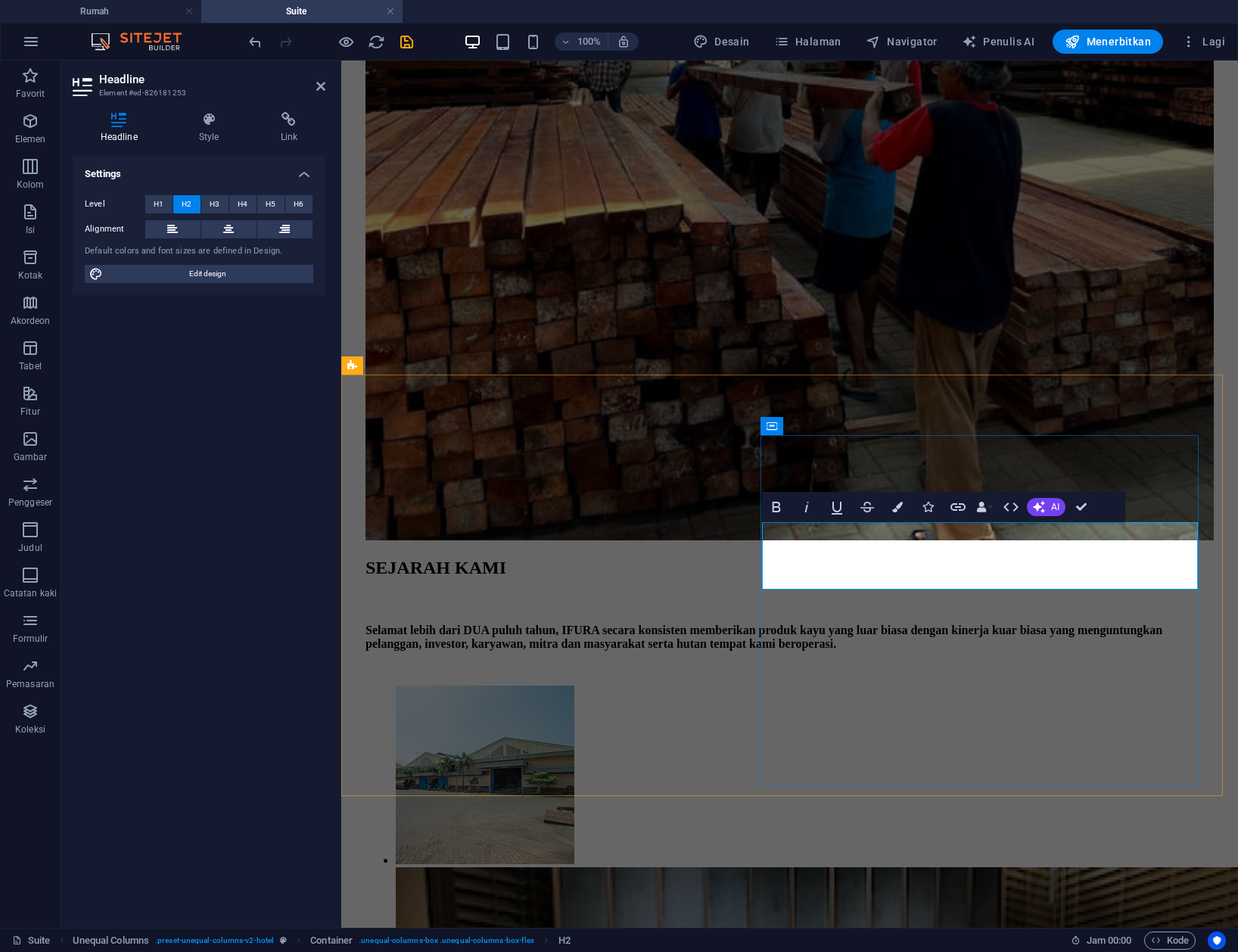 click on "Ratu Deluxe" at bounding box center (789, 5177) 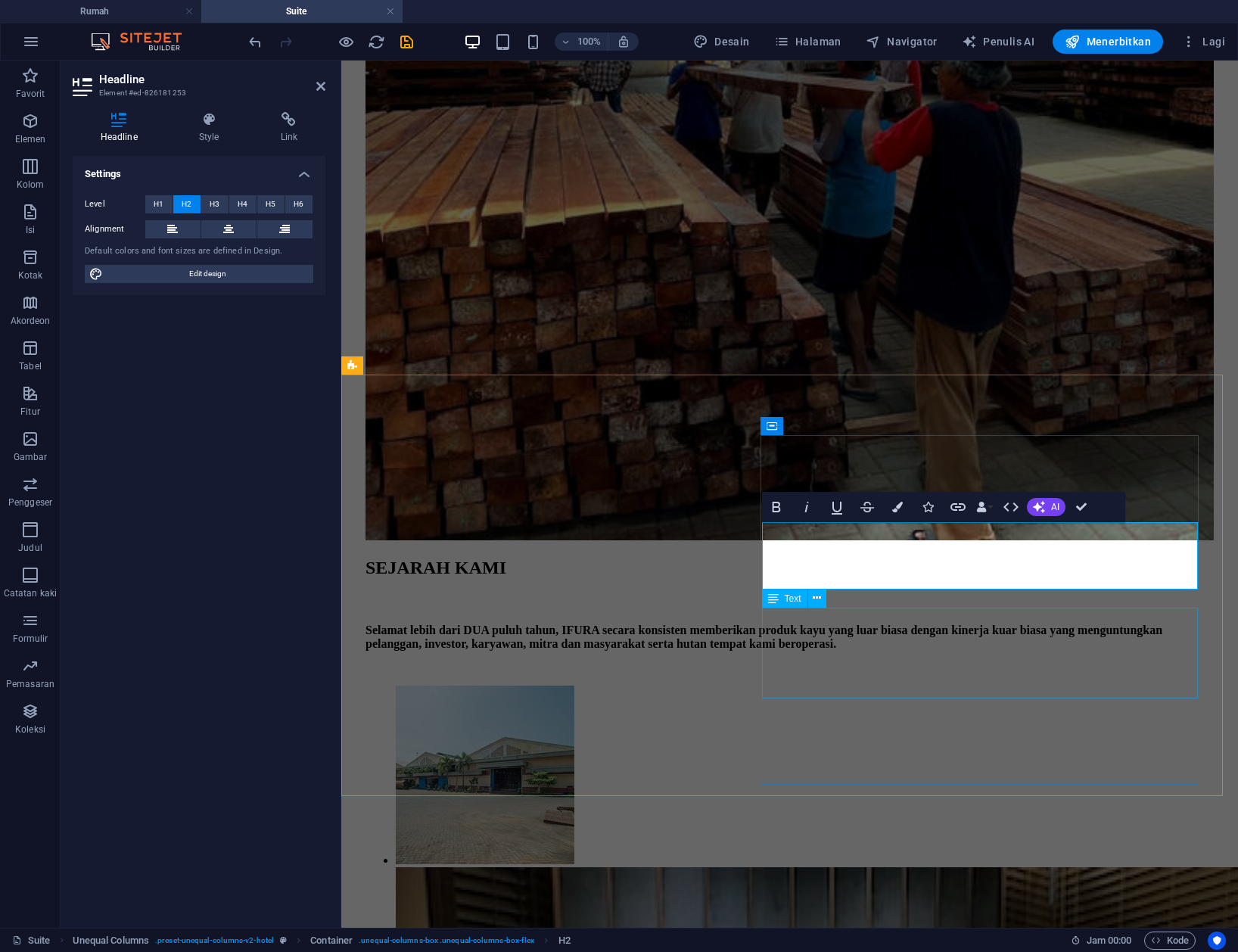 click on "Sed ut perspiciatis unde omnis iste natus error sit voluptatem accusantium doloremque laudantium, totam rem aperiam, eaque ipsa quae ab illo inventore veritatis dan quasi Architecto beatae vitae dicta sunt explicabo. Nemo enim ipsam voluptatem quia voluptas sit aspernatur aut odit aut fugit, sed quia consequuntur magni dolores eos." at bounding box center [789, 5247] 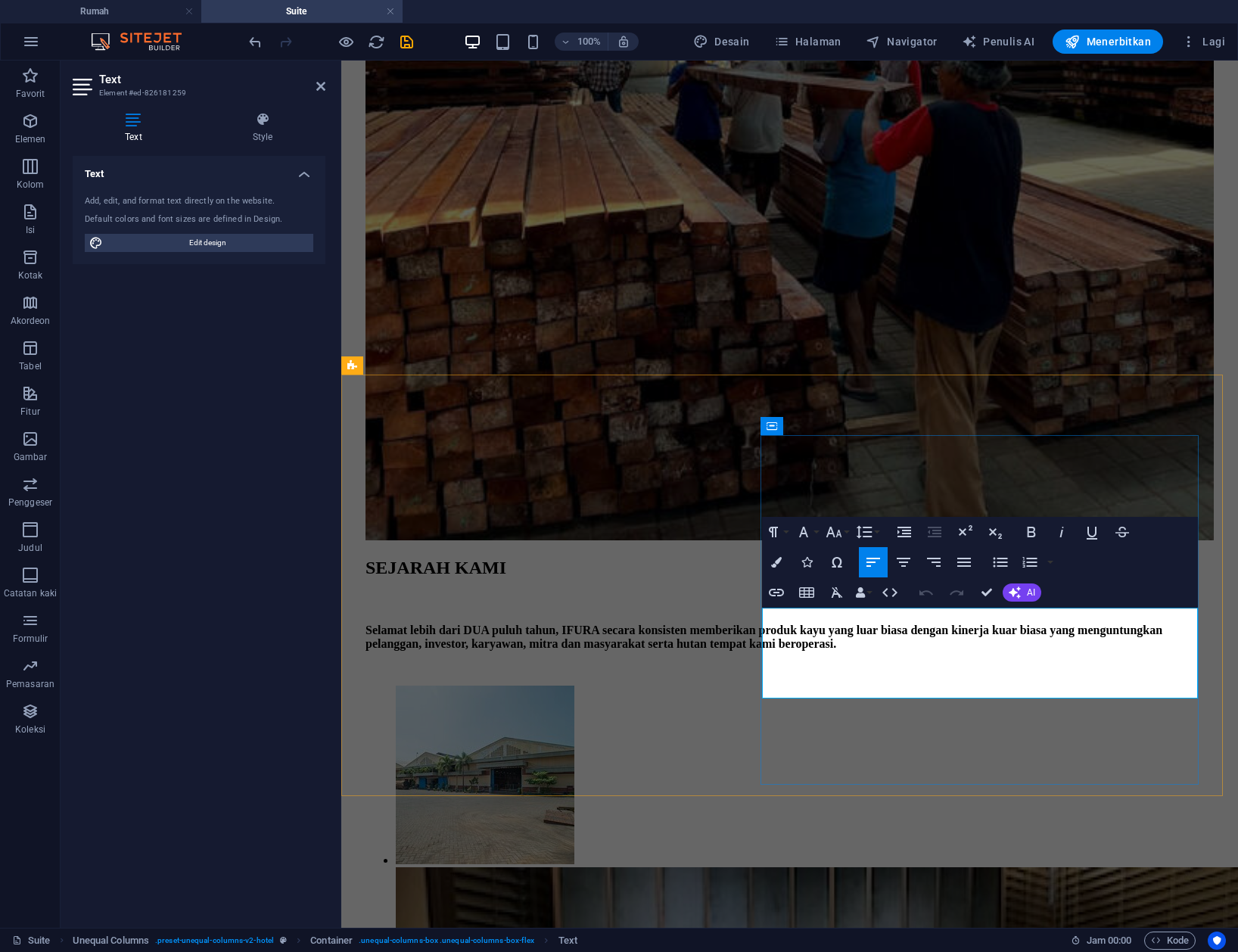 click on "Sed ut perspiciatis unde omnis iste natus error sit voluptatem accusantium doloremque laudantium, totam rem aperiam, eaque ipsa quae ab illo inventore veritatis dan quasi Architecto beatae vitae dicta sunt explicabo. Nemo enim ipsam voluptatem quia voluptas sit aspernatur aut odit aut fugit, sed quia consequuntur magni dolores eos." at bounding box center (789, 5247) 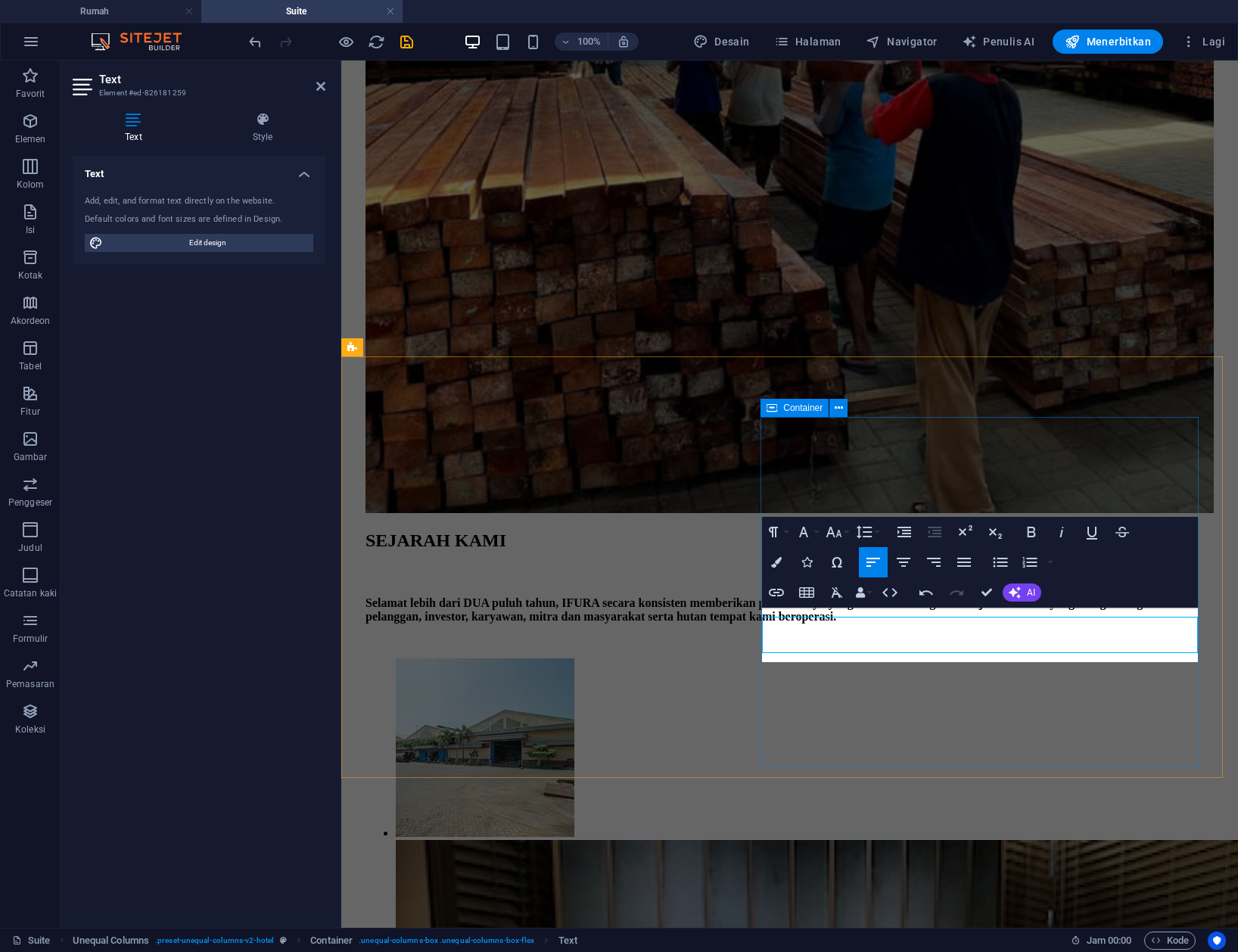 scroll, scrollTop: 1944, scrollLeft: 0, axis: vertical 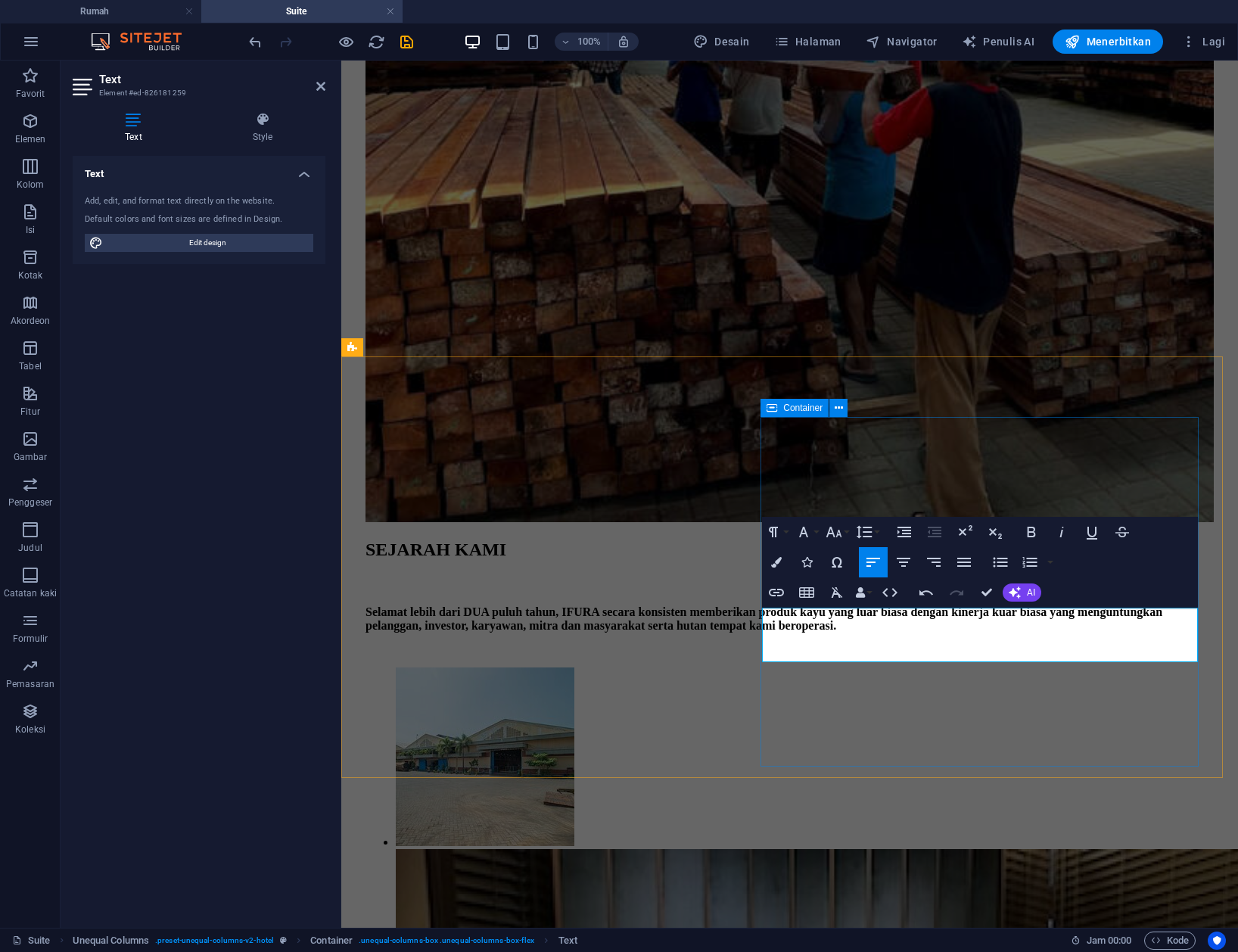 type 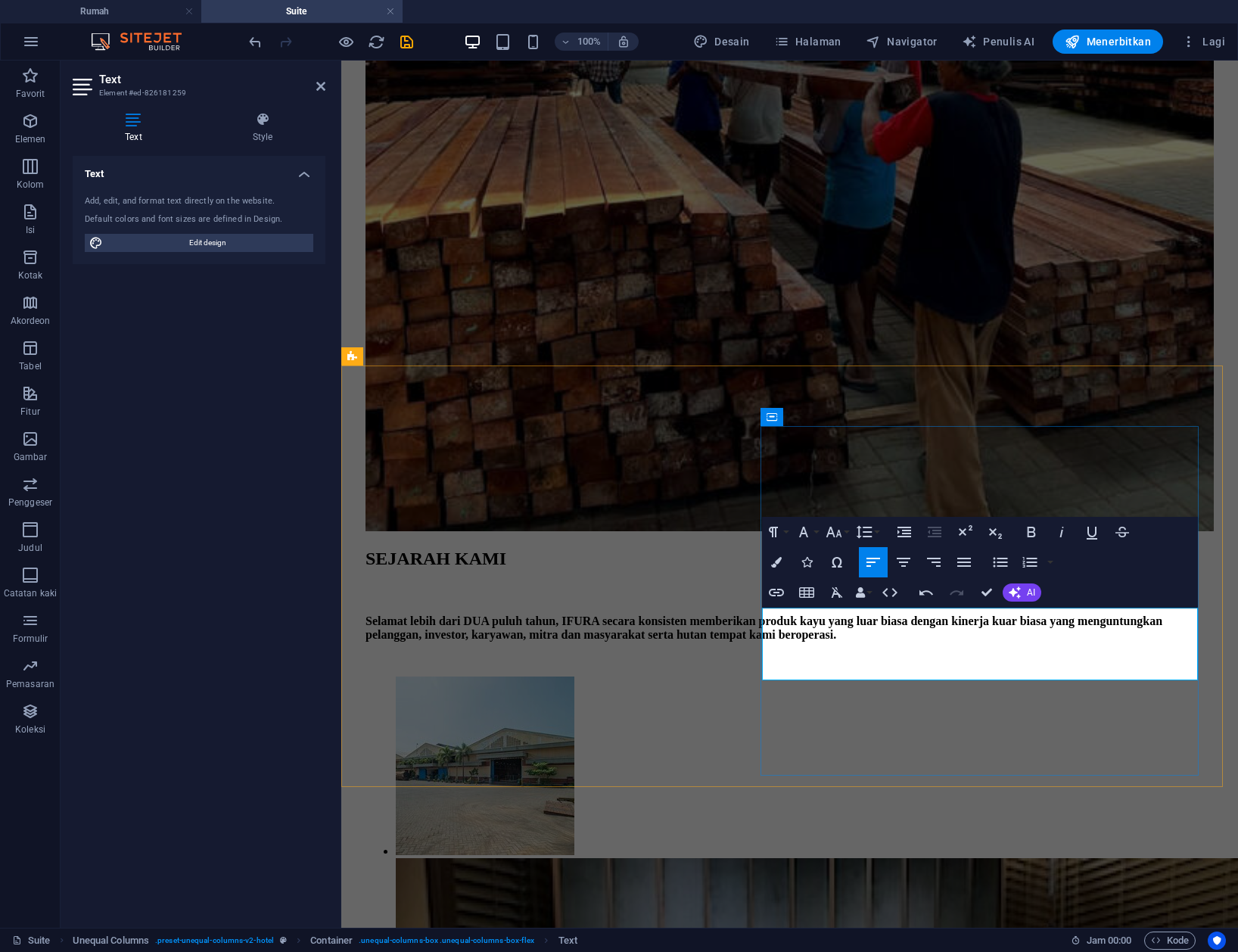 scroll, scrollTop: 1926, scrollLeft: 0, axis: vertical 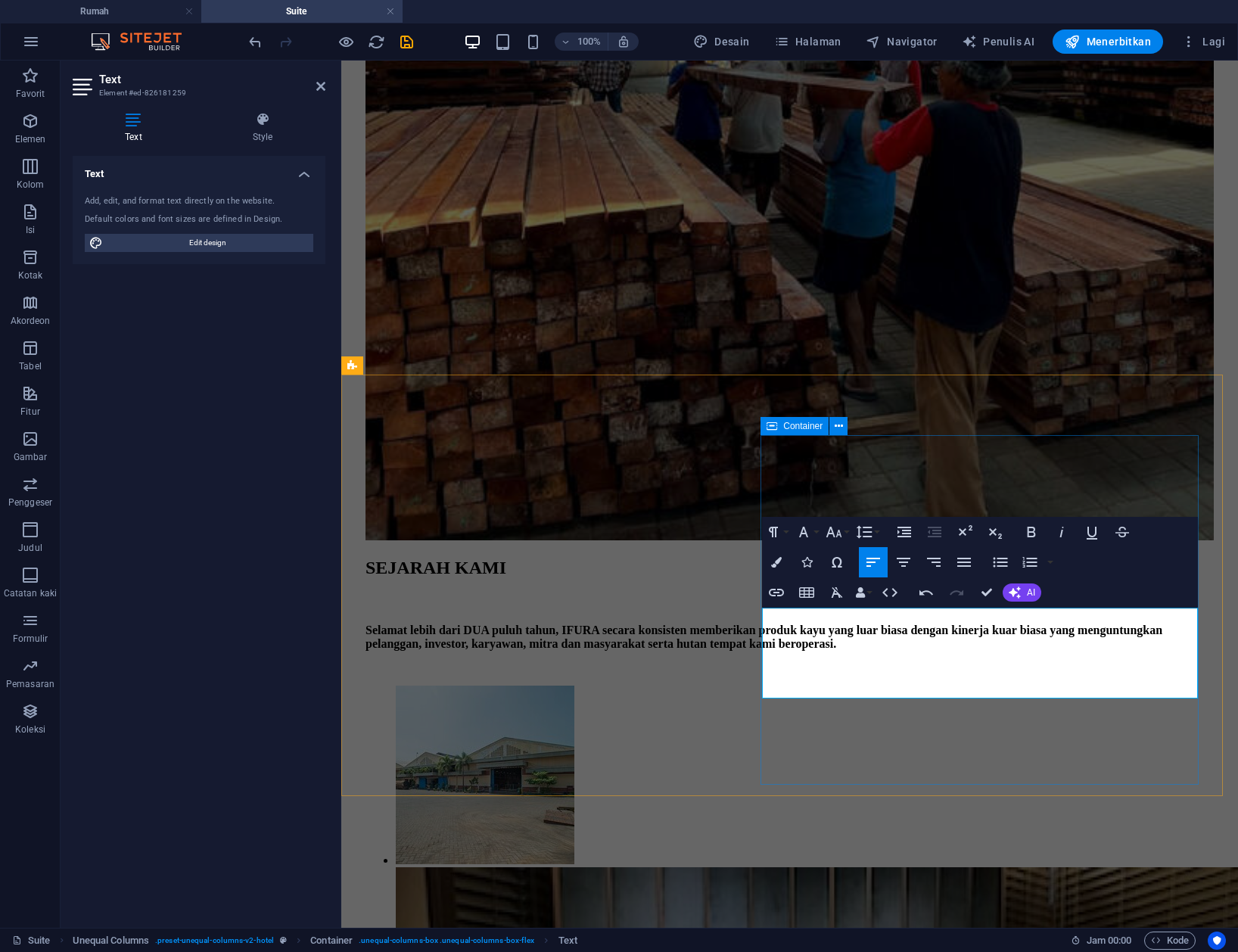 click on "VISION ​IFURA menjadi perusahaan pengerjaan kayu & pabrikan kayuterbaik di dunia, mempromosikan penggunaa kayu legal dan bekelanjutan sebagai komitmen tanggung jawab lingkungan. Kami menjanjikan pelanggan kami hubungan jangan panjang dengan nilai melalui pengalaman, integritas, dan kerja keraas atas nama mereka." at bounding box center (789, 5213) 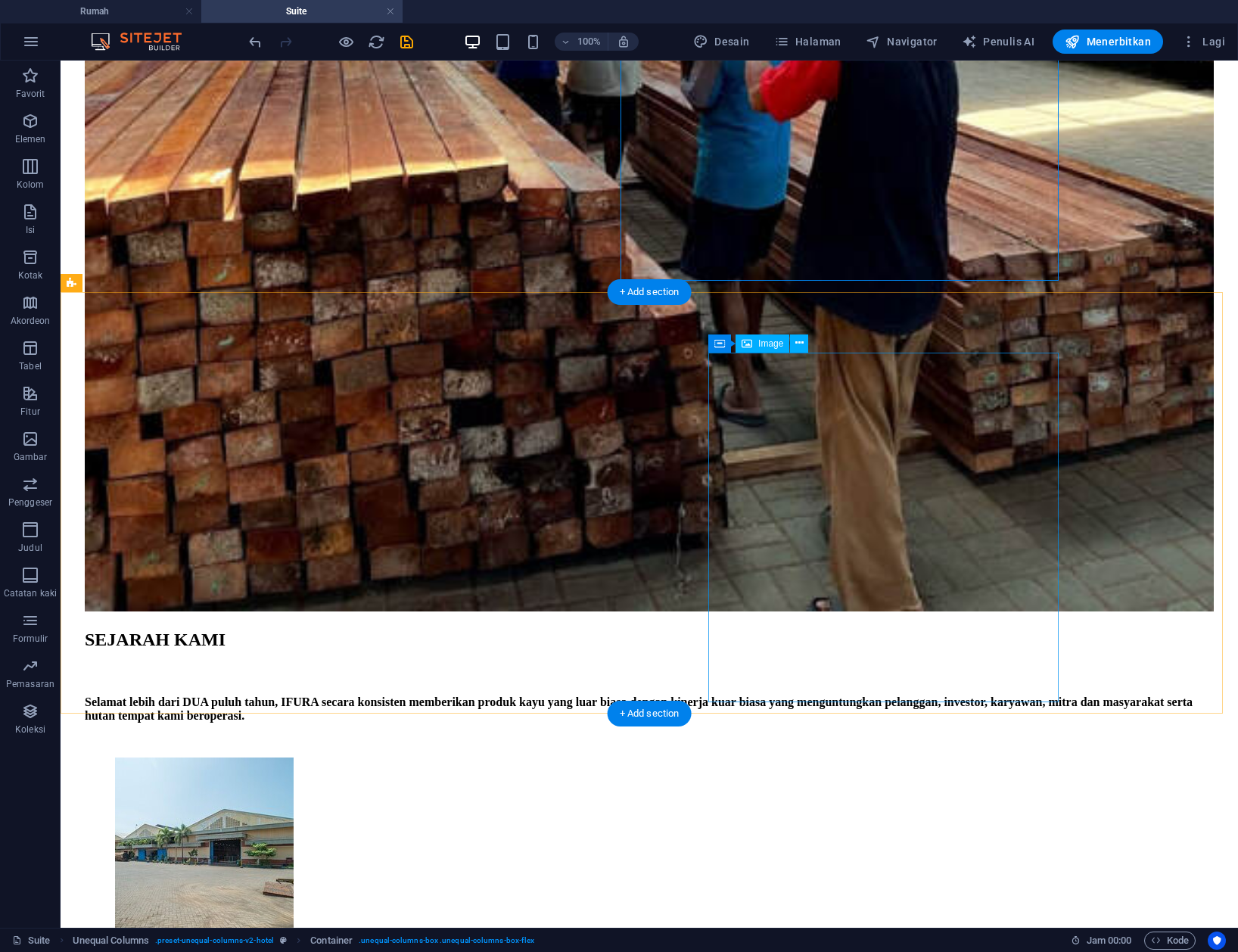 scroll, scrollTop: 2431, scrollLeft: 0, axis: vertical 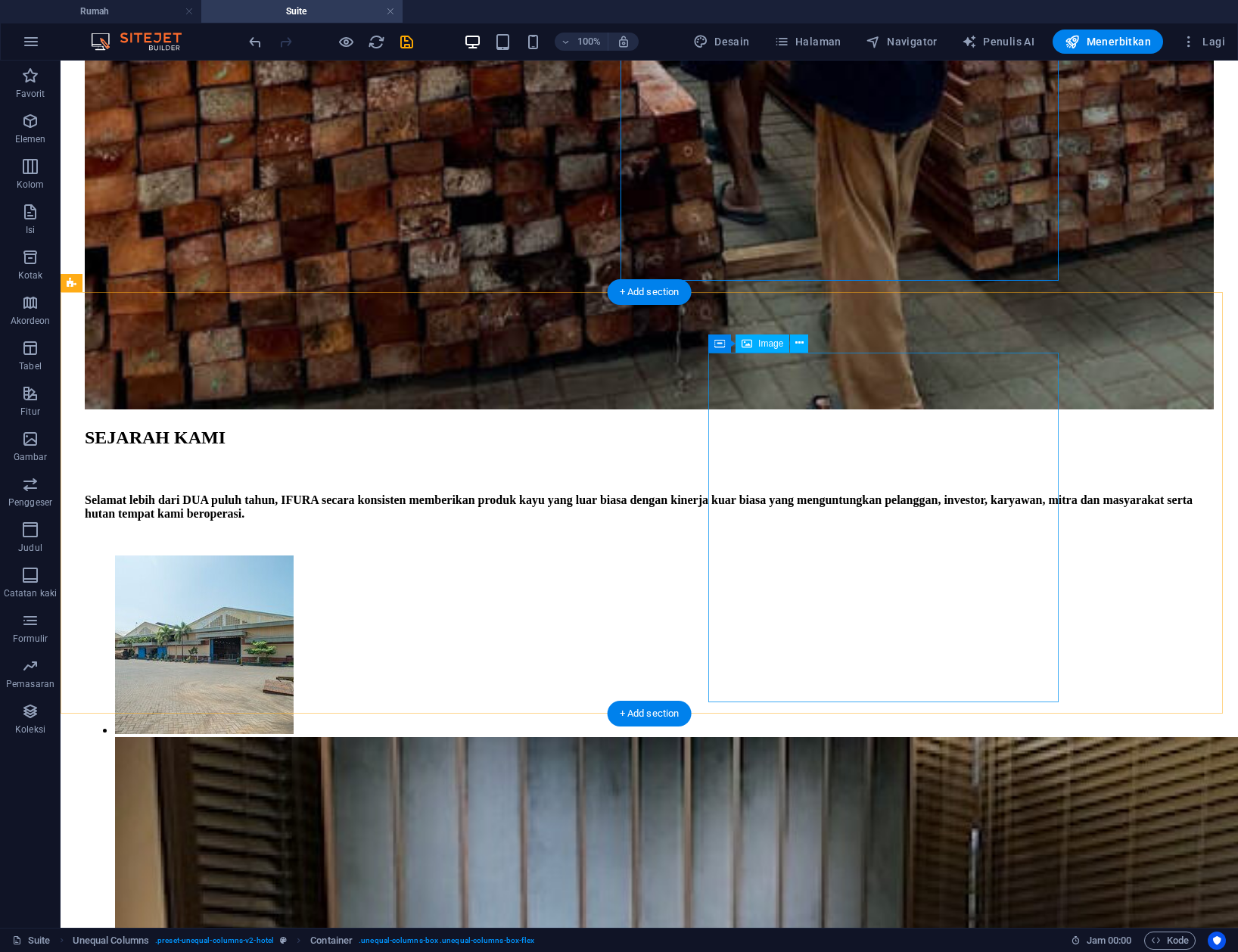 click at bounding box center (649, 7265) 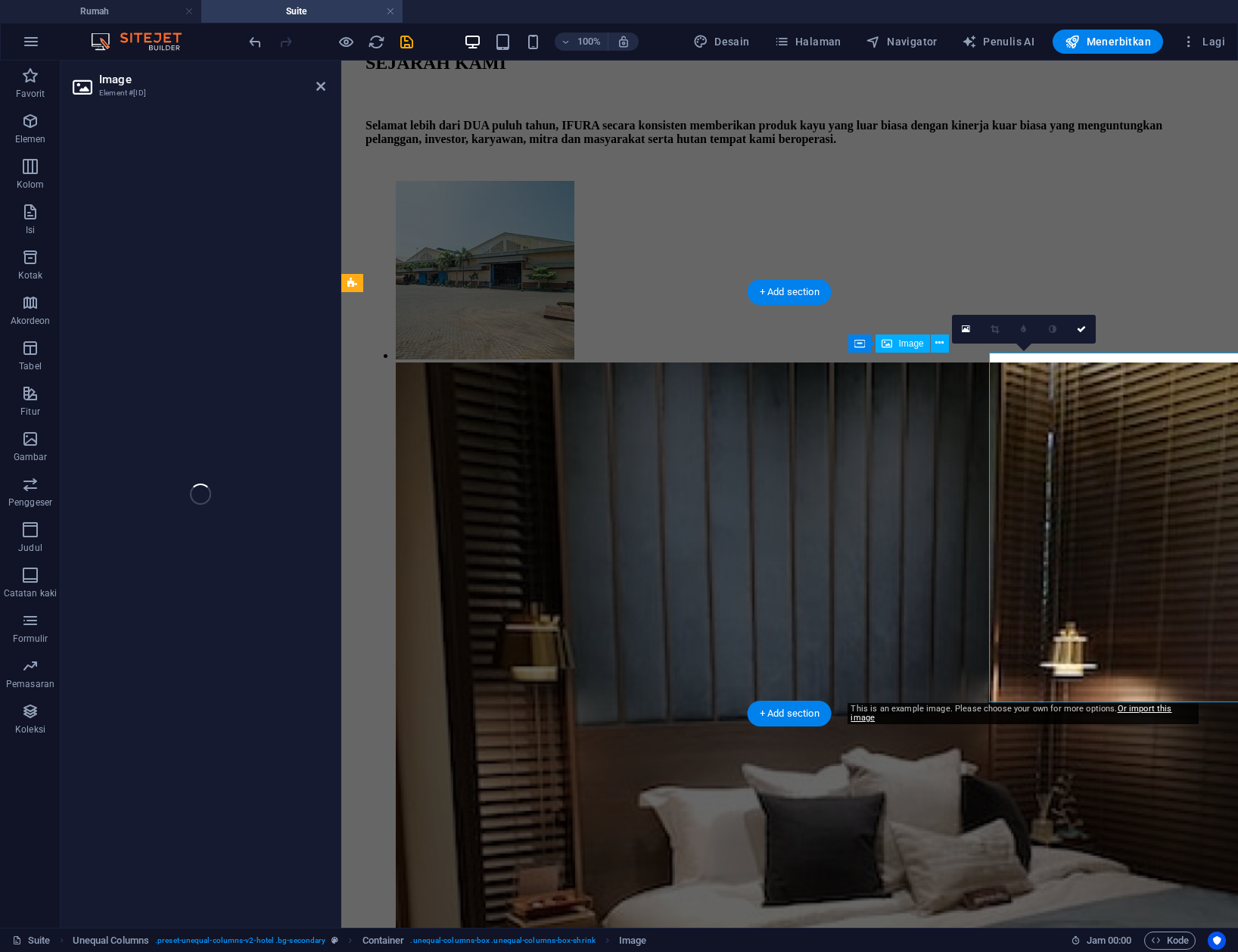 select on "%" 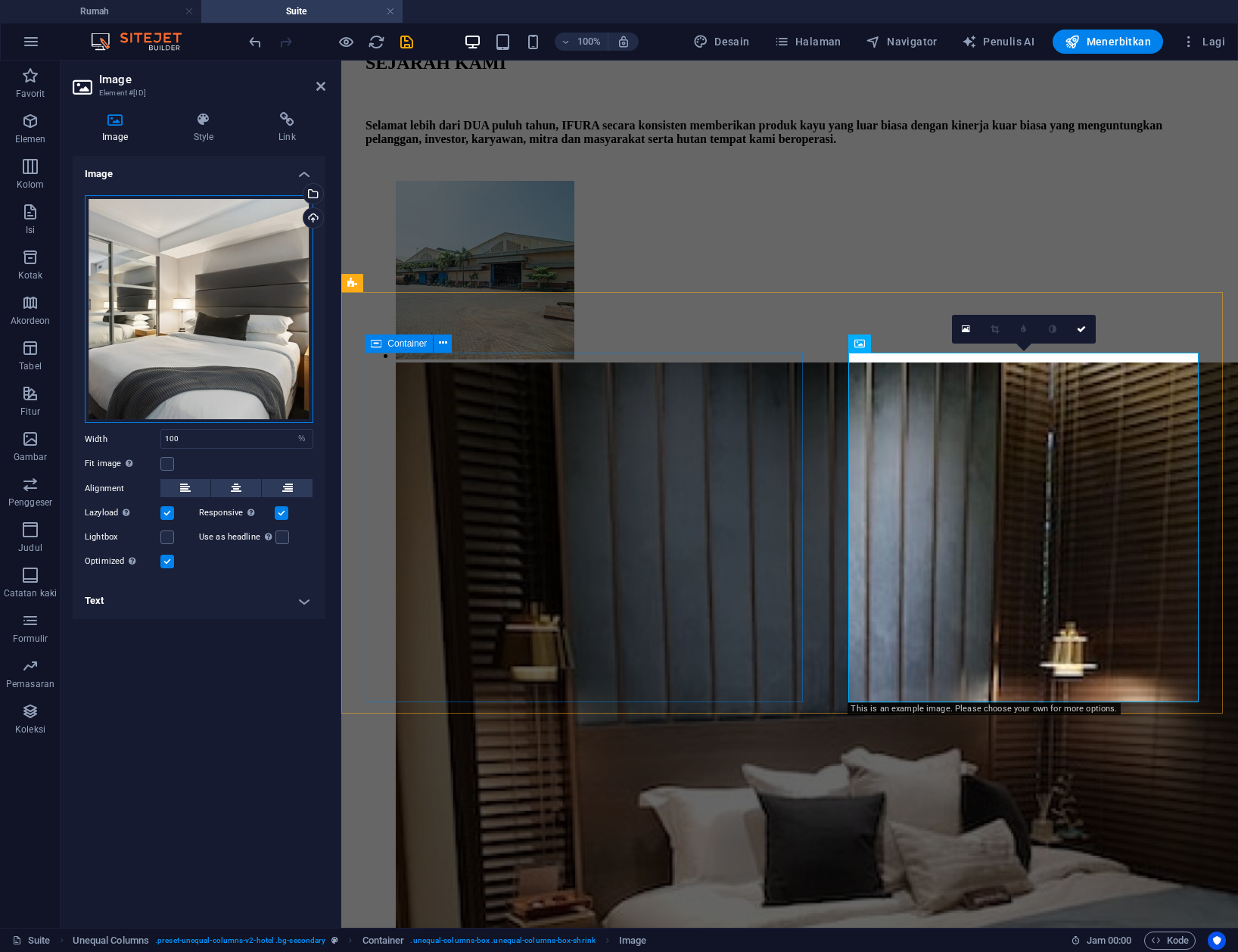 click on "Drag files here, click to choose files or select files from Files or our free stock photos & videos" at bounding box center [199, 310] 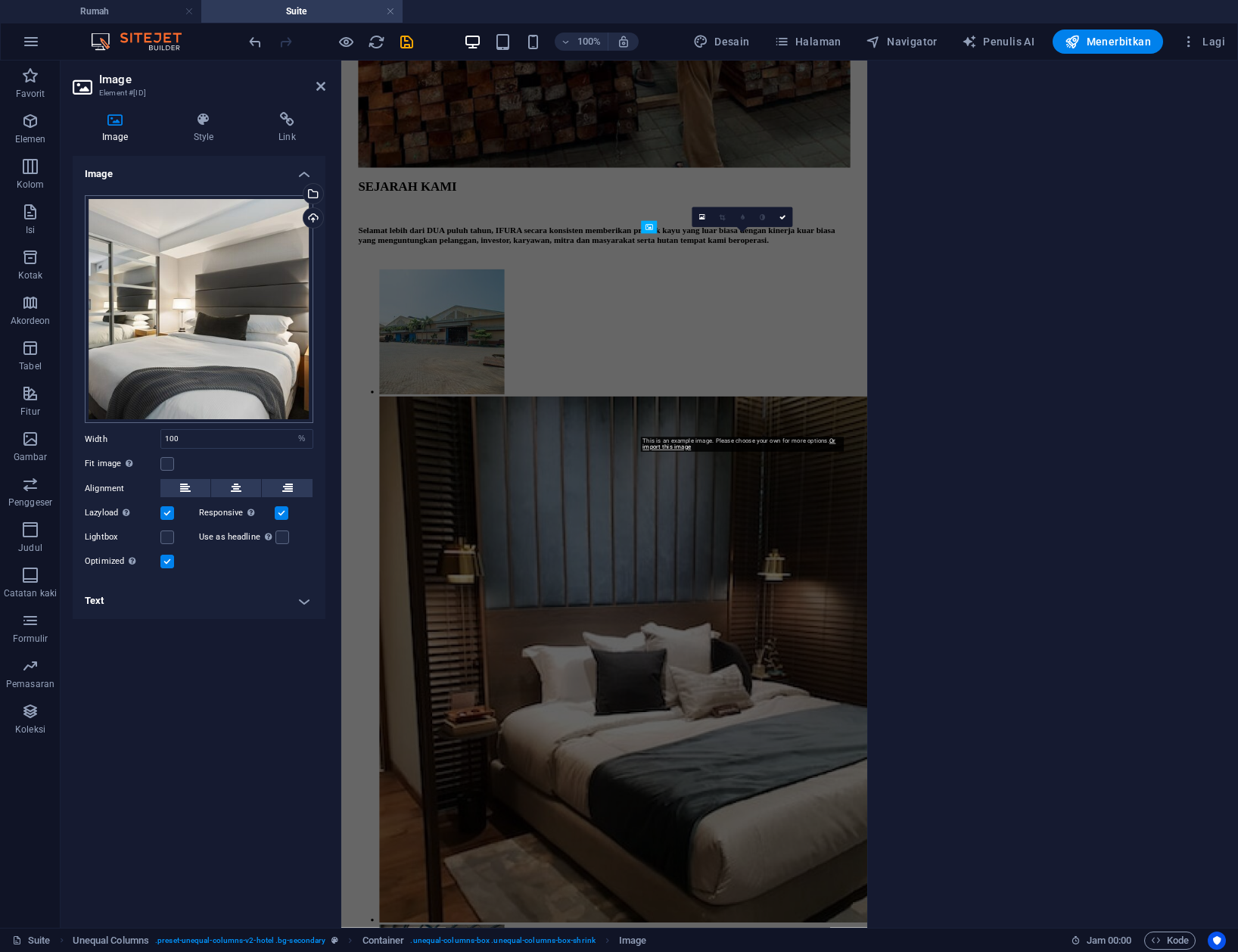 scroll, scrollTop: 3282, scrollLeft: 0, axis: vertical 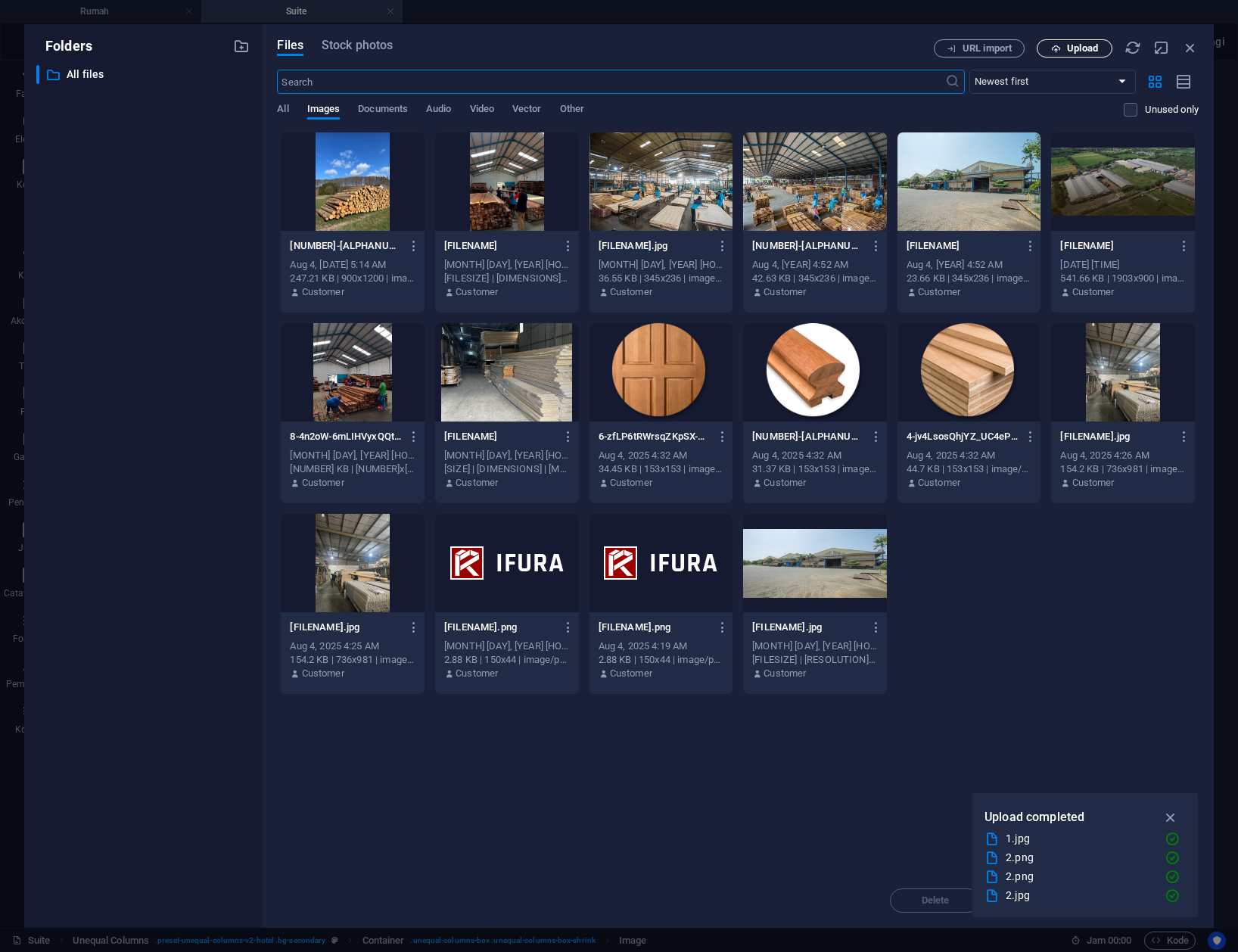 click on "Upload" at bounding box center (1082, 48) 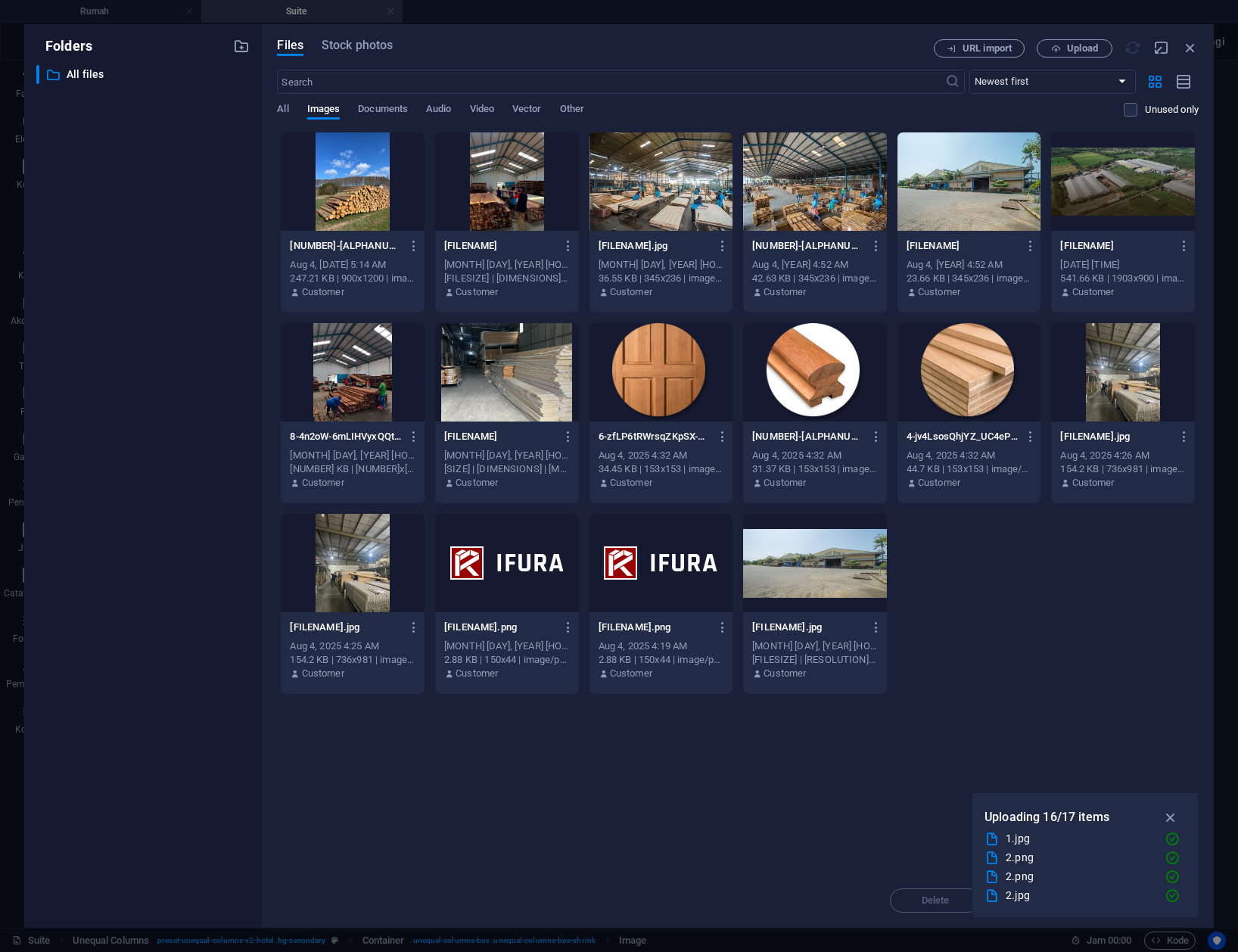 scroll, scrollTop: 2431, scrollLeft: 0, axis: vertical 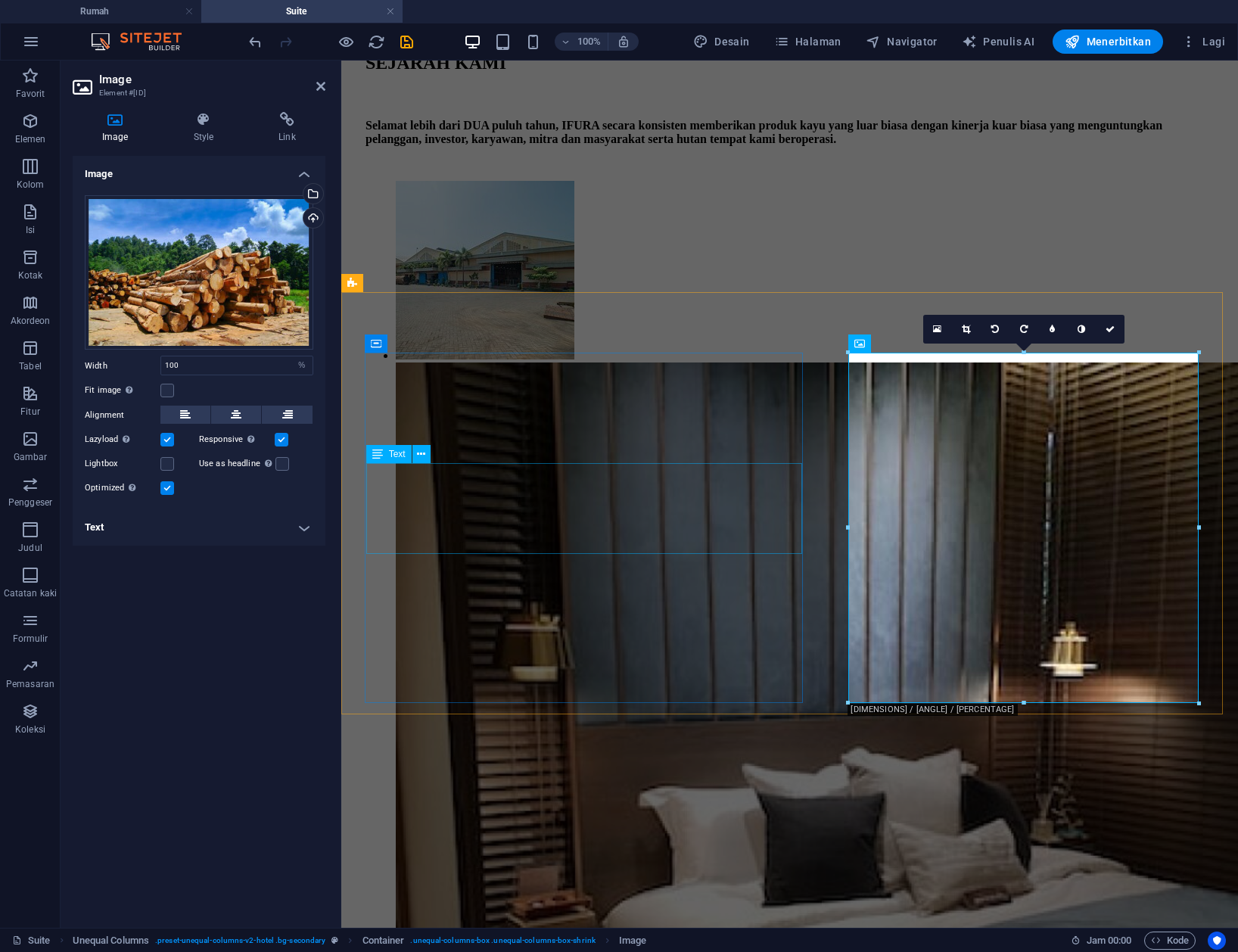 click on "Sed ut perspiciatis unde omnis iste natus error sit voluptatem accusantium doloremque laudantium, totam rem aperiam, eaque ipsa quae ab illo inventore veritatis dan quasi Architecto beatae vitae dicta sunt explicabo. Nemo enim ipsam voluptatem quia voluptas sit aspernatur aut odit aut fugit, sed quia consequuntur magni dolores eos." at bounding box center [789, 4934] 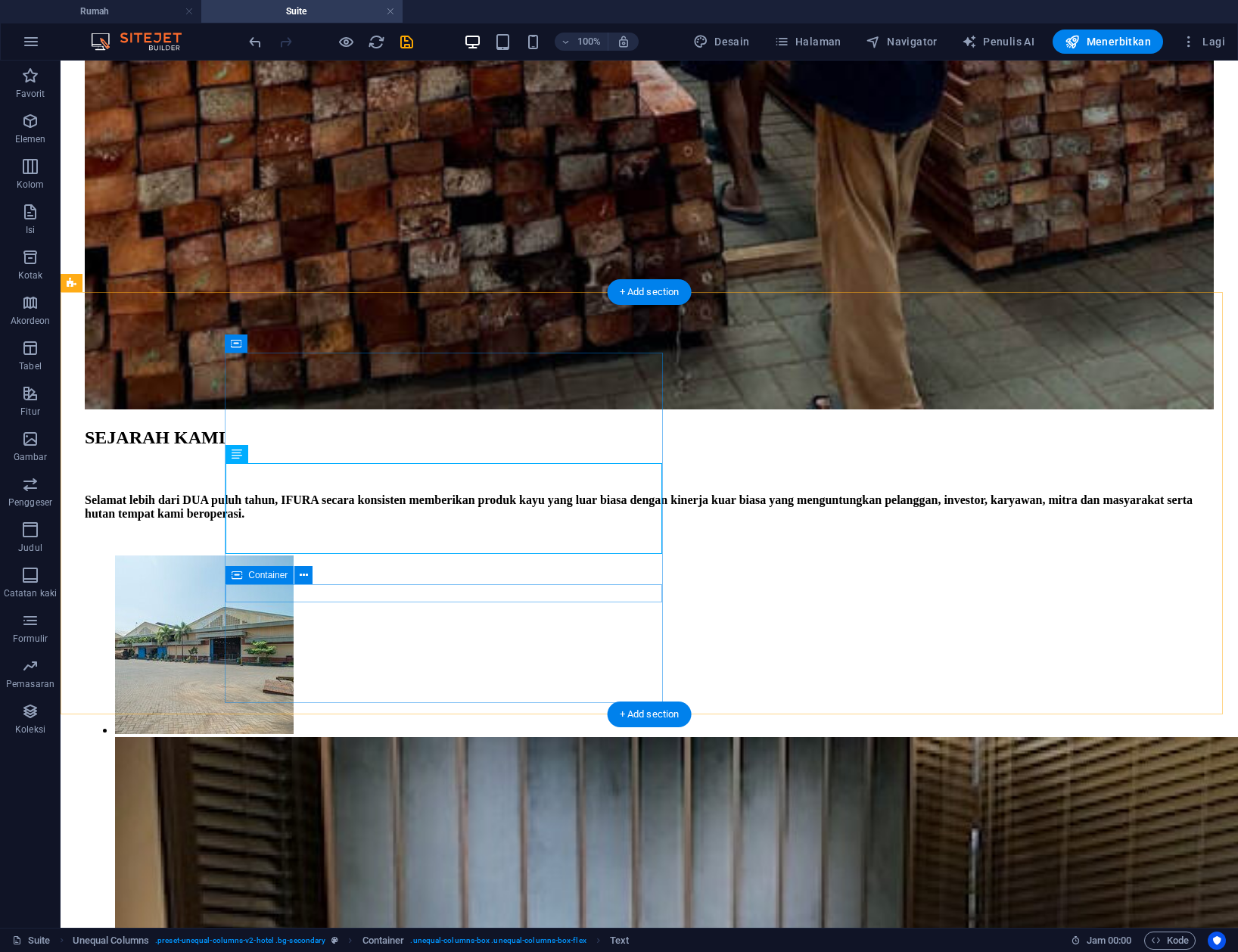click on "256 kaki persegi 8 3" at bounding box center (649, 6565) 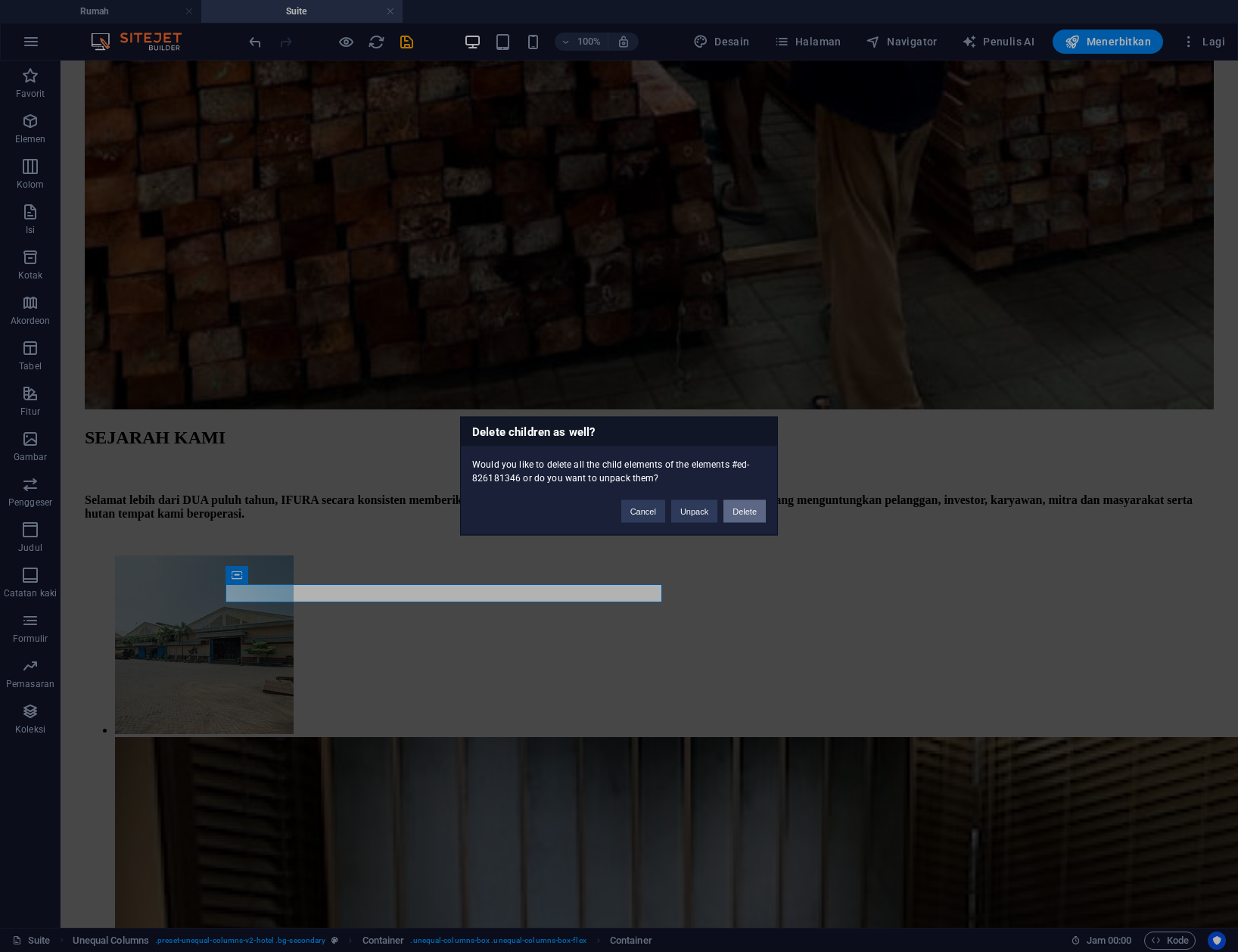 click on "Delete" at bounding box center (745, 512) 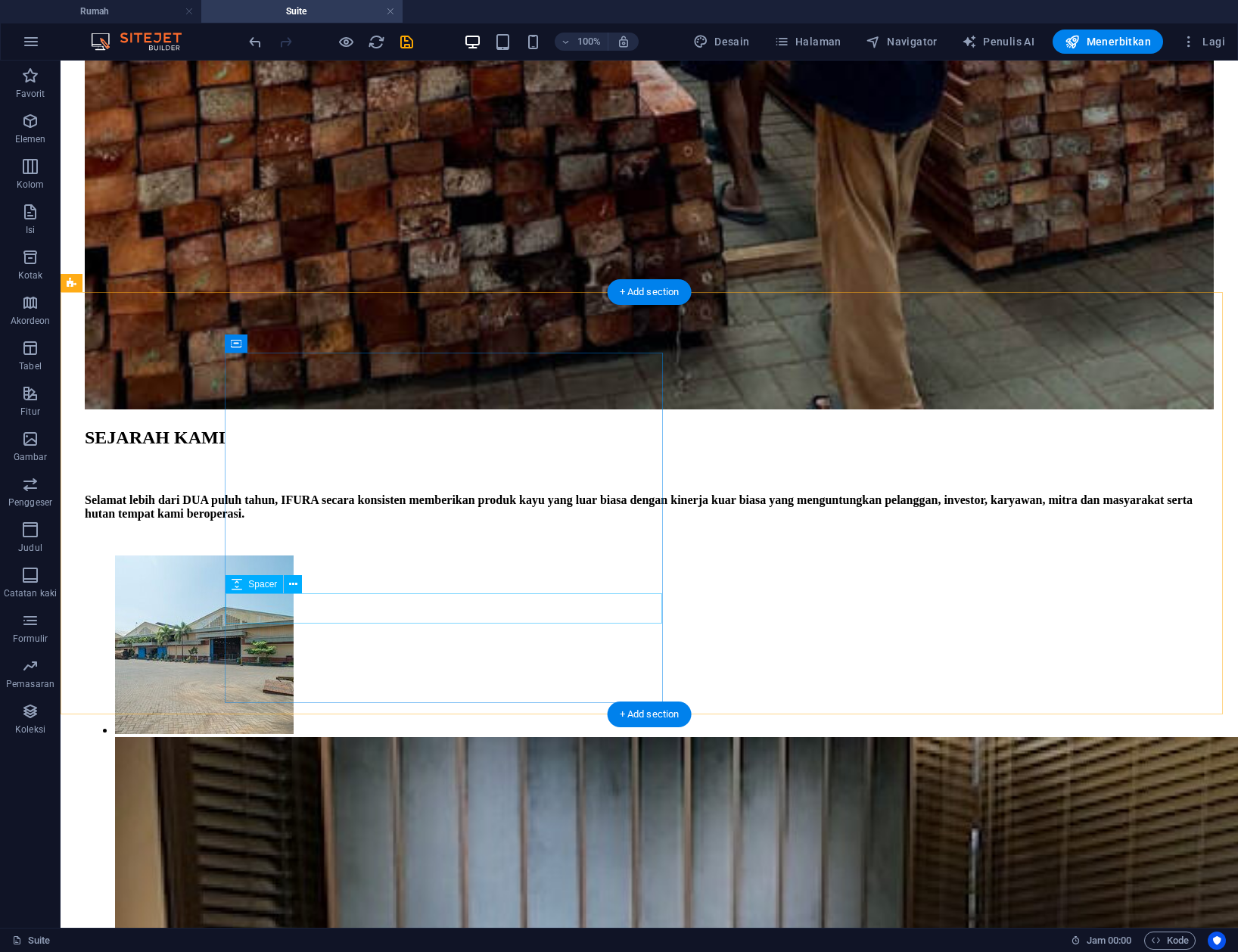 click at bounding box center (649, 6502) 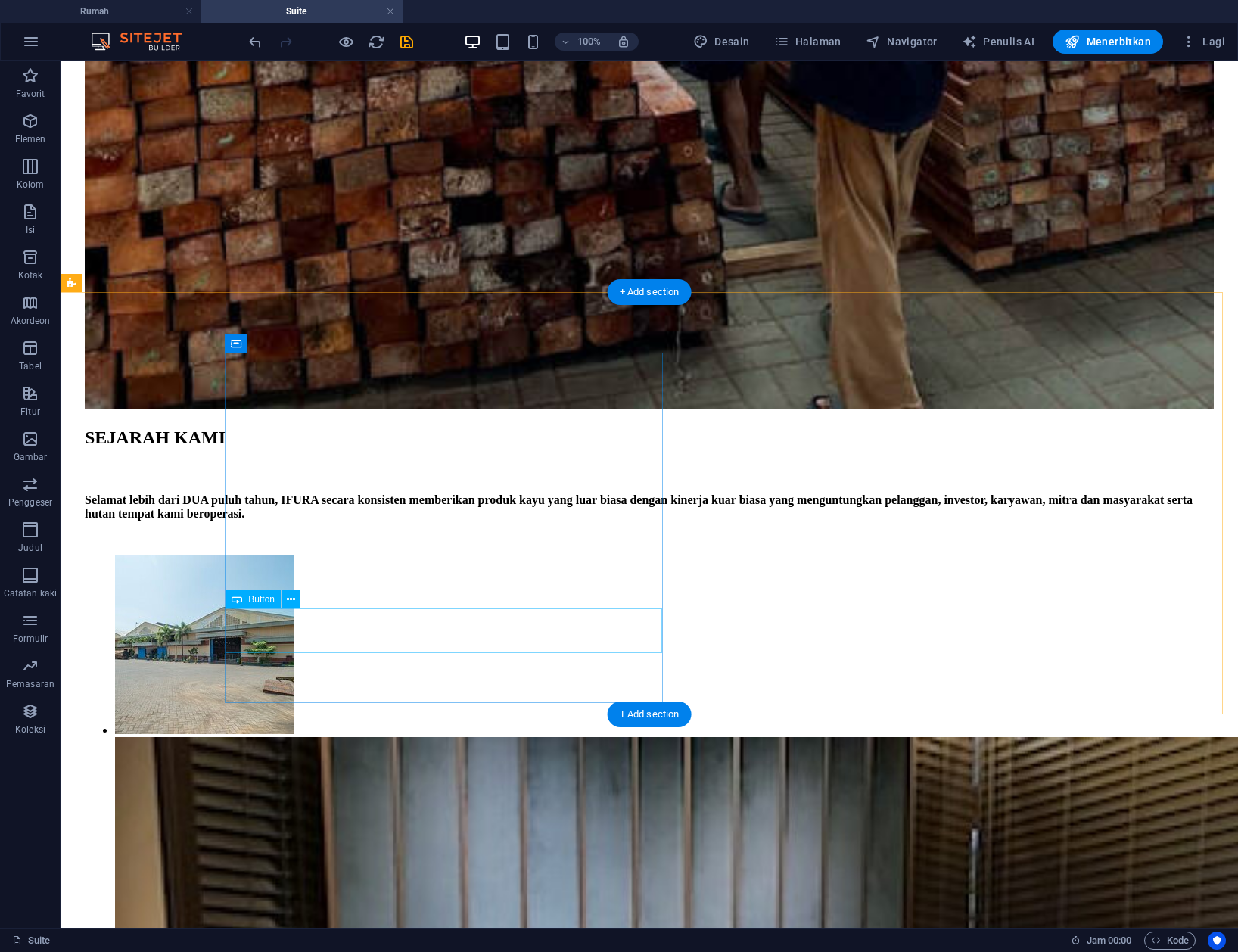 click on "pesan penginapan" at bounding box center [649, 6494] 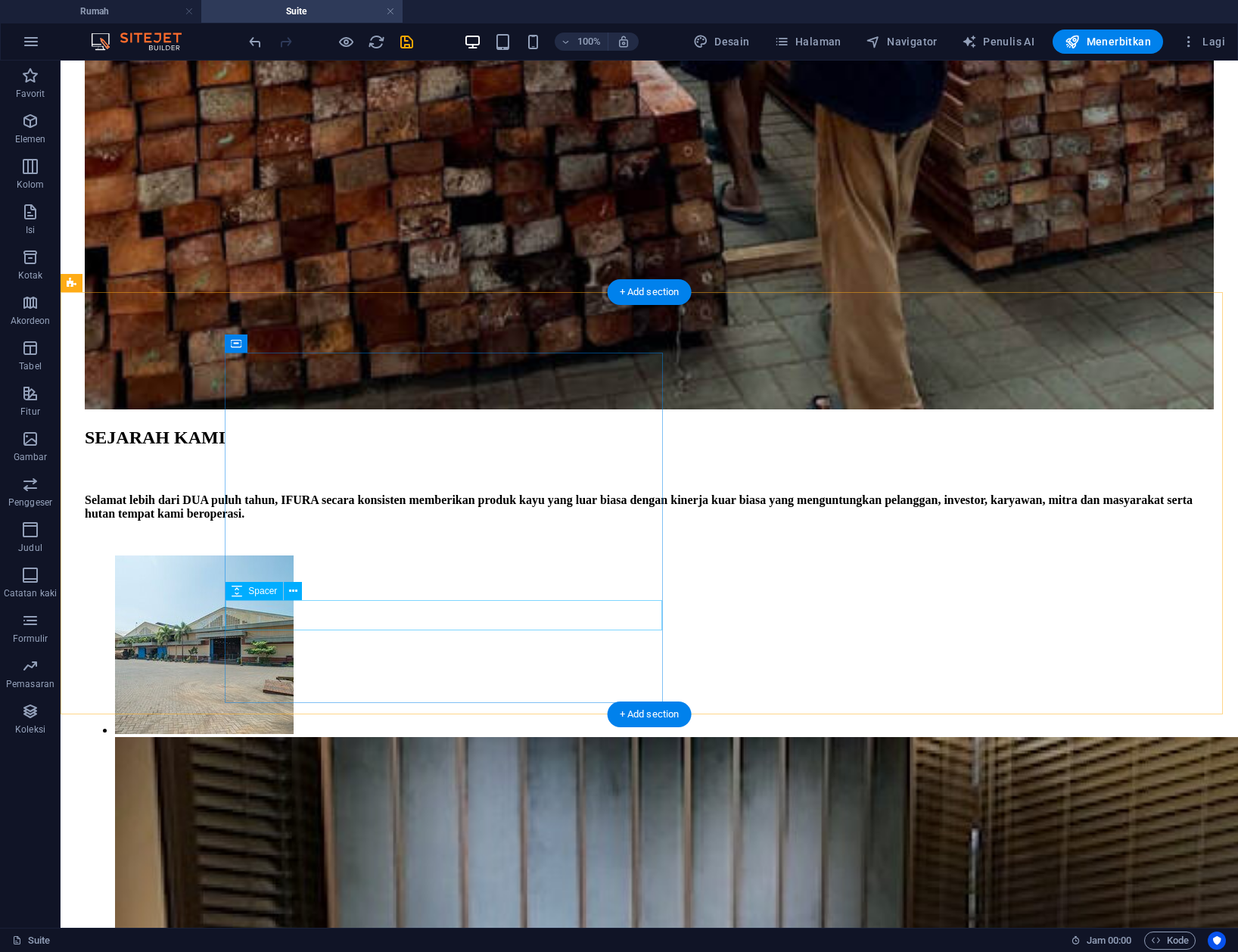 click at bounding box center [649, 6472] 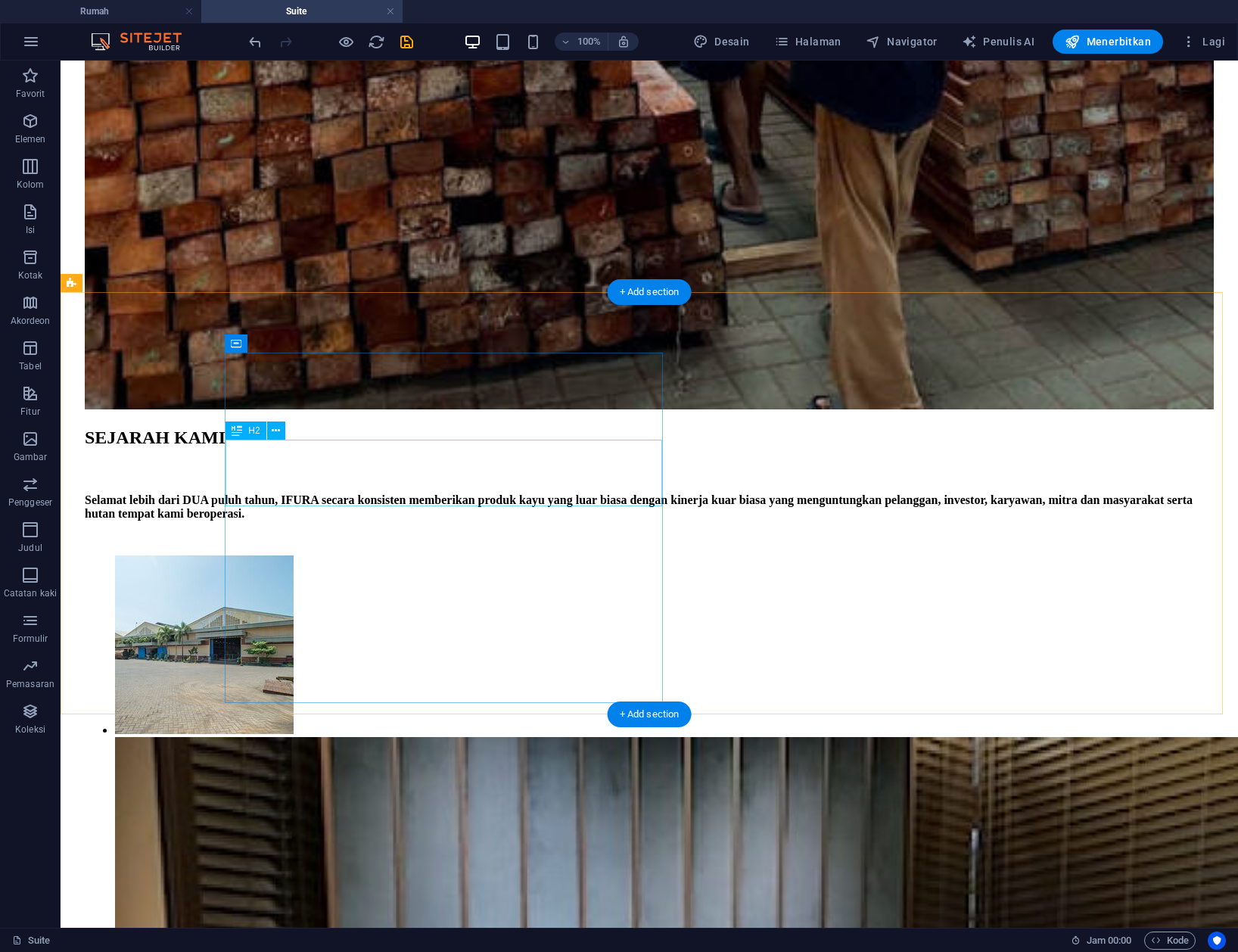 click on "Raja Deluxe" at bounding box center (649, 6361) 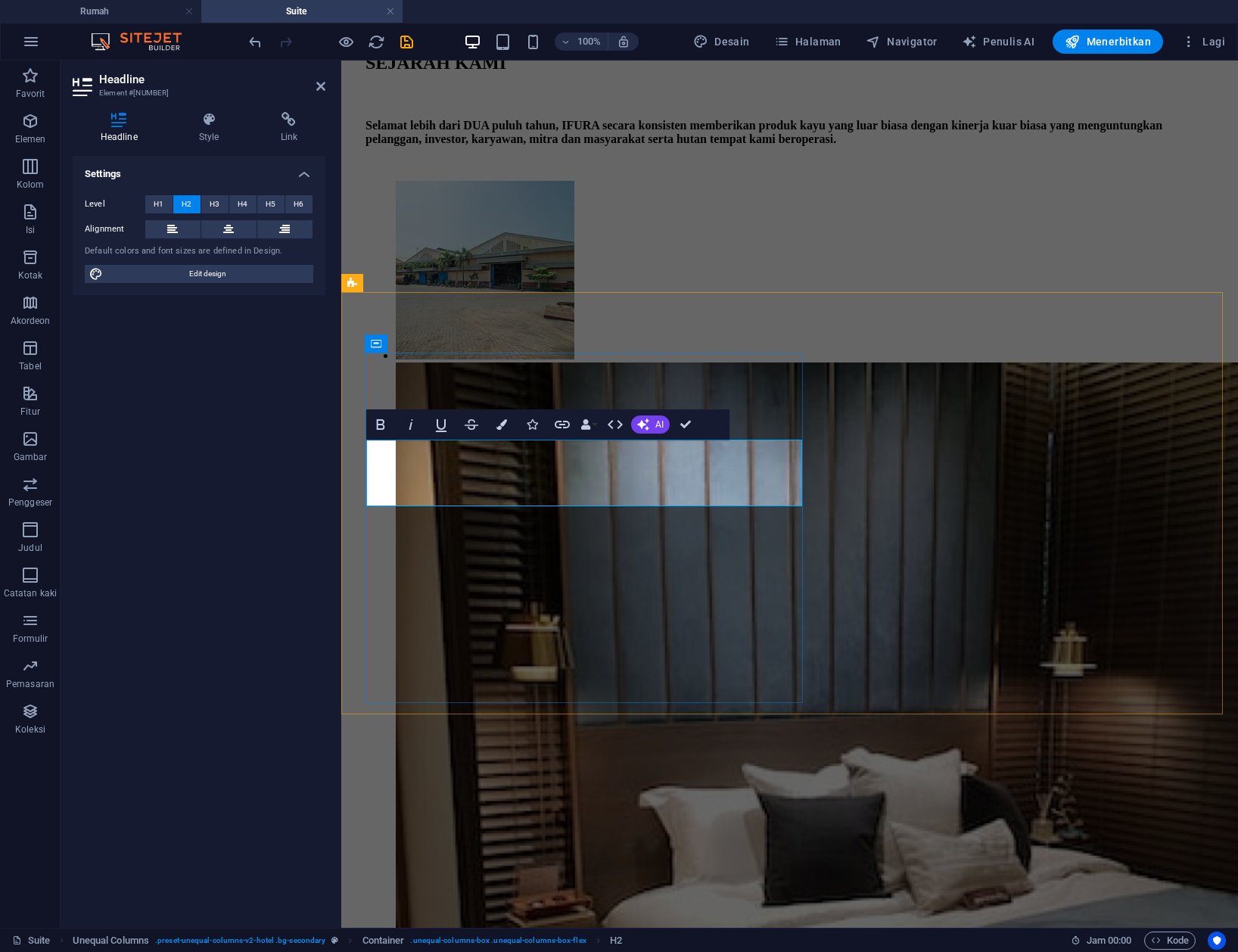 type 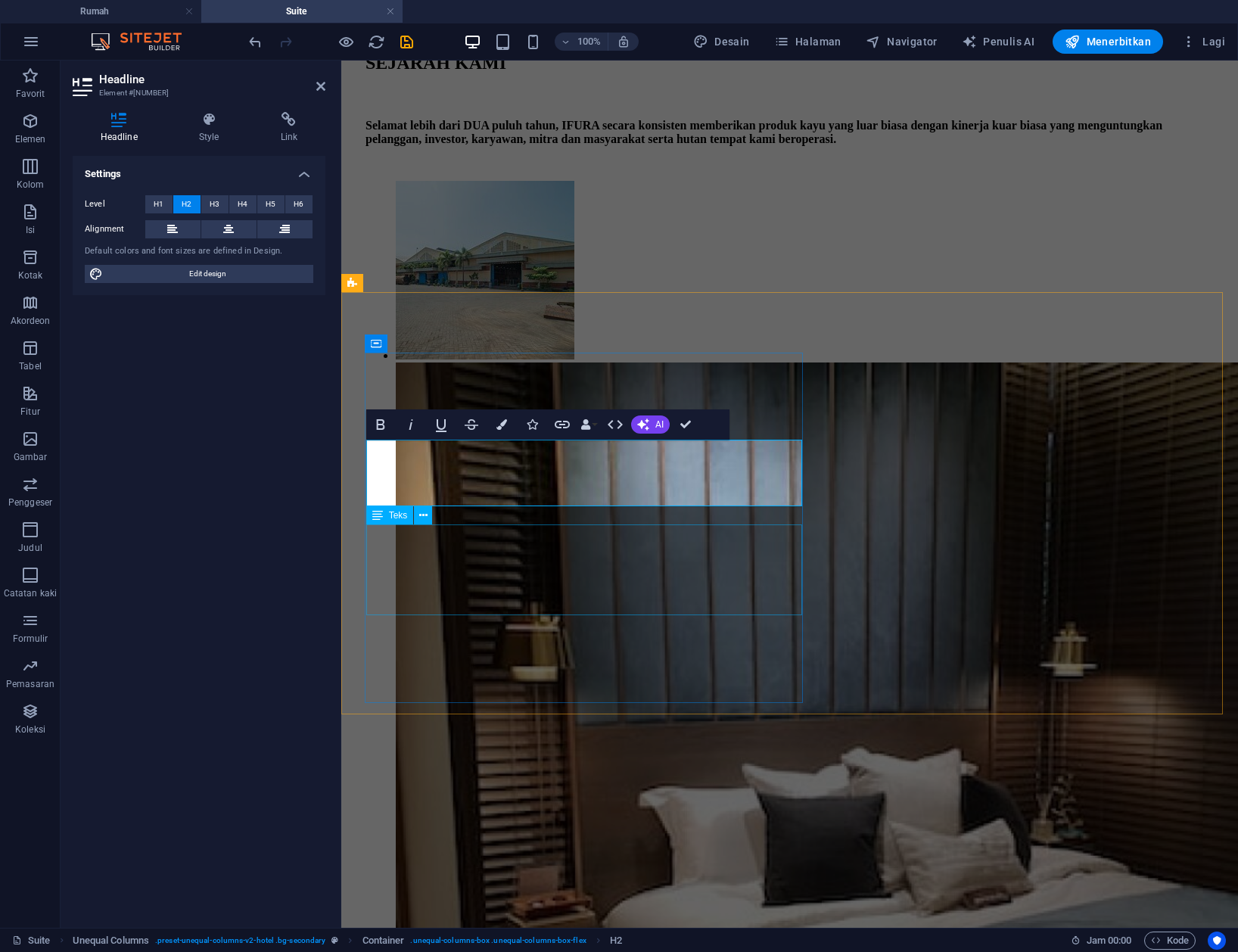 click on "Sed ut perspiciatis unde omnis iste natus error sit voluptatem accusantium doloremque laudantium, totam rem aperiam, eaque ipsa quae ab illo inventore veritatis dan quasi Architecto beatae vitae dicta sunt explicabo. Nemo enim ipsam voluptatem quia voluptas sit aspernatur aut odit aut fugit, sed quia consequuntur magni dolores eos." at bounding box center (789, 4934) 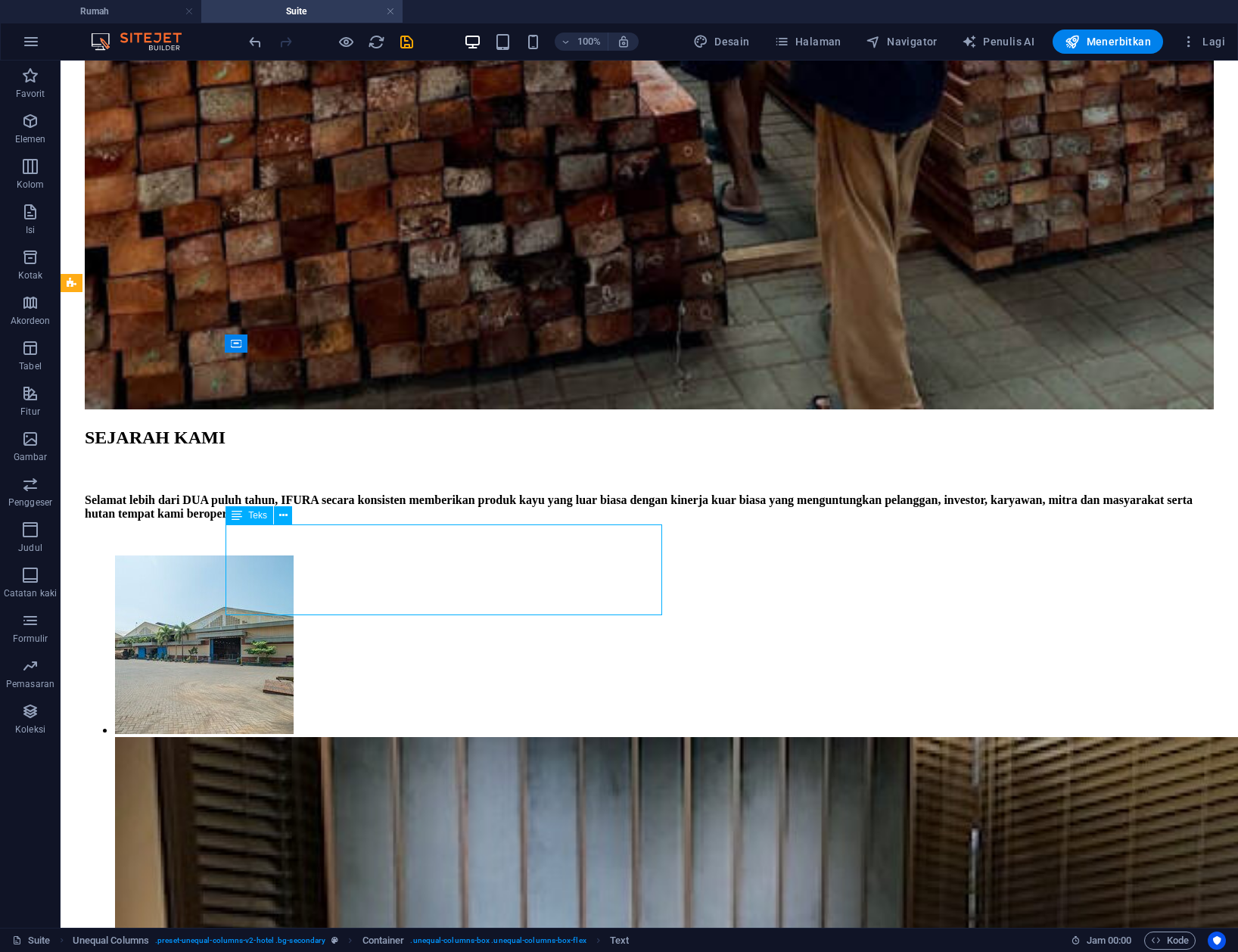 drag, startPoint x: 548, startPoint y: 565, endPoint x: 267, endPoint y: 566, distance: 281.0018 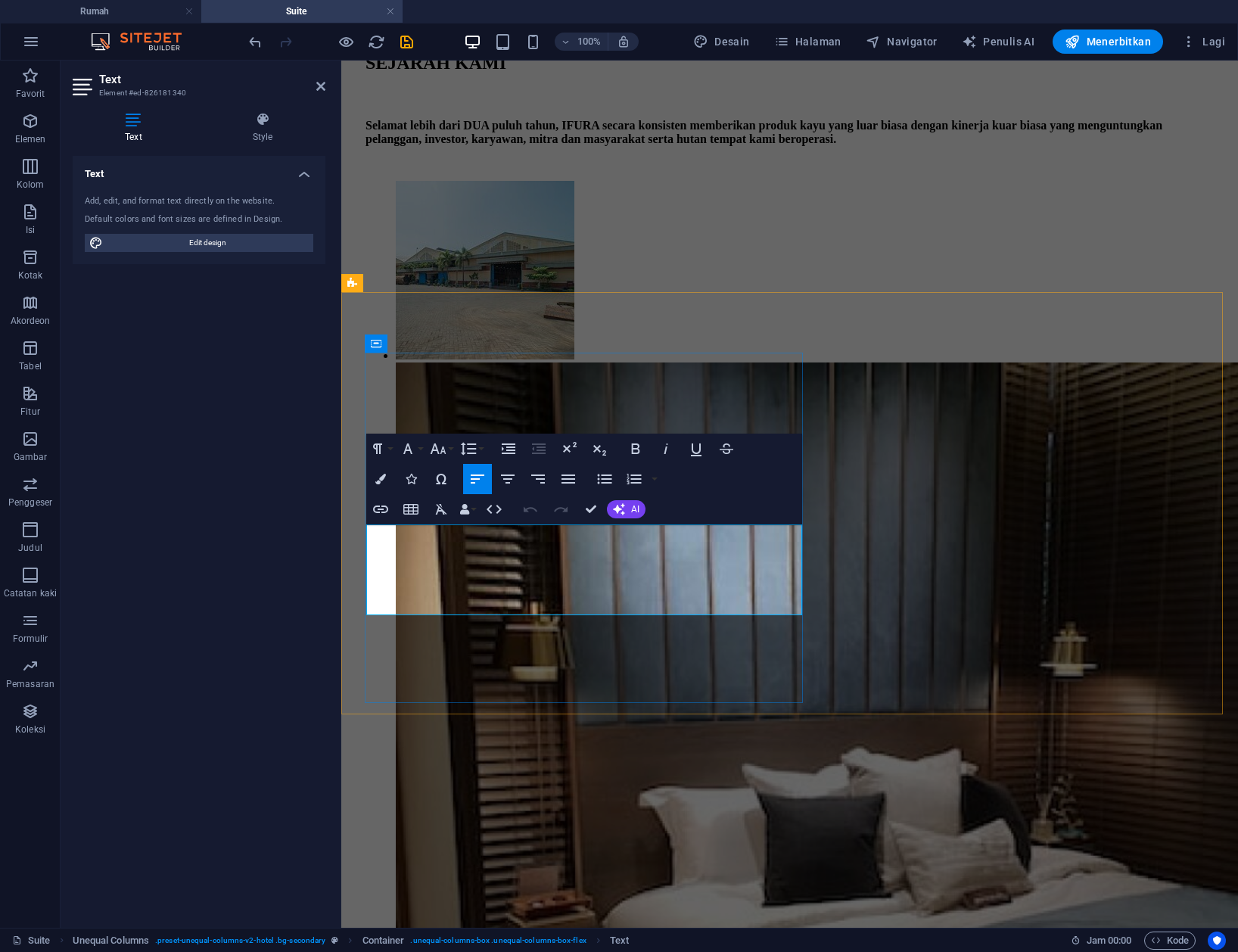 click on "Sed ut perspiciatis unde omnis iste natus error sit voluptatem accusantium doloremque laudantium, totam rem aperiam, eaque ipsa quae ab illo inventore veritatis dan quasi Architecto beatae vitae dicta sunt explicabo. Nemo enim ipsam voluptatem quia voluptas sit aspernatur aut odit aut fugit, sed quia consequuntur magni dolores eos." at bounding box center [789, 4934] 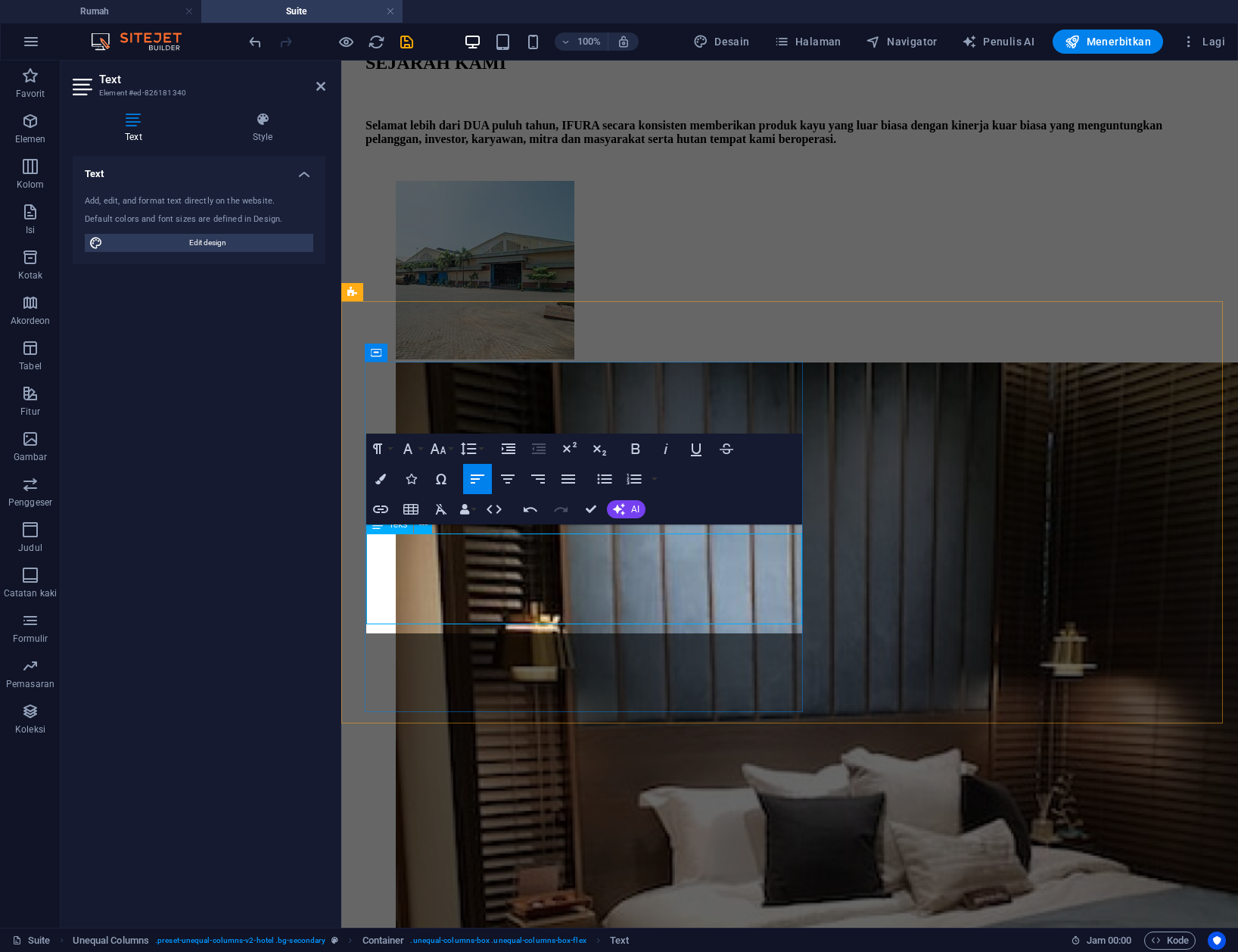 scroll, scrollTop: 2422, scrollLeft: 0, axis: vertical 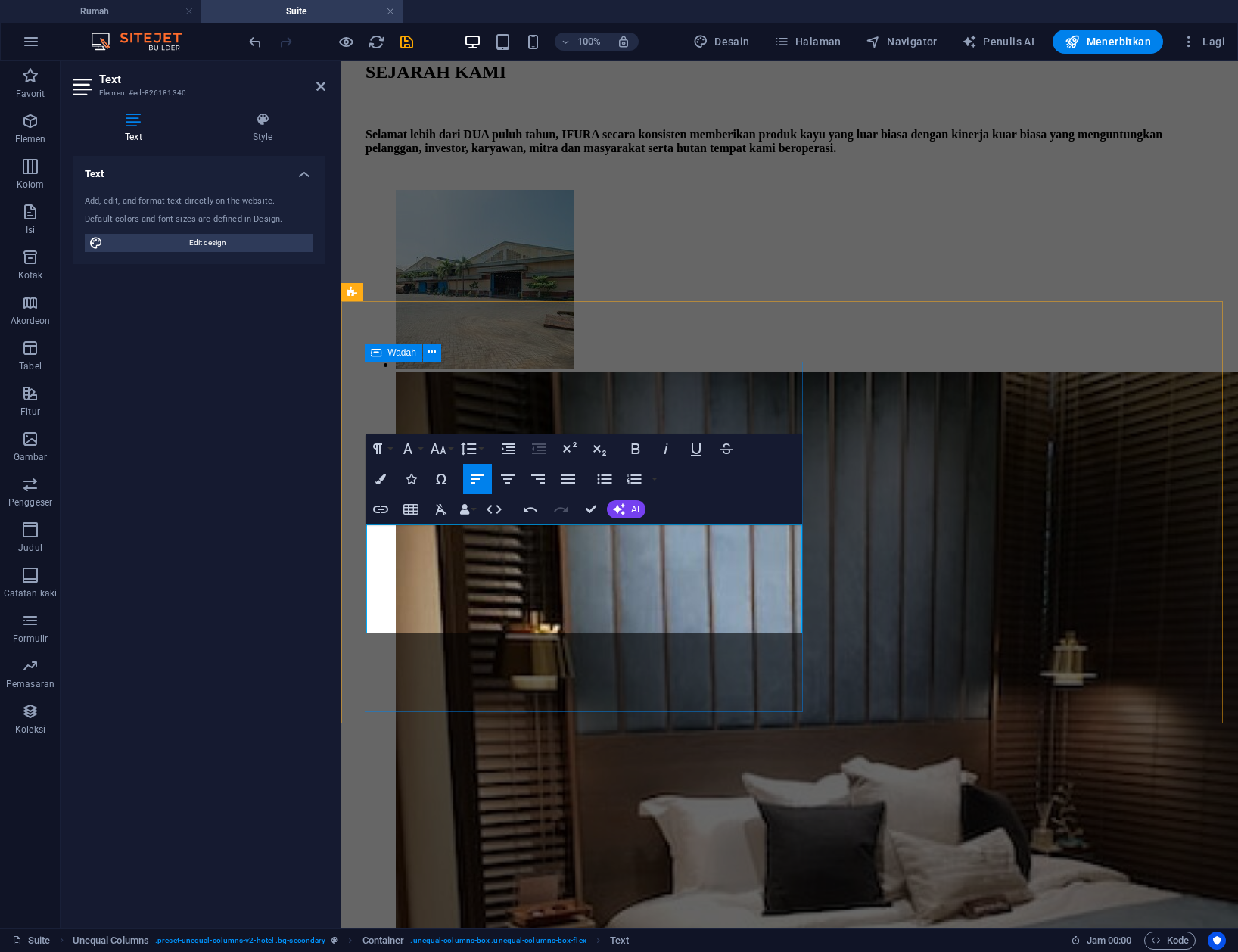 click on "MISSION ​Tujuan mendasar IFURA adalah untuk membantu pelanggan kami secara menguntungkan tetapi kami melestarikan hutan melalui proses yang berkelanjutan dengan hanya menggunakan kayu legal dari Indonesia. IFURA akan mempertahankan budaya seni dan kerajinan, tetapi terbuka terhadap, tren dan teknologi baru untuk mengembangkan kreasi baru dan menyalakan krativitas." at bounding box center (789, 4915) 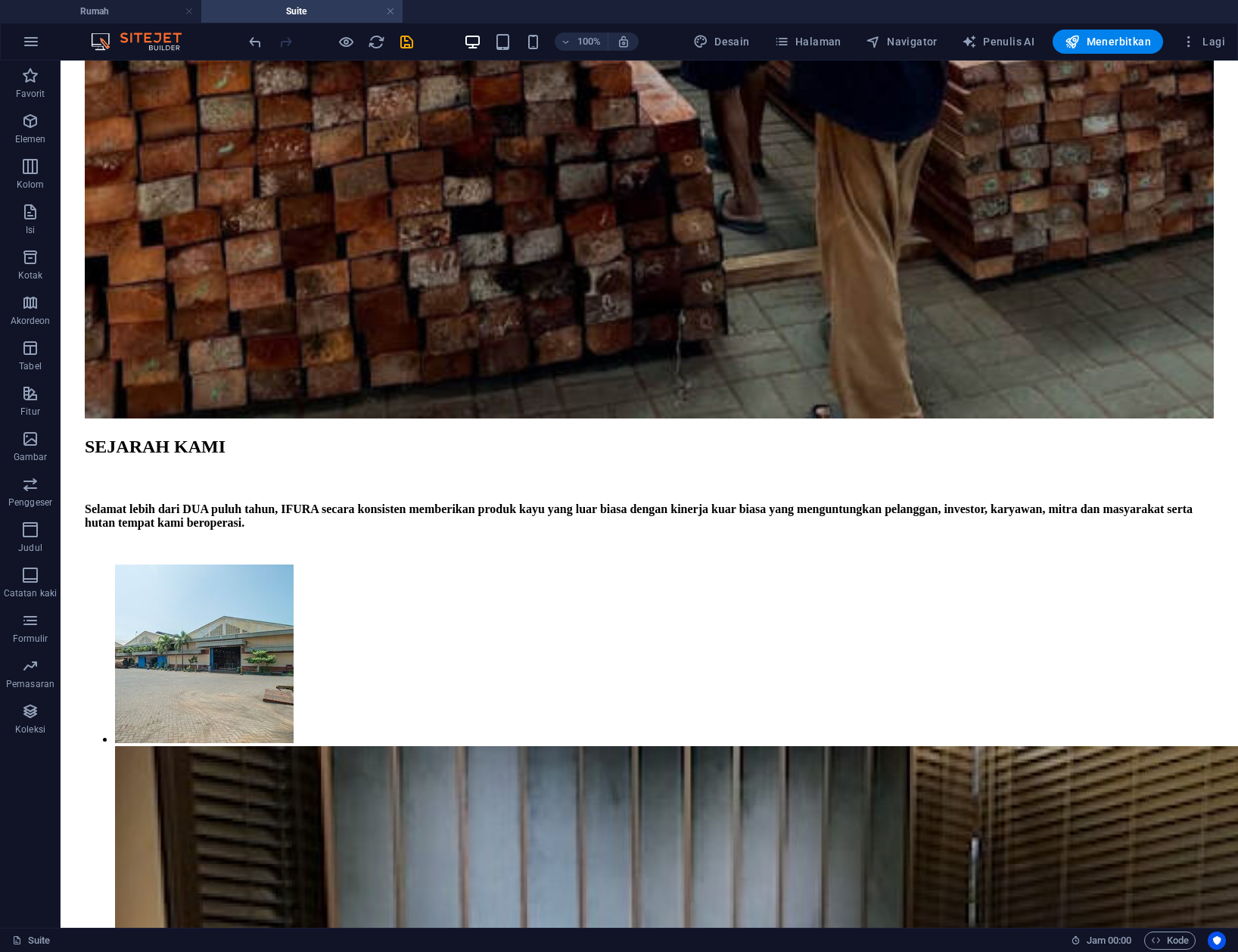 scroll, scrollTop: 2724, scrollLeft: 0, axis: vertical 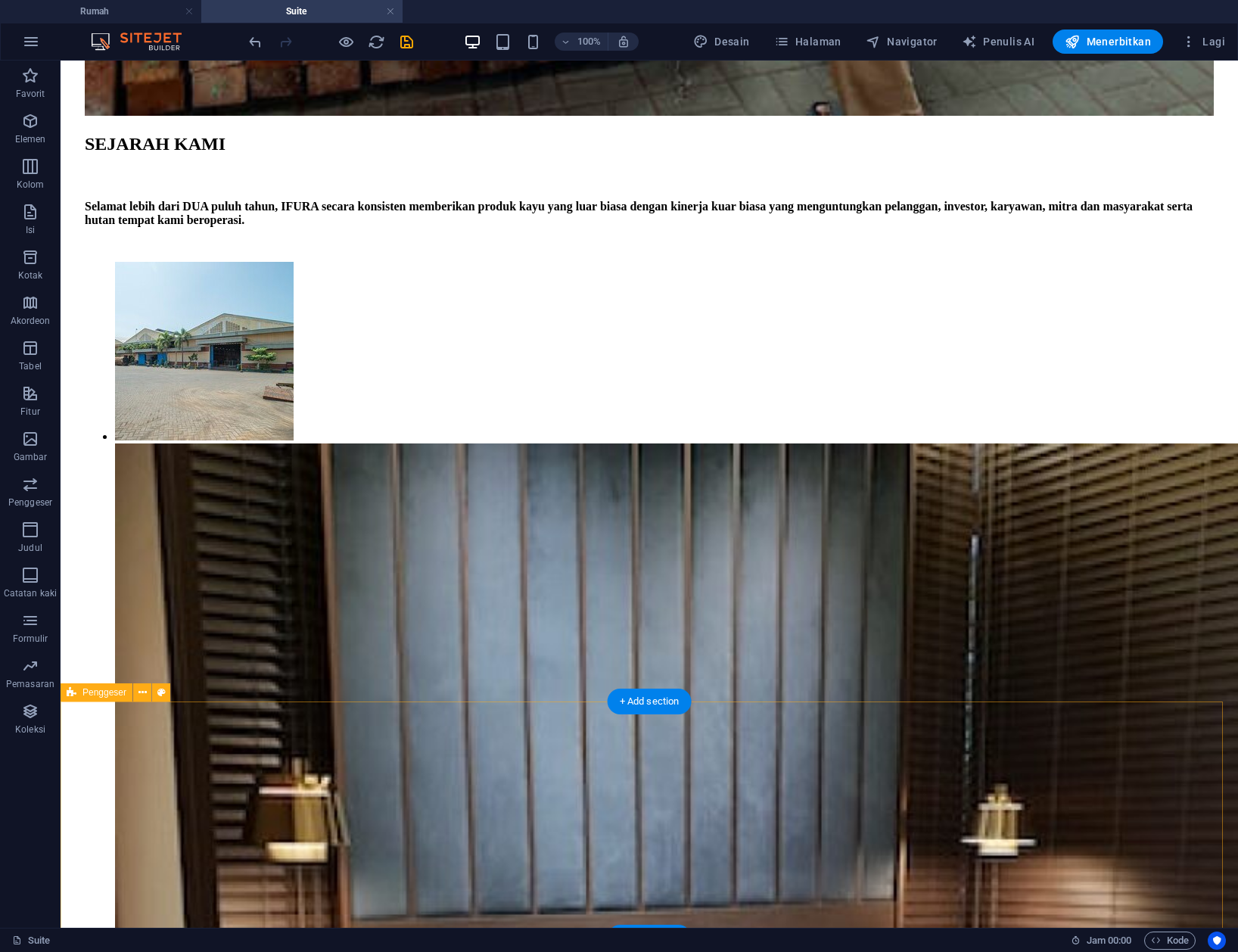 click at bounding box center (649, 13728) 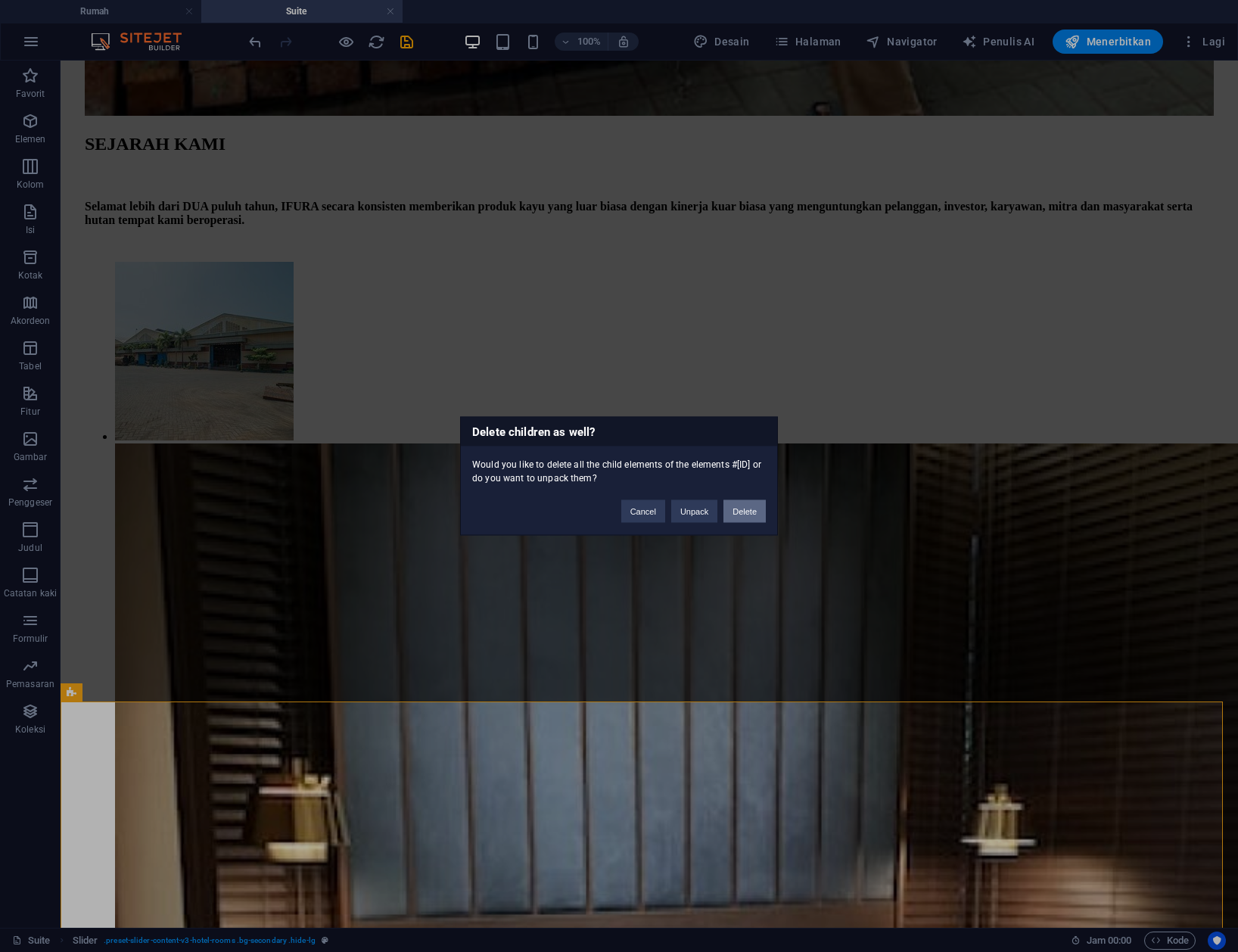 click on "Delete" at bounding box center [745, 512] 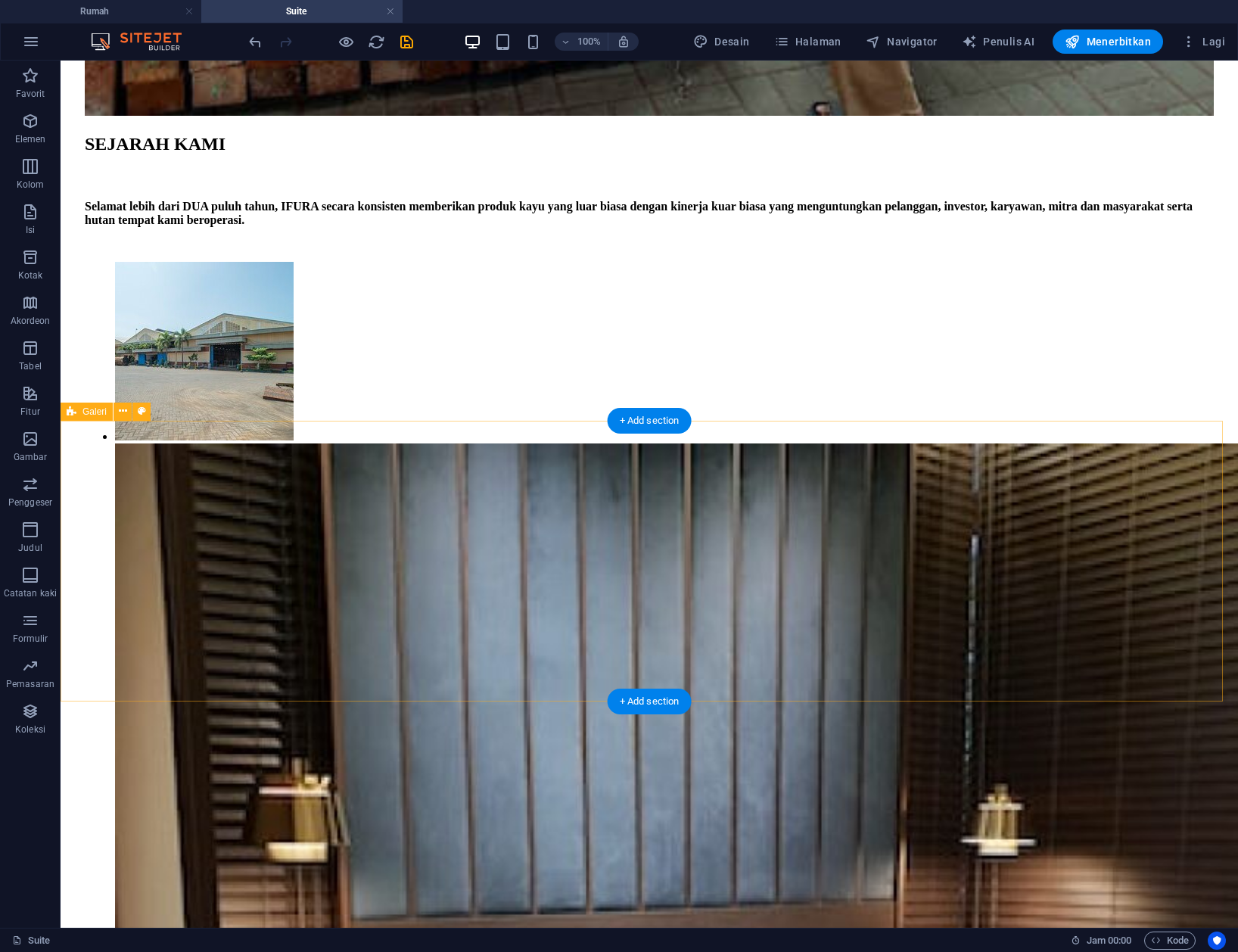 click at bounding box center (649, 10324) 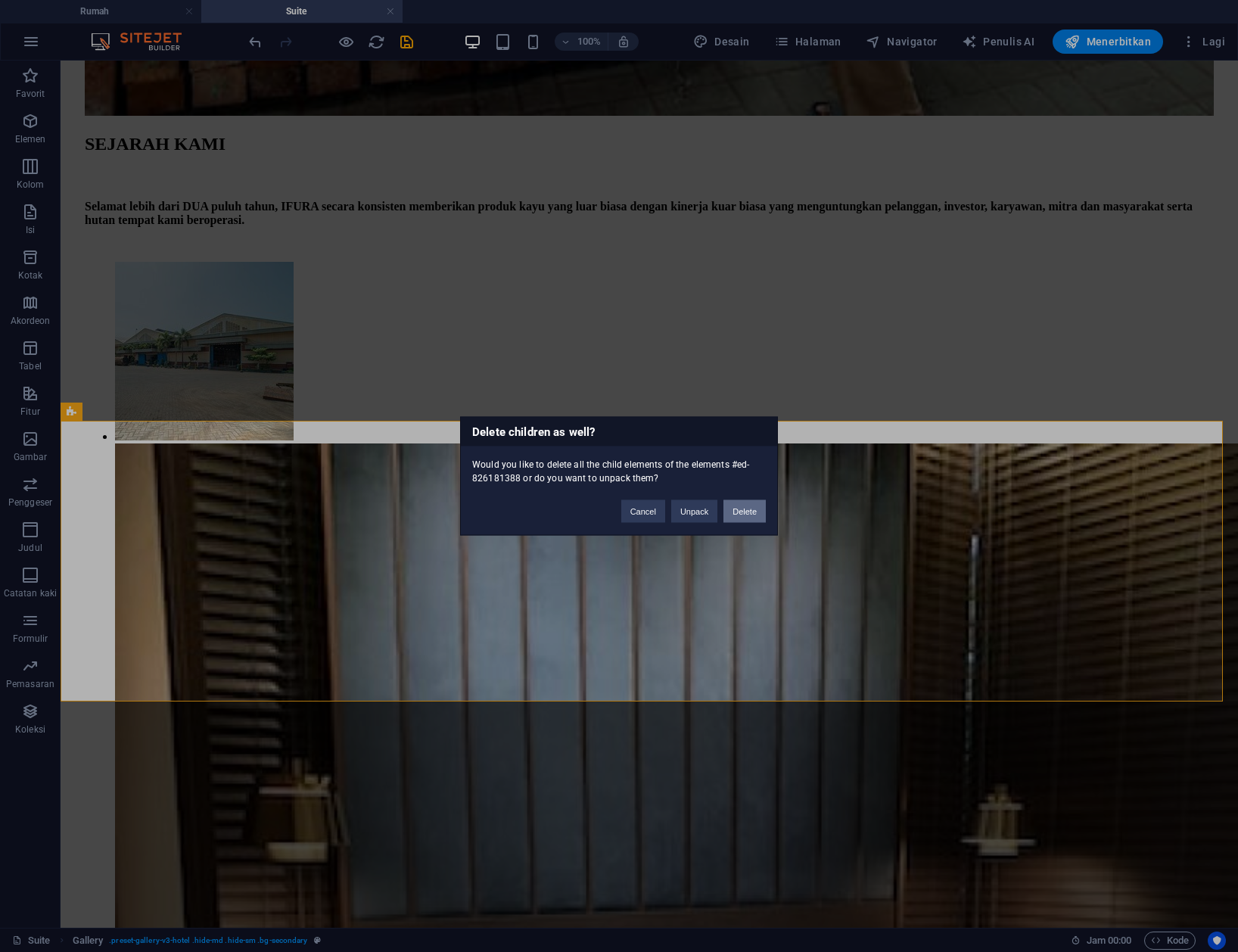 click on "Delete" at bounding box center [745, 512] 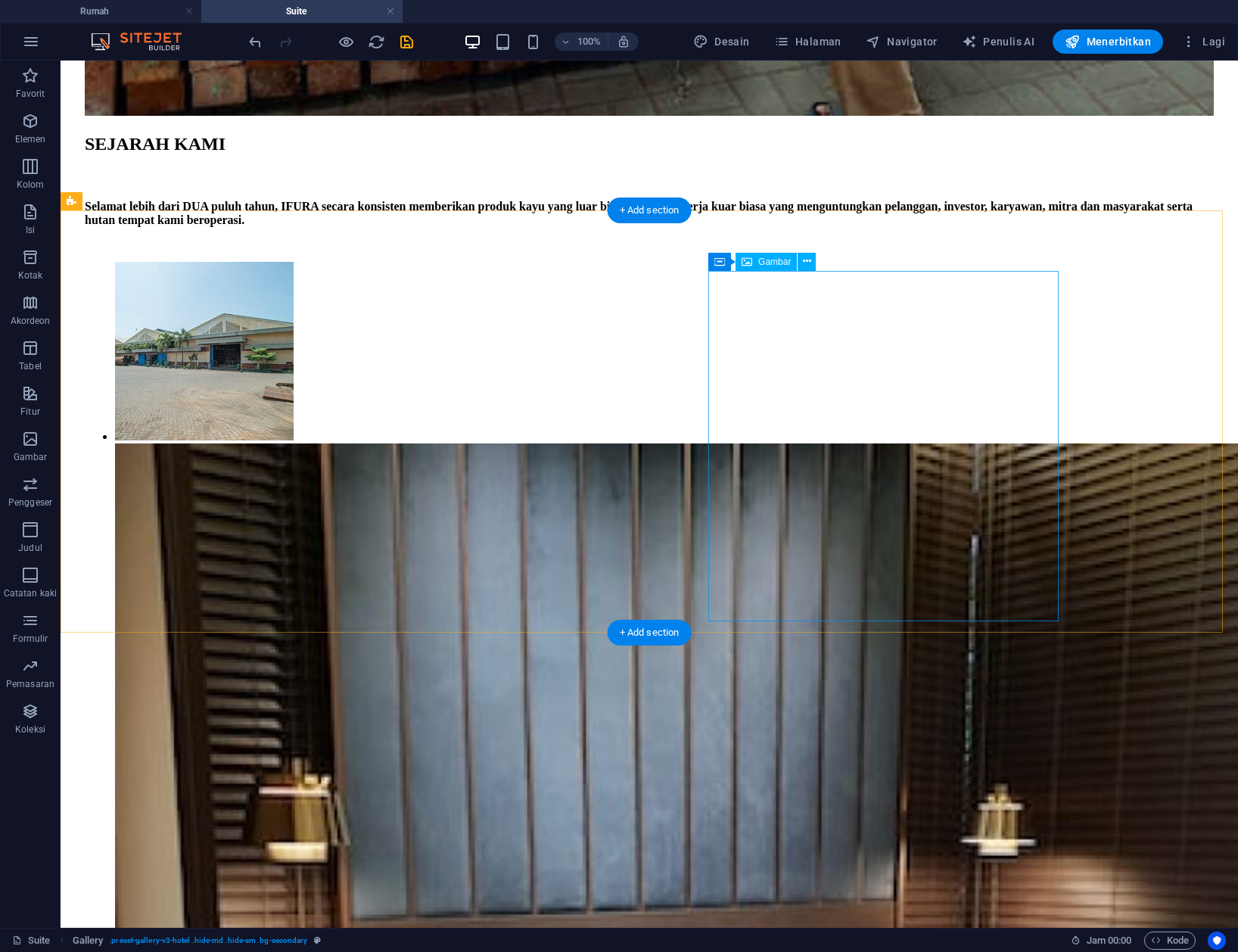 scroll, scrollTop: 2512, scrollLeft: 0, axis: vertical 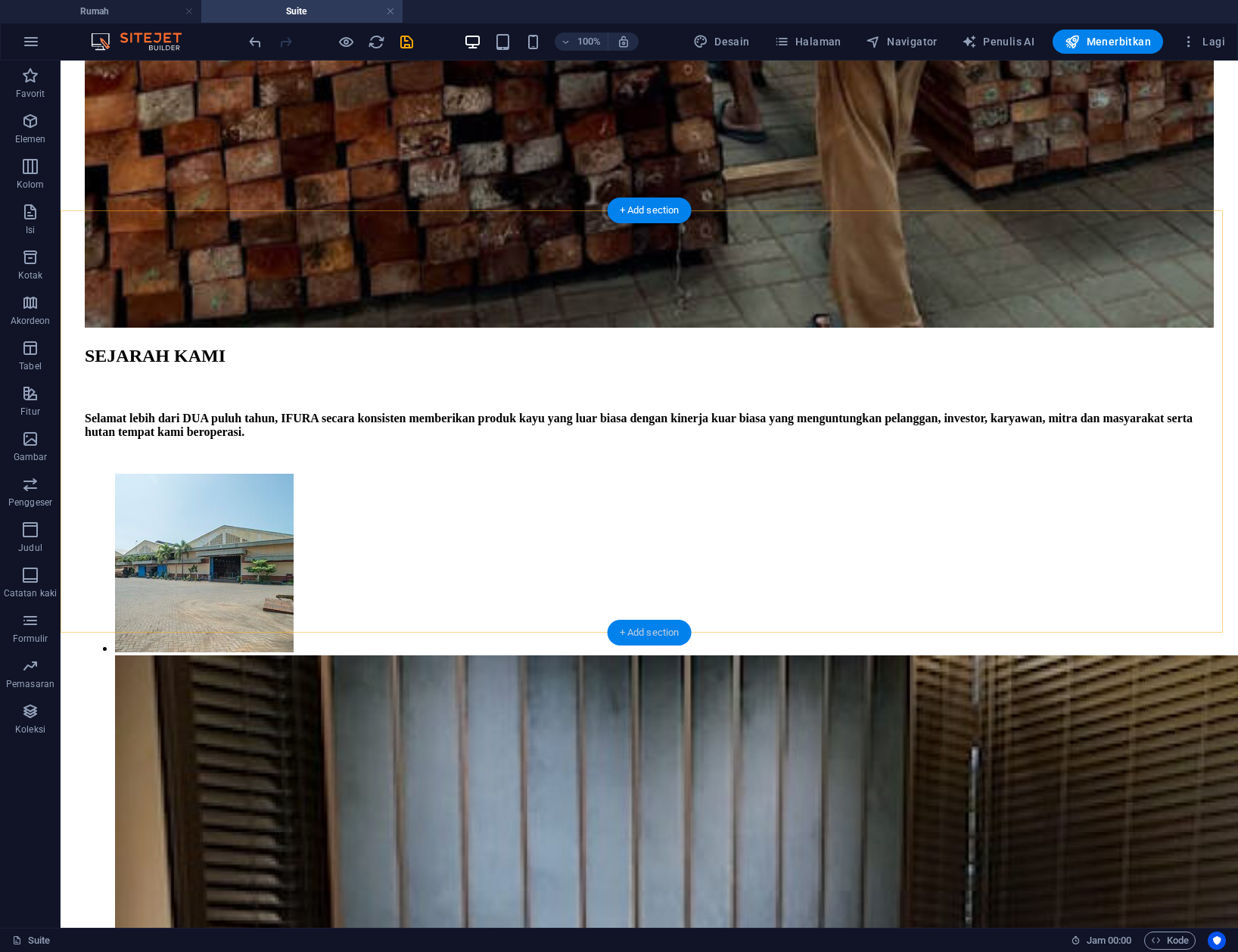 click on "+ Add section" at bounding box center [649, 633] 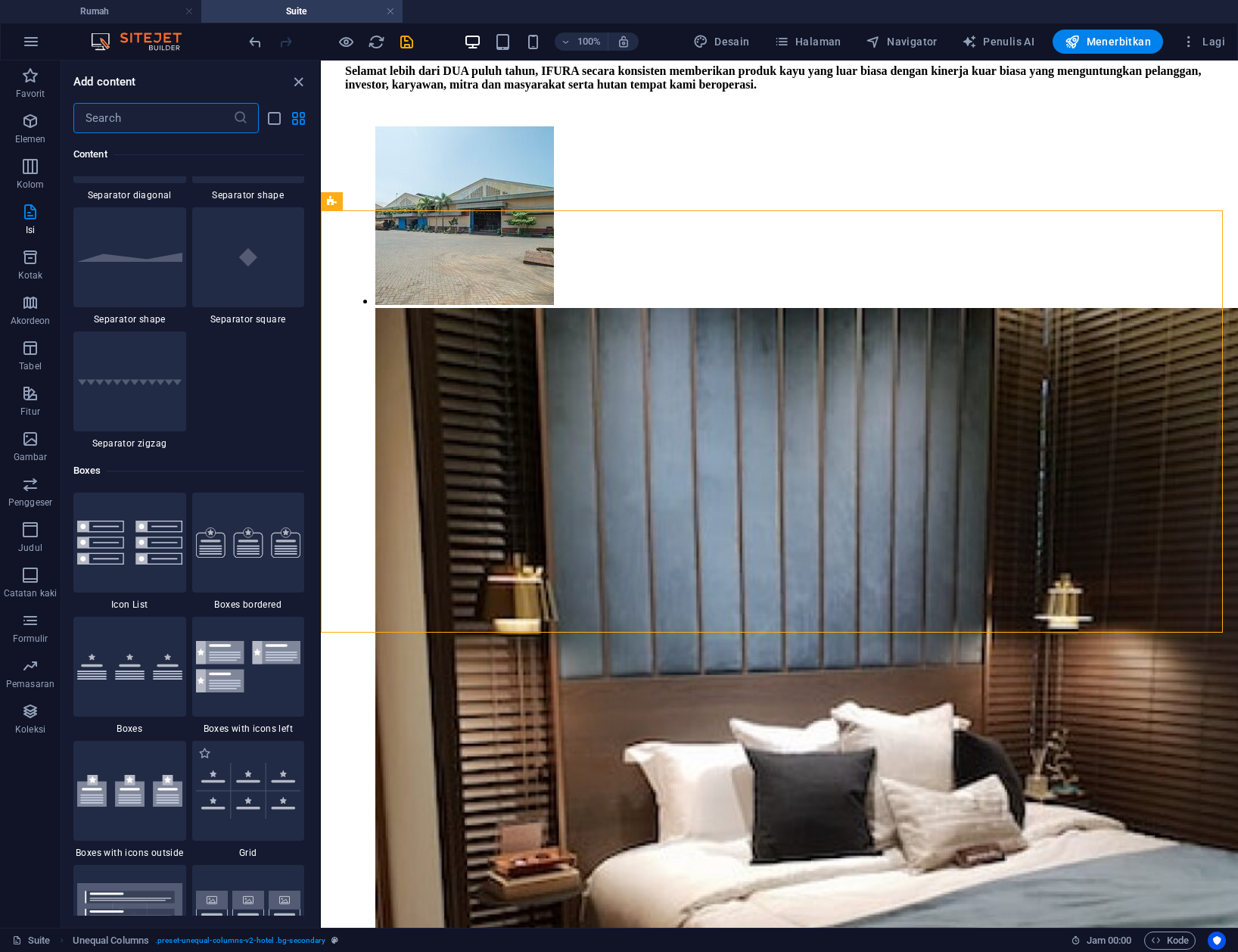 scroll, scrollTop: 4060, scrollLeft: 0, axis: vertical 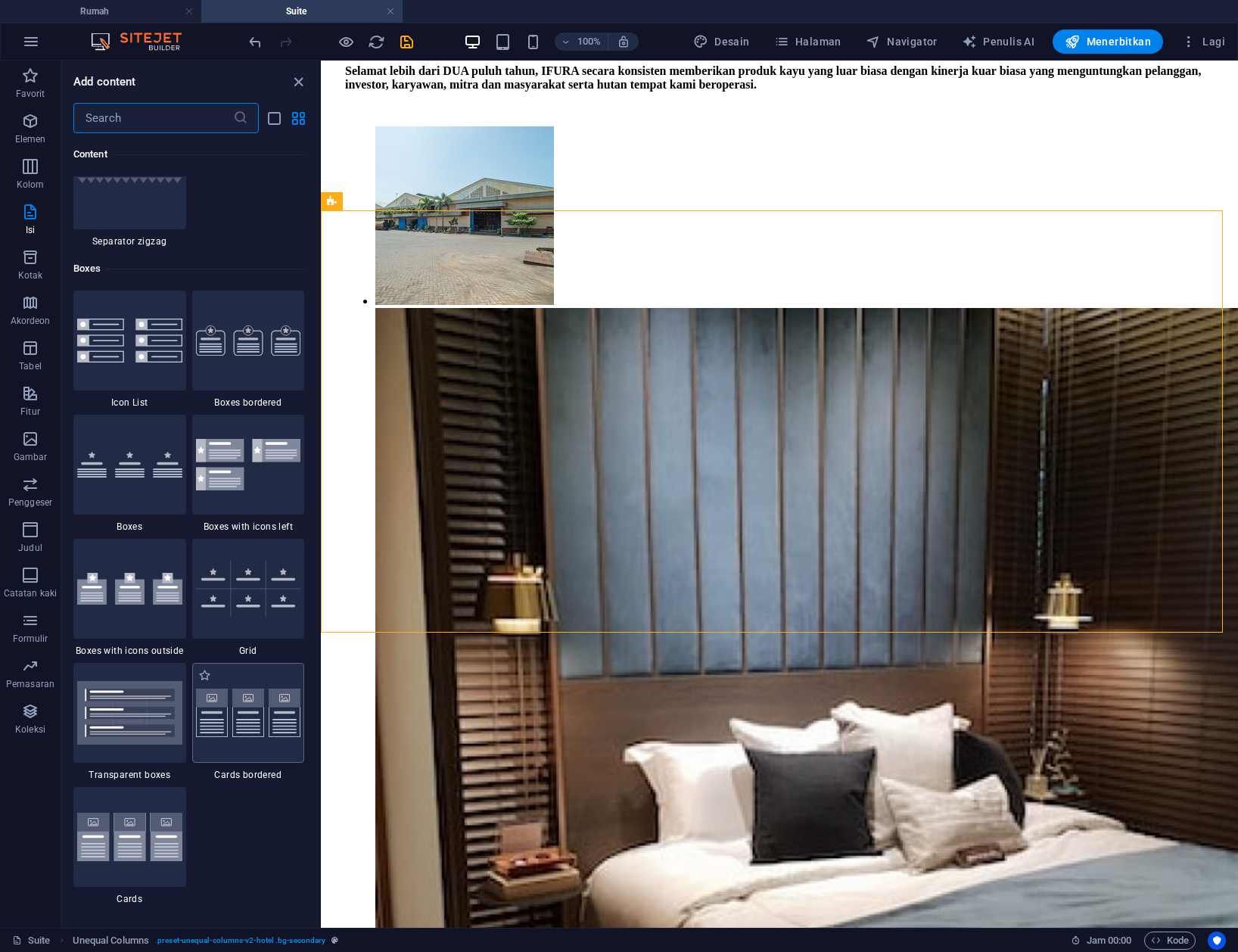 click at bounding box center [248, 713] 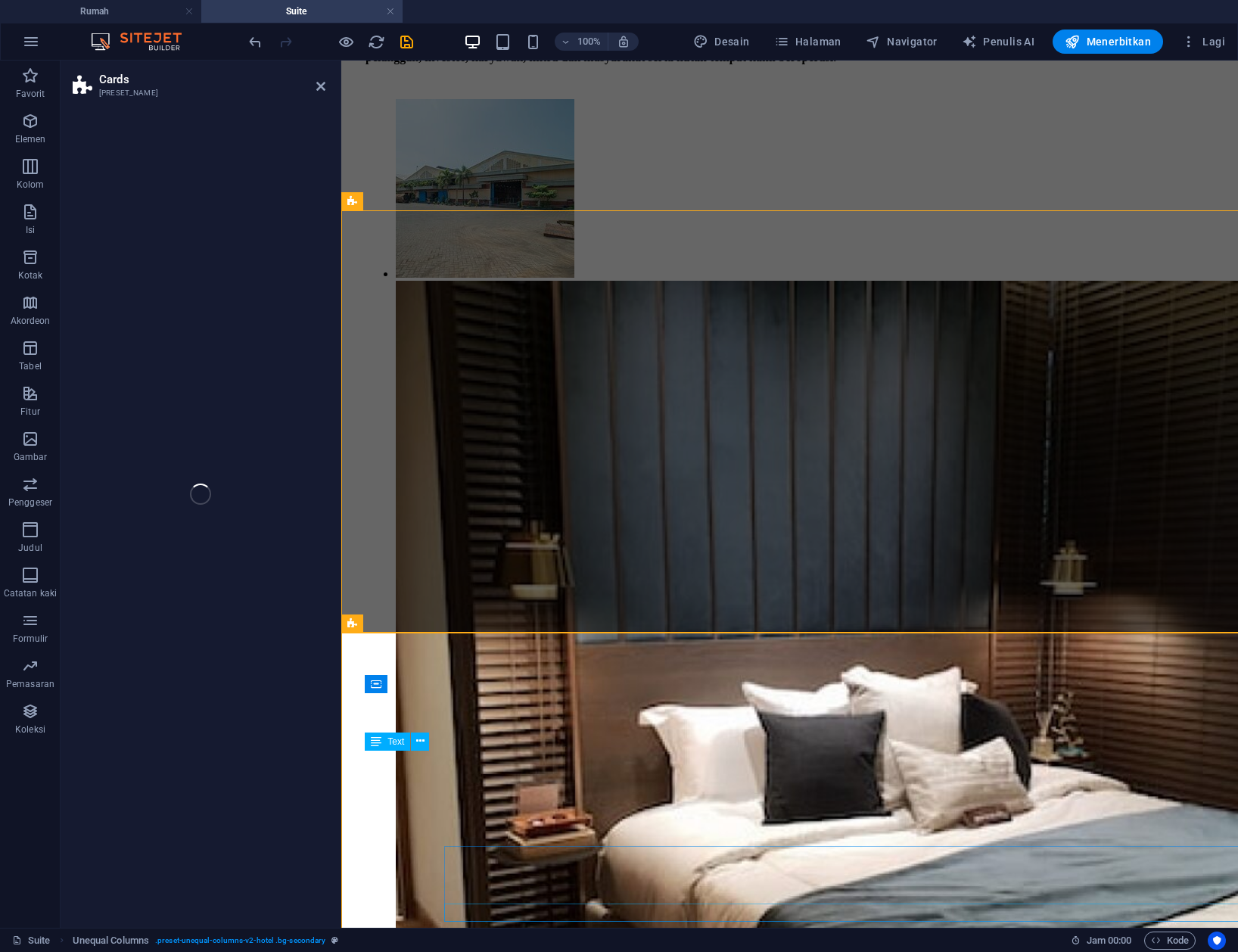 select on "rem" 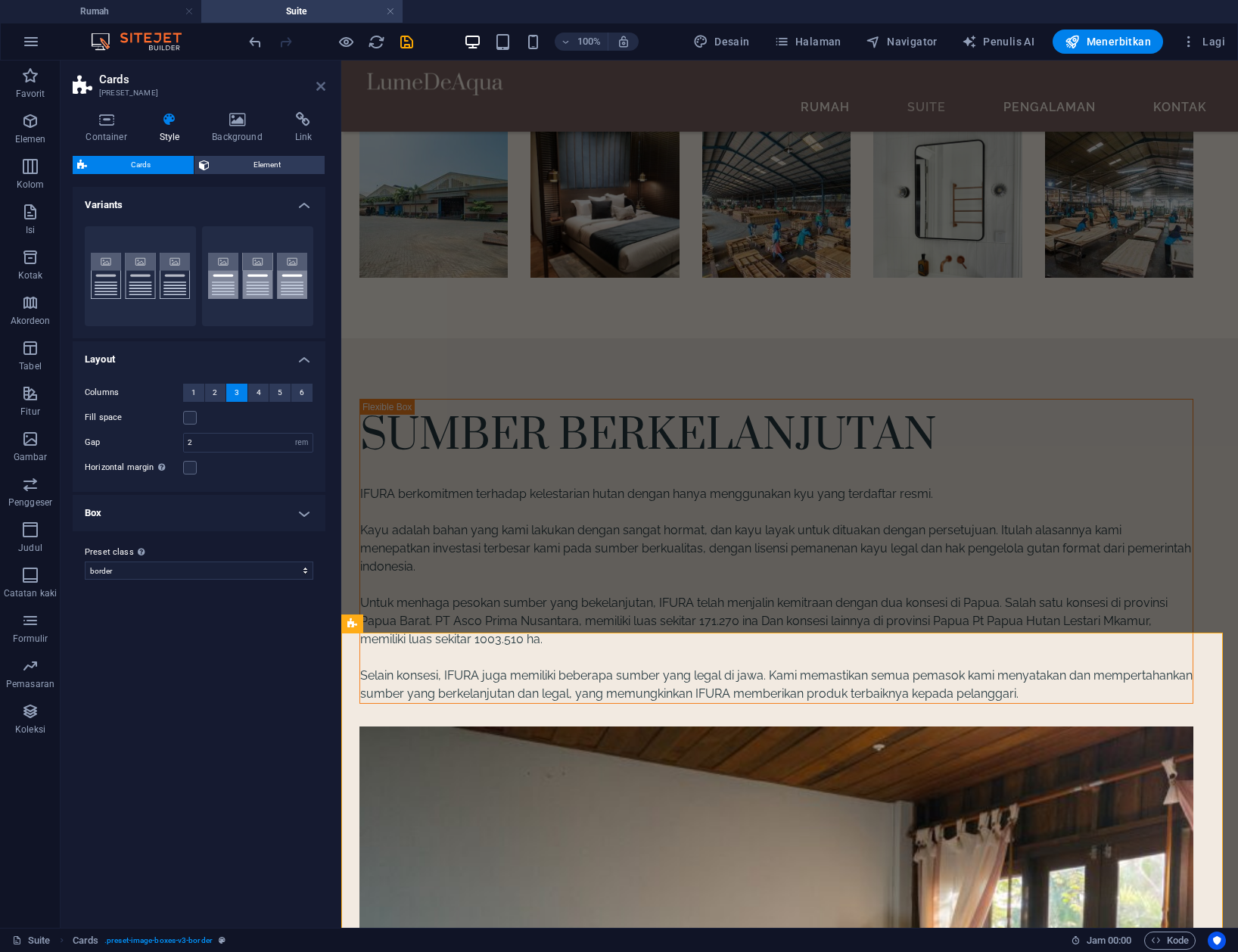 click at bounding box center [321, 86] 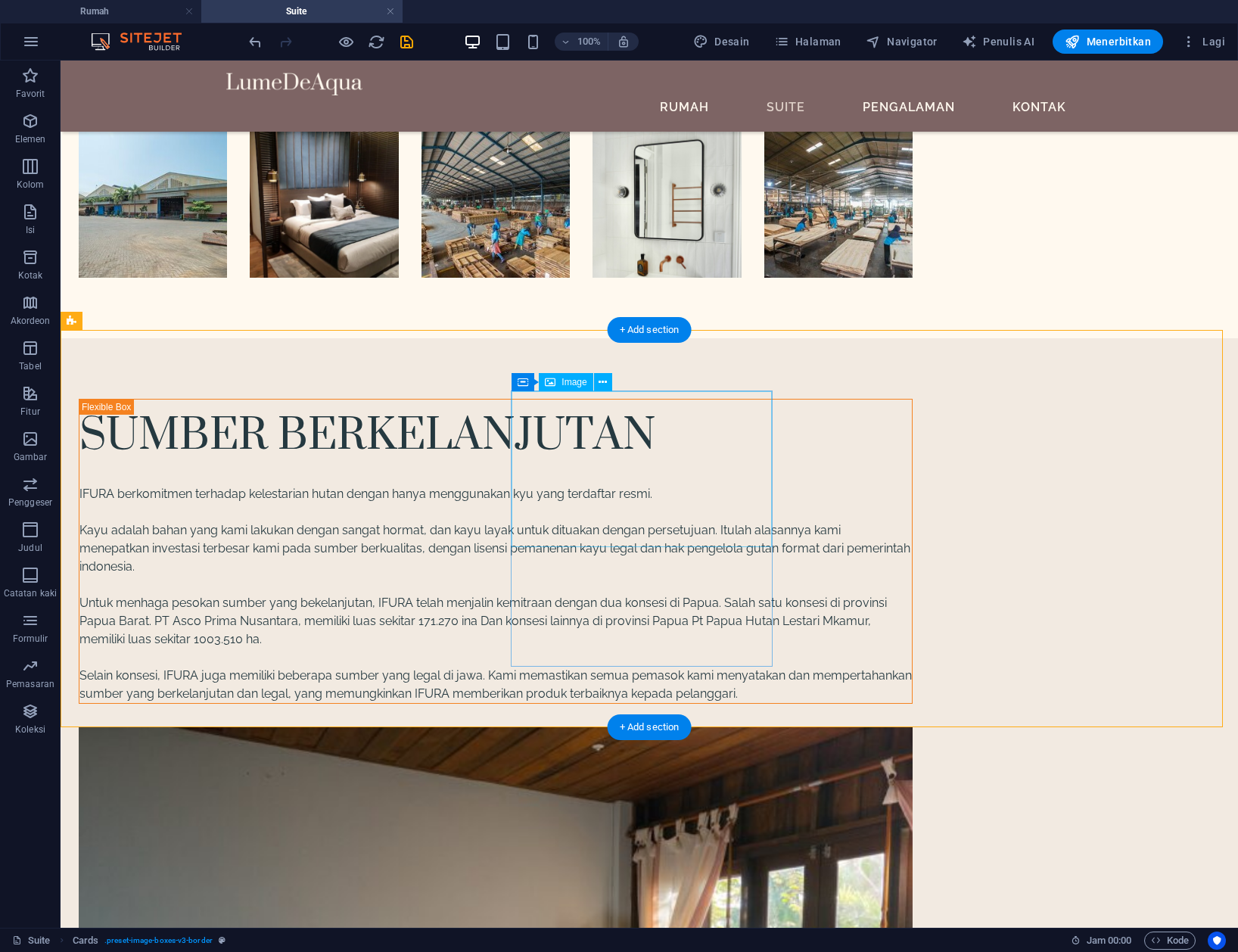 scroll, scrollTop: 2815, scrollLeft: 0, axis: vertical 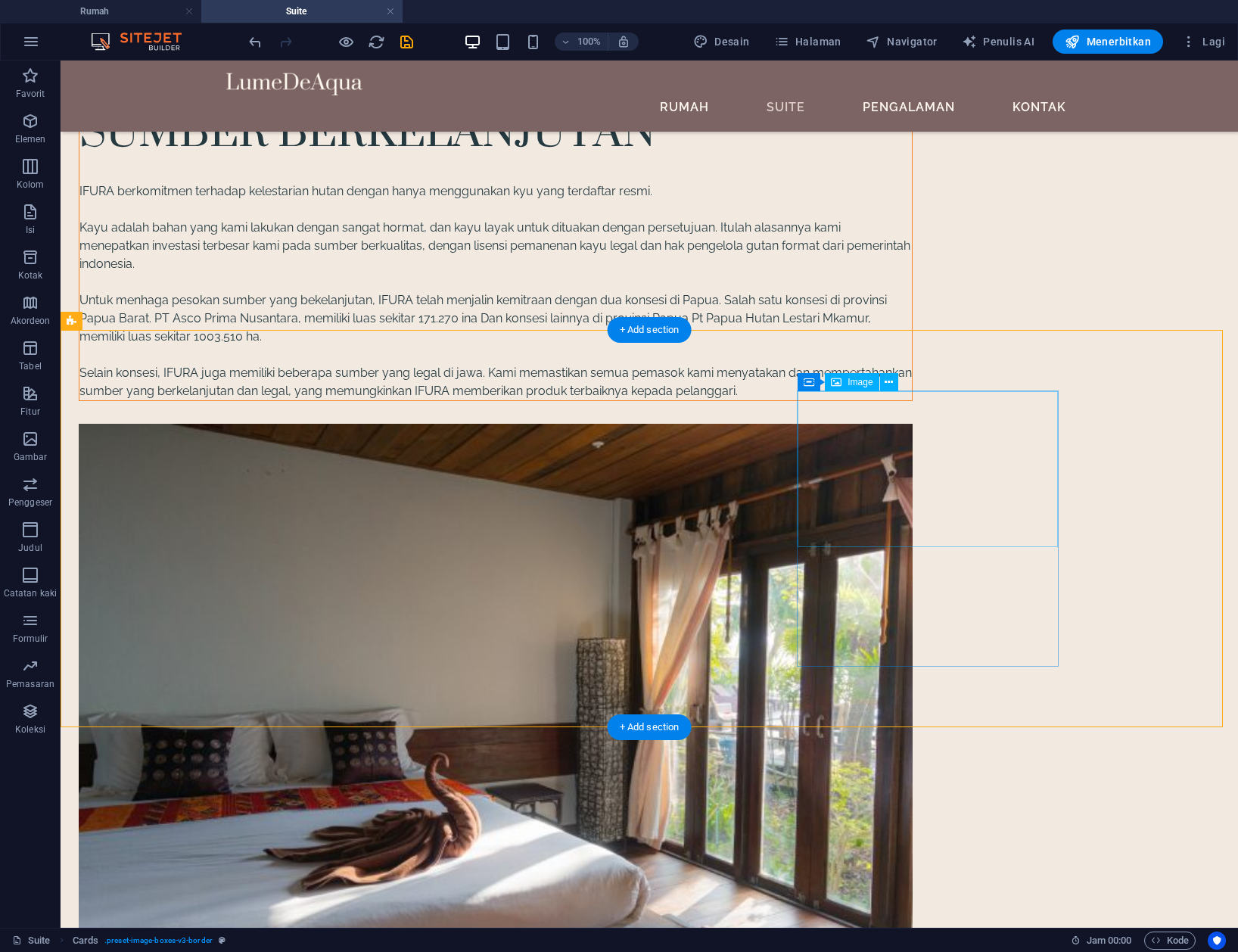 click at bounding box center [210, 4158] 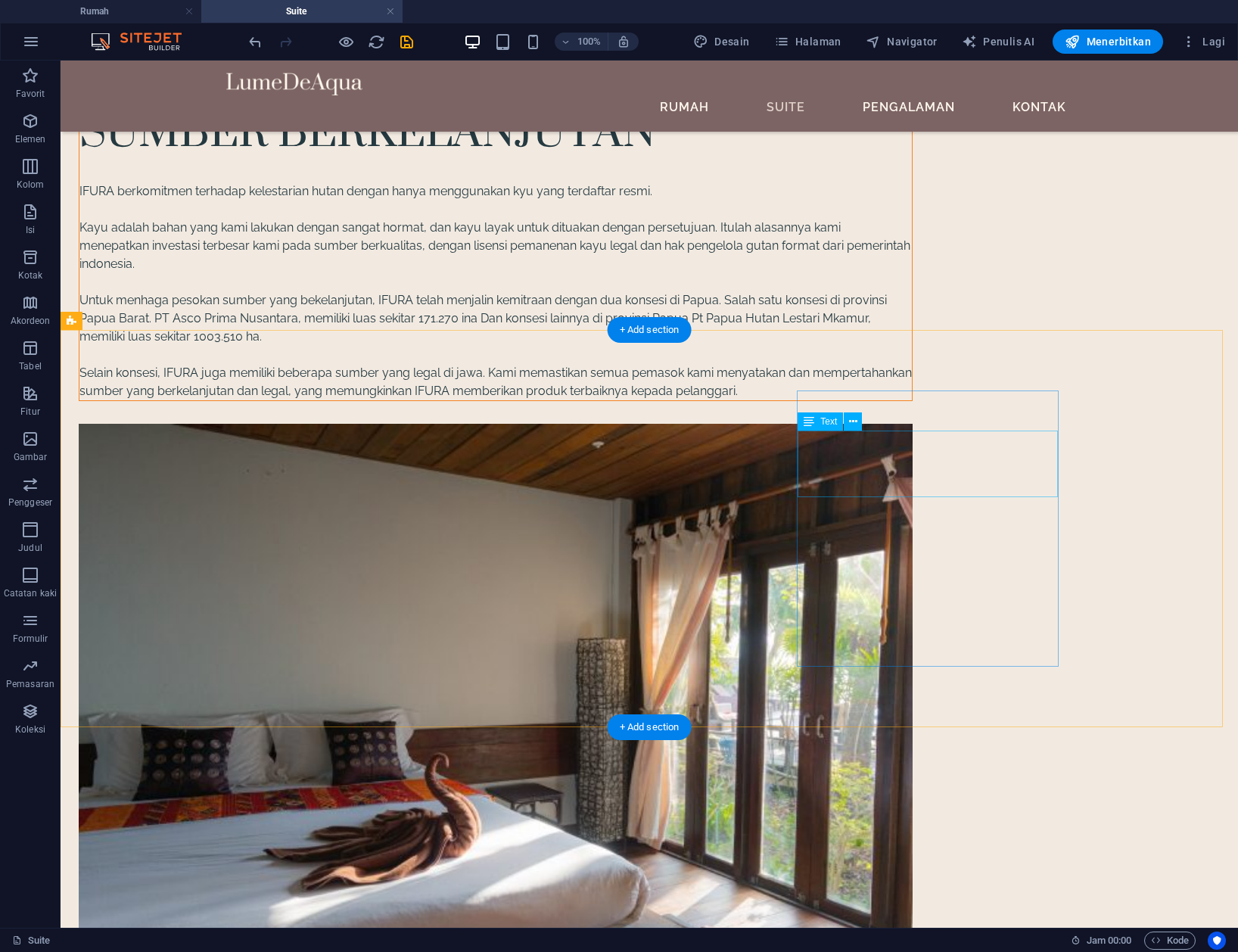 click on "Lorem ipsum dolor sit amet, consectetuer adipiscing elit. Aenean commodo ligula eget dolor. Lorem ipsum dolor sit amet." at bounding box center (210, 4163) 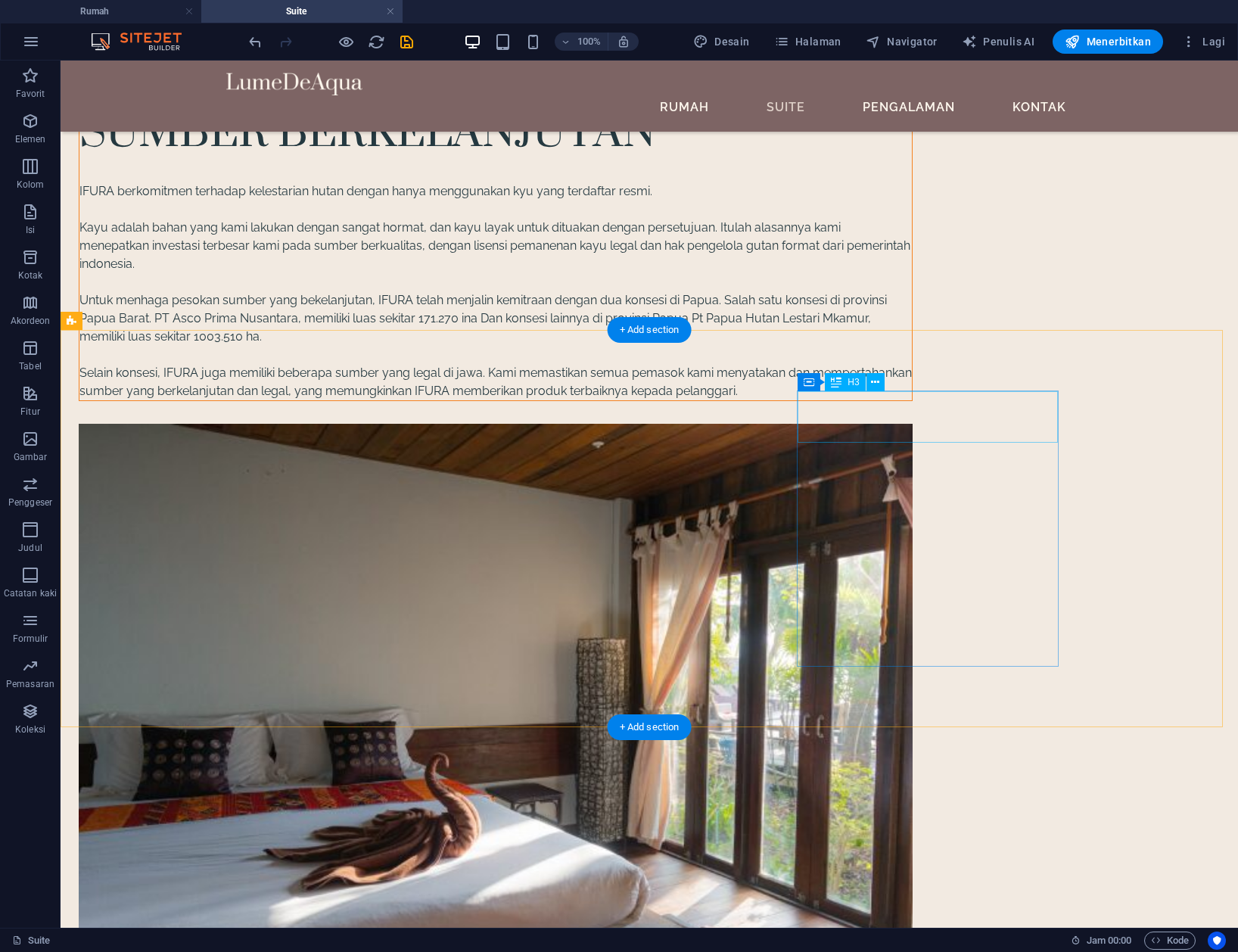 click on "Headline" at bounding box center [210, 4107] 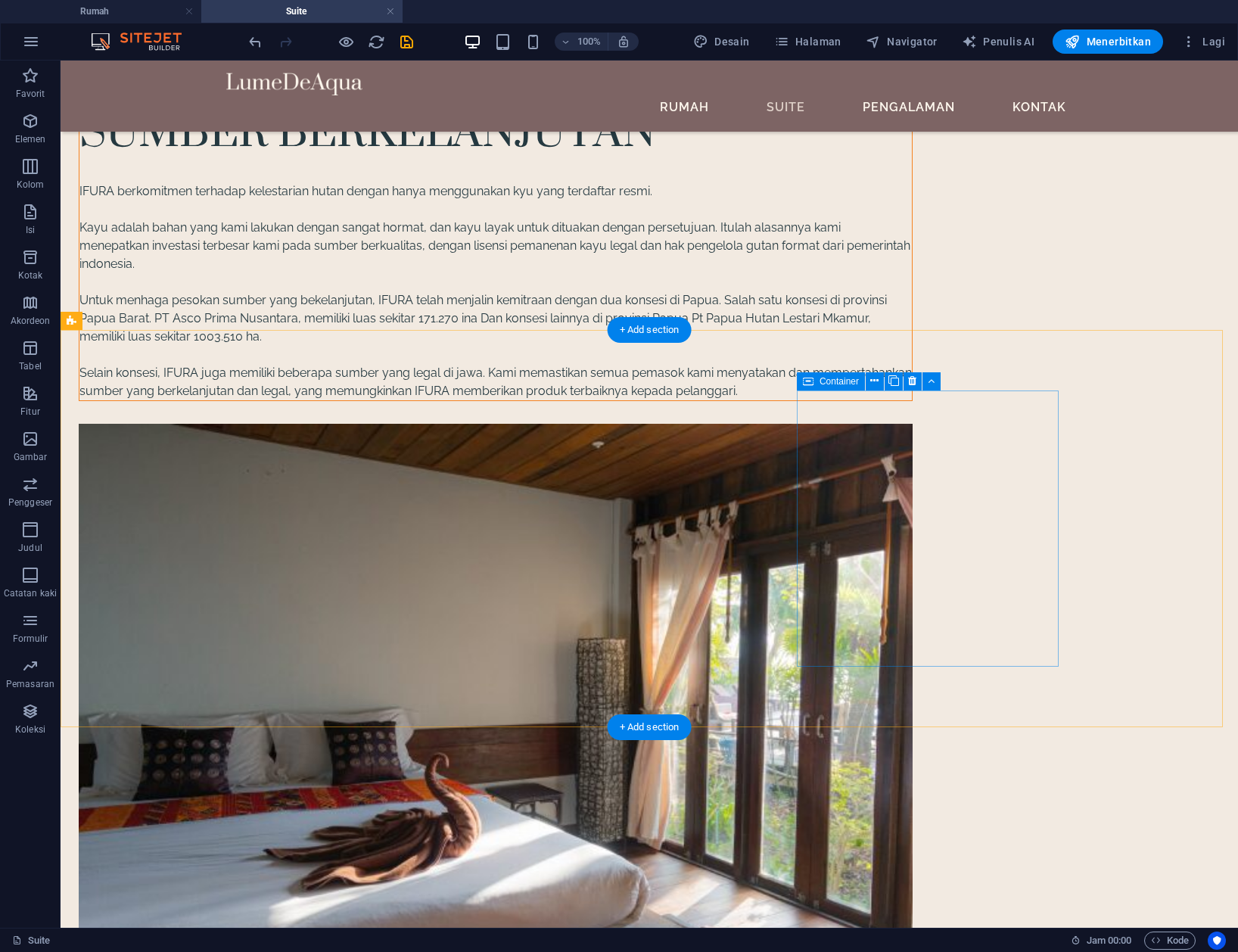 click on "Drop content here or  Add elements  Paste clipboard" at bounding box center [210, 4135] 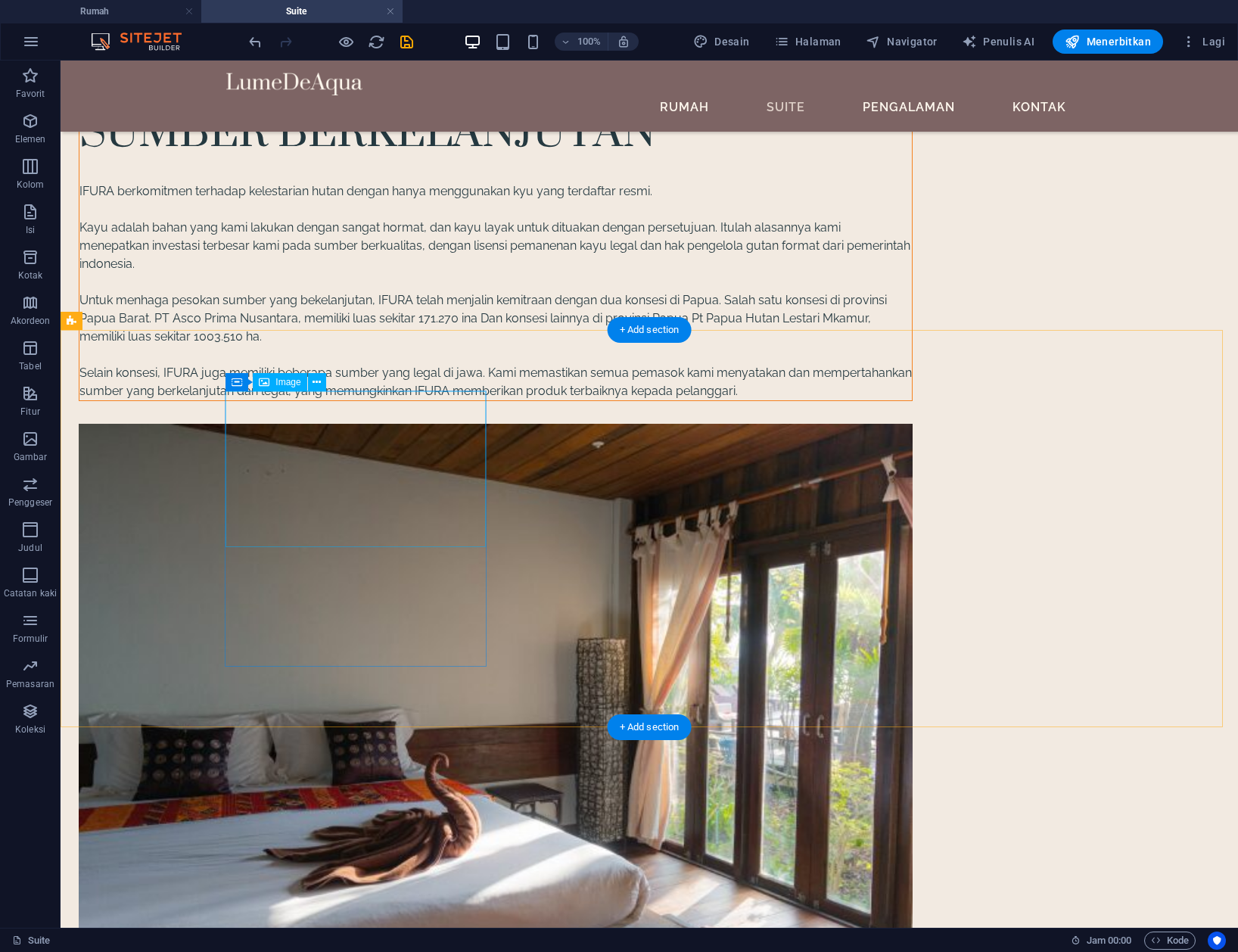 click at bounding box center (210, 3545) 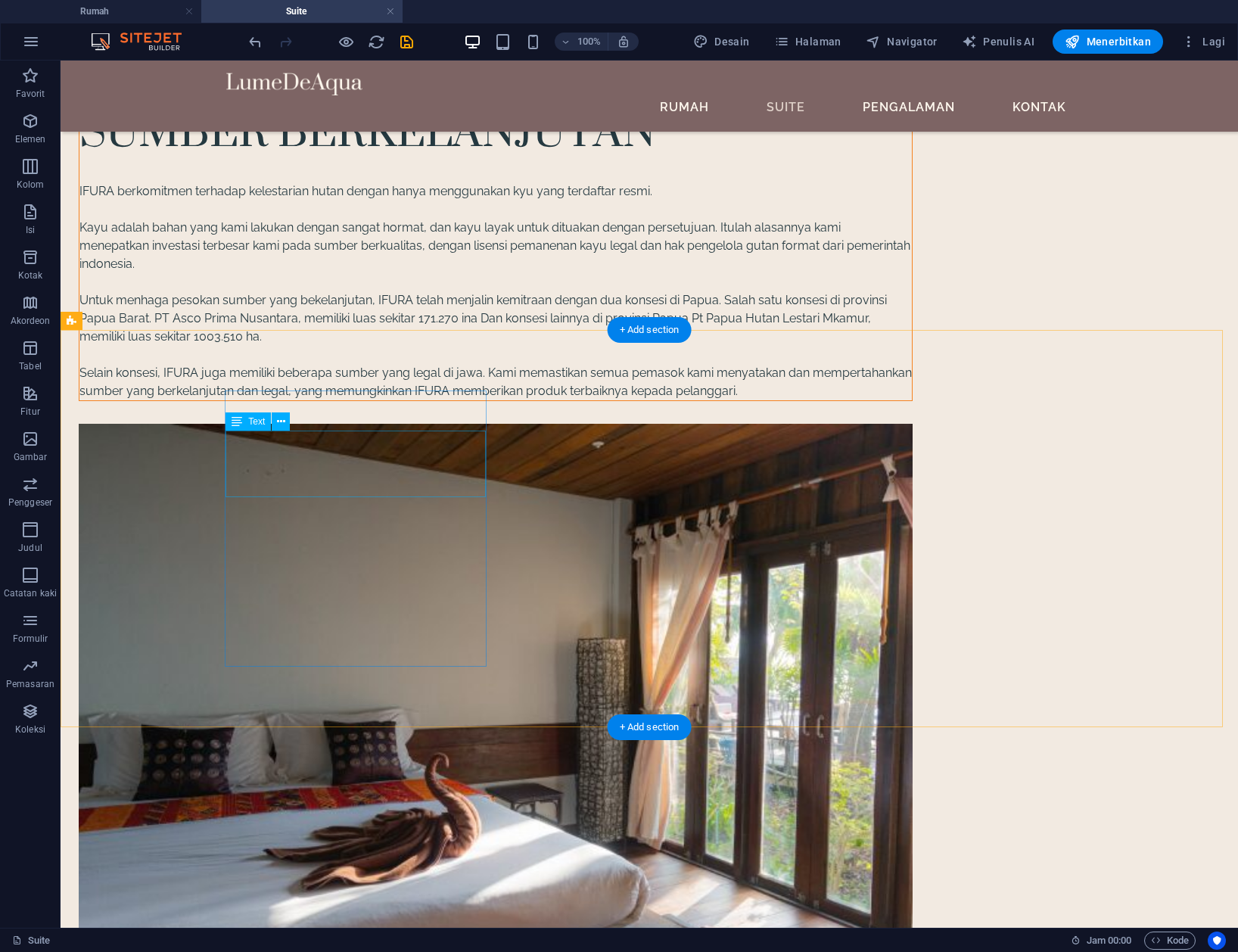 click on "Lorem ipsum dolor sit amet, consectetuer adipiscing elit. Aenean commodo ligula eget dolor. Lorem ipsum dolor sit amet." at bounding box center (210, 3549) 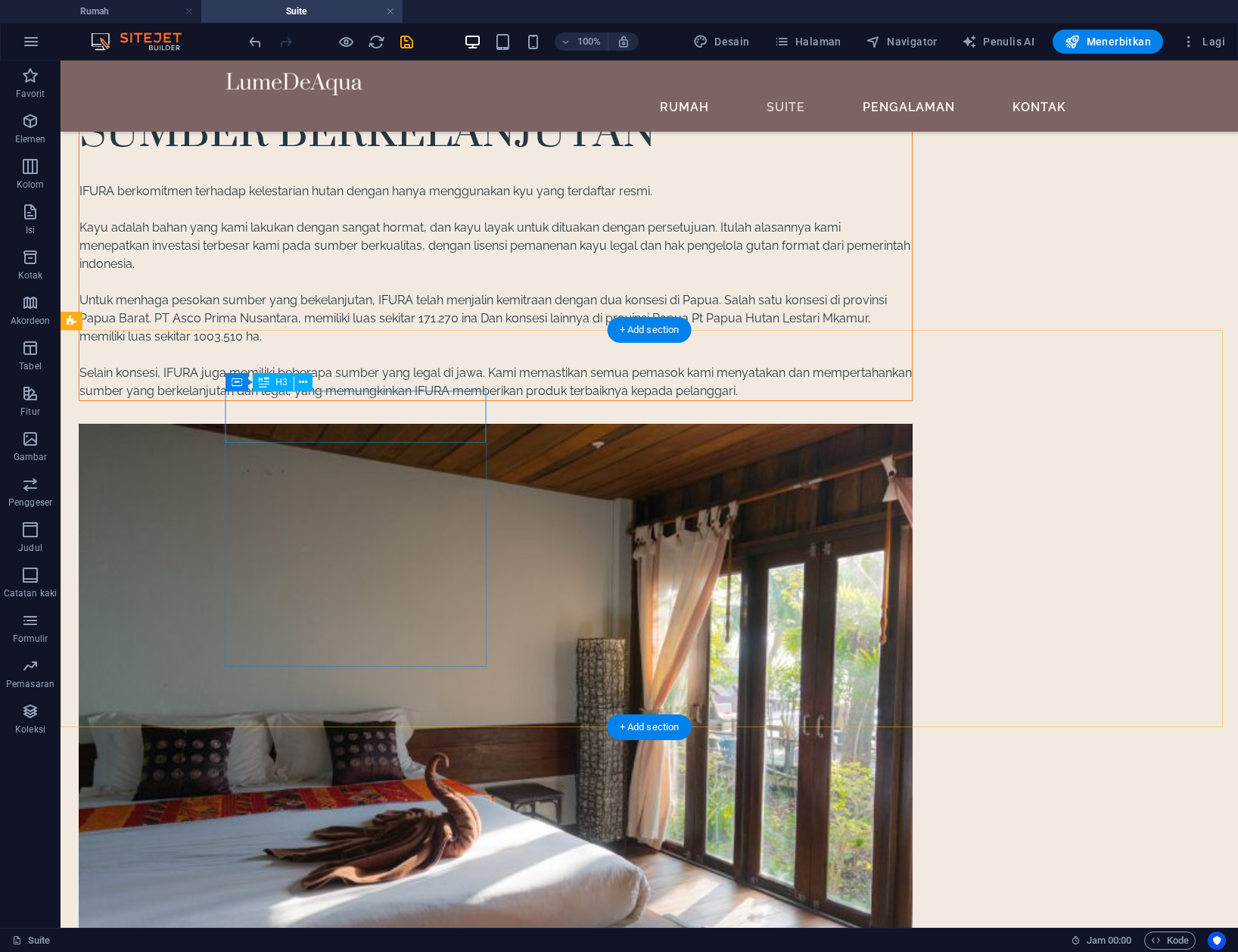 click on "Headline" at bounding box center (210, 3493) 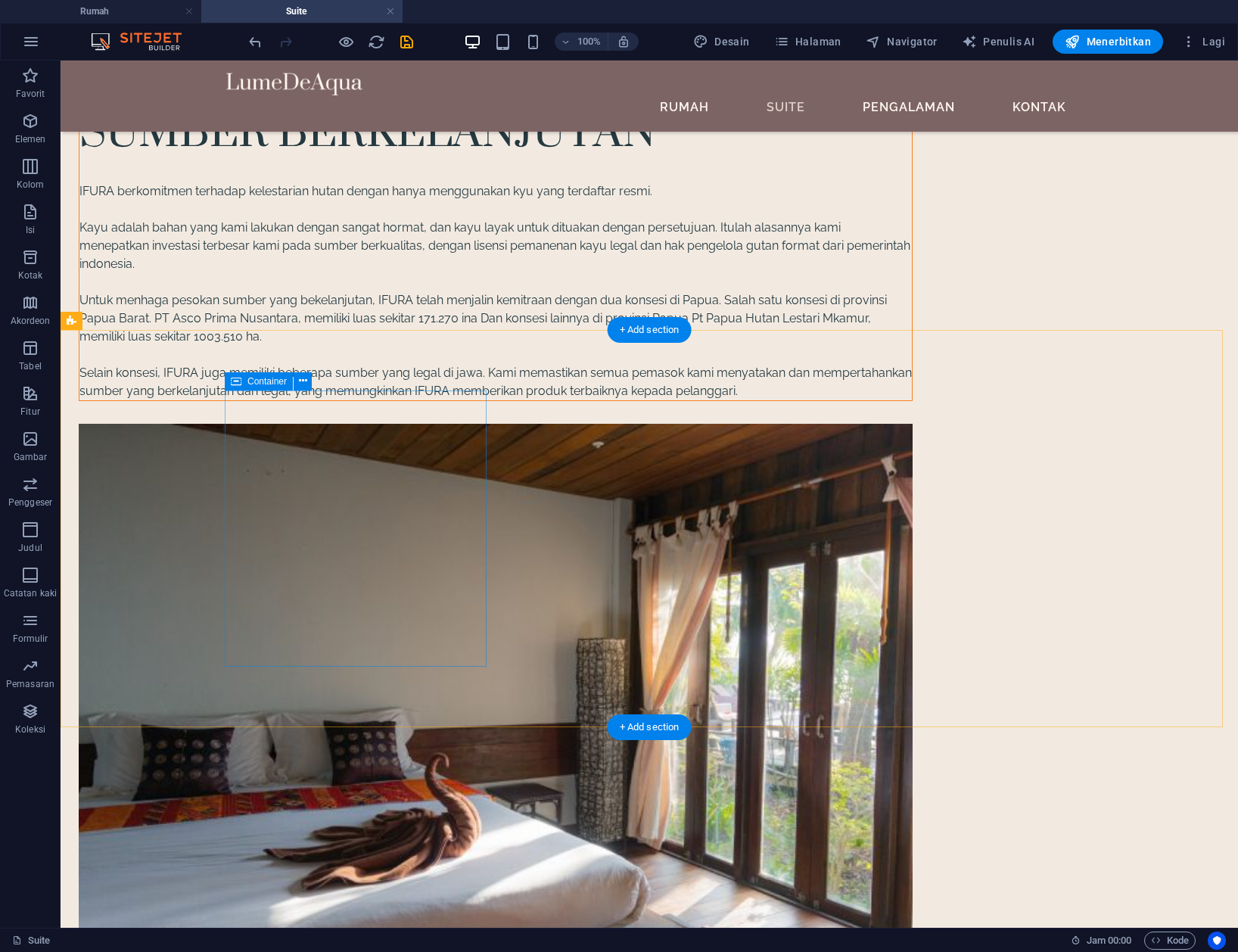 click on "Drop content here or  Add elements  Paste clipboard" at bounding box center (210, 3521) 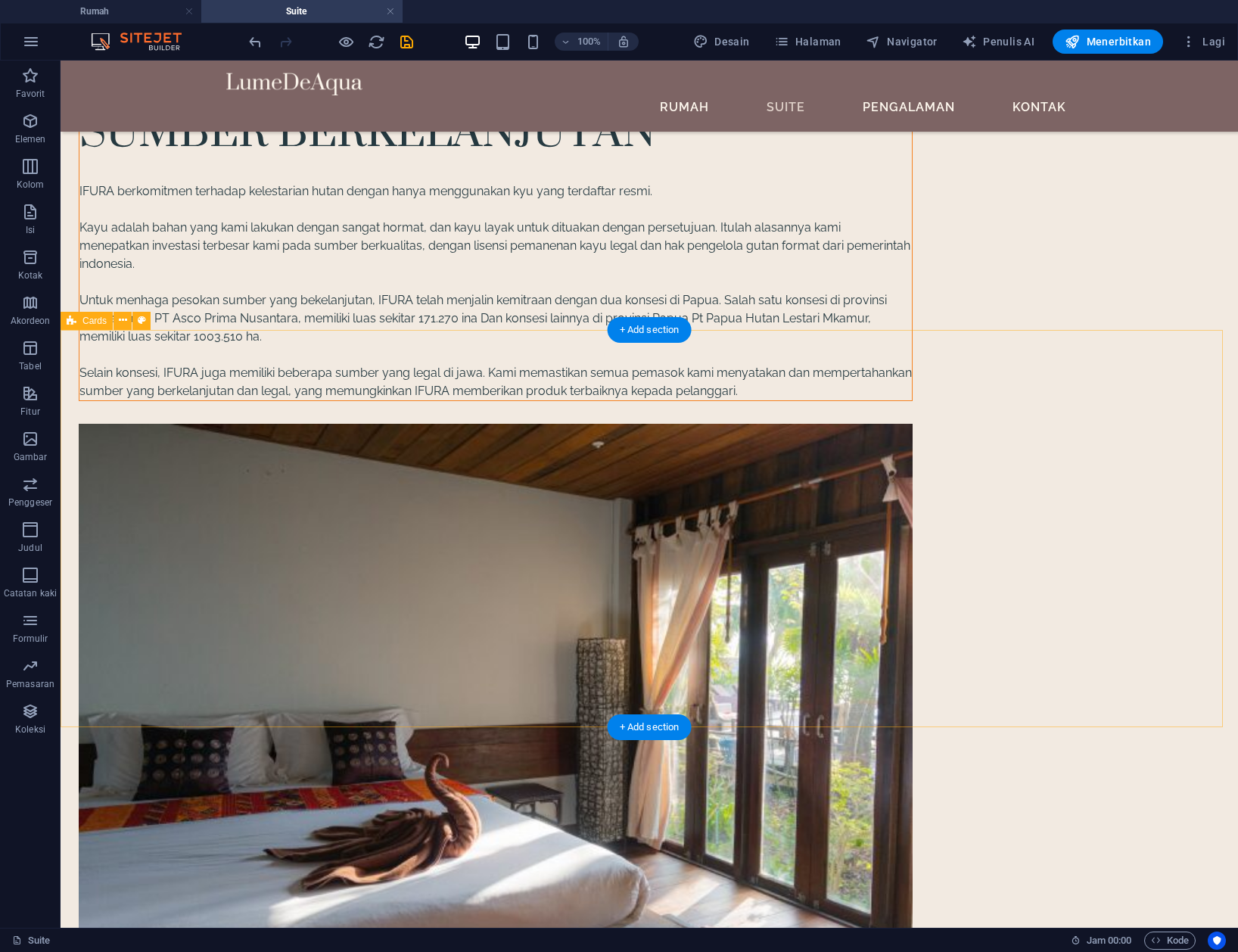 drag, startPoint x: 667, startPoint y: 521, endPoint x: 649, endPoint y: 533, distance: 21.633308 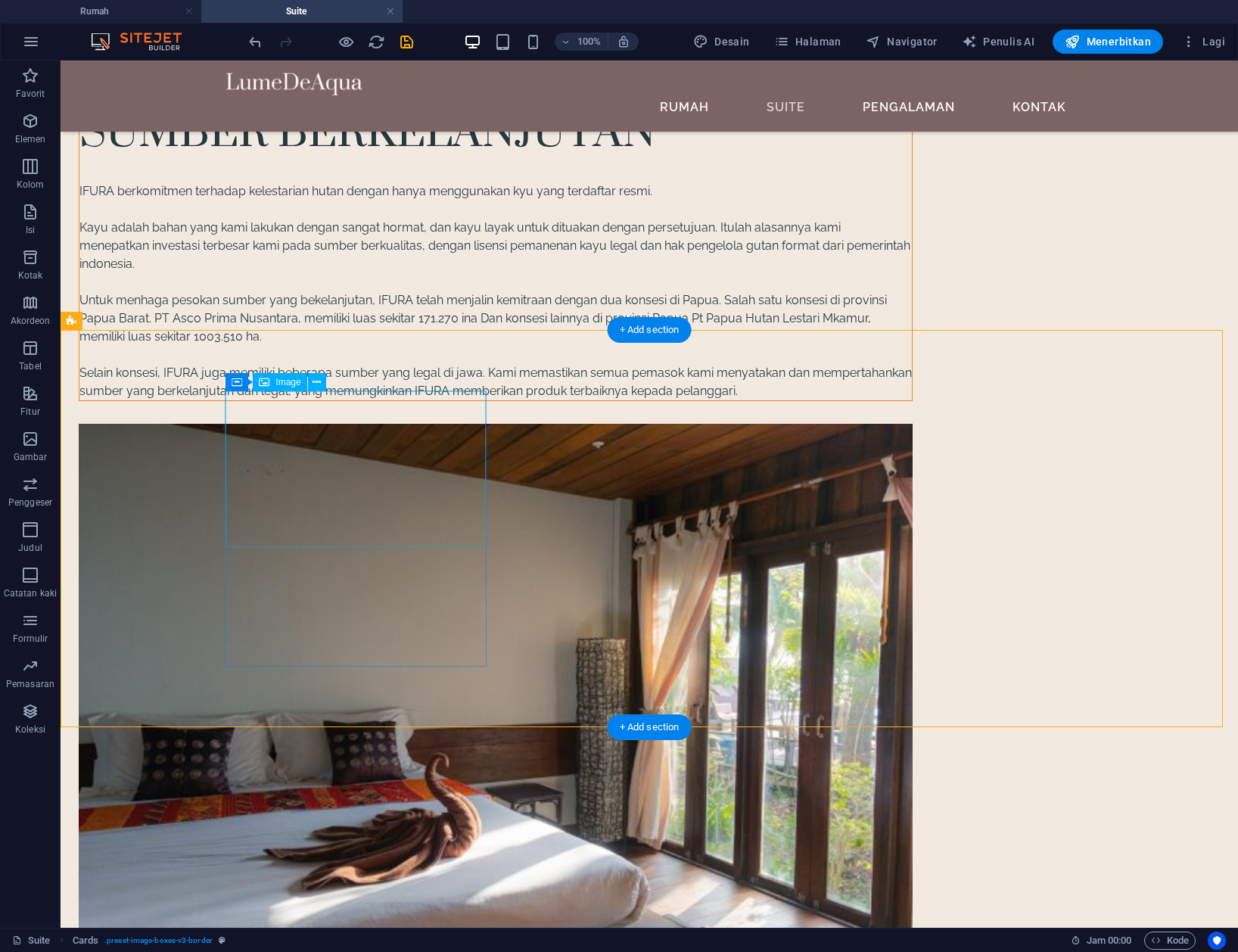 click at bounding box center (210, 3545) 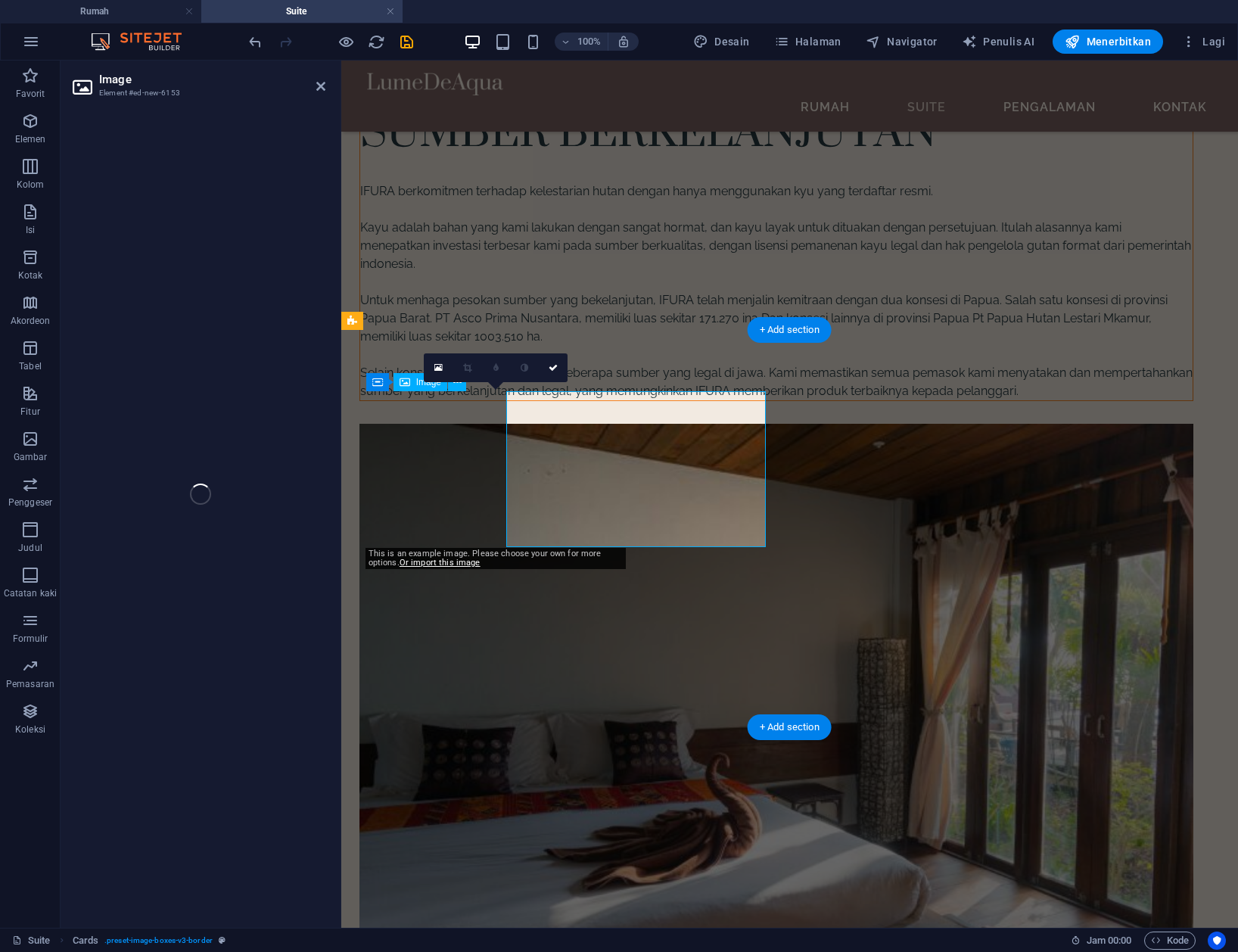 select on "%" 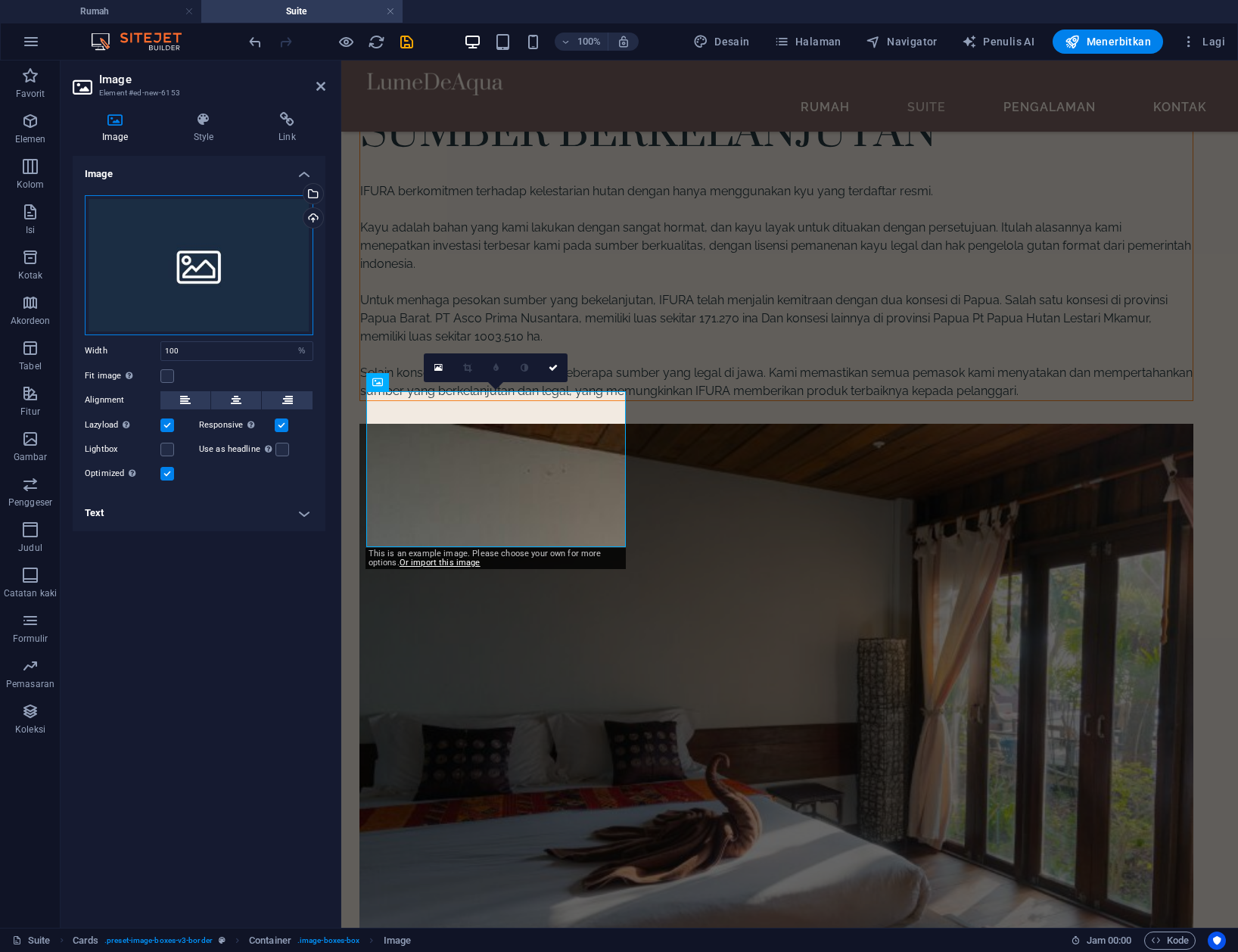 click on "Drag files here, click to choose files or select files from Files or our free stock photos & videos" at bounding box center [199, 265] 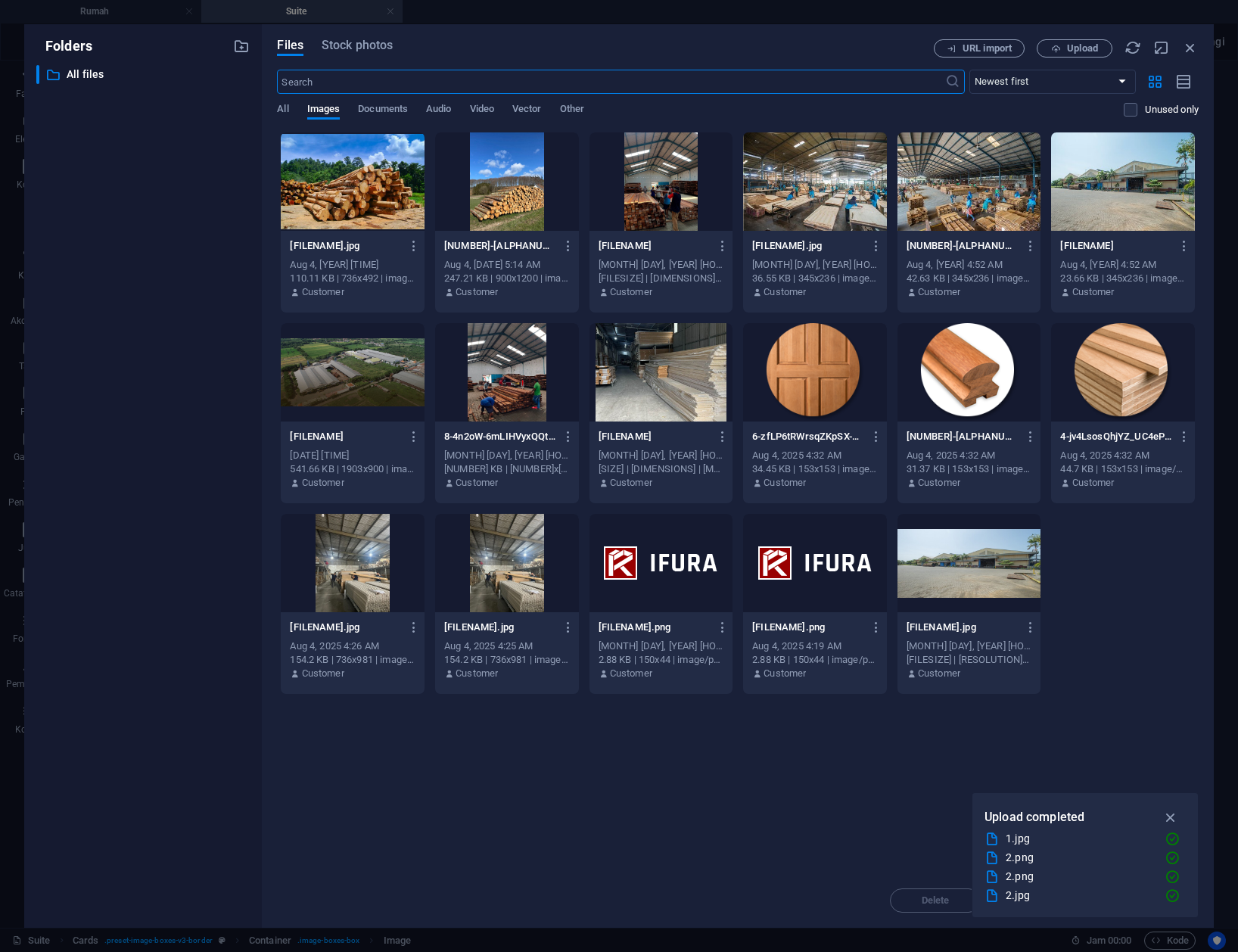 scroll, scrollTop: 3281, scrollLeft: 0, axis: vertical 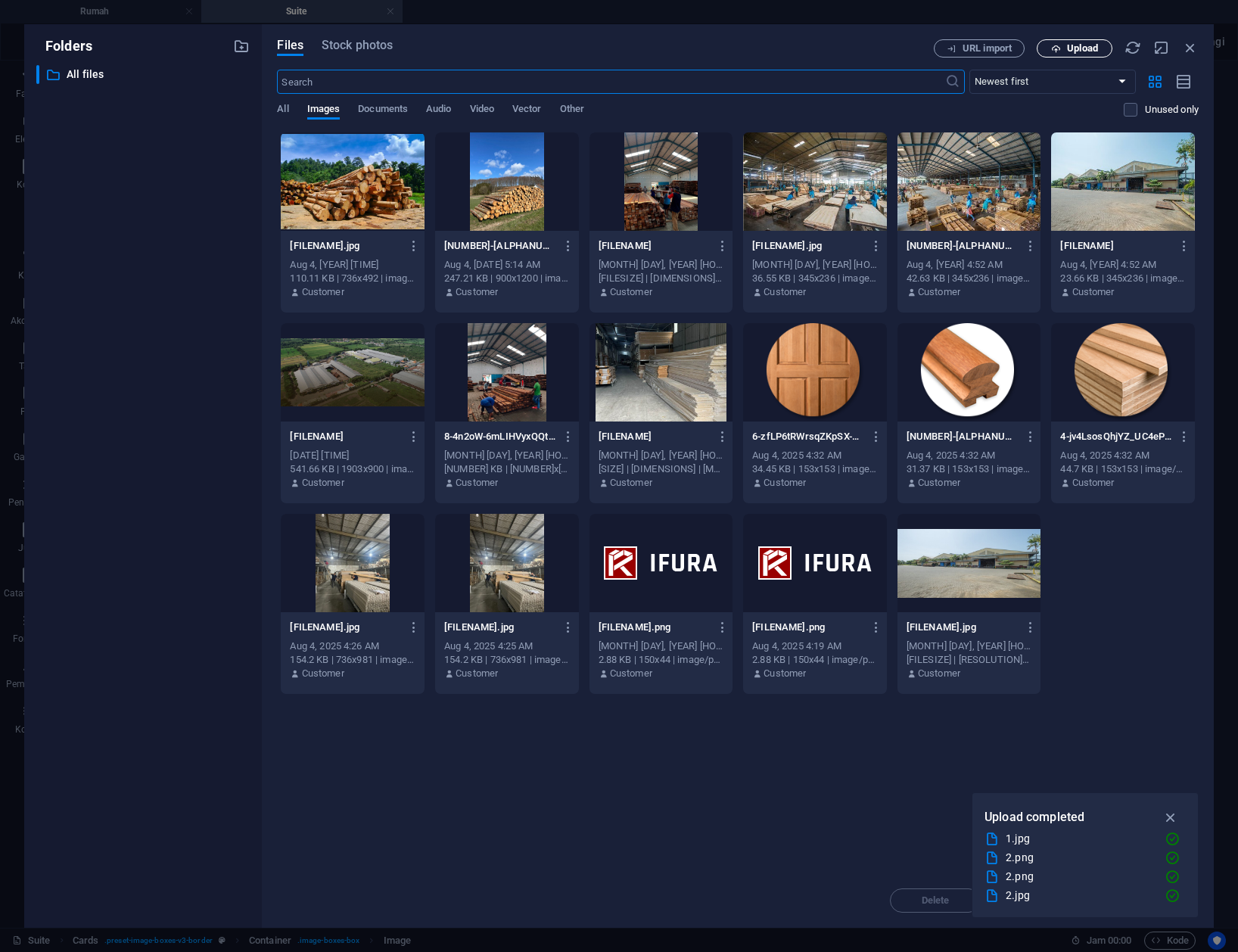 click at bounding box center (1056, 48) 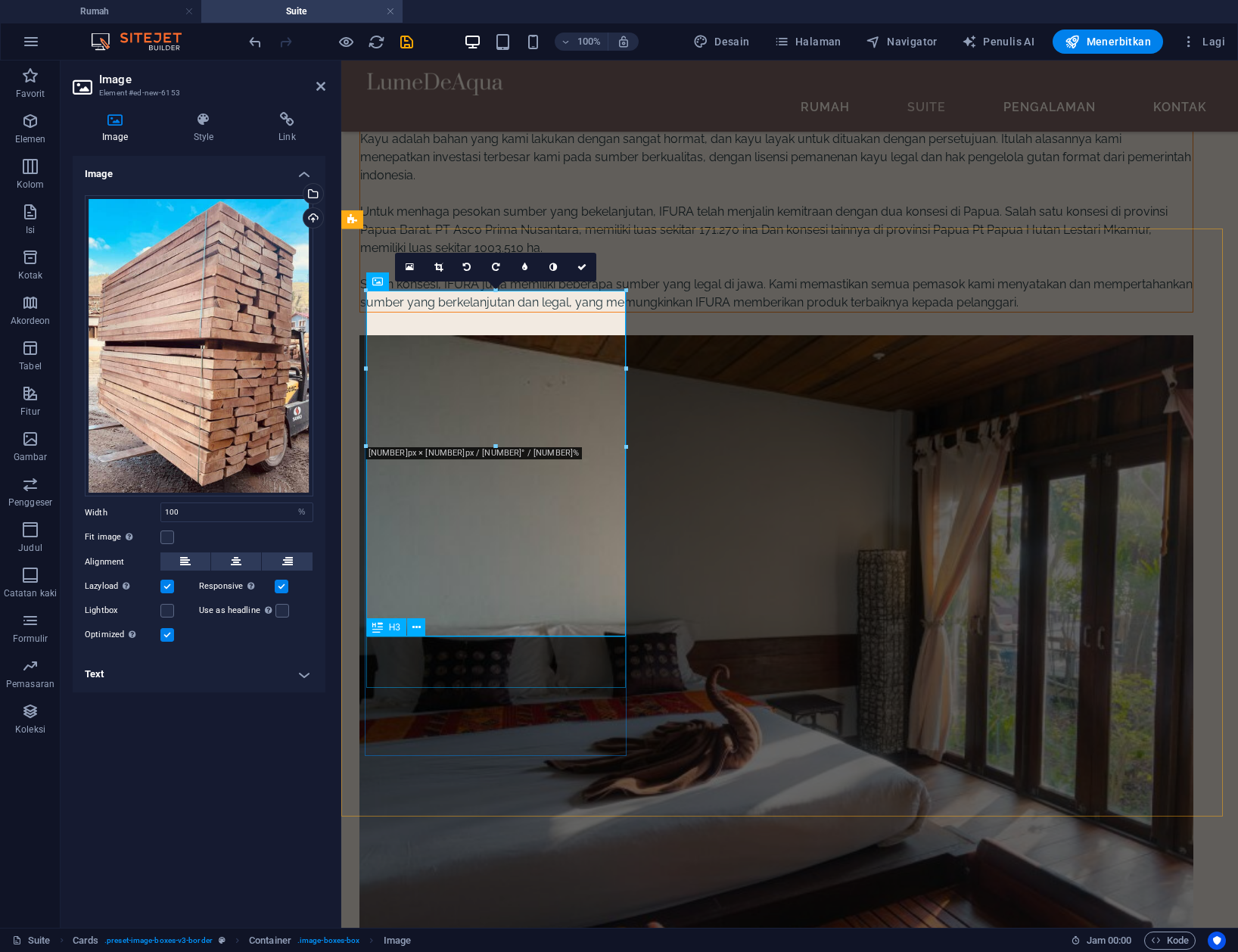 scroll, scrollTop: 2916, scrollLeft: 0, axis: vertical 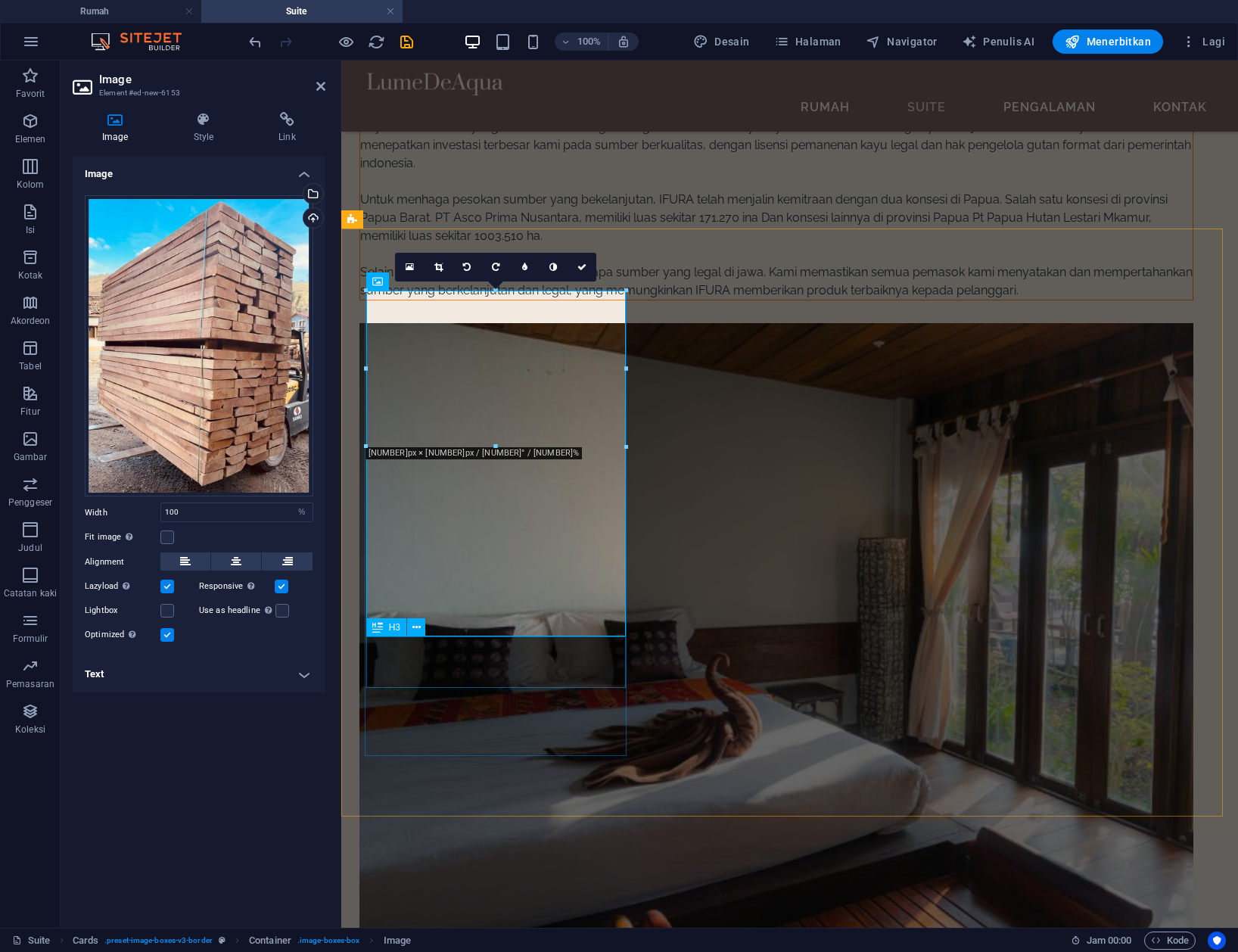 click on "Headline" at bounding box center [490, 3738] 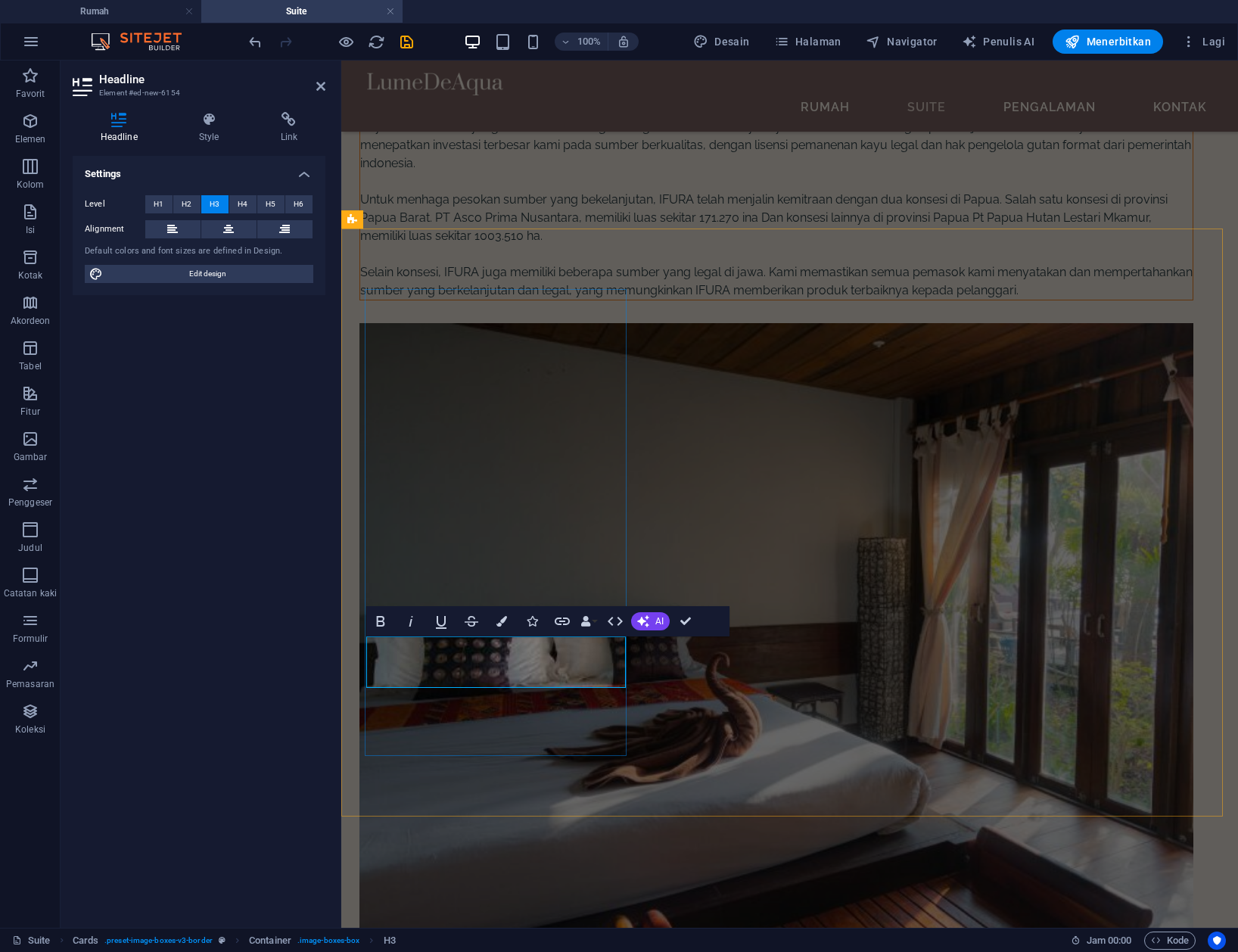type 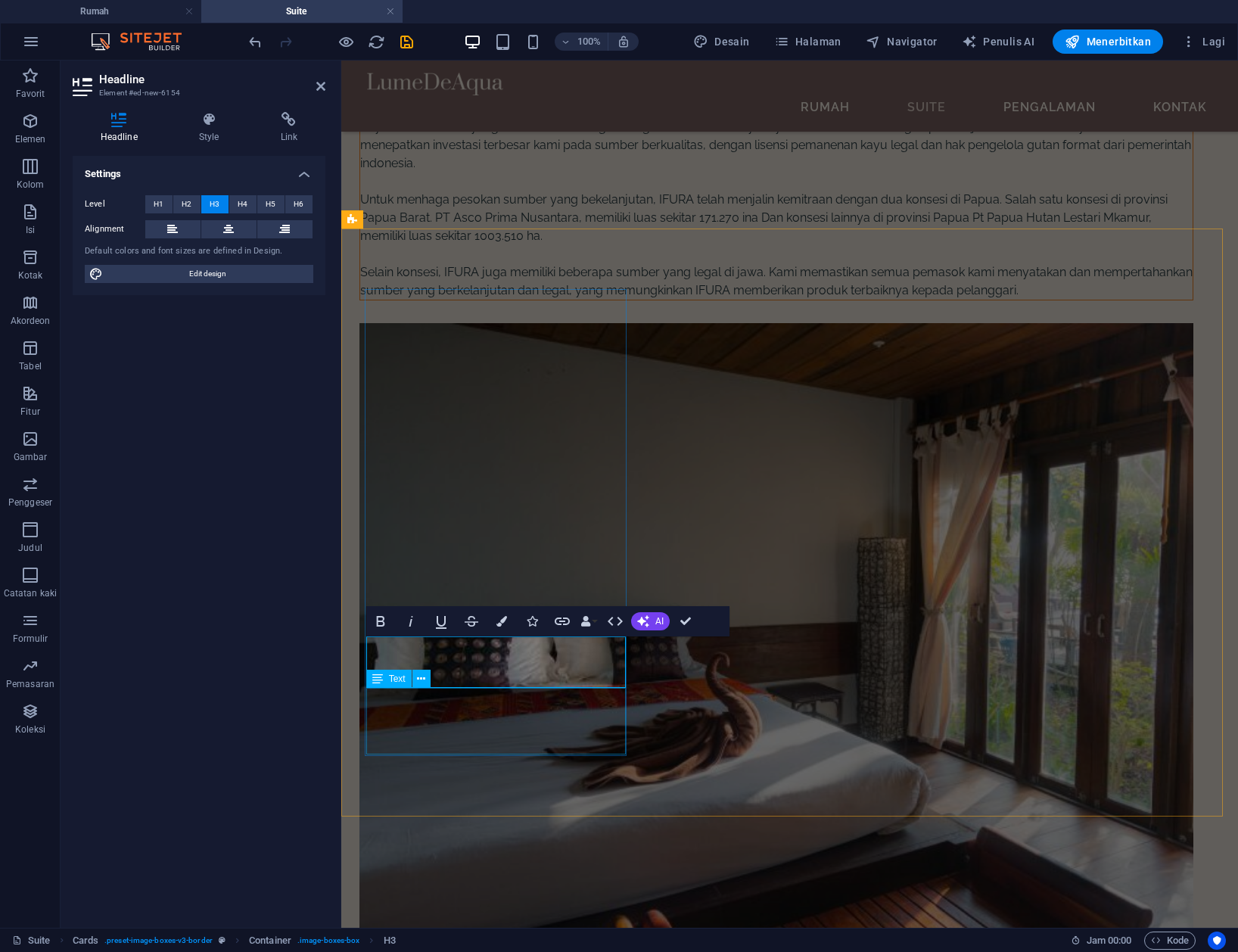 click on "Lorem ipsum dolor sit amet, consectetuer adipiscing elit. Aenean commodo ligula eget dolor. Lorem ipsum dolor sit amet." at bounding box center (490, 3806) 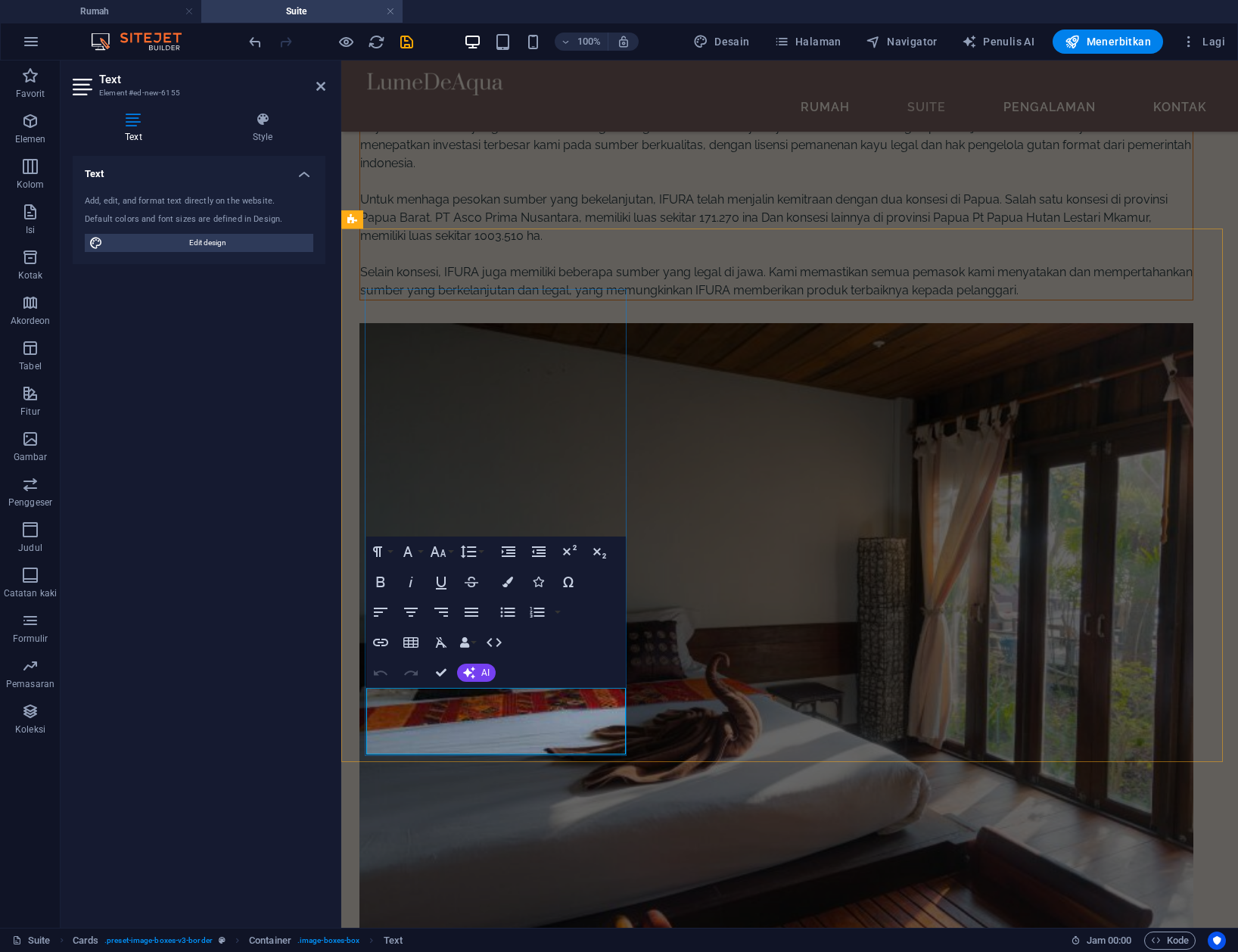 click on "Lorem ipsum dolor sit amet, consectetuer adipiscing elit. Aenean commodo ligula eget dolor. Lorem ipsum dolor sit amet." at bounding box center [490, 3800] 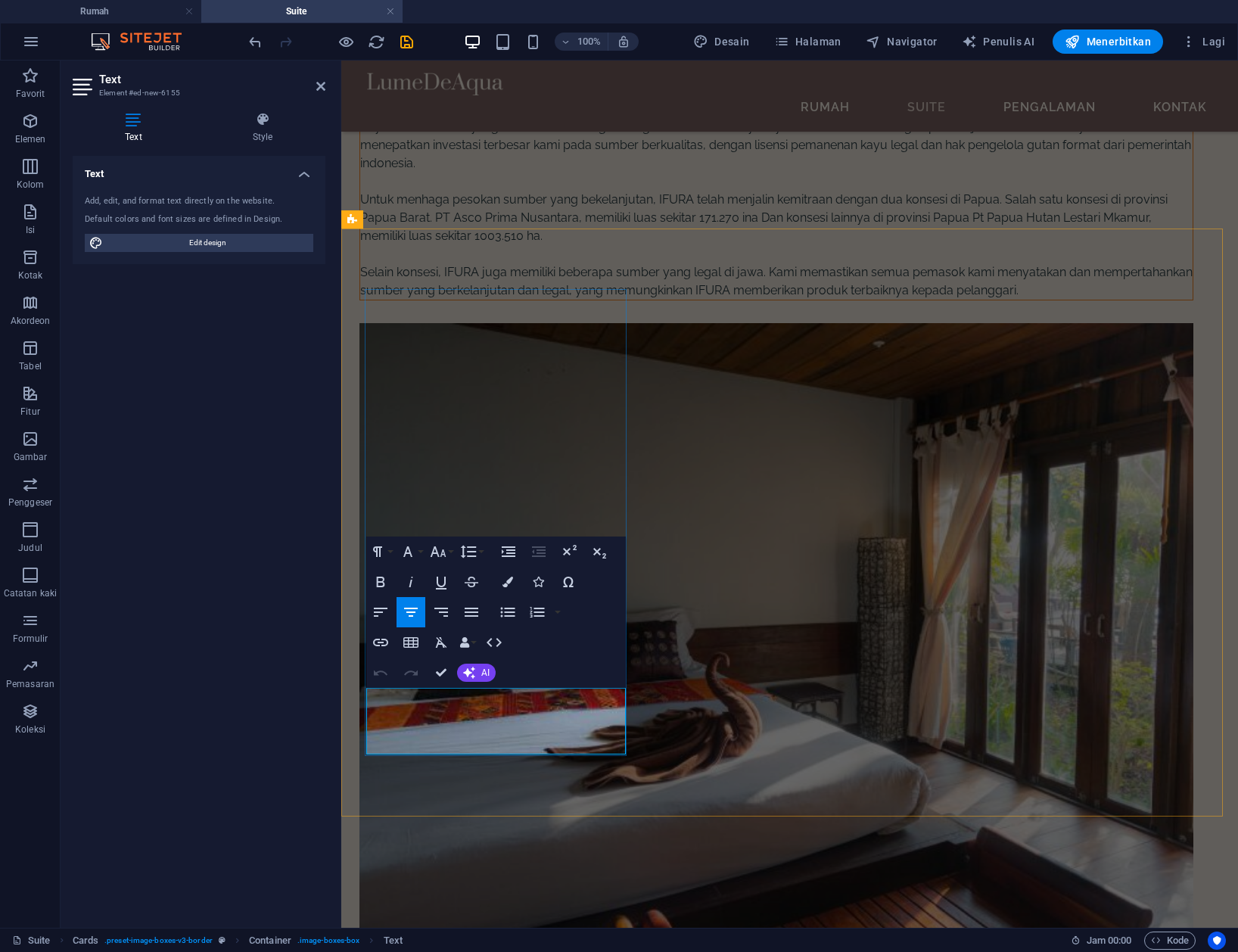 click on "Lorem ipsum dolor sit amet, consectetuer adipiscing elit. Aenean commodo ligula eget dolor. Lorem ipsum dolor sit amet." at bounding box center [490, 3800] 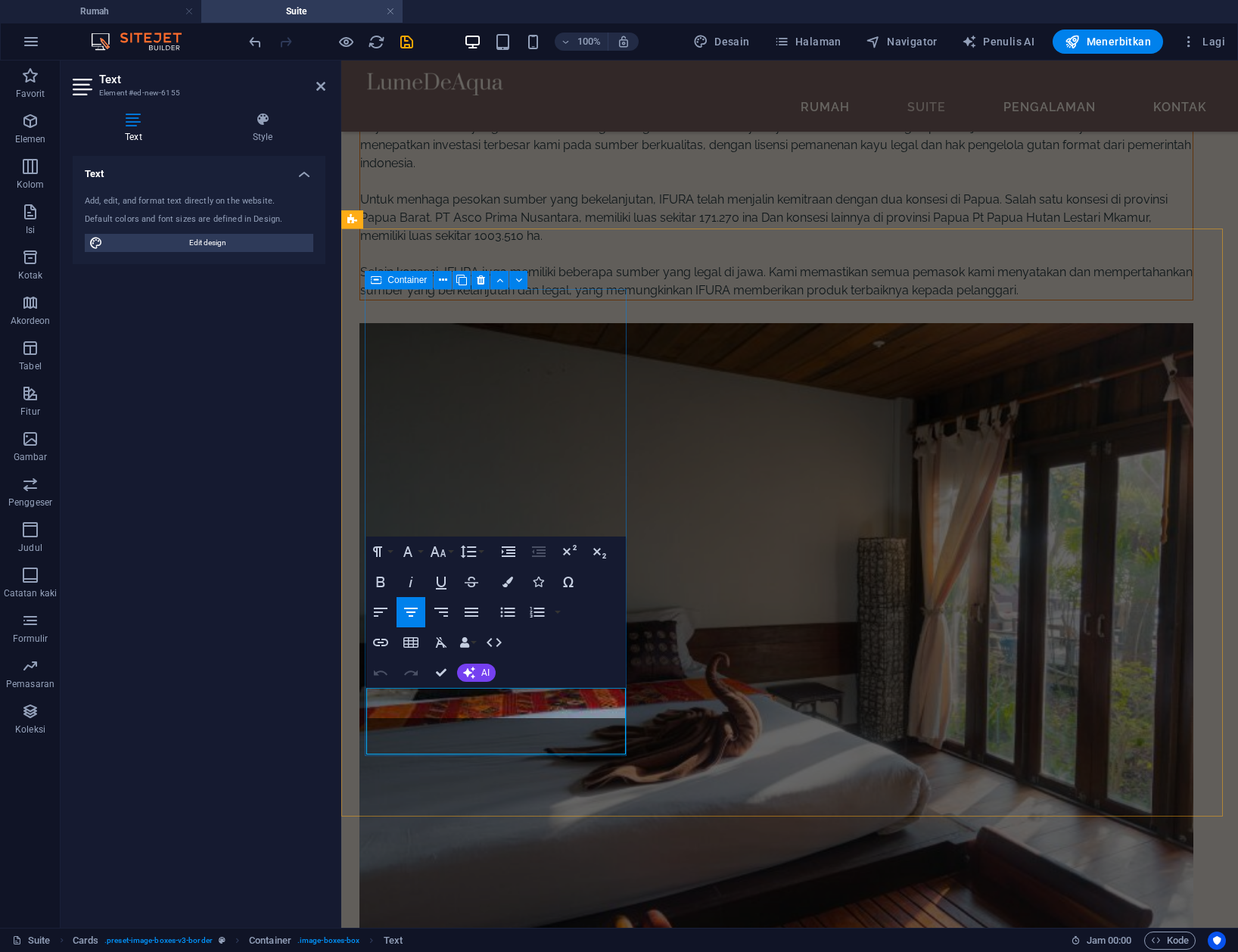 type 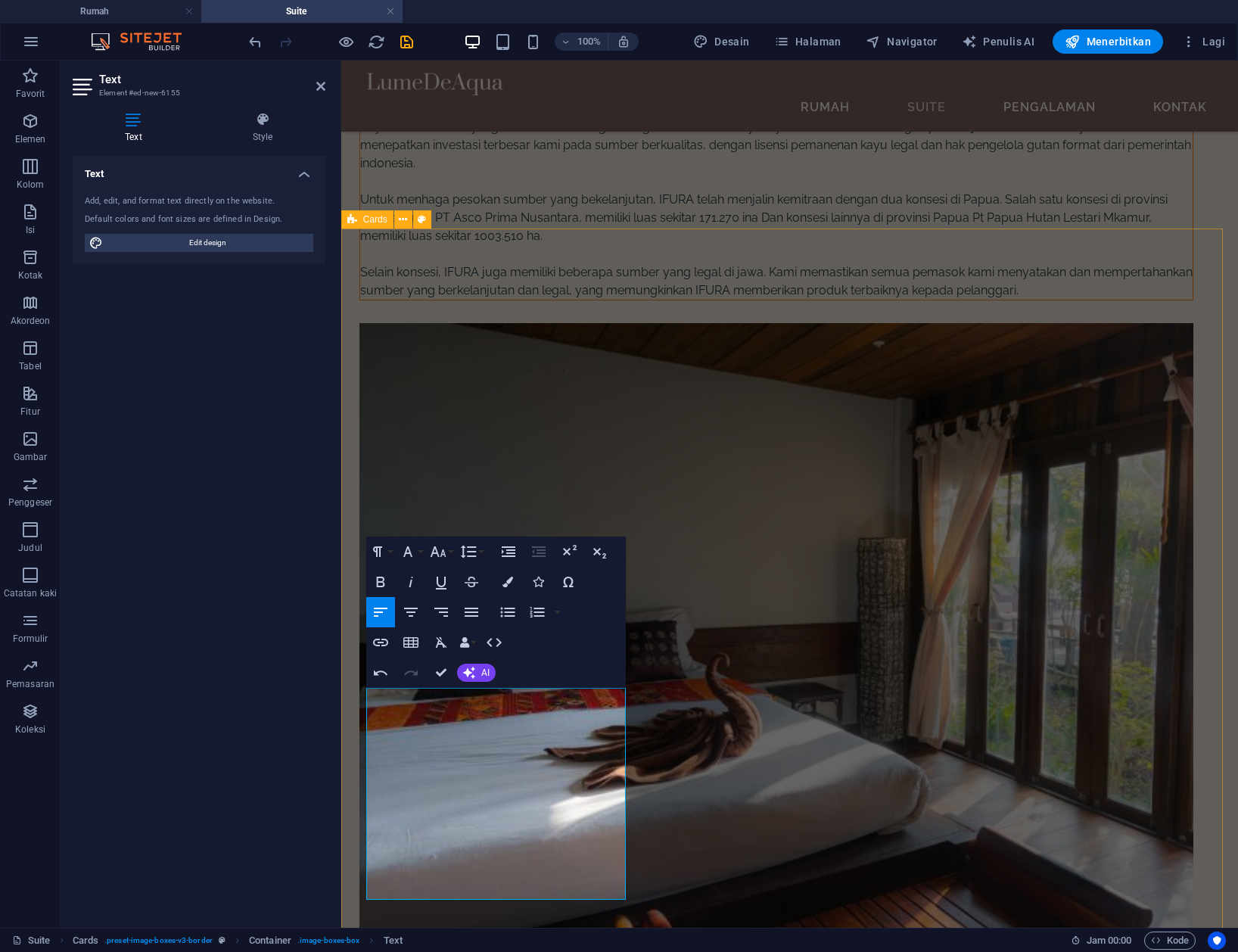 click on "PASAR KAMI Kayu telah menjadi sumber kehidupan dan pertumbuhan kita, kayu adalaha komoditas sekaligus pengalaman, bukti waktu, dengan detail dan karakteristik, merangsang indera kita dan memberi kita rasa kualitas hidup. Kami menghormati kayu sebagaiman kami menghormati alam, oleh karena itu kami terus mempromosikan manufaktur kayu yang beratanggung jawab untuk menyimbangkan alam." at bounding box center [789, 3671] 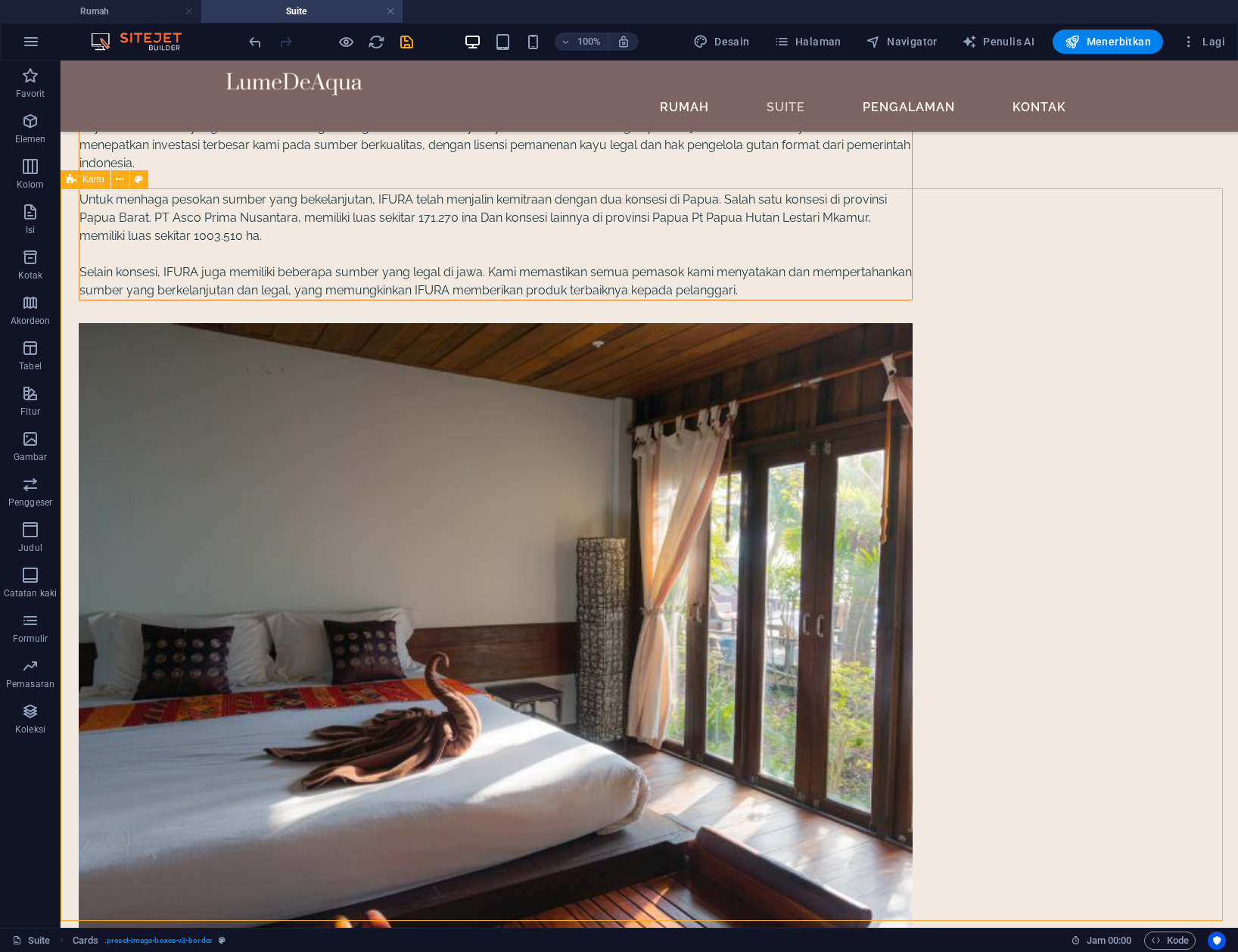 scroll, scrollTop: 3245, scrollLeft: 0, axis: vertical 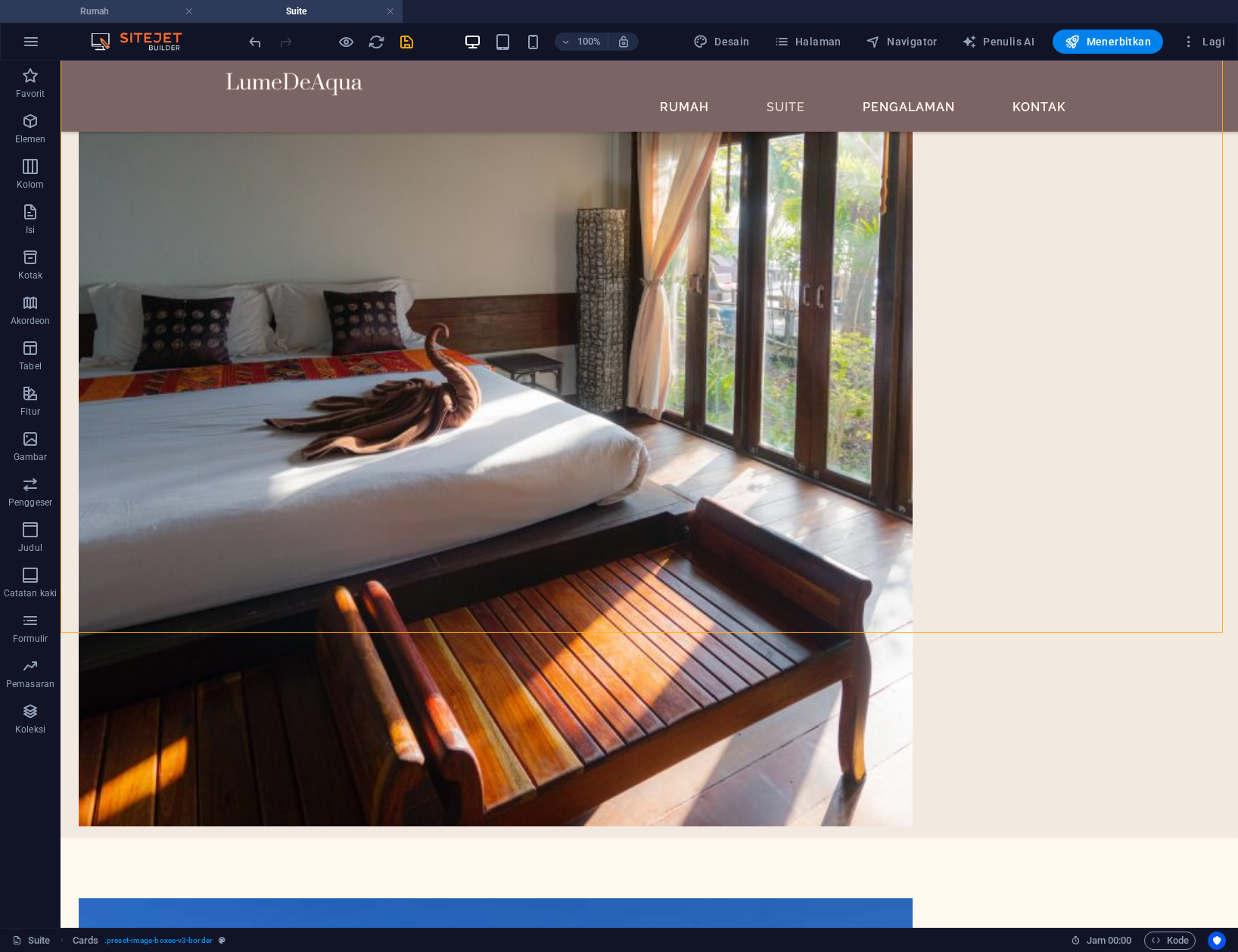 click on "Rumah" at bounding box center (95, 11) 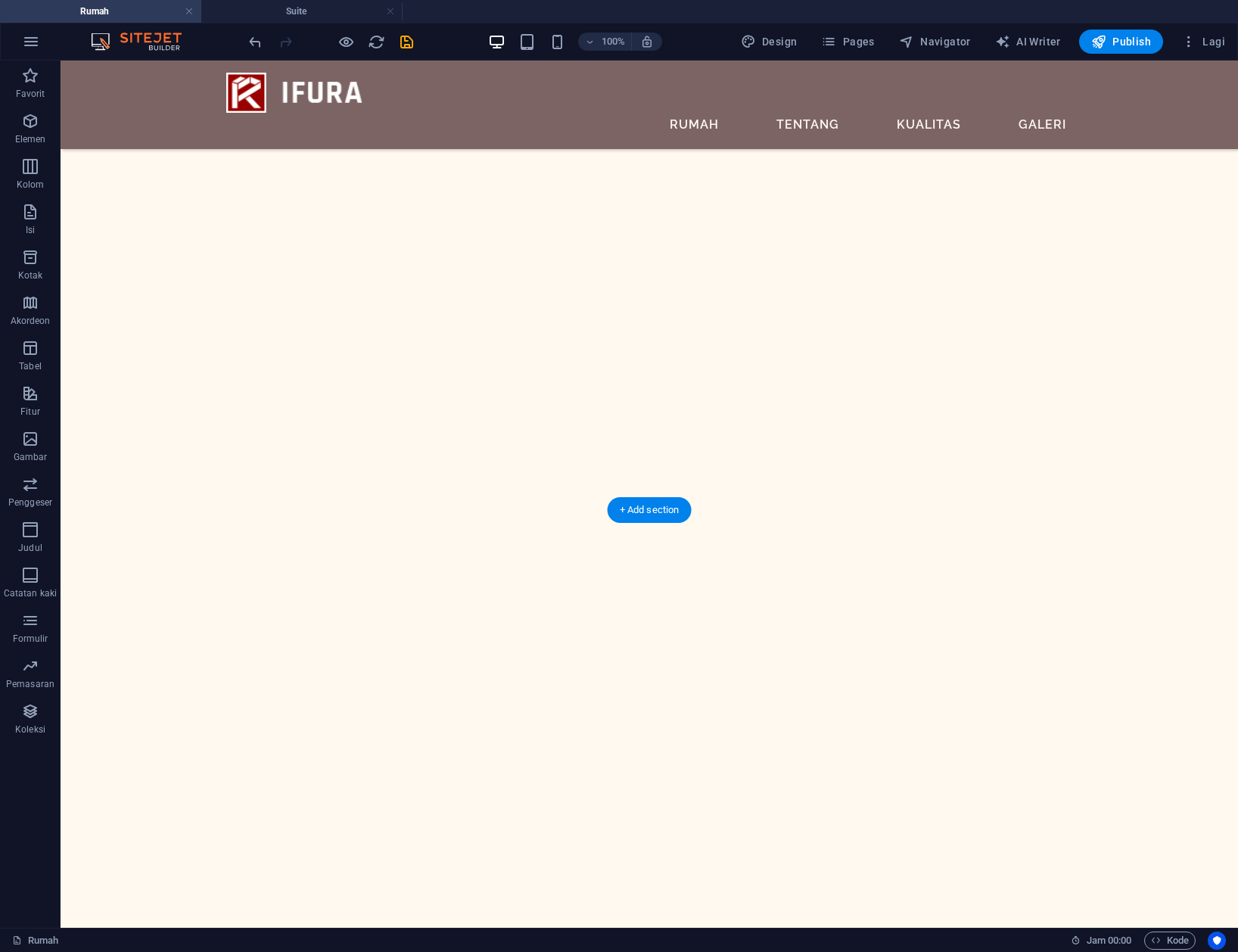 scroll, scrollTop: 3286, scrollLeft: 0, axis: vertical 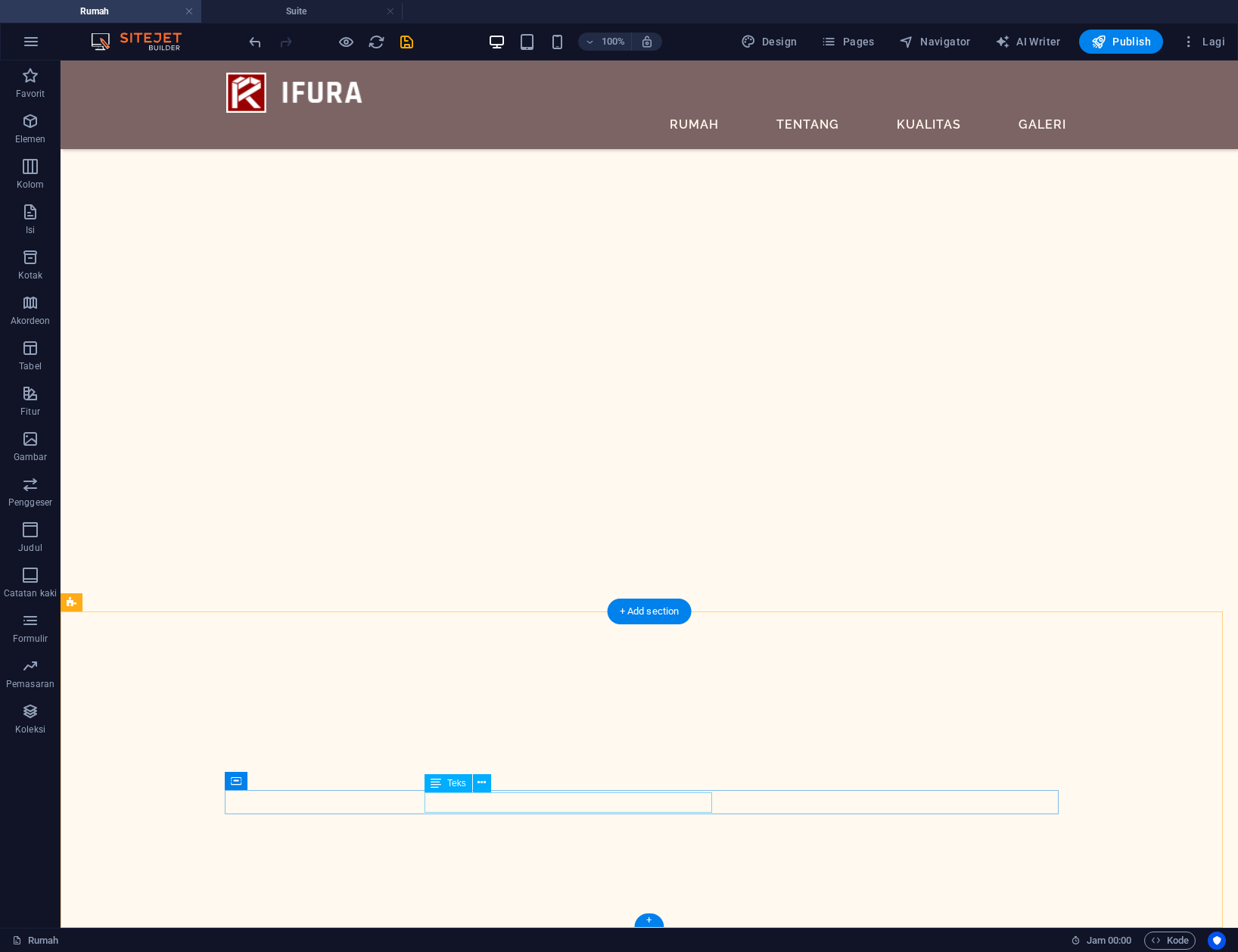 click on "101872e544ebc109c2a4e0b7240563@cpanel.local" at bounding box center [496, 8472] 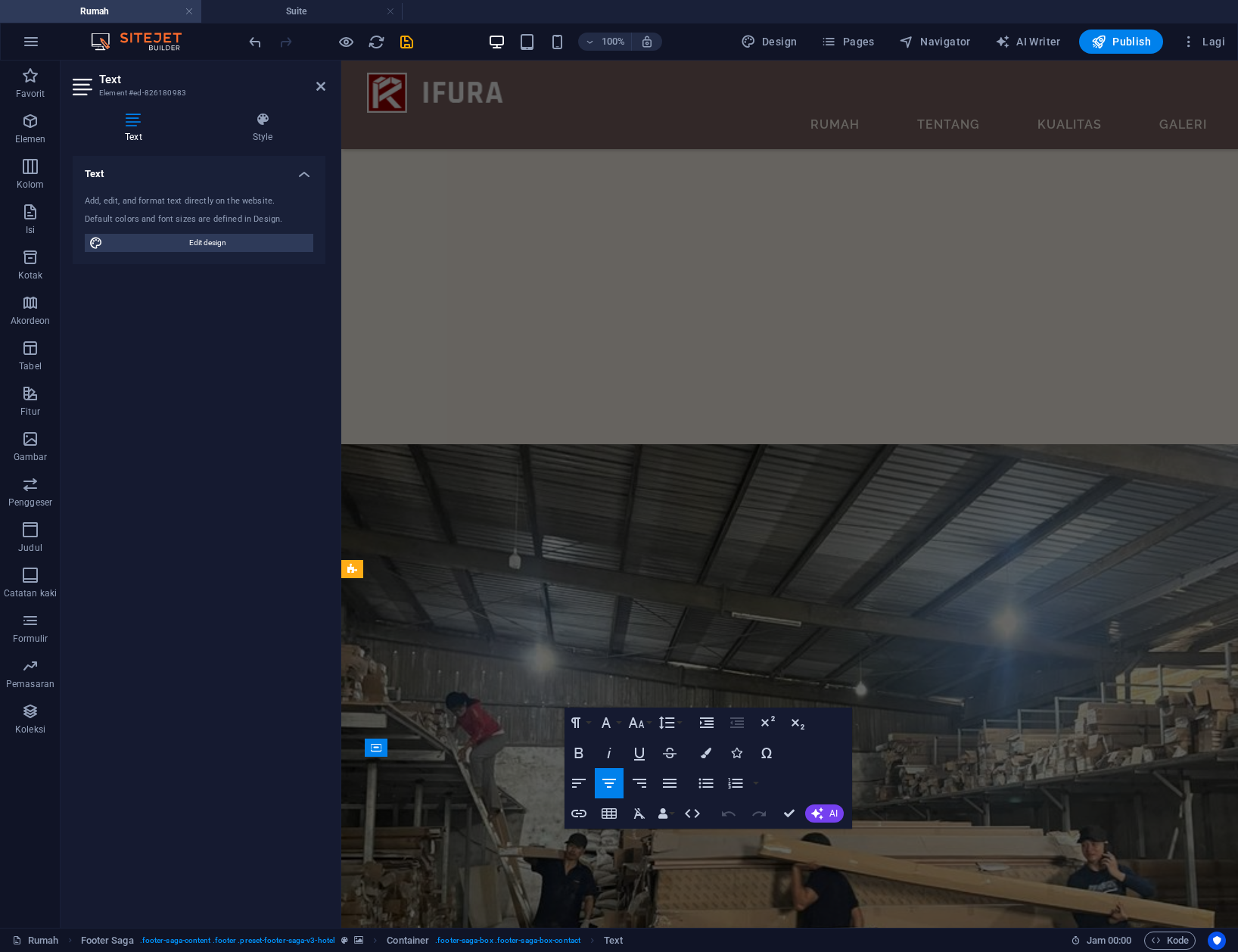 scroll, scrollTop: 3216, scrollLeft: 0, axis: vertical 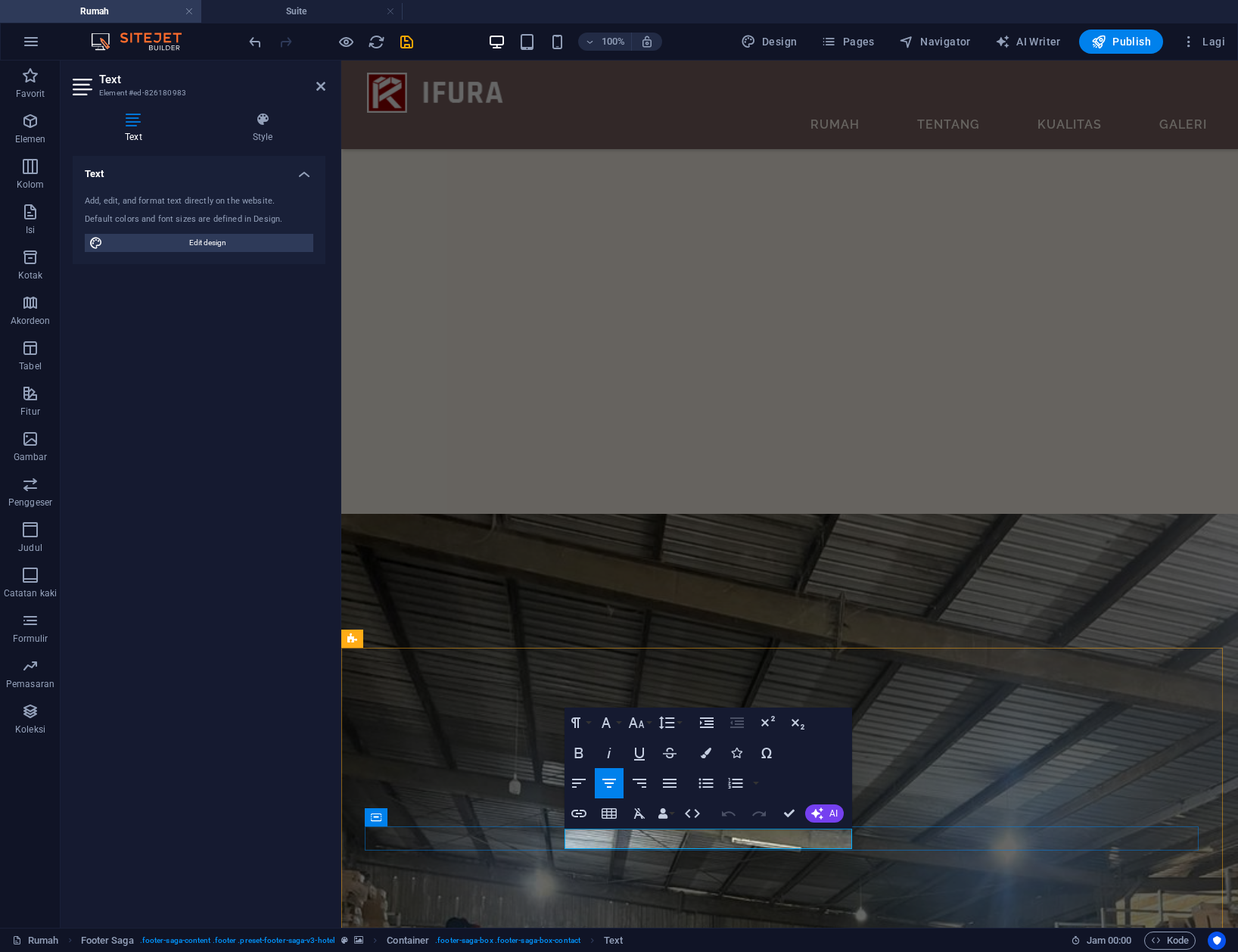 click on "101872e544ebc109c2a4e0b7240563@cpanel.local" at bounding box center [776, 7534] 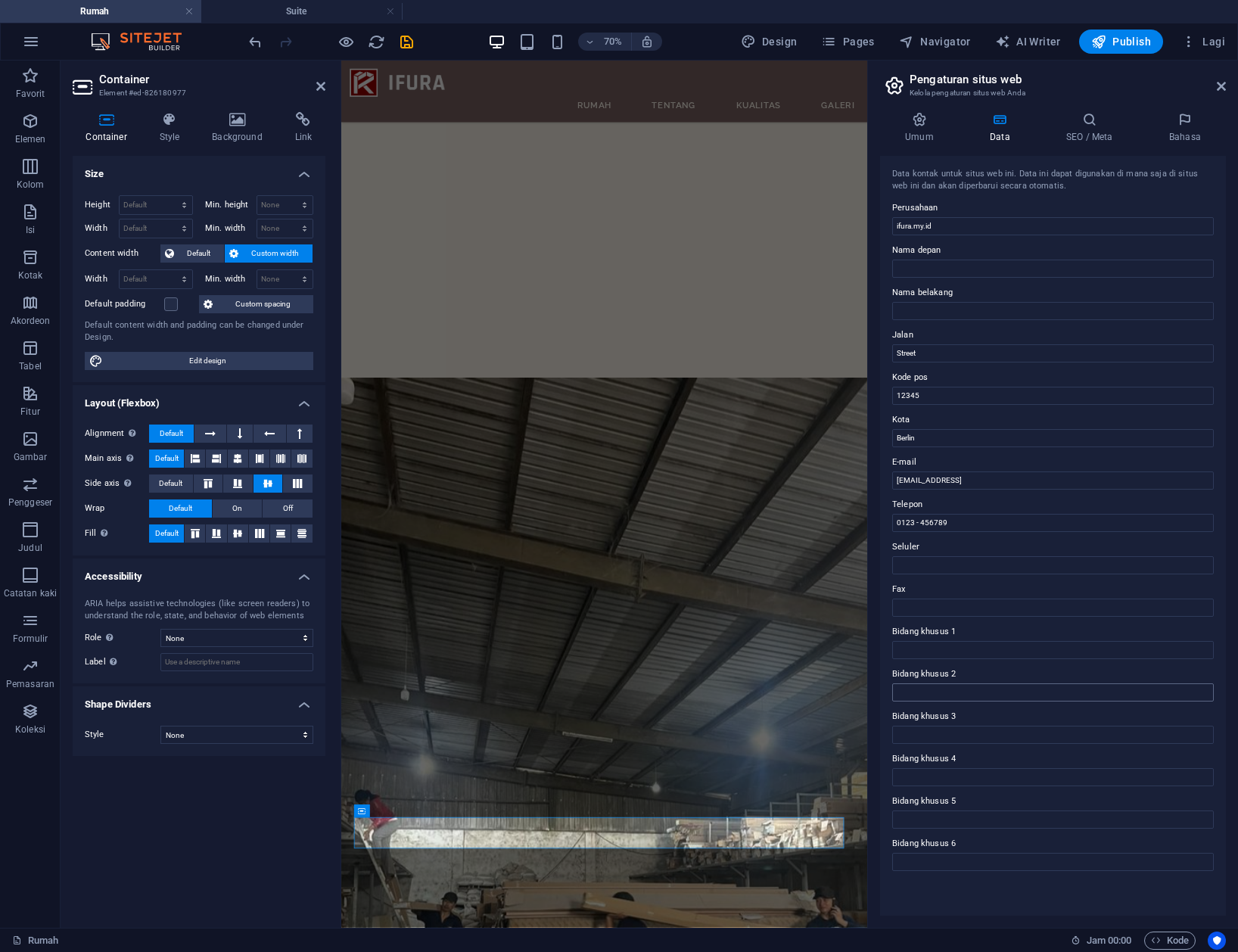 scroll, scrollTop: 3228, scrollLeft: 0, axis: vertical 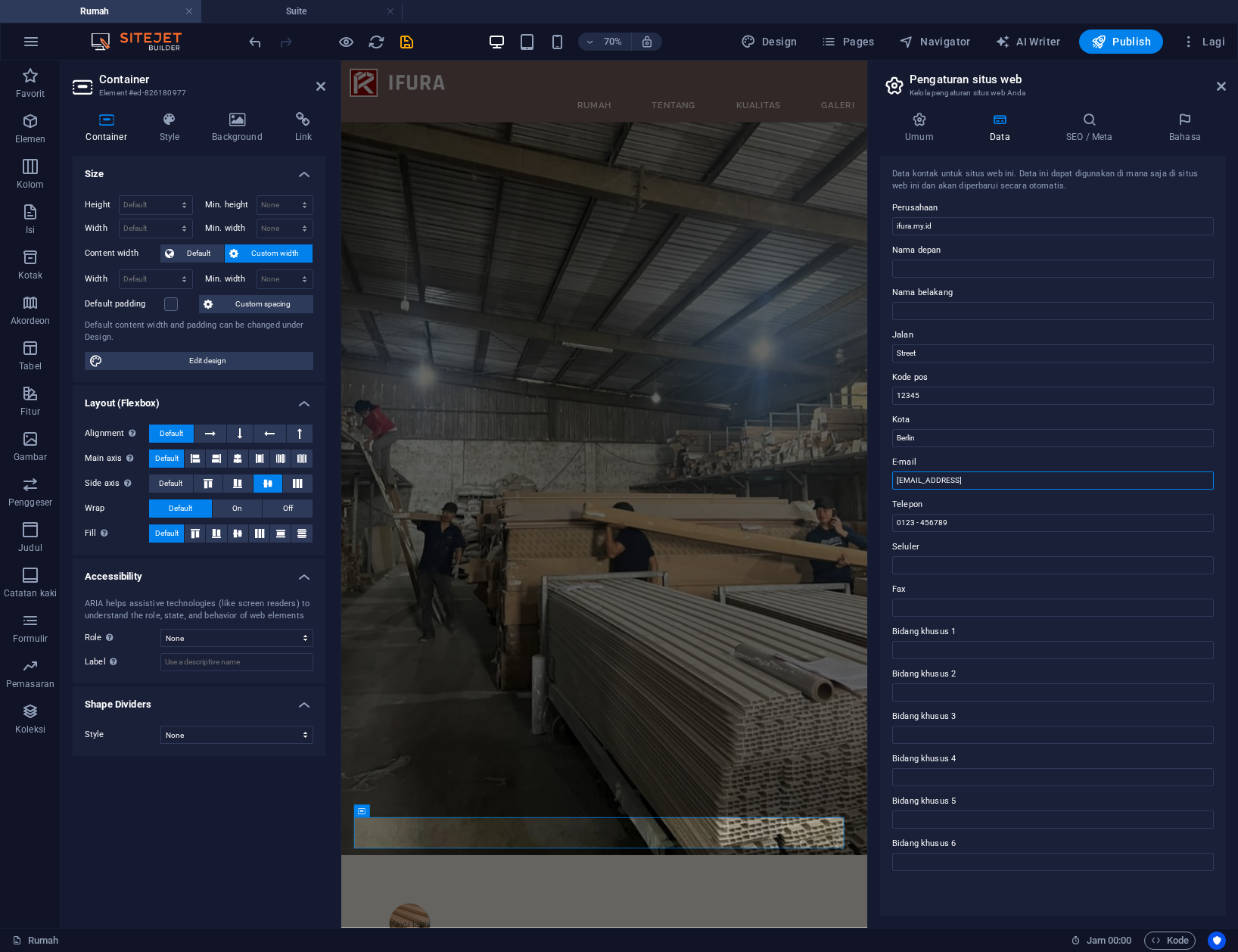 click on "101872e544ebc109c2a4e0b7240563@cpanel.local" at bounding box center [1053, 481] 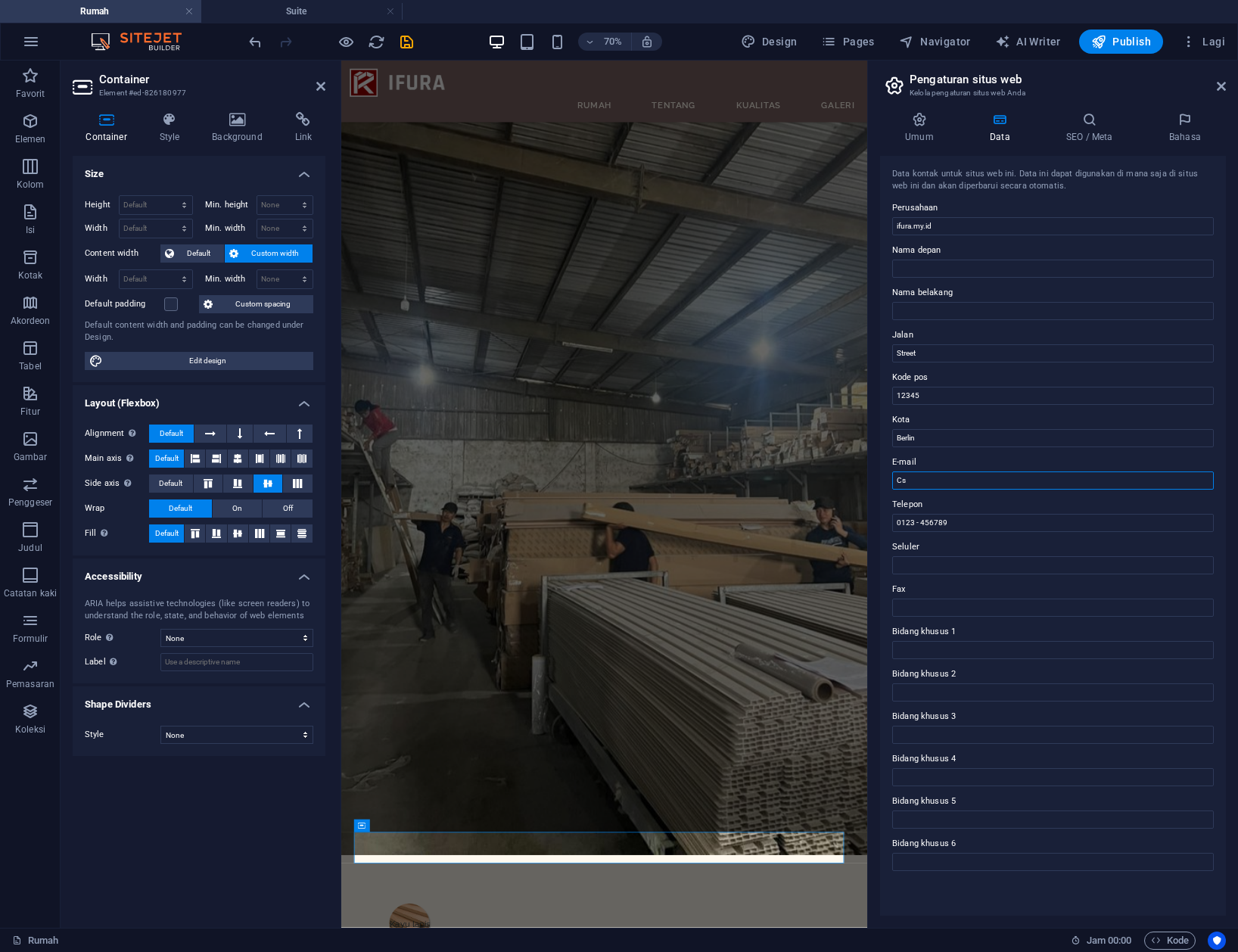scroll, scrollTop: 3206, scrollLeft: 0, axis: vertical 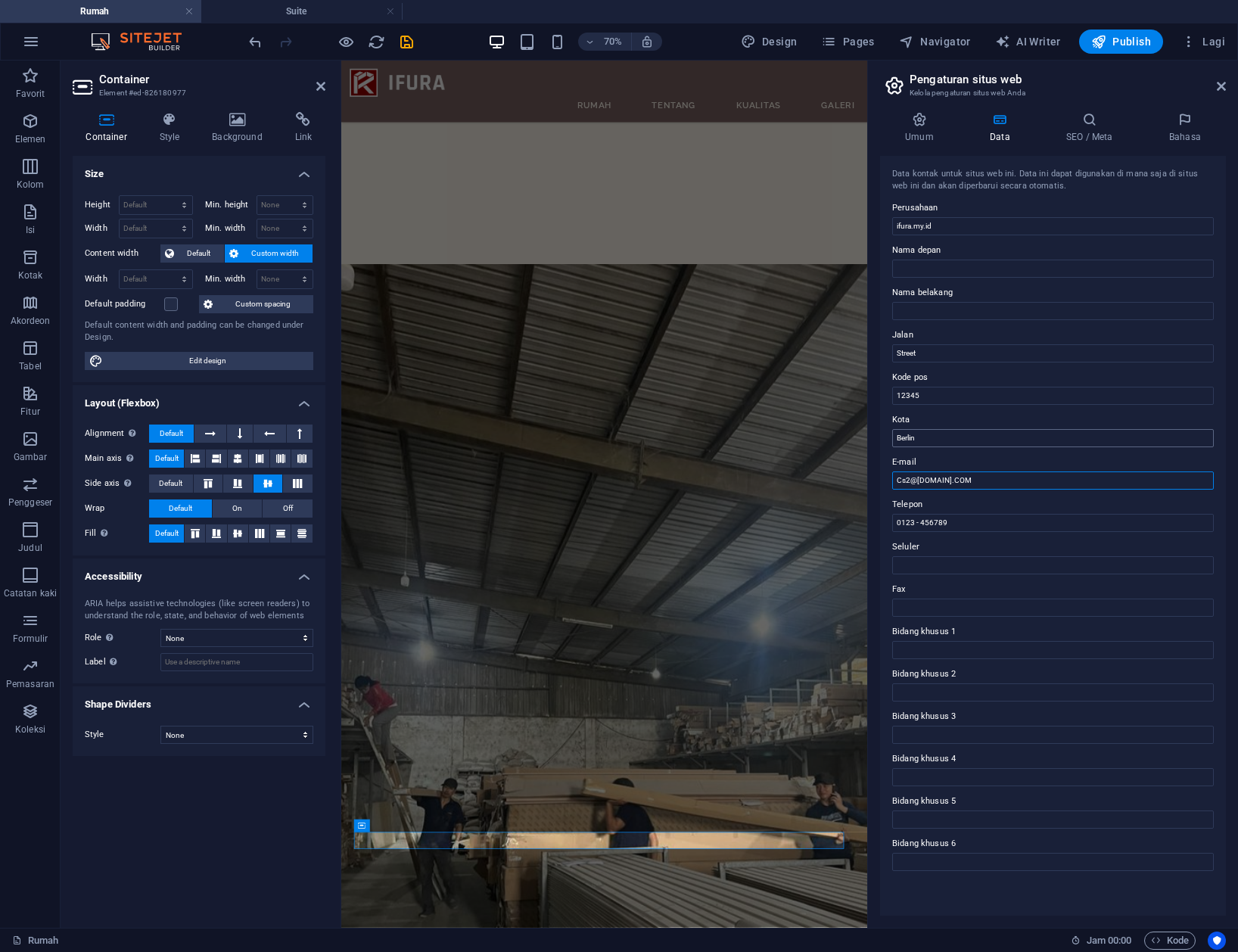 type on "[EMAIL]" 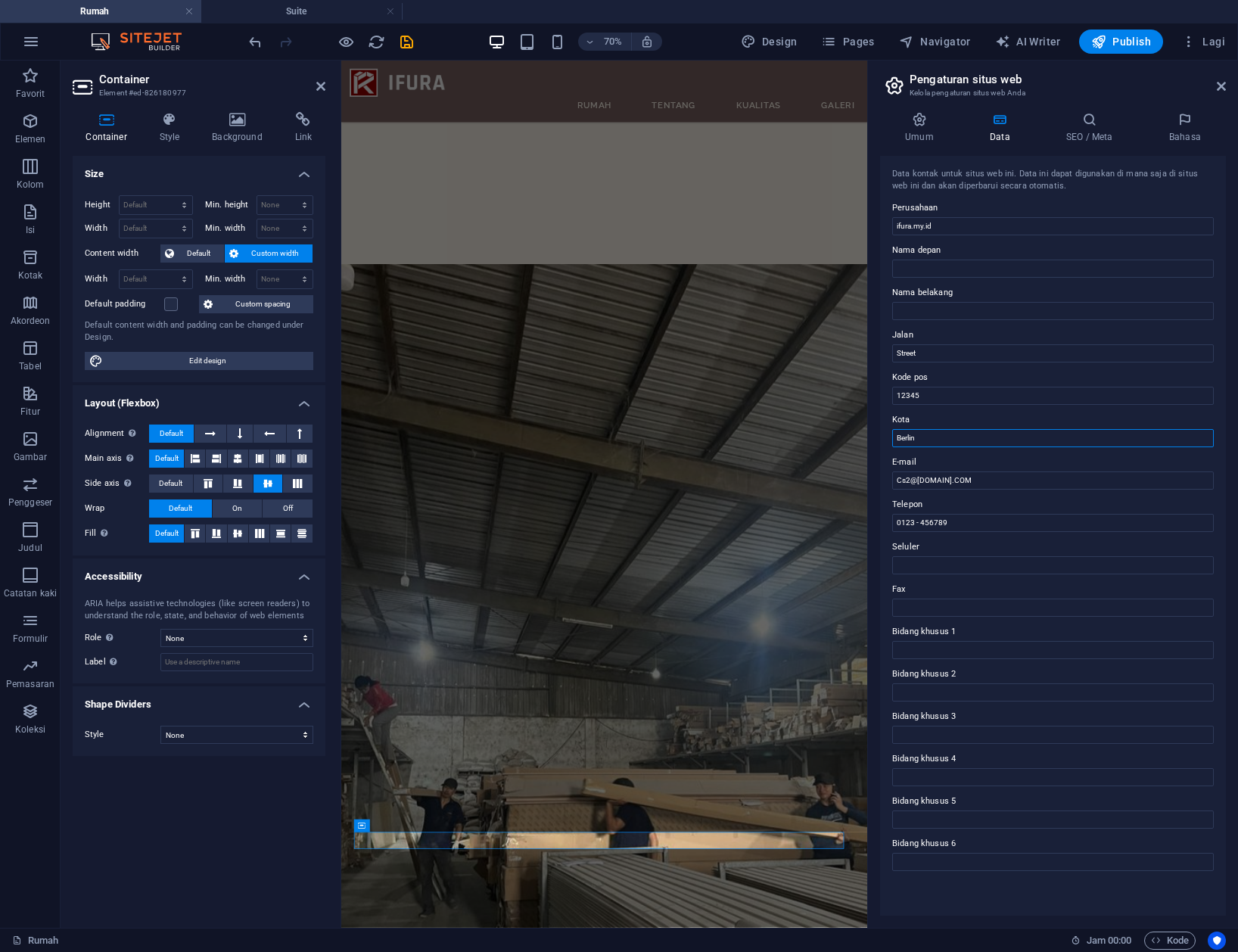click on "Berlin" at bounding box center (1053, 438) 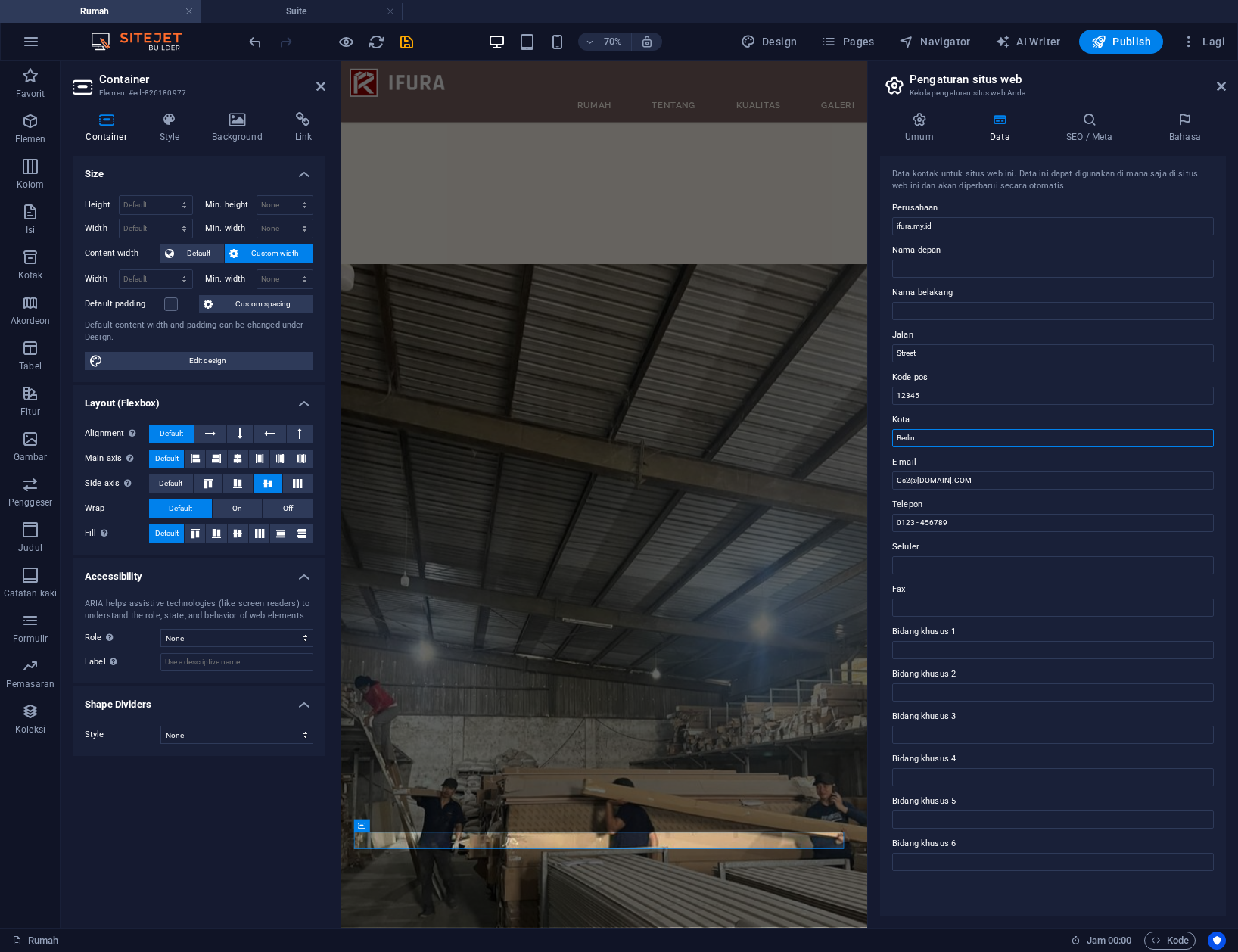 click on "Berlin" at bounding box center [1053, 438] 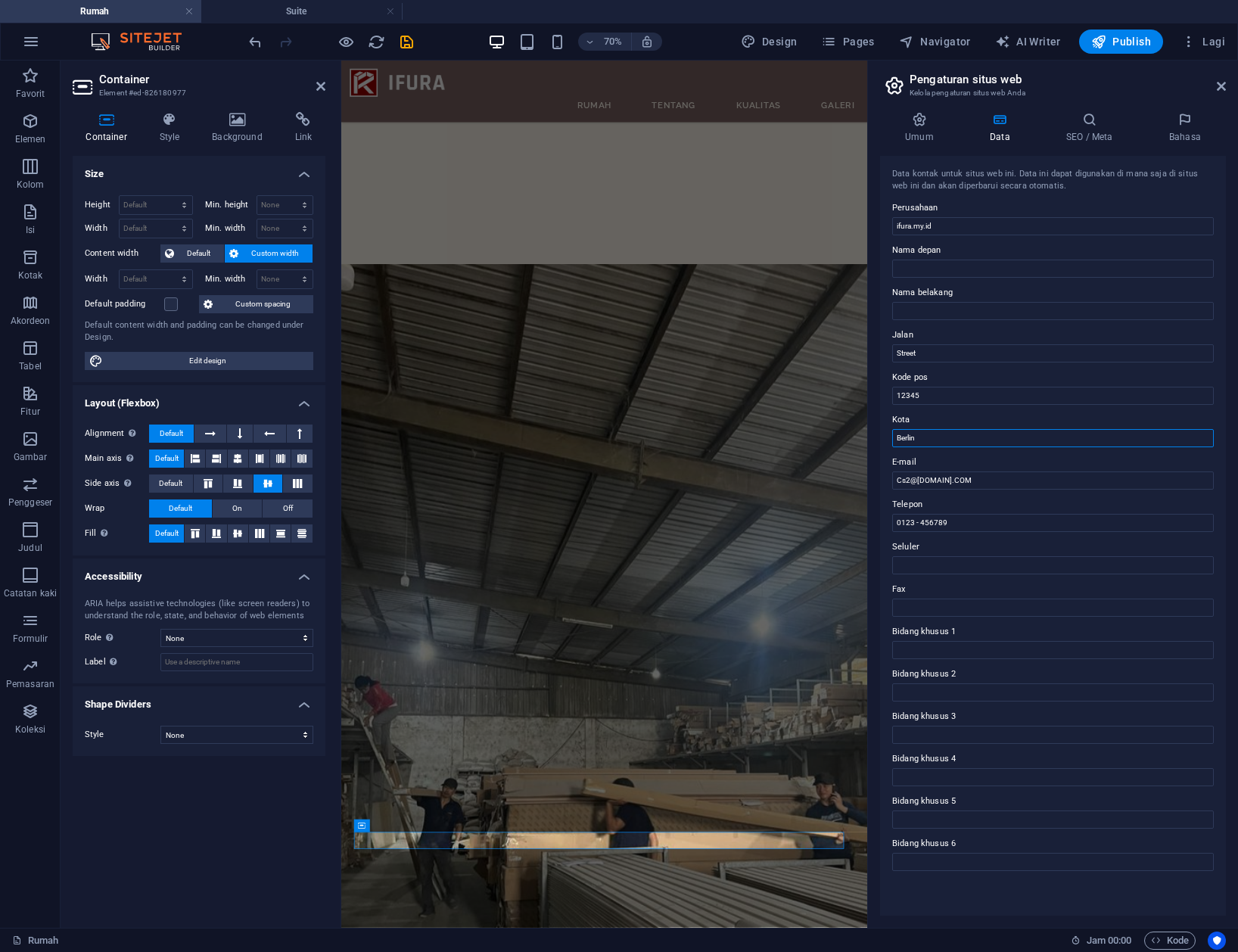 click on "Berlin" at bounding box center [1053, 438] 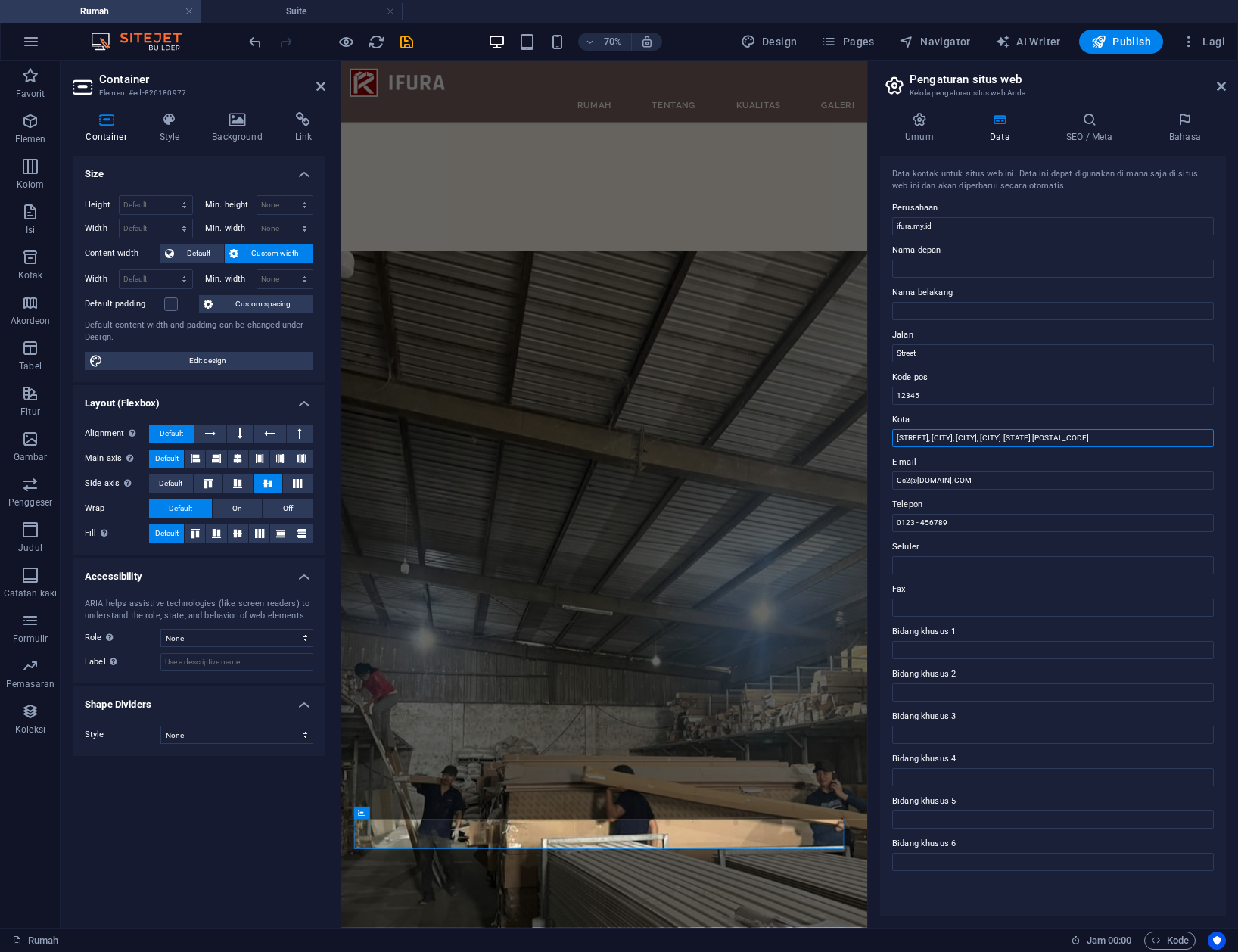 scroll, scrollTop: 3243, scrollLeft: 0, axis: vertical 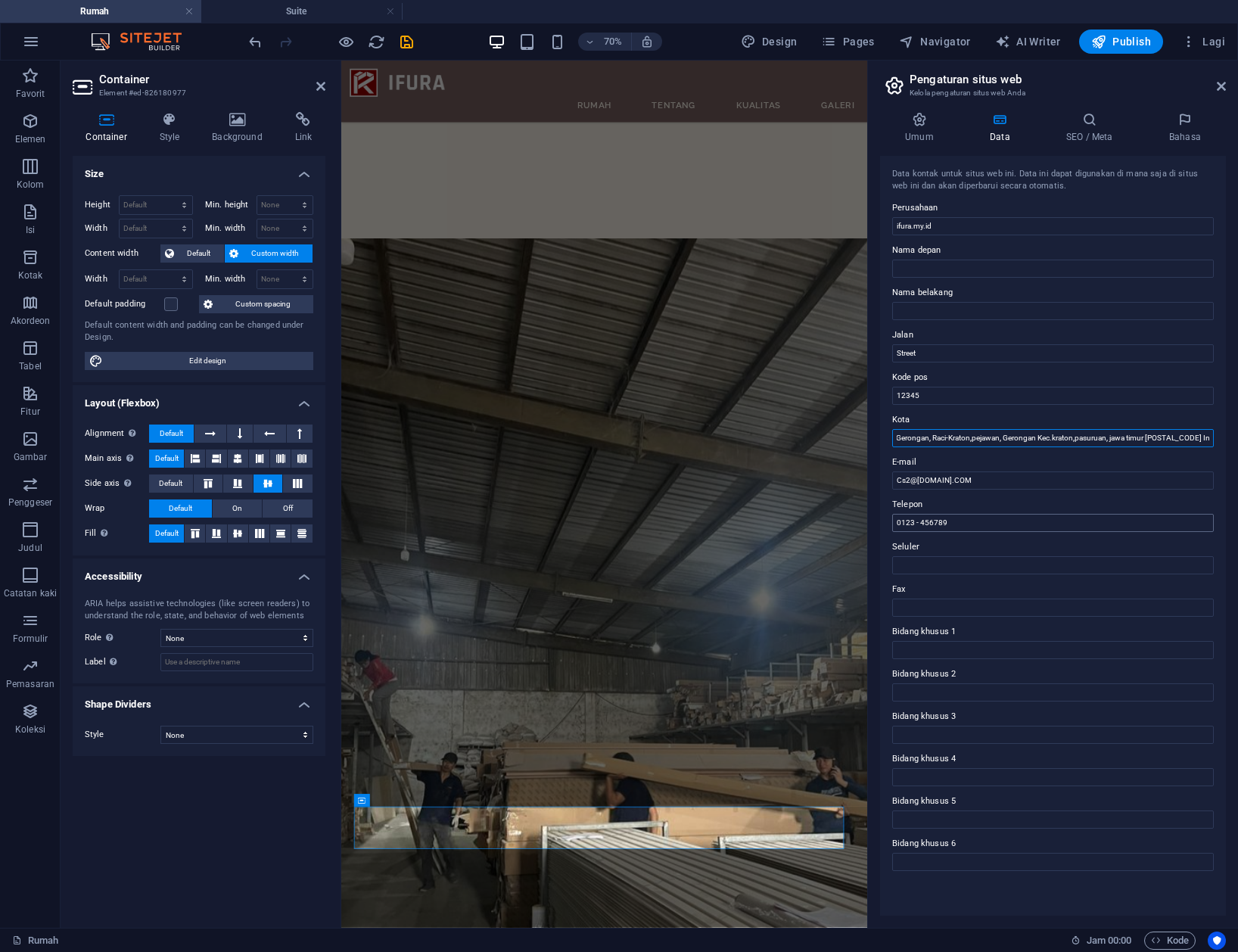 type on "[STREET], [CITY], [STATE] [POSTAL_CODE] [COUNTRY]" 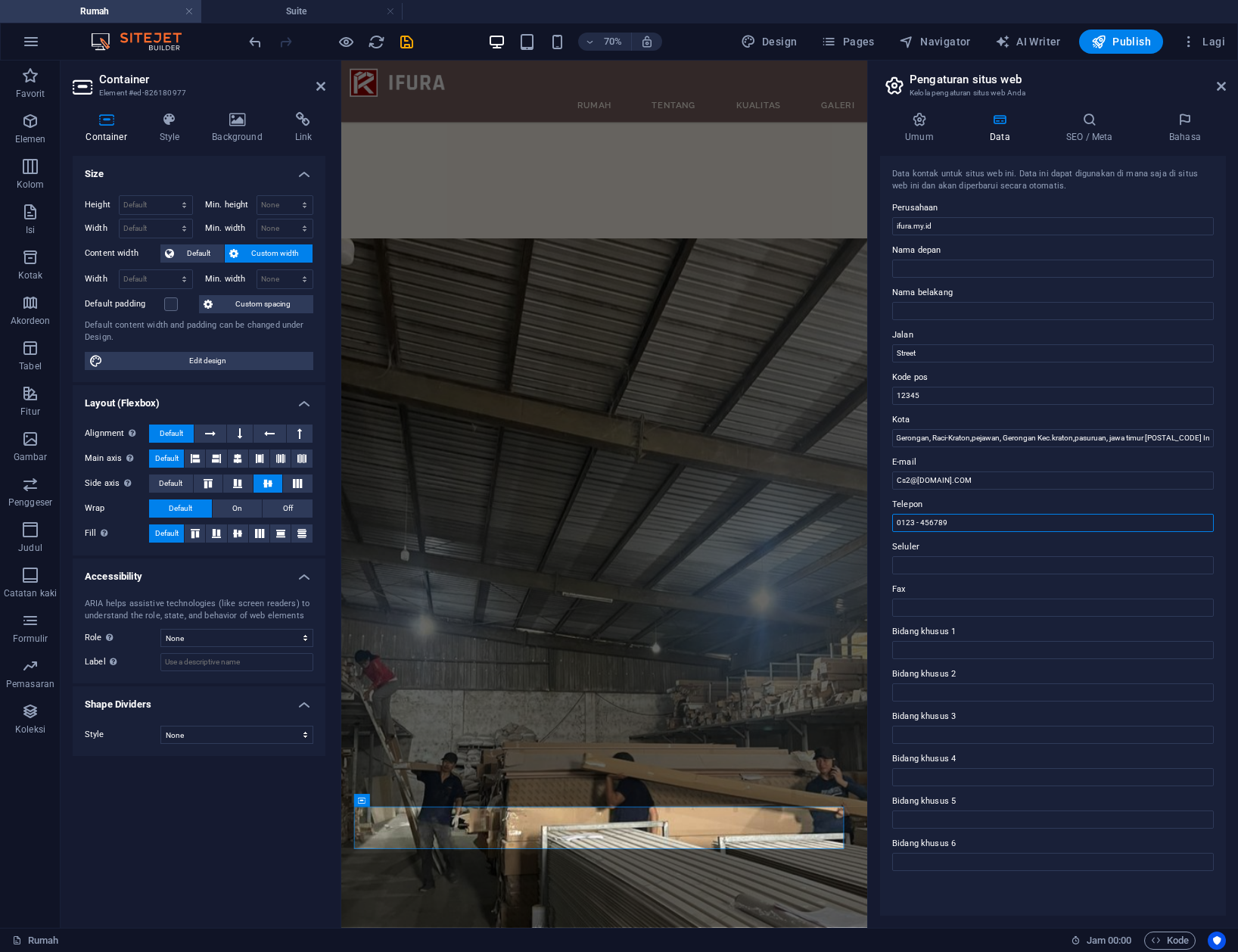 click on "0123 - 456789" at bounding box center [1053, 523] 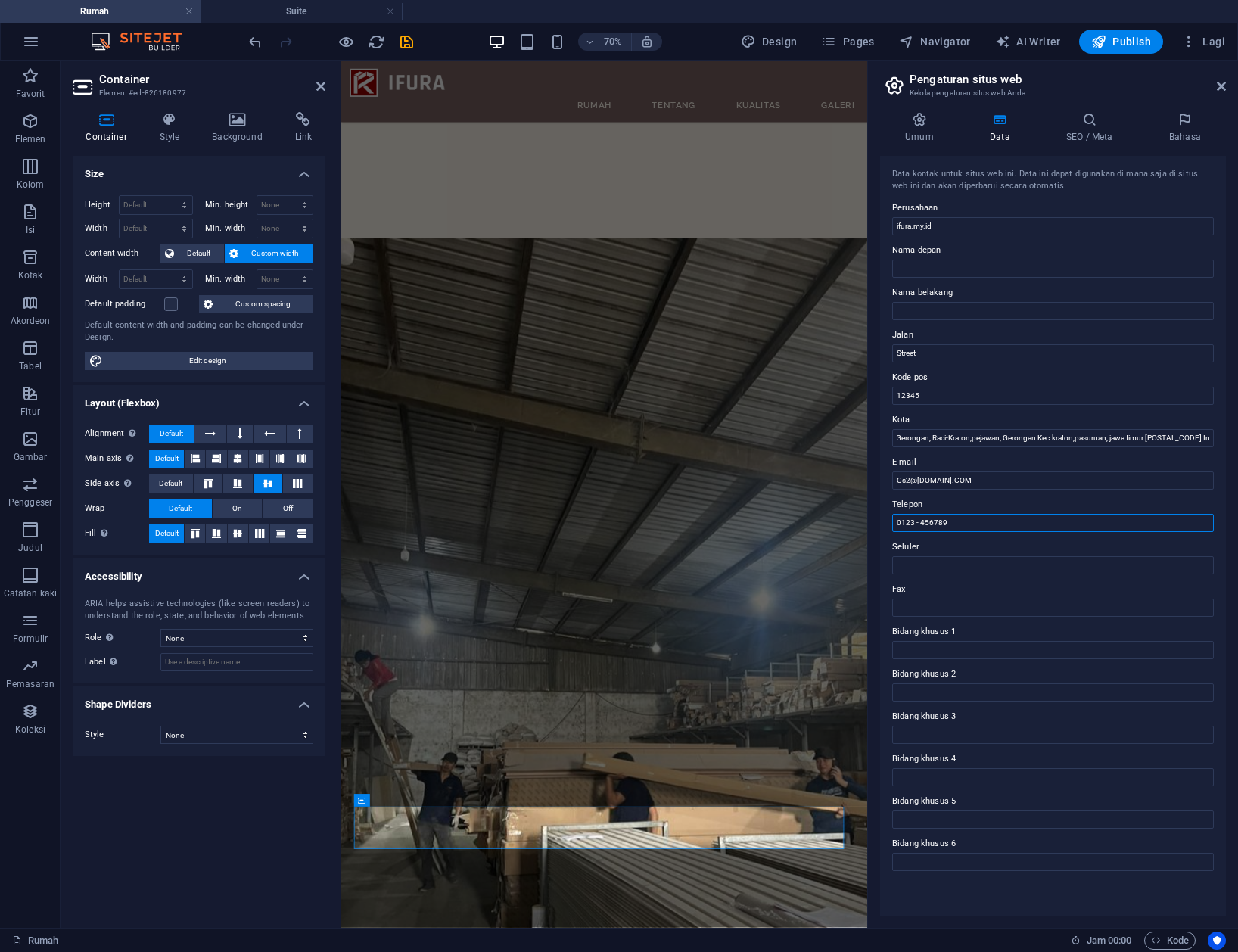 click on "0123 - 456789" at bounding box center [1053, 523] 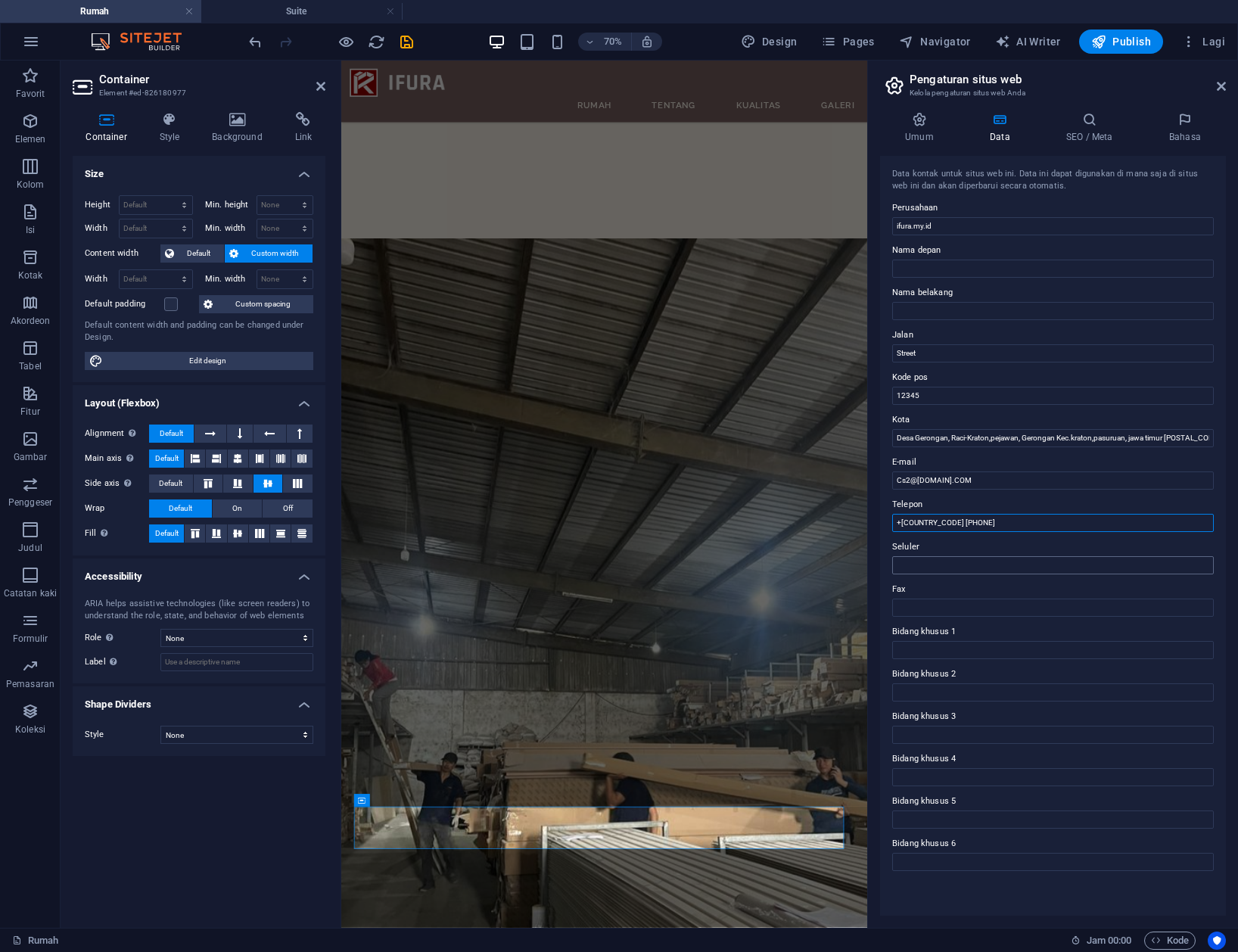 type on "+[COUNTRY_CODE] [PHONE]" 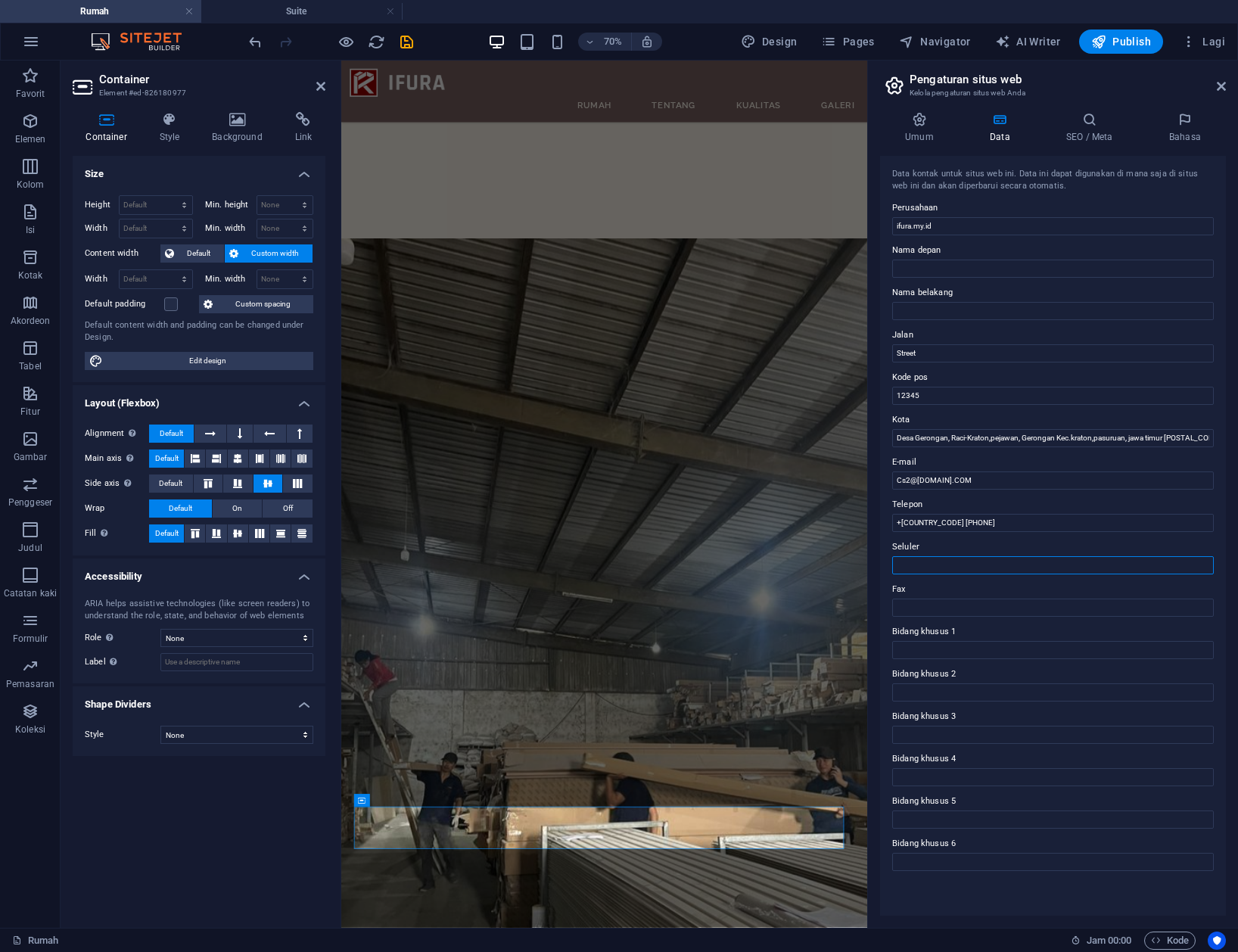click on "Seluler" at bounding box center [1053, 565] 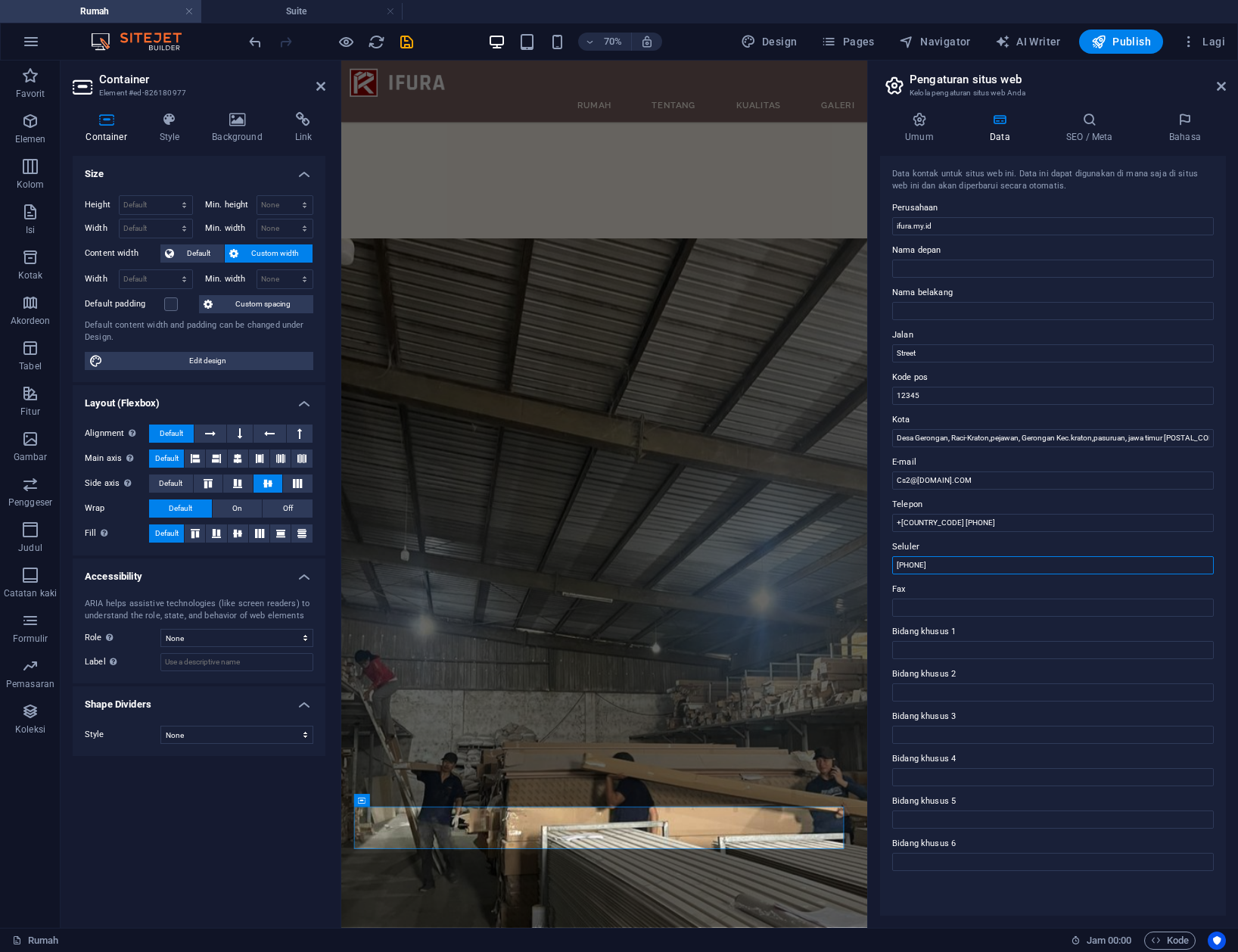 type on "0343424470" 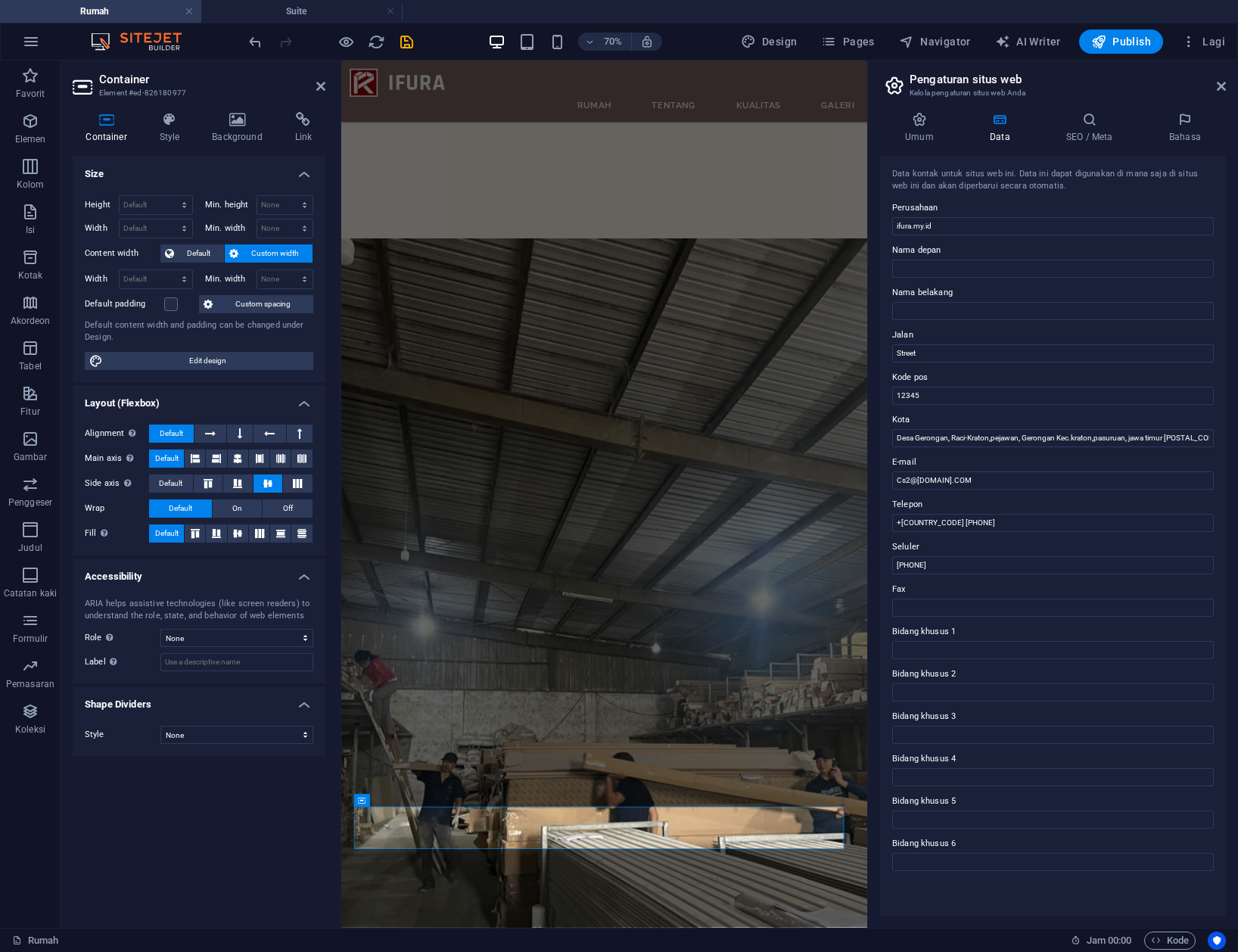 click at bounding box center [716, 6258] 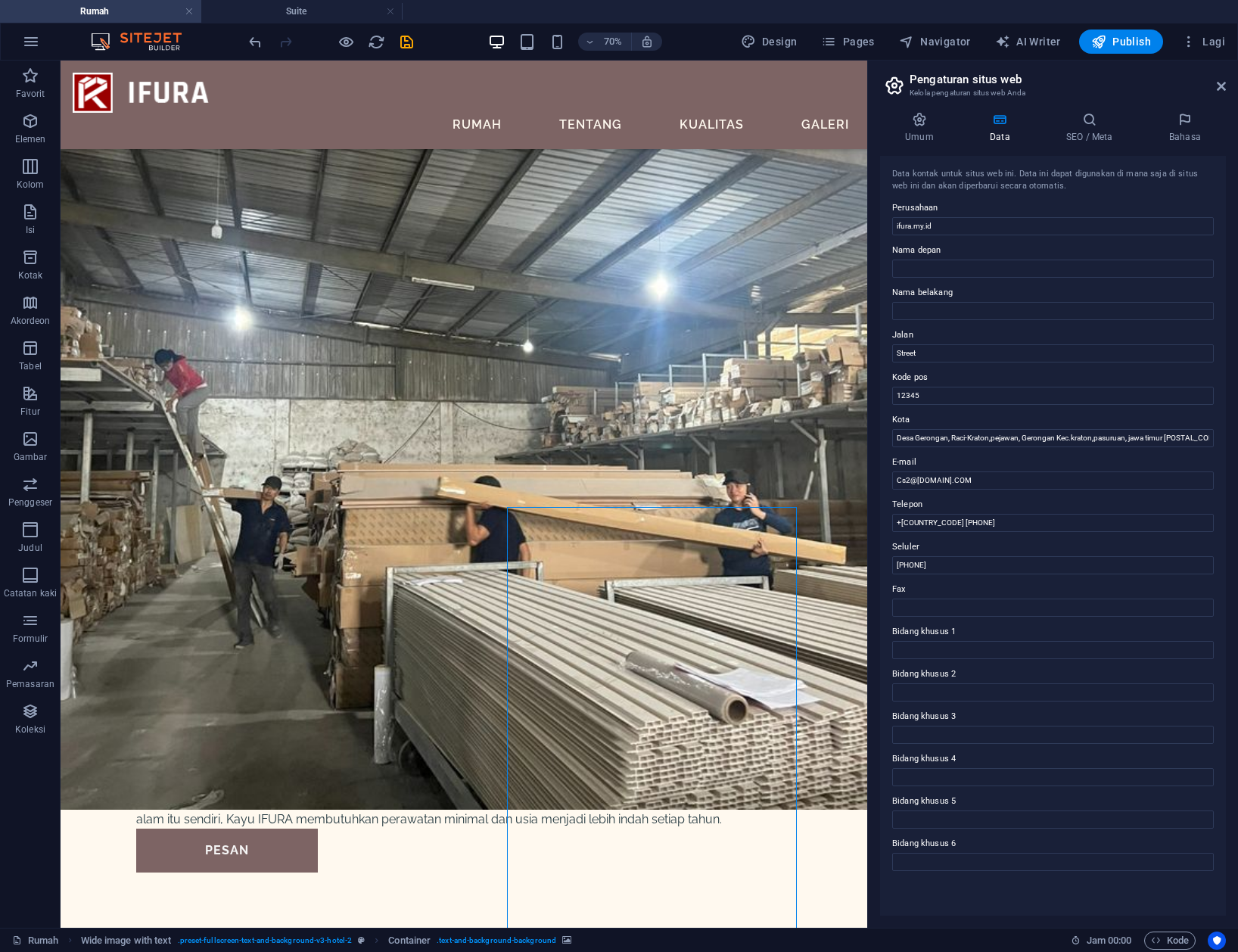 scroll, scrollTop: 3137, scrollLeft: 0, axis: vertical 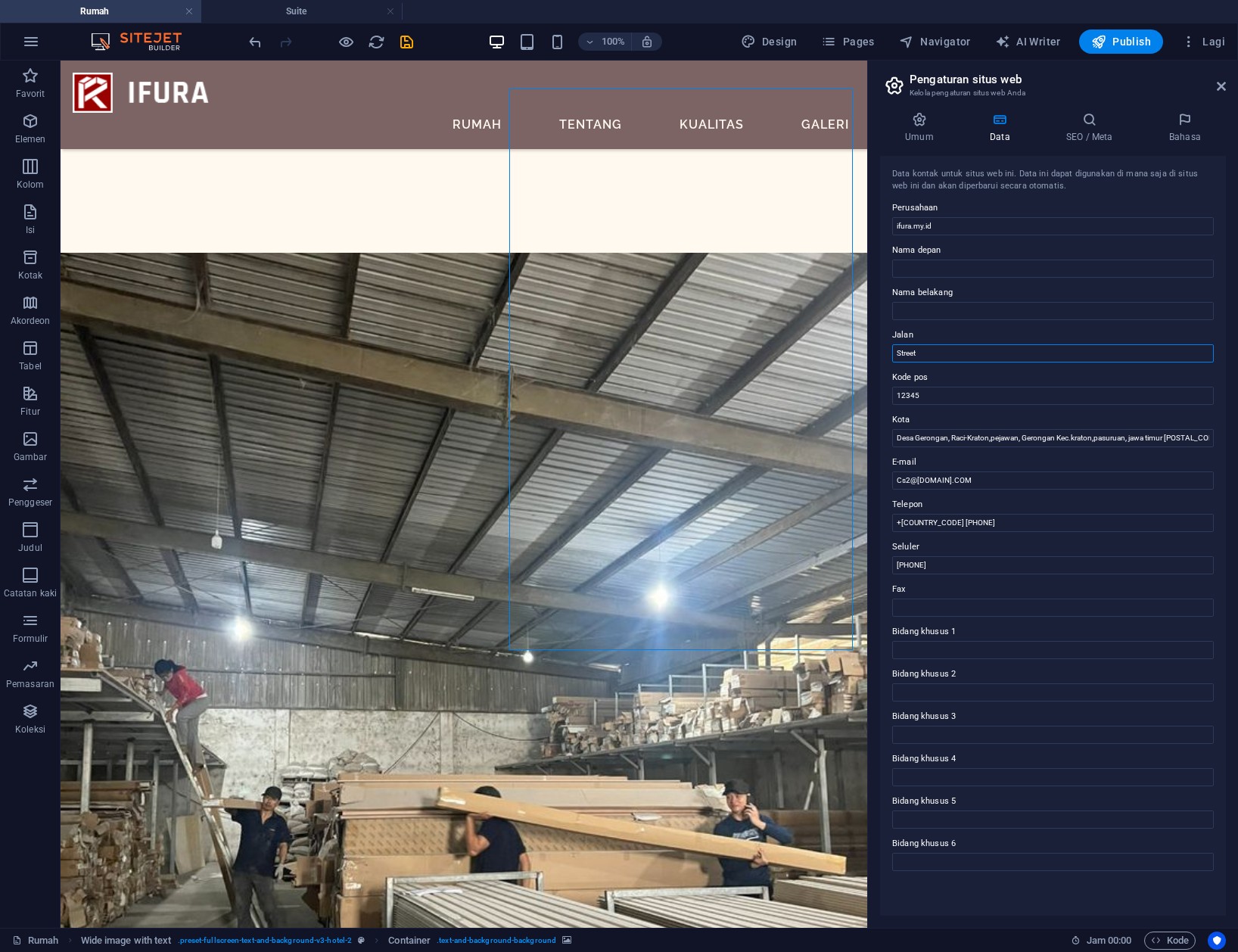 click on "Street" at bounding box center [1053, 353] 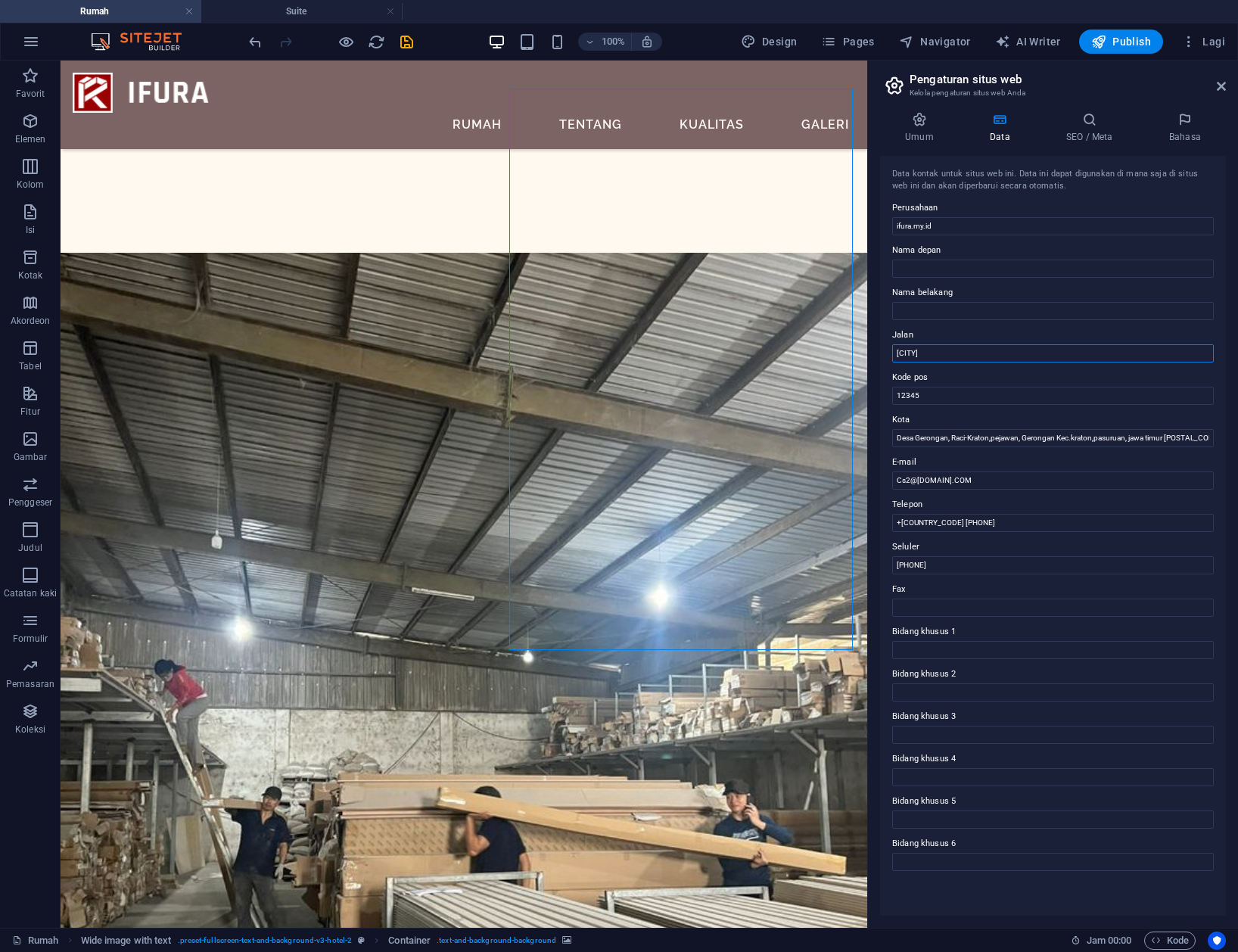 type on "[CITY]" 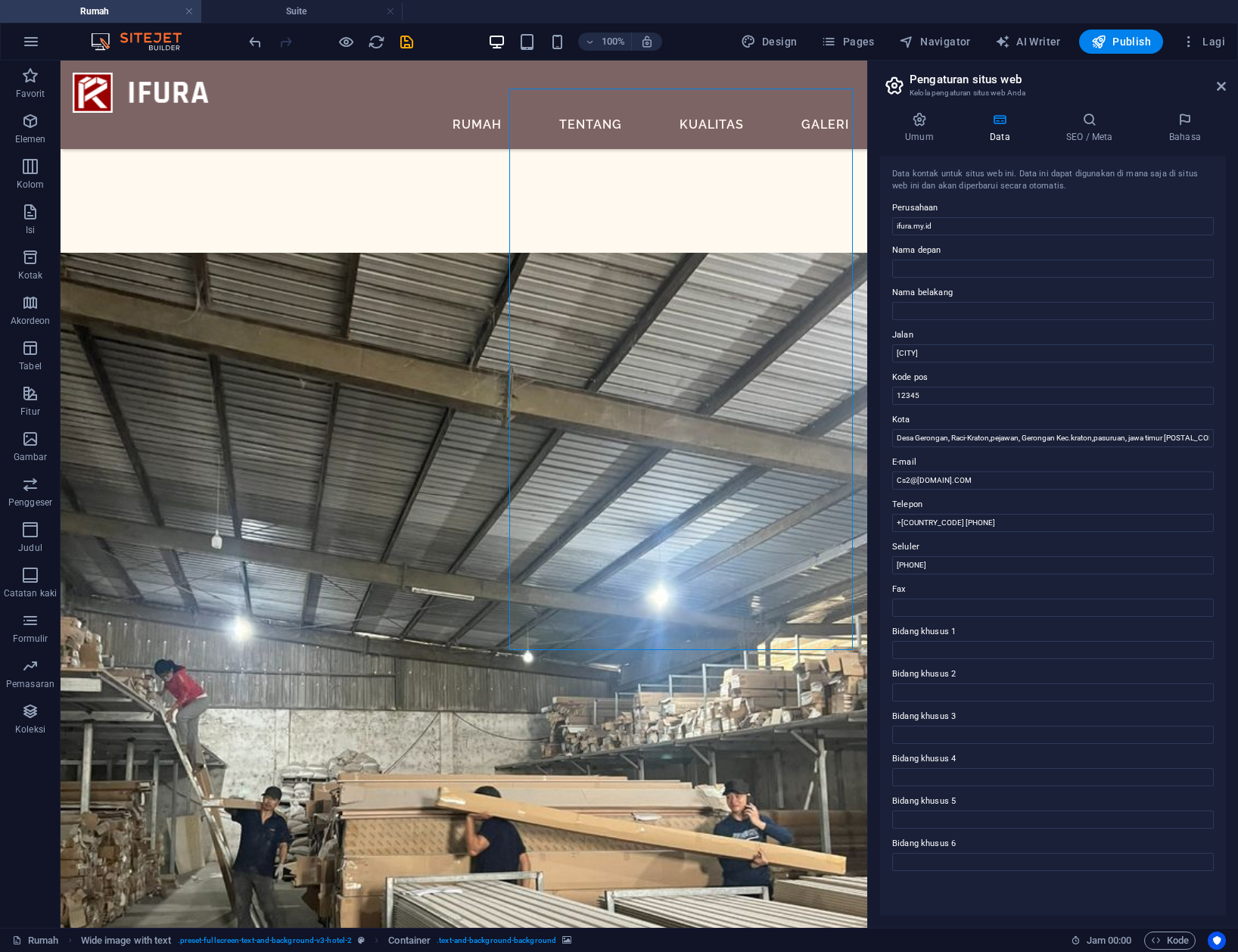 click on "Seluler" at bounding box center [1053, 547] 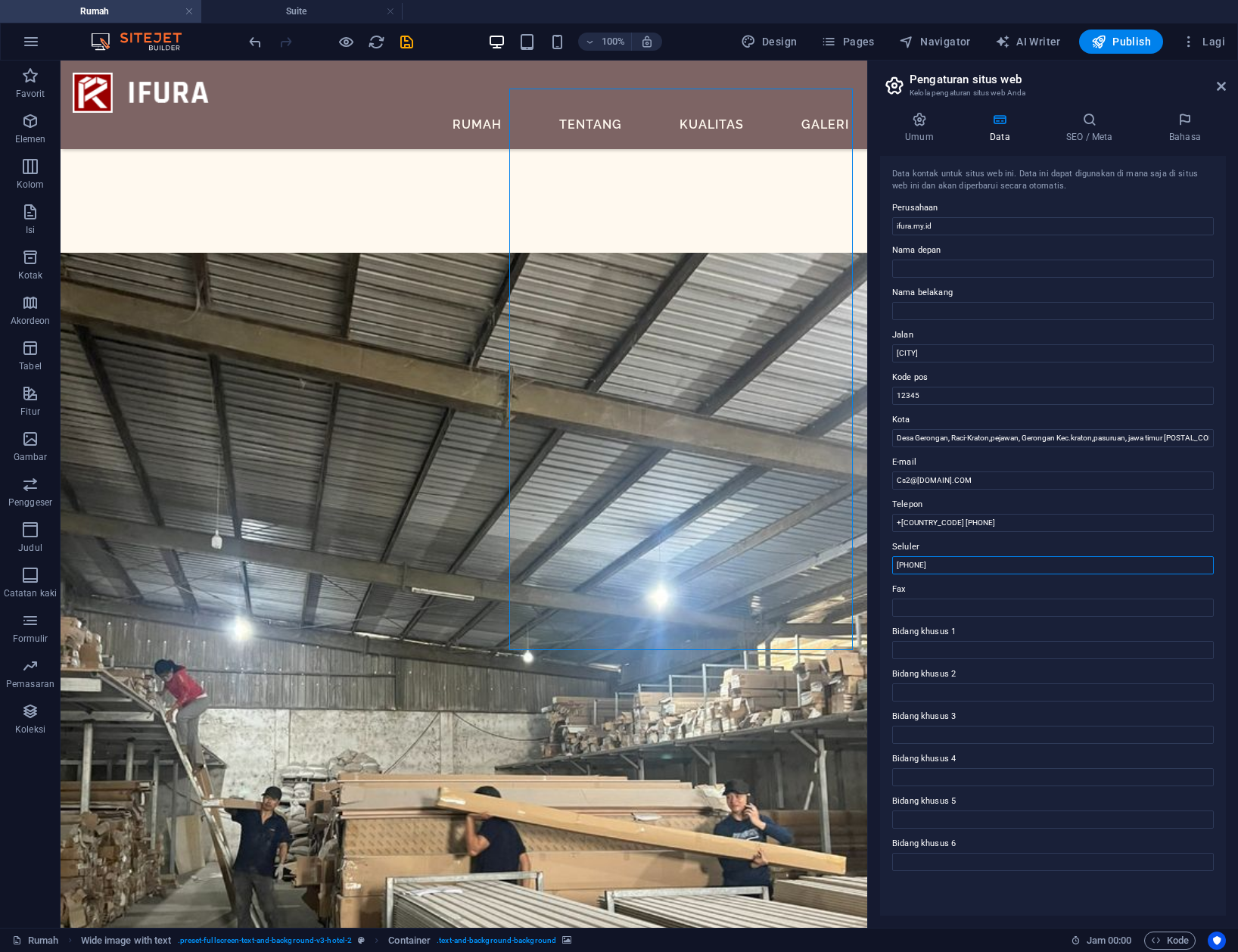 click on "0343424470" at bounding box center (1053, 565) 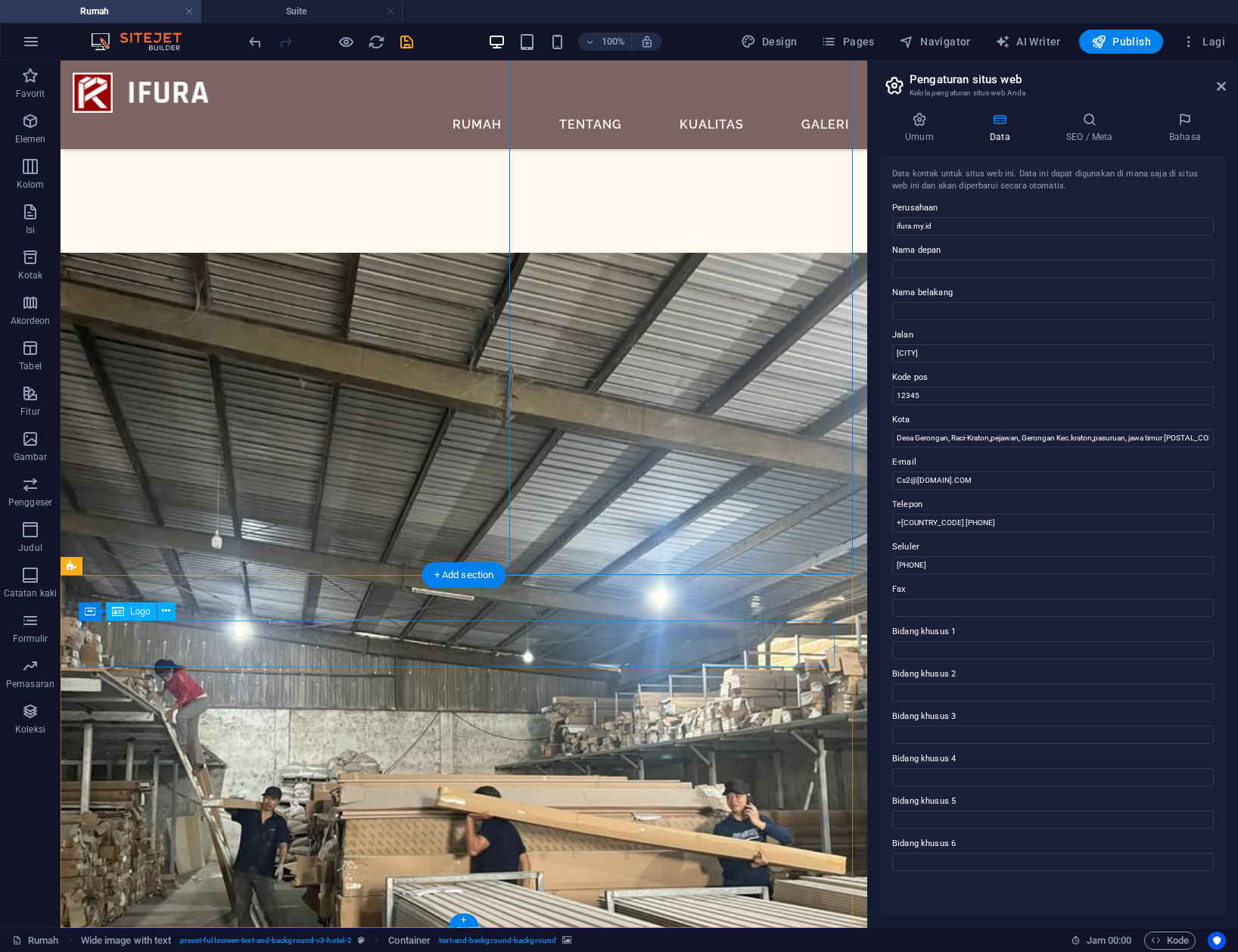 scroll, scrollTop: 3212, scrollLeft: 0, axis: vertical 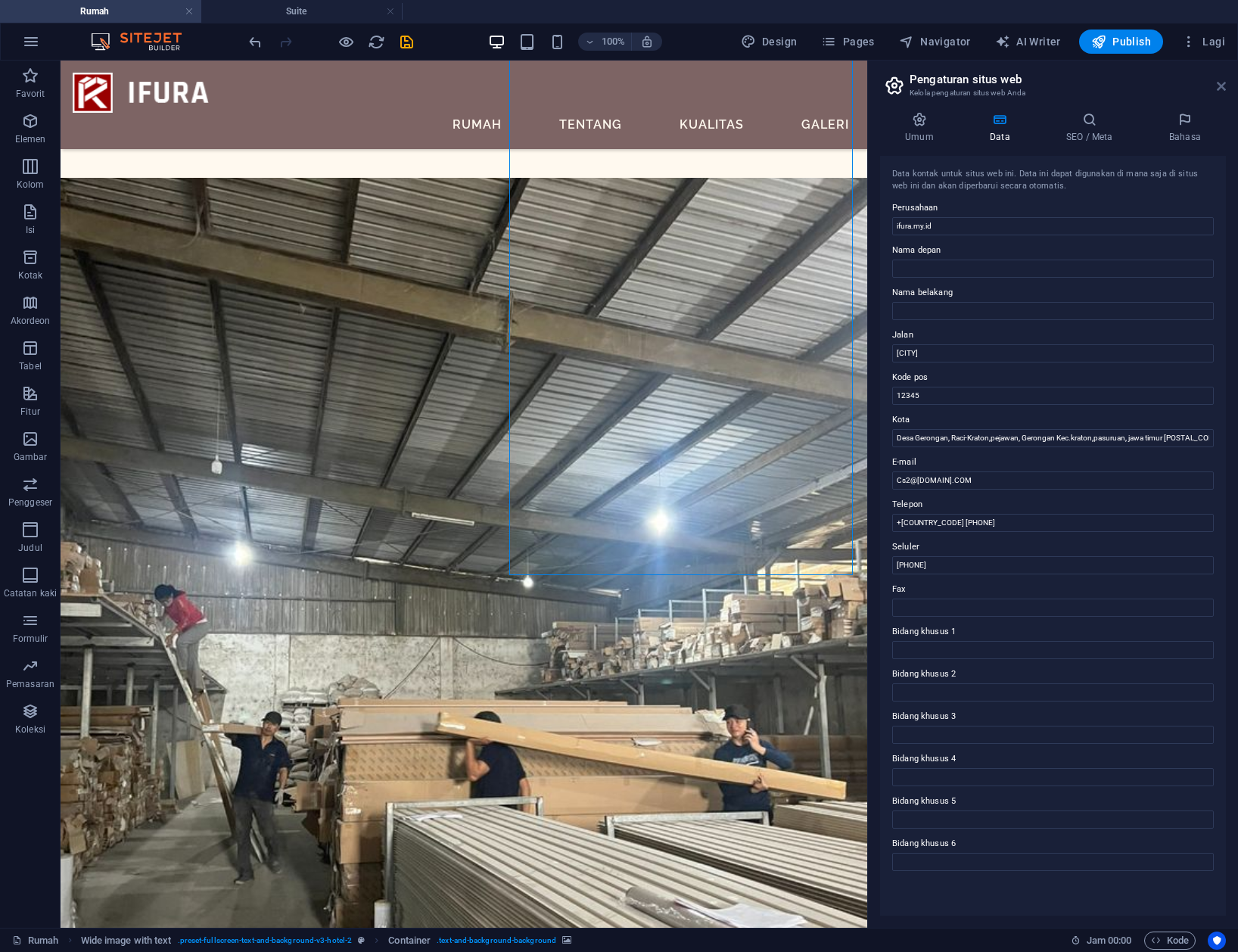 click at bounding box center (1221, 86) 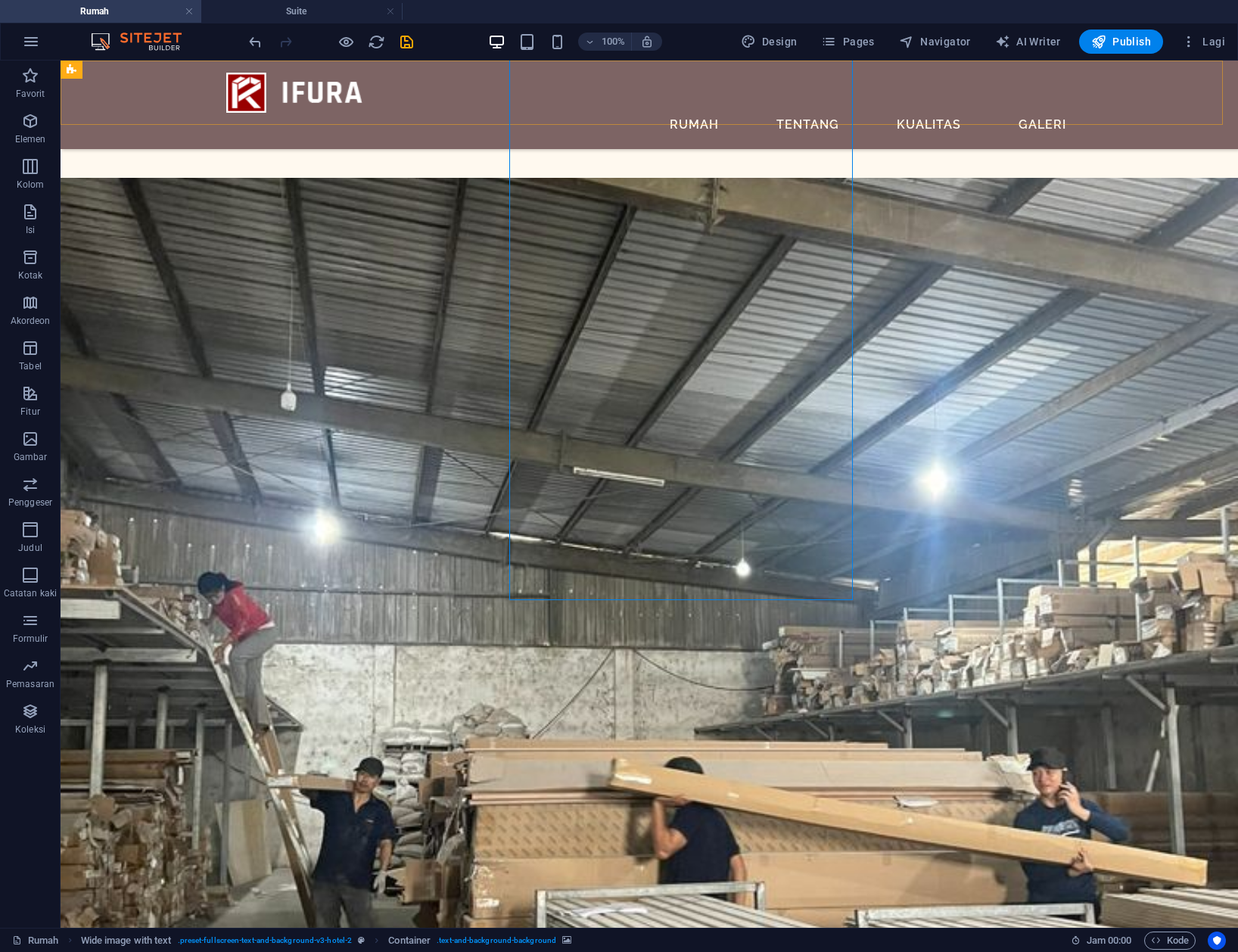 scroll, scrollTop: 3304, scrollLeft: 0, axis: vertical 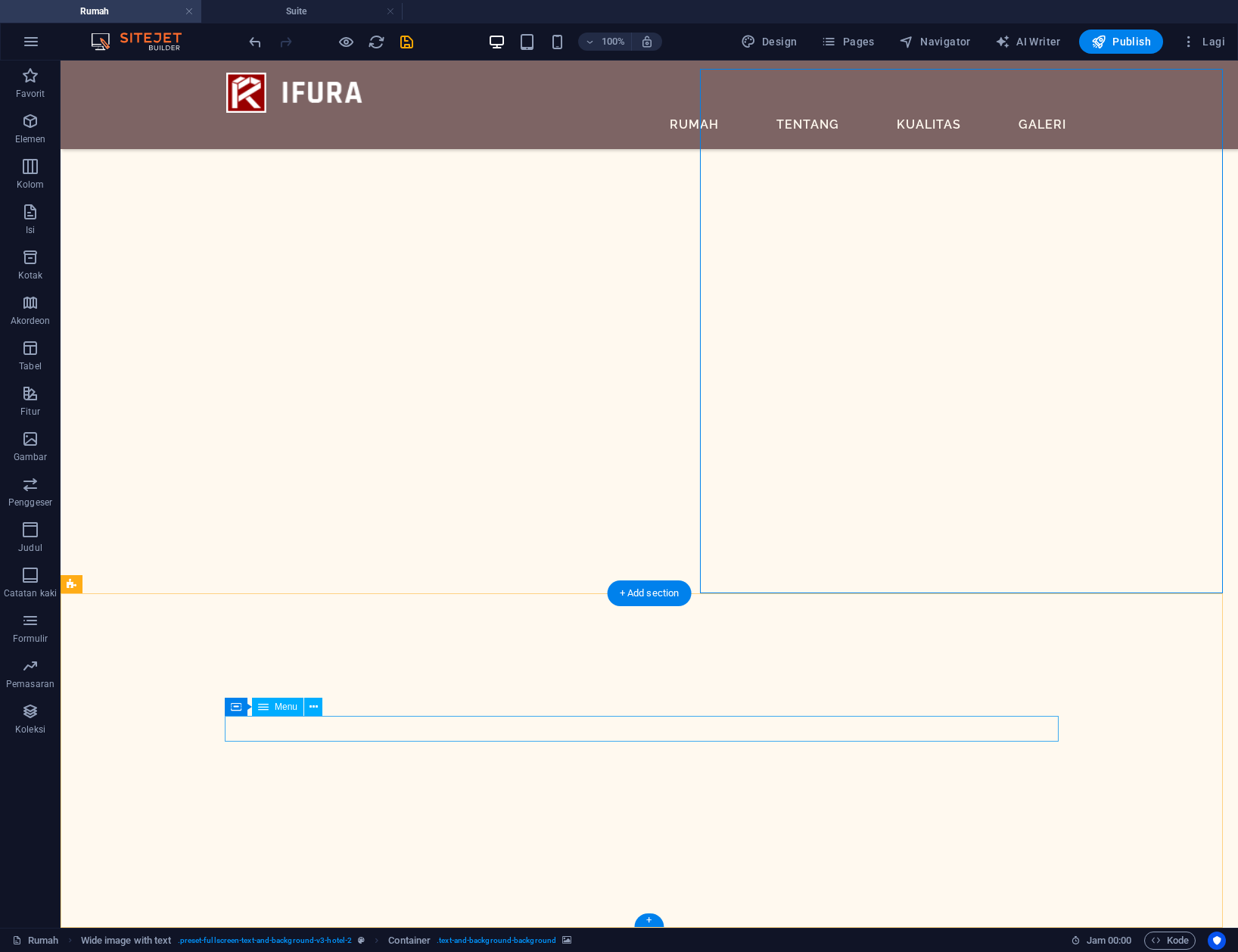 click on "RUMAH SUITE PENGALAMAN KONTAK" at bounding box center (496, 8415) 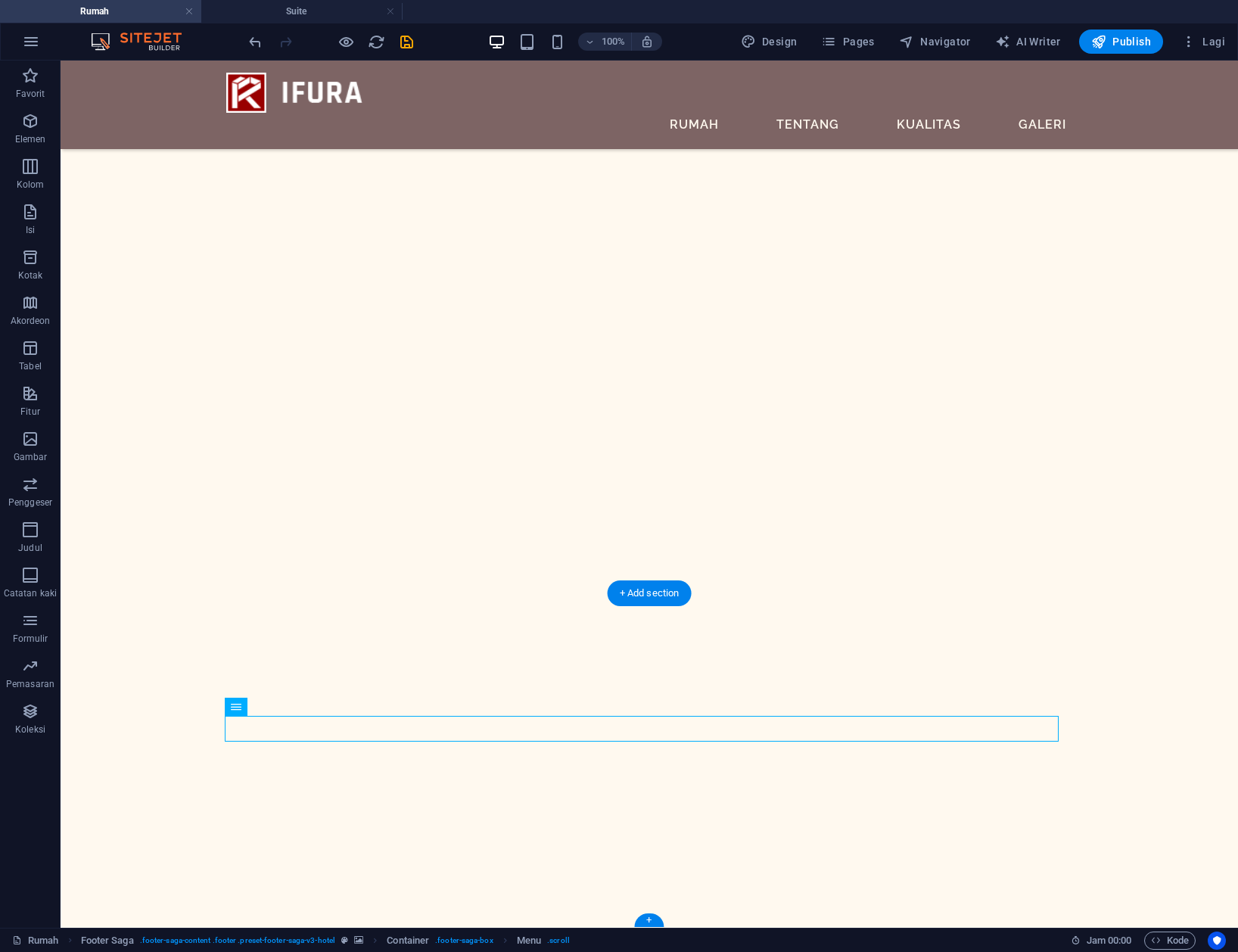 click at bounding box center [649, 8128] 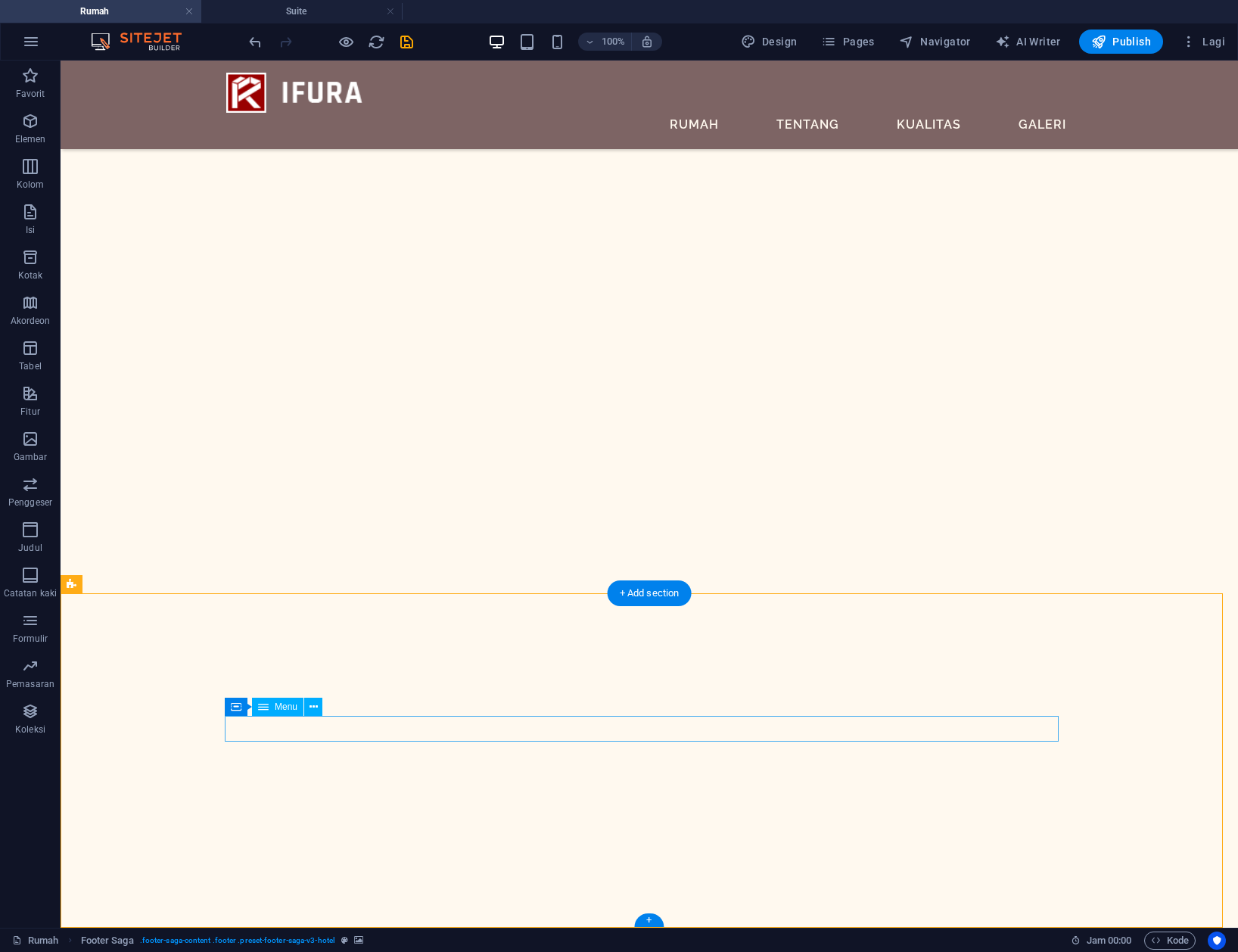 click on "RUMAH SUITE PENGALAMAN KONTAK" at bounding box center [496, 8415] 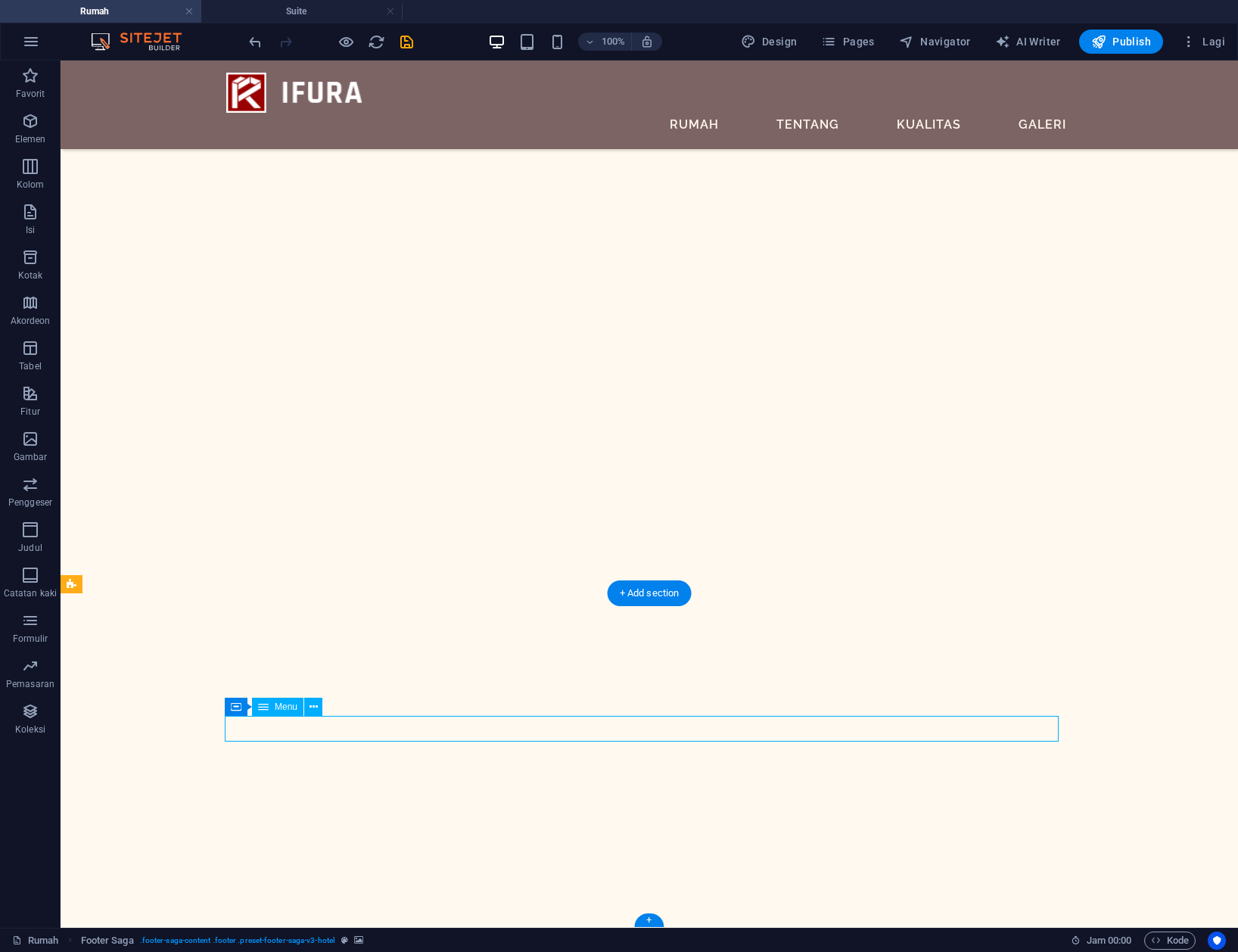 click on "RUMAH SUITE PENGALAMAN KONTAK" at bounding box center (496, 8415) 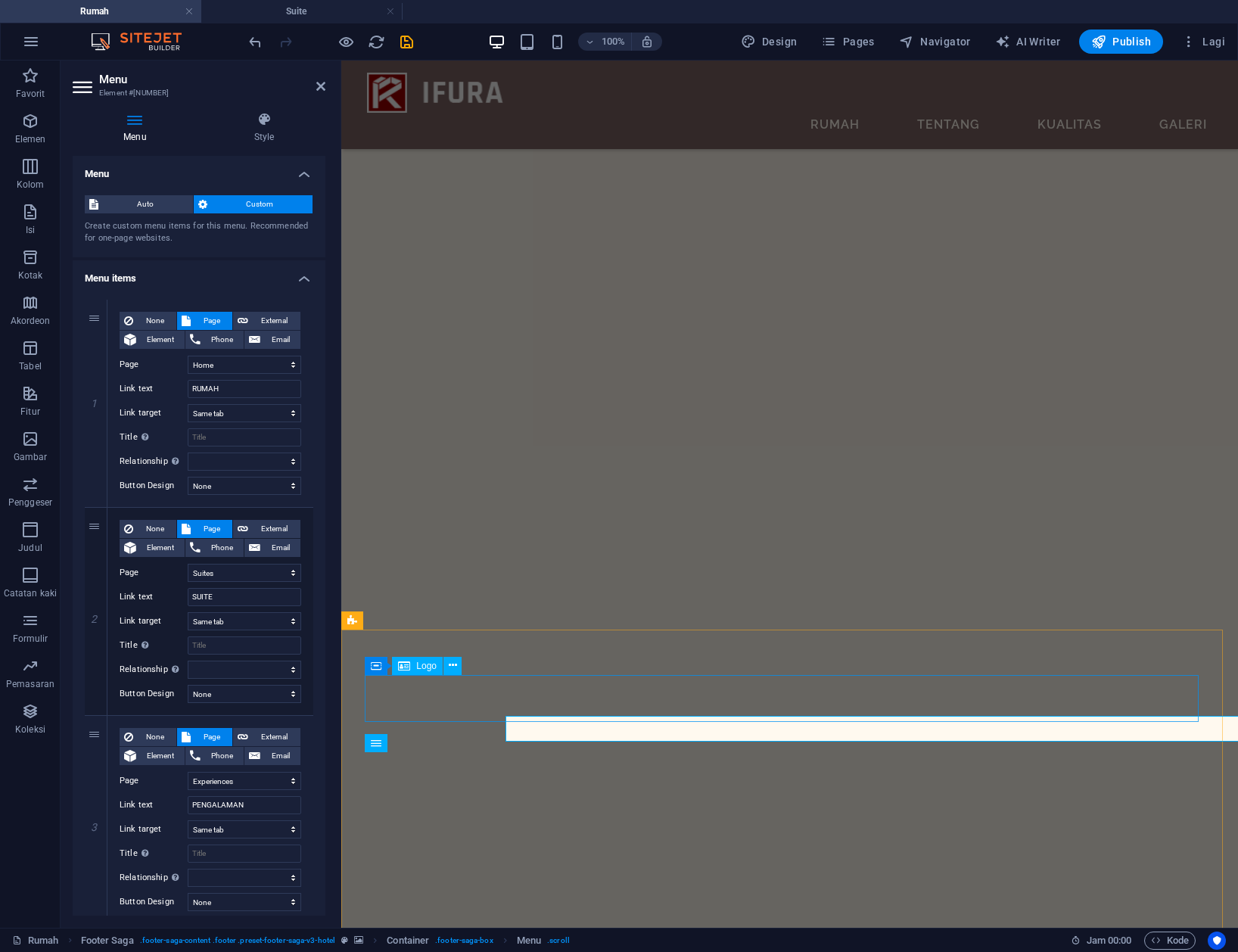 scroll, scrollTop: 3234, scrollLeft: 0, axis: vertical 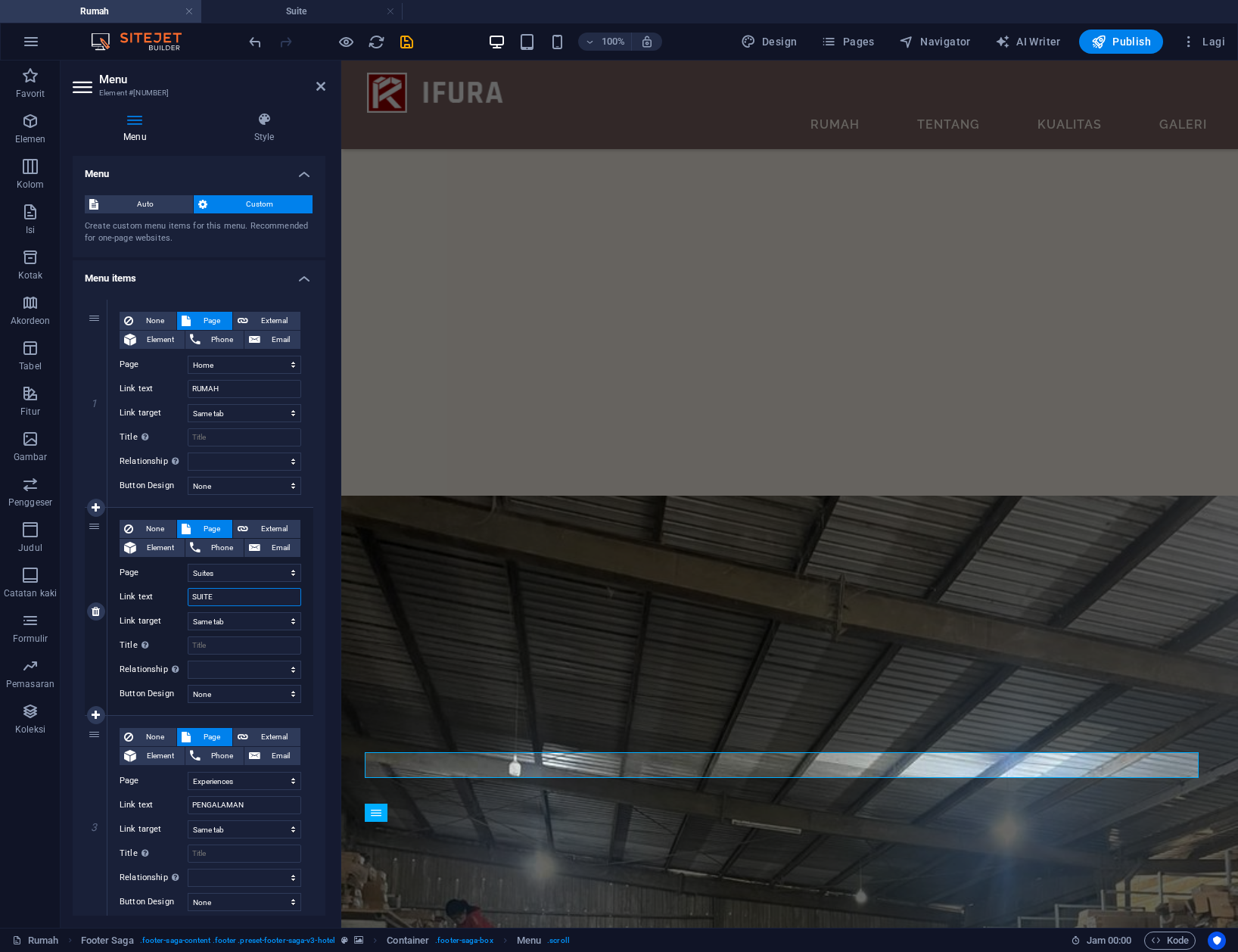 click on "SUITE" at bounding box center [244, 597] 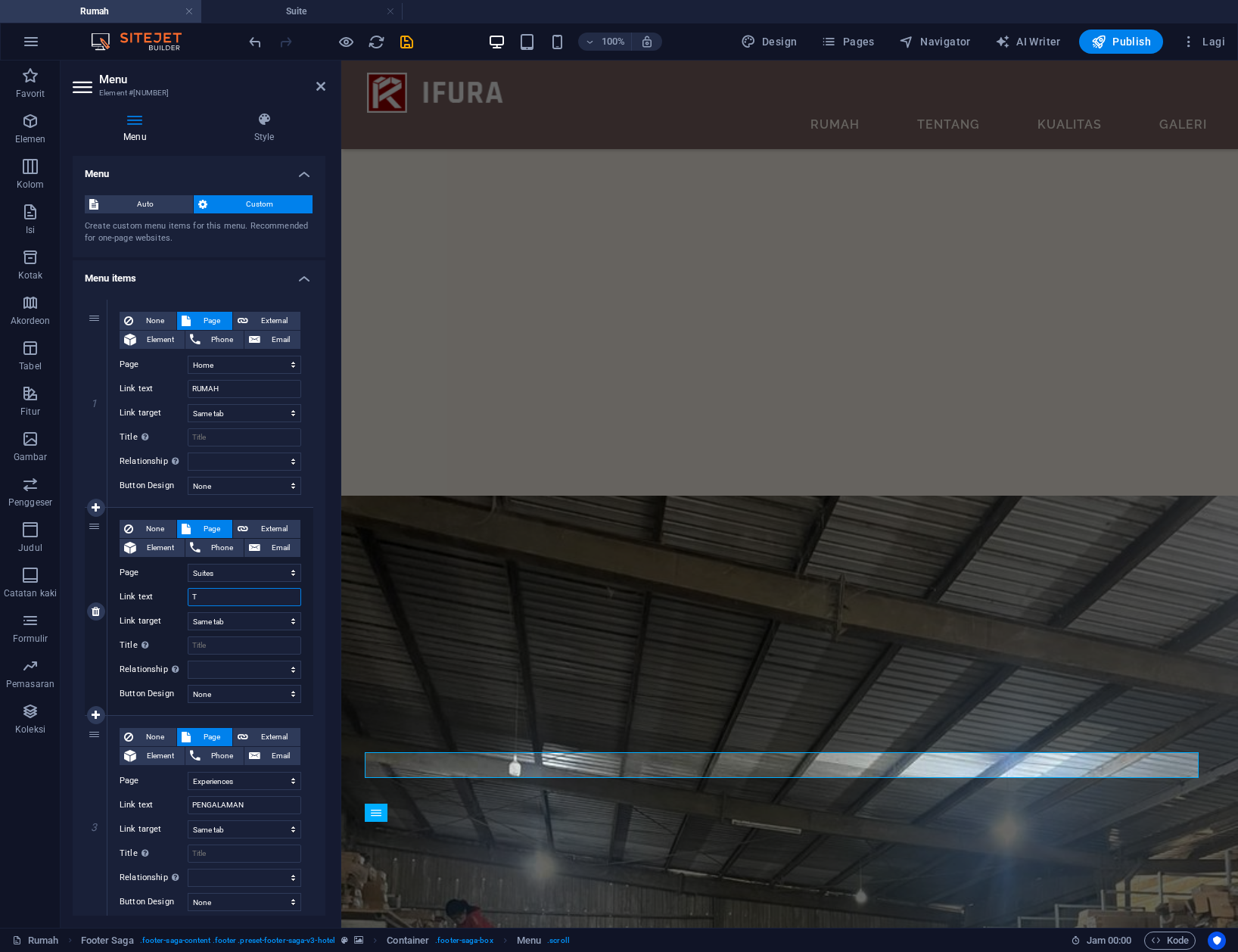 type on "Te" 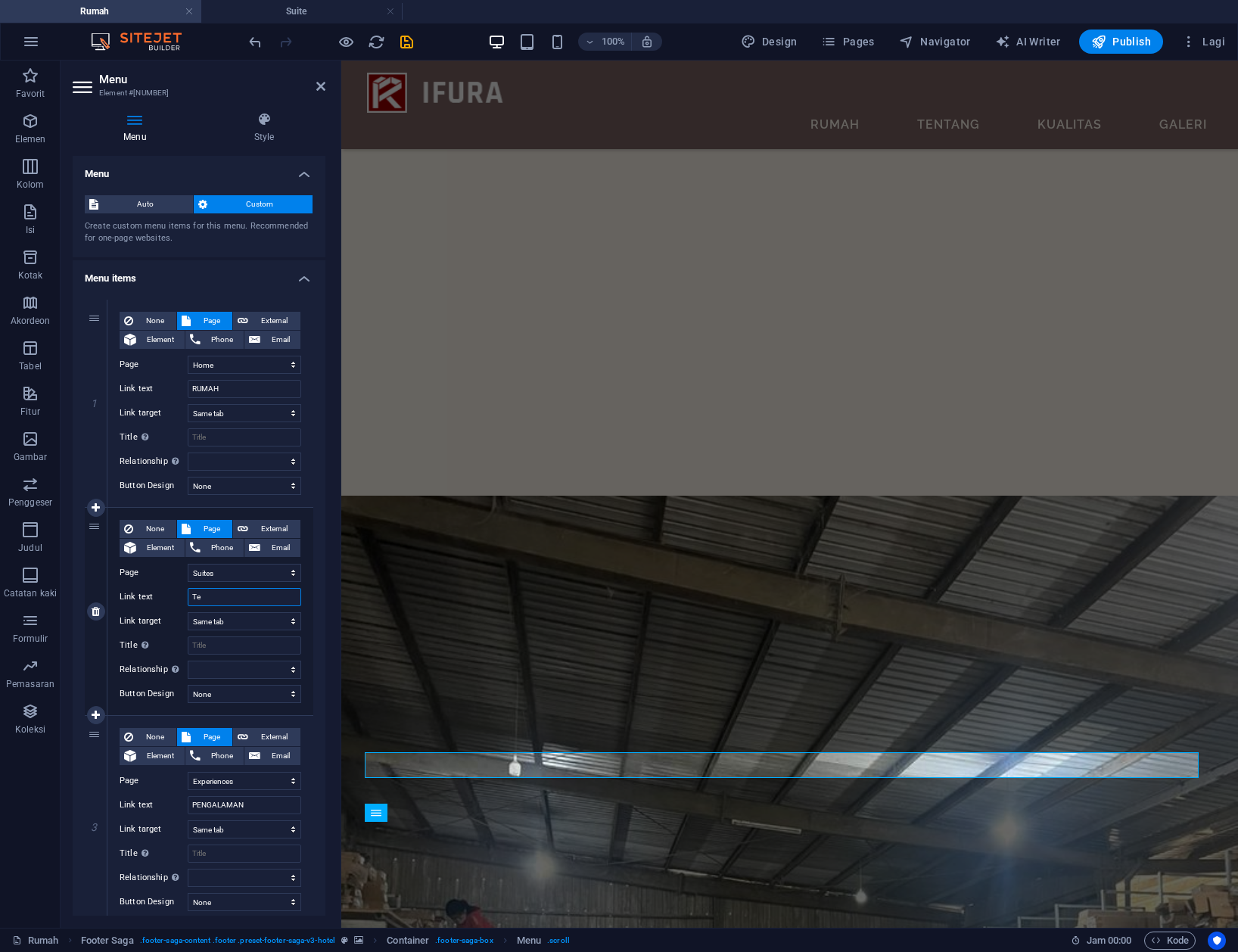 select 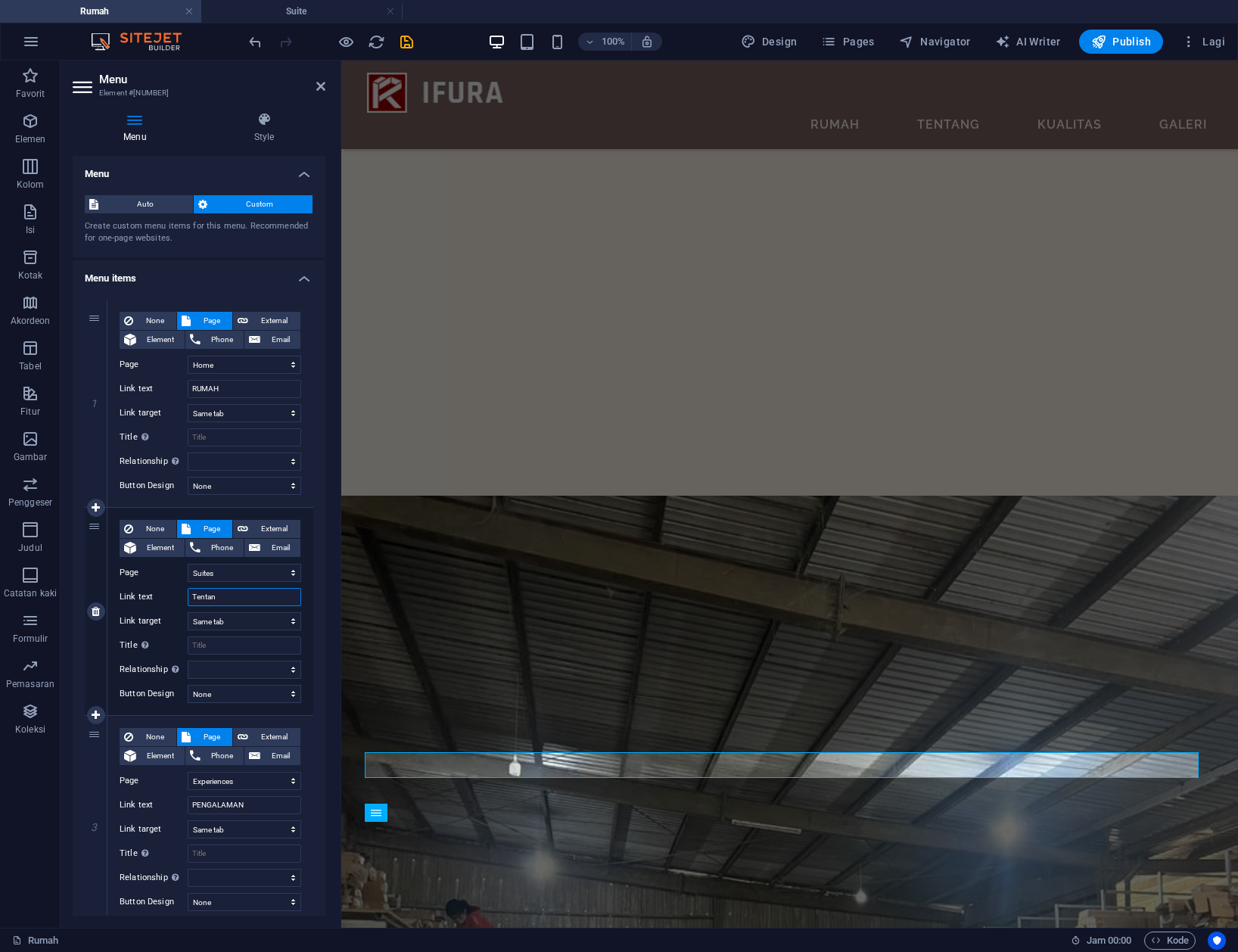 type on "Tentang" 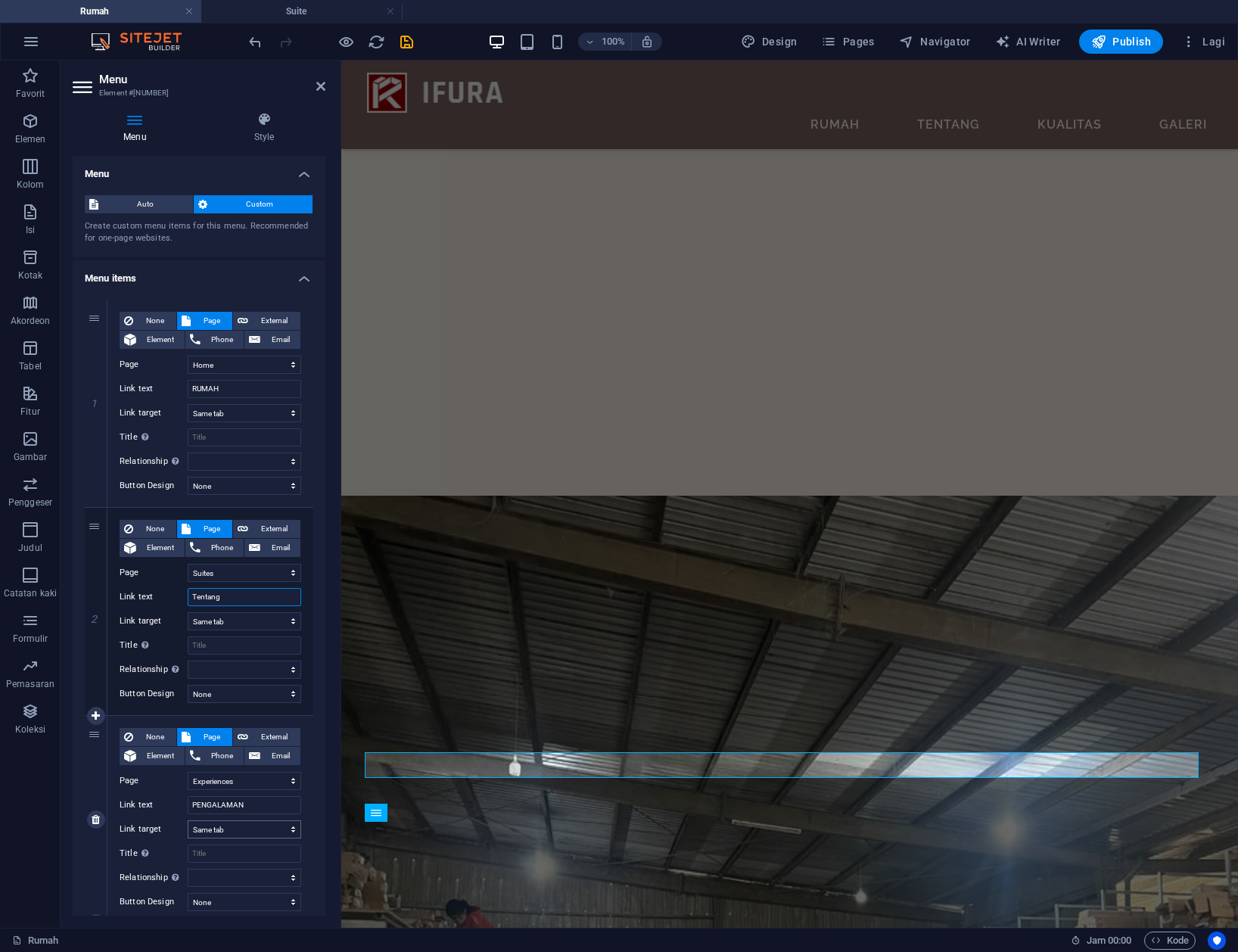 select 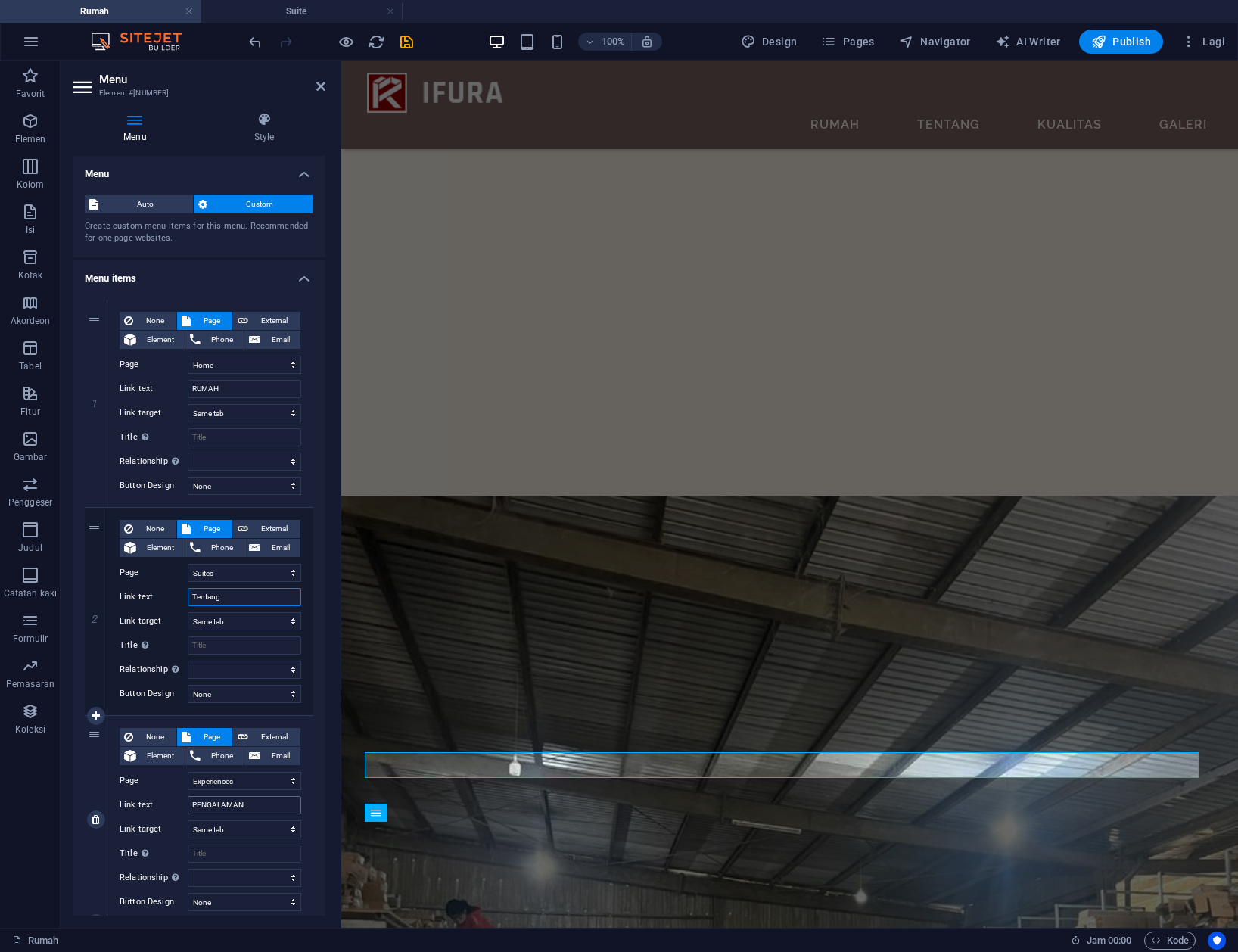 scroll, scrollTop: 259, scrollLeft: 0, axis: vertical 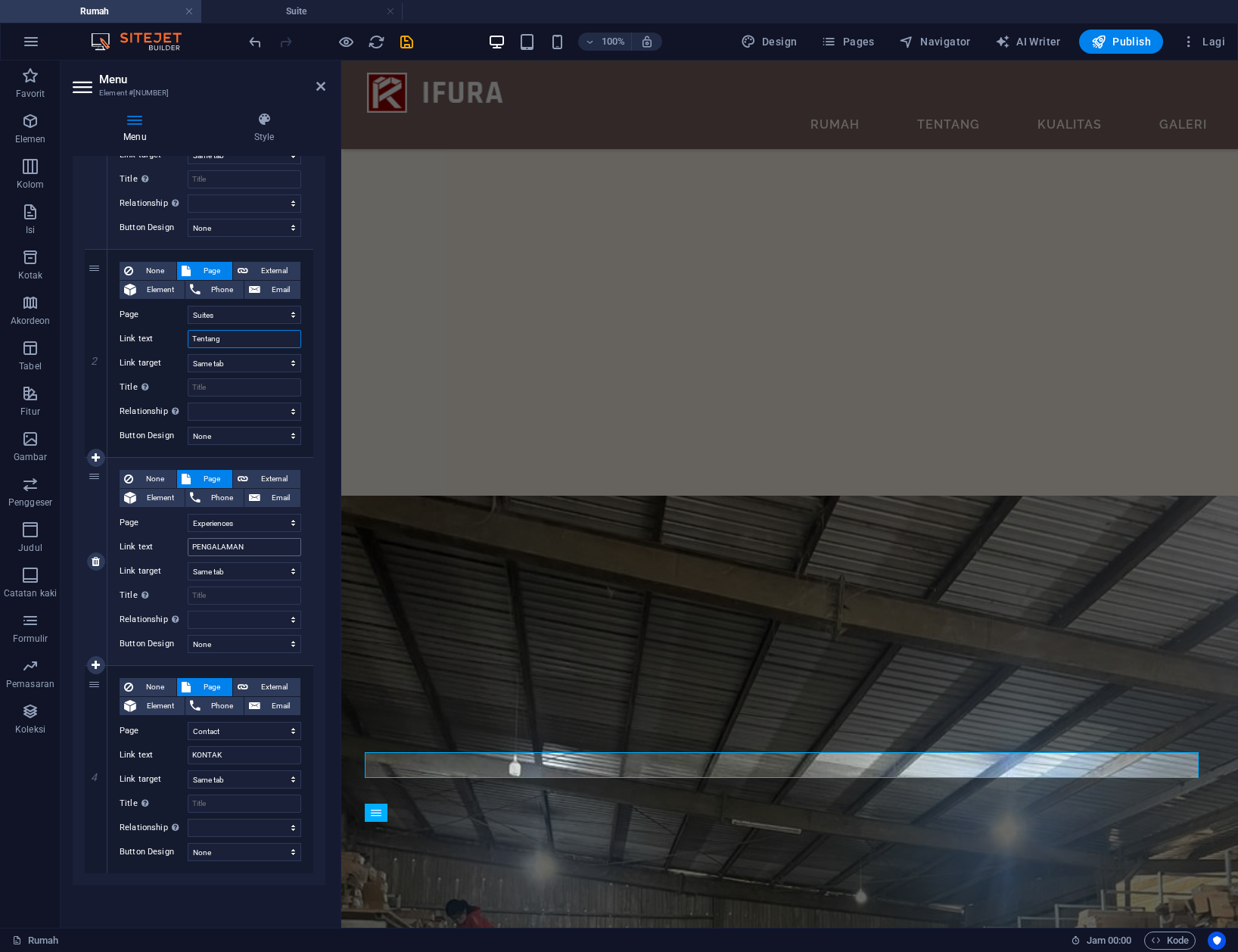 type on "Tentang" 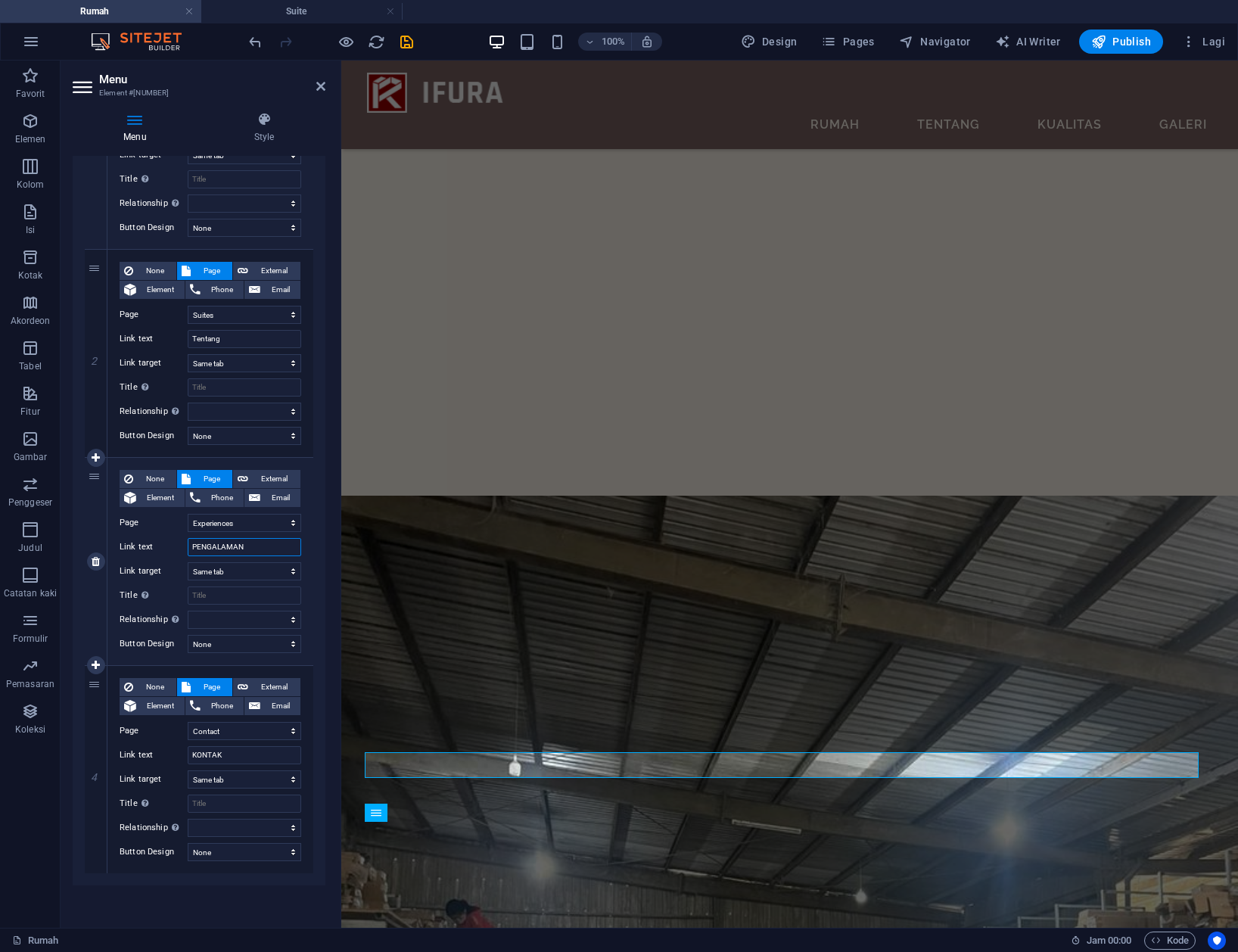 click on "PENGALAMAN" at bounding box center (244, 547) 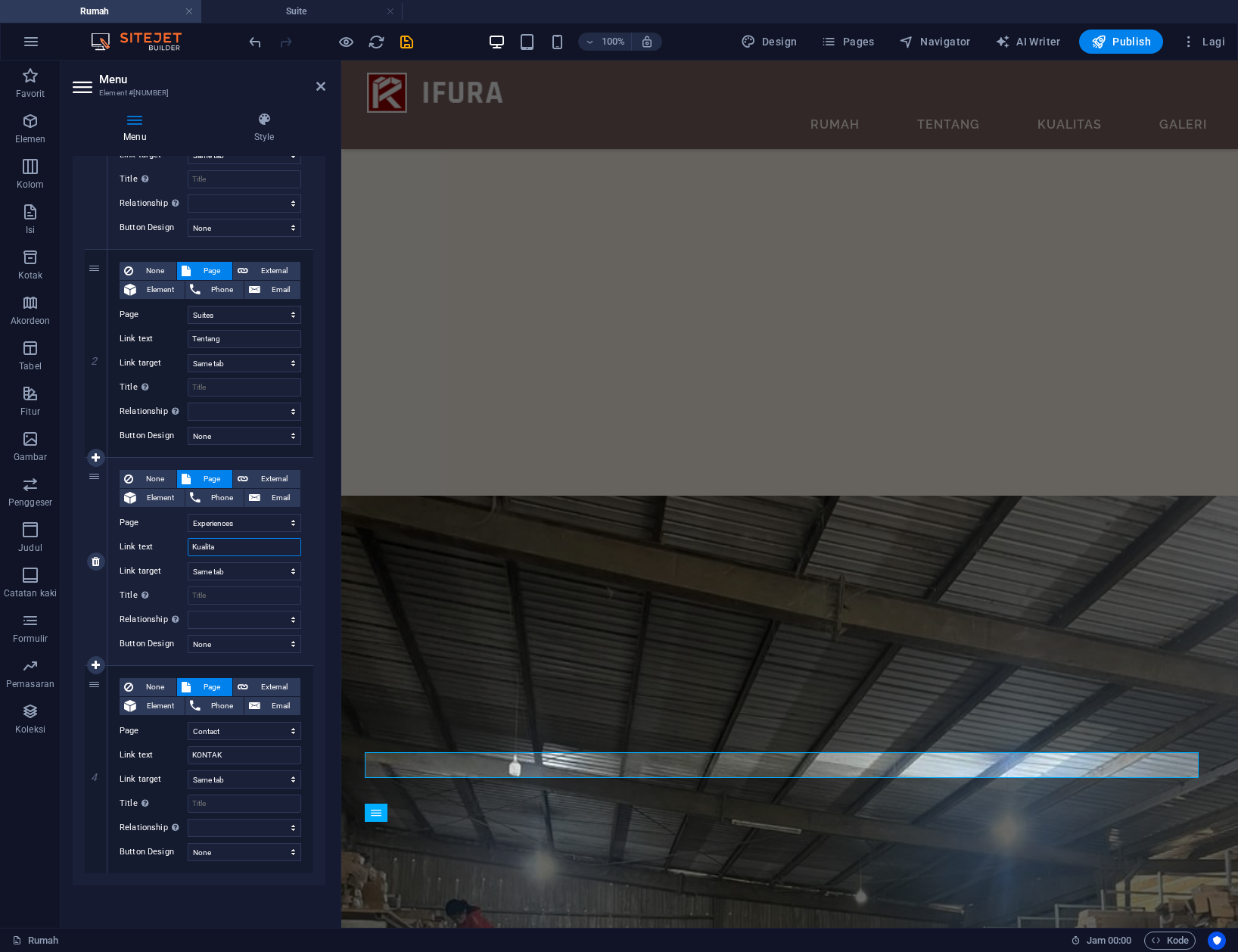 type on "Kualitas" 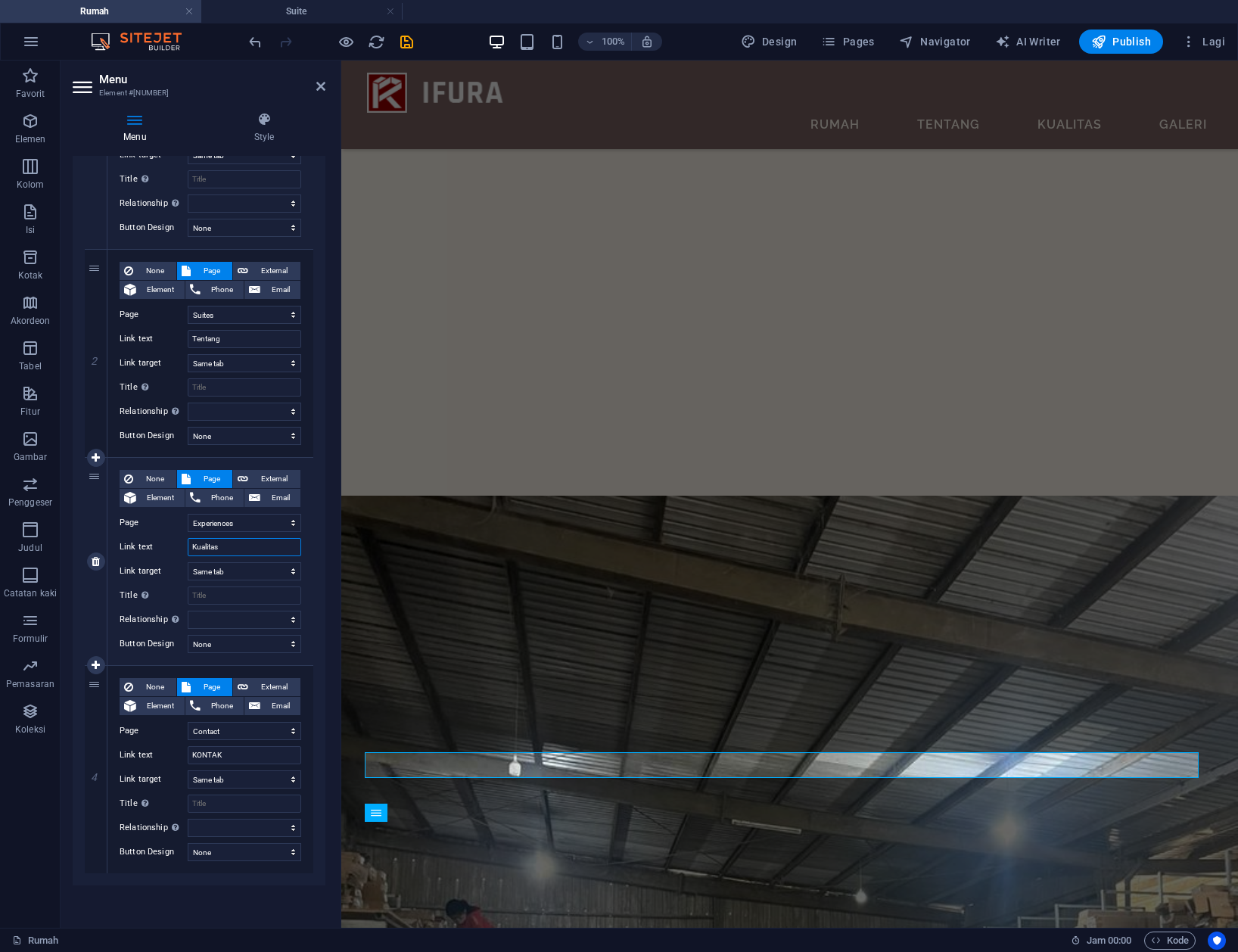 select 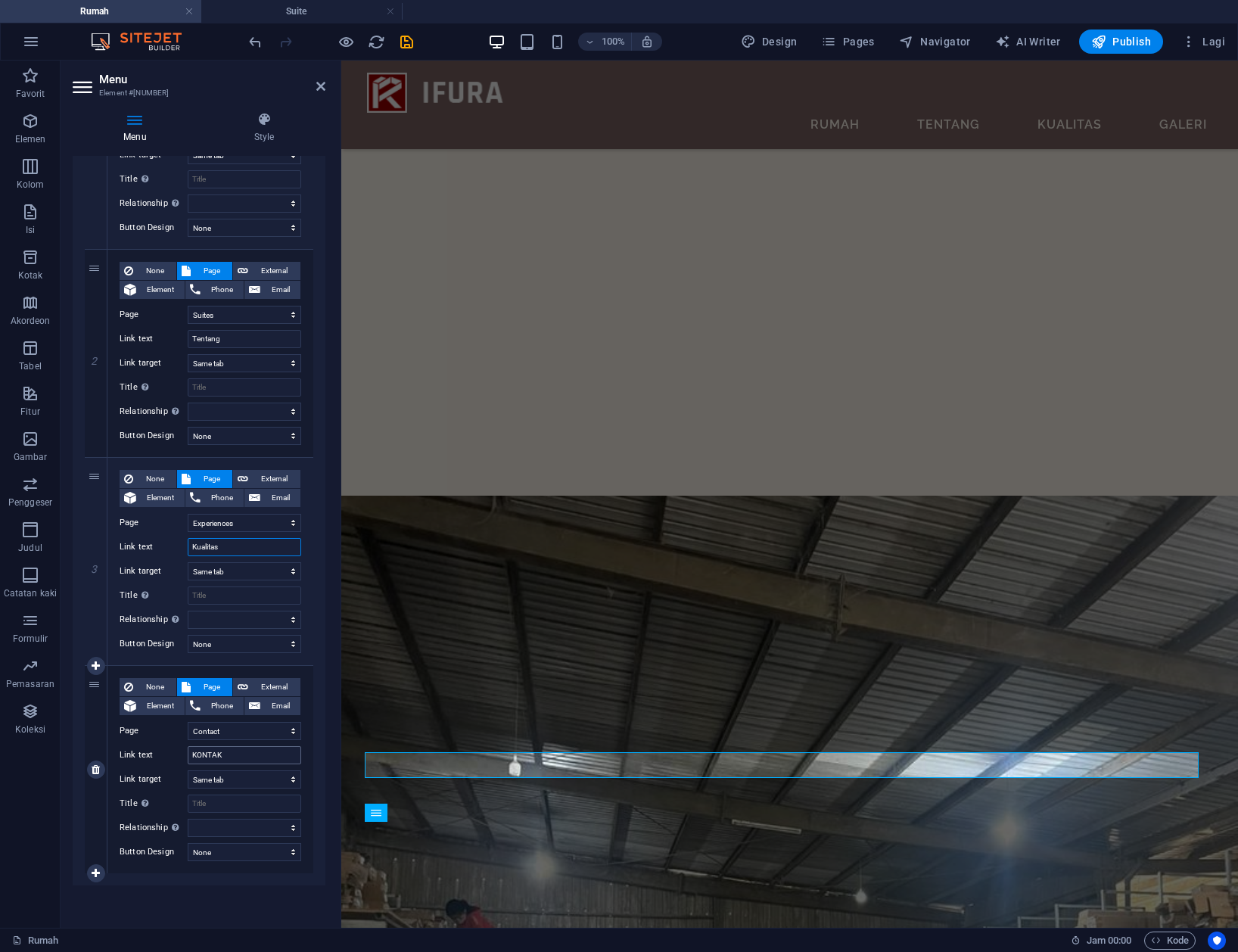 type on "Kualitas" 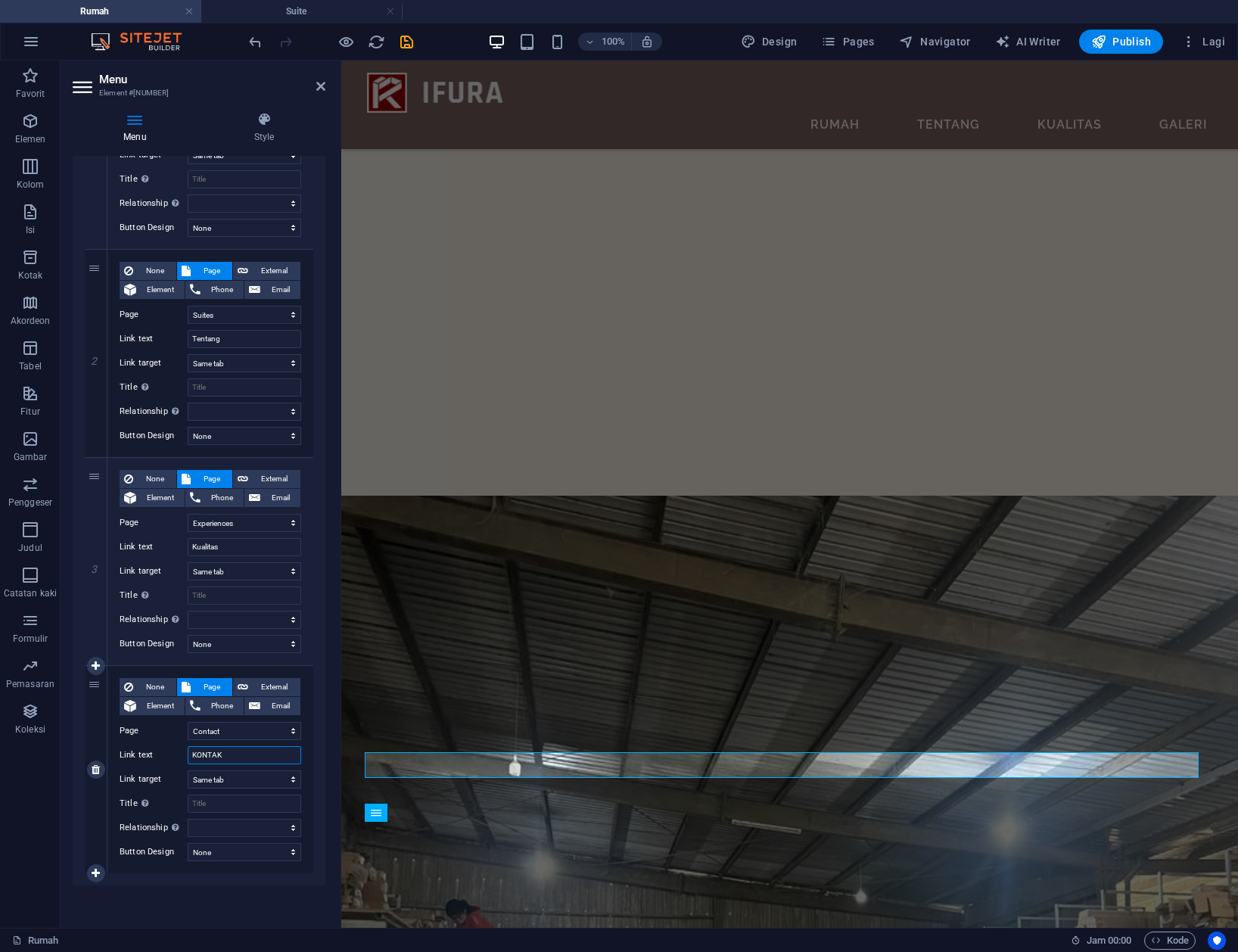 click on "KONTAK" at bounding box center [244, 755] 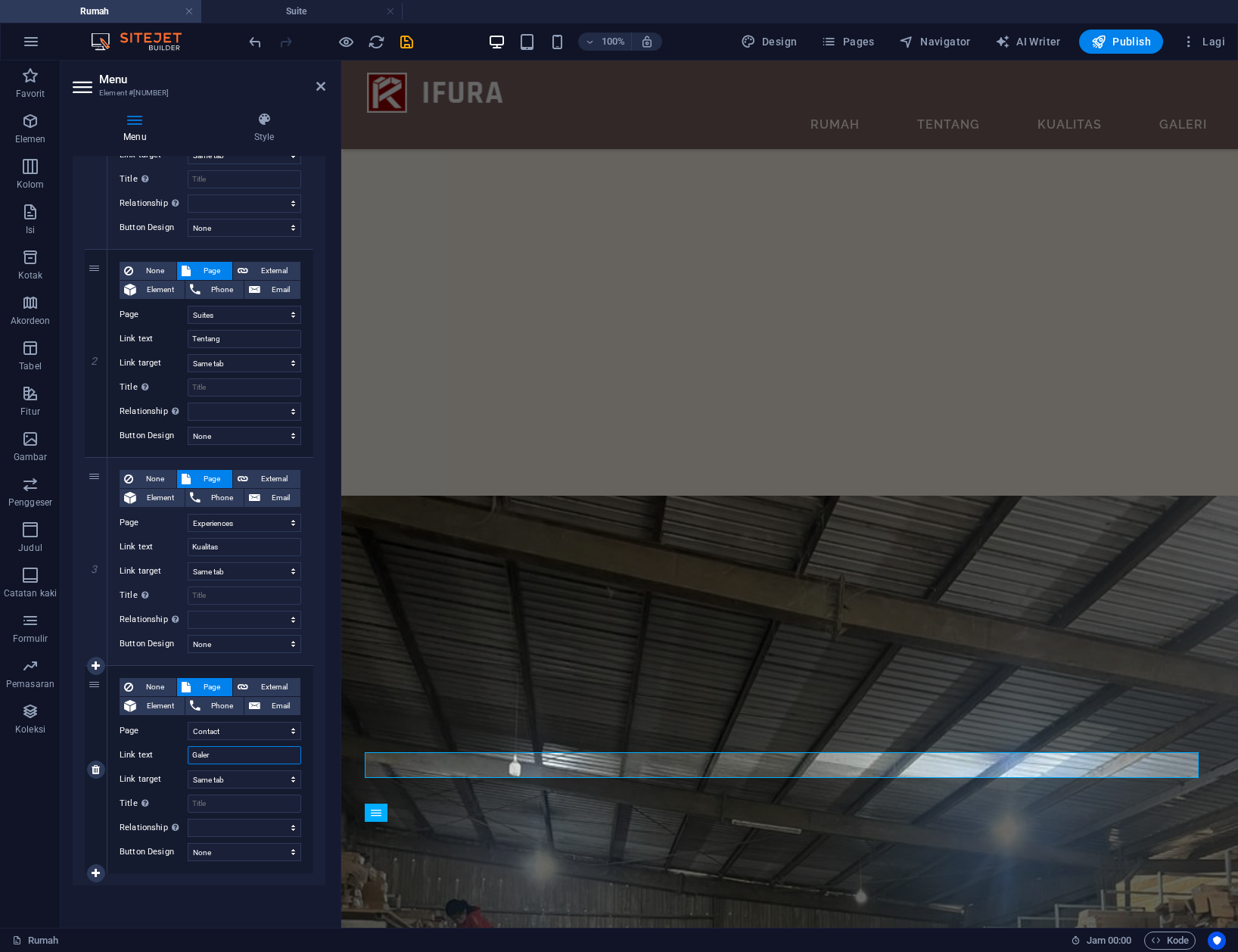 type on "Galeri" 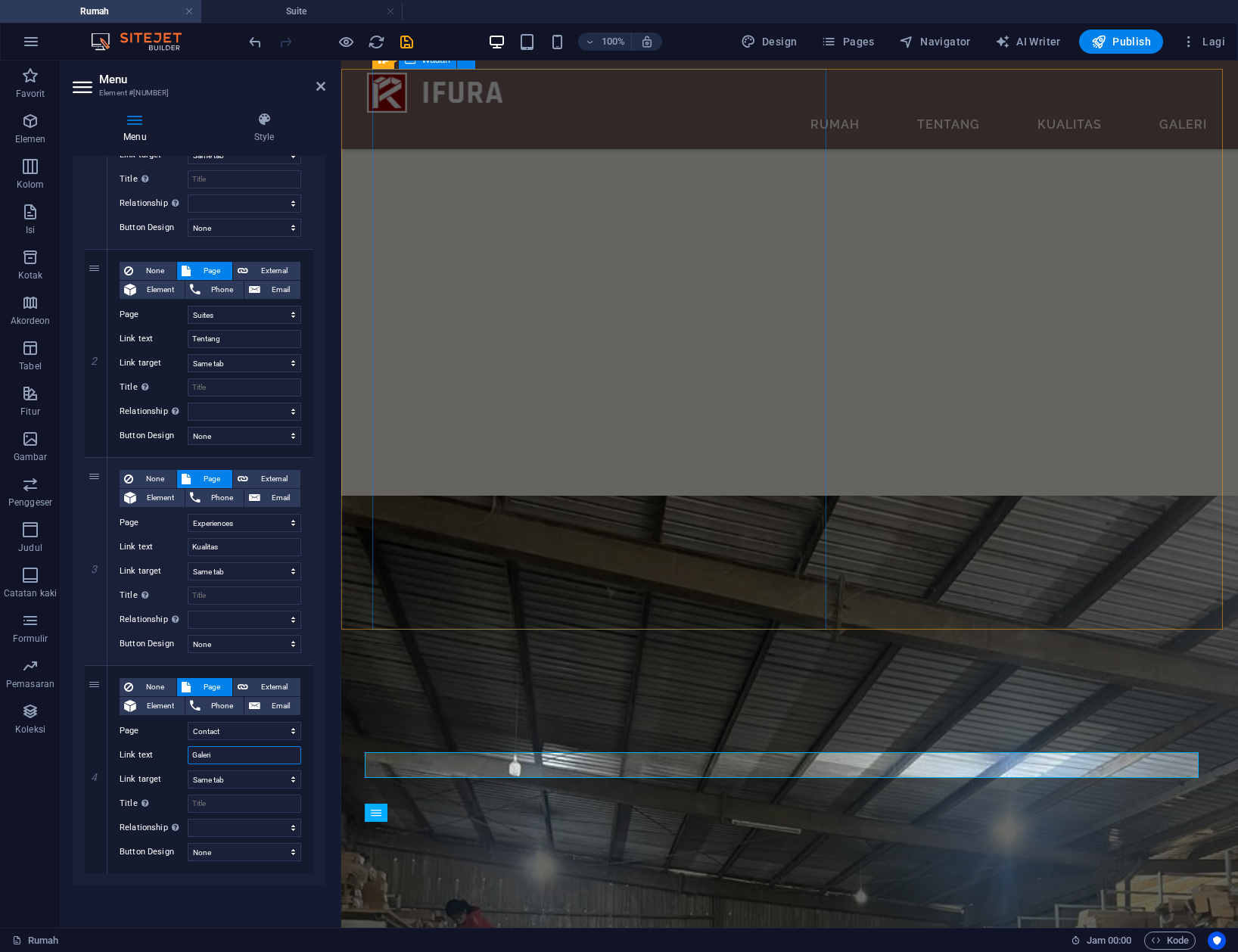 select 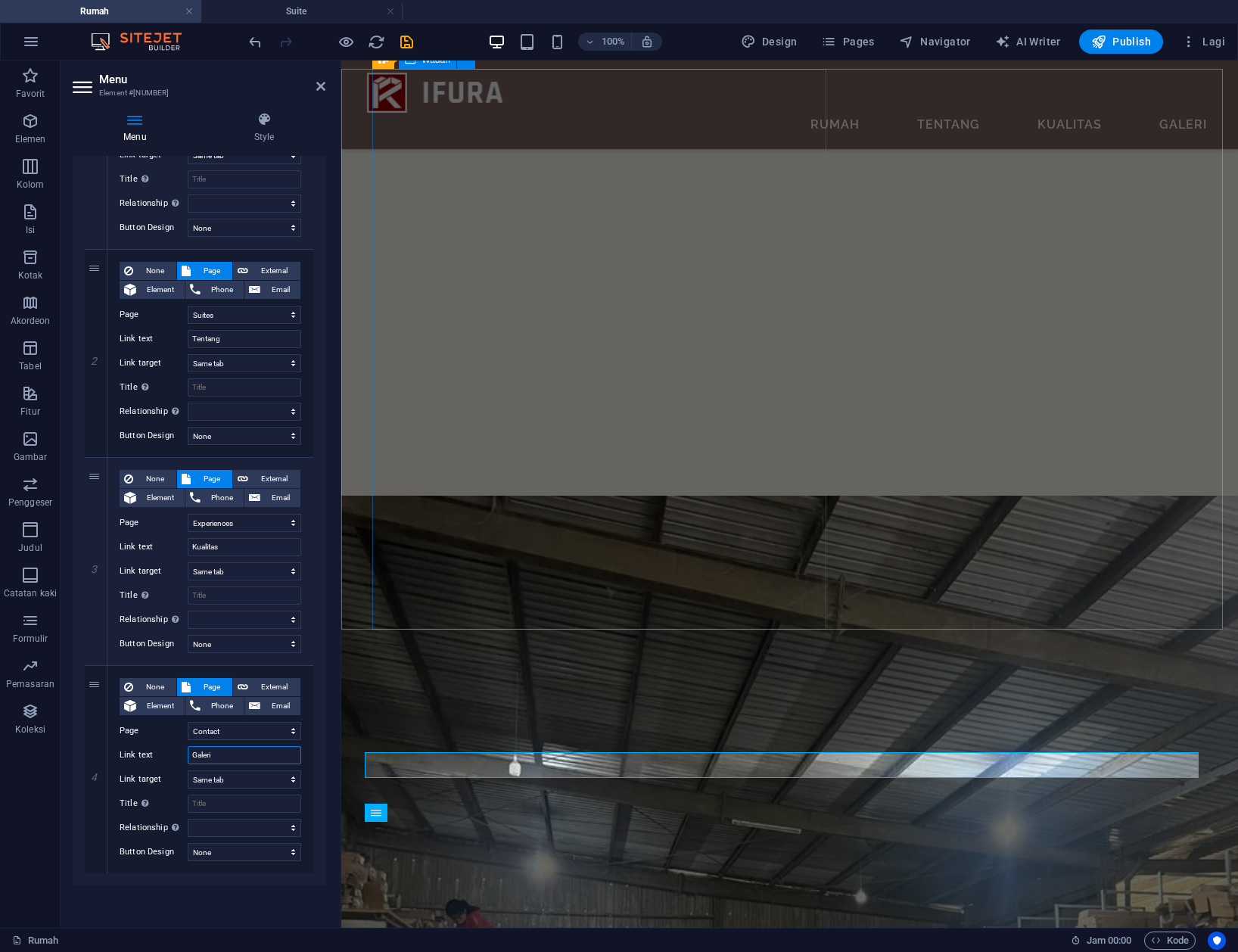 type on "Galeri" 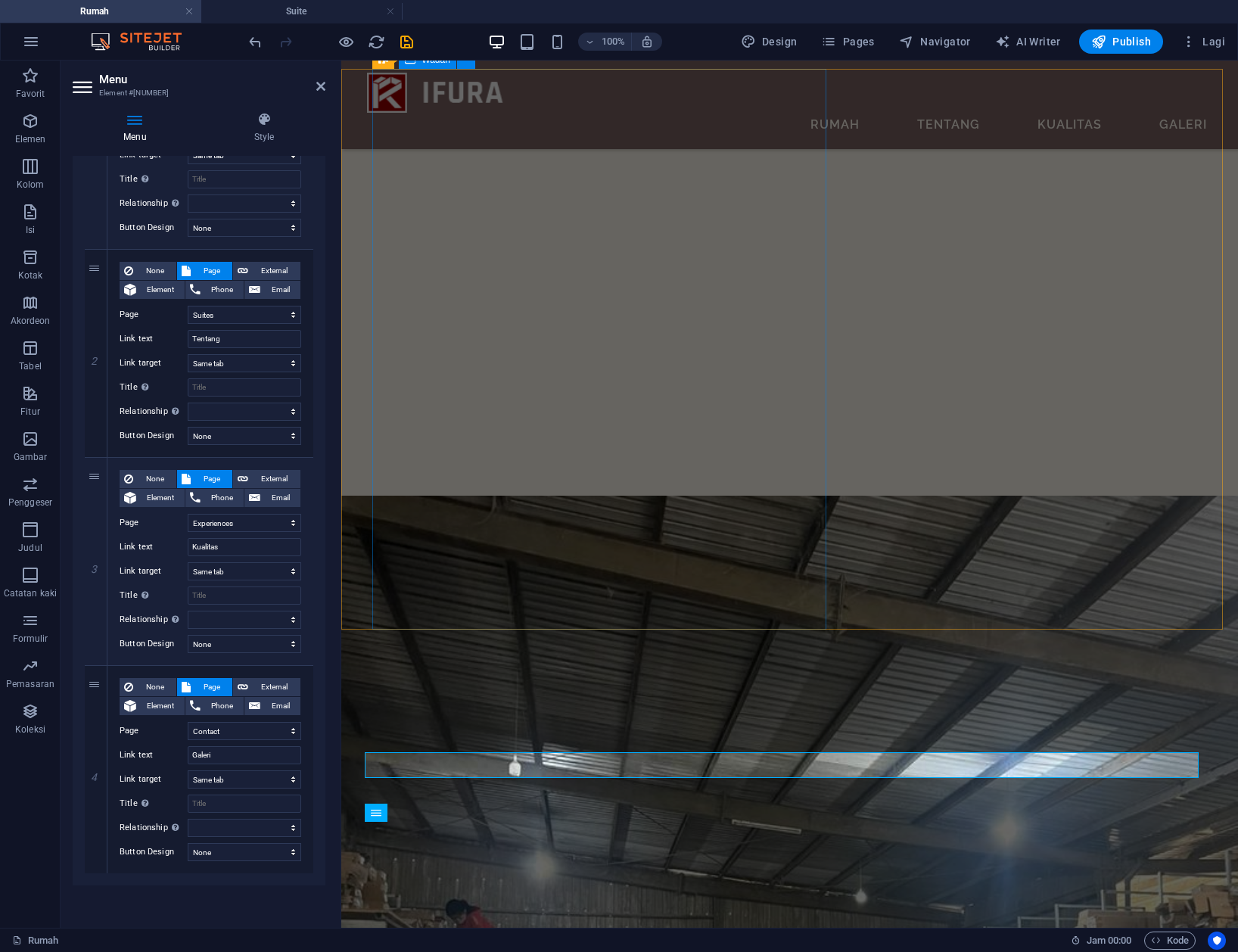 click on "SIAPA KAMI Selama lebih dari dua puluh tahun, PT.Indo Furnitama Raya (IFURA) Secara konsisten memberikan produk kayu yang luar biasa dengan kinerja luar biasa yang menguntungkan pelanggan, Investor, Karyawan, Mitra, dan Masyarakat serta hutan tempat kami beroperasi. telah menjadi sumber kehidupan dan pertumbuhan kita, kayu merupakan komoditas sekaligus pengalamn, bukti waktu, dengan detail dan krakteristik merangsang indera kita, dan memberi kita rasa kualitas hidup. Kami menghargai kayu sebagaimana kami menghargai alam, oleh karena itu kami terus mempromosikan manufaktur kayu yang bertanggung jawab untuk menyeimbangkan alam. pelajari lebih lanjut" at bounding box center (805, 6206) 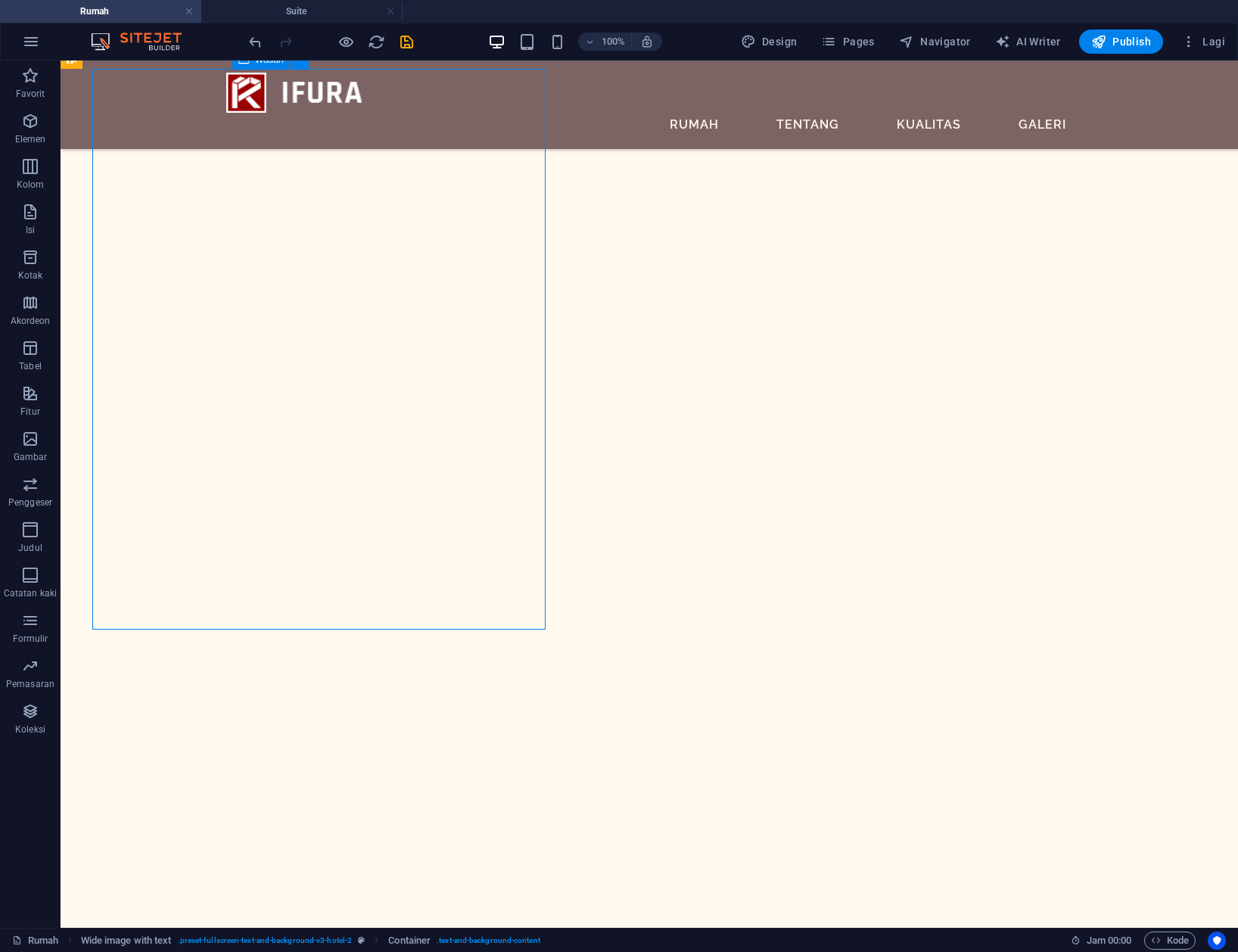 scroll, scrollTop: 3304, scrollLeft: 0, axis: vertical 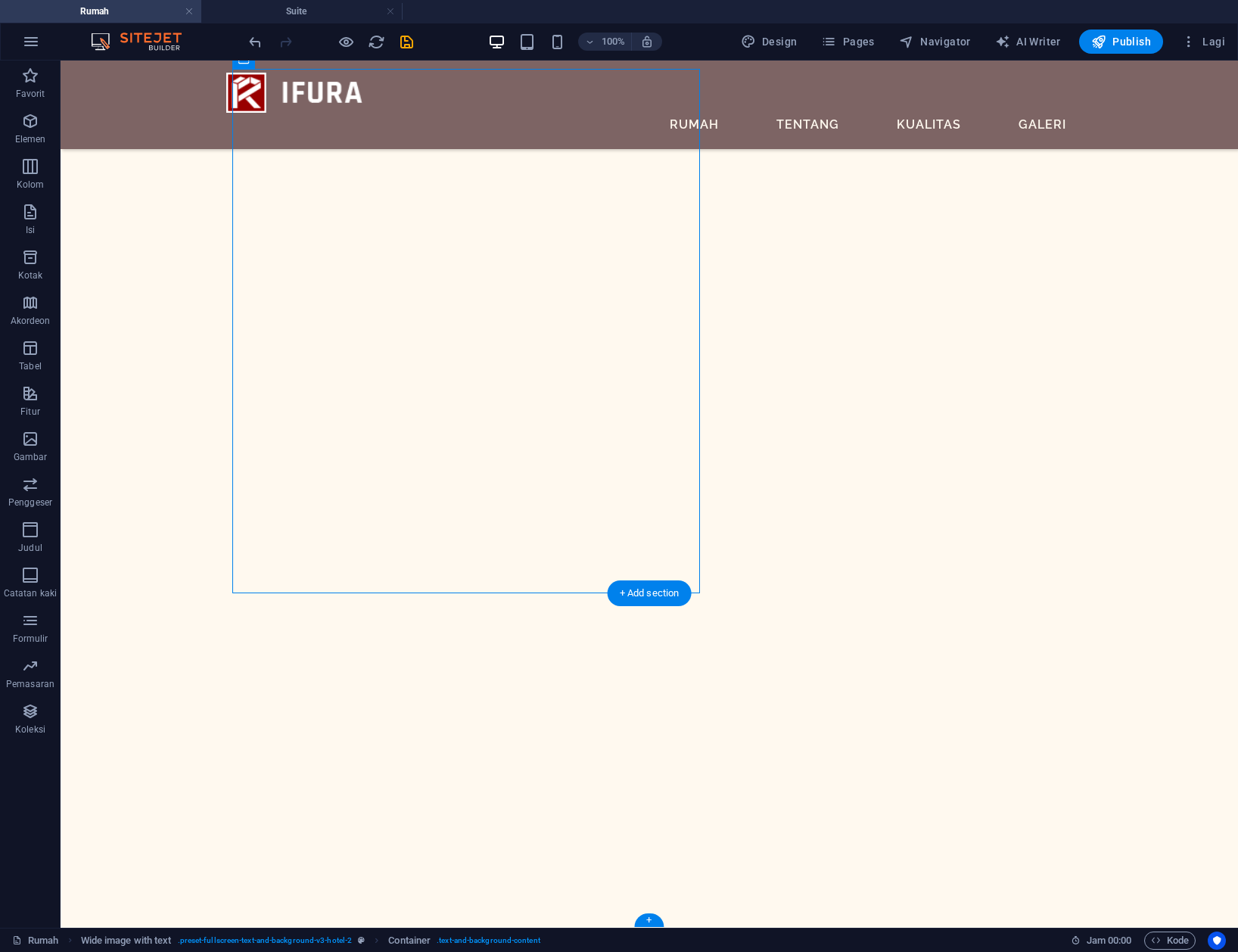 click at bounding box center (649, 8128) 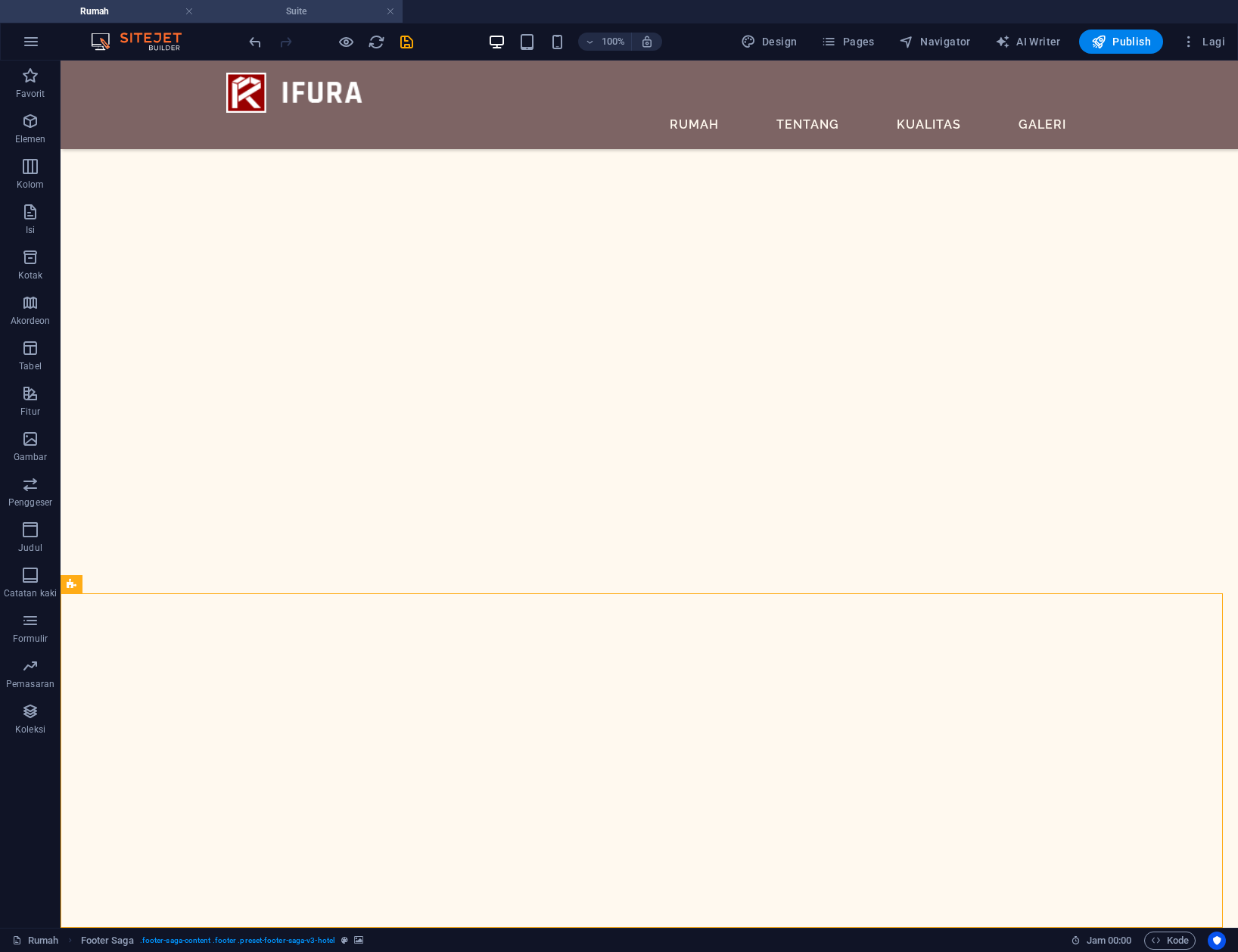 click on "Suite" at bounding box center [302, 11] 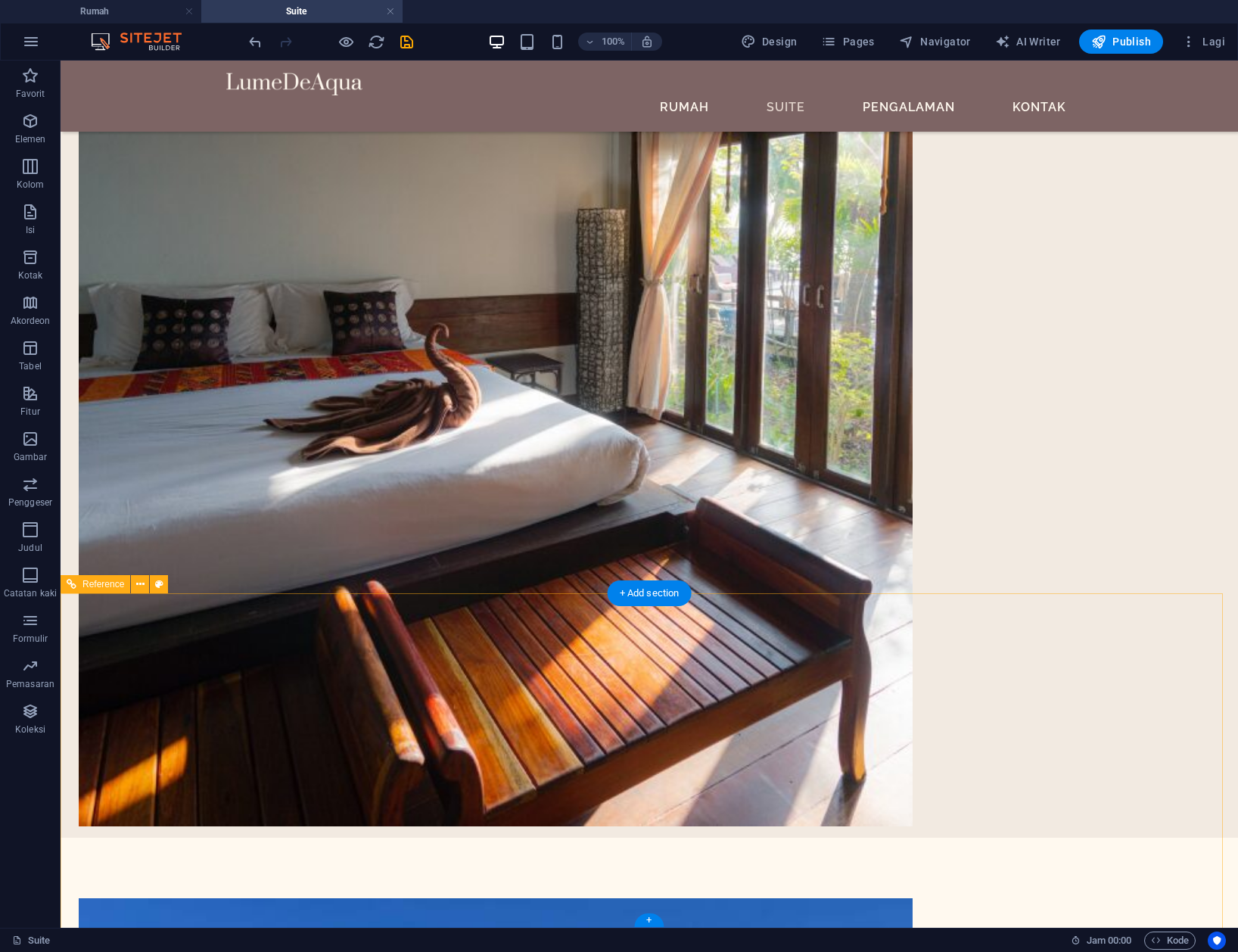 scroll, scrollTop: 3284, scrollLeft: 0, axis: vertical 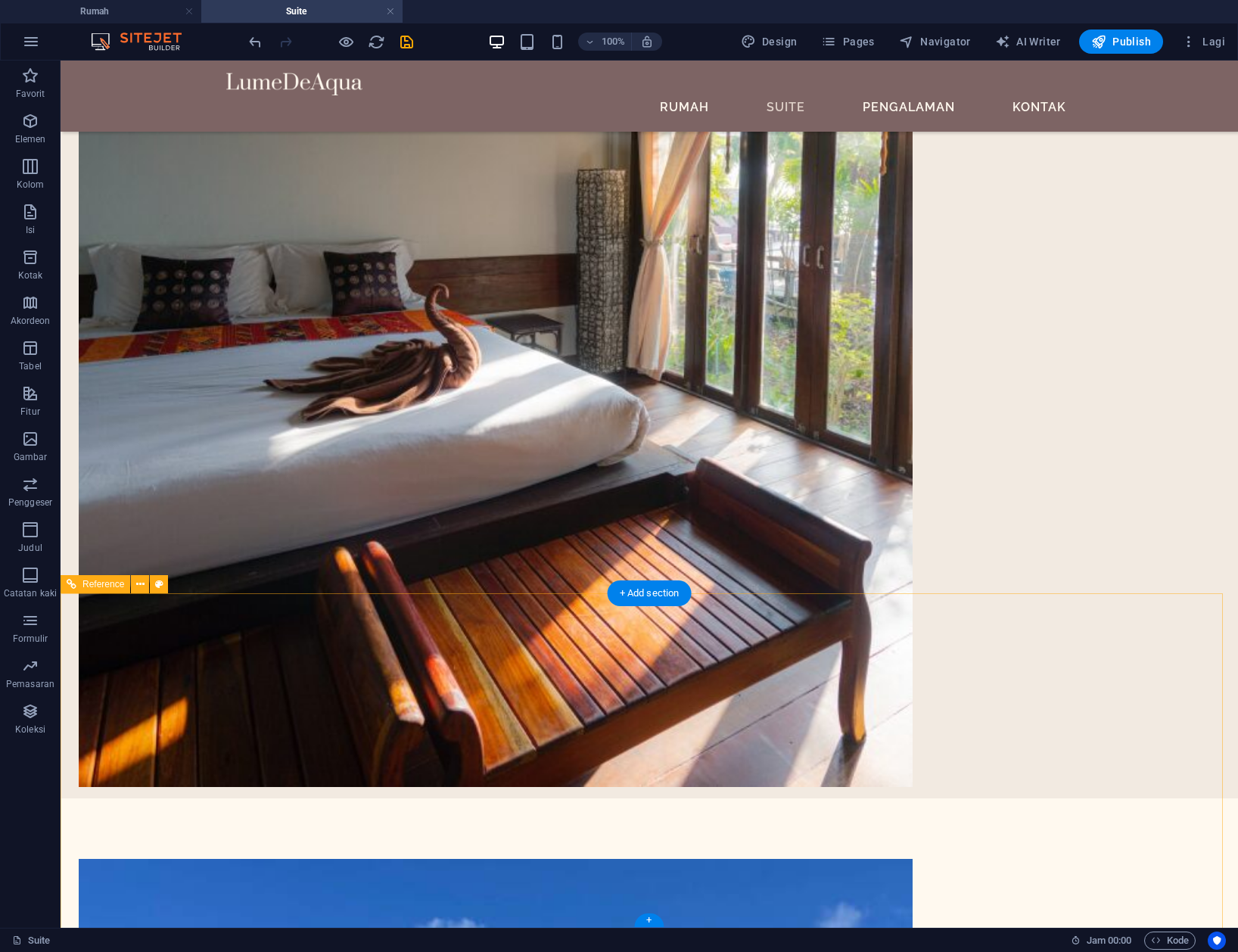 click at bounding box center [649, 3836] 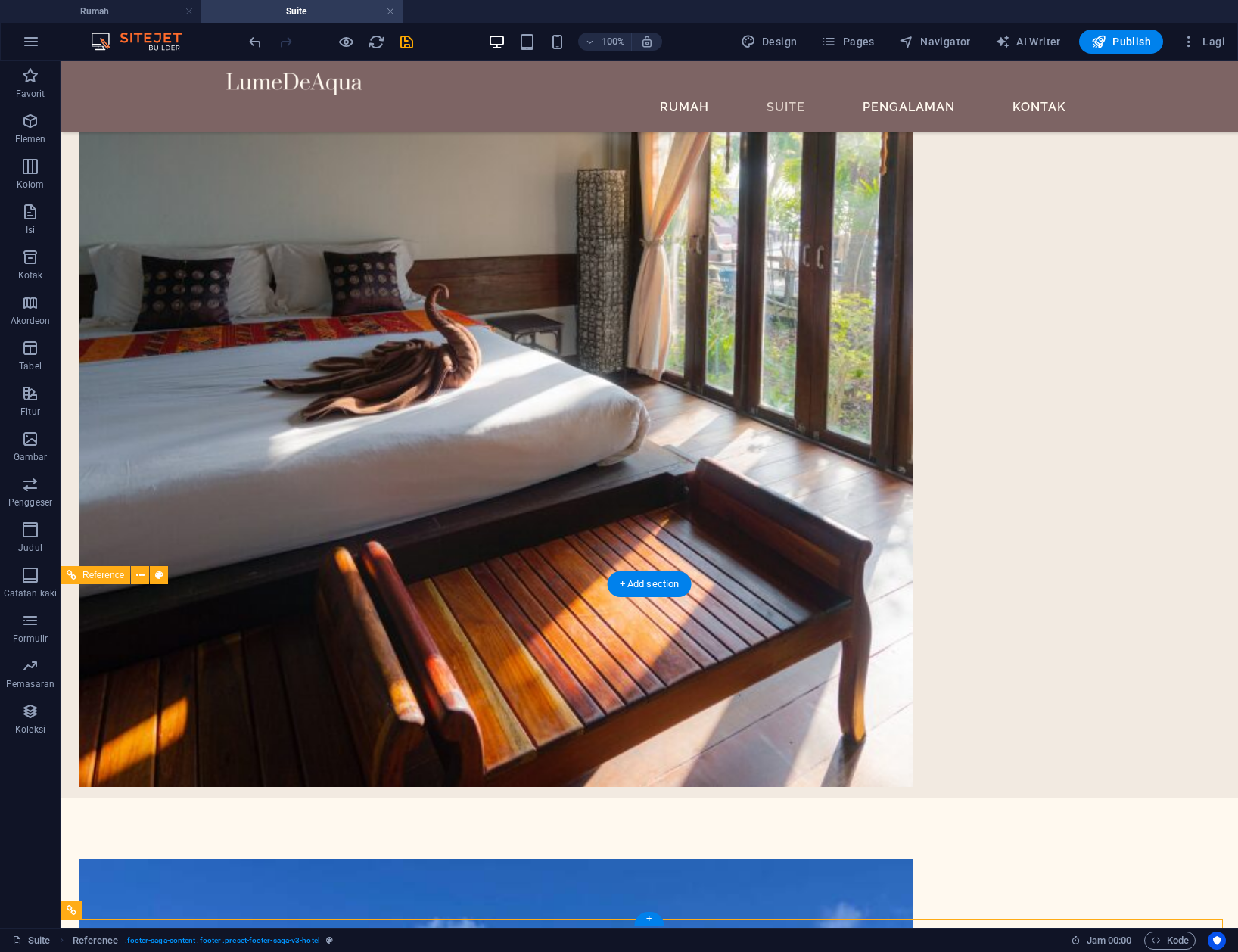 scroll, scrollTop: 3619, scrollLeft: 0, axis: vertical 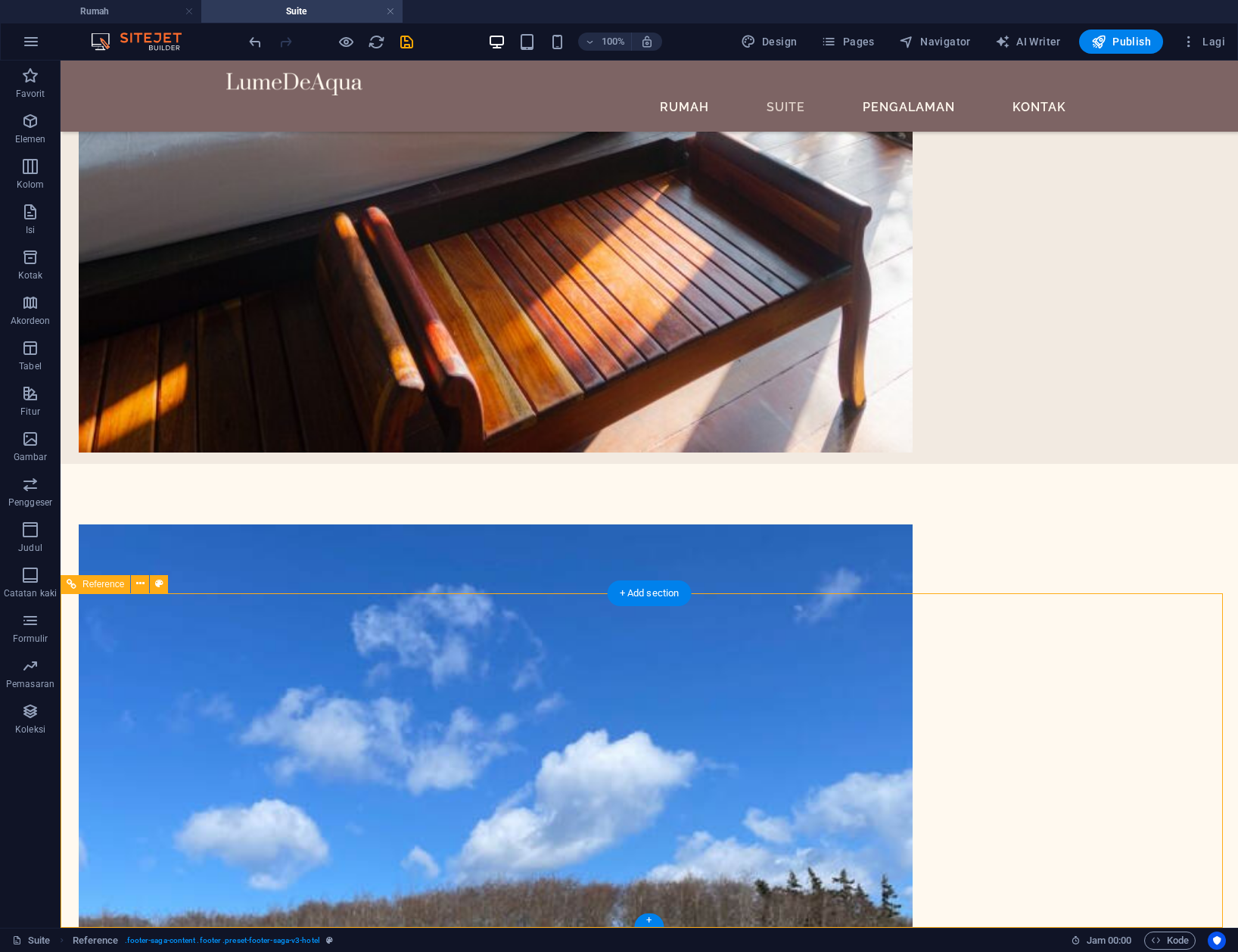 click at bounding box center [496, 4506] 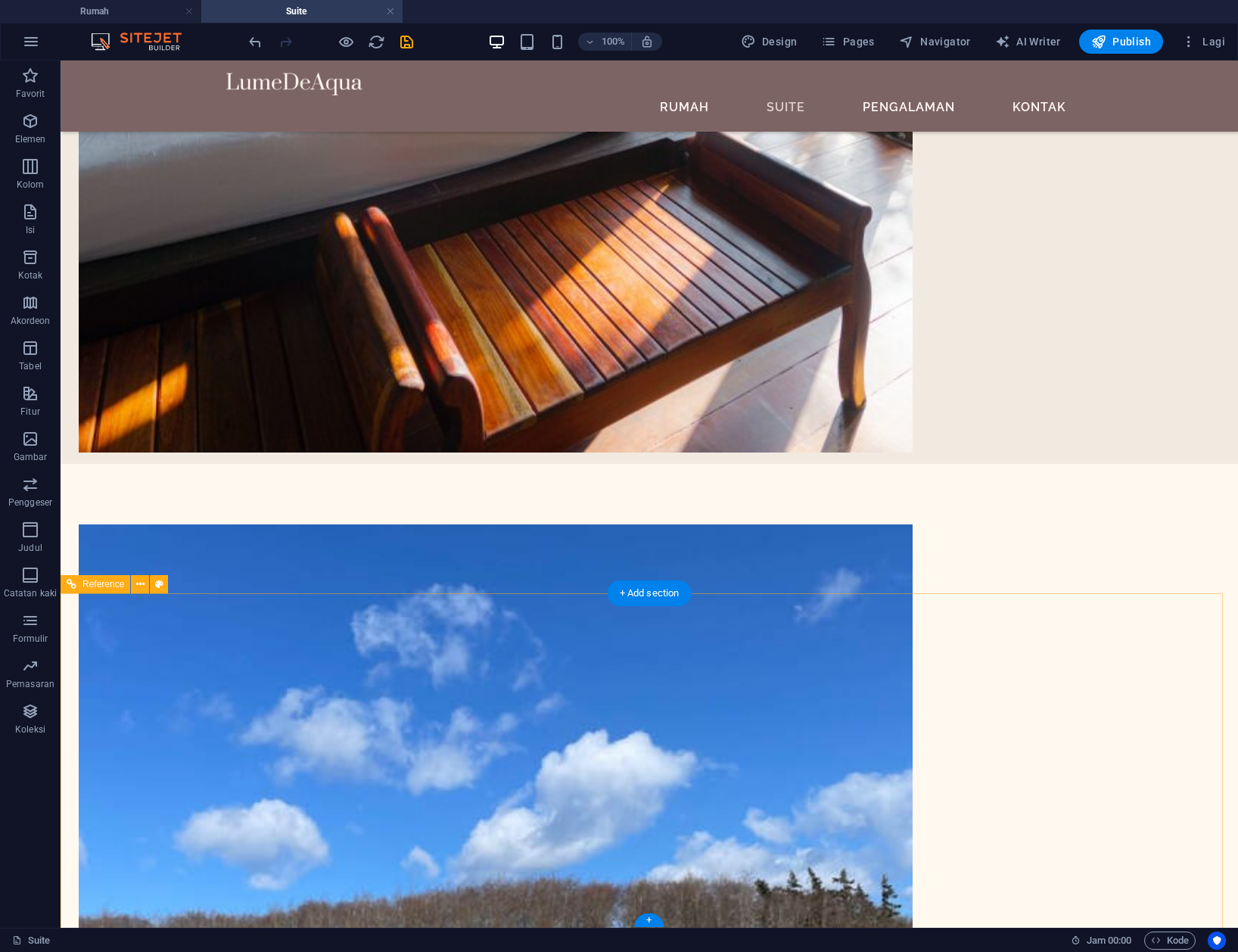 scroll, scrollTop: 3284, scrollLeft: 0, axis: vertical 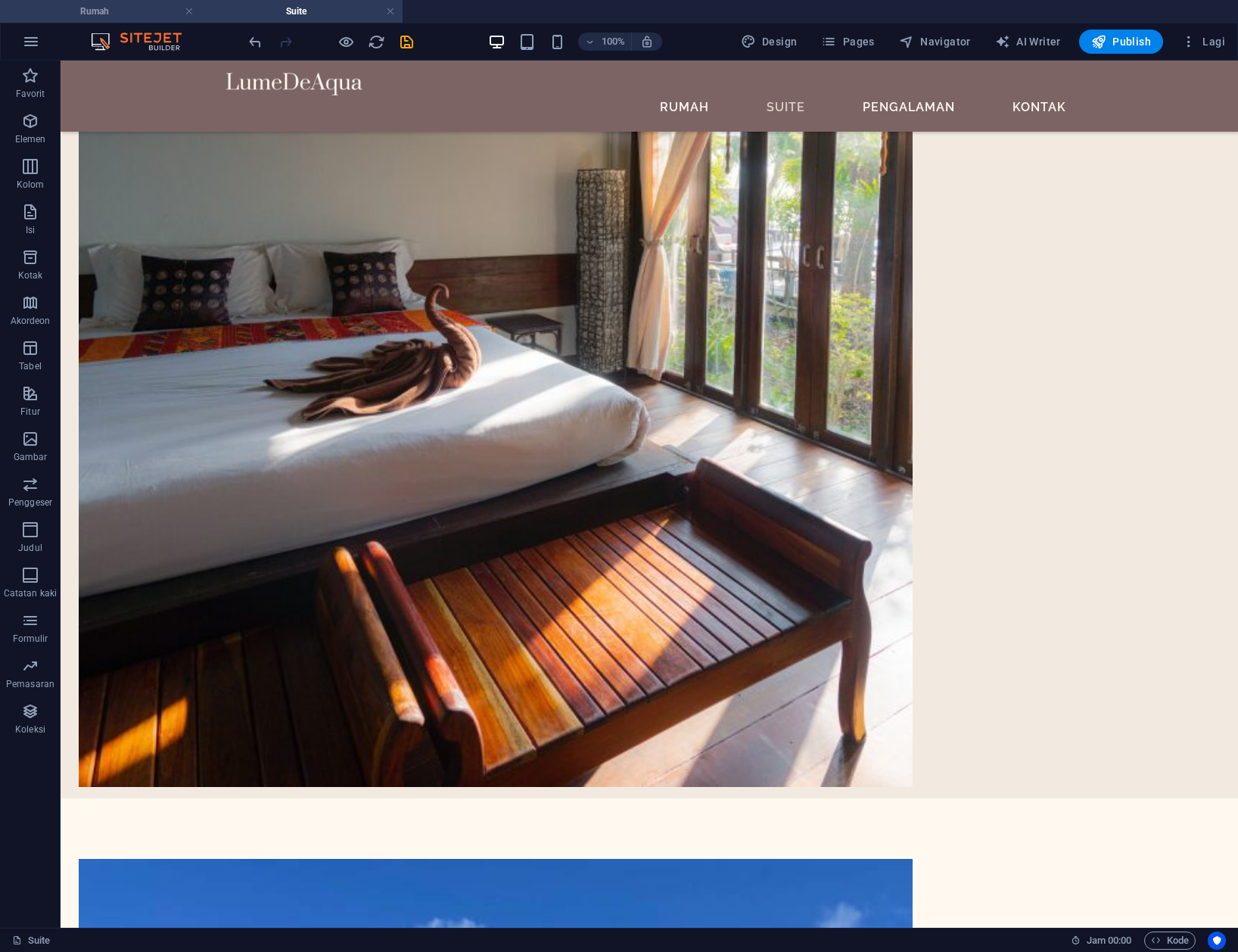 click on "Rumah" at bounding box center (101, 11) 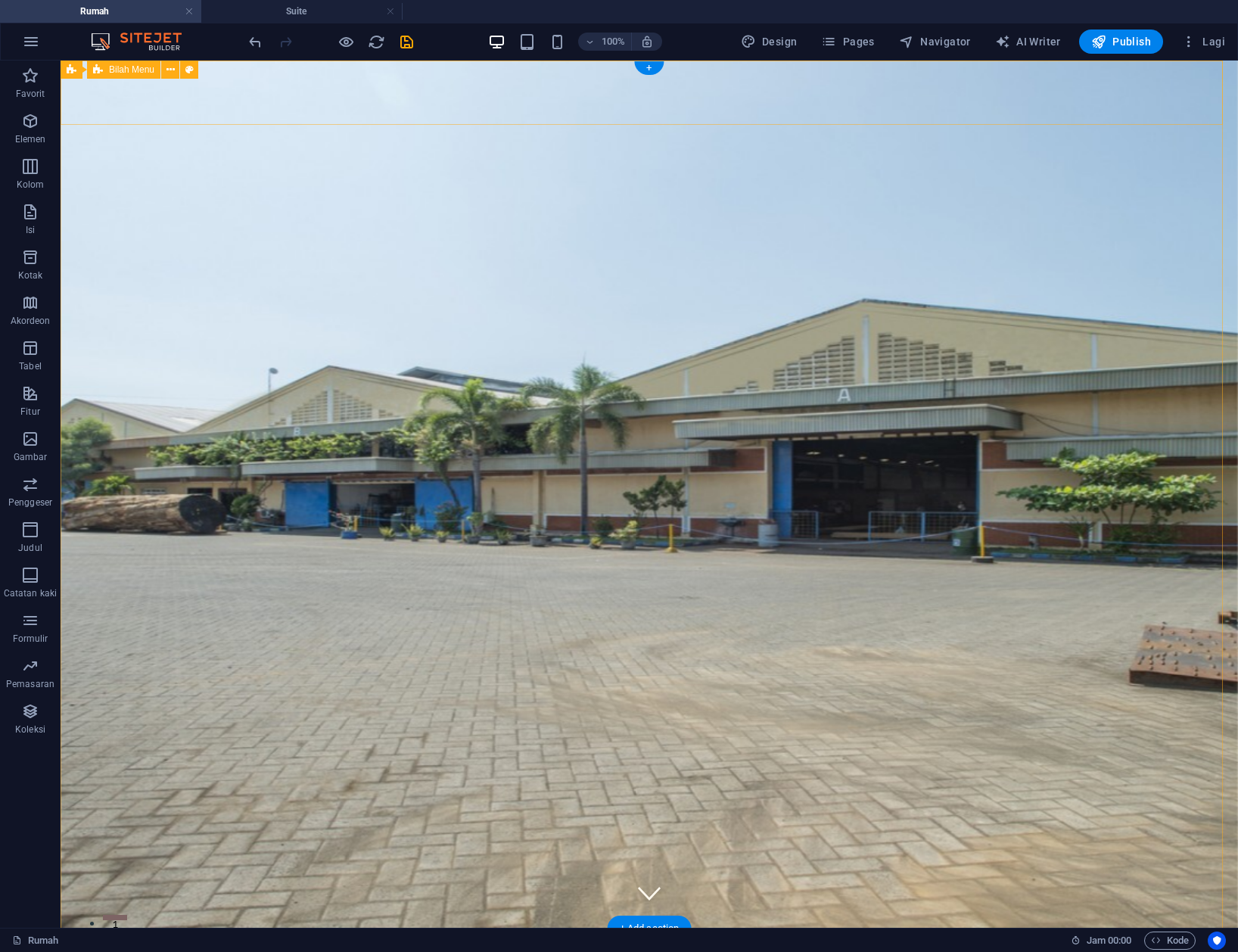 scroll, scrollTop: 0, scrollLeft: 0, axis: both 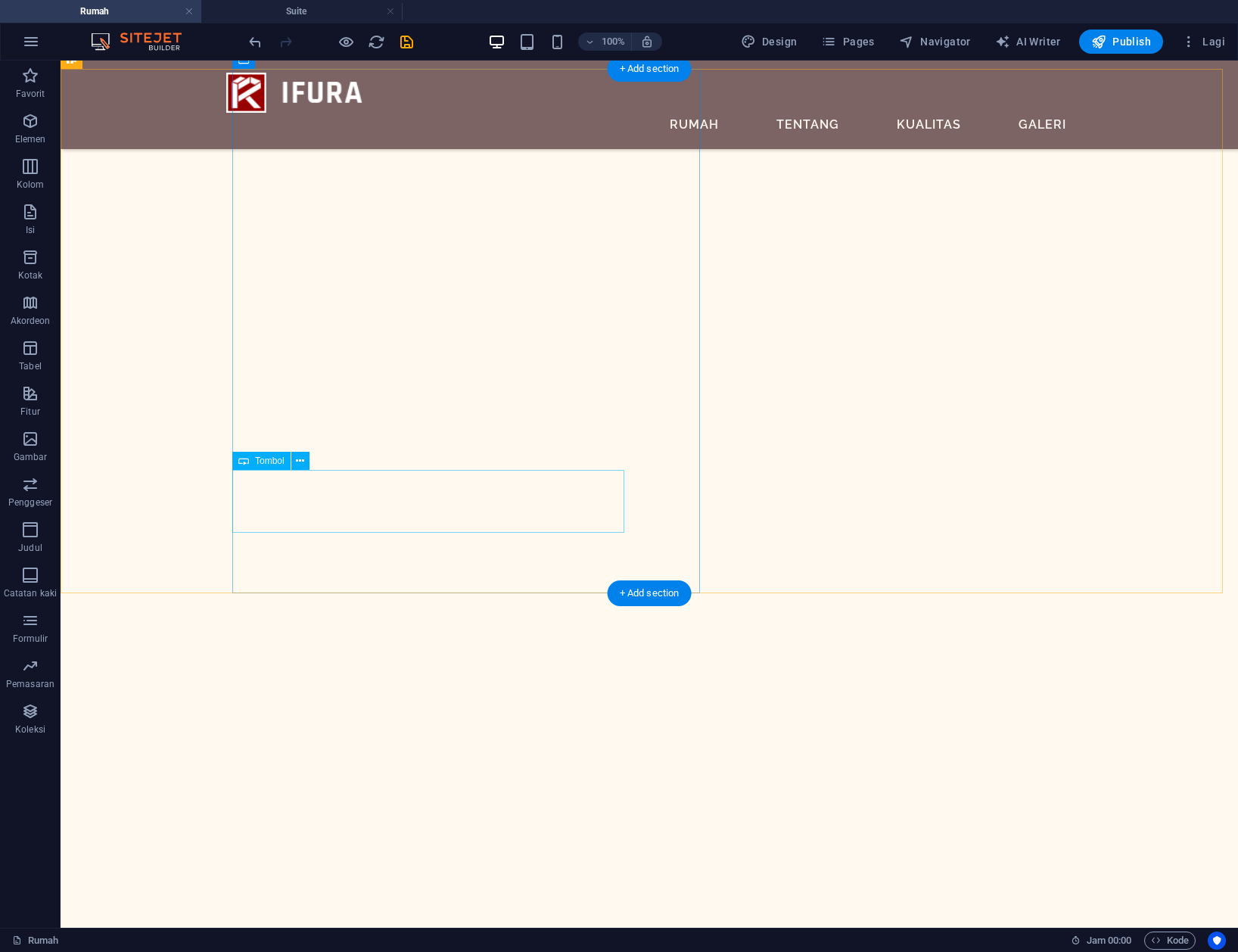 click on "pelajari lebih lanjut" at bounding box center [698, 7306] 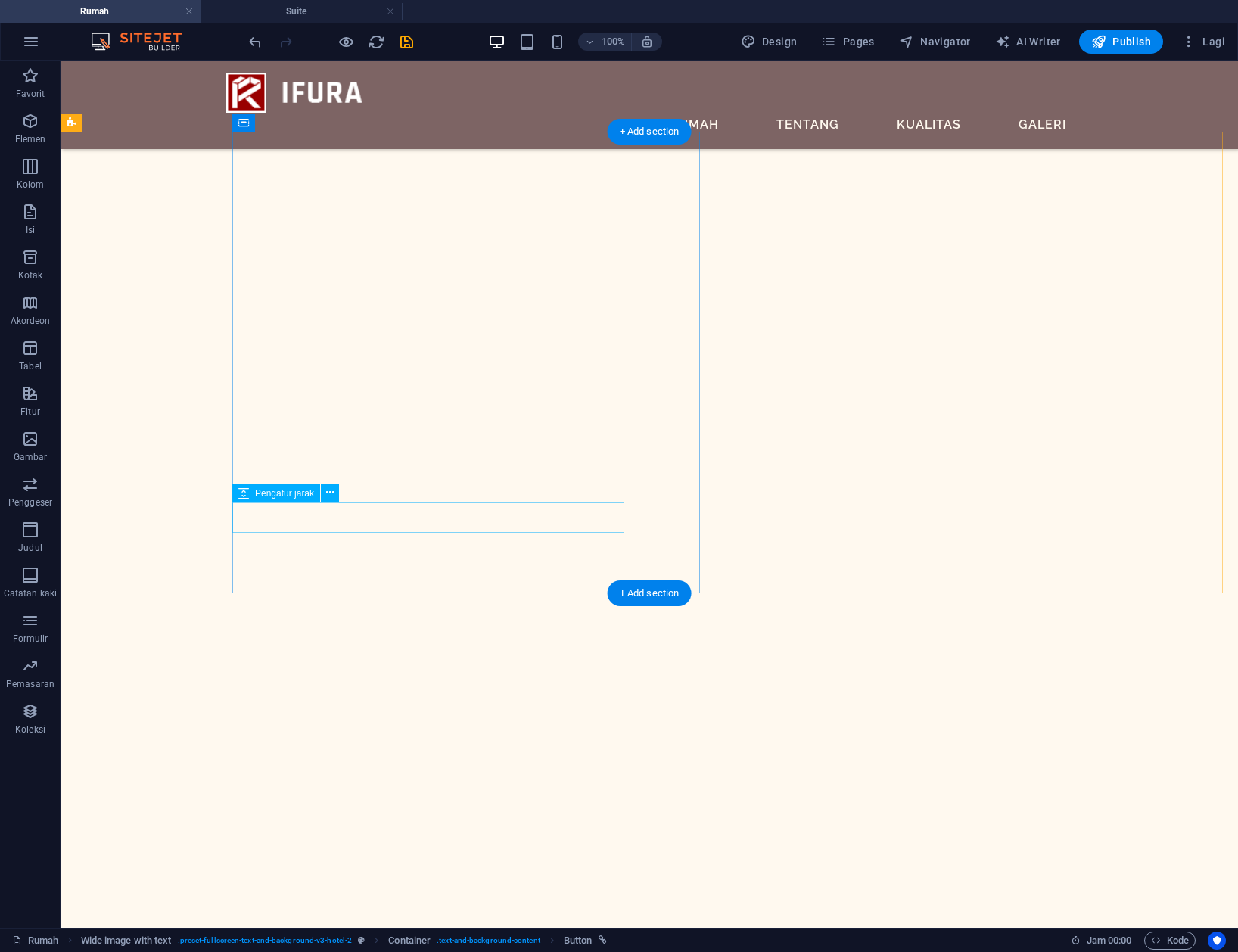 scroll, scrollTop: 3242, scrollLeft: 0, axis: vertical 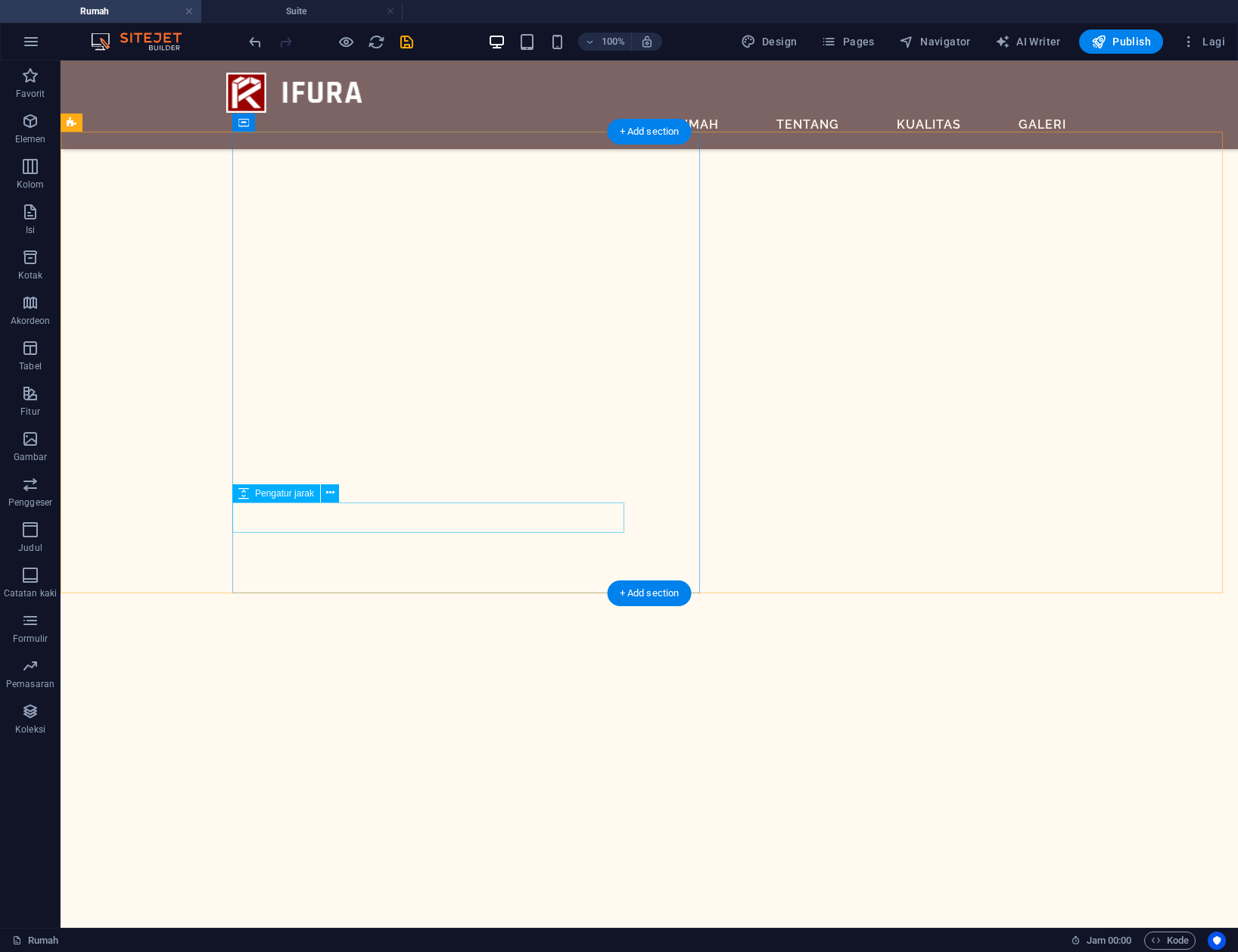click at bounding box center [698, 7322] 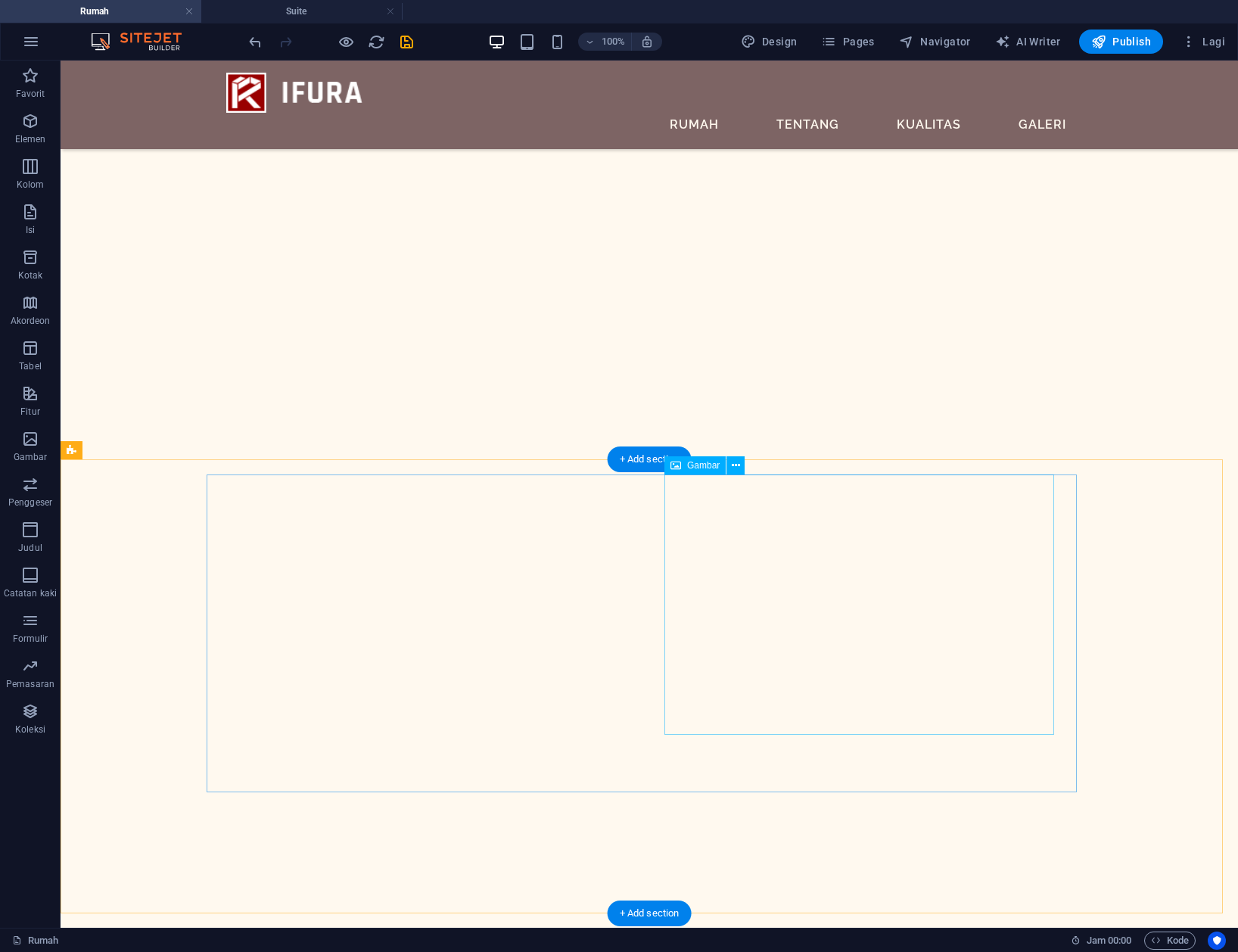 scroll, scrollTop: 2606, scrollLeft: 0, axis: vertical 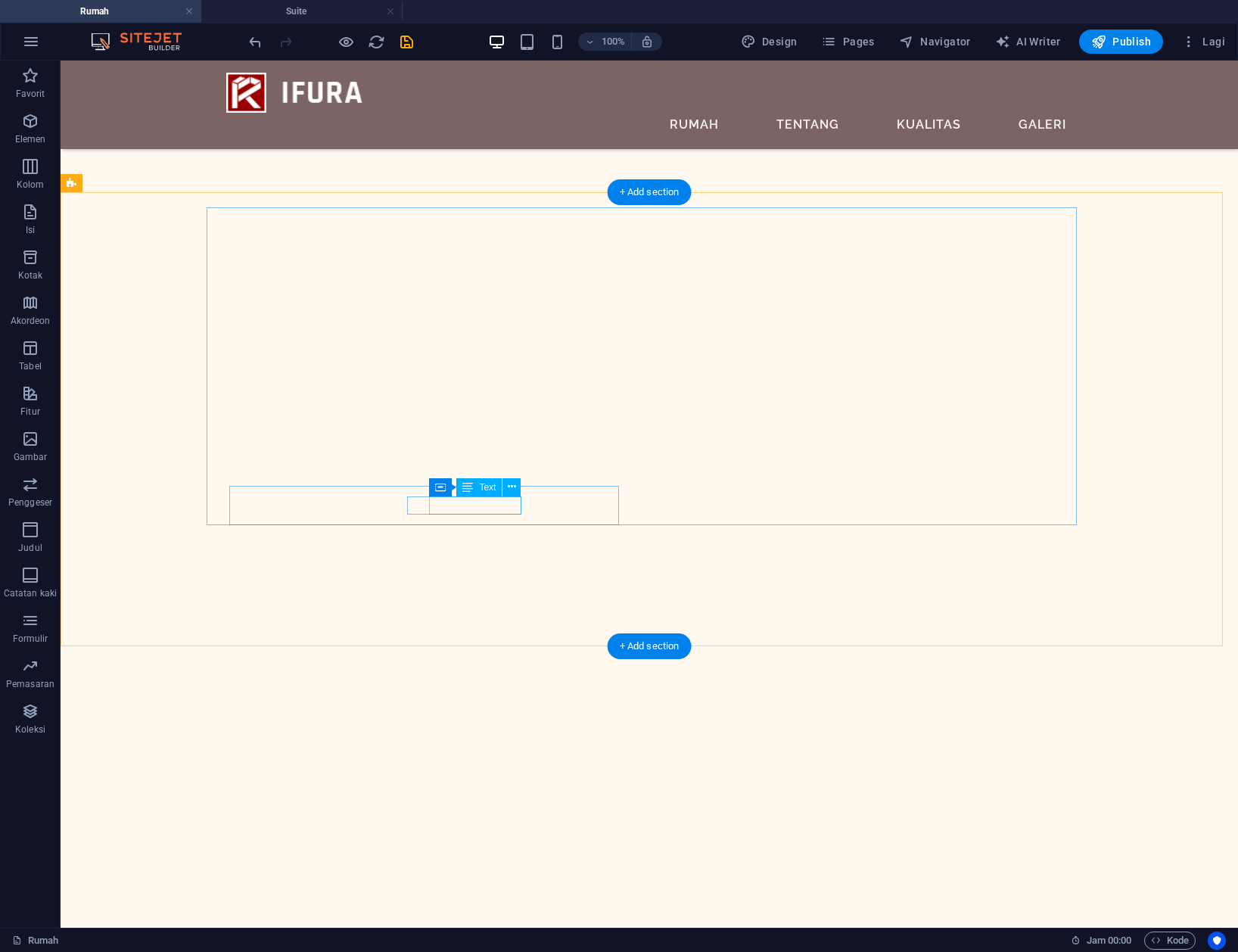 click on "256 kaki persegi" at bounding box center [-439, 5596] 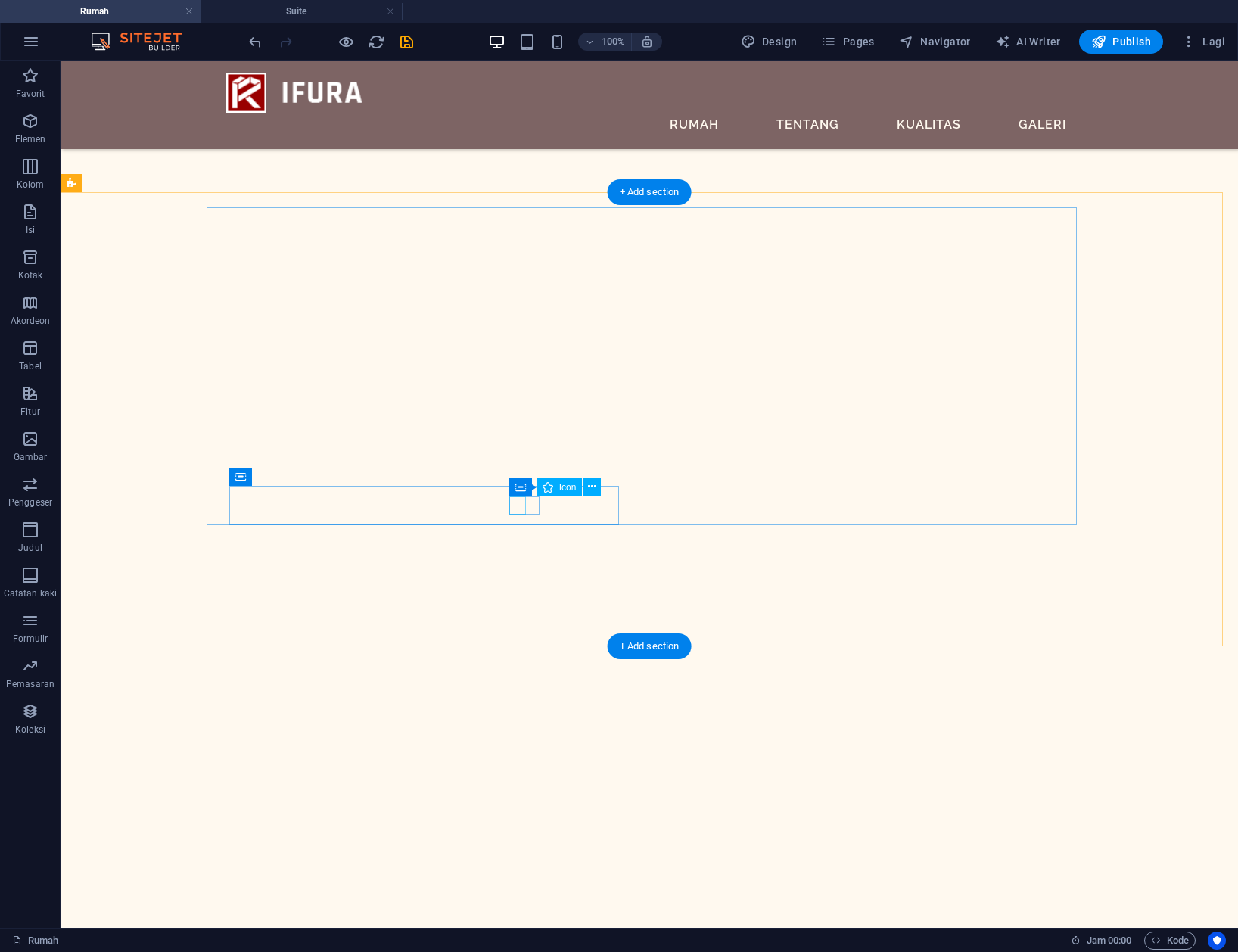 click at bounding box center (-442, 5597) 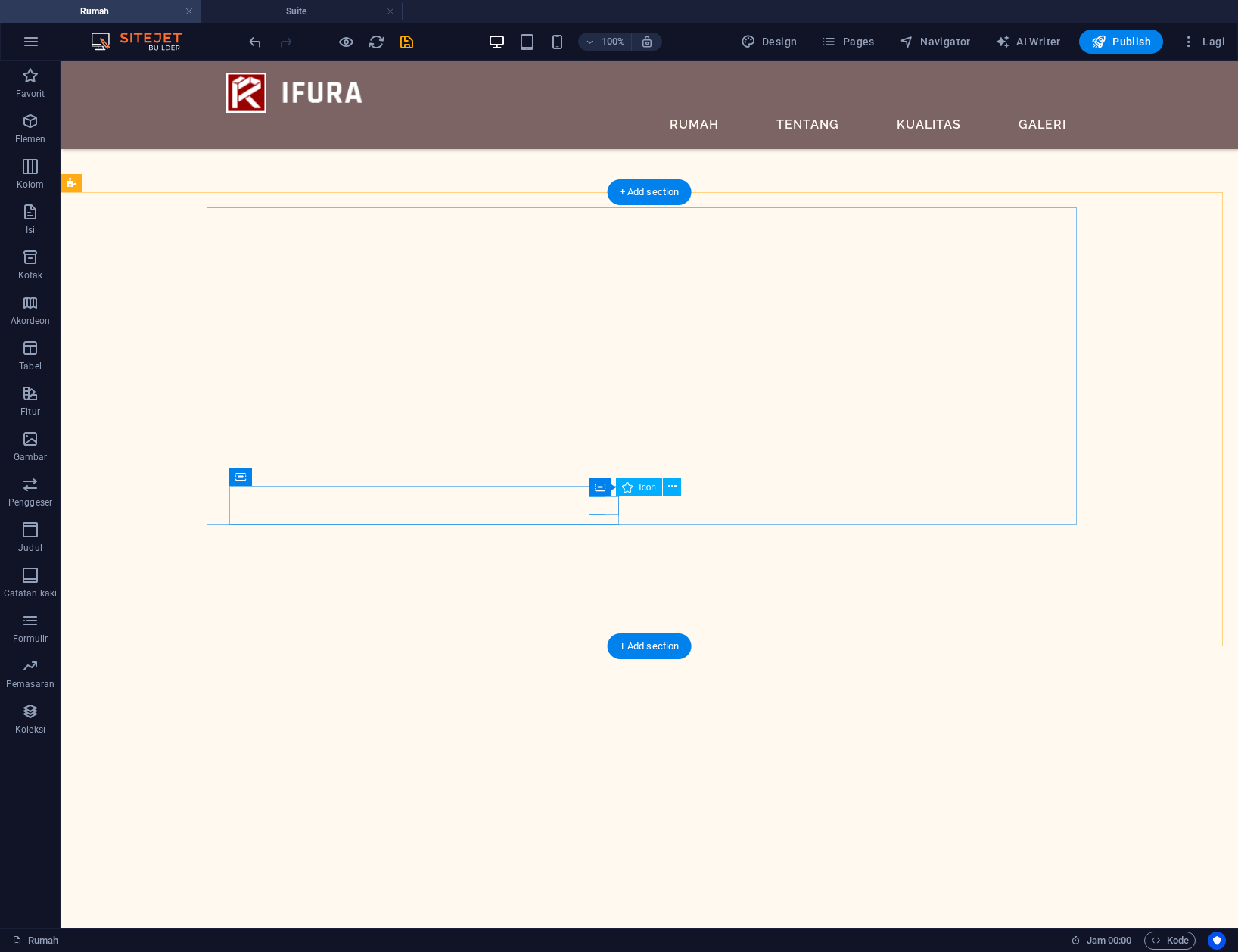 click at bounding box center [-442, 5616] 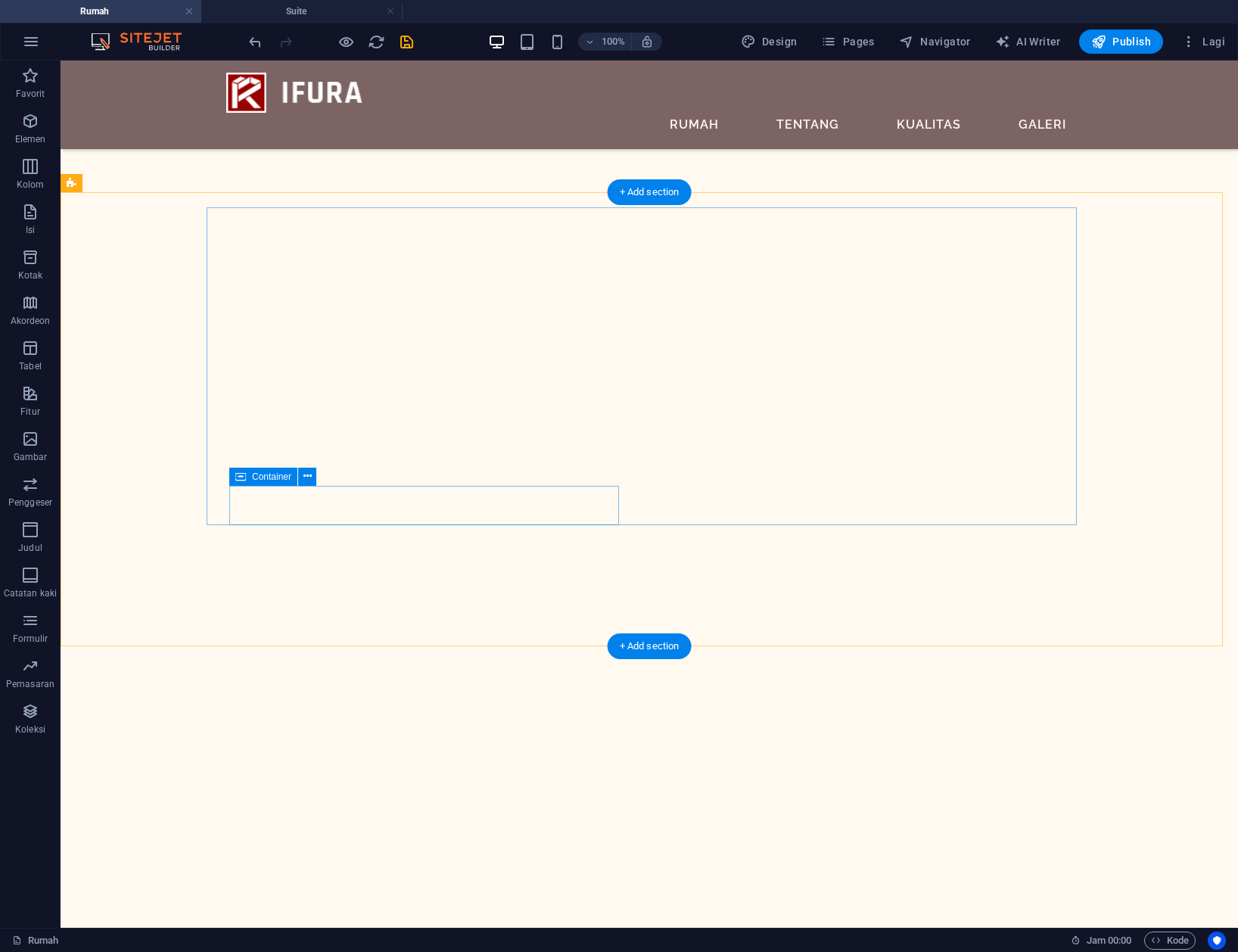 click on "Kamar Utama 8 3" at bounding box center (-439, 5575) 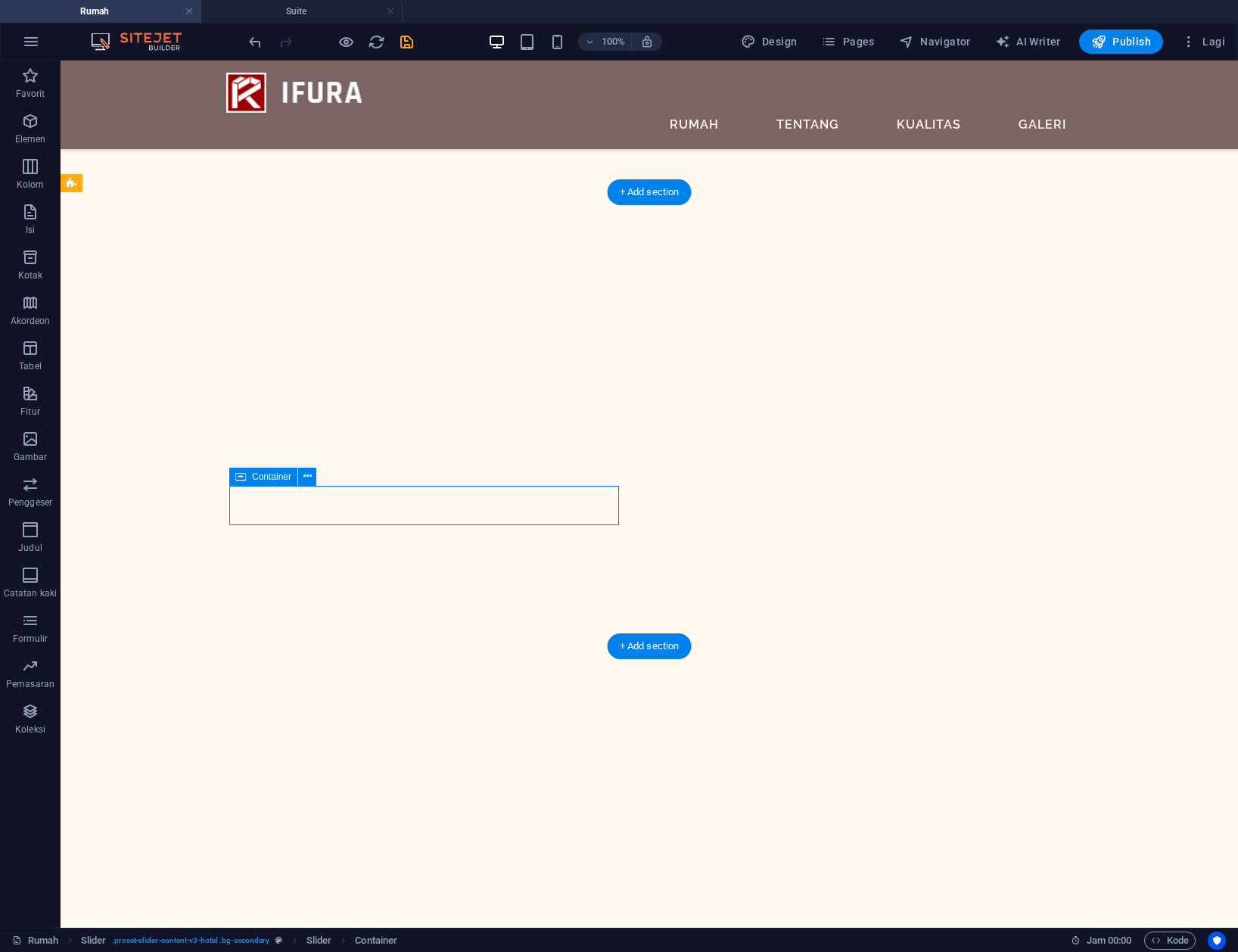 click on "Kamar Utama 8 3" at bounding box center [-439, 5575] 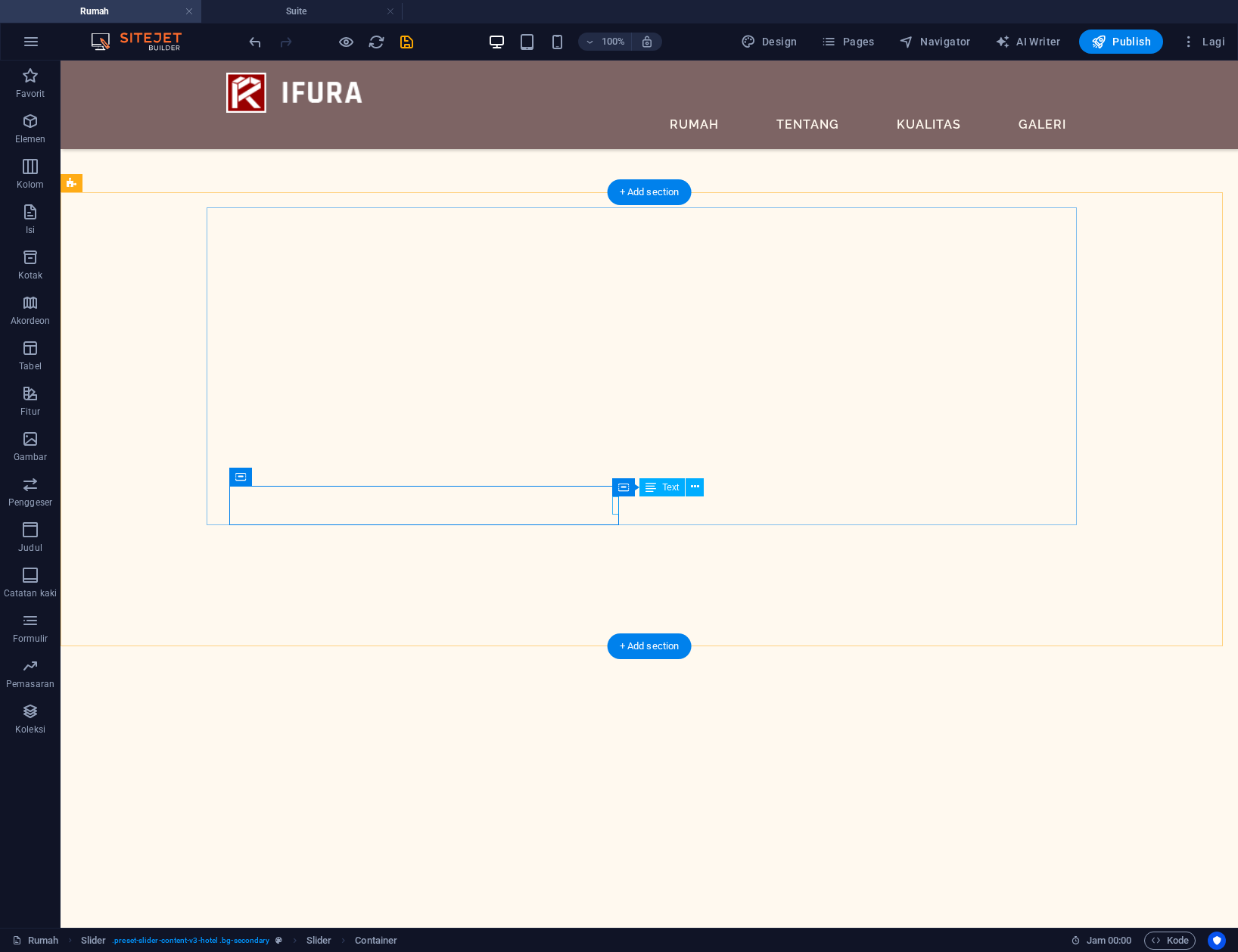 click on "3" at bounding box center [-439, 5614] 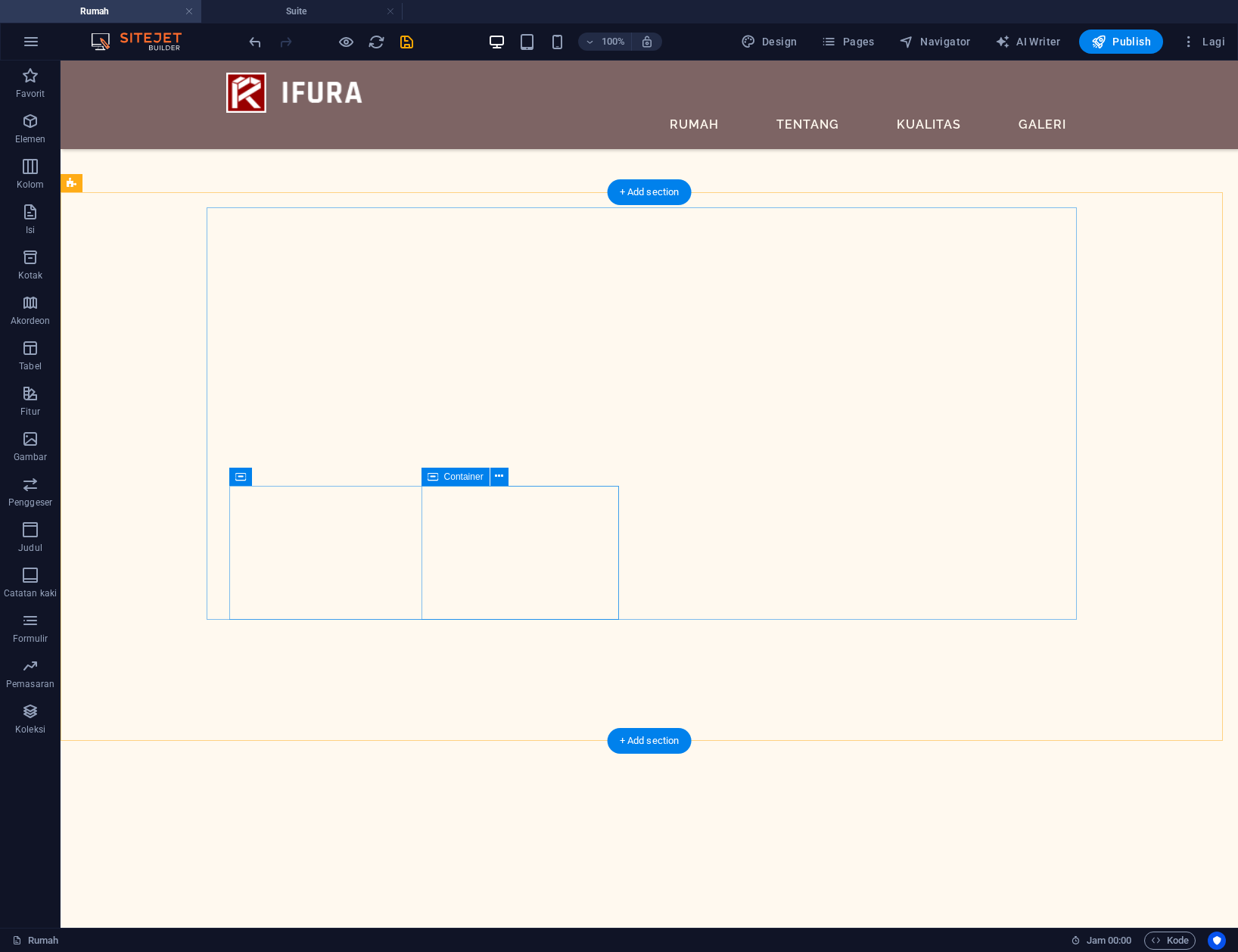 click on "Drop content here or  Add elements  Paste clipboard" at bounding box center (-439, 5659) 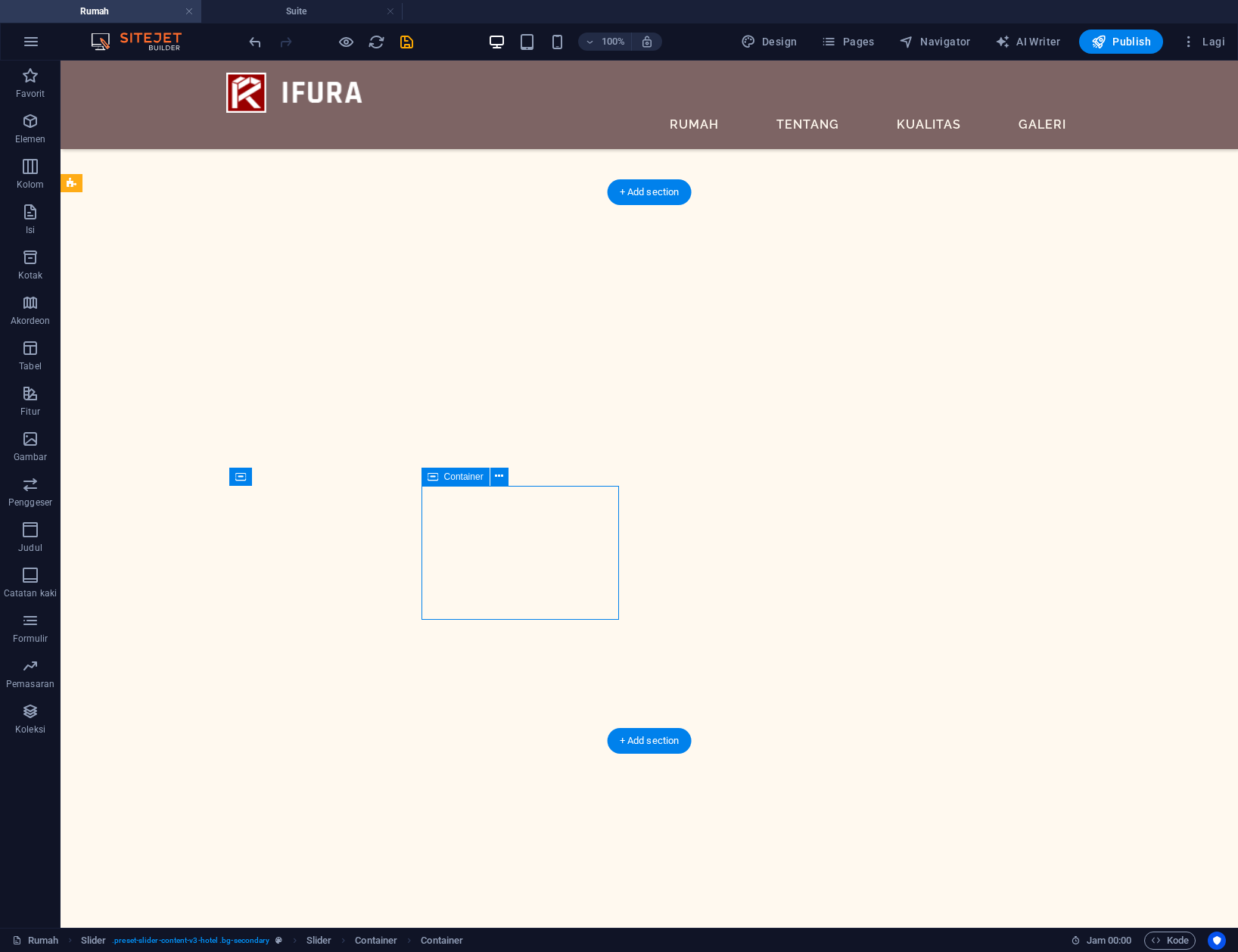 click on "Drop content here or  Add elements  Paste clipboard" at bounding box center [-439, 5659] 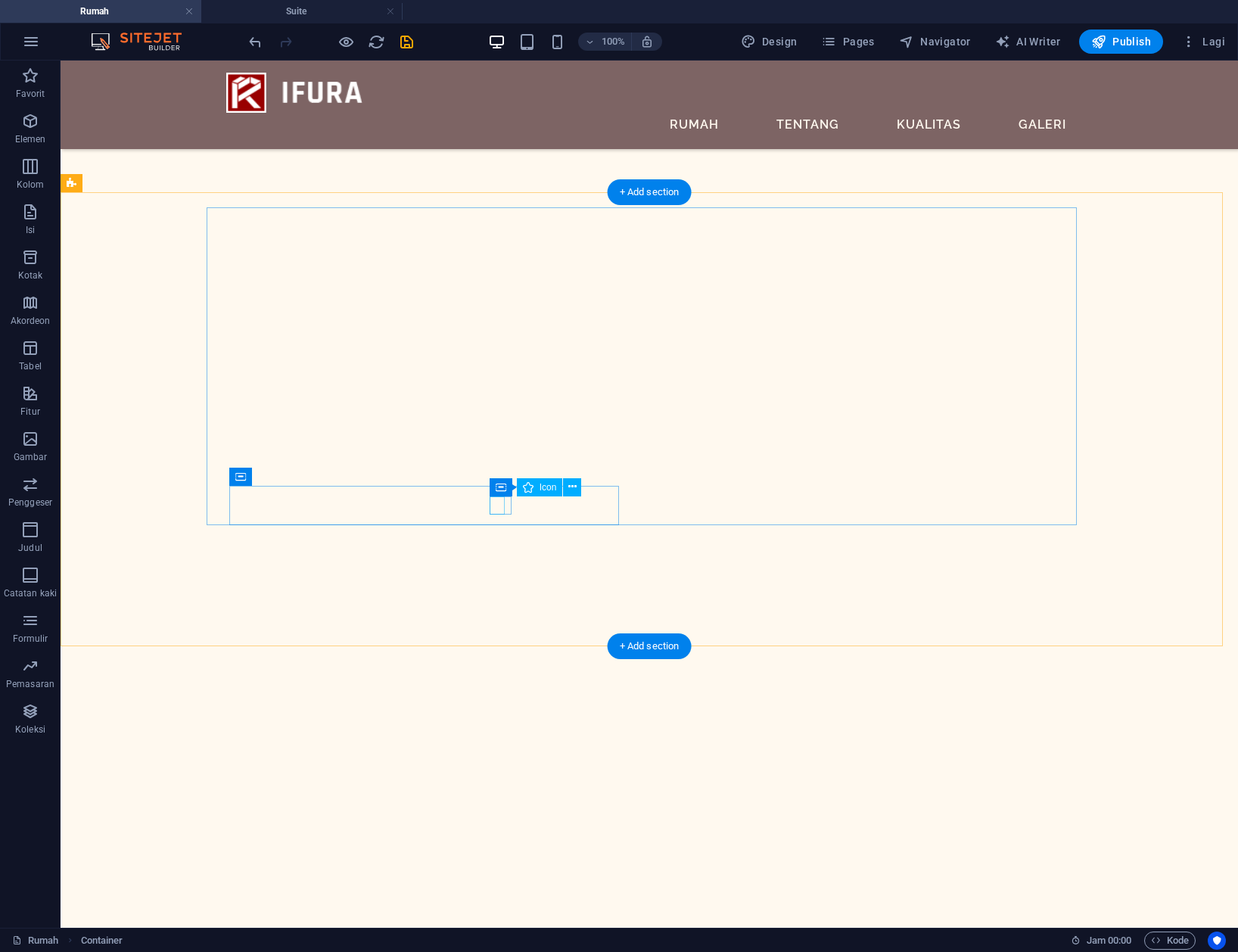 drag, startPoint x: 502, startPoint y: 504, endPoint x: 530, endPoint y: 504, distance: 28 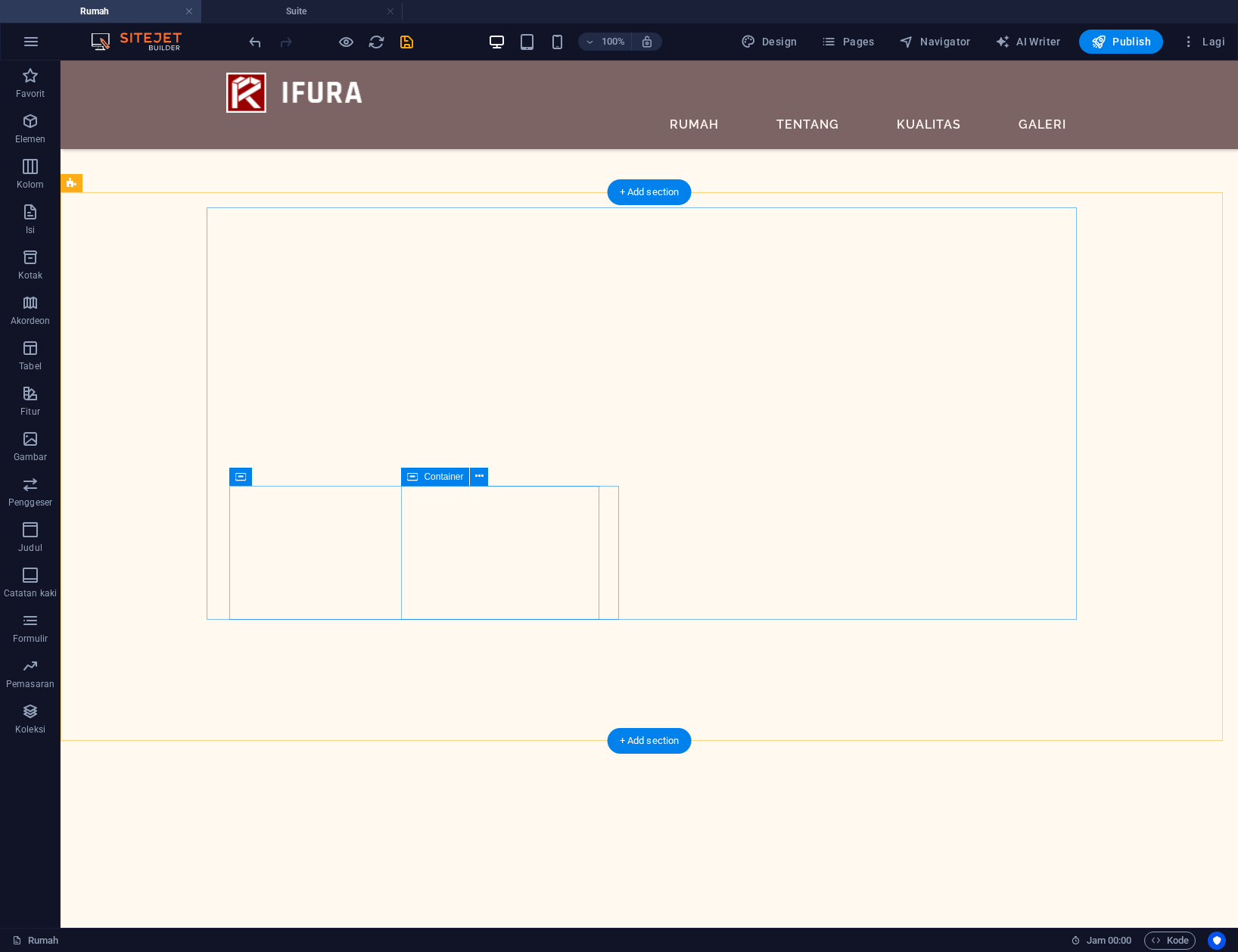 click on "Drop content here or  Add elements  Paste clipboard" at bounding box center [-439, 5620] 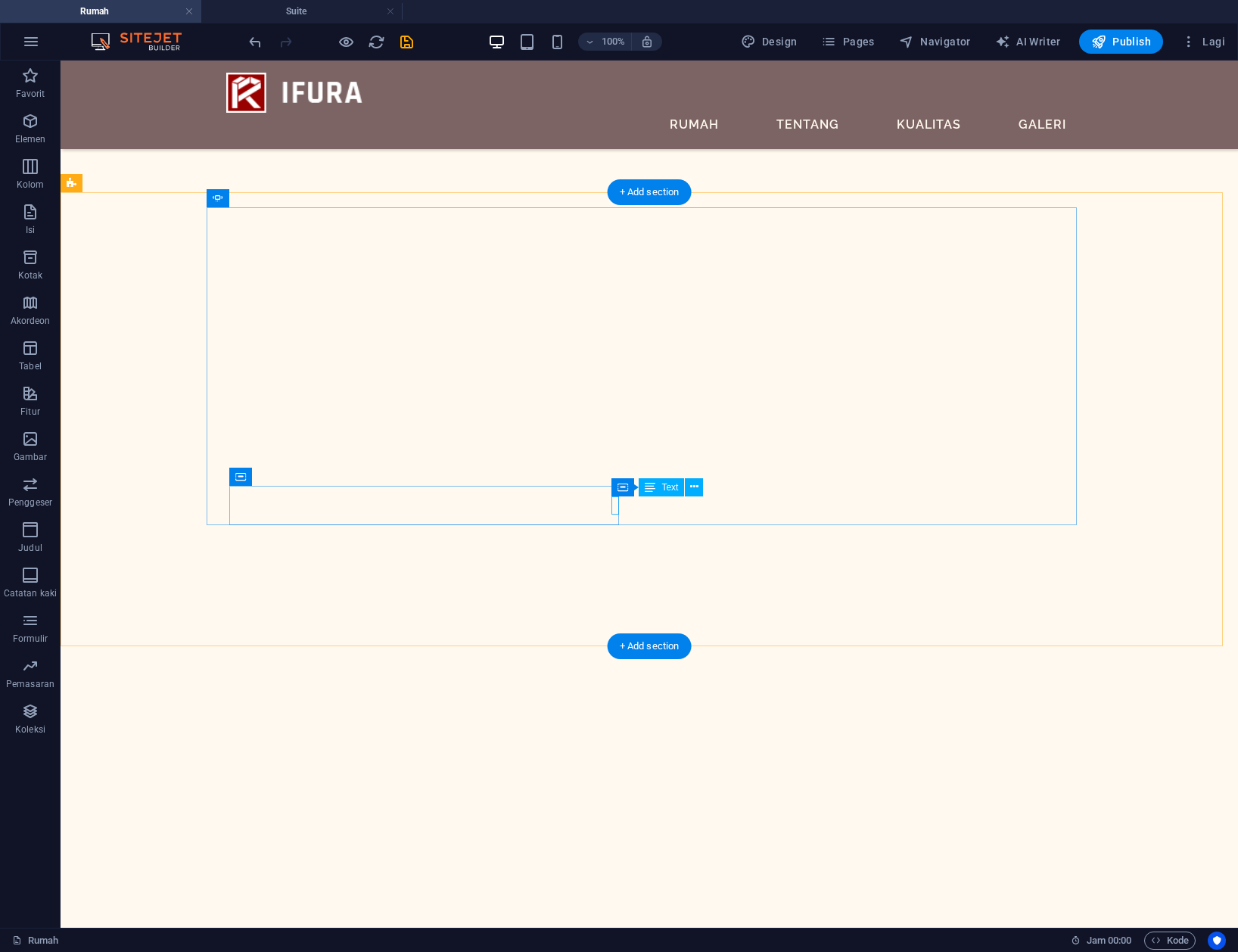 click on "8" at bounding box center [-439, 5576] 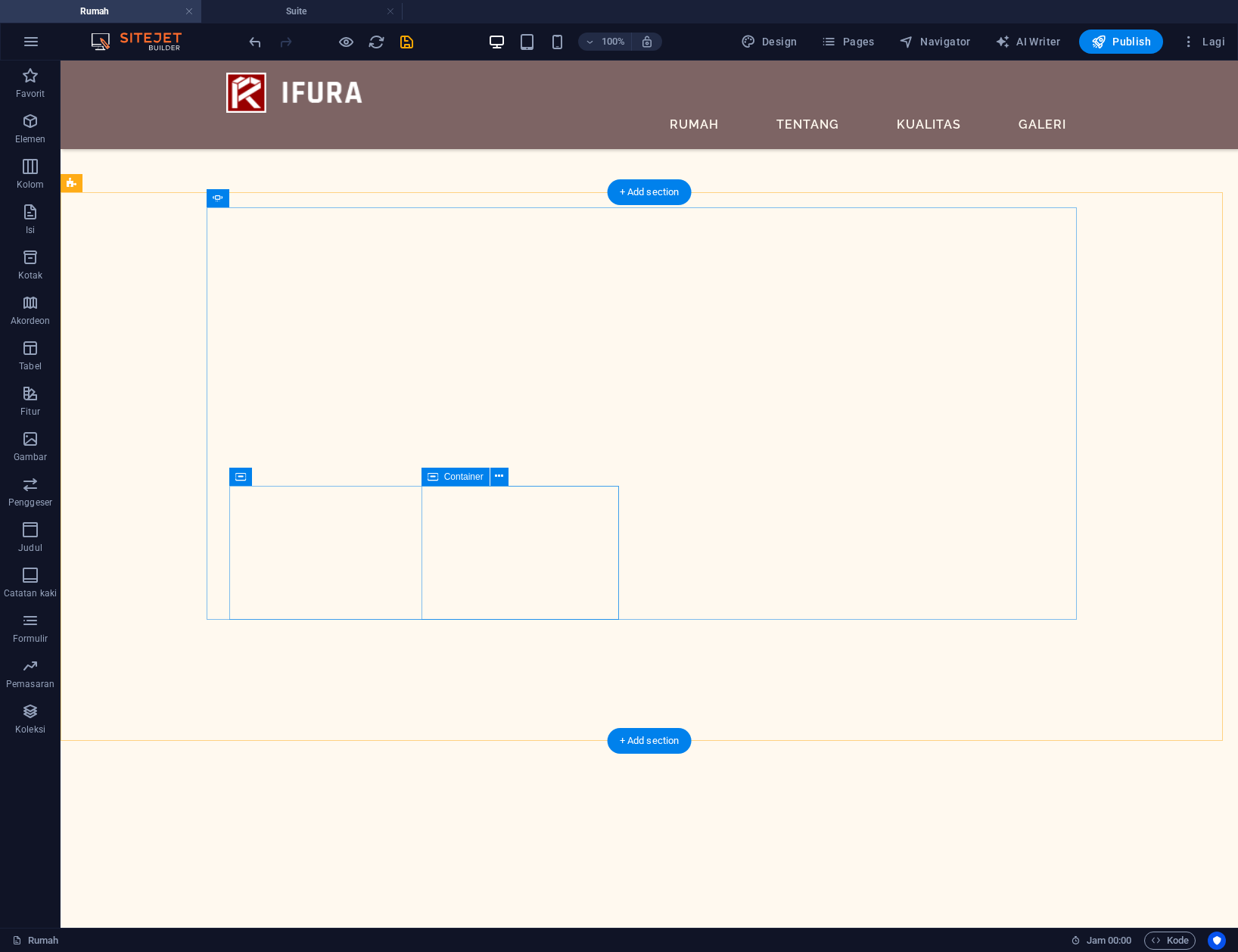 click on "Drop content here or  Add elements  Paste clipboard" at bounding box center (-439, 5620) 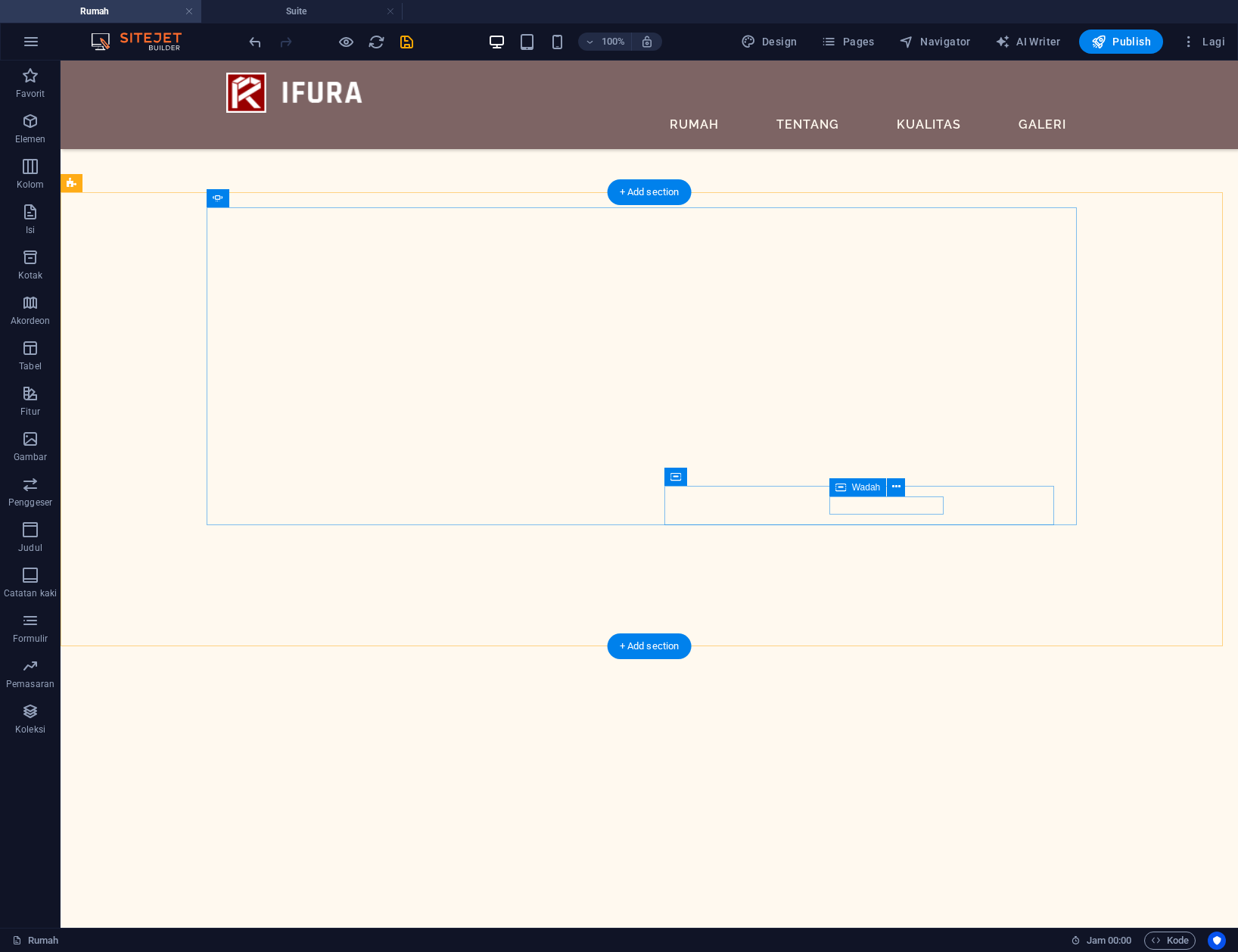 click on "300 kaki persegi" at bounding box center [-439, 5903] 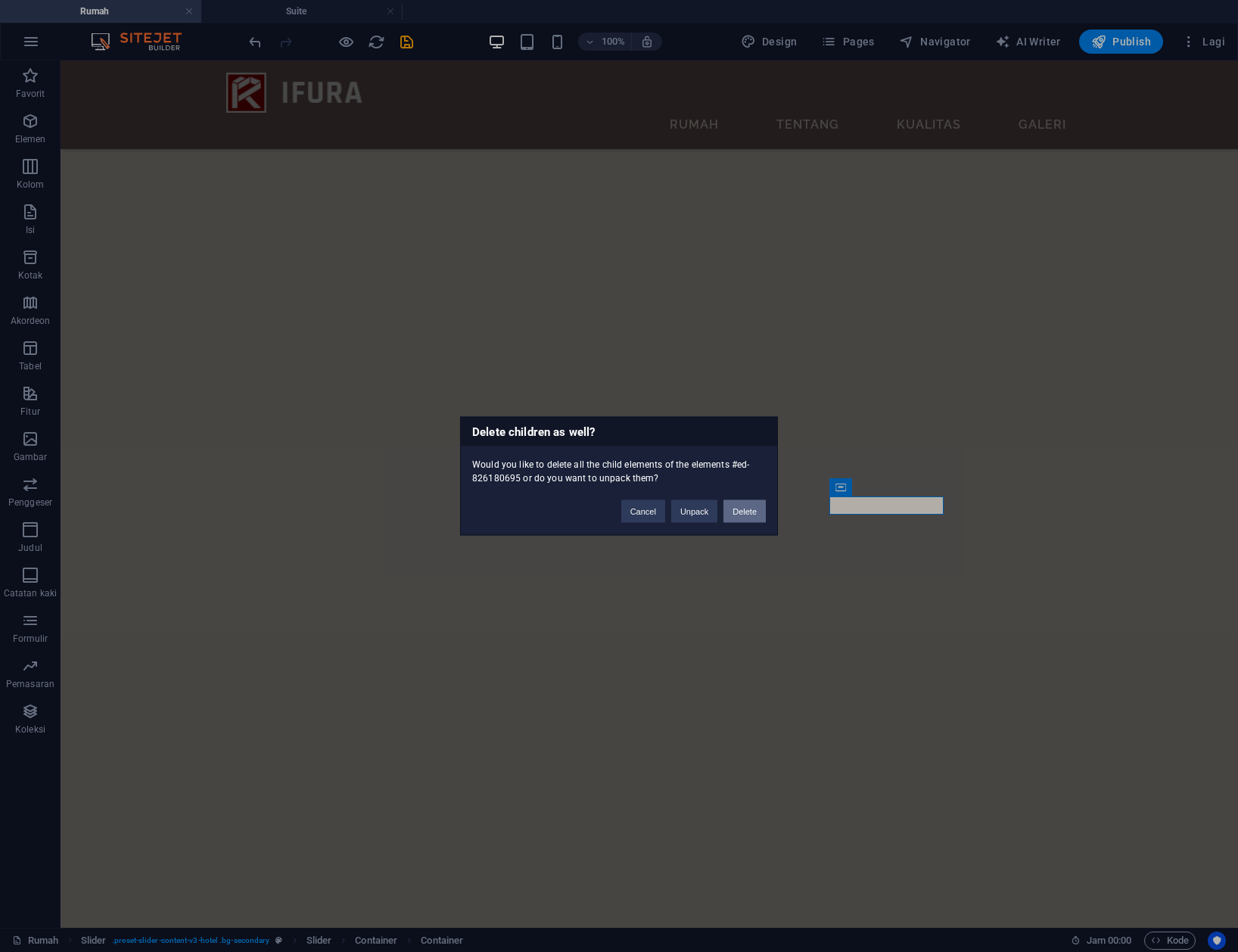 click on "Delete" at bounding box center (745, 512) 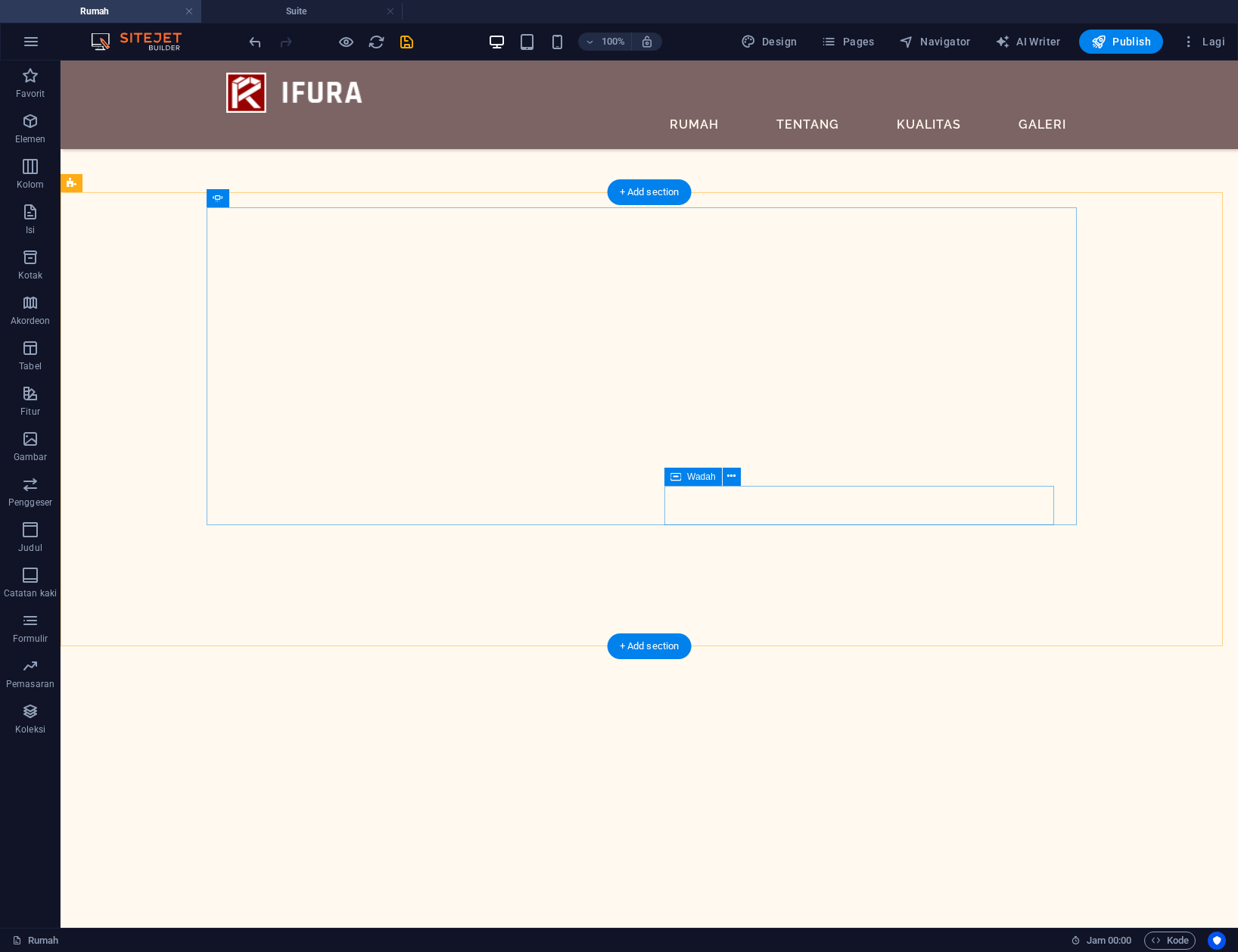 click on "Ratu Deluxe 12 4" at bounding box center [-439, 5864] 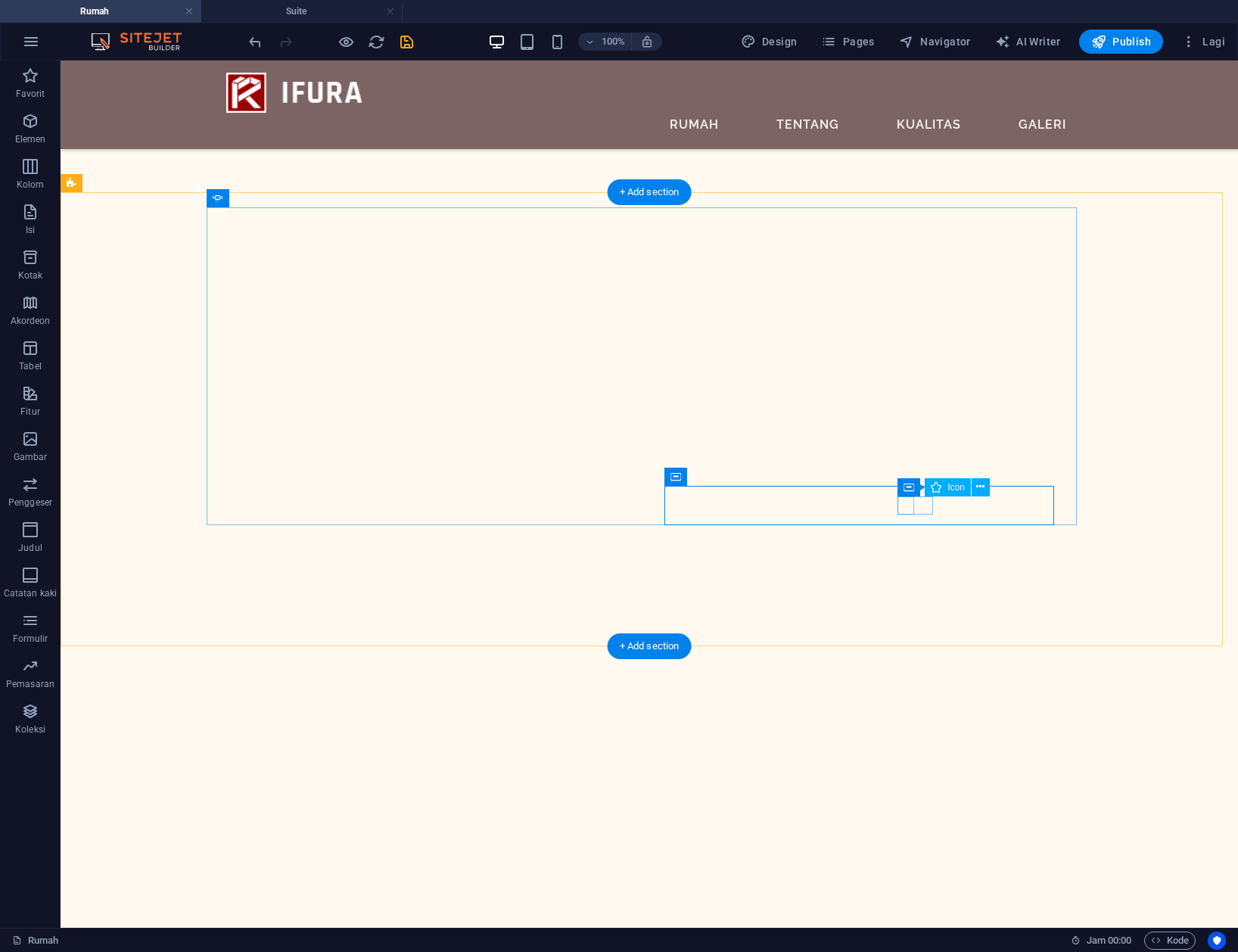 click at bounding box center [-442, 5855] 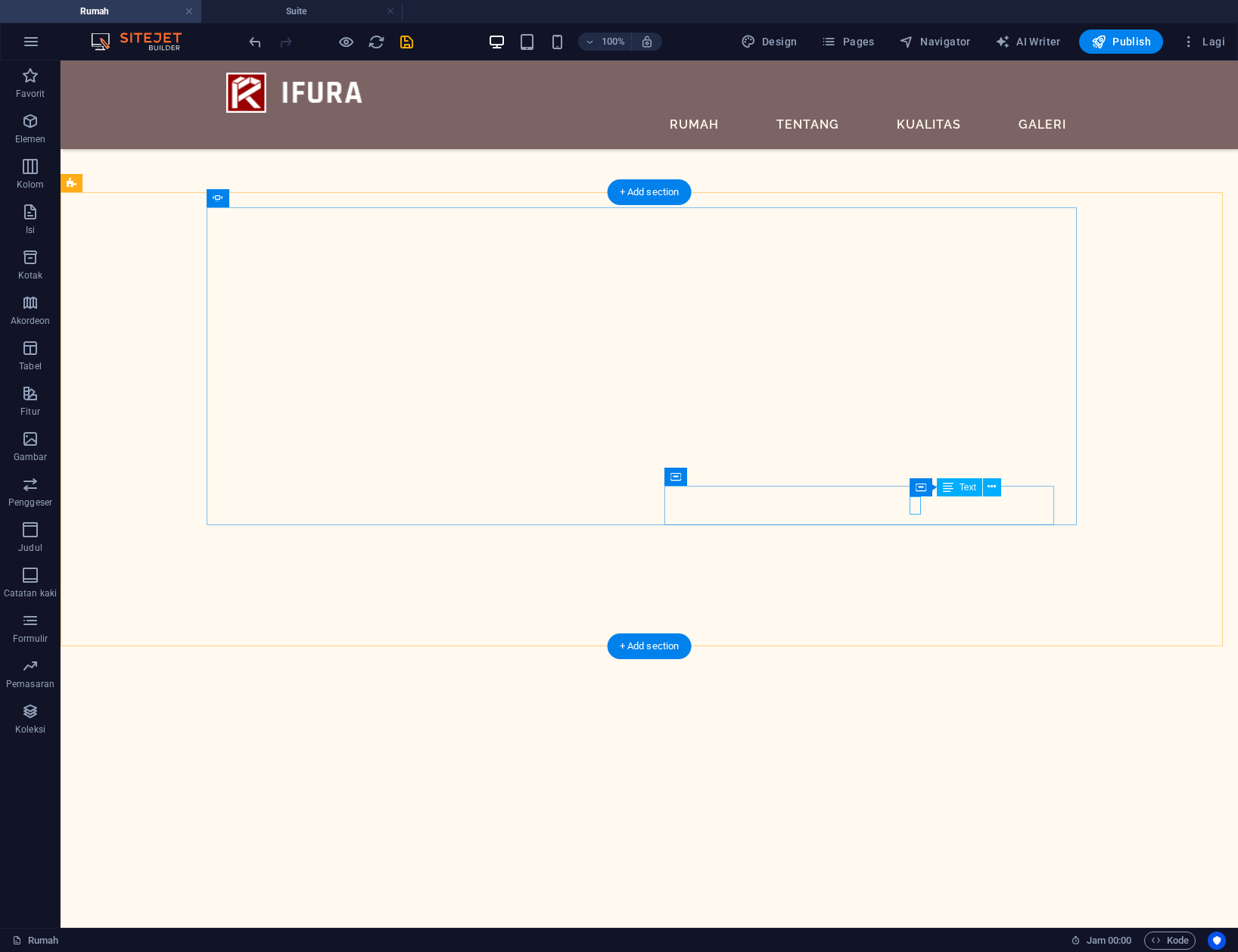 click on "12" at bounding box center [-439, 5835] 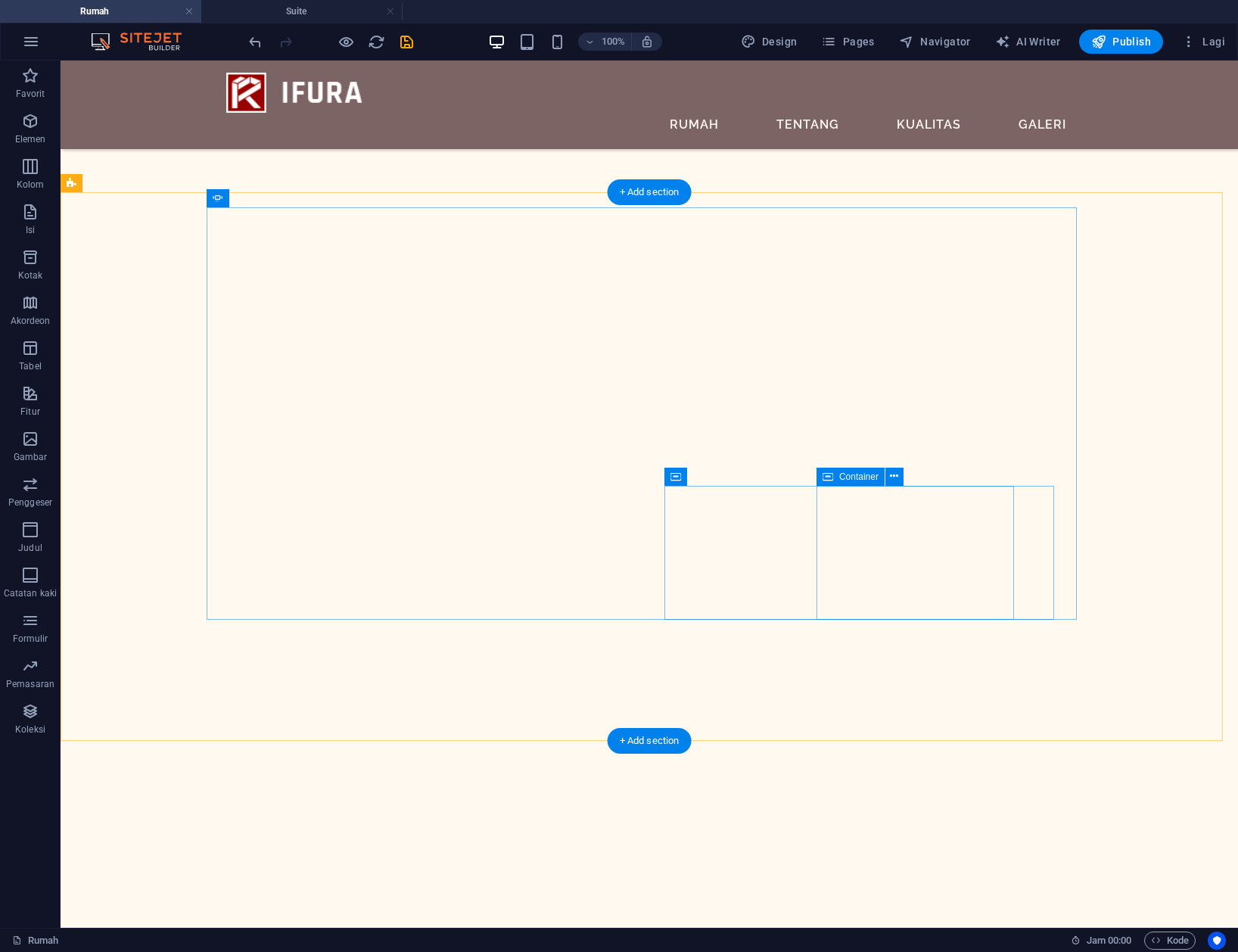 click on "Drop content here or  Add elements  Paste clipboard" at bounding box center [-439, 5969] 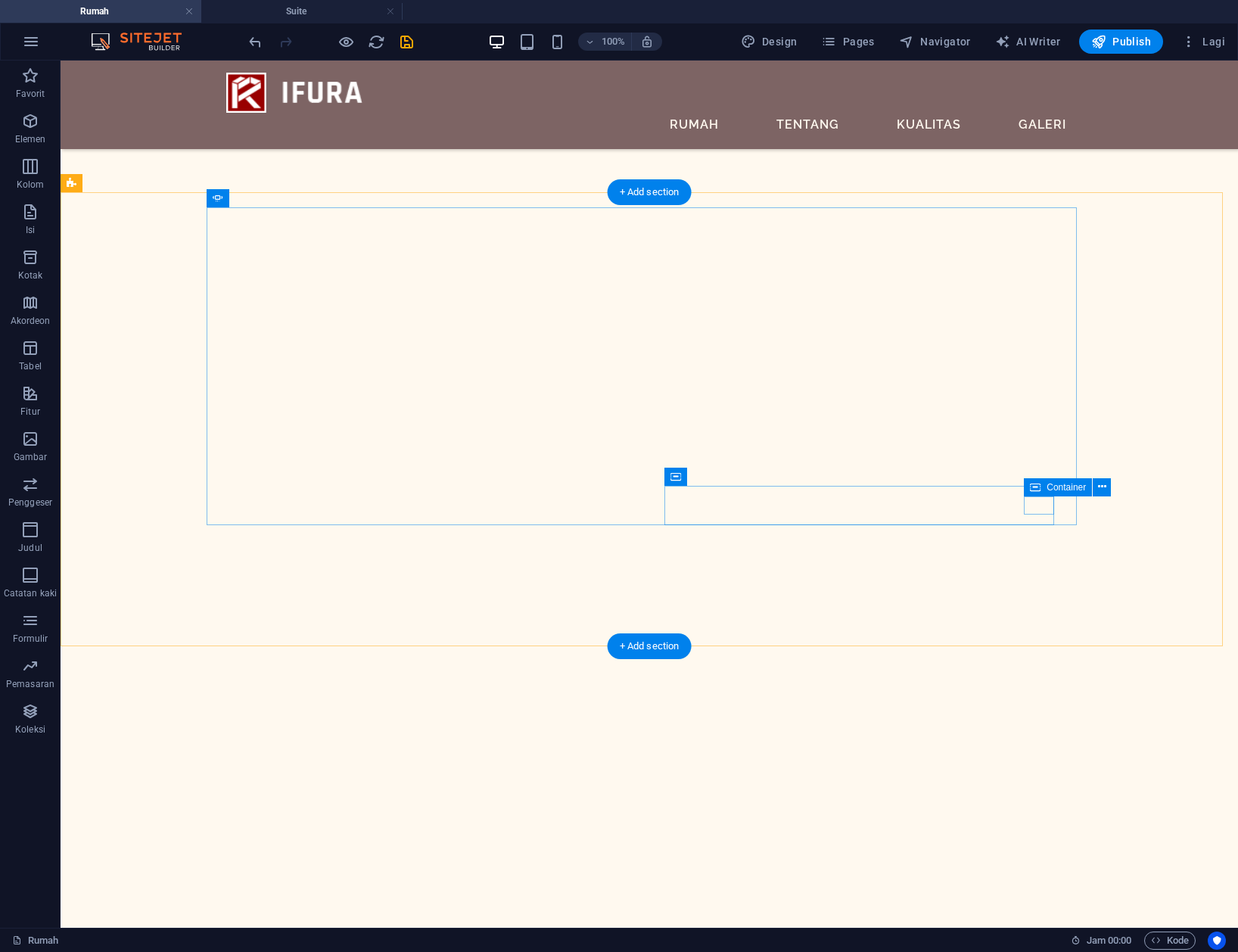 click on "4" at bounding box center [-439, 5827] 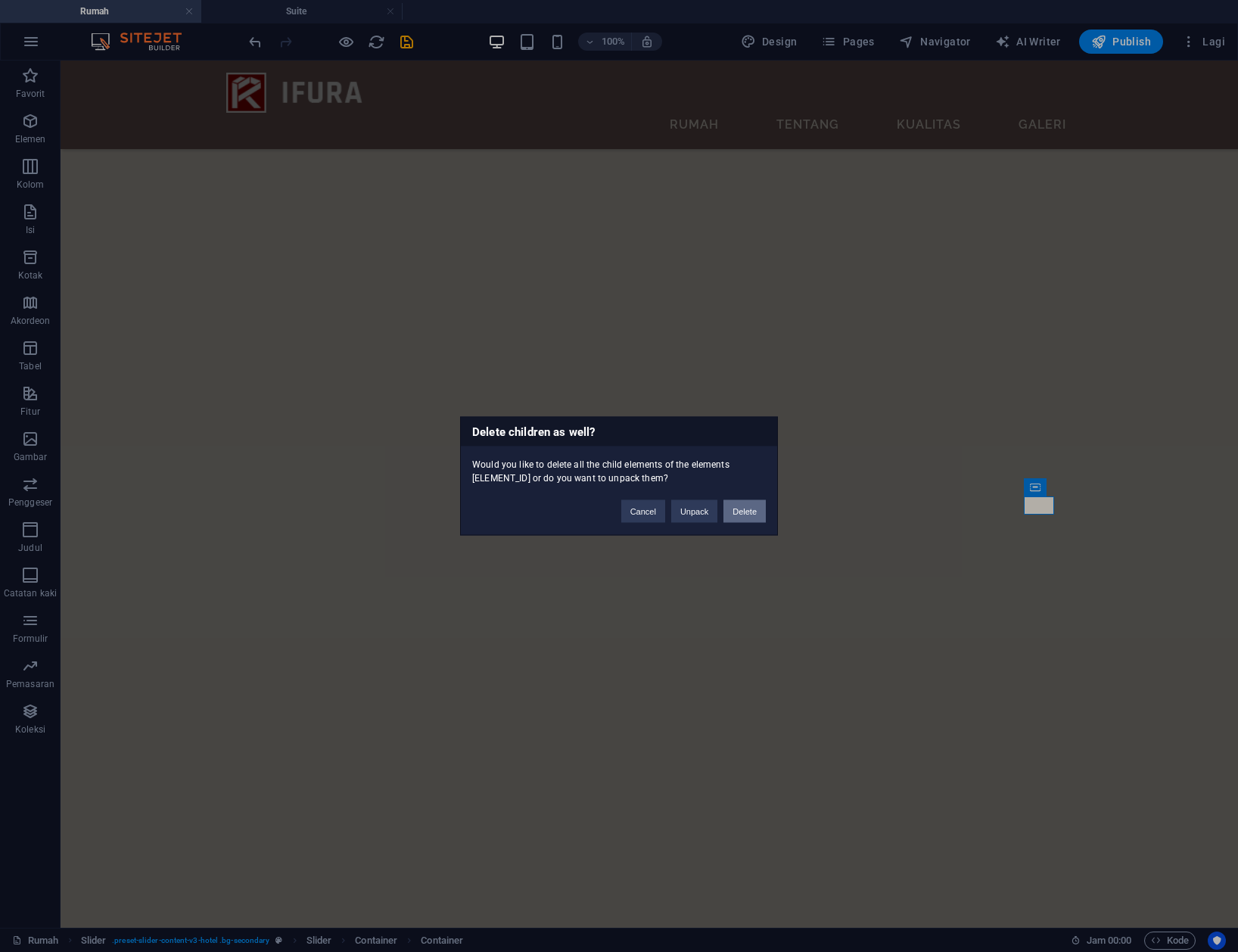 click on "Delete" at bounding box center (745, 512) 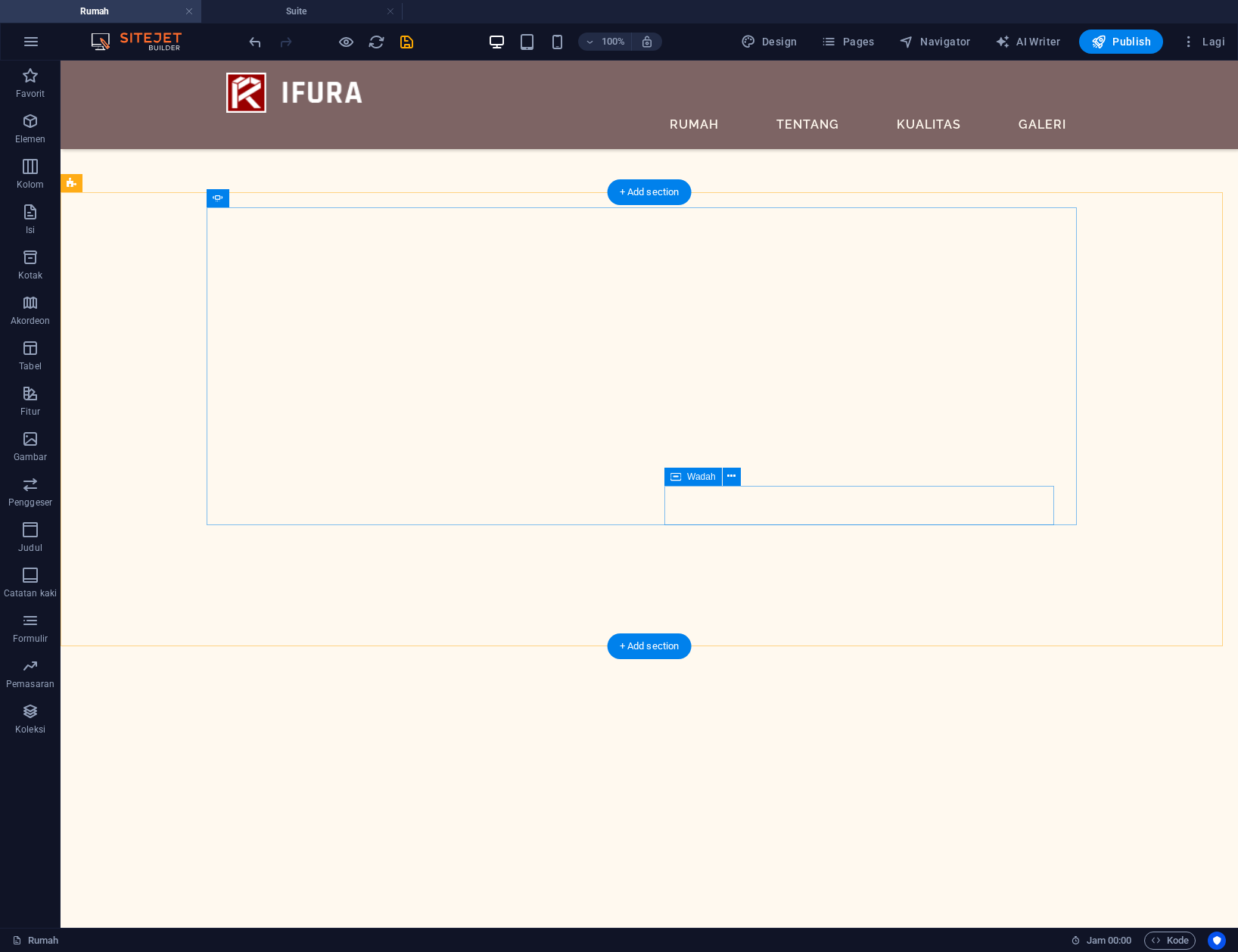 click on "Ratu Deluxe" at bounding box center (-439, 5748) 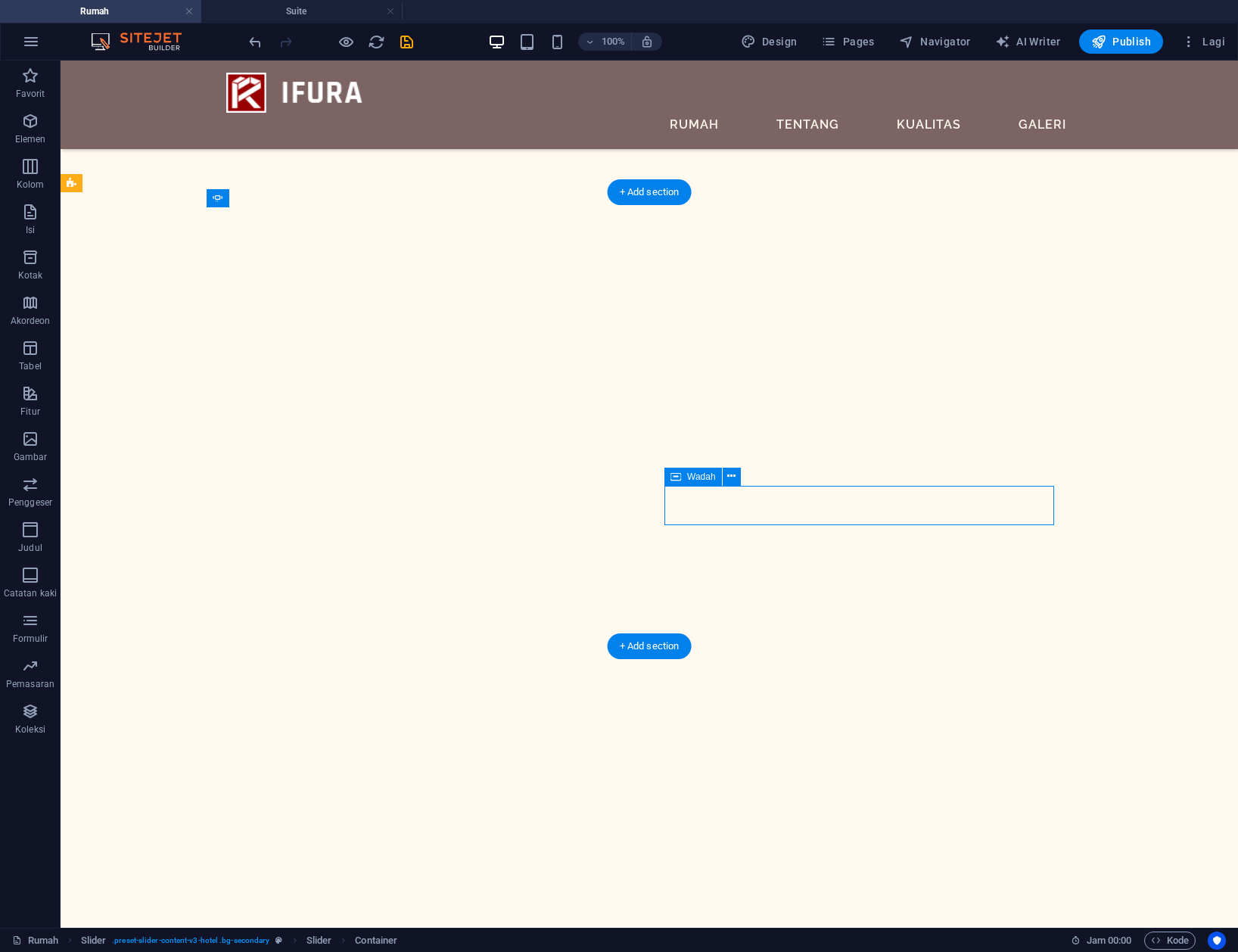 drag, startPoint x: 1031, startPoint y: 557, endPoint x: 1224, endPoint y: 540, distance: 193.74726 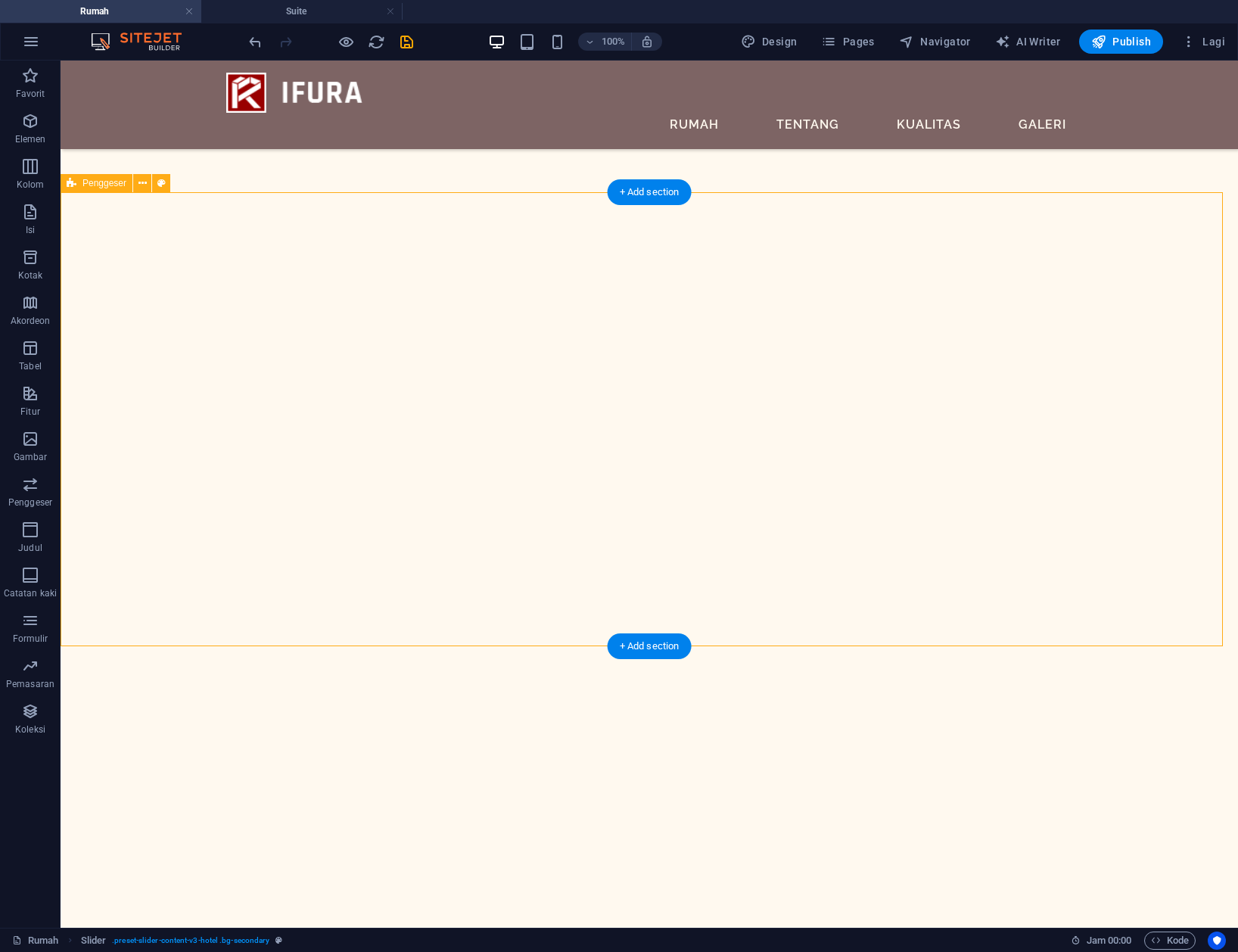 click on "Ratu Deluxe Unggul 308 kaki persegi 8 3 Kamar Utama Ratu Deluxe Unggul 308 kaki persegi 8 3 Kamar Utama Ratu Deluxe 1 2 3" at bounding box center (649, 5661) 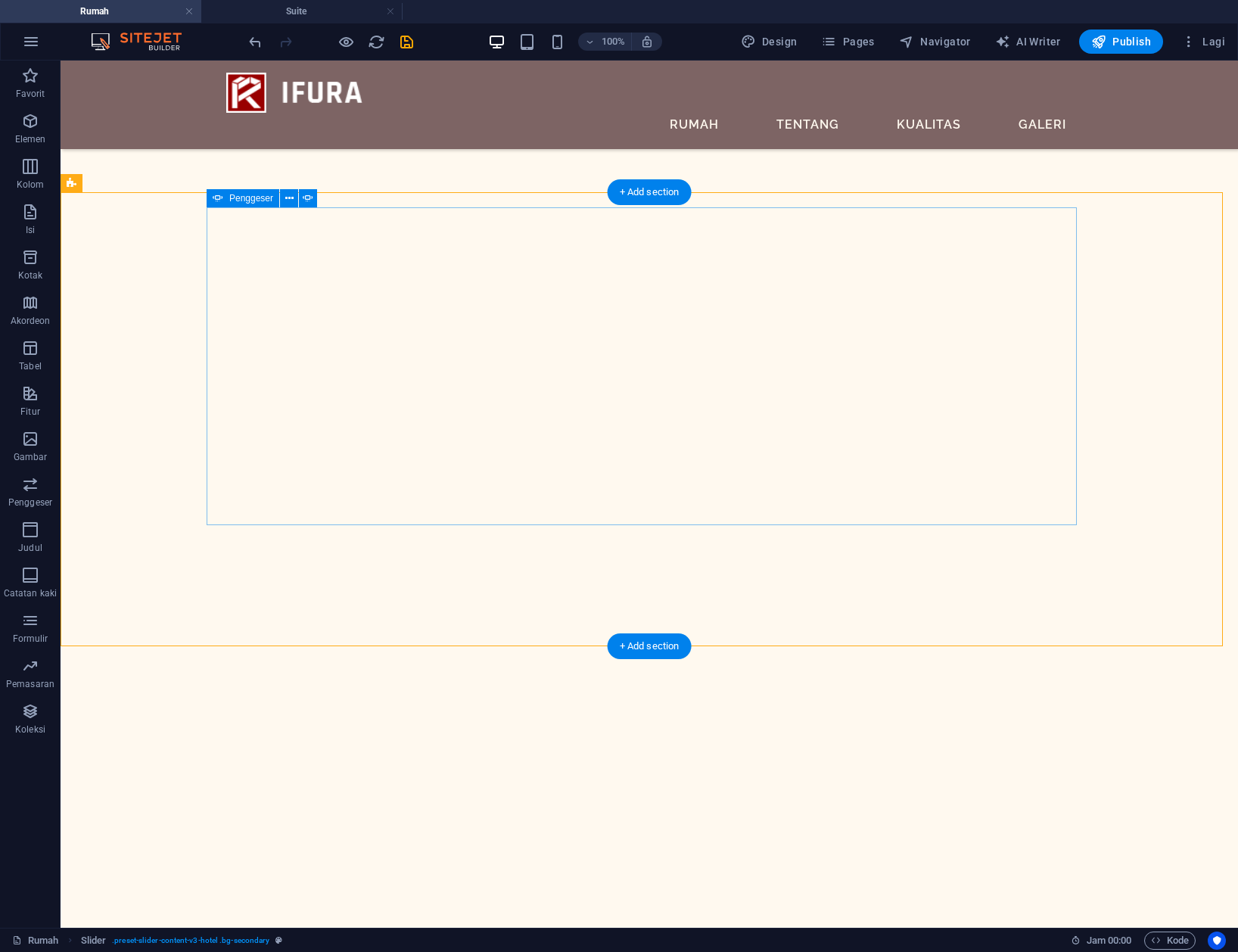 click on "2" at bounding box center [115, -1671] 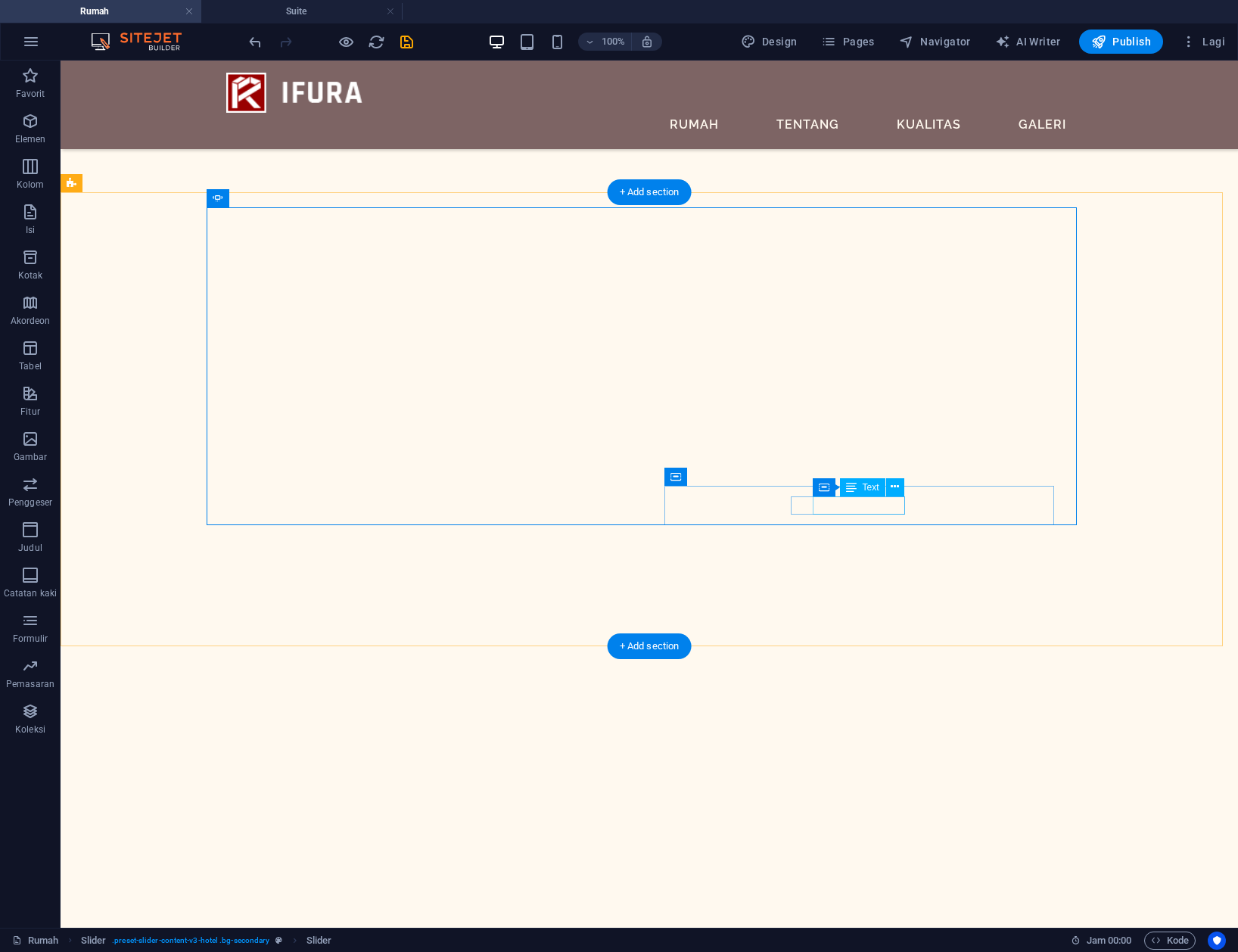 click on "308 kaki persegi" at bounding box center [-874, 6115] 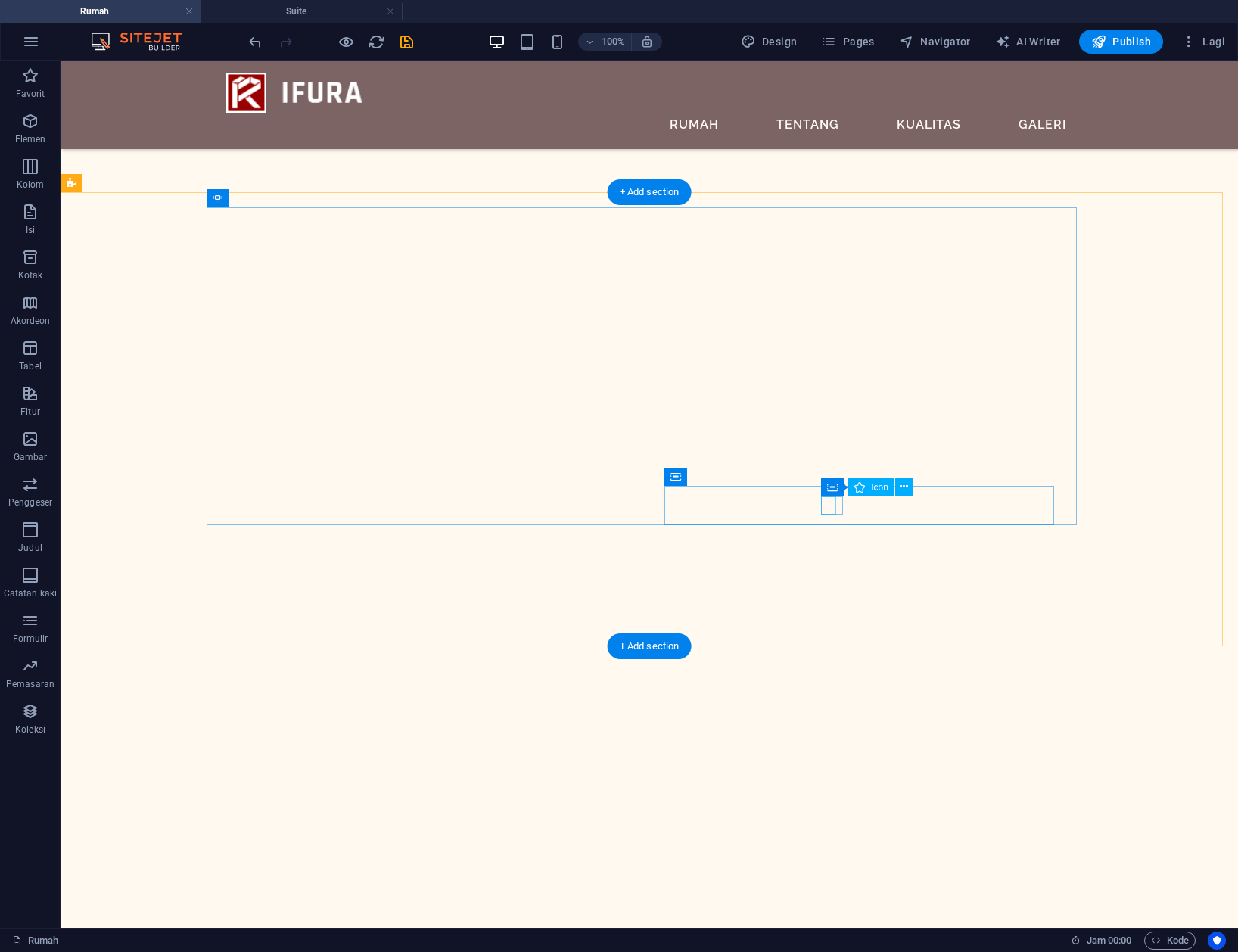 click at bounding box center [-877, 6077] 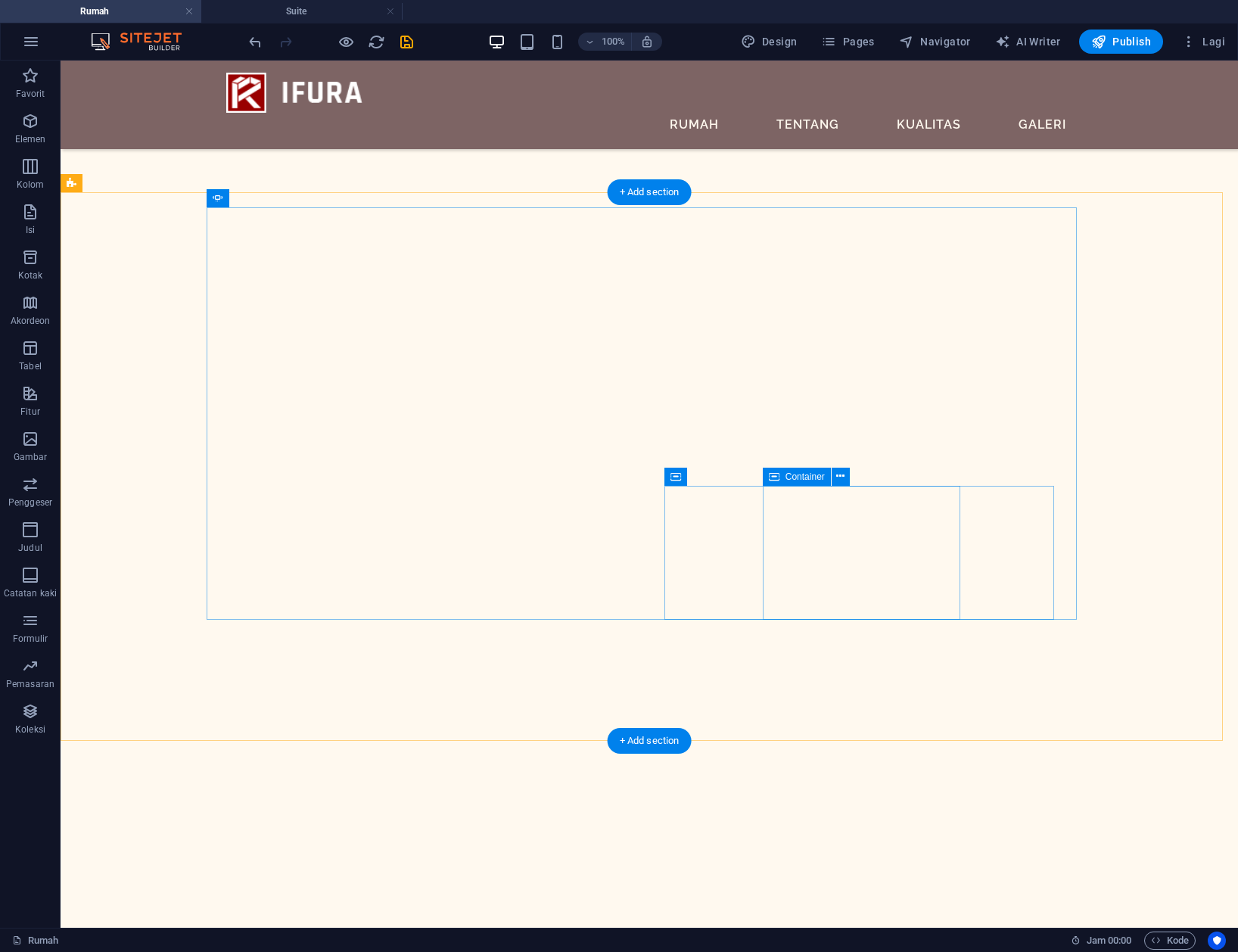click on "Drop content here or  Add elements  Paste clipboard" at bounding box center [-874, 6208] 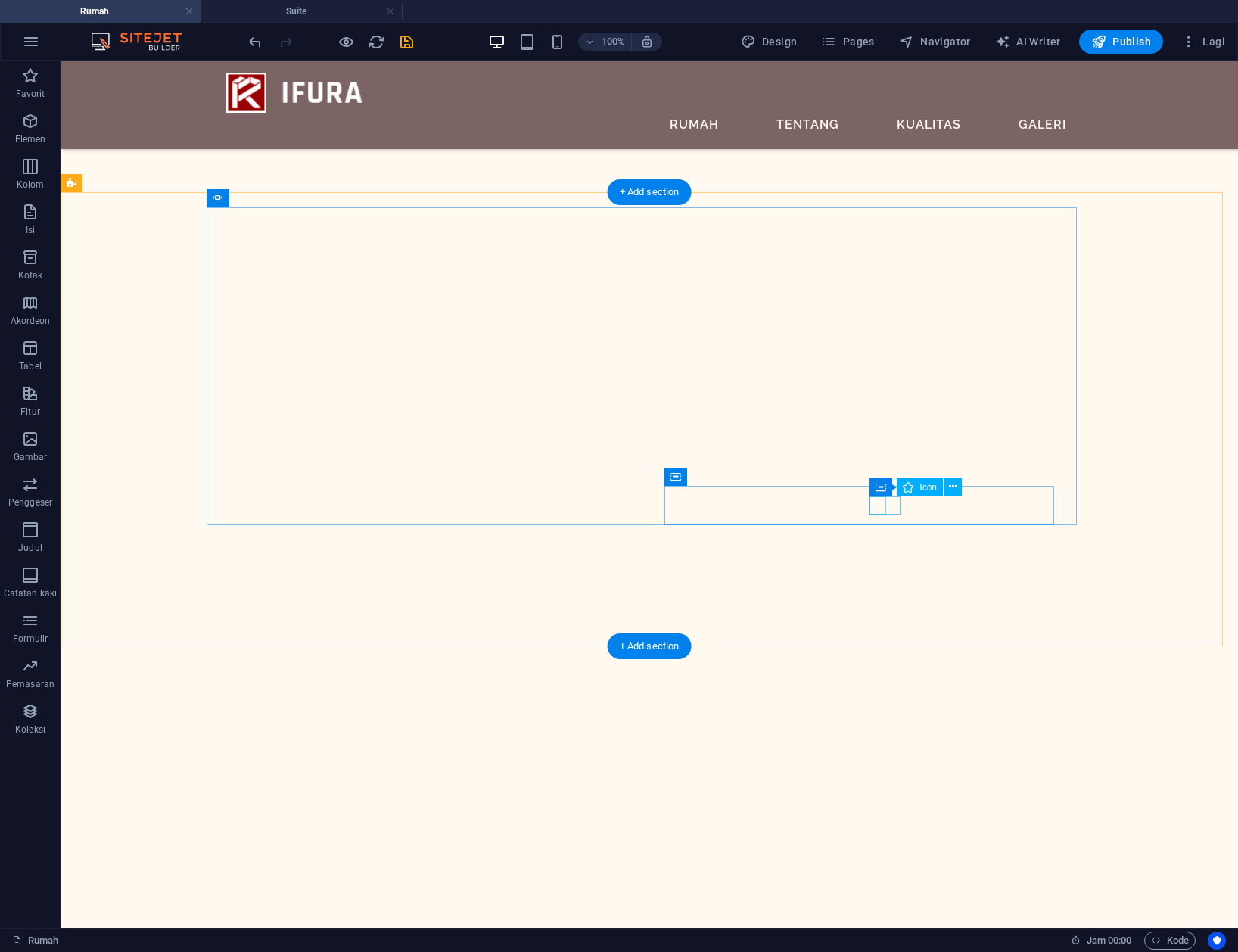 drag, startPoint x: 876, startPoint y: 506, endPoint x: 885, endPoint y: 506, distance: 9 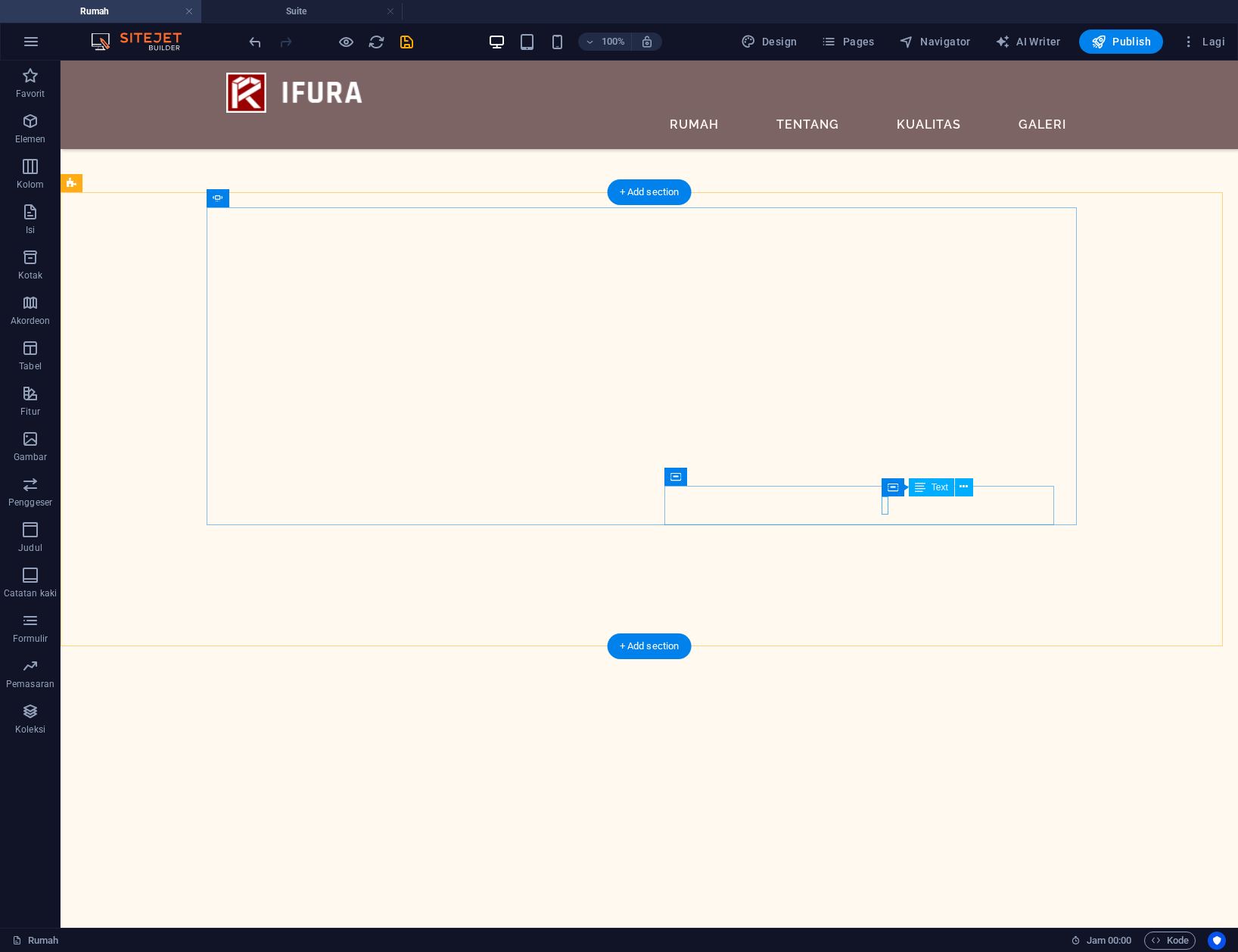 drag, startPoint x: 888, startPoint y: 512, endPoint x: 994, endPoint y: 518, distance: 106.16968 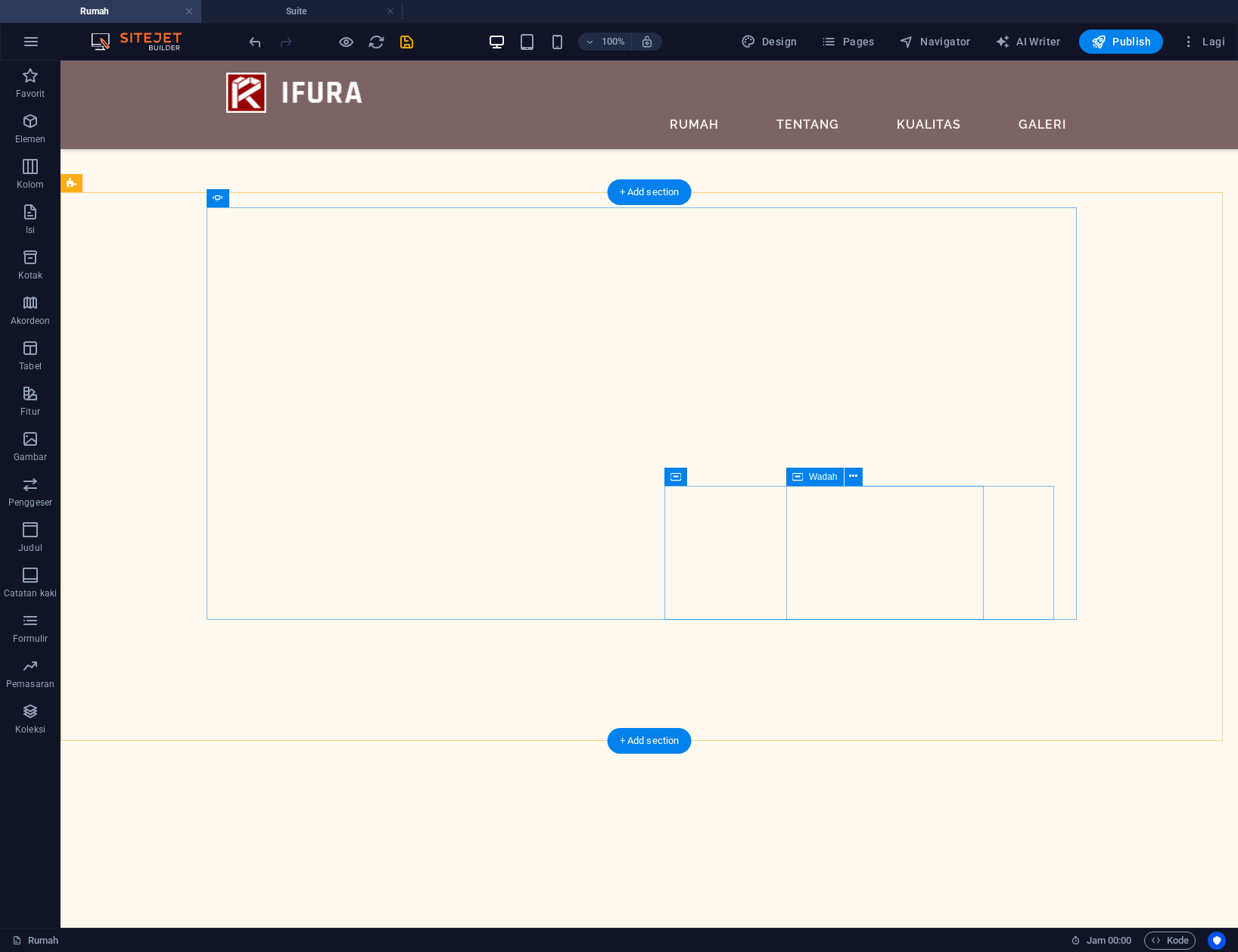 click on "Drop content here or  Add elements  Paste clipboard" at bounding box center (-874, 6169) 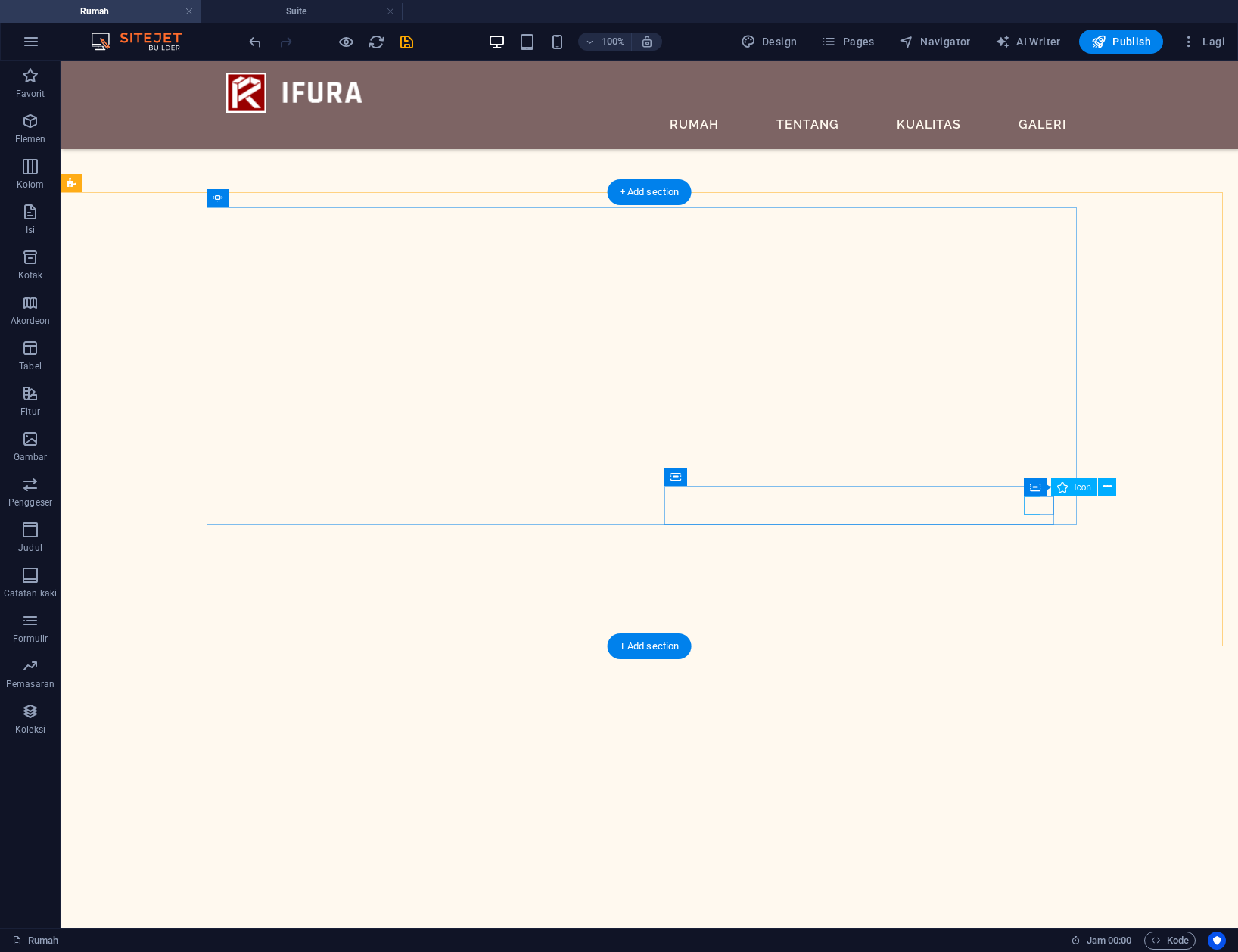 click at bounding box center (-877, 6018) 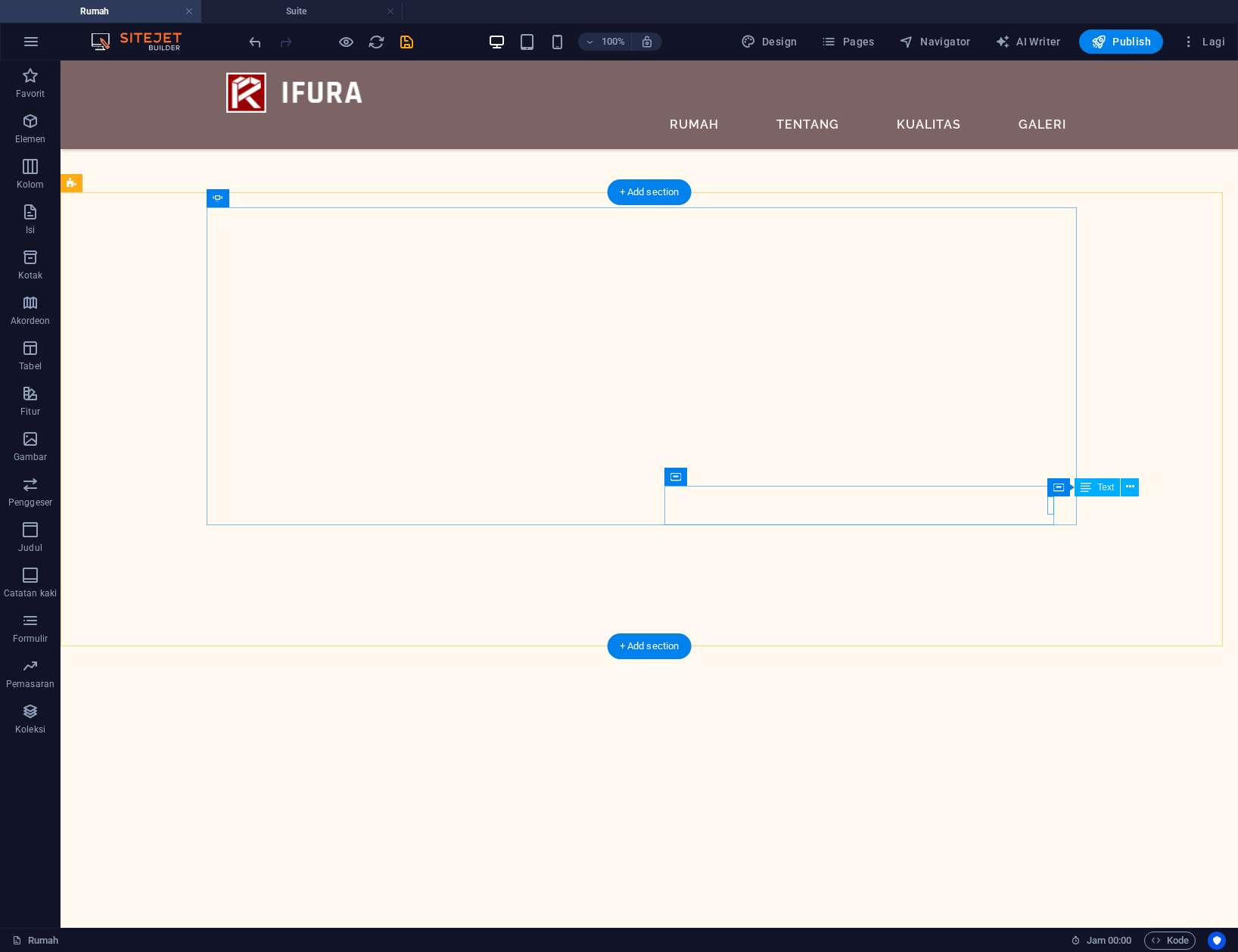 click on "3" at bounding box center [-874, 5995] 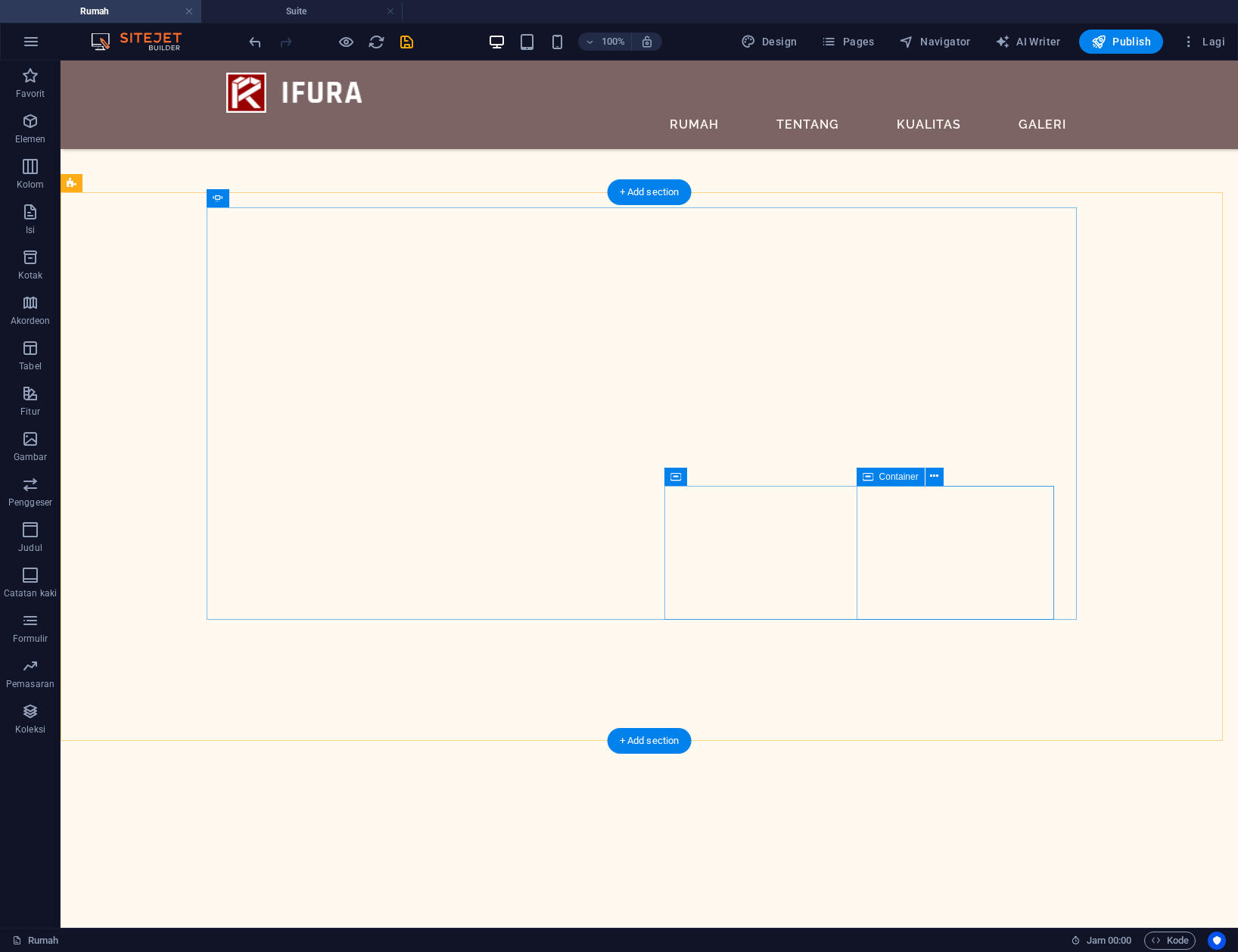 click on "Drop content here or  Add elements  Paste clipboard" at bounding box center (-874, 6129) 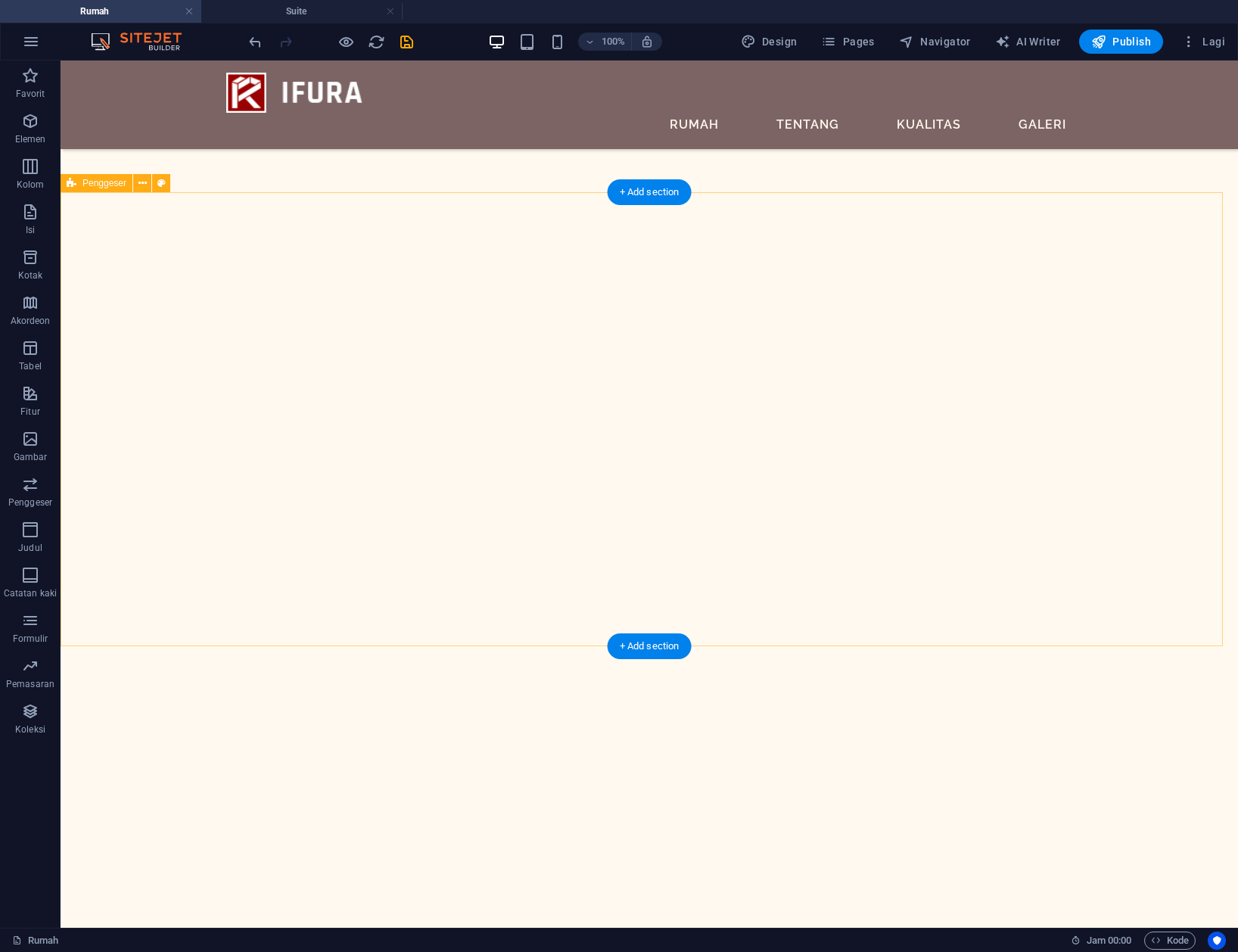 click on "3" at bounding box center [115, -1653] 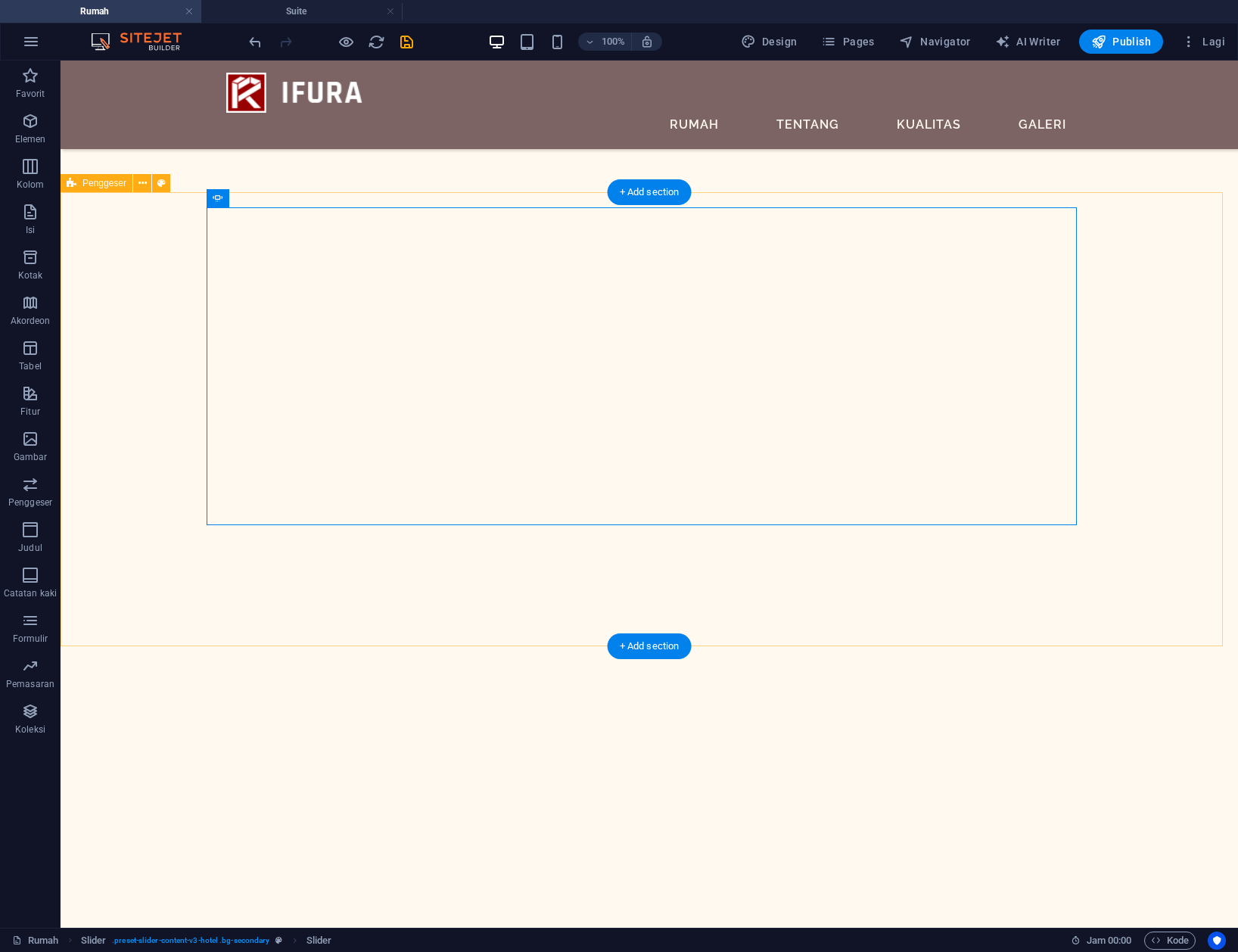 click on "Ratu Deluxe Unggul Kamar Utama Ratu Deluxe Unggul Kamar Utama Ratu Deluxe 1 2 3" at bounding box center (649, 5545) 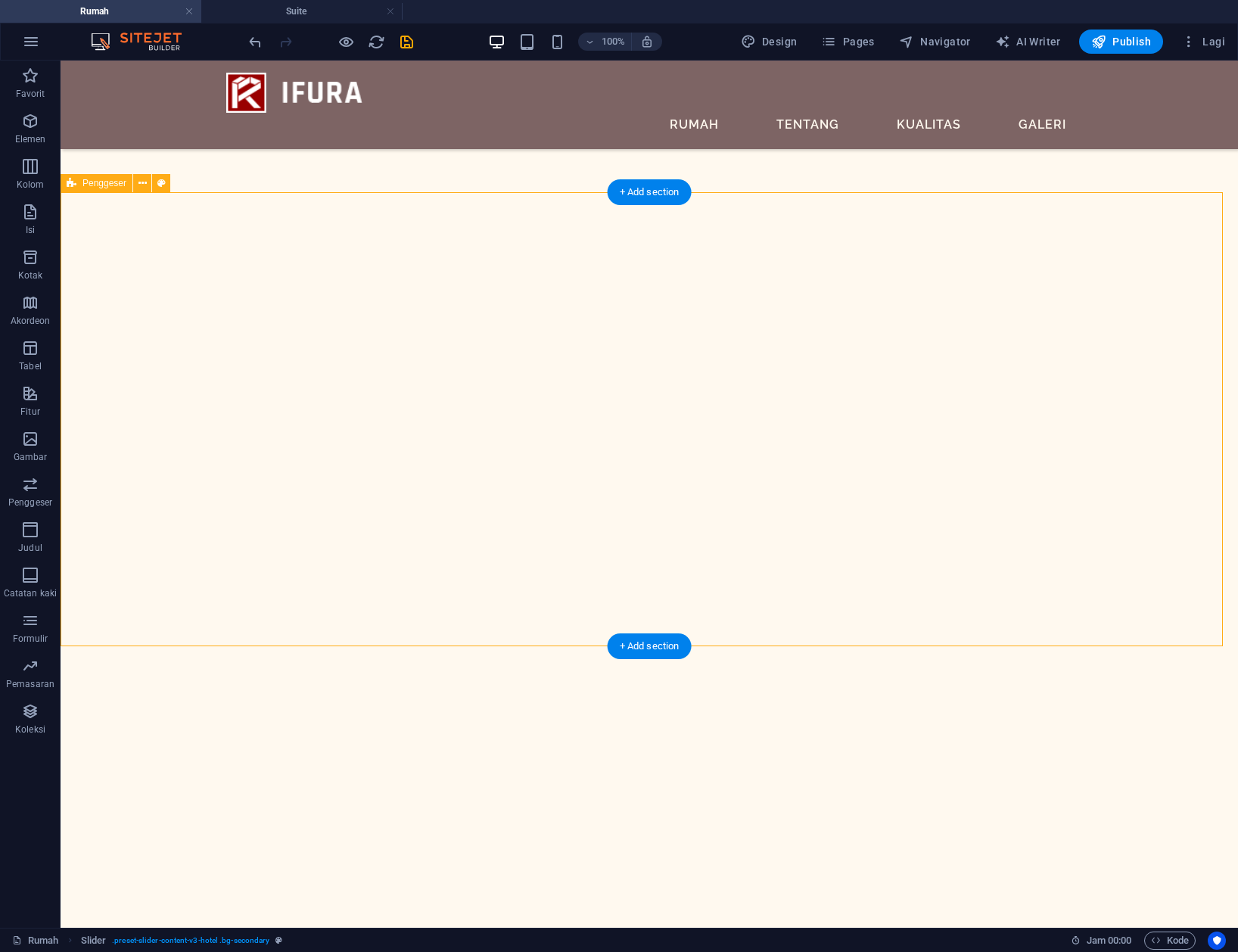 click on "Ratu Deluxe Unggul Kamar Utama Ratu Deluxe Unggul Kamar Utama Ratu Deluxe 1 2 3" at bounding box center (649, 5545) 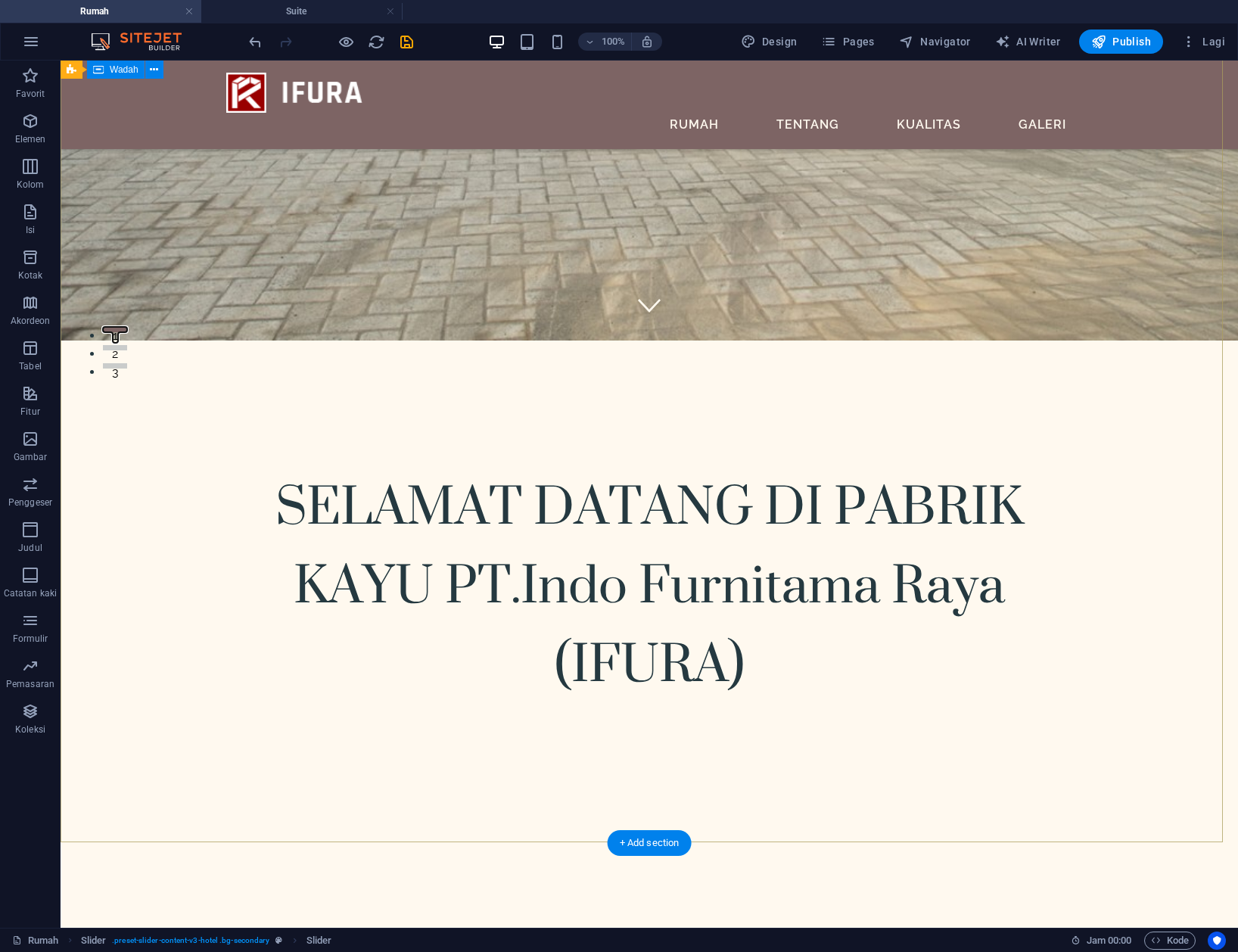 scroll, scrollTop: 83, scrollLeft: 0, axis: vertical 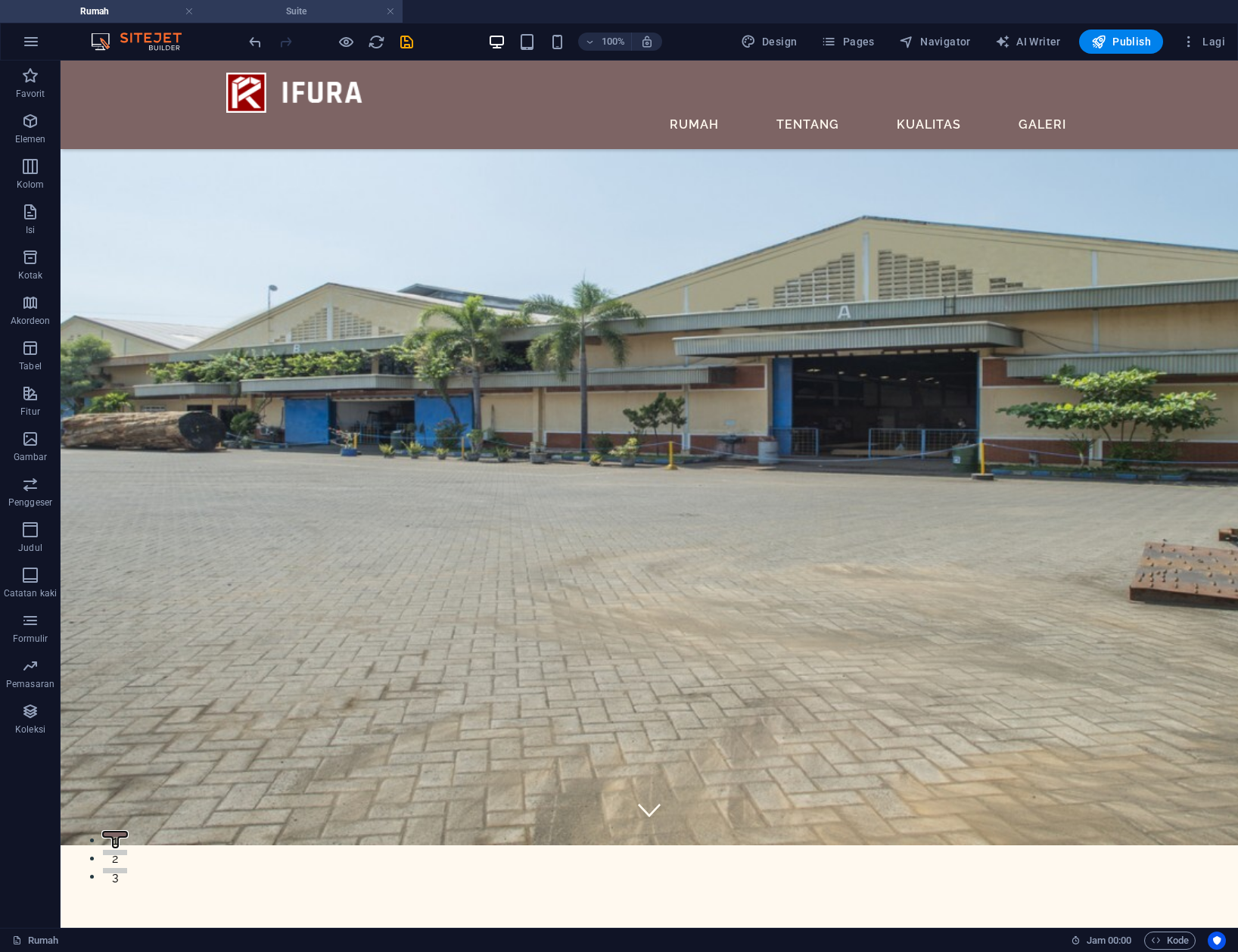 click on "Suite" at bounding box center (302, 11) 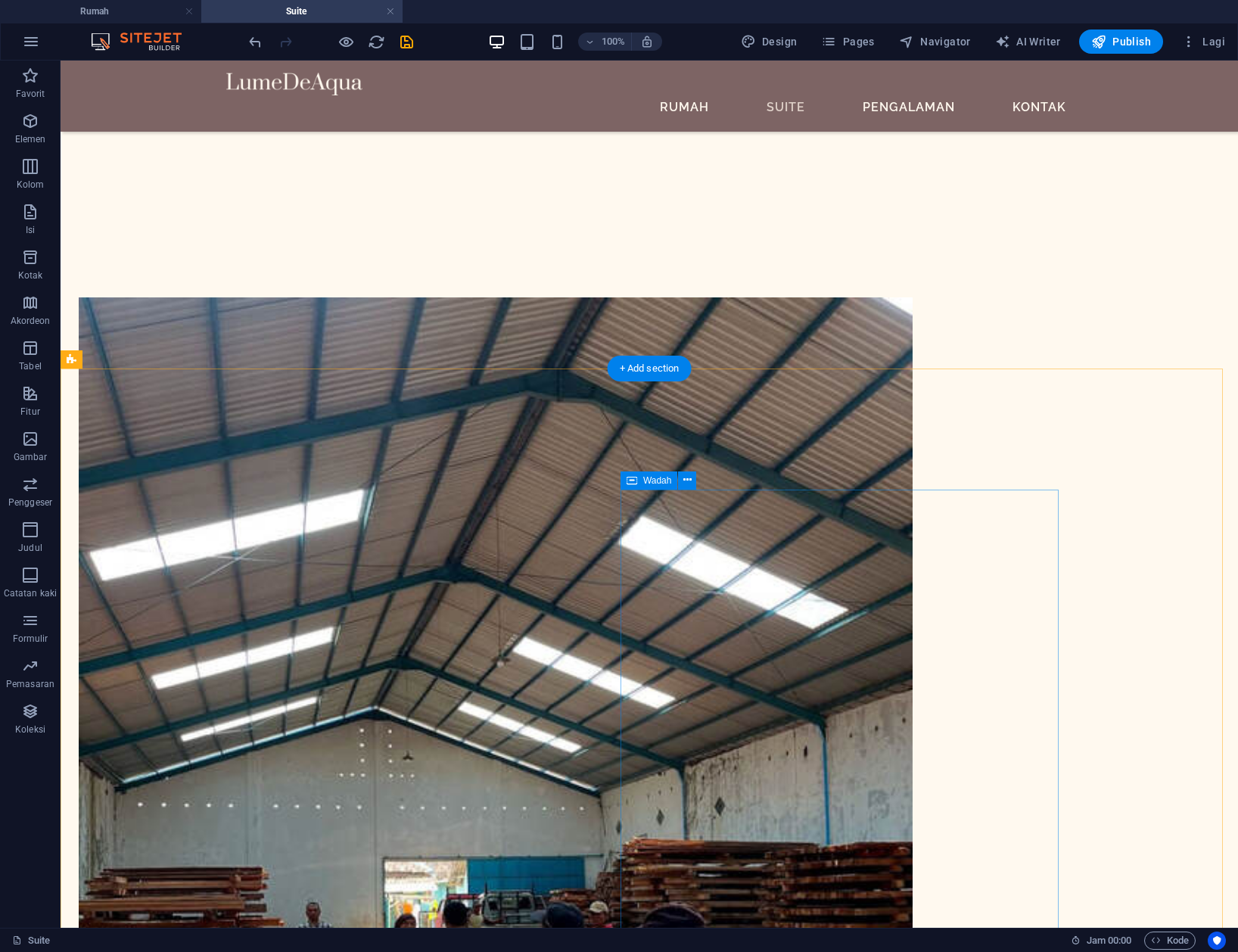 scroll, scrollTop: 560, scrollLeft: 0, axis: vertical 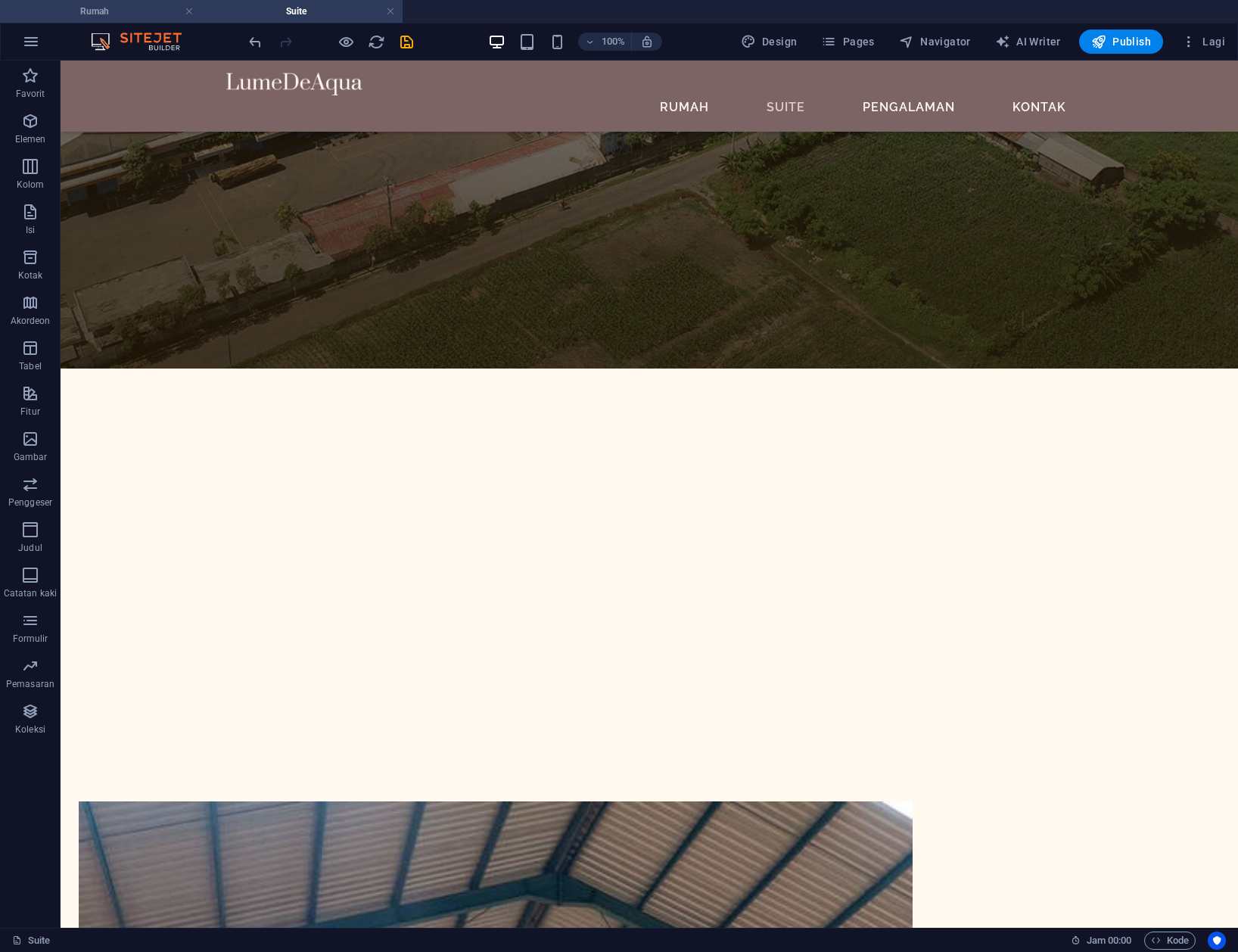 click on "Rumah" at bounding box center [101, 11] 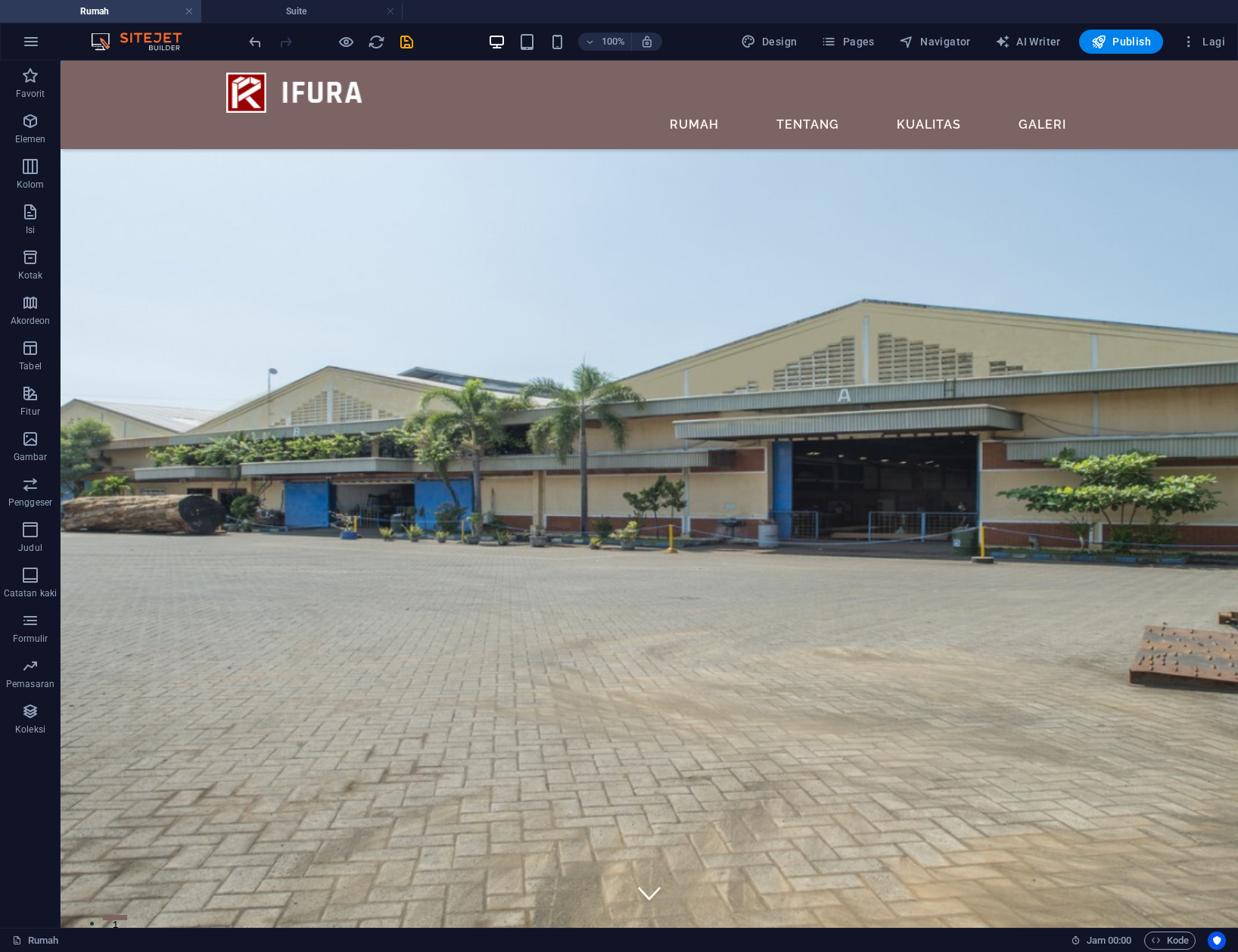 scroll, scrollTop: 83, scrollLeft: 0, axis: vertical 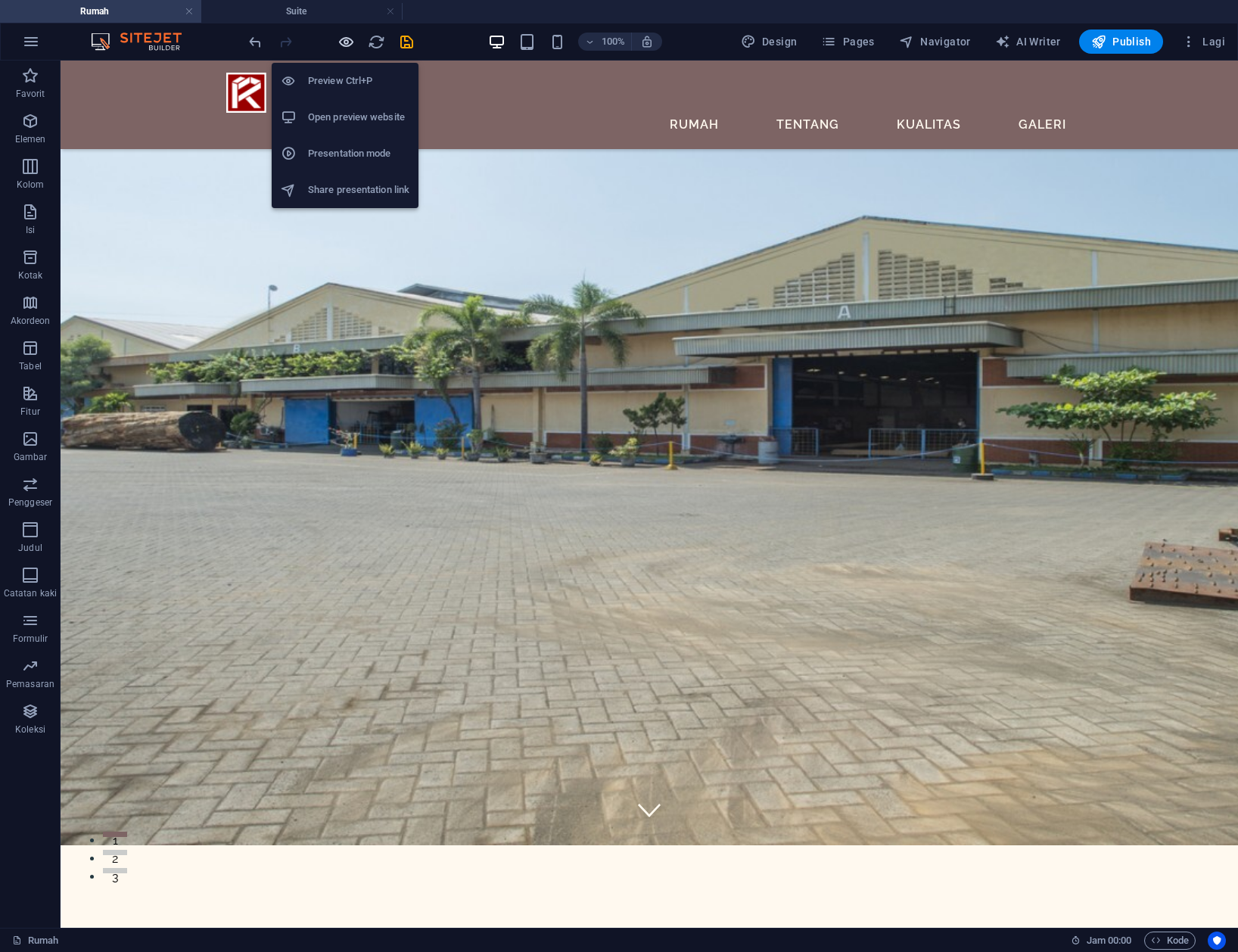 click at bounding box center [346, 42] 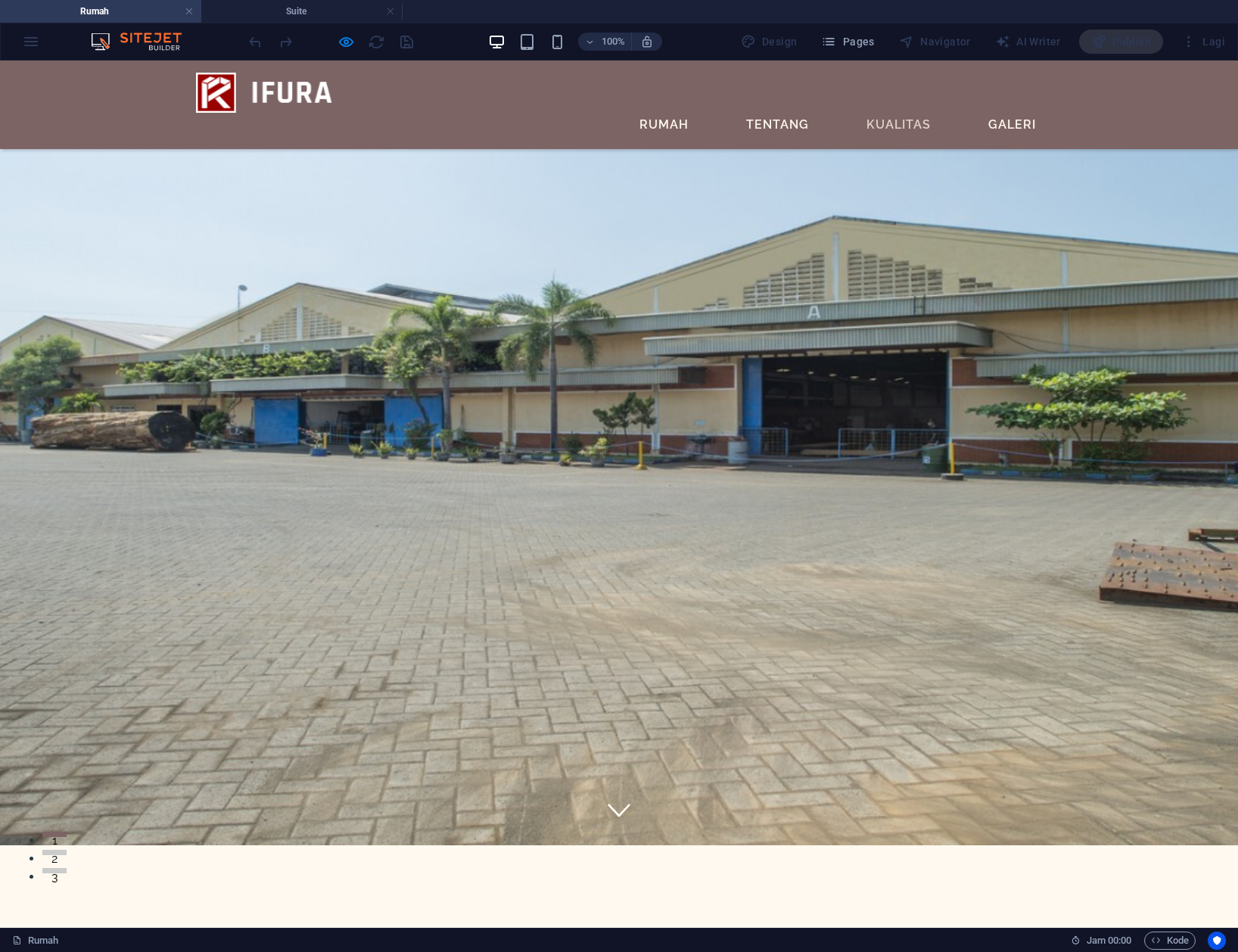 click on "Kualitas" at bounding box center (898, 124) 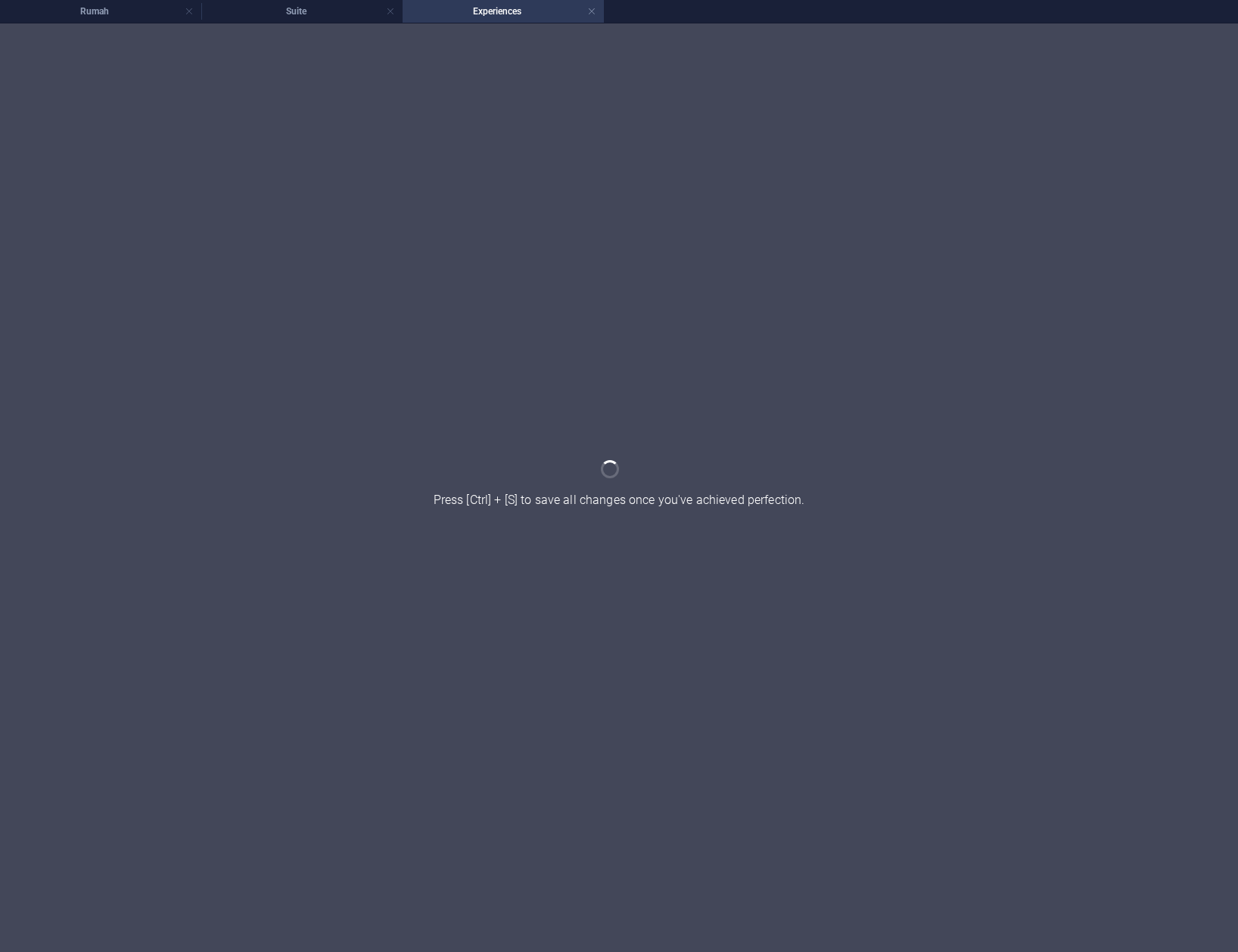 scroll, scrollTop: 0, scrollLeft: 0, axis: both 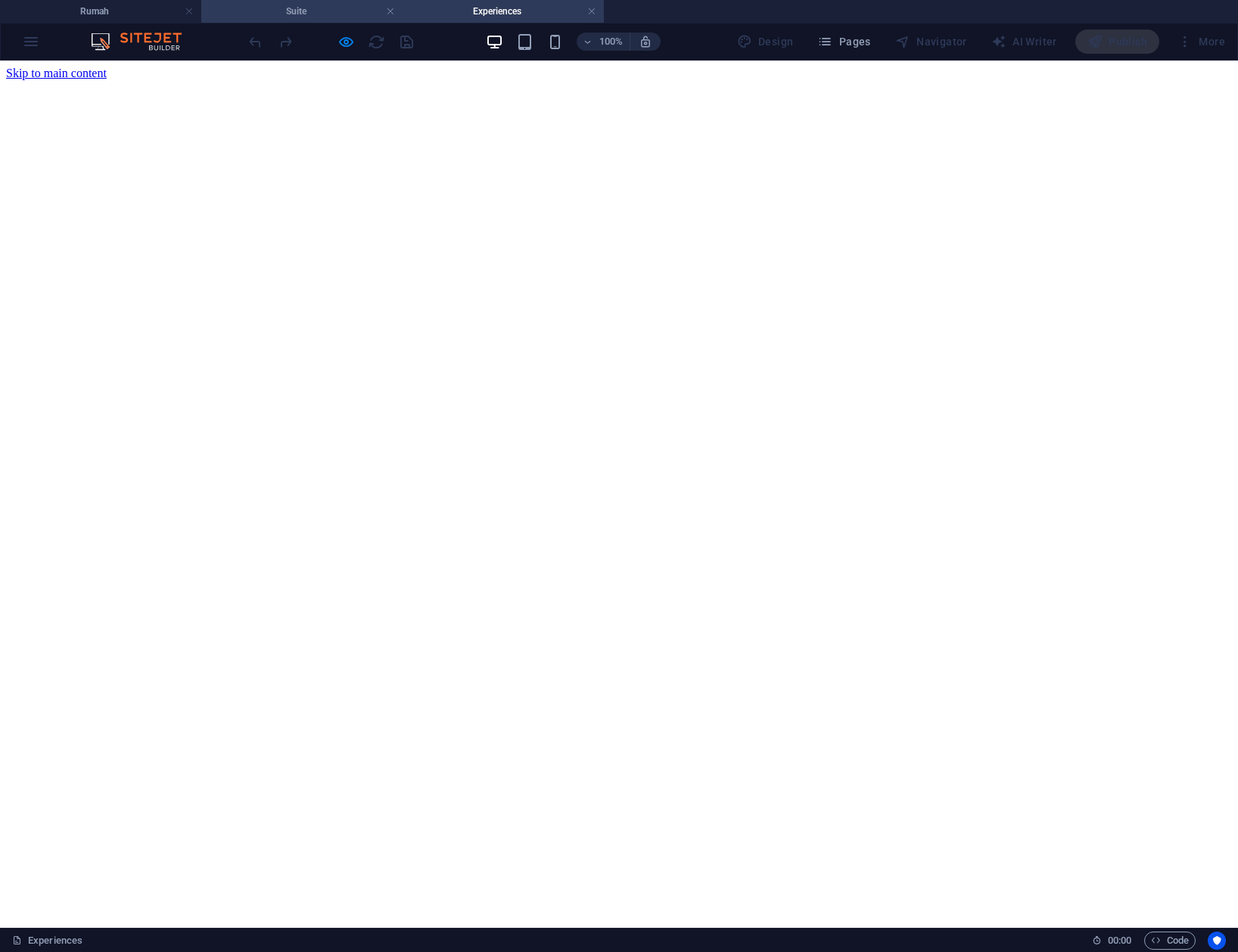 click on "Suite" at bounding box center [296, 11] 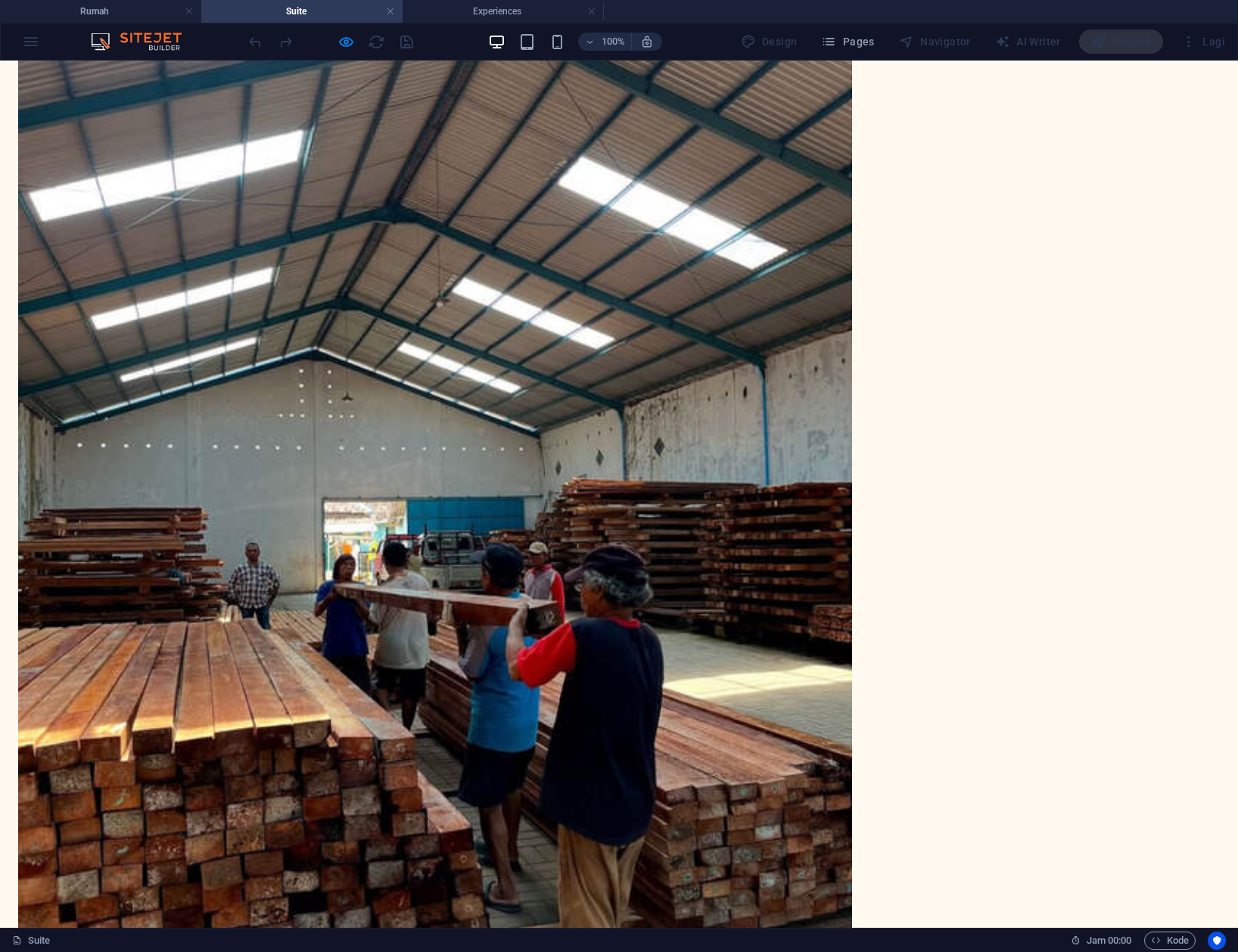 scroll, scrollTop: 0, scrollLeft: 0, axis: both 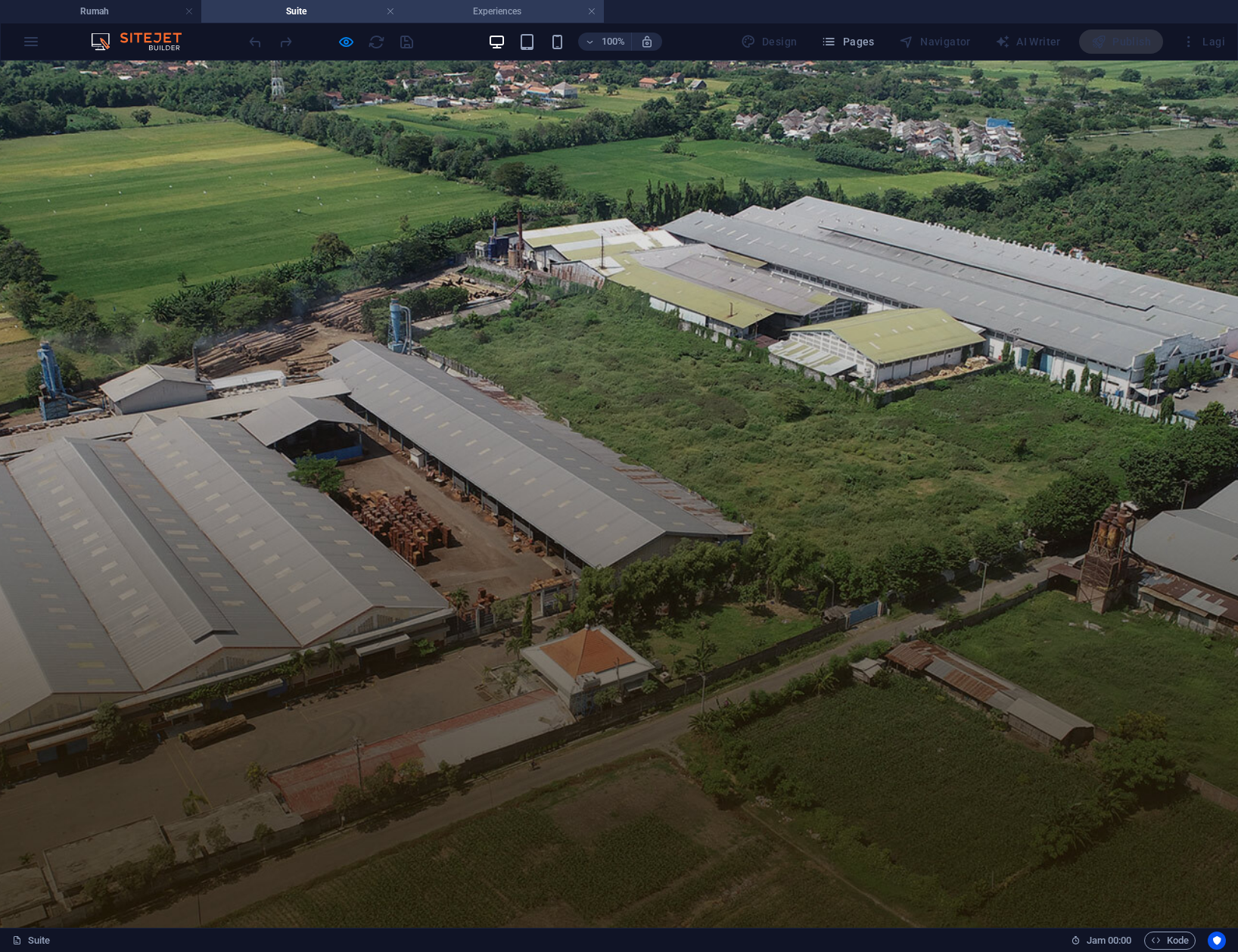 click on "Experiences" at bounding box center [503, 11] 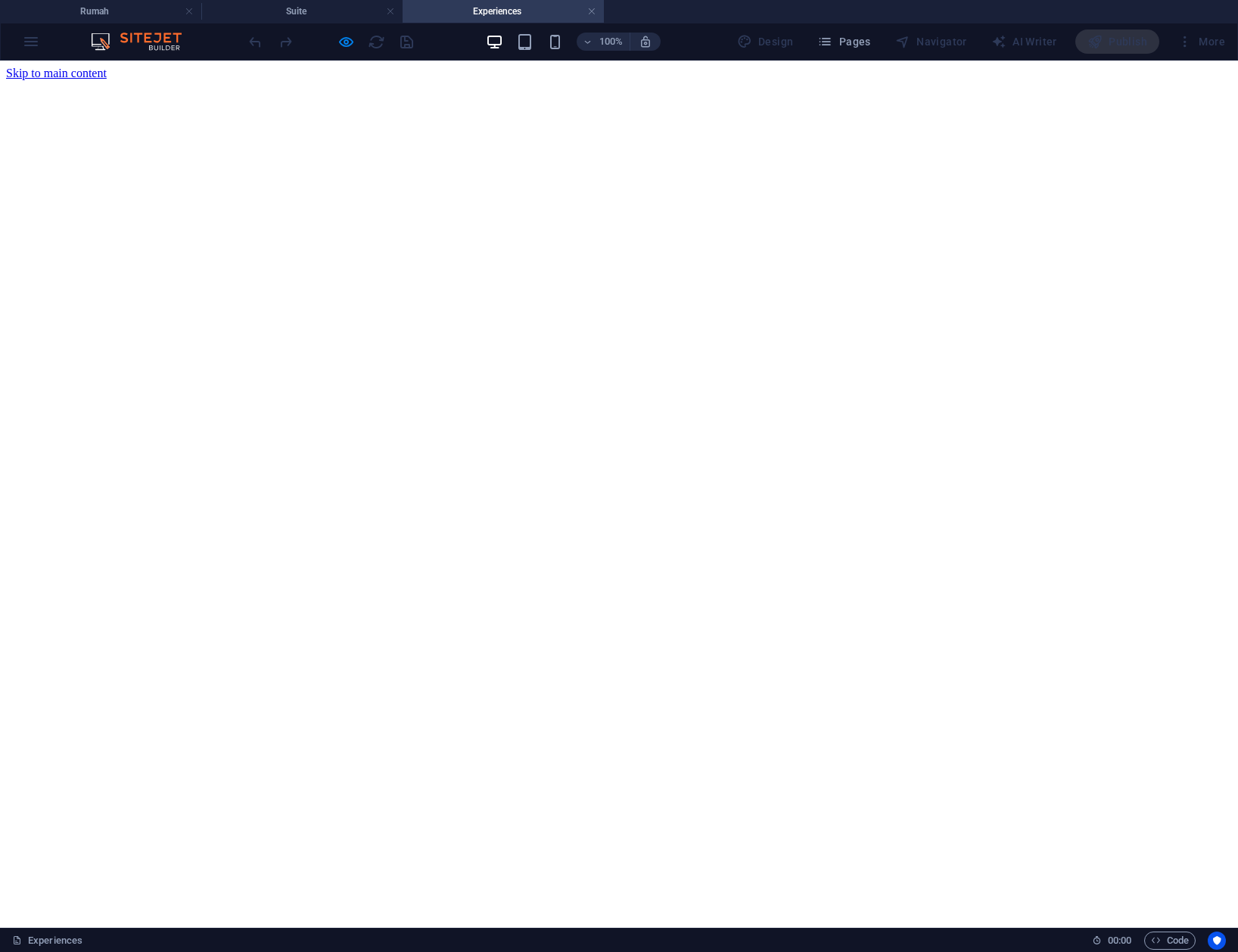drag, startPoint x: 512, startPoint y: 213, endPoint x: 530, endPoint y: 219, distance: 18.97367 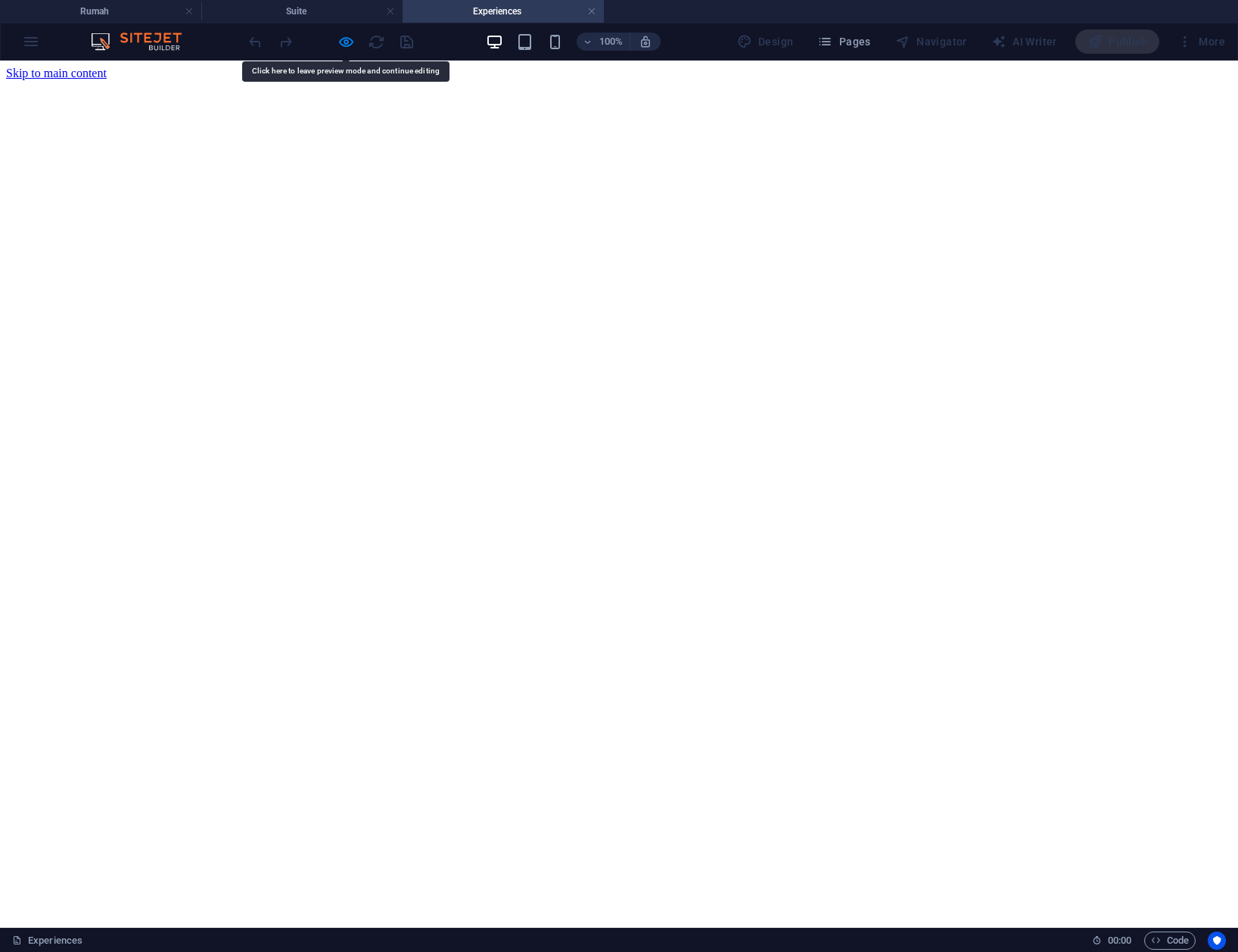 drag, startPoint x: 530, startPoint y: 219, endPoint x: 443, endPoint y: 206, distance: 87.965902 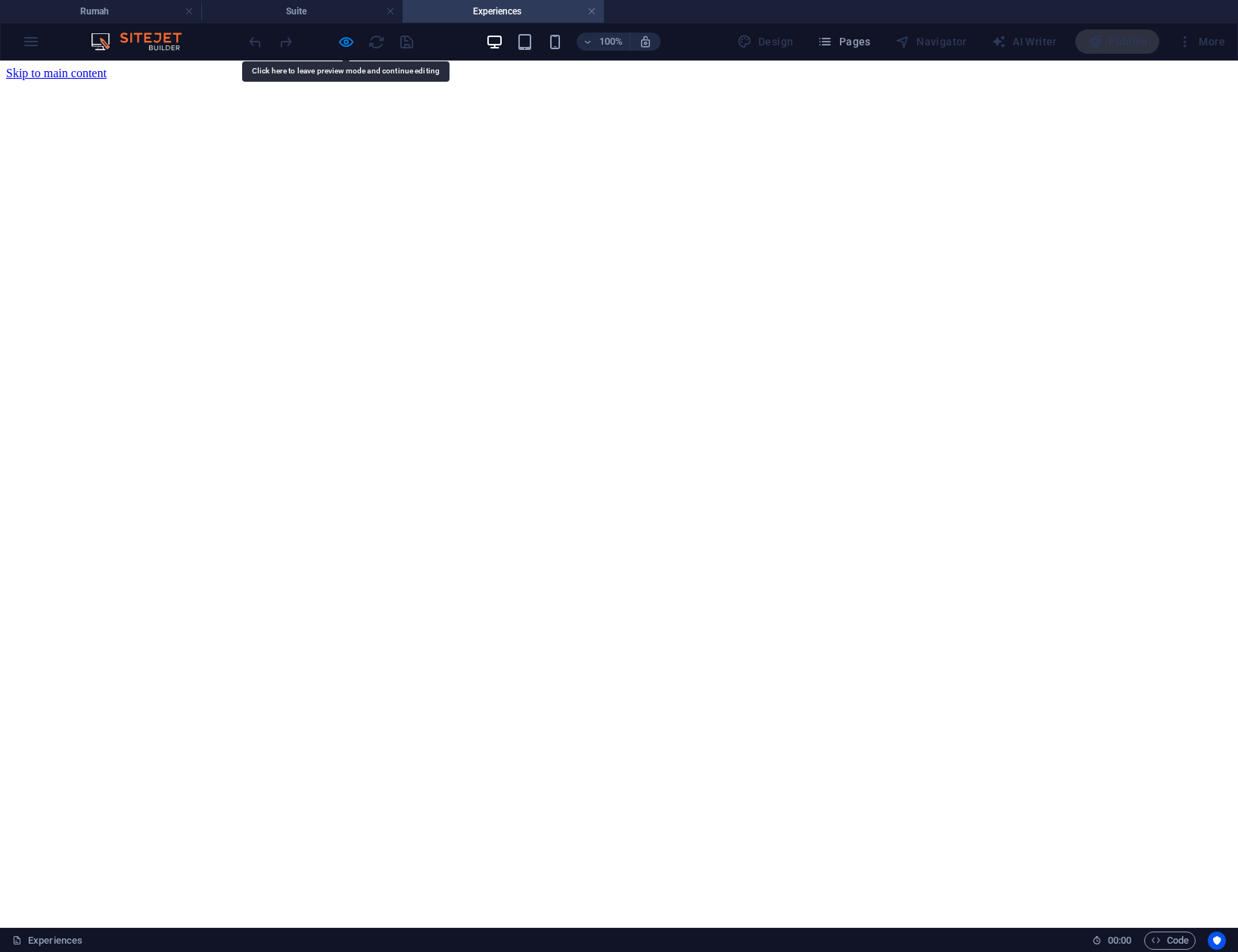 click on "Authentic and Unique Experiences: Sed ut perspiciatis unde omnis iste natus error sit voluptatem accusantium doloremque laudantium, totam rem aperiam, eaque ipsa quae ab illo inventore veritatis et quasi architecto beatae vitae dicta sunt explicabo. Nemo enim ipsam voluptatem quia voluptas sit aspernatur aut odit aut fugit, sed quia consequuntur magni dolores eos qui ratione voluptatem sequi nesciunt.  explore" at bounding box center (619, 1156) 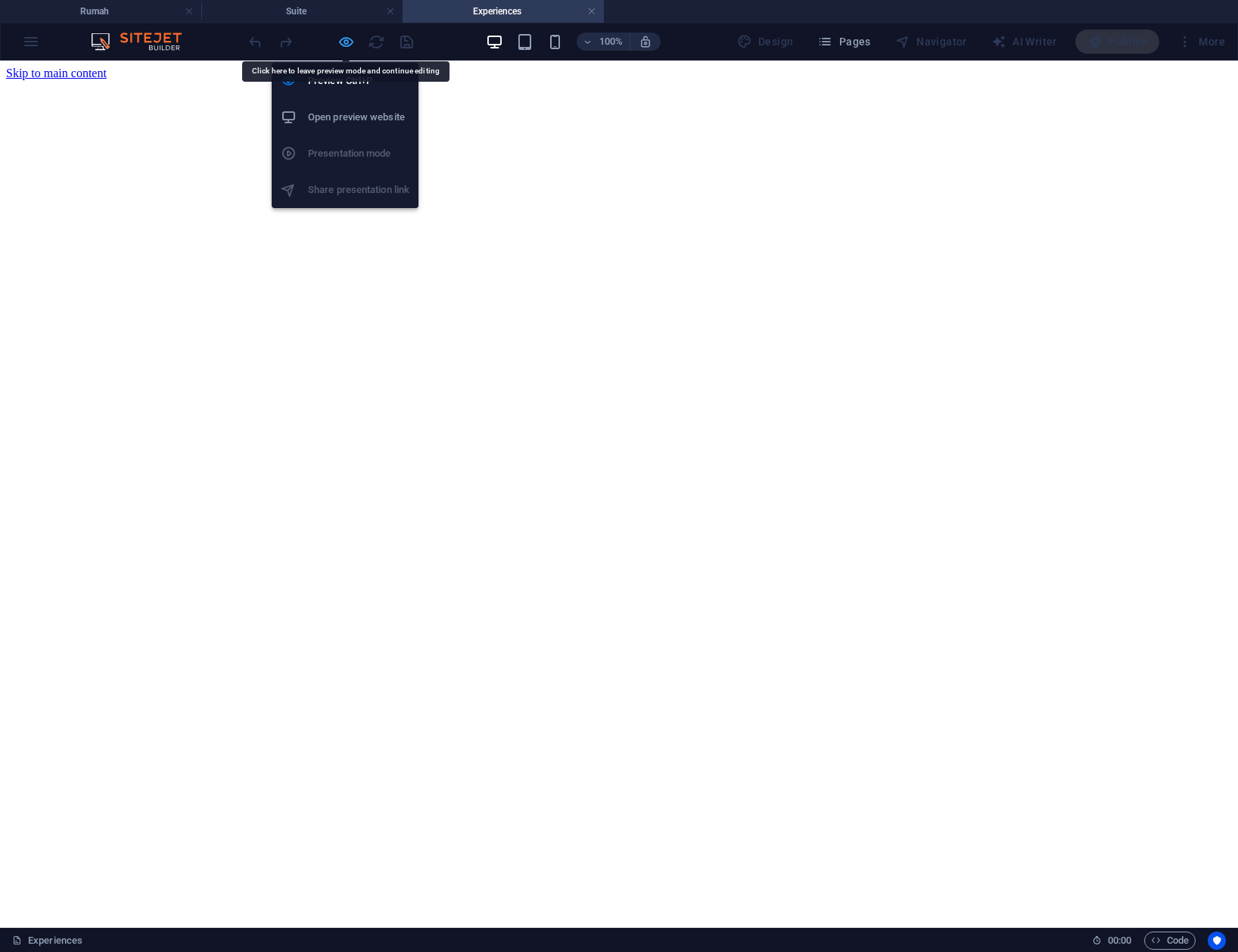 click at bounding box center [346, 42] 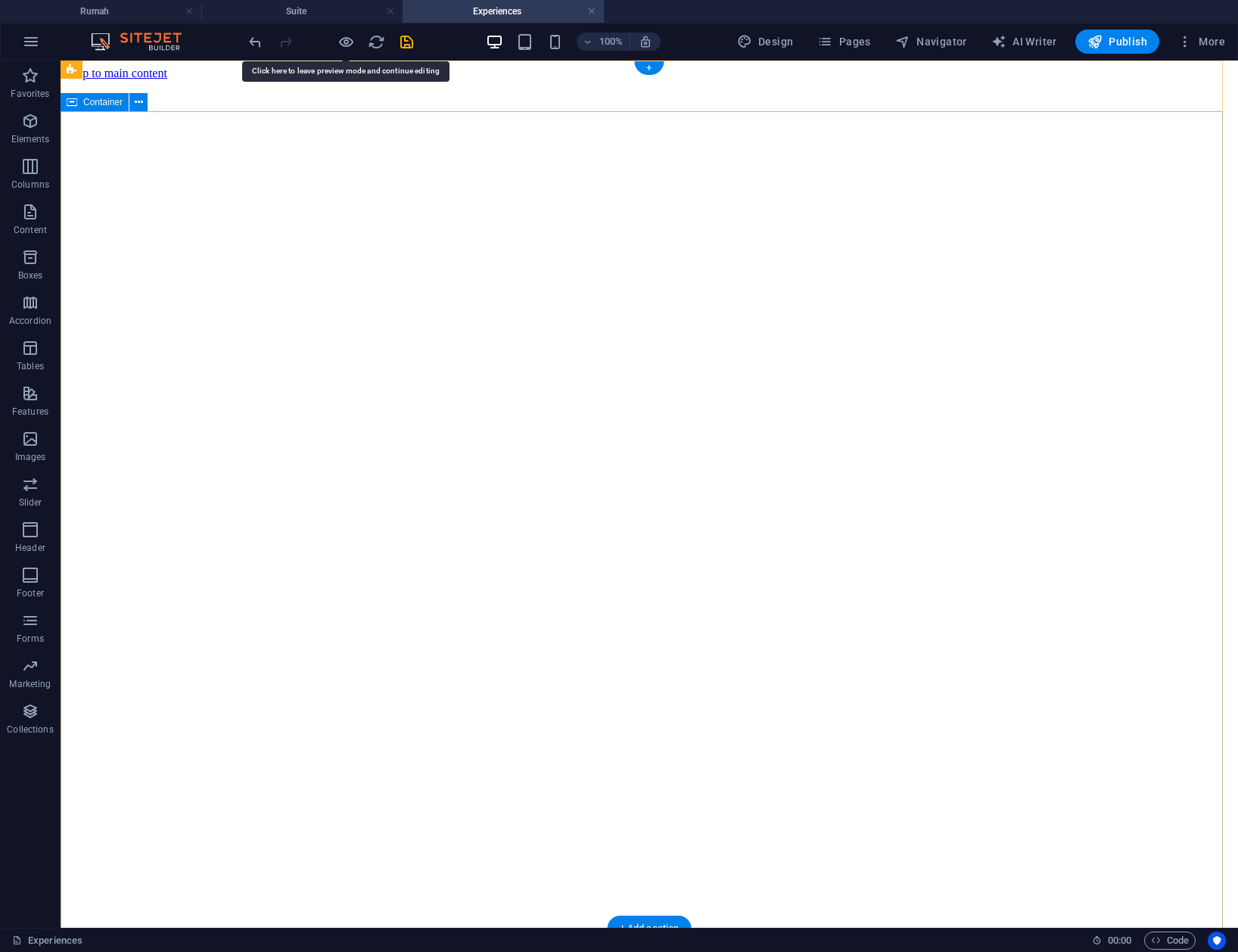 click on "Authentic and Unique Experiences: Sed ut perspiciatis unde omnis iste natus error sit voluptatem accusantium doloremque laudantium, totam rem aperiam, eaque ipsa quae ab illo inventore veritatis et quasi architecto beatae vitae dicta sunt explicabo. Nemo enim ipsam voluptatem quia voluptas sit aspernatur aut odit aut fugit, sed quia consequuntur magni dolores eos qui ratione voluptatem sequi nesciunt.  explore" at bounding box center (649, 1156) 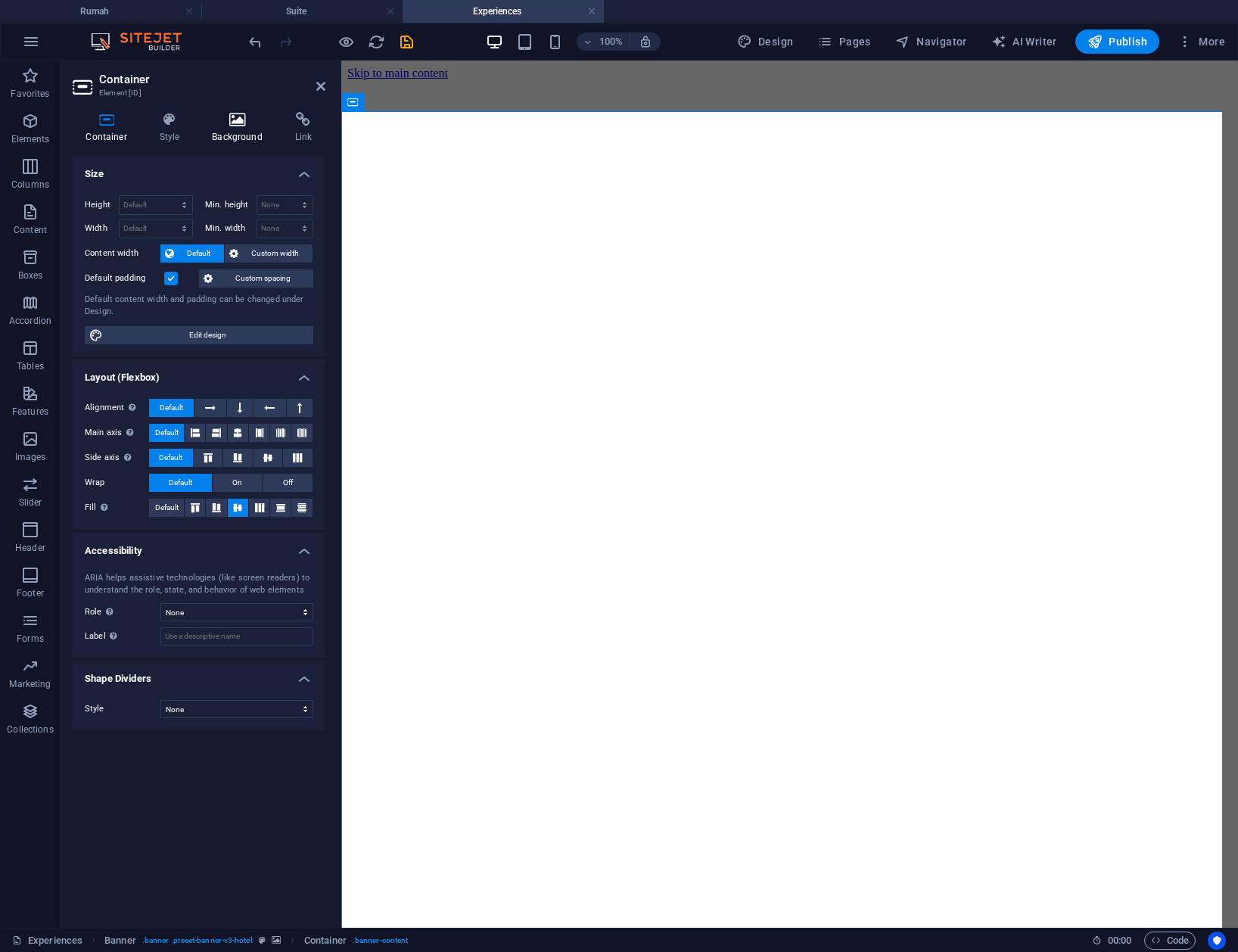 click at bounding box center (237, 120) 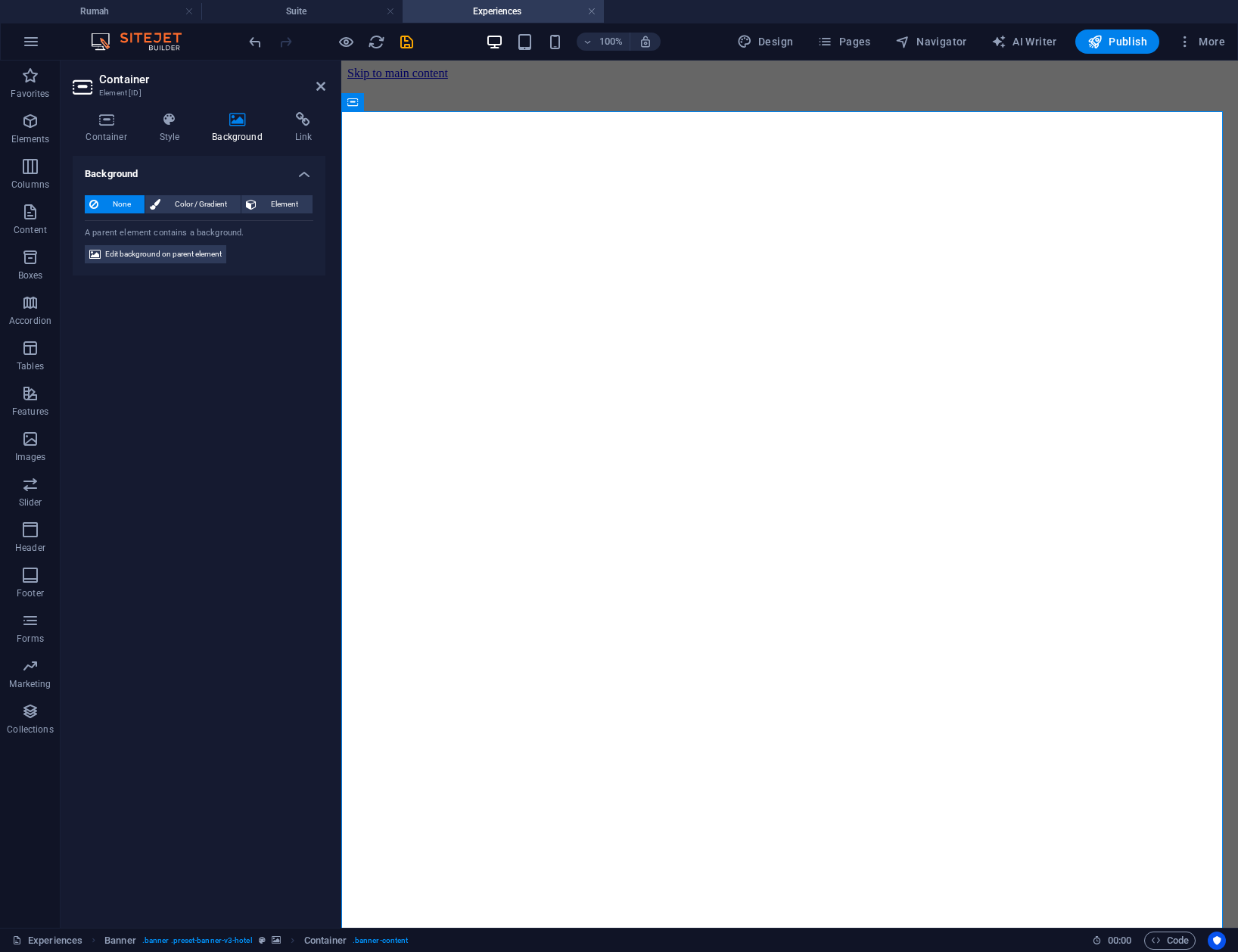 click on "Edit background on parent element" at bounding box center [163, 254] 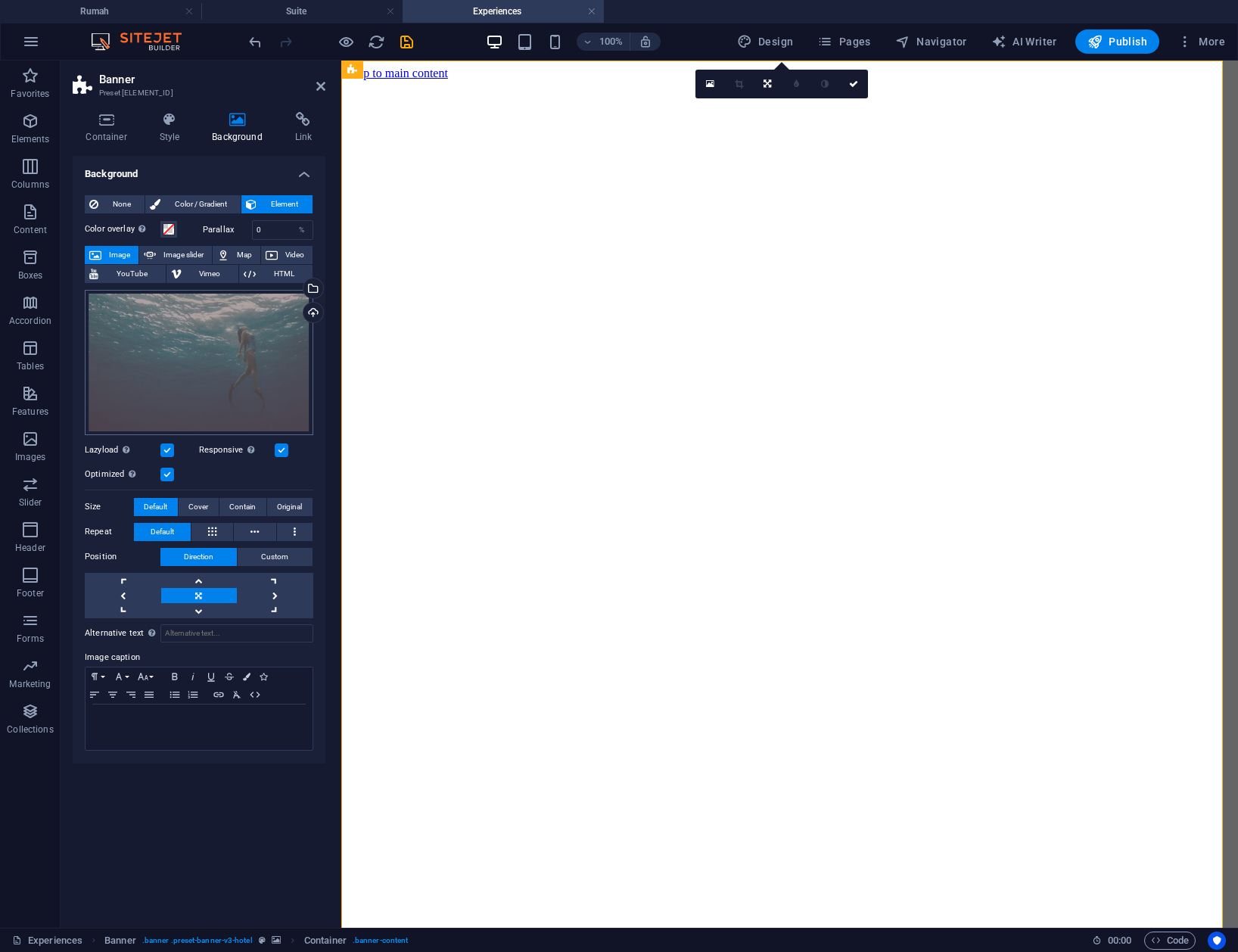 click on "Drag files here, click to choose files or select files from Files or our free stock photos & videos" at bounding box center (199, 362) 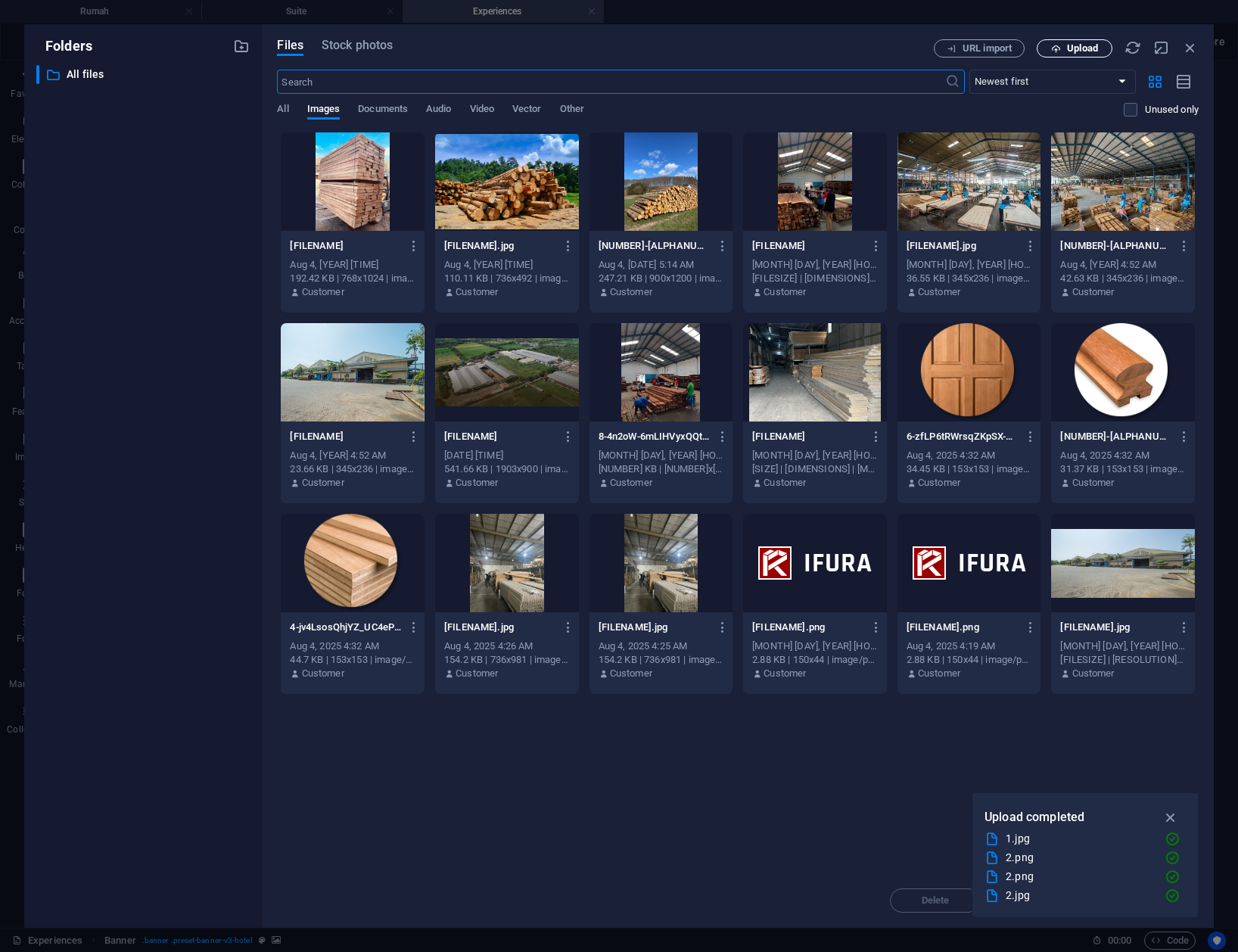 click on "Upload" at bounding box center [1075, 48] 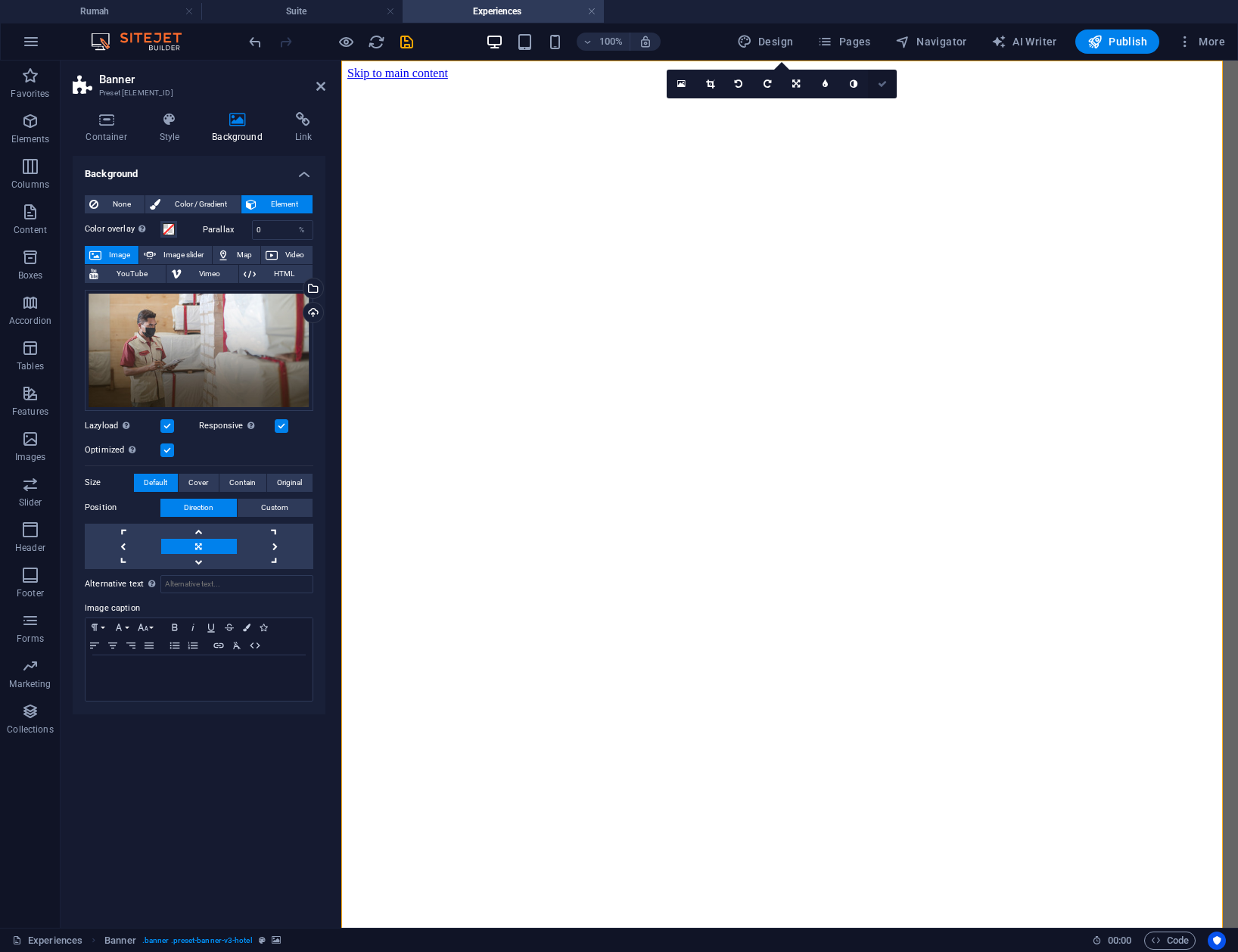 click at bounding box center [882, 84] 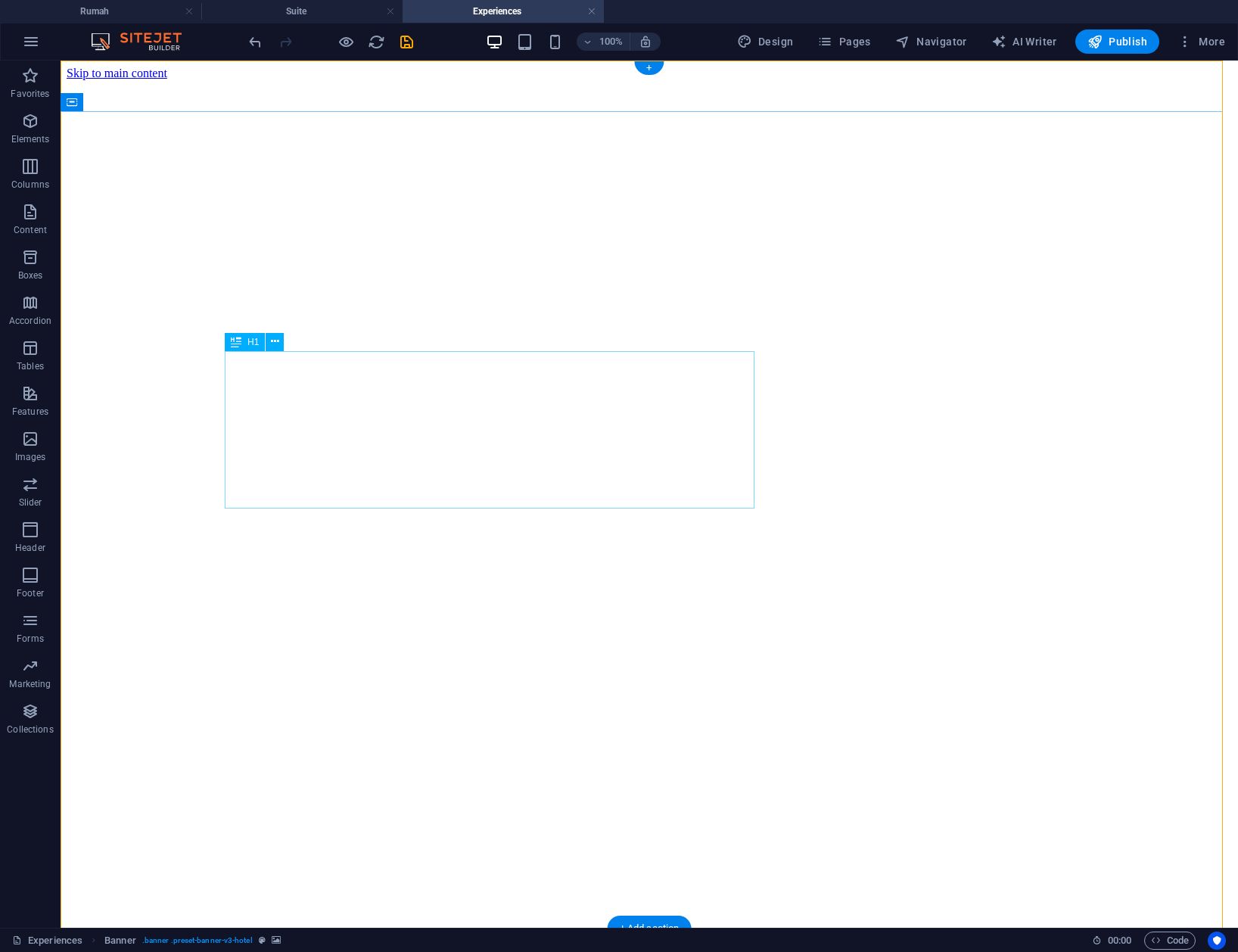 click on "Authentic and Unique Experiences:" at bounding box center [649, 1100] 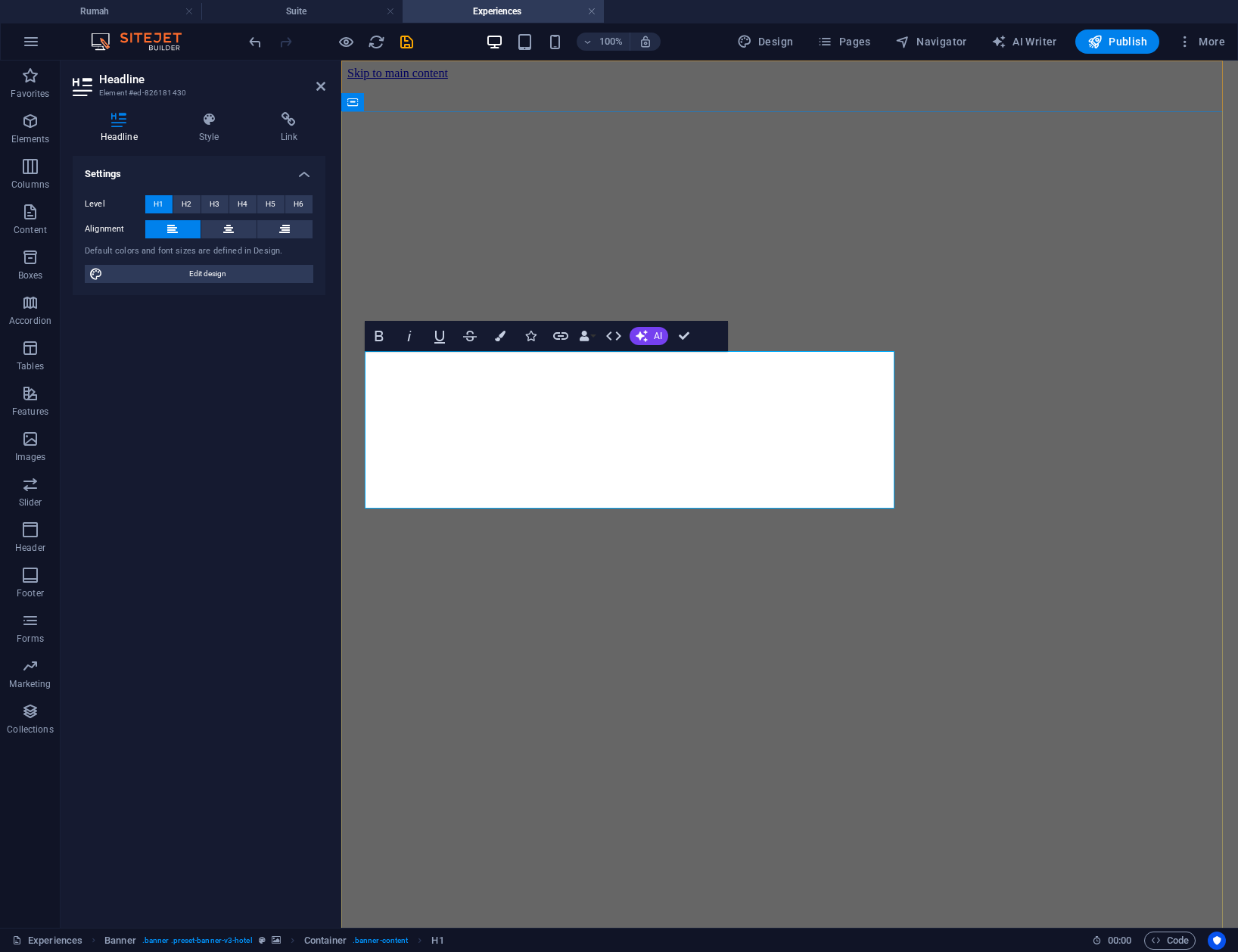 type 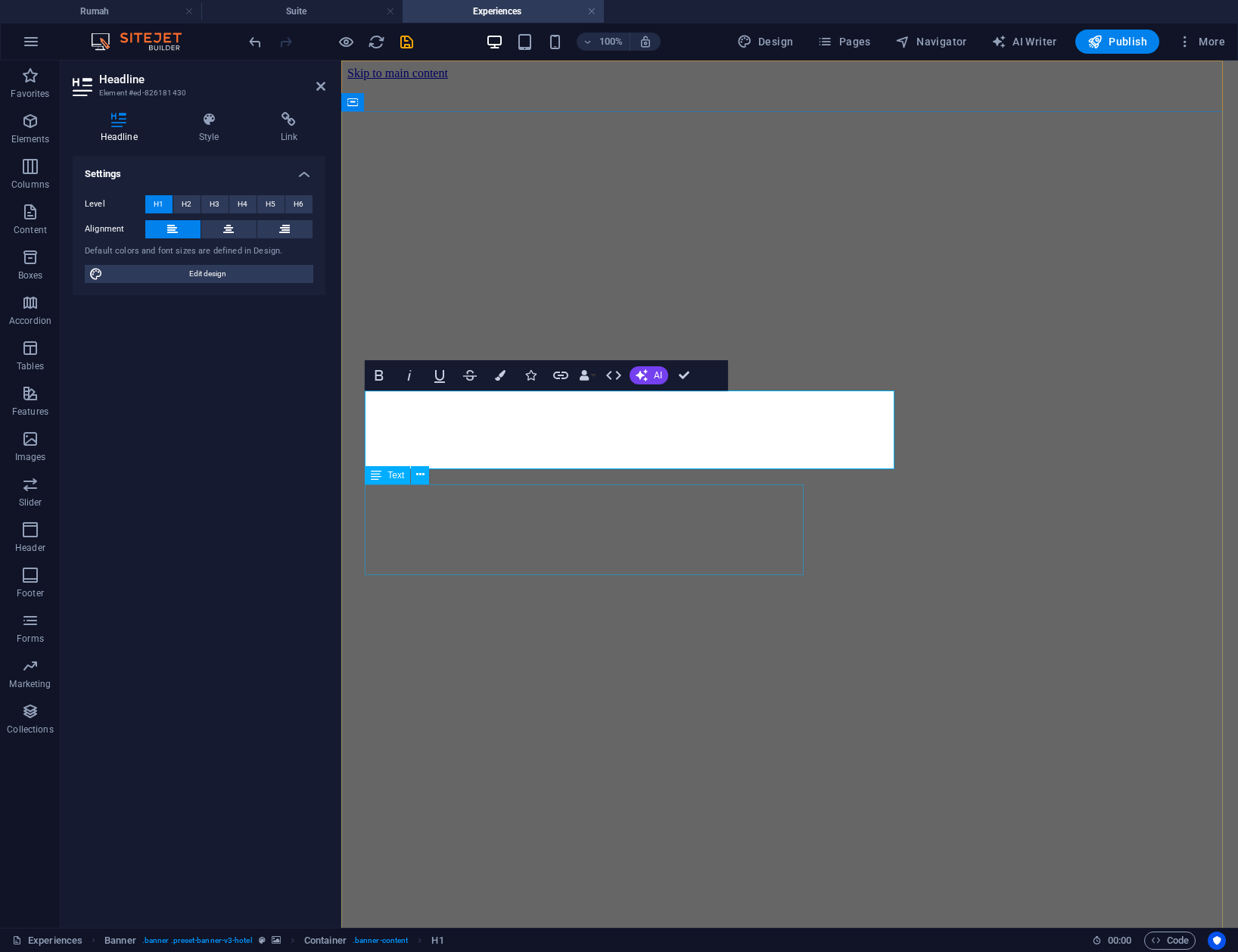 click on "Sed ut perspiciatis unde omnis iste natus error sit voluptatem accusantium doloremque laudantium, totam rem aperiam, eaque ipsa quae ab illo inventore veritatis et quasi architecto beatae vitae dicta sunt explicabo. Nemo enim ipsam voluptatem quia voluptas sit aspernatur aut odit aut fugit, sed quia consequuntur magni dolores eos qui ratione voluptatem sequi nesciunt." at bounding box center (789, 1178) 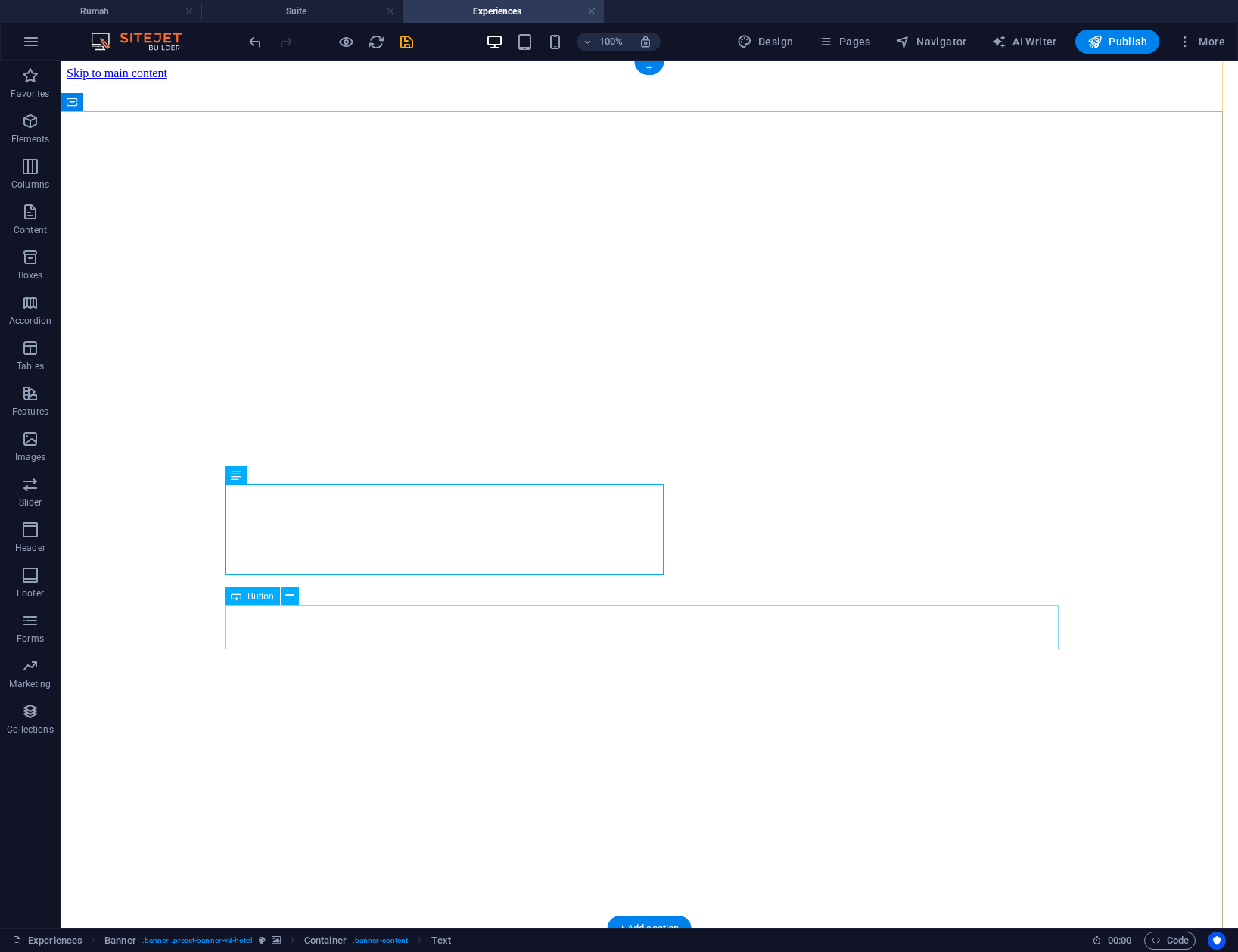 click on "explore" at bounding box center [649, 1234] 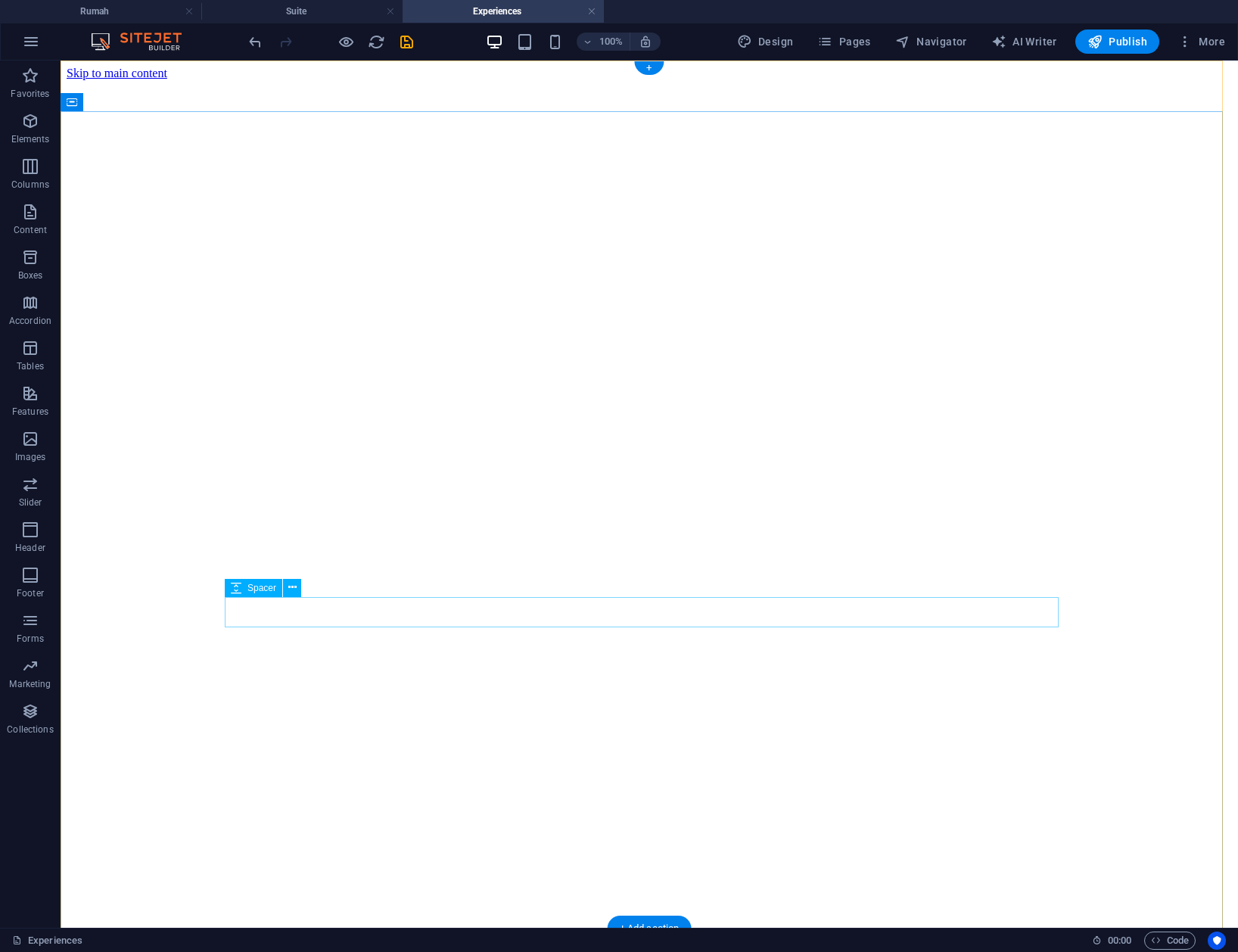 click at bounding box center (649, 1212) 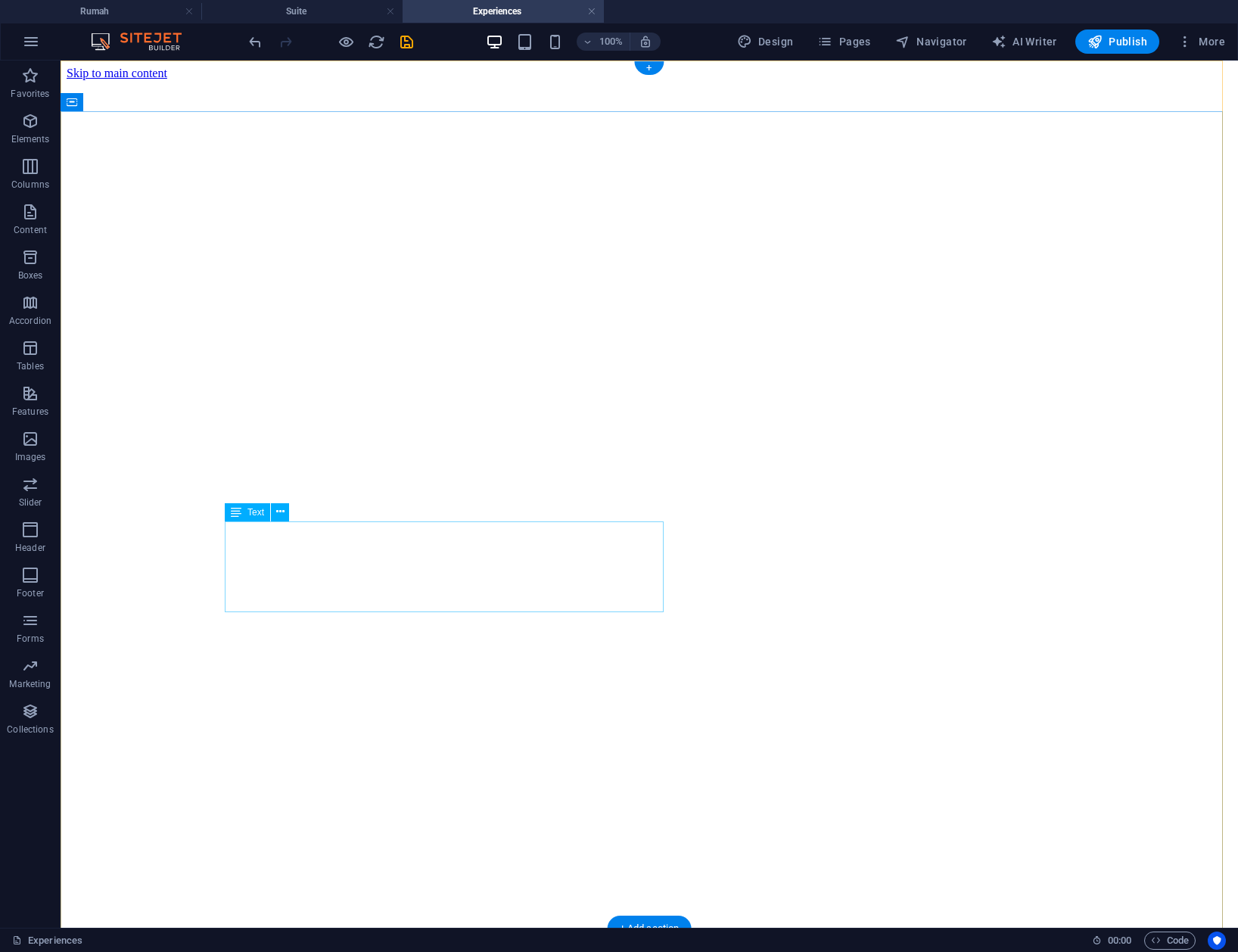 click on "Sed ut perspiciatis unde omnis iste natus error sit voluptatem accusantium doloremque laudantium, totam rem aperiam, eaque ipsa quae ab illo inventore veritatis et quasi architecto beatae vitae dicta sunt explicabo. Nemo enim ipsam voluptatem quia voluptas sit aspernatur aut odit aut fugit, sed quia consequuntur magni dolores eos qui ratione voluptatem sequi nesciunt." at bounding box center (649, 1171) 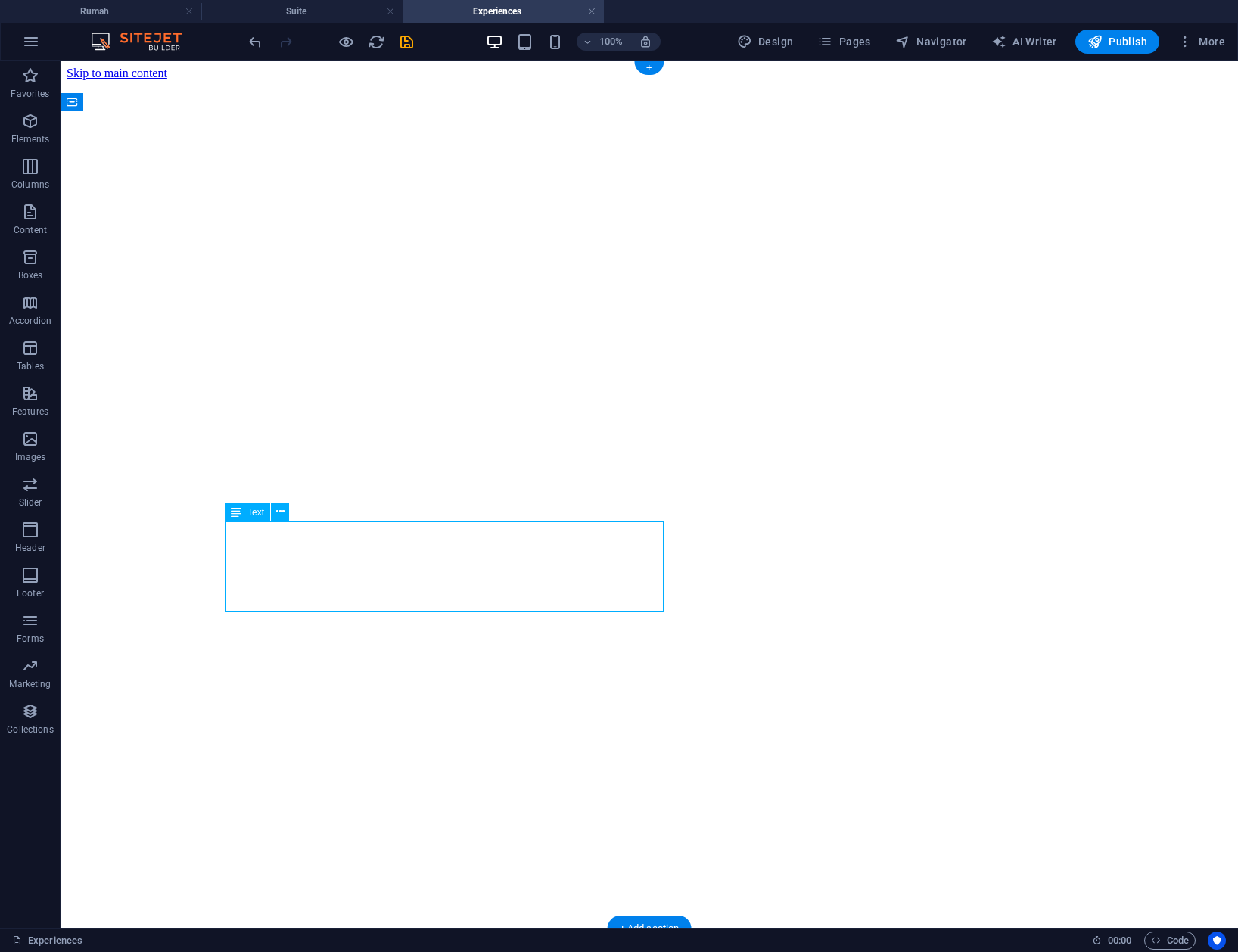 click on "Sed ut perspiciatis unde omnis iste natus error sit voluptatem accusantium doloremque laudantium, totam rem aperiam, eaque ipsa quae ab illo inventore veritatis et quasi architecto beatae vitae dicta sunt explicabo. Nemo enim ipsam voluptatem quia voluptas sit aspernatur aut odit aut fugit, sed quia consequuntur magni dolores eos qui ratione voluptatem sequi nesciunt." at bounding box center (649, 1171) 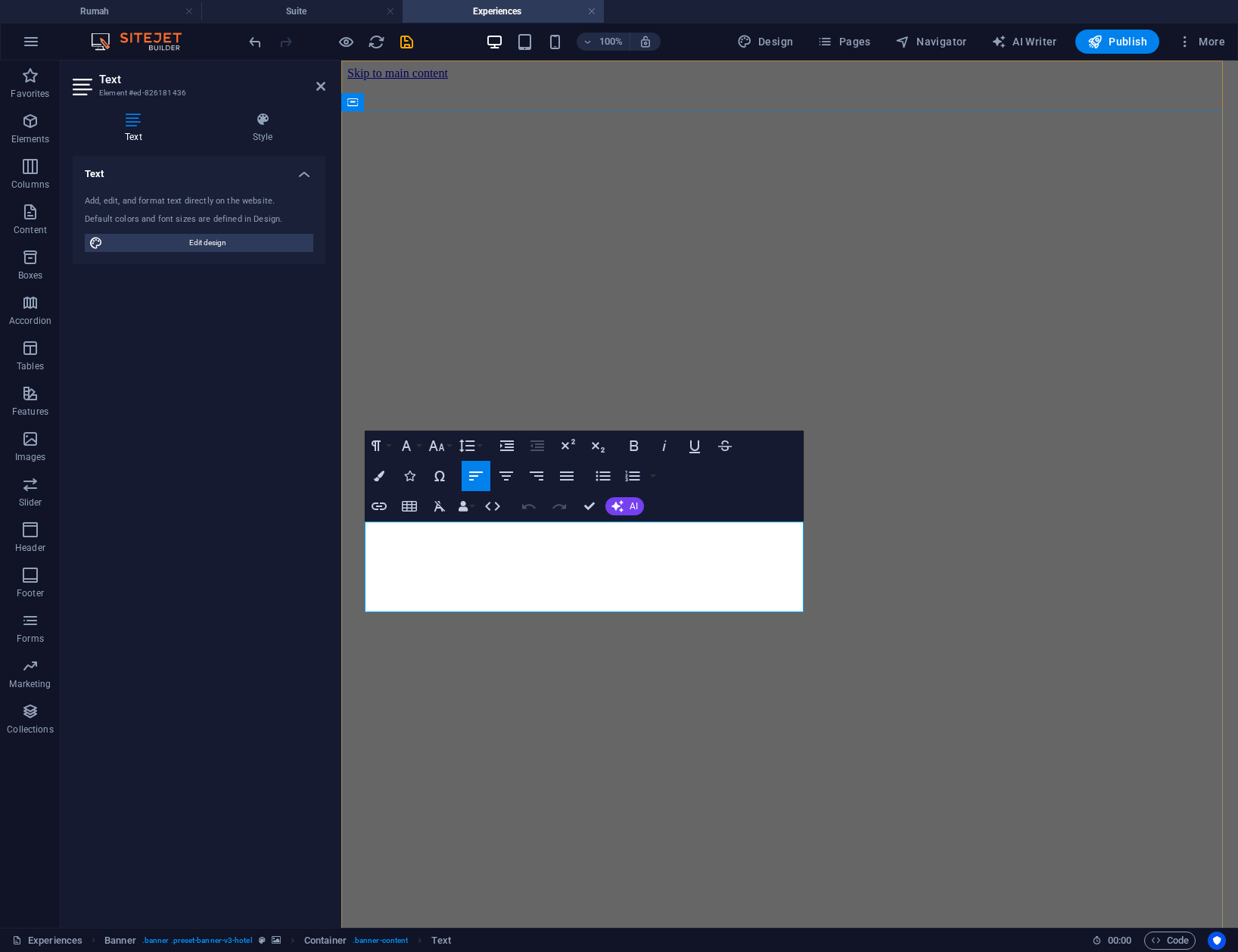 click on "Sed ut perspiciatis unde omnis iste natus error sit voluptatem accusantium doloremque laudantium, totam rem aperiam, eaque ipsa quae ab illo inventore veritatis et quasi architecto beatae vitae dicta sunt explicabo. Nemo enim ipsam voluptatem quia voluptas sit aspernatur aut odit aut fugit, sed quia consequuntur magni dolores eos qui ratione voluptatem sequi nesciunt." at bounding box center [784, 1178] 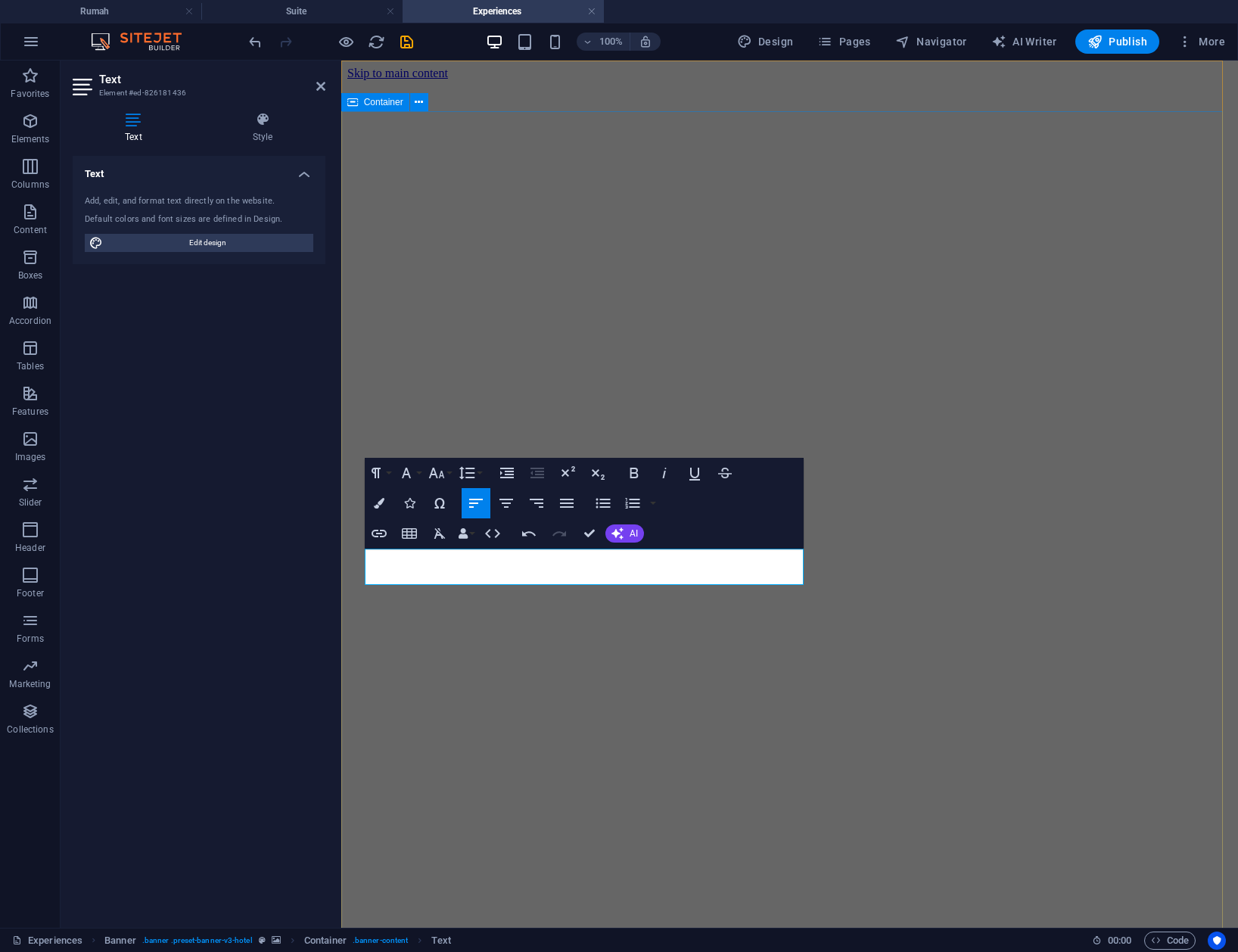 click on "KUALITAS  IFURA memiliki hasrat tetinggi terhadap kayu dan bangga dengan kualitas kerja." at bounding box center (789, 1127) 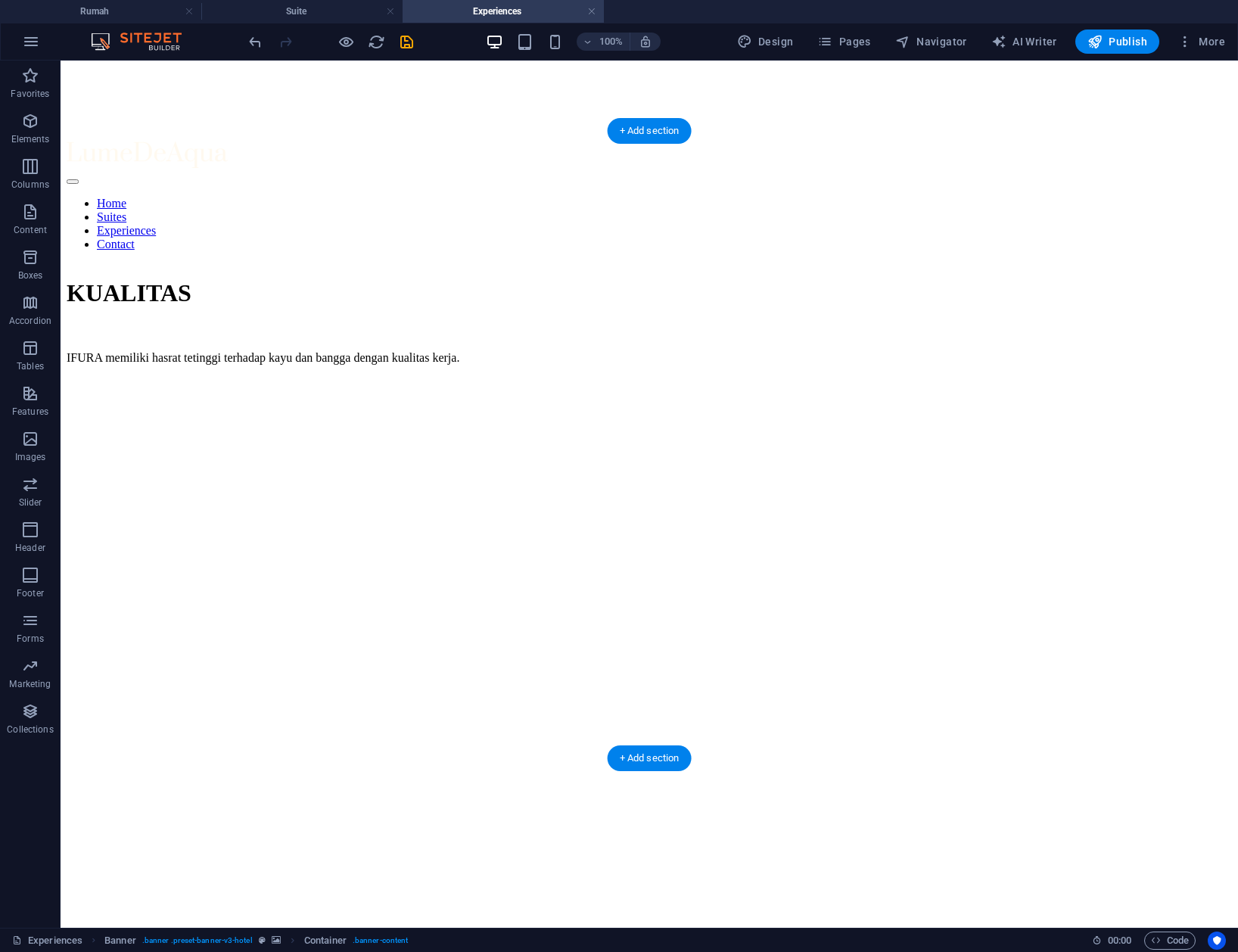 scroll, scrollTop: 706, scrollLeft: 0, axis: vertical 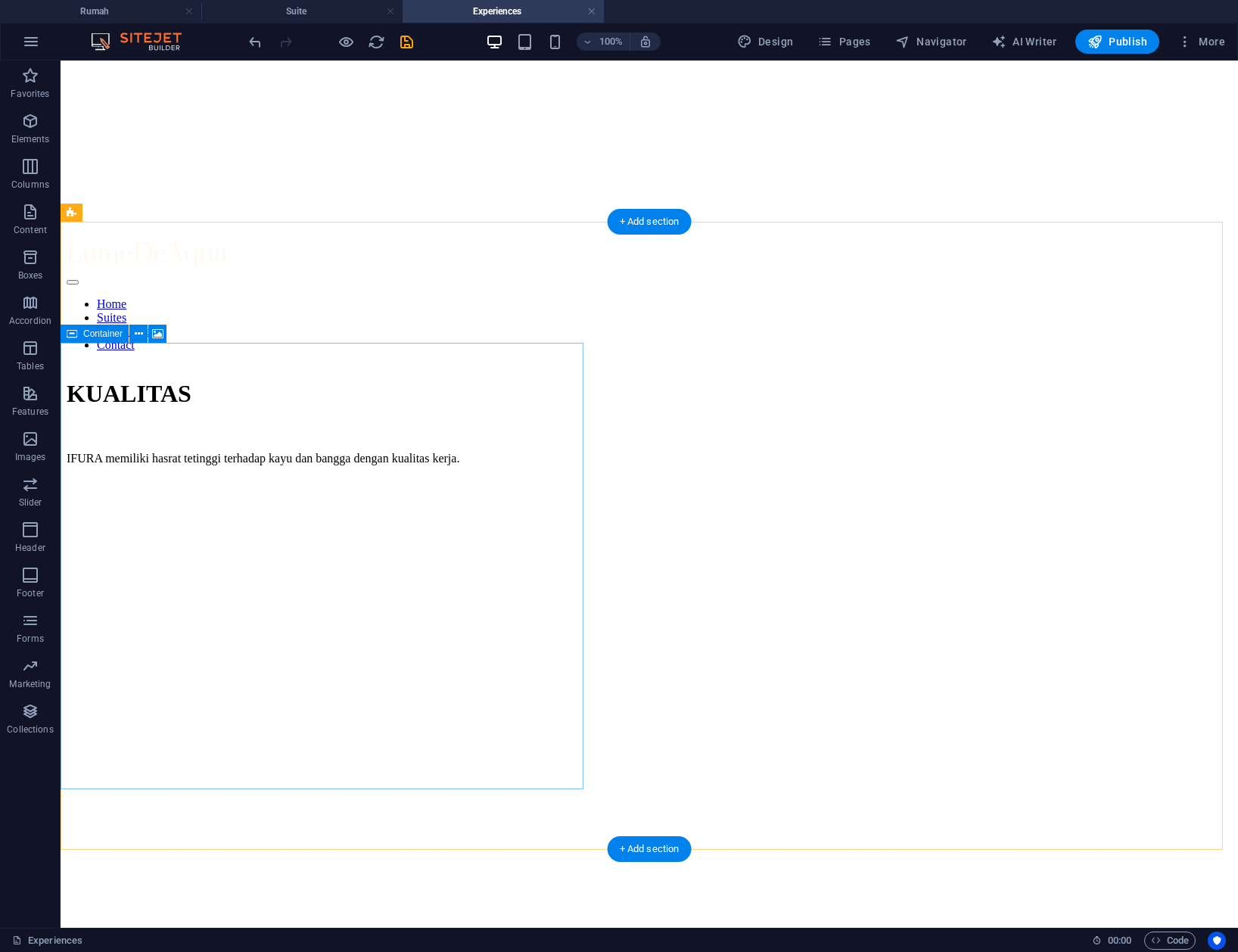 click on "Drop content here or  Add elements  Paste clipboard" at bounding box center (649, 1098) 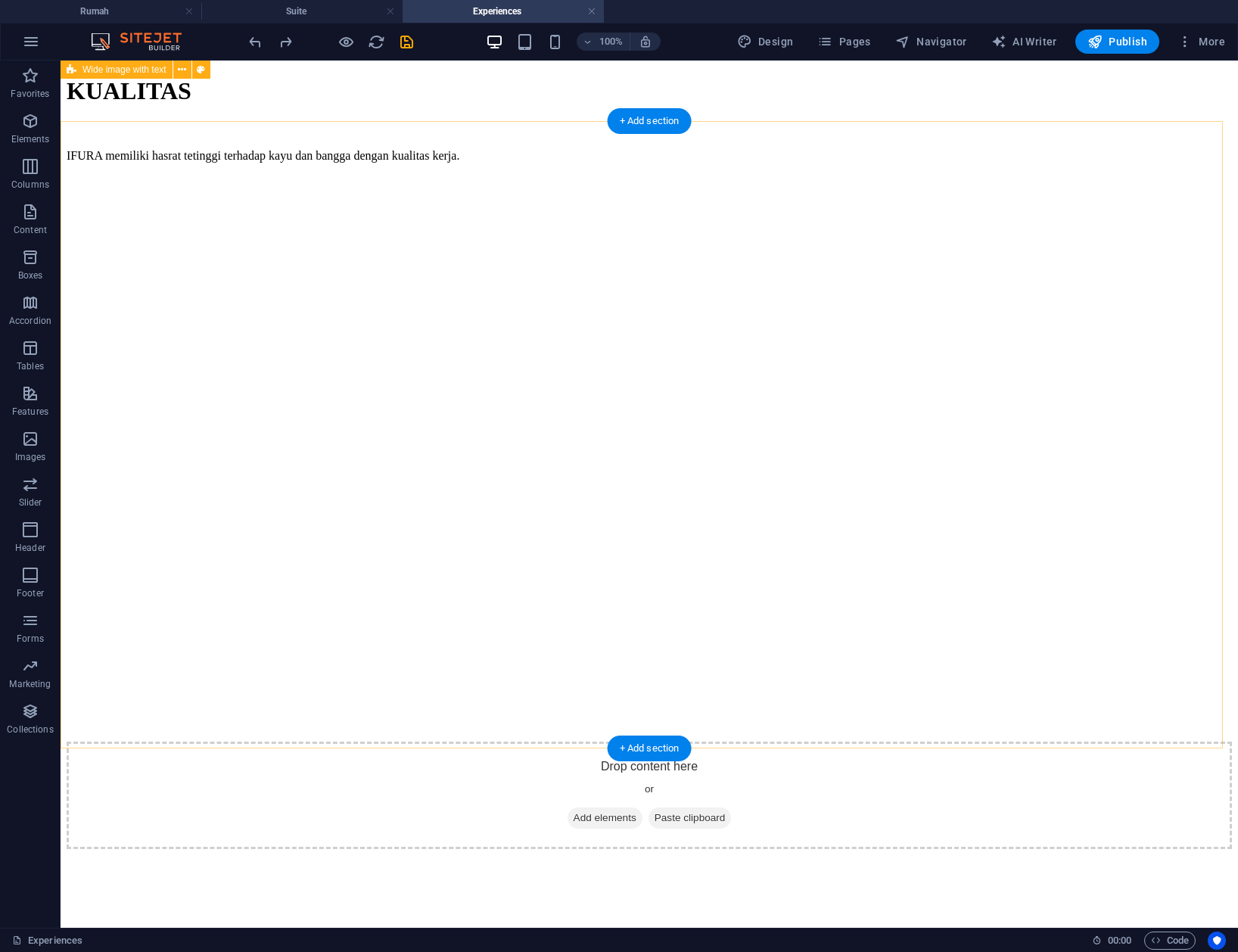 scroll, scrollTop: 807, scrollLeft: 0, axis: vertical 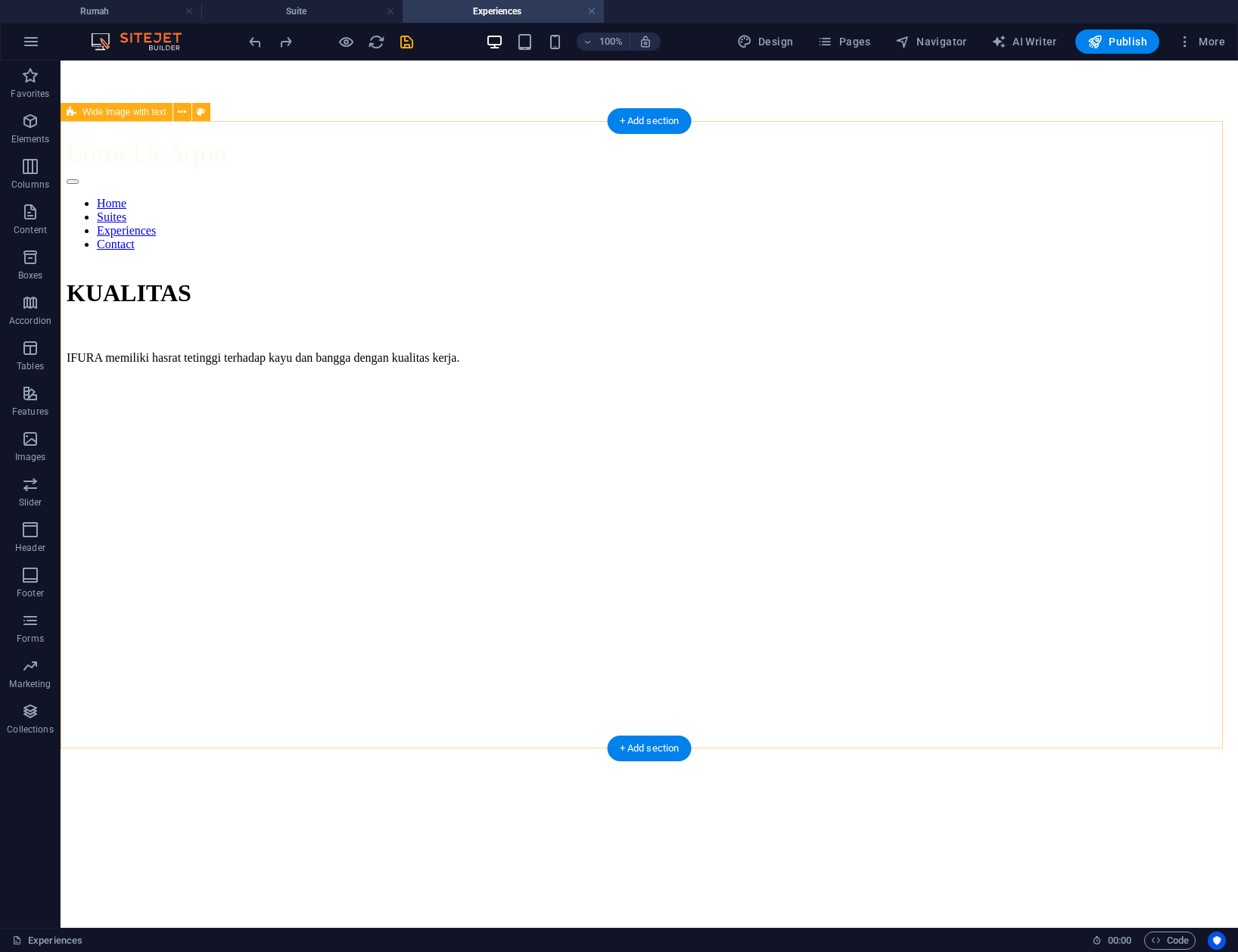click on "Drop content here or  Add elements  Paste clipboard Wine Tour & Wine Tasting Sed ut perspiciatis unde omnis iste natus error sit voluptatem accusantium doloremque laudantium, totam rem aperiam, eaque ipsa quae ab illo inventore veritatis et quasi architecto beatae vitae dicta sunt explicabo. Nemo enim ipsam voluptatem quia voluptas sit aspernatur aut odit aut fugit, sed quia consequuntur magni dolores eos qui ratione voluptatem sequi nesciunt.  reservation" at bounding box center (649, 882) 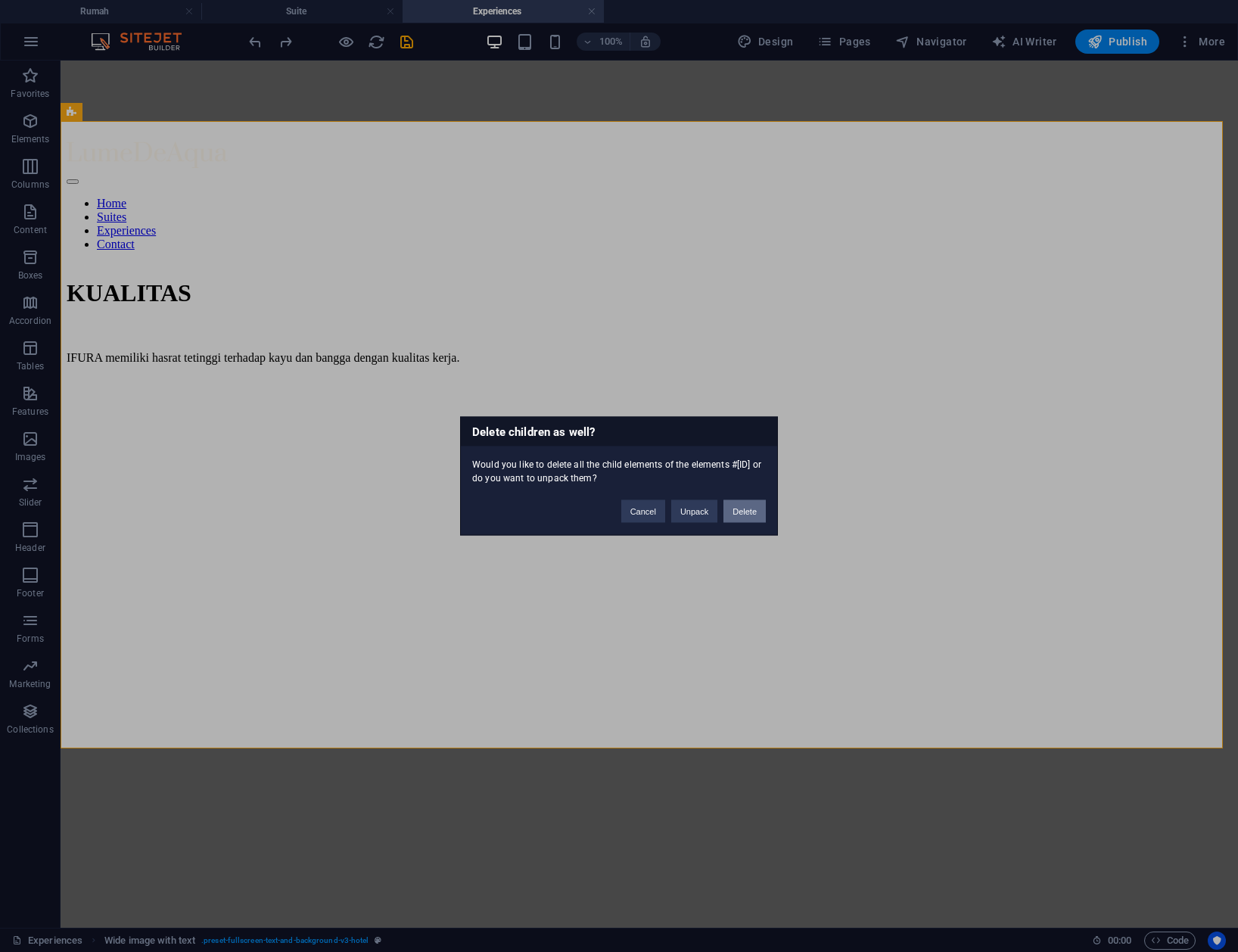 click on "Delete" at bounding box center [745, 512] 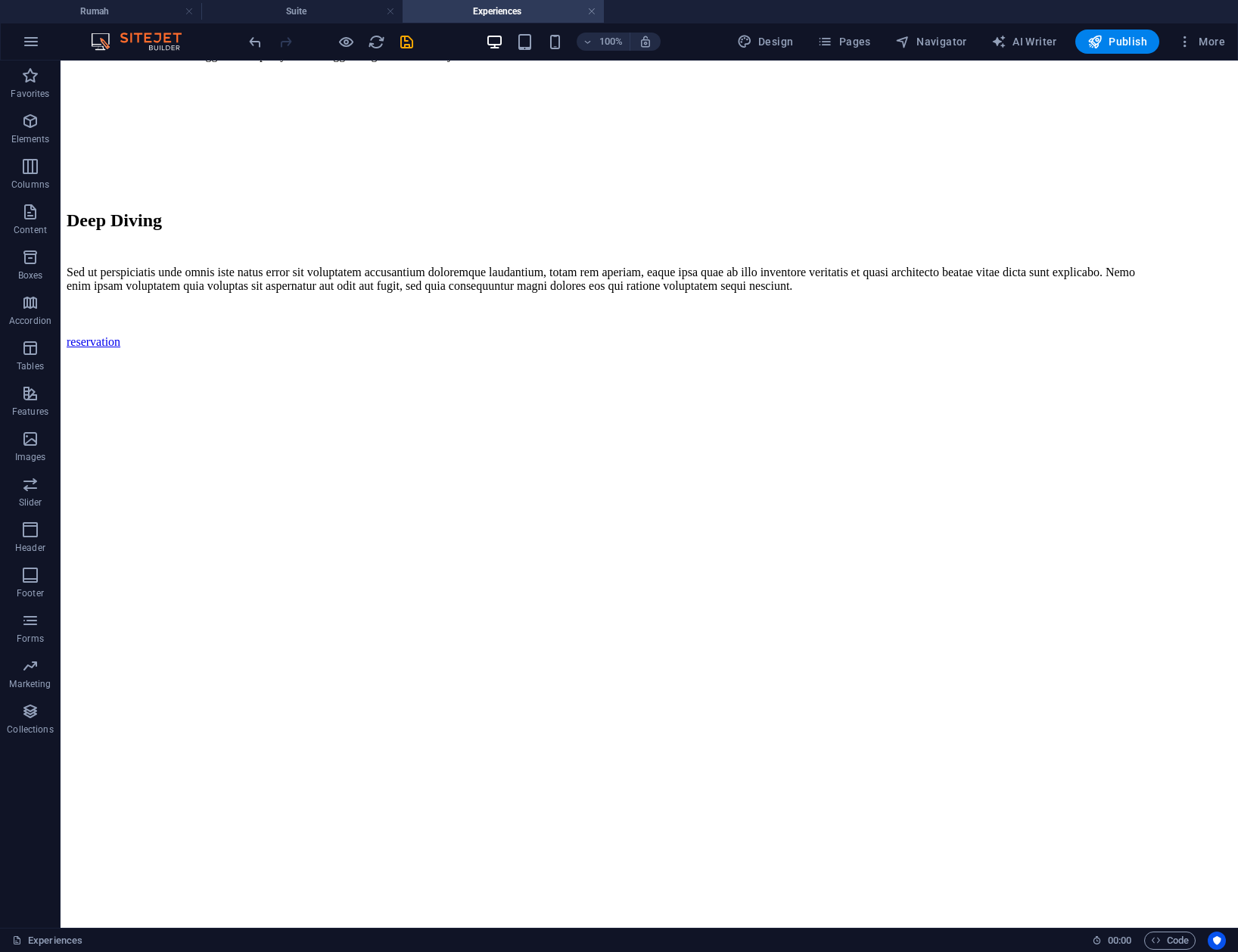 scroll, scrollTop: 605, scrollLeft: 0, axis: vertical 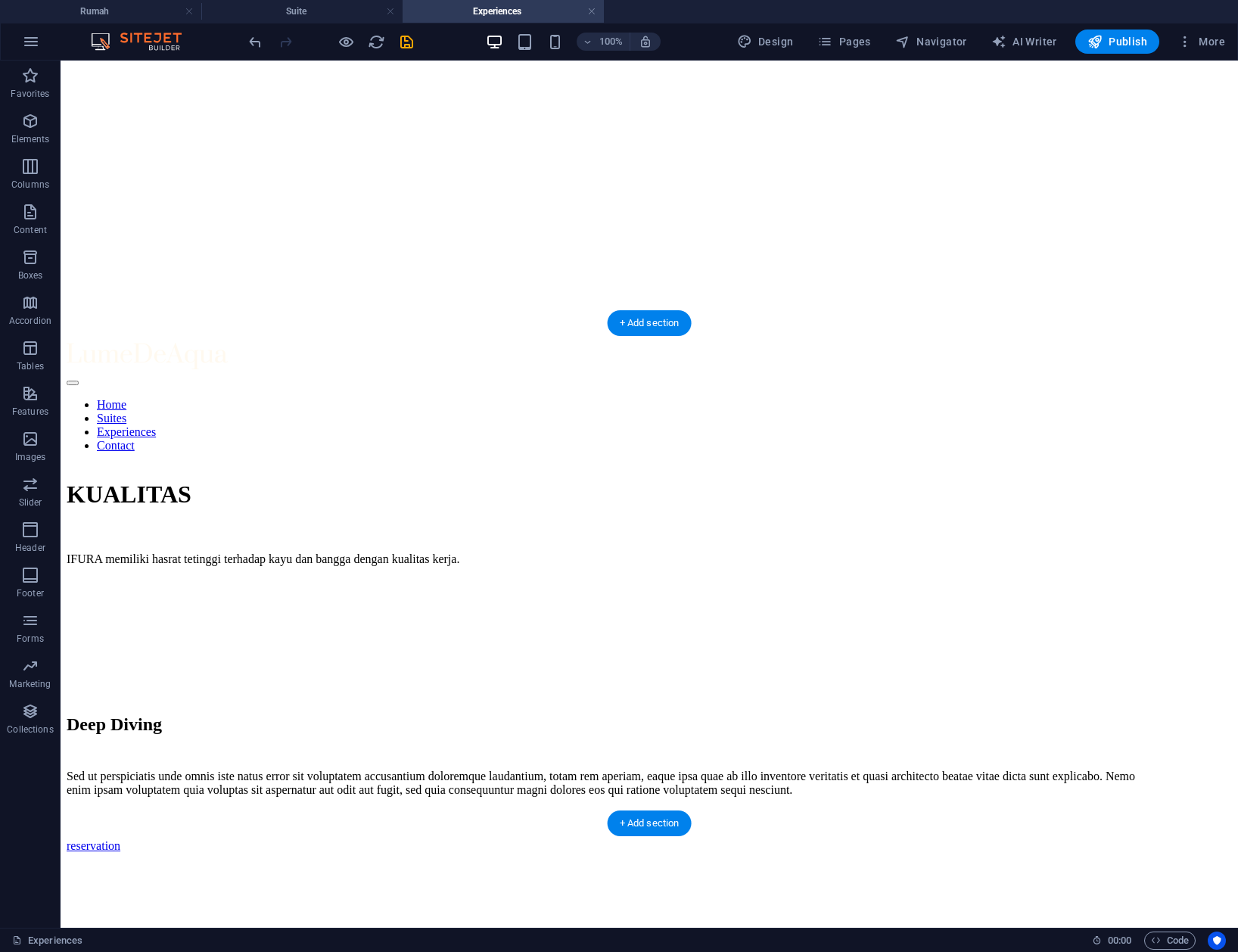 click at bounding box center [649, 913] 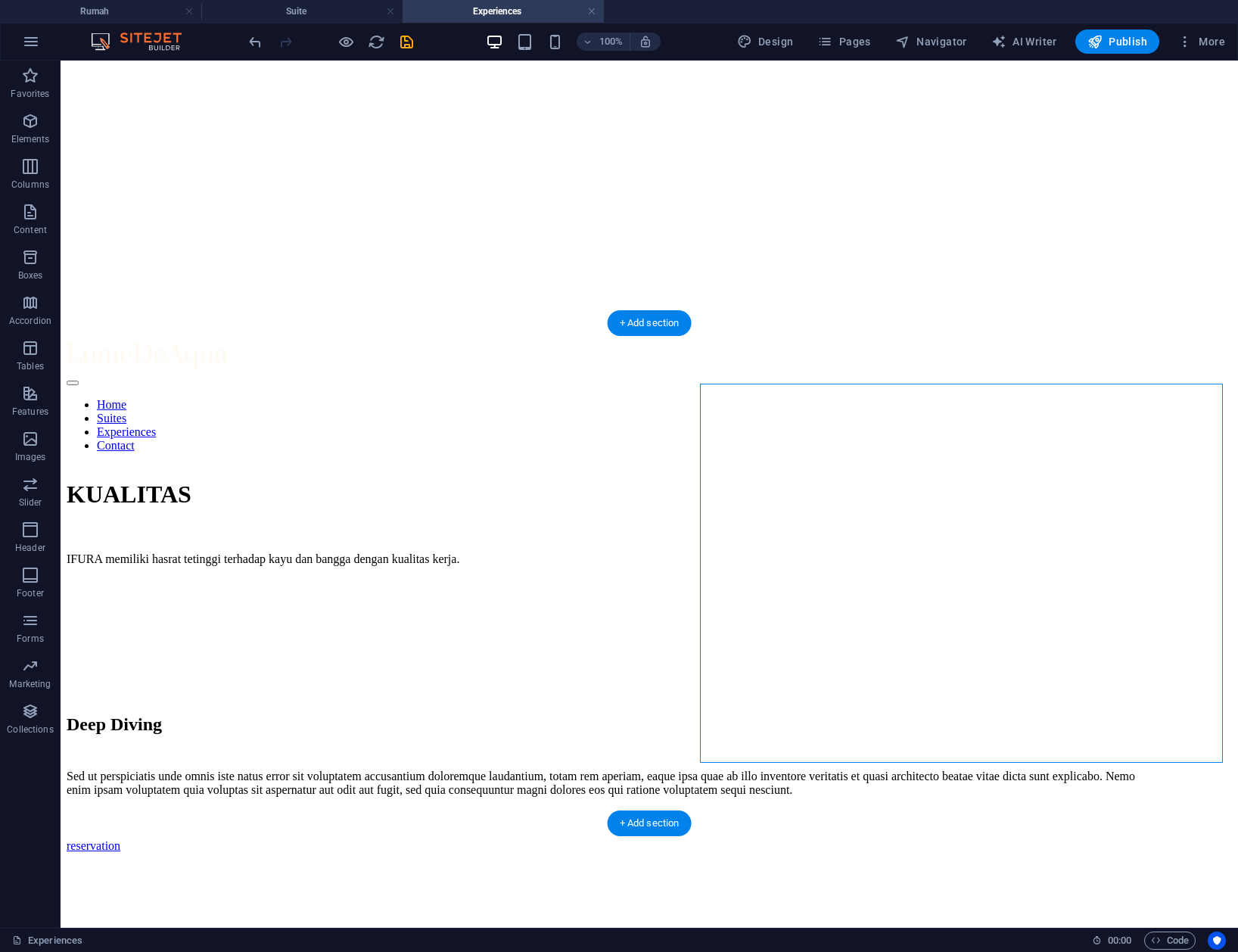 click at bounding box center (649, 913) 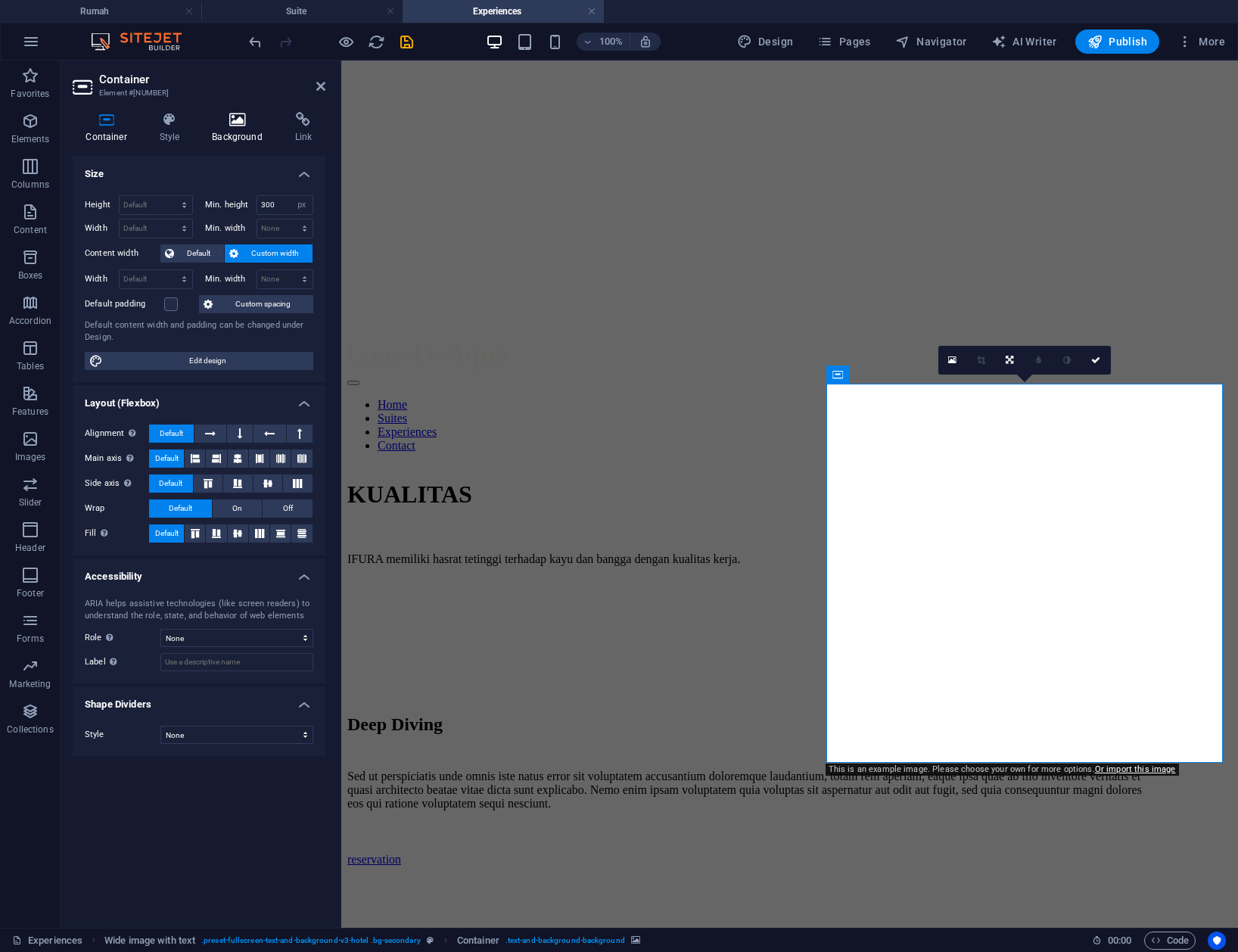 drag, startPoint x: 226, startPoint y: 125, endPoint x: 201, endPoint y: 244, distance: 121.5977 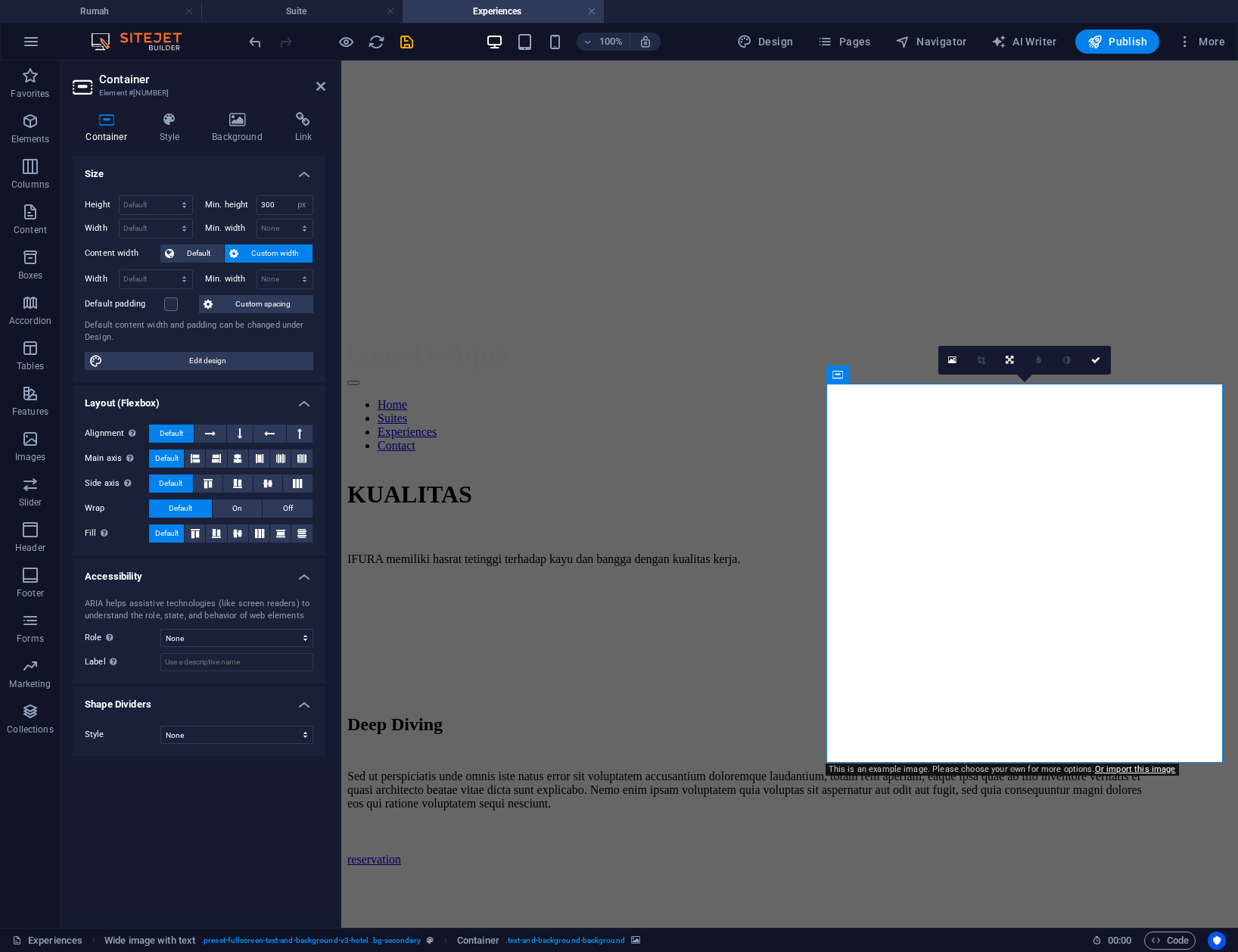 click at bounding box center (237, 120) 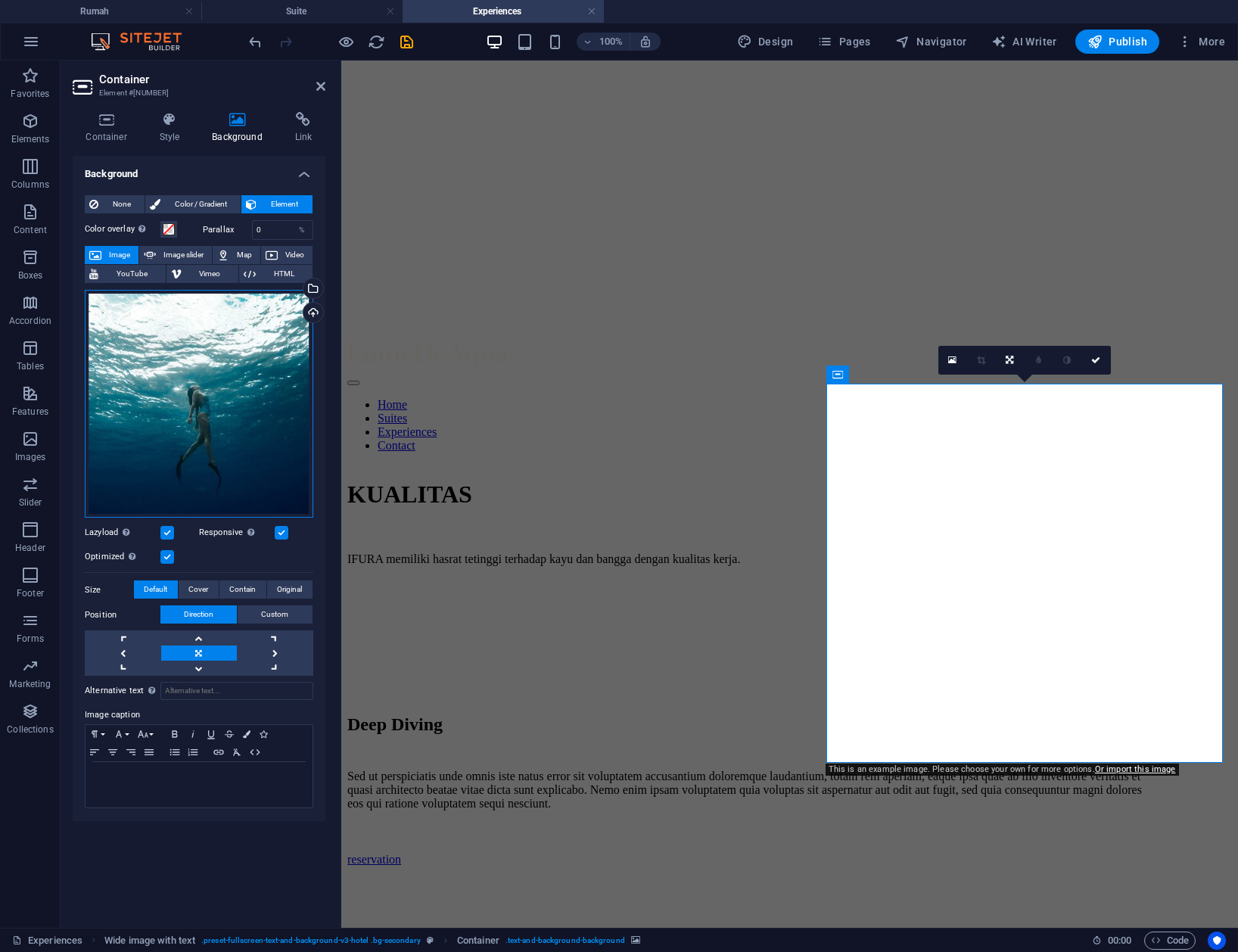 click on "Drag files here, click to choose files or select files from Files or our free stock photos & videos" at bounding box center (199, 404) 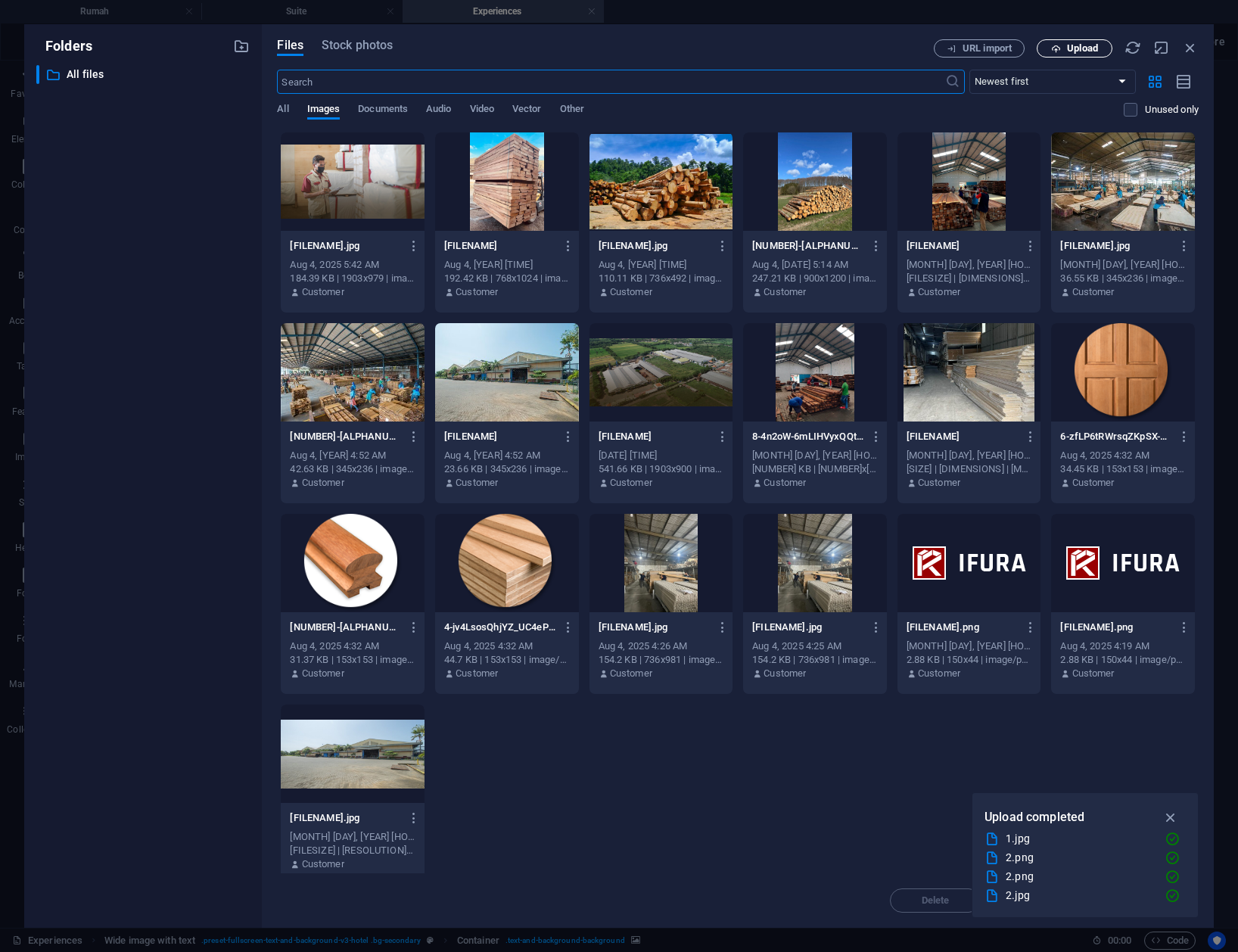 click on "Upload" at bounding box center [1075, 48] 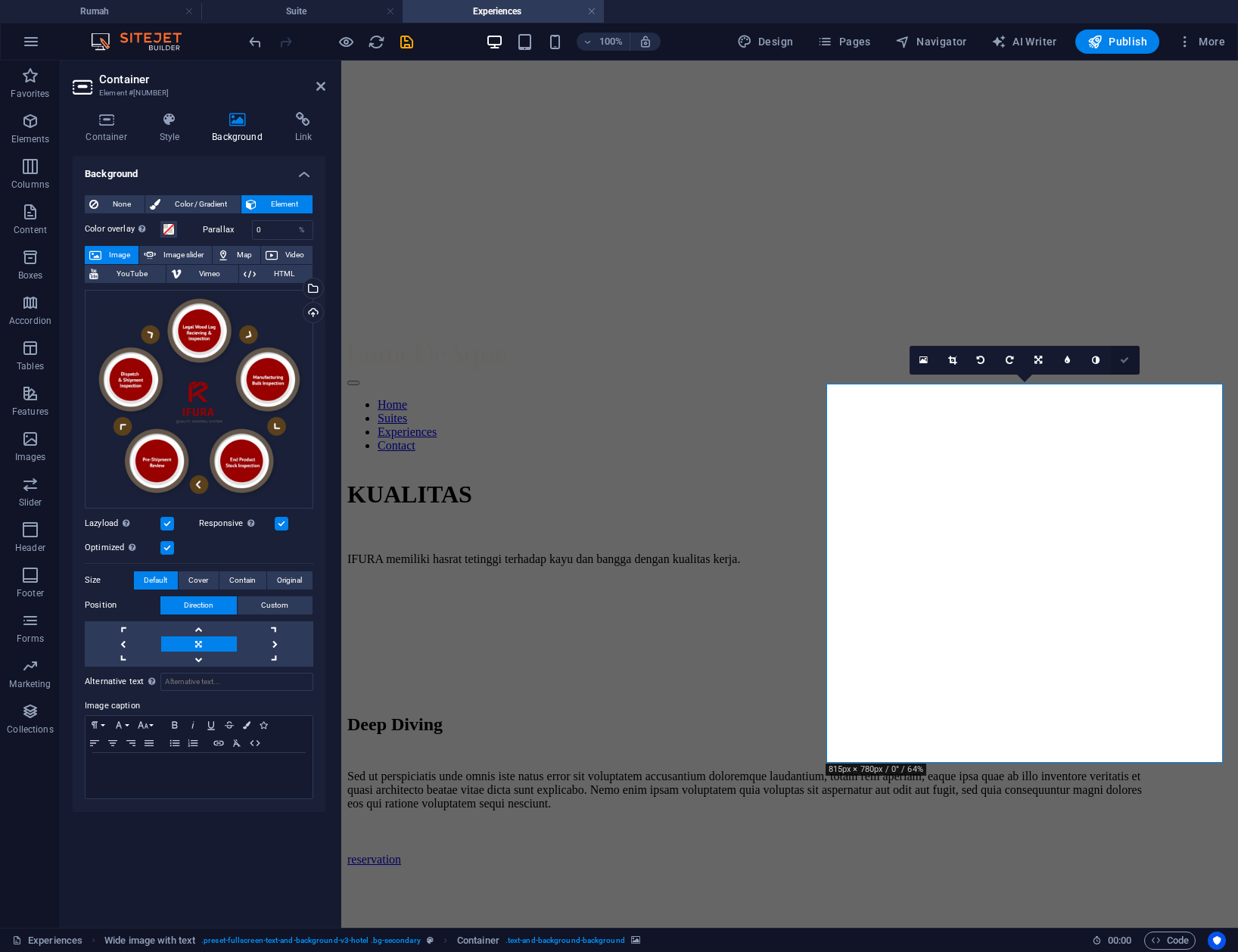 drag, startPoint x: 978, startPoint y: 341, endPoint x: 1129, endPoint y: 367, distance: 153.22206 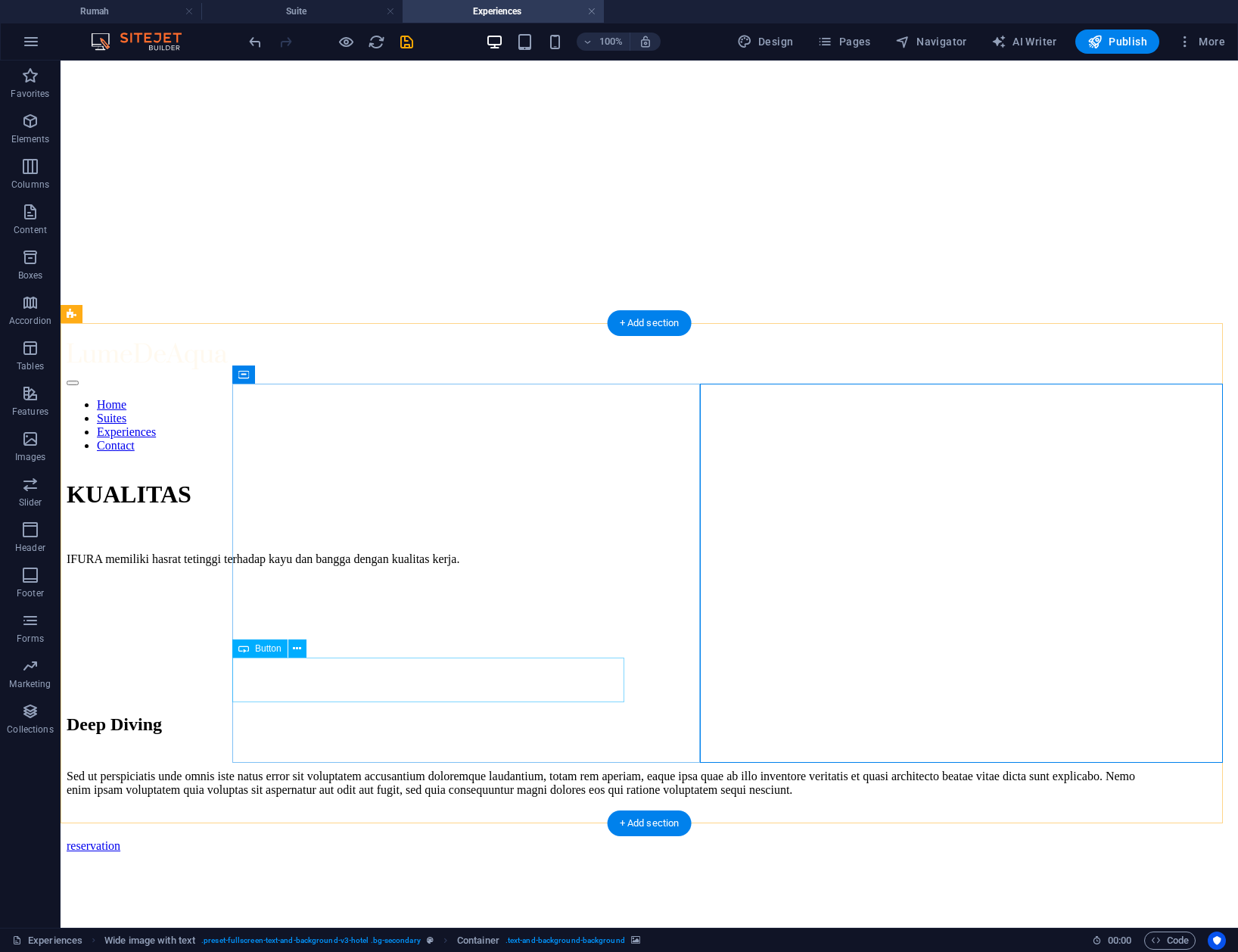 click on "reservation" at bounding box center [611, 846] 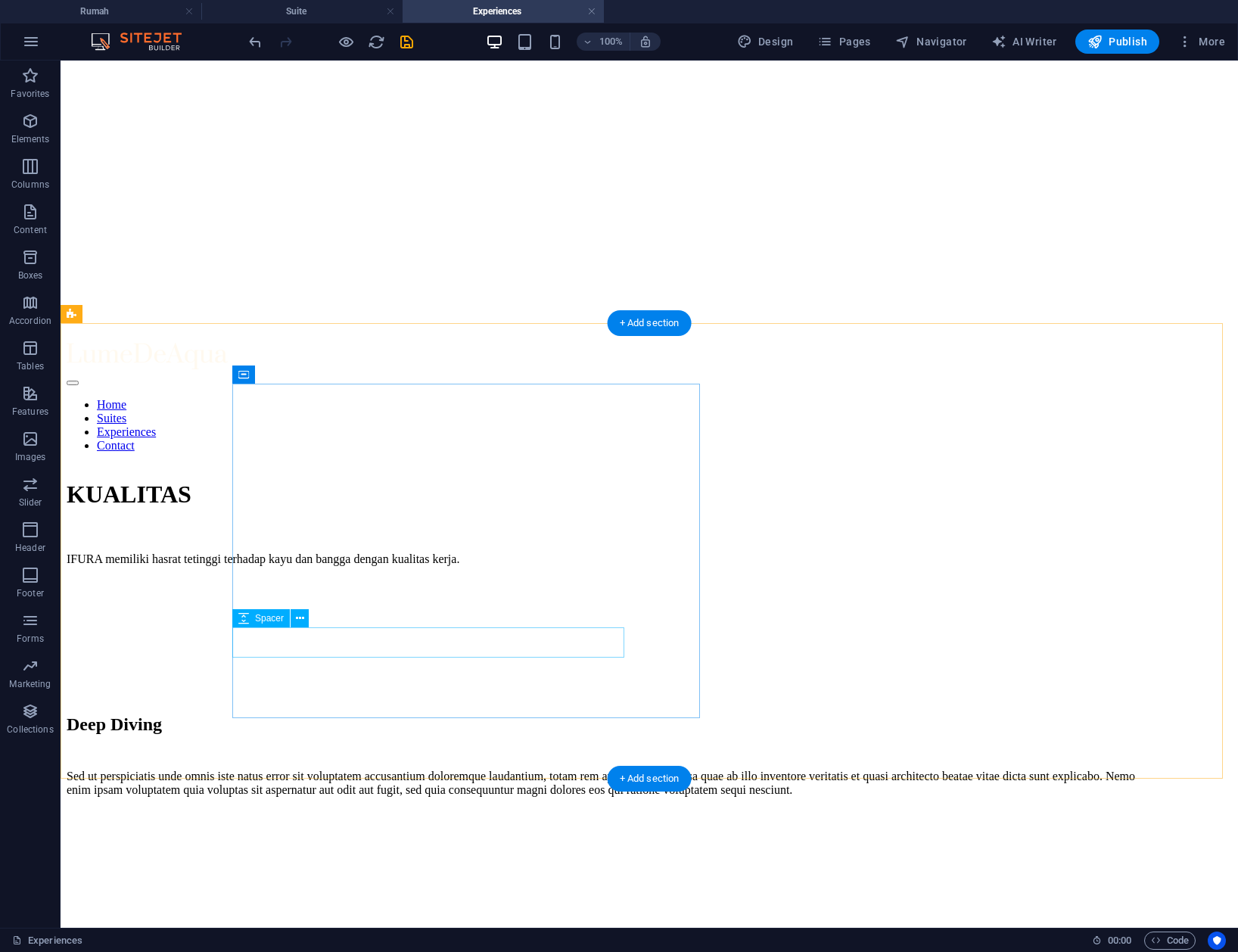 click at bounding box center (611, 824) 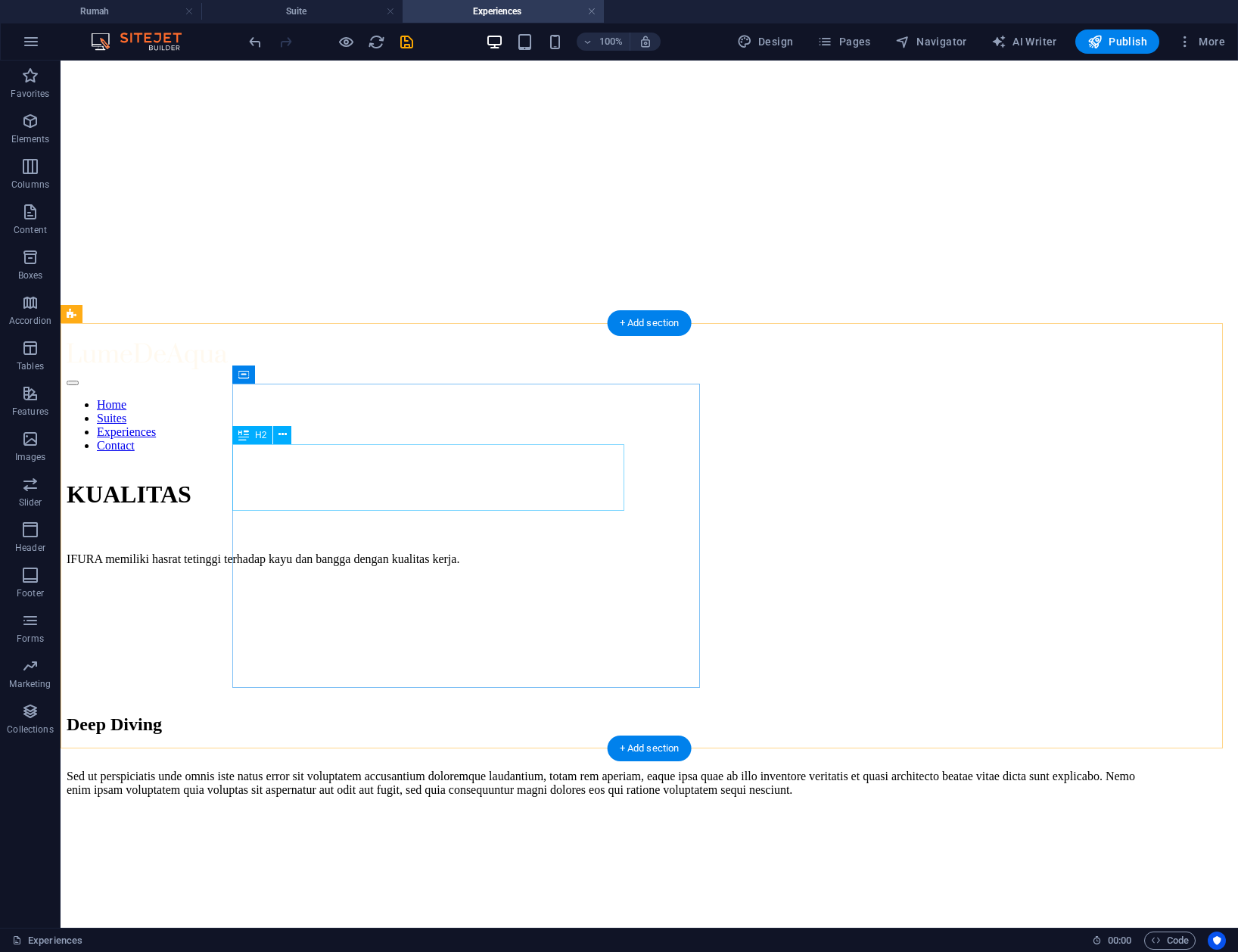 click on "Deep Diving" at bounding box center [611, 724] 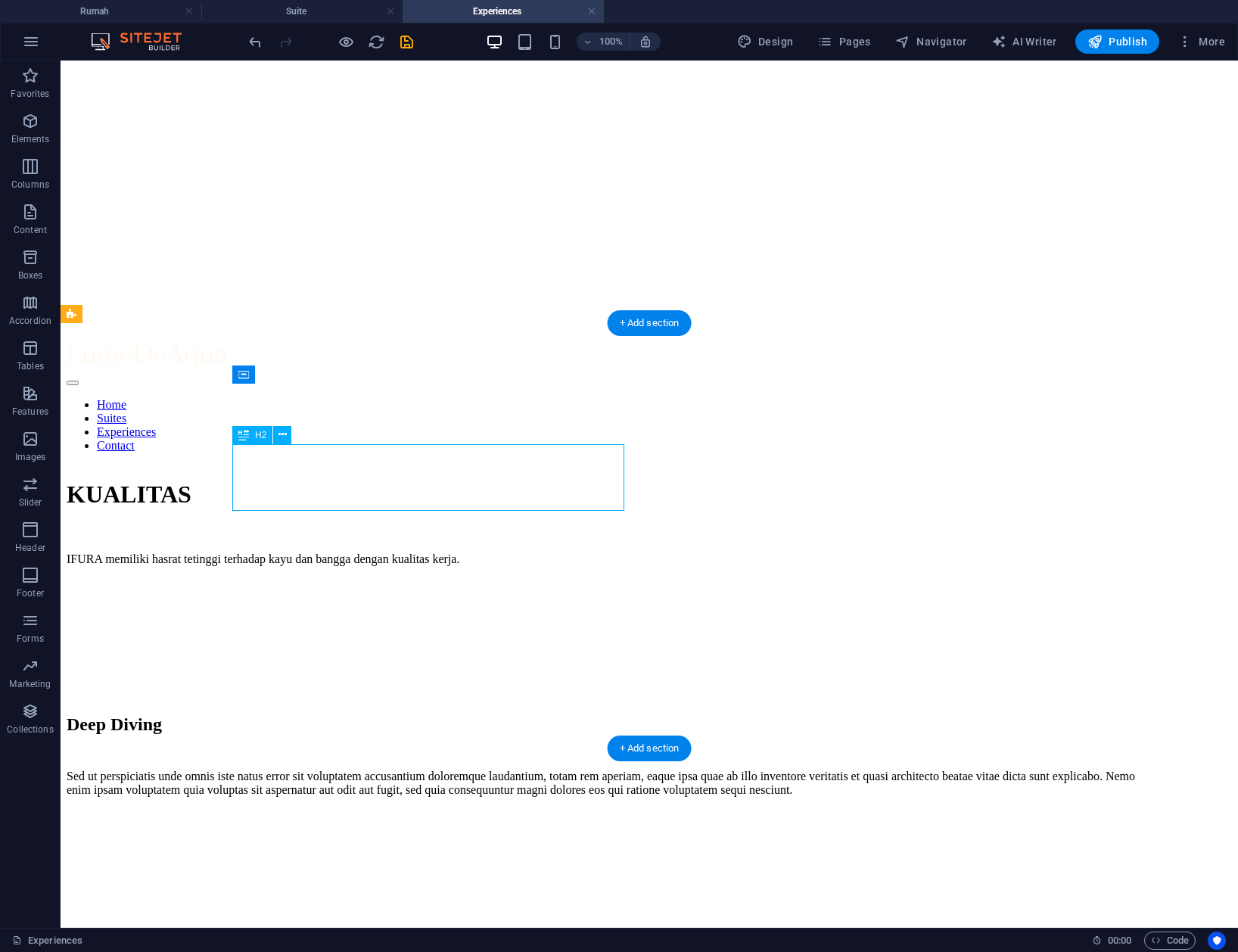 click on "Deep Diving" at bounding box center [611, 724] 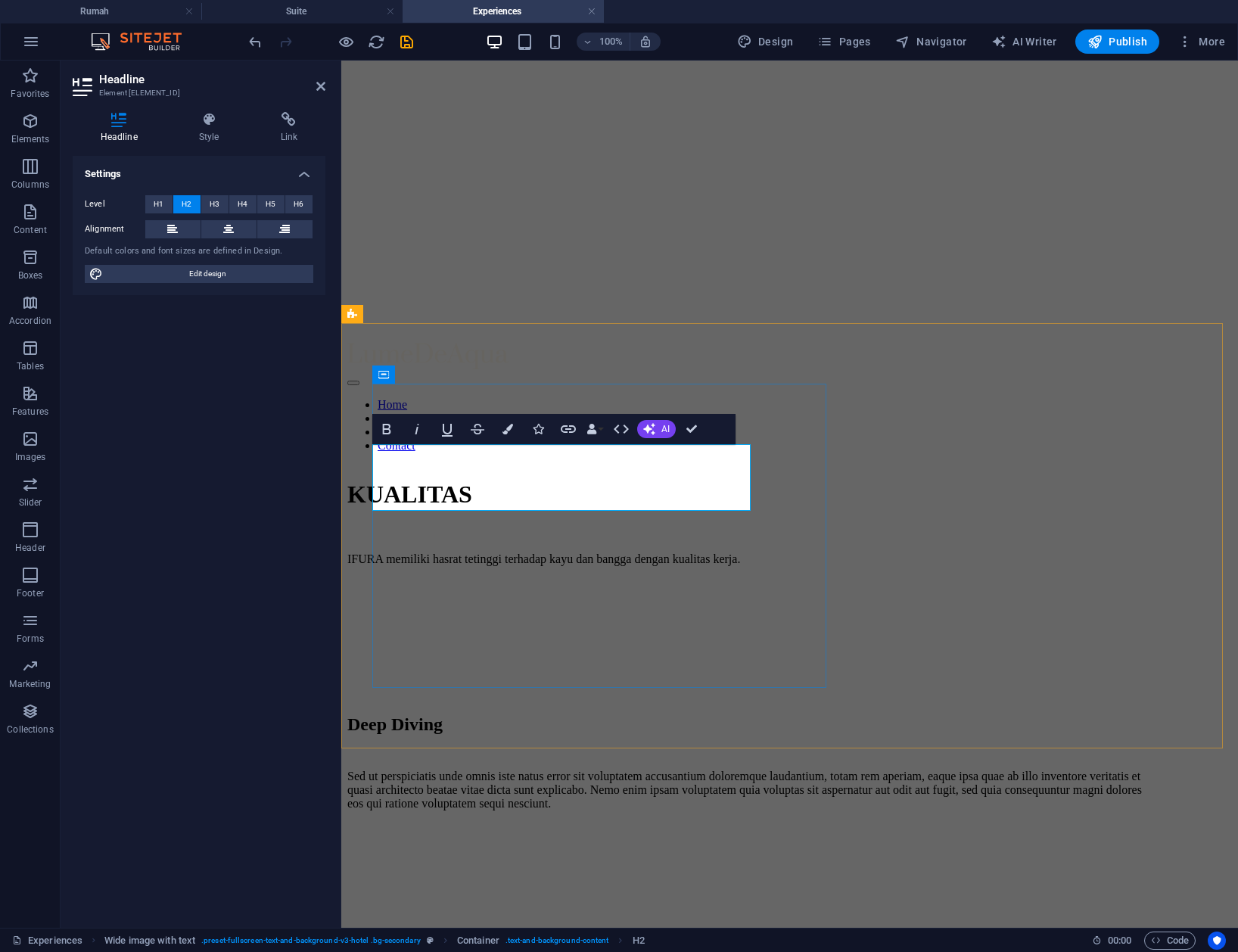 type 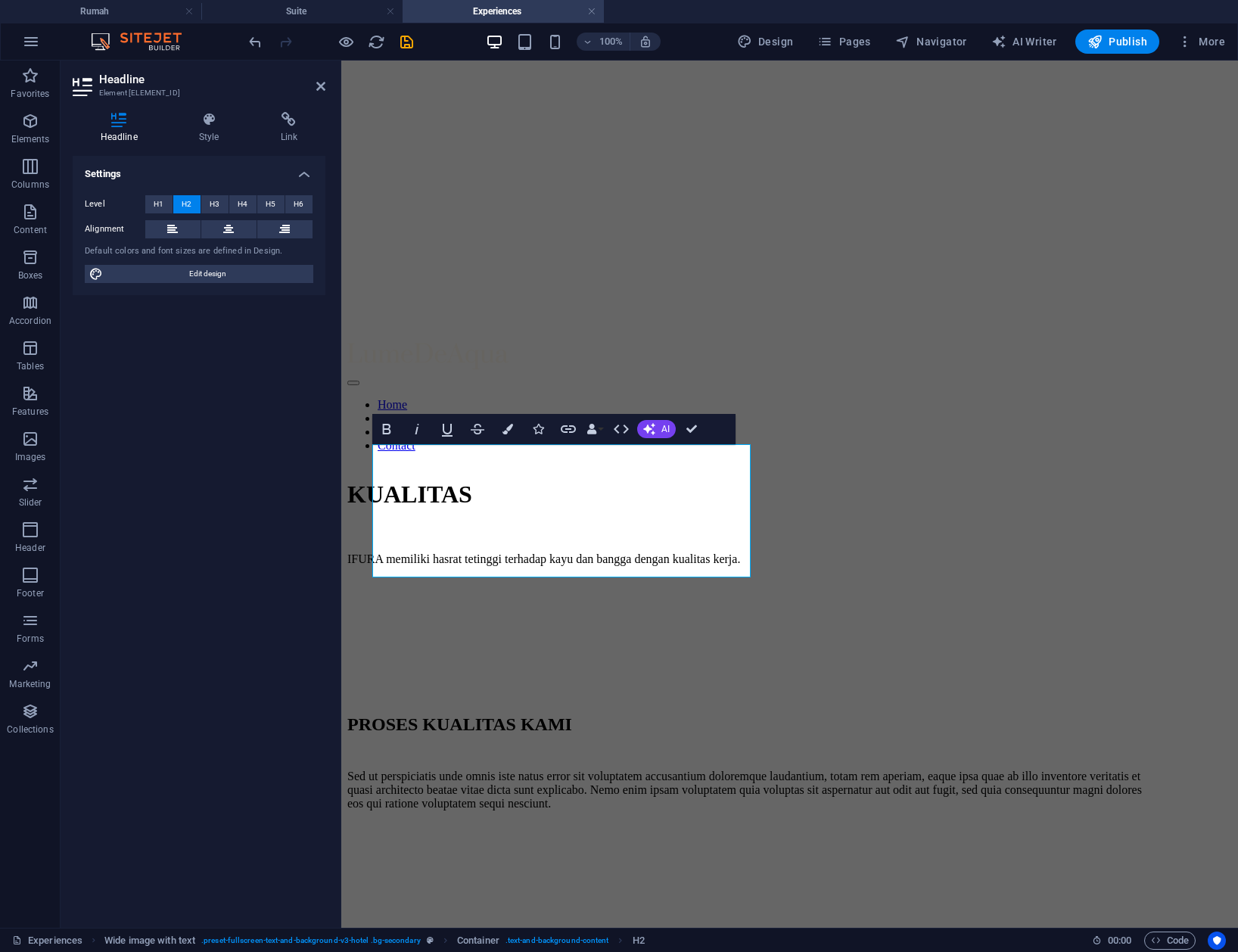 click on "Headline Style Link Settings Level H1 H2 H3 H4 H5 H6 Alignment Default colors and font sizes are defined in Design. Edit design Wide image with text Element Layout How this element expands within the layout (Flexbox). Size Default auto px % 1/1 1/2 1/3 1/4 1/5 1/6 1/7 1/8 1/9 1/10 Grow Shrink Order Container layout Visible Visible Opacity 100 % Overflow Spacing Margin Default auto px % rem vw vh Custom Custom auto px % rem vw vh auto px % rem vw vh auto px % rem vw vh auto px % rem vw vh Padding Default px rem % vh vw Custom Custom px rem % vh vw px rem % vh vw px rem % vh vw px rem % vh vw Border Style              - Width 1 auto px rem % vh vw Custom Custom 1 auto px rem % vh vw 1 auto px rem % vh vw 1 auto px rem % vh vw 1 auto px rem % vh vw  - Color Round corners Default px rem % vh vw Custom Custom px rem % vh vw px rem % vh vw px rem % vh vw px rem % vh vw Shadow Default None Outside Inside Color X offset 0 px rem vh vw Y offset 0 px rem vh vw Blur 0 px rem % vh vw Spread 0 px rem vh vw None" at bounding box center (199, 514) 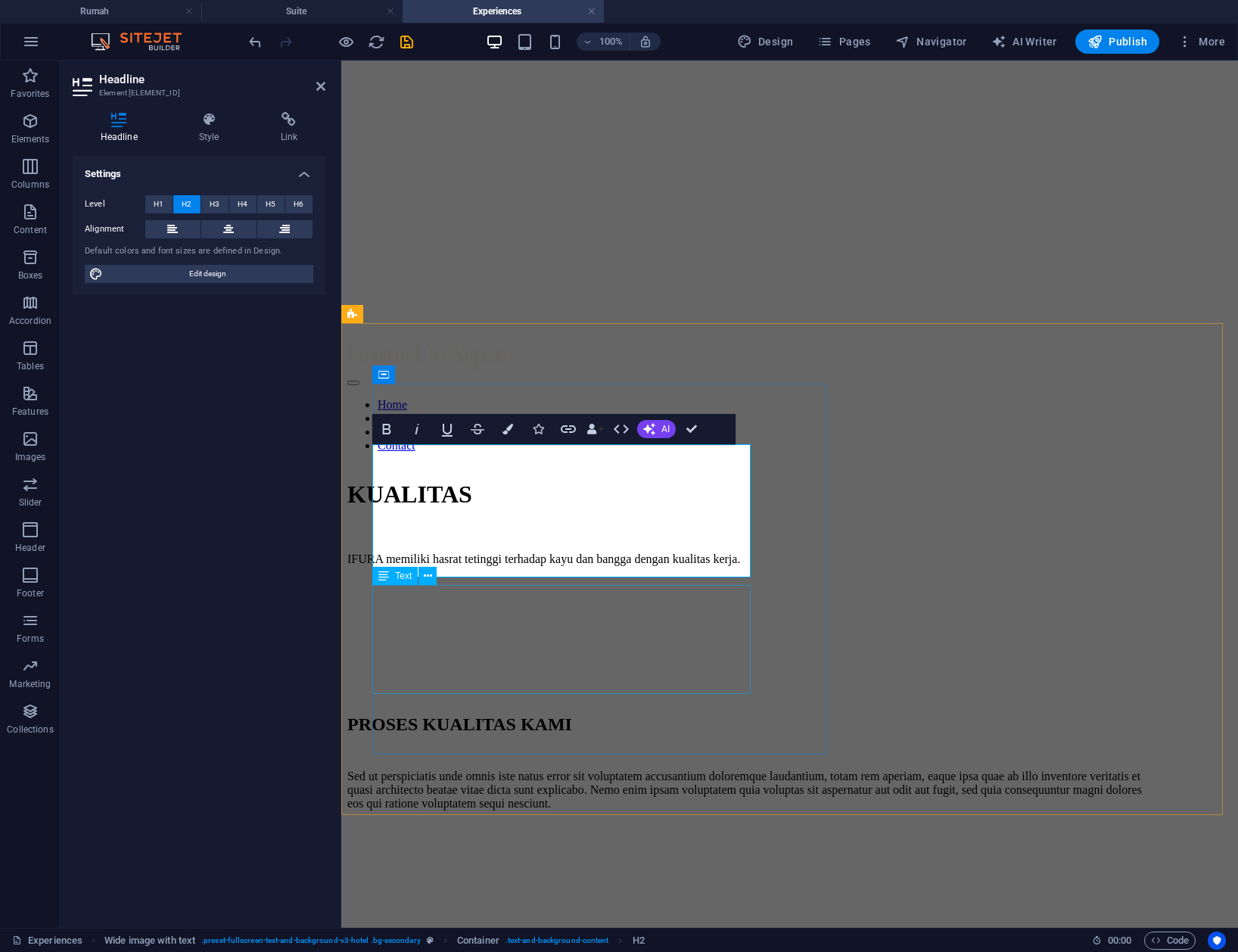 drag, startPoint x: 513, startPoint y: 652, endPoint x: 502, endPoint y: 622, distance: 31.953091 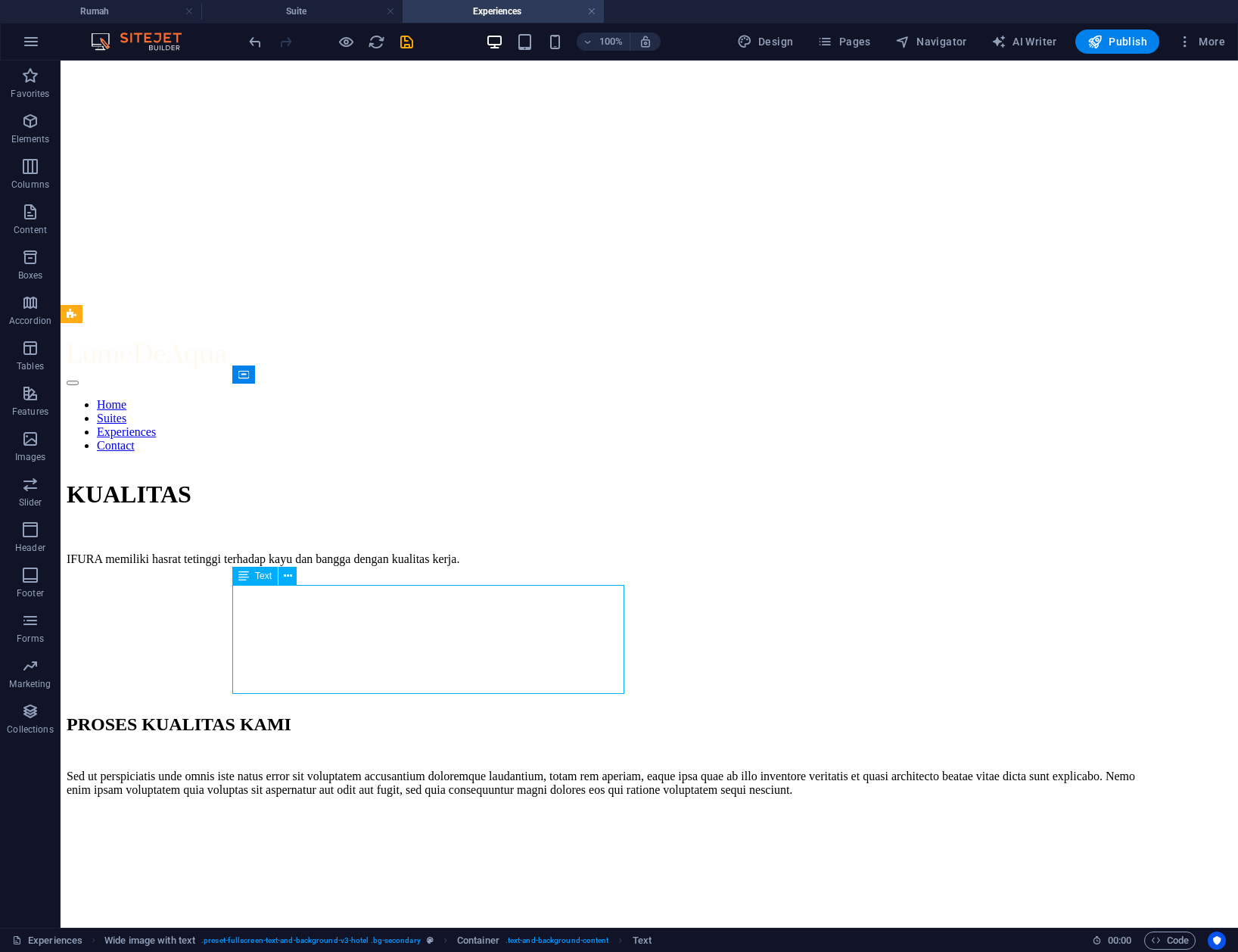 click on "Sed ut perspiciatis unde omnis iste natus error sit voluptatem accusantium doloremque laudantium, totam rem aperiam, eaque ipsa quae ab illo inventore veritatis et quasi architecto beatae vitae dicta sunt explicabo. Nemo enim ipsam voluptatem quia voluptas sit aspernatur aut odit aut fugit, sed quia consequuntur magni dolores eos qui ratione voluptatem sequi nesciunt." at bounding box center [611, 783] 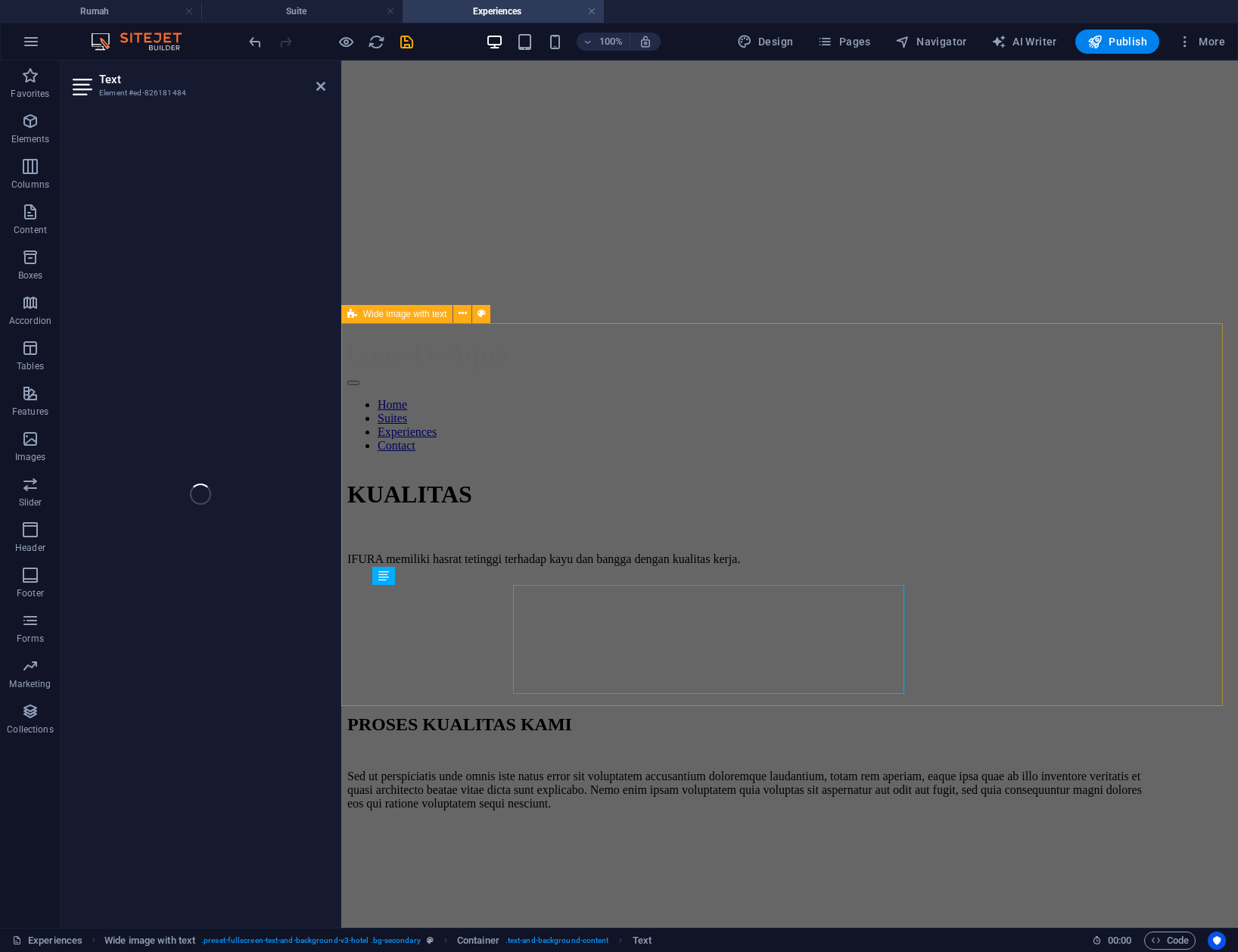 click on "PROSES KUALITAS KAMI Sed ut perspiciatis unde omnis iste natus error sit voluptatem accusantium doloremque laudantium, totam rem aperiam, eaque ipsa quae ab illo inventore veritatis et quasi architecto beatae vitae dicta sunt explicabo. Nemo enim ipsam voluptatem quia voluptas sit aspernatur aut odit aut fugit, sed quia consequuntur magni dolores eos qui ratione voluptatem sequi nesciunt." at bounding box center [789, 966] 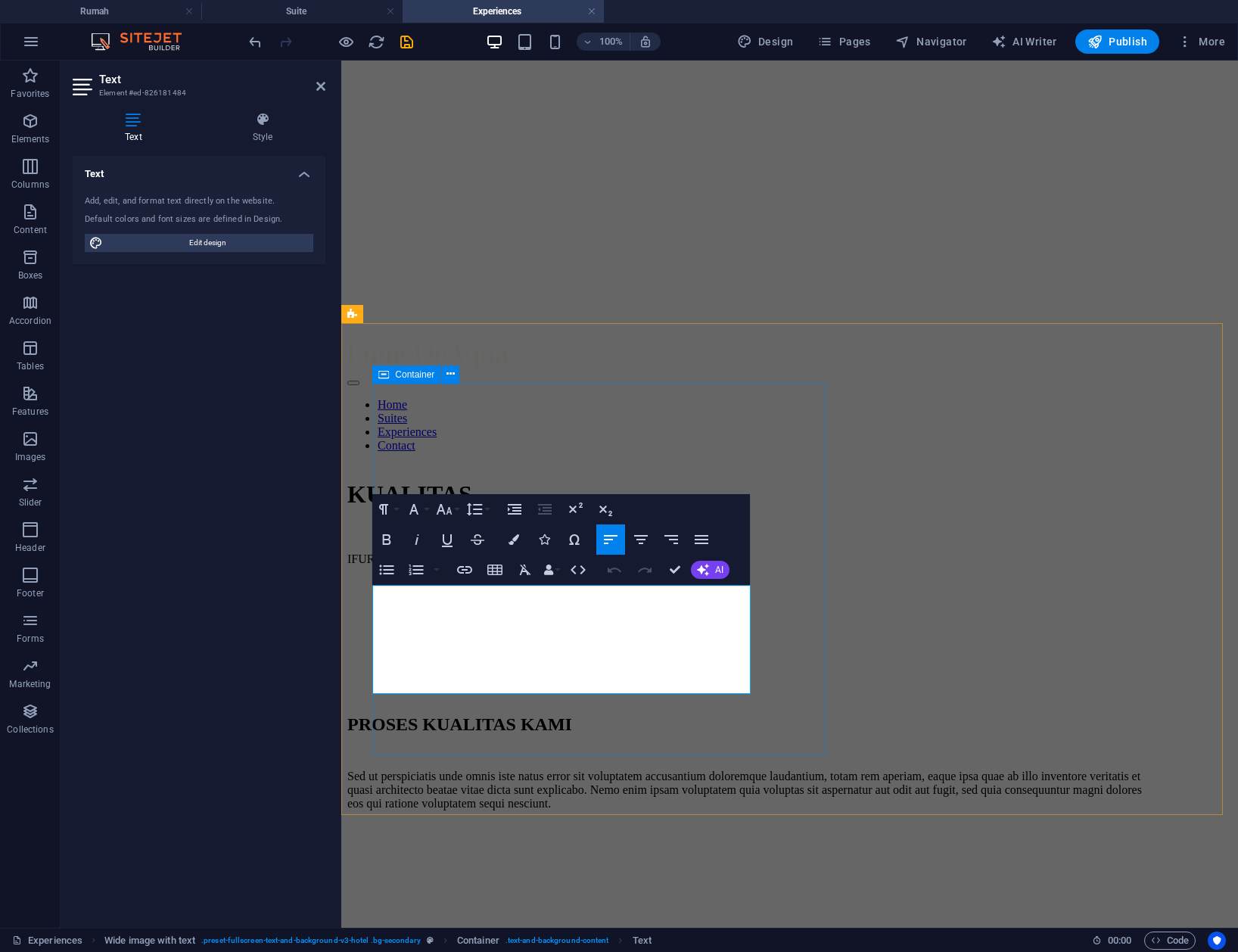 drag, startPoint x: 383, startPoint y: 592, endPoint x: 664, endPoint y: 707, distance: 303.62147 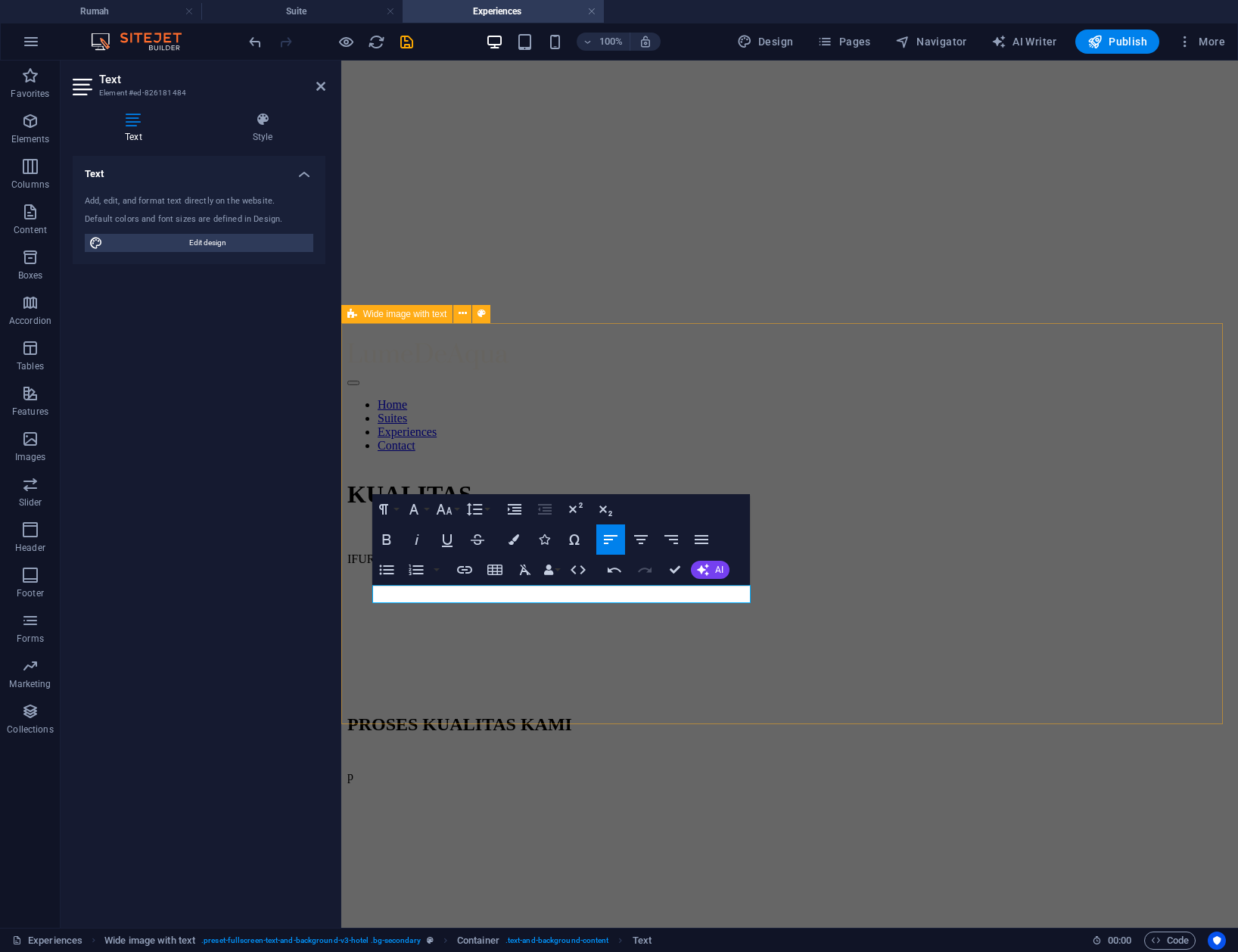 type 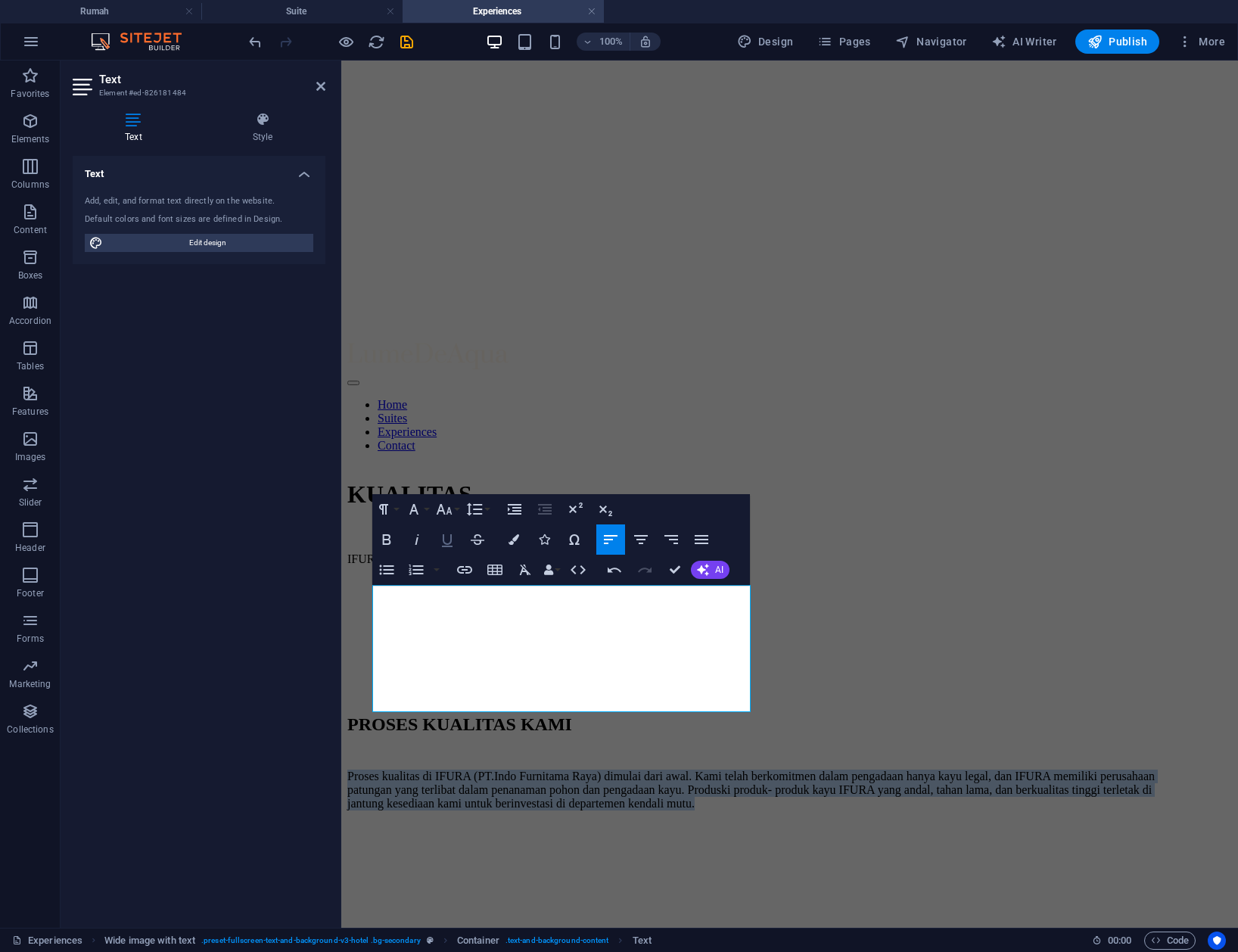 click 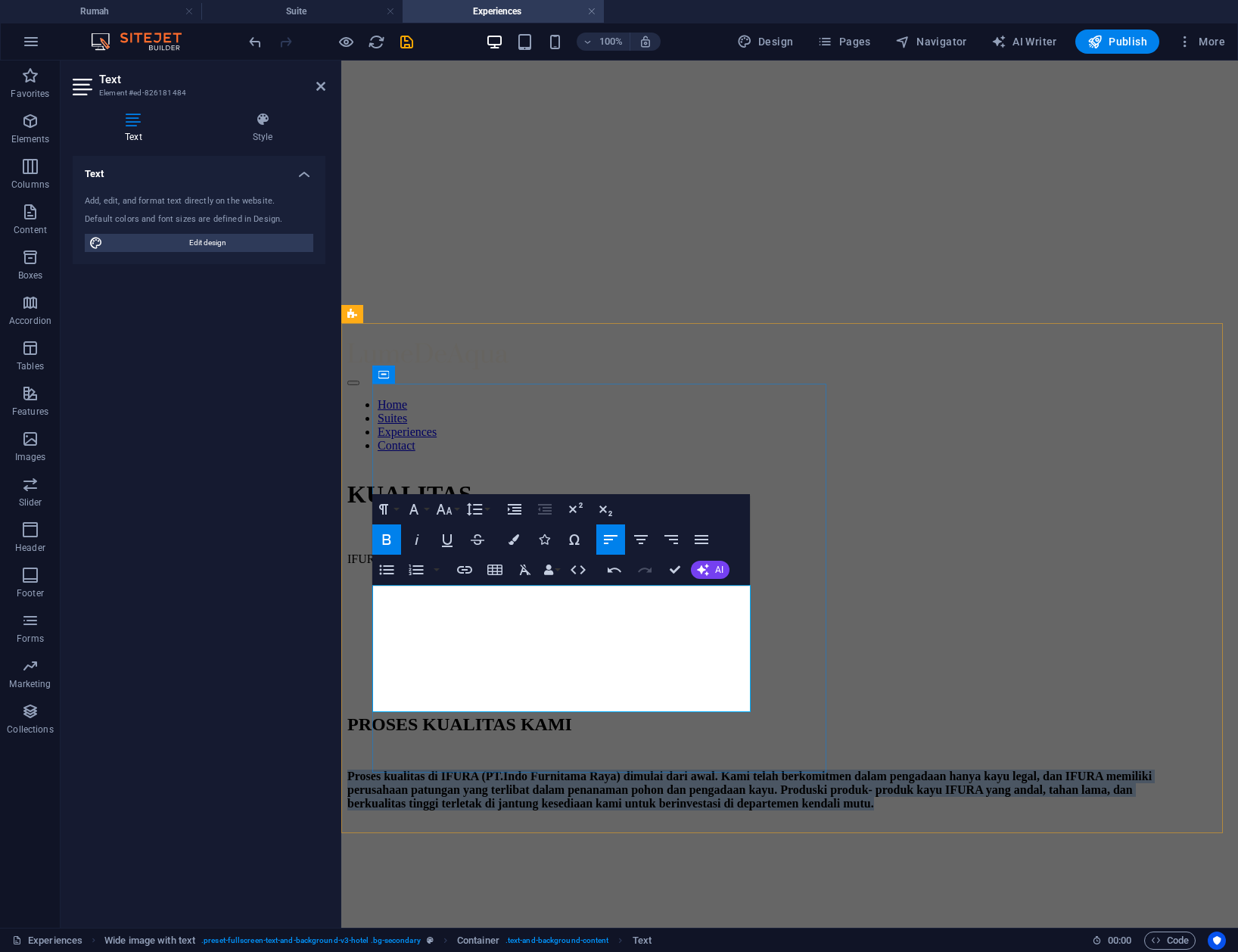 click on "​Proses kualitas di IFURA (PT.Indo Furnitama Raya) dimulai dari awal. Kami telah berkomitmen dalam pengadaan hanya kayu legal, dan IFURA memiliki perusahaan patungan yang terlibat dalam penanaman pohon dan pengadaan kayu. Produski produk- produk kayu IFURA yang andal, tahan lama, dan berkualitas tinggi terletak di jantung kesediaan kami untuk berinvestasi di departemen kendali mutu." at bounding box center [751, 790] 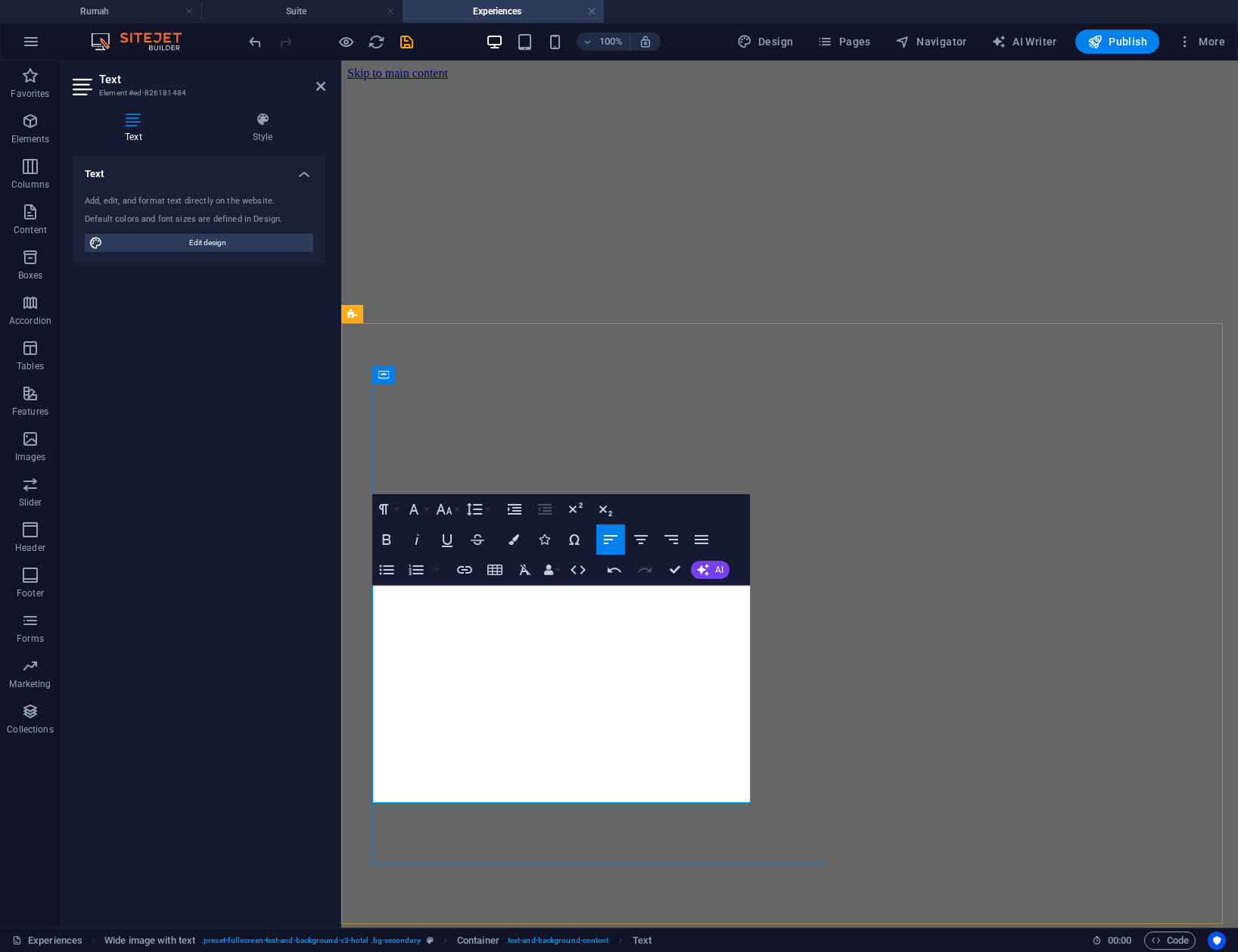 scroll, scrollTop: 605, scrollLeft: 0, axis: vertical 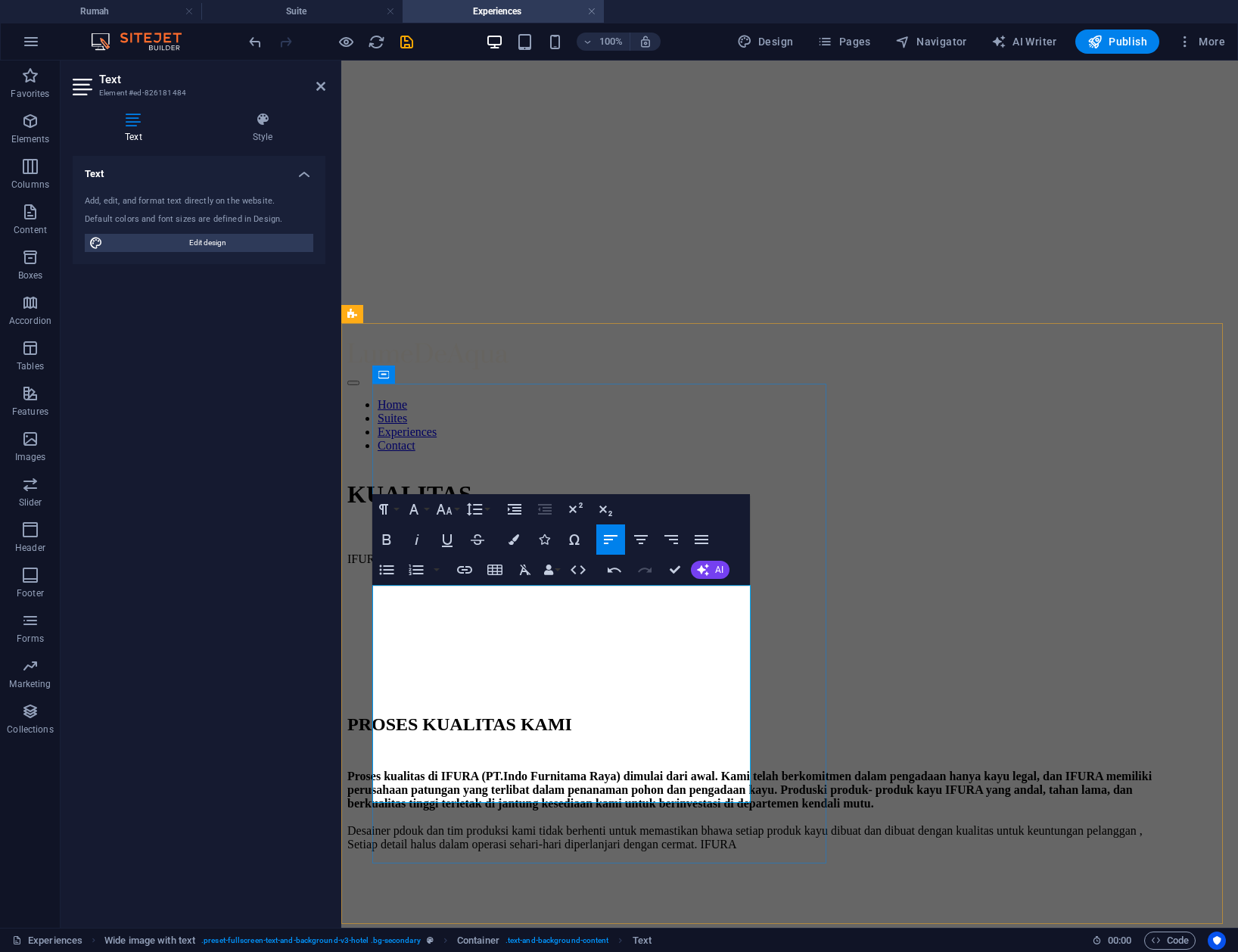 type 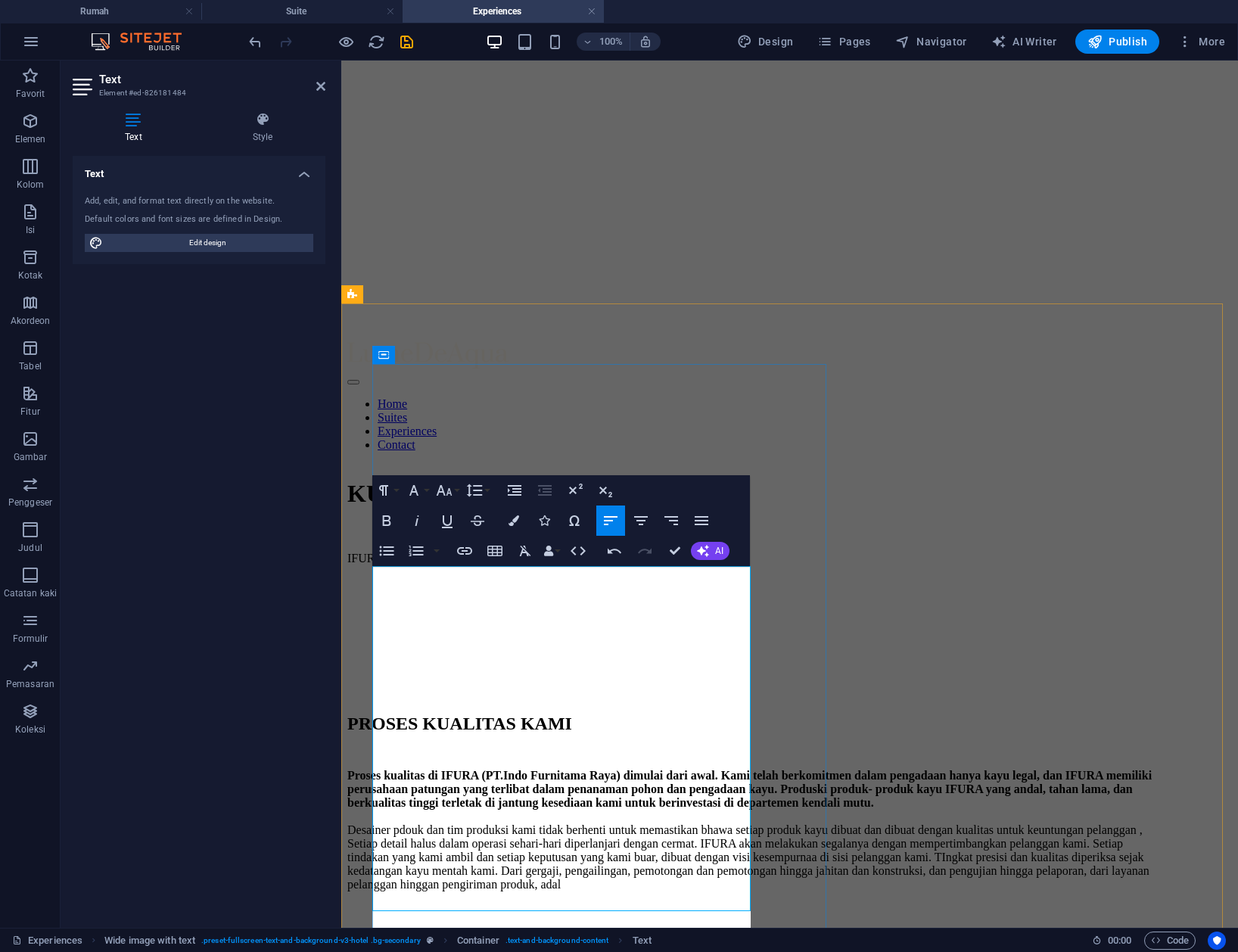 scroll, scrollTop: 624, scrollLeft: 0, axis: vertical 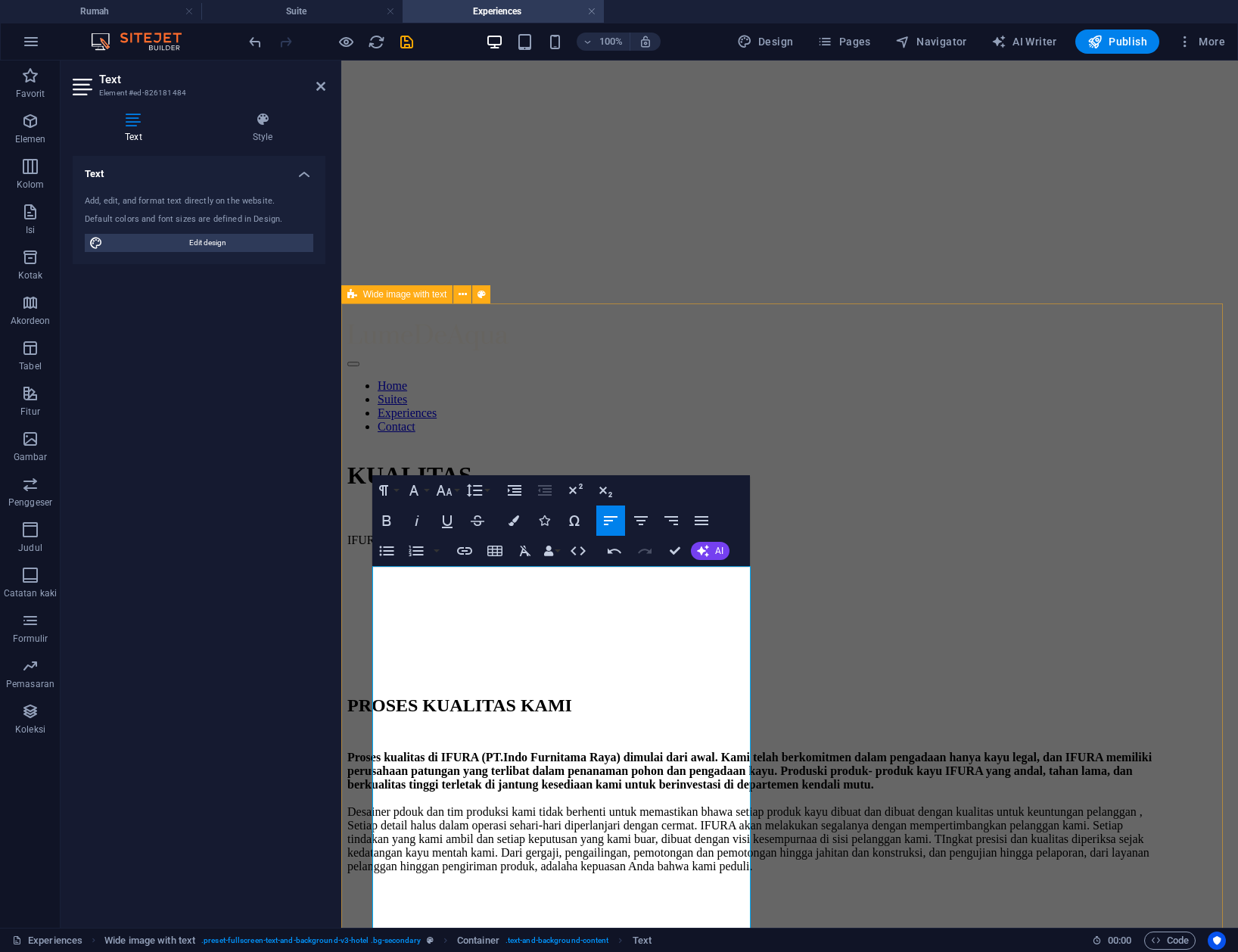 click on "PROSES KUALITAS KAMI Proses kualitas di IFURA (PT.Indo Furnitama Raya) dimulai dari awal. Kami telah berkomitmen dalam pengadaan hanya kayu legal, dan IFURA memiliki perusahaan patungan yang terlibat dalam penanaman pohon dan pengadaan kayu. Produski produk- produk kayu IFURA yang andal, tahan lama, dan berkualitas tinggi terletak di jantung kesediaan kami untuk berinvestasi di departemen kendali mutu." at bounding box center [789, 1115] 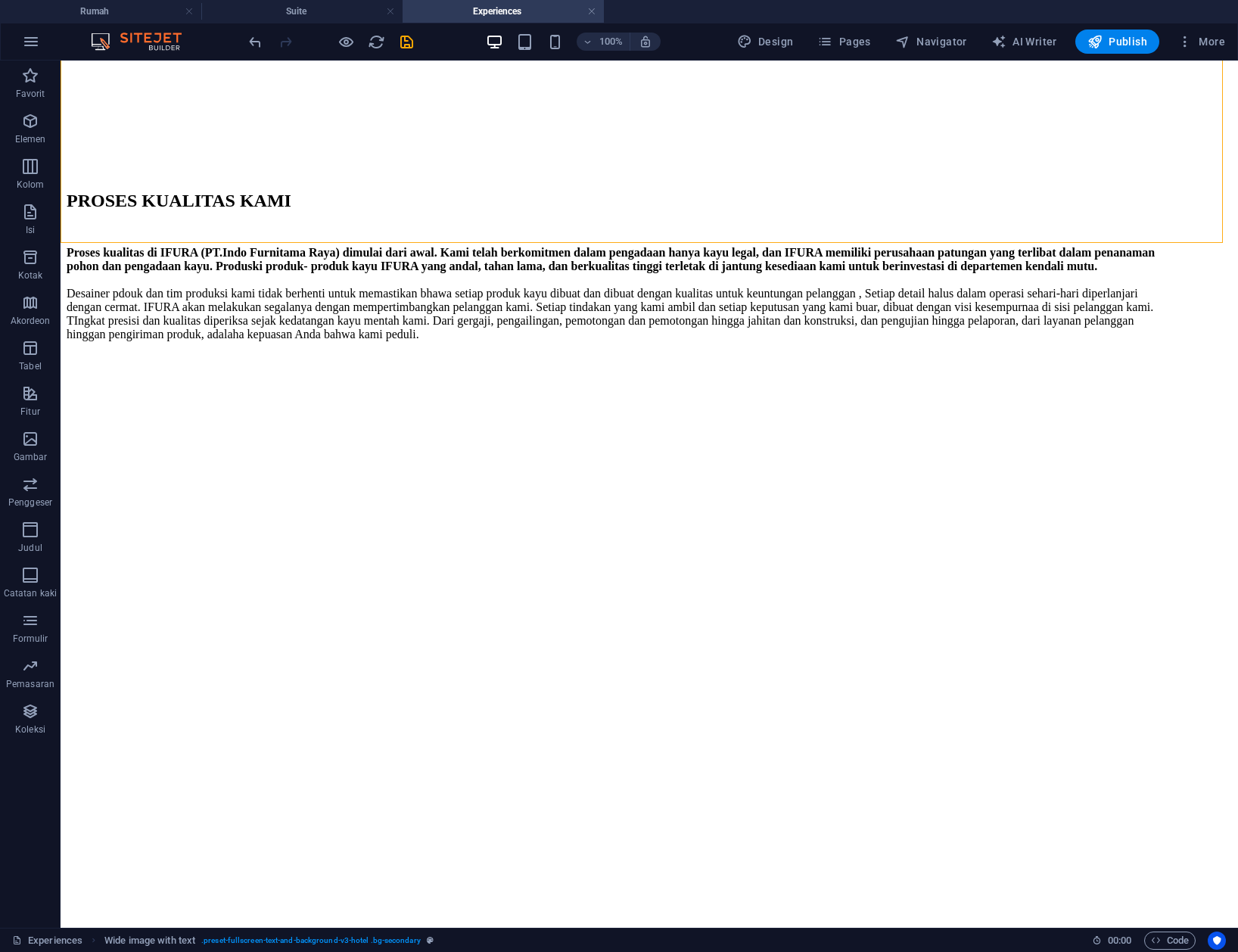 scroll, scrollTop: 1432, scrollLeft: 0, axis: vertical 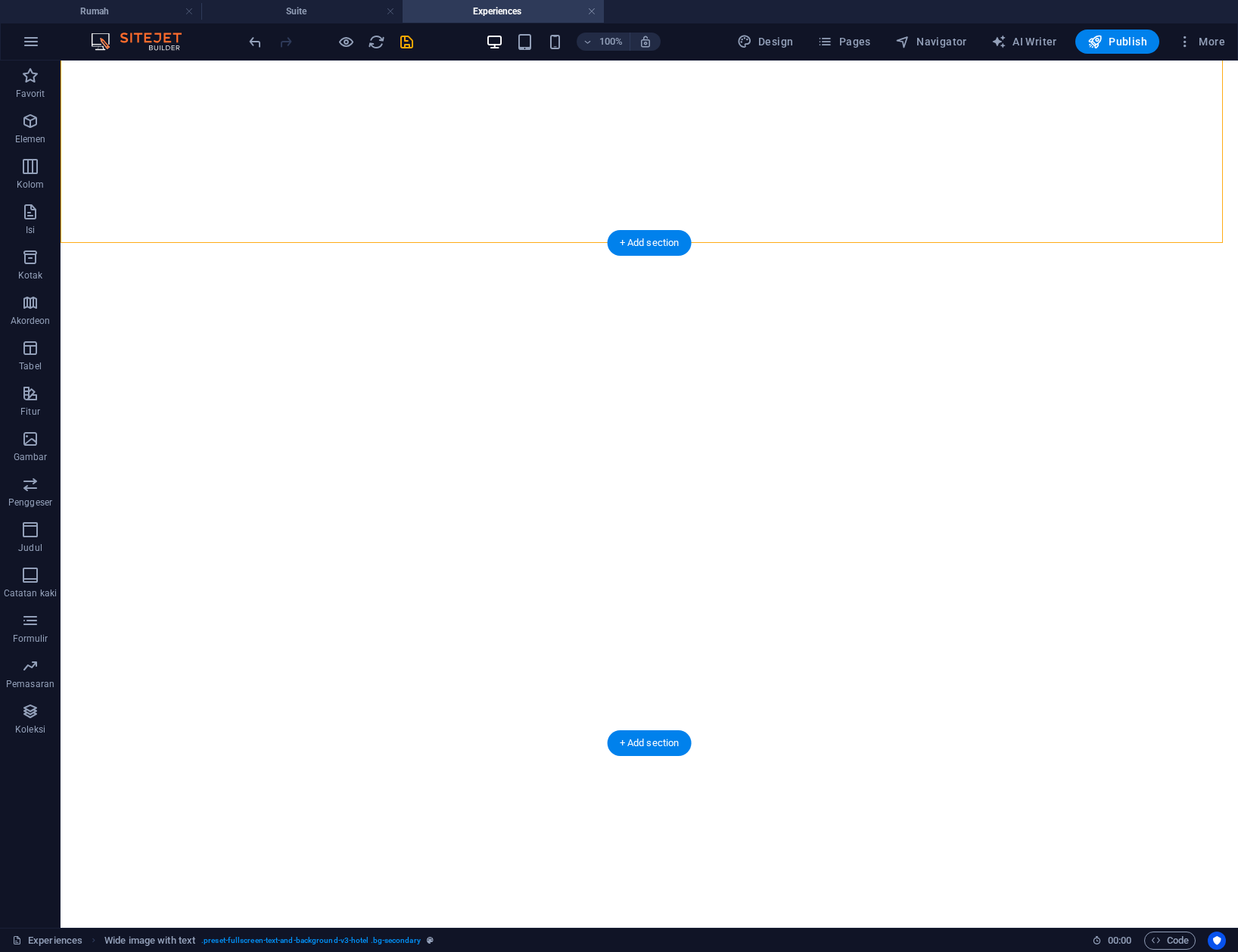 click at bounding box center (649, 896) 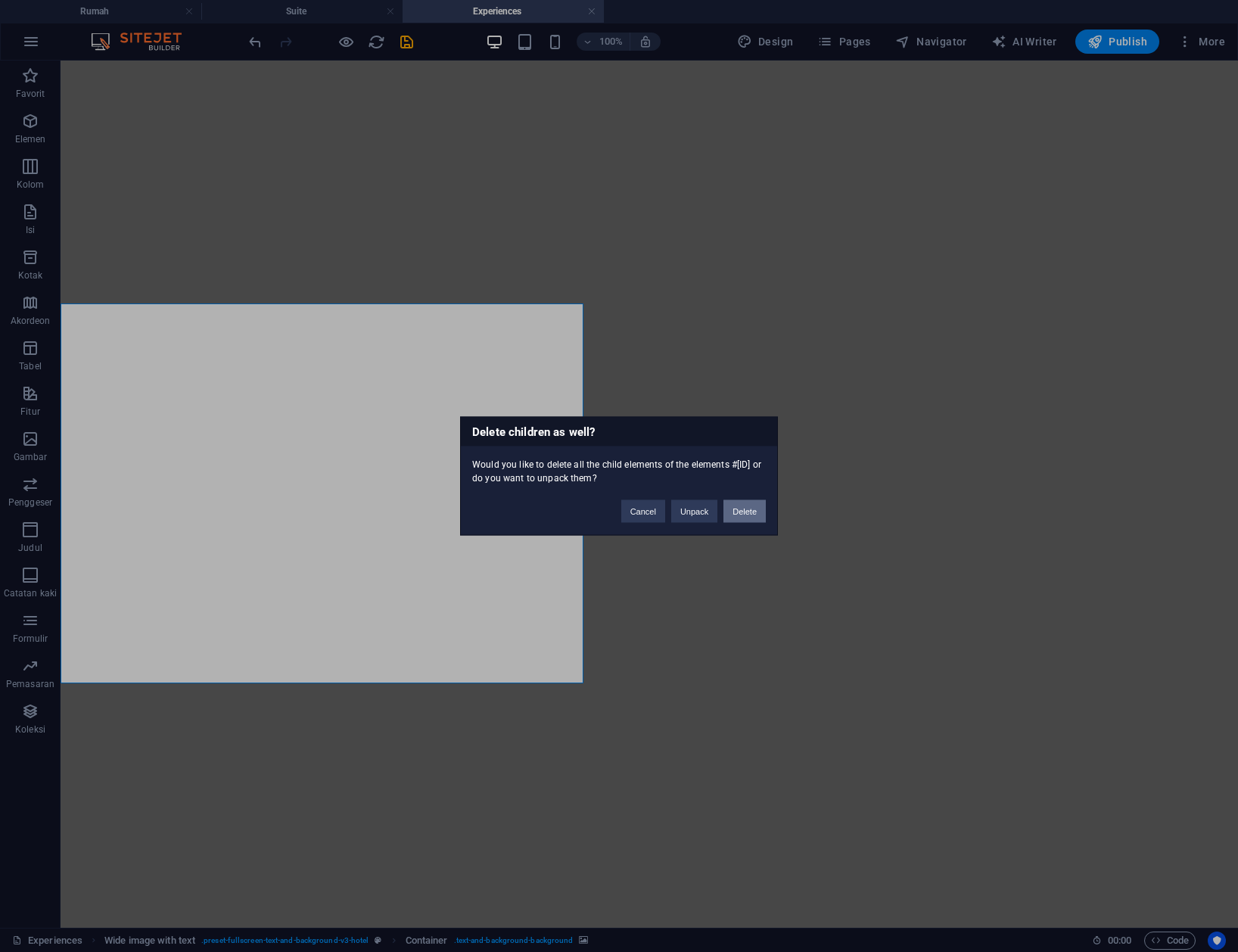 click on "Delete" at bounding box center (745, 512) 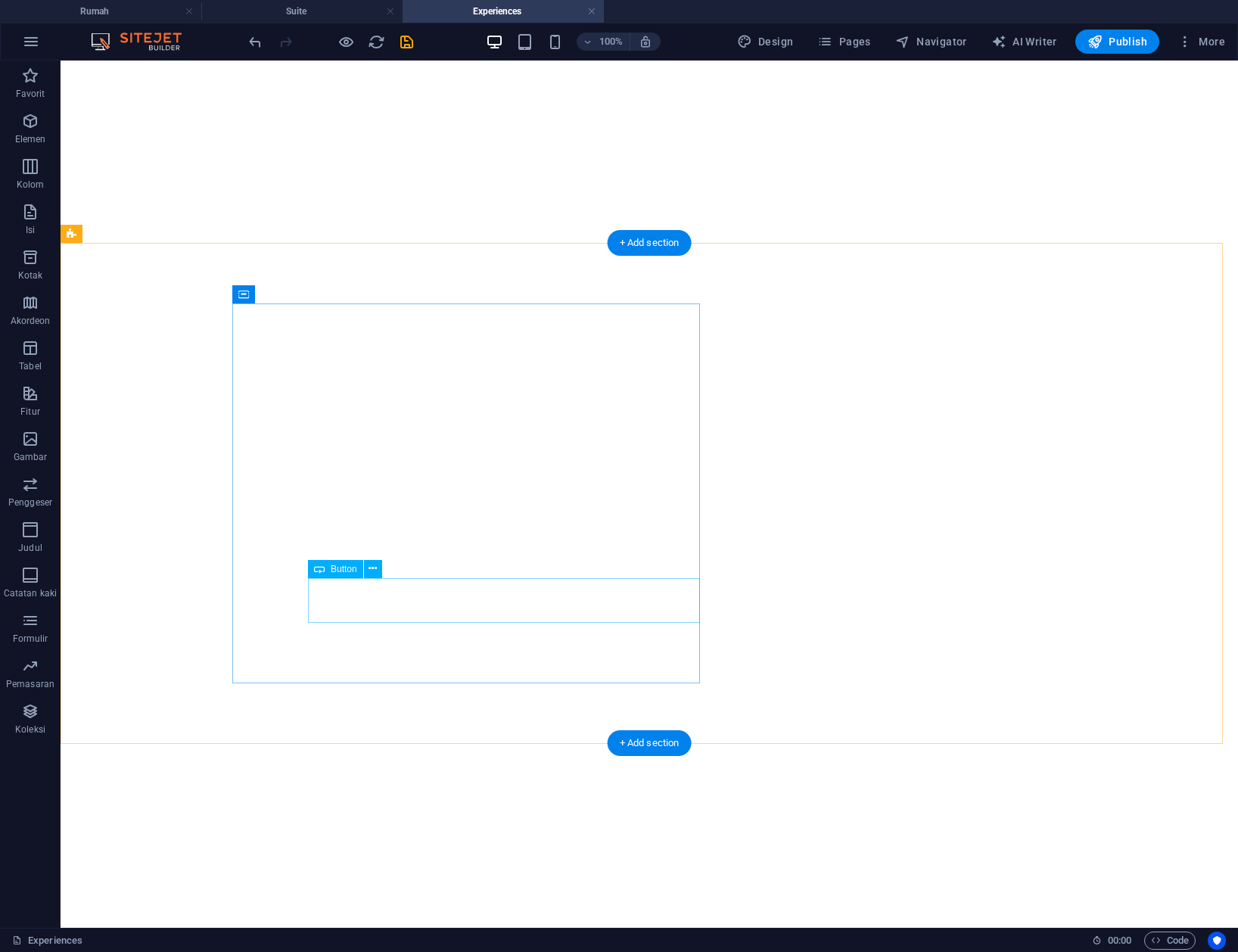 click on "reservation" at bounding box center (687, 1103) 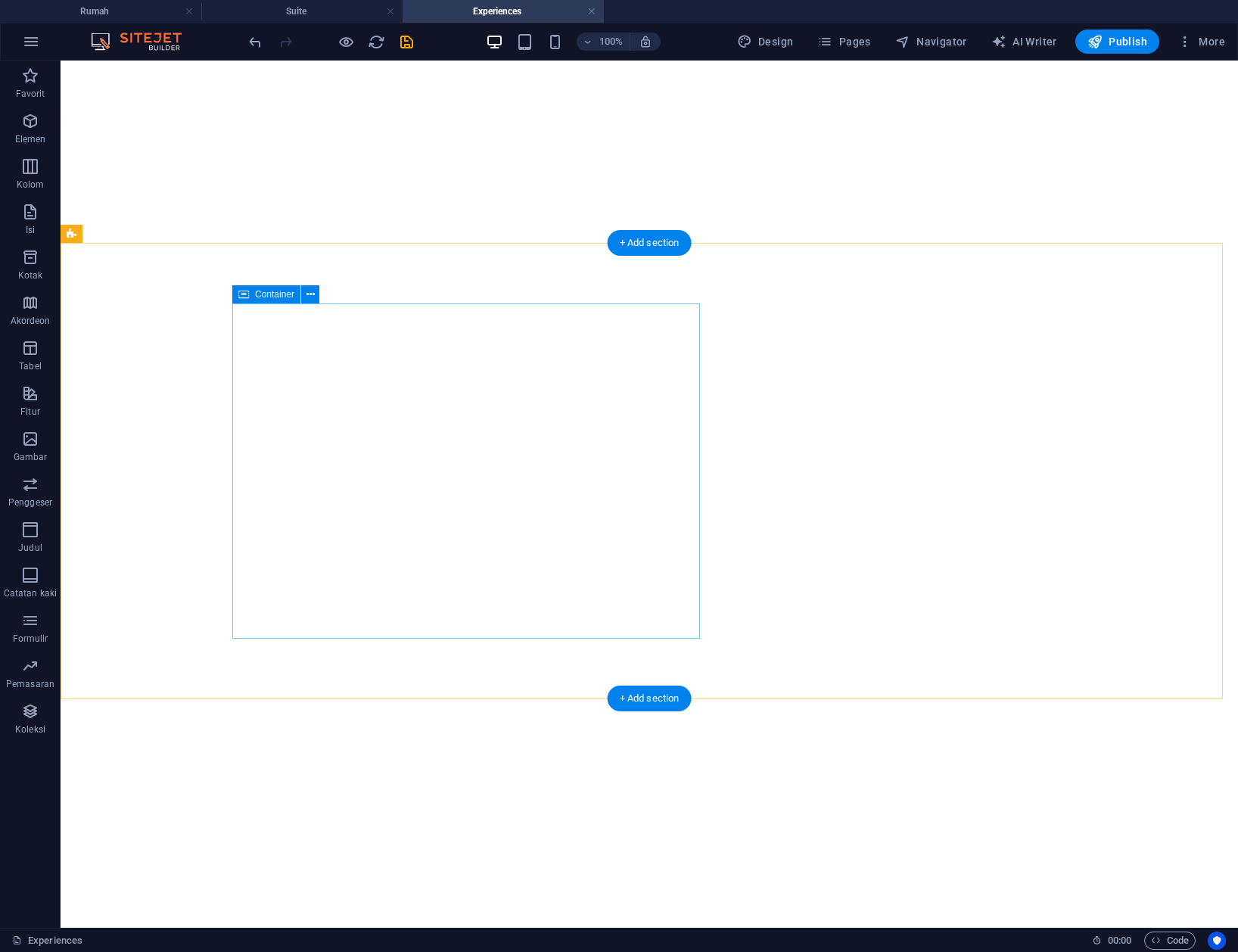 click on "Craft Shop Sed ut perspiciatis unde omnis iste natus error sit voluptatem accusantium doloremque laudantium, totam rem aperiam, eaque ipsa quae ab illo inventore veritatis et quasi architecto beatae vitae dicta sunt explicabo. Nemo enim ipsam voluptatem quia voluptas sit aspernatur aut odit aut fugit, sed quia consequuntur magni dolores eos qui ratione voluptatem sequi nesciunt." at bounding box center [649, 1026] 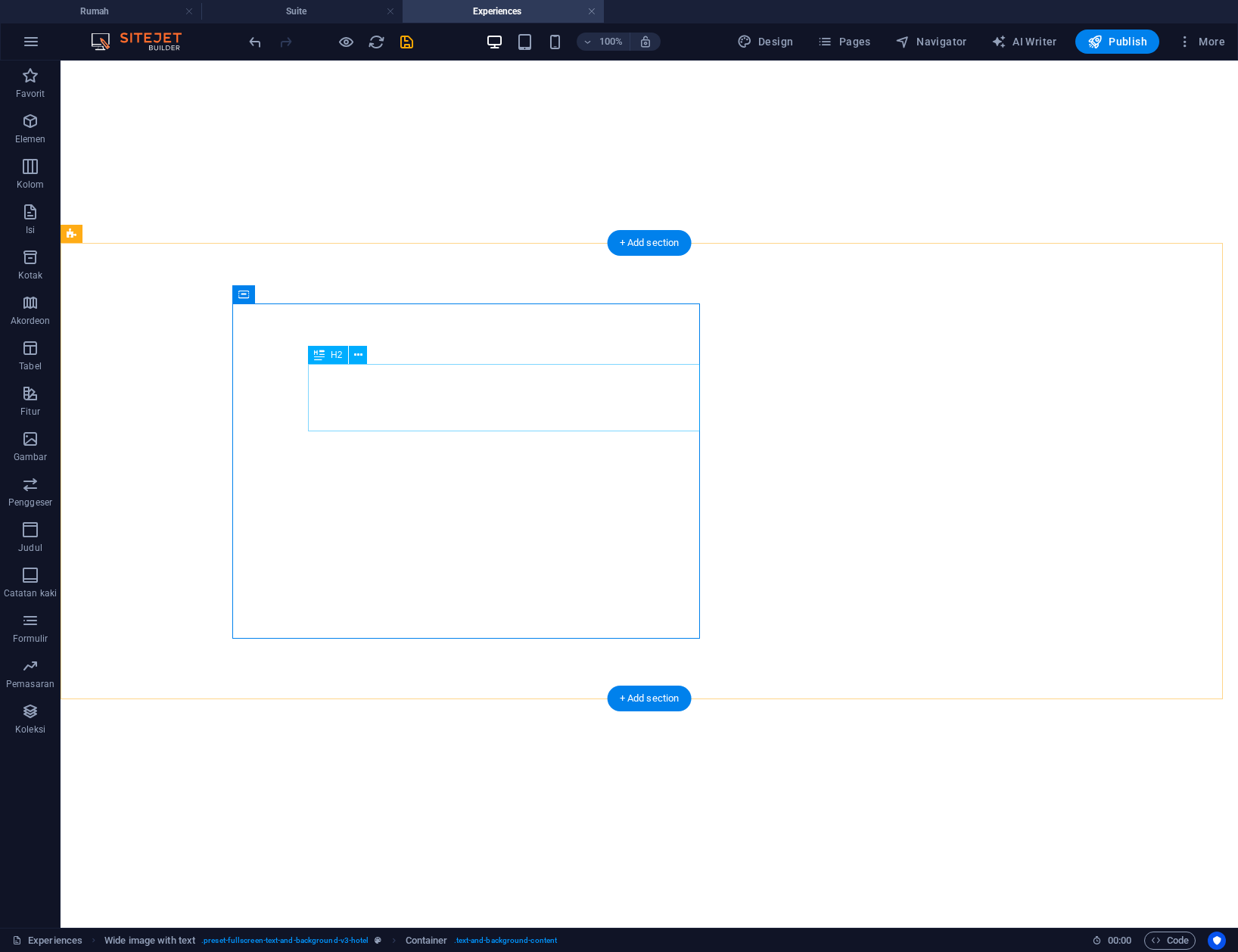 click on "Craft Shop" at bounding box center [687, 982] 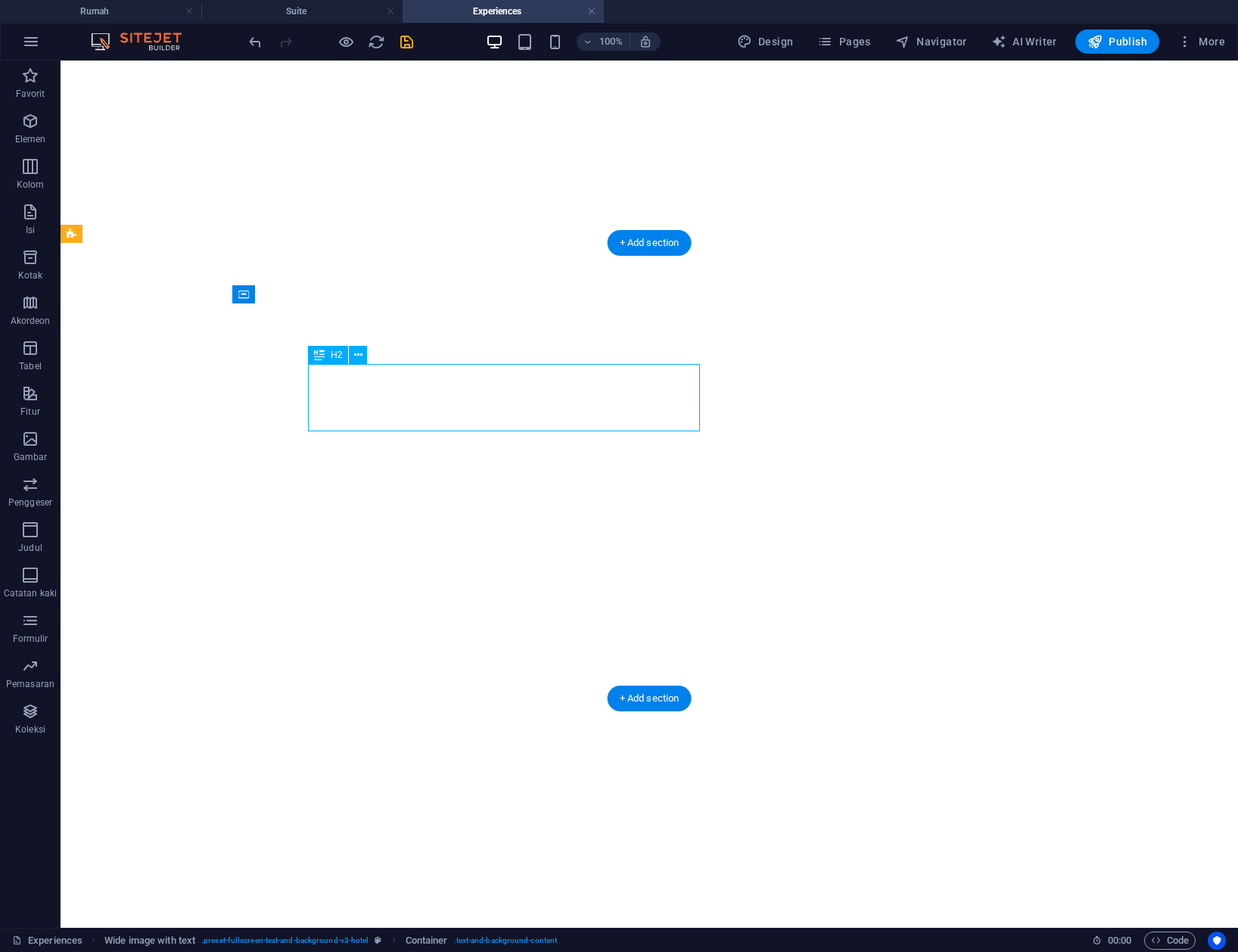 click on "Craft Shop" at bounding box center [687, 982] 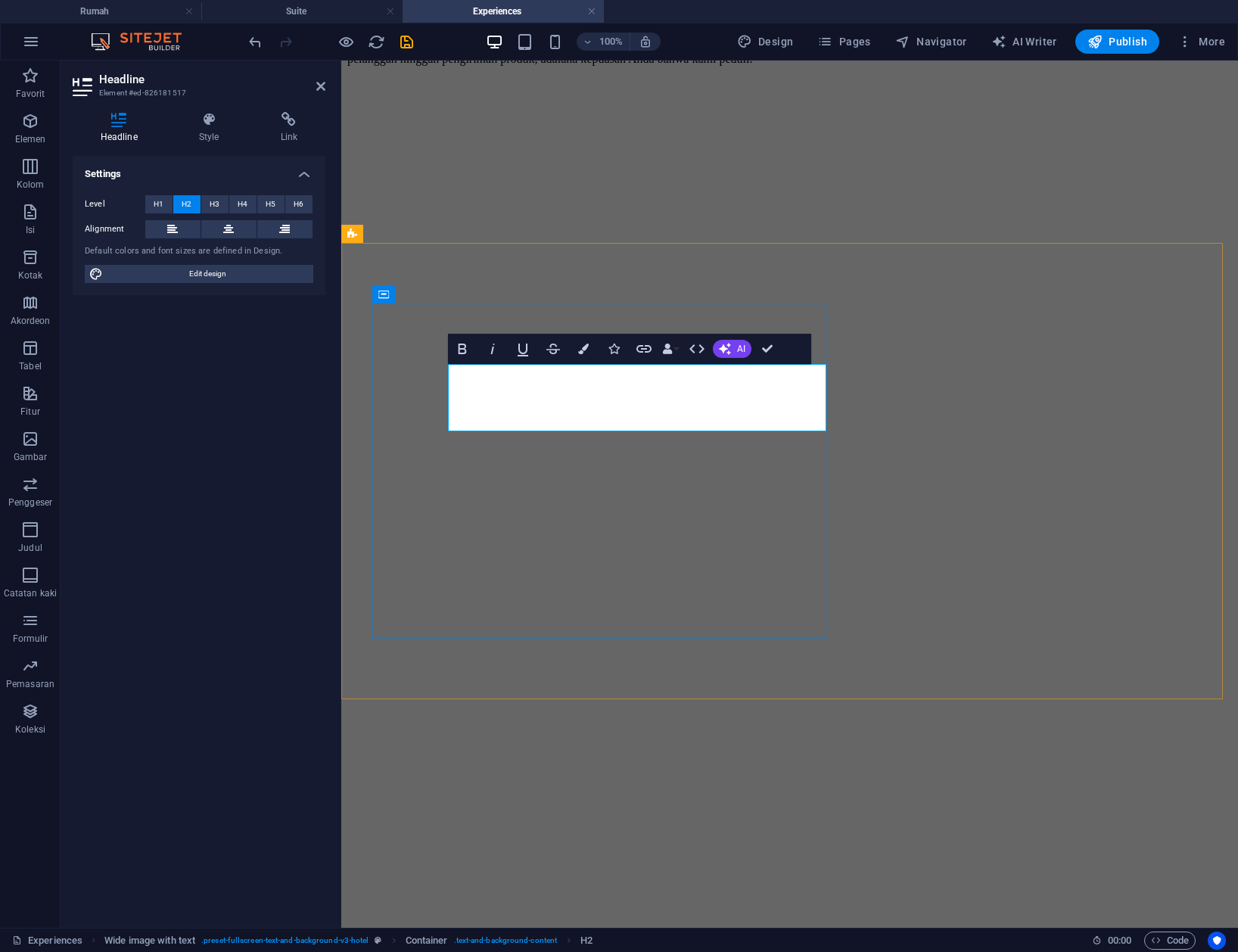 type 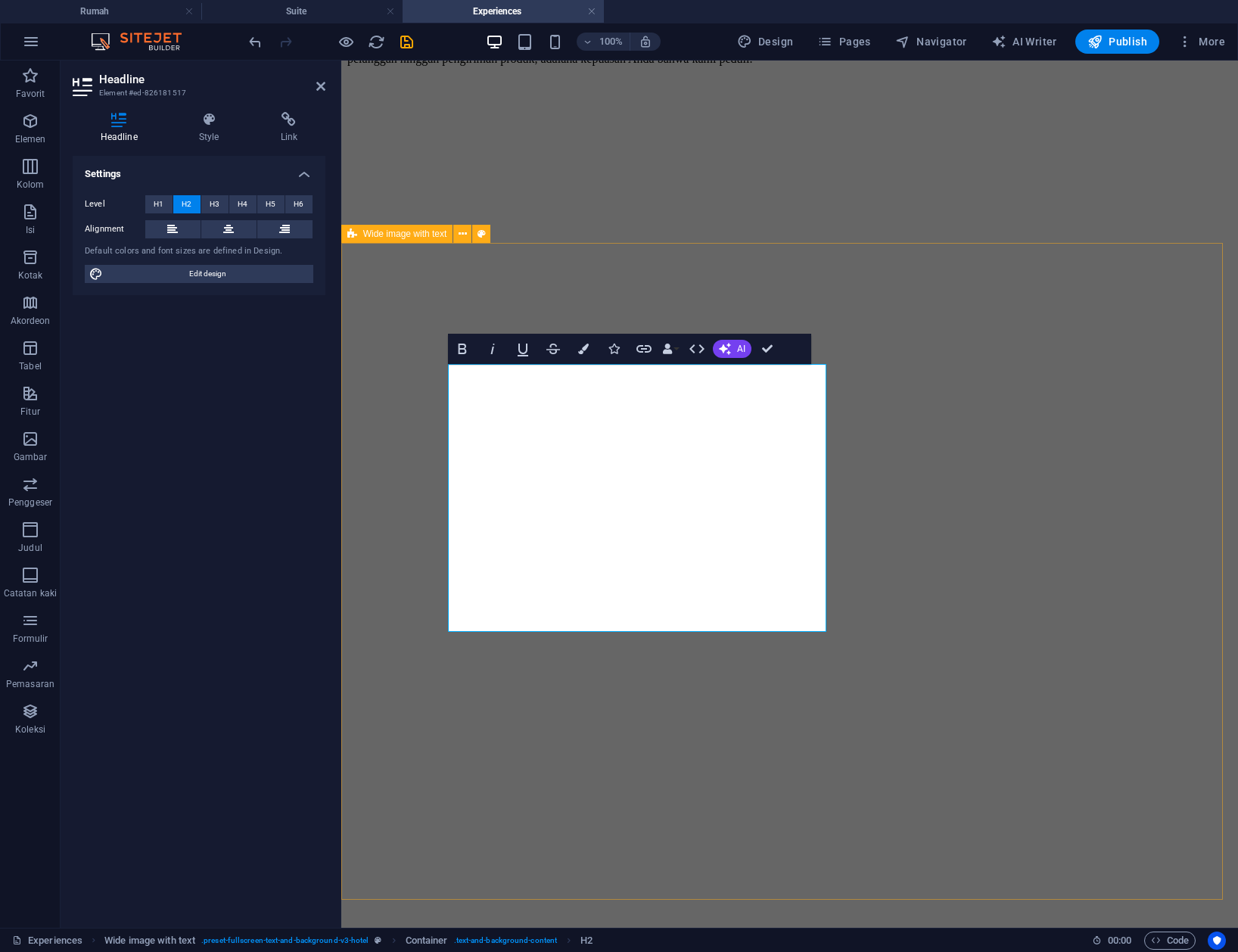 click on "​Apa Yang Kami Lakukan Untuk Mencapai Kesempurnaan Sed ut perspiciatis unde omnis iste natus error sit voluptatem accusantium doloremque laudantium, totam rem aperiam, eaque ipsa quae ab illo inventore veritatis et quasi architecto beatae vitae dicta sunt explicabo. Nemo enim ipsam voluptatem quia voluptas sit aspernatur aut odit aut fugit, sed quia consequuntur magni dolores eos qui ratione voluptatem sequi nesciunt." at bounding box center (789, 1060) 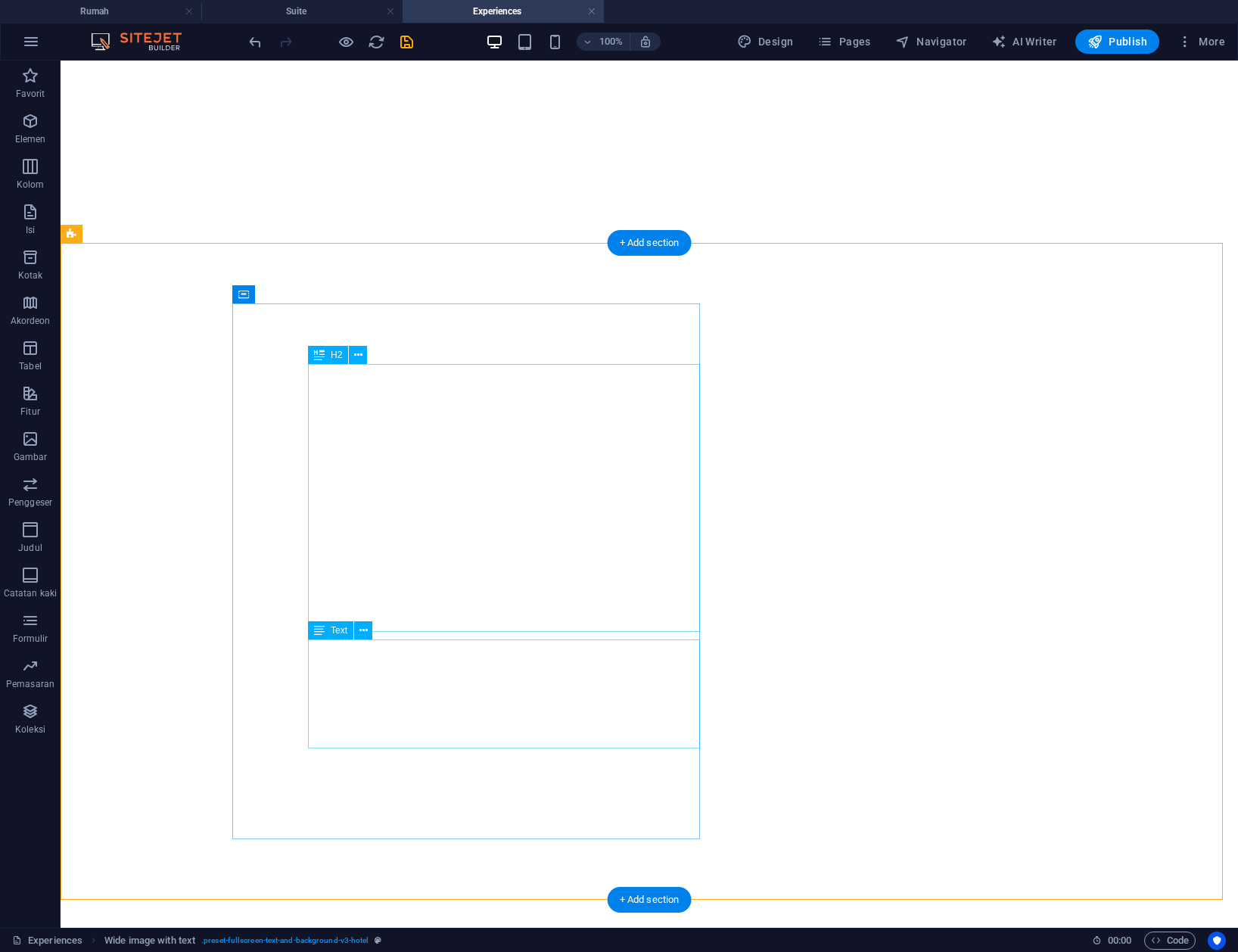 click on "Sed ut perspiciatis unde omnis iste natus error sit voluptatem accusantium doloremque laudantium, totam rem aperiam, eaque ipsa quae ab illo inventore veritatis et quasi architecto beatae vitae dicta sunt explicabo. Nemo enim ipsam voluptatem quia voluptas sit aspernatur aut odit aut fugit, sed quia consequuntur magni dolores eos qui ratione voluptatem sequi nesciunt." at bounding box center [687, 1041] 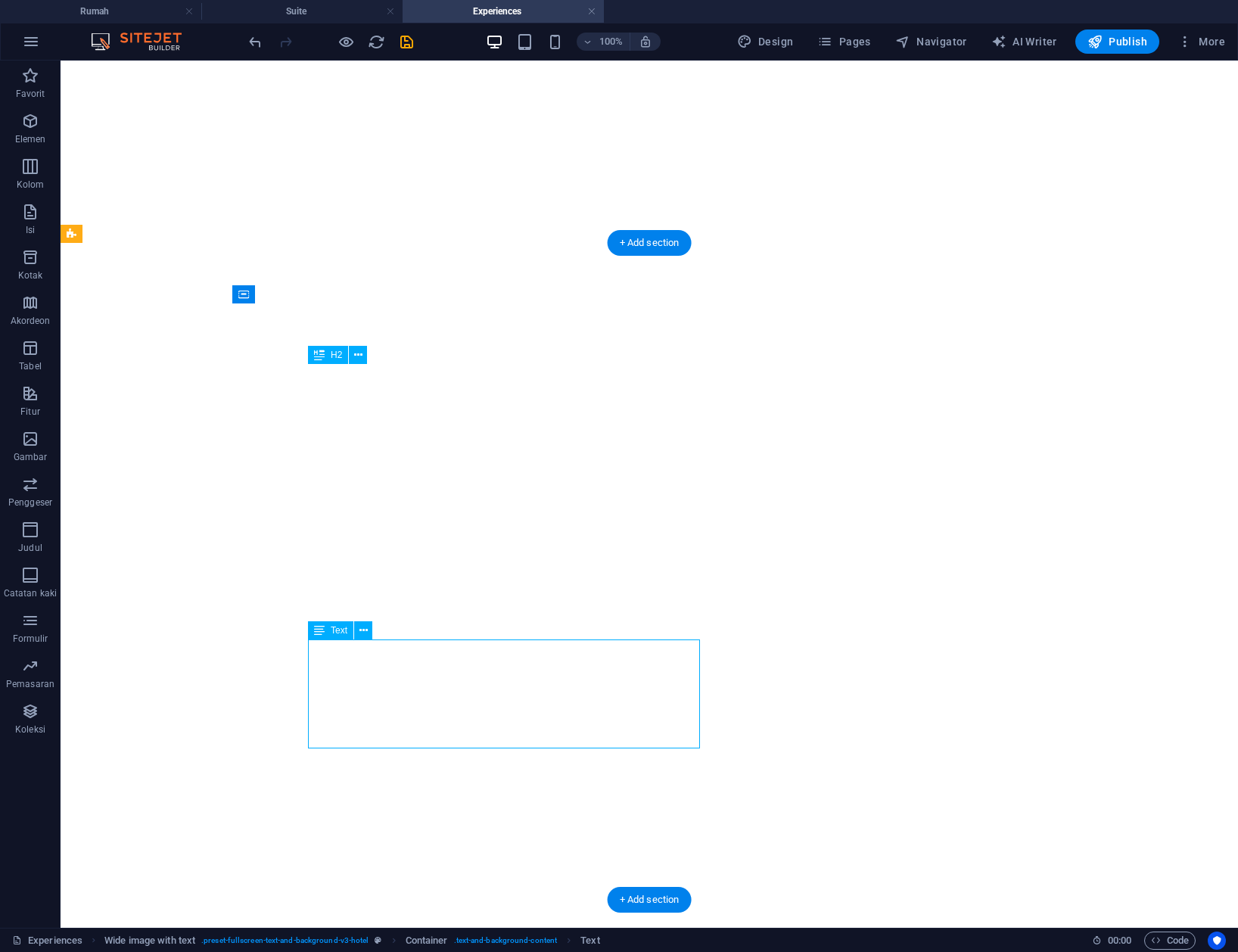 click on "Sed ut perspiciatis unde omnis iste natus error sit voluptatem accusantium doloremque laudantium, totam rem aperiam, eaque ipsa quae ab illo inventore veritatis et quasi architecto beatae vitae dicta sunt explicabo. Nemo enim ipsam voluptatem quia voluptas sit aspernatur aut odit aut fugit, sed quia consequuntur magni dolores eos qui ratione voluptatem sequi nesciunt." at bounding box center [687, 1041] 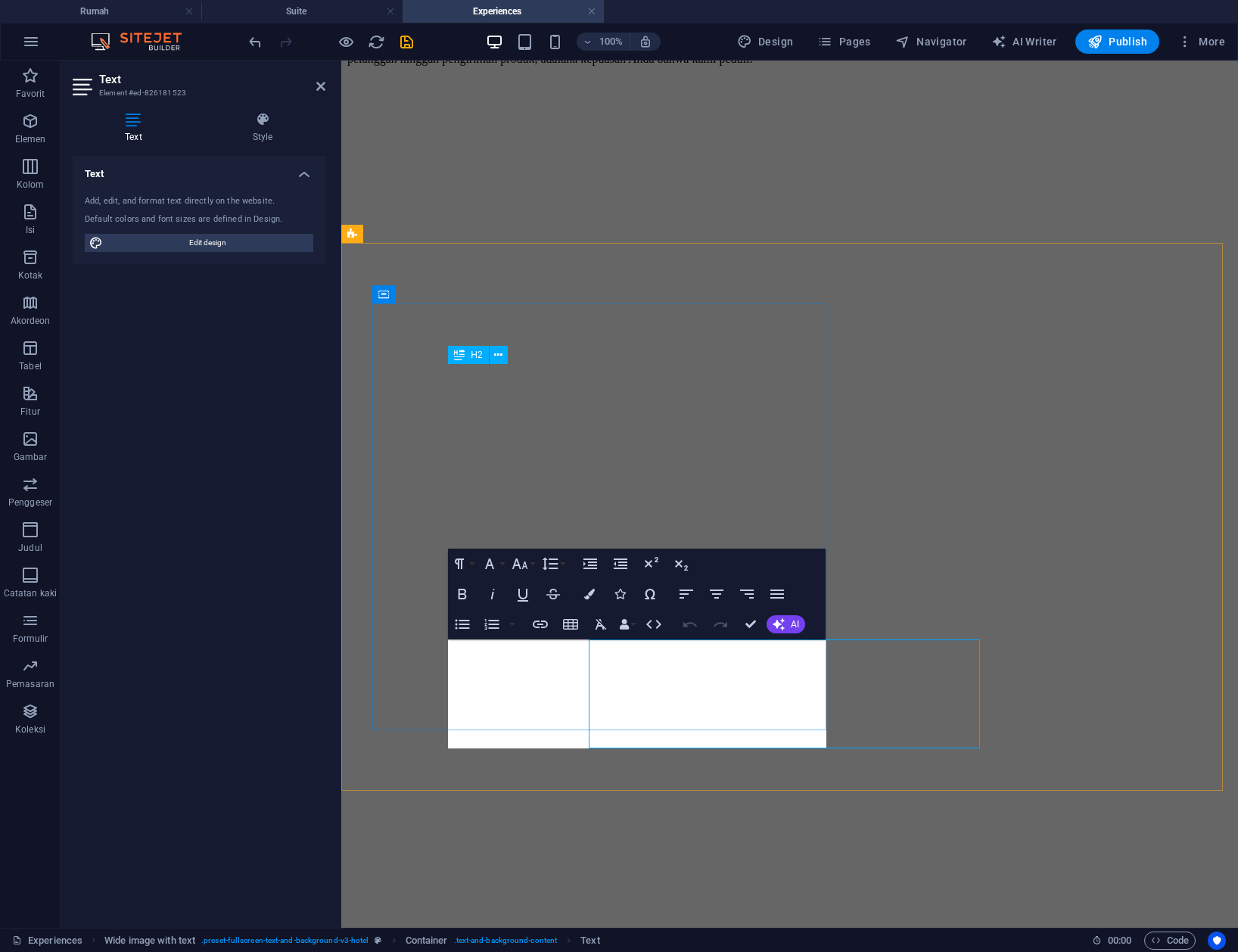 click on "Sed ut perspiciatis unde omnis iste natus error sit voluptatem accusantium doloremque laudantium, totam rem aperiam, eaque ipsa quae ab illo inventore veritatis et quasi architecto beatae vitae dicta sunt explicabo. Nemo enim ipsam voluptatem quia voluptas sit aspernatur aut odit aut fugit, sed quia consequuntur magni dolores eos qui ratione voluptatem sequi nesciunt." at bounding box center (826, 1075) 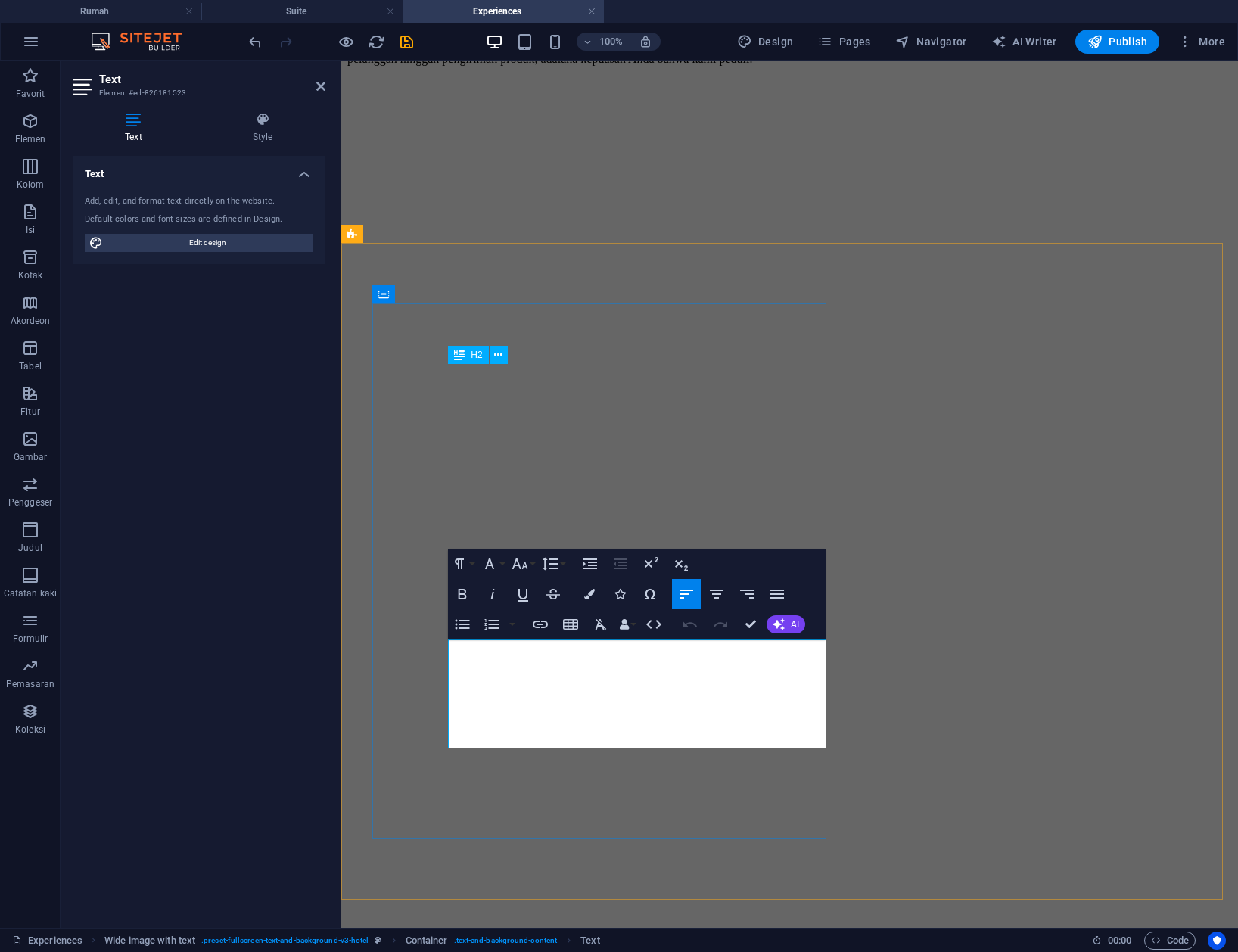 drag, startPoint x: 631, startPoint y: 691, endPoint x: 616, endPoint y: 693, distance: 15.13275 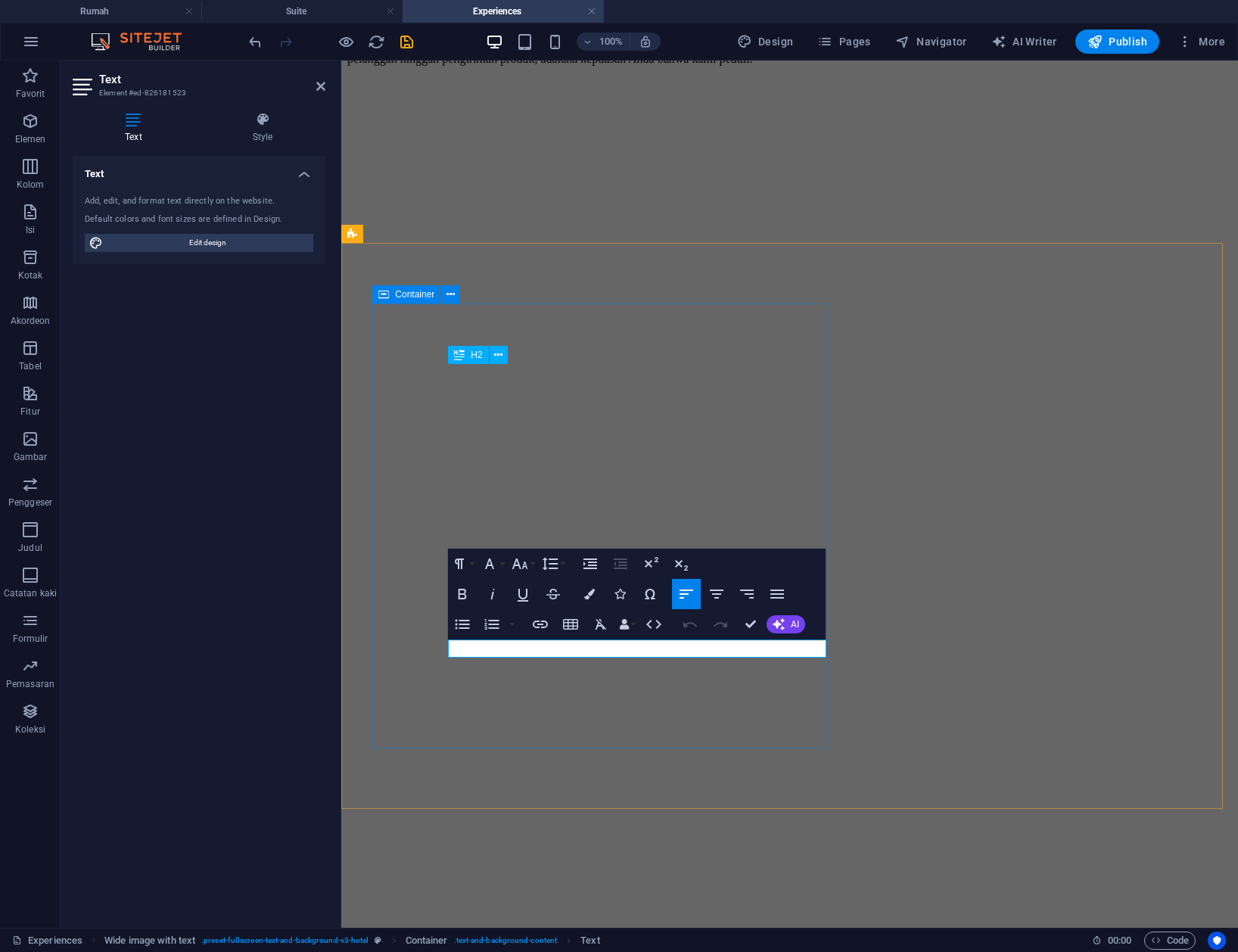 type 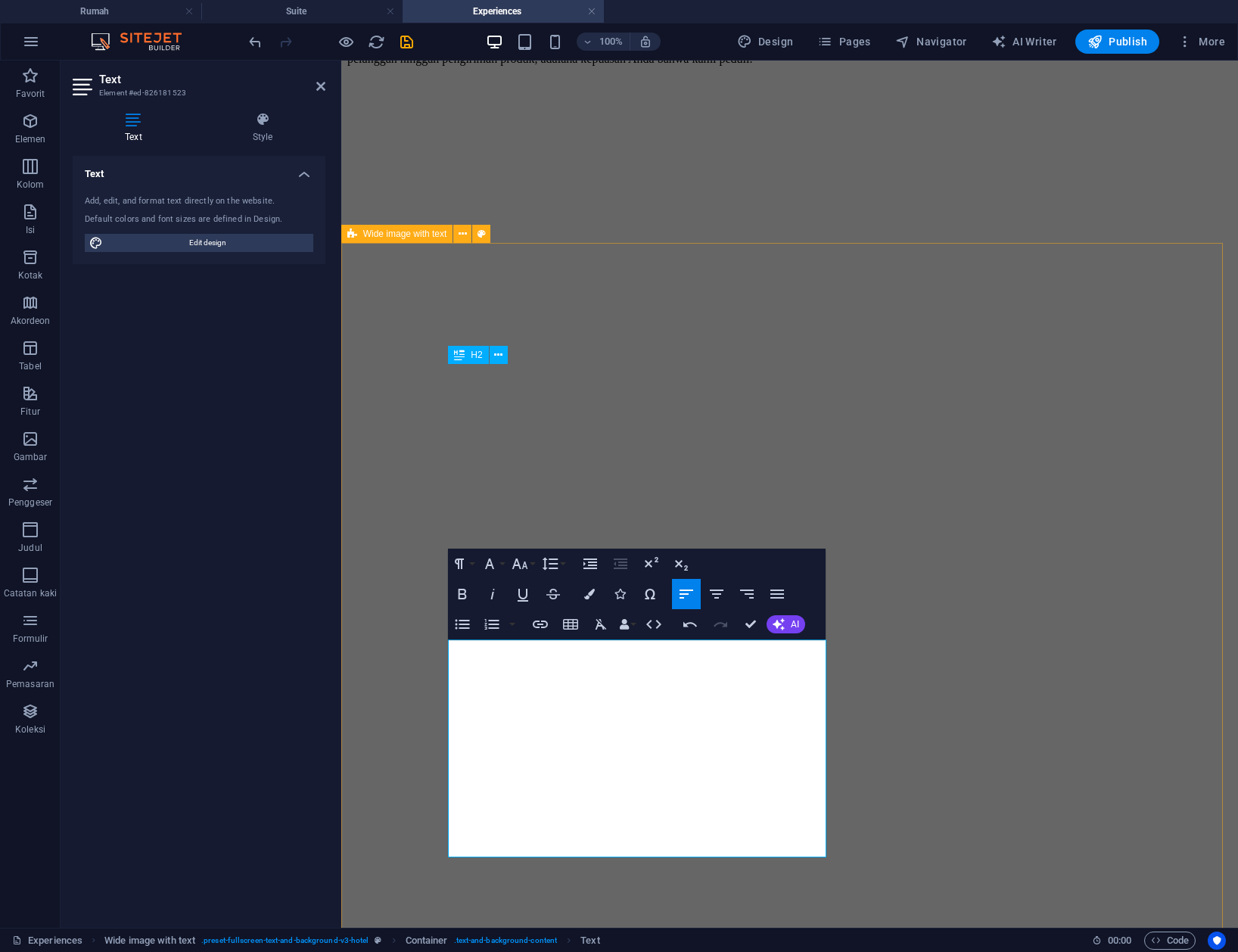click on "Apa Yang Kami Lakukan Untuk Mencapai Kesempurnaan IFURA berkomitmen untuk menyediakan produk kayu presisi berkualitas tinggi yang memenuhi kebutuhan dan persyaratan pelanggan, oleh karena itu investasi terbesar kami terletak pada mesin presisi tinggi. Kami mengenali kualitas kayu kami - dan kami tahu betapa pentingnya ketepatan dalam produk kami. Kami memahami bahwa produk kami akan berdampak kuat pada operasi dan reputasi palnggan kami. Oleh karena itu , kami terus meningkatkan operasi sehari-hari dan pengujian / Pengecekan kualitas untuk menghasilak produk yang aman efektif, dan tepat waktu yang memenuhi harapan kualitas pelanggan kami. Tim auditor kualitas muka kami adalah bagian terpenting dari perutasi kami." at bounding box center [789, 1074] 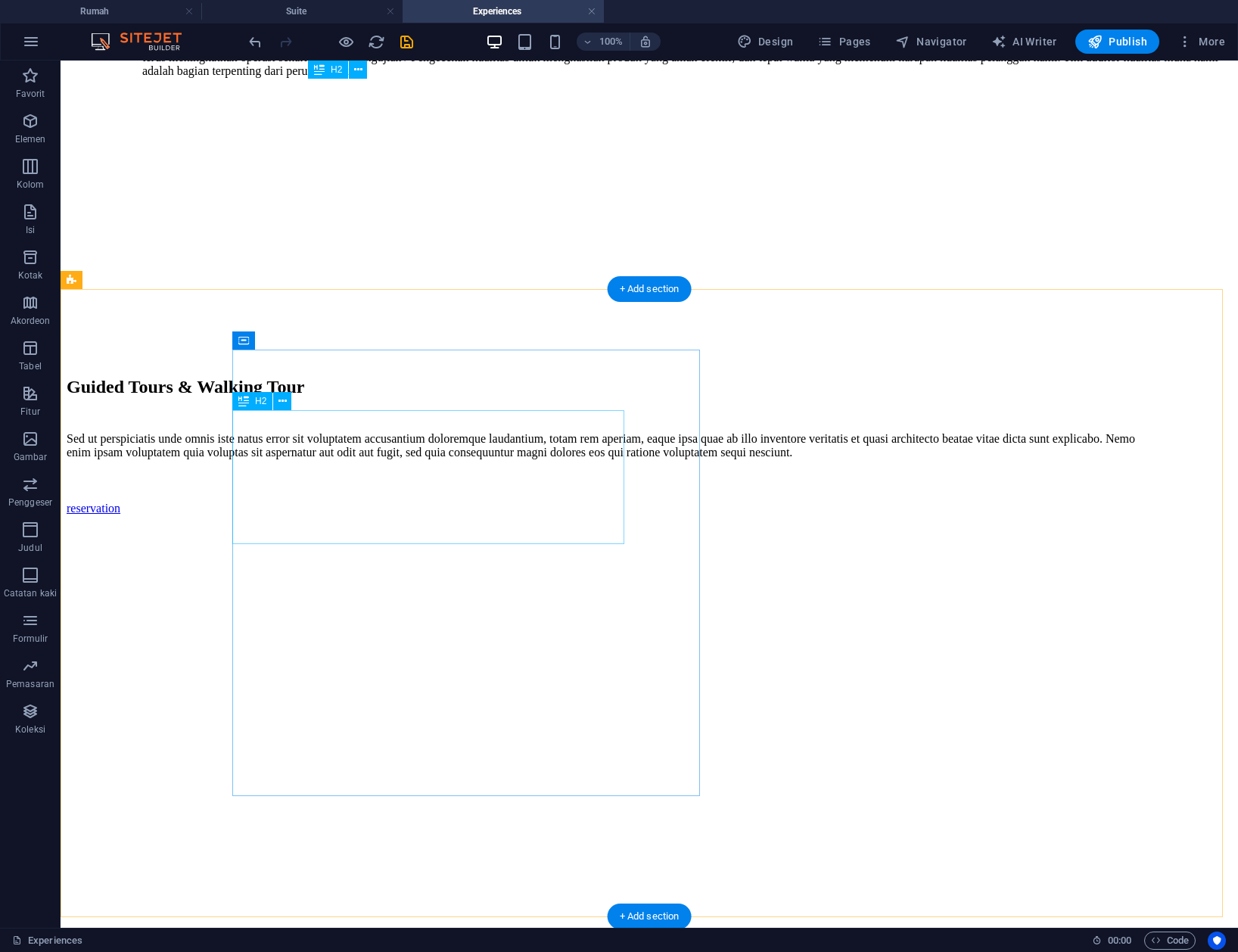 scroll, scrollTop: 2133, scrollLeft: 0, axis: vertical 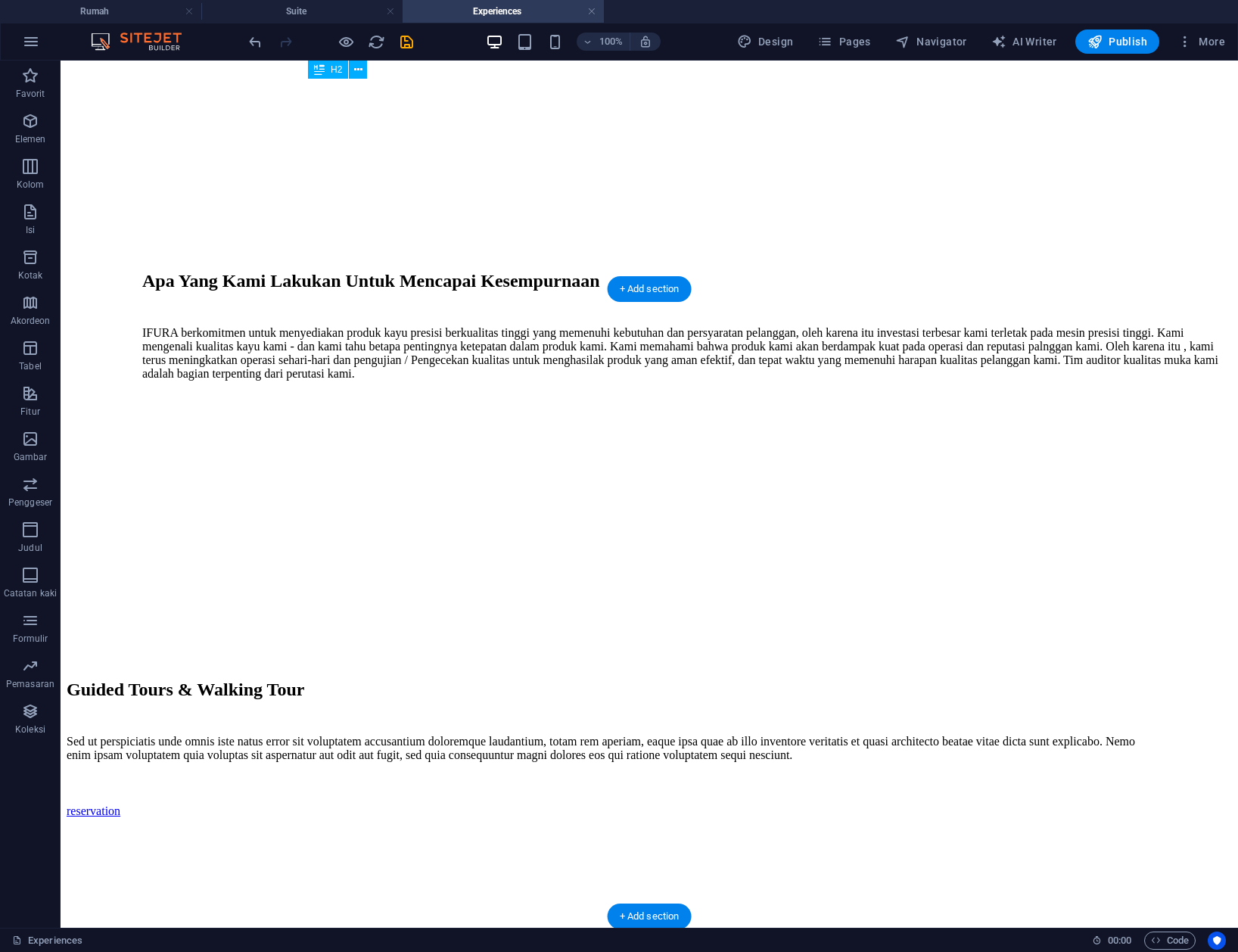 click at bounding box center [649, 879] 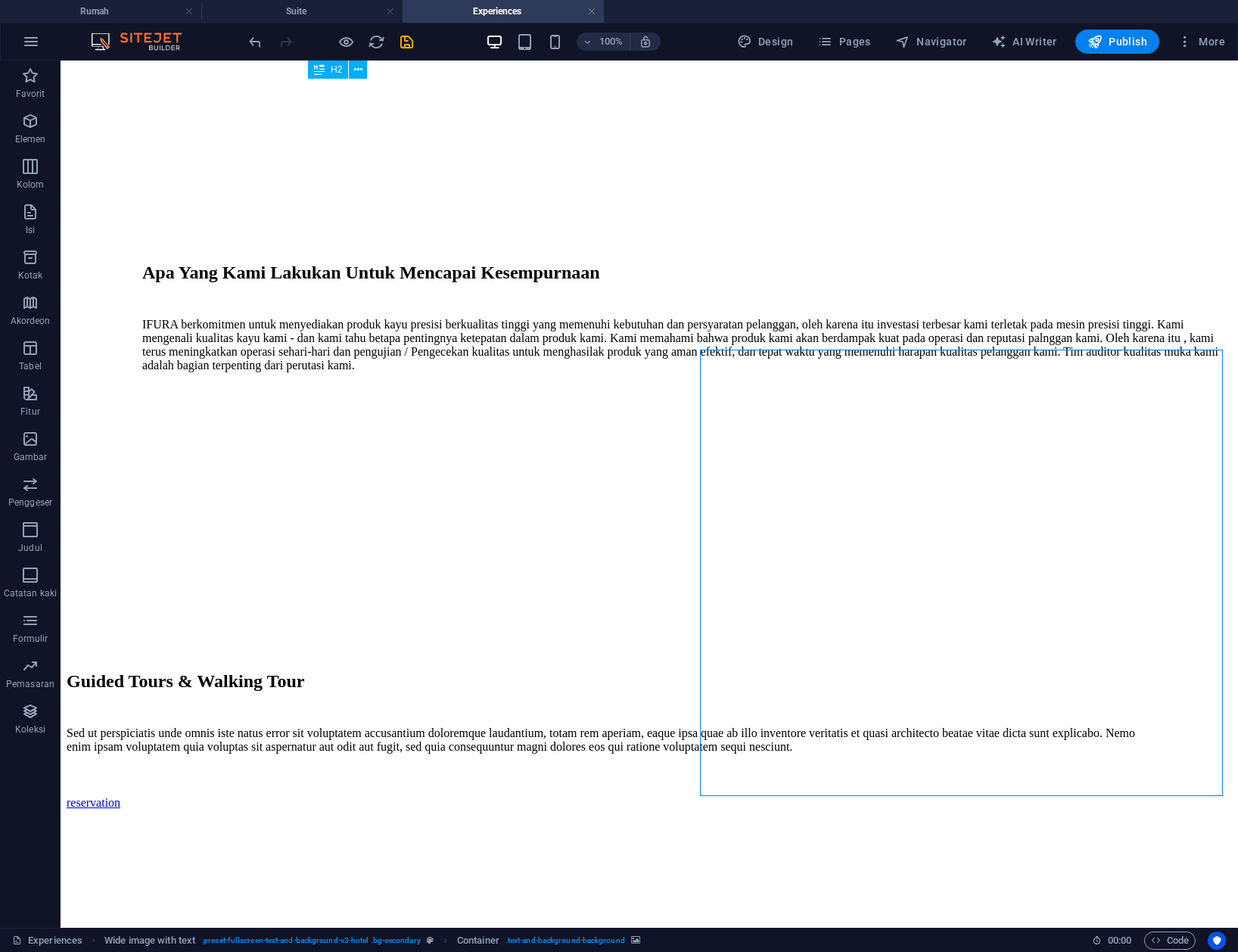 scroll, scrollTop: 2133, scrollLeft: 0, axis: vertical 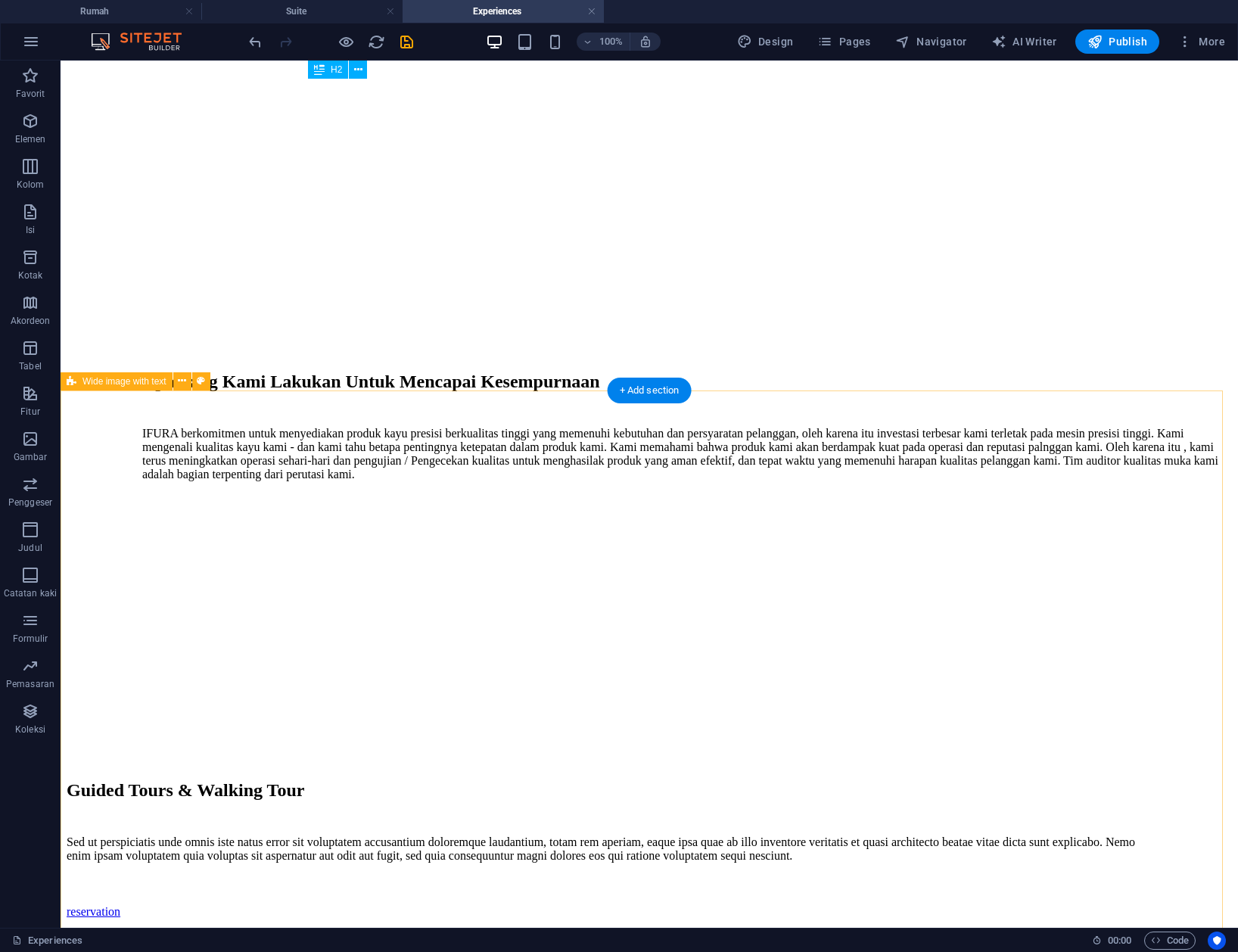 click at bounding box center [649, 979] 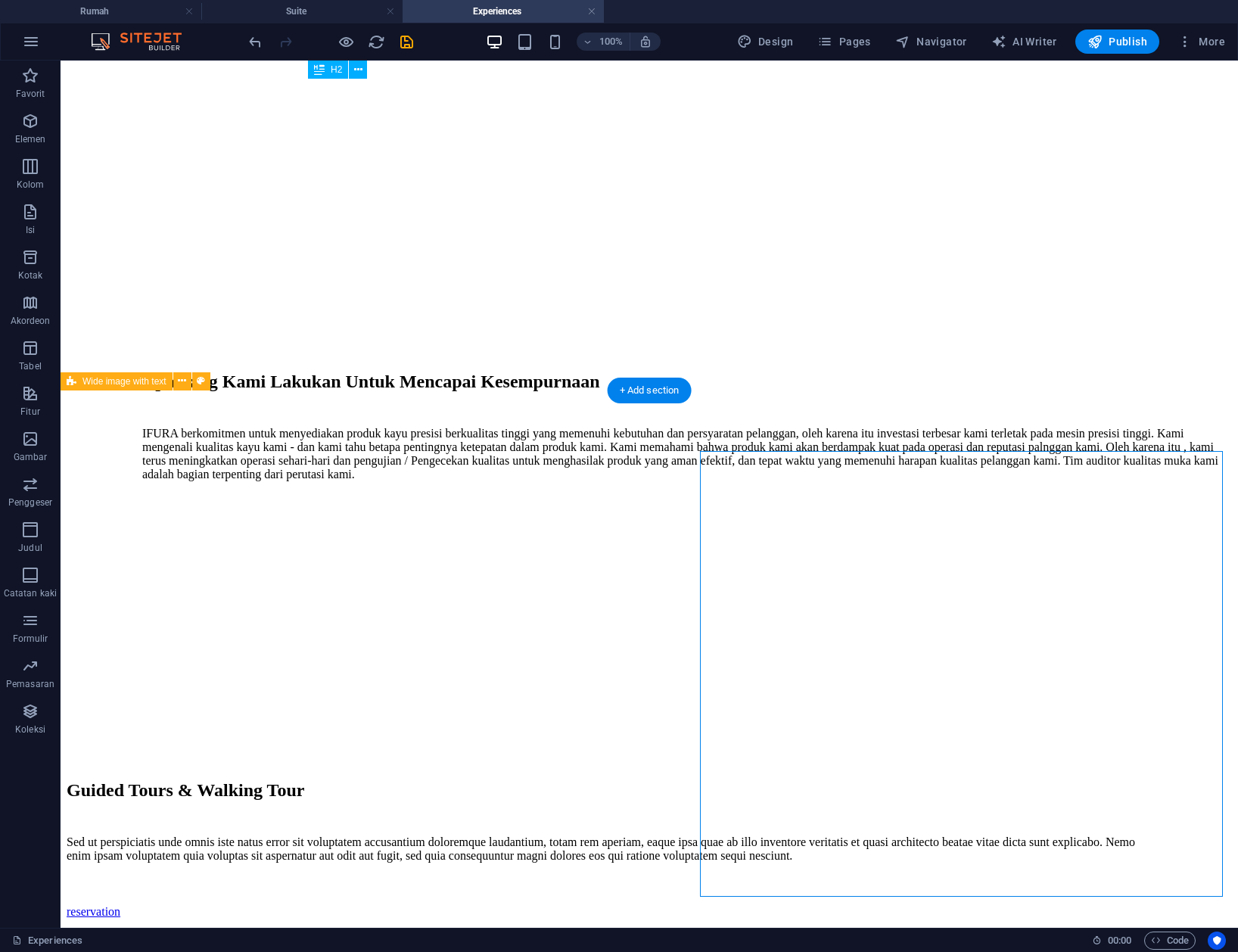 select on "px" 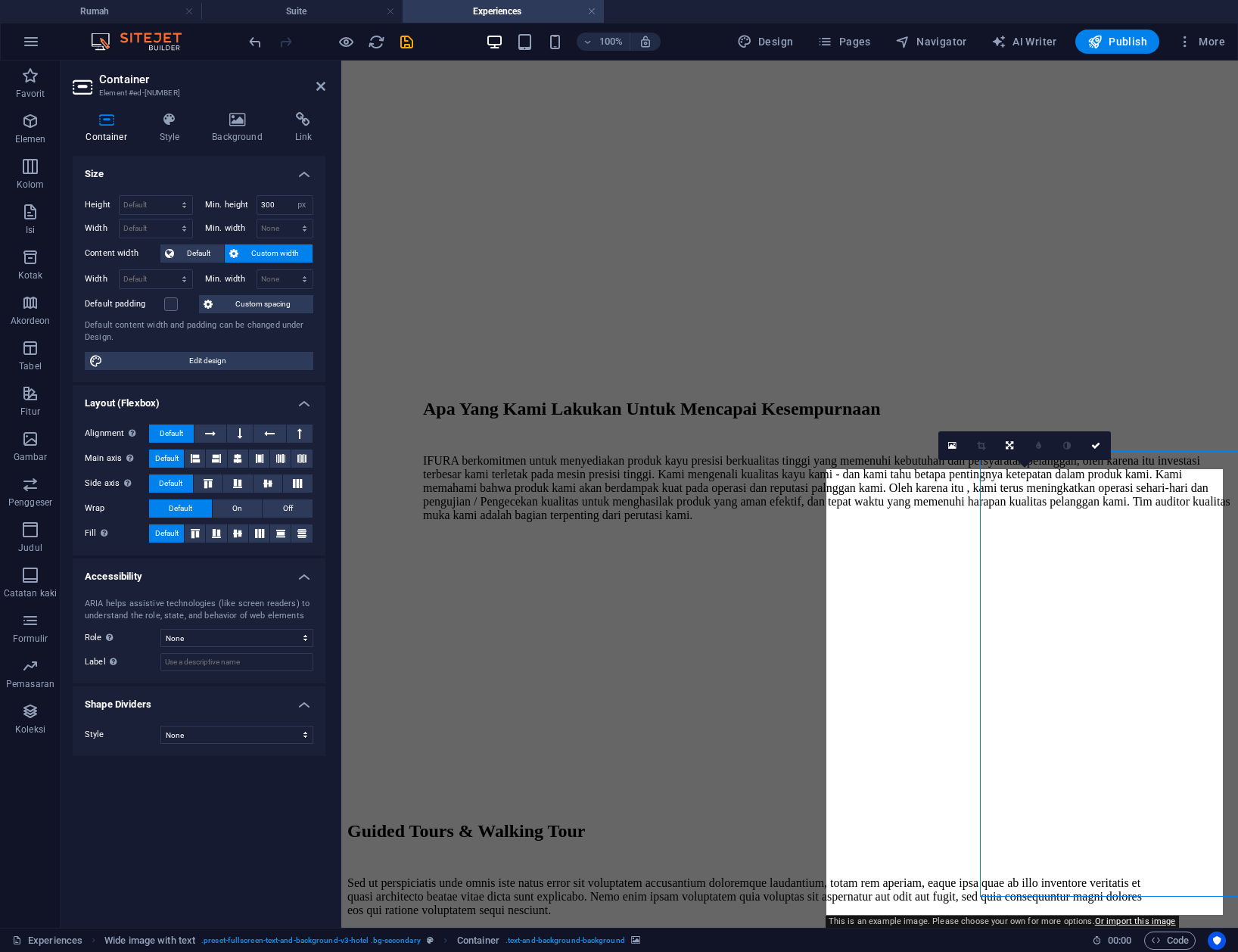 click at bounding box center [789, 1034] 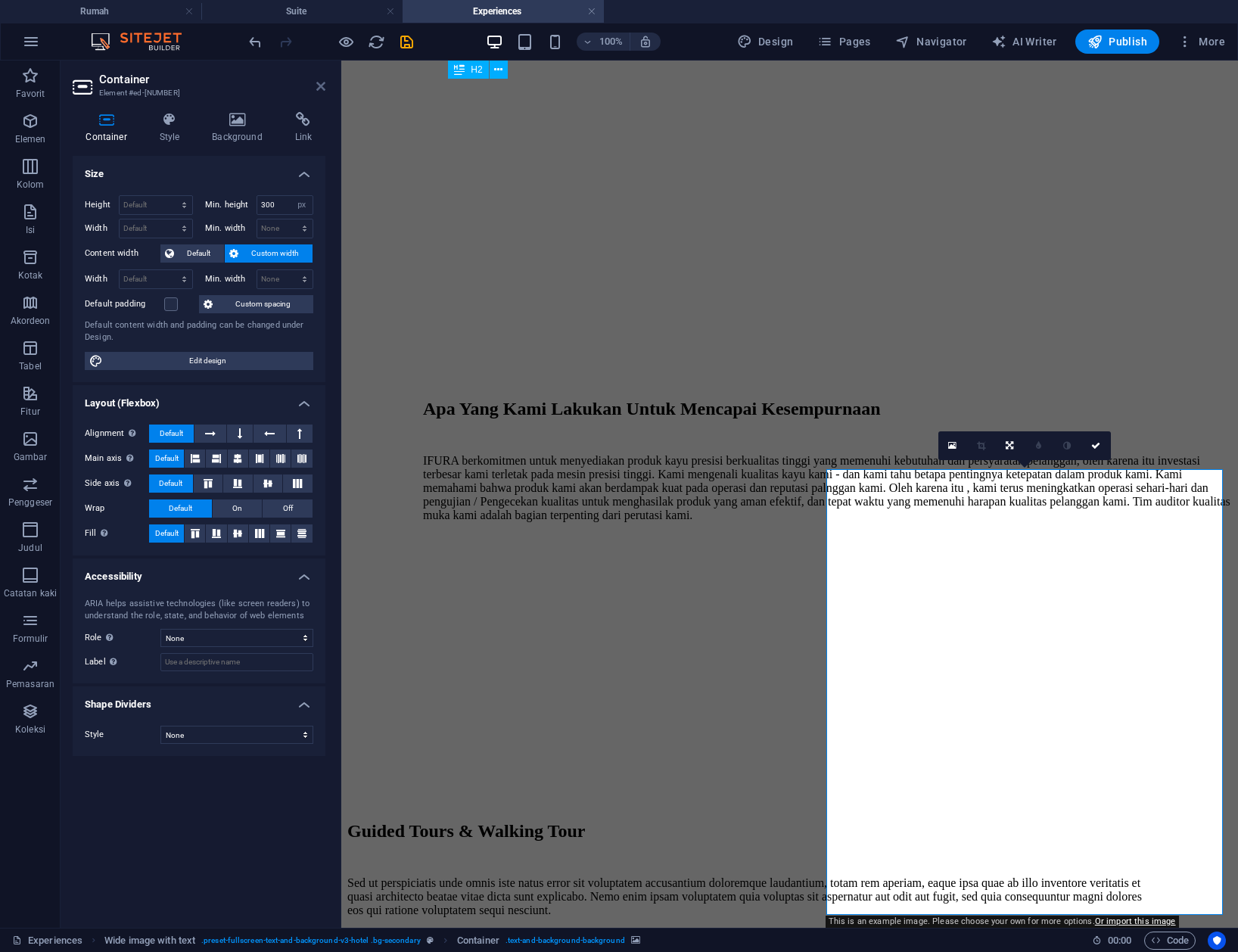 click at bounding box center (321, 86) 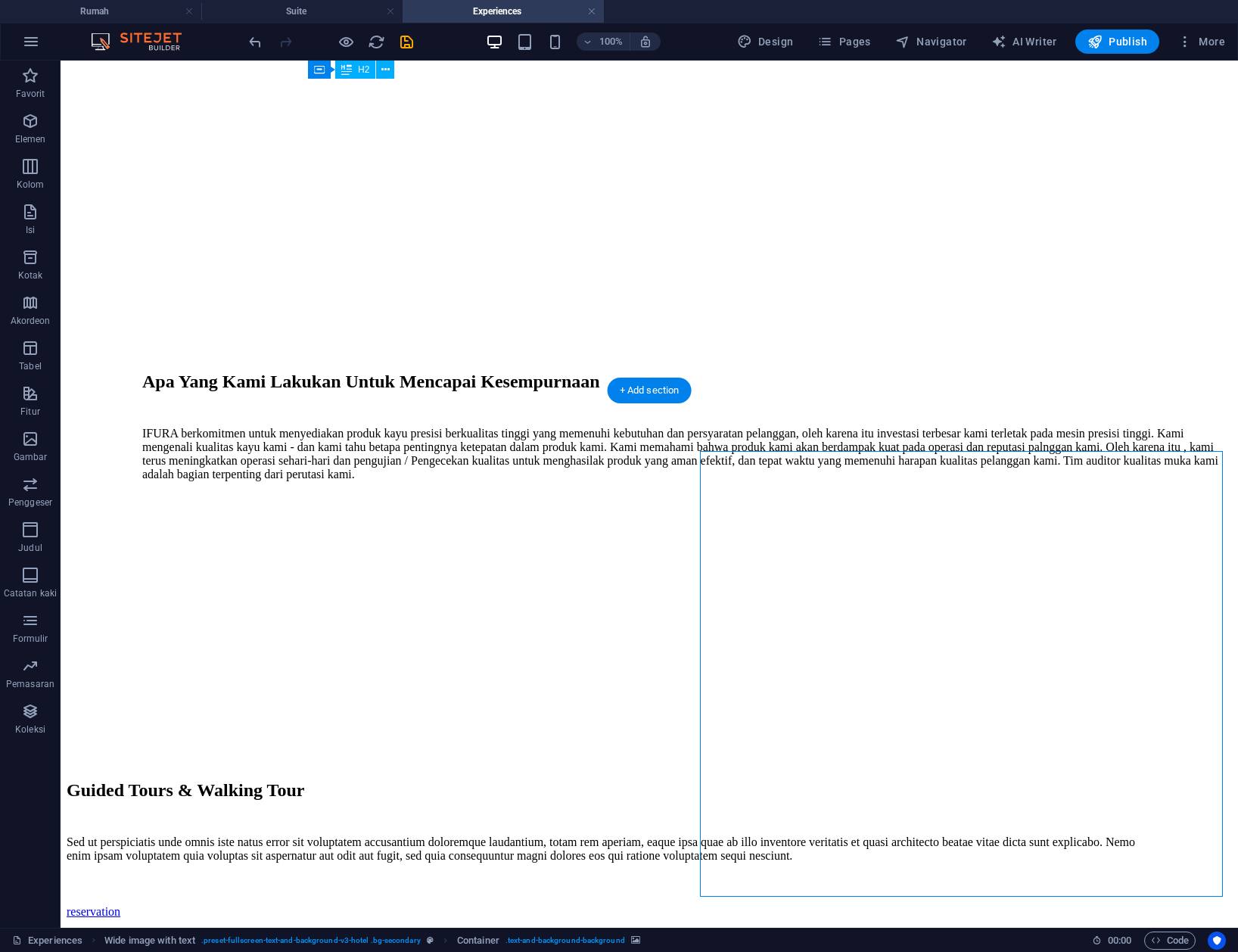 click at bounding box center (649, 979) 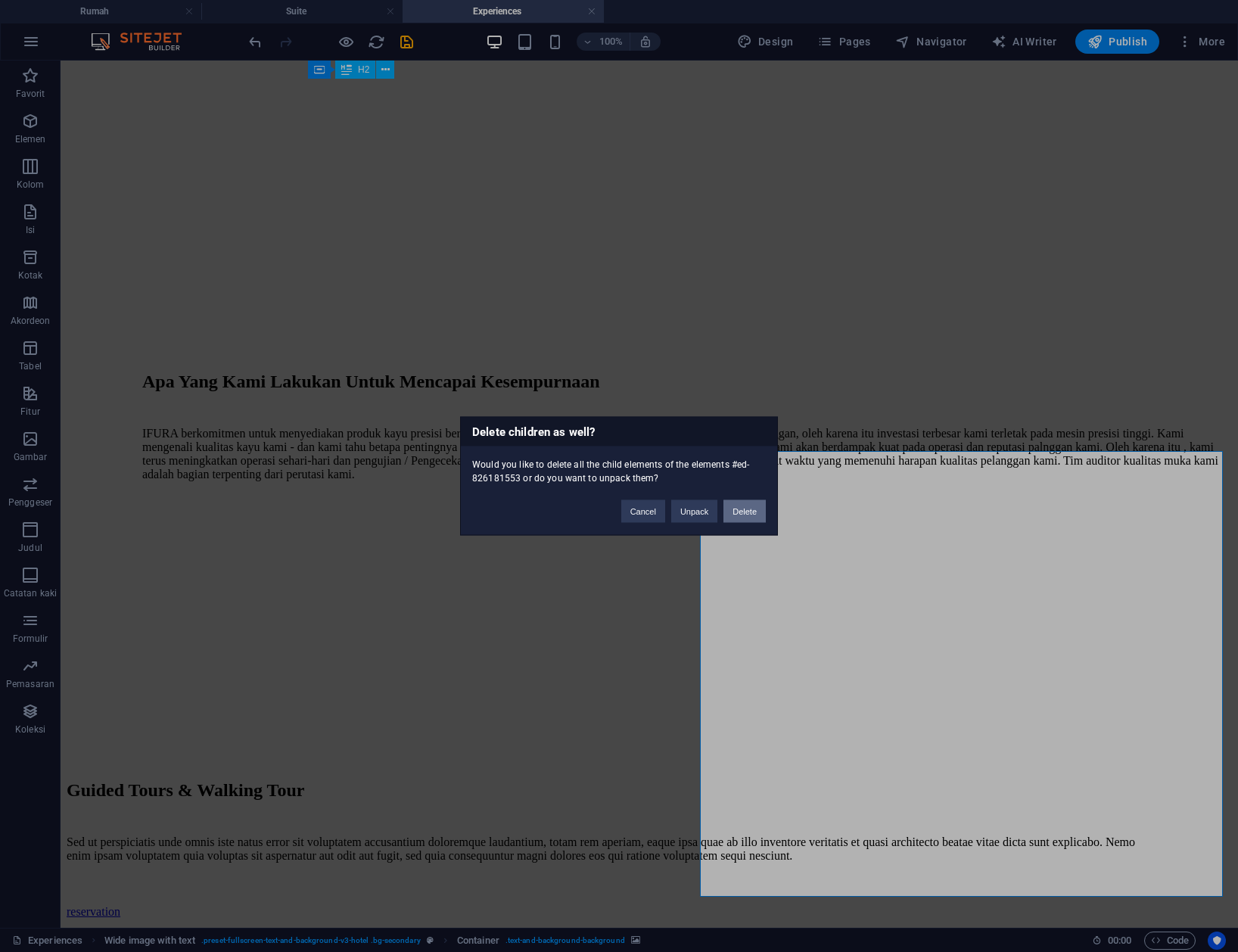 click on "Delete" at bounding box center (745, 512) 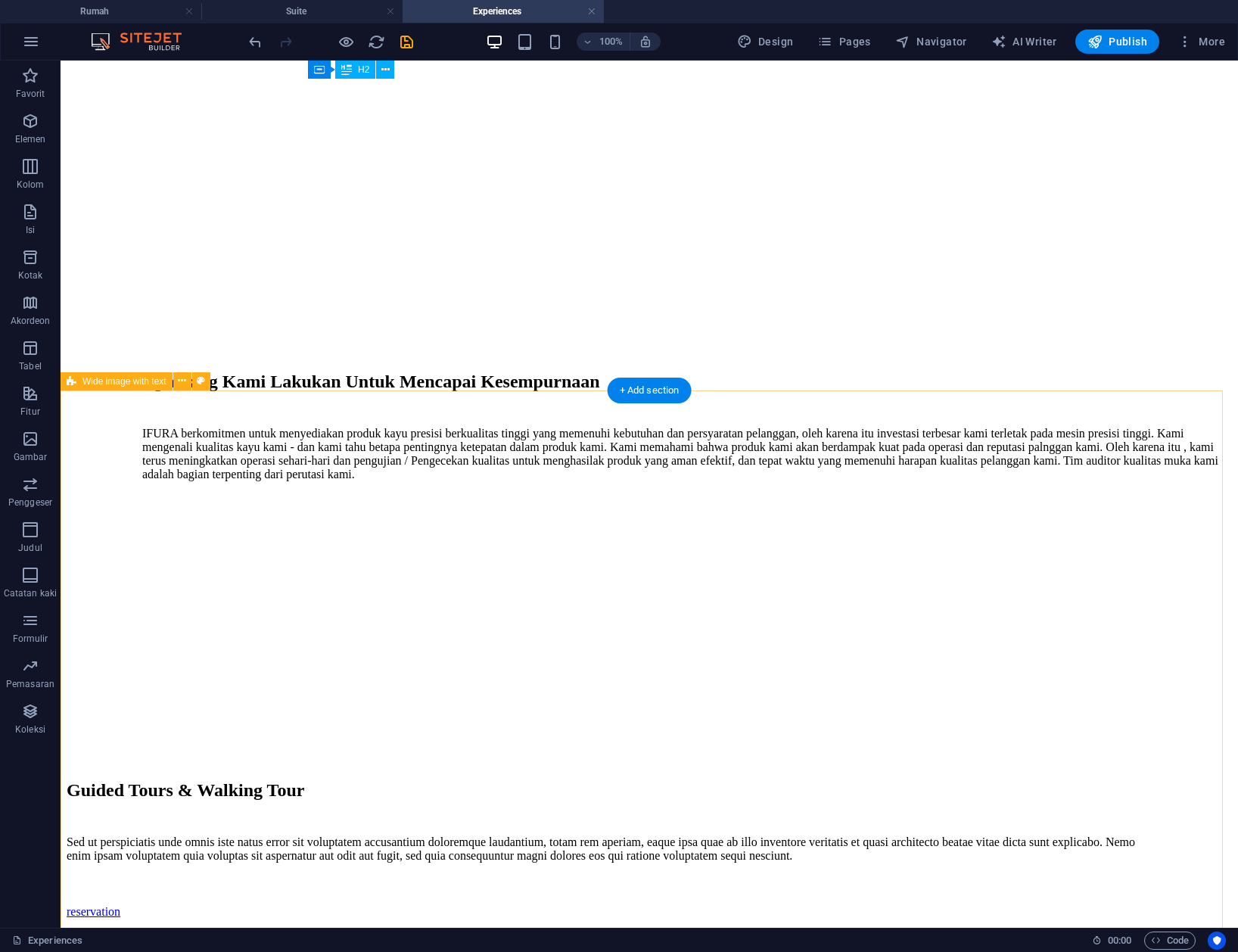 drag, startPoint x: 929, startPoint y: 558, endPoint x: 952, endPoint y: 630, distance: 75.58439 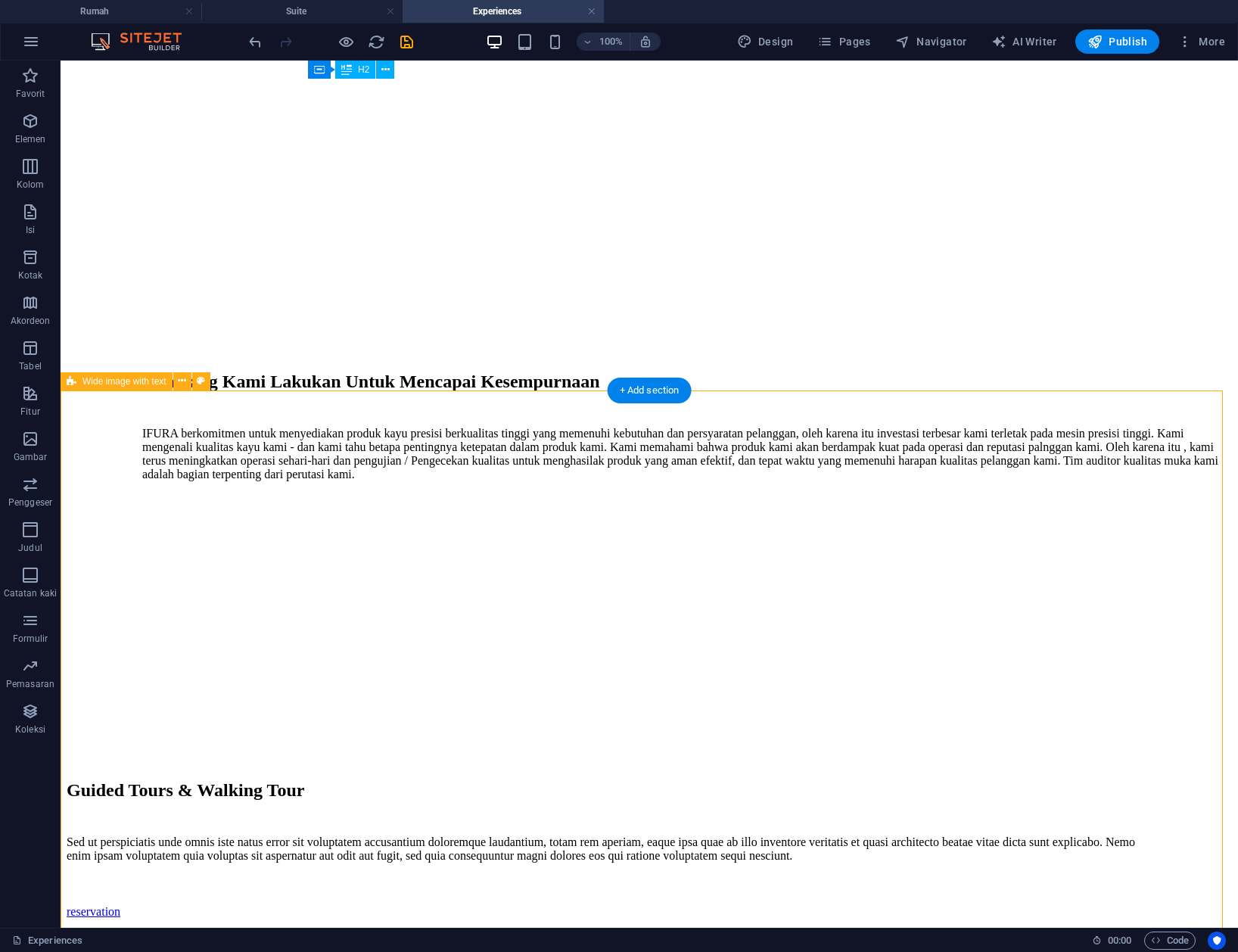 drag, startPoint x: 952, startPoint y: 630, endPoint x: 730, endPoint y: 600, distance: 224.01786 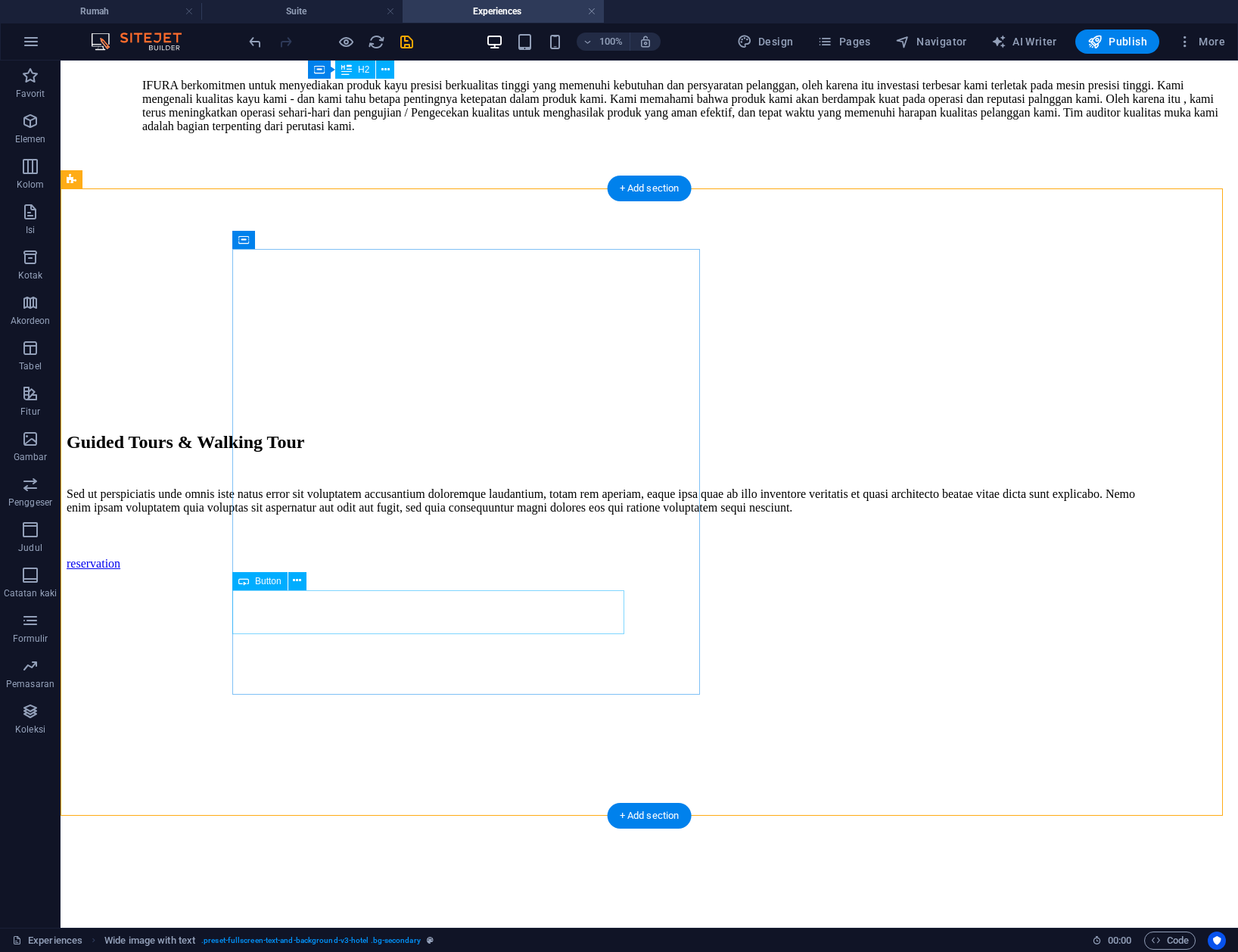 scroll, scrollTop: 2234, scrollLeft: 0, axis: vertical 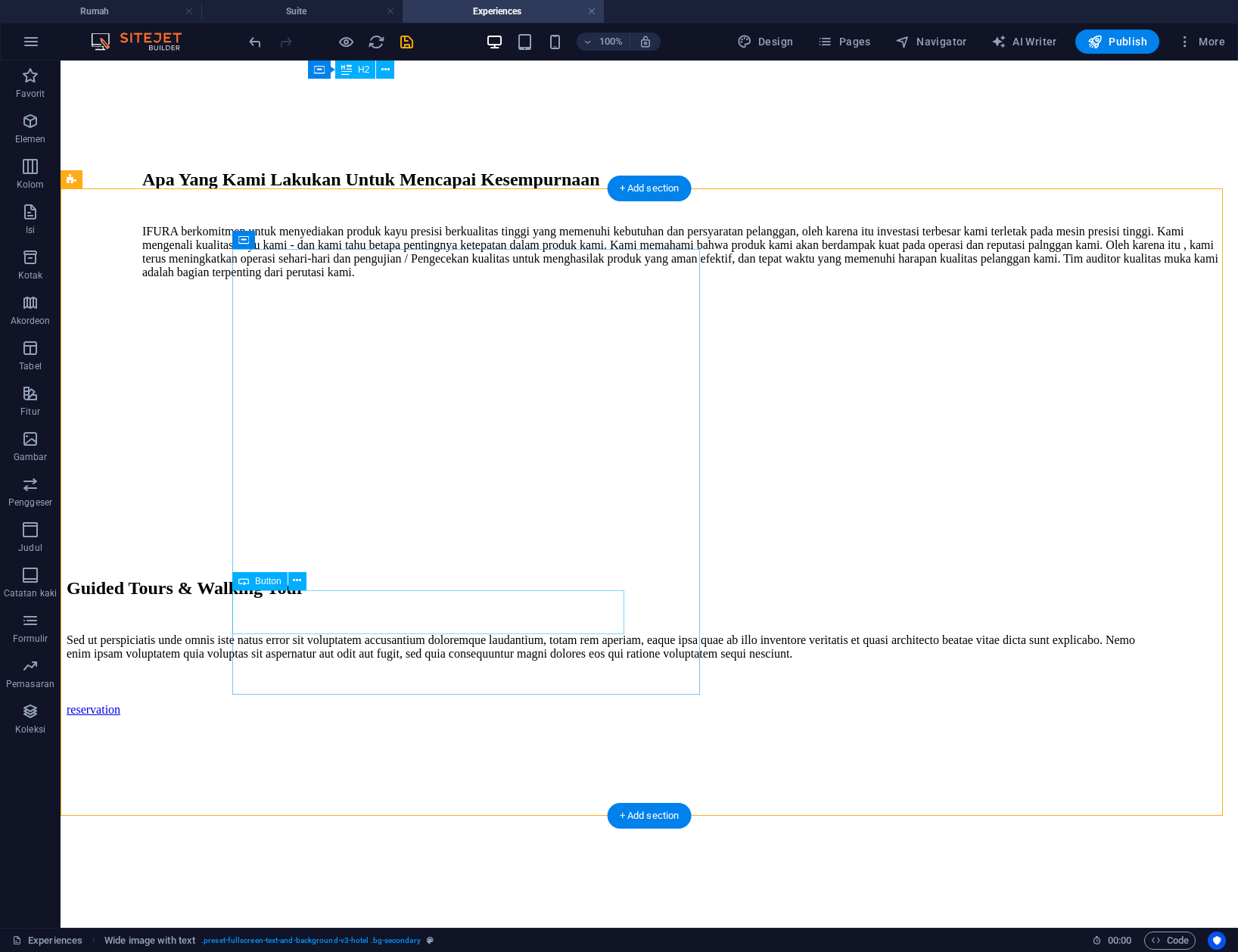 click on "reservation" at bounding box center [611, 710] 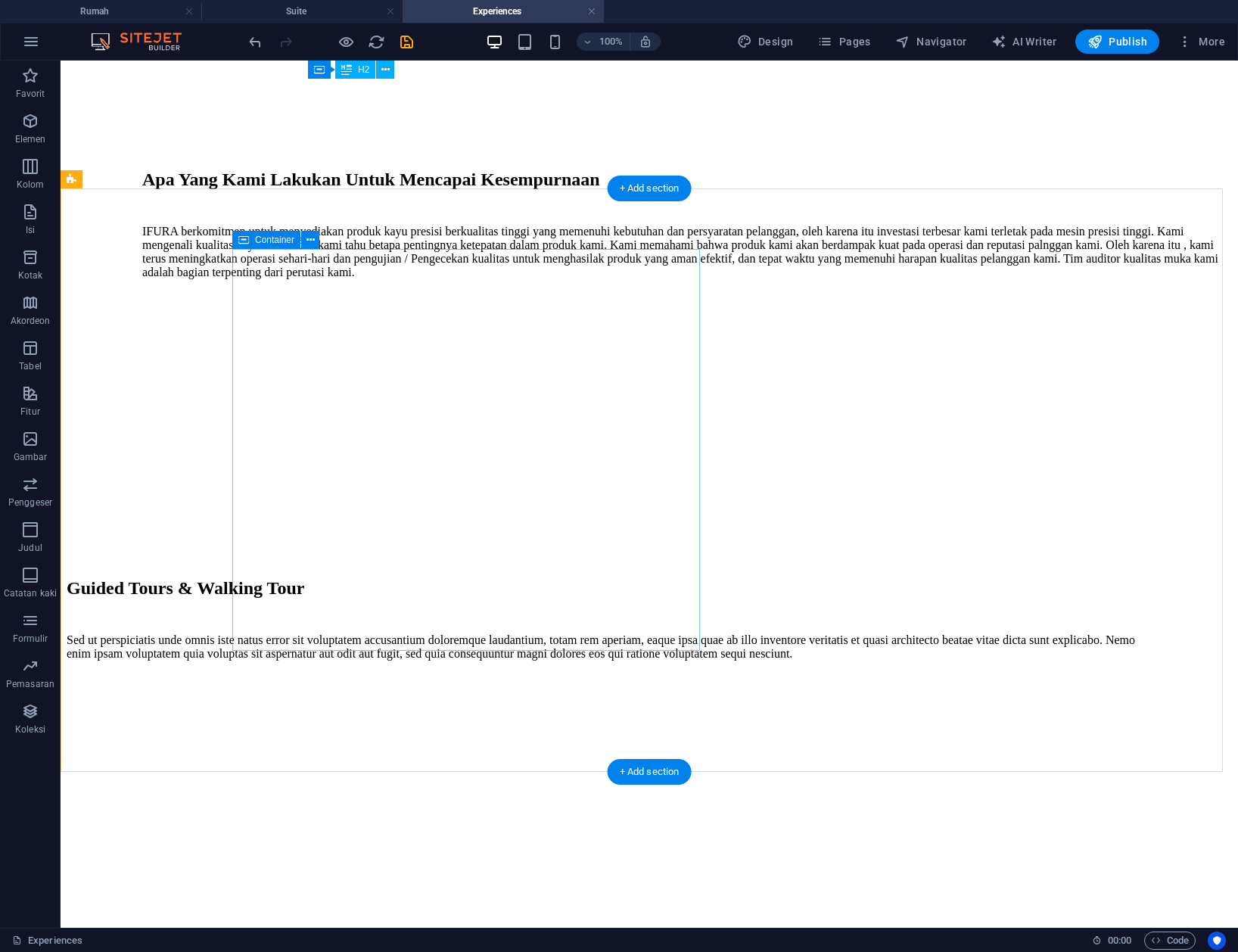 drag, startPoint x: 418, startPoint y: 624, endPoint x: 418, endPoint y: 610, distance: 14 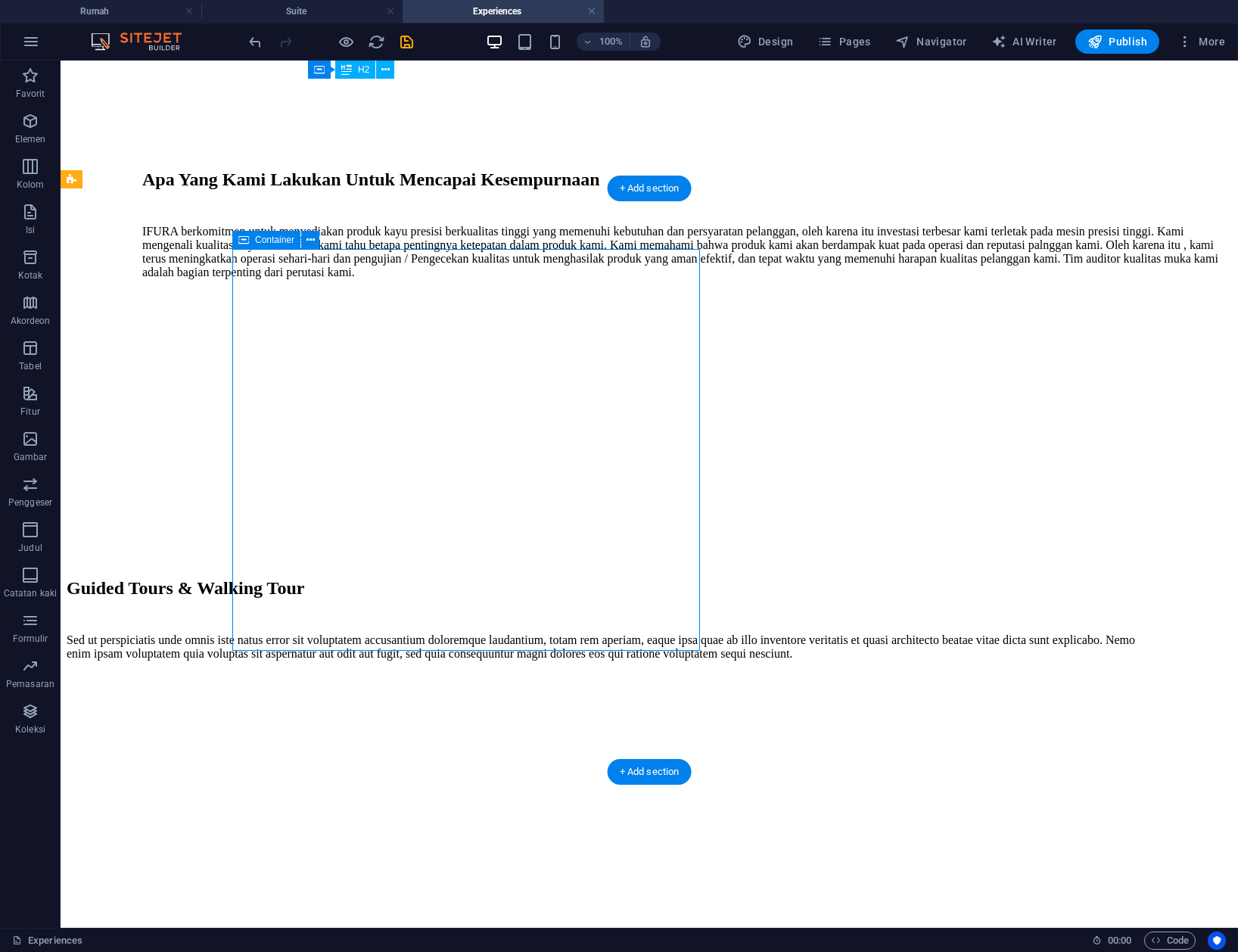 click at bounding box center [611, 688] 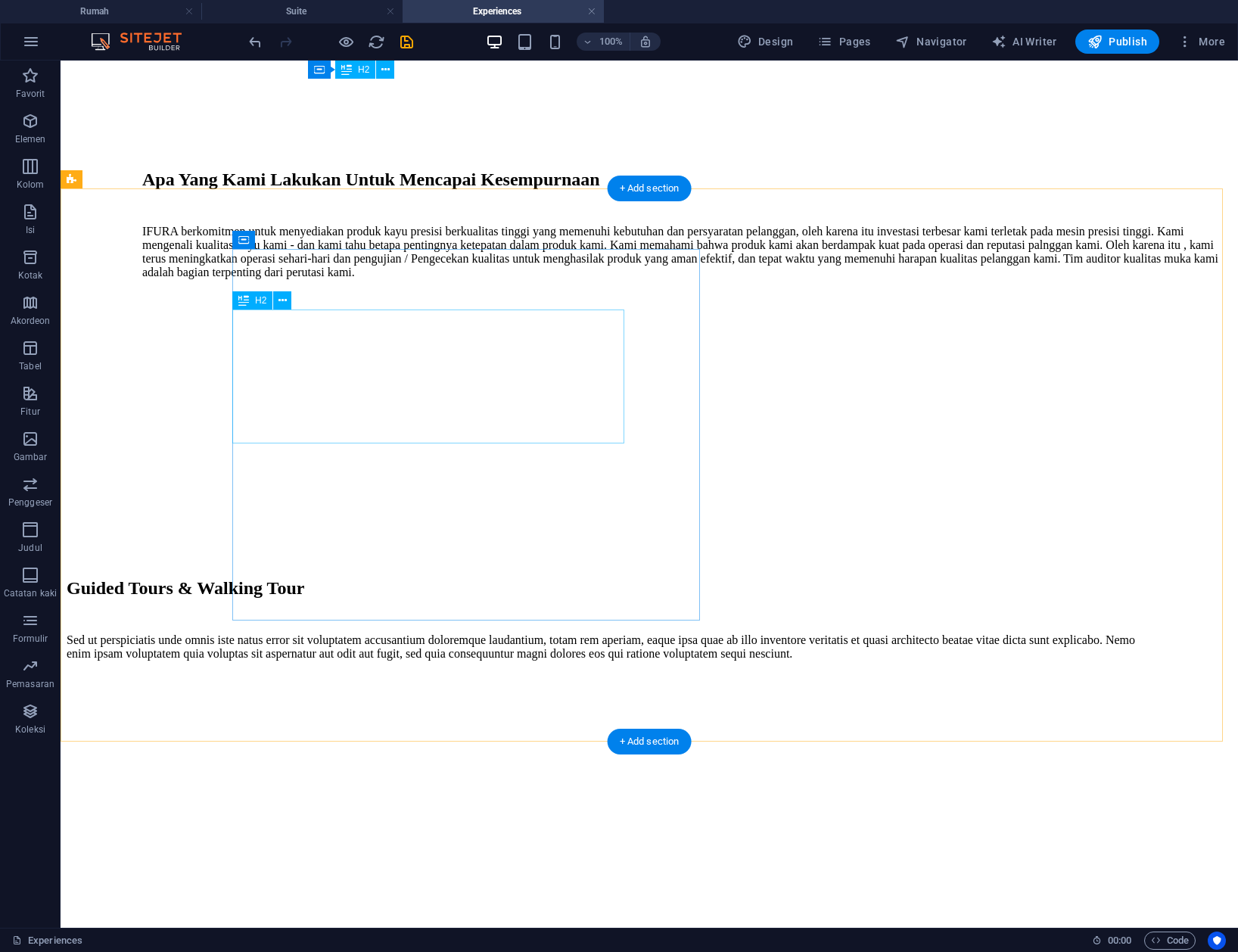 click on "Guided Tours & Walking Tour" at bounding box center (611, 588) 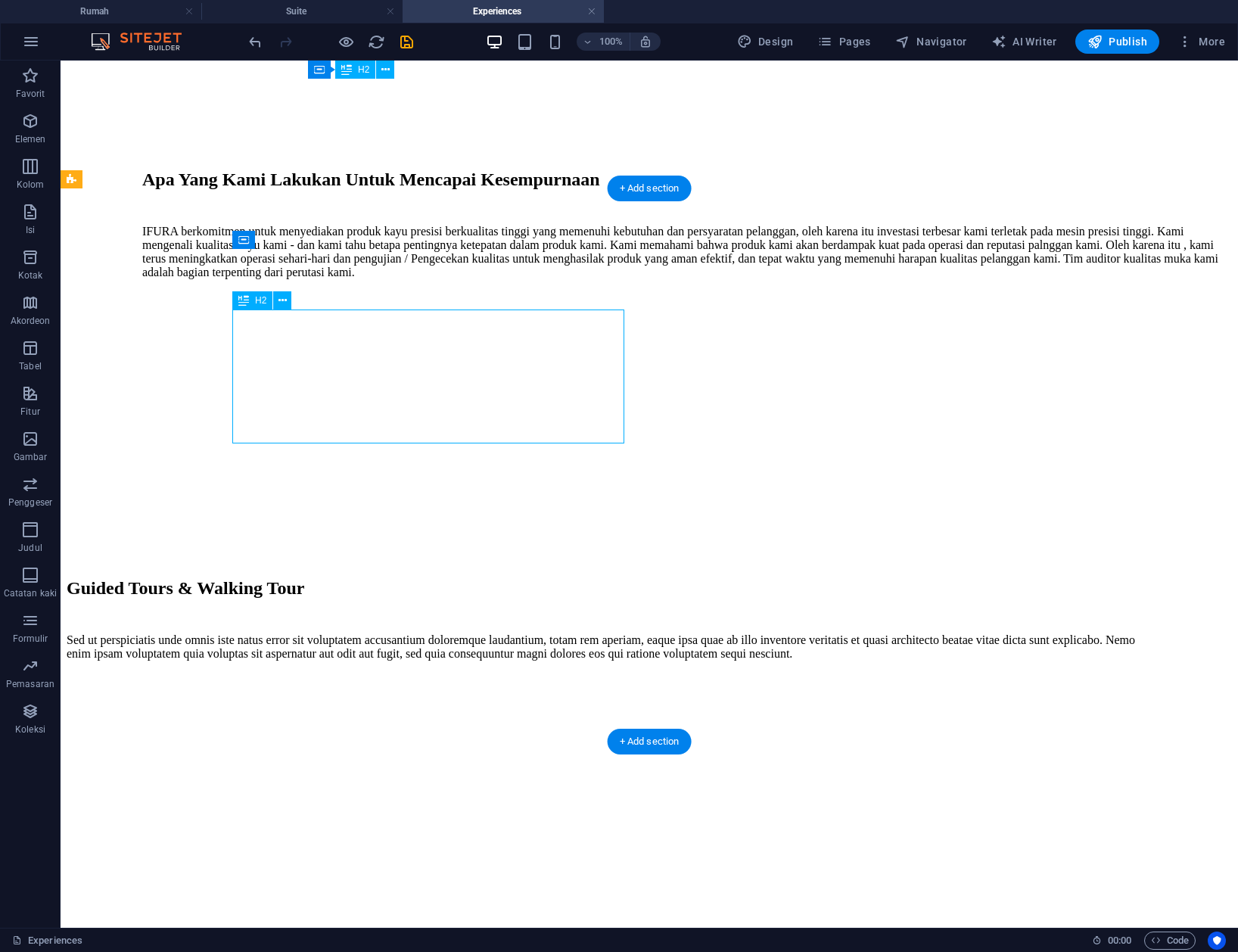 click on "Guided Tours & Walking Tour" at bounding box center [611, 588] 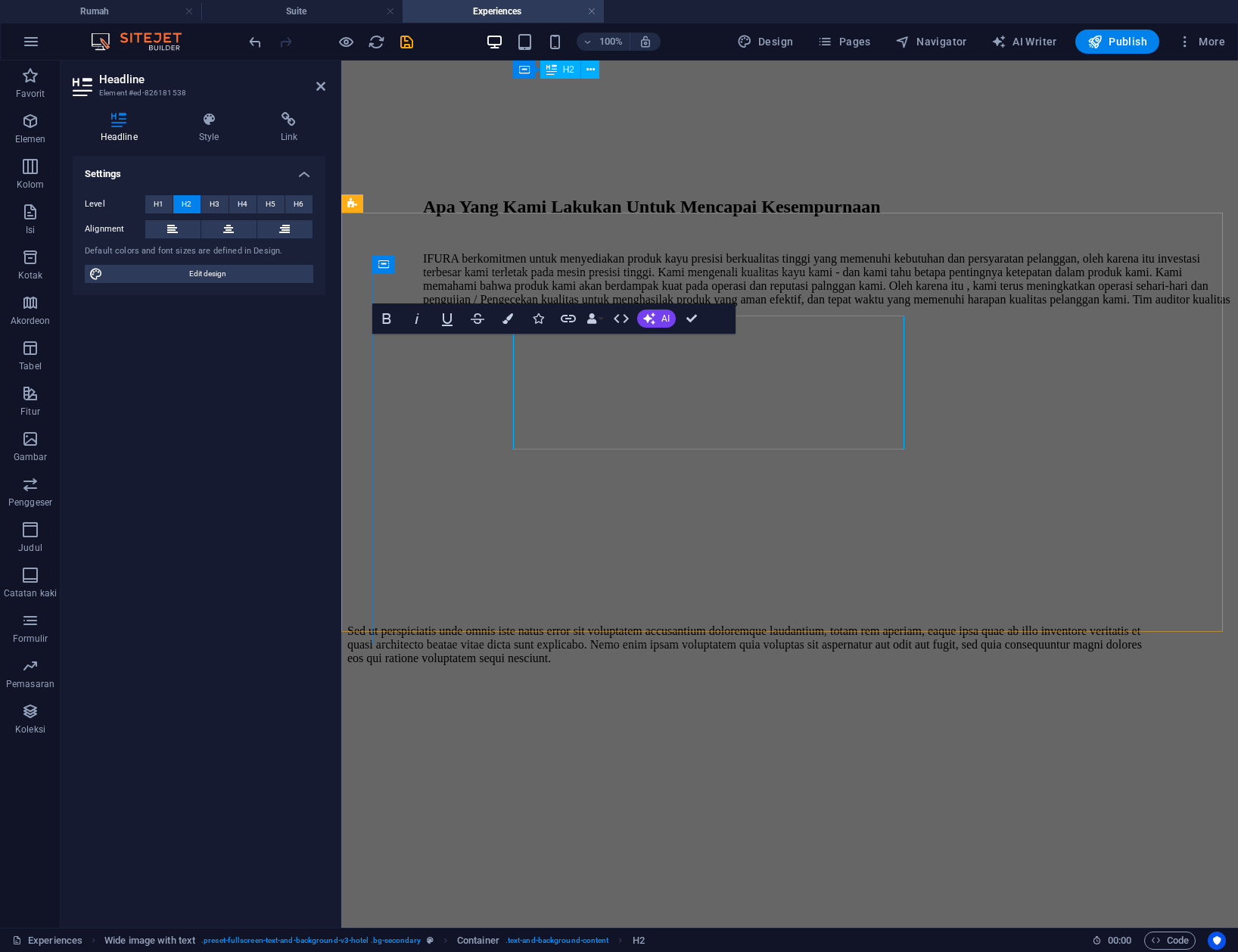 scroll, scrollTop: 2228, scrollLeft: 0, axis: vertical 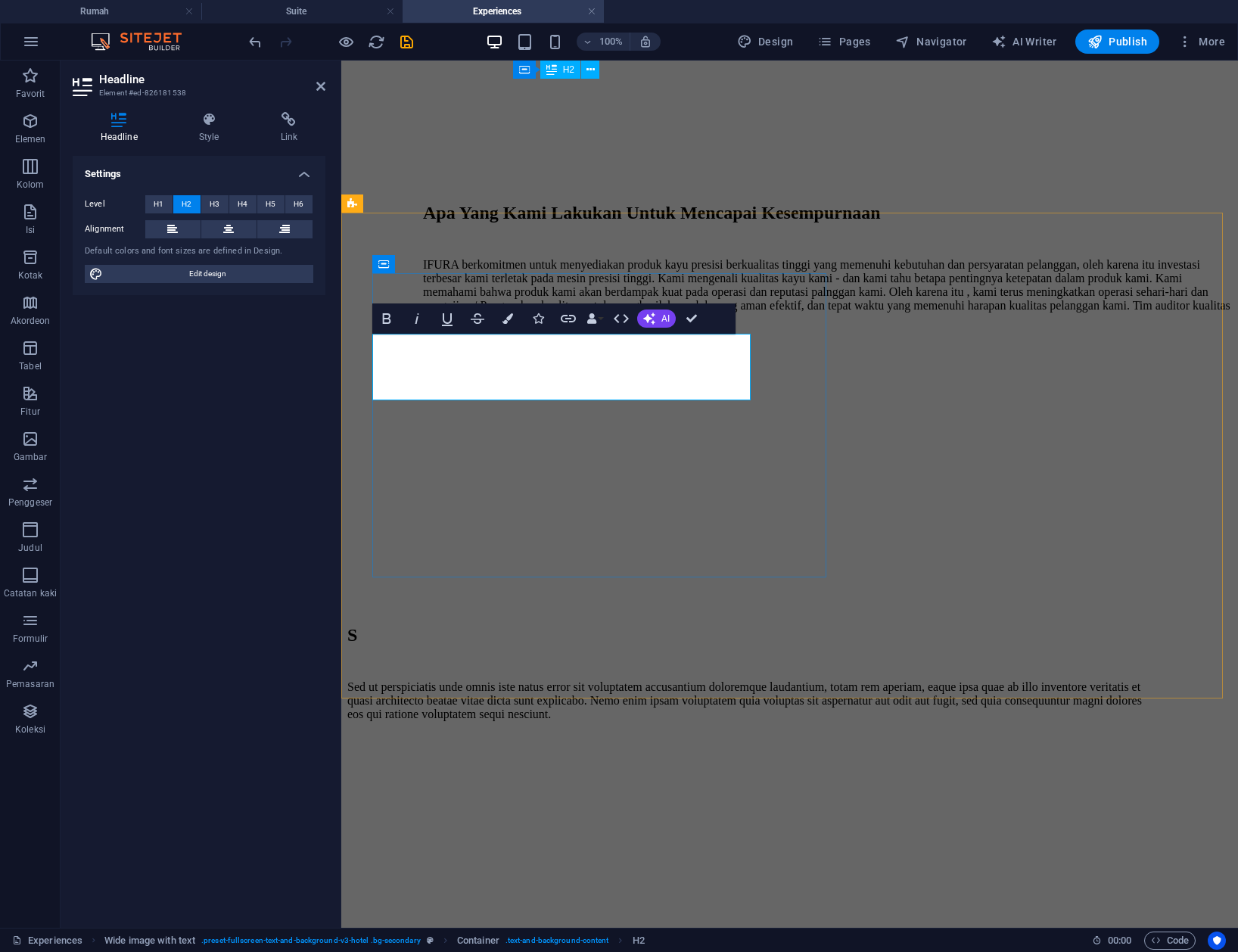 type 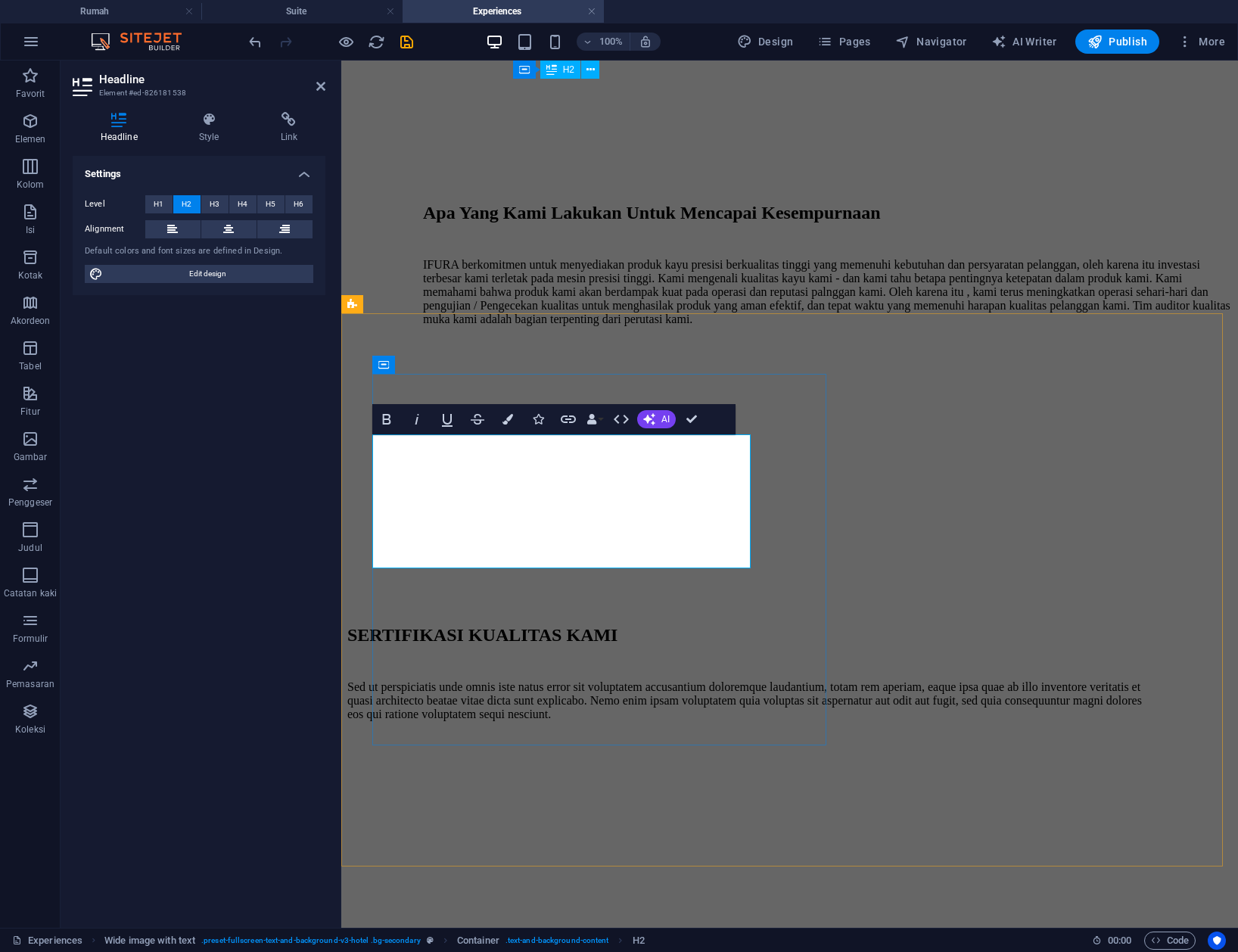 scroll, scrollTop: 2126, scrollLeft: 0, axis: vertical 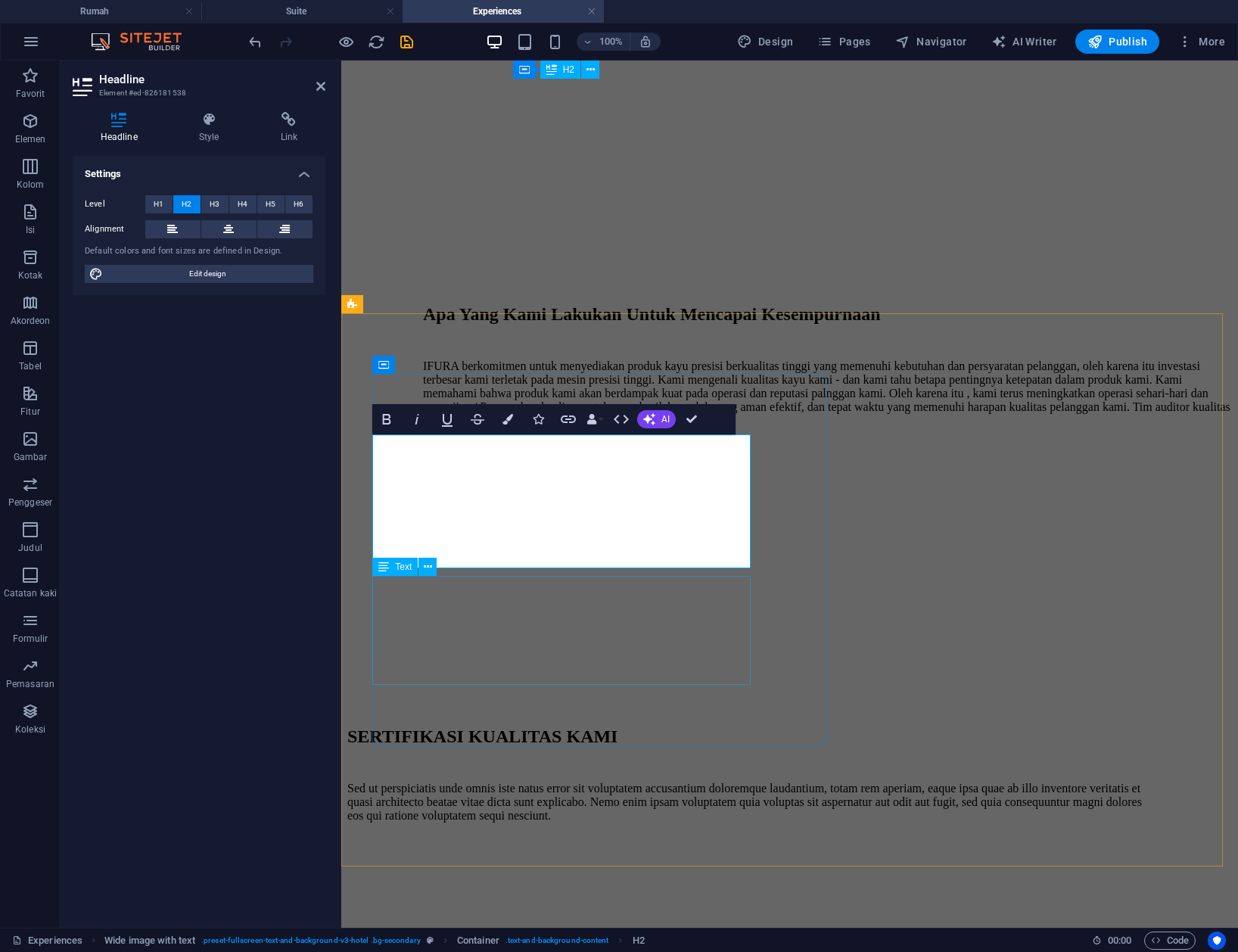 click on "Sed ut perspiciatis unde omnis iste natus error sit voluptatem accusantium doloremque laudantium, totam rem aperiam, eaque ipsa quae ab illo inventore veritatis et quasi architecto beatae vitae dicta sunt explicabo. Nemo enim ipsam voluptatem quia voluptas sit aspernatur aut odit aut fugit, sed quia consequuntur magni dolores eos qui ratione voluptatem sequi nesciunt." at bounding box center [751, 802] 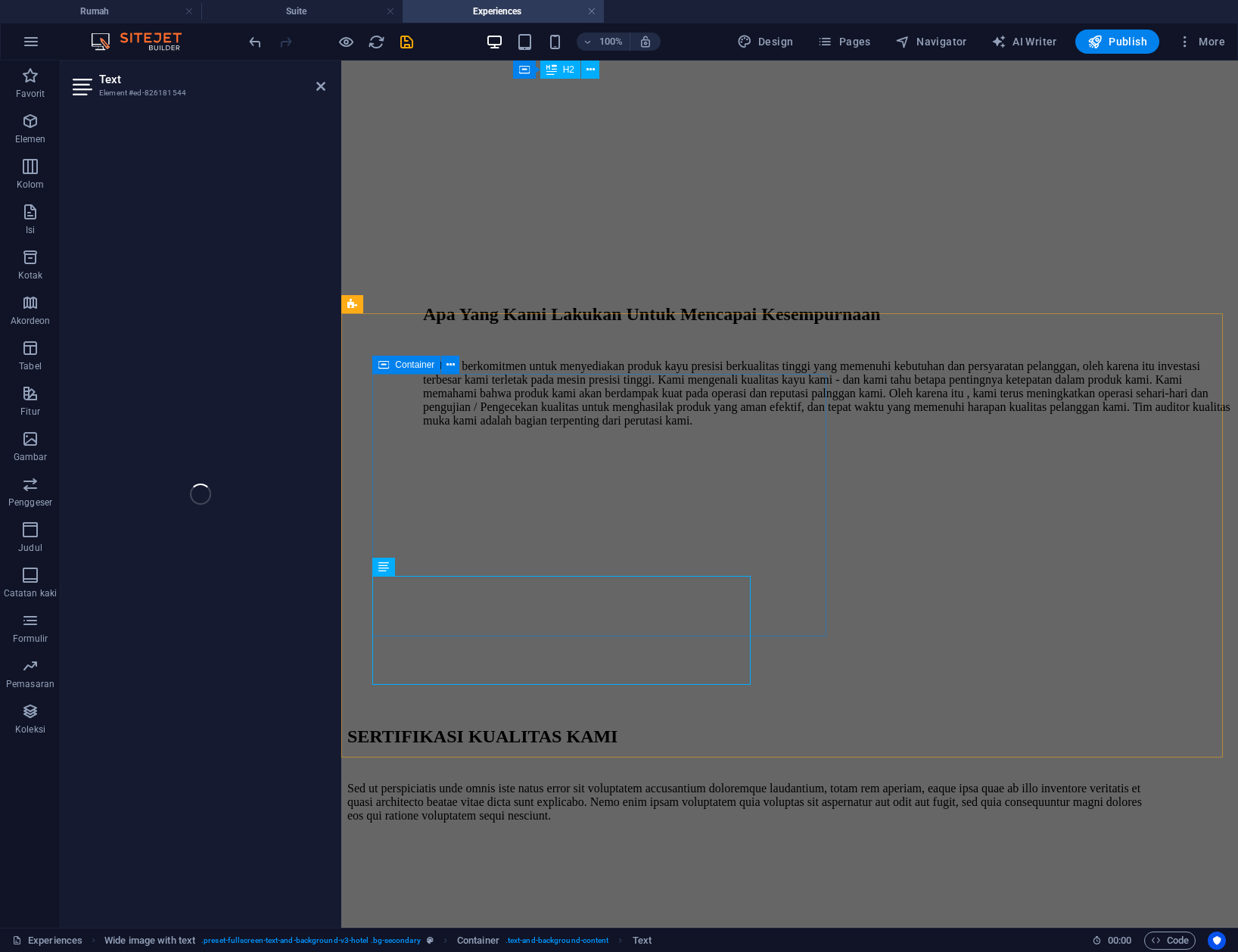 click on "Sed ut perspiciatis unde omnis iste natus error sit voluptatem accusantium doloremque laudantium, totam rem aperiam, eaque ipsa quae ab illo inventore veritatis et quasi architecto beatae vitae dicta sunt explicabo. Nemo enim ipsam voluptatem quia voluptas sit aspernatur aut odit aut fugit, sed quia consequuntur magni dolores eos qui ratione voluptatem sequi nesciunt." at bounding box center [751, 802] 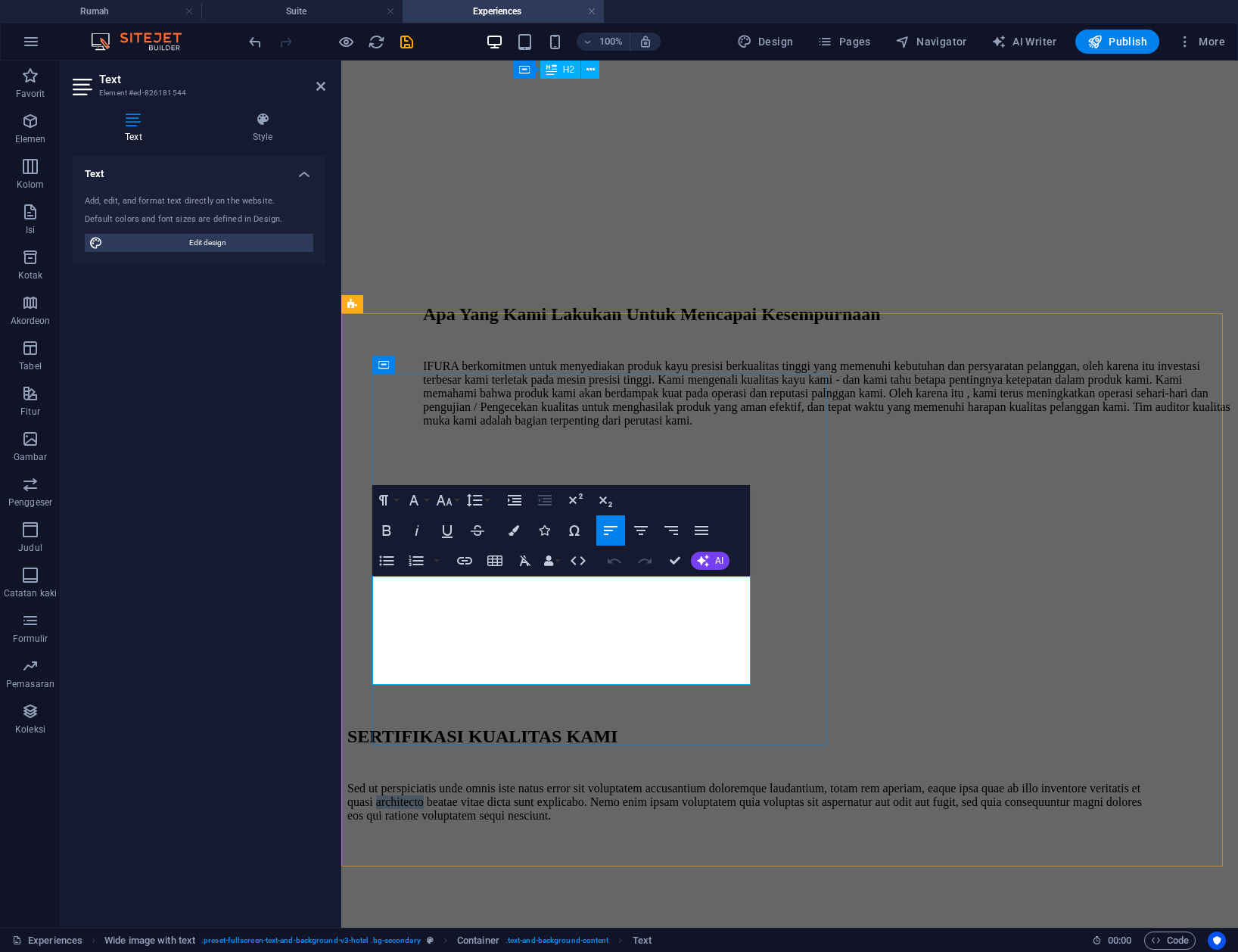 click on "Sed ut perspiciatis unde omnis iste natus error sit voluptatem accusantium doloremque laudantium, totam rem aperiam, eaque ipsa quae ab illo inventore veritatis et quasi architecto beatae vitae dicta sunt explicabo. Nemo enim ipsam voluptatem quia voluptas sit aspernatur aut odit aut fugit, sed quia consequuntur magni dolores eos qui ratione voluptatem sequi nesciunt." at bounding box center [751, 802] 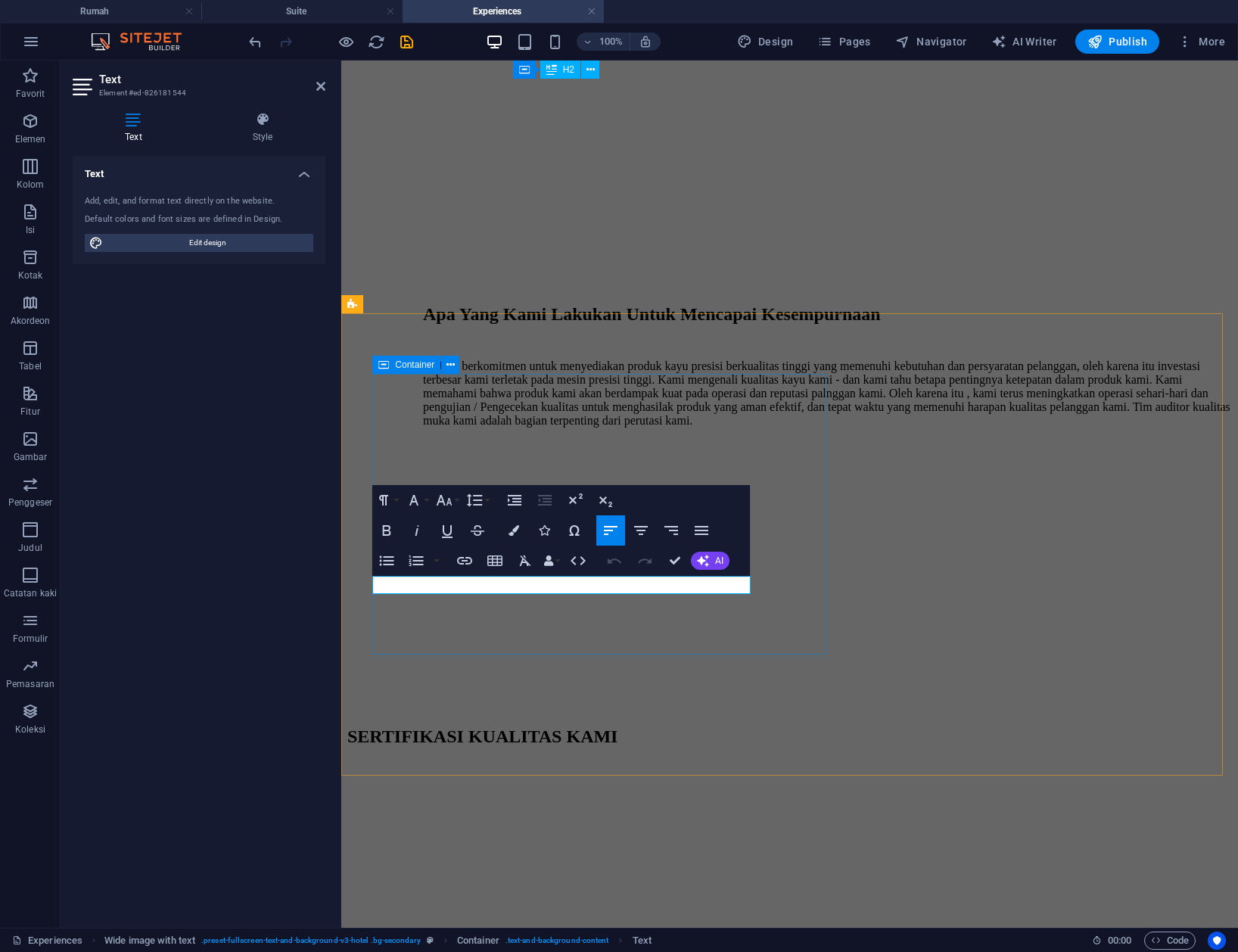 type 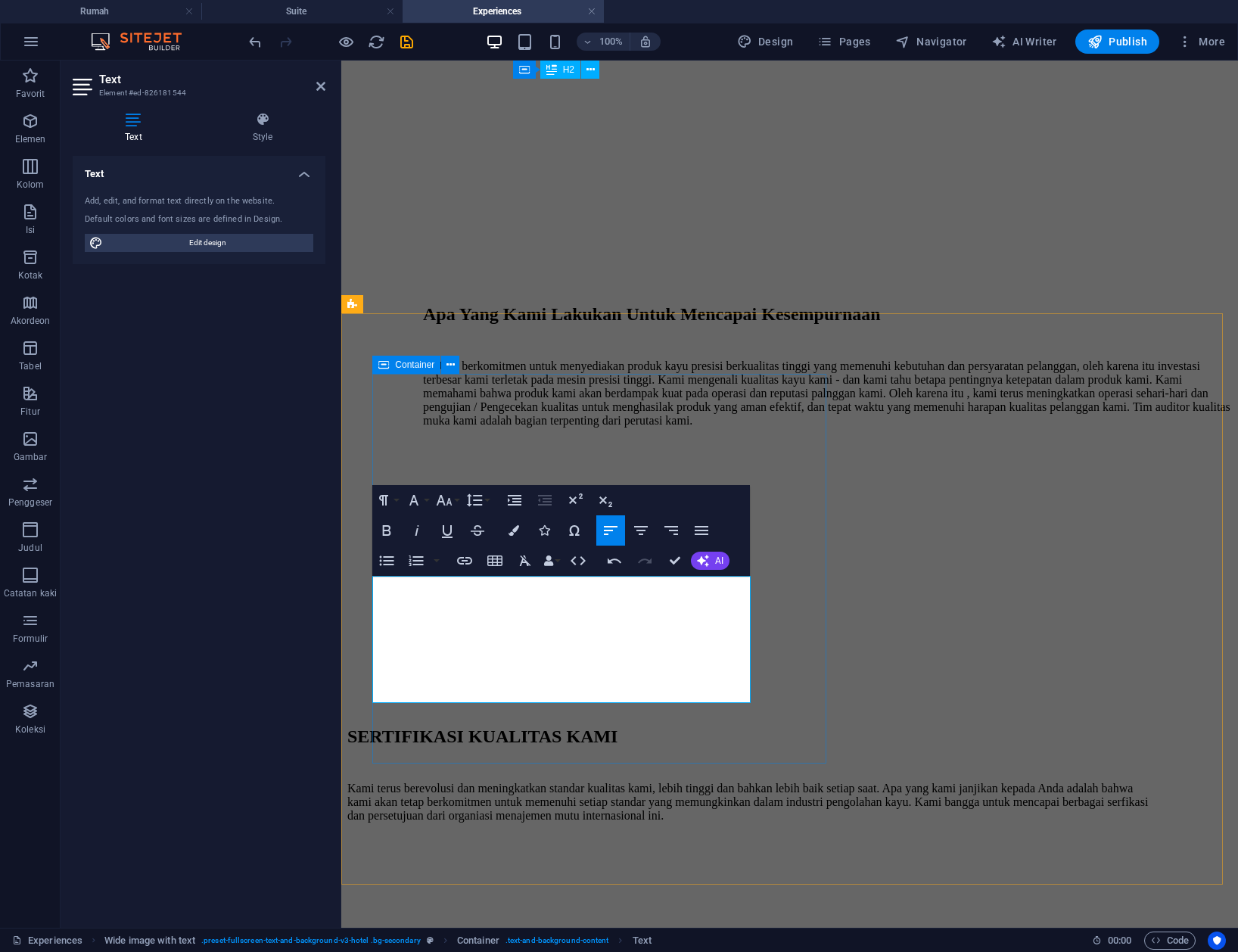 click on "SERTIFIKASI KUALITAS KAMI Kami terus berevolusi dan meningkatkan standar kualitas kami, lebih tinggi dan bahkan lebih baik setiap saat. Apa yang kami janjikan kepada Anda adalah bahwa kami akan tetap berkomitmen untuk memenuhi setiap standar yang memungkinkan dalam industri pengolahan kayu. Kami bangga untuk mencapai berbagai serfikasi dan persetujuan dari organiasi menajemen mutu internasional ini." at bounding box center (789, 804) 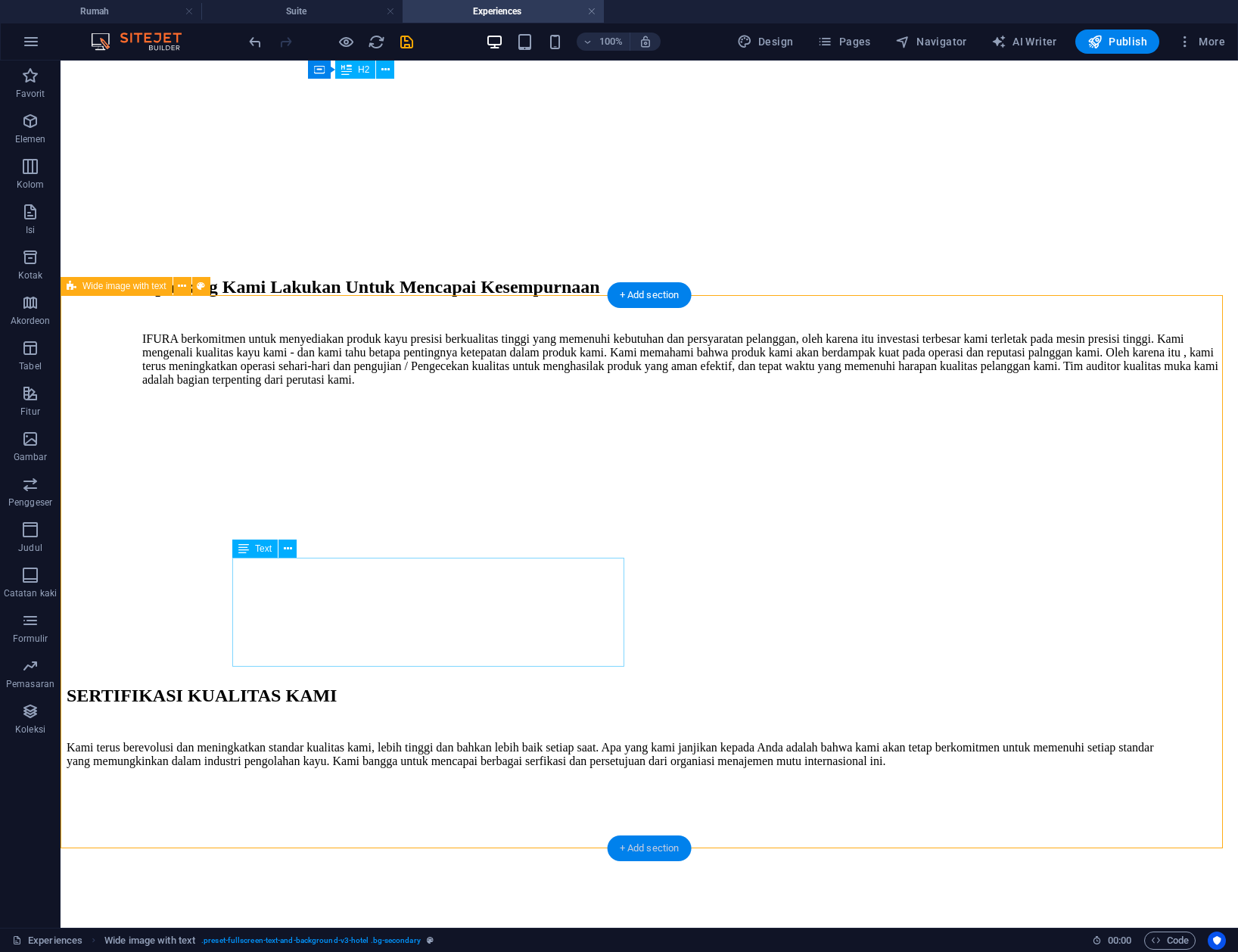 click on "+ Add section" at bounding box center [649, 848] 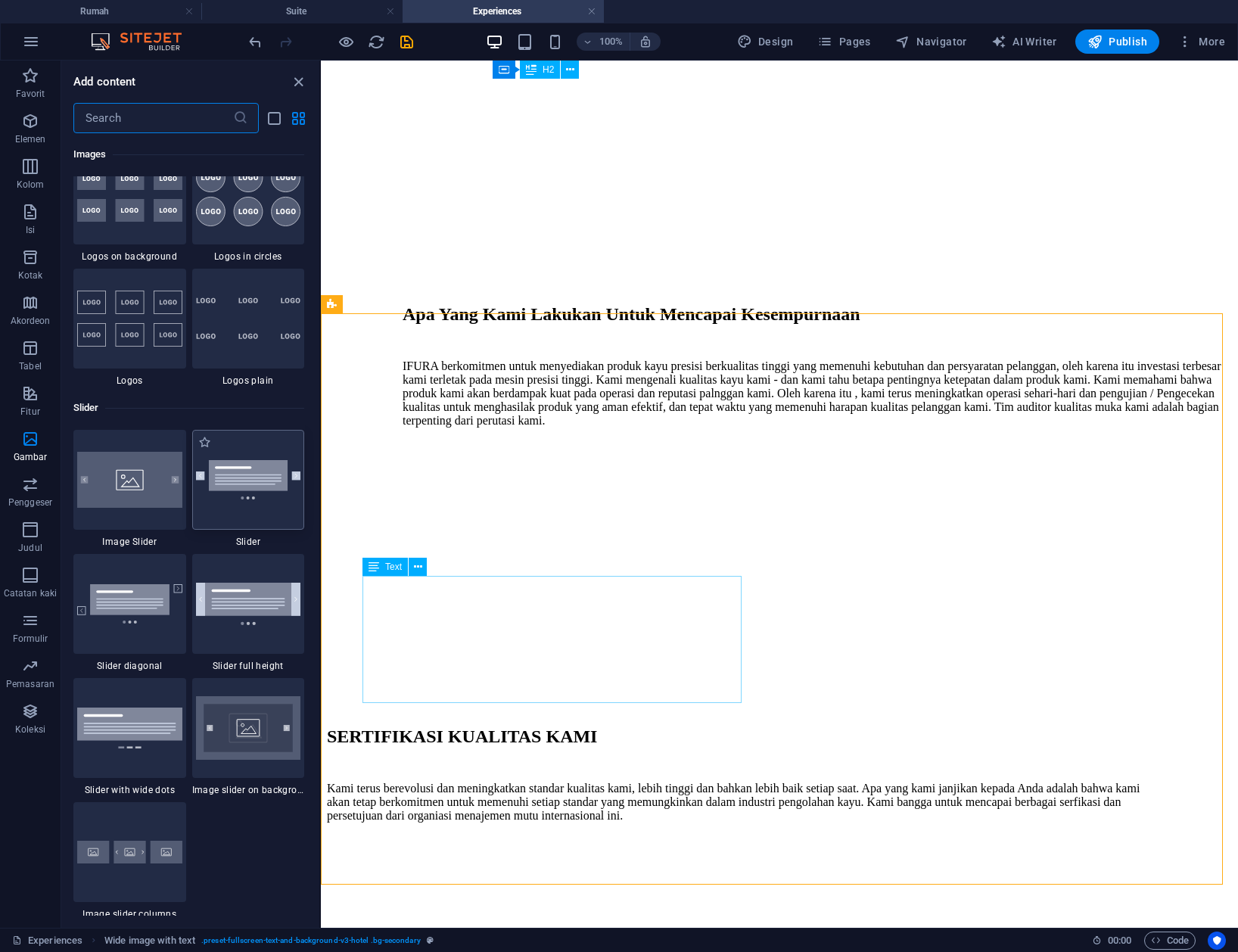 scroll, scrollTop: 8197, scrollLeft: 0, axis: vertical 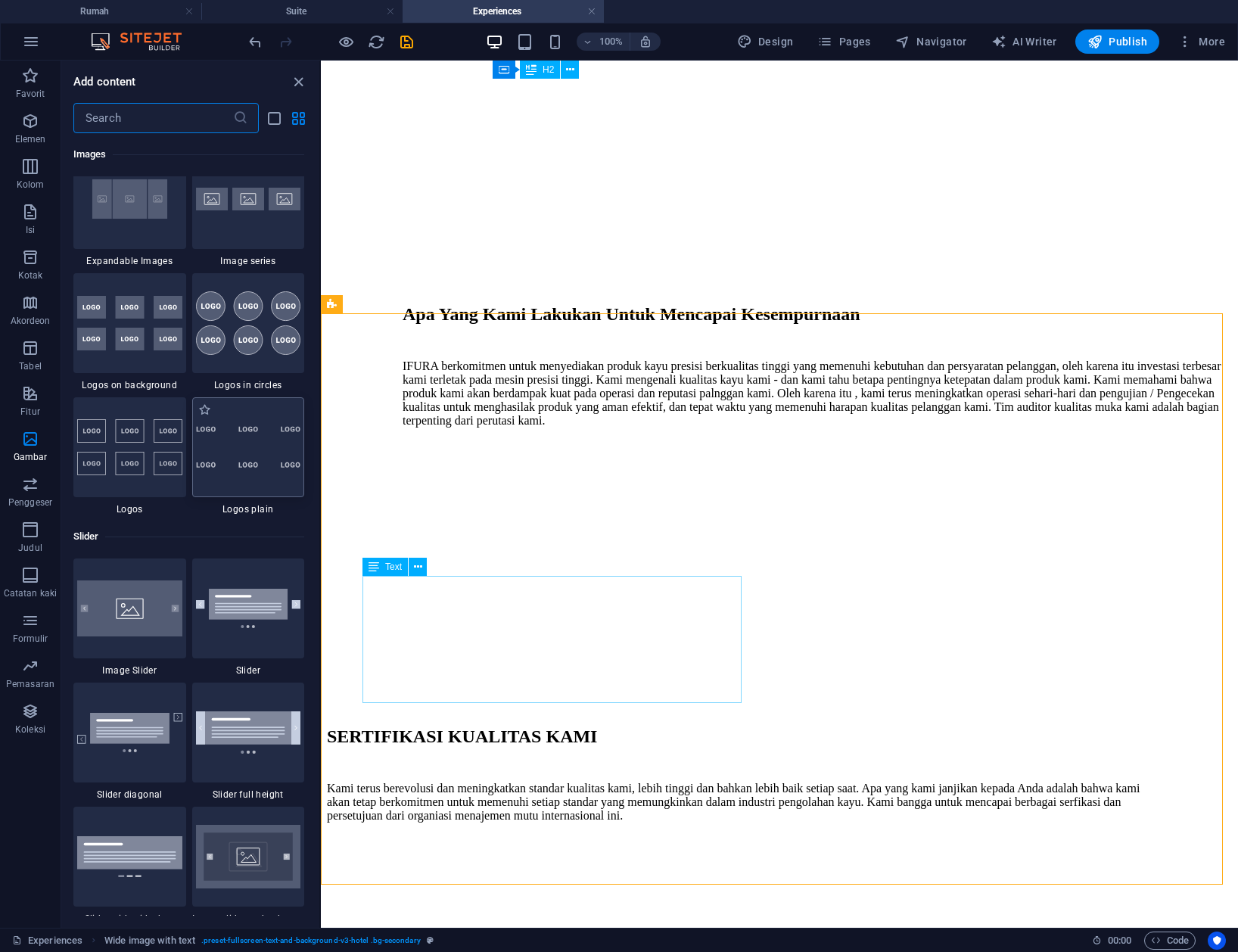 drag, startPoint x: 731, startPoint y: 568, endPoint x: 248, endPoint y: 450, distance: 497.2052 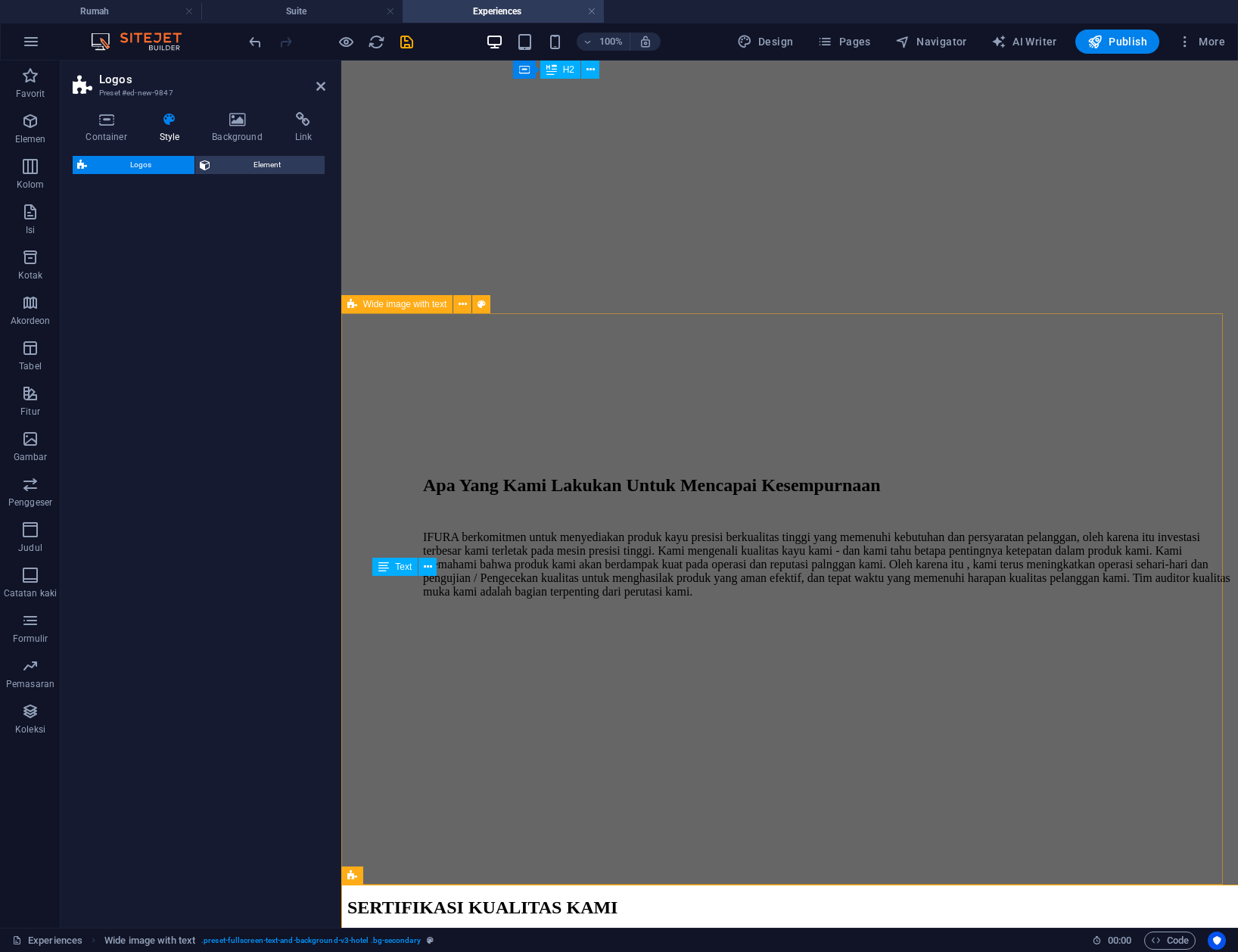 select on "rem" 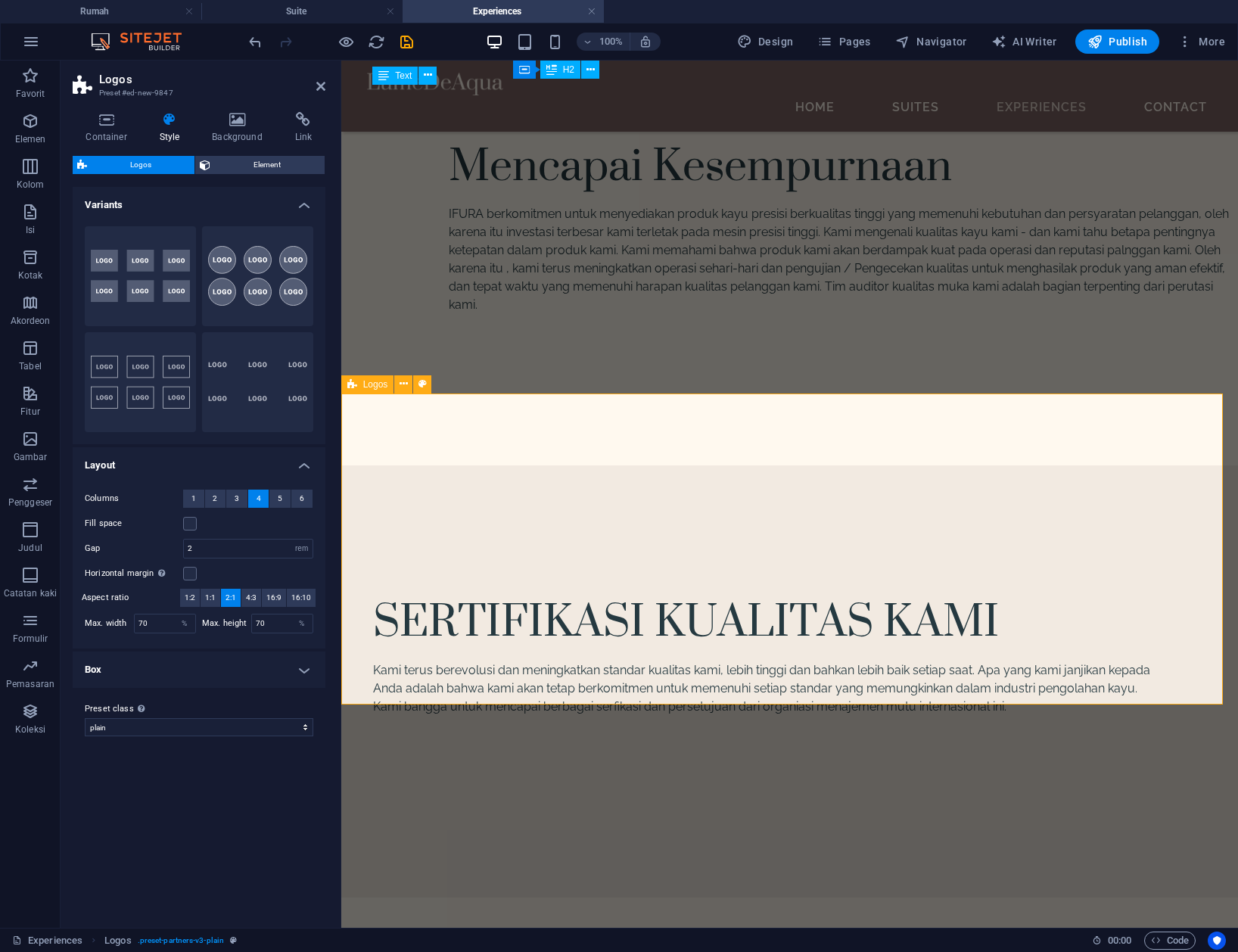 scroll, scrollTop: 2631, scrollLeft: 0, axis: vertical 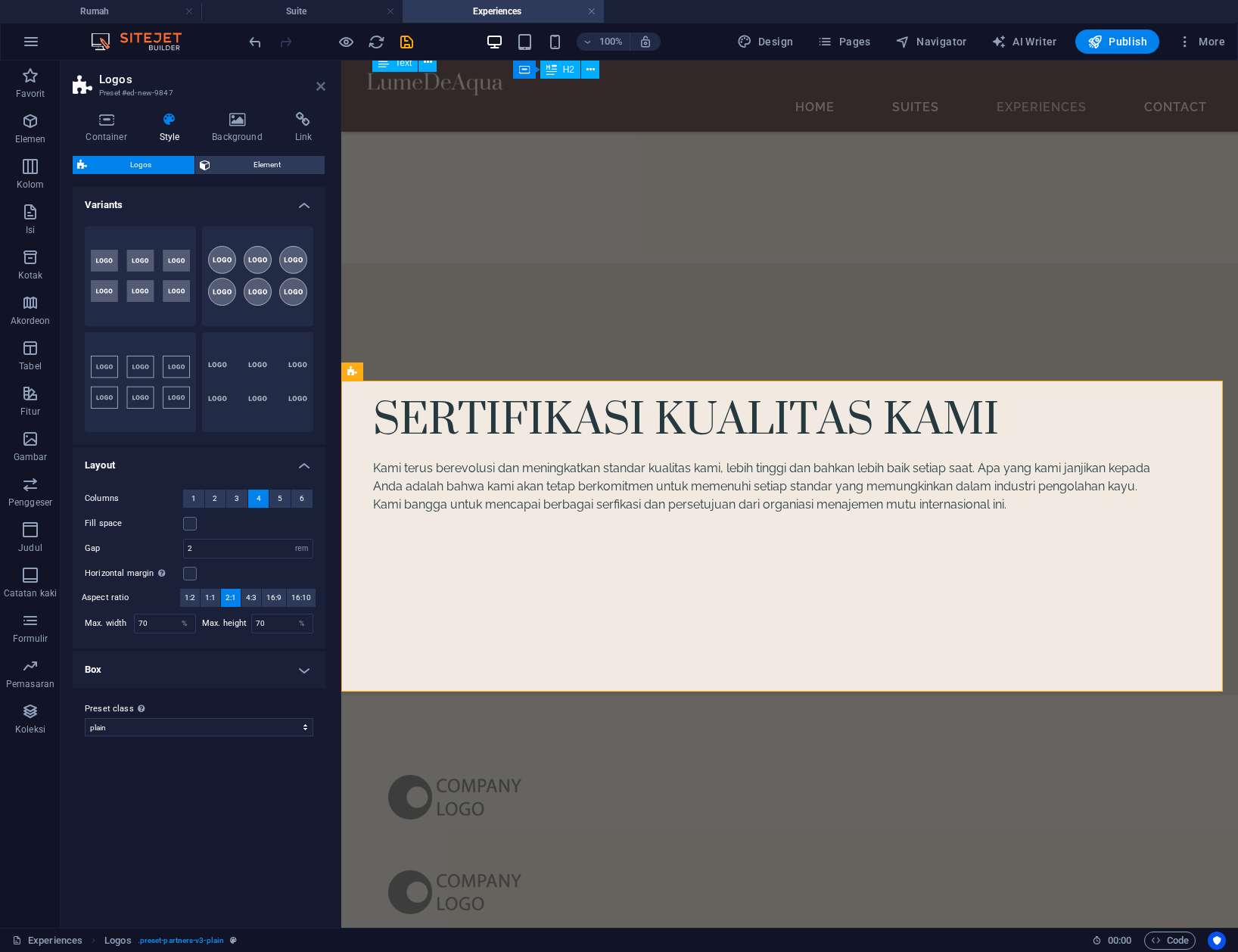 click at bounding box center (321, 86) 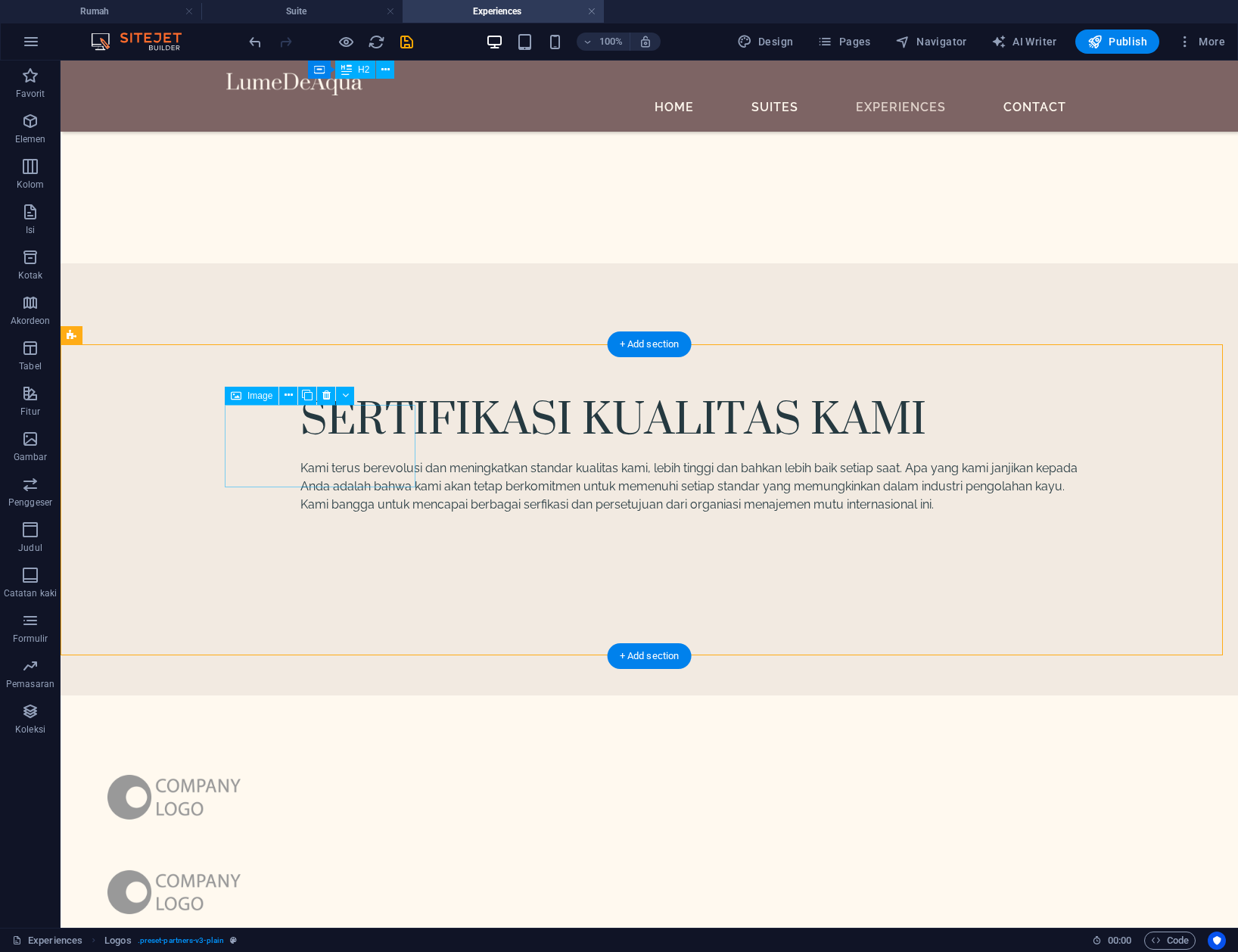click at bounding box center [174, 798] 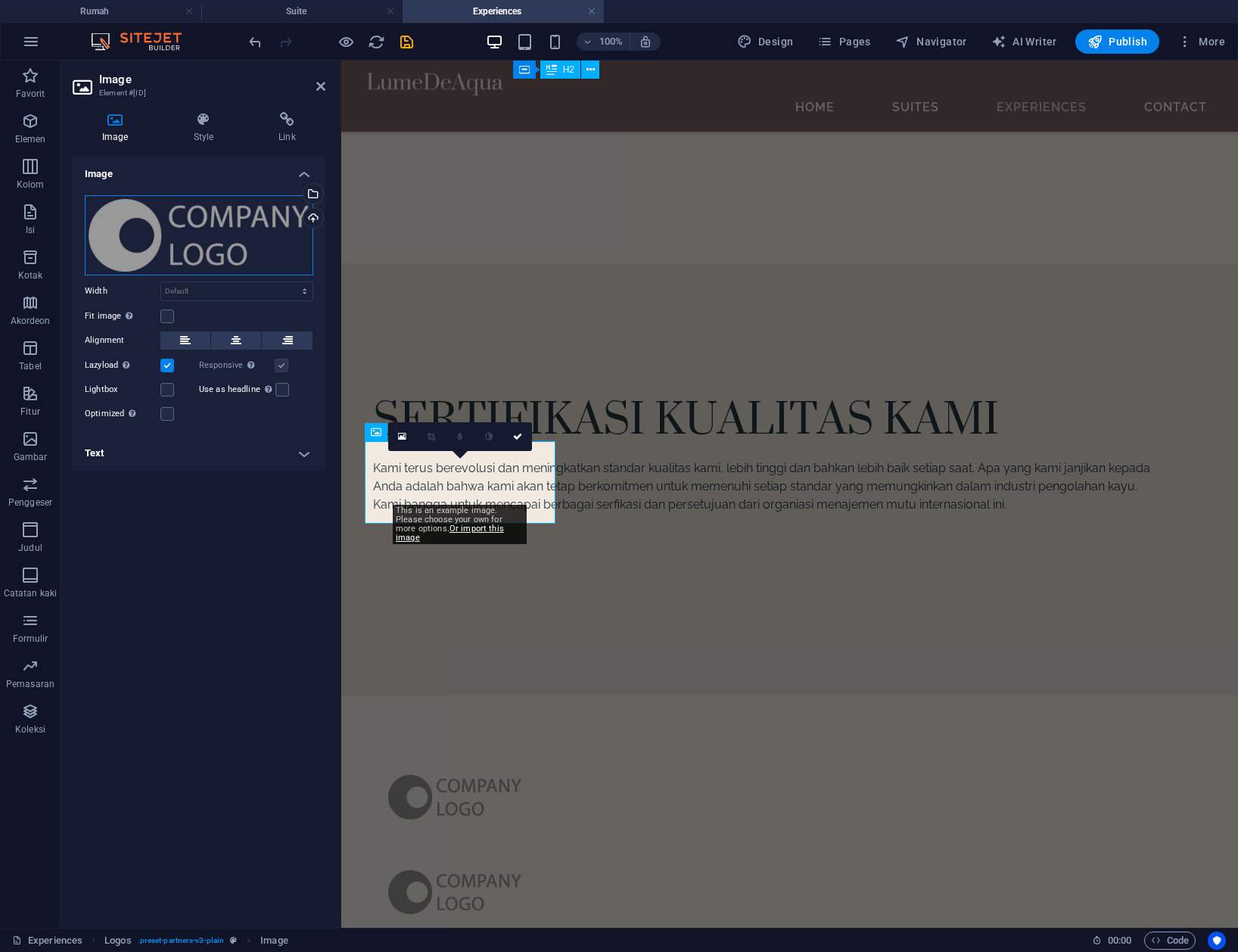 click on "Drag files here, click to choose files or select files from Files or our free stock photos & videos" at bounding box center [199, 235] 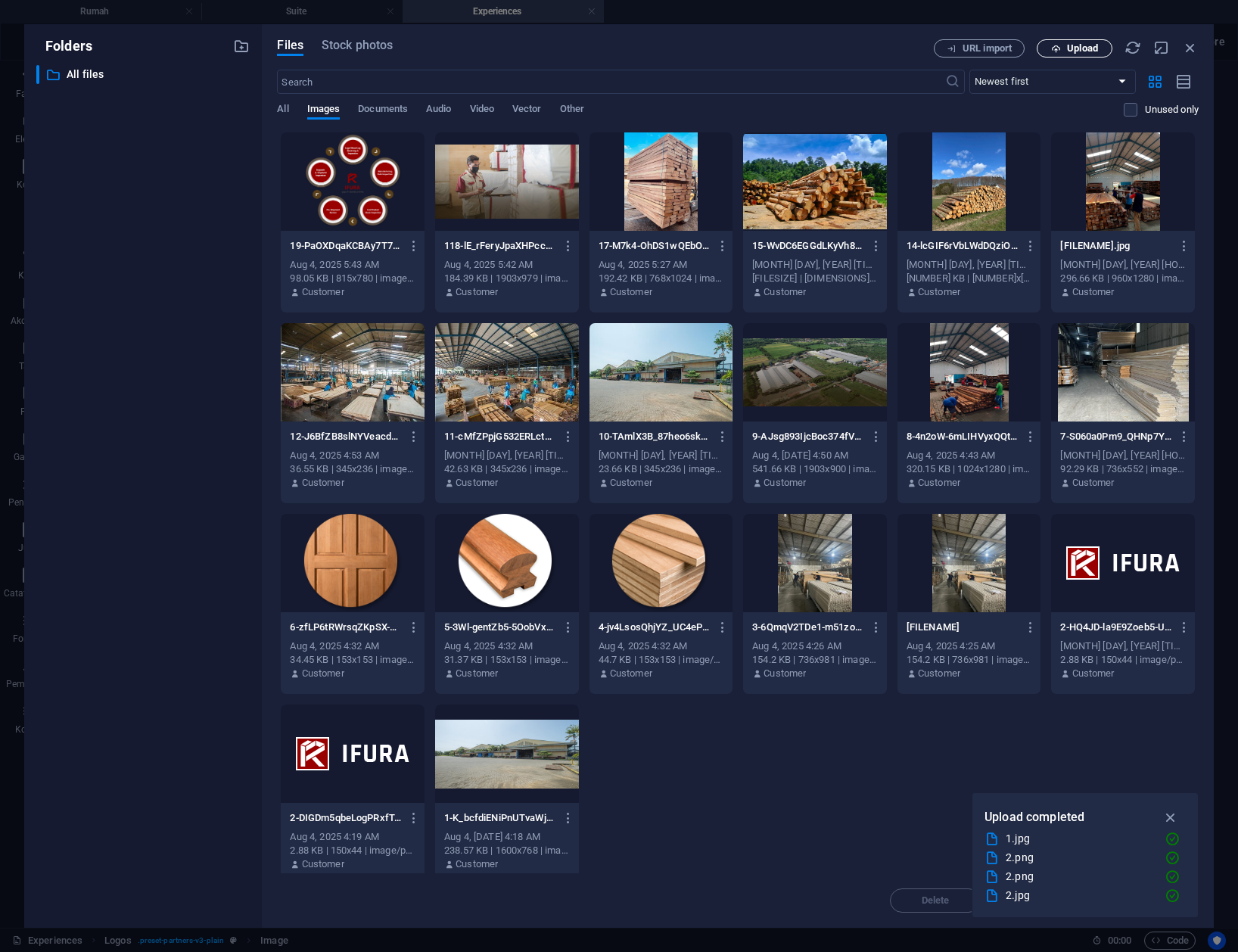 click on "Upload" at bounding box center [1082, 48] 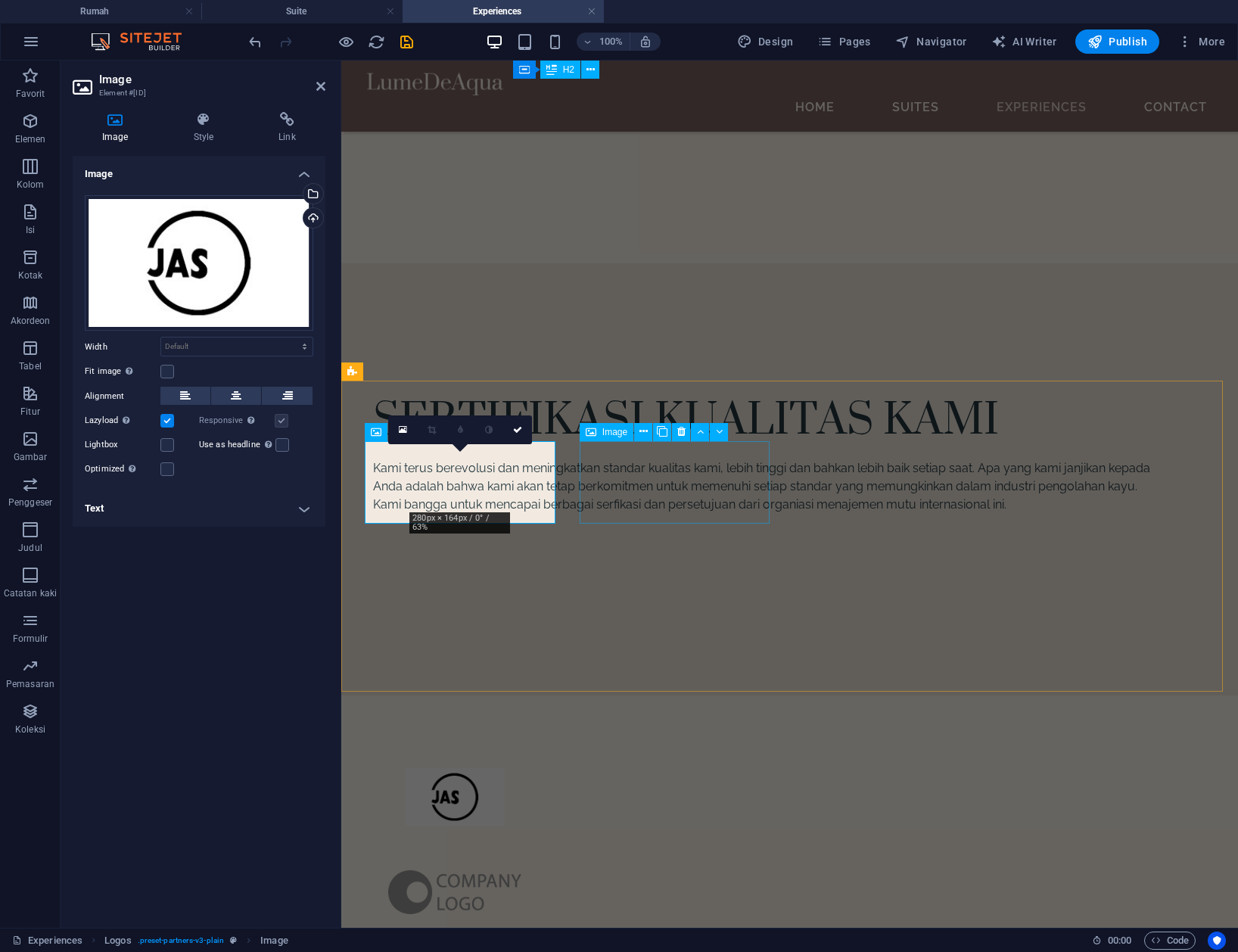 click at bounding box center (454, 892) 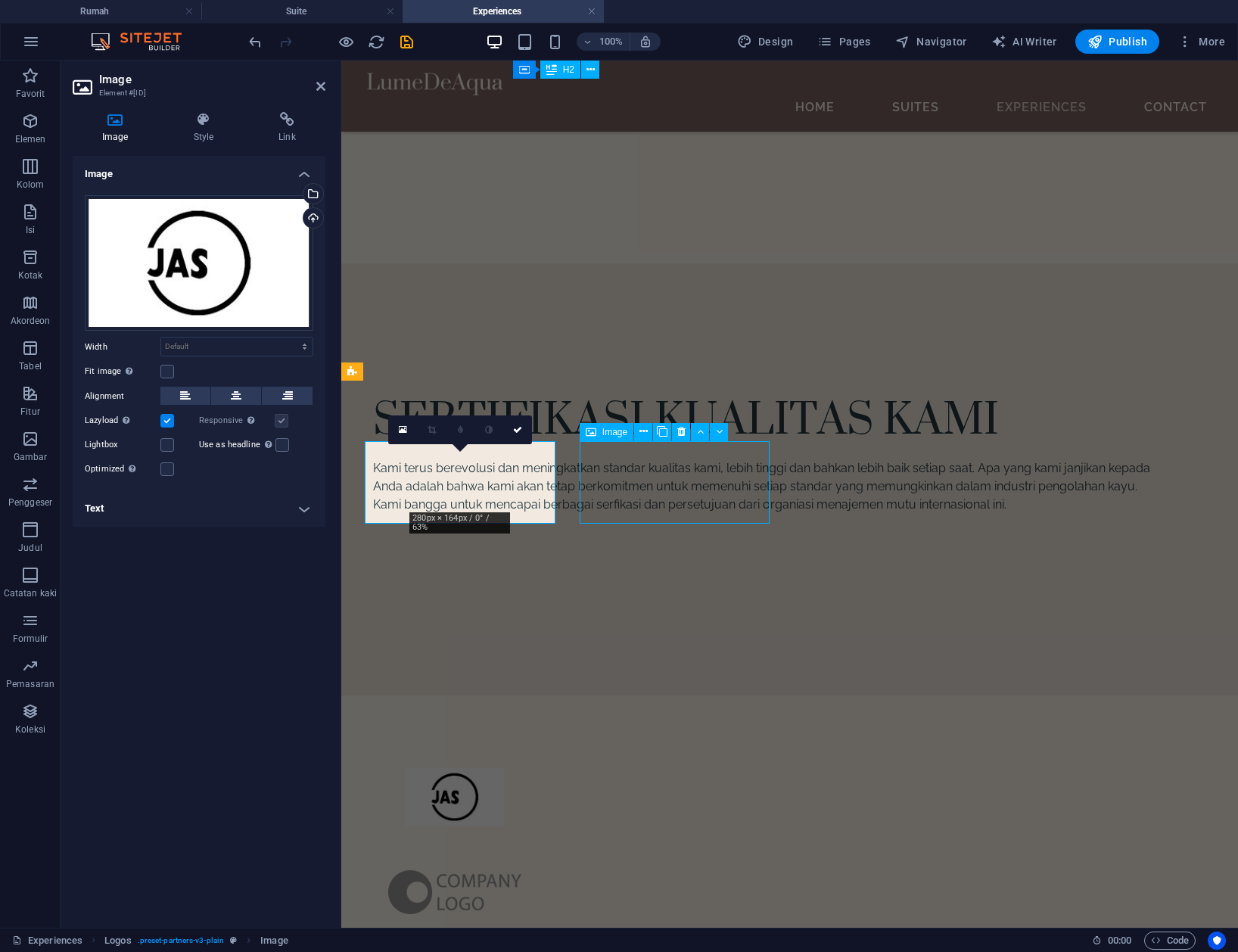 click at bounding box center [454, 892] 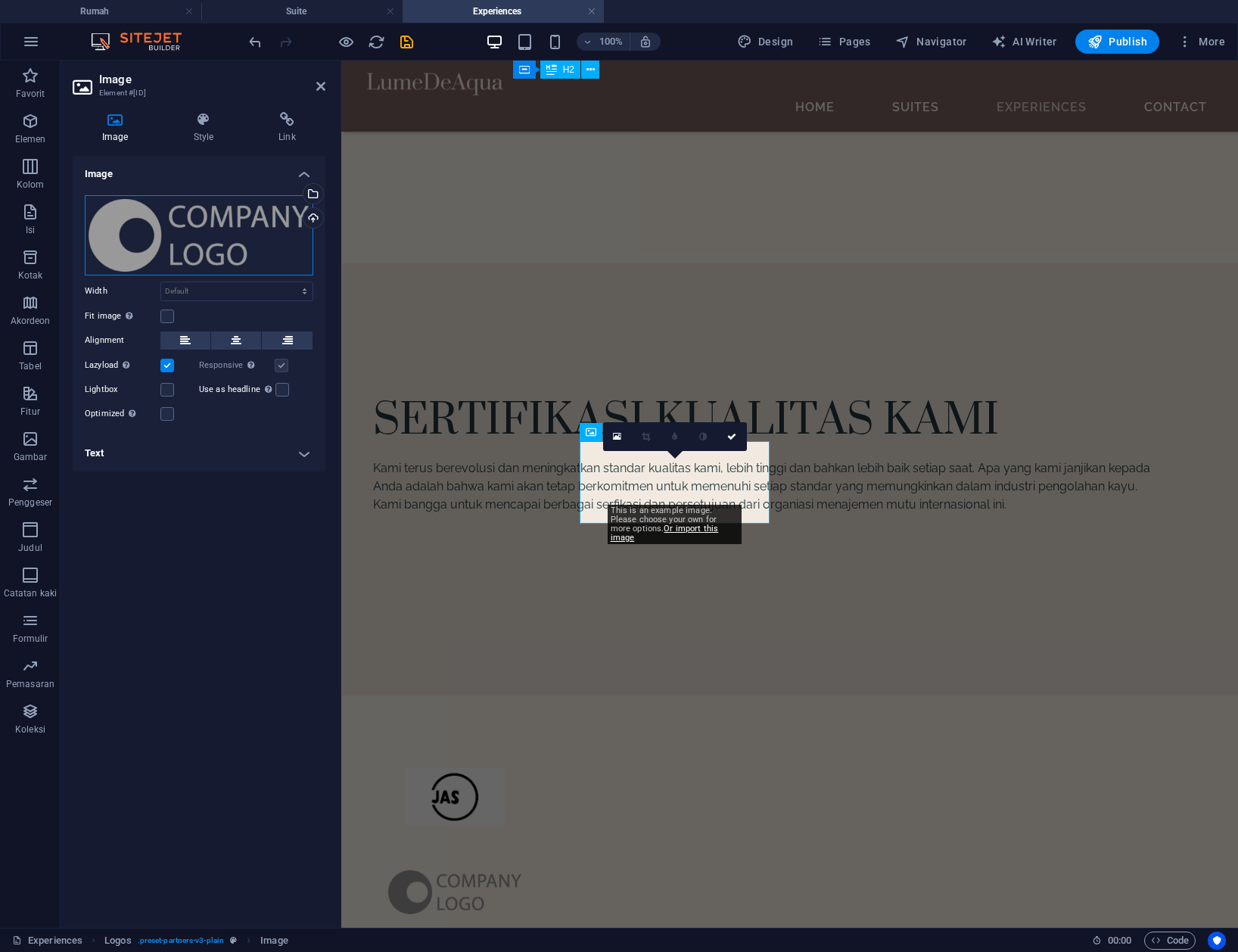 click on "Drag files here, click to choose files or select files from Files or our free stock photos & videos" at bounding box center (199, 235) 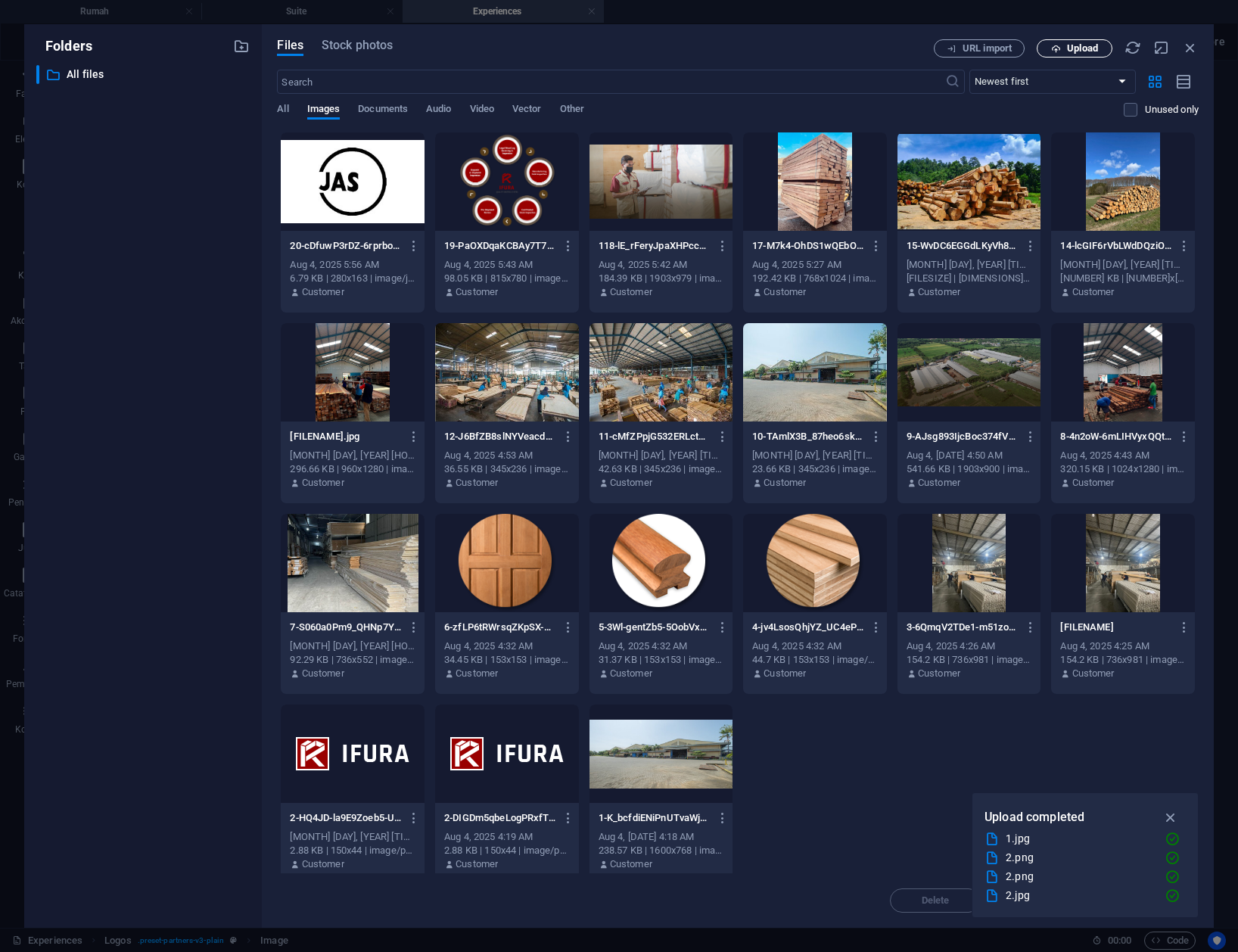 click on "Upload" at bounding box center [1082, 48] 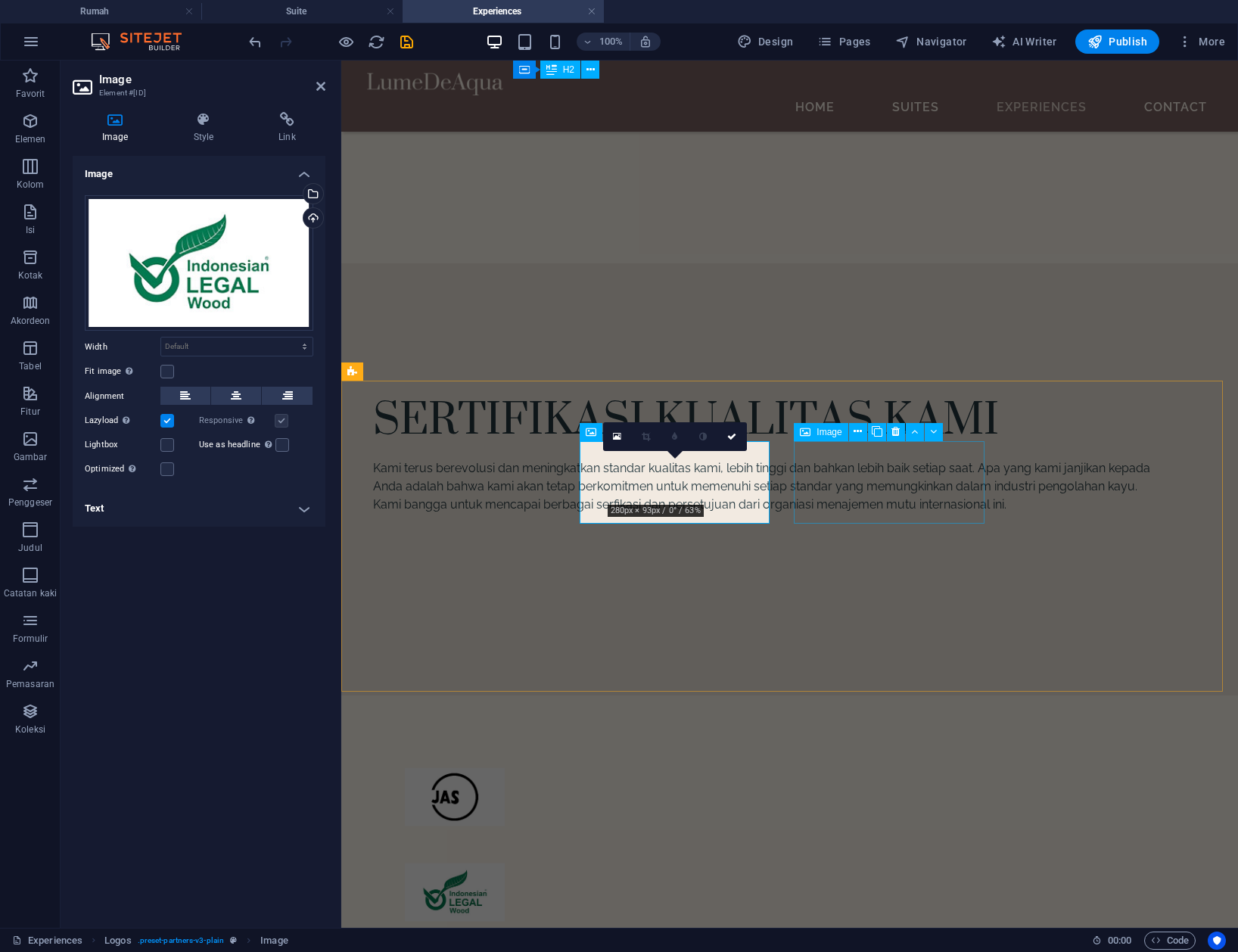 click at bounding box center [454, 988] 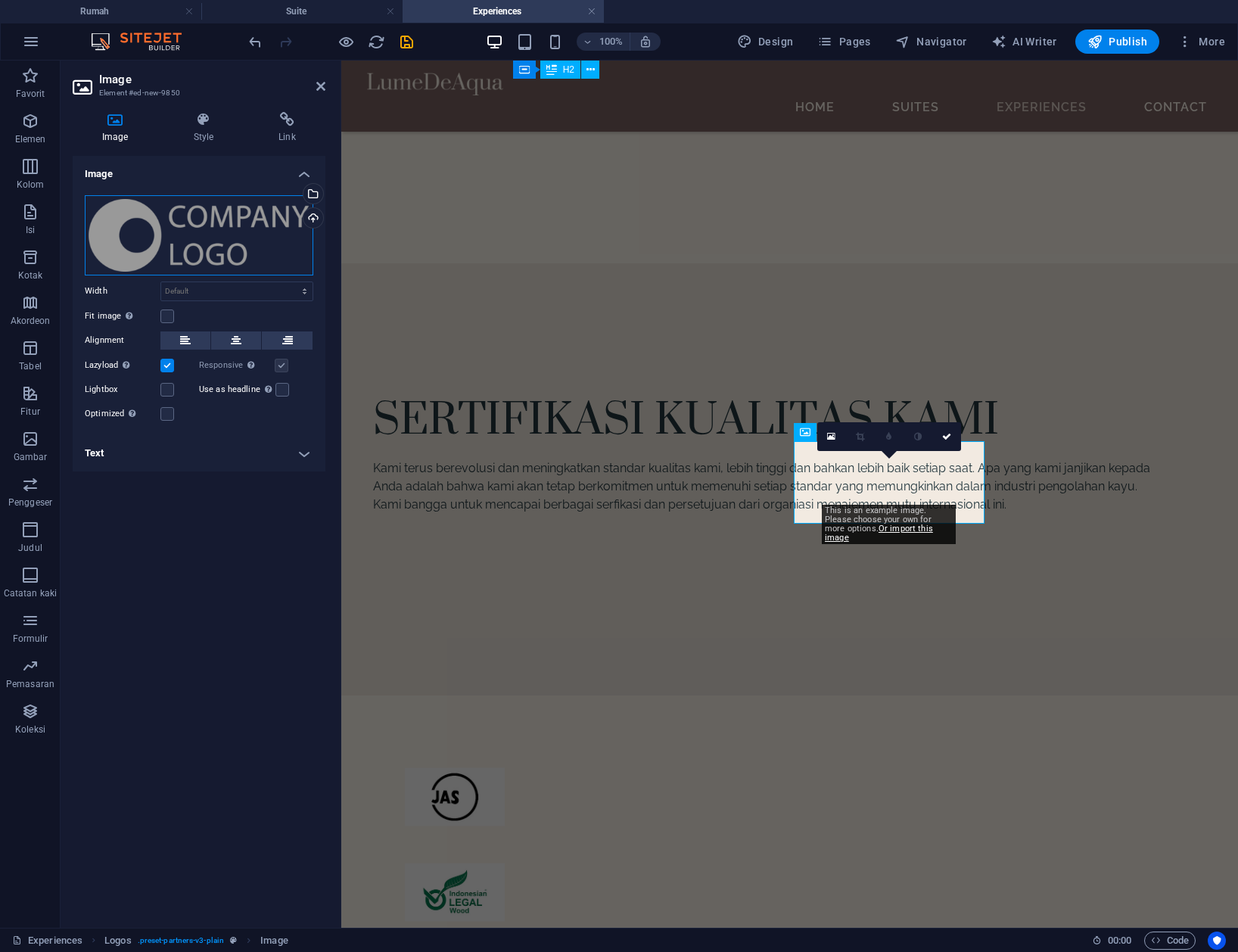 click on "Drag files here, click to choose files or select files from Files or our free stock photos & videos" at bounding box center (199, 235) 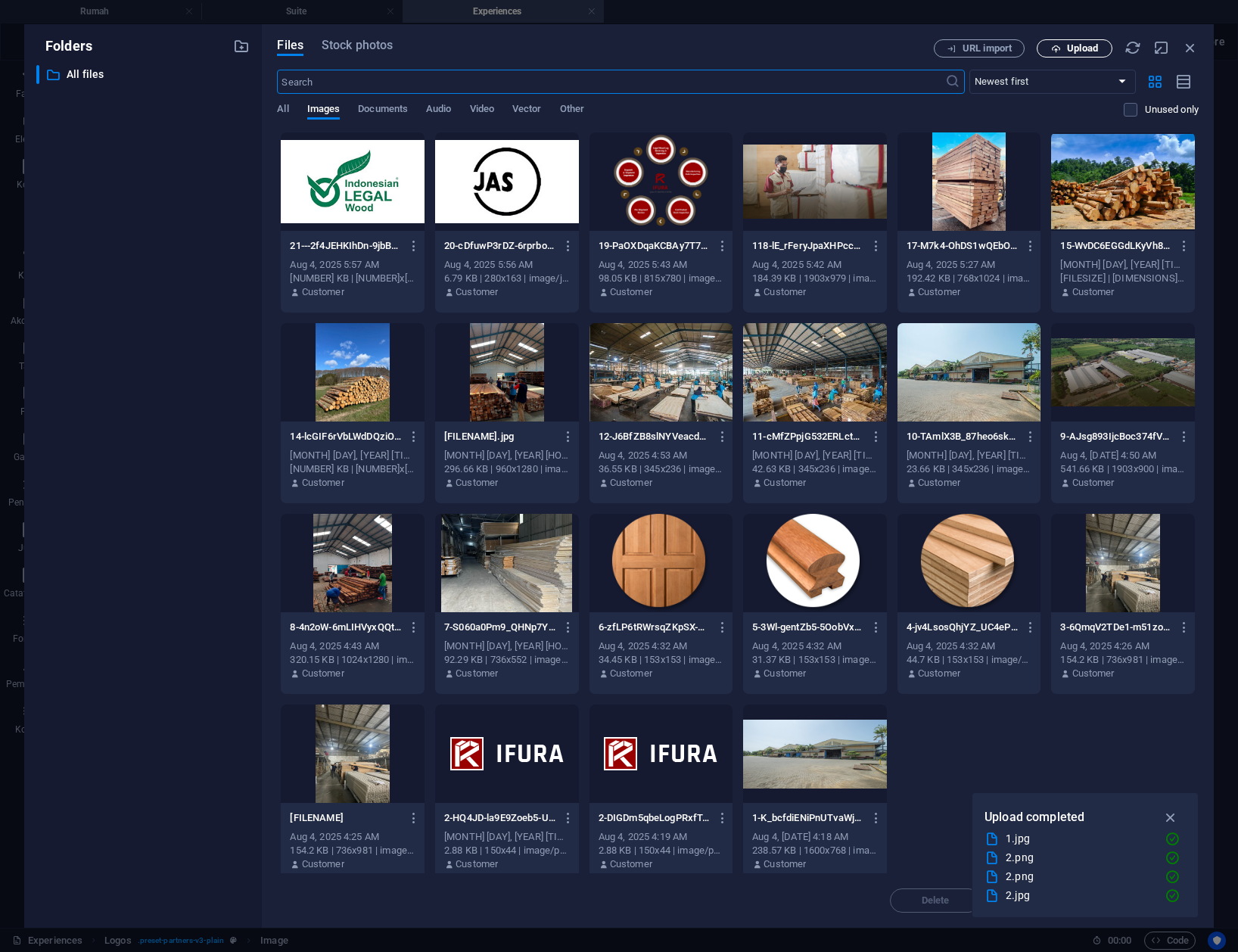 click on "Upload" at bounding box center (1082, 48) 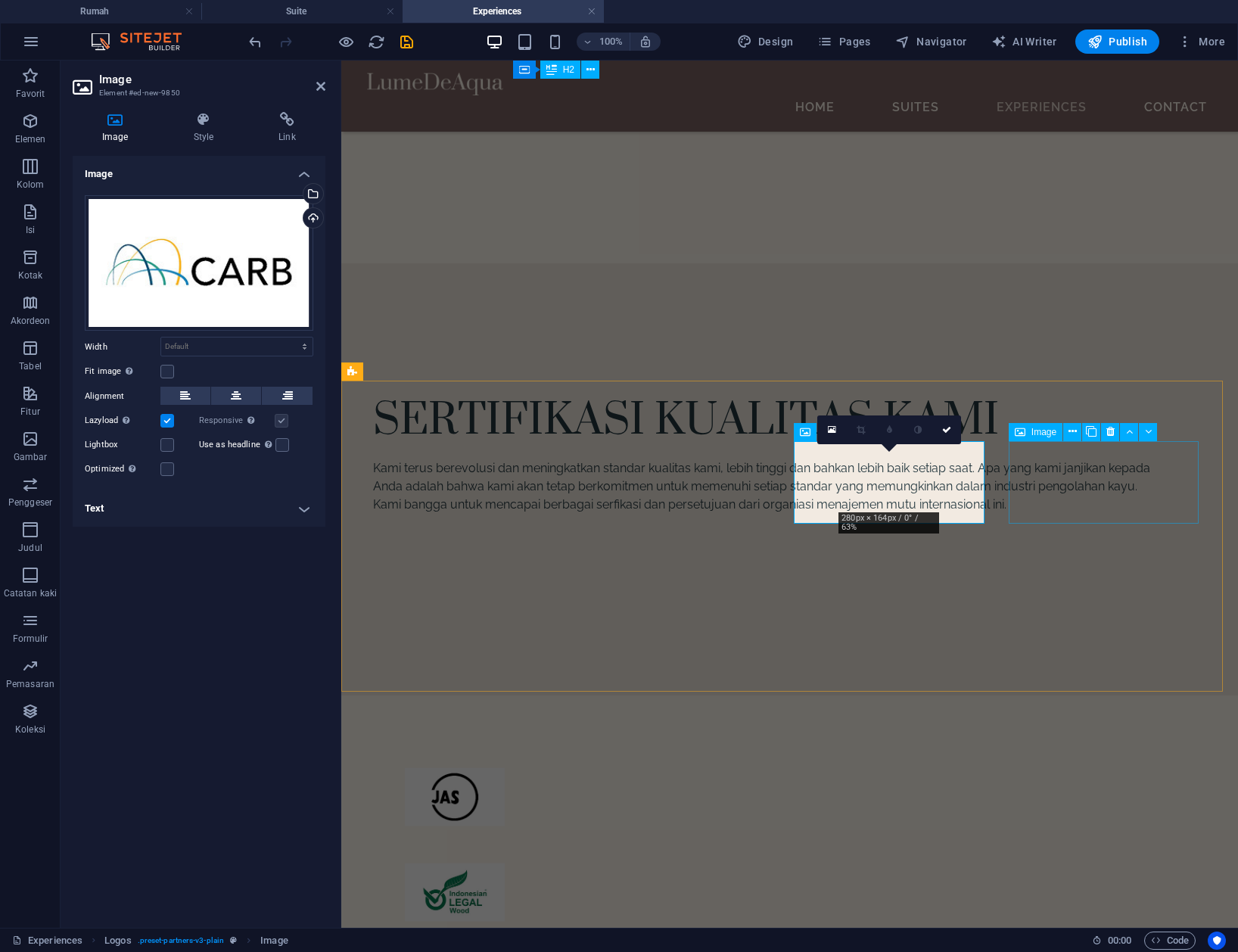 click at bounding box center [454, 1083] 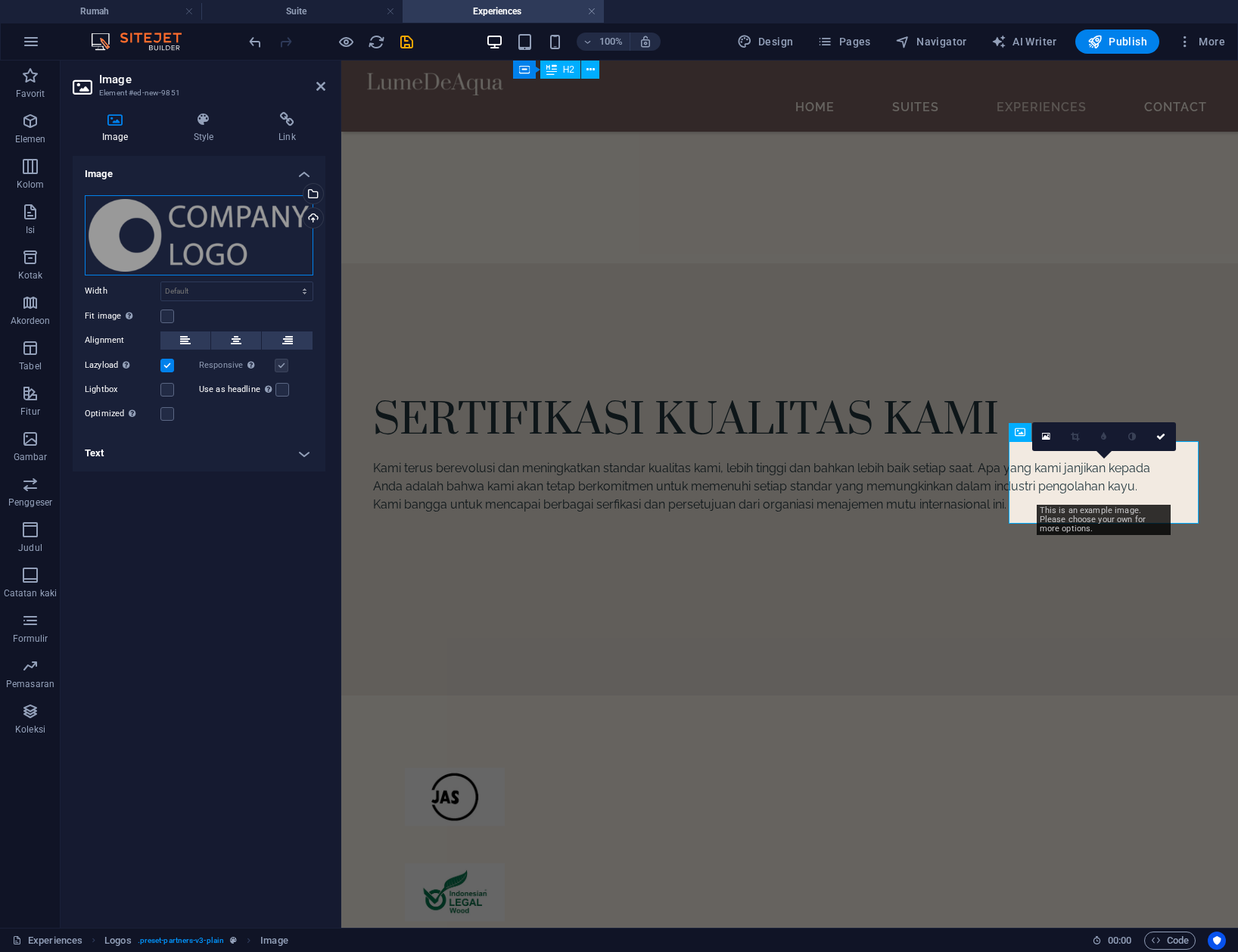 click on "Drag files here, click to choose files or select files from Files or our free stock photos & videos" at bounding box center [199, 235] 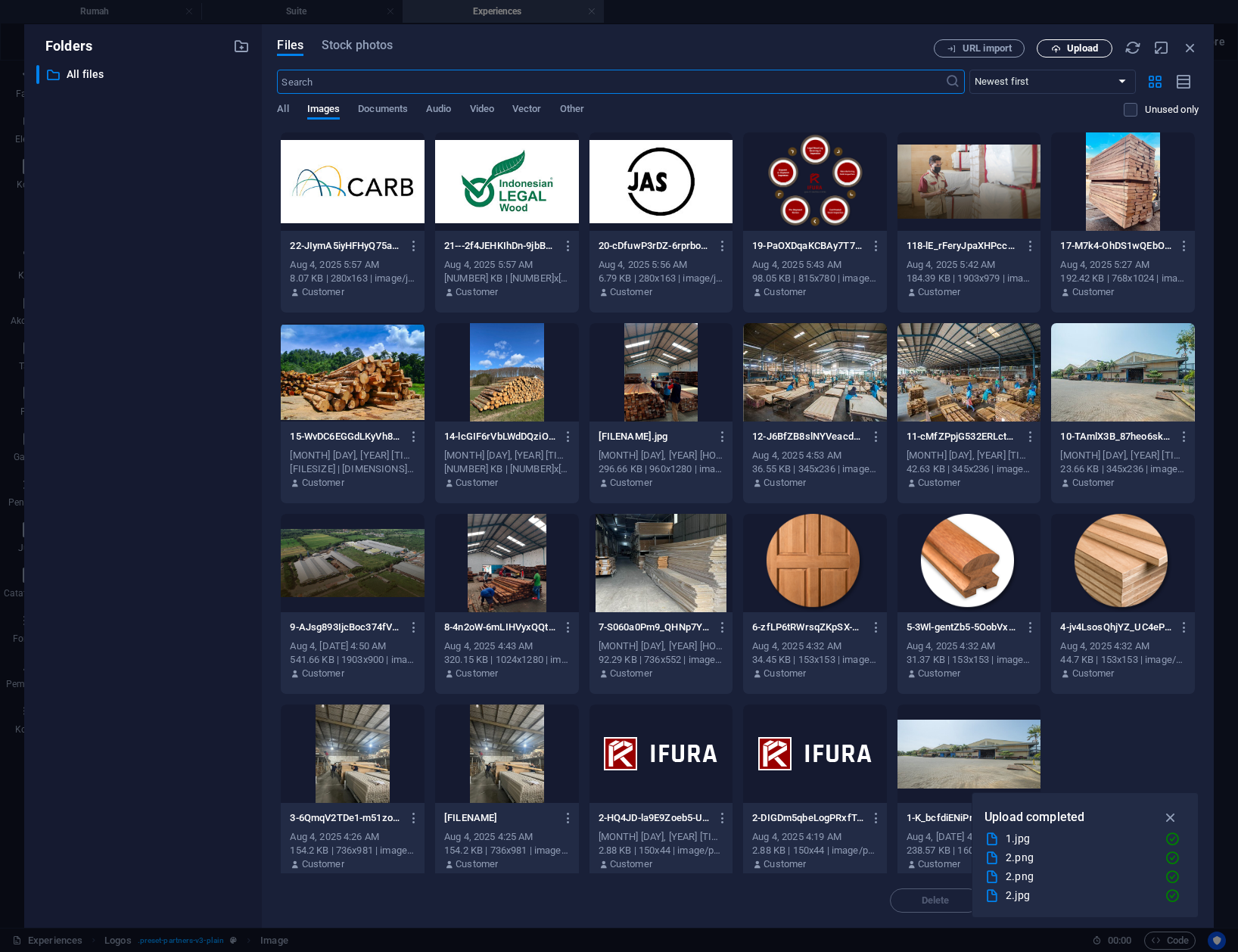 click on "Upload" at bounding box center (1075, 48) 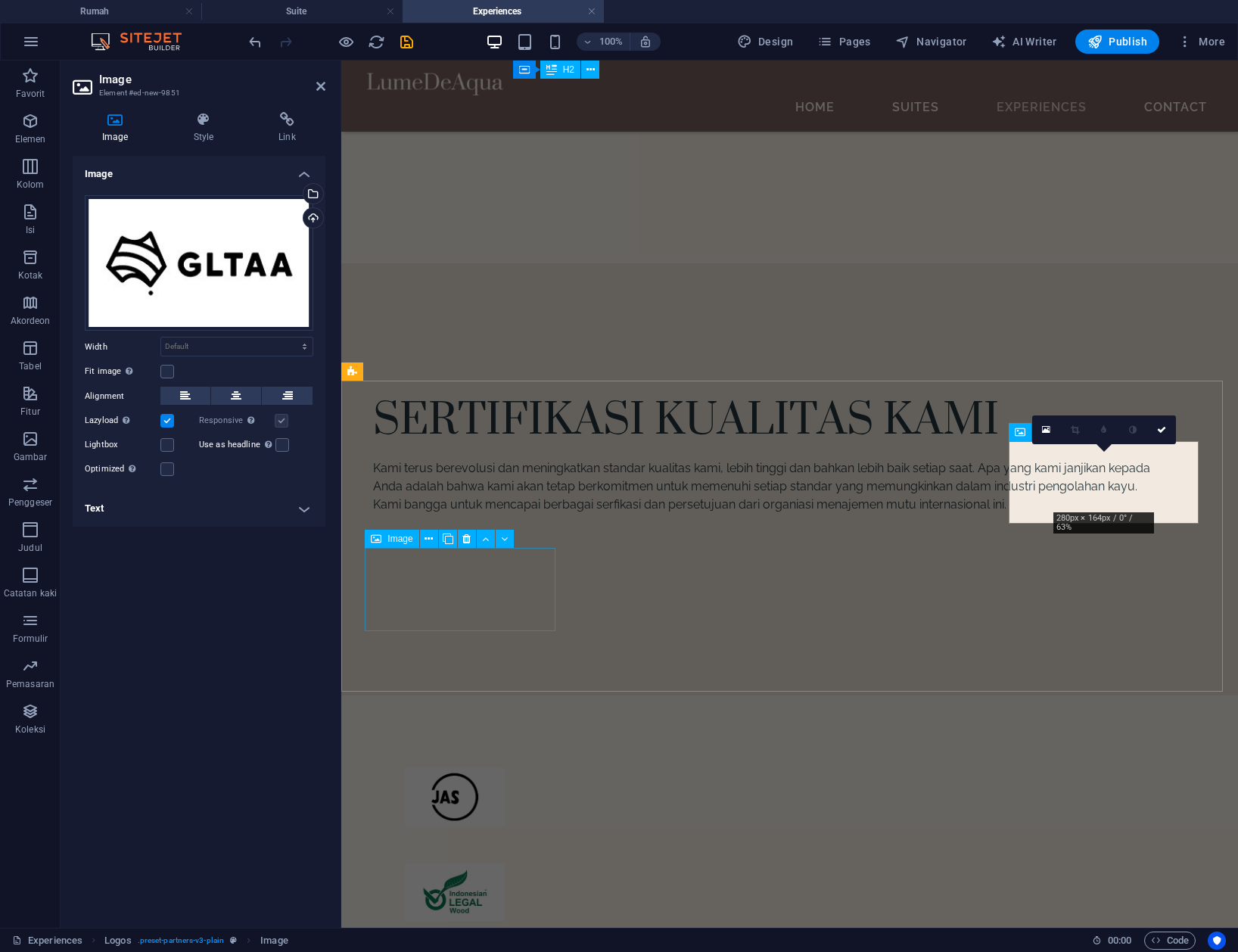 click at bounding box center [454, 1178] 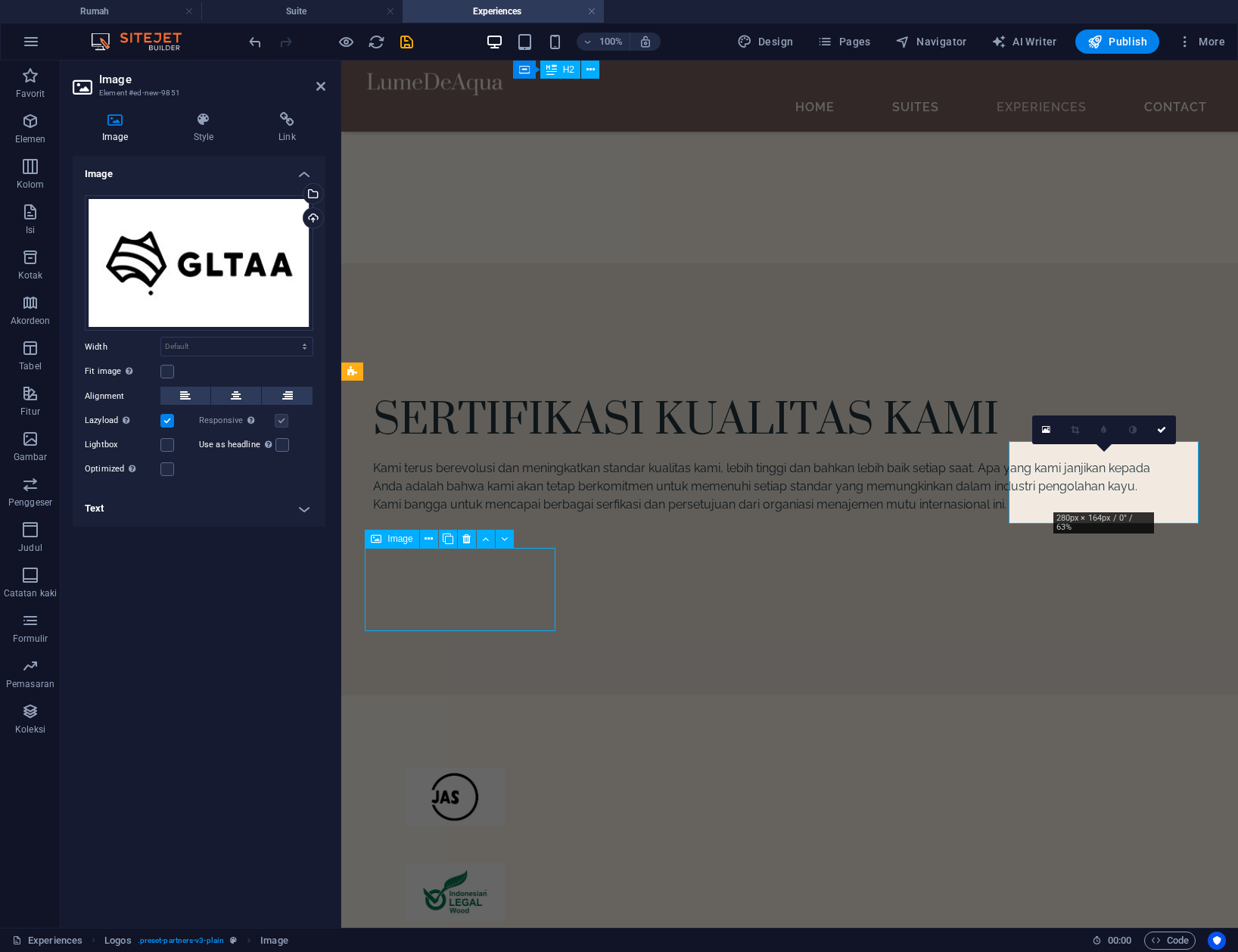 click at bounding box center [454, 1178] 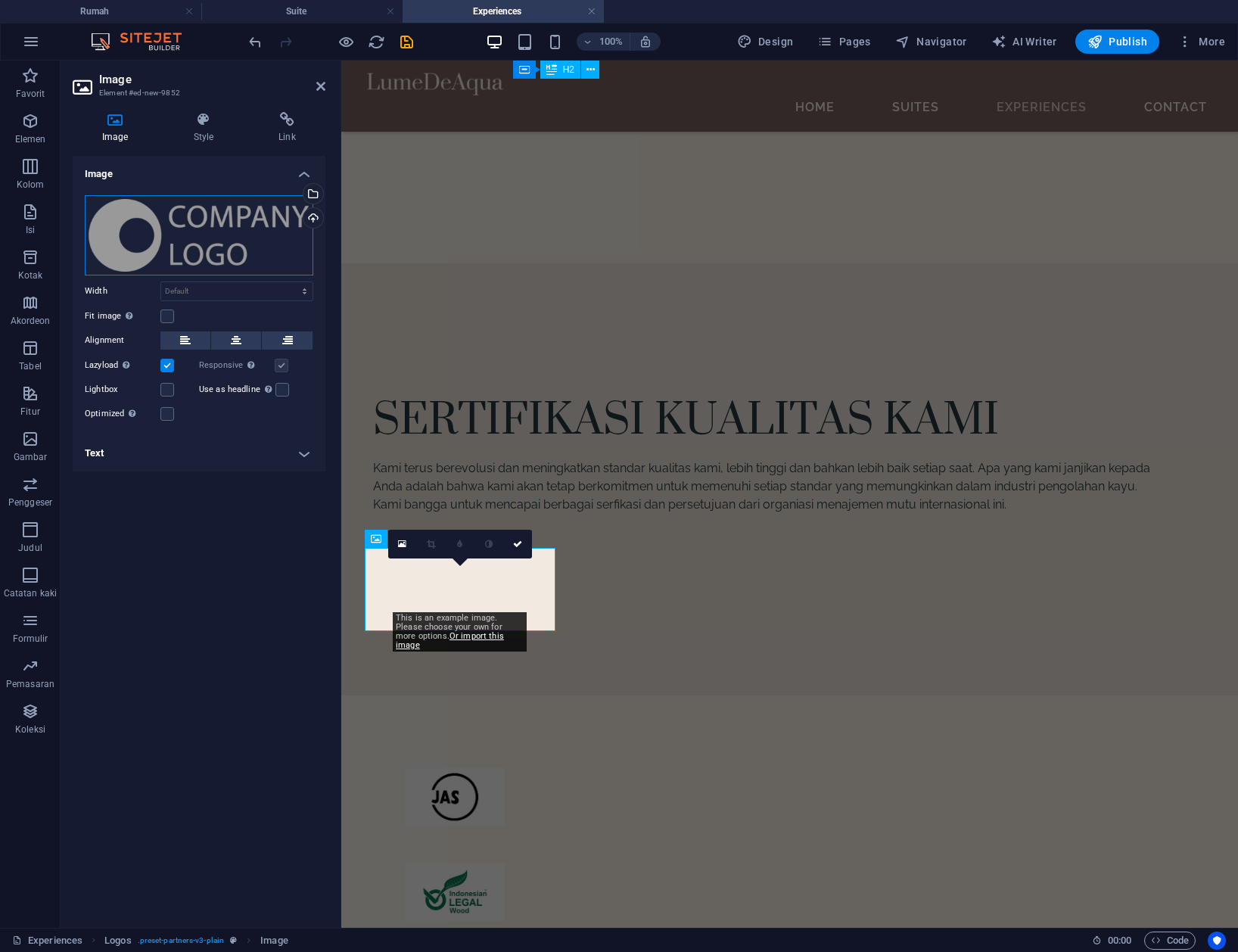 drag, startPoint x: 198, startPoint y: 250, endPoint x: 360, endPoint y: 238, distance: 162.44384 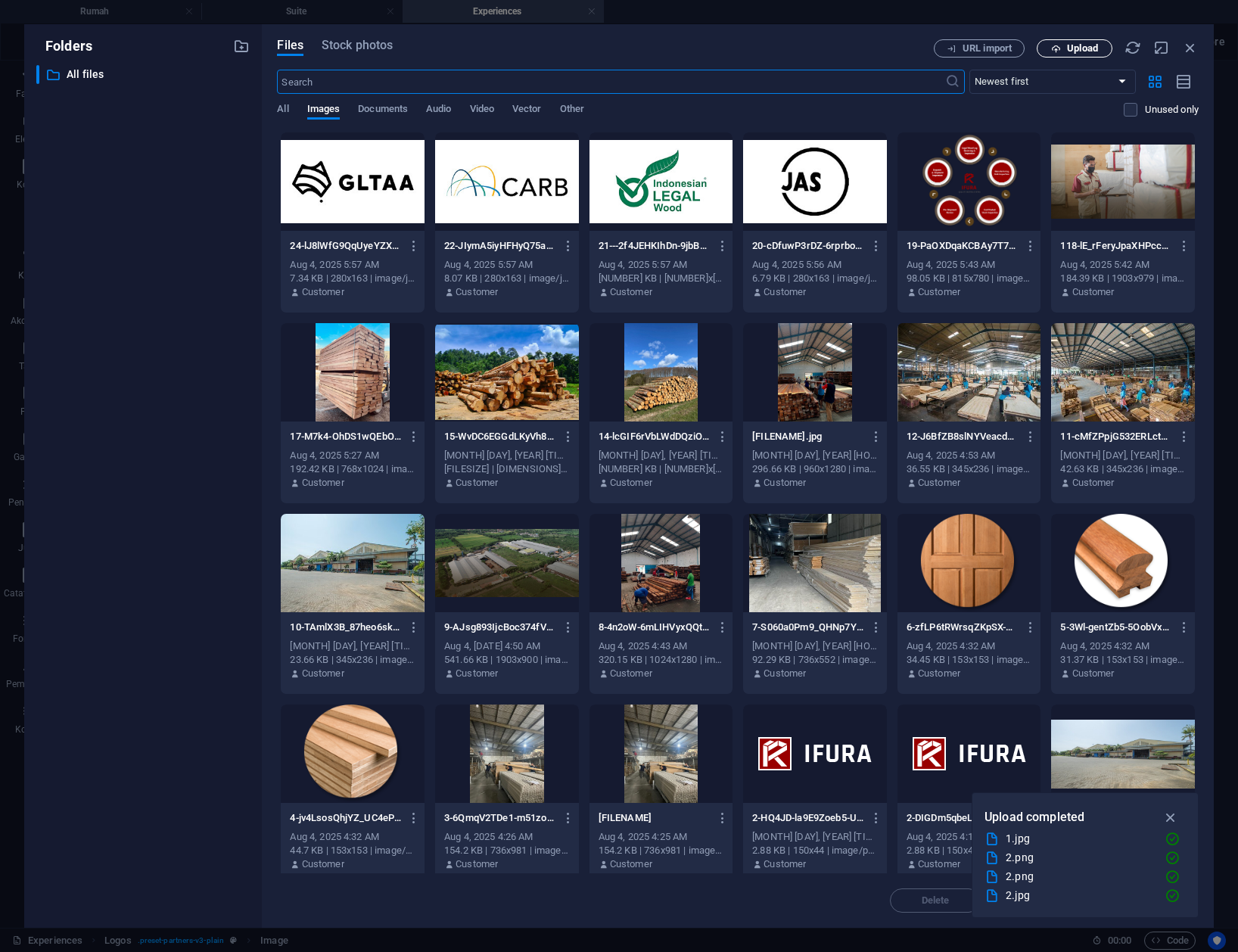 click on "Upload" at bounding box center [1082, 48] 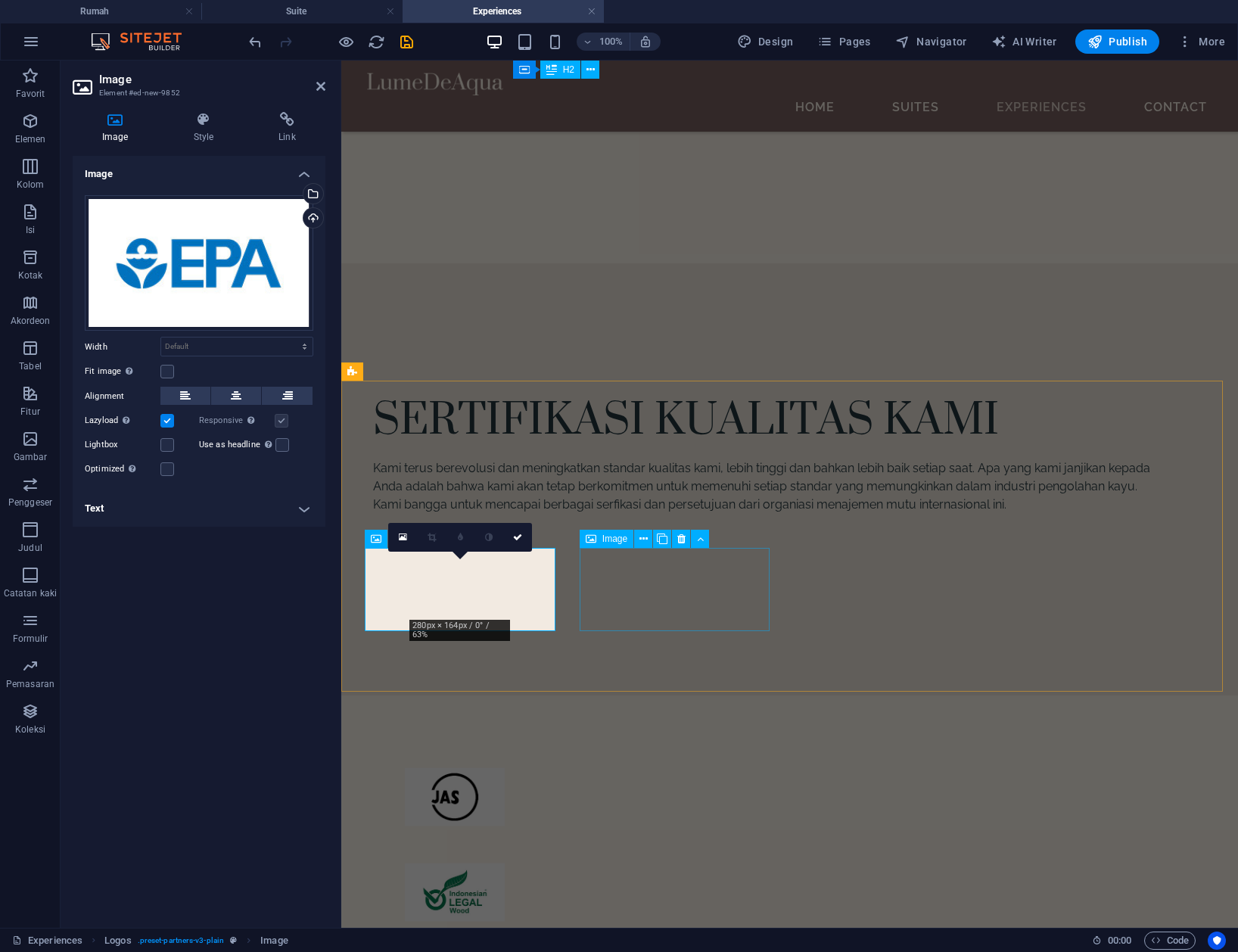 click at bounding box center (454, 1273) 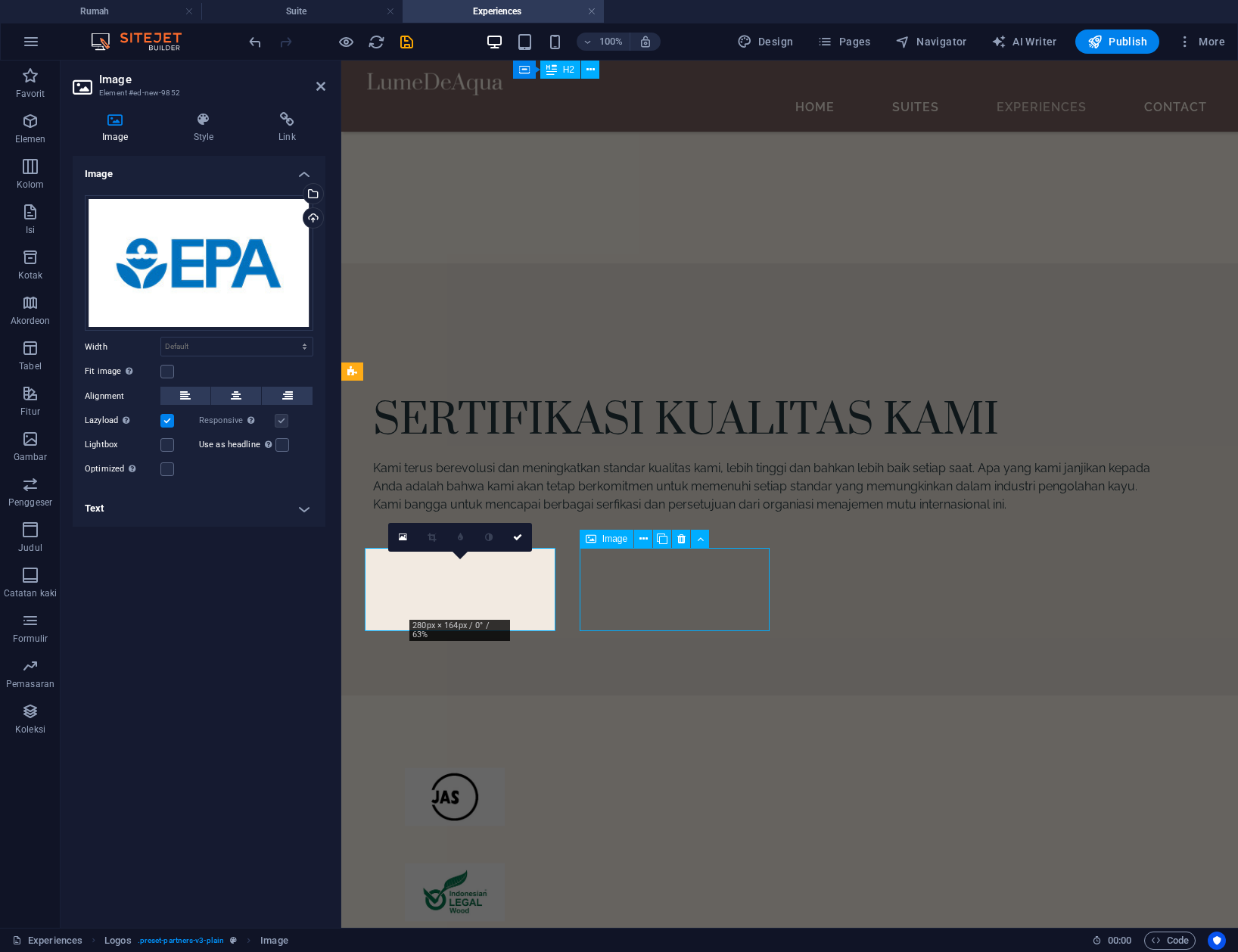 click at bounding box center (454, 1273) 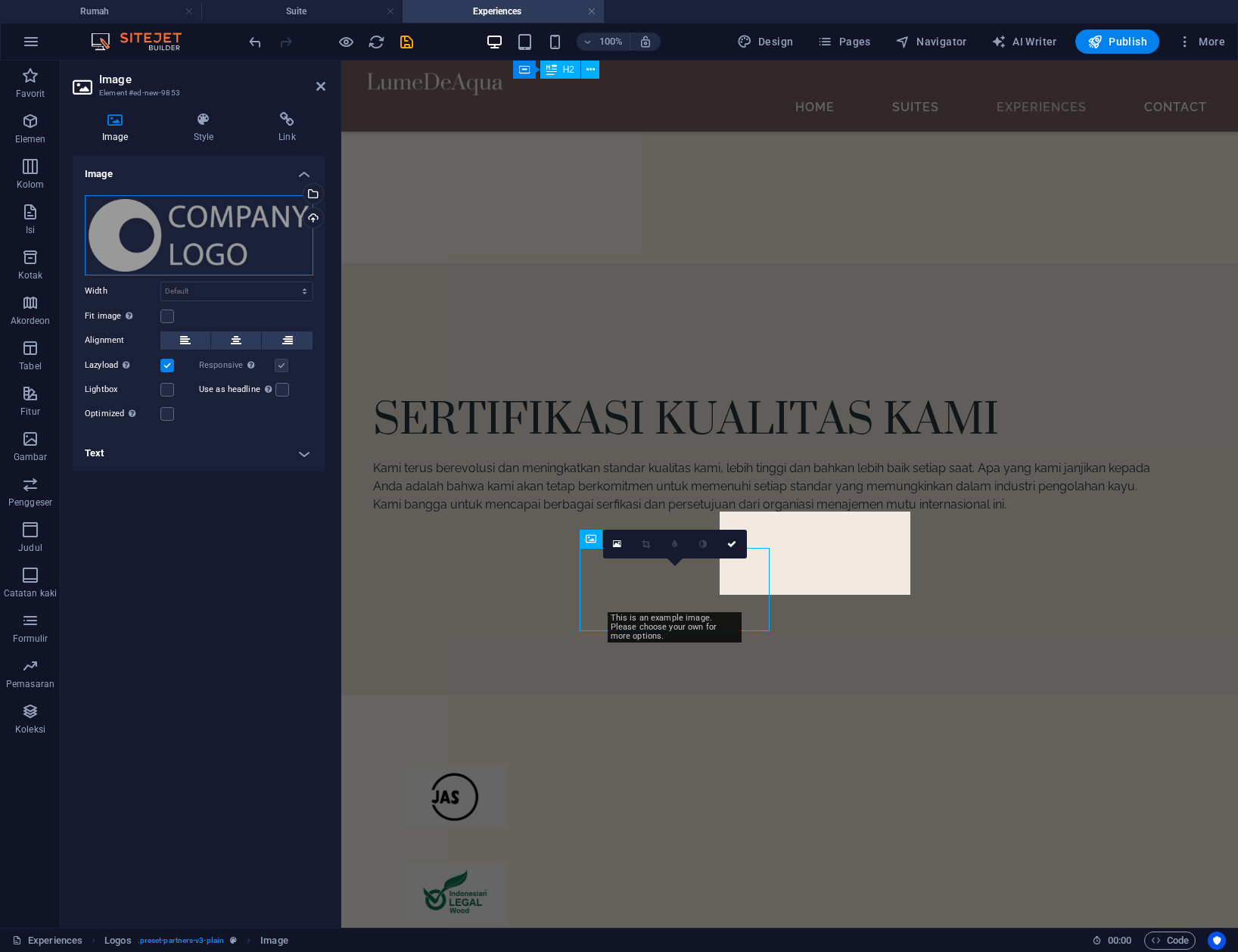 click on "Drag files here, click to choose files or select files from Files or our free stock photos & videos" at bounding box center (199, 235) 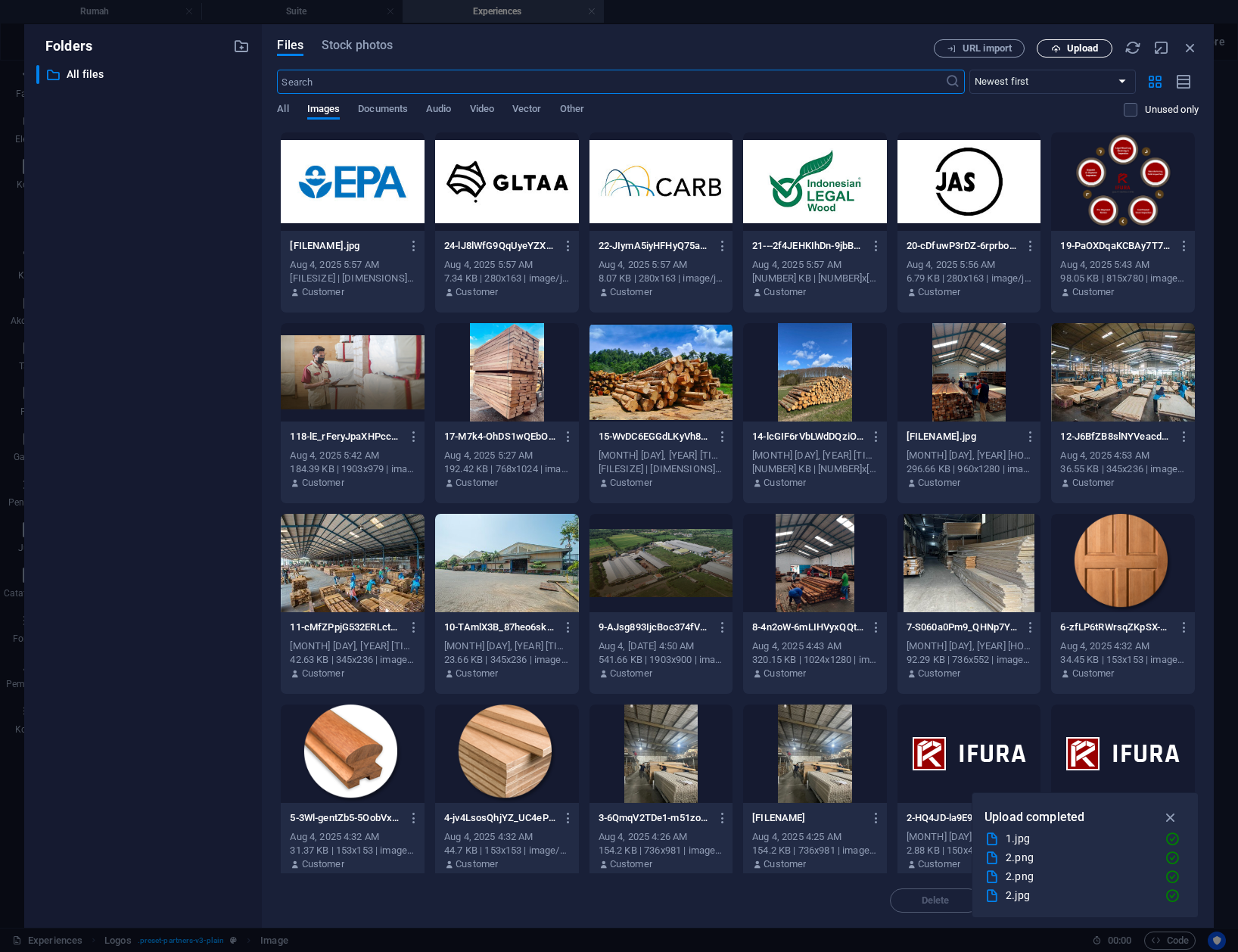 click on "Upload" at bounding box center (1075, 48) 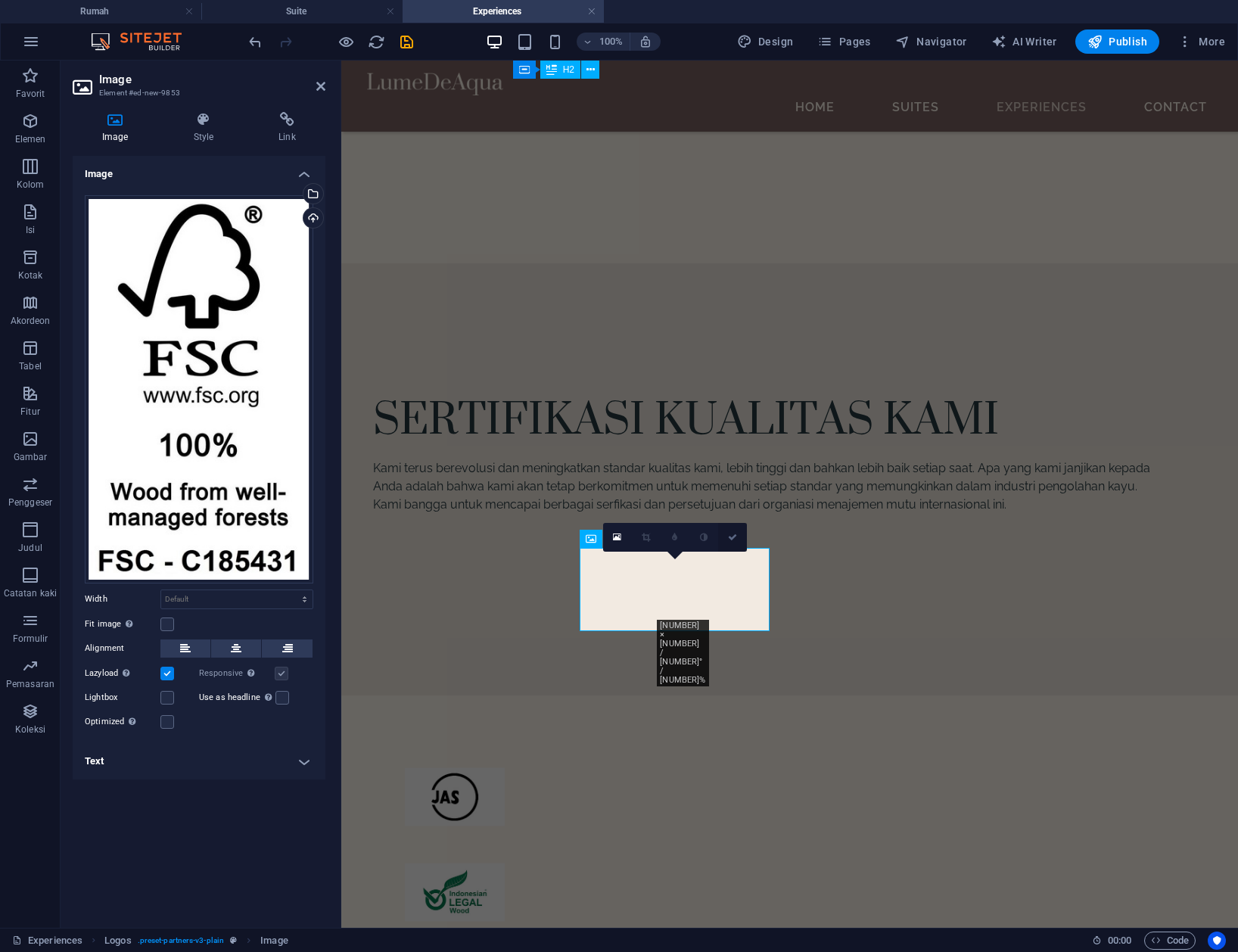 click at bounding box center [733, 537] 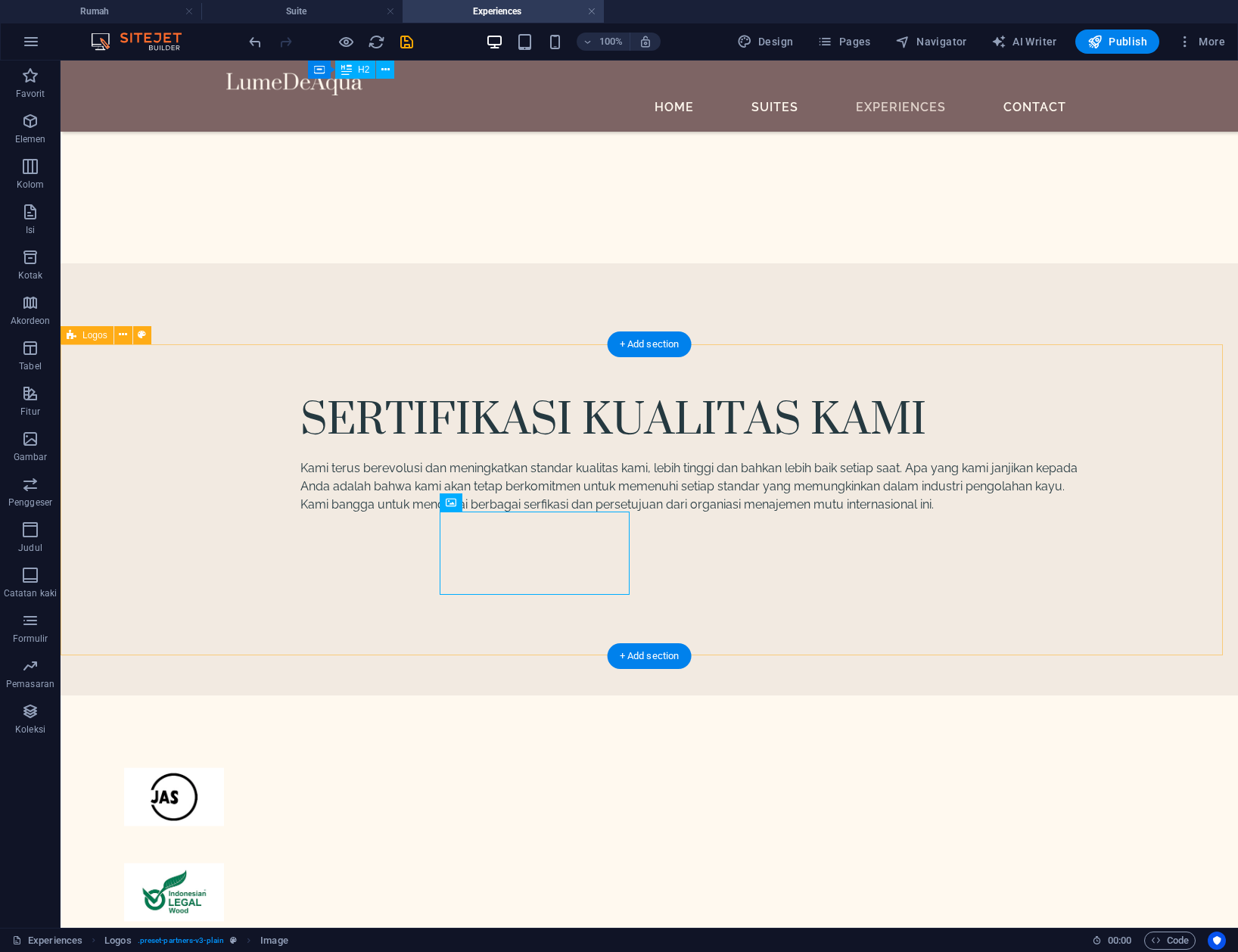 drag, startPoint x: 931, startPoint y: 583, endPoint x: 828, endPoint y: 565, distance: 104.56099 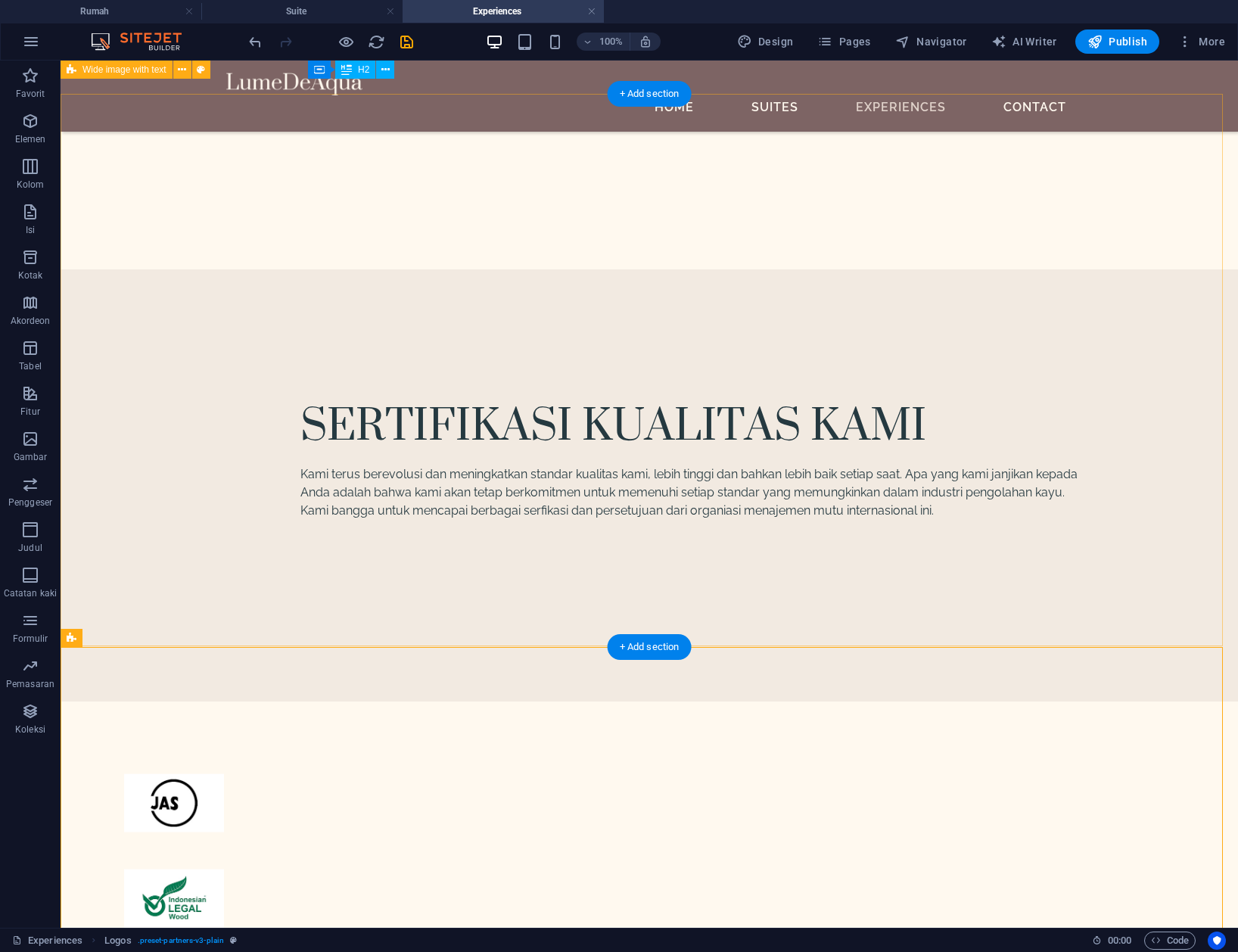 scroll, scrollTop: 2329, scrollLeft: 0, axis: vertical 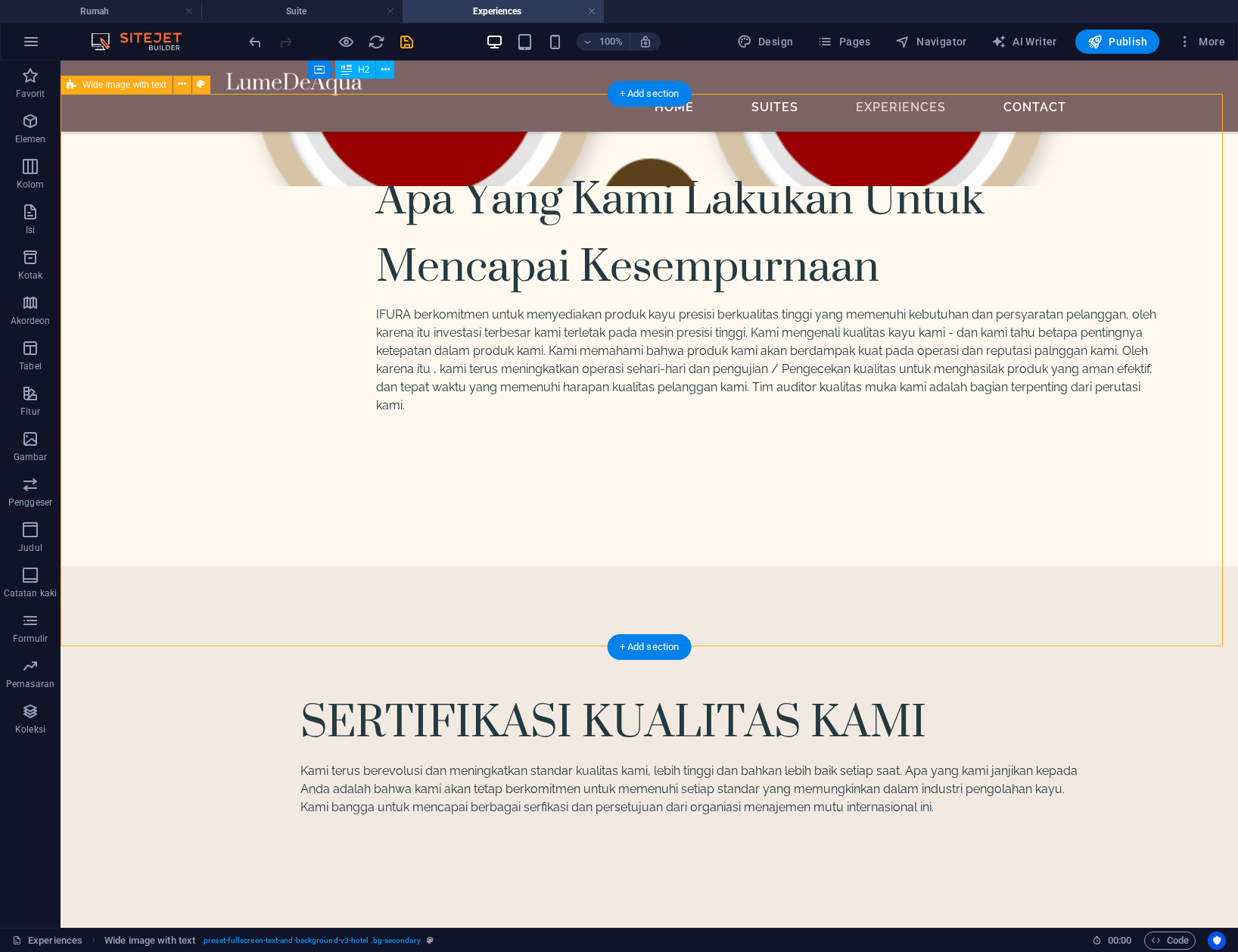 drag, startPoint x: 560, startPoint y: 645, endPoint x: 566, endPoint y: 627, distance: 18.973666 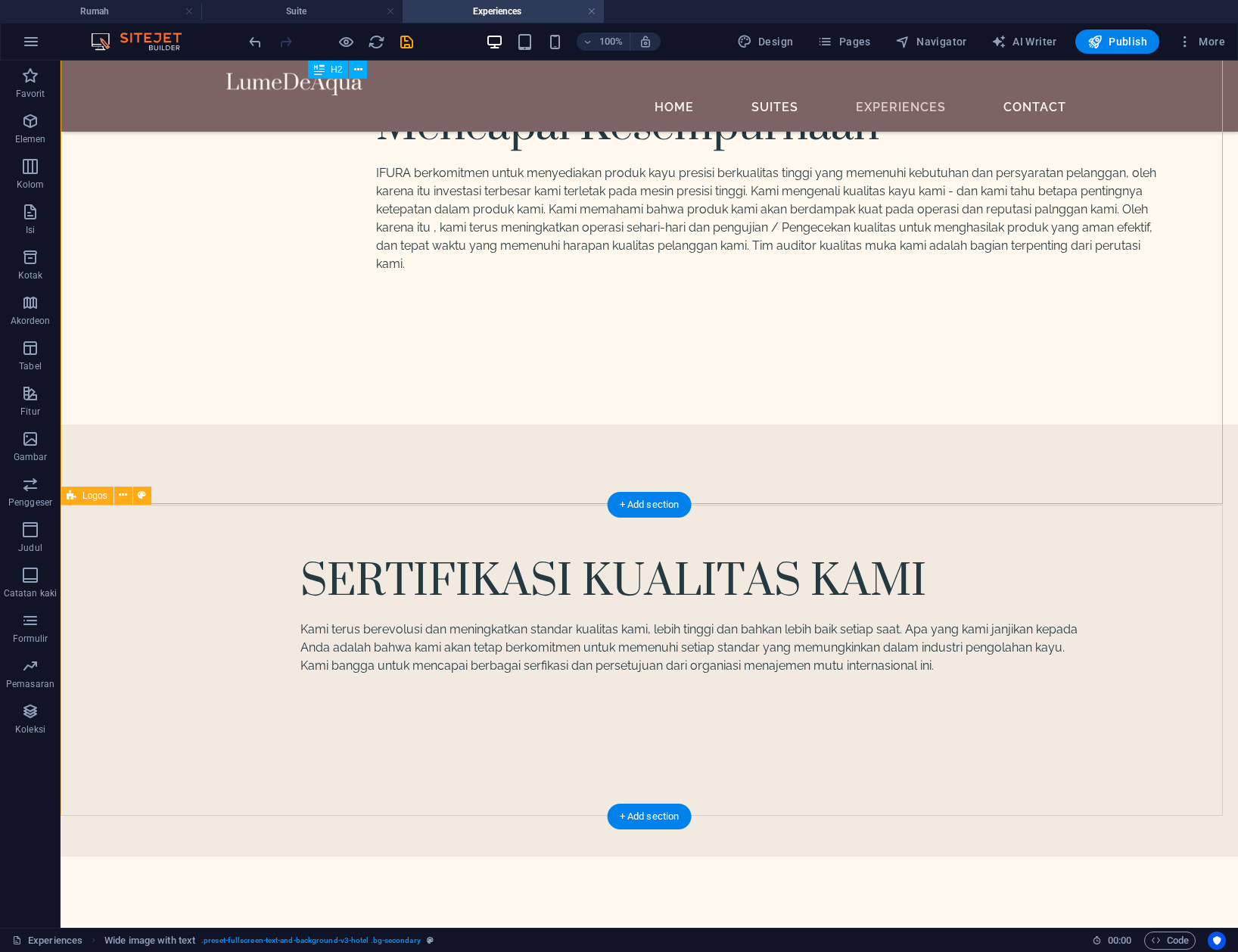 scroll, scrollTop: 2471, scrollLeft: 0, axis: vertical 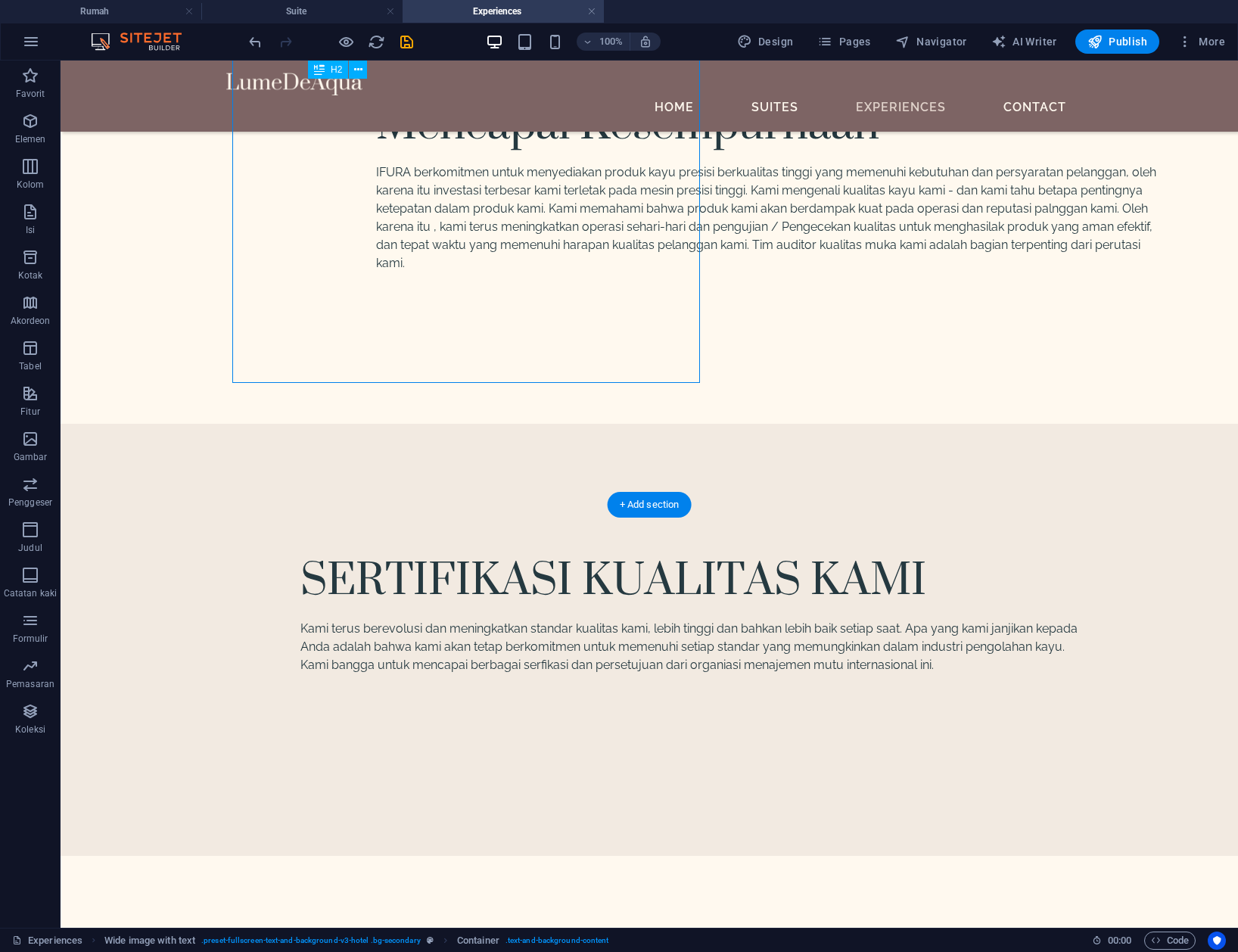 drag, startPoint x: 473, startPoint y: 331, endPoint x: 488, endPoint y: 413, distance: 83.36066 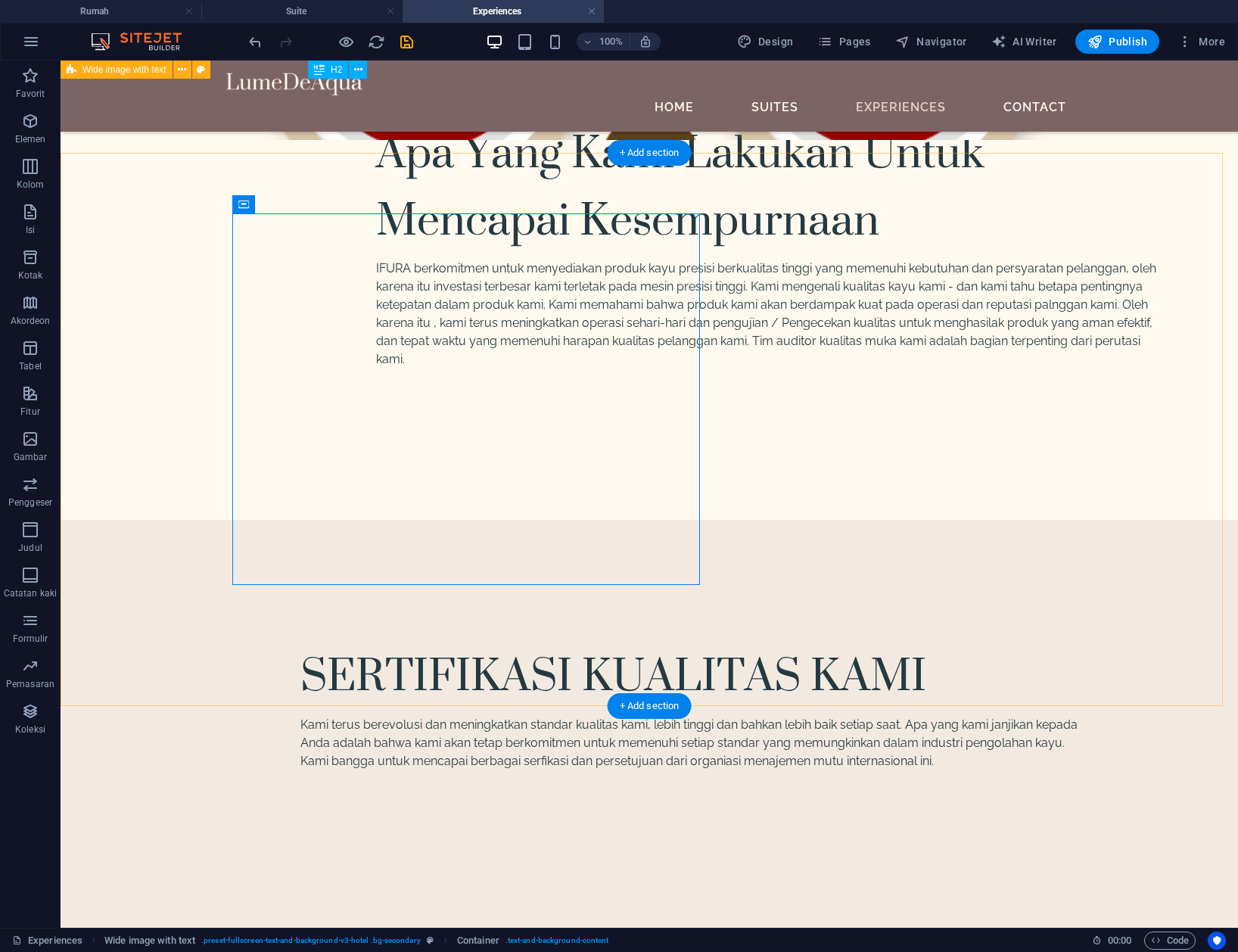 scroll, scrollTop: 2269, scrollLeft: 0, axis: vertical 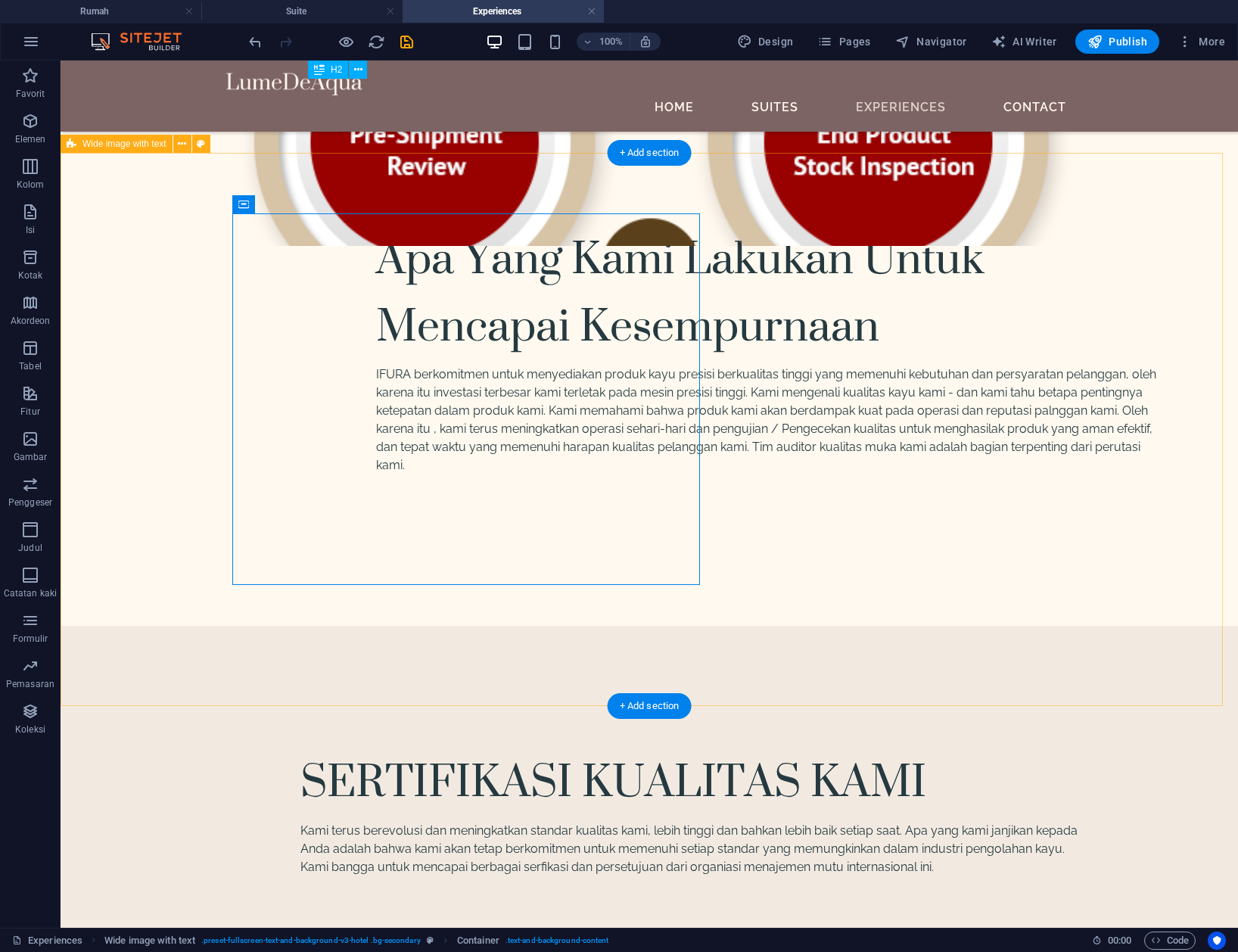 drag, startPoint x: 818, startPoint y: 443, endPoint x: 834, endPoint y: 443, distance: 16 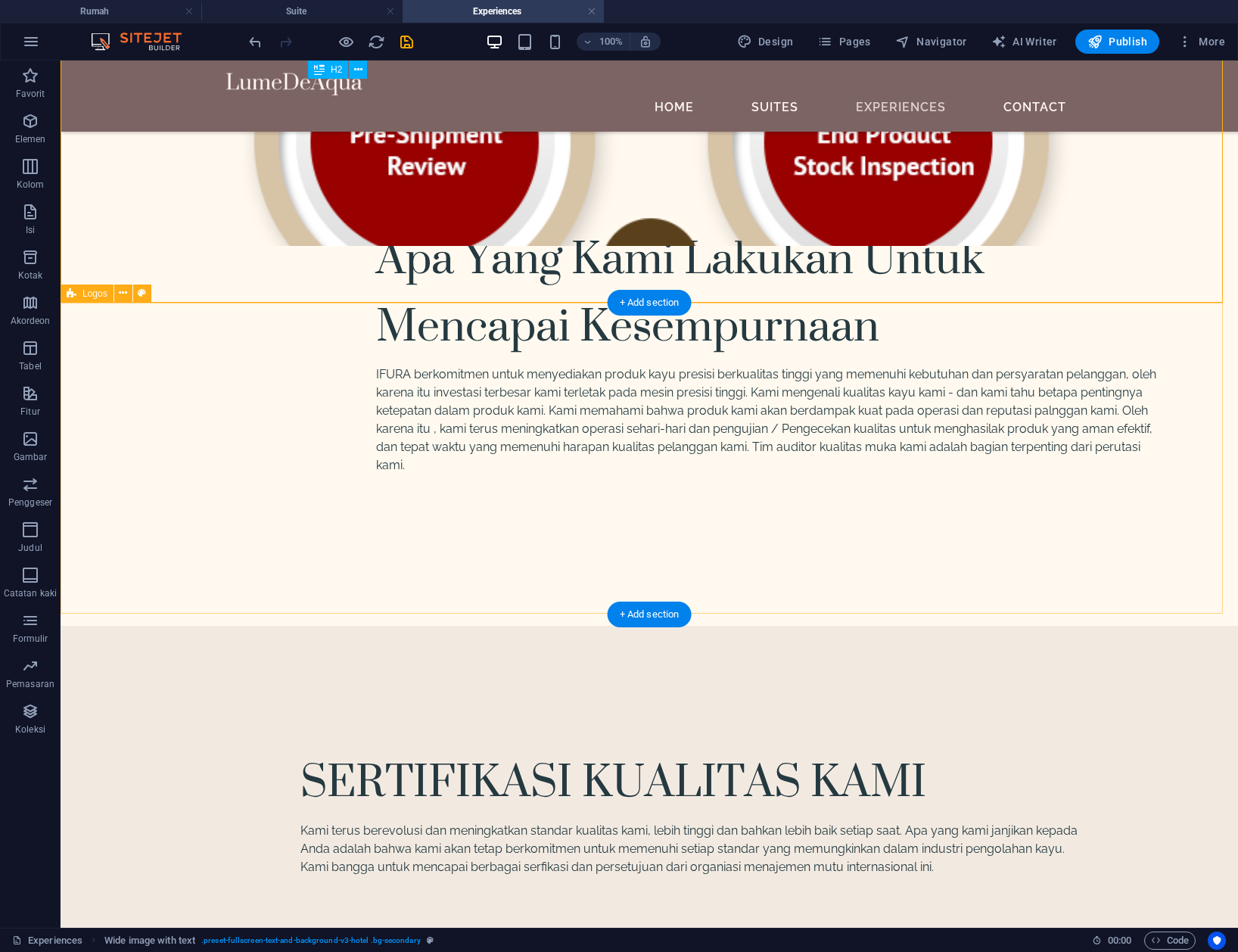 scroll, scrollTop: 2673, scrollLeft: 0, axis: vertical 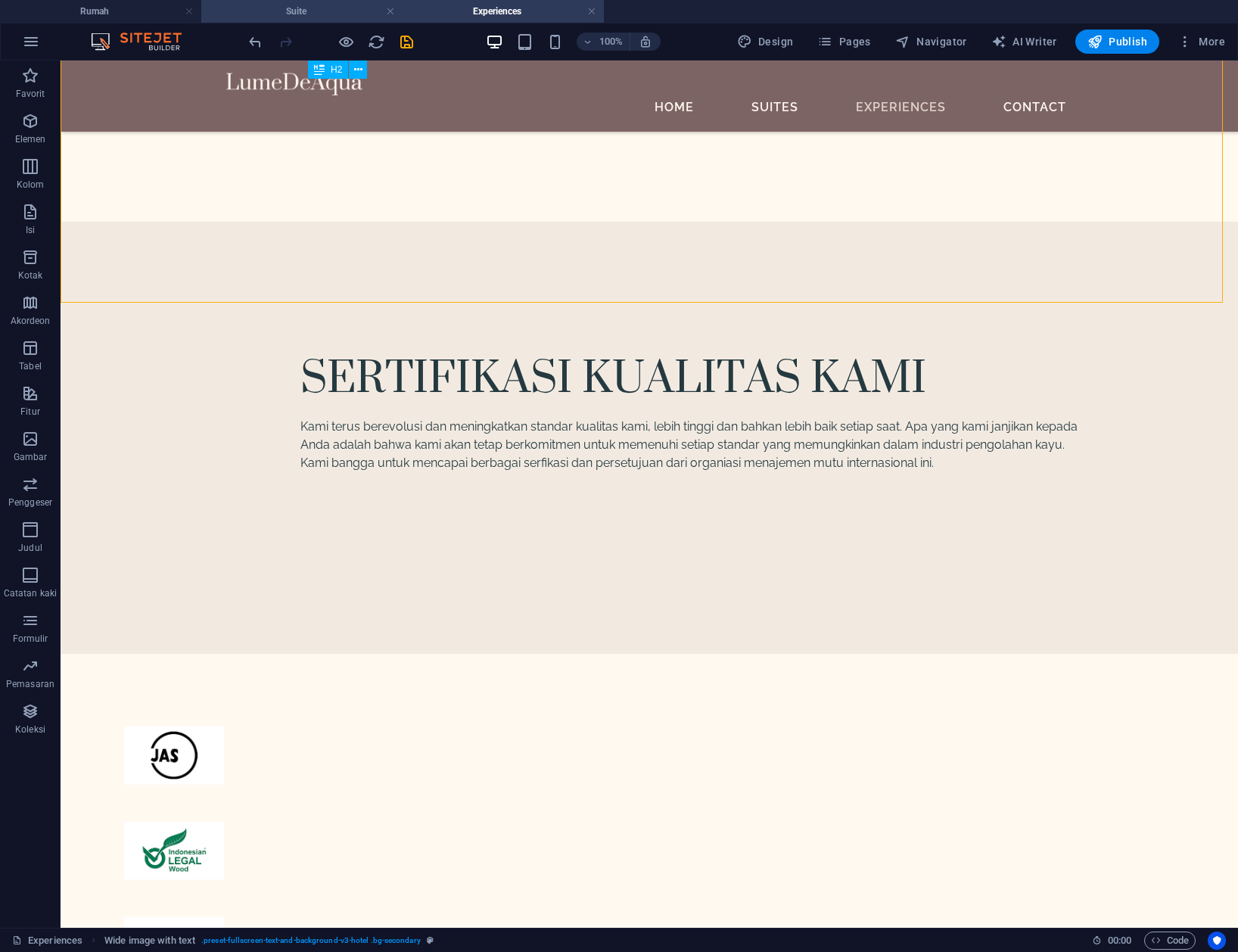 click on "Suite" at bounding box center [302, 11] 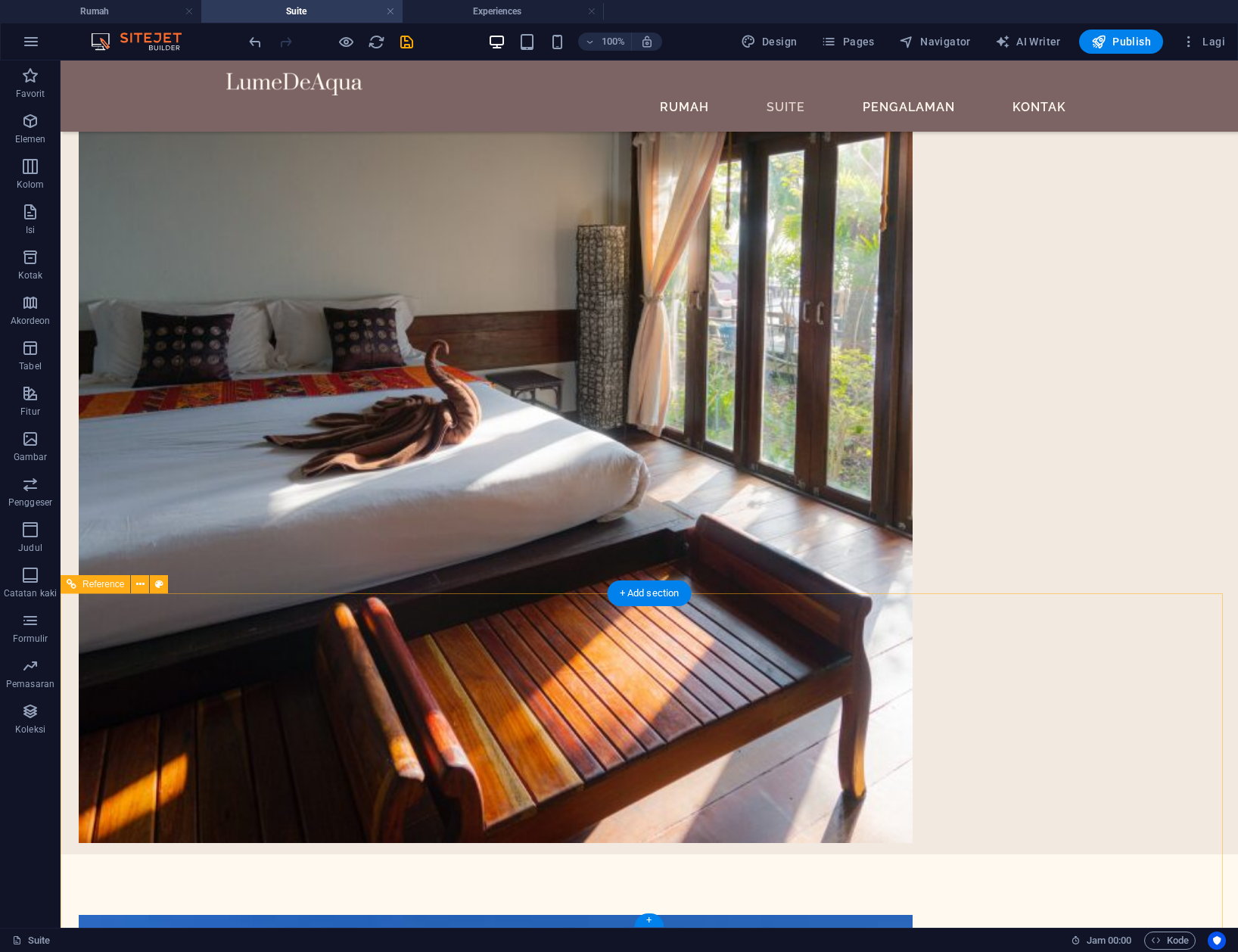 scroll, scrollTop: 3284, scrollLeft: 0, axis: vertical 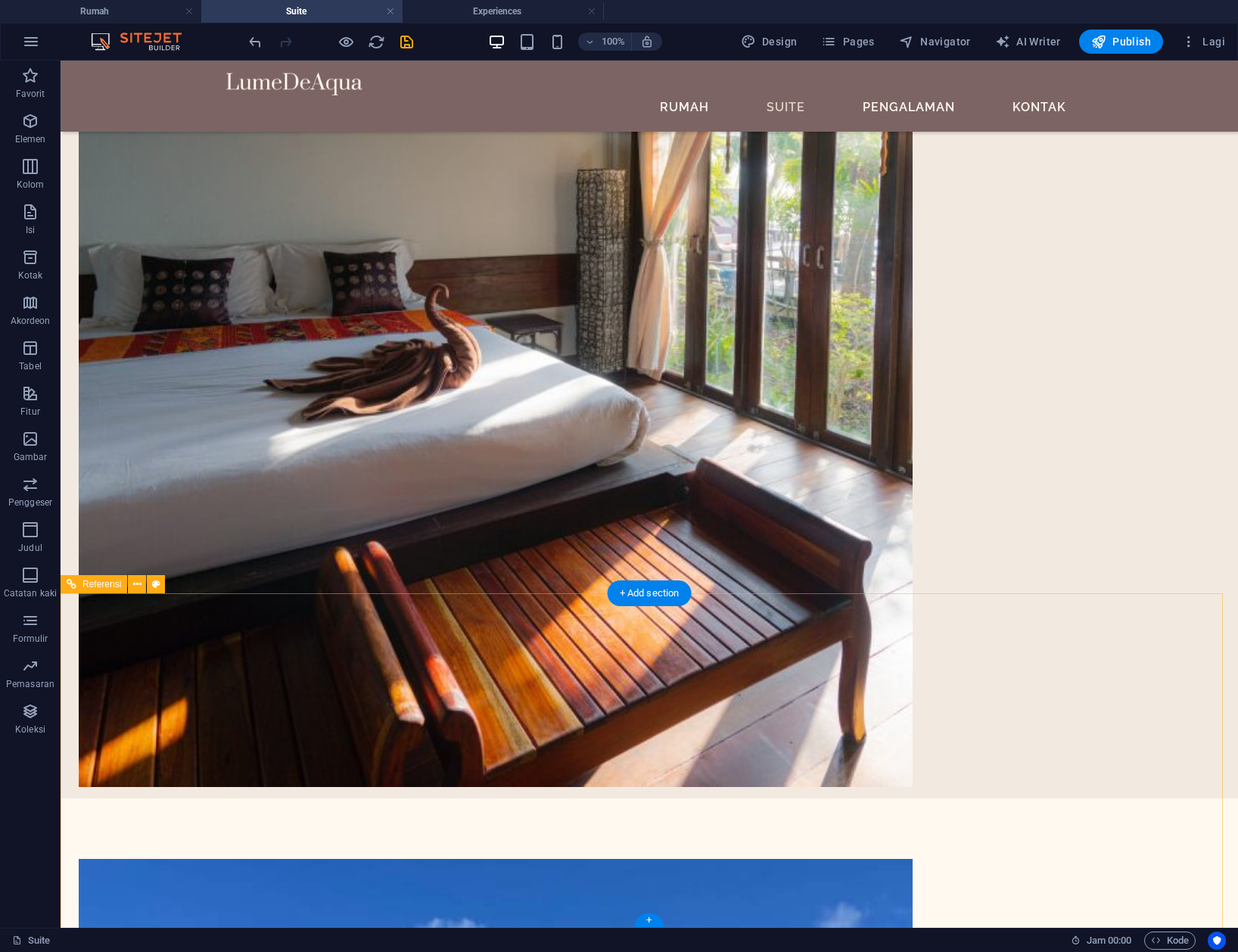 click at bounding box center [649, 3836] 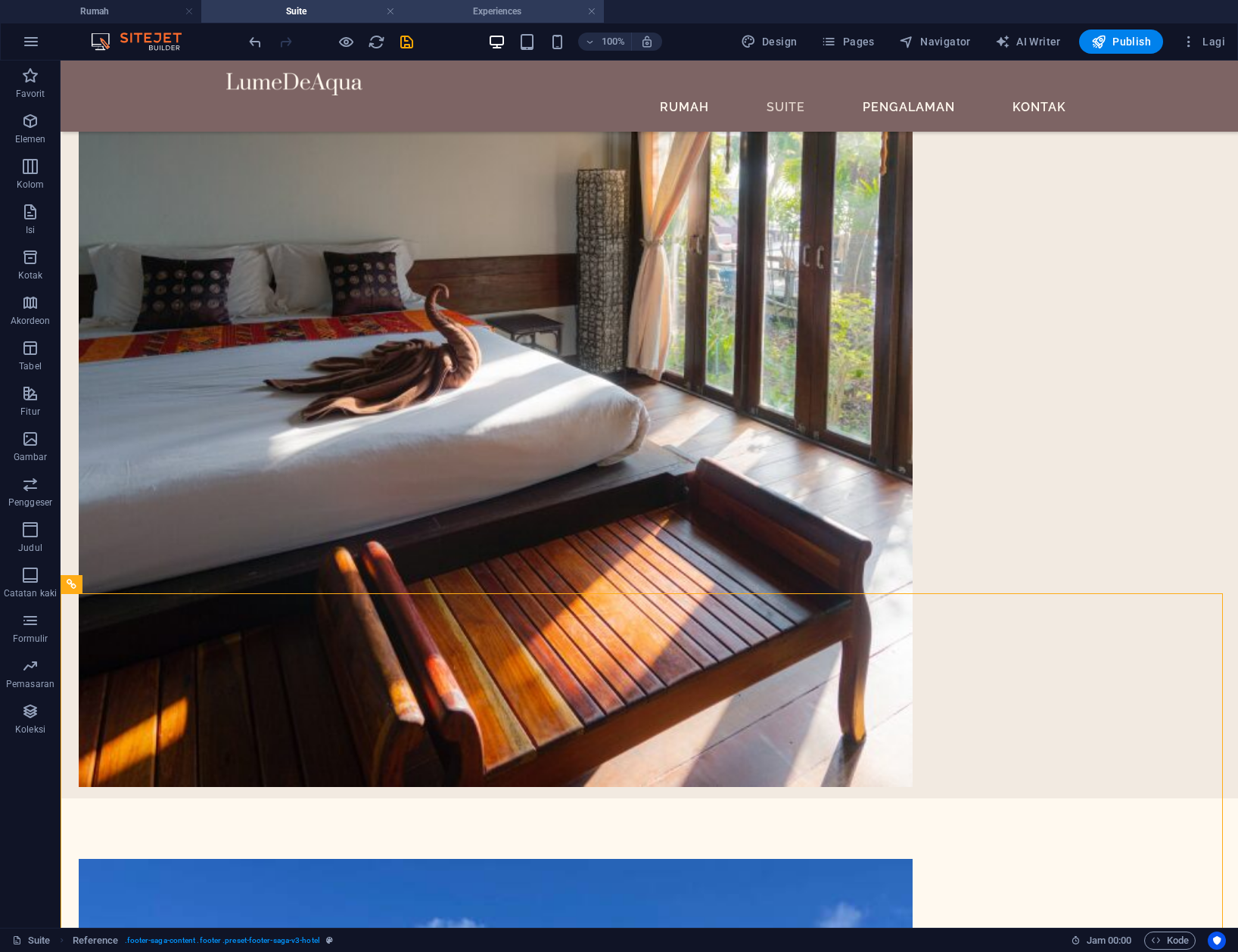 click on "Experiences" at bounding box center (503, 11) 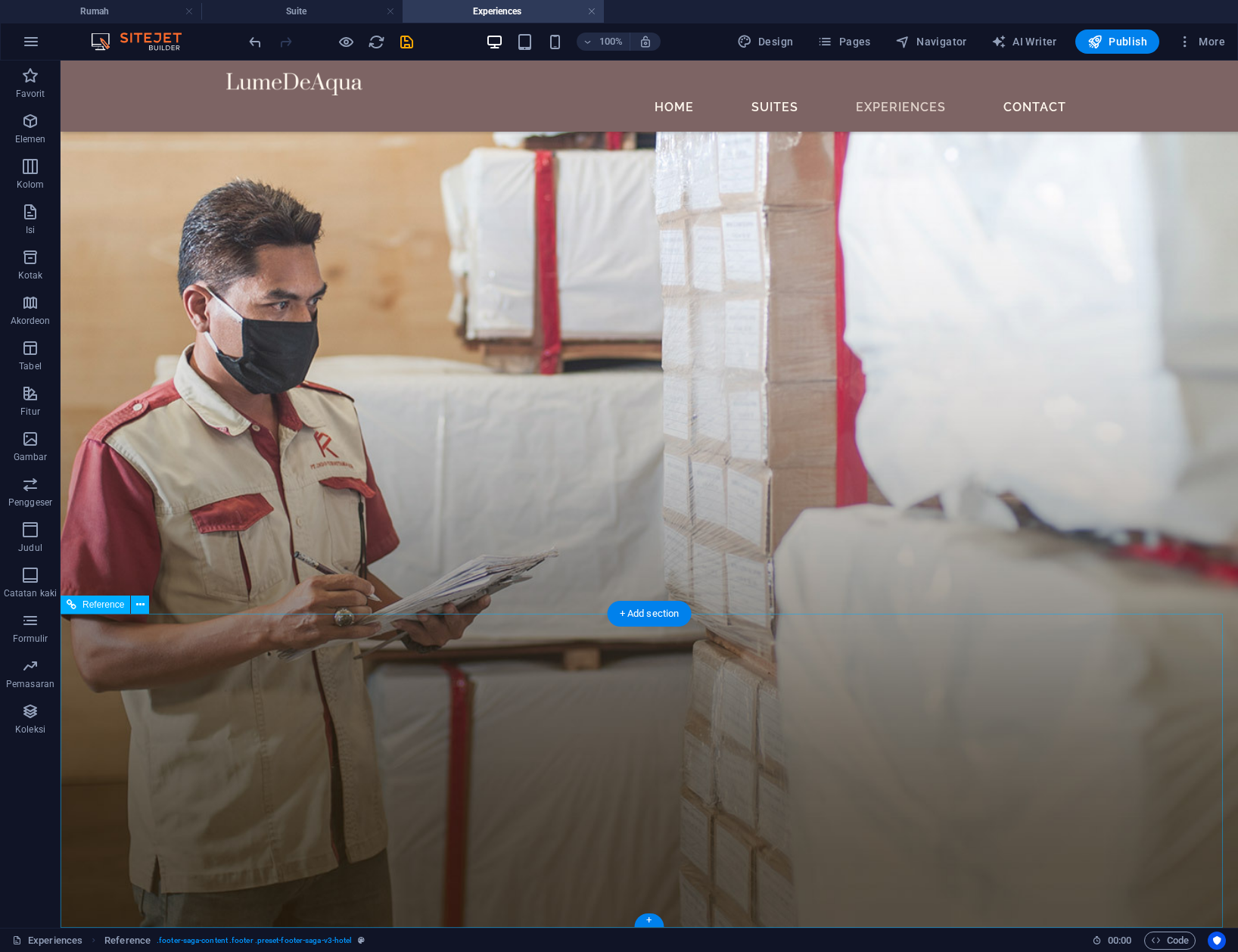 scroll, scrollTop: 2673, scrollLeft: 0, axis: vertical 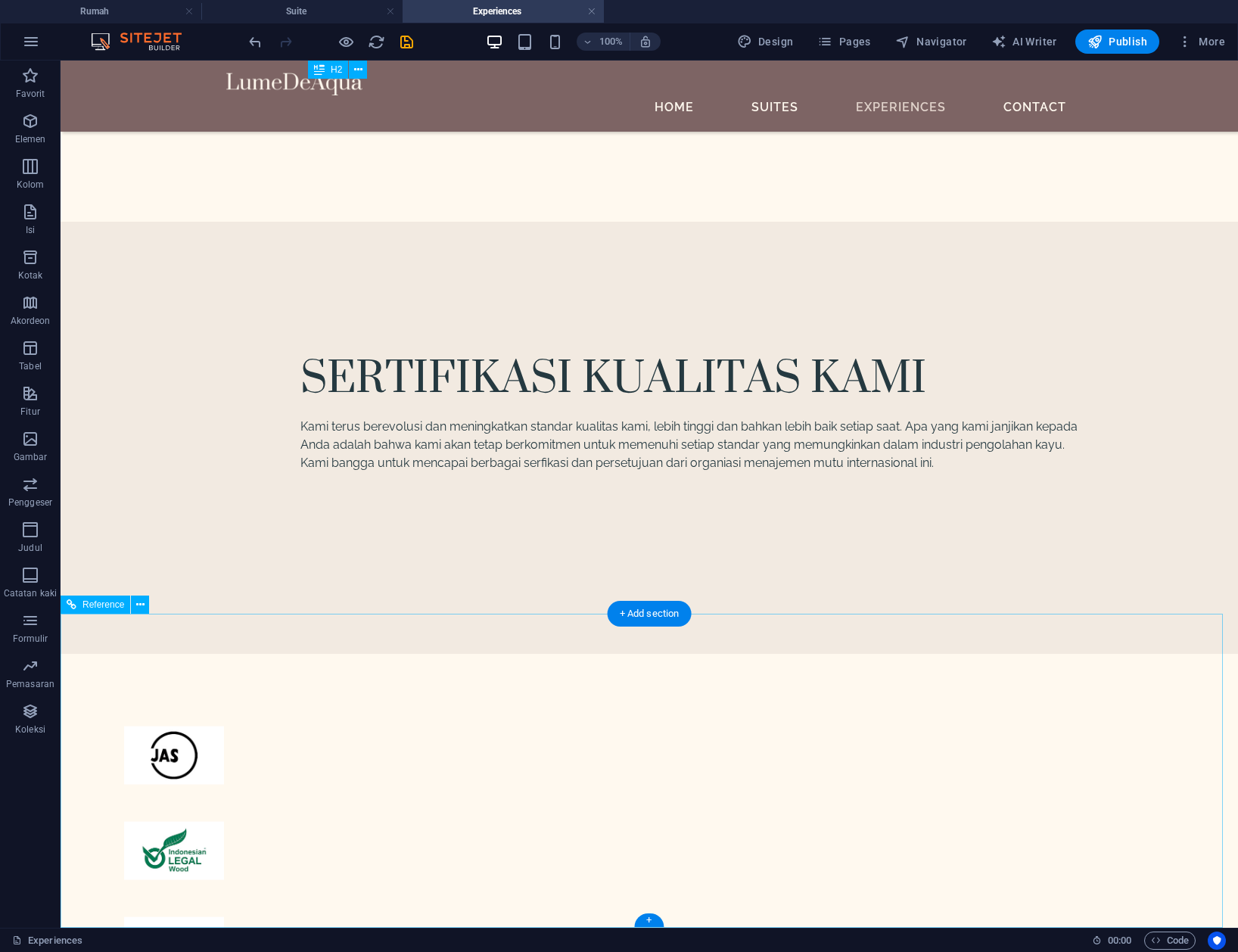 click at bounding box center (649, 1490) 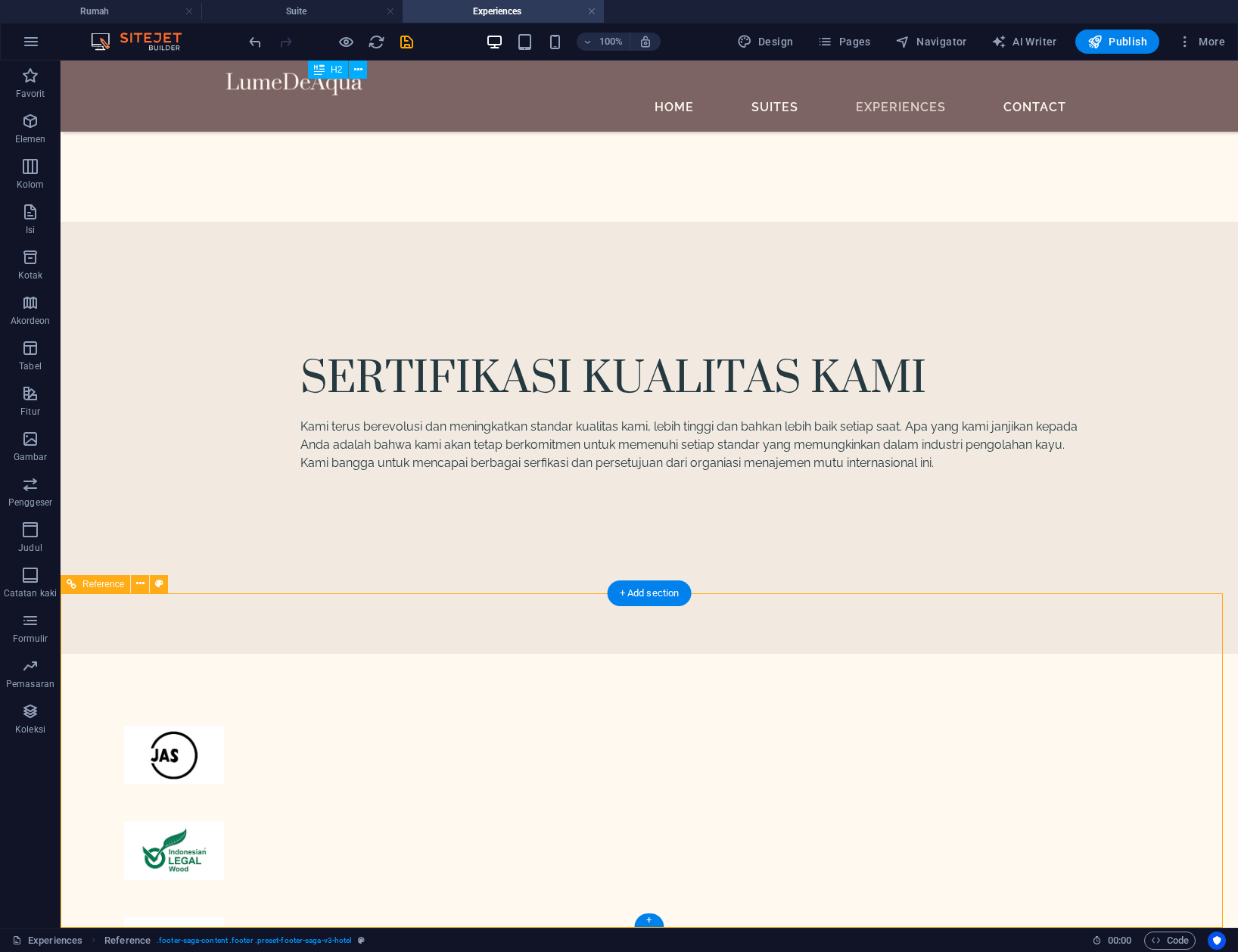 scroll, scrollTop: 3007, scrollLeft: 0, axis: vertical 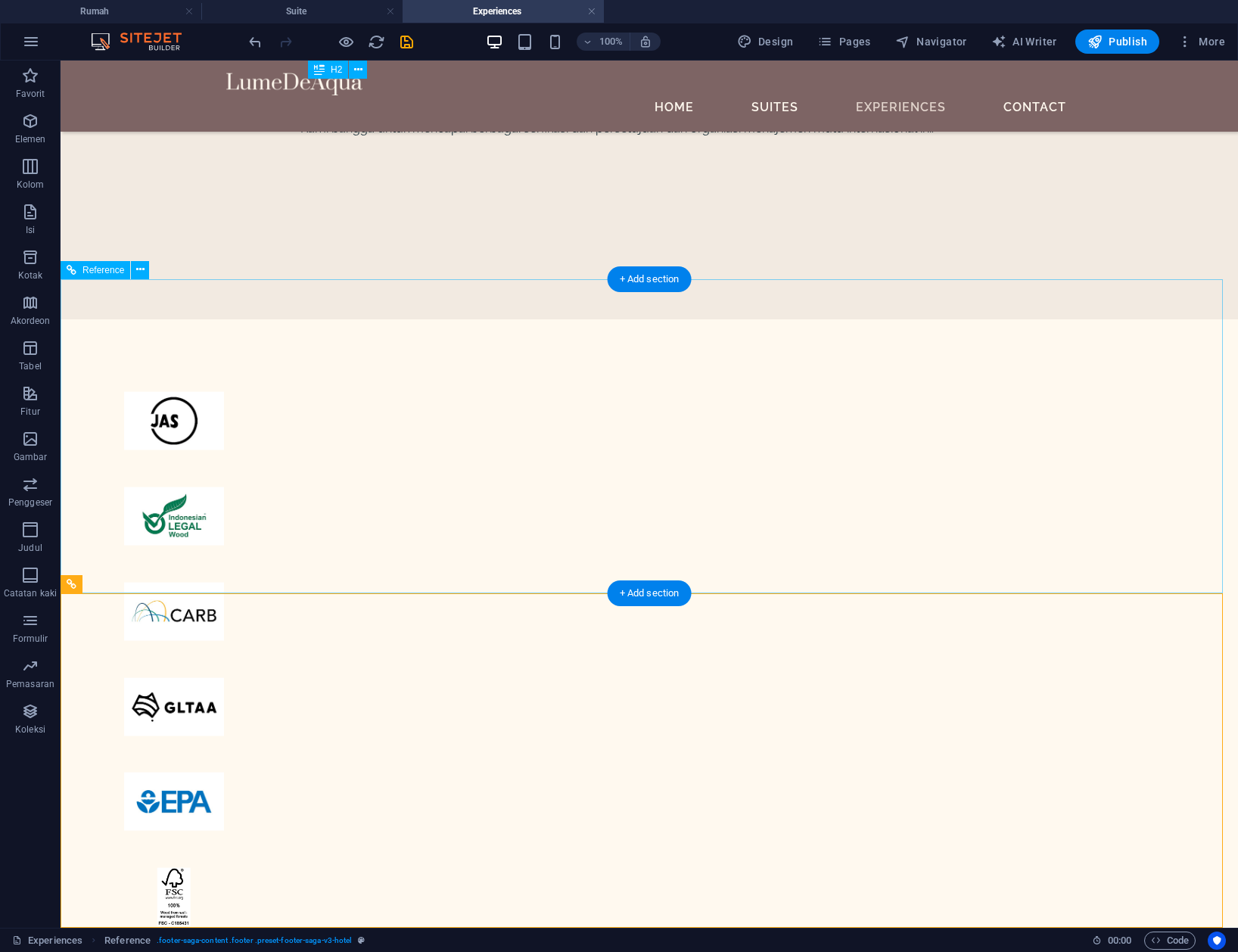 click at bounding box center (649, 1156) 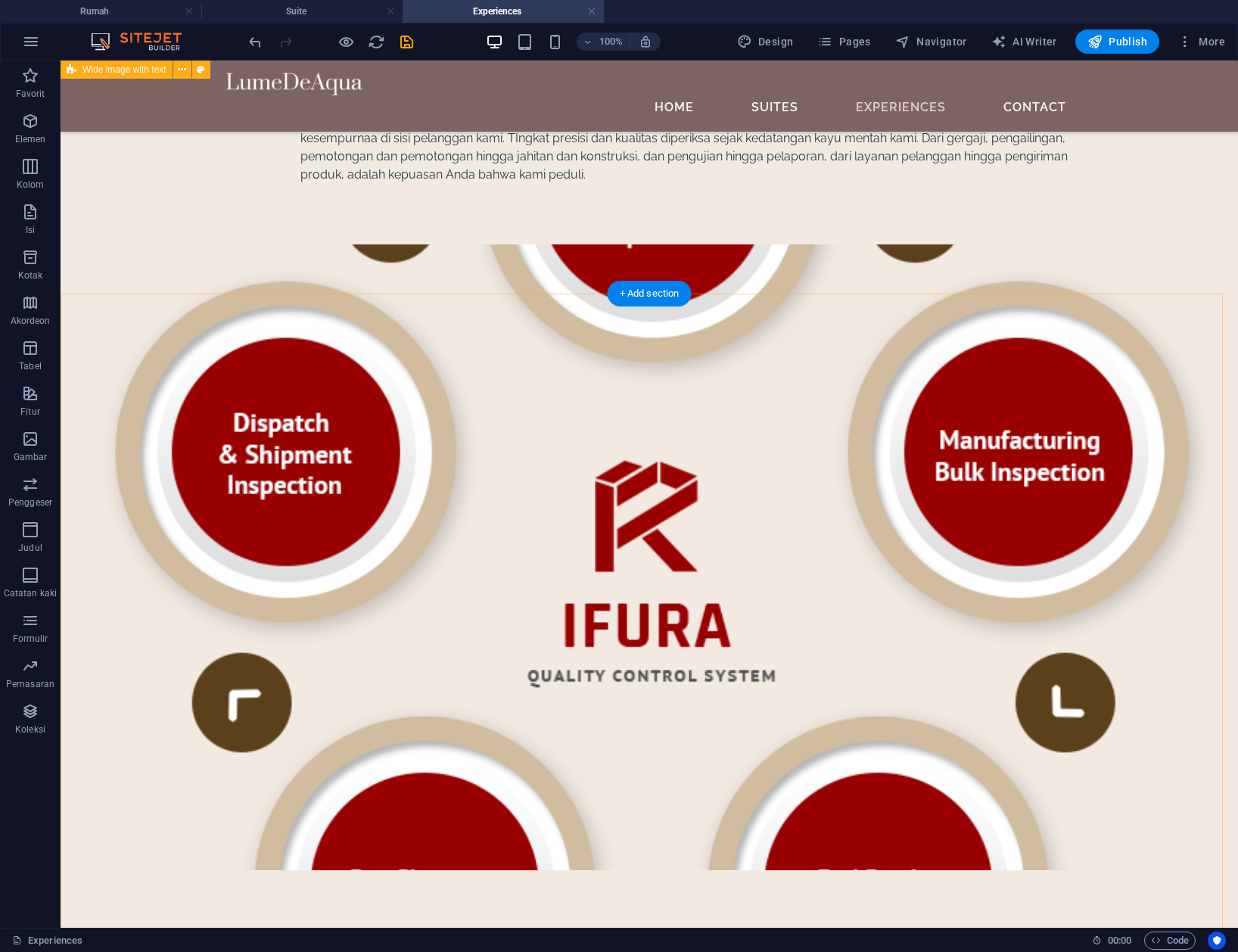 scroll, scrollTop: 1381, scrollLeft: 0, axis: vertical 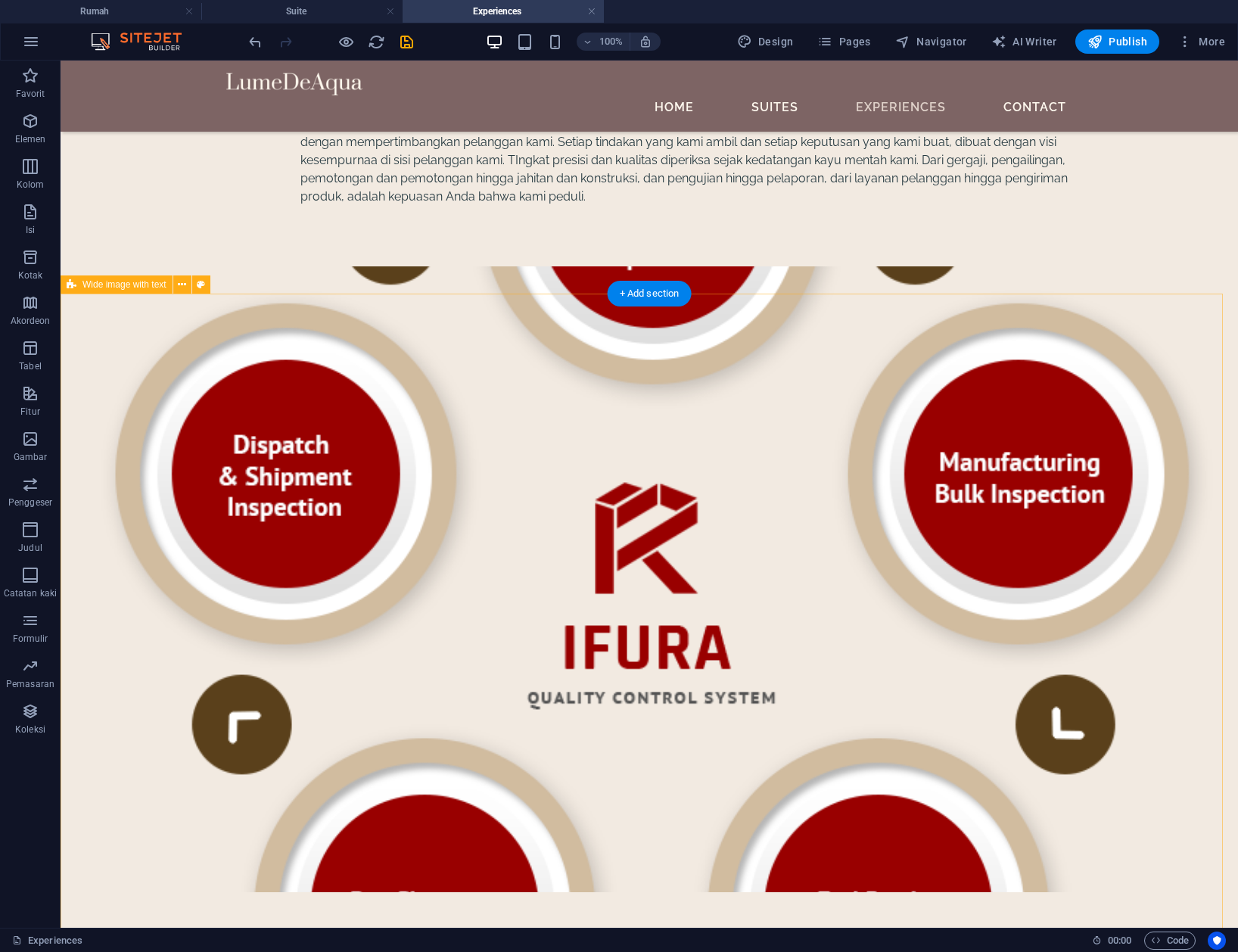 click on "Apa Yang Kami Lakukan Untuk Mencapai Kesempurnaan IFURA berkomitmen untuk menyediakan produk kayu presisi berkualitas tinggi yang memenuhi kebutuhan dan persyaratan pelanggan, oleh karena itu investasi terbesar kami terletak pada mesin presisi tinggi. Kami mengenali kualitas kayu kami - dan kami tahu betapa pentingnya ketepatan dalam produk kami. Kami memahami bahwa produk kami akan berdampak kuat pada operasi dan reputasi palnggan kami. Oleh karena itu , kami terus meningkatkan operasi sehari-hari dan pengujian / Pengecekan kualitas untuk menghasilak produk yang aman efektif, dan tepat waktu yang memenuhi harapan kualitas pelanggan kami. Tim auditor kualitas muka kami adalah bagian terpenting dari perutasi kami." at bounding box center (649, 1252) 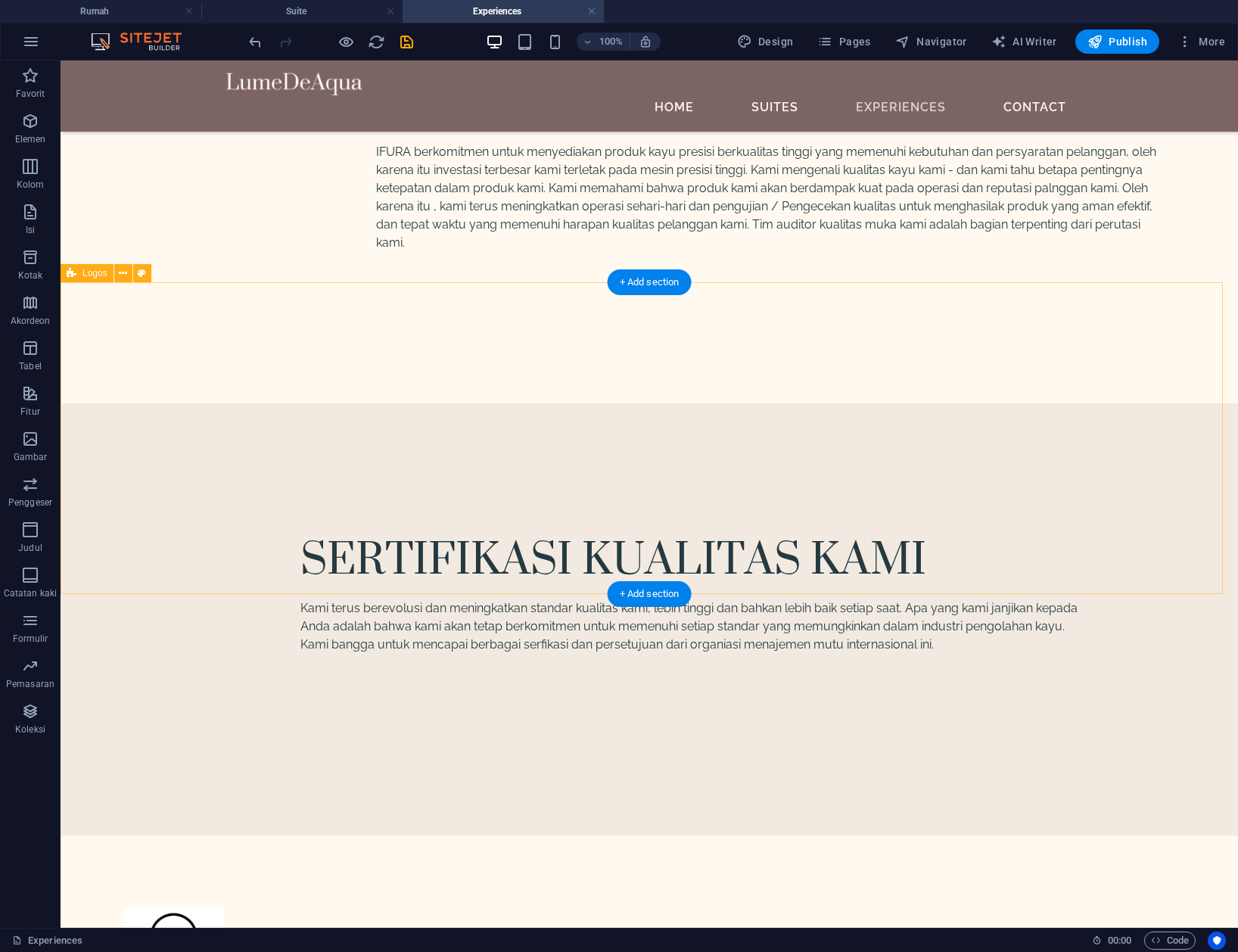 scroll, scrollTop: 2693, scrollLeft: 0, axis: vertical 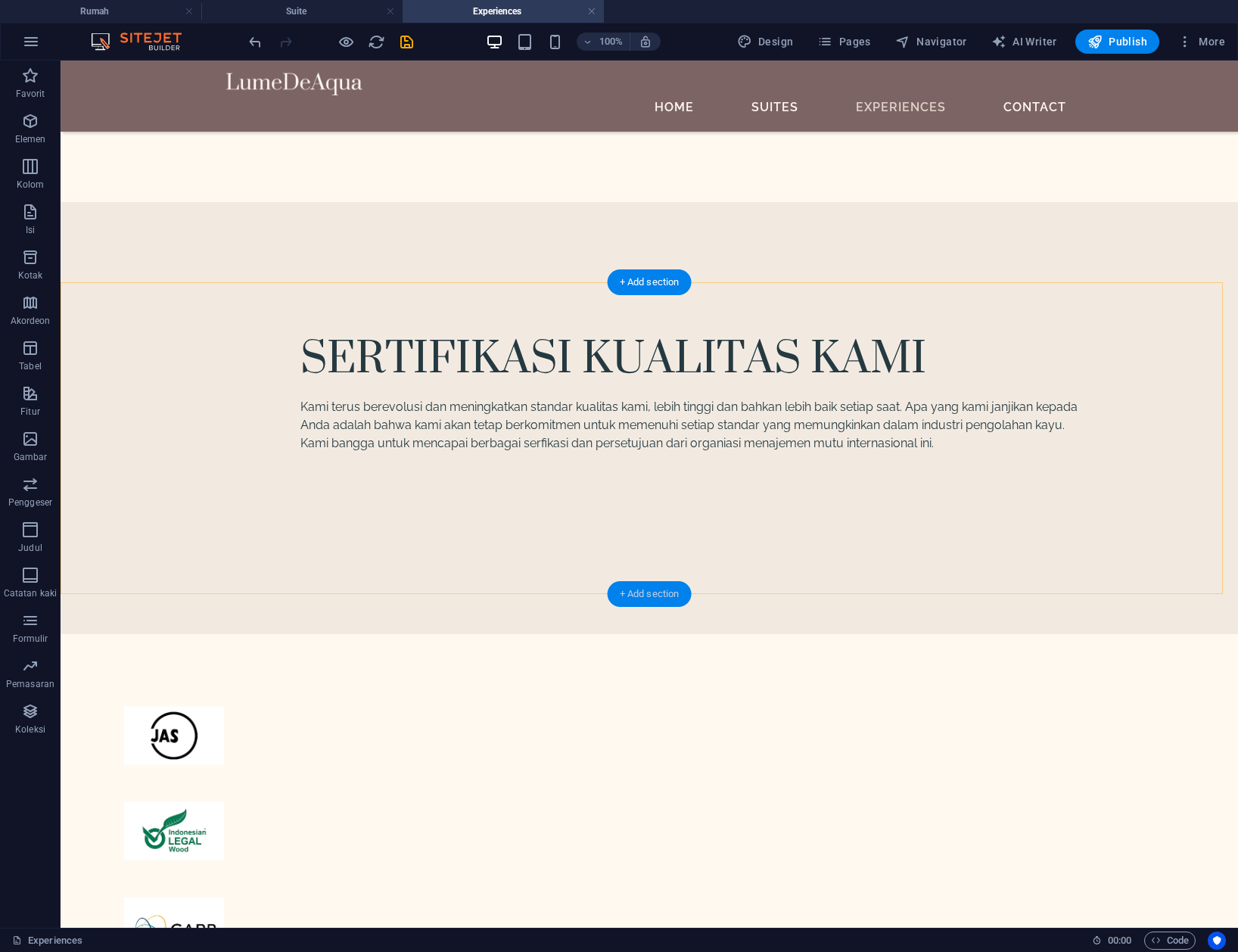 click on "+ Add section" at bounding box center (649, 594) 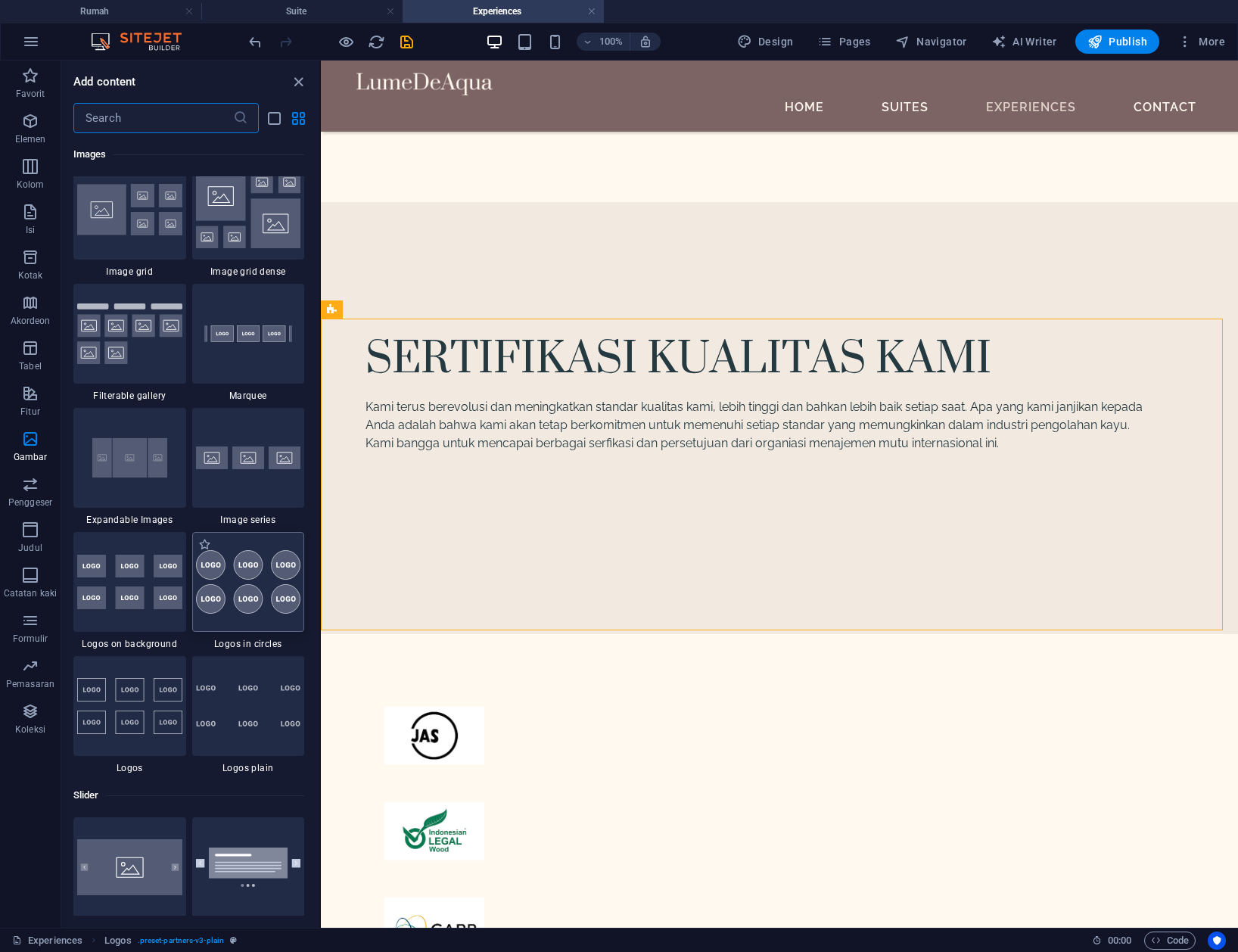 scroll, scrollTop: 7995, scrollLeft: 0, axis: vertical 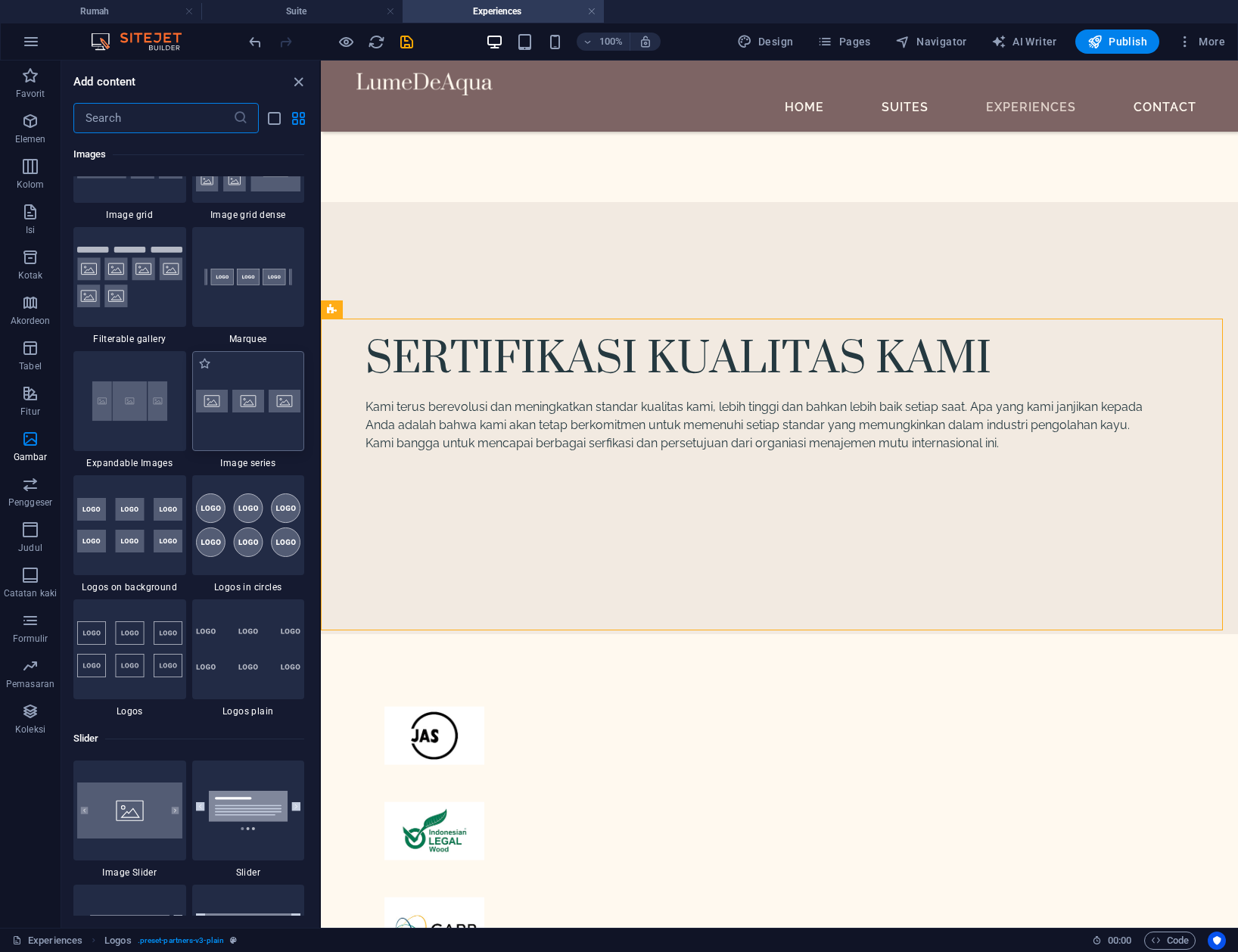 click at bounding box center (248, 401) 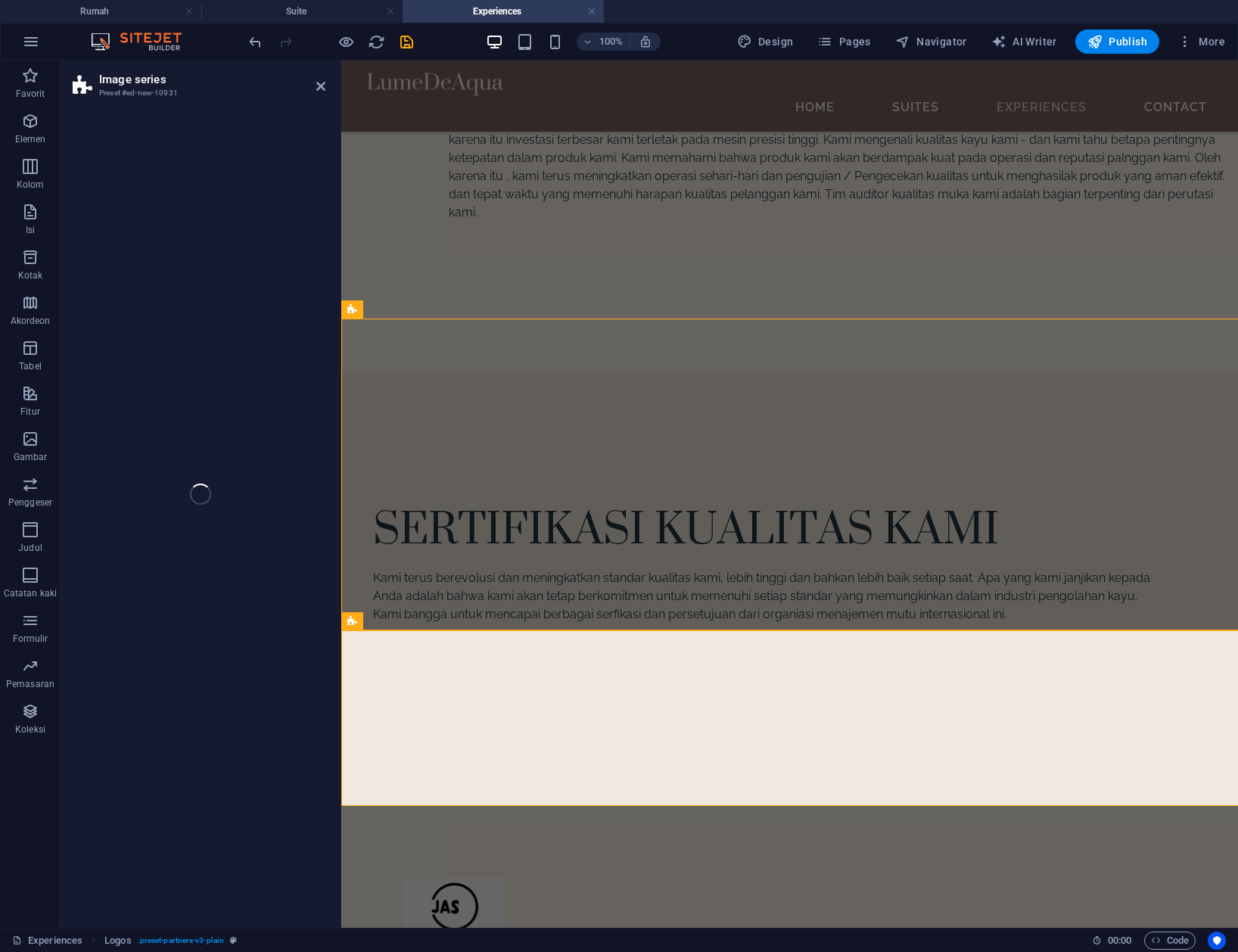 select on "rem" 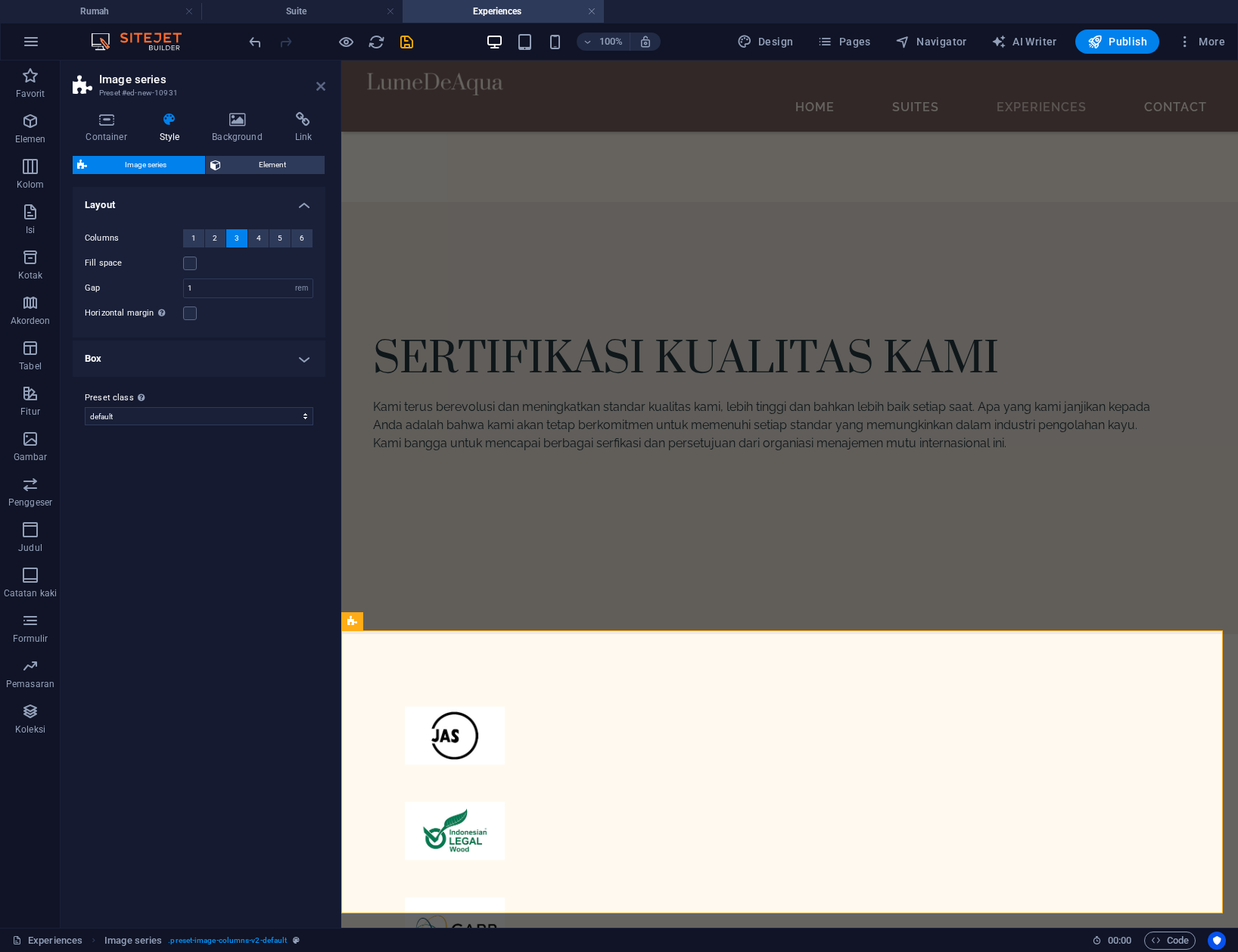 click at bounding box center [321, 86] 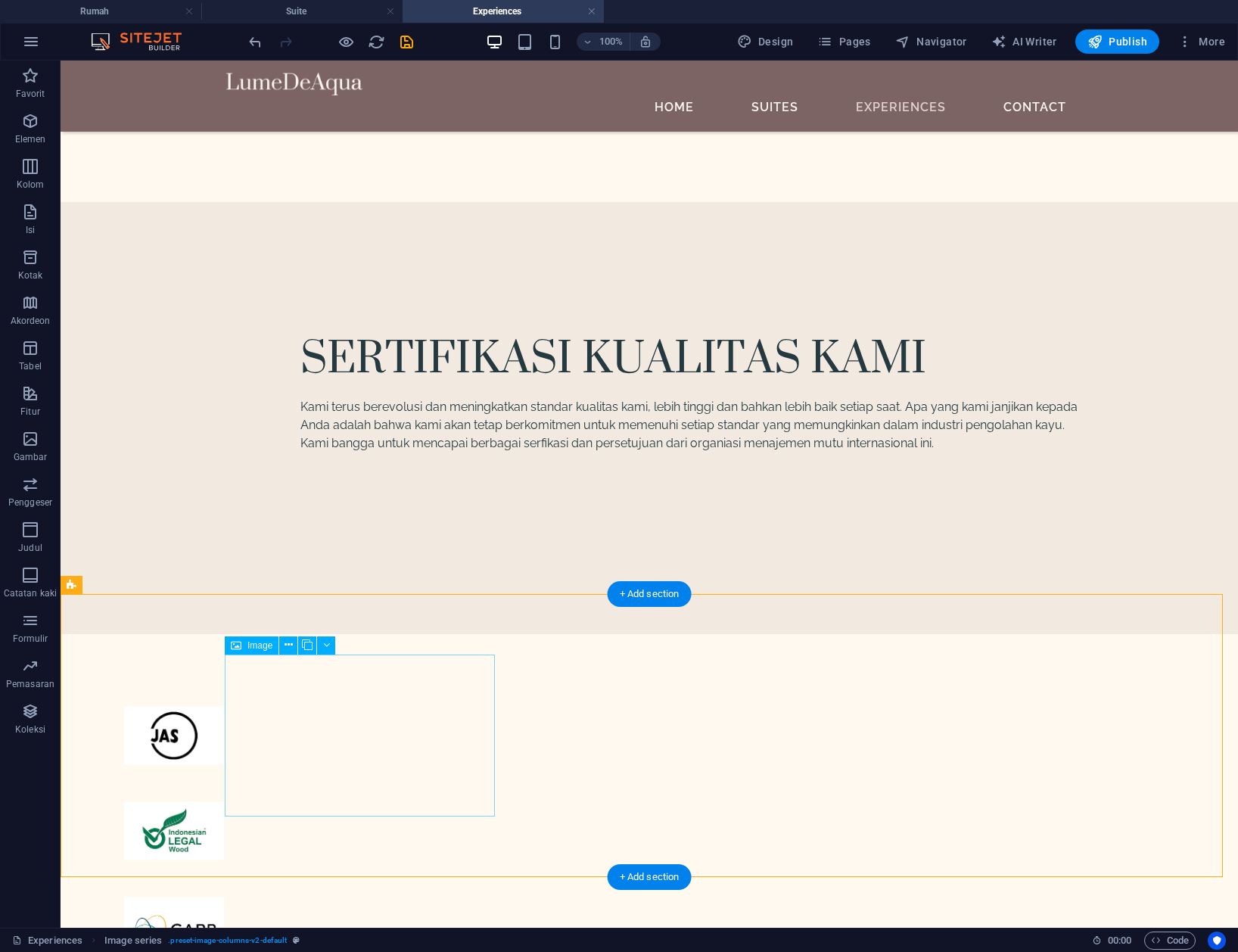 click at bounding box center [213, 1455] 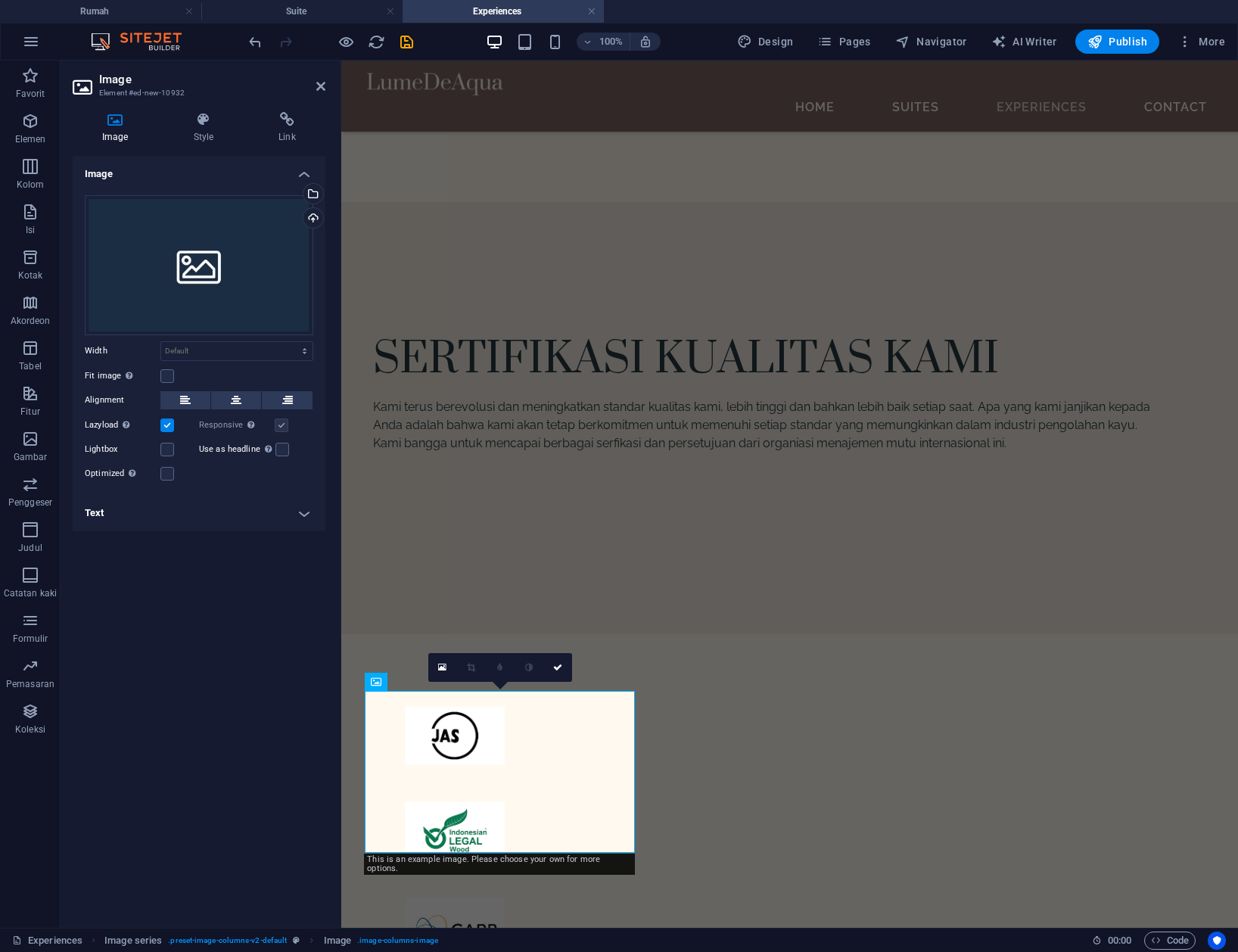 click on "Drag files here, click to choose files or select files from Files or our free stock photos & videos" at bounding box center (199, 265) 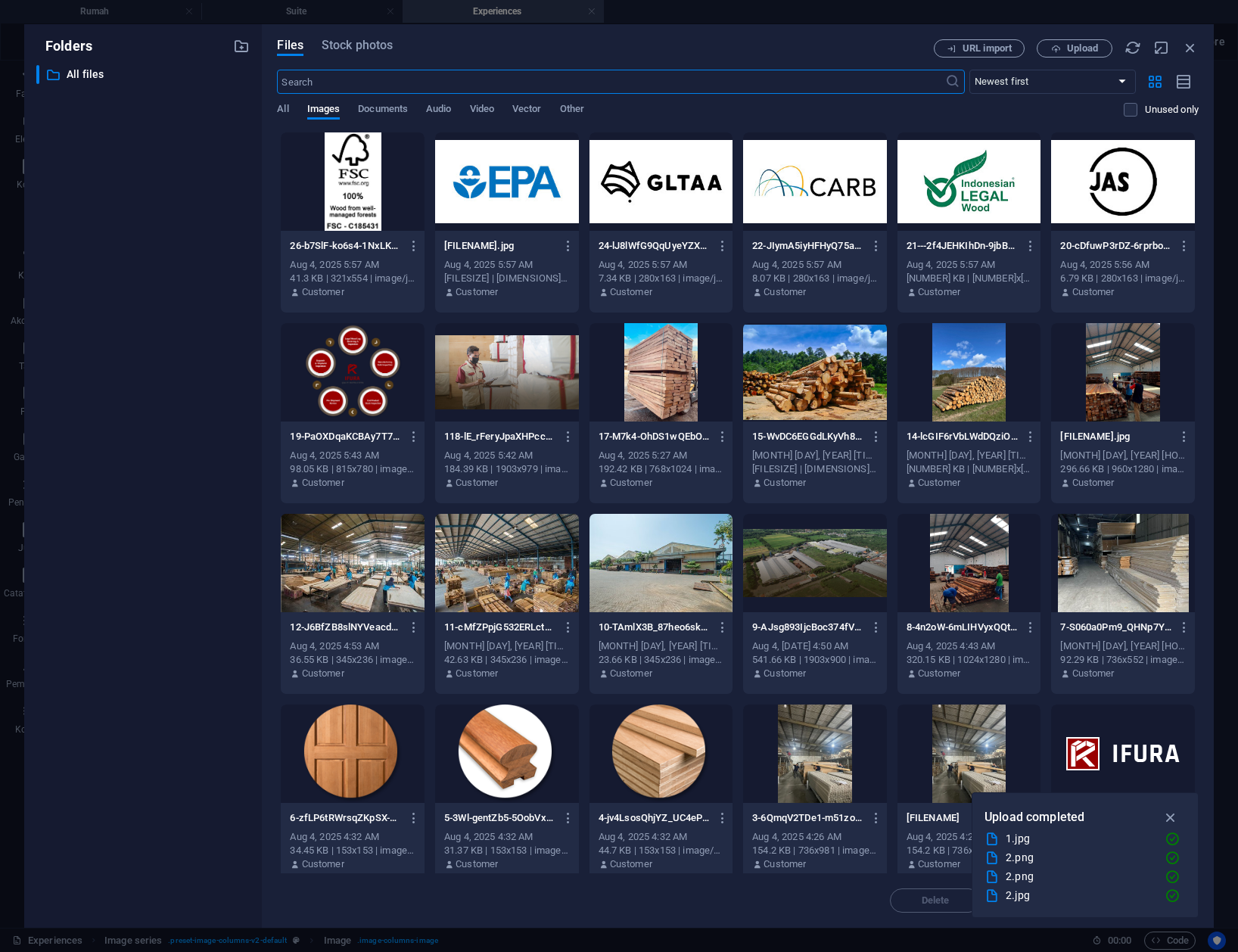 click on "Files Stock photos URL import Upload ​ Newest first Oldest first Name (A-Z) Name (Z-A) Size (0-9) Size (9-0) Resolution (0-9) Resolution (9-0) All Images Documents Audio Video Vector Other Unused only Drop files here to upload them instantly 26-b7SlF-ko6s4-1NxLKoloeg.jpg 26-b7SlF-ko6s4-1NxLKoloeg.jpg Aug 4, 2025 5:57 AM 41.3 KB | 321x554 | image/jpeg Customer 25-H0meTKnBvPXoXZzZZgSvGQ.jpg 25-H0meTKnBvPXoXZzZZgSvGQ.jpg Aug 4, 2025 5:57 AM 9.75 KB | 280x163 | image/jpeg Customer 24-lJ8lWfG9QqUyeYZXZqYEZA.jpg 24-lJ8lWfG9QqUyeYZXZqYEZA.jpg Aug 4, 2025 5:57 AM 7.34 KB | 280x163 | image/jpeg Customer 22-JIymA5iyHFHyQ75aJYqaIg.jpg 22-JIymA5iyHFHyQ75aJYqaIg.jpg Aug 4, 2025 5:57 AM 8.07 KB | 280x163 | image/jpeg Customer 21---2f4JEHKIhDn-9jbBo4vw.jpg 21---2f4JEHKIhDn-9jbBo4vw.jpg Aug 4, 2025 5:57 AM 10.53 KB | 280x163 | image/jpeg Customer 20-cDfuwP3rDZ-6rprbocLqNQ.jpg 20-cDfuwP3rDZ-6rprbocLqNQ.jpg Aug 4, 2025 5:56 AM 6.79 KB | 280x163 | image/jpeg Customer 19-PaOXDqaKCBAy7T7gw3-jhA.png 19-PaOXDqaKCBAy7T7gw3-jhA.png" at bounding box center [738, 476] 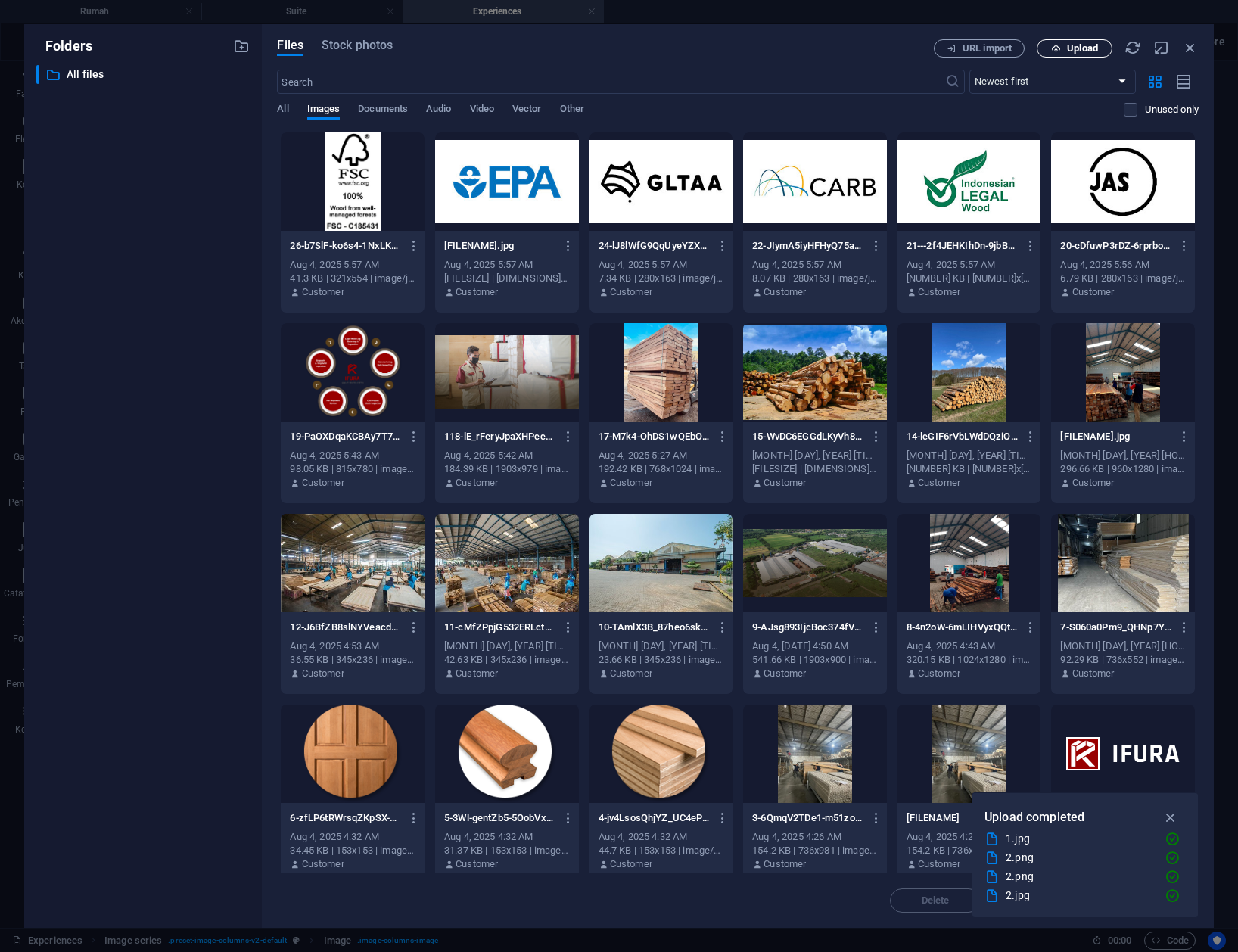 click on "Upload" at bounding box center (1082, 48) 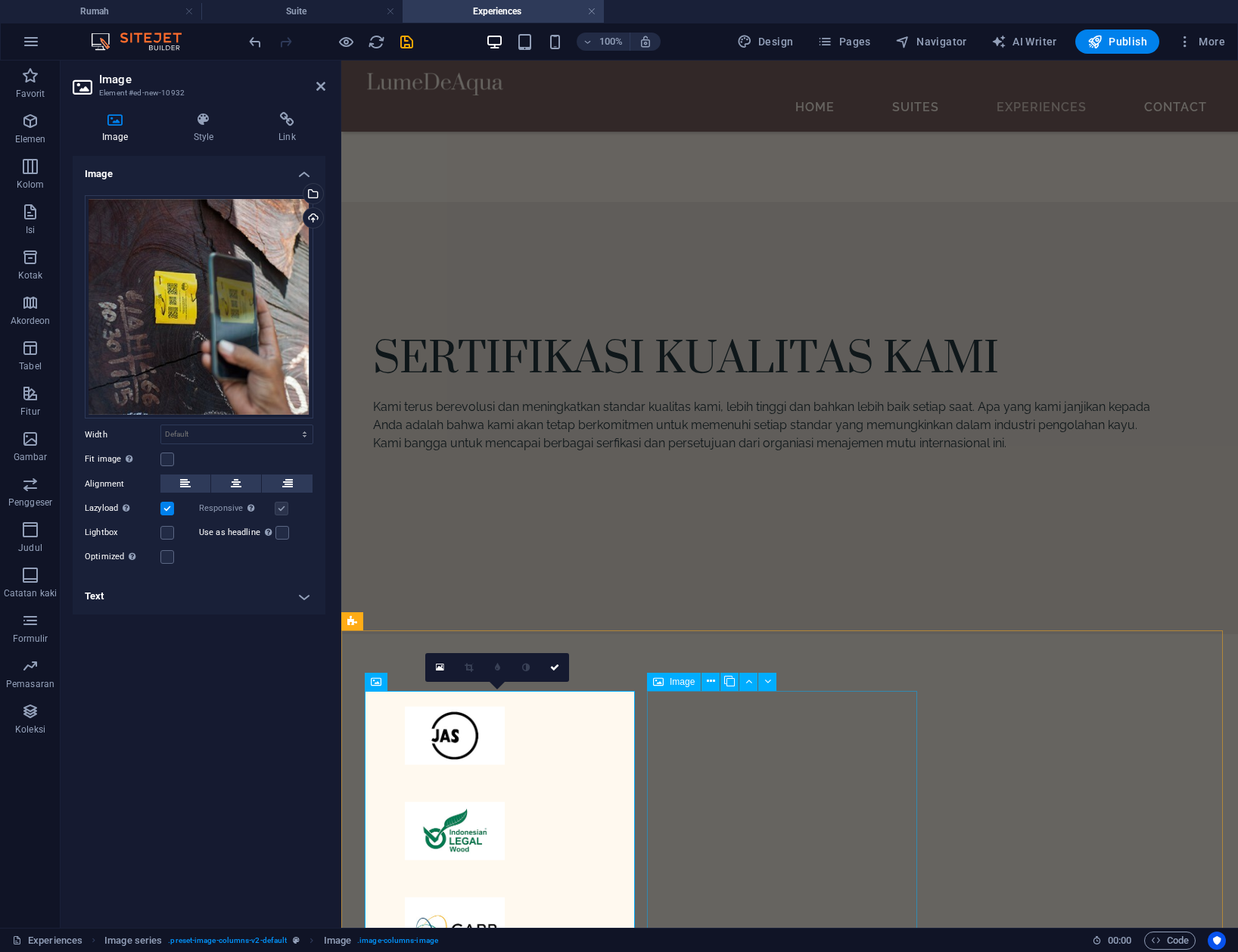 click at bounding box center [493, 1721] 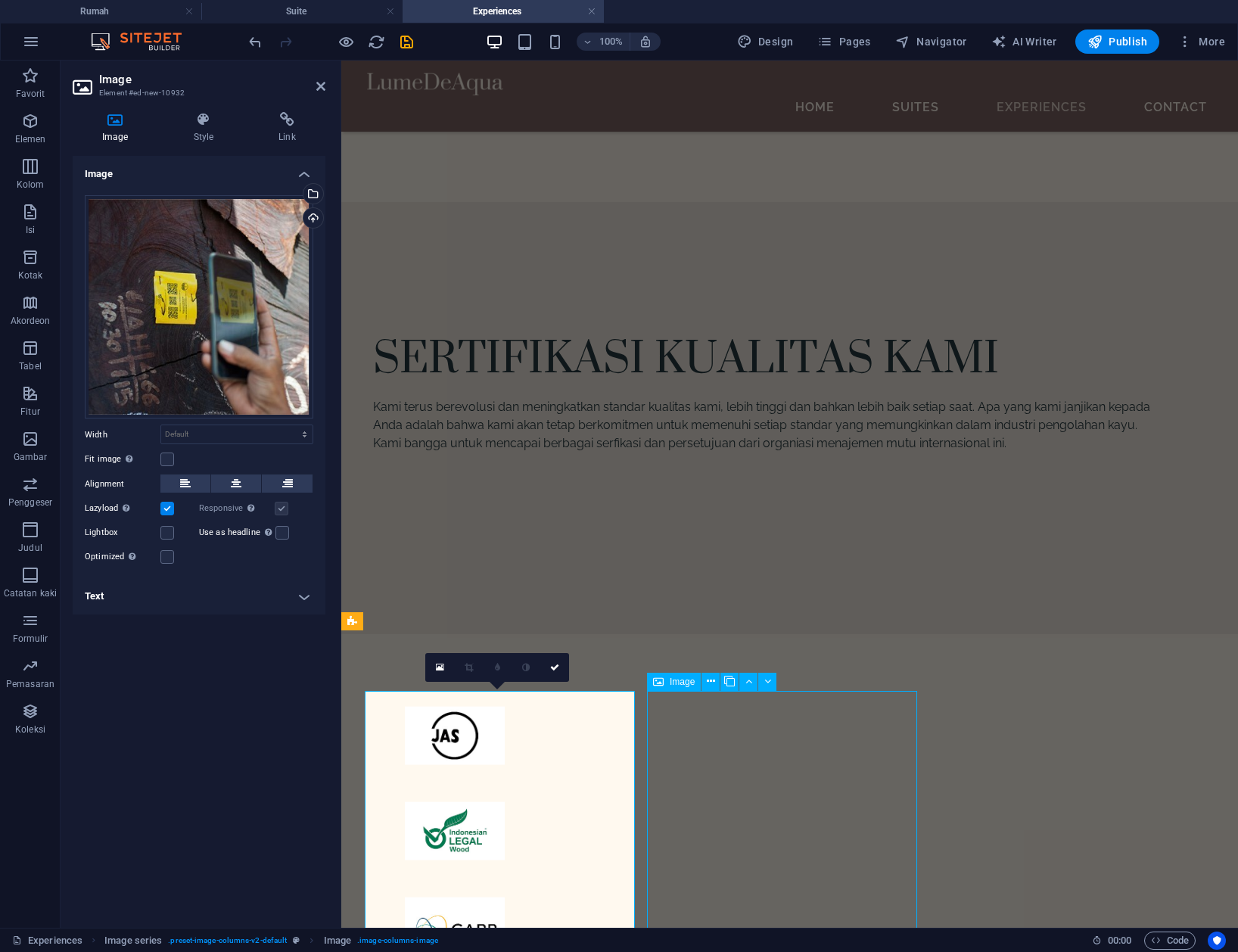 click at bounding box center (493, 1721) 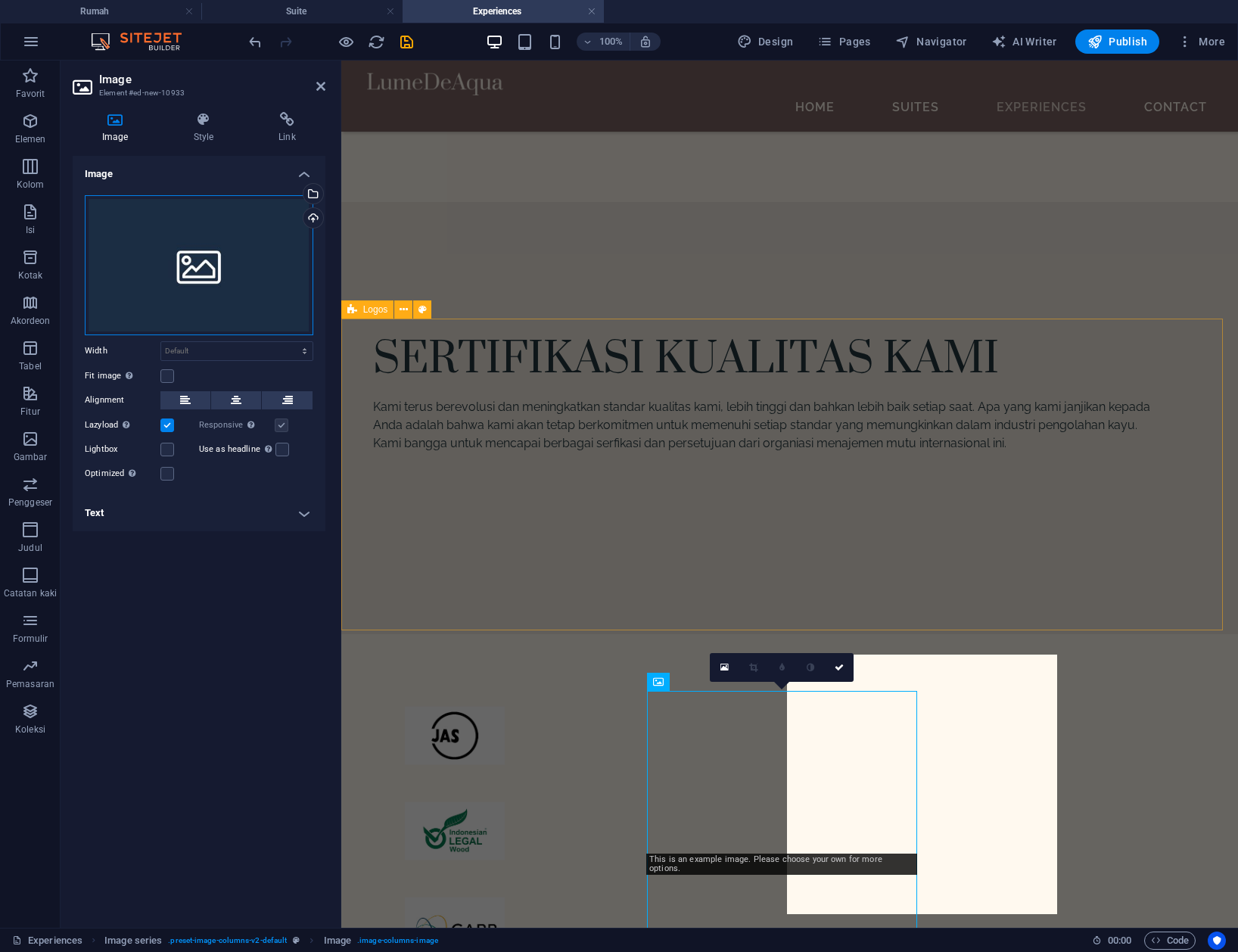 click on "Drag files here, click to choose files or select files from Files or our free stock photos & videos" at bounding box center (199, 265) 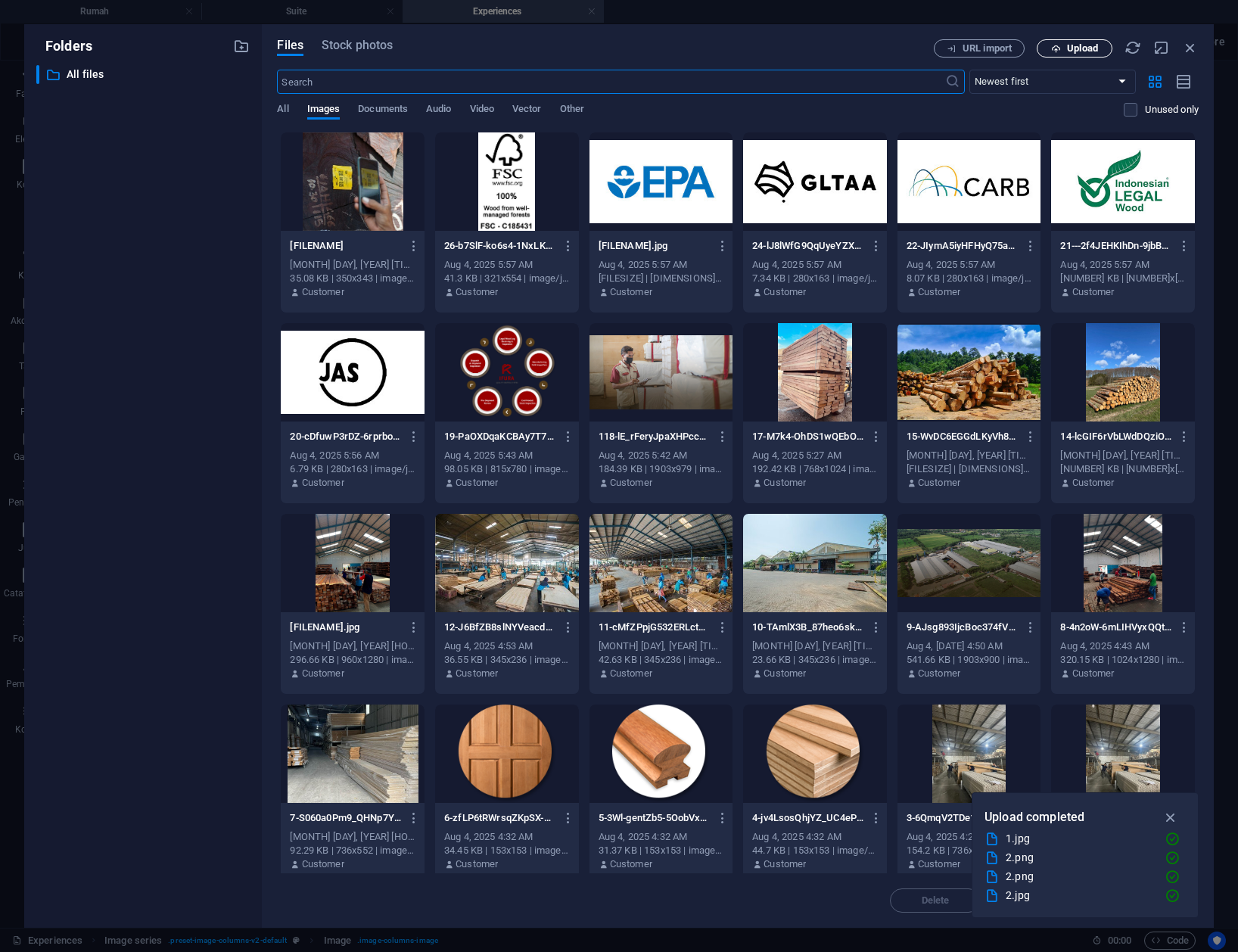 click on "Upload" at bounding box center [1082, 48] 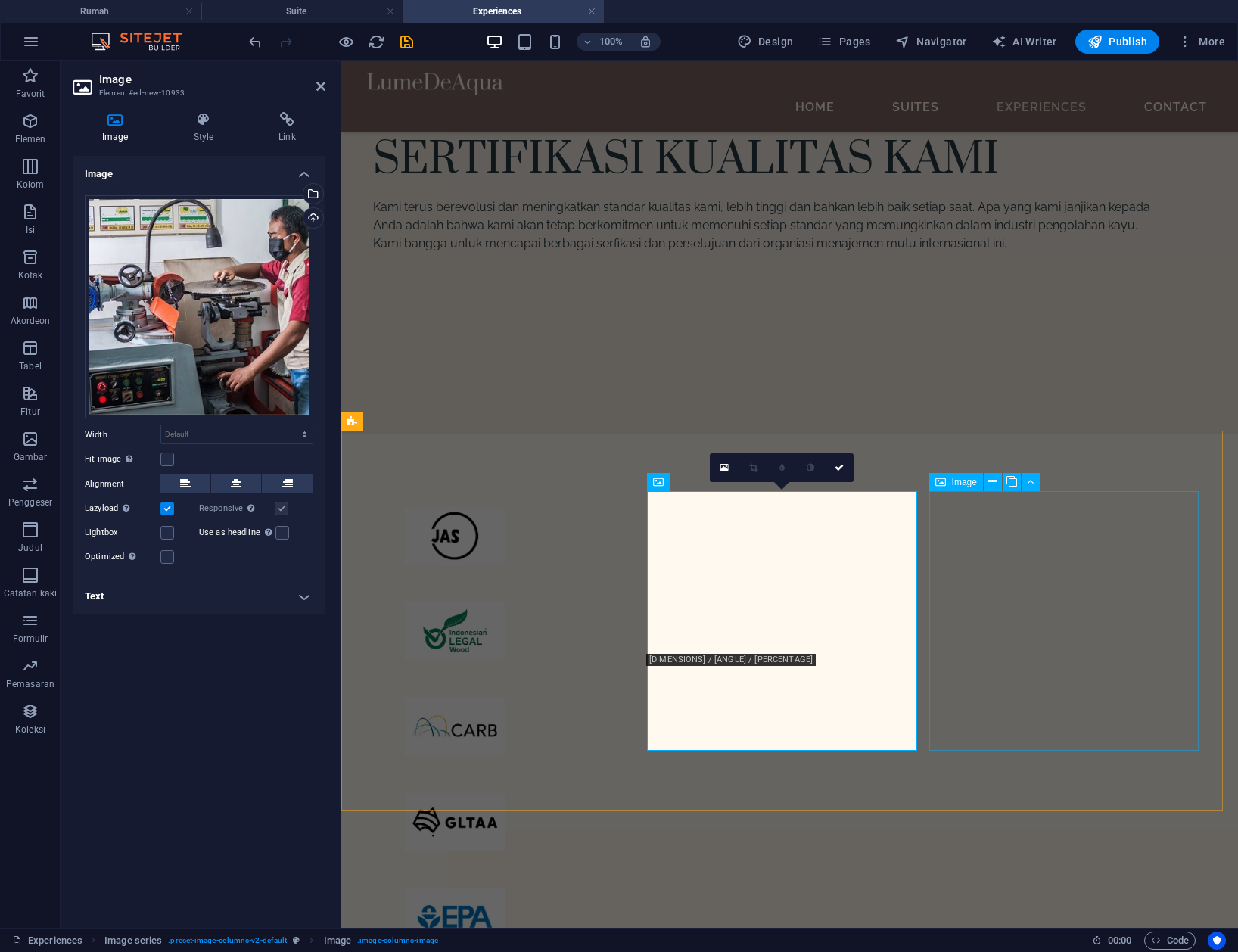 scroll, scrollTop: 2895, scrollLeft: 0, axis: vertical 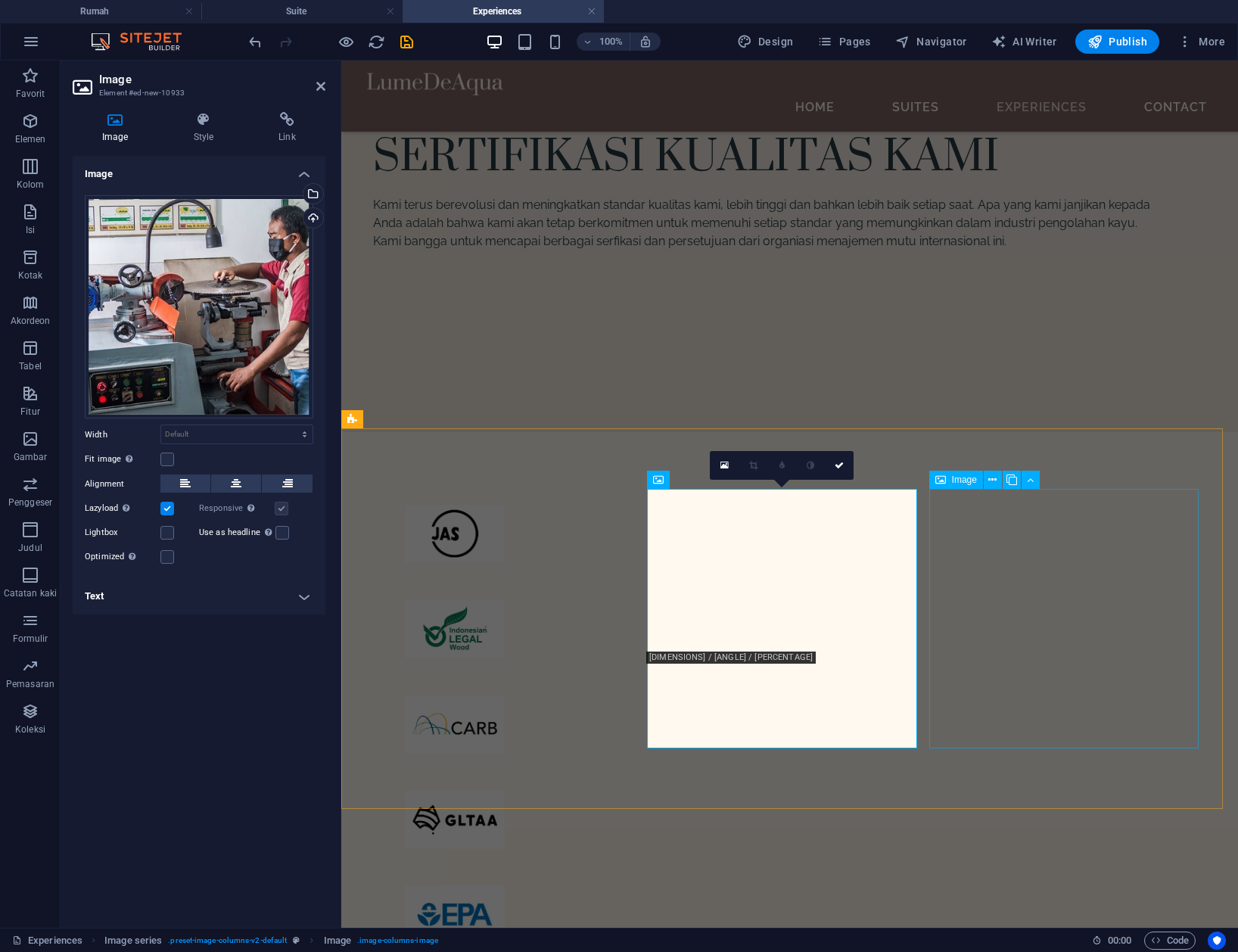 click at bounding box center [493, 1784] 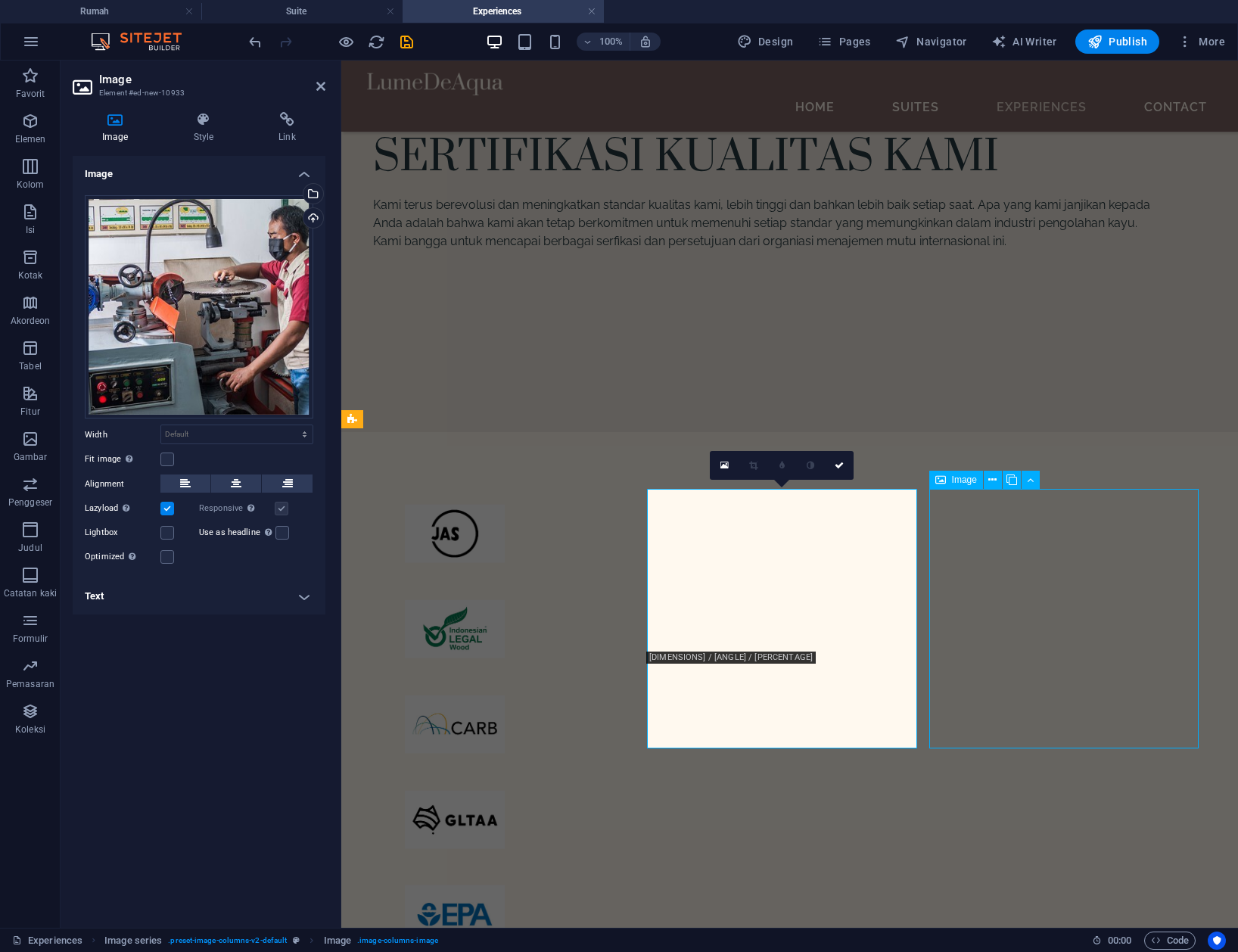 drag, startPoint x: 1088, startPoint y: 593, endPoint x: 1368, endPoint y: 593, distance: 280 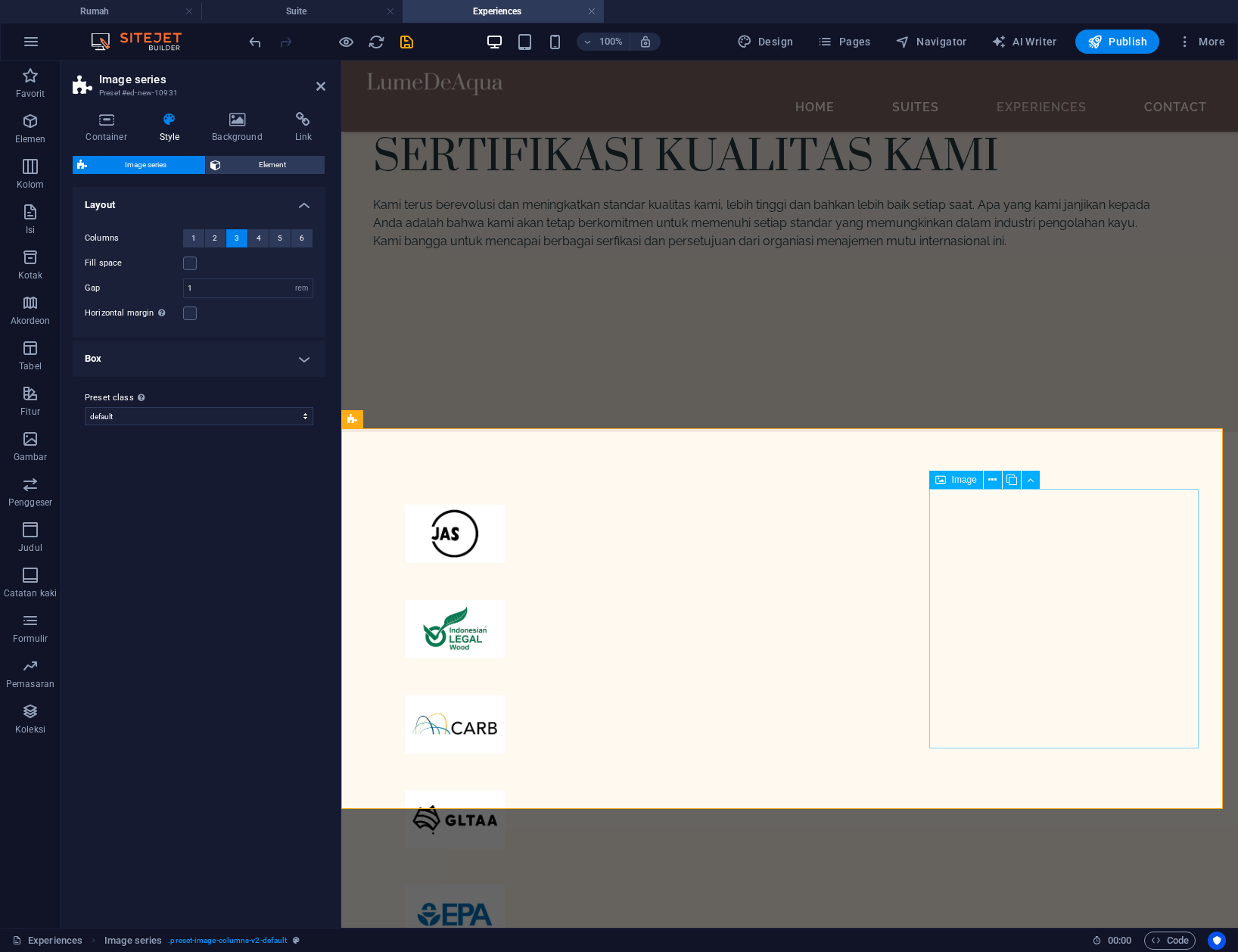 drag, startPoint x: 1071, startPoint y: 545, endPoint x: 628, endPoint y: 391, distance: 469.00426 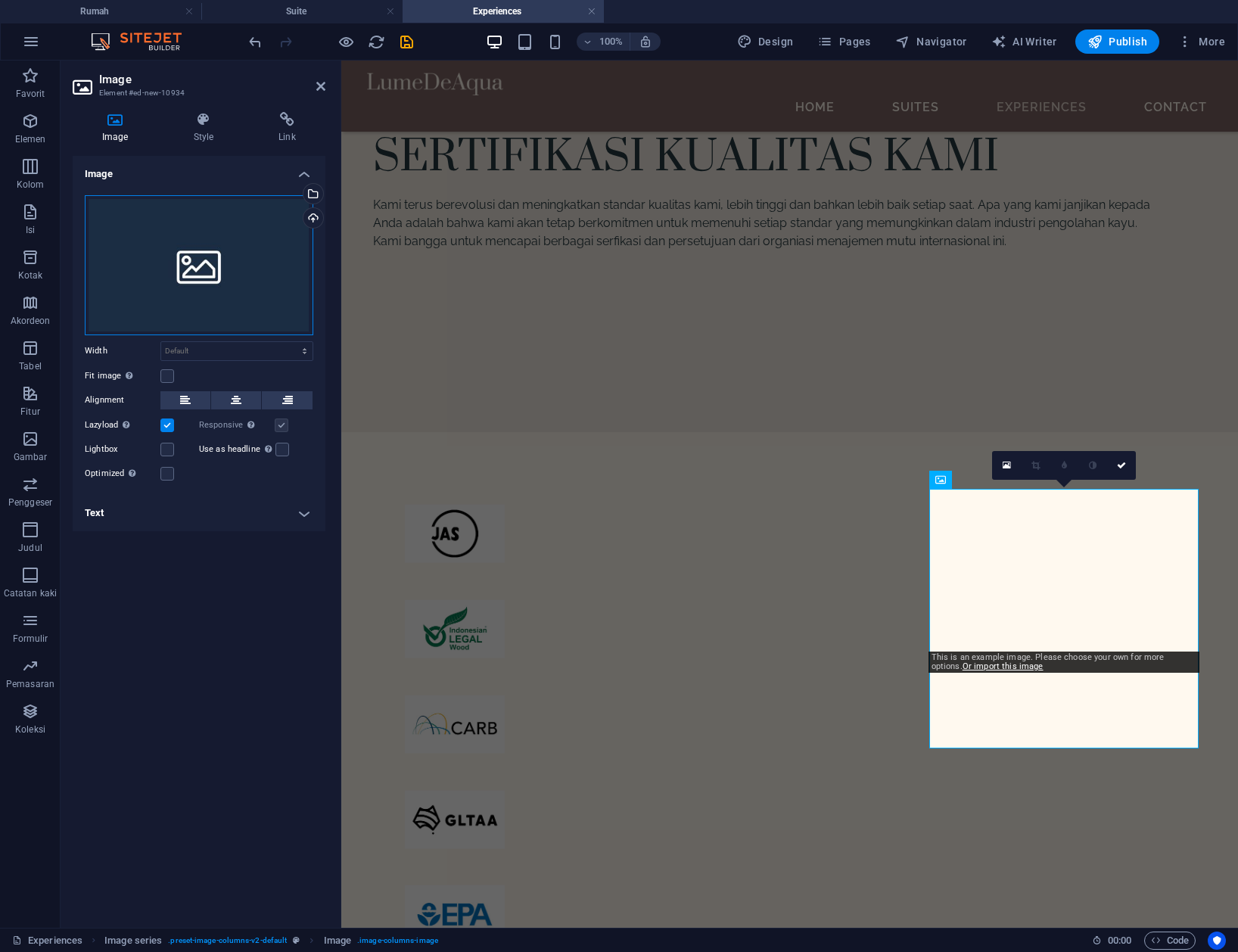 click on "Drag files here, click to choose files or select files from Files or our free stock photos & videos" at bounding box center (199, 265) 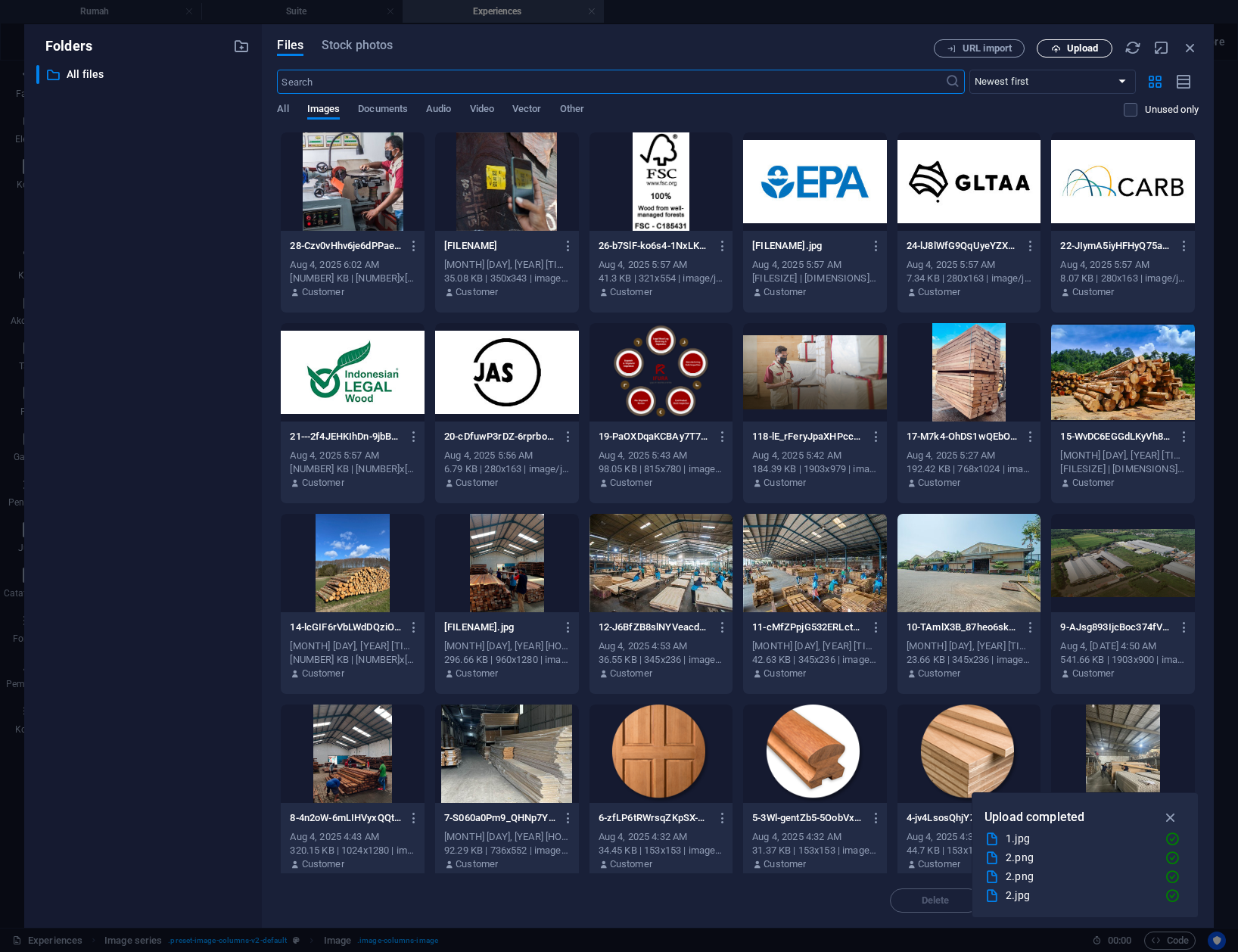 click on "Upload" at bounding box center [1082, 48] 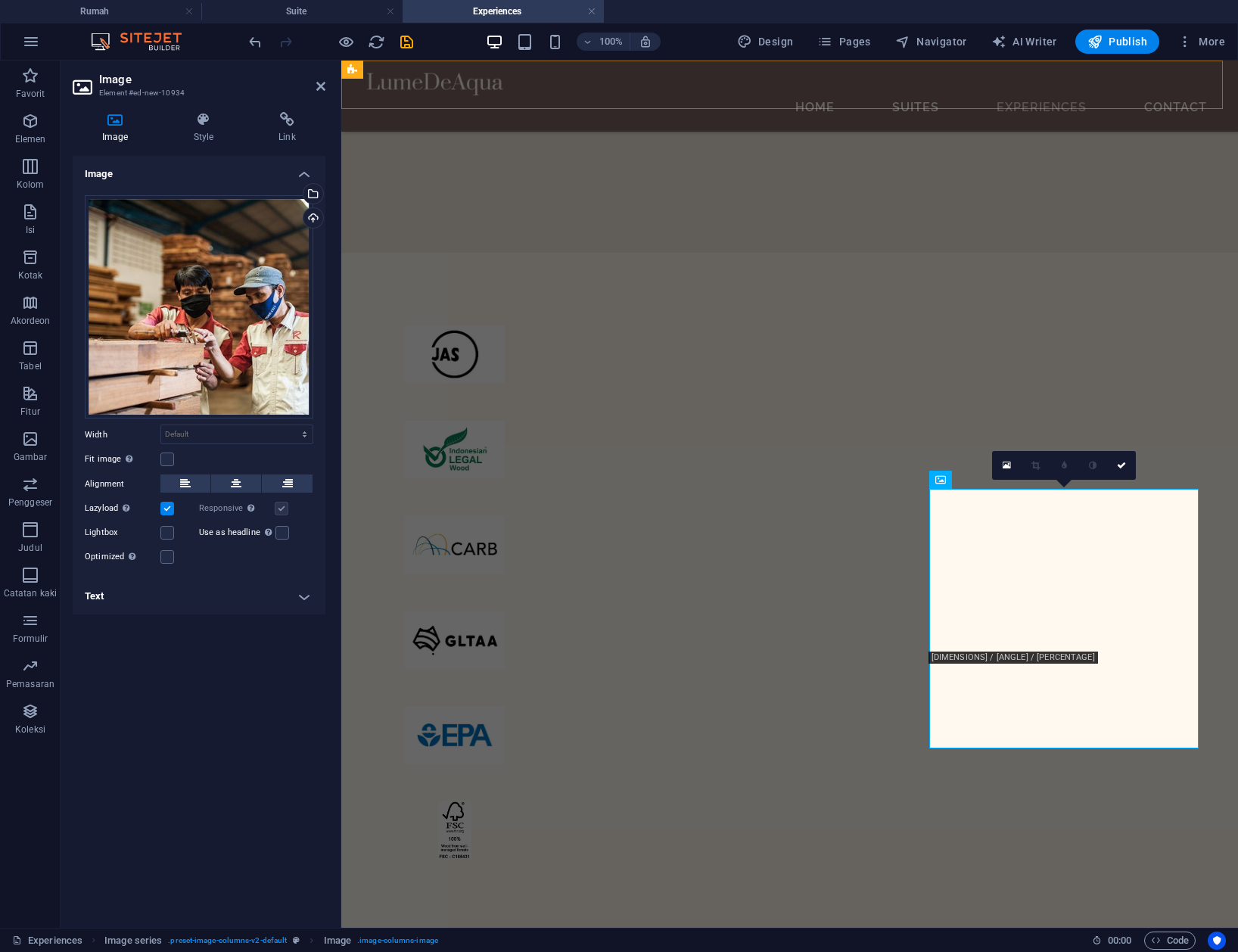 scroll, scrollTop: 2895, scrollLeft: 0, axis: vertical 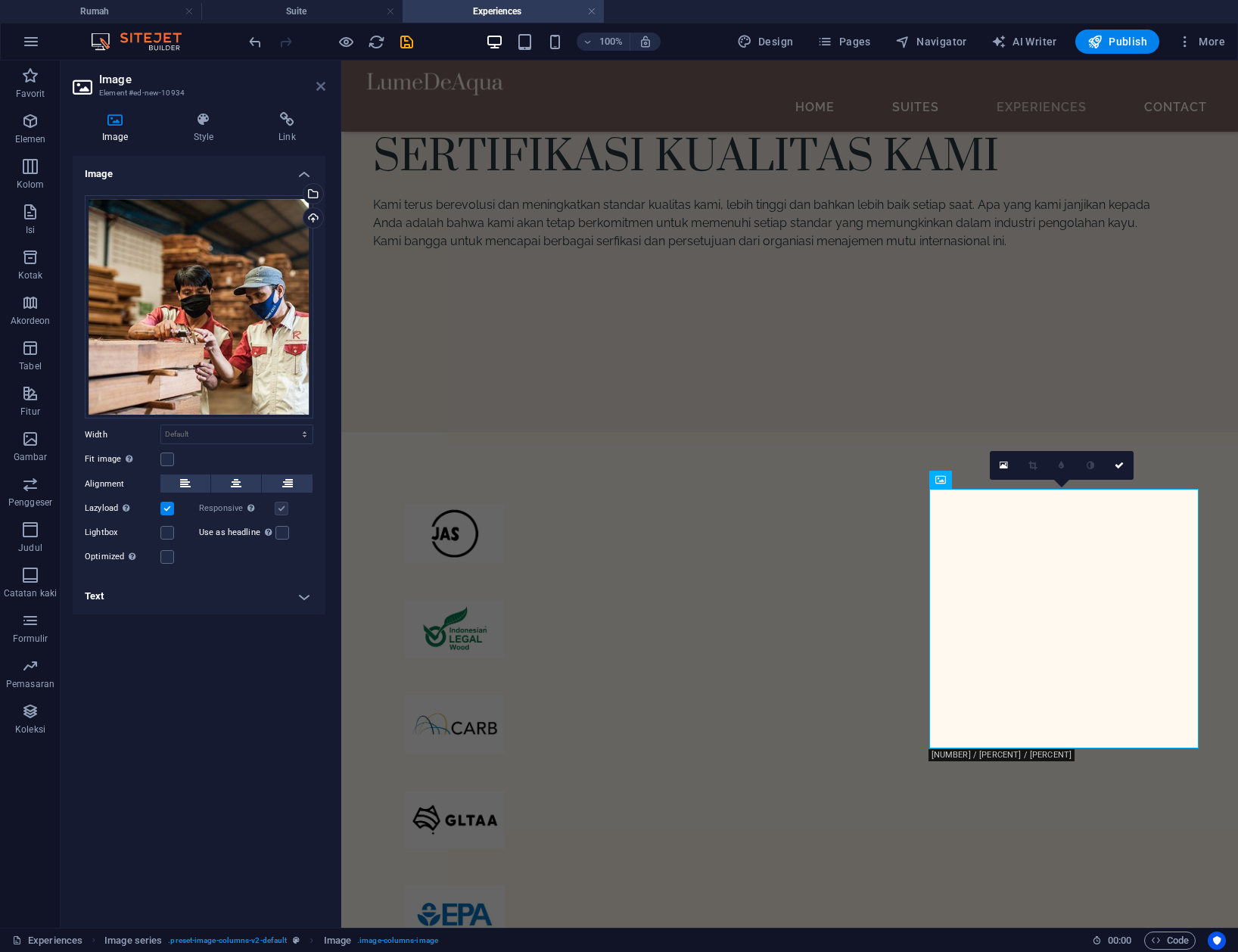 click at bounding box center (321, 86) 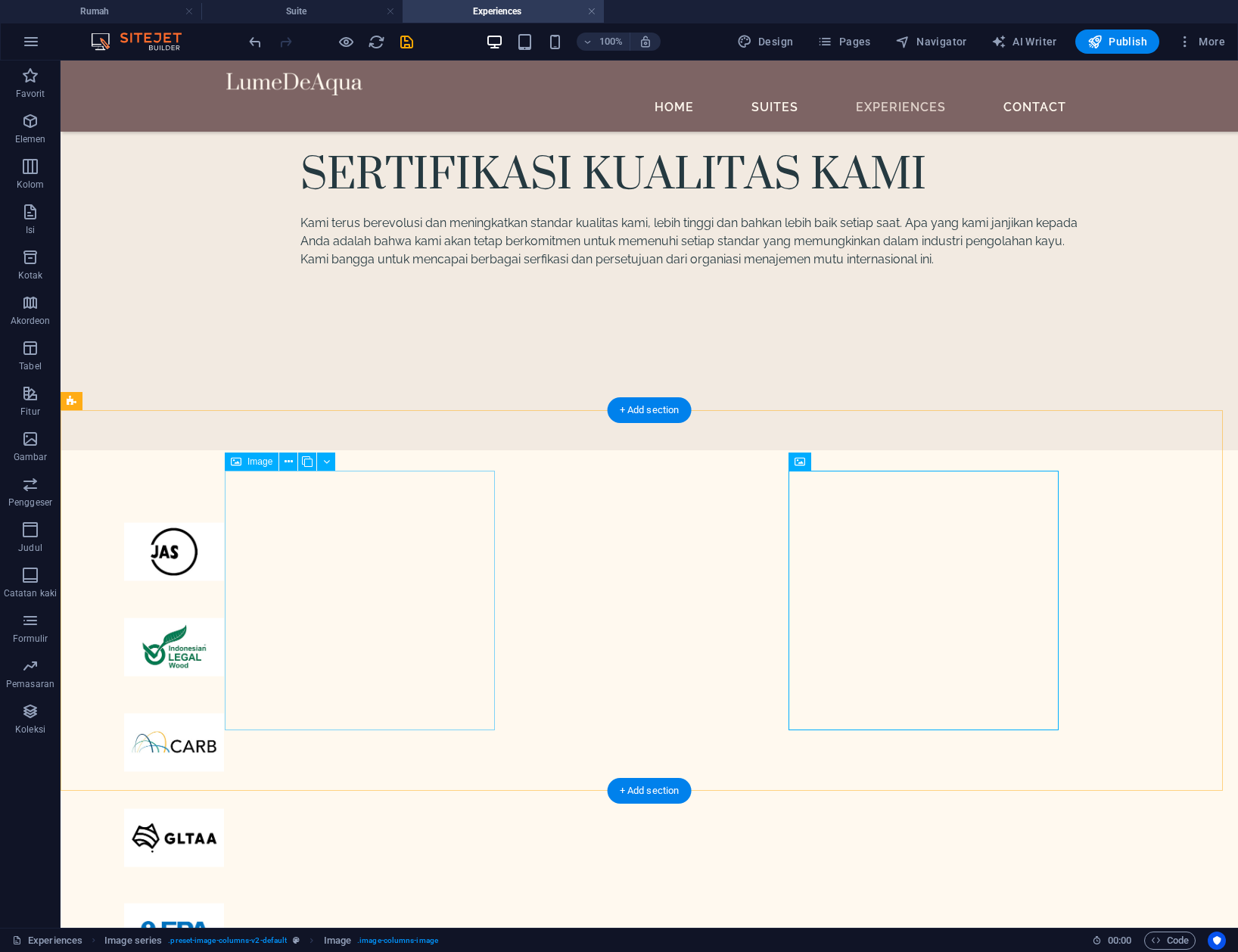 click at bounding box center (213, 1320) 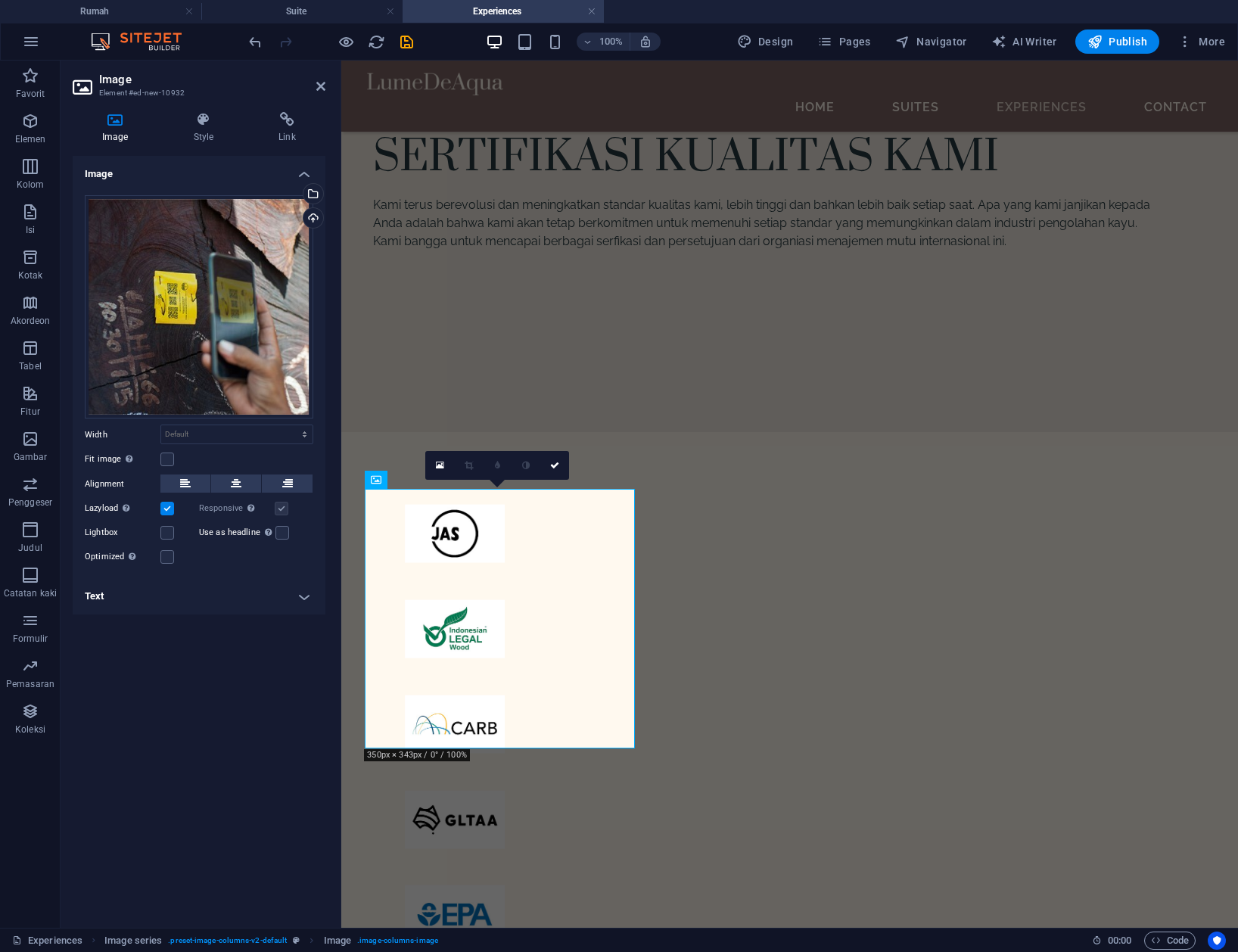 click on "Text" at bounding box center [199, 596] 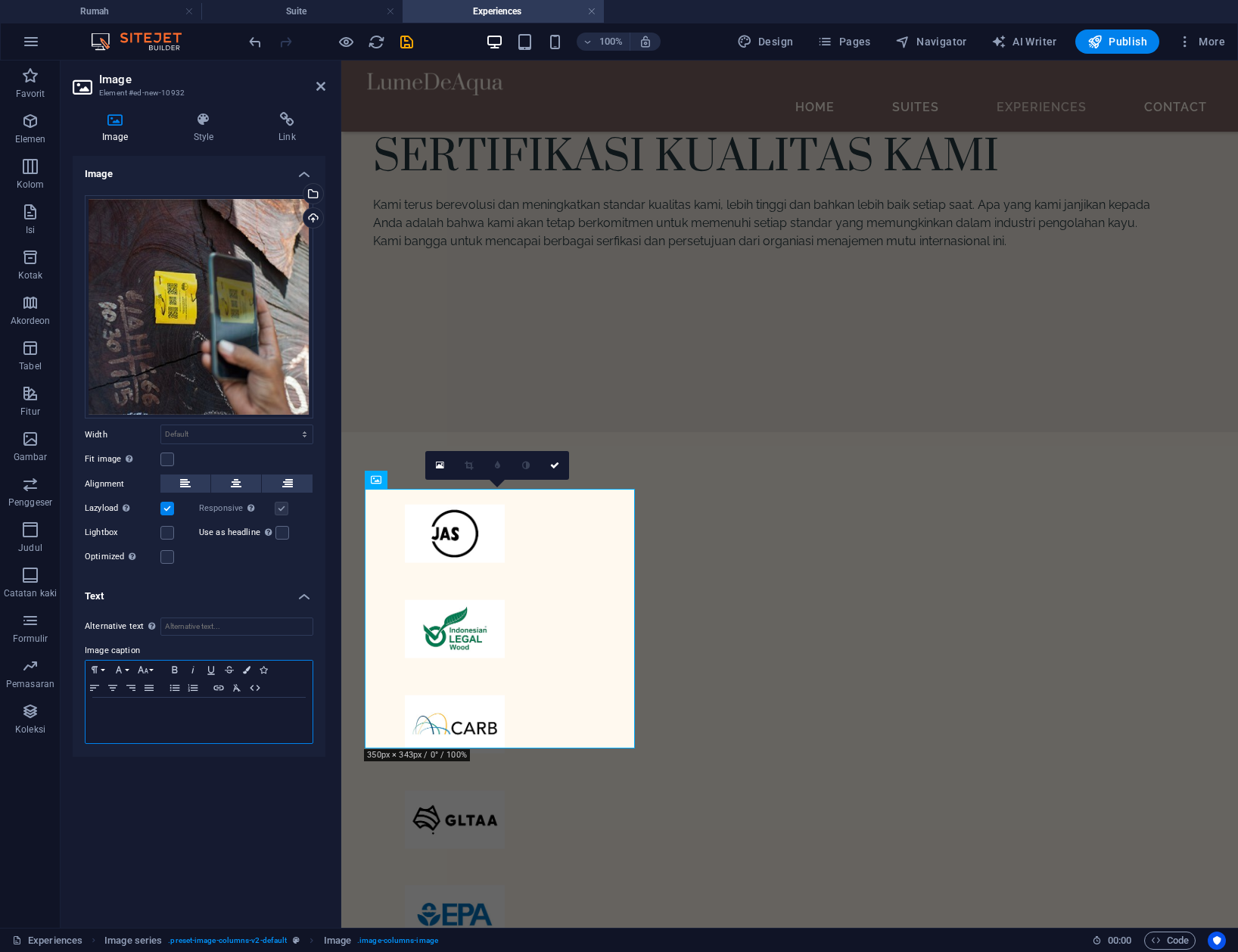 click at bounding box center (199, 712) 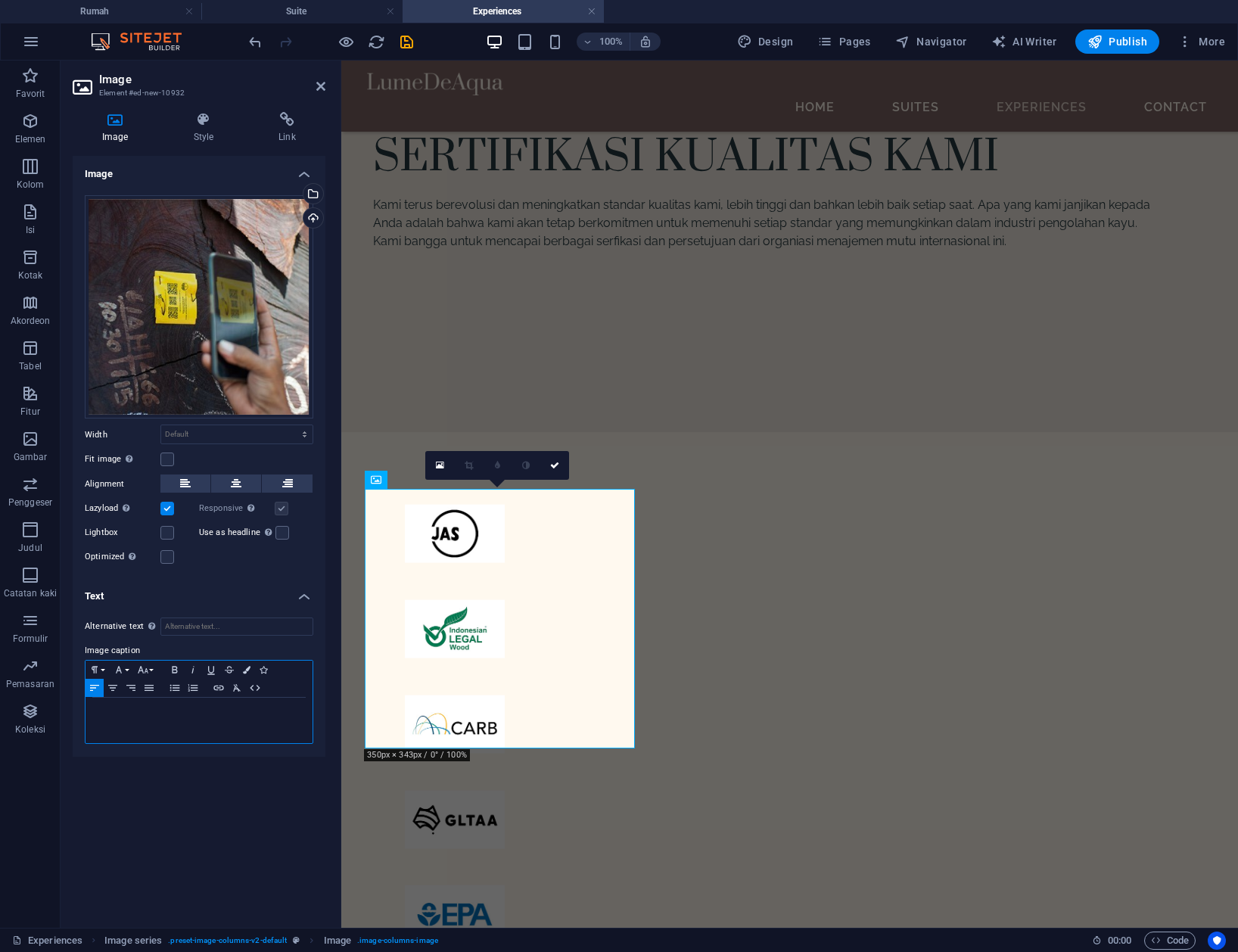 type 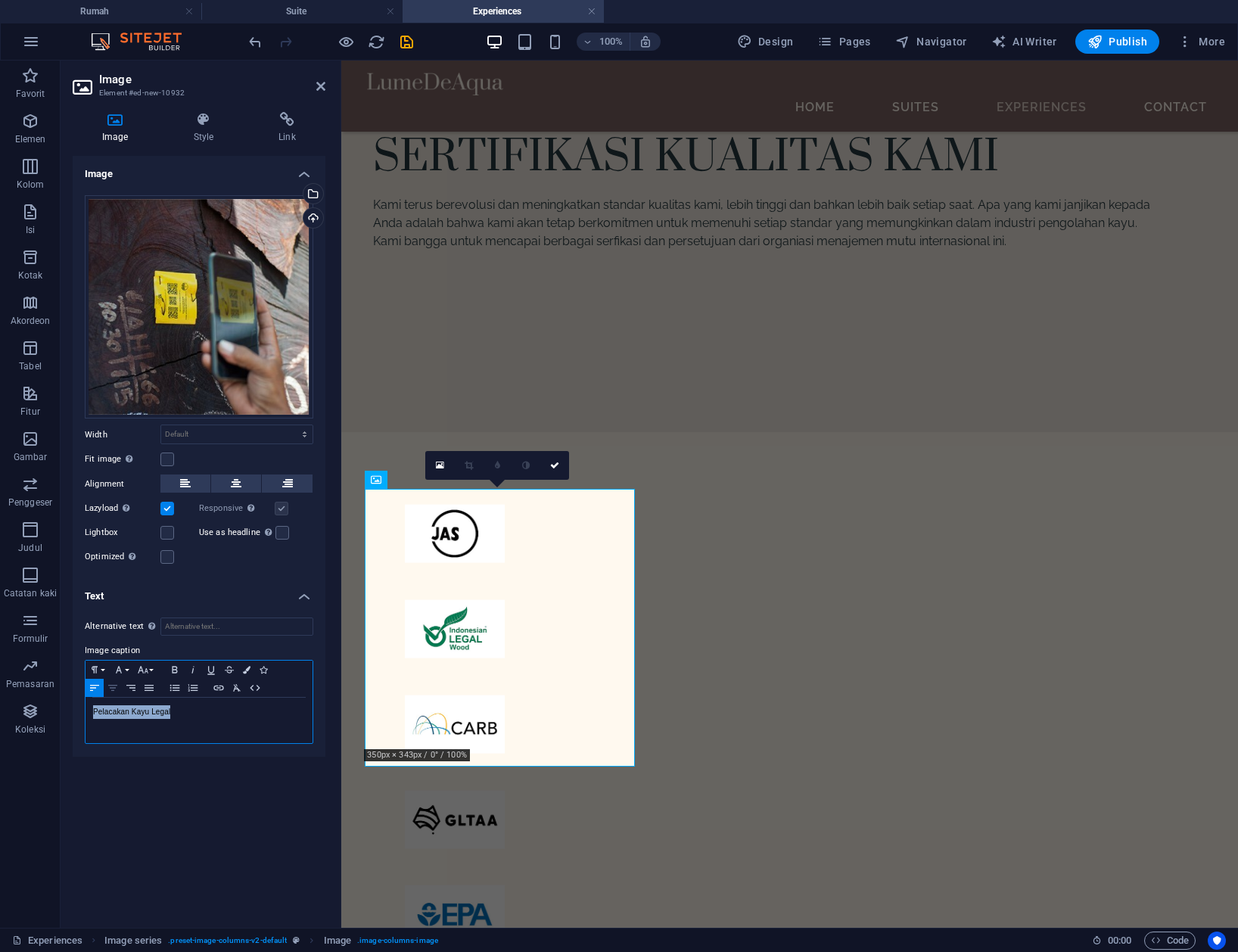click 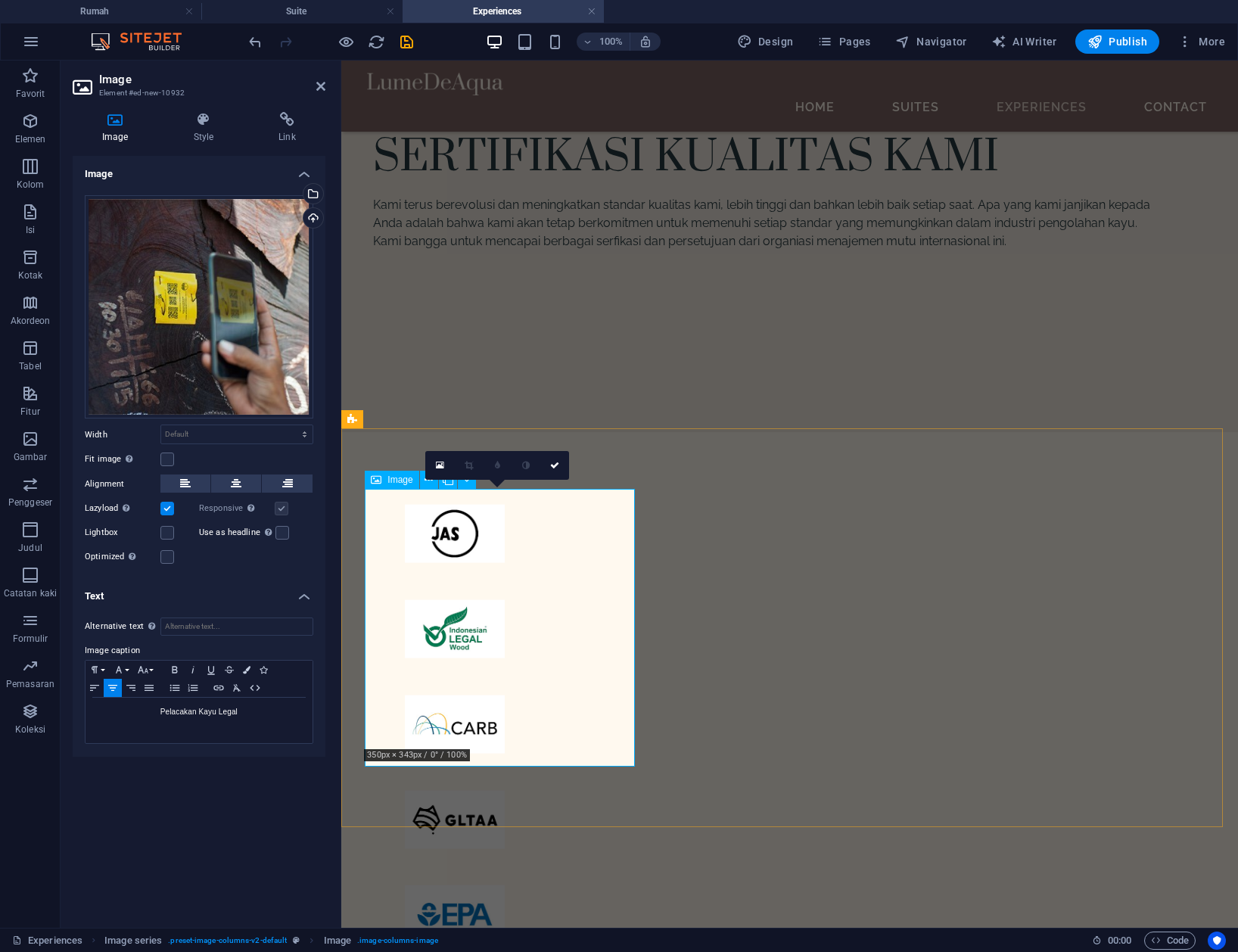 click on "Pelacakan Kayu Legal" at bounding box center (493, 1311) 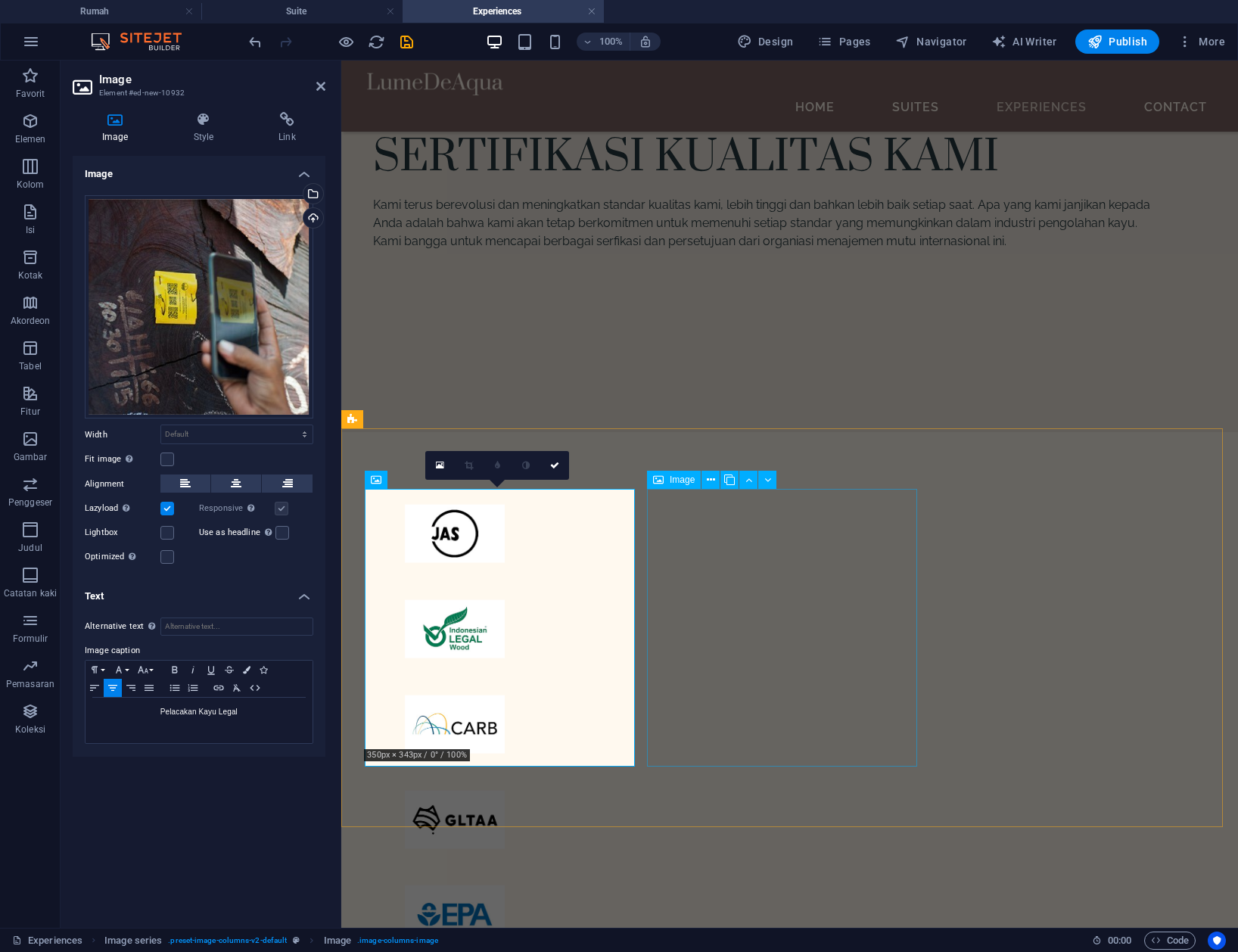 click at bounding box center [493, 1585] 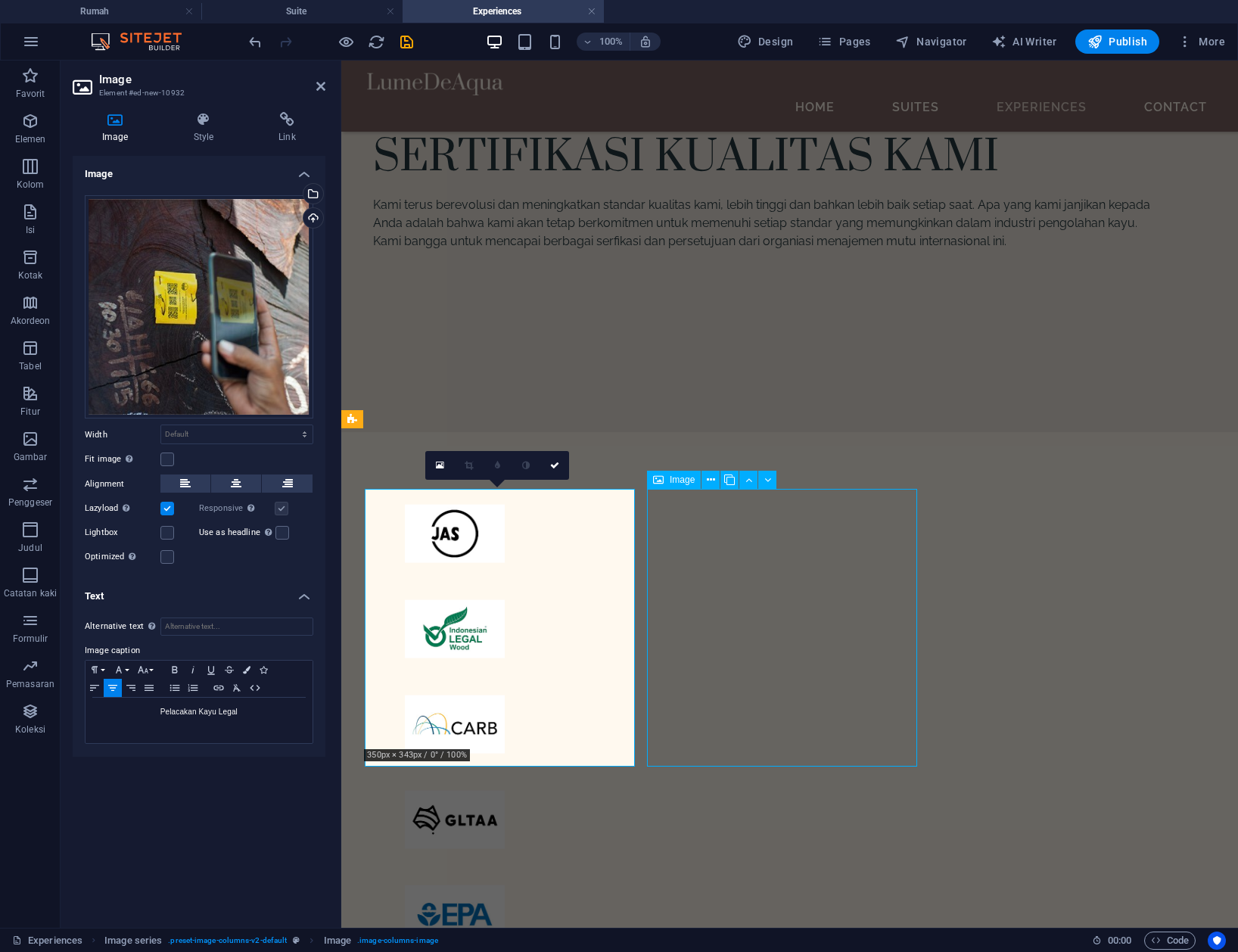 click at bounding box center (493, 1585) 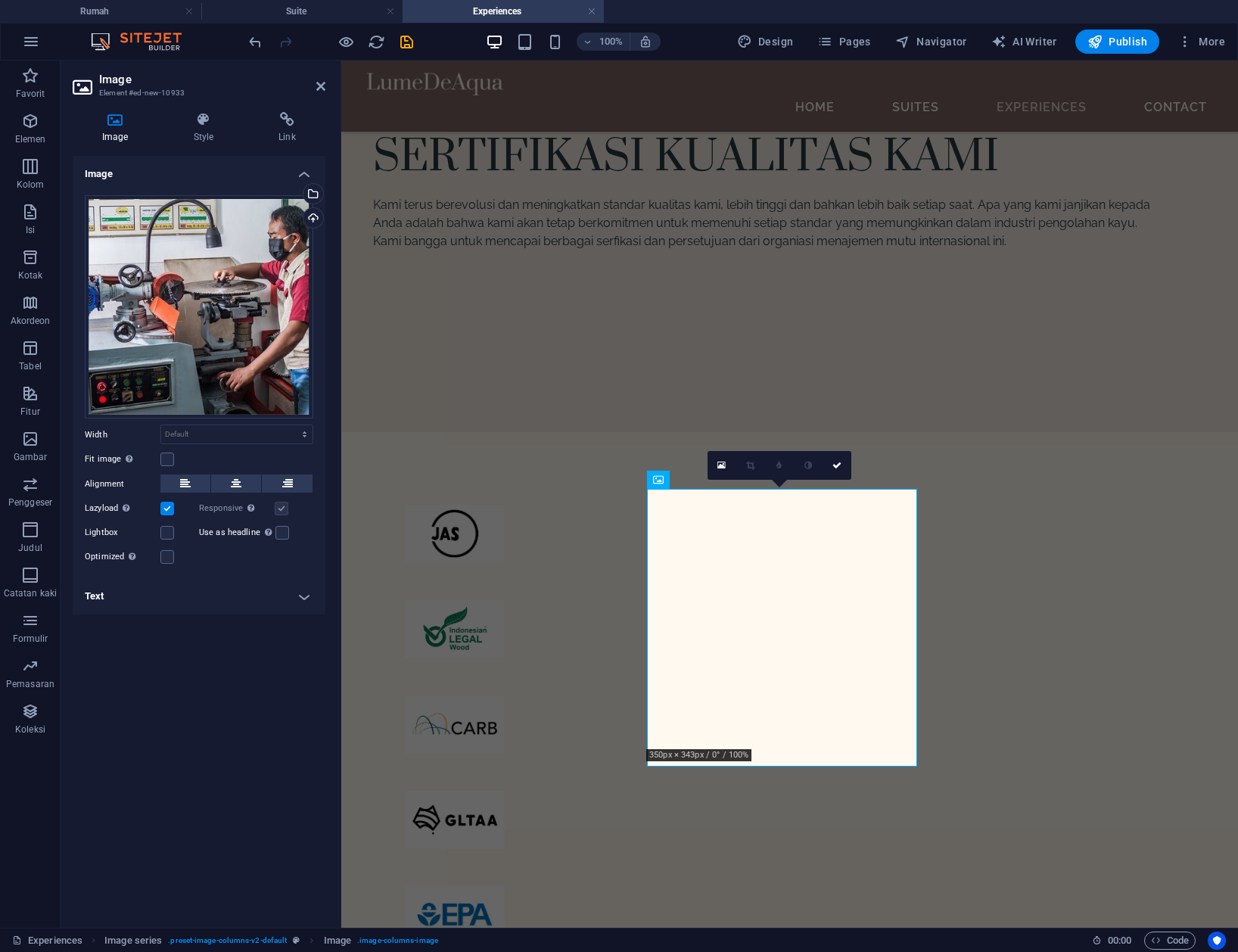 click on "Text" at bounding box center (199, 596) 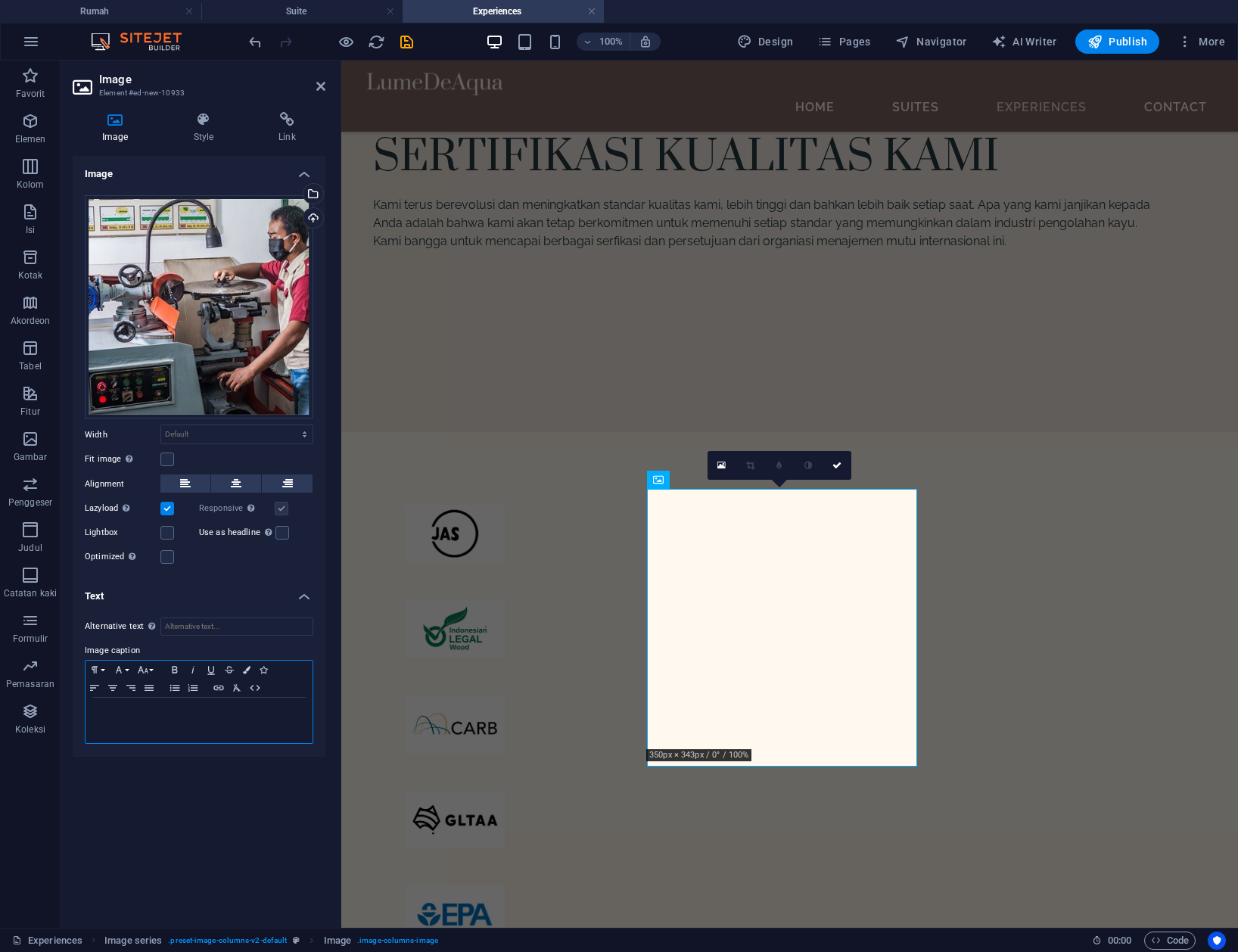click at bounding box center [199, 720] 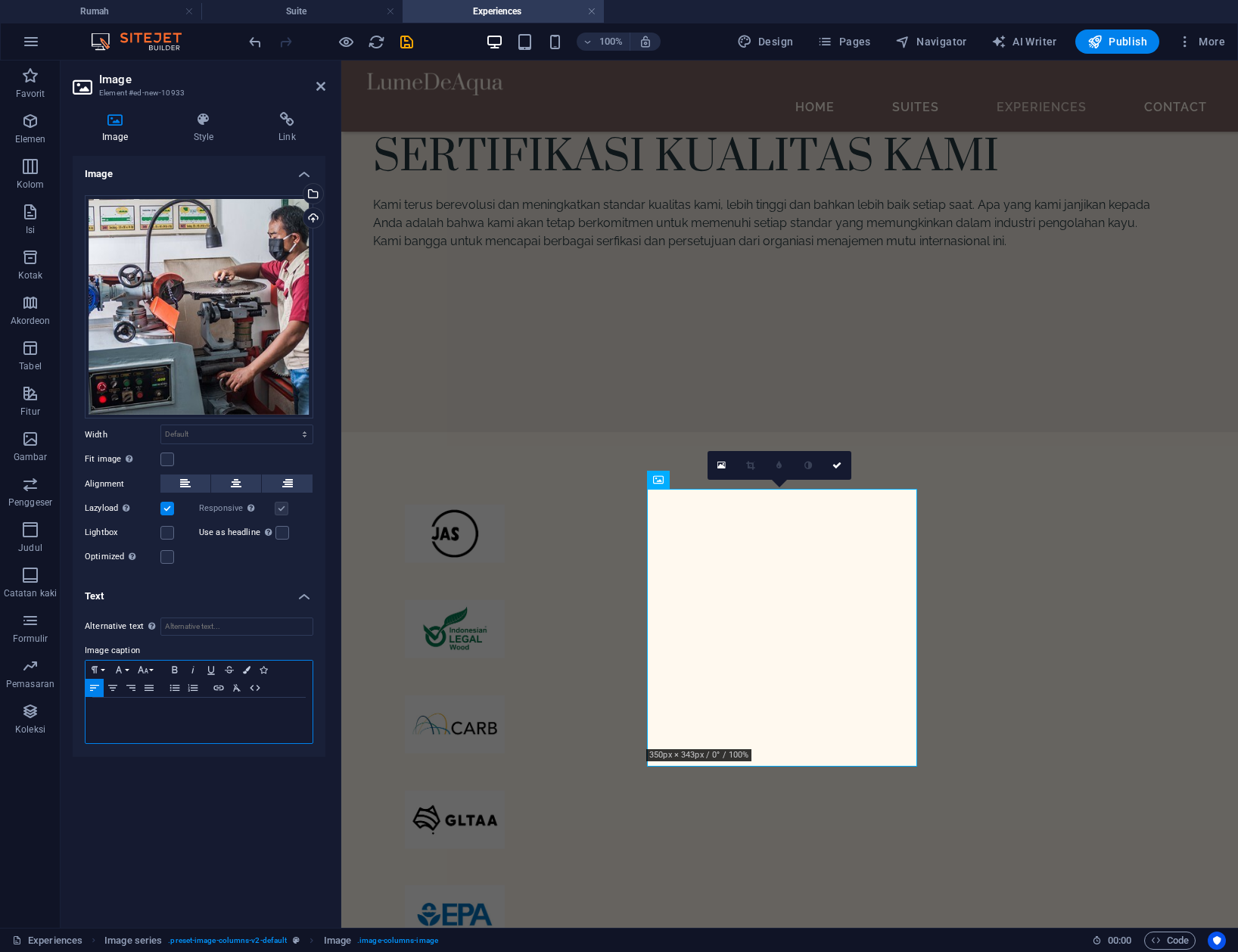 type 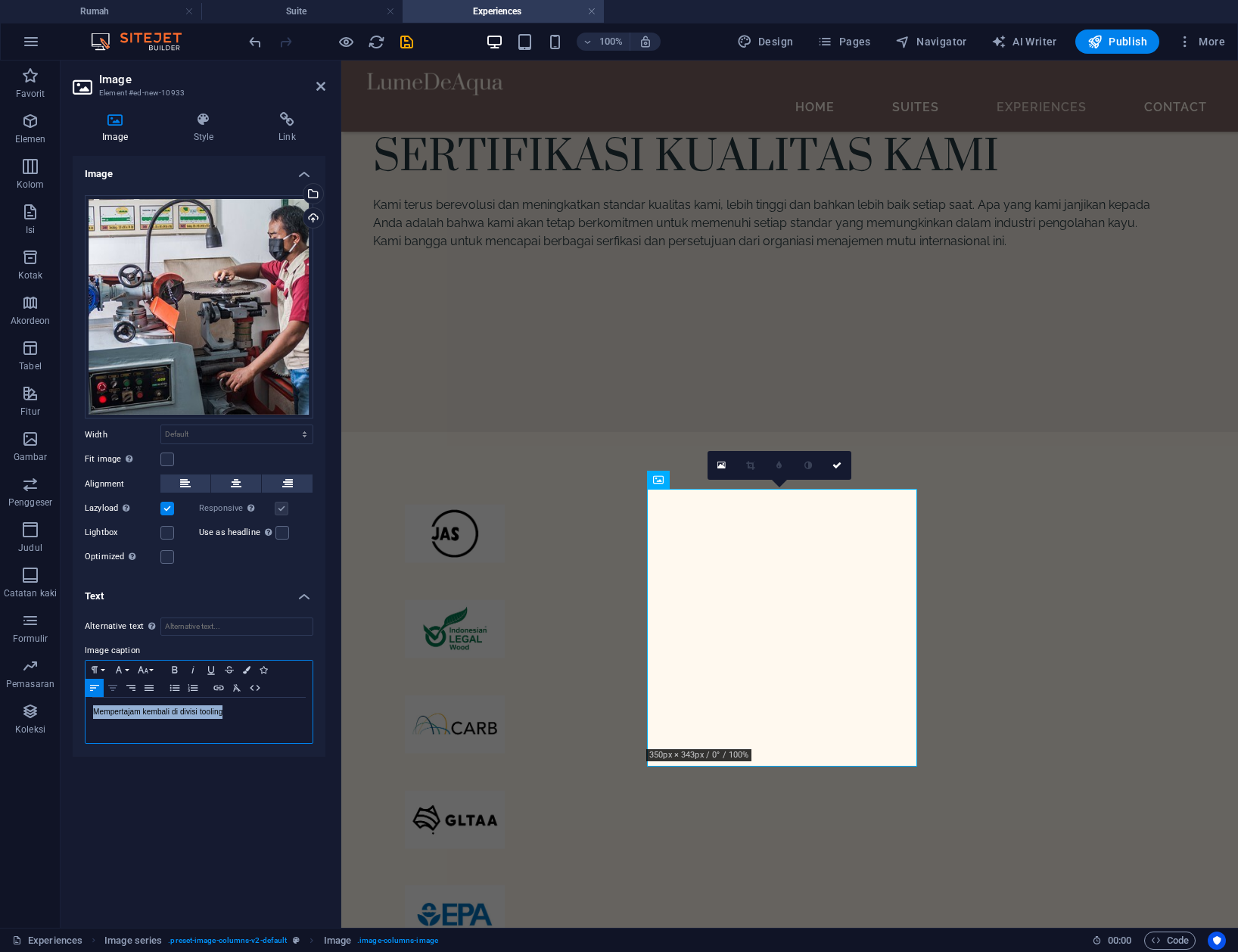 click 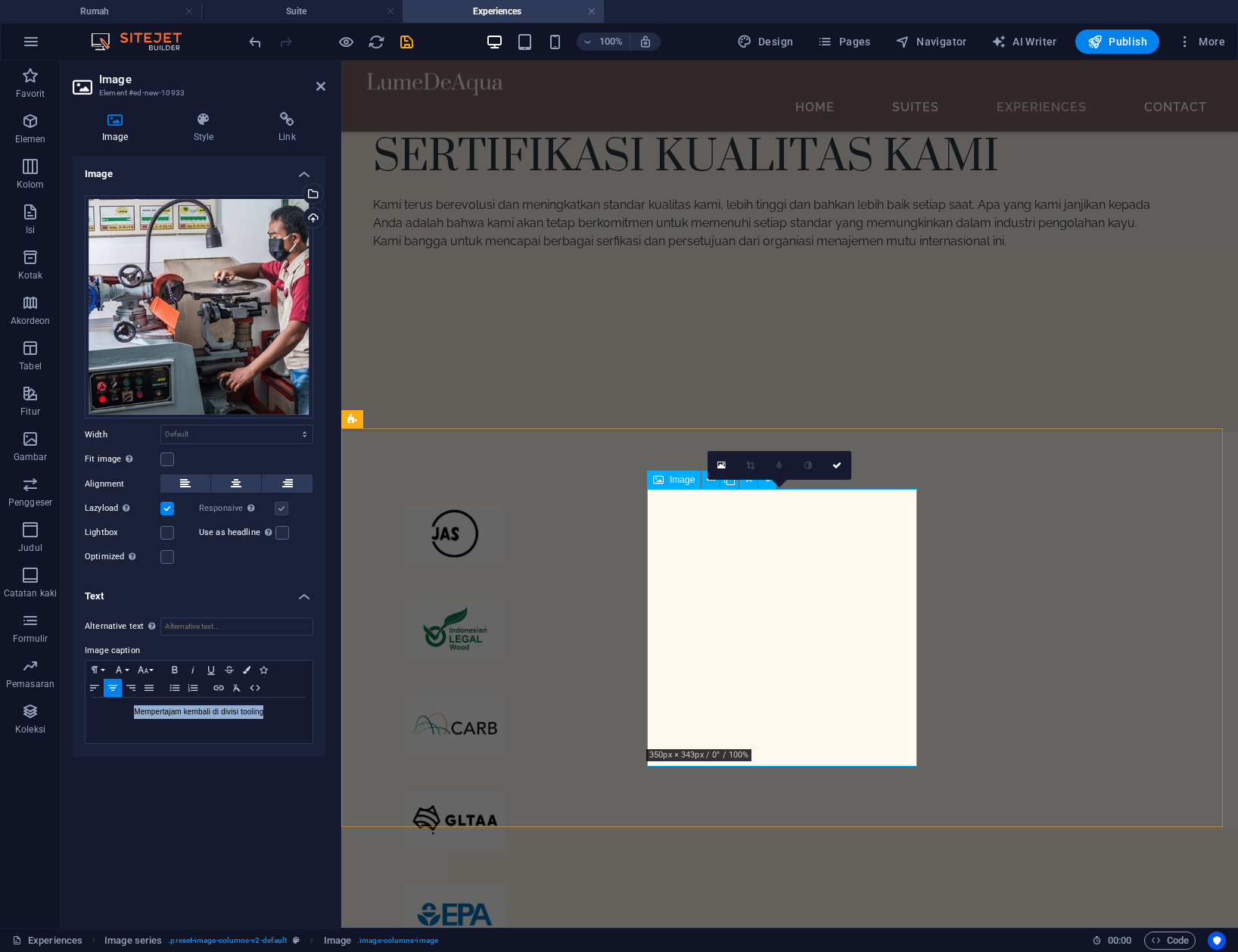 click on "Mempertajam kembali di divisi tooling" at bounding box center [493, 1594] 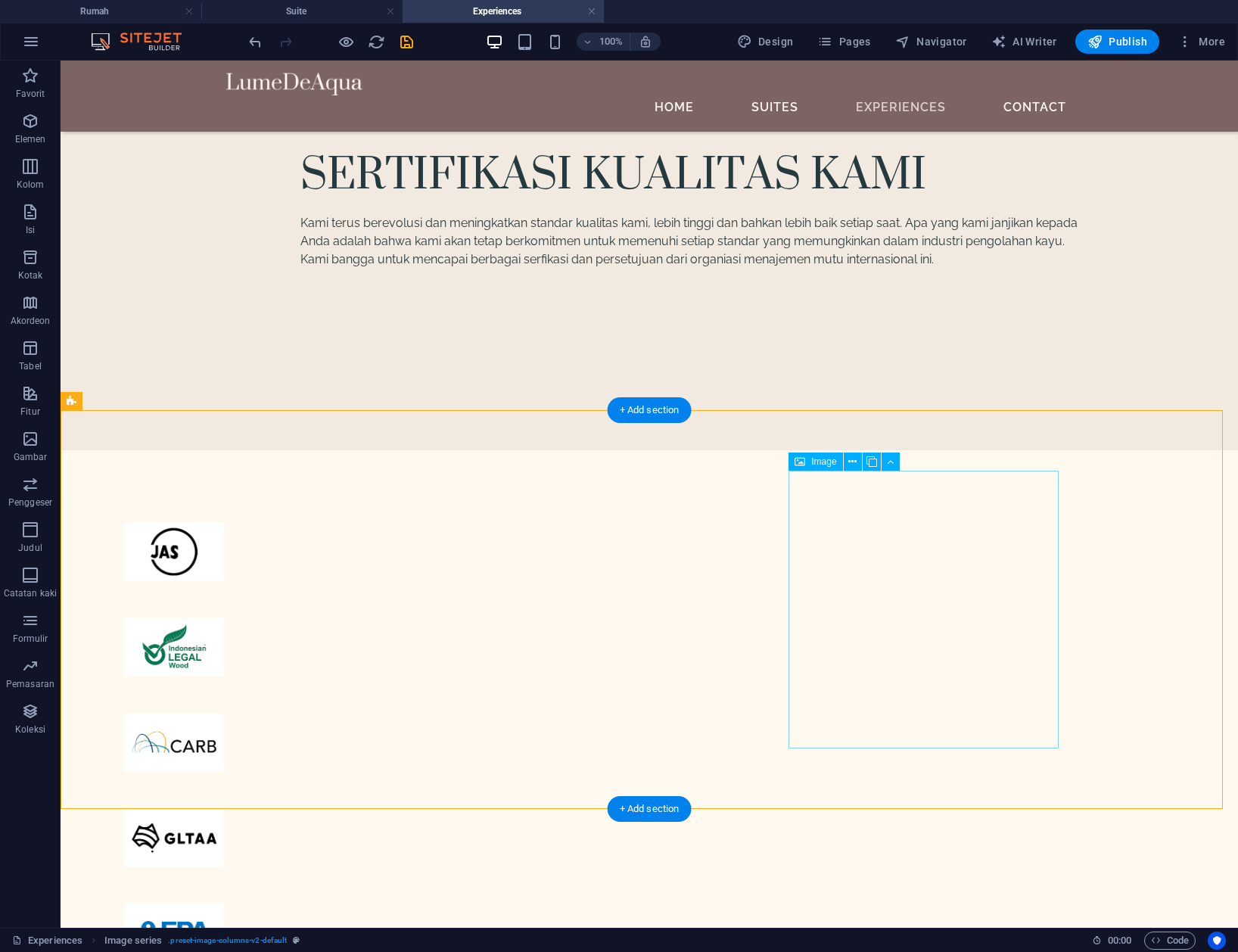 click at bounding box center (213, 1887) 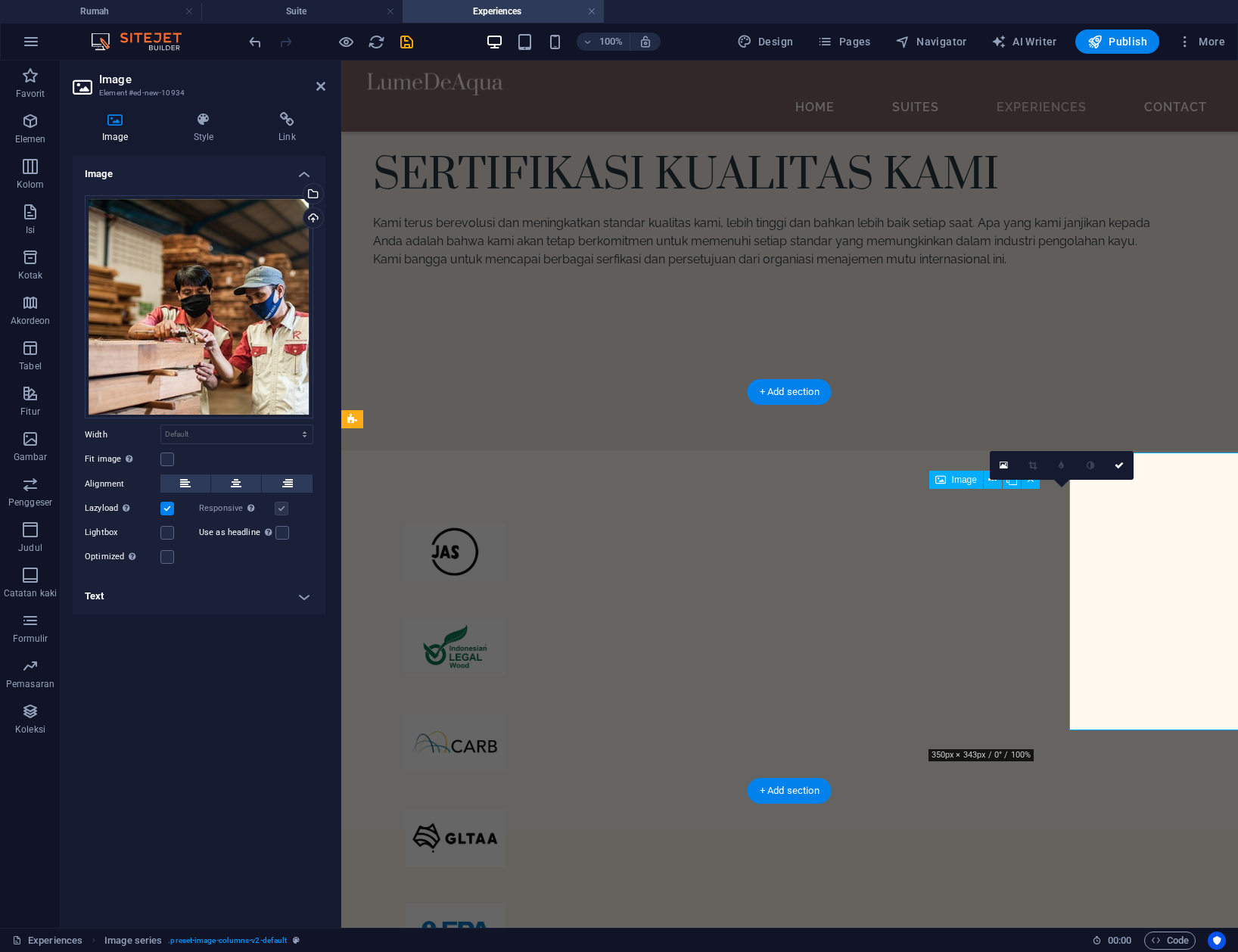 scroll, scrollTop: 2895, scrollLeft: 0, axis: vertical 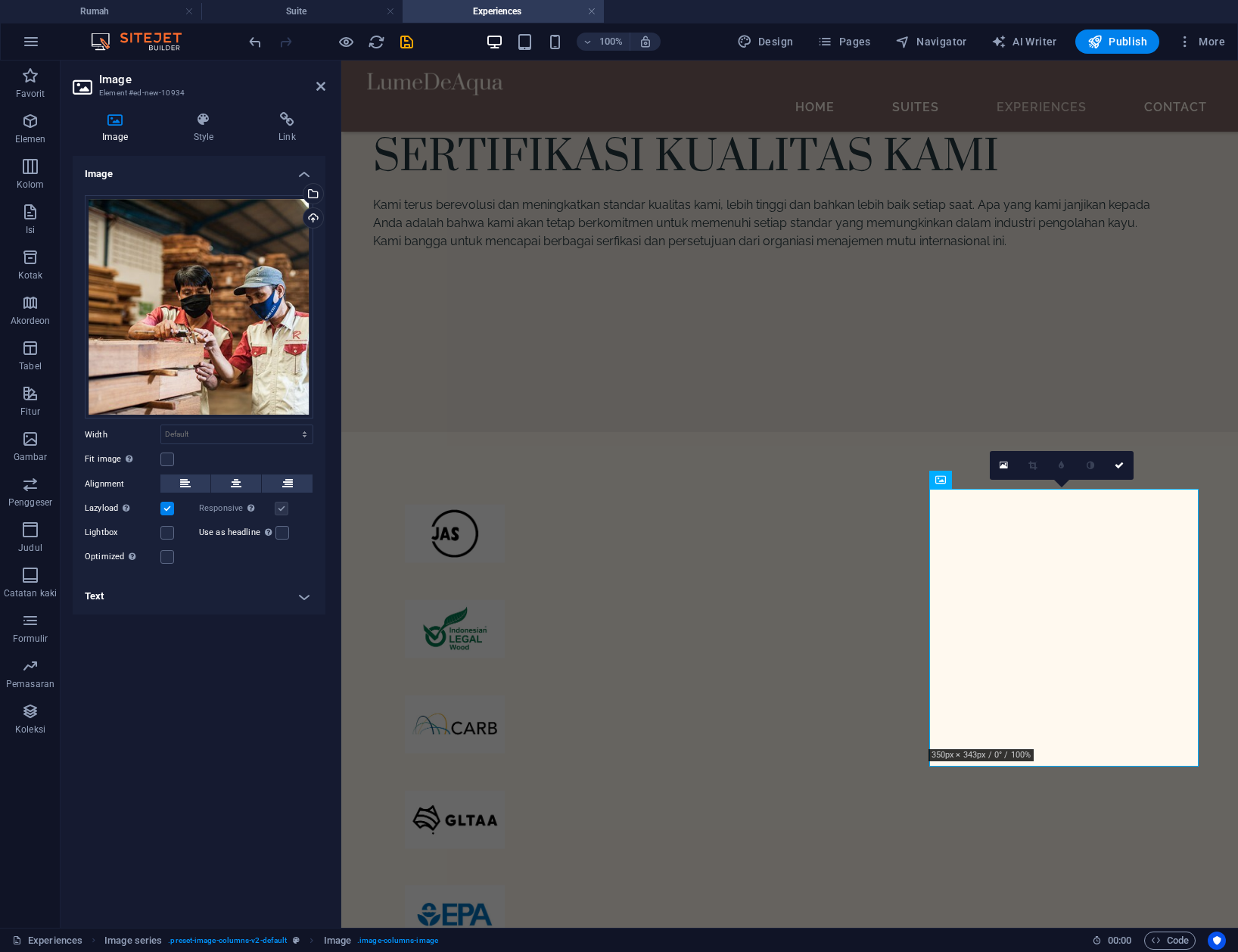 click on "Text" at bounding box center (199, 596) 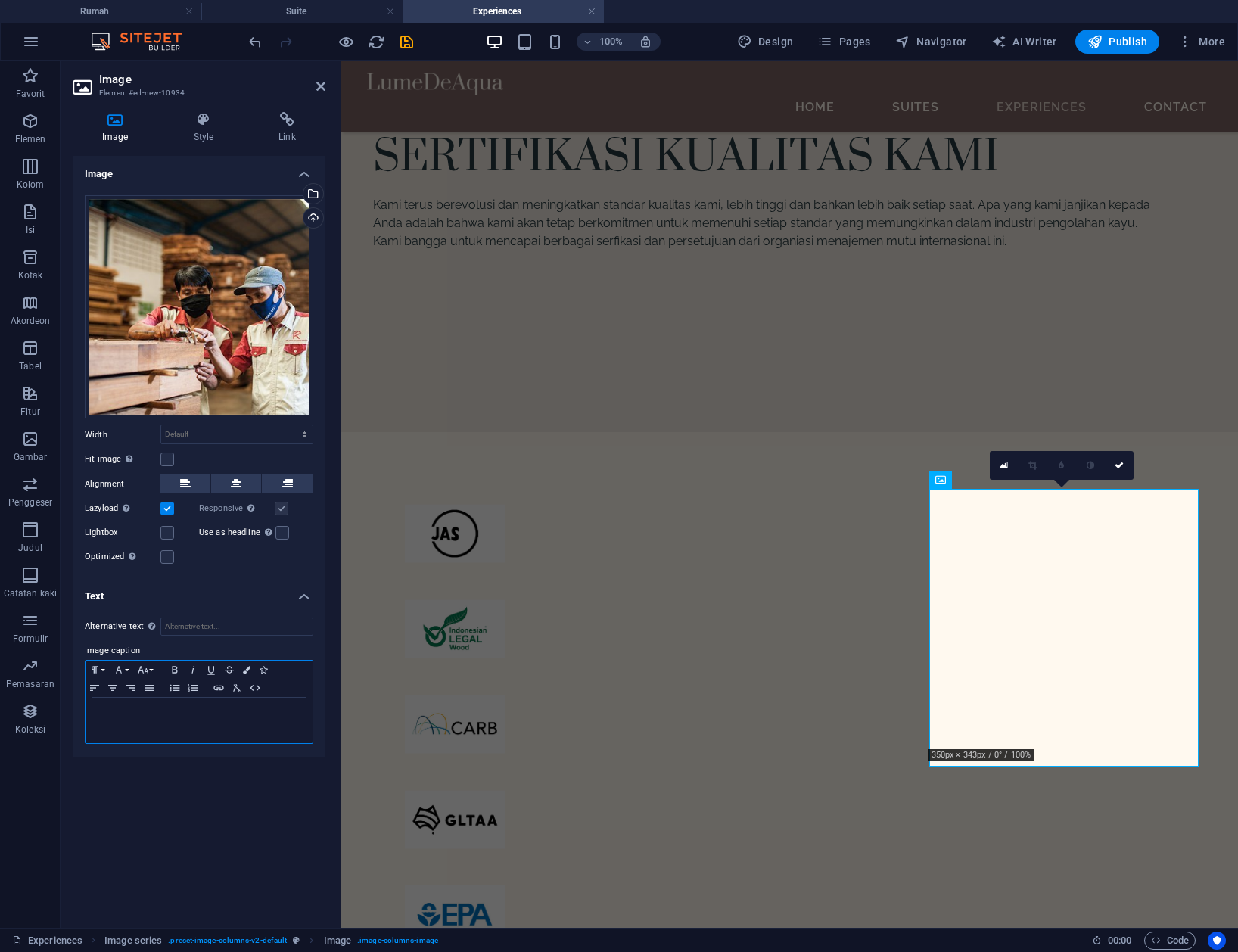 click at bounding box center (199, 712) 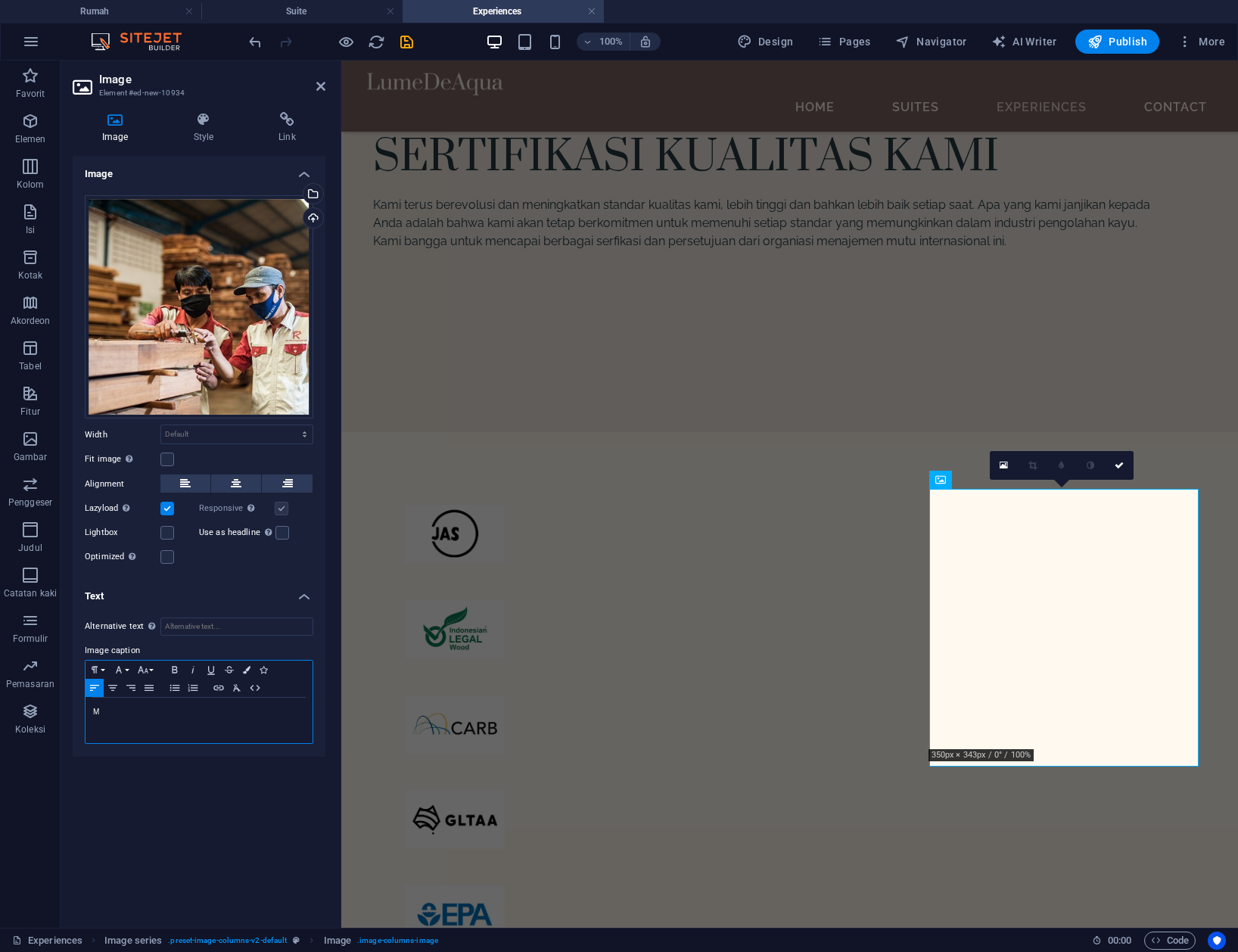 type 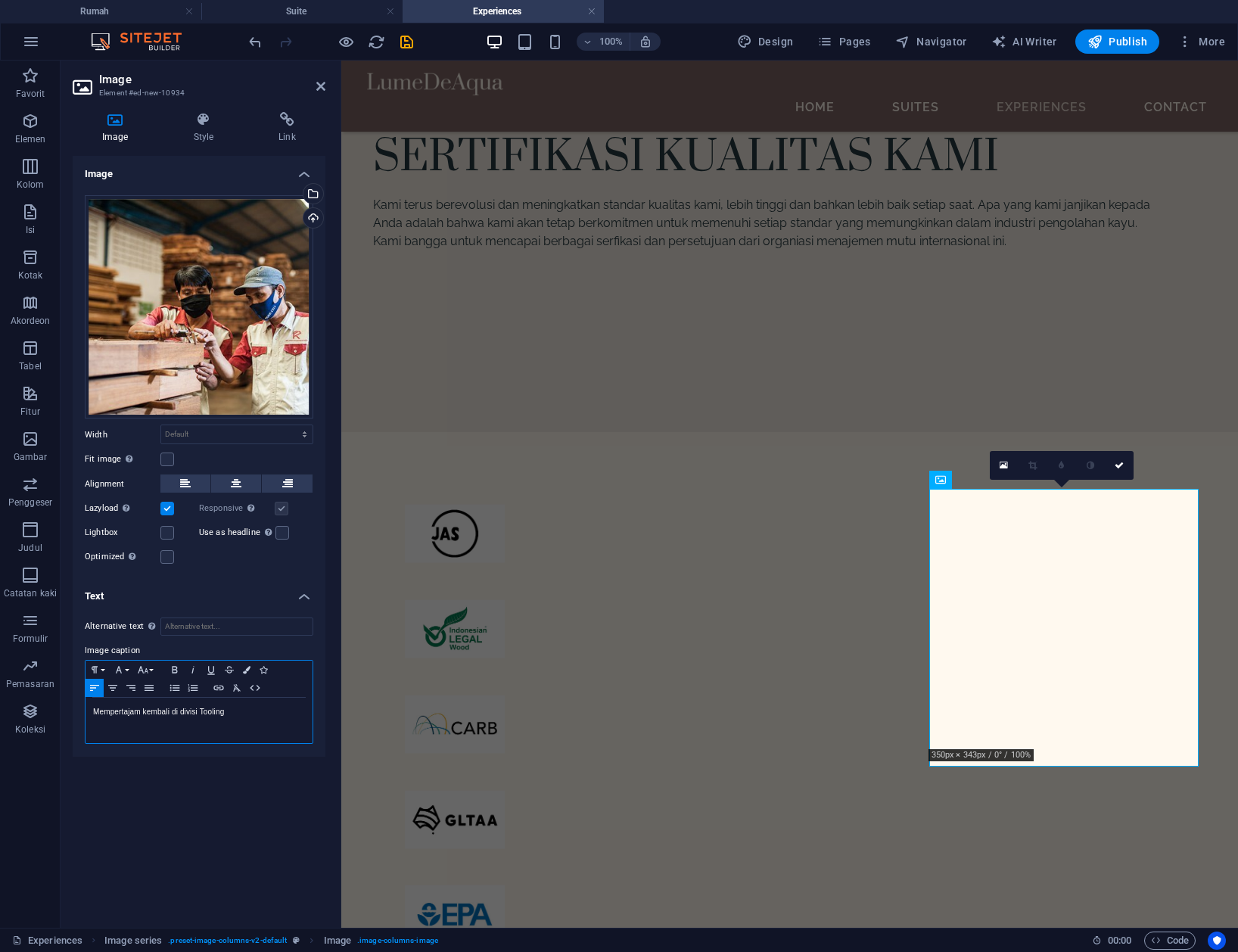 click on "Mempertajam kembali di divisi Tooling" at bounding box center [199, 712] 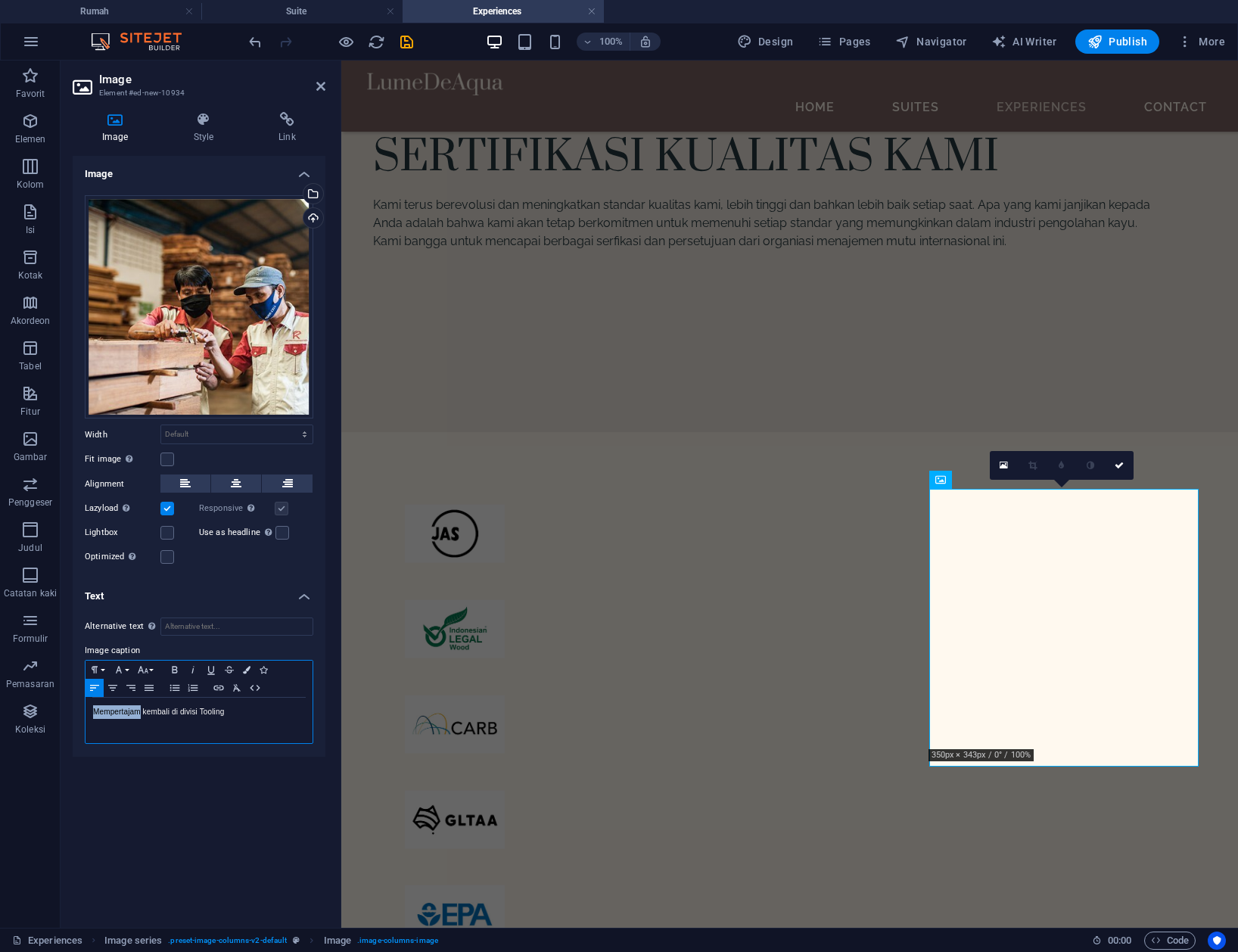 click on "Mempertajam kembali di divisi Tooling" at bounding box center [199, 712] 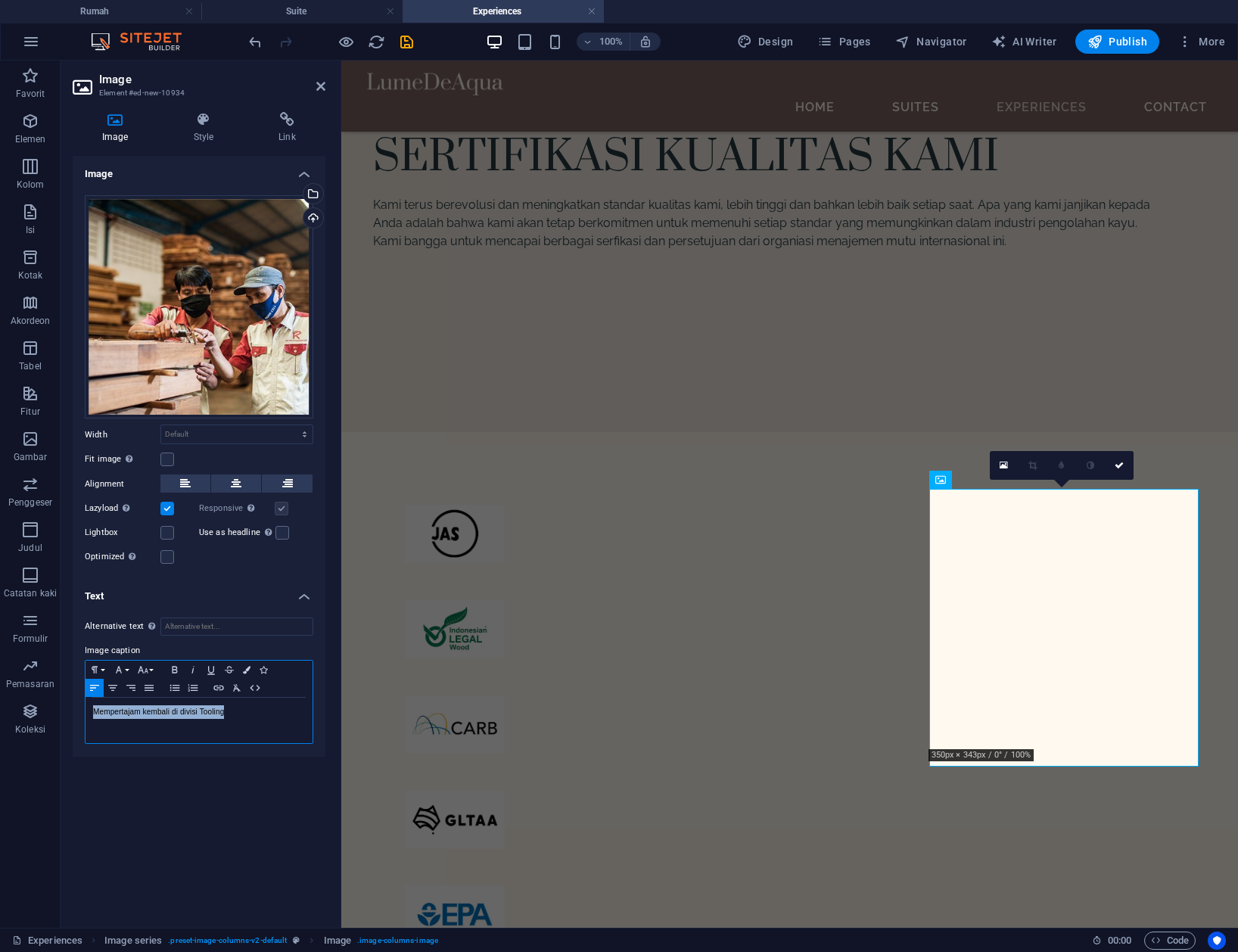click on "Mempertajam kembali di divisi Tooling" at bounding box center (199, 712) 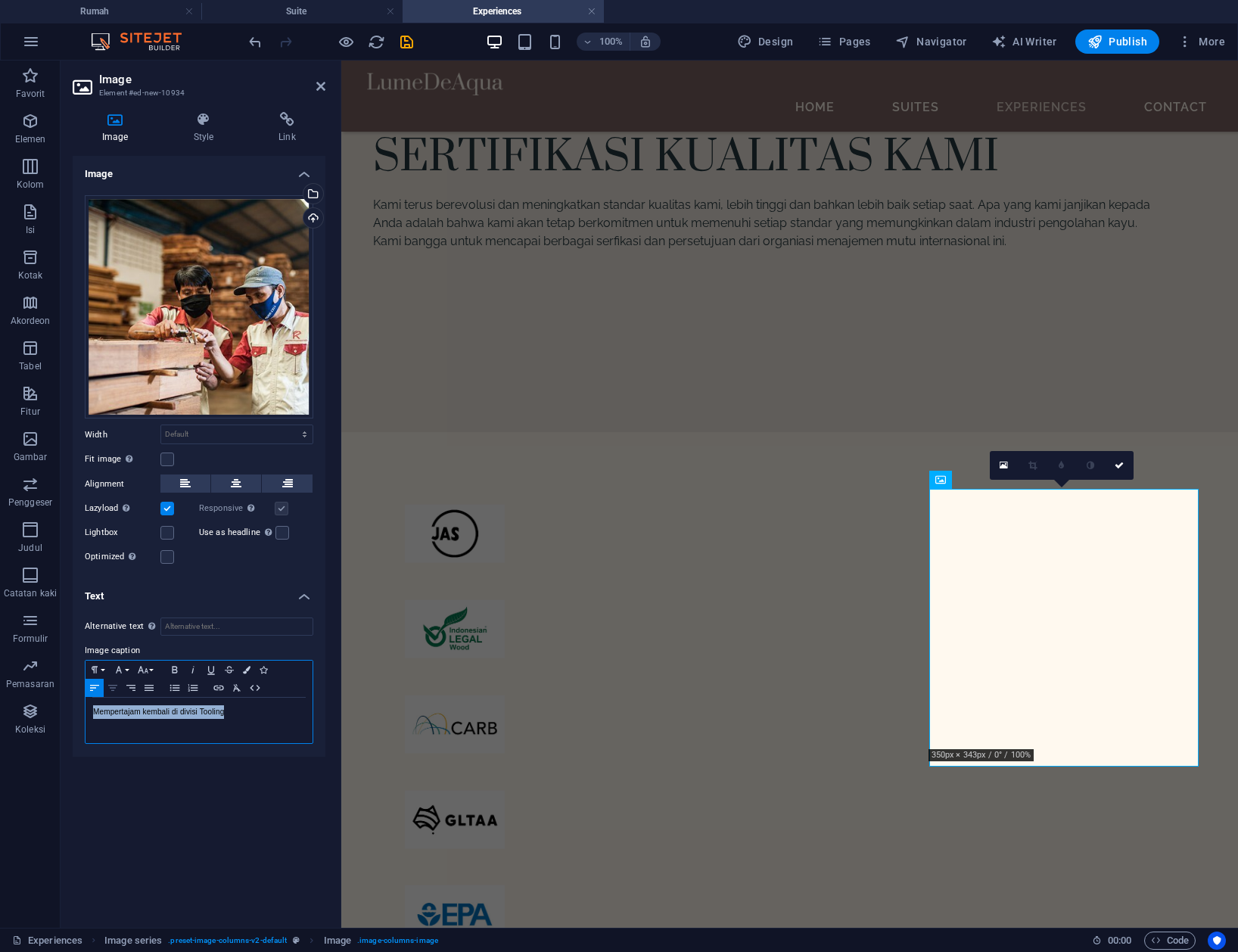 click 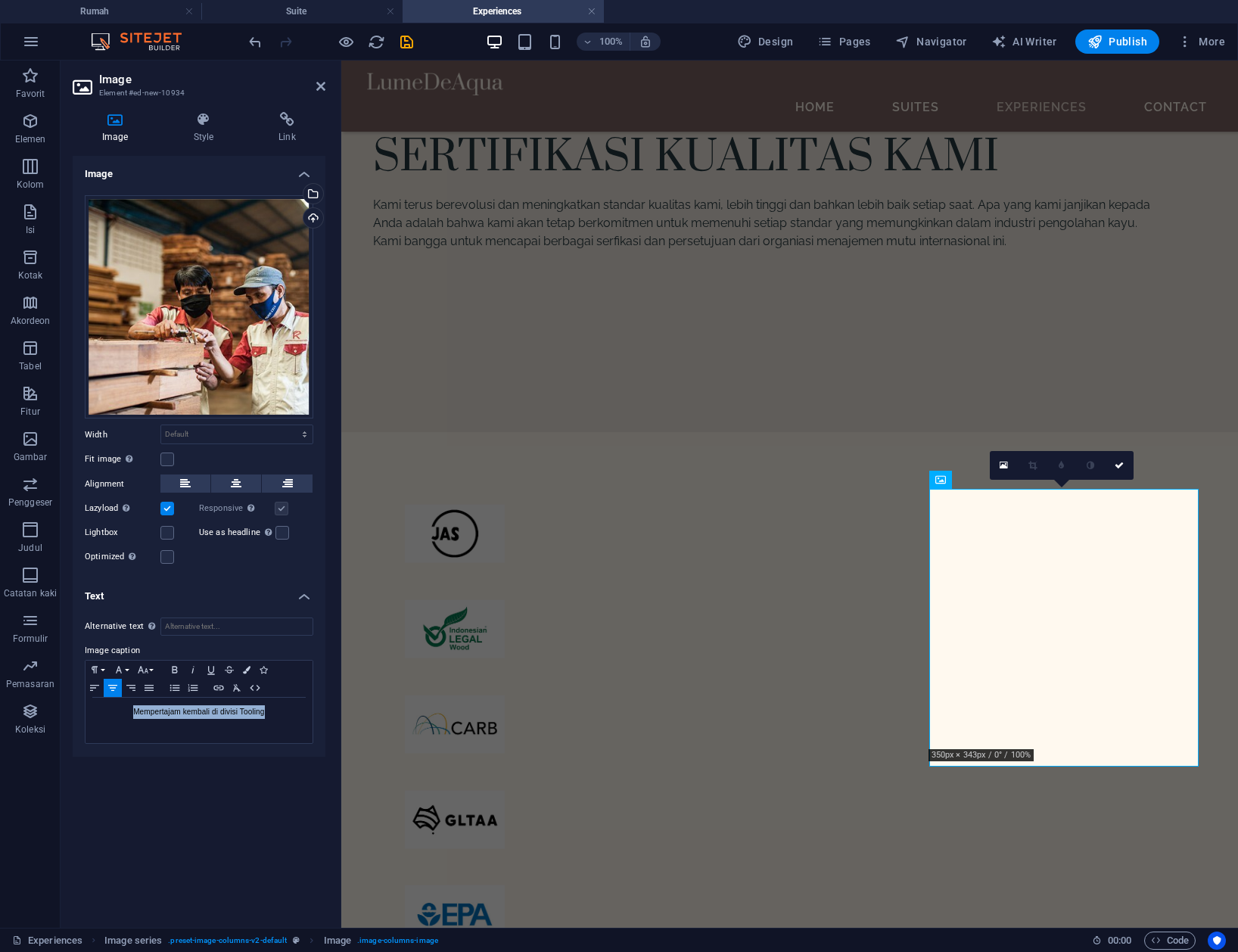 drag, startPoint x: 185, startPoint y: 779, endPoint x: 268, endPoint y: 773, distance: 83.21658 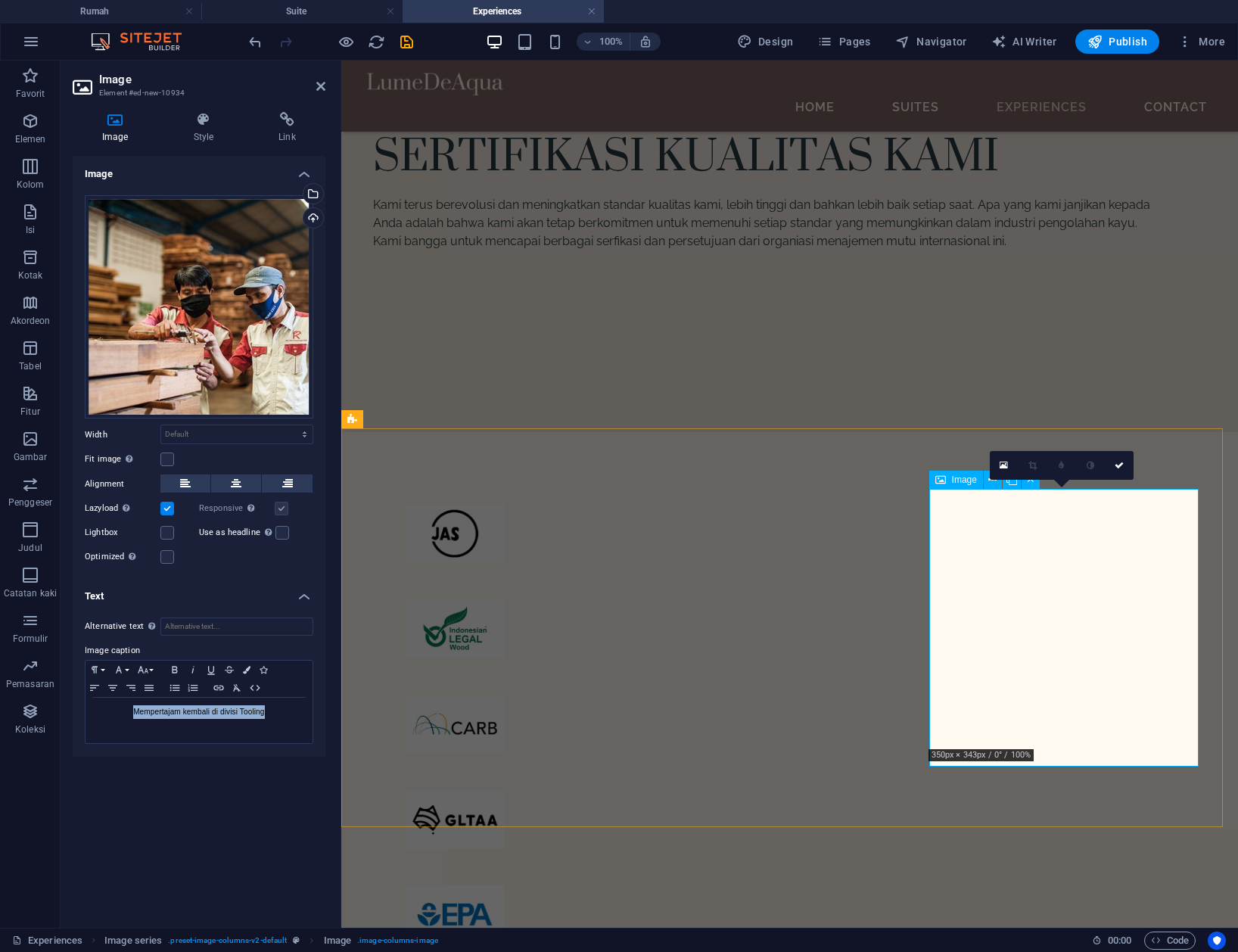 drag, startPoint x: 1023, startPoint y: 684, endPoint x: 993, endPoint y: 675, distance: 31.32092 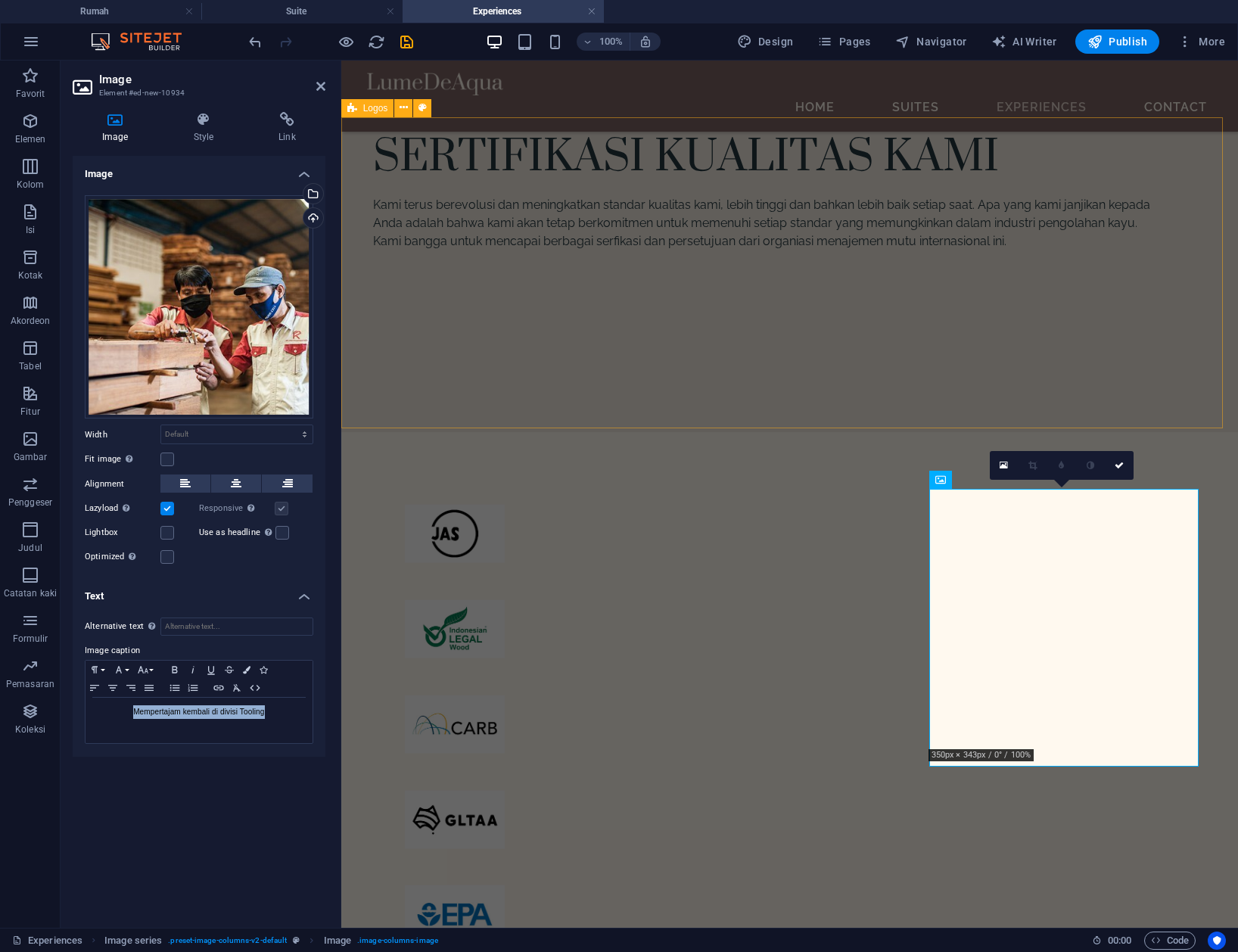 click at bounding box center (789, 772) 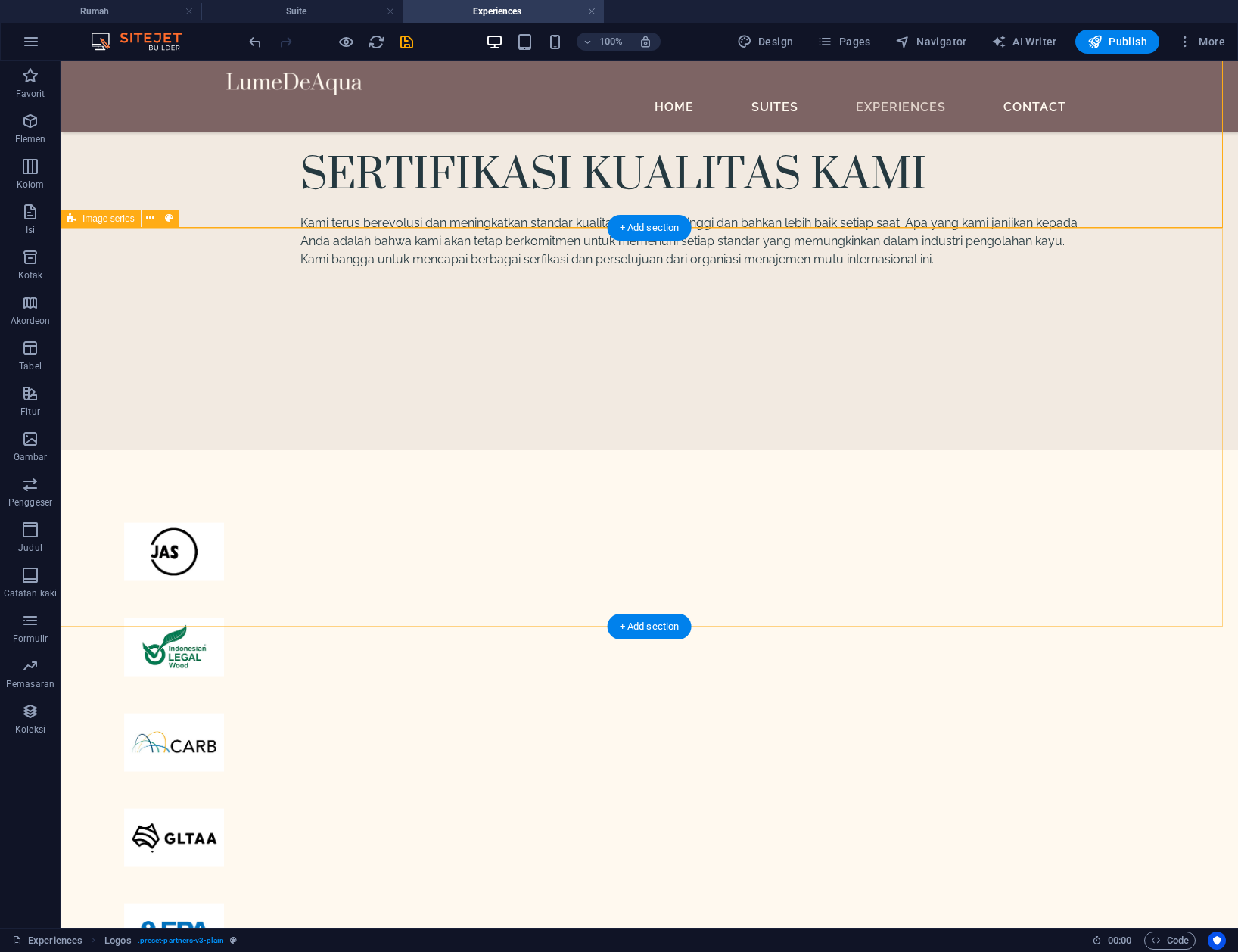 scroll, scrollTop: 3092, scrollLeft: 0, axis: vertical 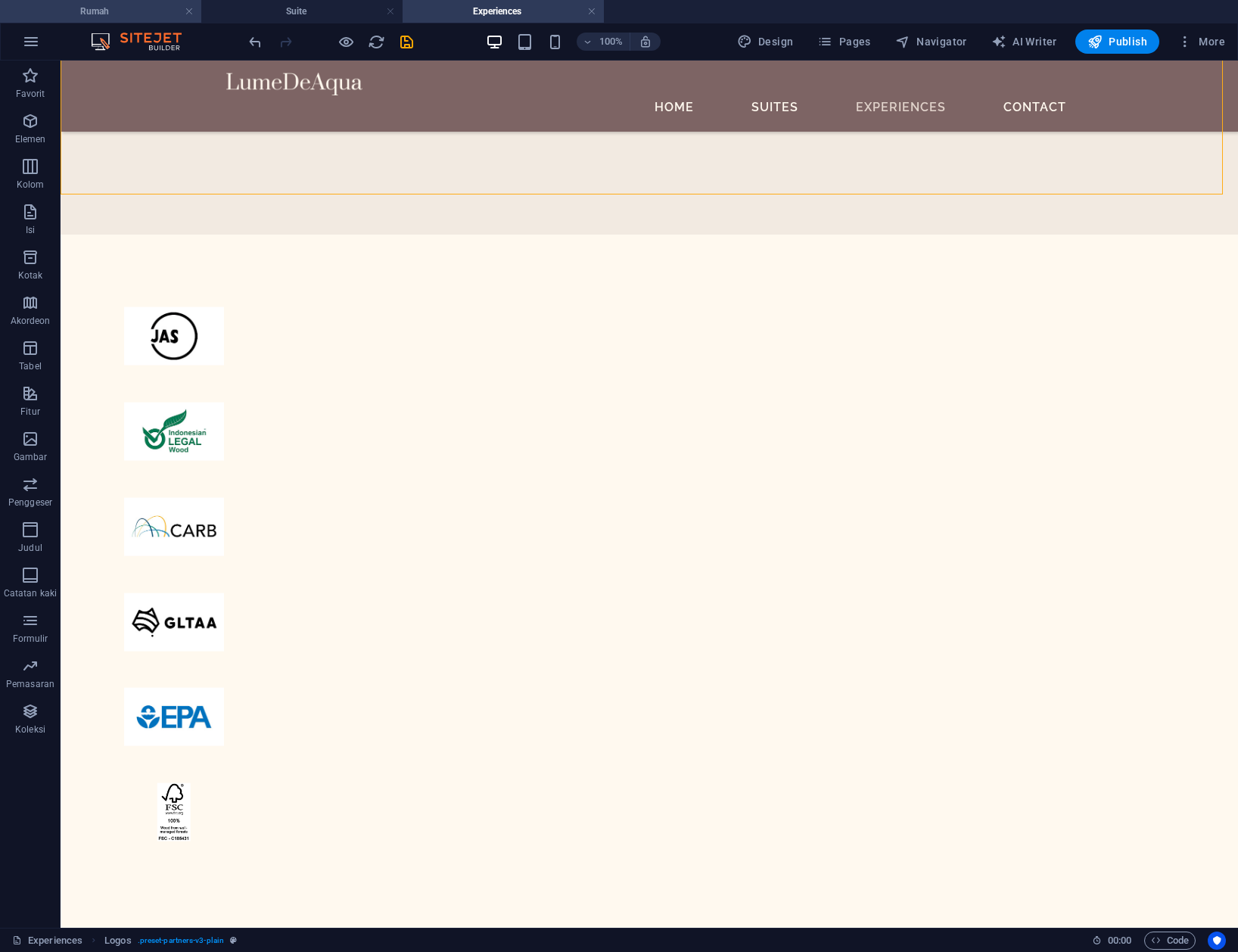 drag, startPoint x: 73, startPoint y: 11, endPoint x: 570, endPoint y: 19, distance: 497.0644 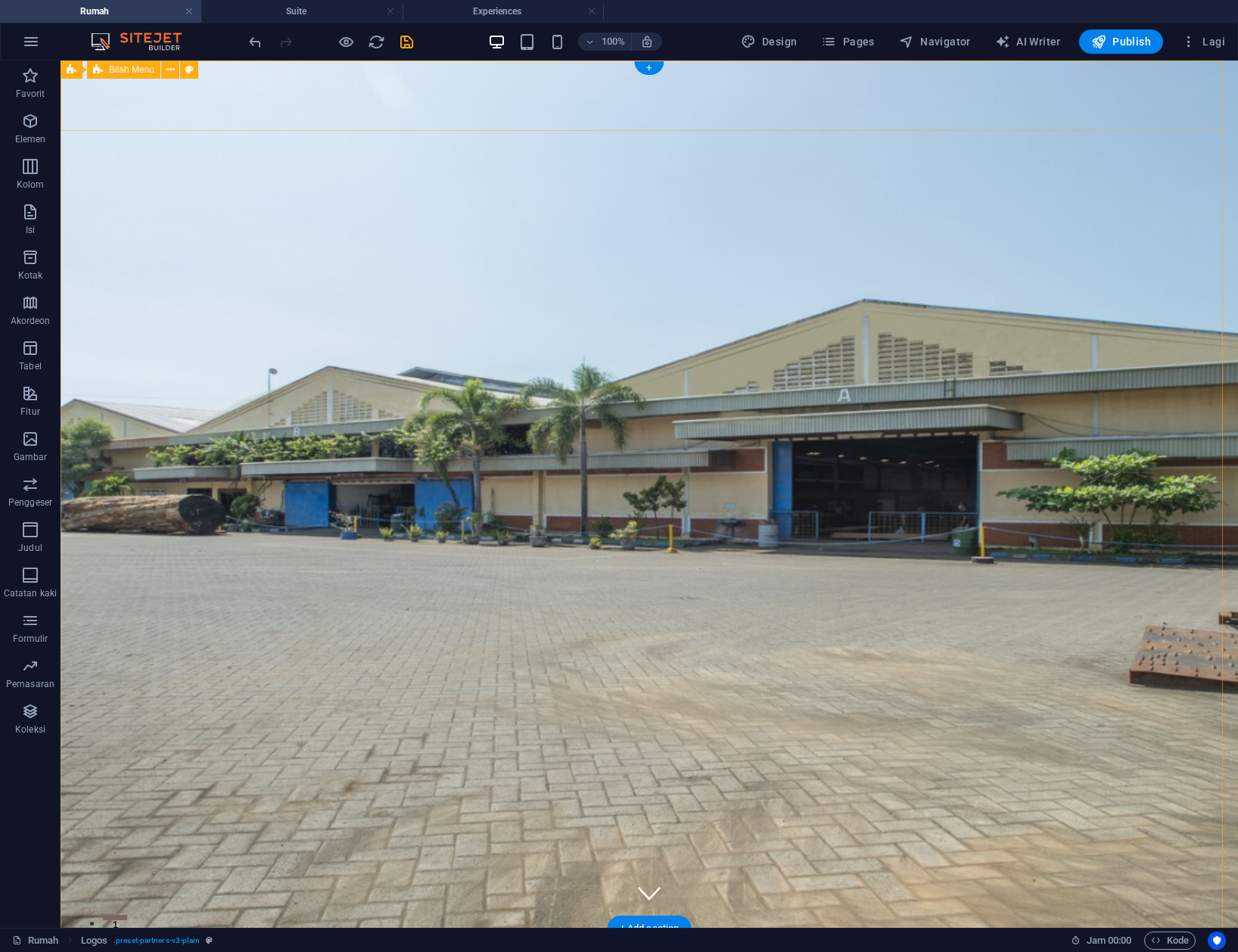 scroll, scrollTop: 83, scrollLeft: 0, axis: vertical 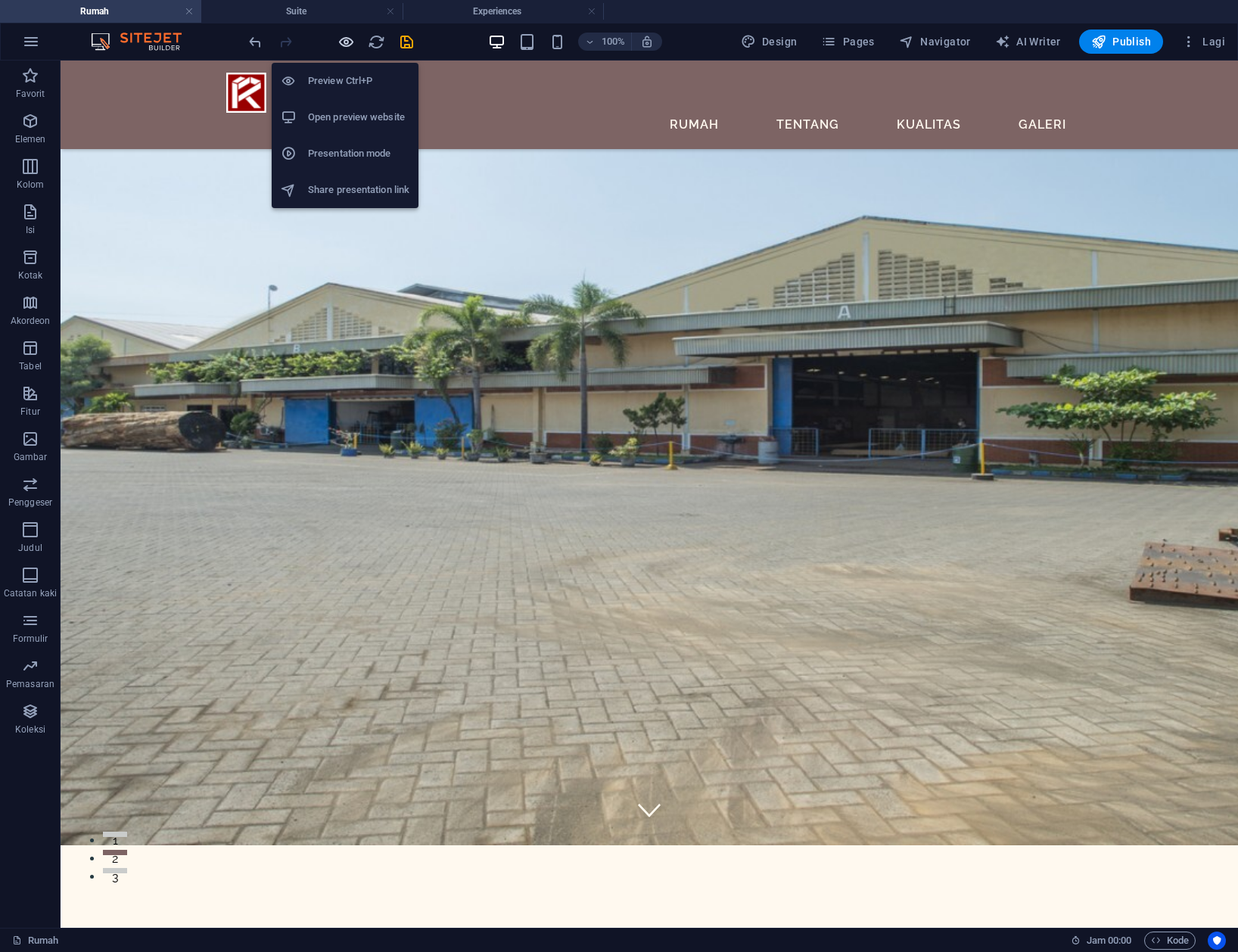 click at bounding box center (346, 42) 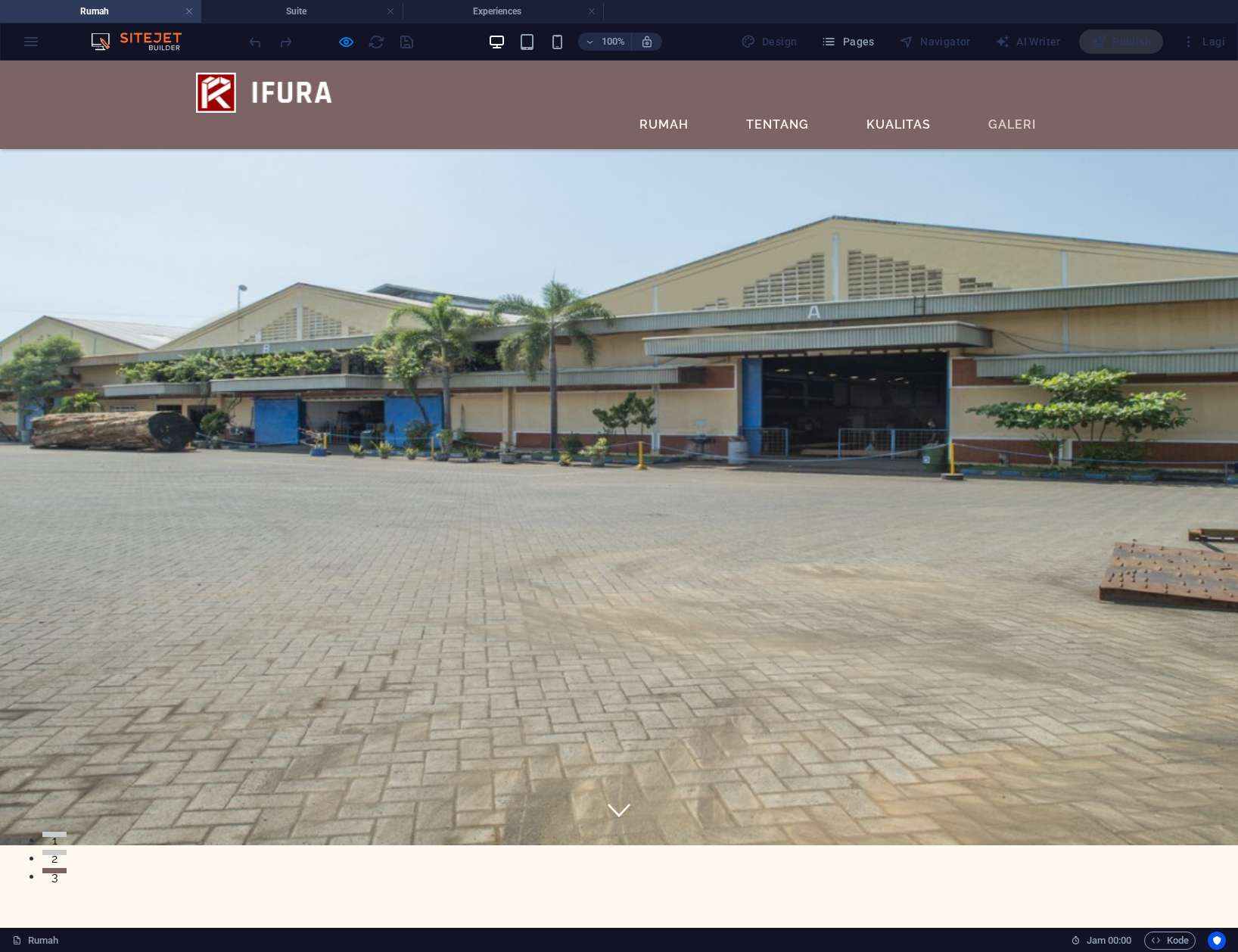 click on "Galeri" at bounding box center [1012, 124] 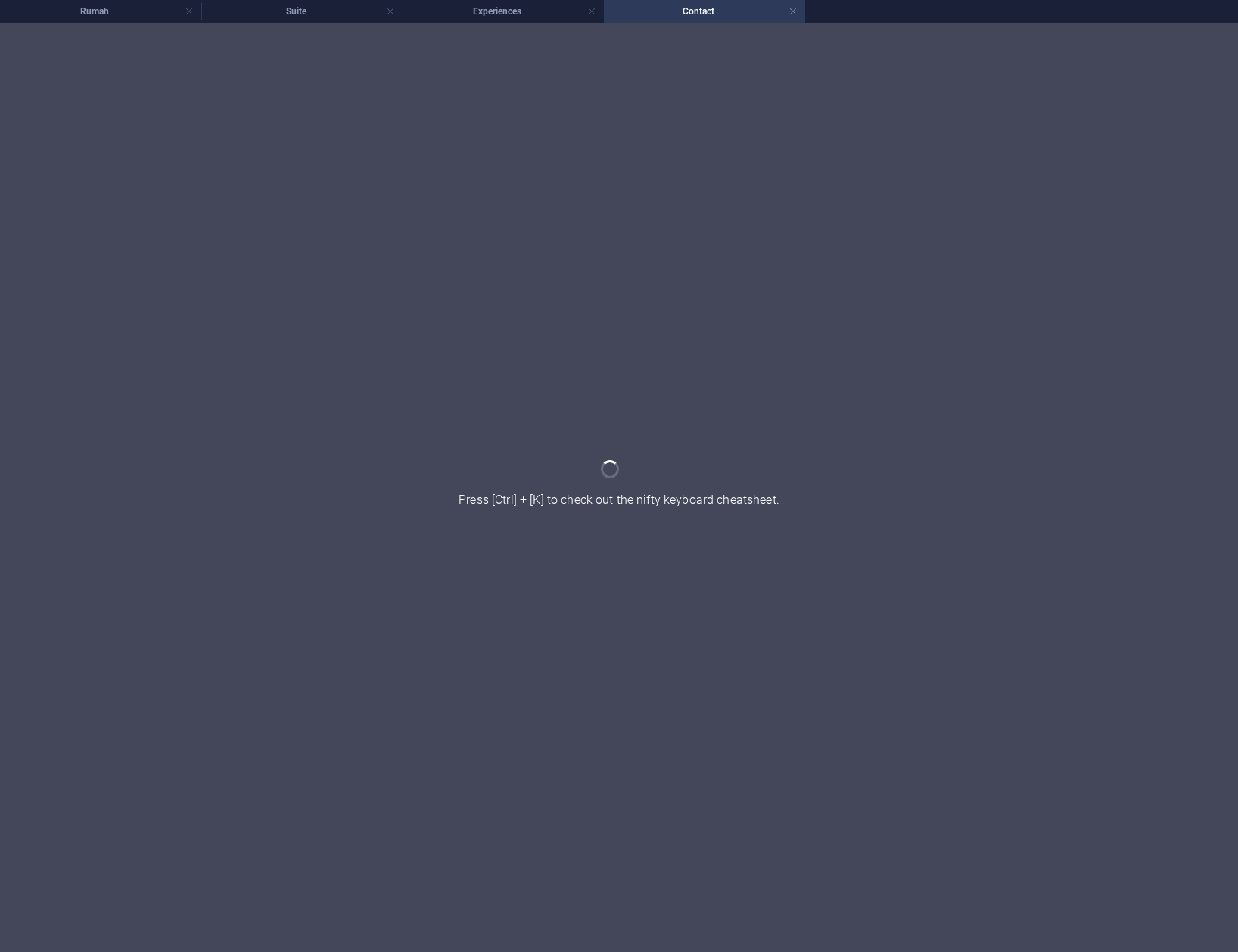 scroll, scrollTop: 0, scrollLeft: 0, axis: both 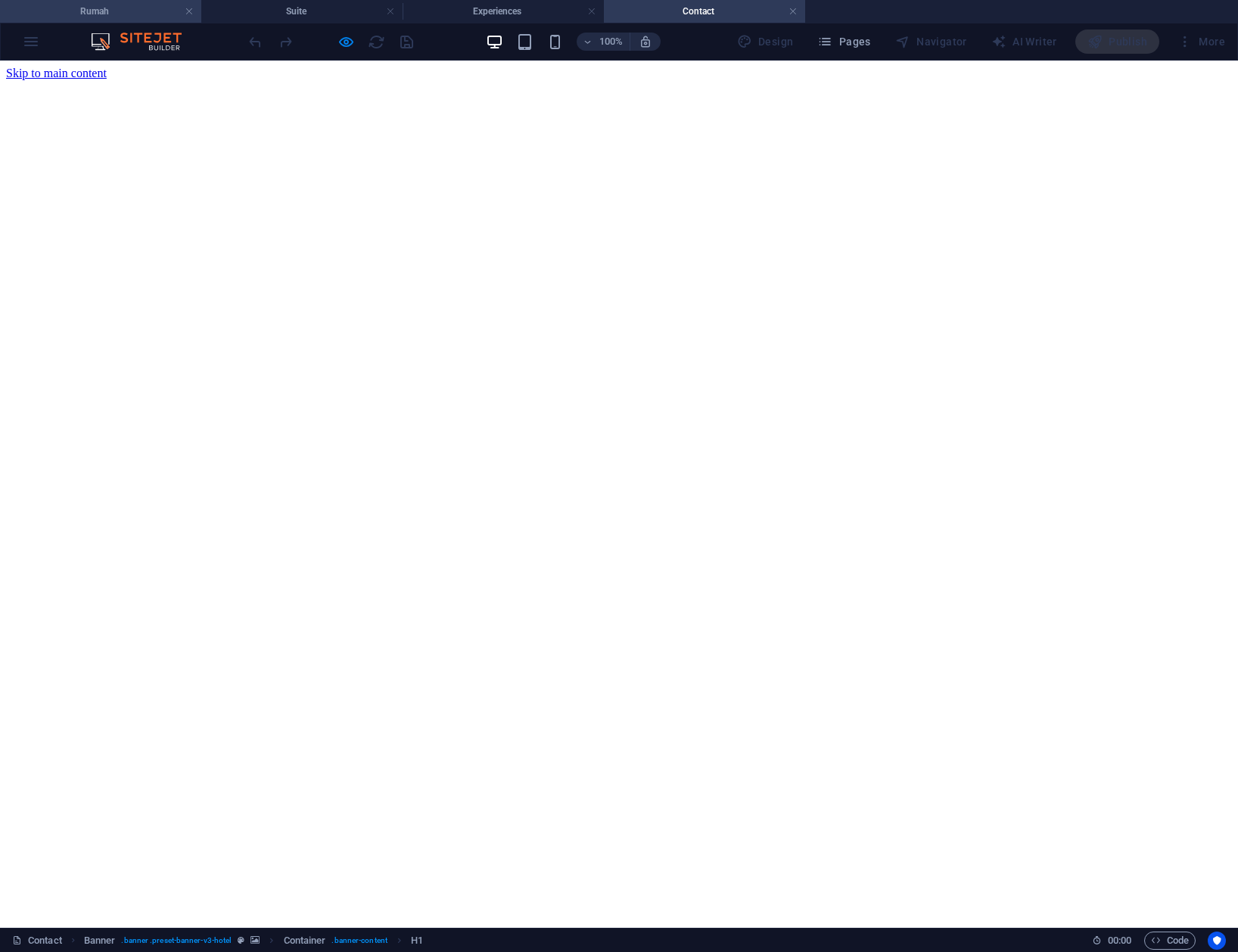 click on "Rumah" at bounding box center [101, 11] 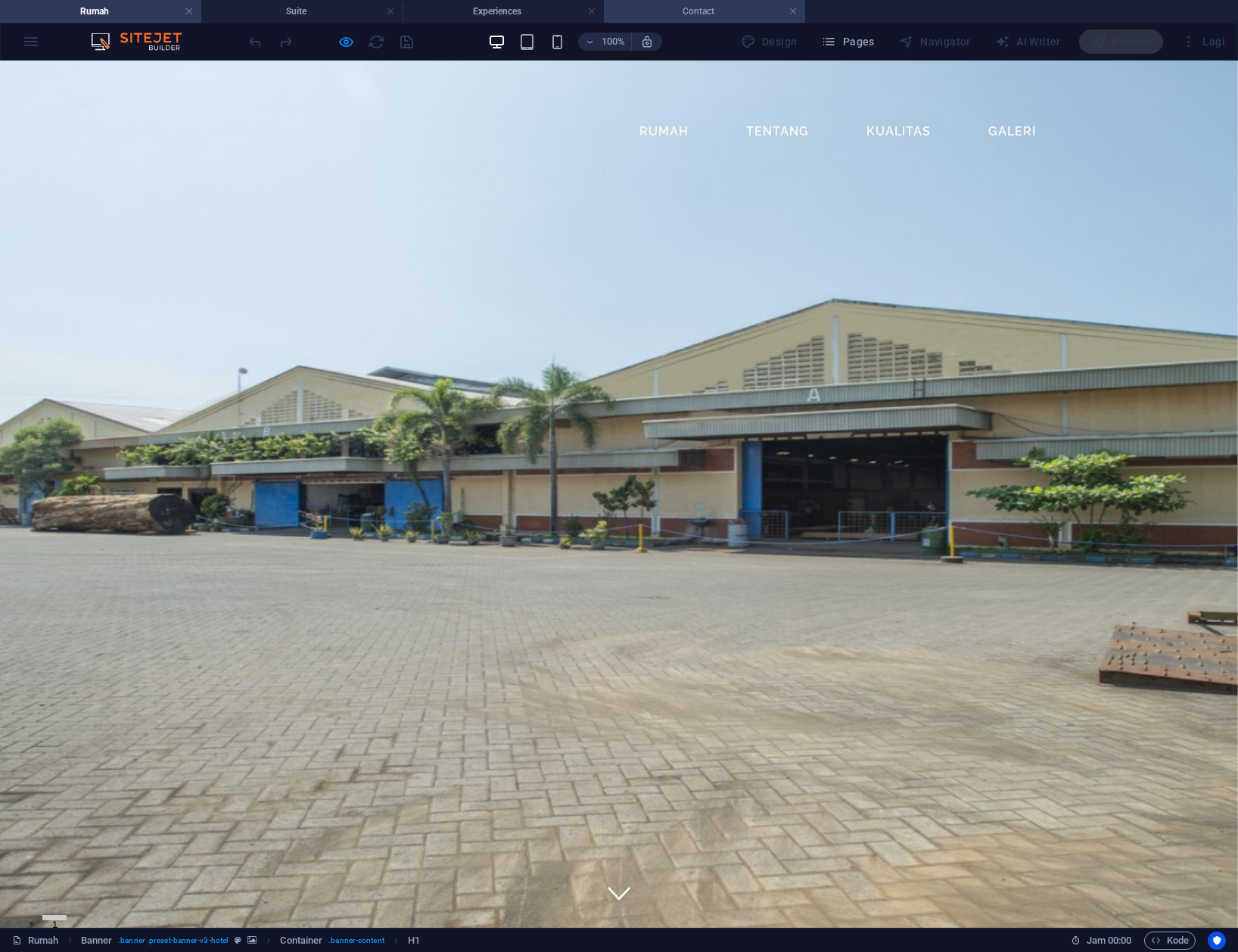 scroll, scrollTop: 83, scrollLeft: 0, axis: vertical 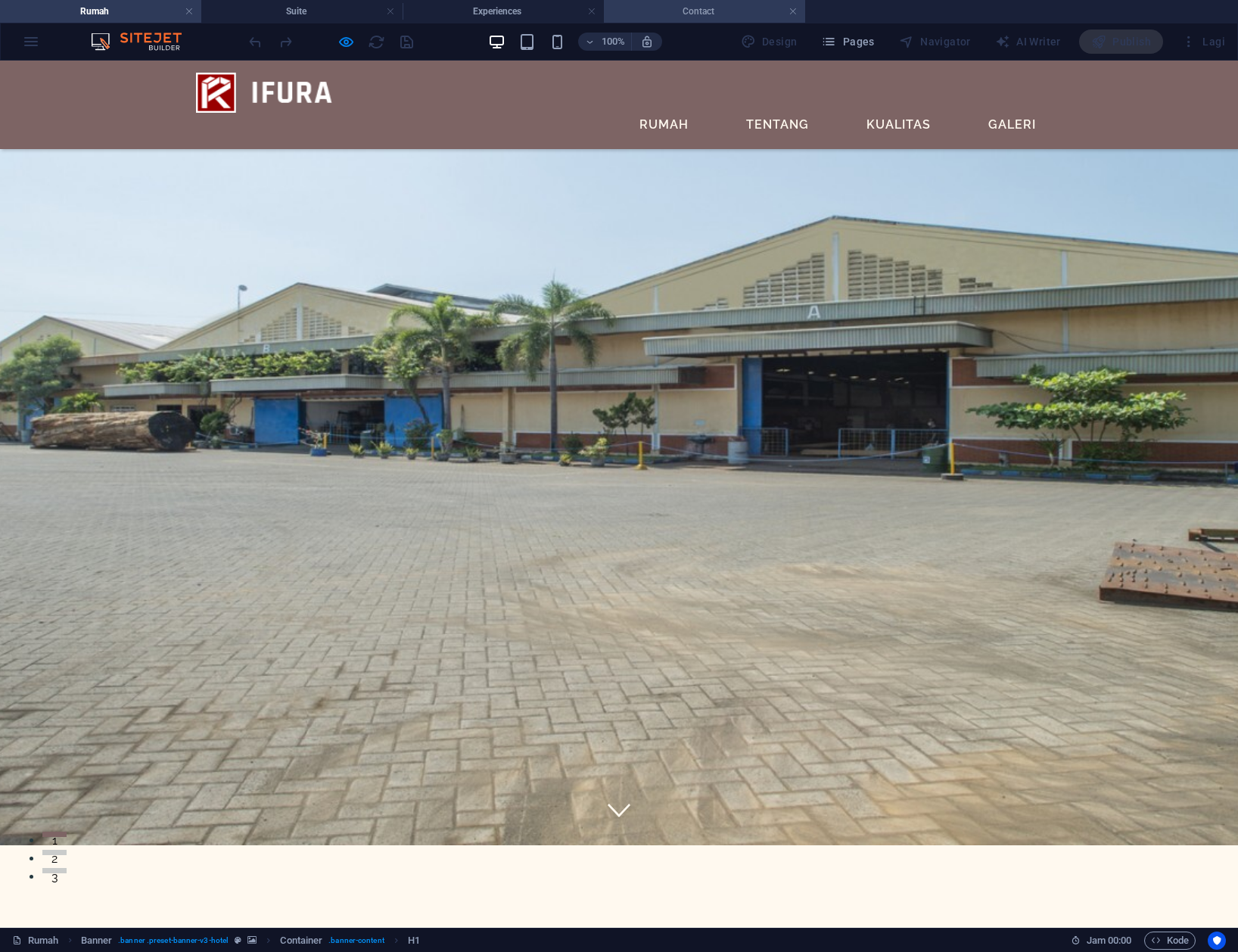 click on "Contact" at bounding box center [705, 11] 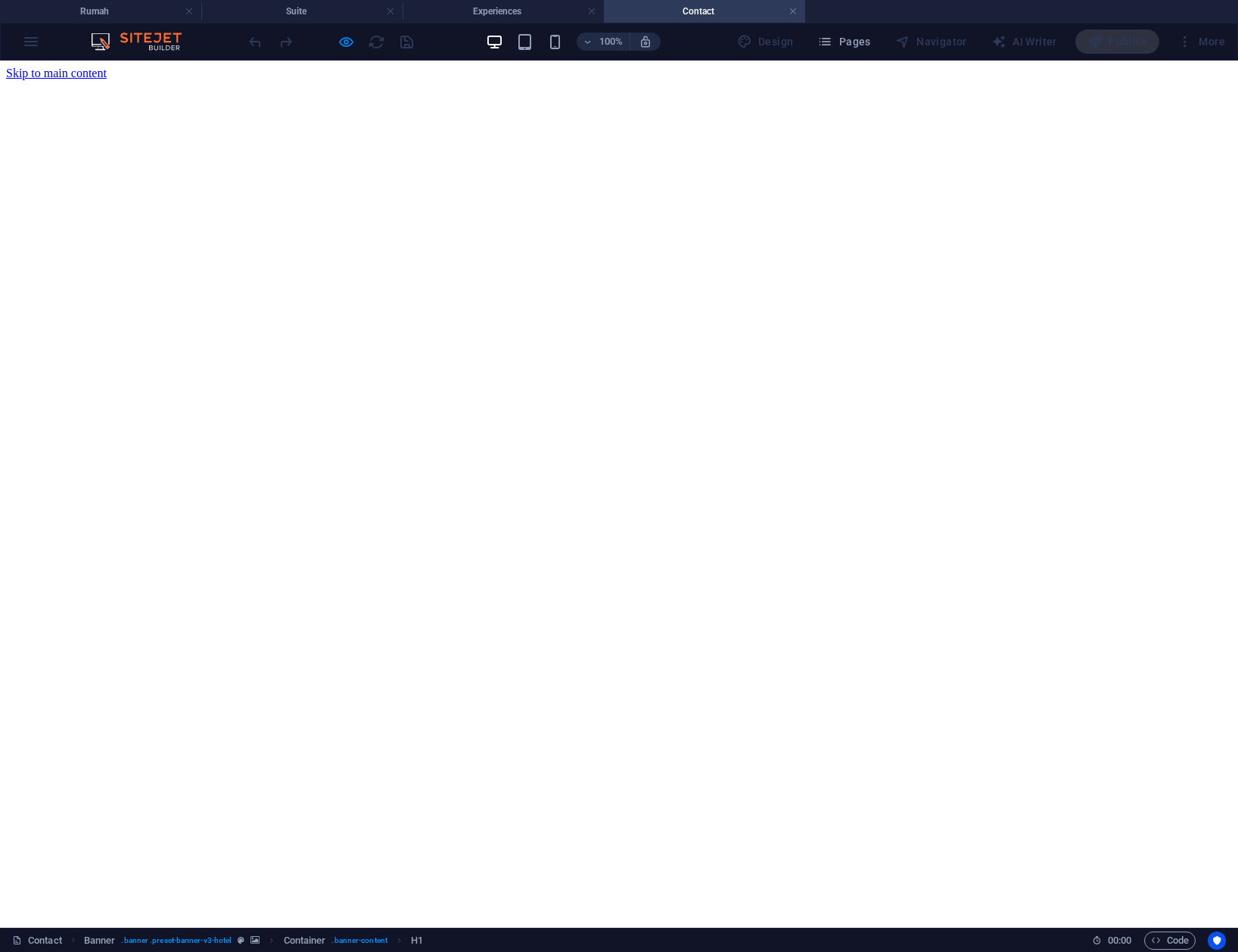 scroll, scrollTop: 0, scrollLeft: 0, axis: both 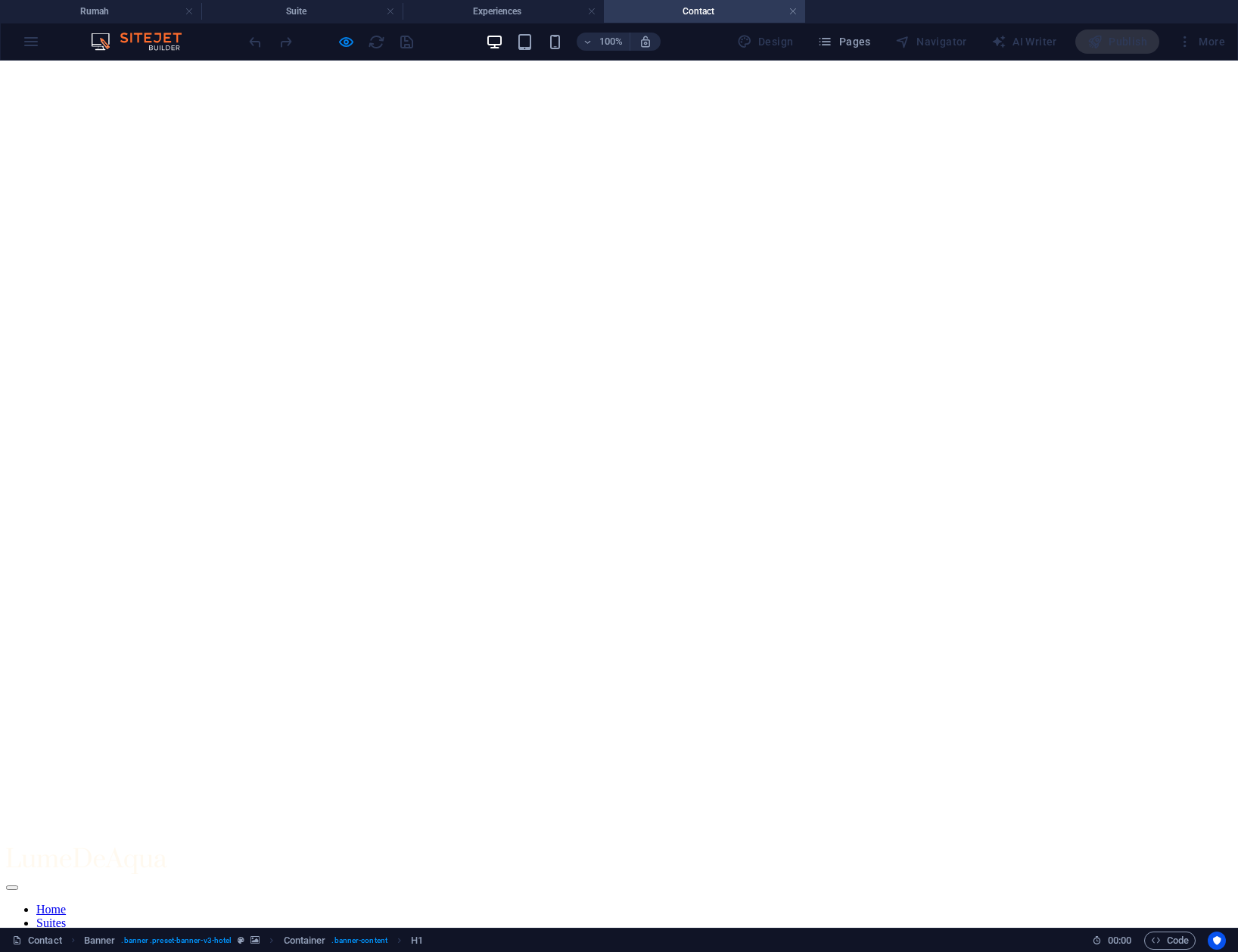 click on "Contact Us" at bounding box center [619, 1000] 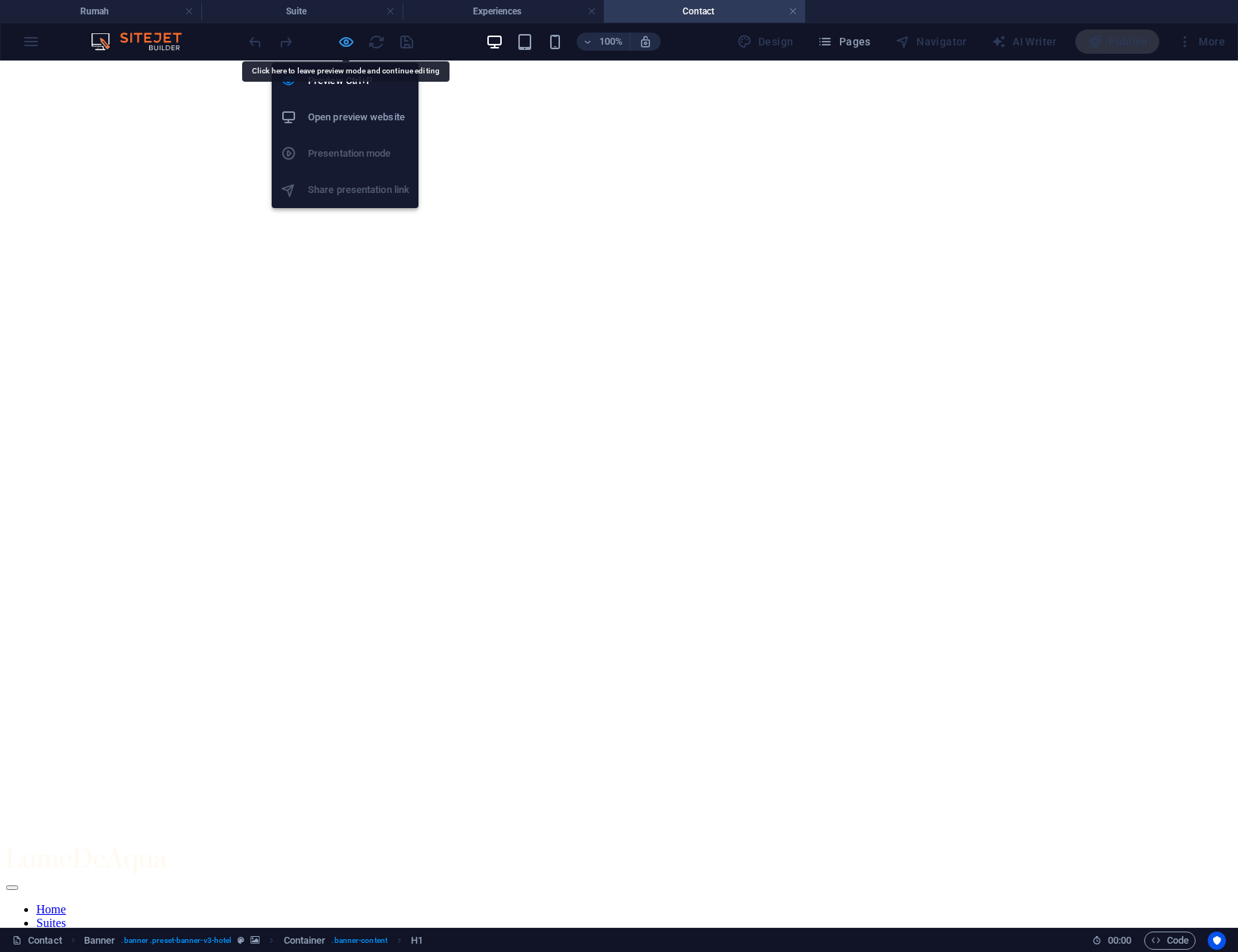 drag, startPoint x: 345, startPoint y: 37, endPoint x: 599, endPoint y: 89, distance: 259.2682 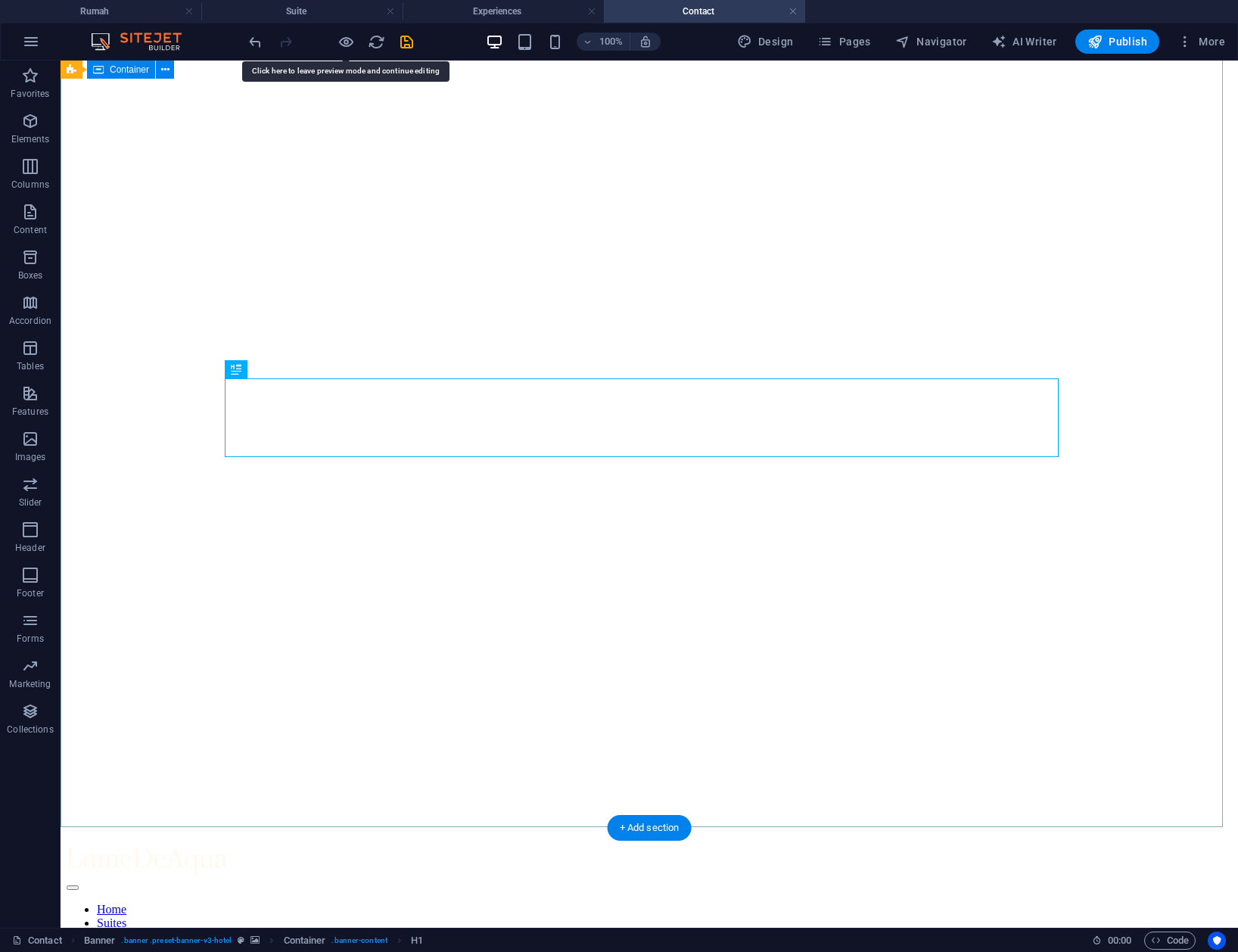 click on "Contact Us" at bounding box center [649, 1000] 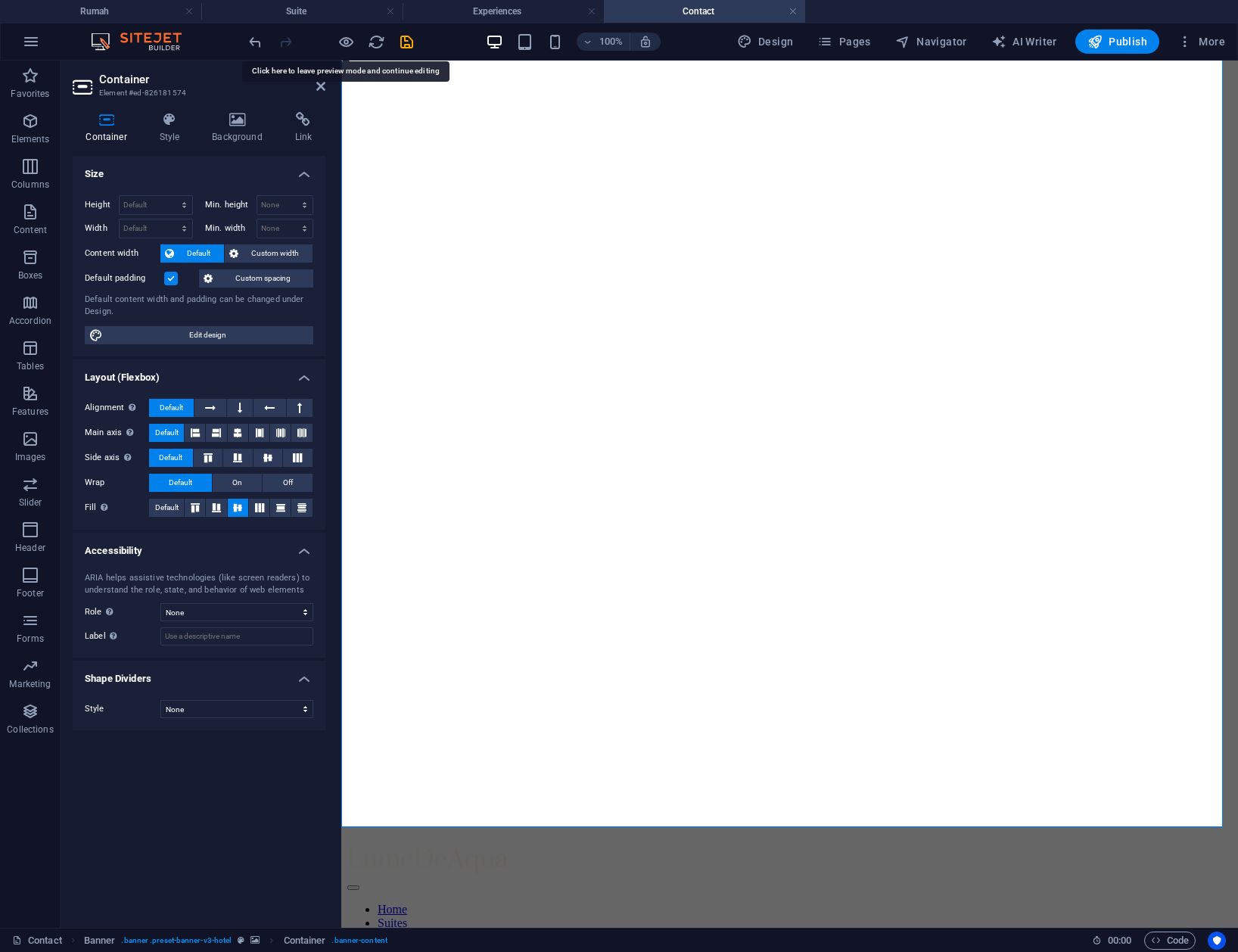 drag, startPoint x: 248, startPoint y: 134, endPoint x: 219, endPoint y: 170, distance: 46.227697 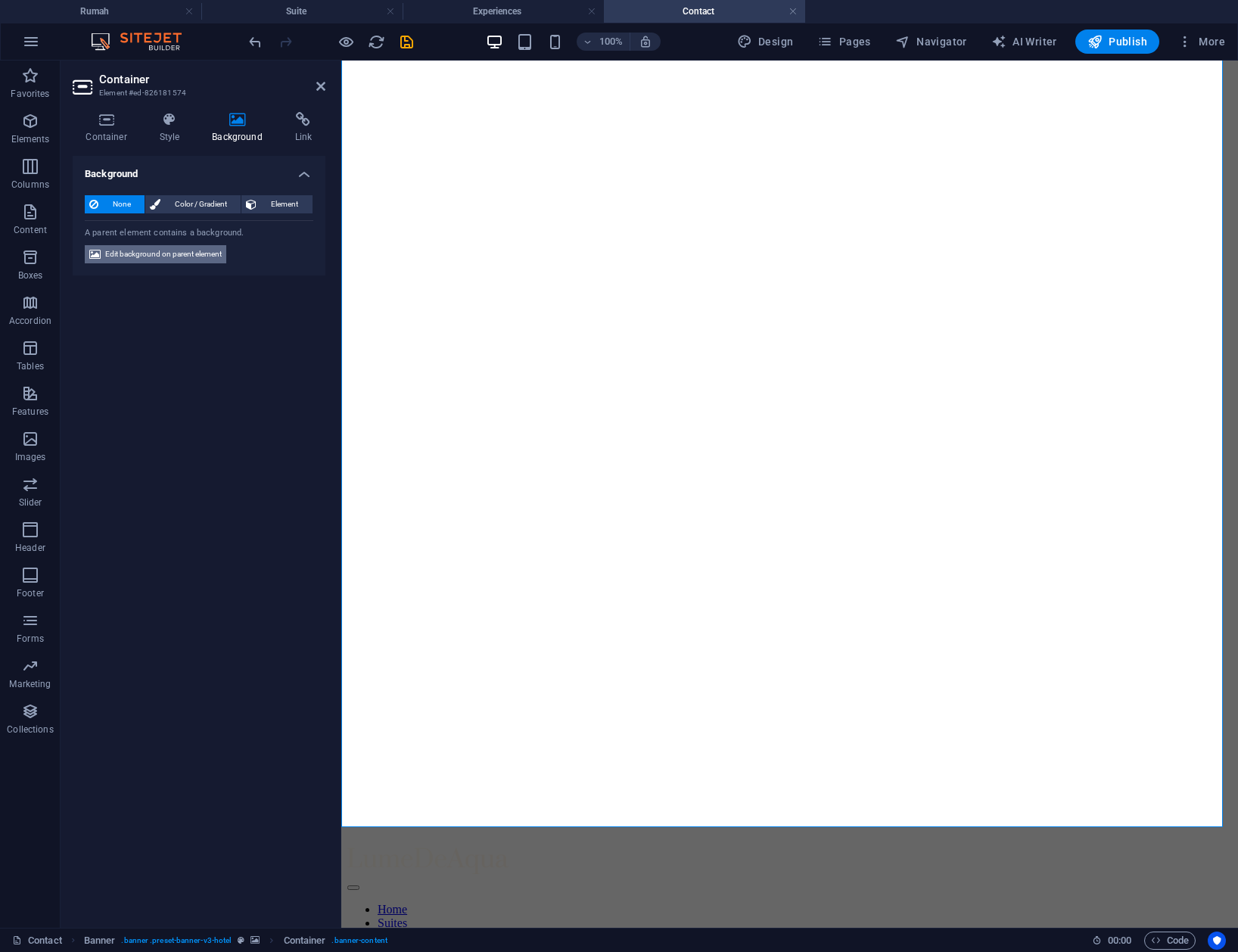 click on "Edit background on parent element" at bounding box center [163, 254] 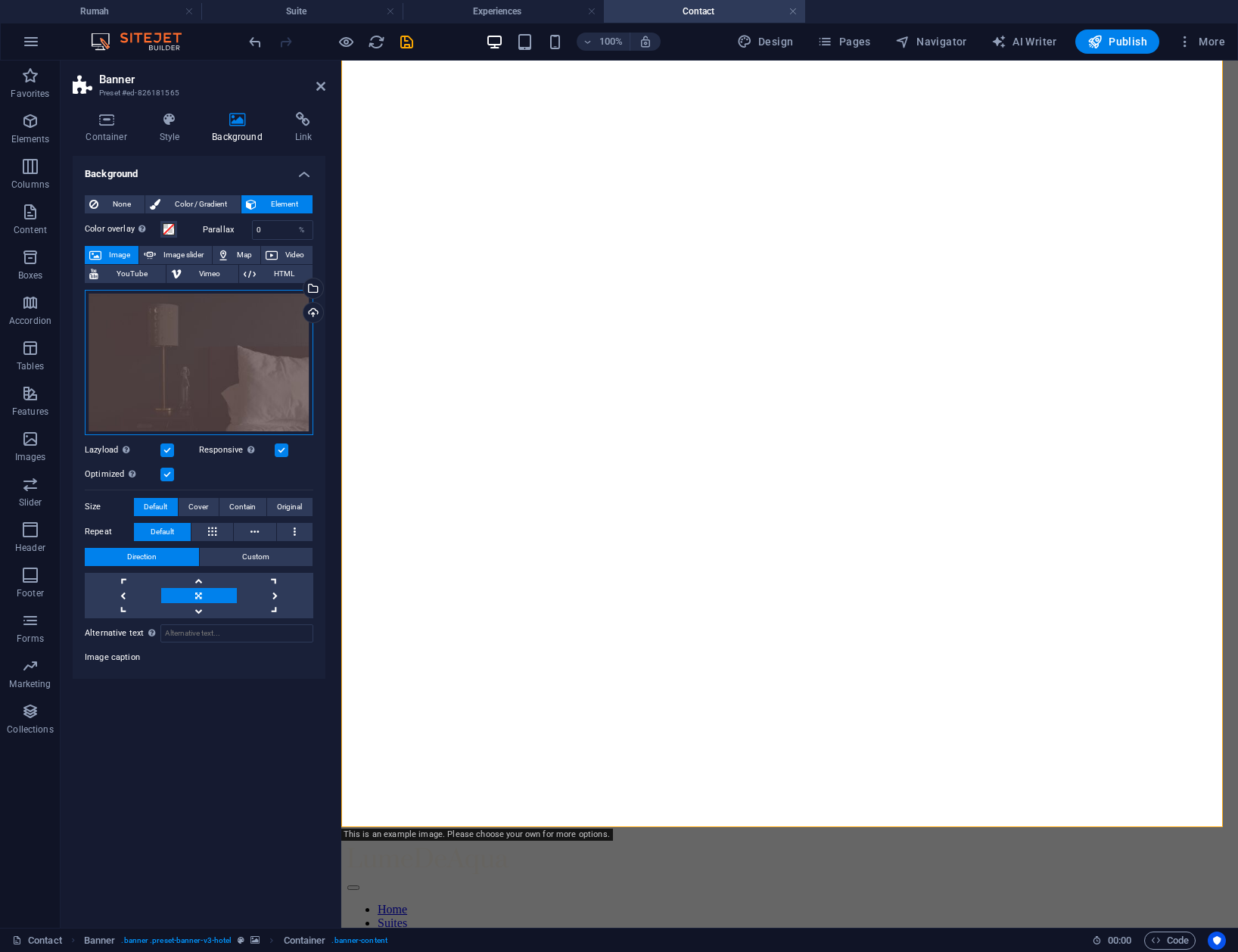 click on "Drag files here, click to choose files or select files from Files or our free stock photos & videos" at bounding box center (199, 362) 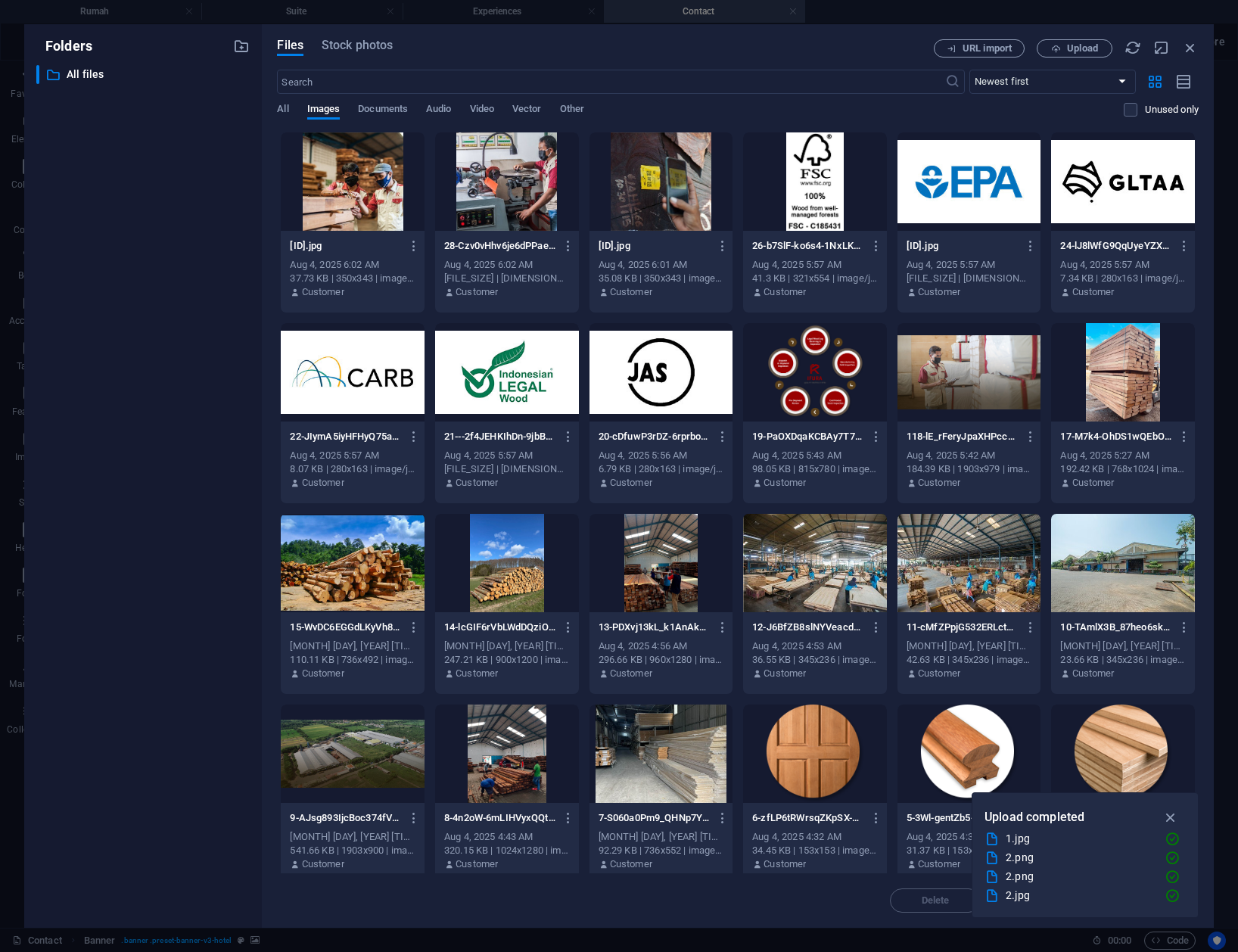 scroll, scrollTop: 0, scrollLeft: 0, axis: both 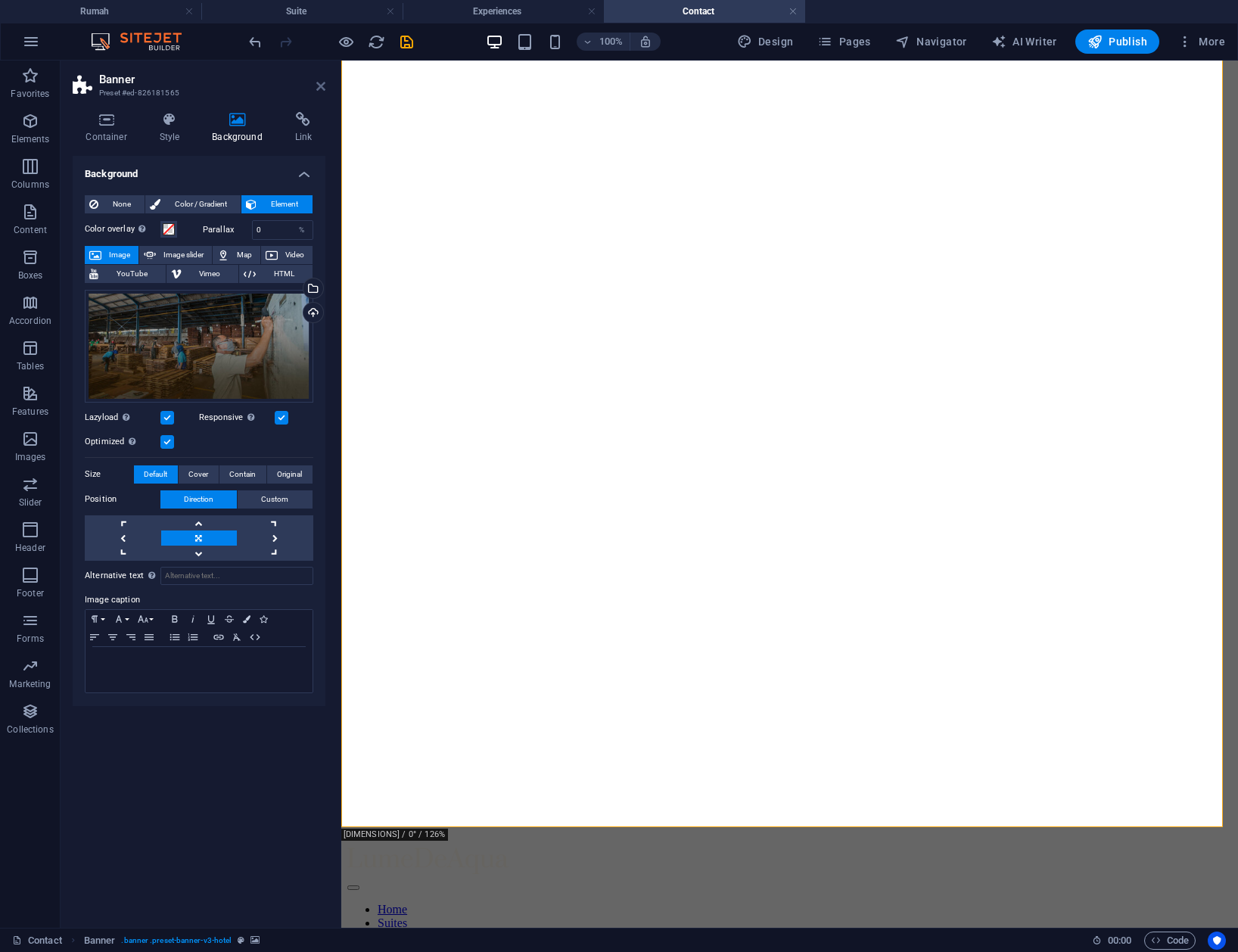 click at bounding box center (321, 86) 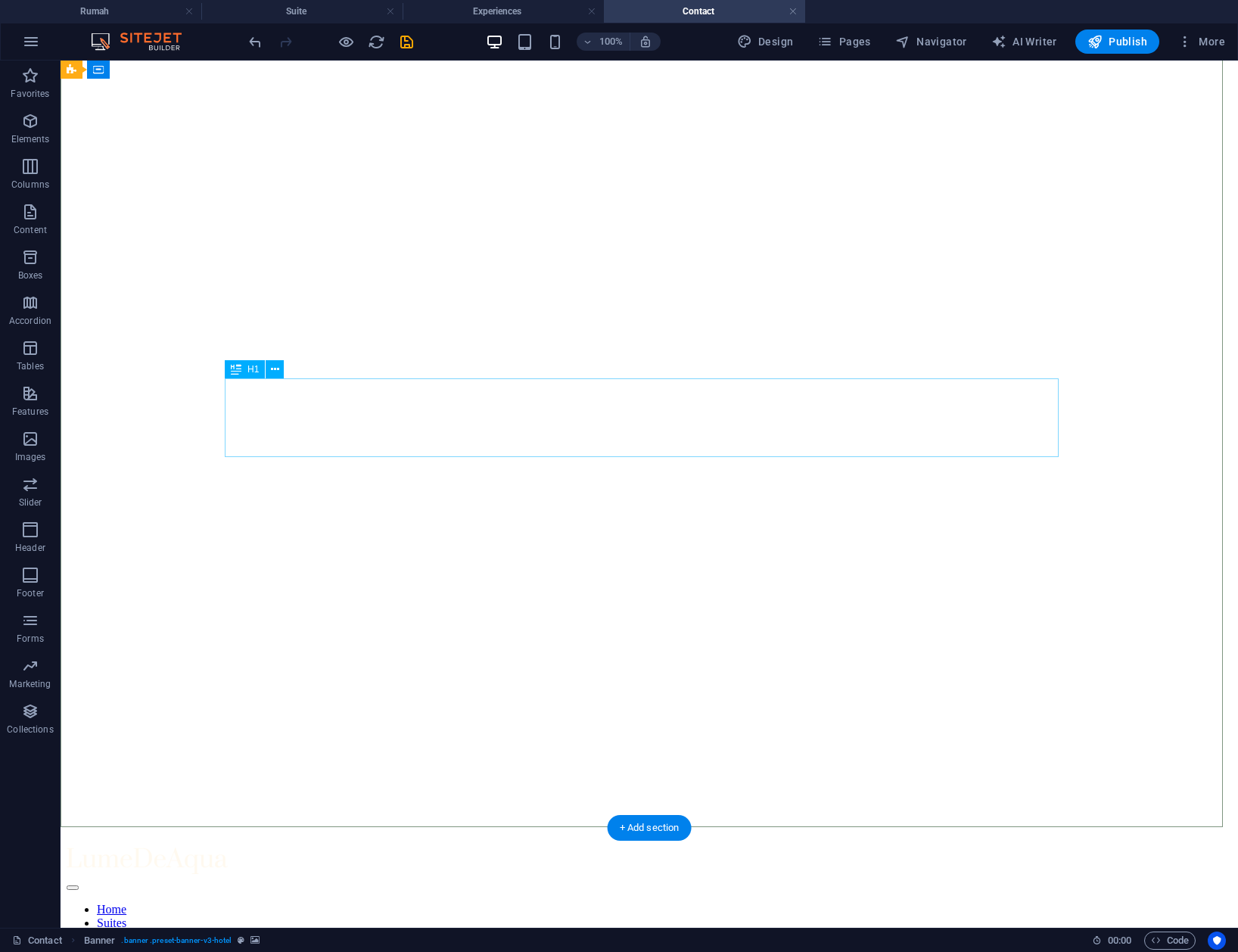 click on "Contact Us" at bounding box center (649, 999) 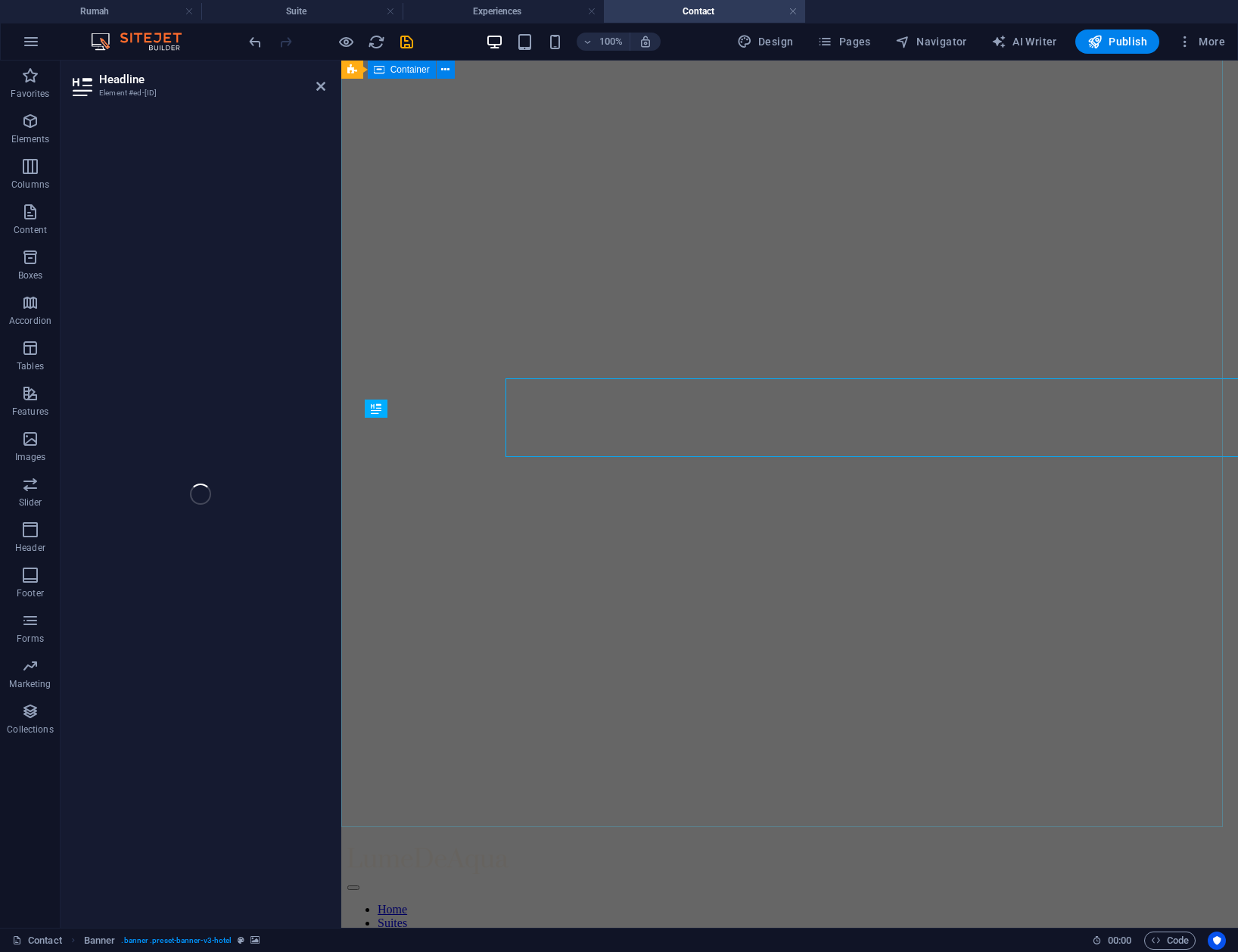 click on "Contact Us" at bounding box center (789, 1000) 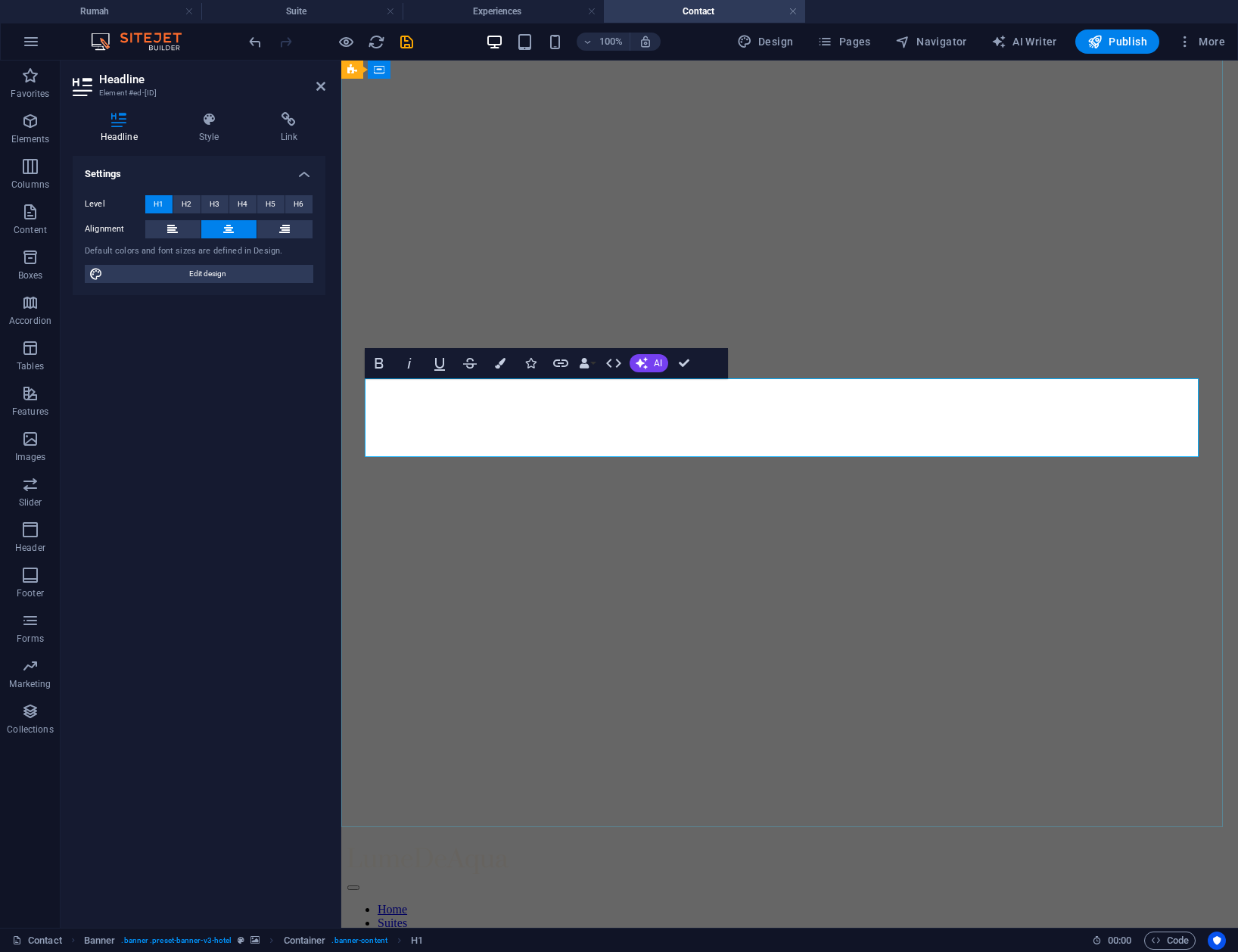 type 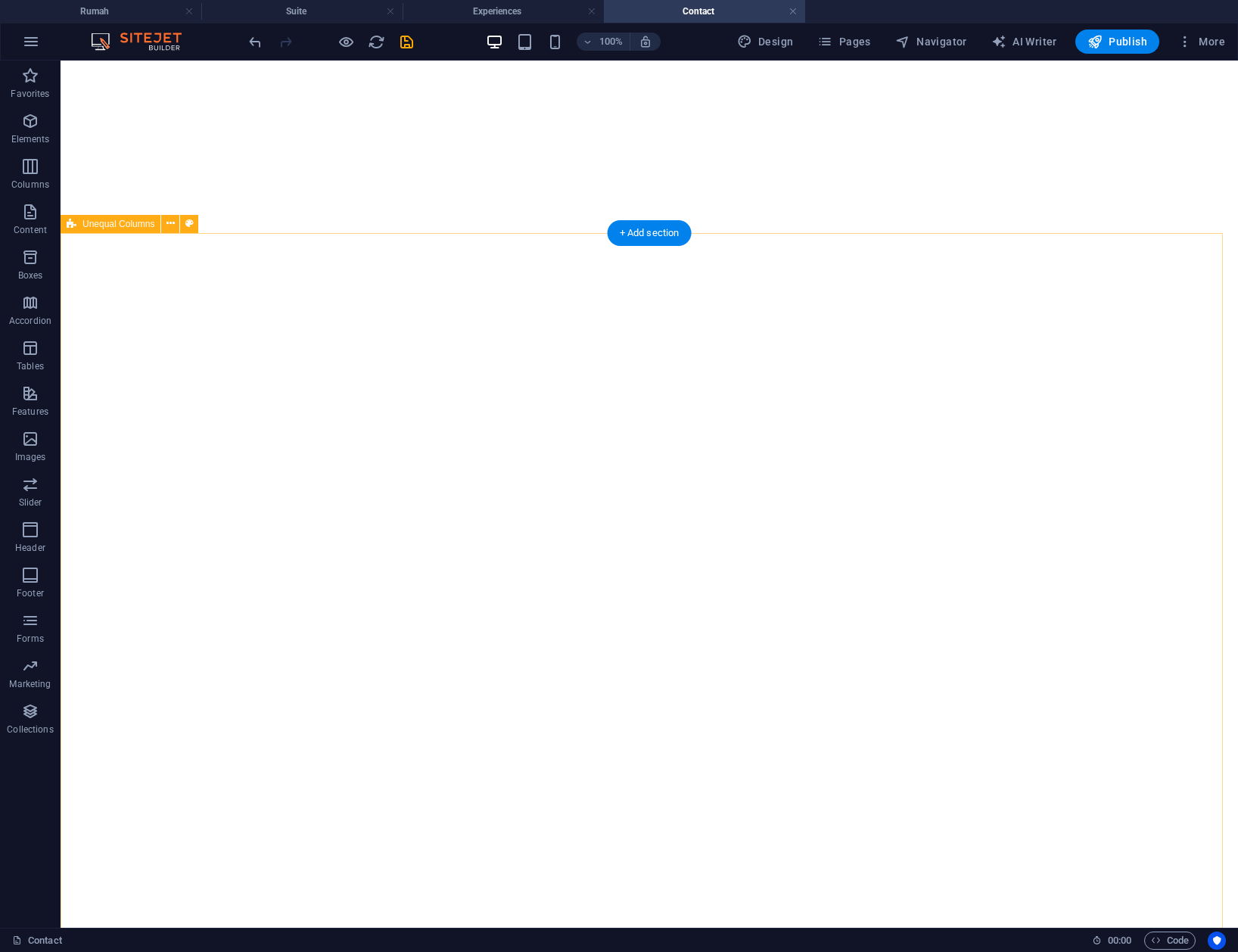scroll, scrollTop: 1005, scrollLeft: 0, axis: vertical 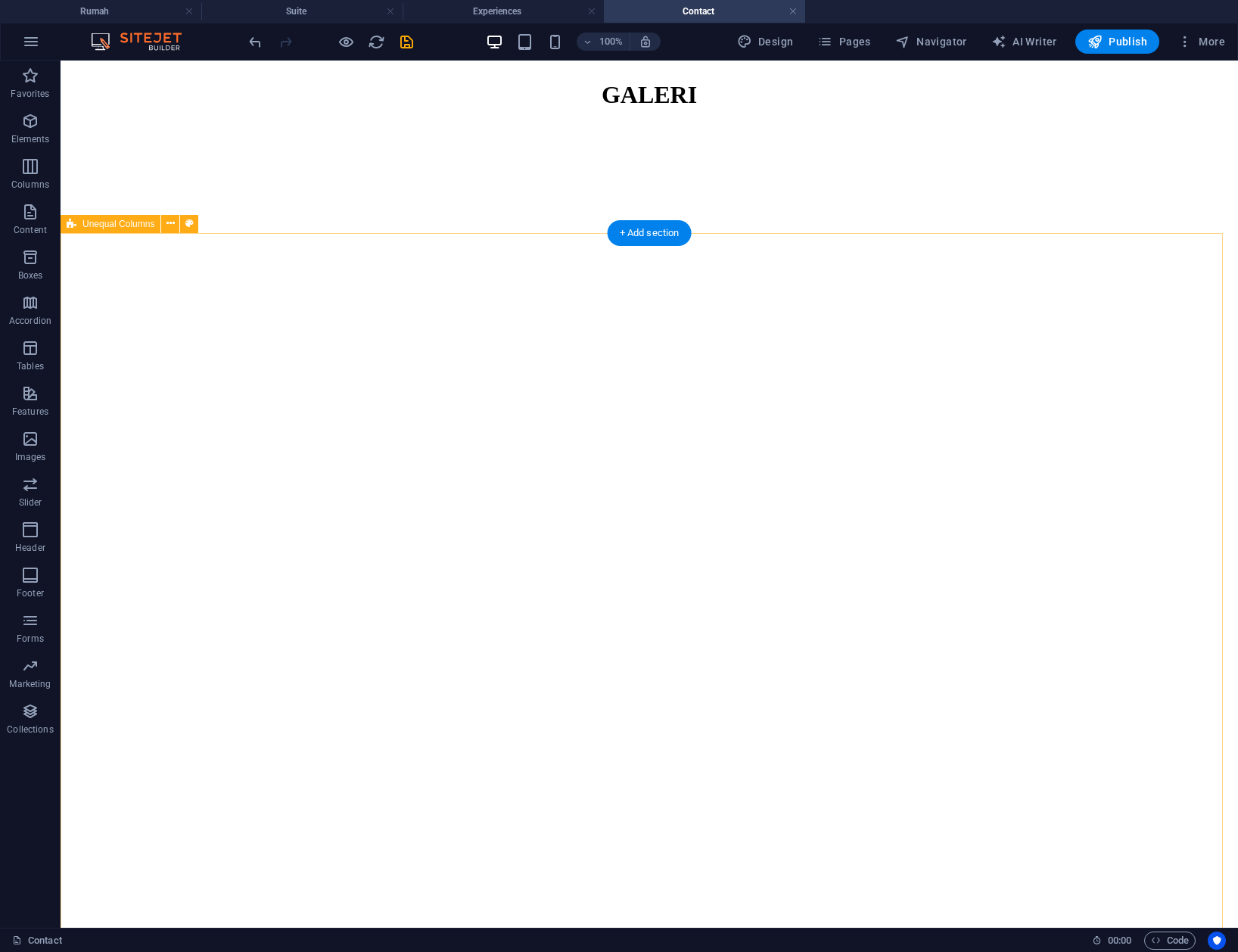 click on "Get in touch Sed ut perspiciatis unde omnis iste natus error sit voluptatem accusantium doloremque laudantium, totam rem aperiam, [CITY] , Desa Gerongan, Raci-Kraton,pejawan, Gerongan Kec.kraton,[CITY], jawa timur [POSTAL_CODE] Indonesia , 12345 Cs2@[DOMAIN].COM +62 [PHONE] SUBMIT I have read and understand the privacy policy. Unreadable? Load new [CITY] , Desa Gerongan, Raci-Kraton,pejawan, Gerongan Kec.kraton,[CITY], jawa timur [POSTAL_CODE] Indonesia , 12345 Cs2@[DOMAIN].COM +62 [PHONE]" at bounding box center (649, 9301) 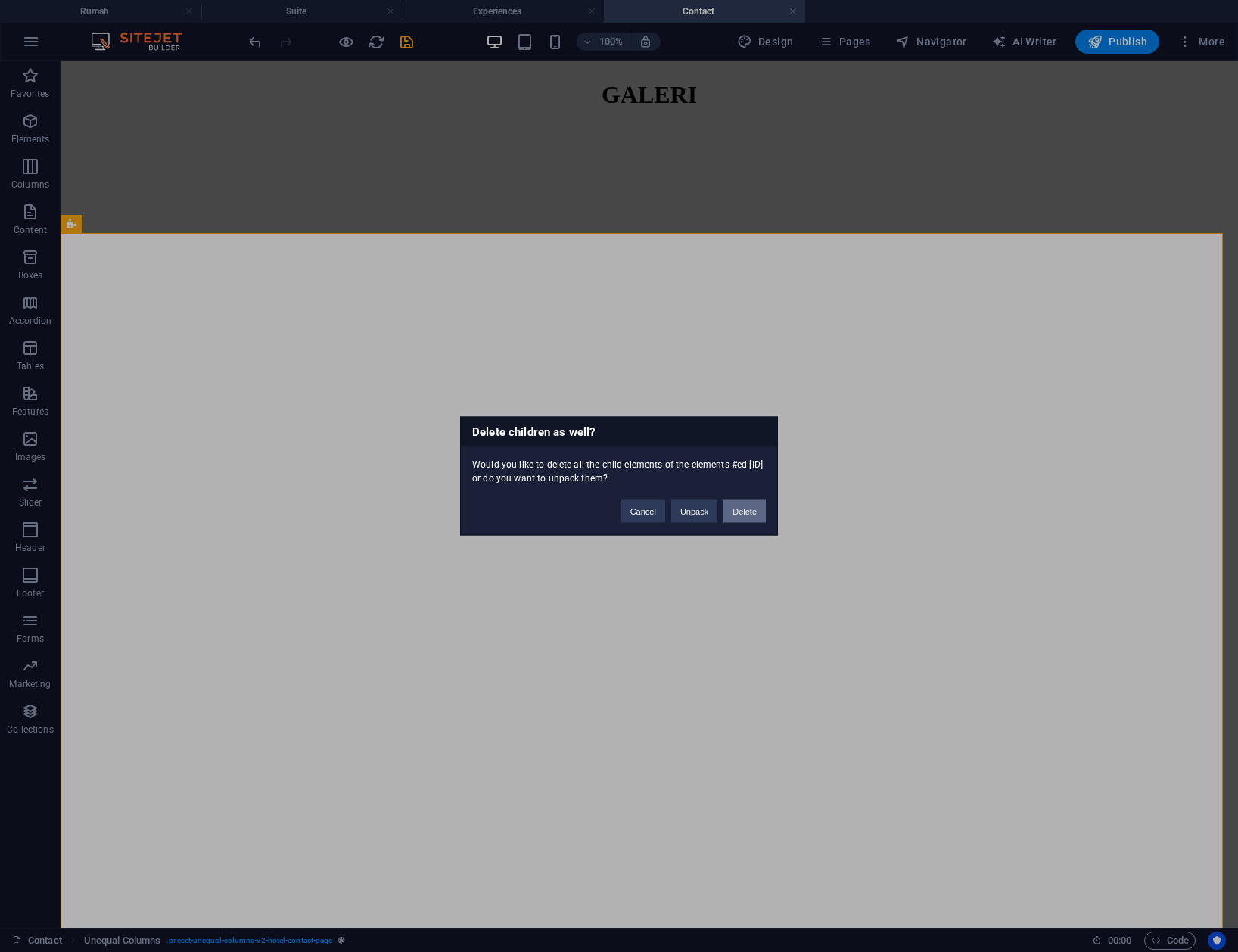 click on "Delete" at bounding box center [745, 512] 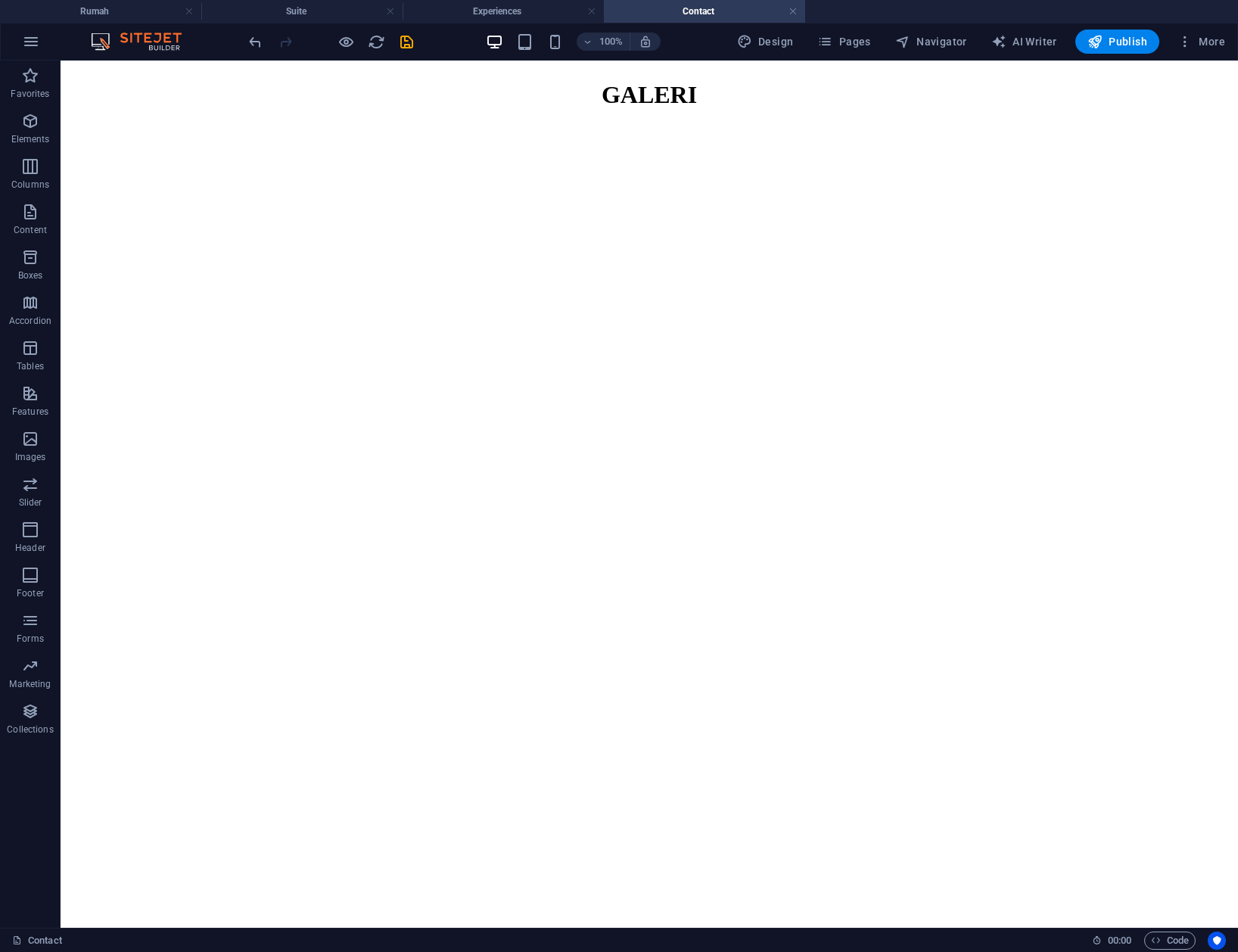 scroll, scrollTop: 1342, scrollLeft: 0, axis: vertical 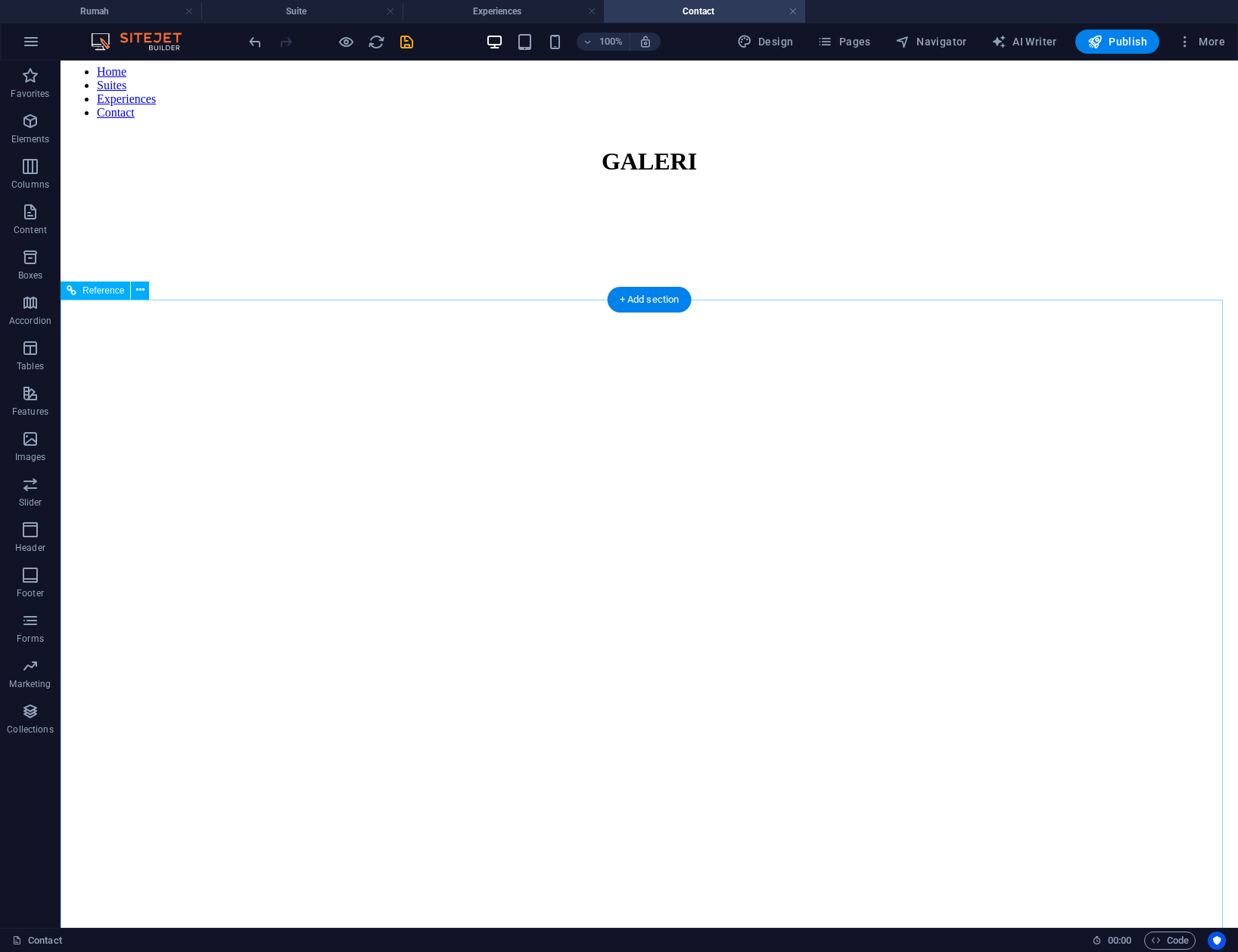 click on "Book Your Stay" at bounding box center [649, 3710] 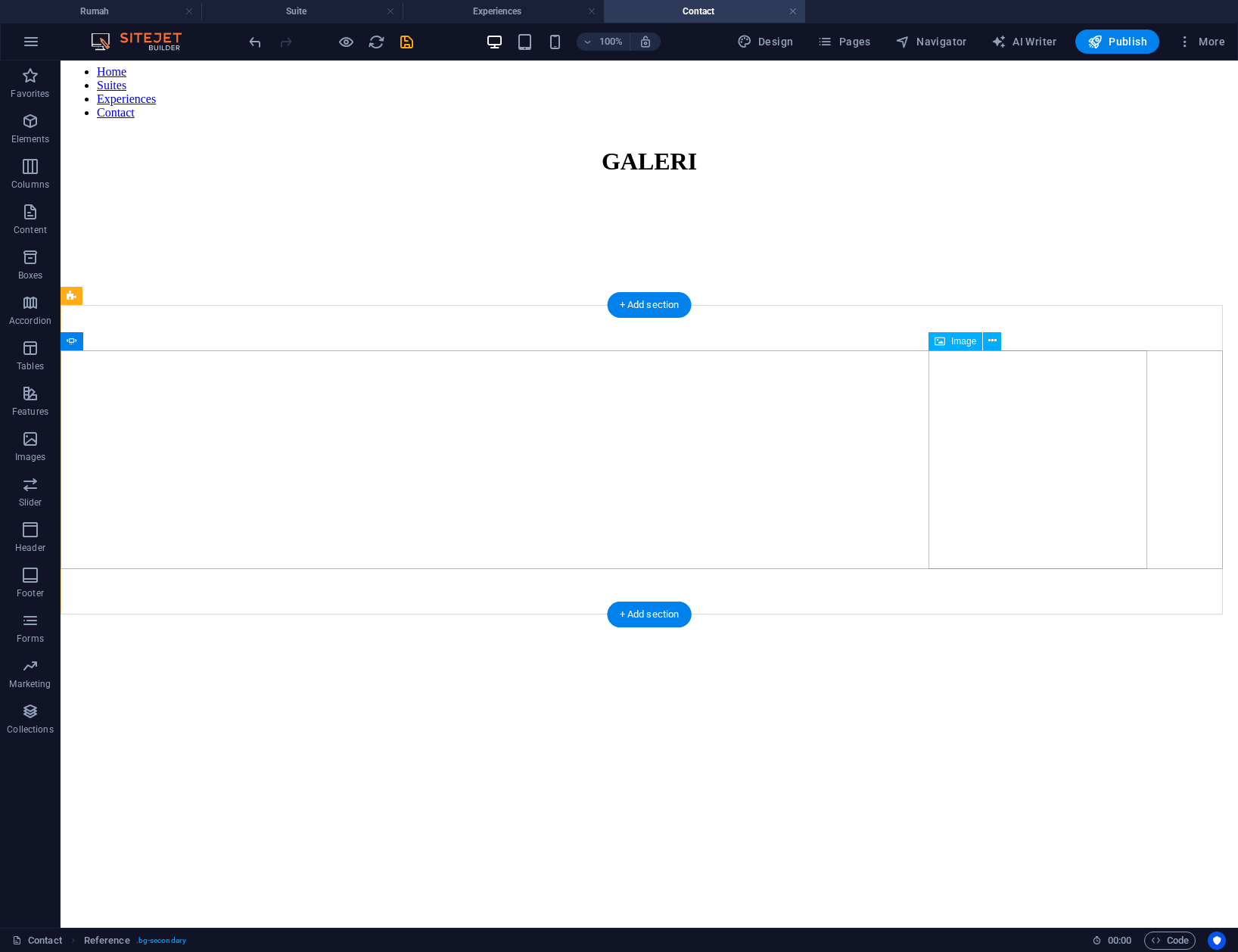 scroll, scrollTop: 624, scrollLeft: 0, axis: vertical 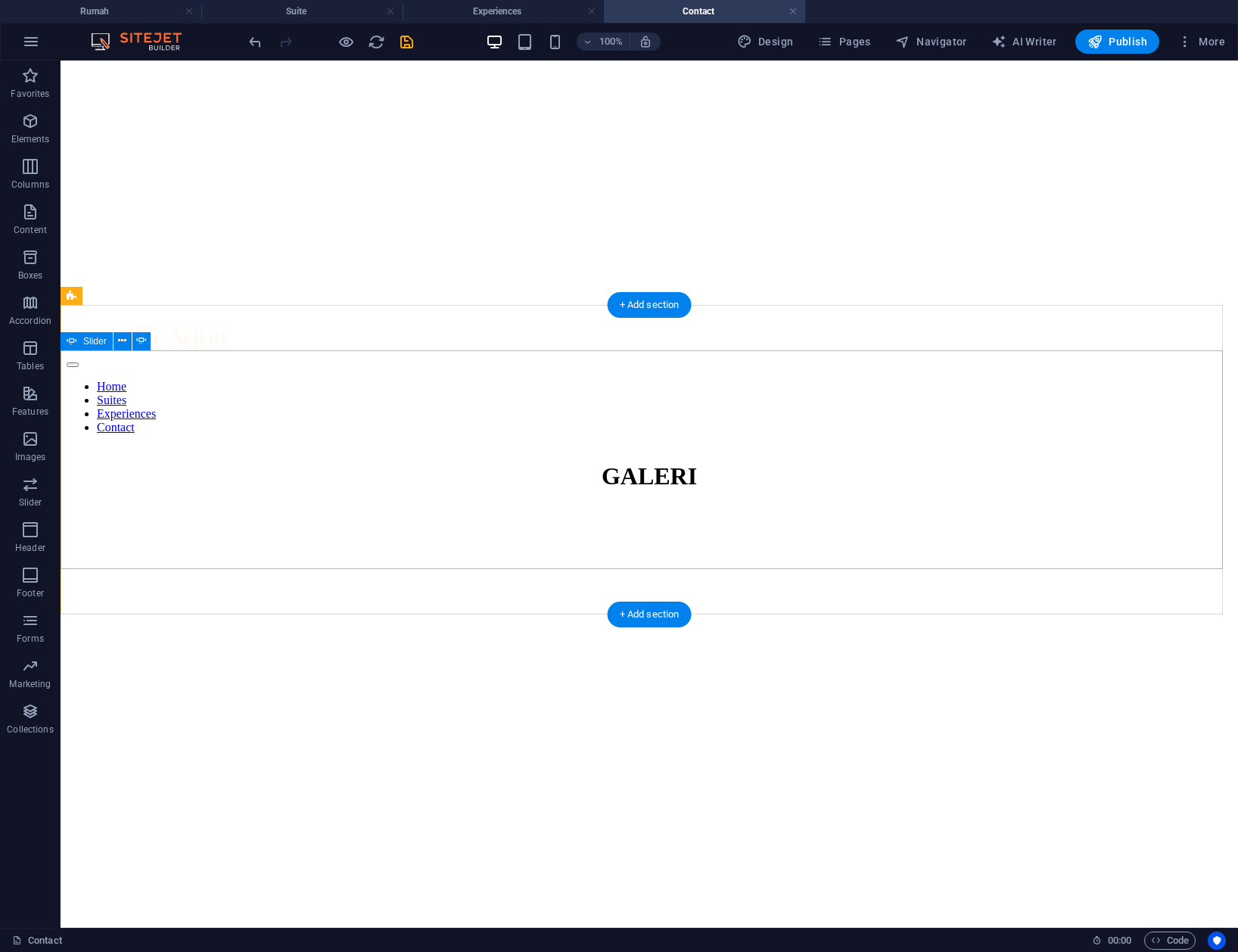 click at bounding box center (-828, 1550) 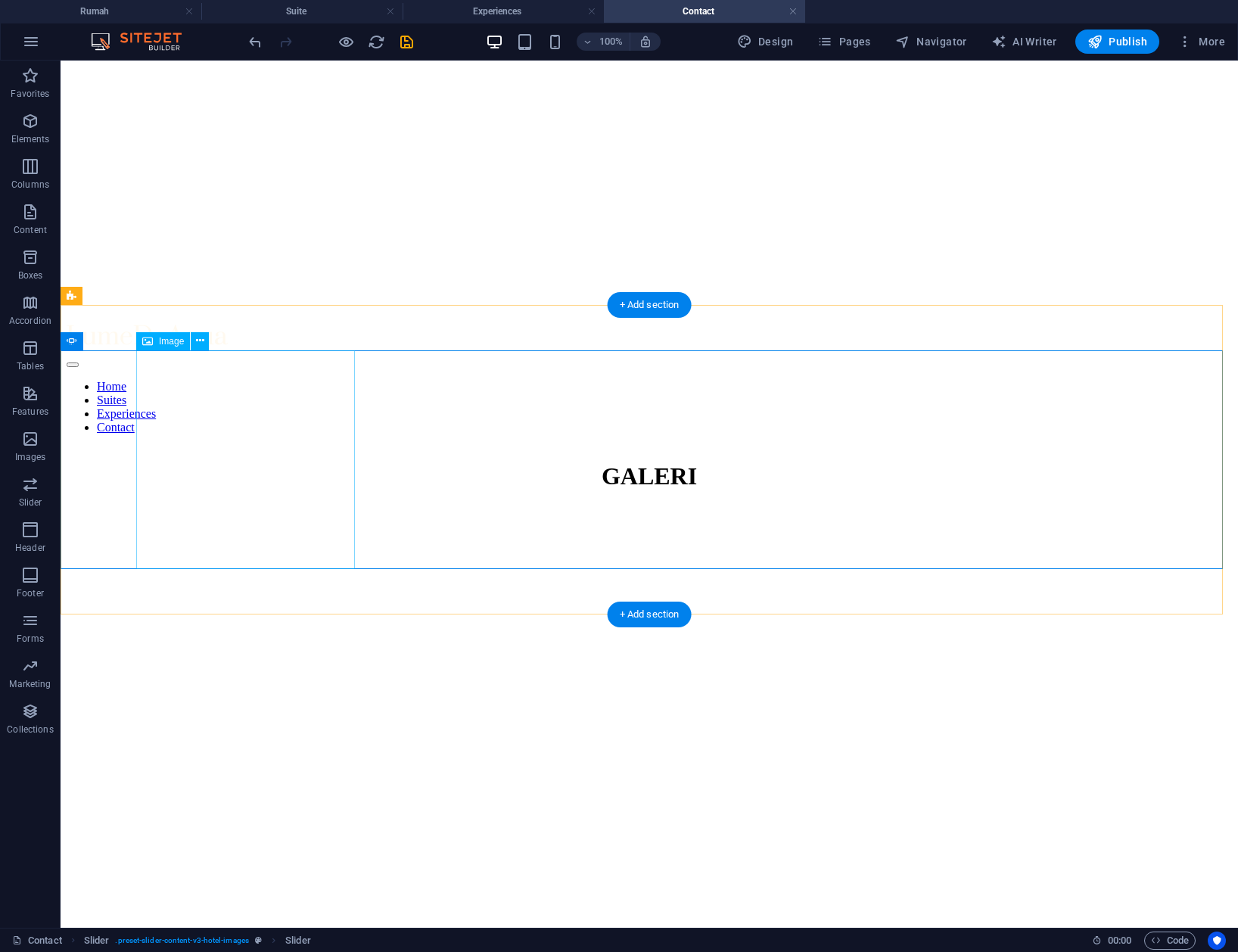 click at bounding box center (-1620, 2215) 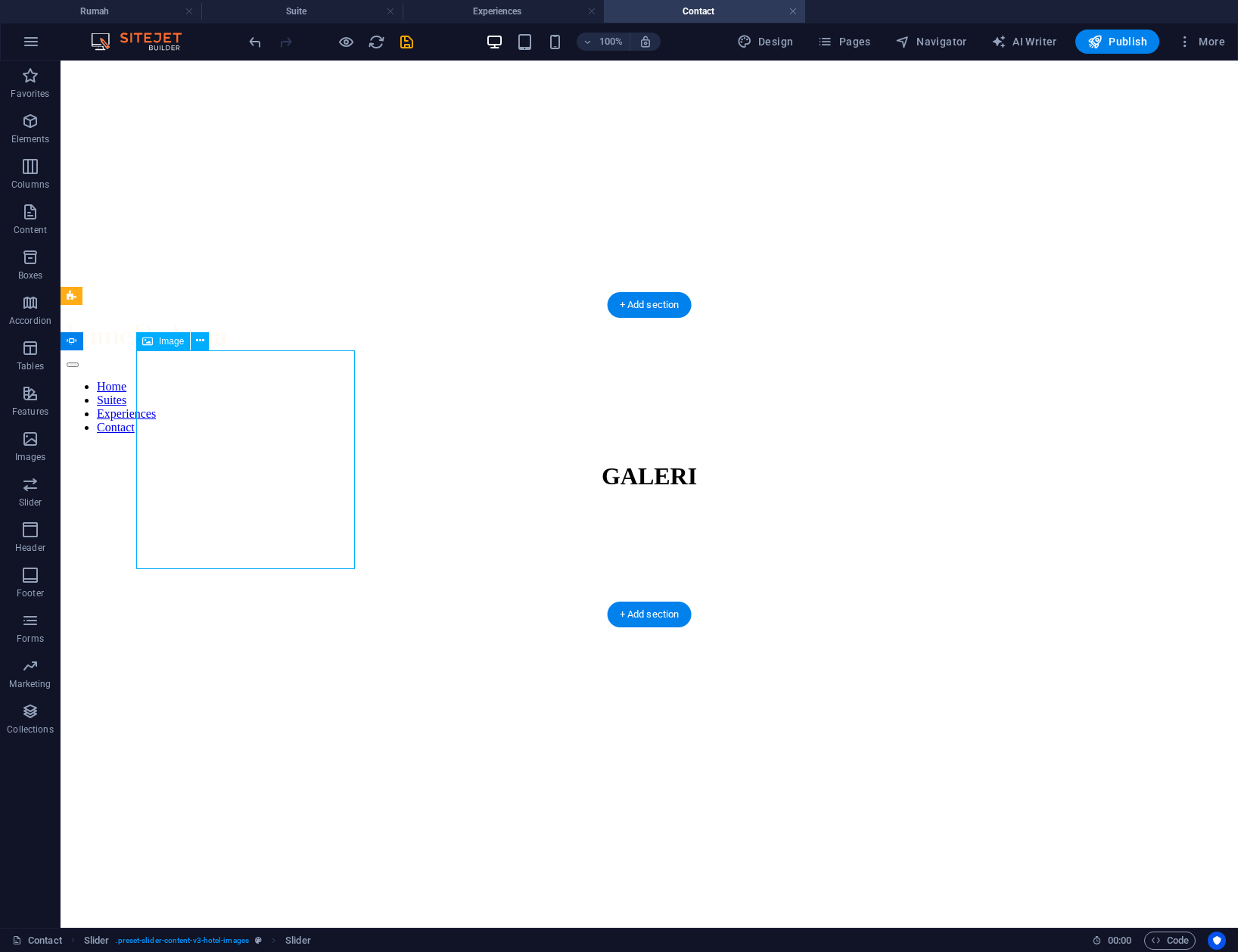 click at bounding box center (-1620, 2215) 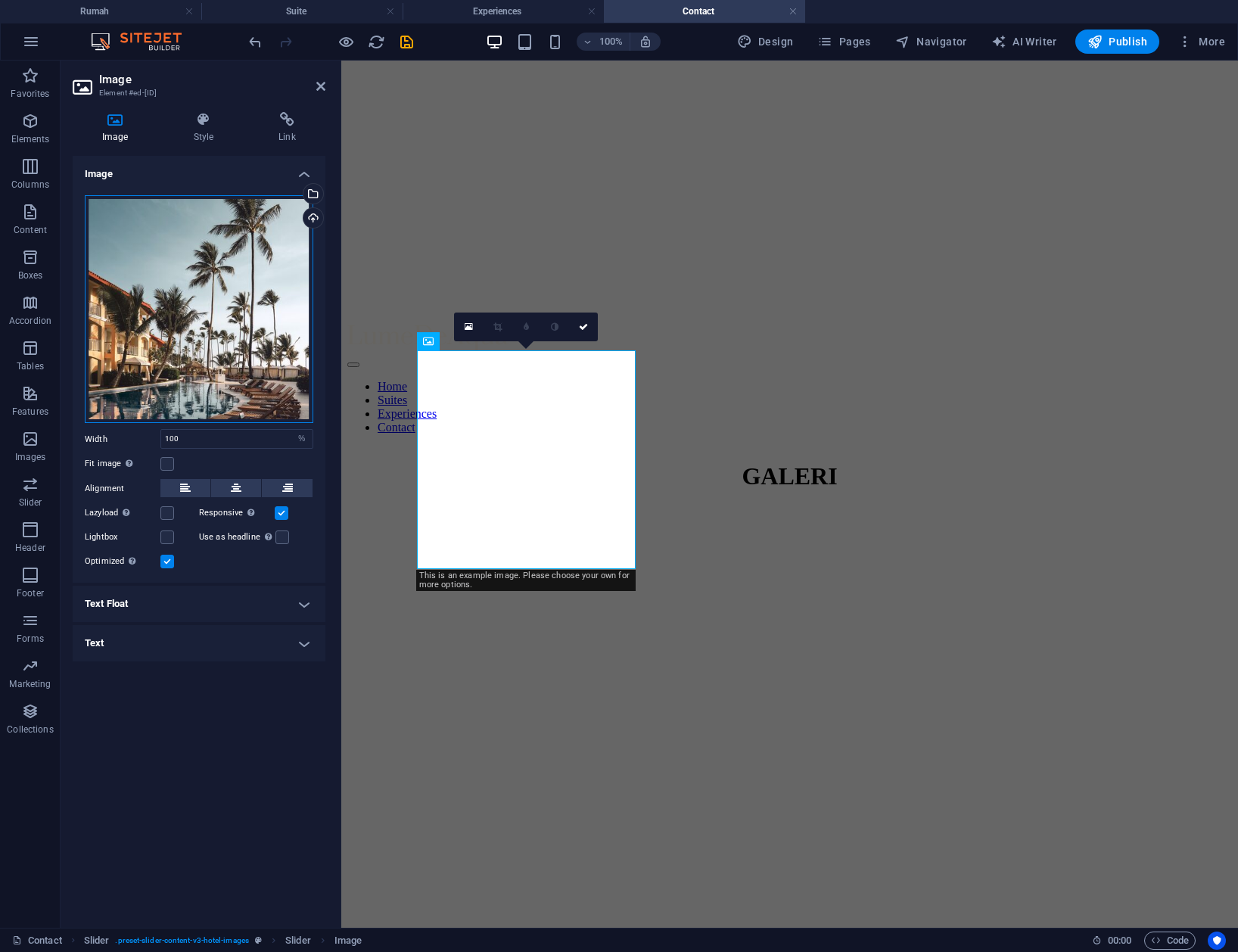 click on "Drag files here, click to choose files or select files from Files or our free stock photos & videos" at bounding box center (199, 310) 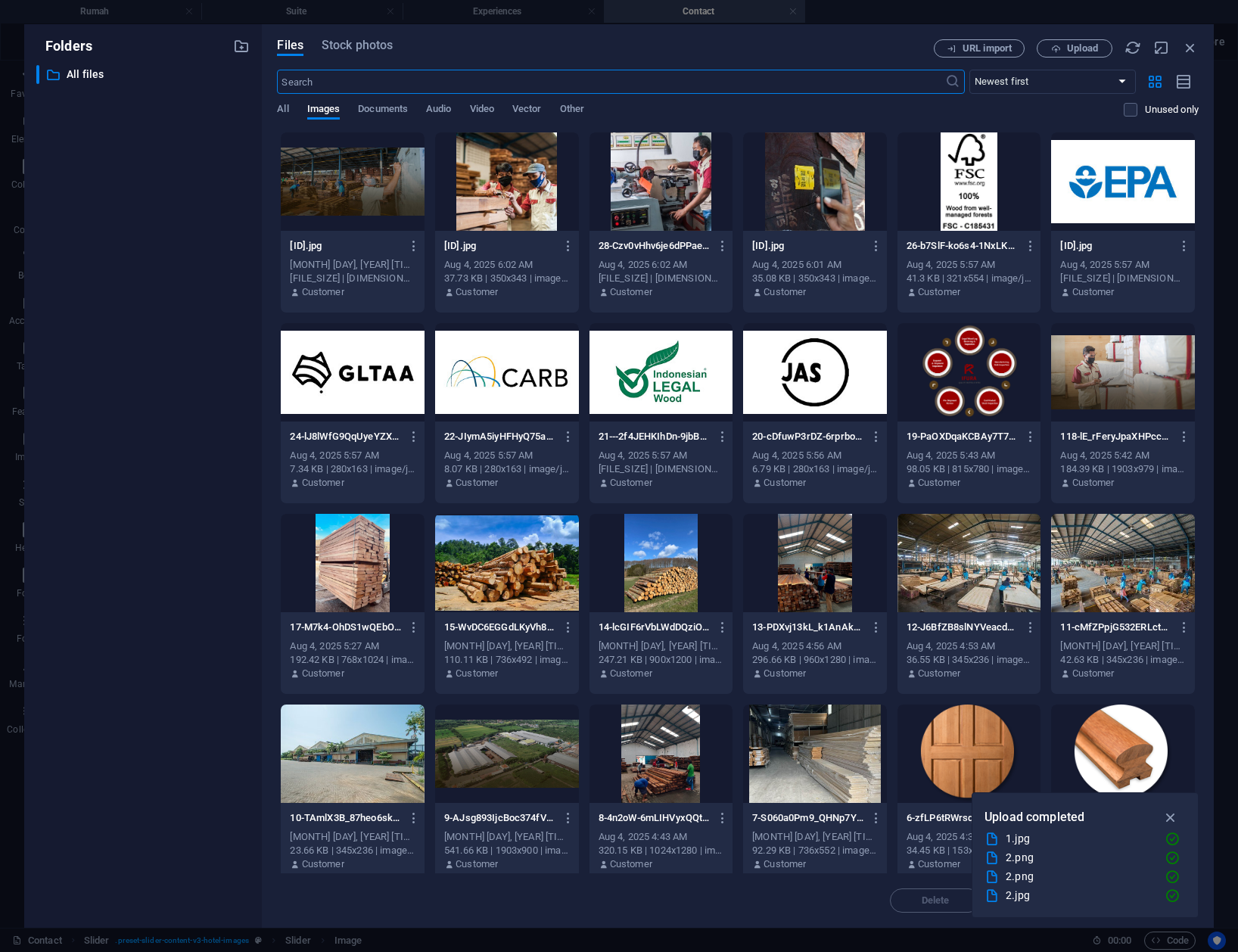 scroll, scrollTop: 536, scrollLeft: 0, axis: vertical 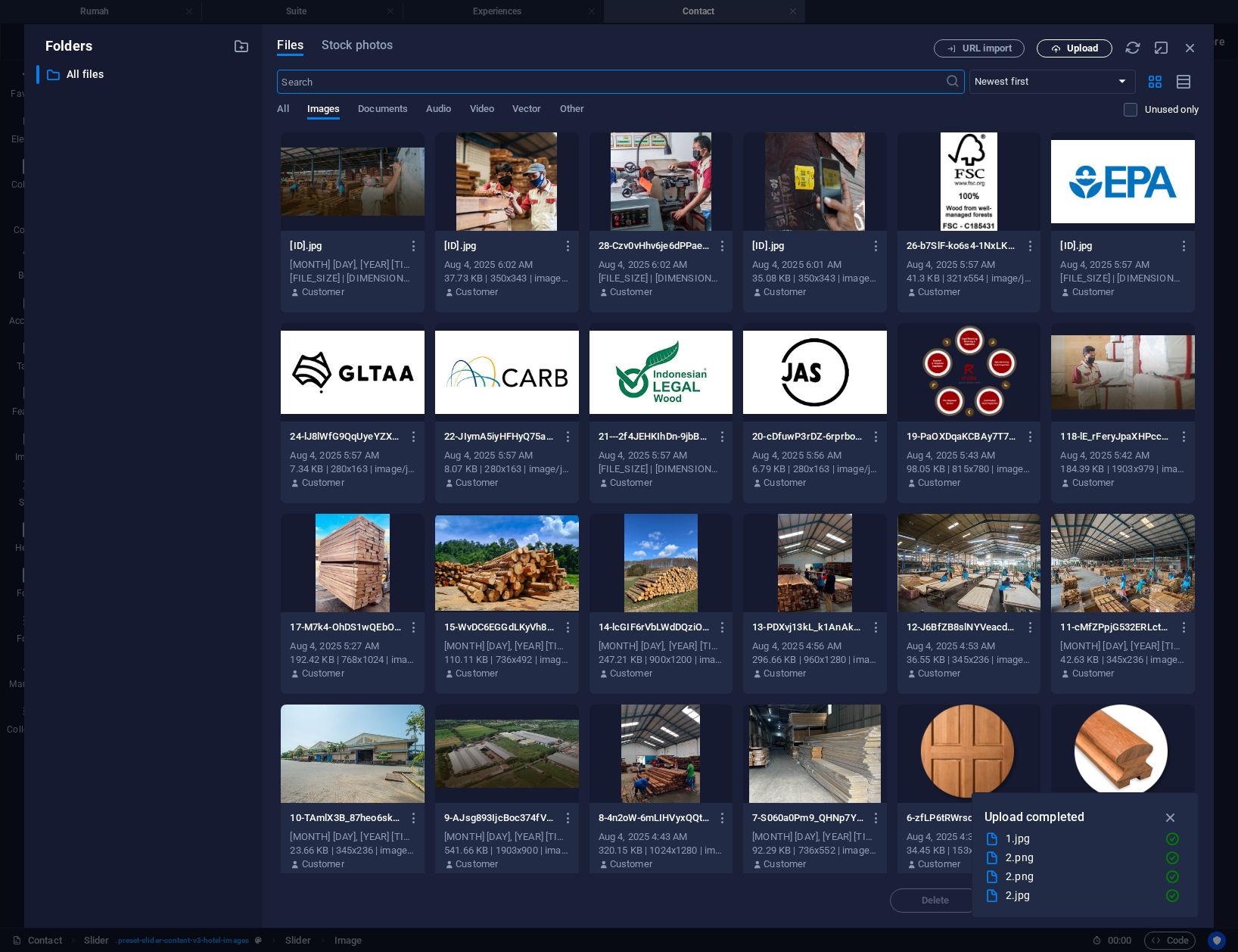 click on "Upload" at bounding box center [1075, 48] 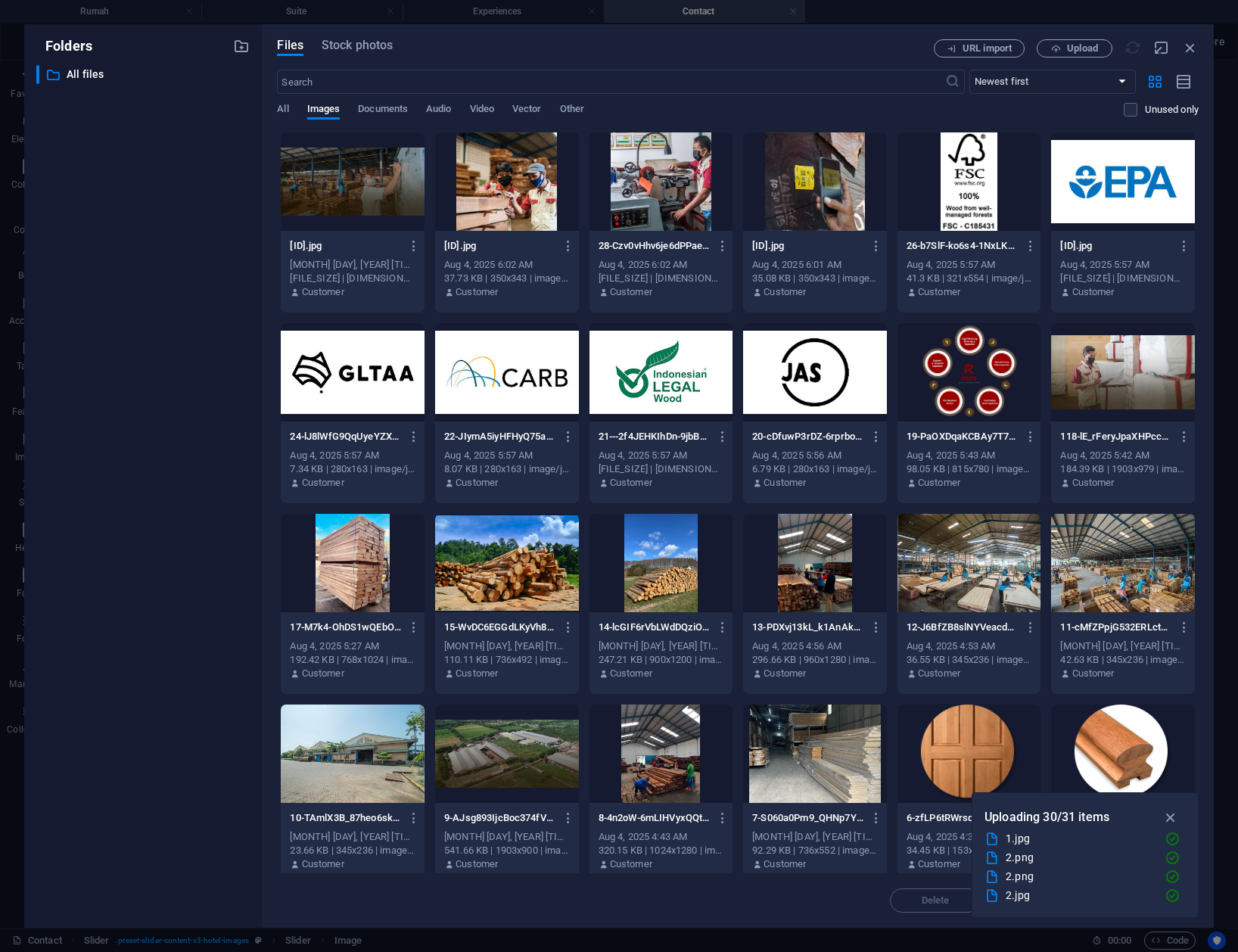 scroll, scrollTop: 518, scrollLeft: 0, axis: vertical 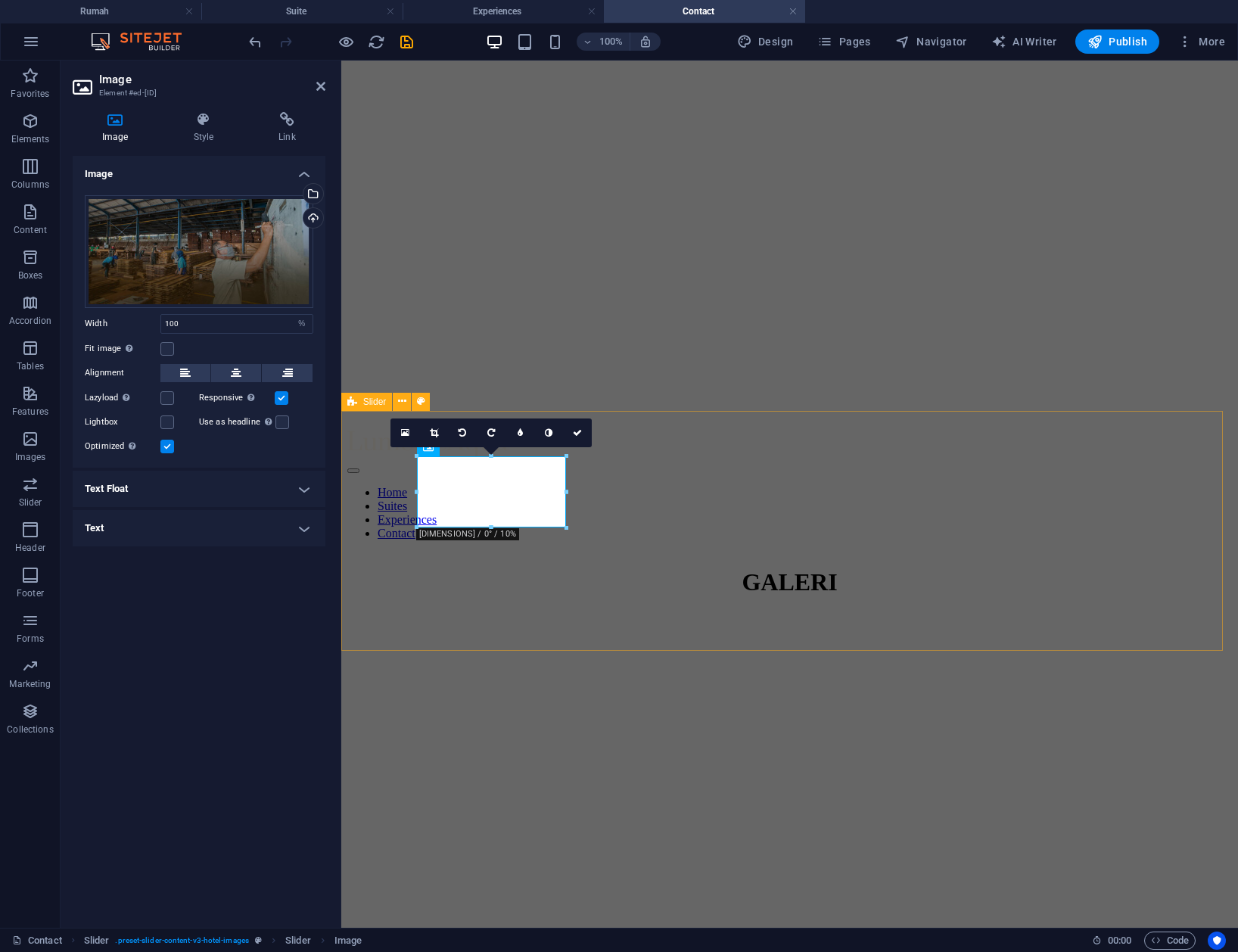 click at bounding box center (789, 1682) 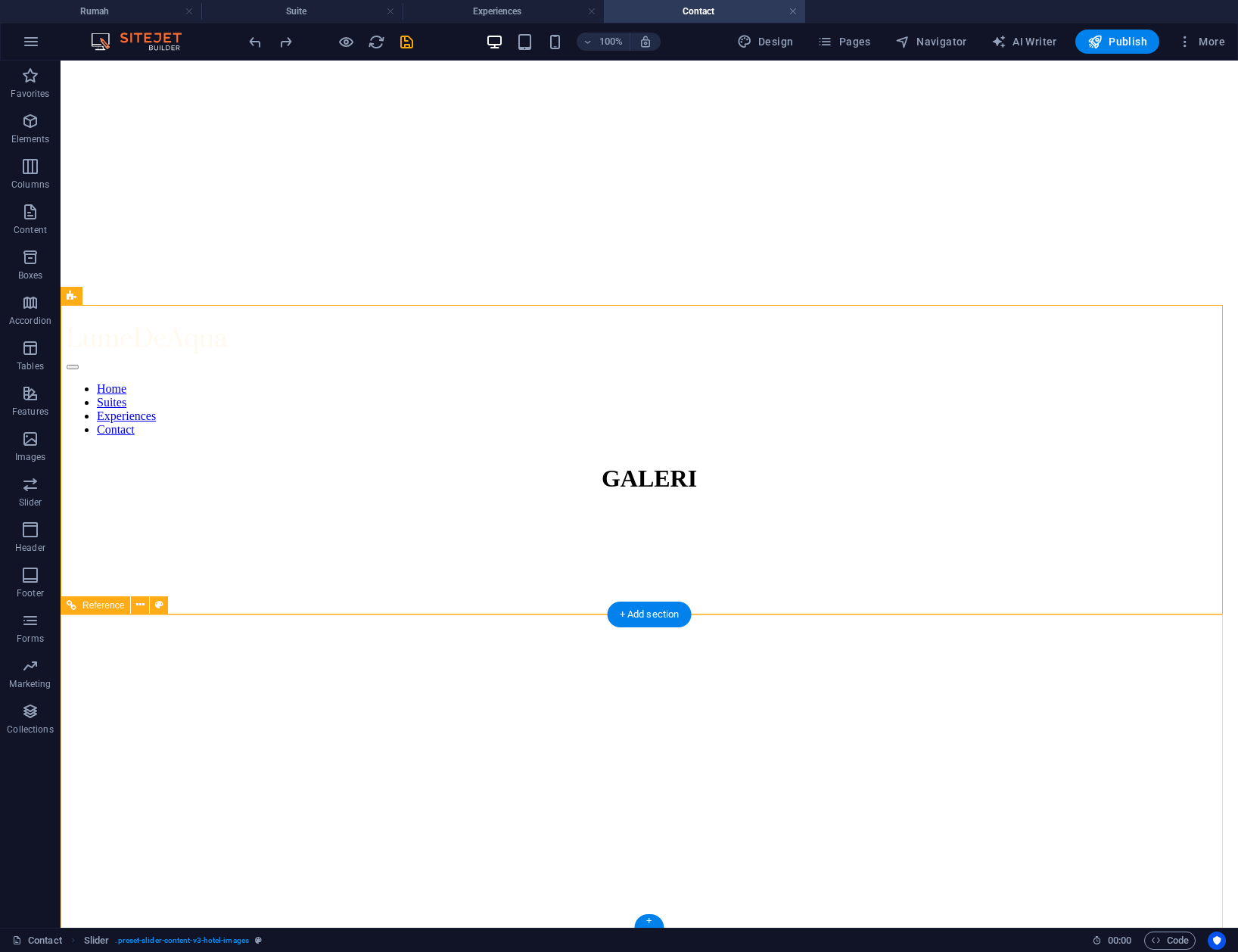 scroll, scrollTop: 624, scrollLeft: 0, axis: vertical 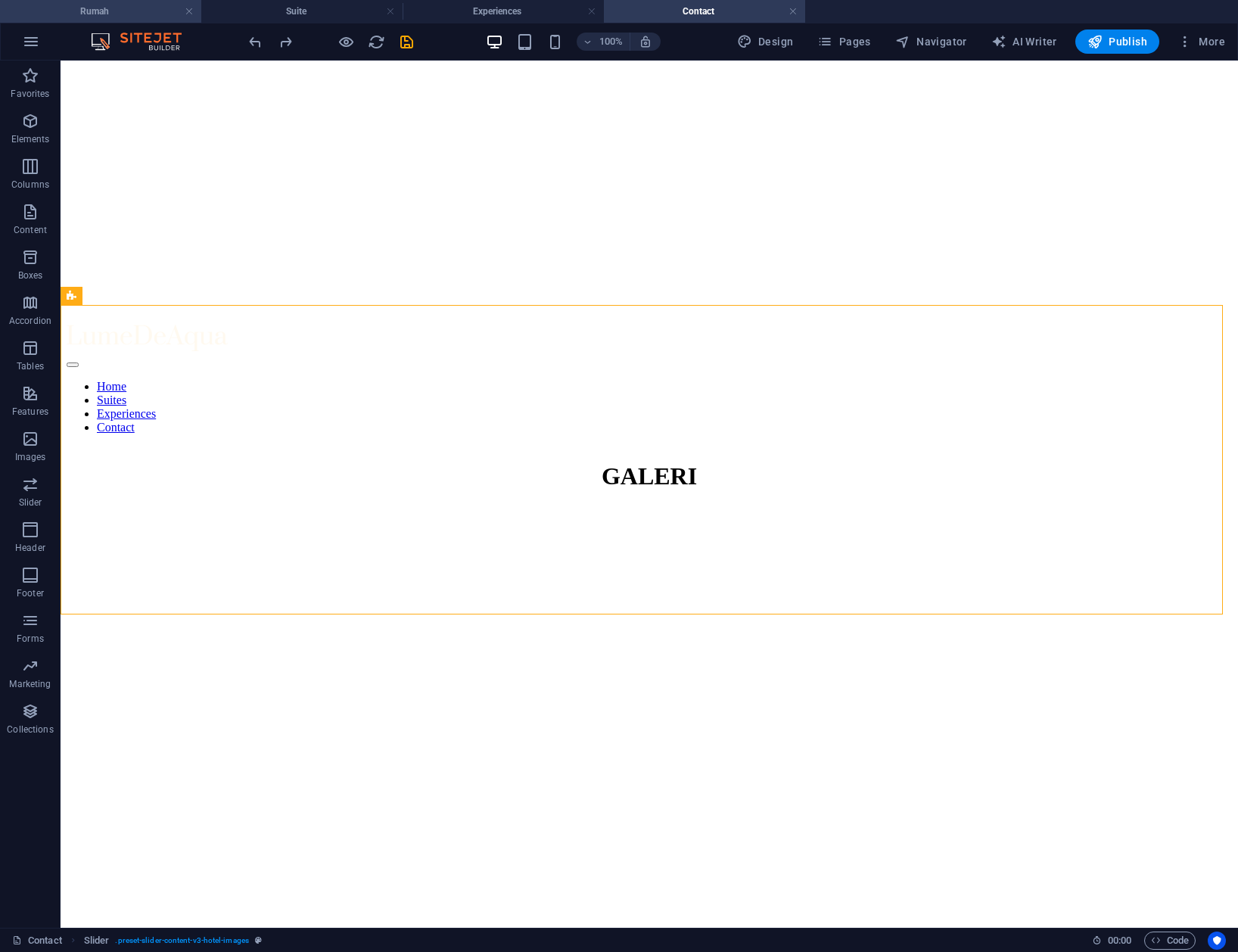 click on "Rumah" at bounding box center (101, 11) 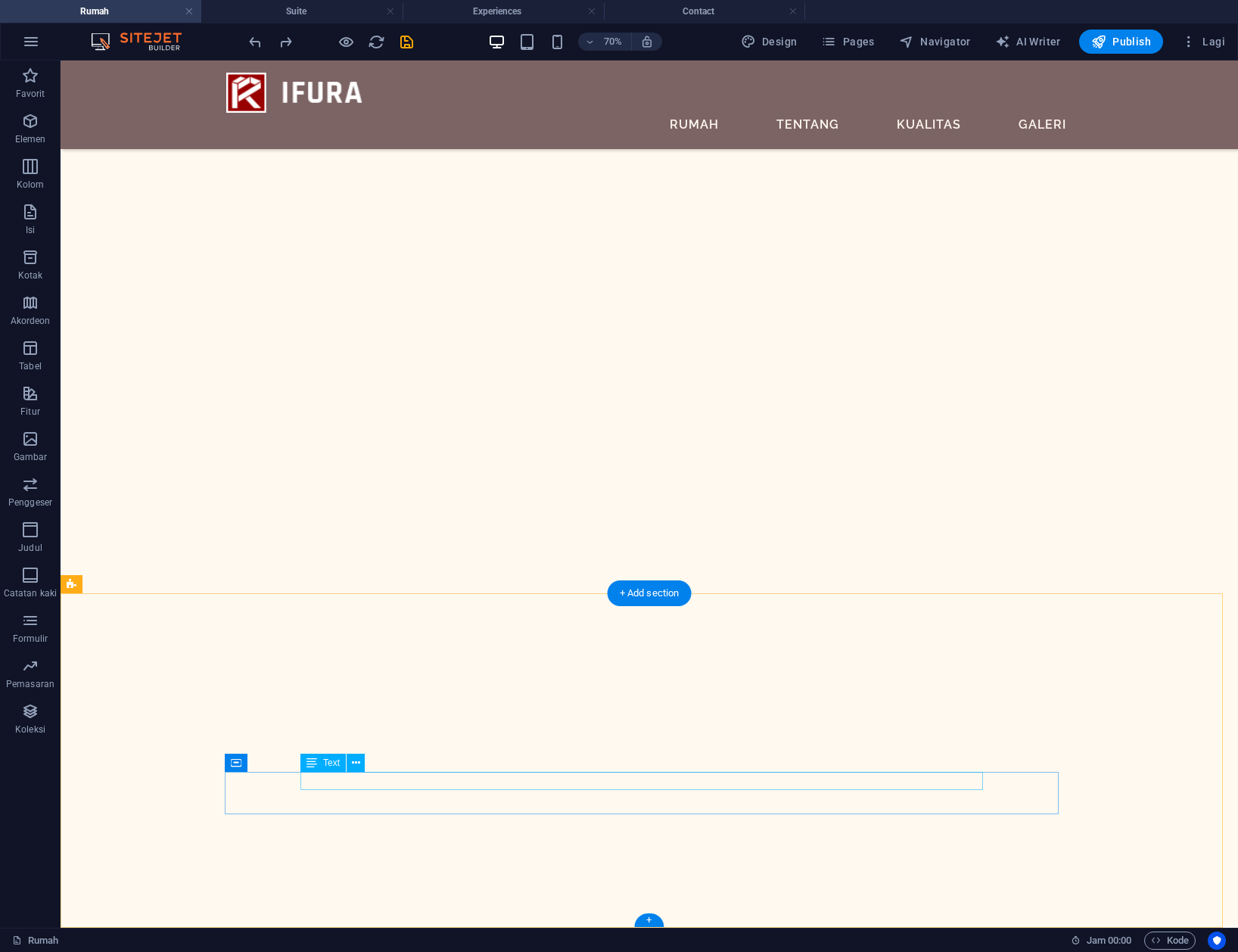 scroll, scrollTop: 3212, scrollLeft: 0, axis: vertical 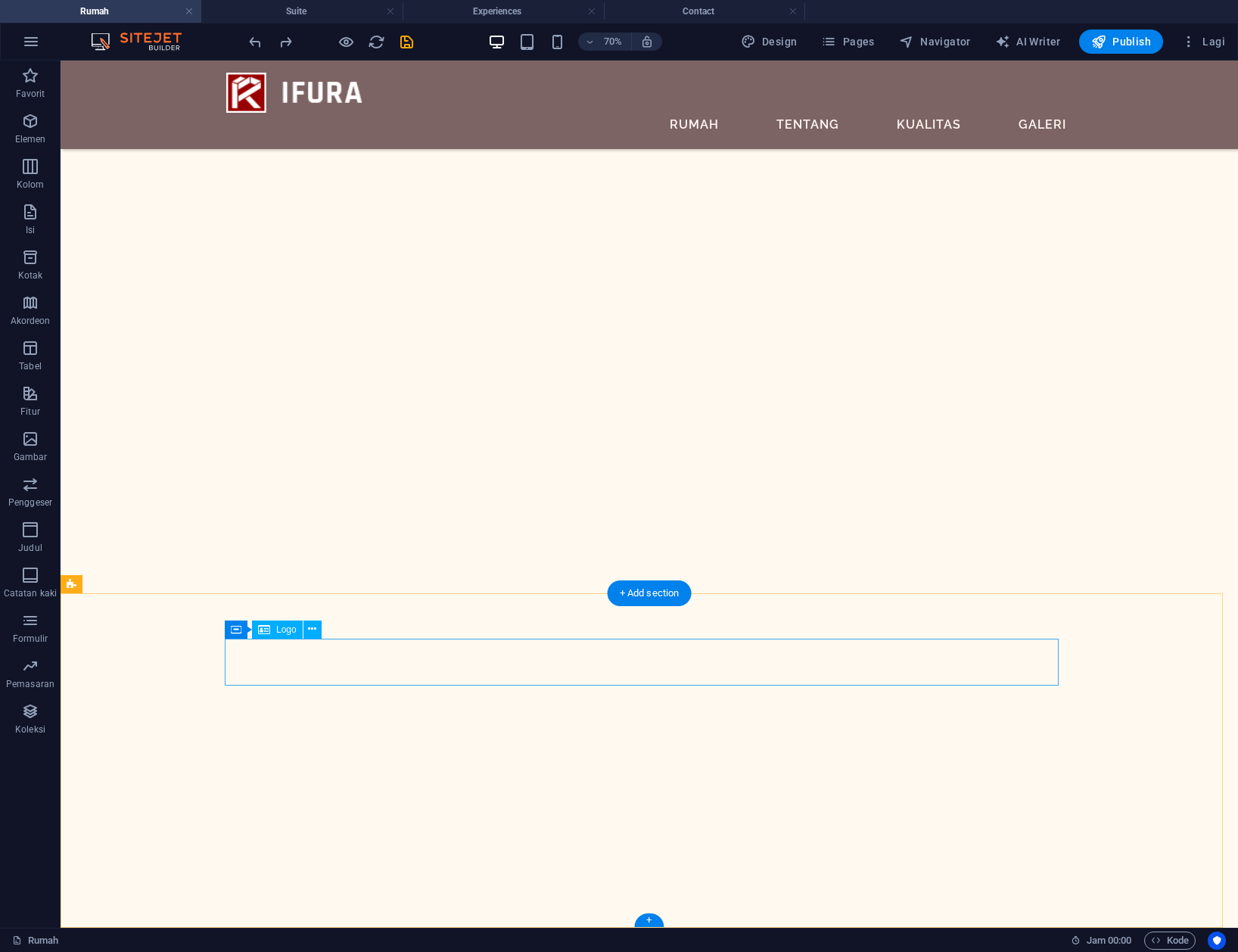 click at bounding box center [496, 7453] 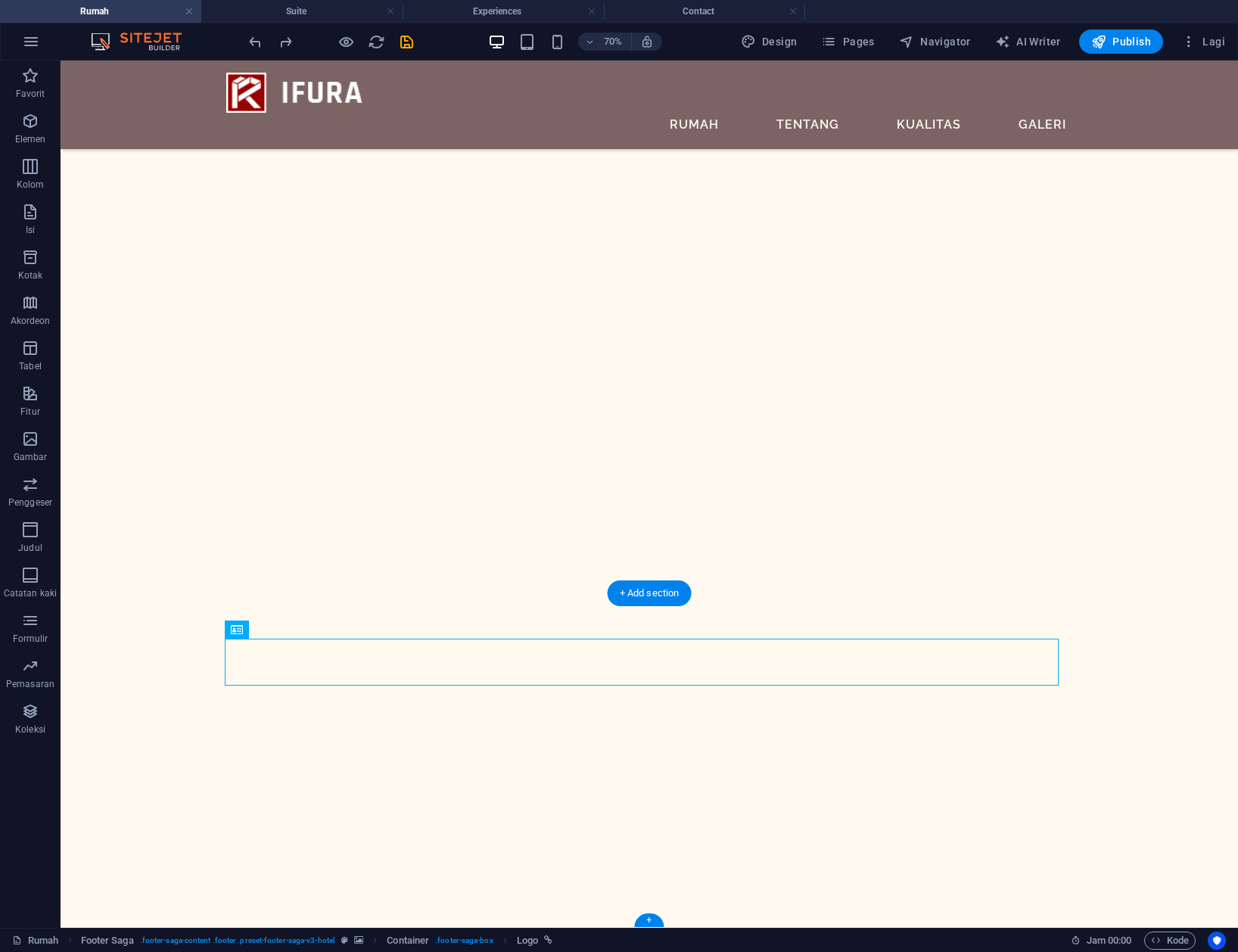 click at bounding box center (649, 7217) 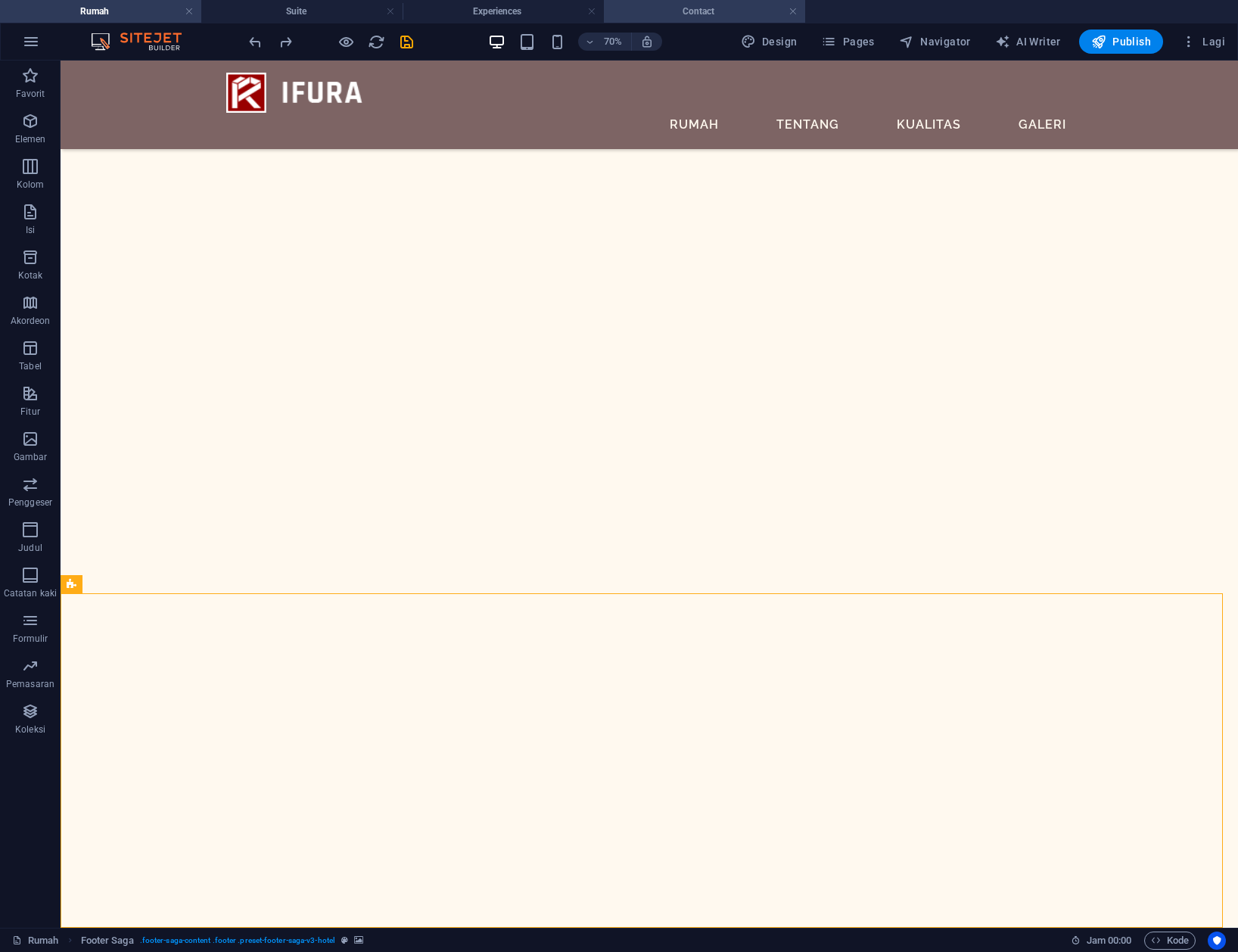 click on "Contact" at bounding box center (705, 11) 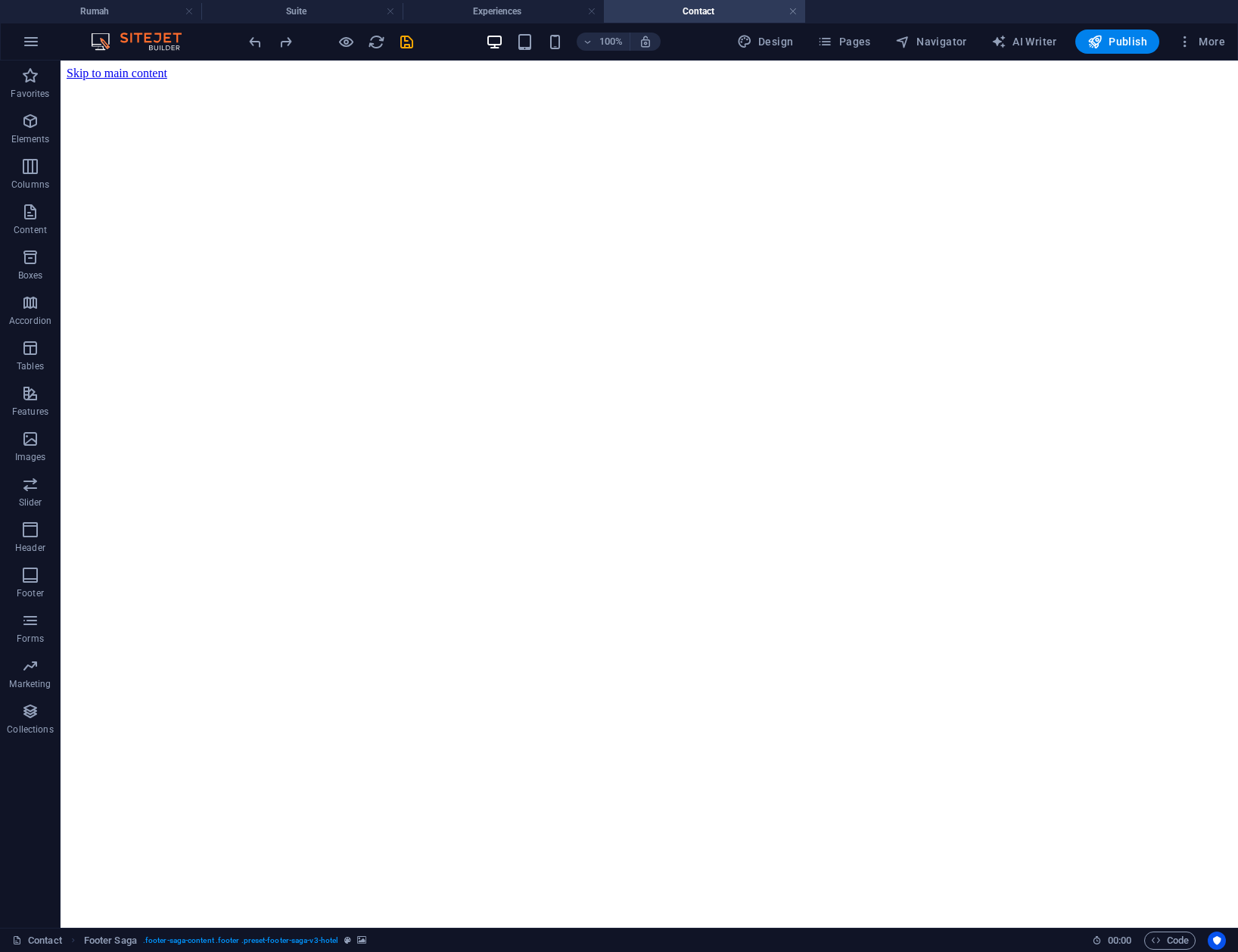 scroll, scrollTop: 0, scrollLeft: 0, axis: both 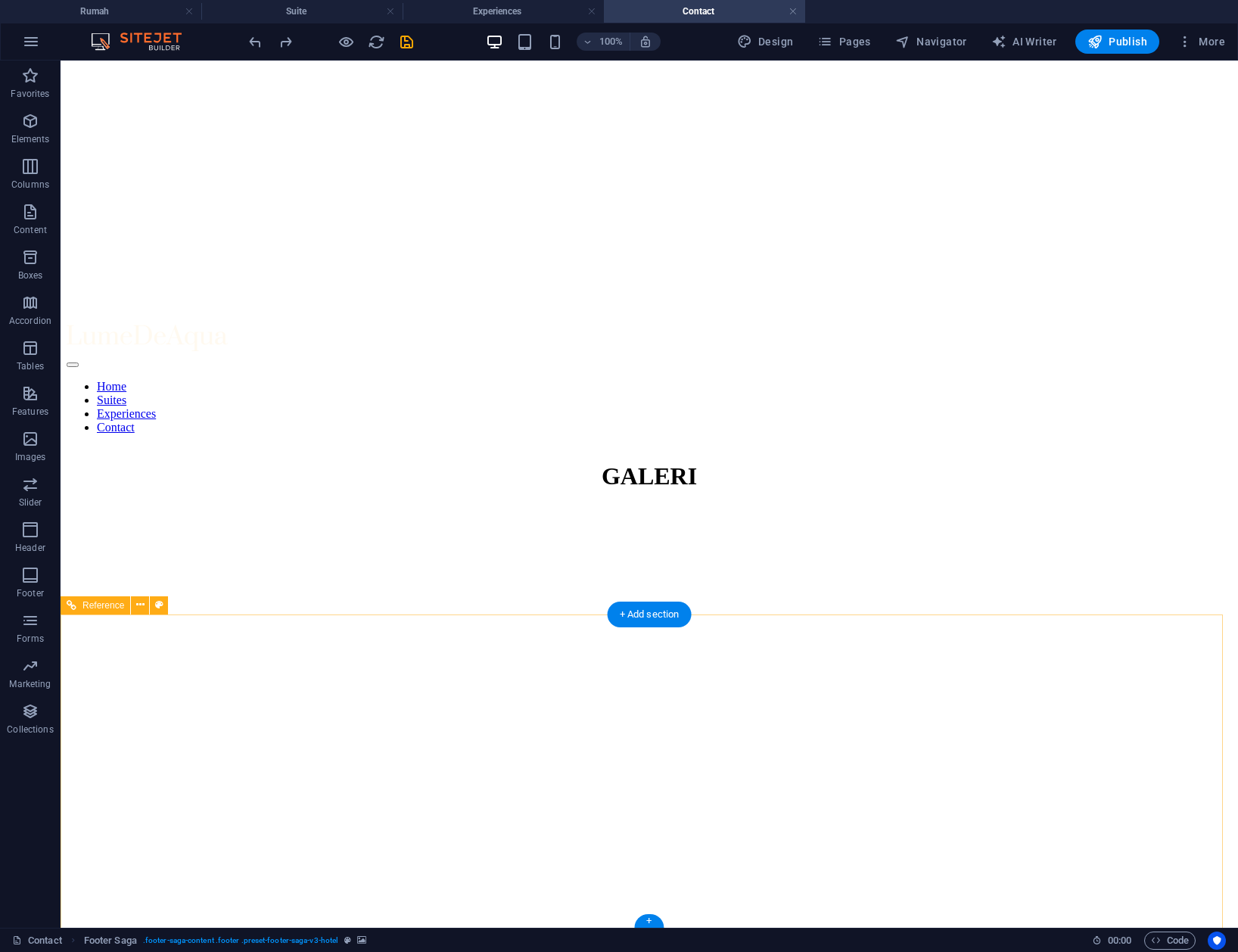 click at bounding box center (649, 3924) 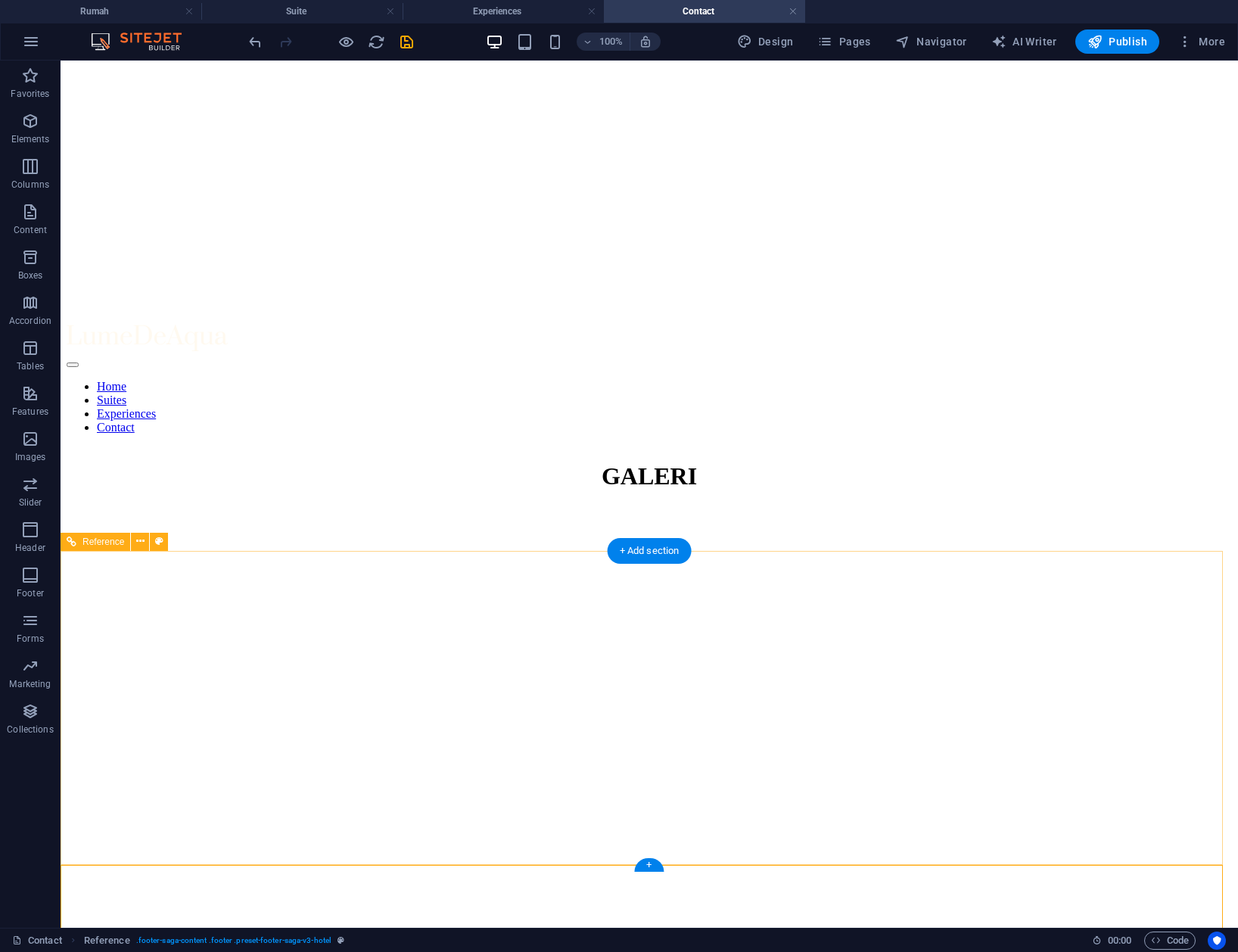 scroll, scrollTop: 958, scrollLeft: 0, axis: vertical 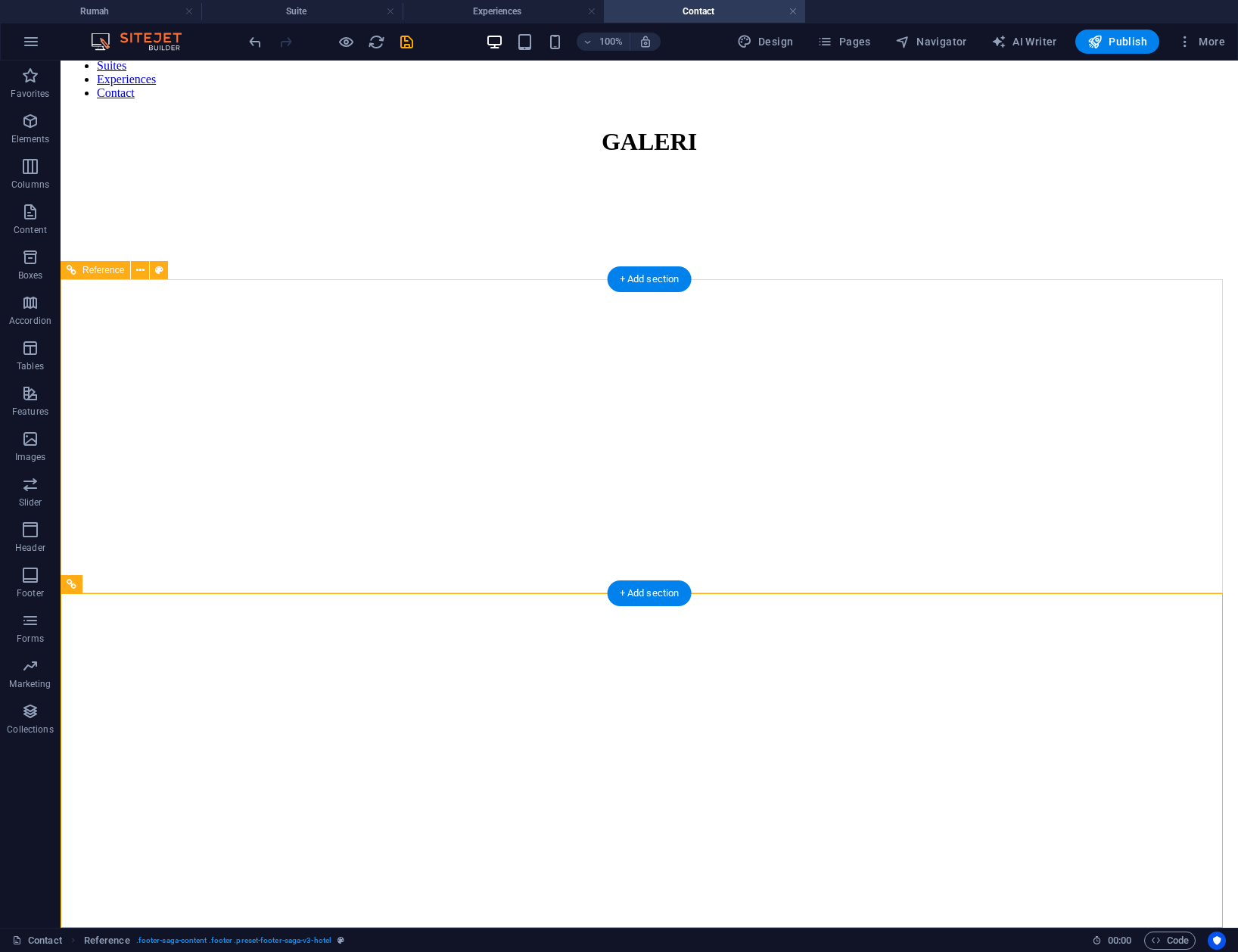 click at bounding box center (649, 3963) 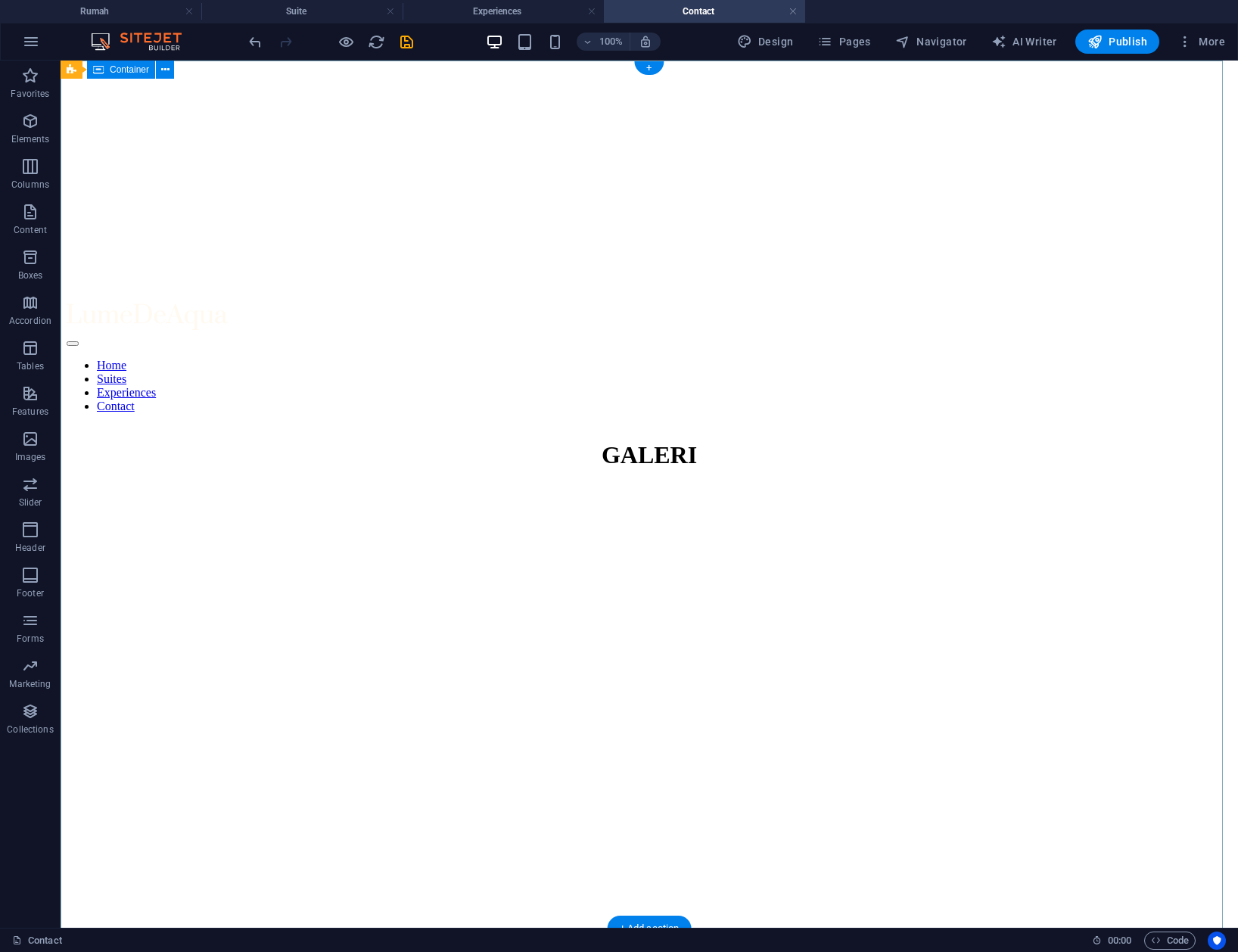 scroll, scrollTop: 0, scrollLeft: 0, axis: both 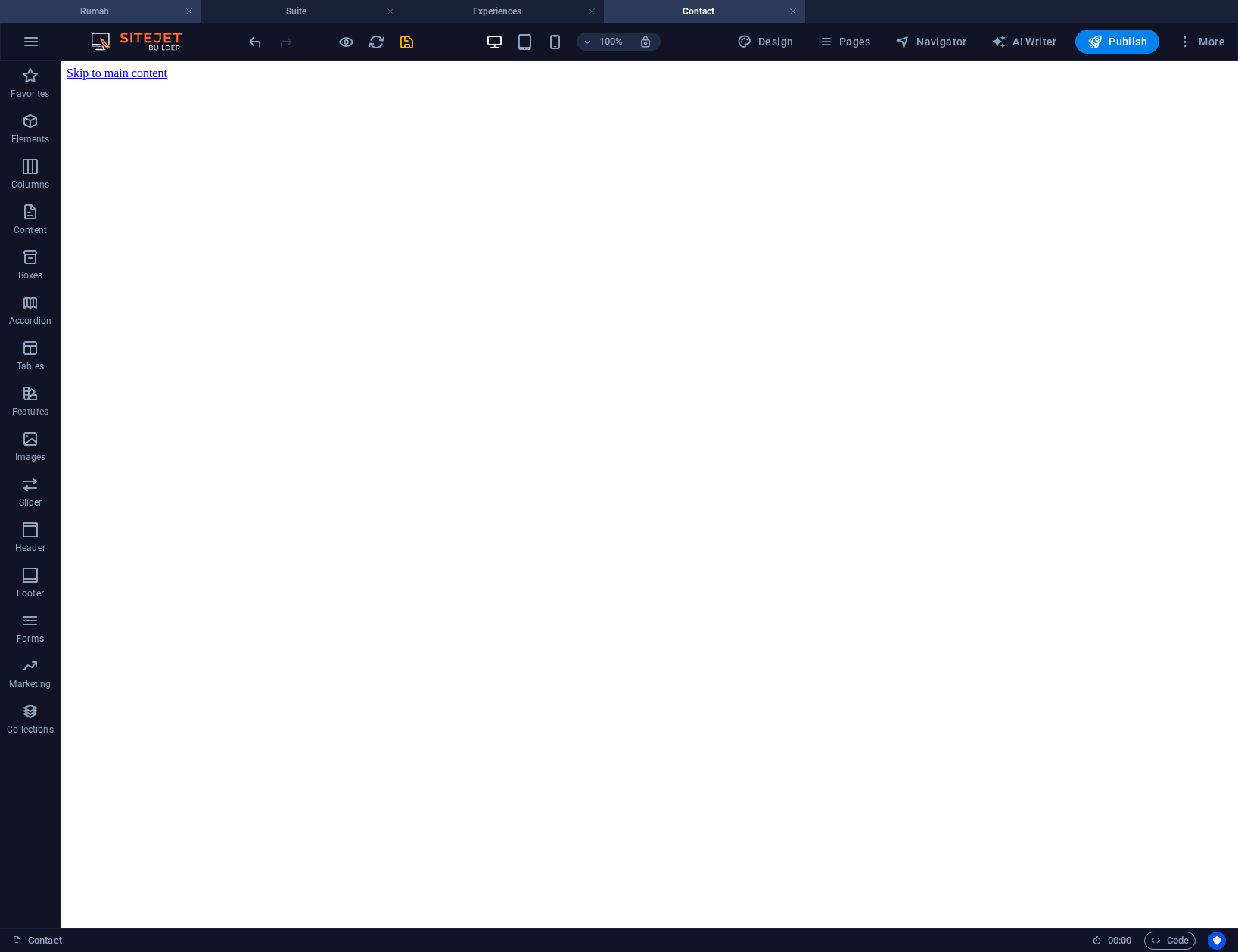 drag, startPoint x: 117, startPoint y: 16, endPoint x: 125, endPoint y: 16, distance: 8 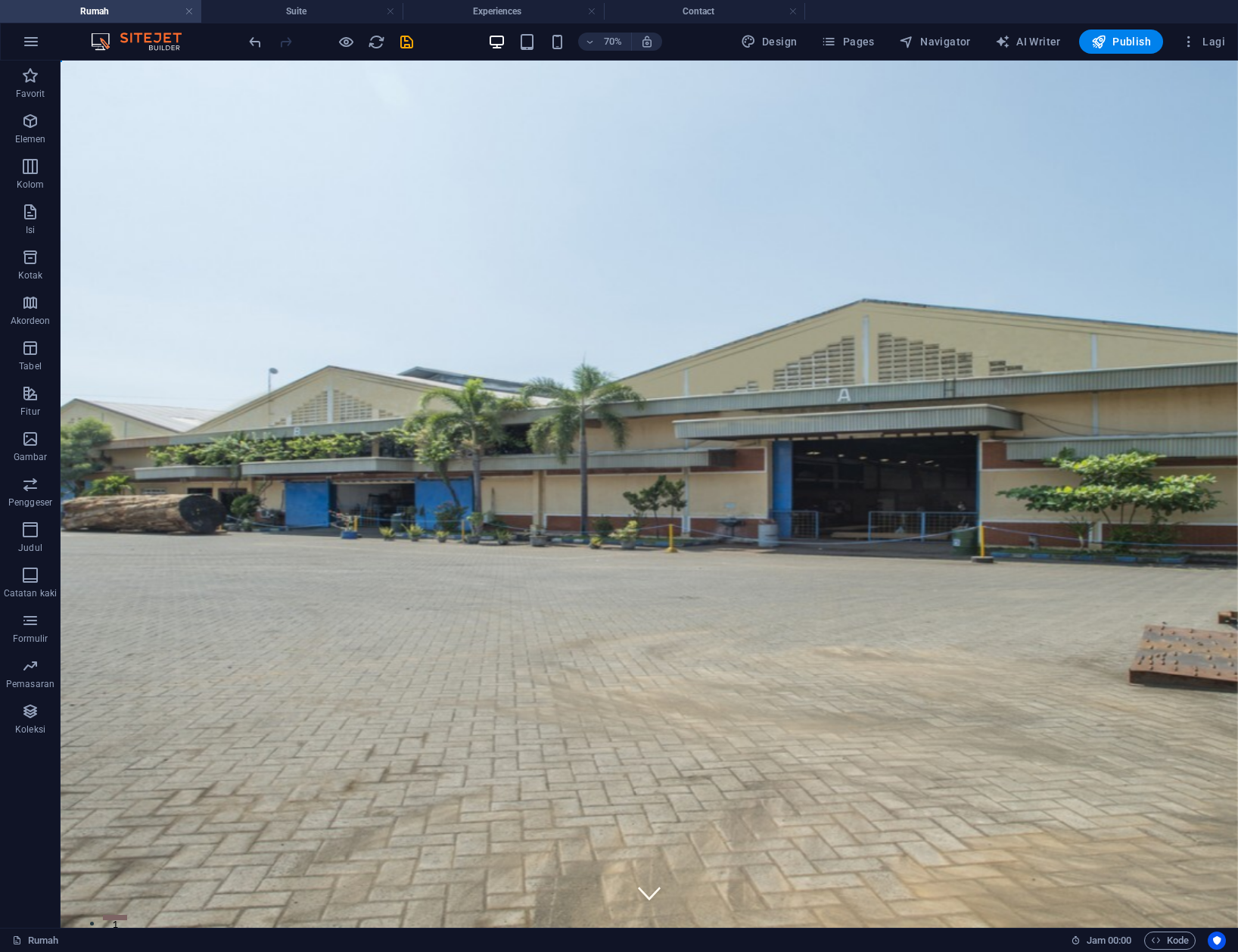 scroll, scrollTop: 3212, scrollLeft: 0, axis: vertical 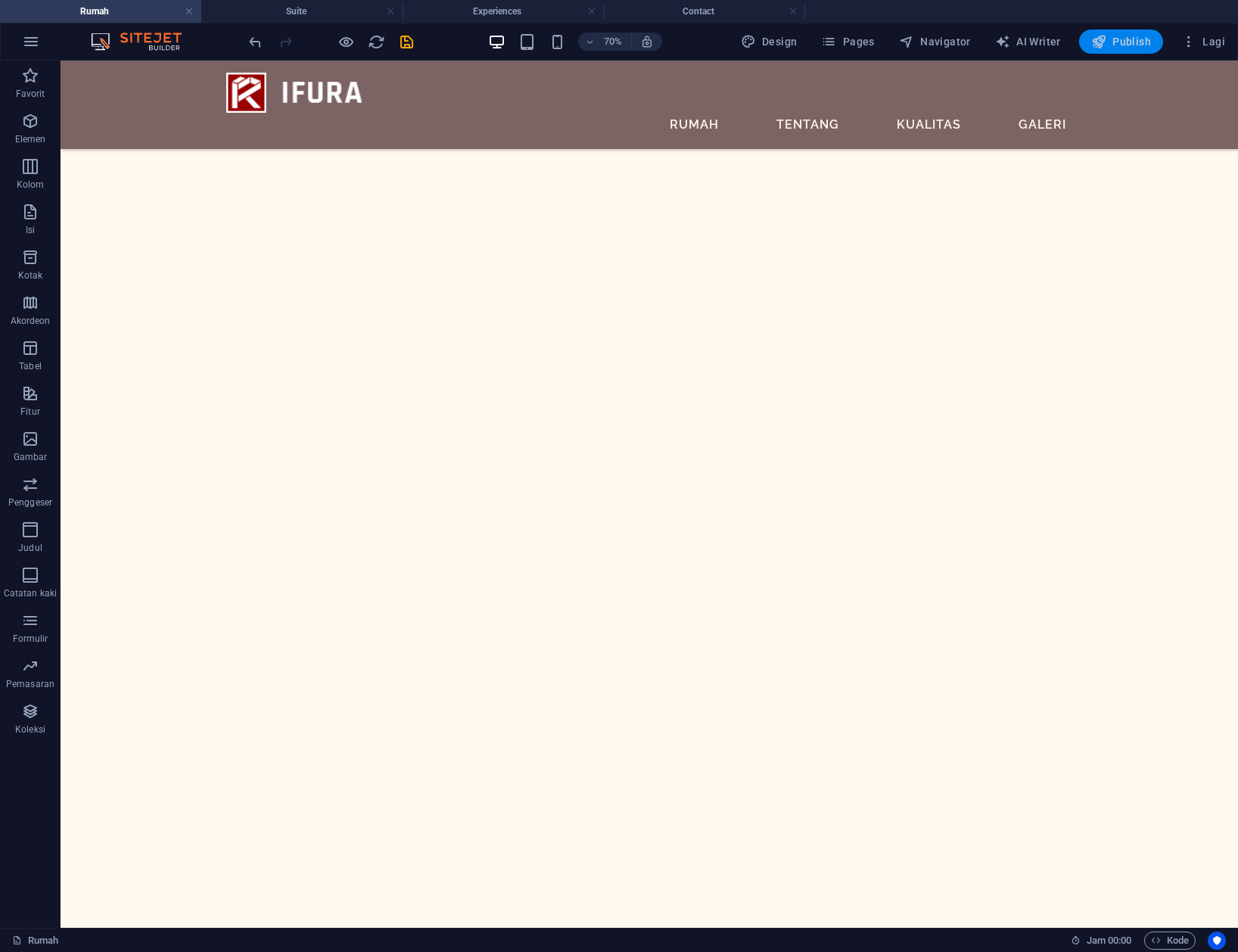 click on "Publish" at bounding box center (1121, 42) 